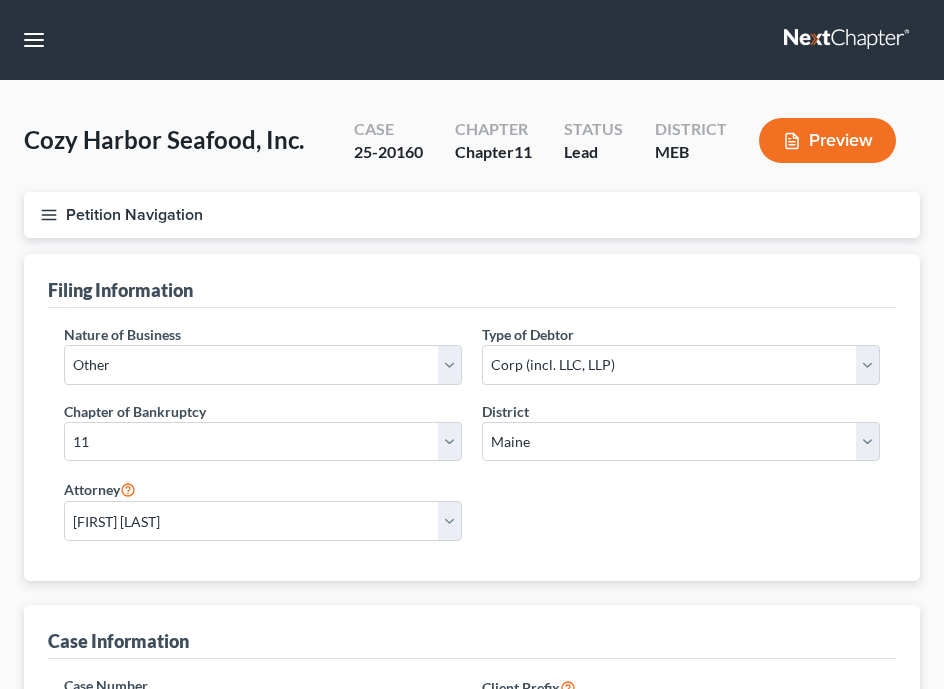 select on "3" 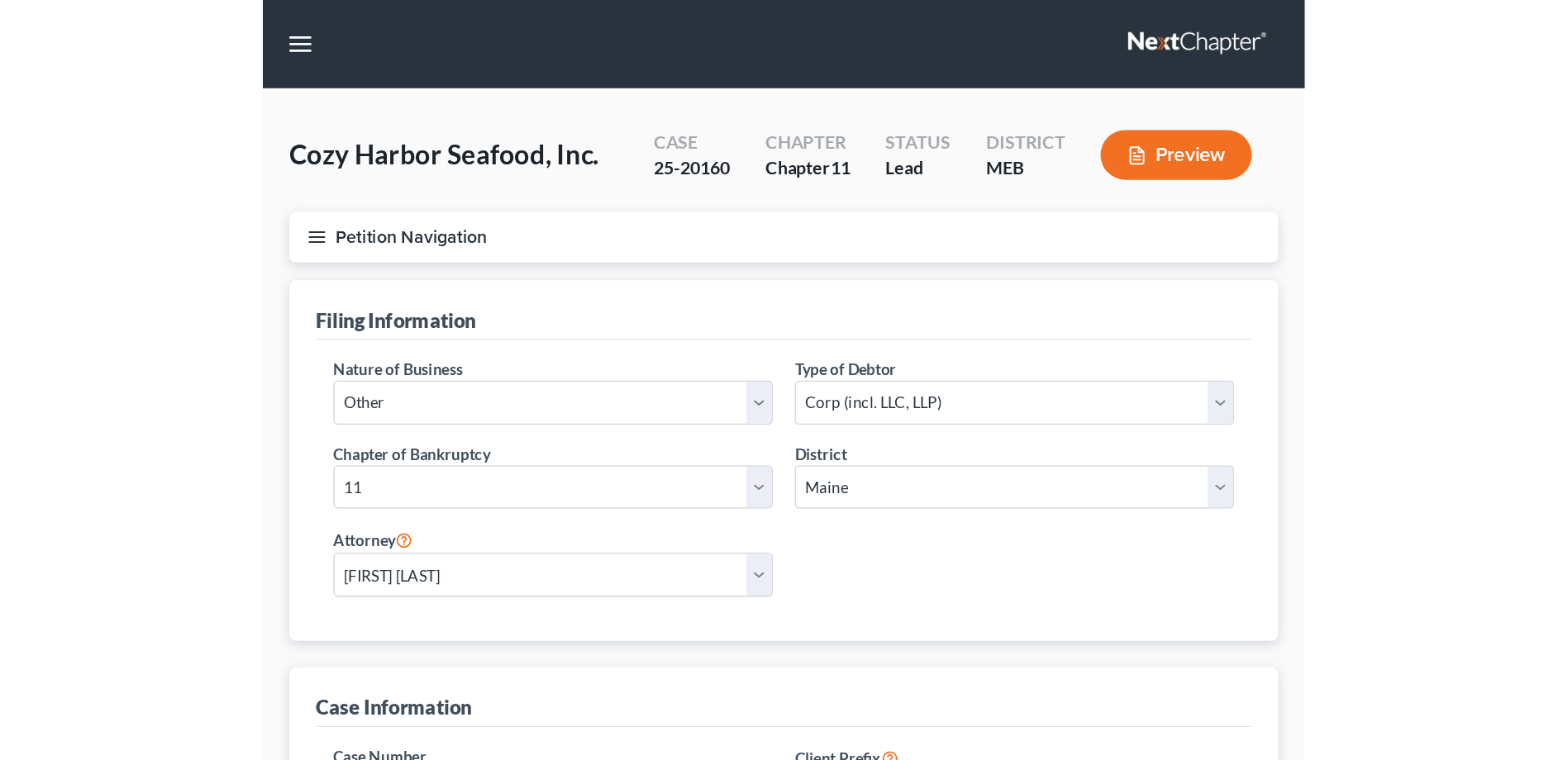 scroll, scrollTop: 0, scrollLeft: 0, axis: both 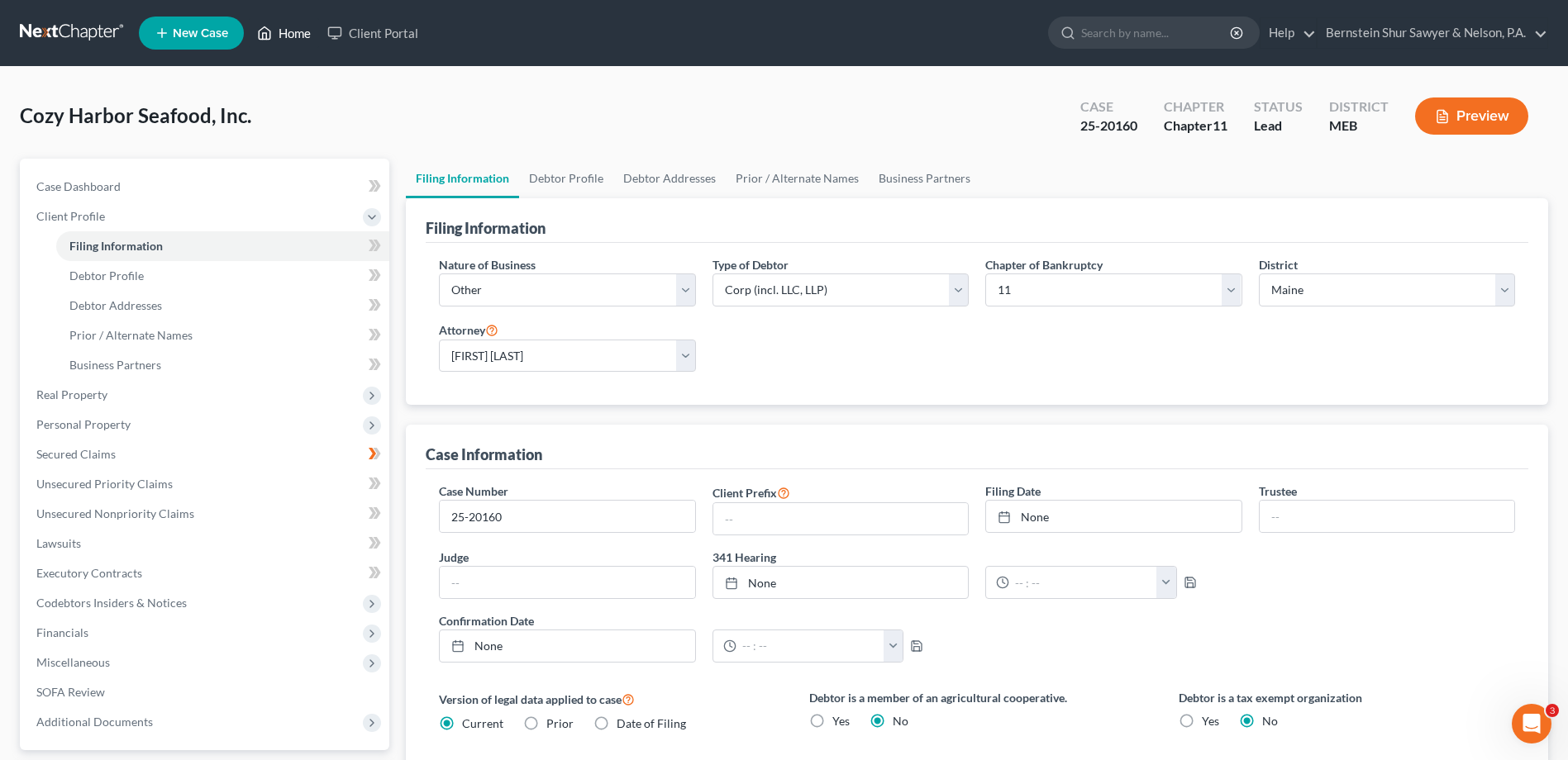 click on "Home" at bounding box center [284, 33] 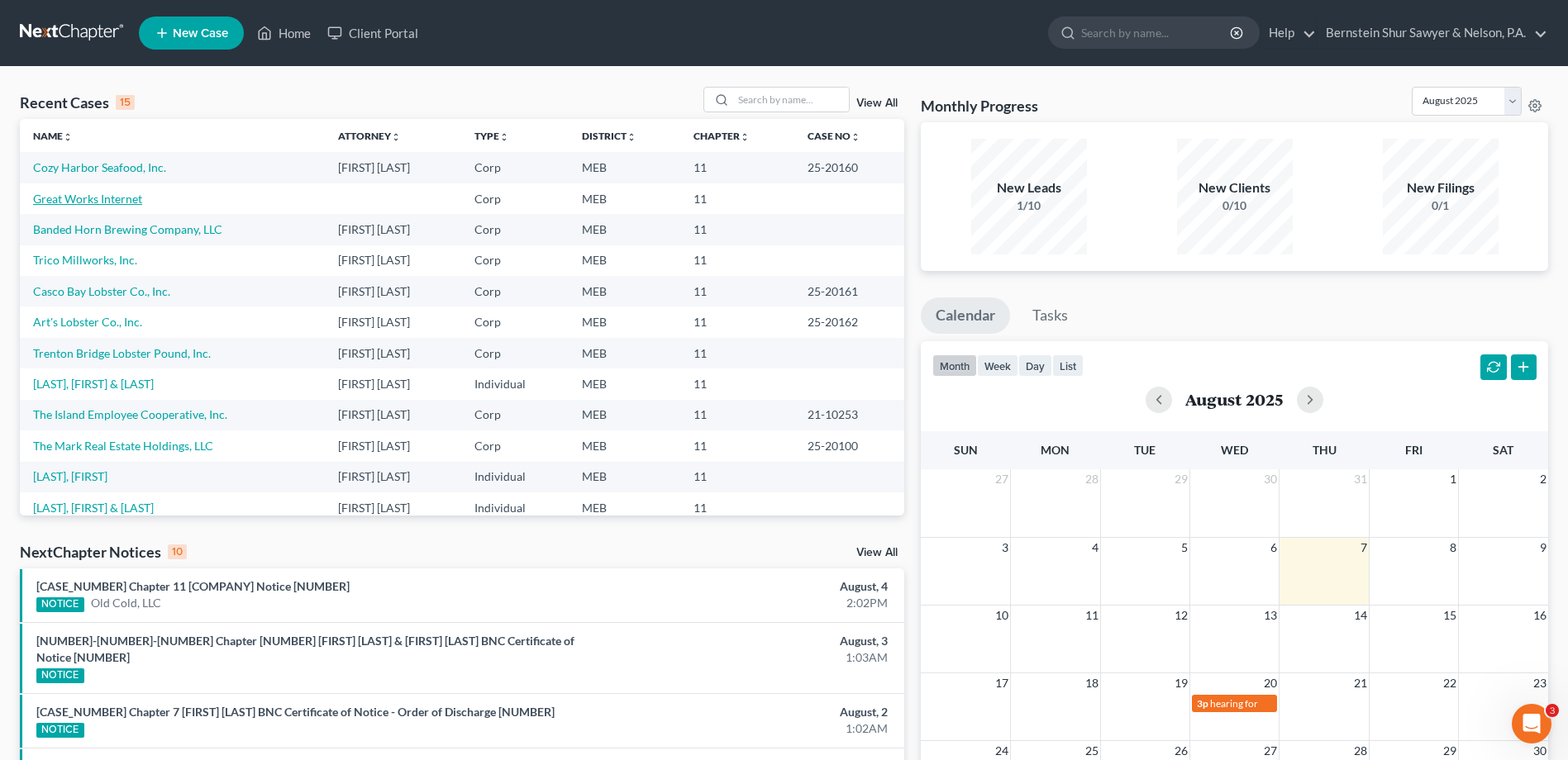 drag, startPoint x: 105, startPoint y: 196, endPoint x: 87, endPoint y: 199, distance: 18.24829 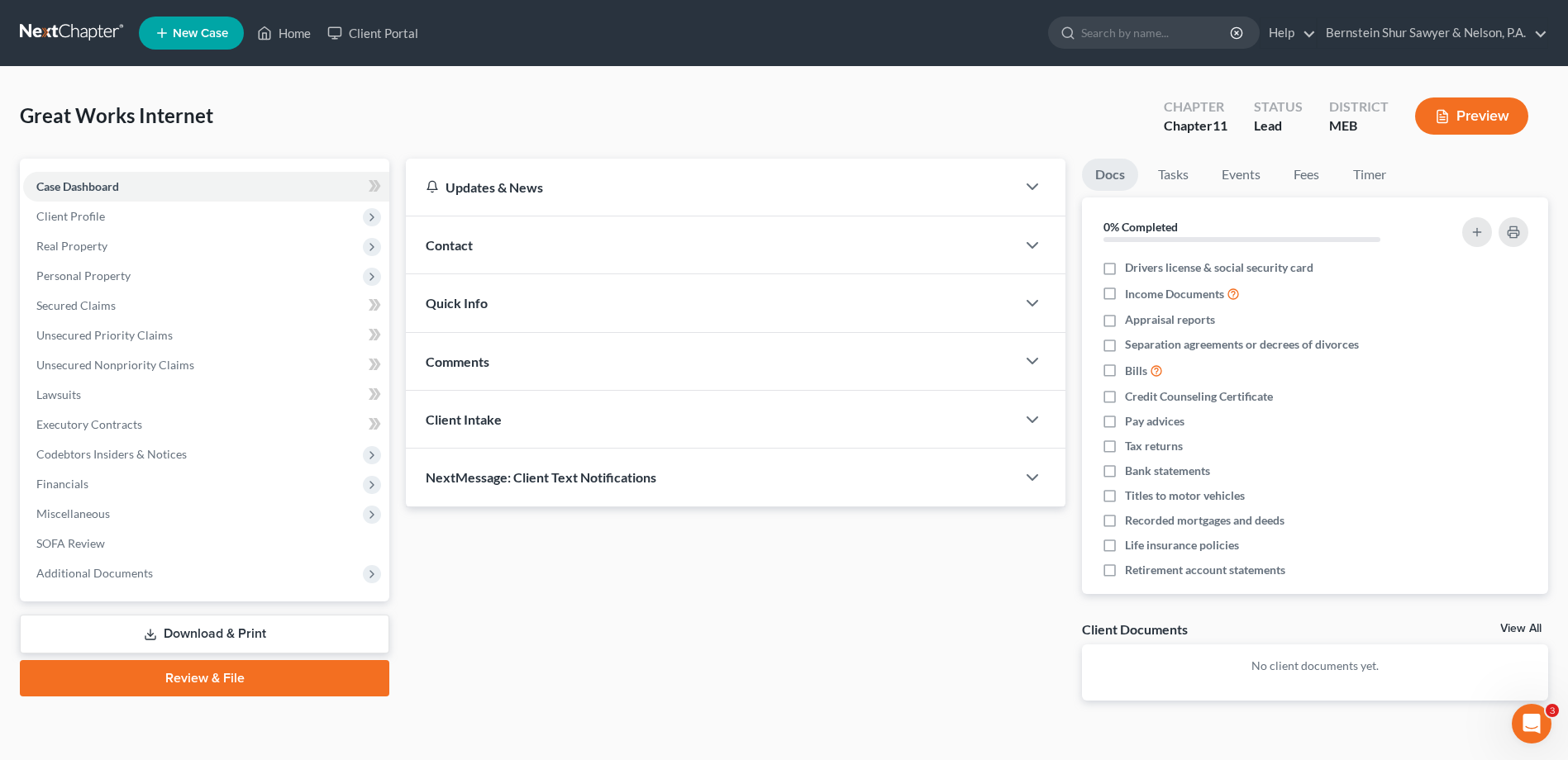 click on "Great Works Internet" at bounding box center (117, 115) 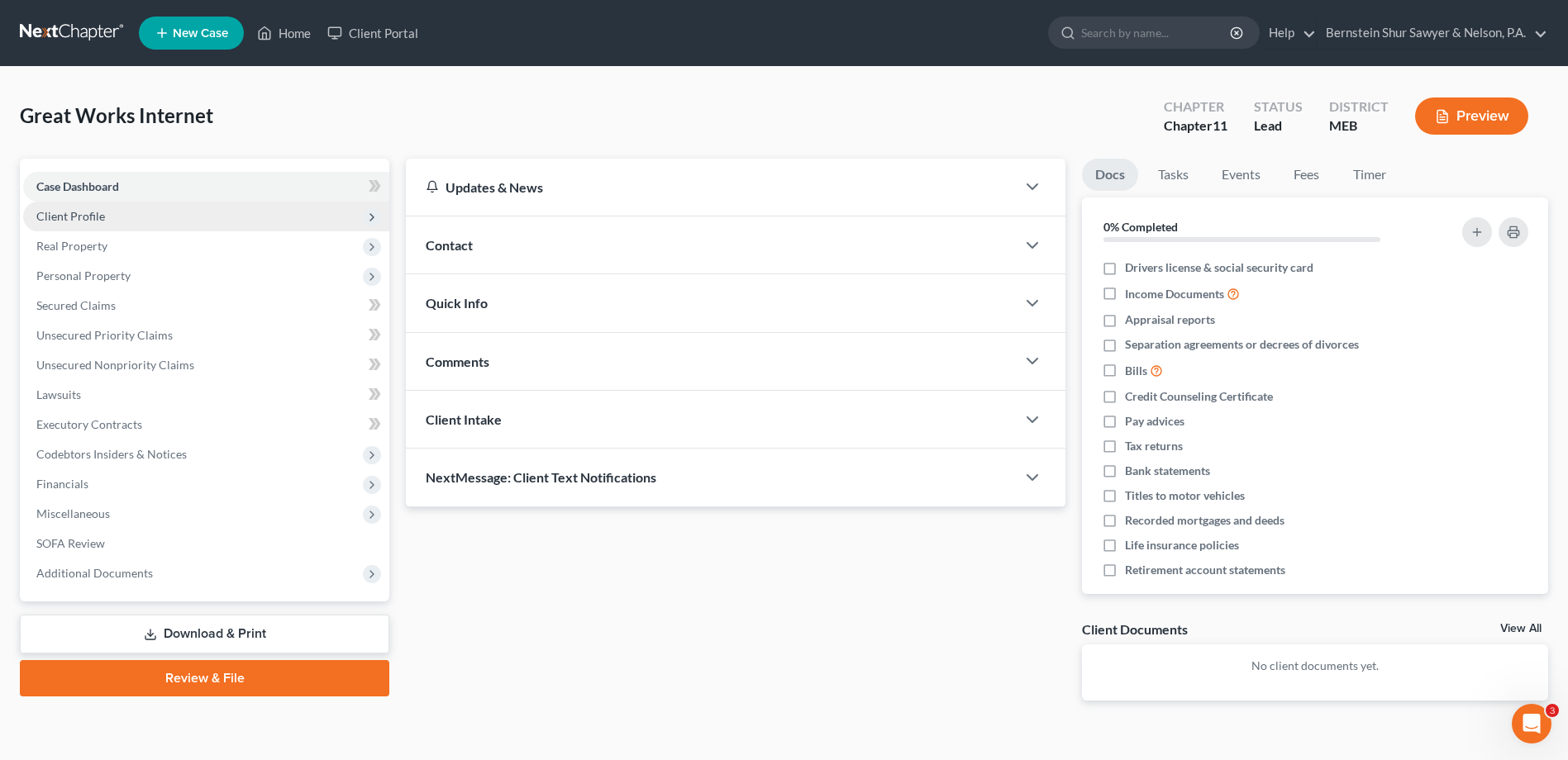 drag, startPoint x: 152, startPoint y: 120, endPoint x: 74, endPoint y: 205, distance: 115.36464 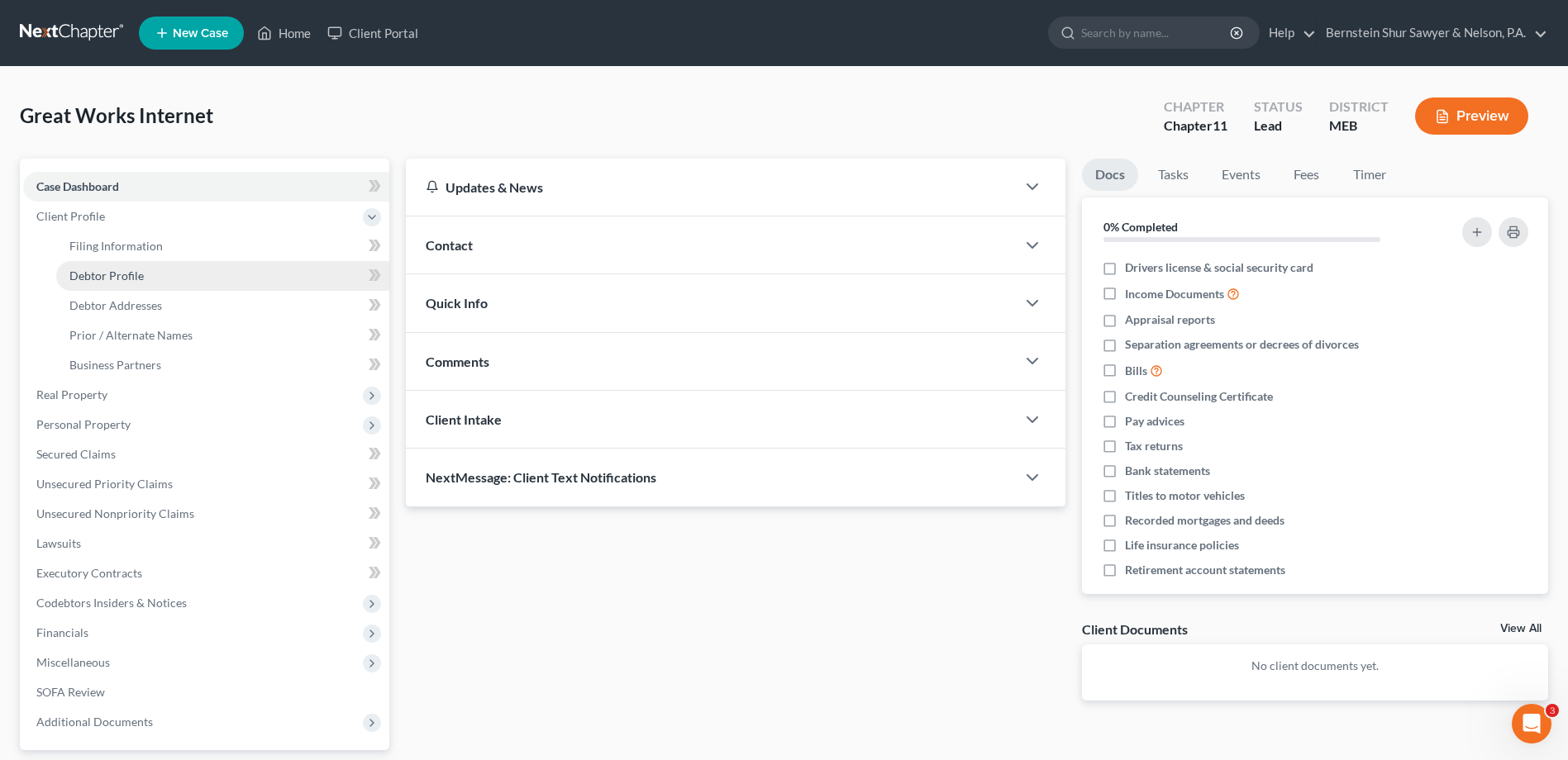 click on "Debtor Profile" at bounding box center (107, 275) 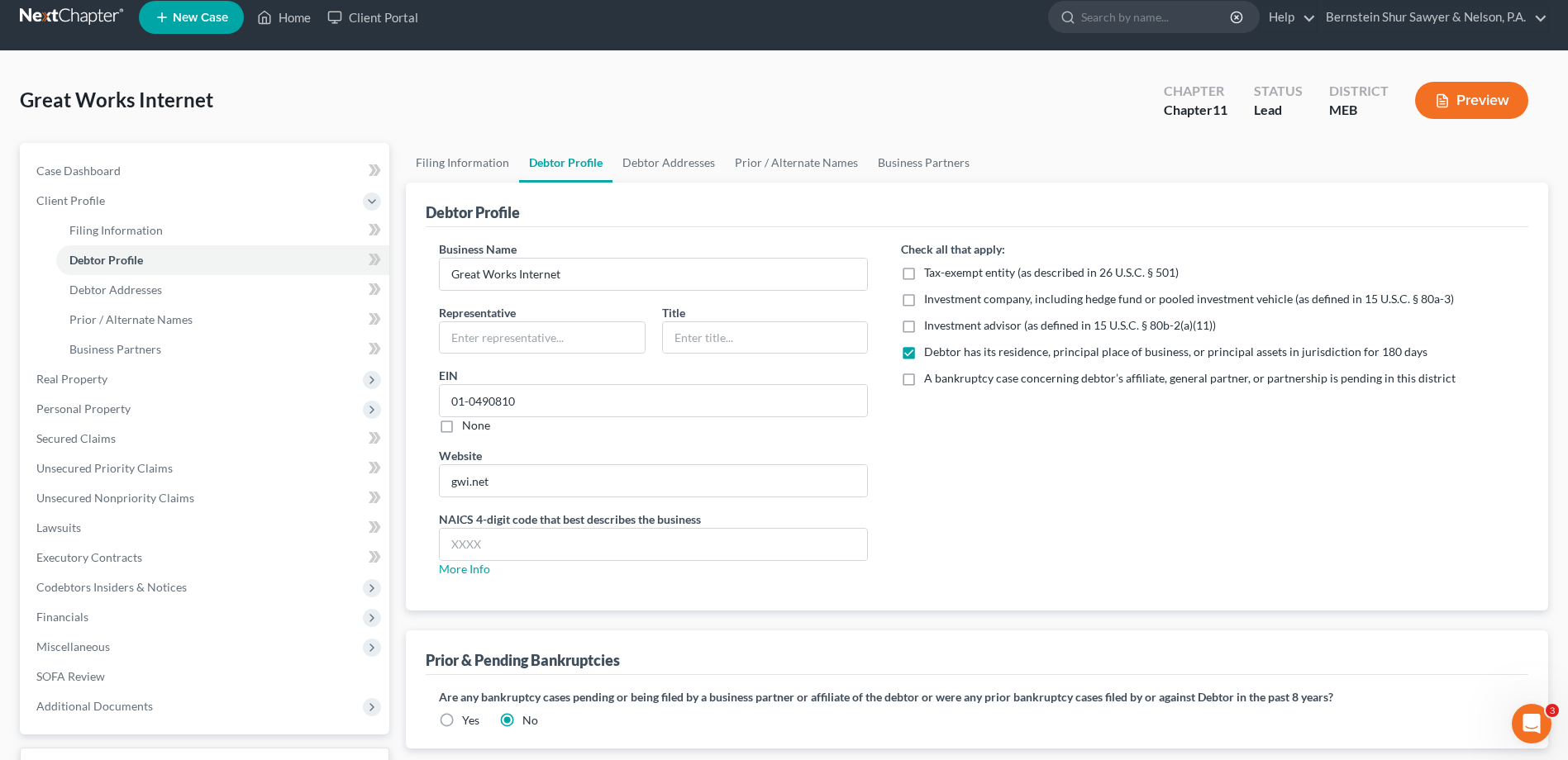 scroll, scrollTop: 0, scrollLeft: 0, axis: both 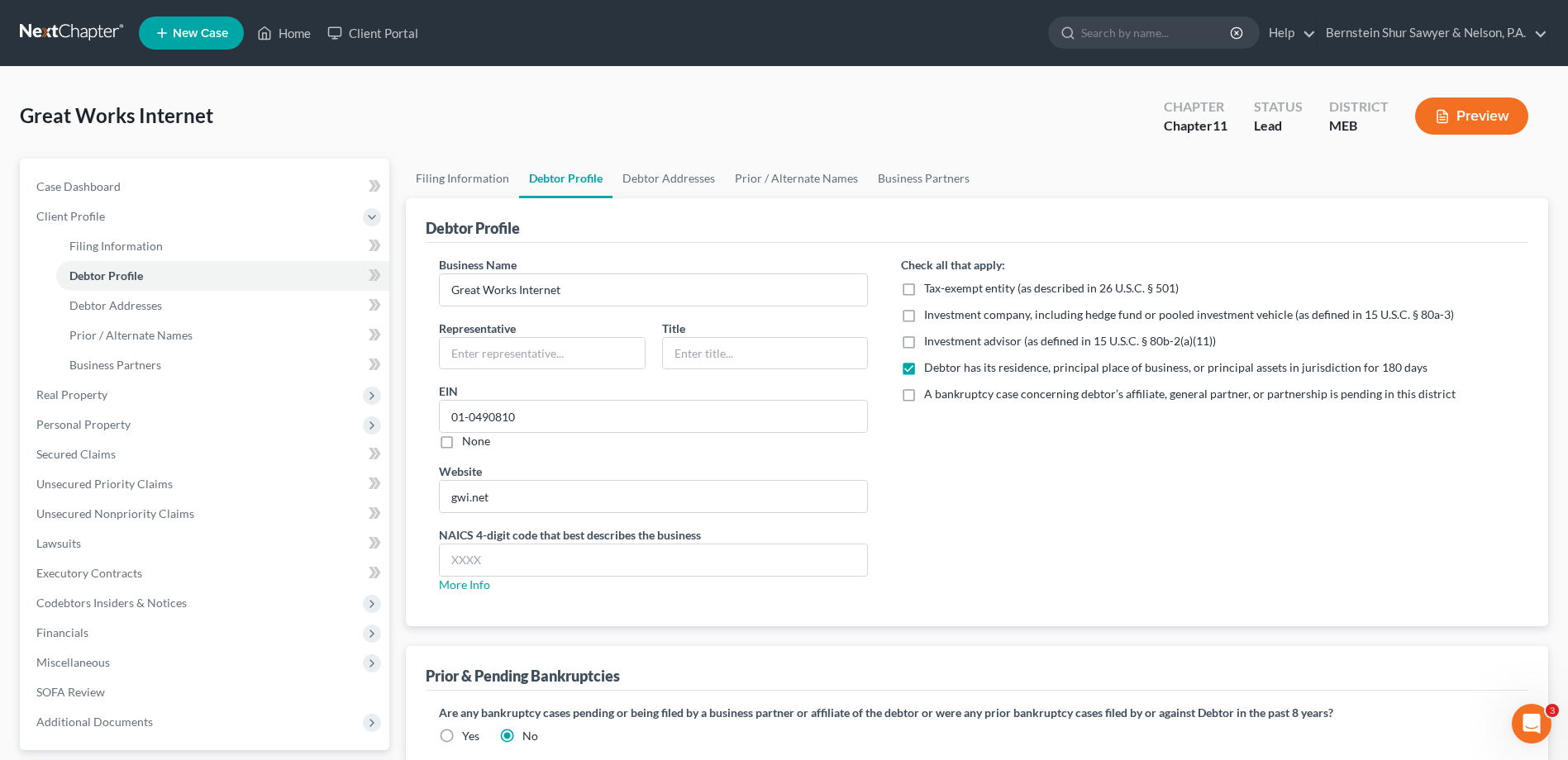 click on "Great Works Internet" at bounding box center [117, 115] 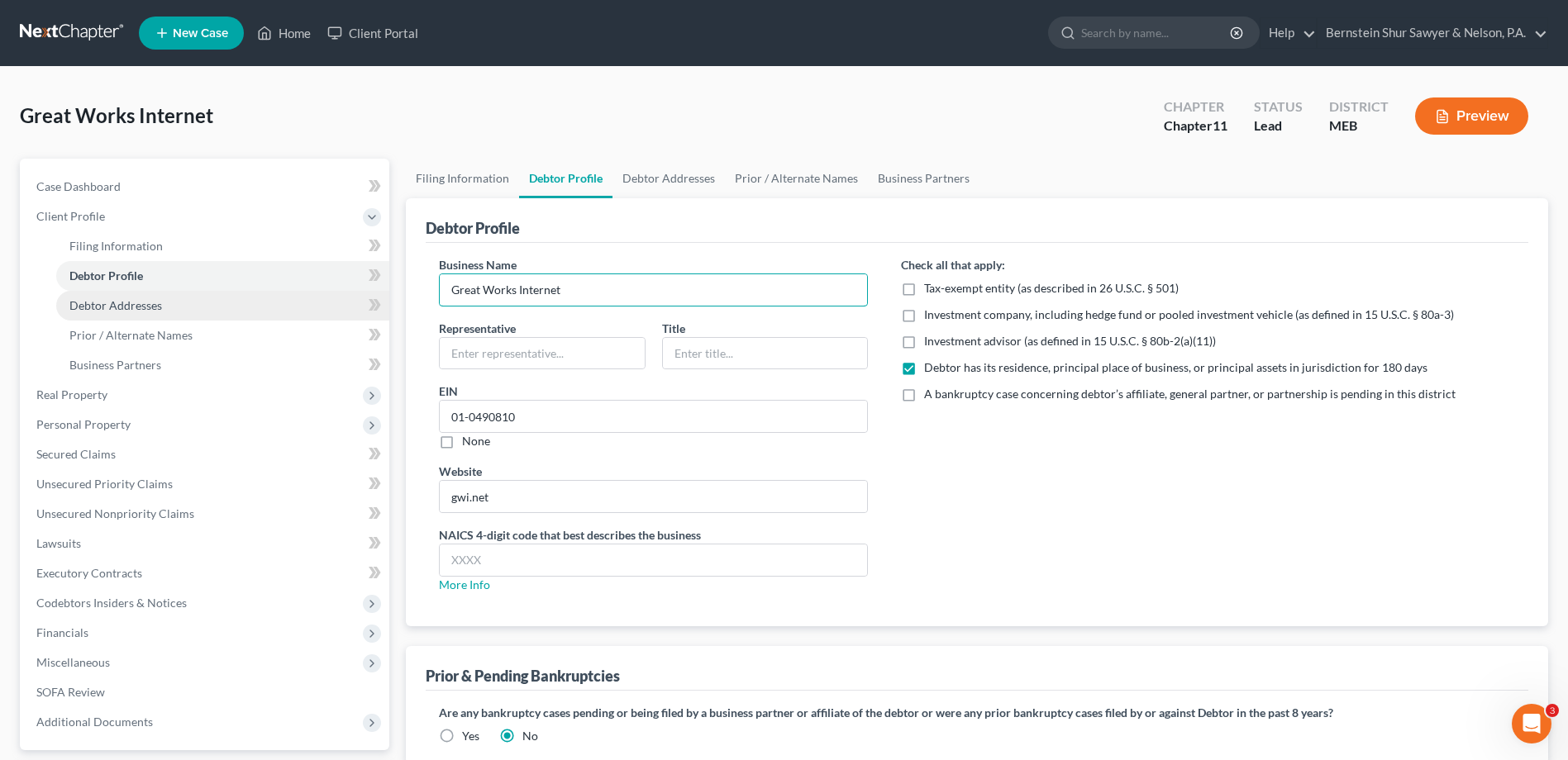 drag, startPoint x: 584, startPoint y: 291, endPoint x: 320, endPoint y: 291, distance: 264 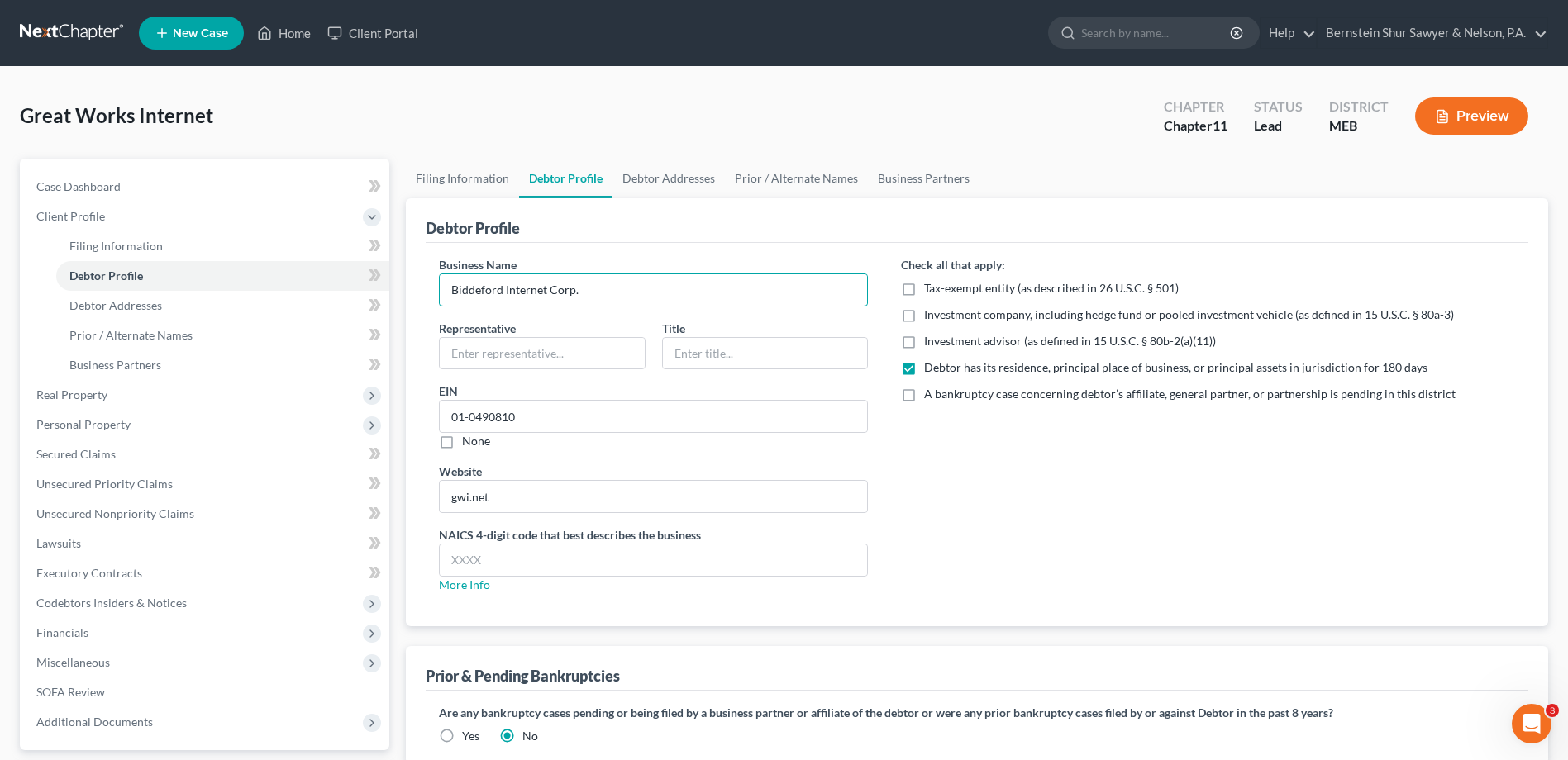 type on "Biddeford Internet Corp." 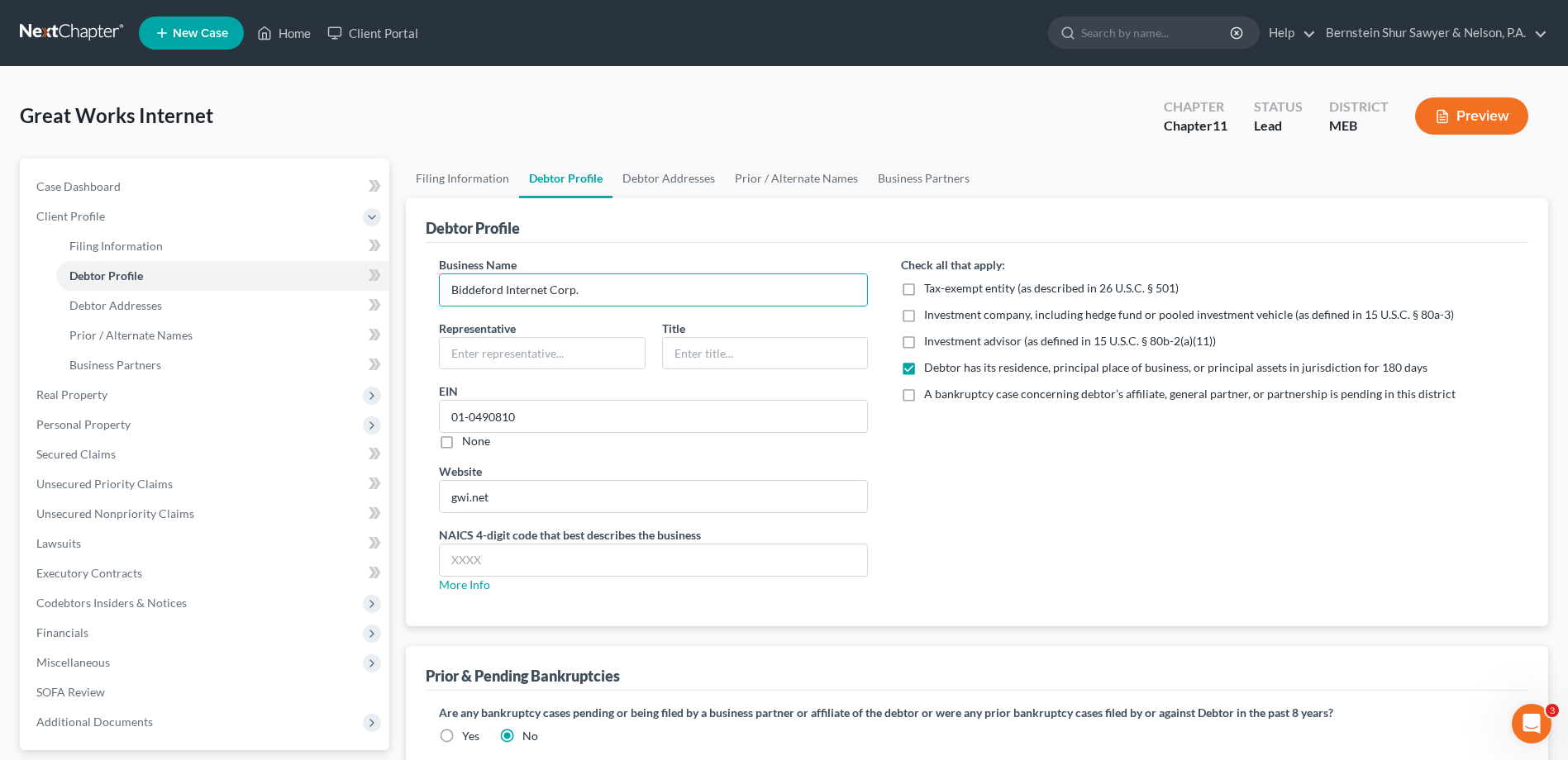 click on "Check all that apply: Tax-exempt entity (as described in 26 U.S.C. § 501) Investment company, including hedge fund or pooled investment vehicle (as defined in 15 U.S.C. § 80a-3) Investment advisor (as defined in 15 U.S.C. § 80b-2(a)(11)) Debtor has its residence, principal place of business, or principal assets in jurisdiction for 180 days A bankruptcy case concerning debtor’s affiliate, general partner, or partnership is pending in this district" at bounding box center [1208, 431] 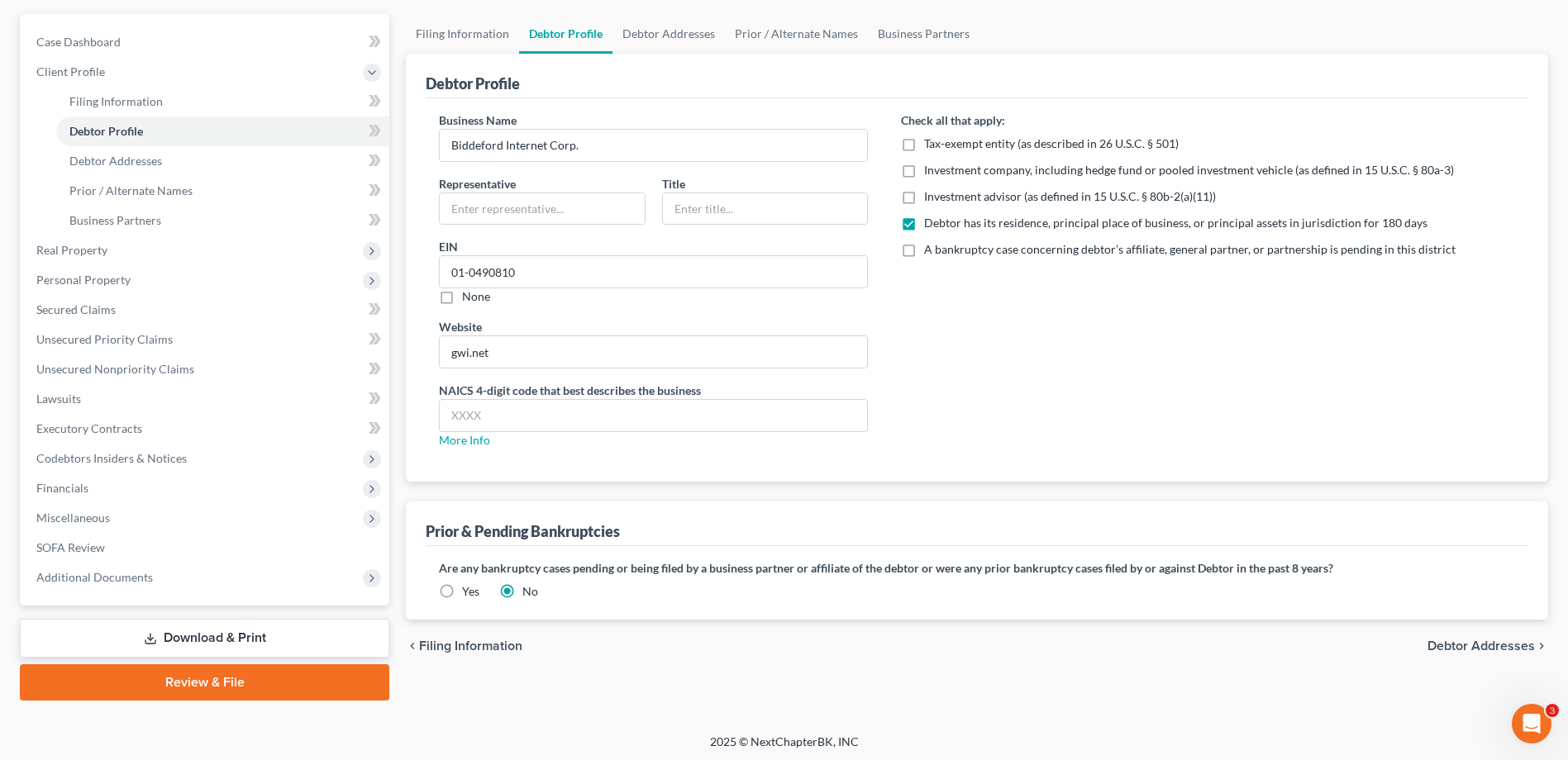 scroll, scrollTop: 148, scrollLeft: 0, axis: vertical 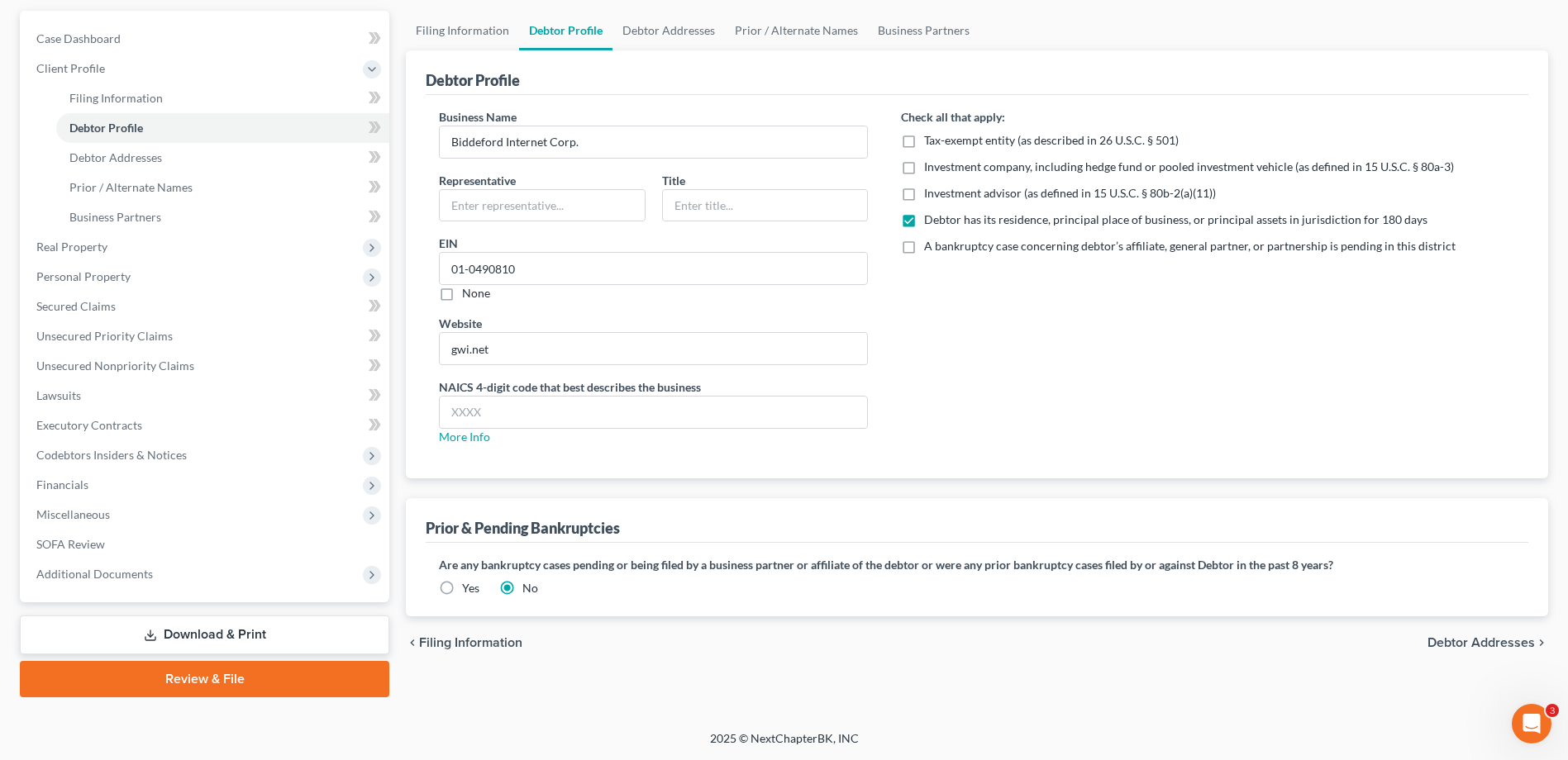 click on "Yes" at bounding box center [470, 588] 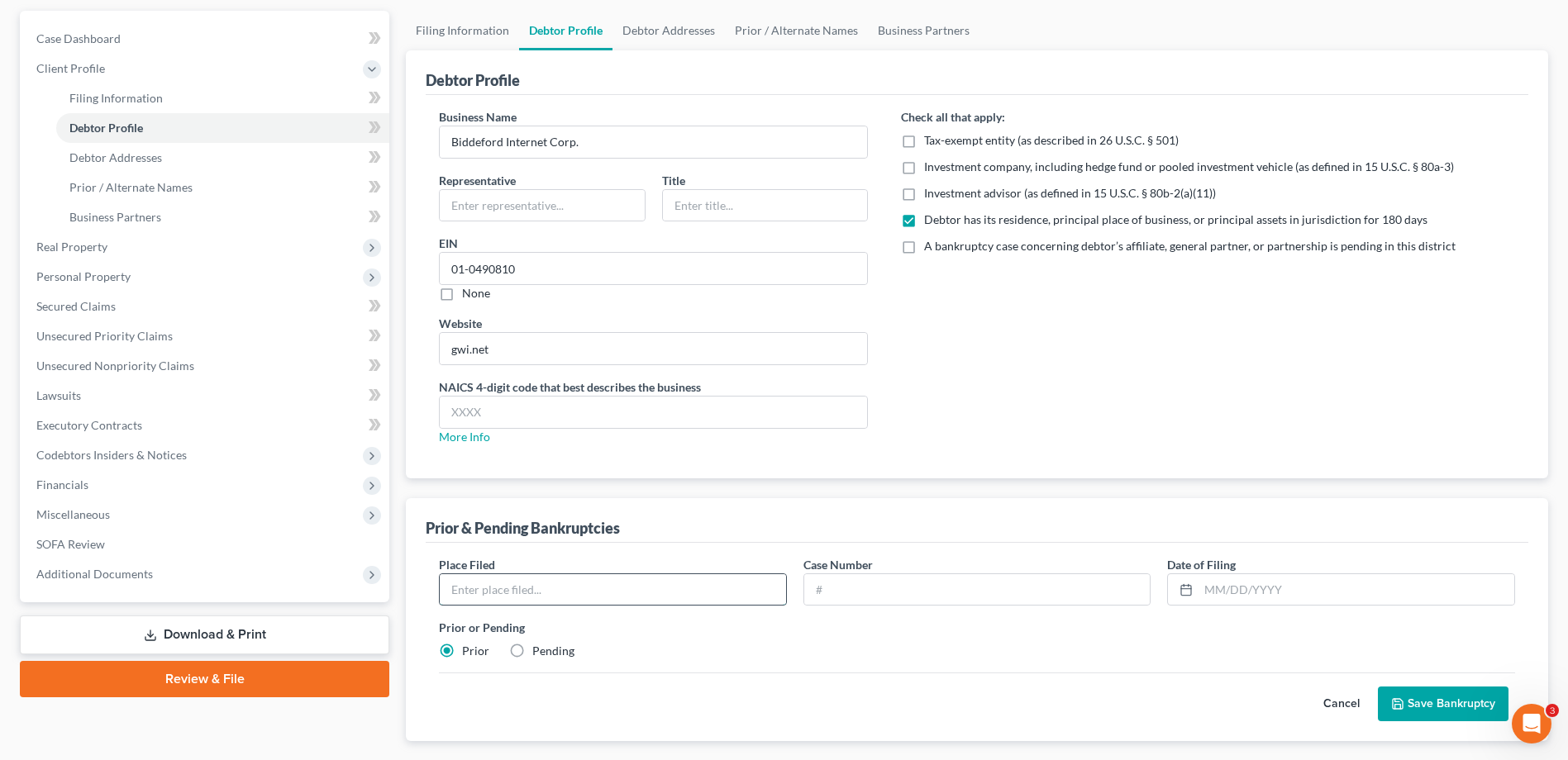 click at bounding box center (612, 590) 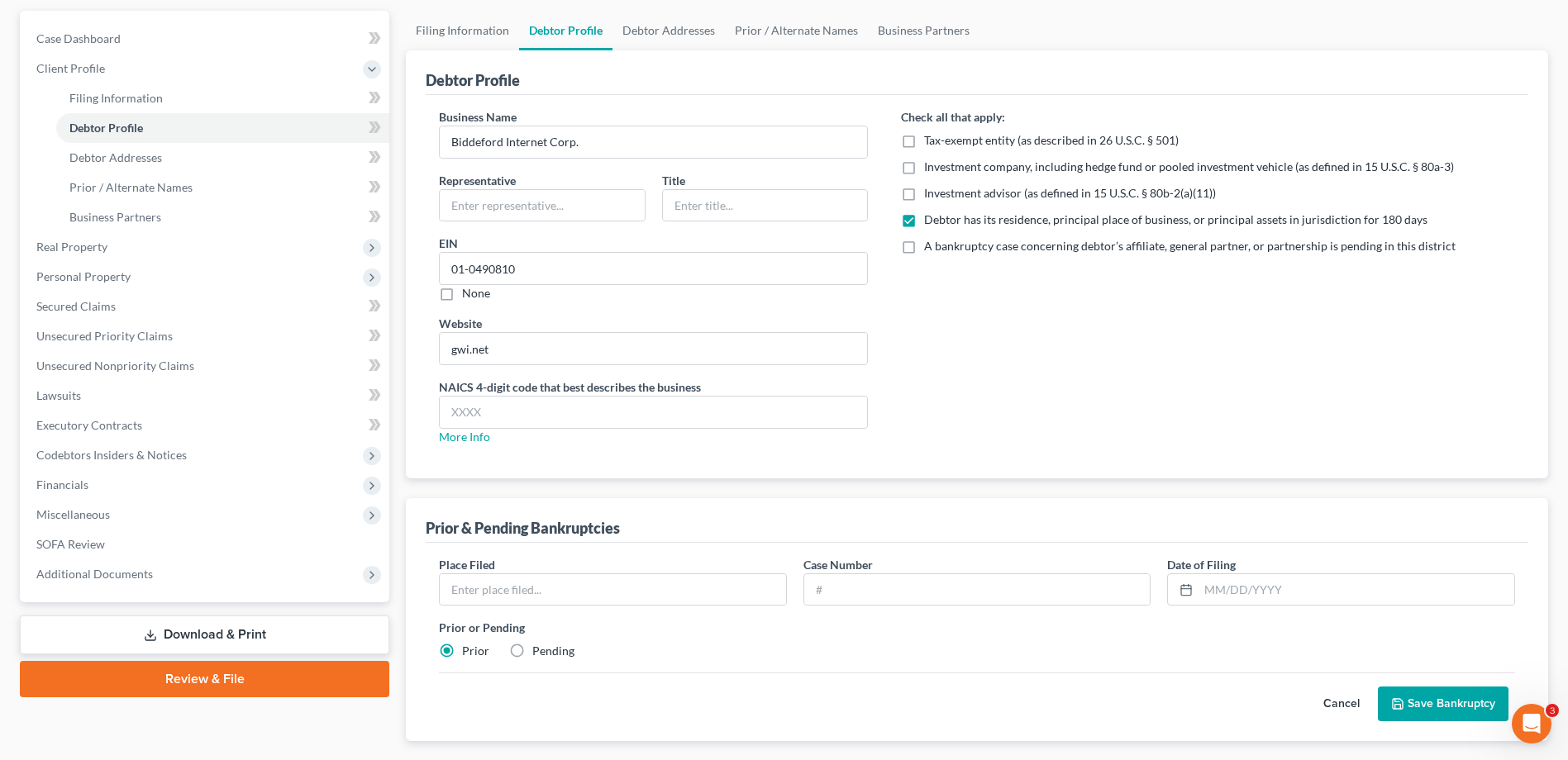 click on "Prior or Pending Prior Pending" at bounding box center (977, 639) 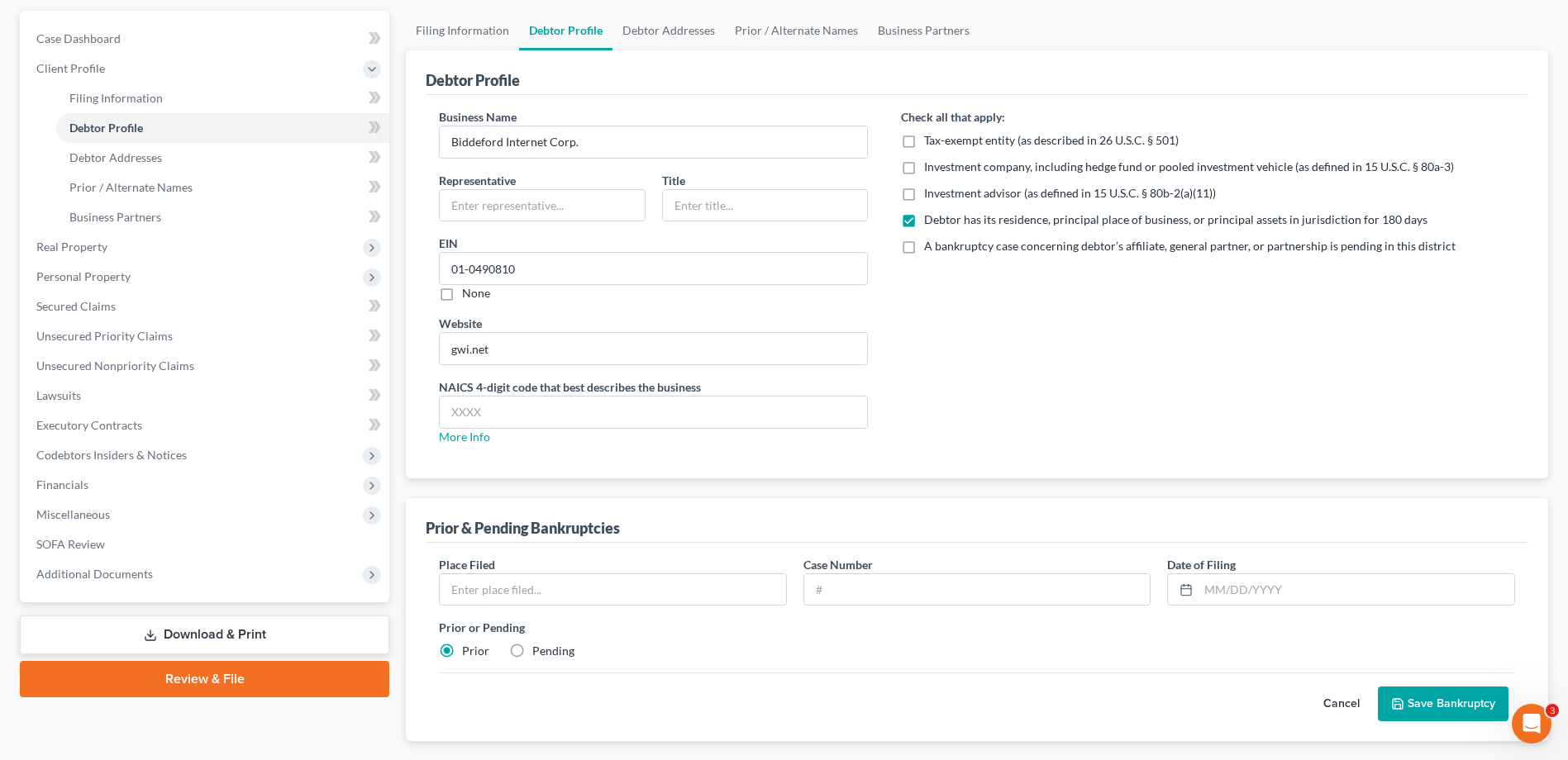 click on "Pending" at bounding box center (553, 651) 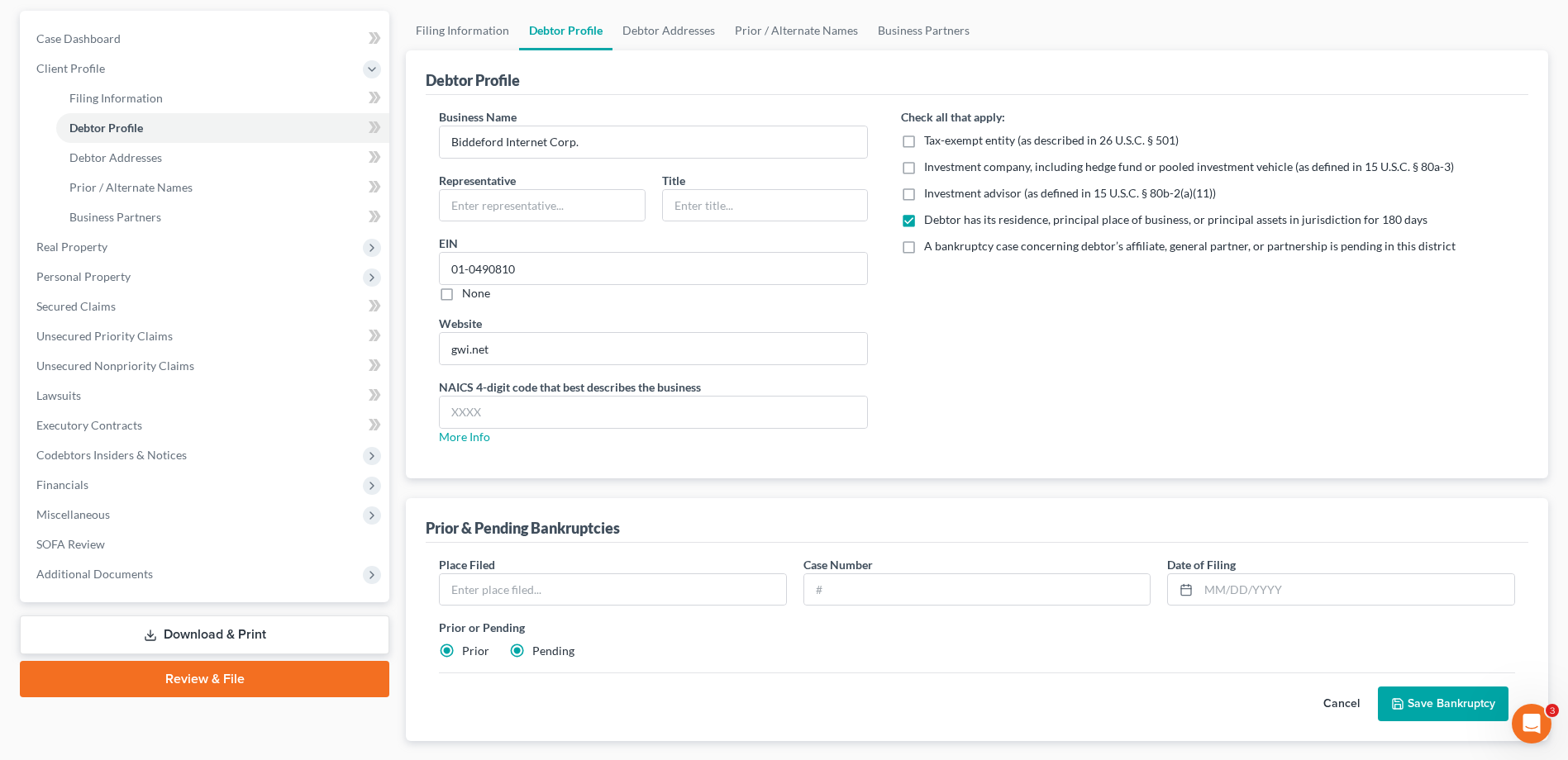 radio on "false" 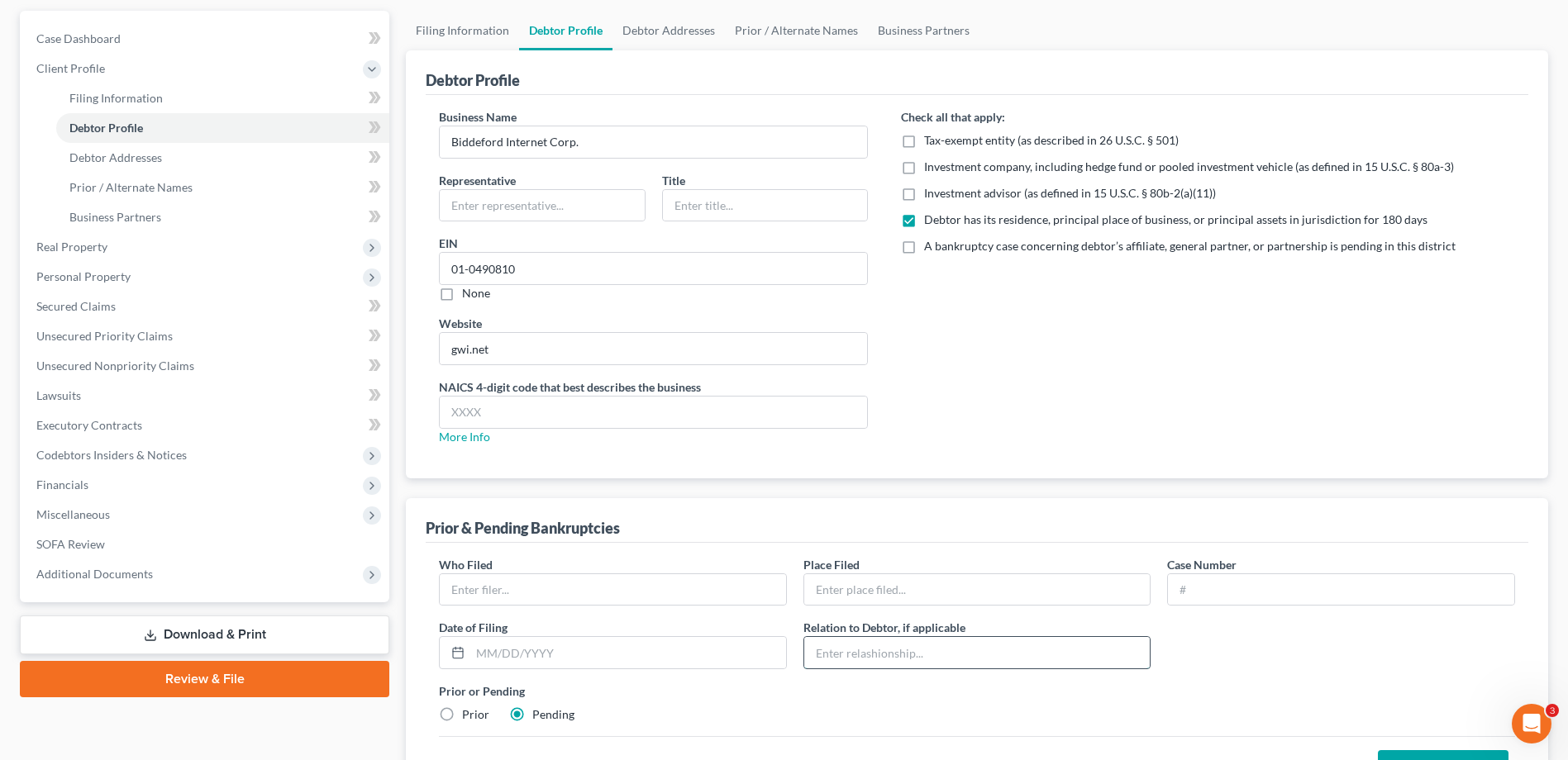 click at bounding box center (977, 653) 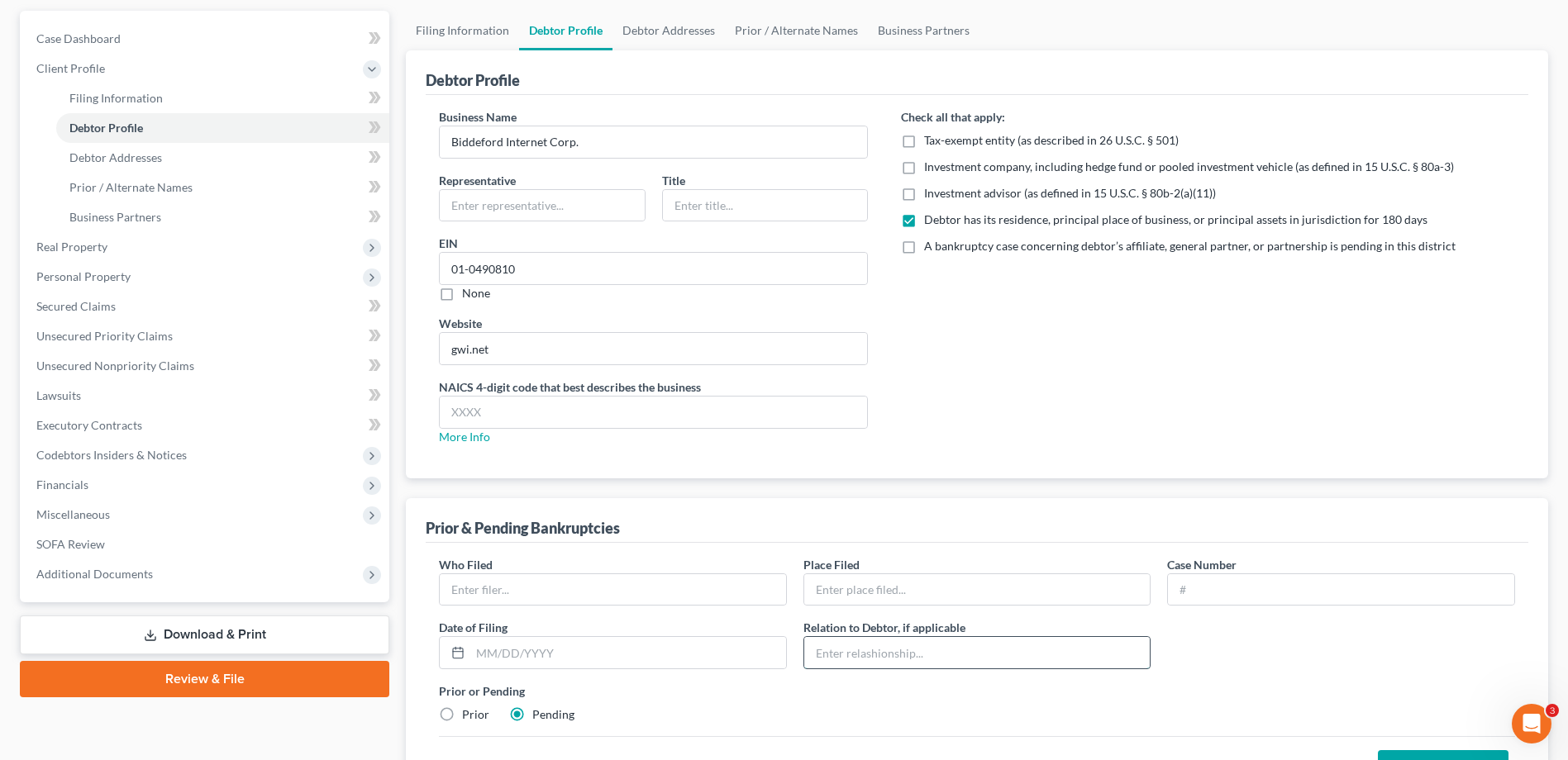 click at bounding box center (977, 653) 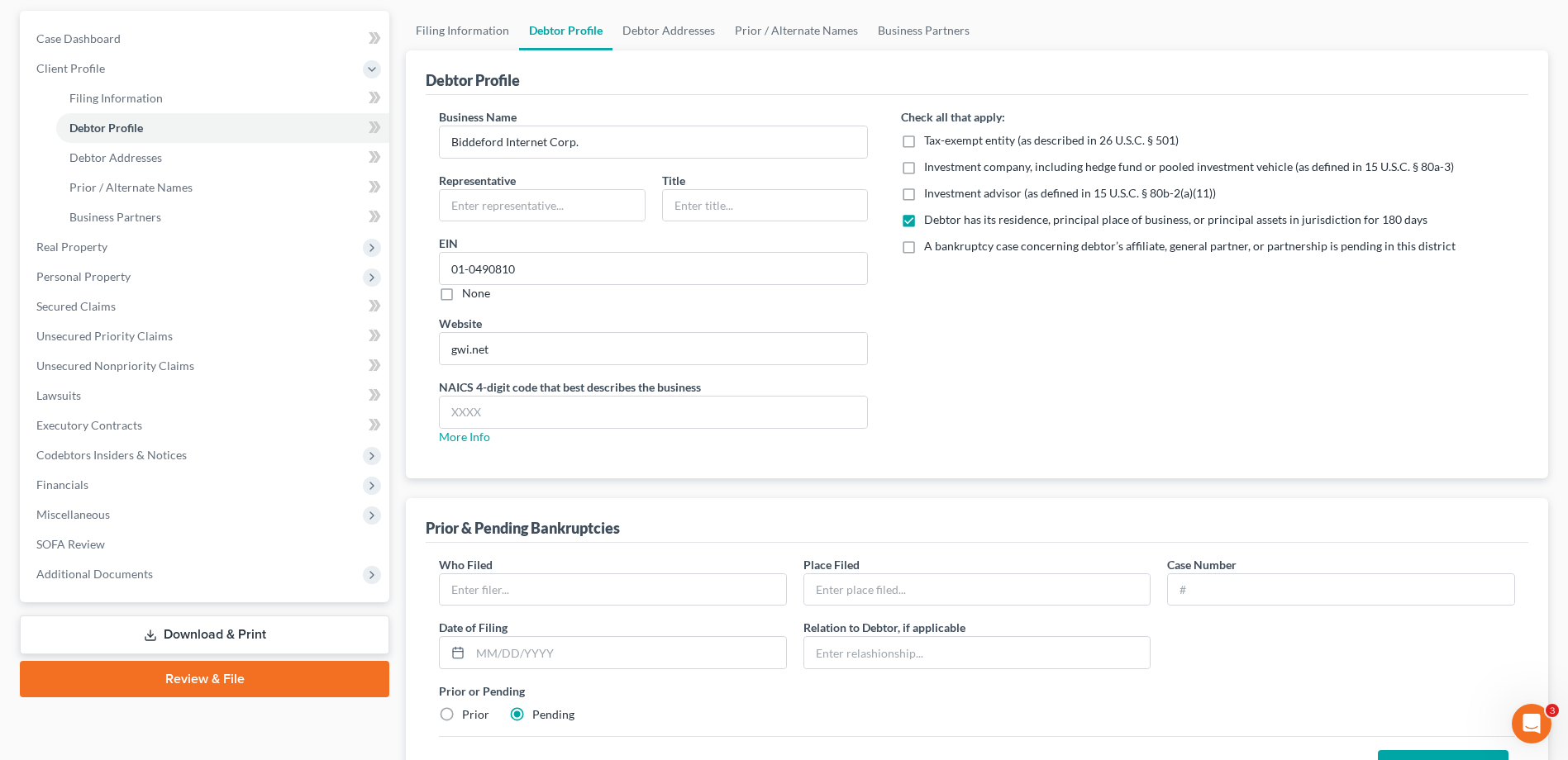 click on "Prior or Pending Prior Pending" at bounding box center [977, 702] 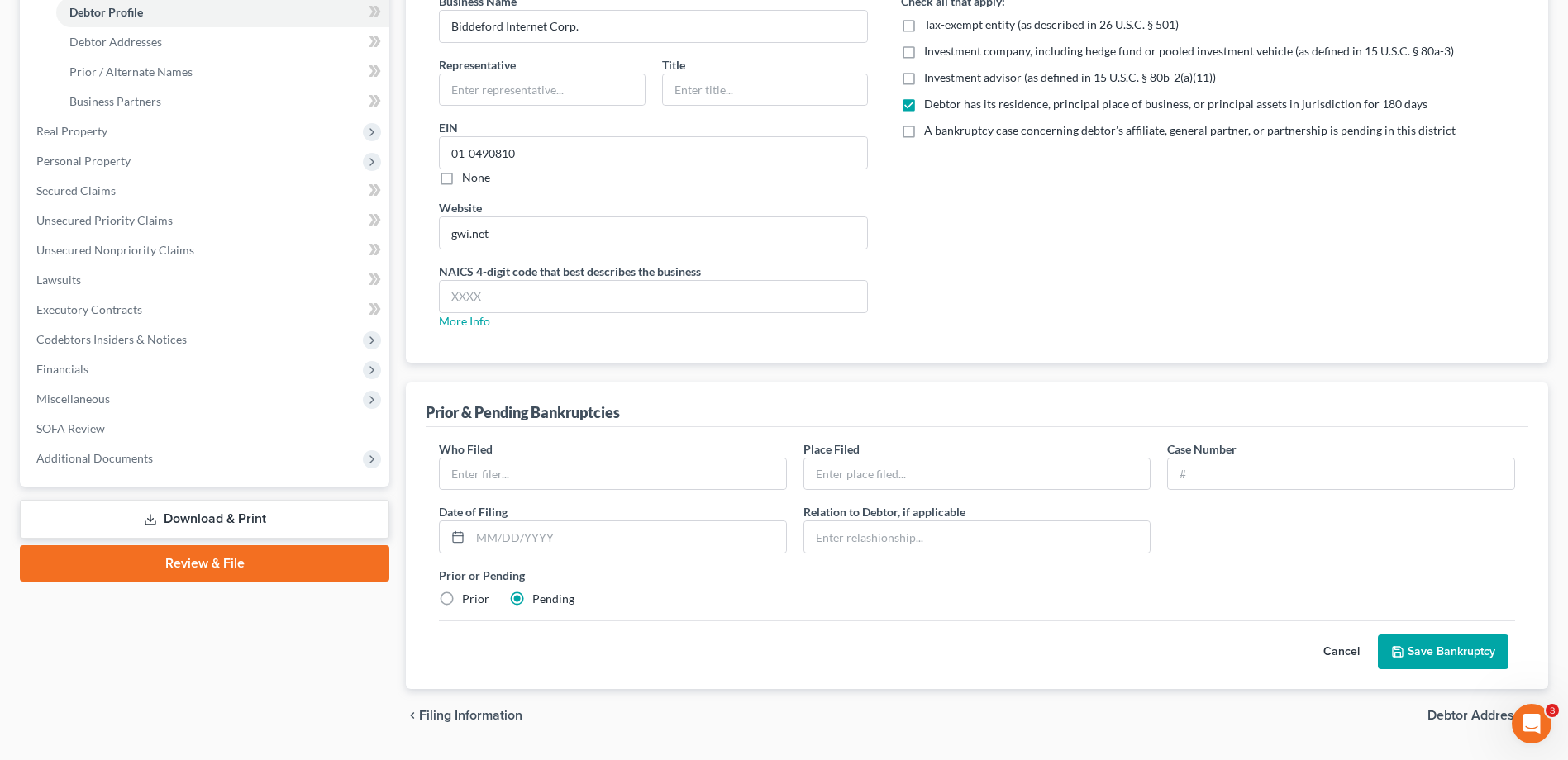 scroll, scrollTop: 308, scrollLeft: 0, axis: vertical 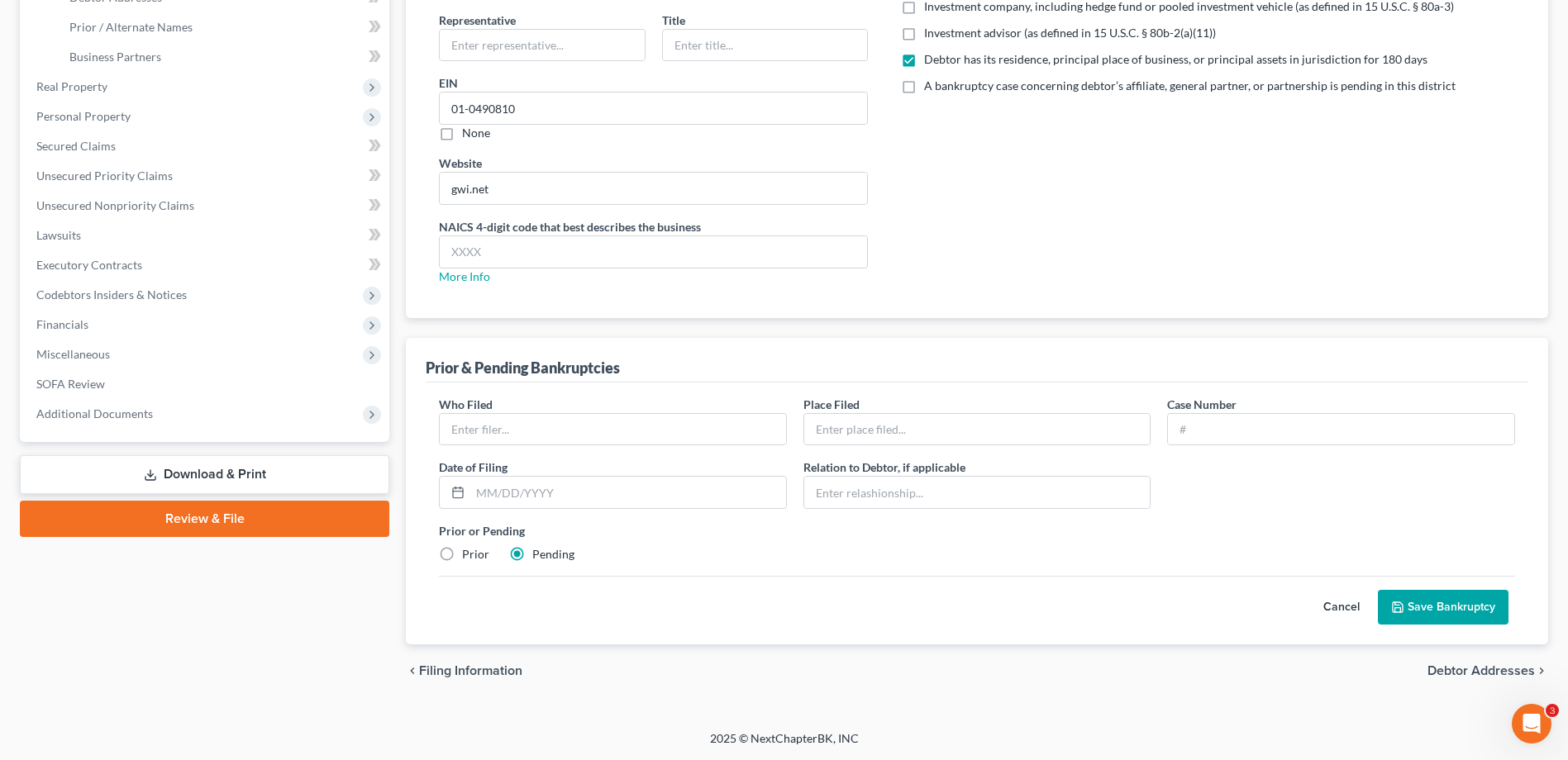 click on "Relation to Debtor, if applicable" at bounding box center [884, 467] 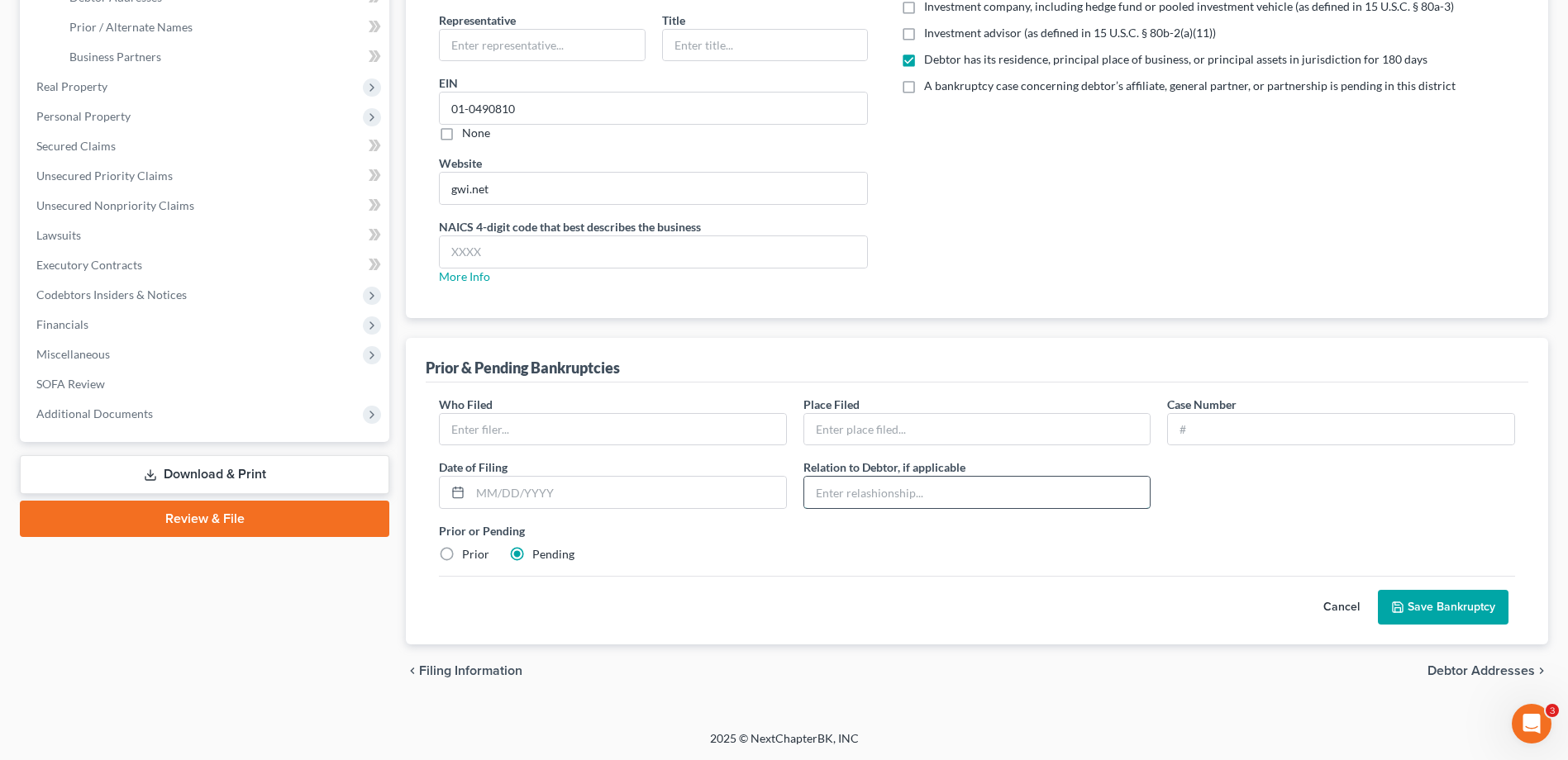 click at bounding box center (977, 492) 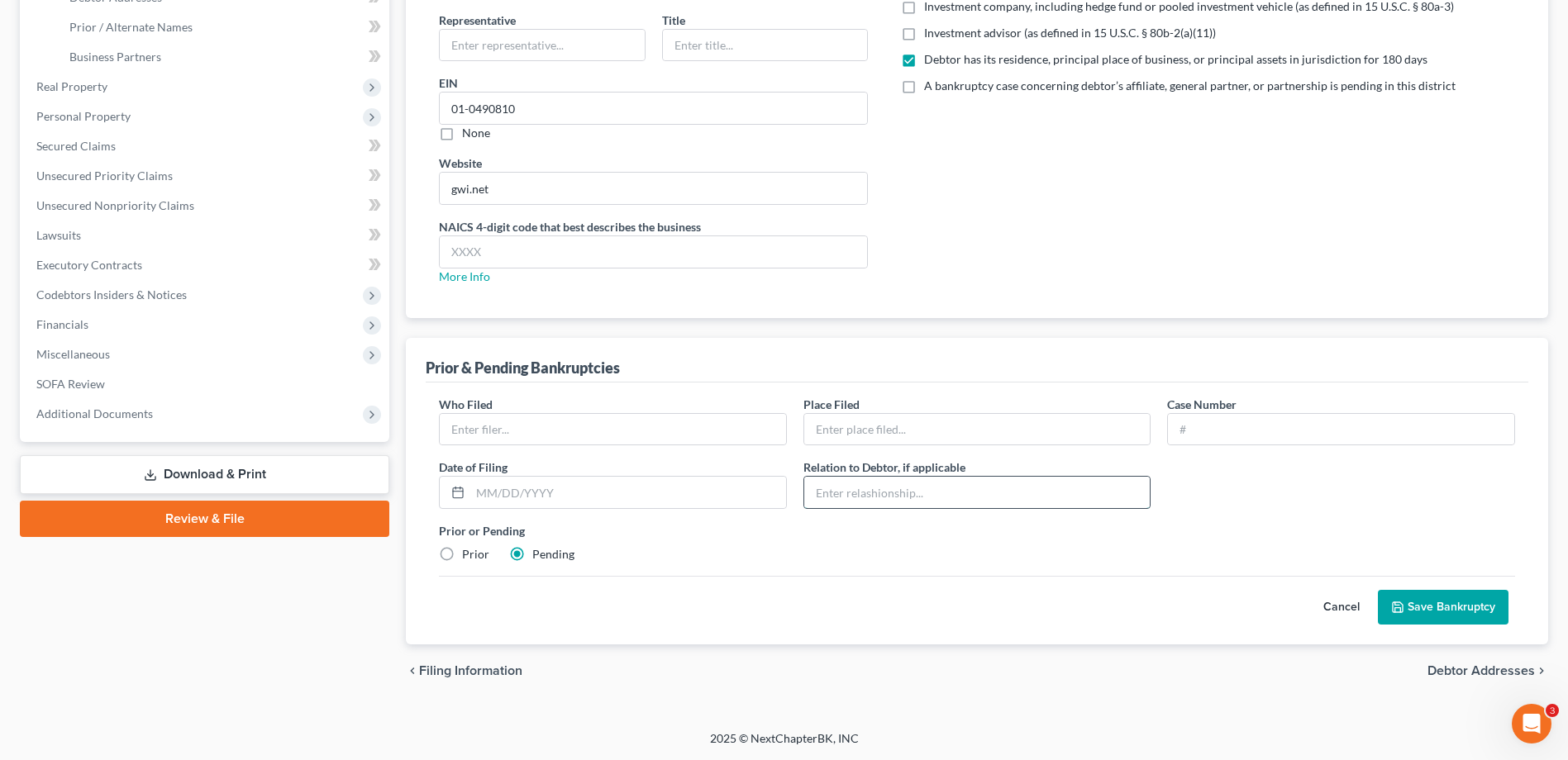 type on "Affiliate" 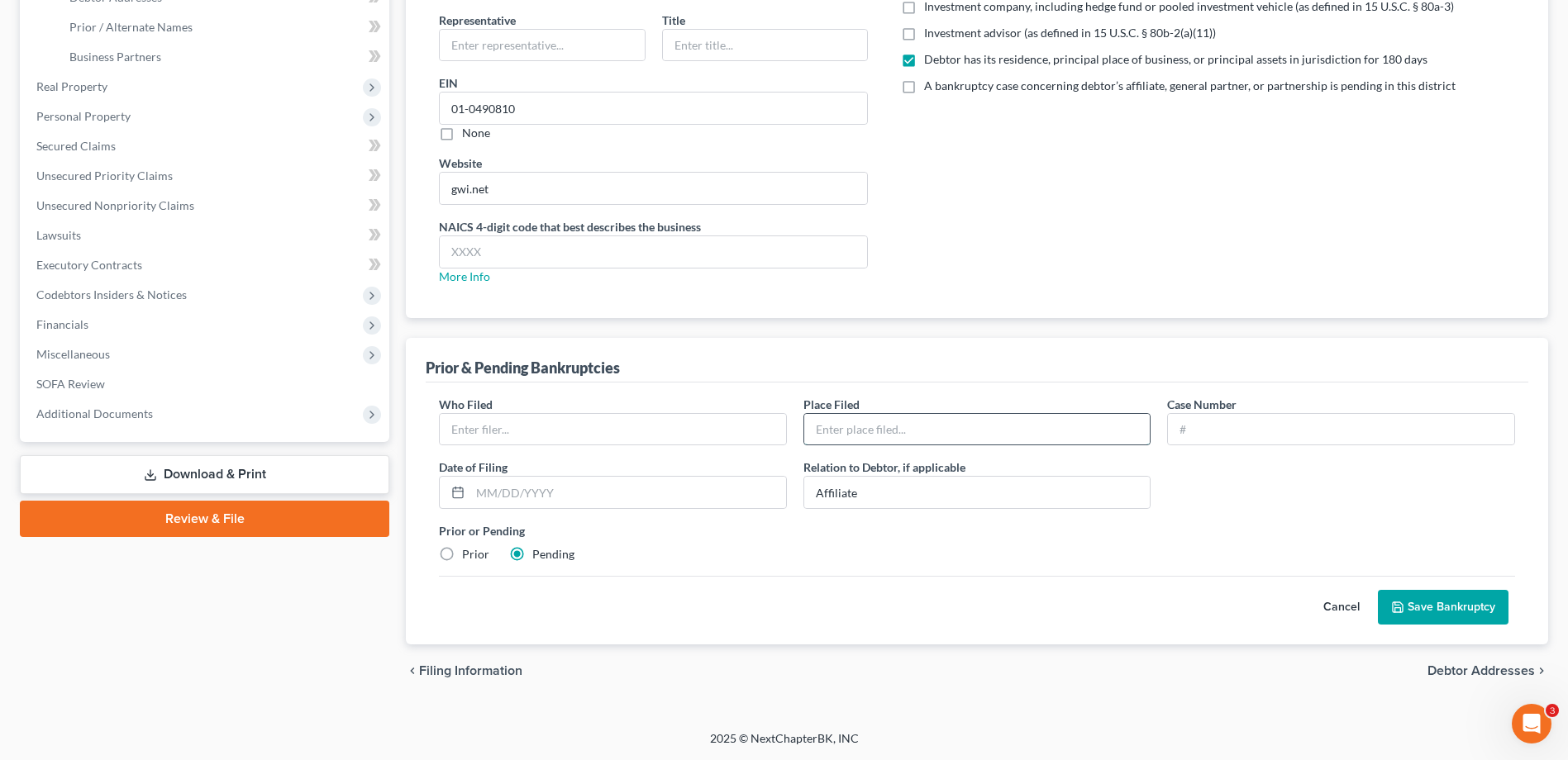 click at bounding box center [977, 430] 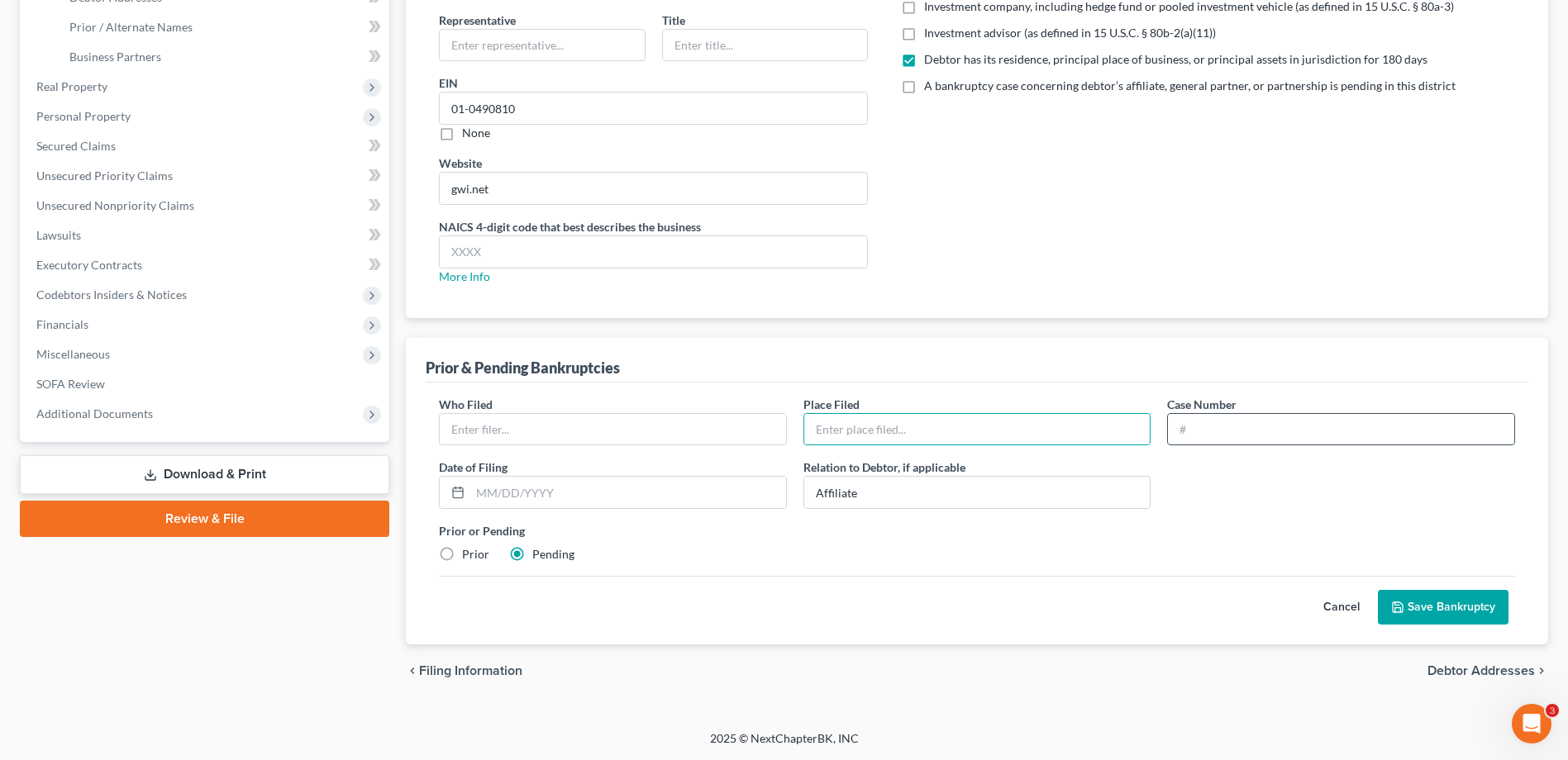 click at bounding box center (1341, 430) 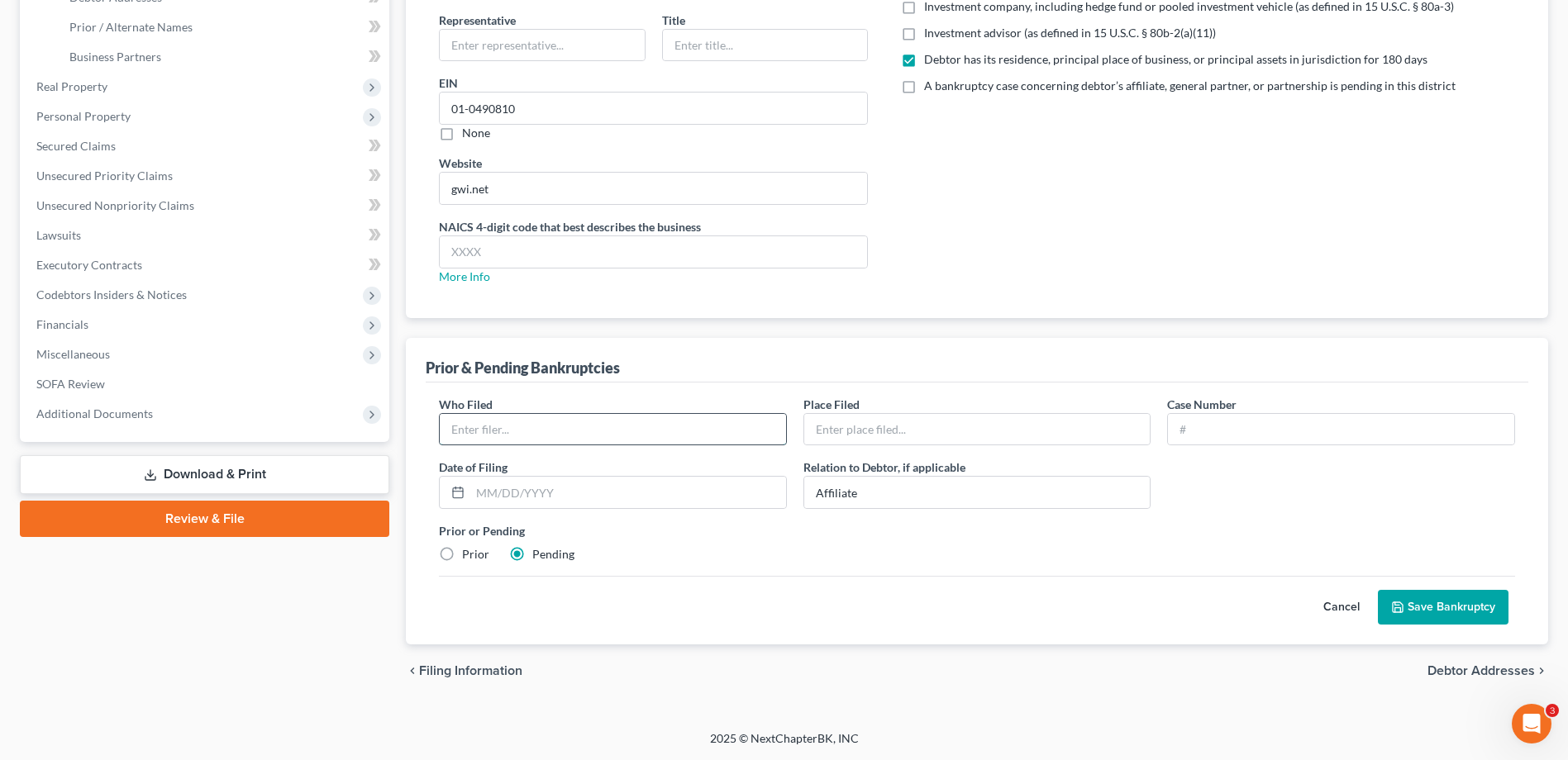 click at bounding box center [612, 430] 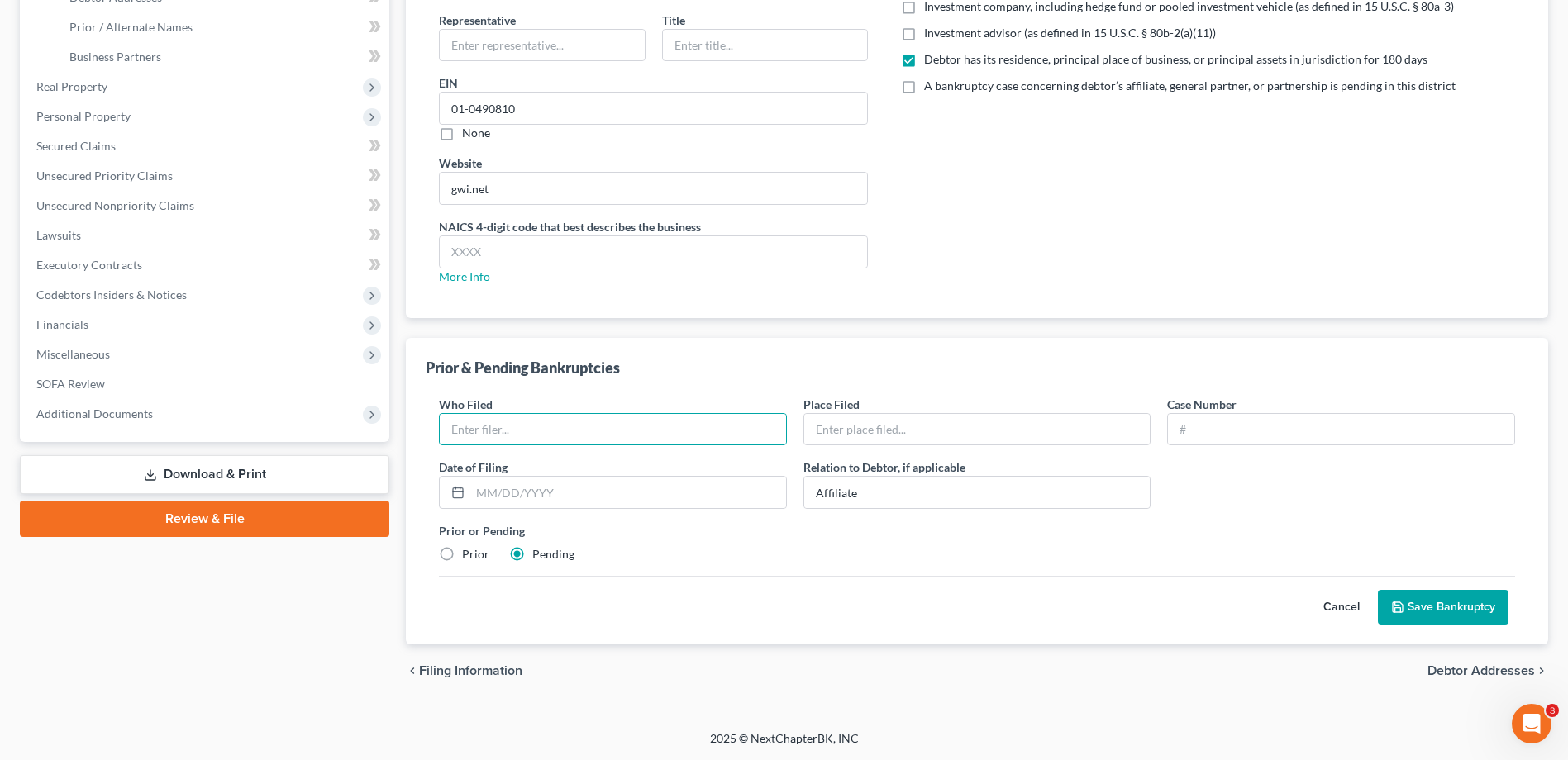 click on "Business Name [COMPANY] [COMPANY] Representative Title EIN [NUMBER] None Website [DOMAIN] NAICS 4-digit code that best describes the business More Info Check all that apply: Tax-exempt entity (as described in 26 U.S.C. § 501) Investment company, including hedge fund or pooled investment vehicle (as defined in 15 U.S.C. § 80a-3) Investment advisor (as defined in 15 U.S.C. § 80b-2(a)(11)) Debtor has its residence, principal place of business, or principal assets in jurisdiction for 180 days A bankruptcy case concerning debtor’s affiliate, general partner, or partnership is pending in this district" at bounding box center [977, 126] 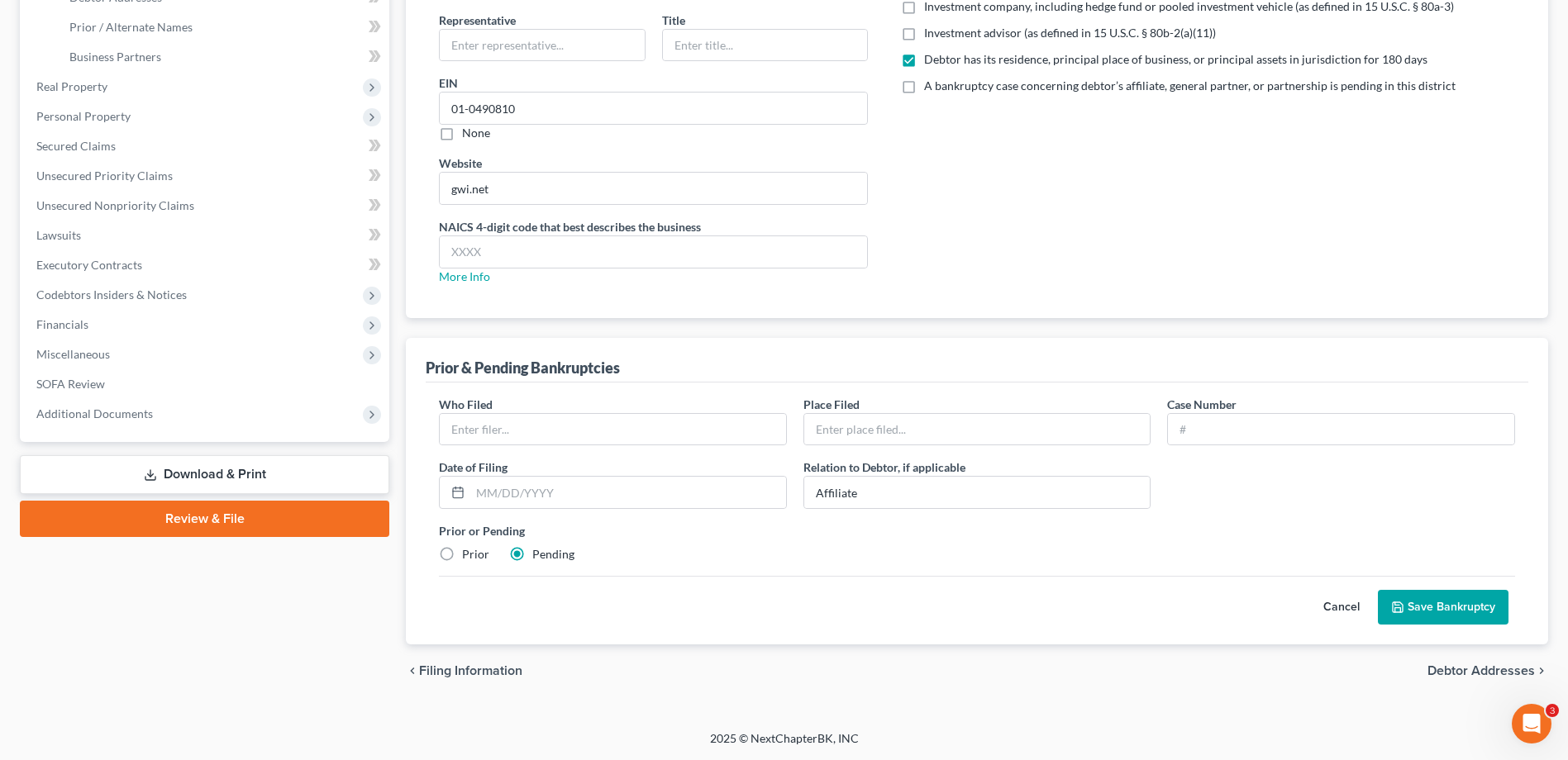 click on "Save Bankruptcy" at bounding box center [1443, 607] 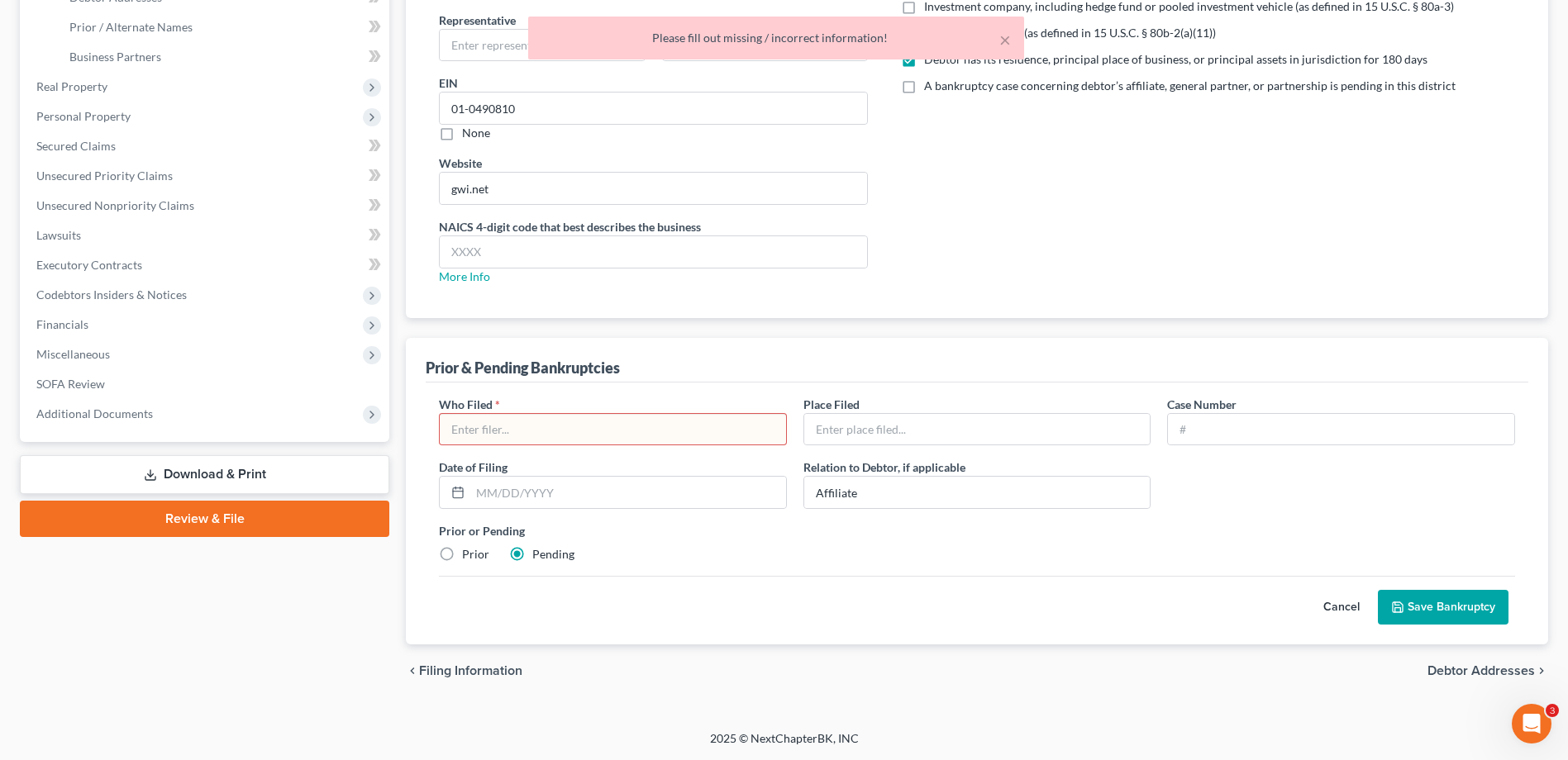 click at bounding box center (612, 430) 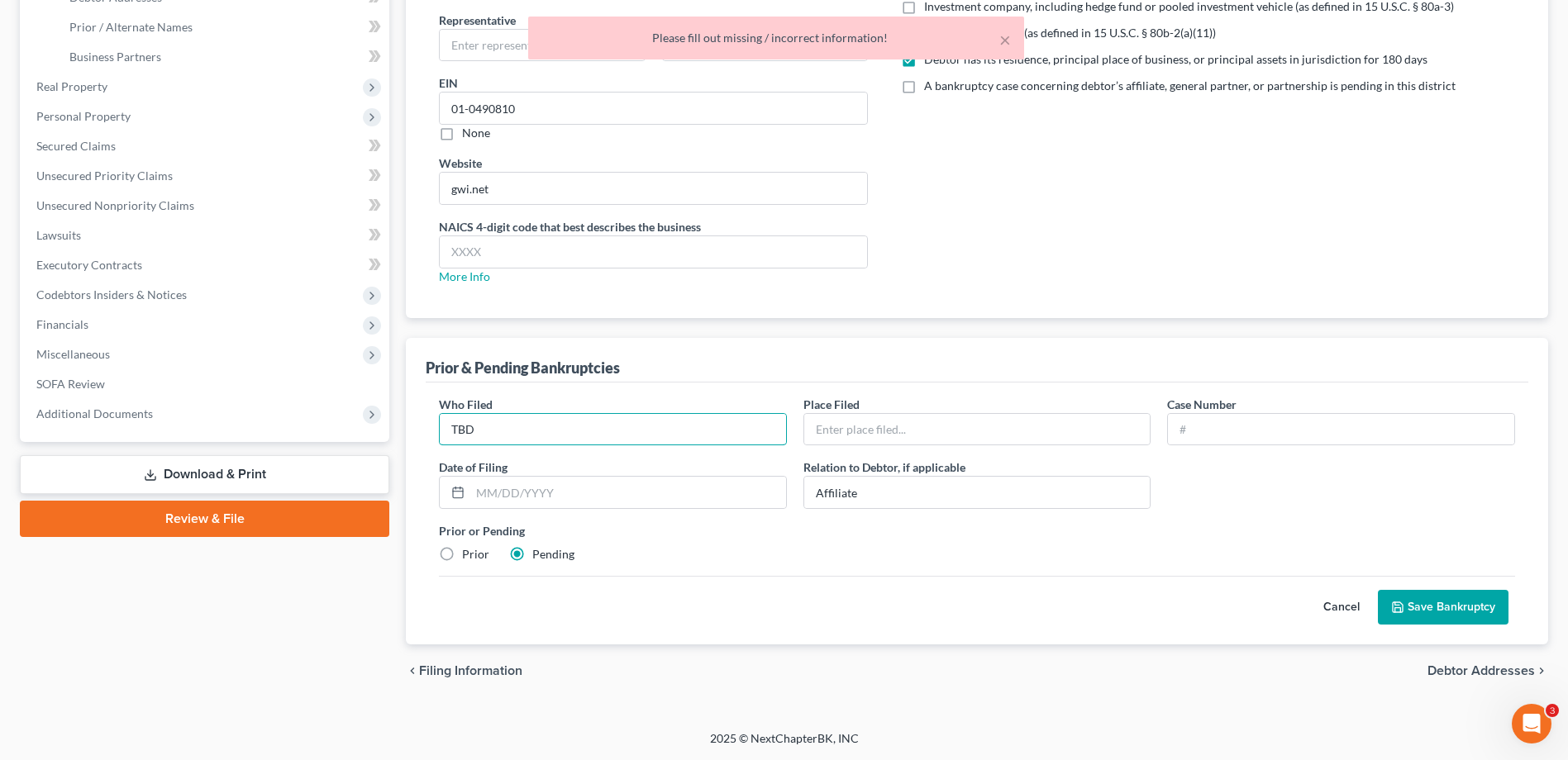 type on "TBD" 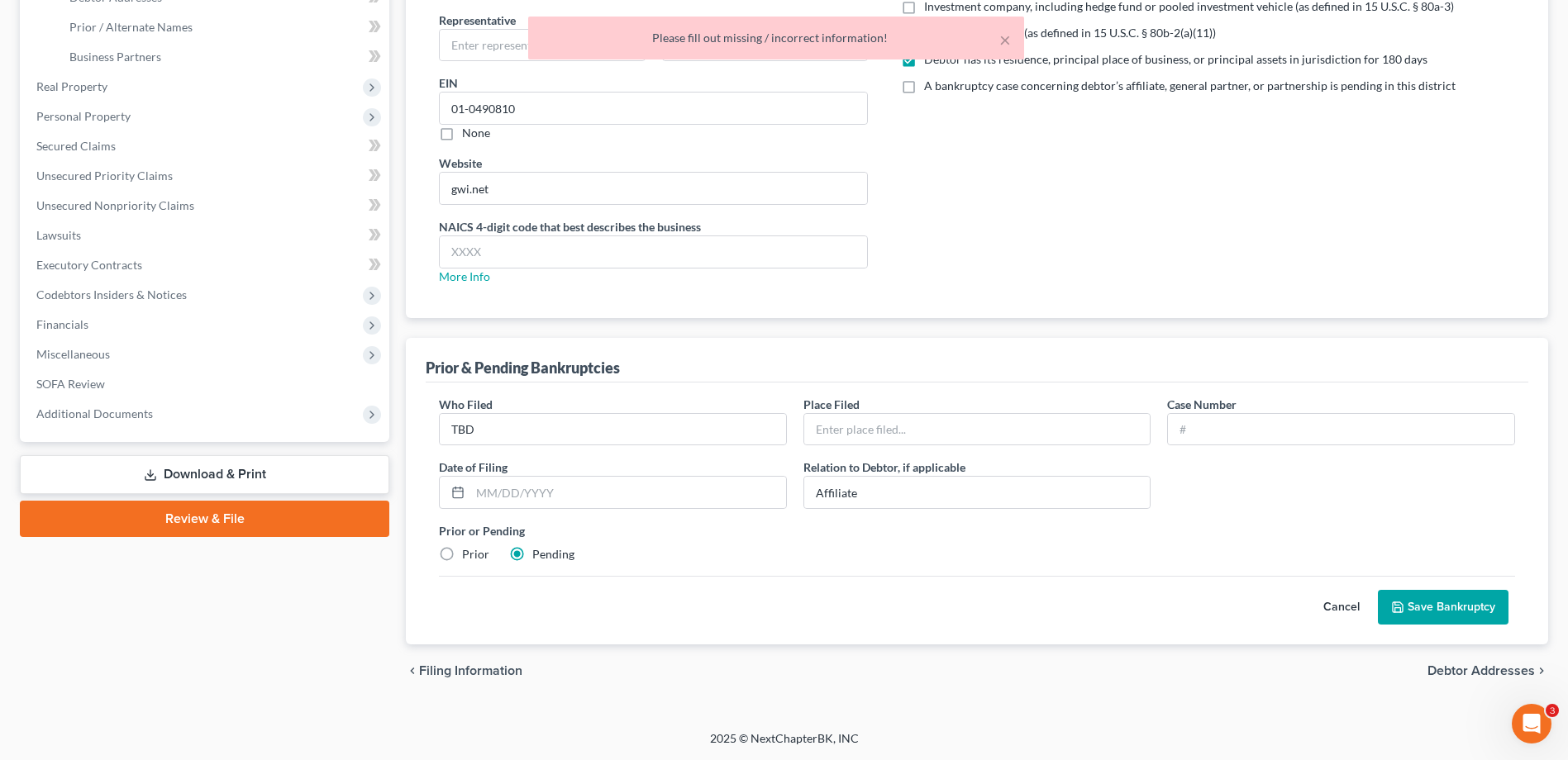 click on "Save Bankruptcy" at bounding box center [1443, 607] 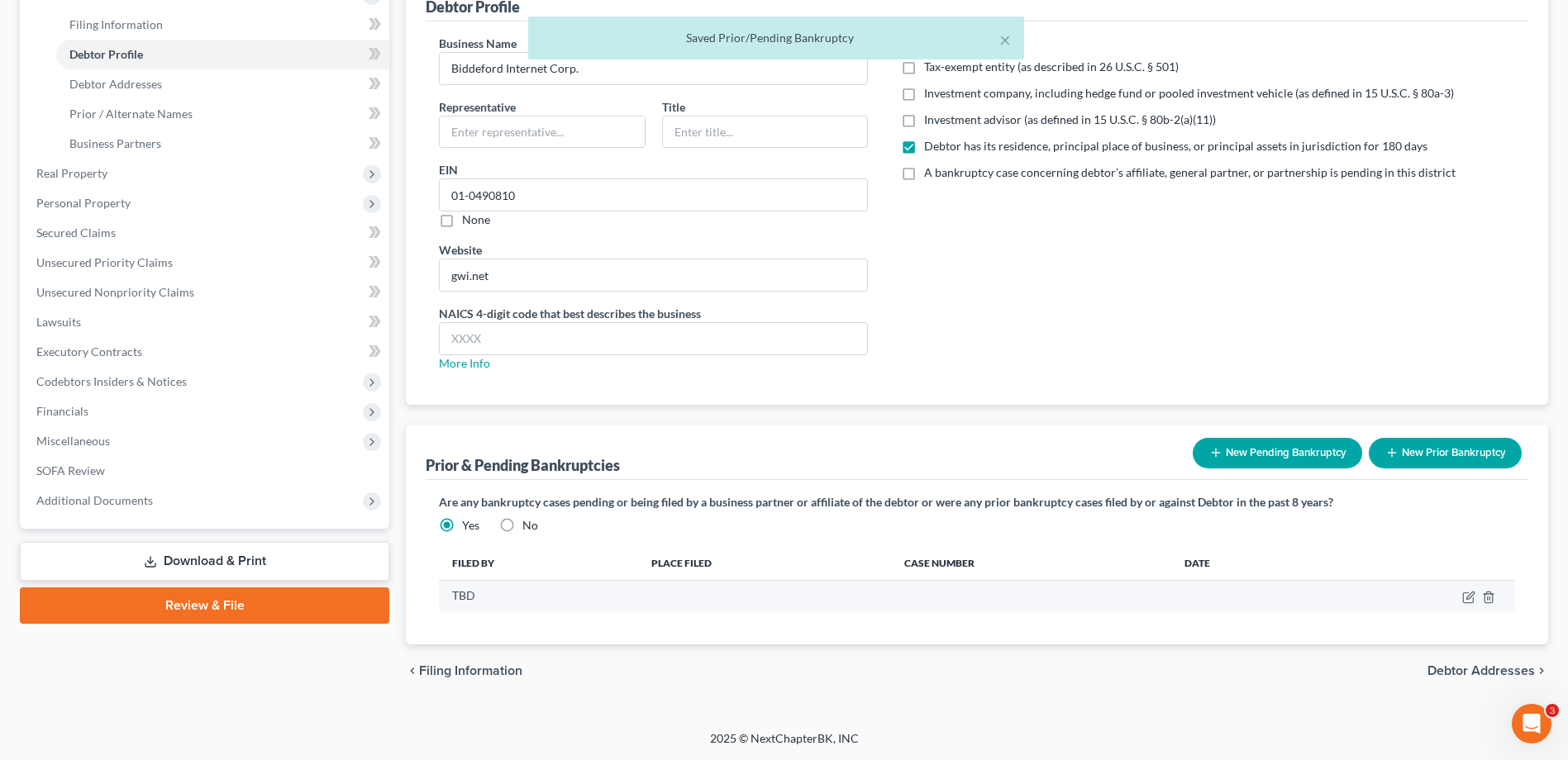 click at bounding box center (1419, 596) 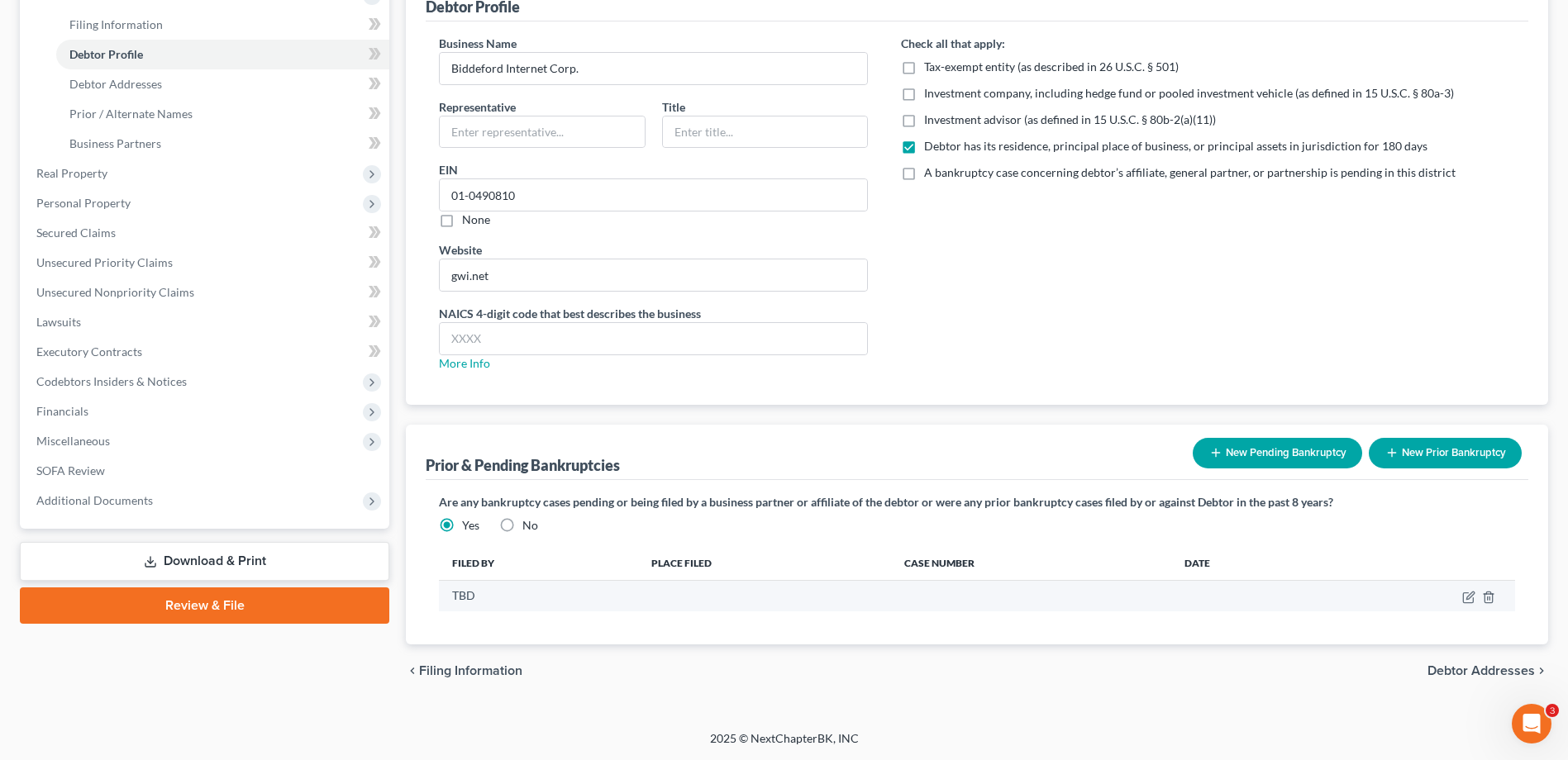 click at bounding box center (1419, 596) 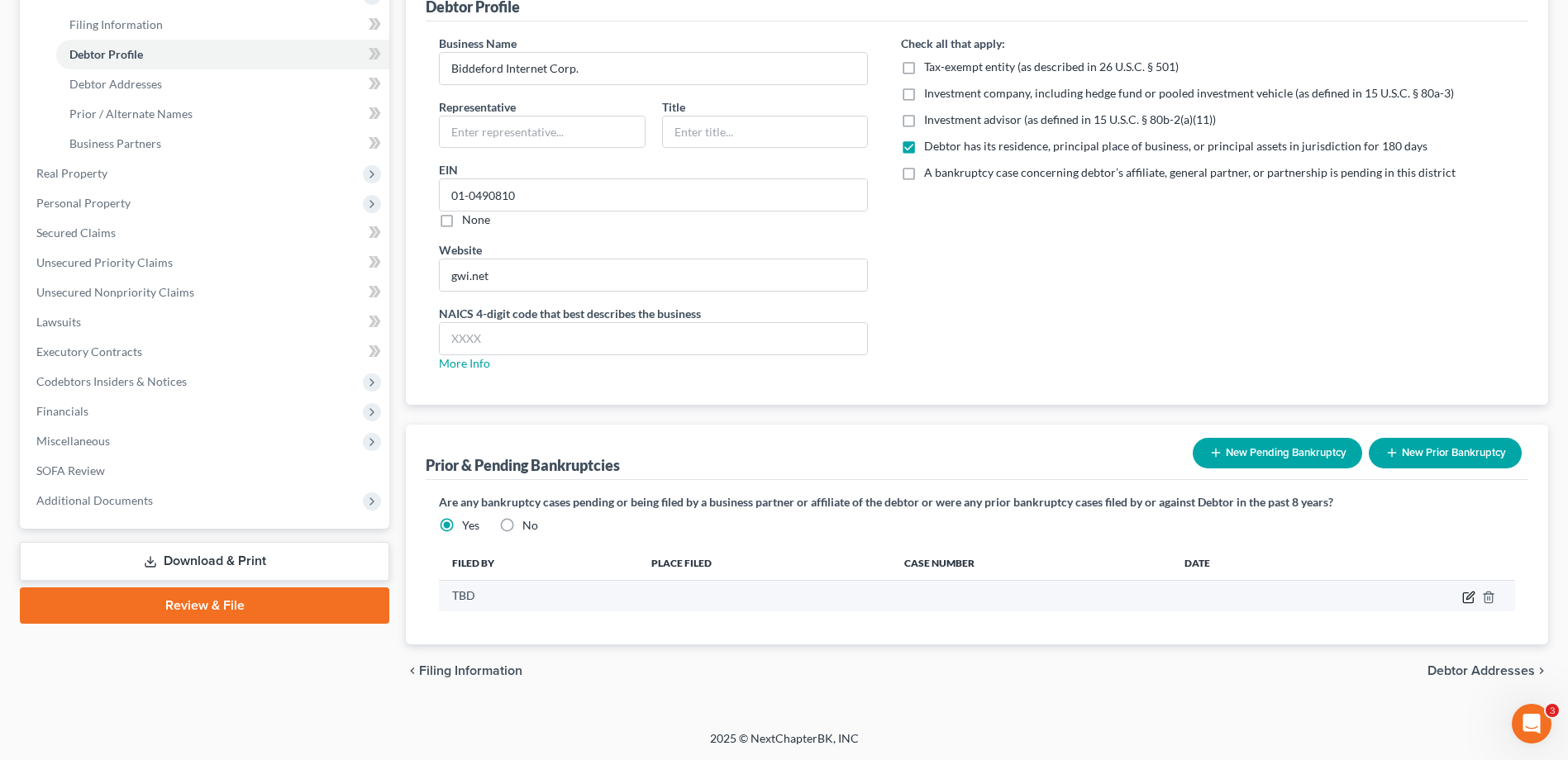 click 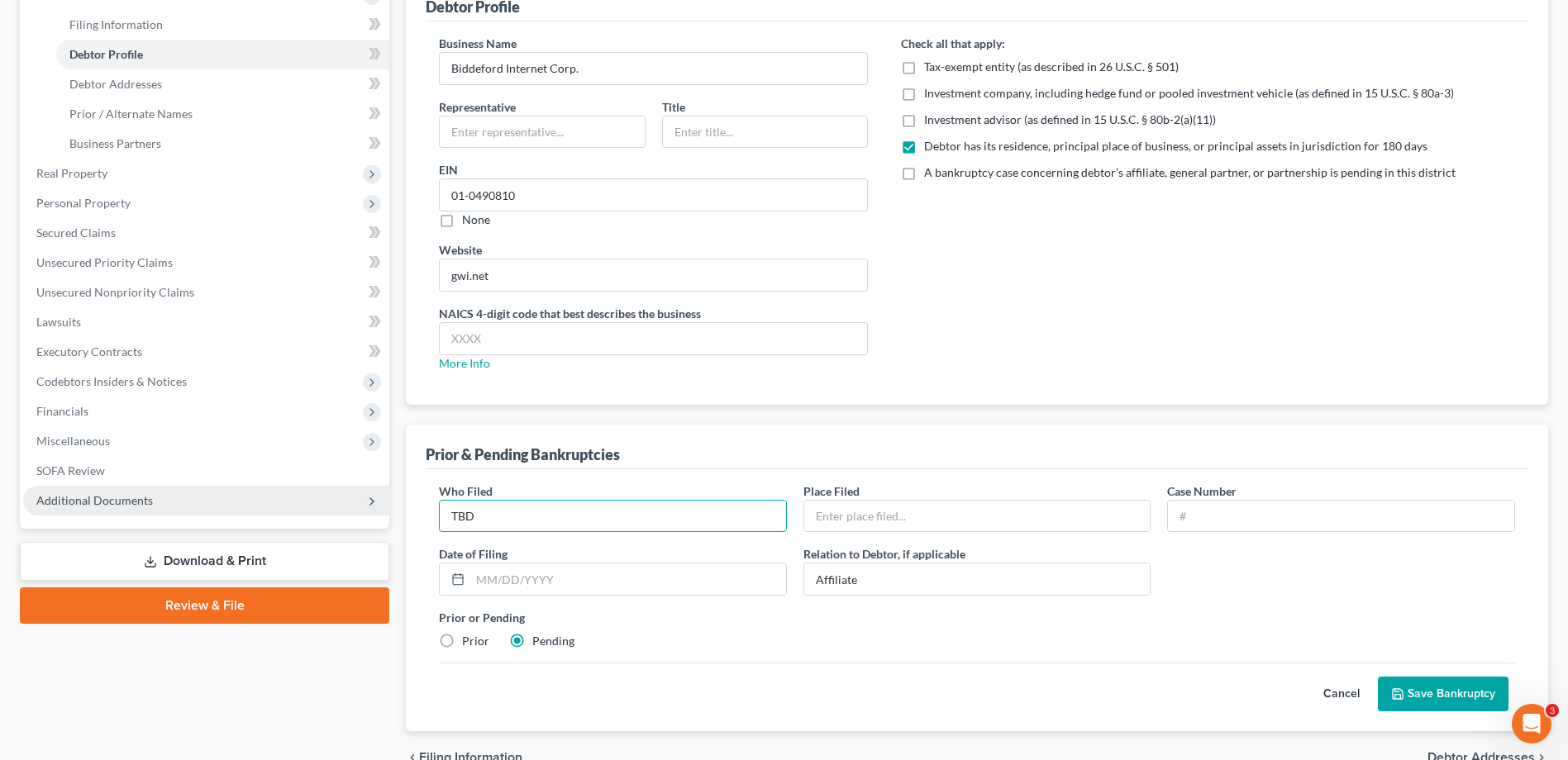 drag, startPoint x: 506, startPoint y: 514, endPoint x: 298, endPoint y: 488, distance: 209.6187 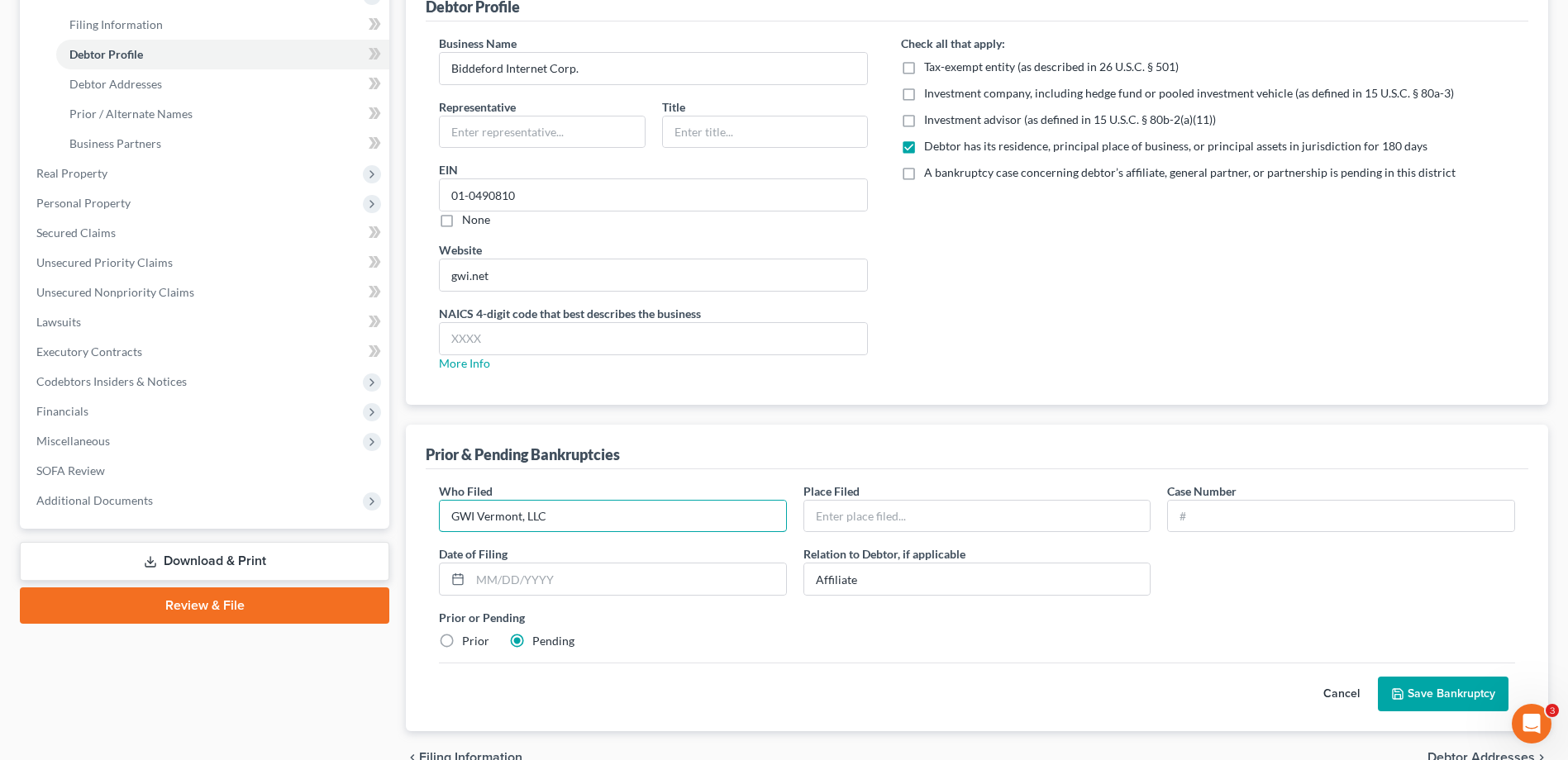 type on "GWI Vermont, LLC" 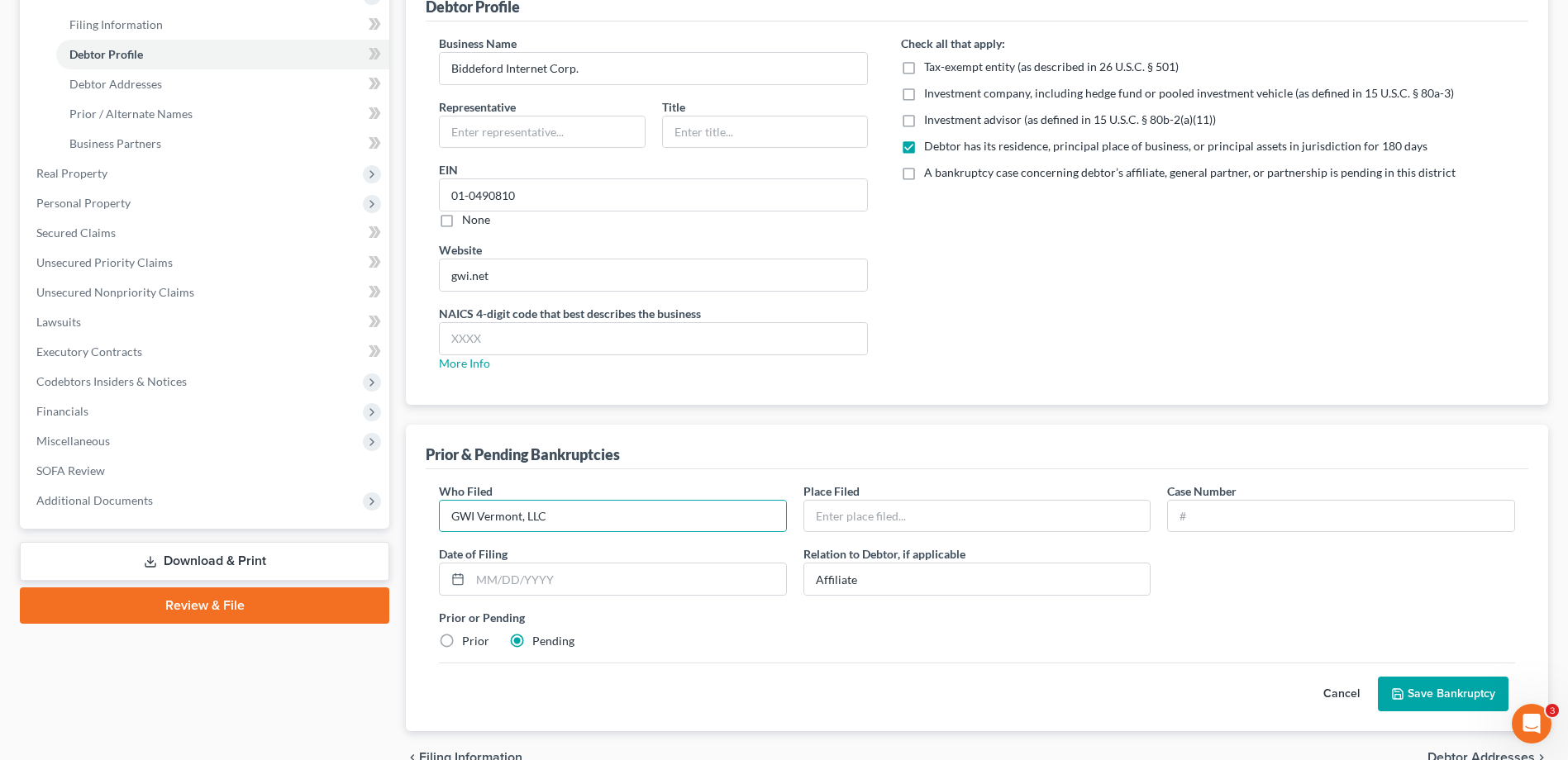 click on "Save Bankruptcy" at bounding box center [1443, 694] 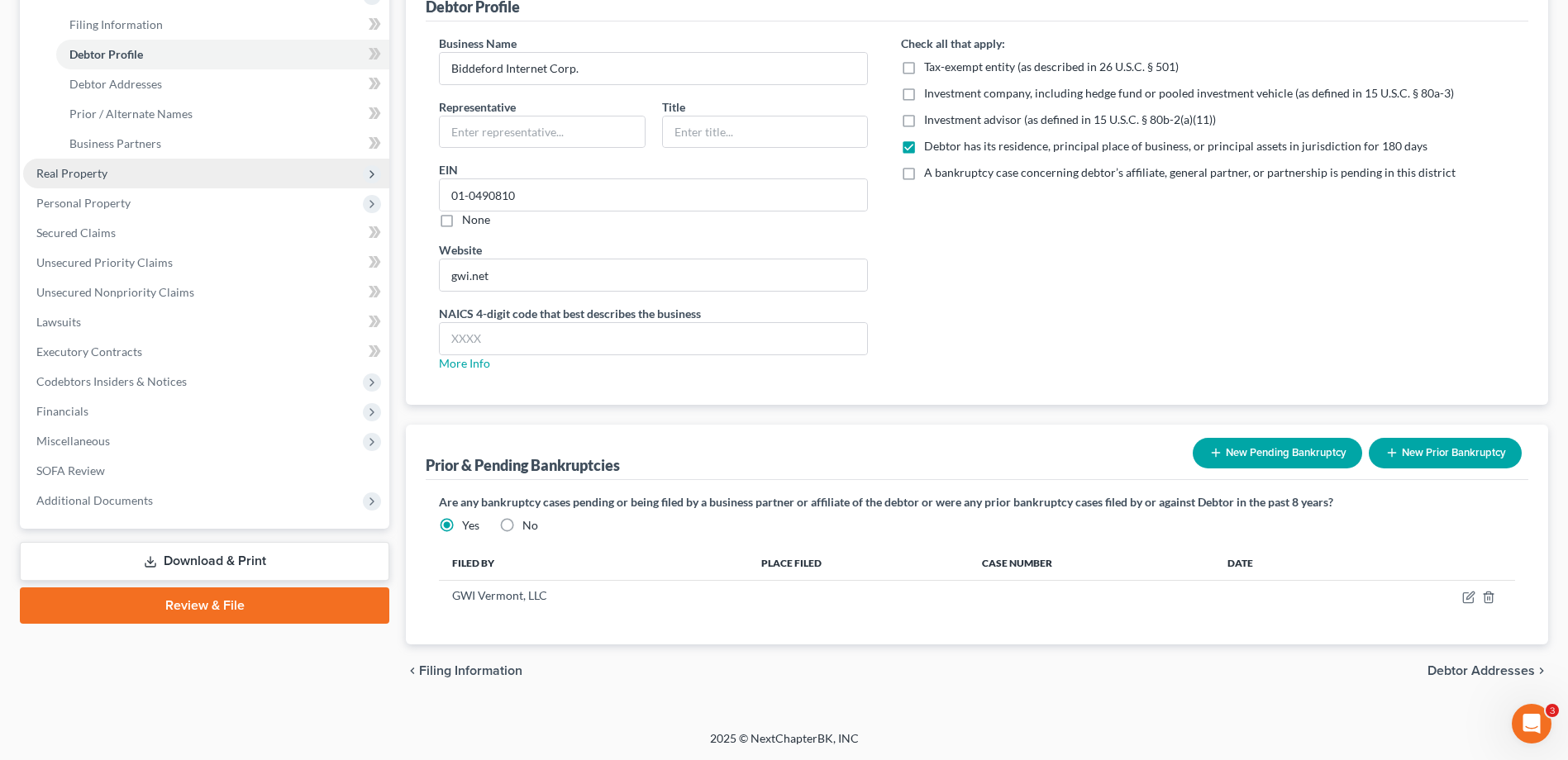 click on "Real Property" at bounding box center (206, 173) 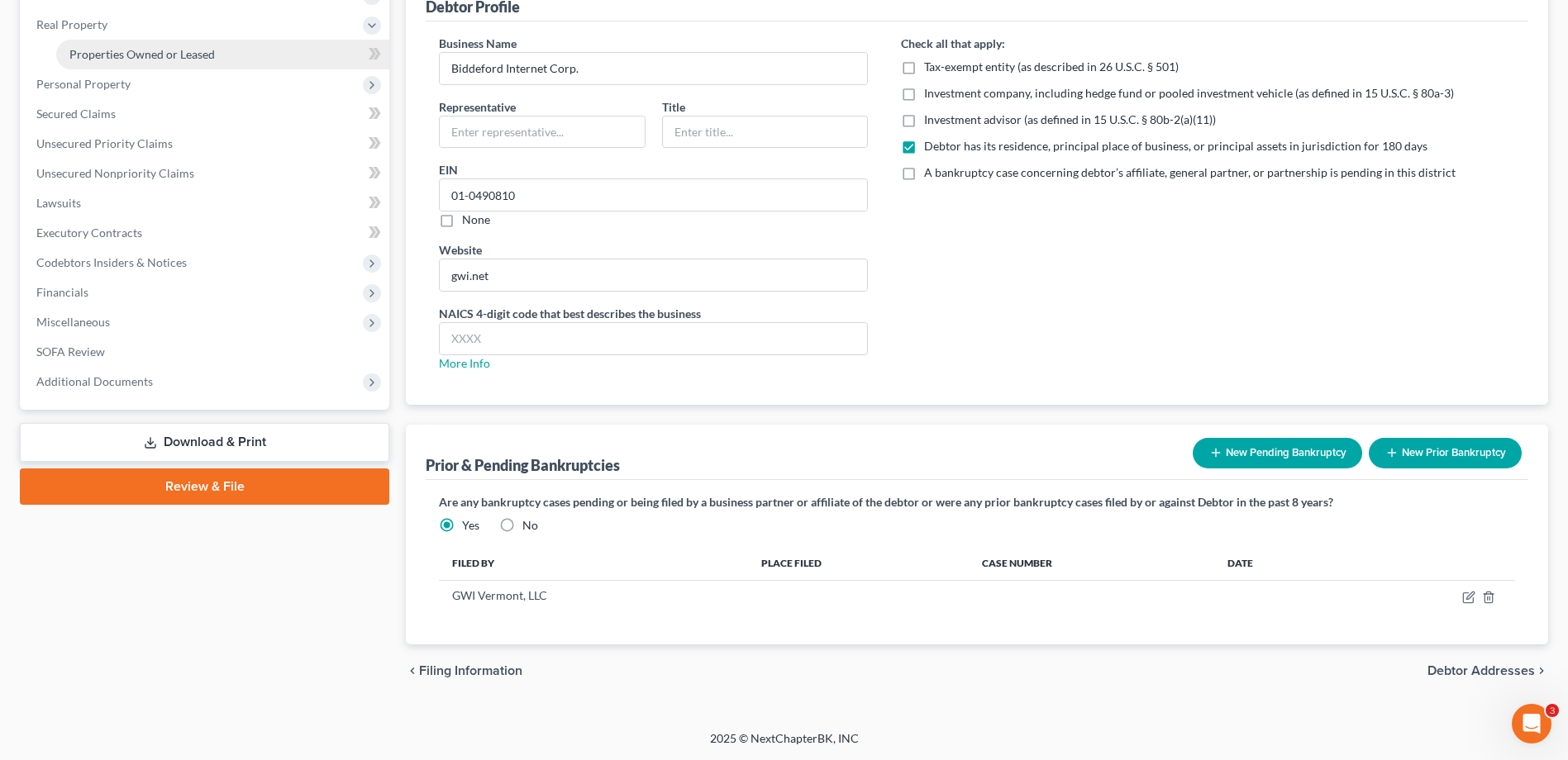click on "Properties Owned or Leased" at bounding box center [142, 54] 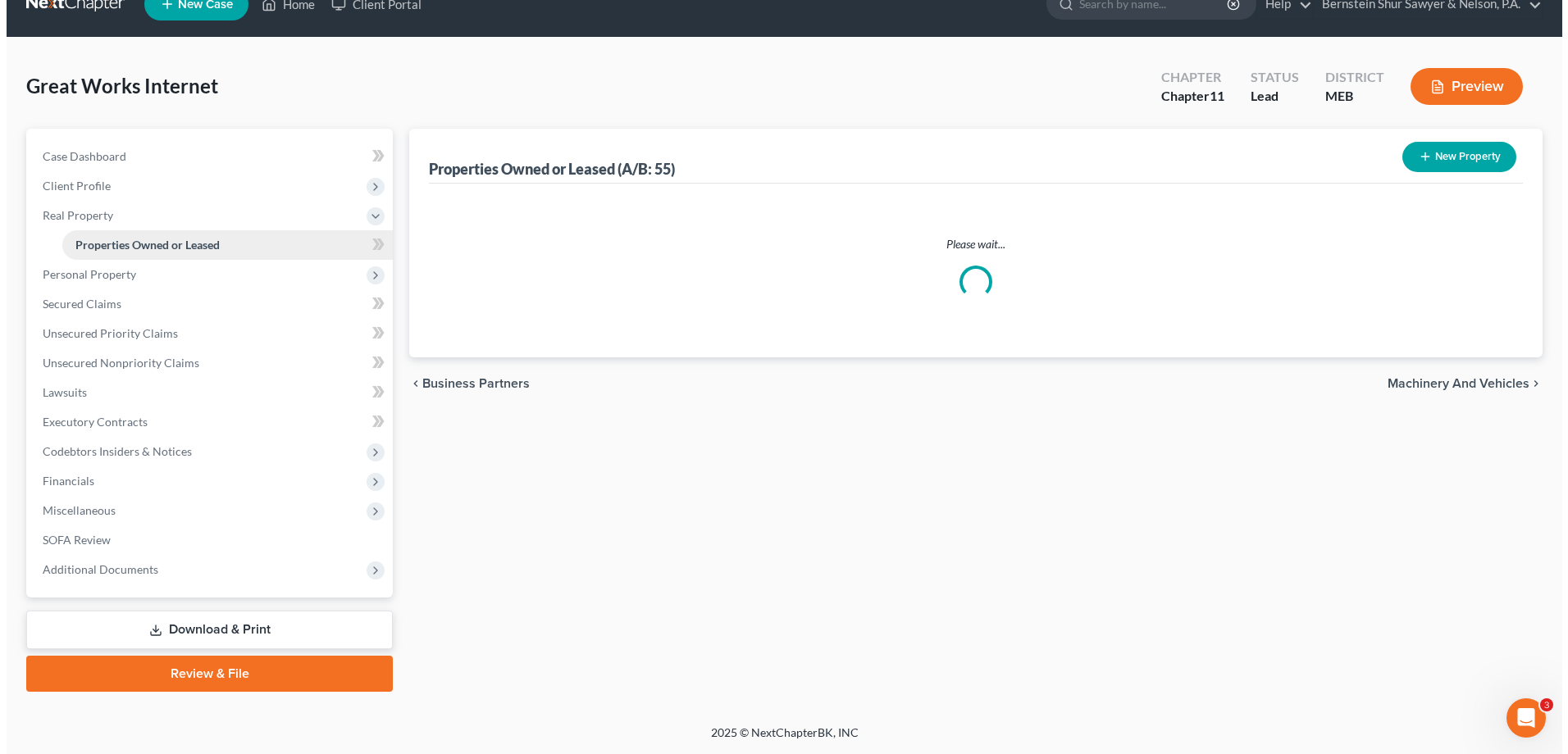 scroll, scrollTop: 0, scrollLeft: 0, axis: both 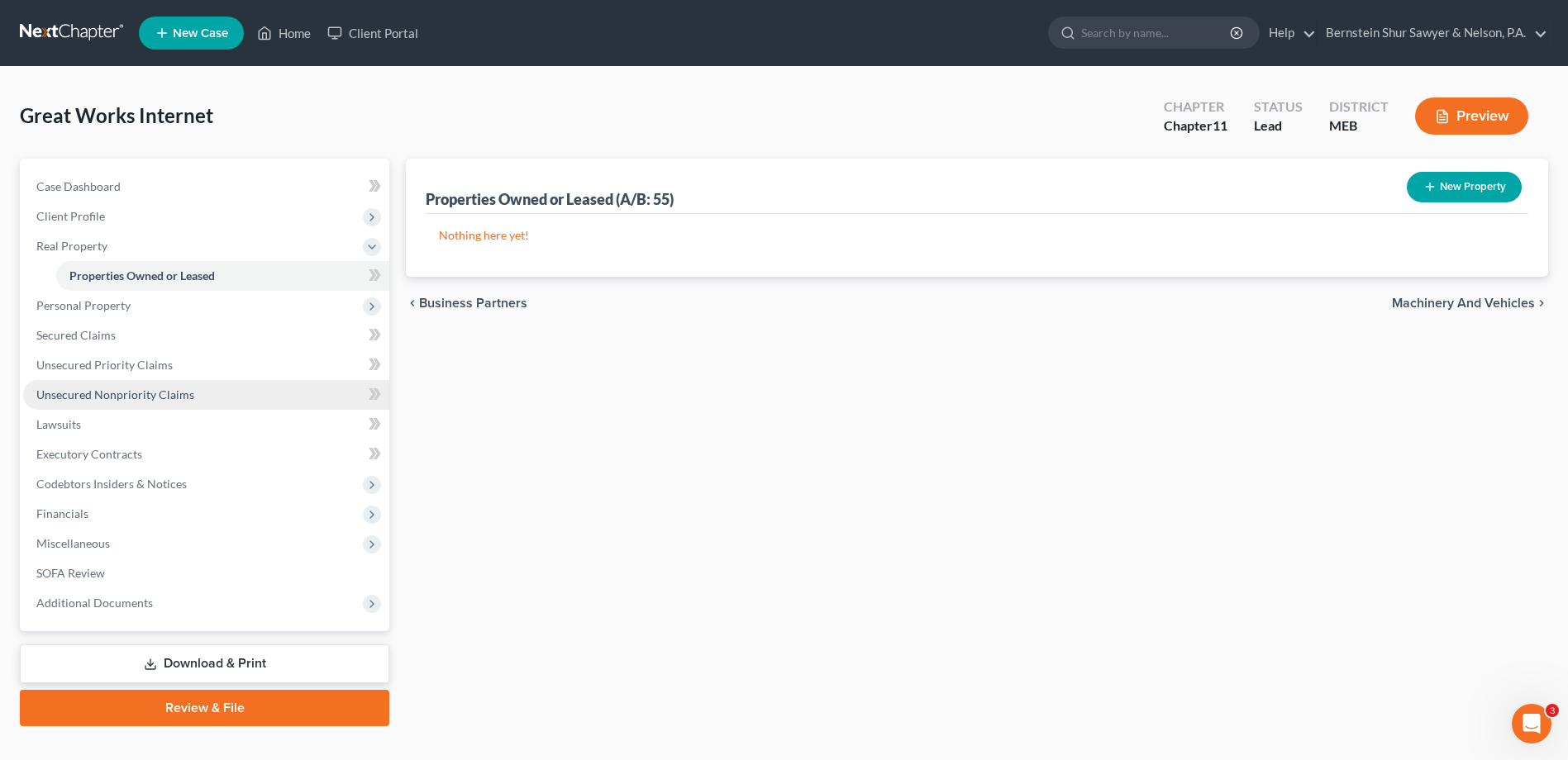 click on "Unsecured Nonpriority Claims" at bounding box center (115, 394) 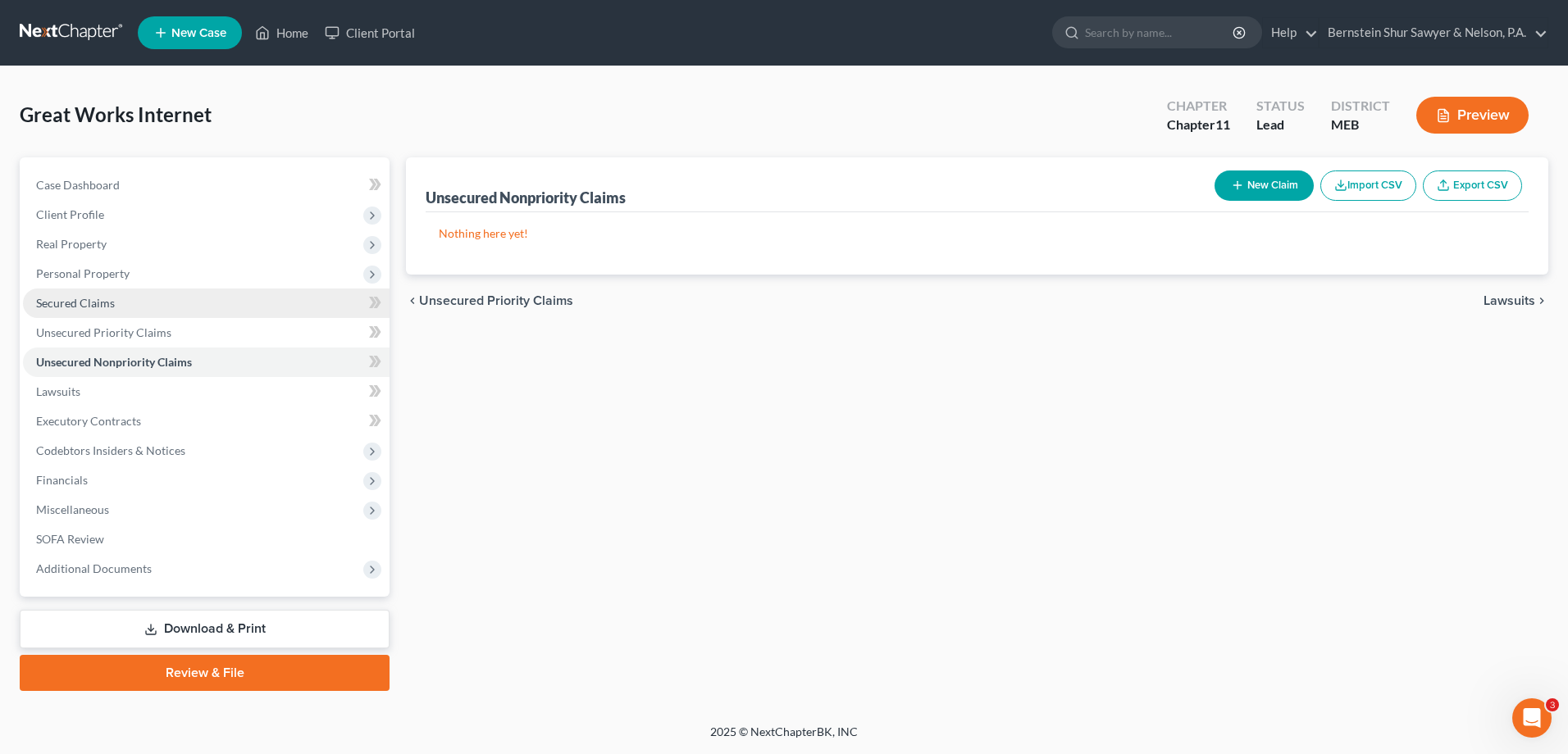 click on "Secured Claims" at bounding box center (75, 302) 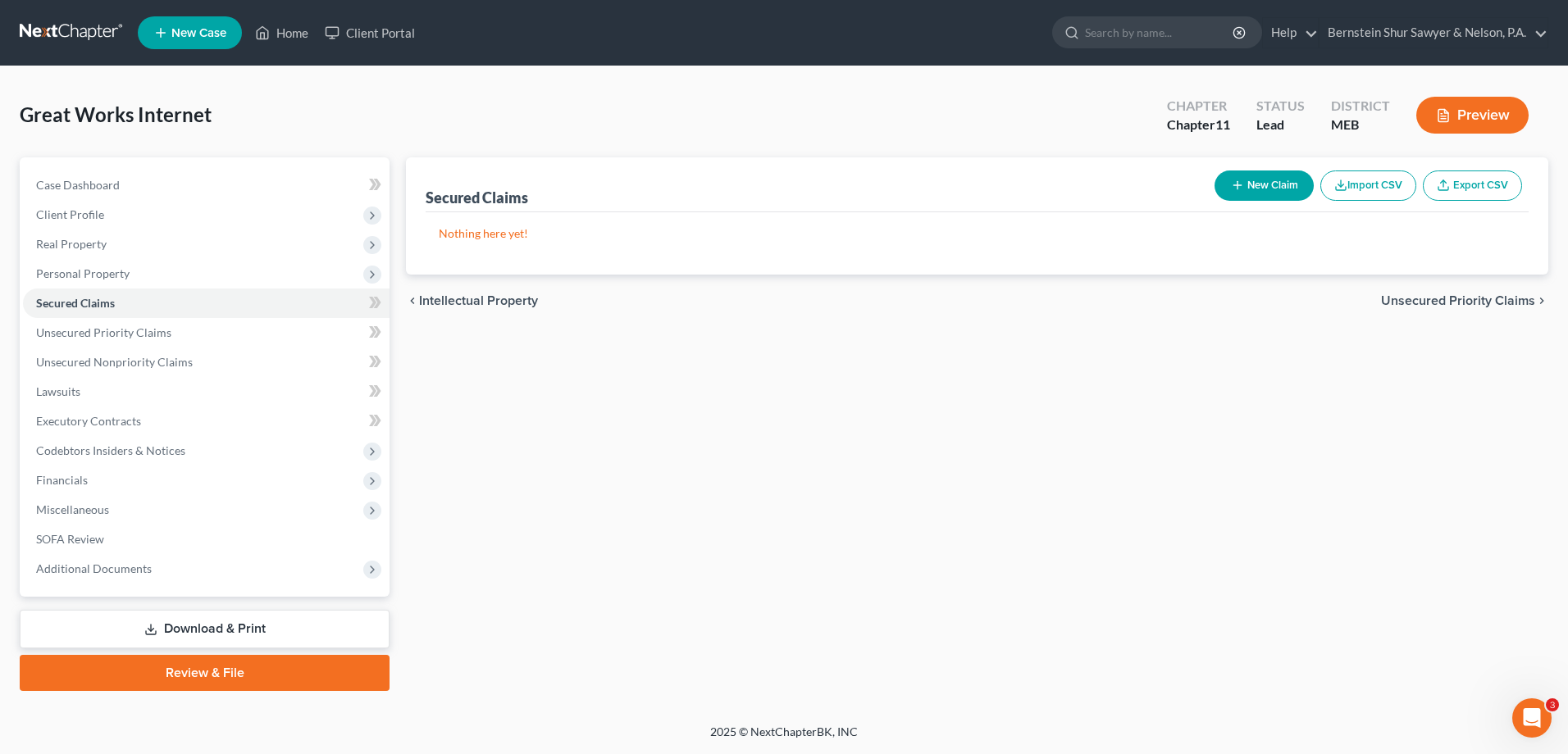 click on "New Claim" at bounding box center (1264, 185) 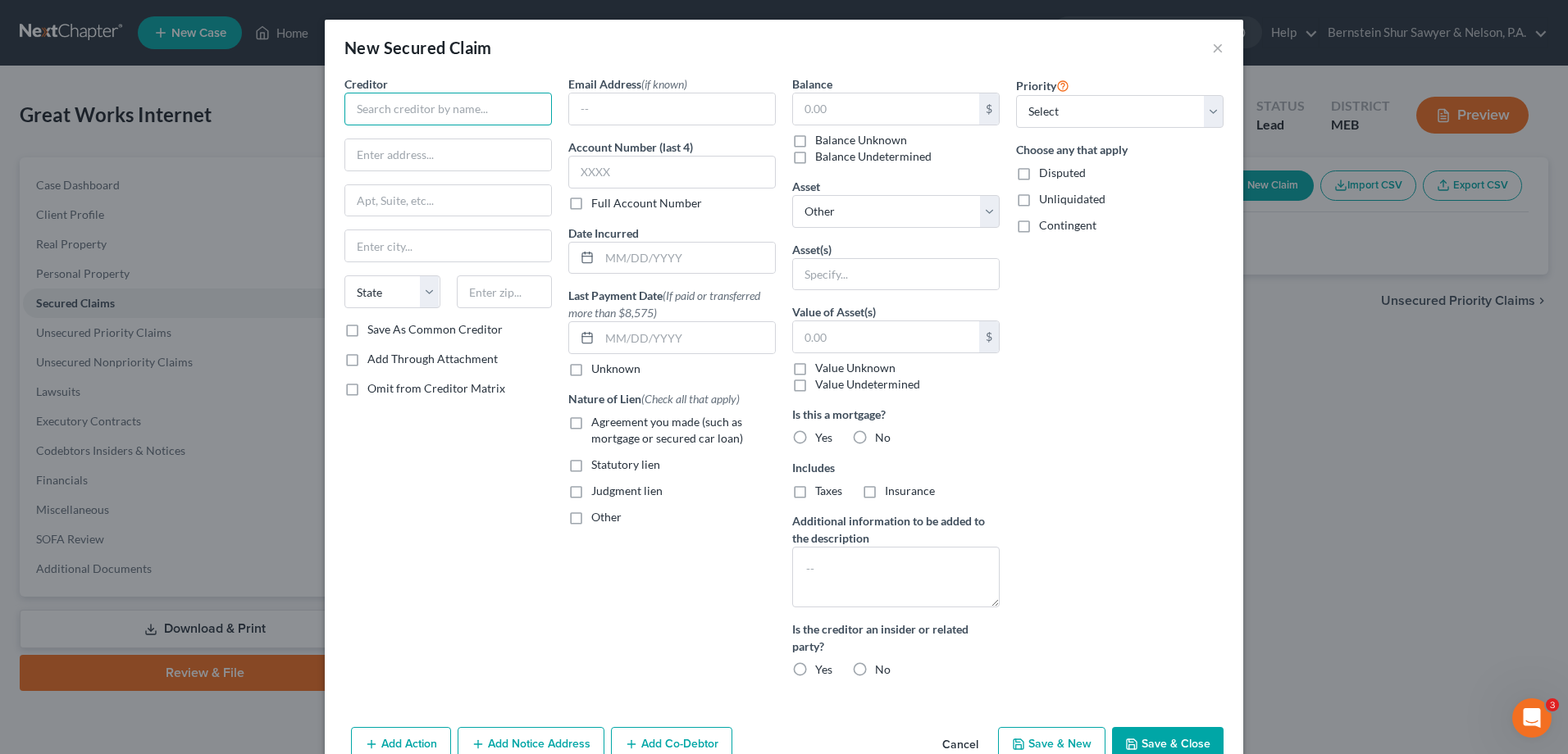 click at bounding box center (448, 109) 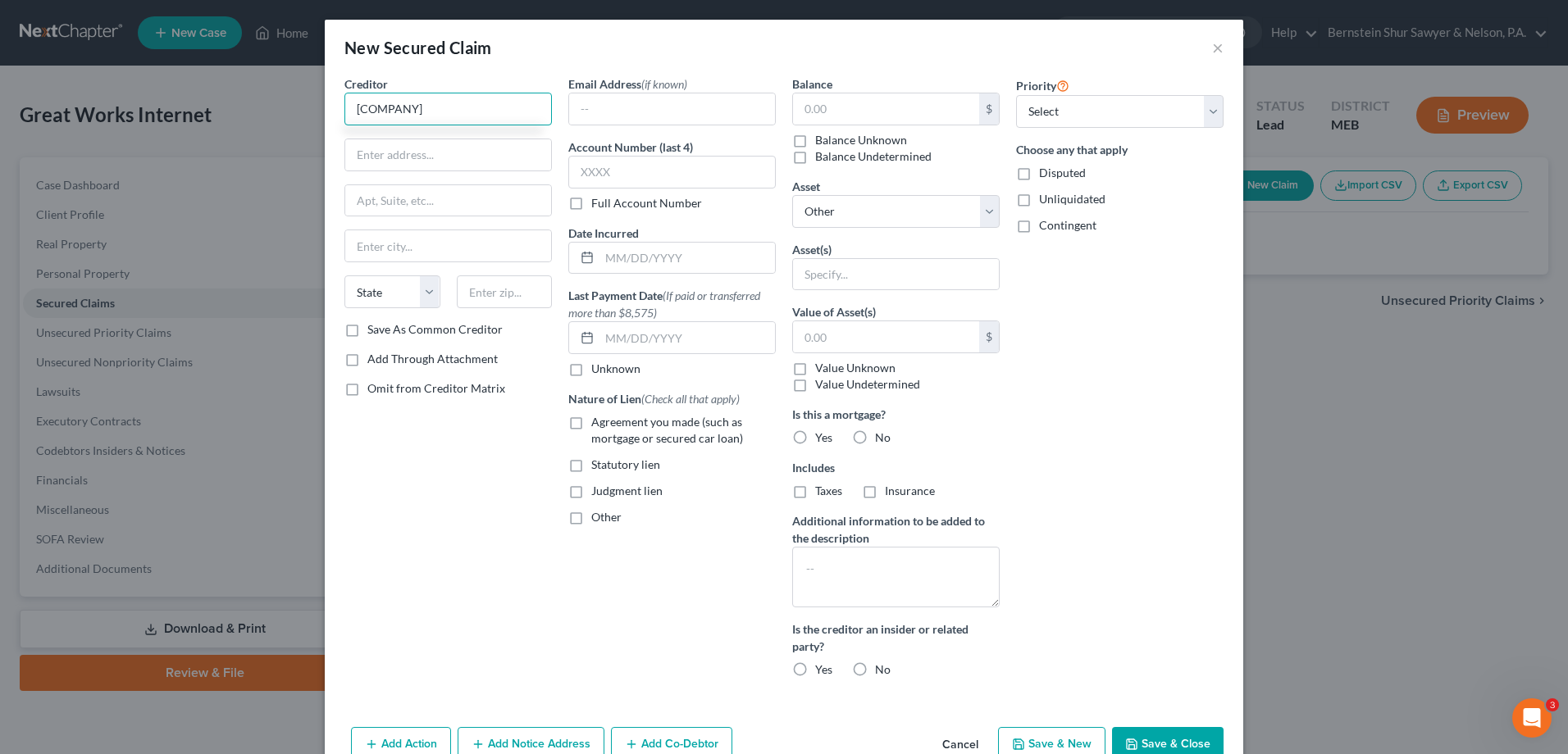 click on "[COMPANY]" at bounding box center (448, 109) 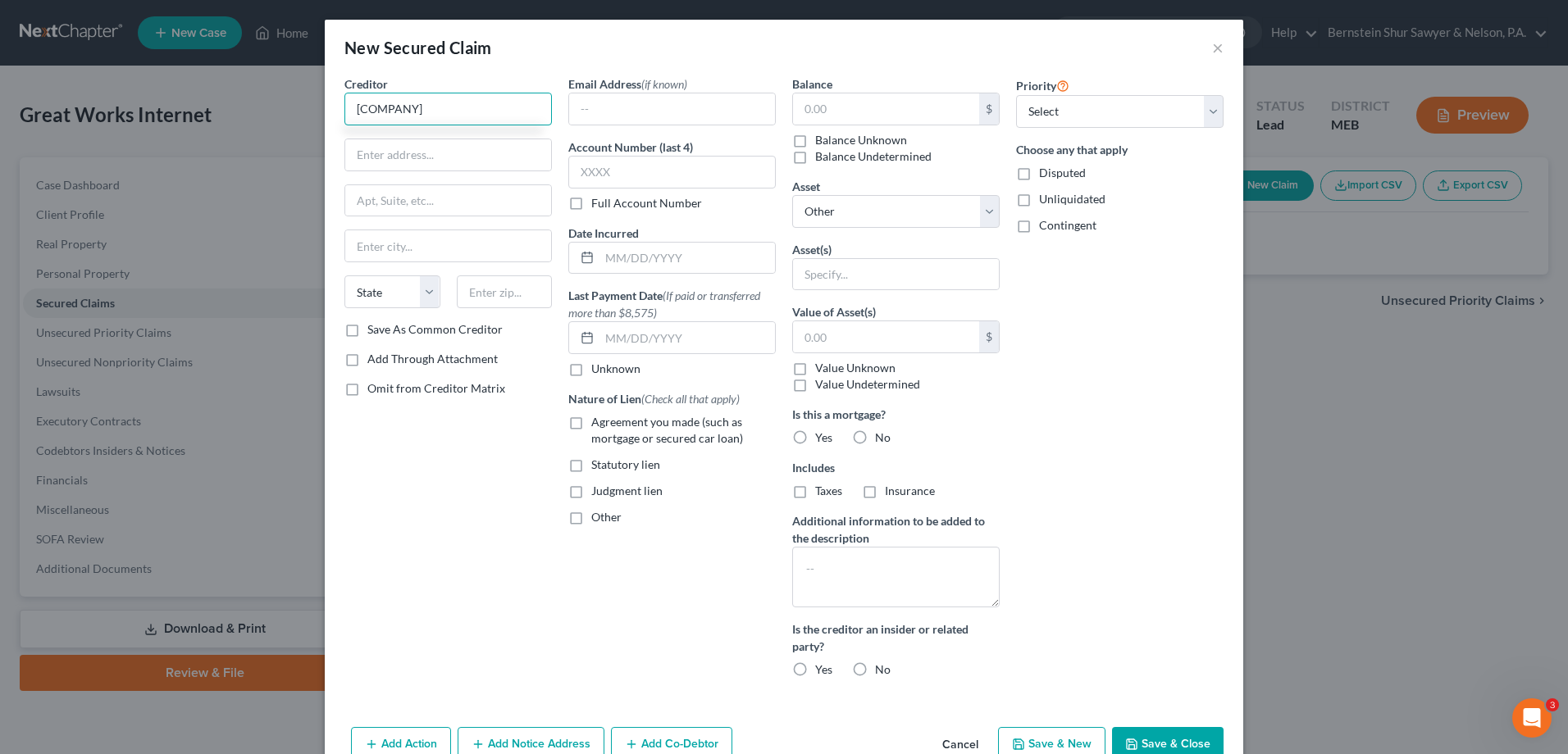 type on "[COMPANY]" 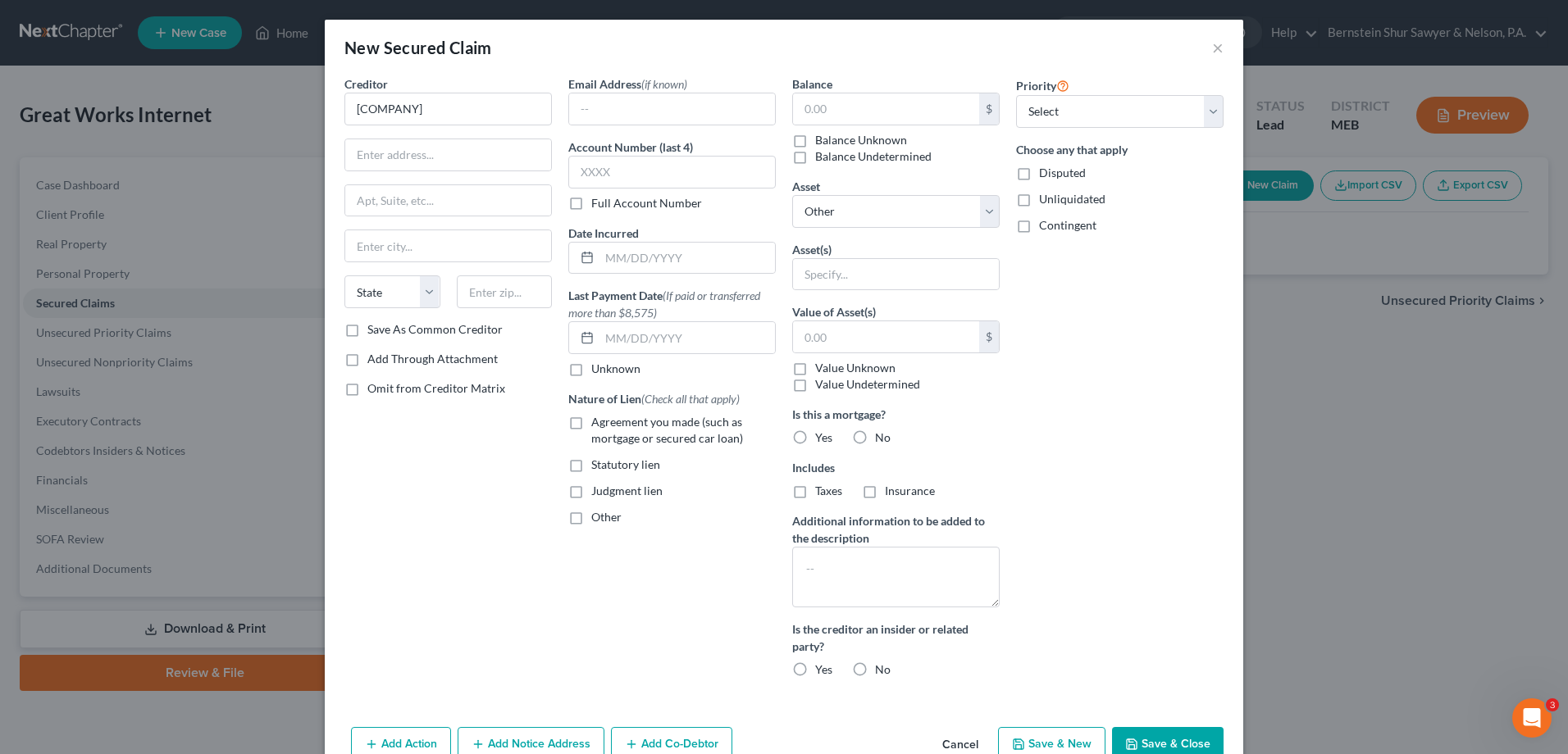 click on "Save & Close" at bounding box center (1168, 744) 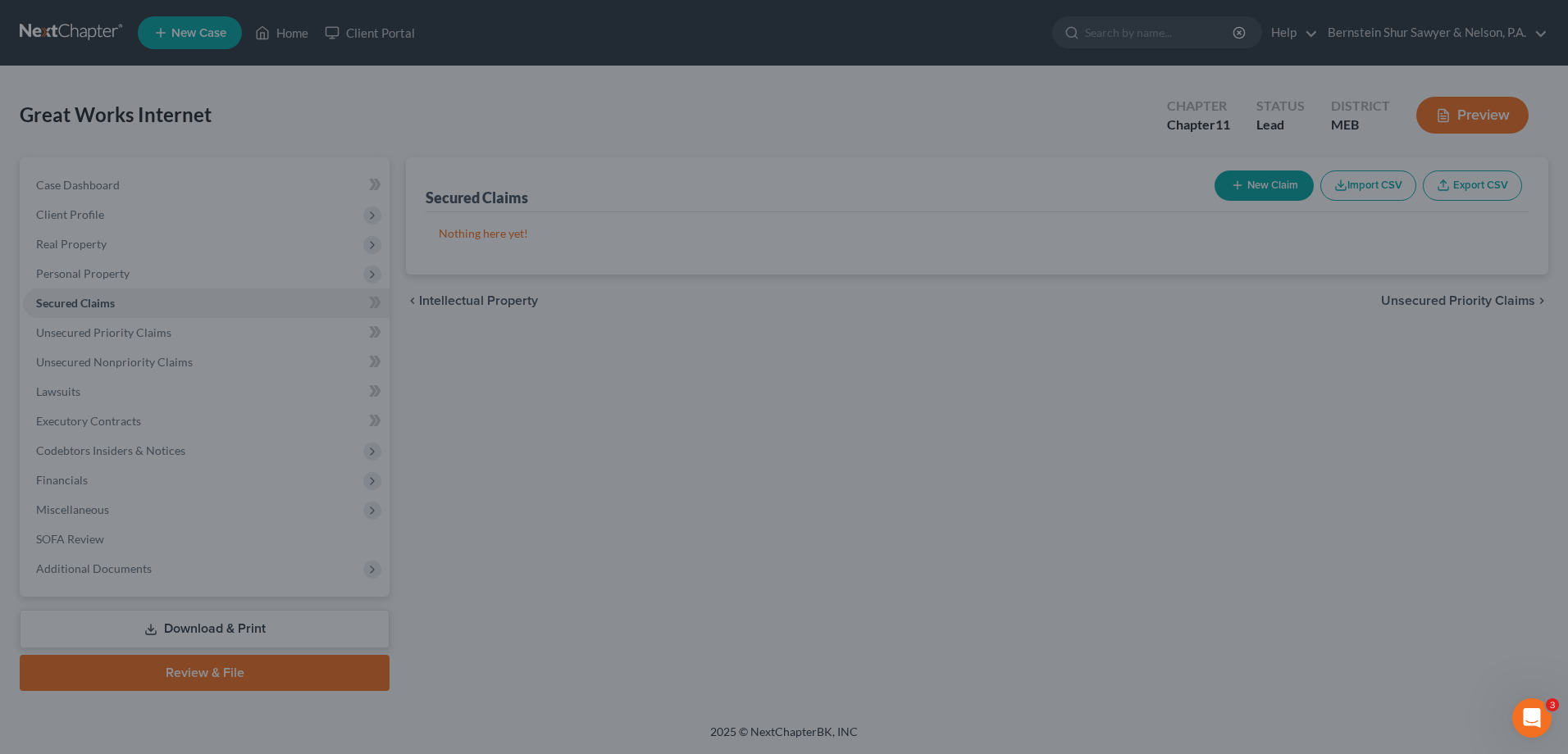 type on "0.00" 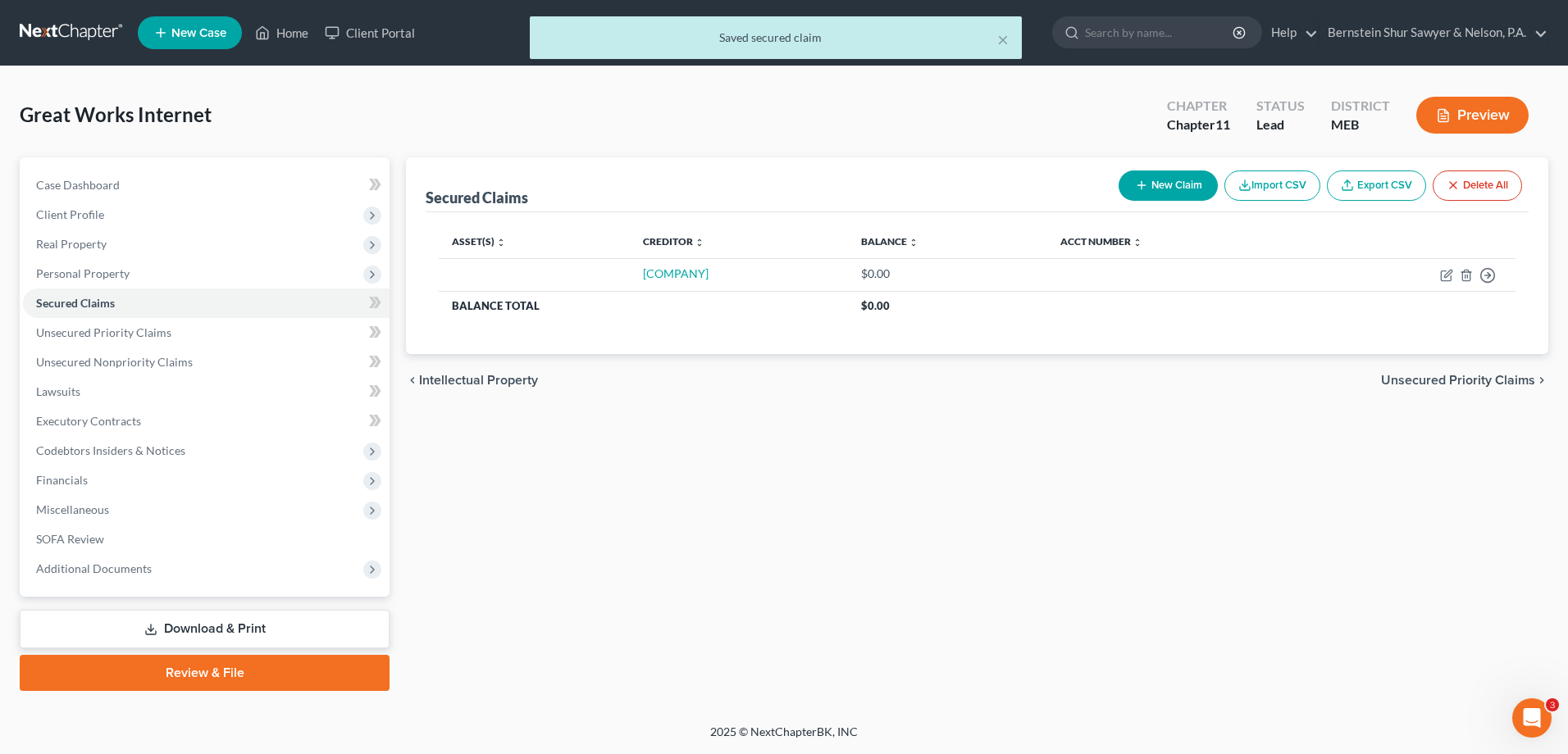 click on "Secured Claims New Claim
Import CSV
Export CSV Delete All
Asset(s)  expand_more   expand_less   unfold_more Creditor  expand_more   expand_less   unfold_more Balance  expand_more   expand_less   unfold_more Acct Number  expand_more   expand_less   unfold_more [COMPANY]   $0.00 Move to E Move to F Move to G Move to Notice Only Balance Total $0.00
Previous
1
Next
chevron_left
Intellectual Property
Unsecured Priority Claims
chevron_right" at bounding box center [977, 424] 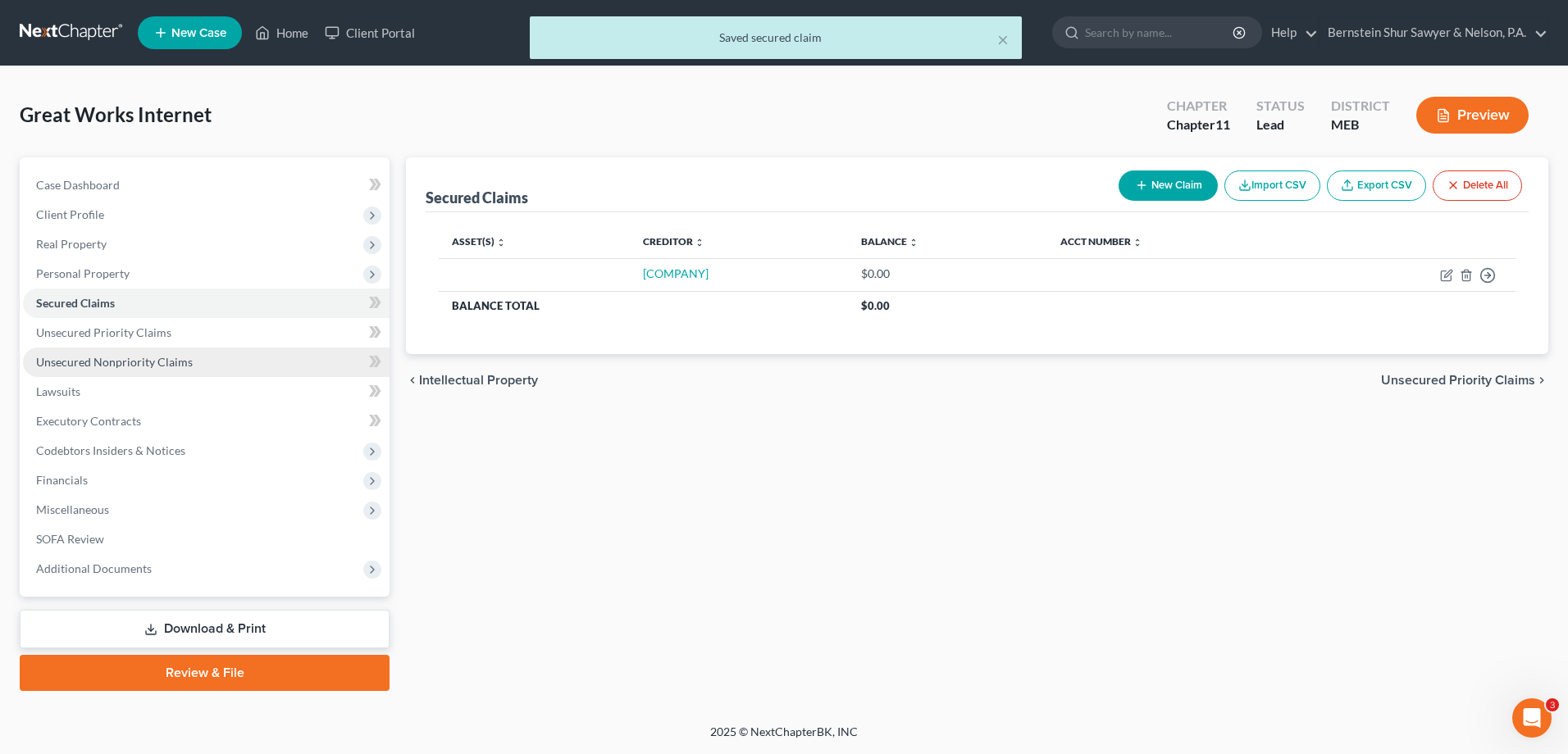 click on "Unsecured Nonpriority Claims" at bounding box center (206, 362) 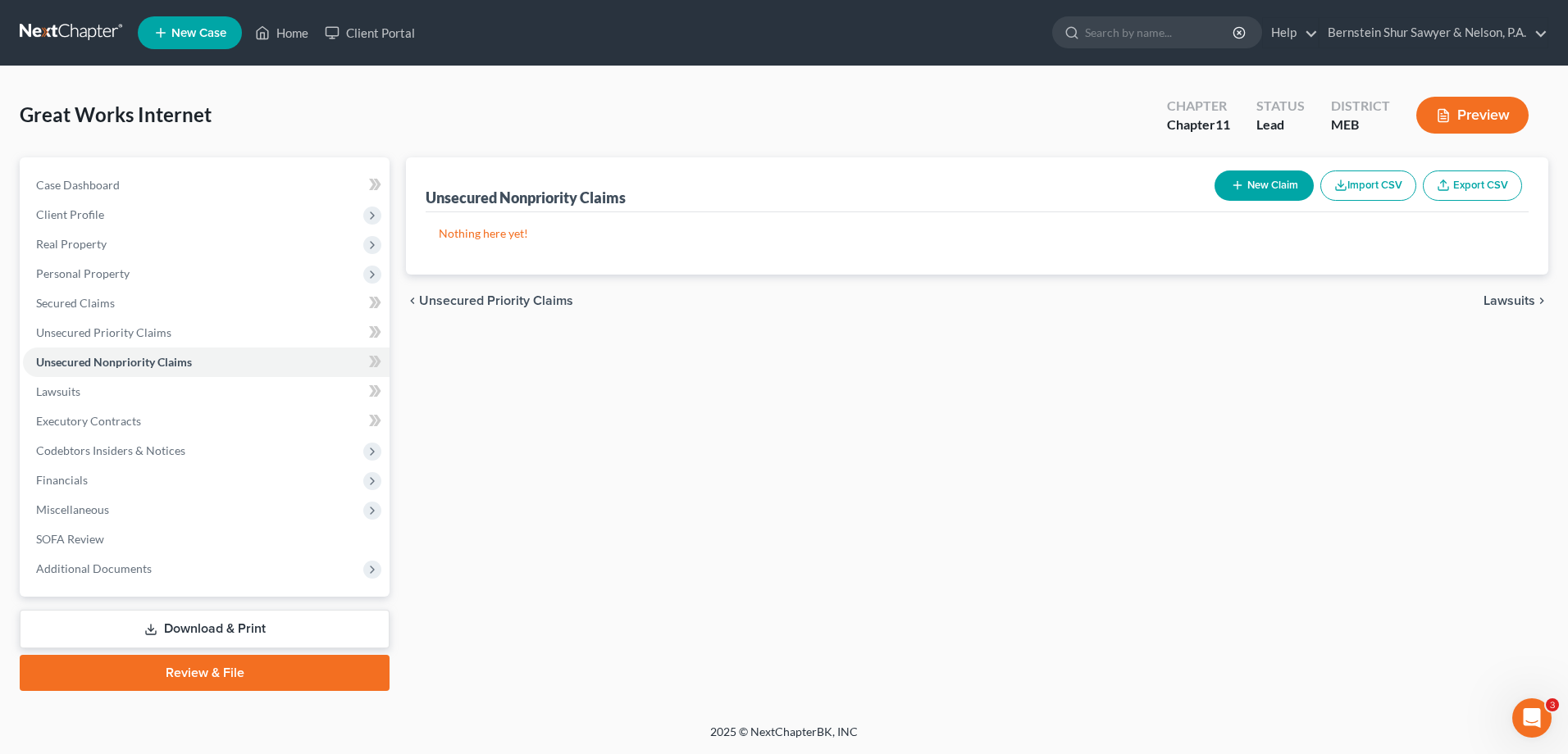 click on "New Claim" at bounding box center (1264, 185) 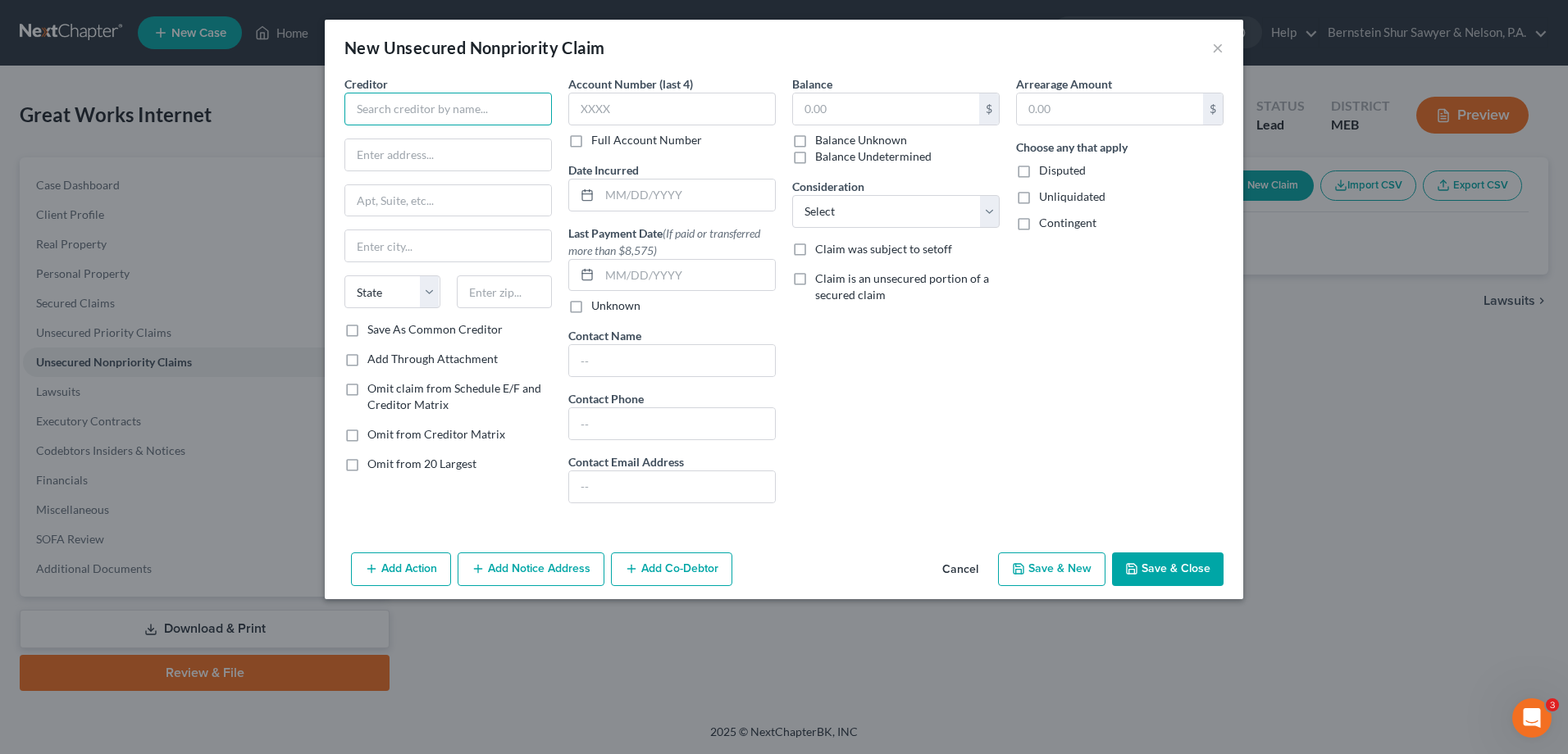click at bounding box center [448, 109] 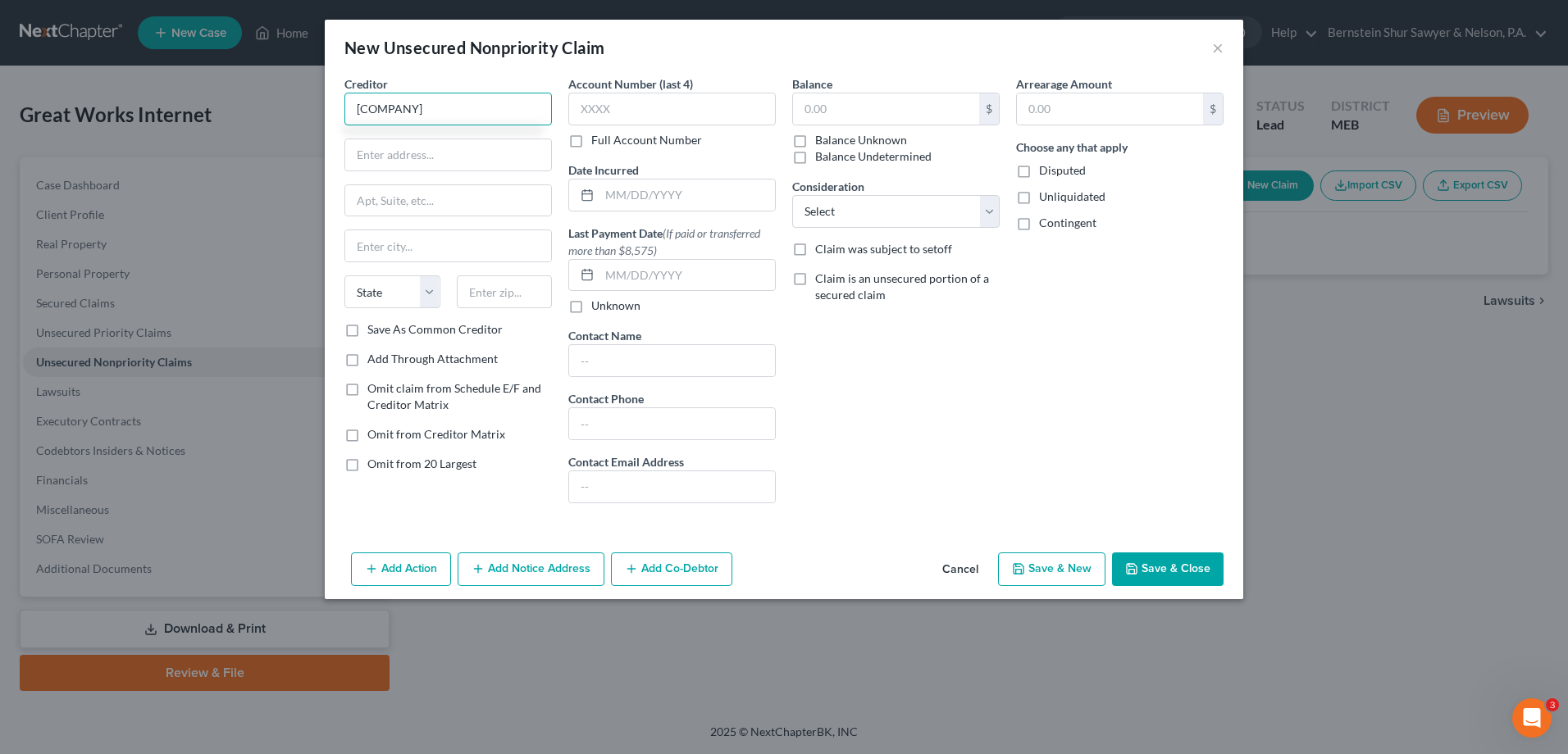 type on "[COMPANY]" 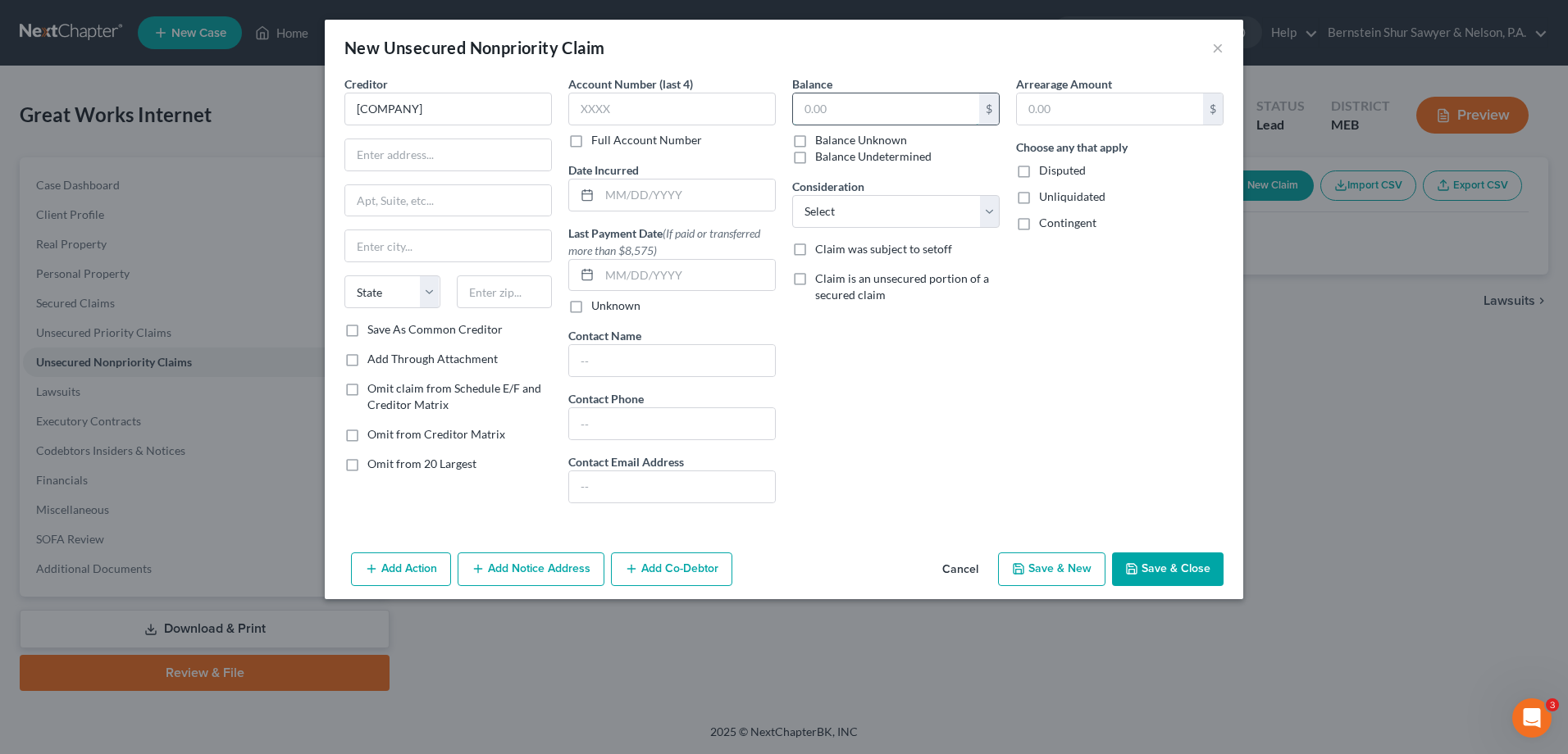click at bounding box center (886, 109) 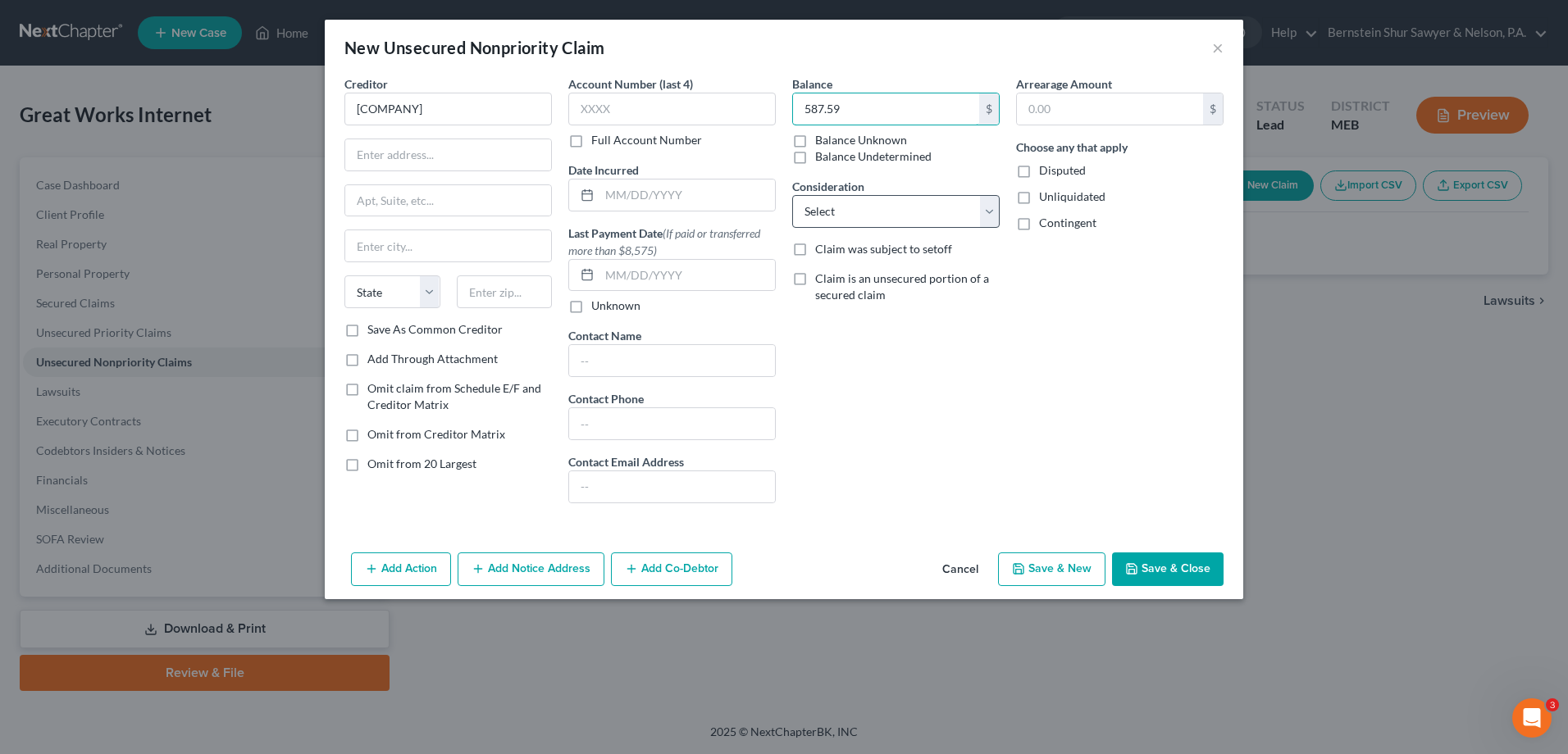 type on "587.59" 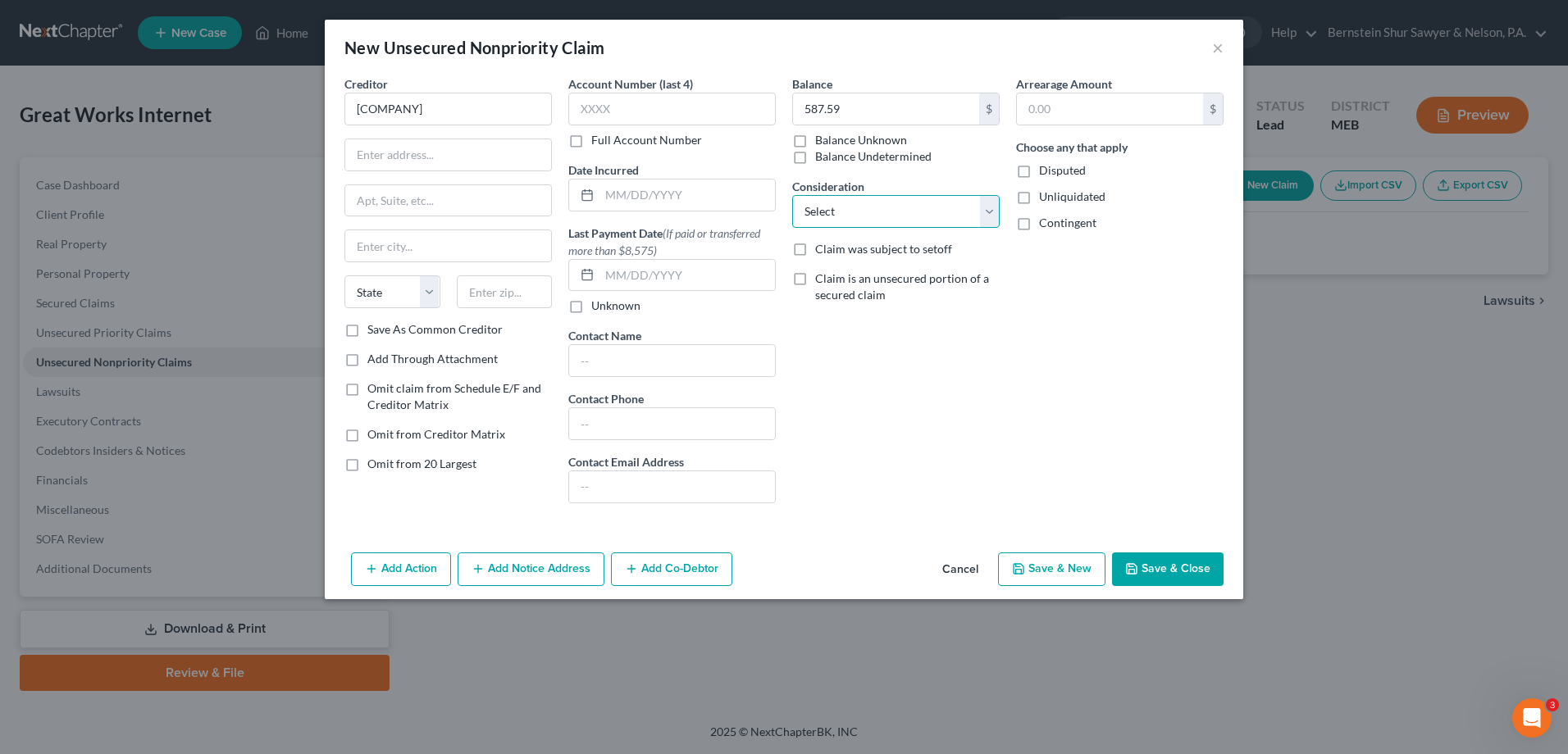 click on "Select Cable / Satellite Services Collection Agency Credit Card Debt Debt Counseling / Attorneys Deficiency Balance Home / Car Repairs Income Taxes Judgment Liens Monies Loaned / Advanced Mortgage Obligation To Pensions Other Overdrawn Bank Account Promised To Help Pay Creditors Services Suppliers Or Vendors Telephone / Internet Services Unsecured Loan Repayments Utility Services" at bounding box center [896, 211] 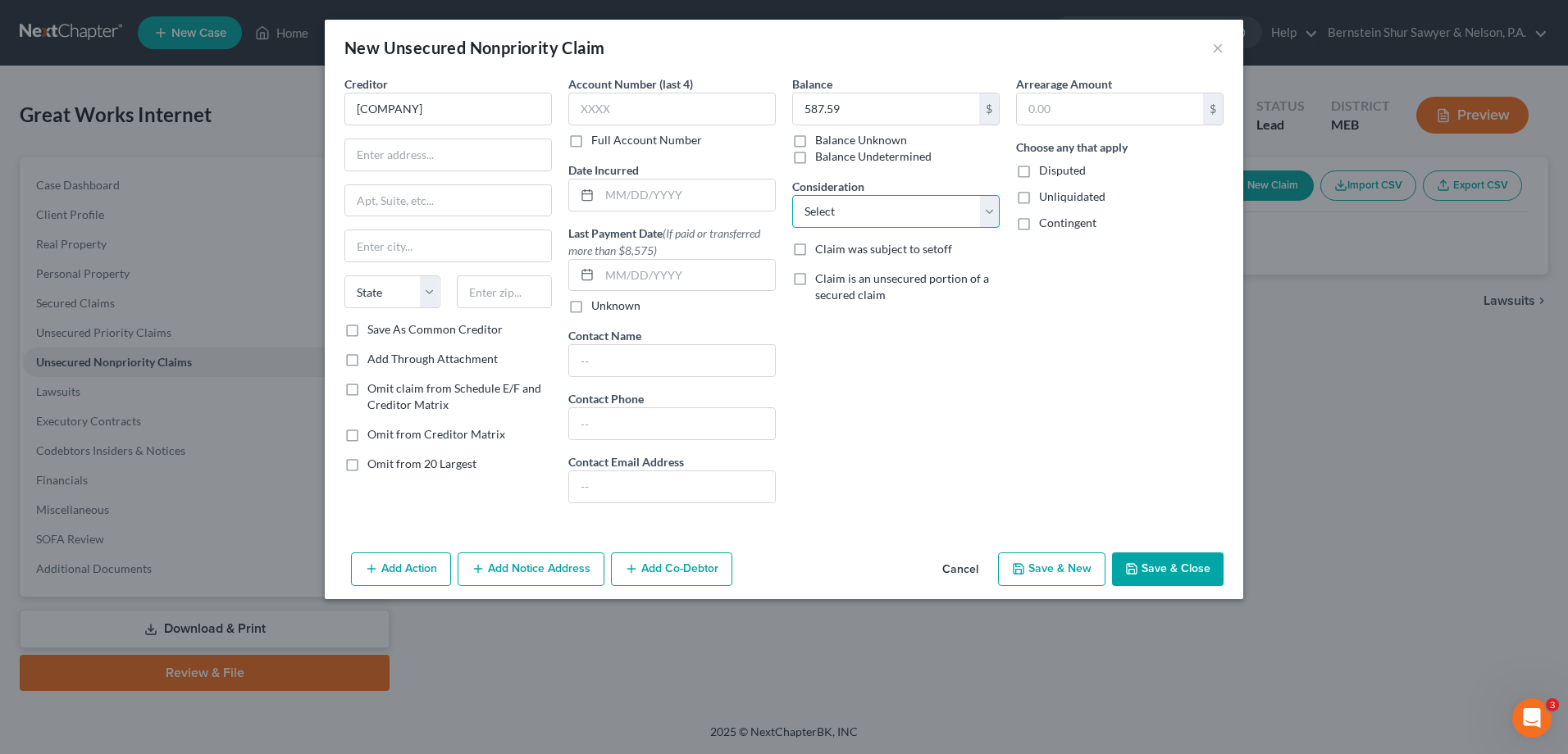 select on "14" 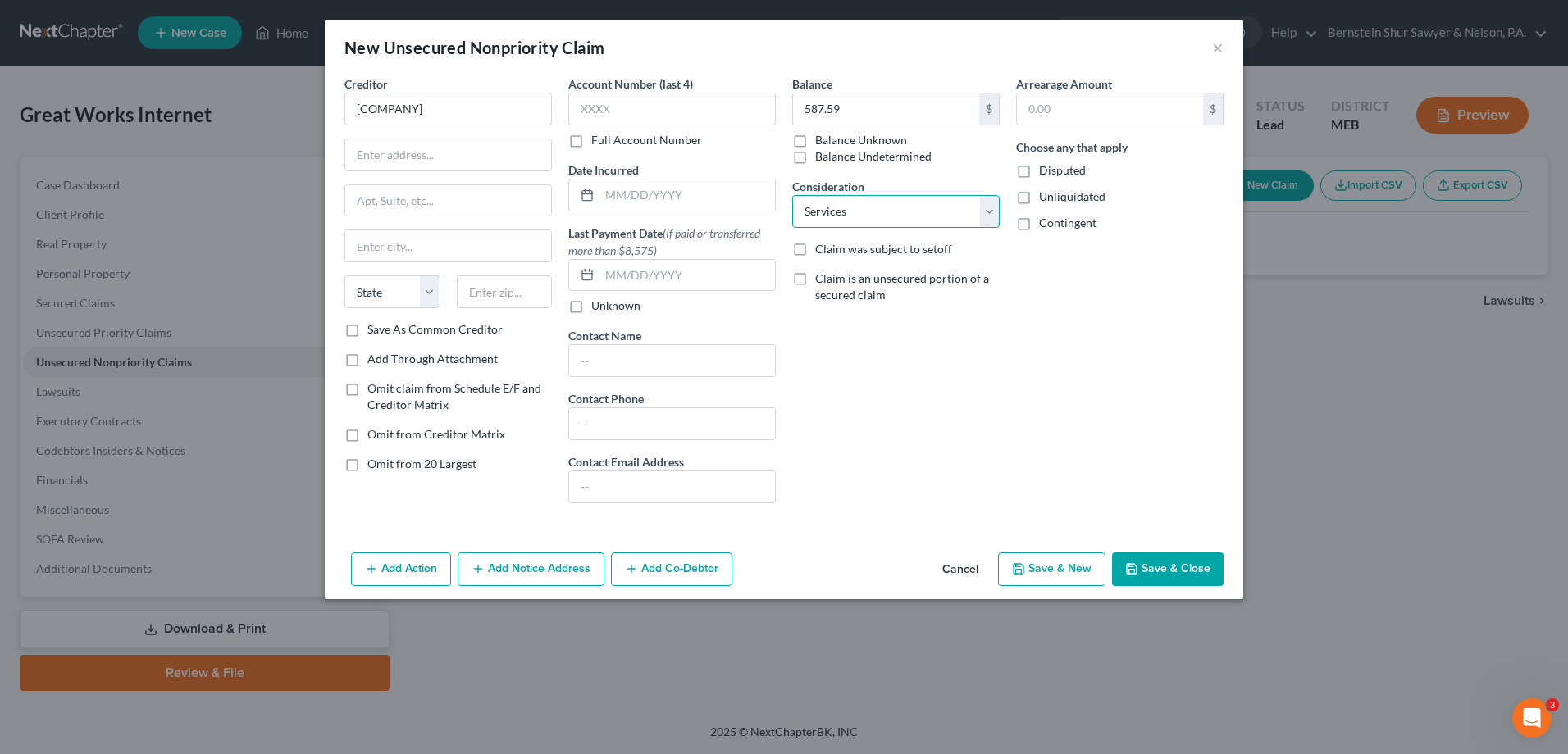click on "Select Cable / Satellite Services Collection Agency Credit Card Debt Debt Counseling / Attorneys Deficiency Balance Home / Car Repairs Income Taxes Judgment Liens Monies Loaned / Advanced Mortgage Obligation To Pensions Other Overdrawn Bank Account Promised To Help Pay Creditors Services Suppliers Or Vendors Telephone / Internet Services Unsecured Loan Repayments Utility Services" at bounding box center (896, 211) 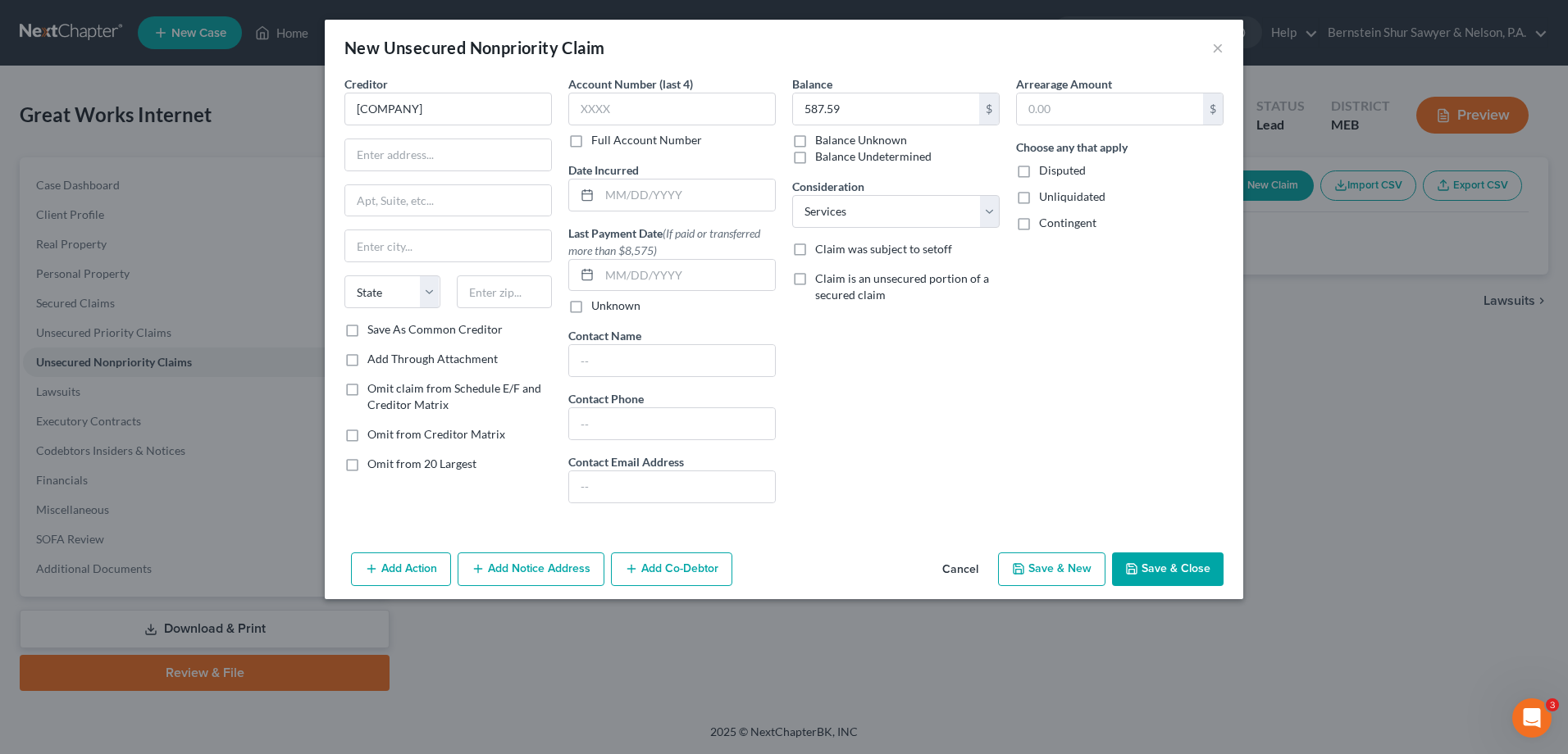 click on "Save & Close" at bounding box center [1168, 570] 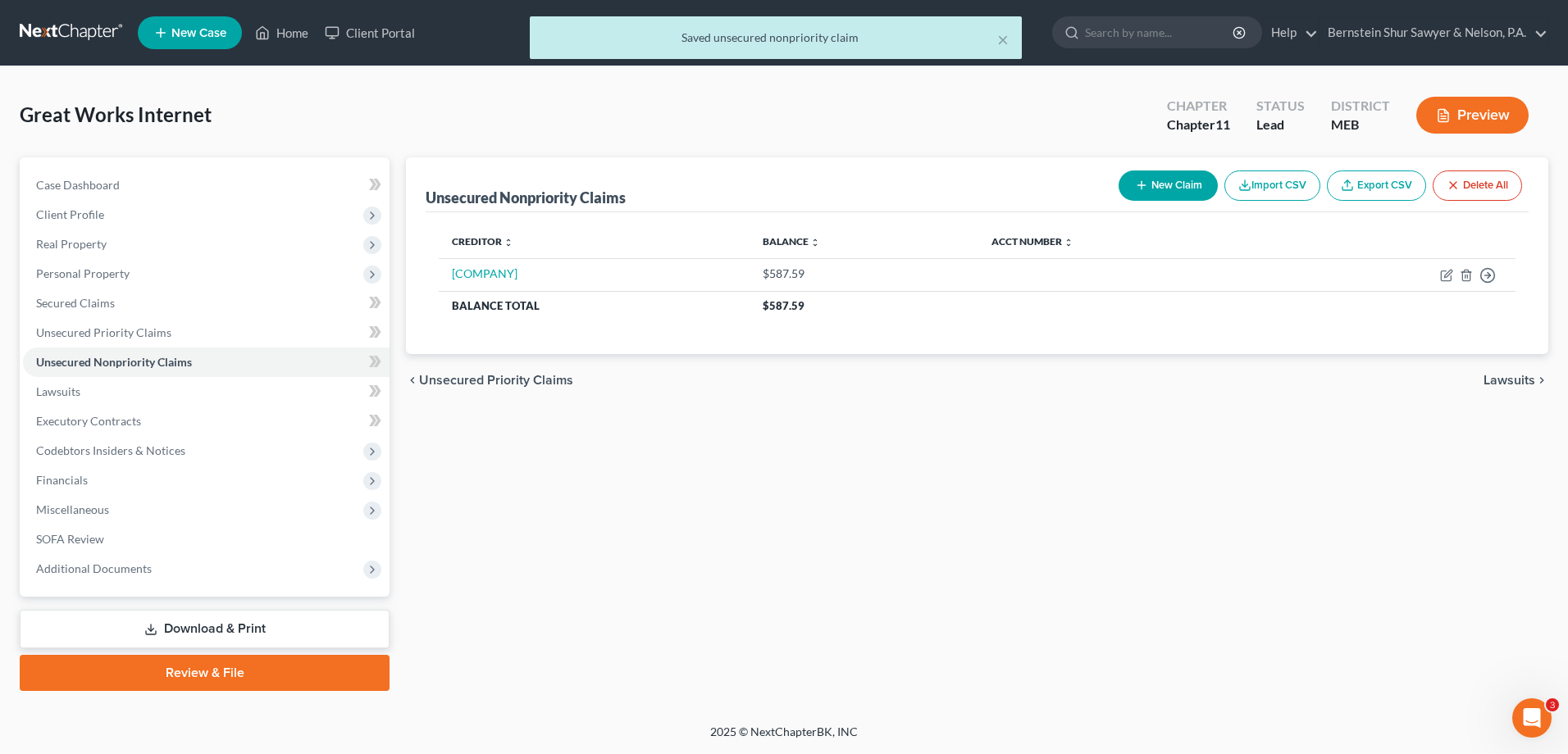 click on "New Claim" at bounding box center [1168, 185] 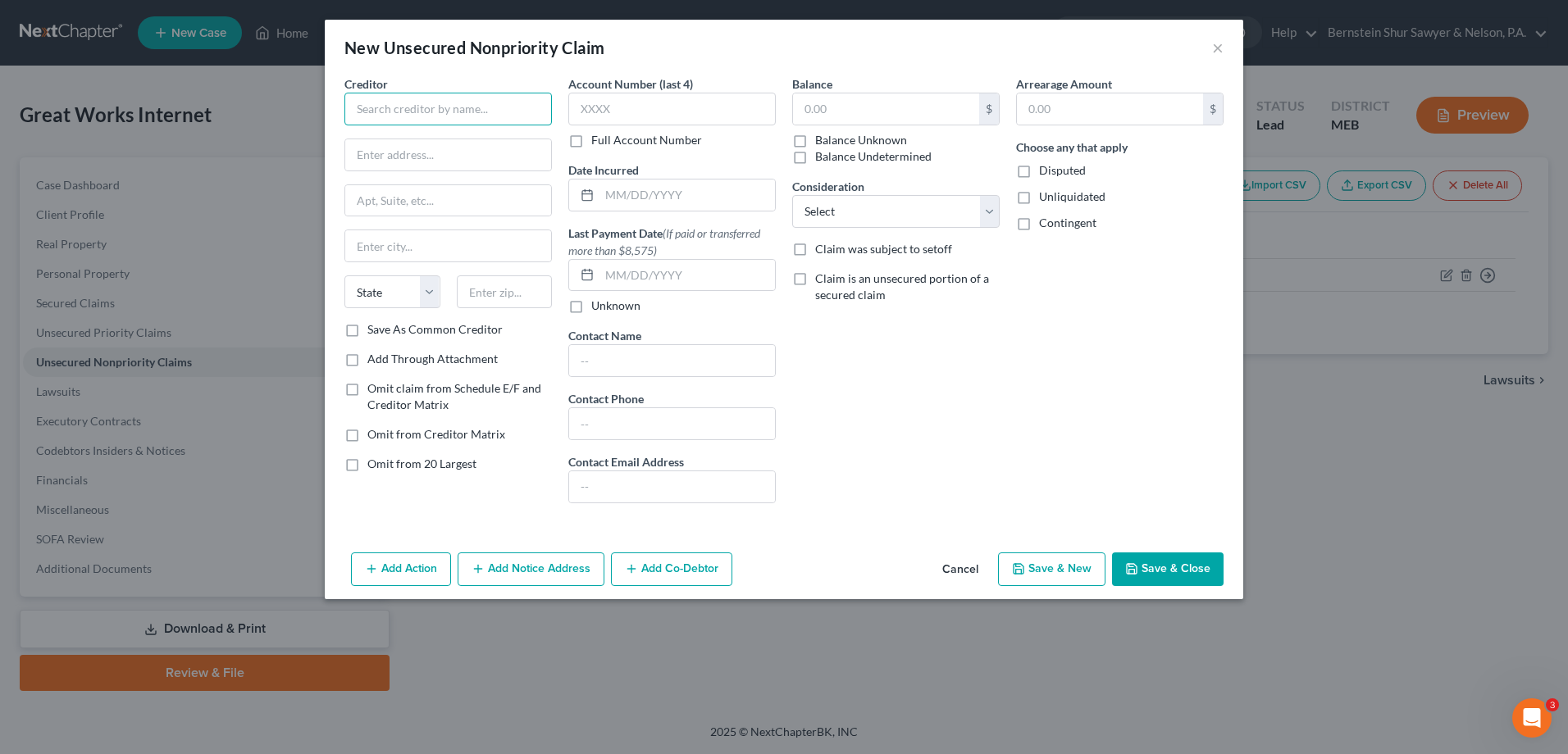 click at bounding box center (448, 109) 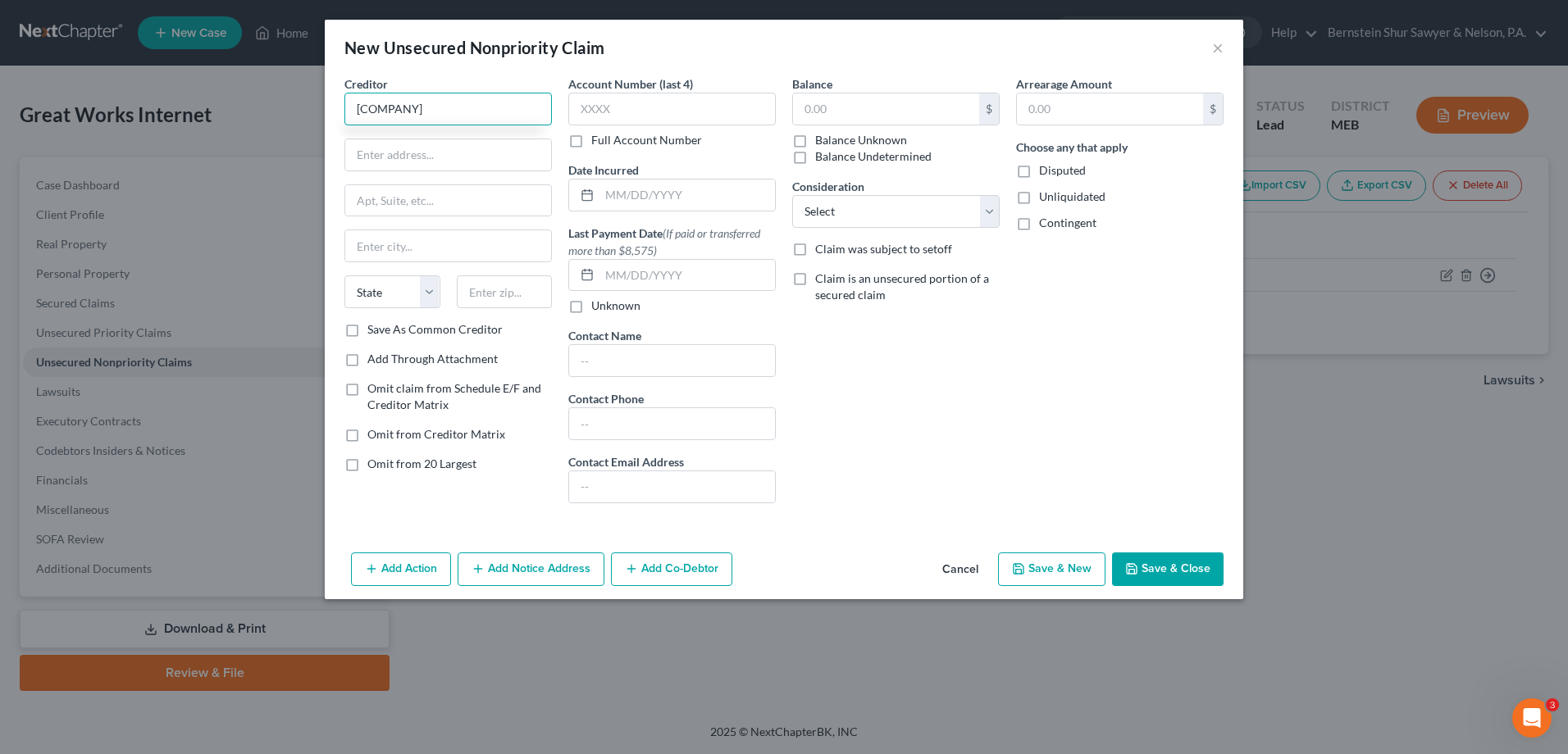 type on "[COMPANY]" 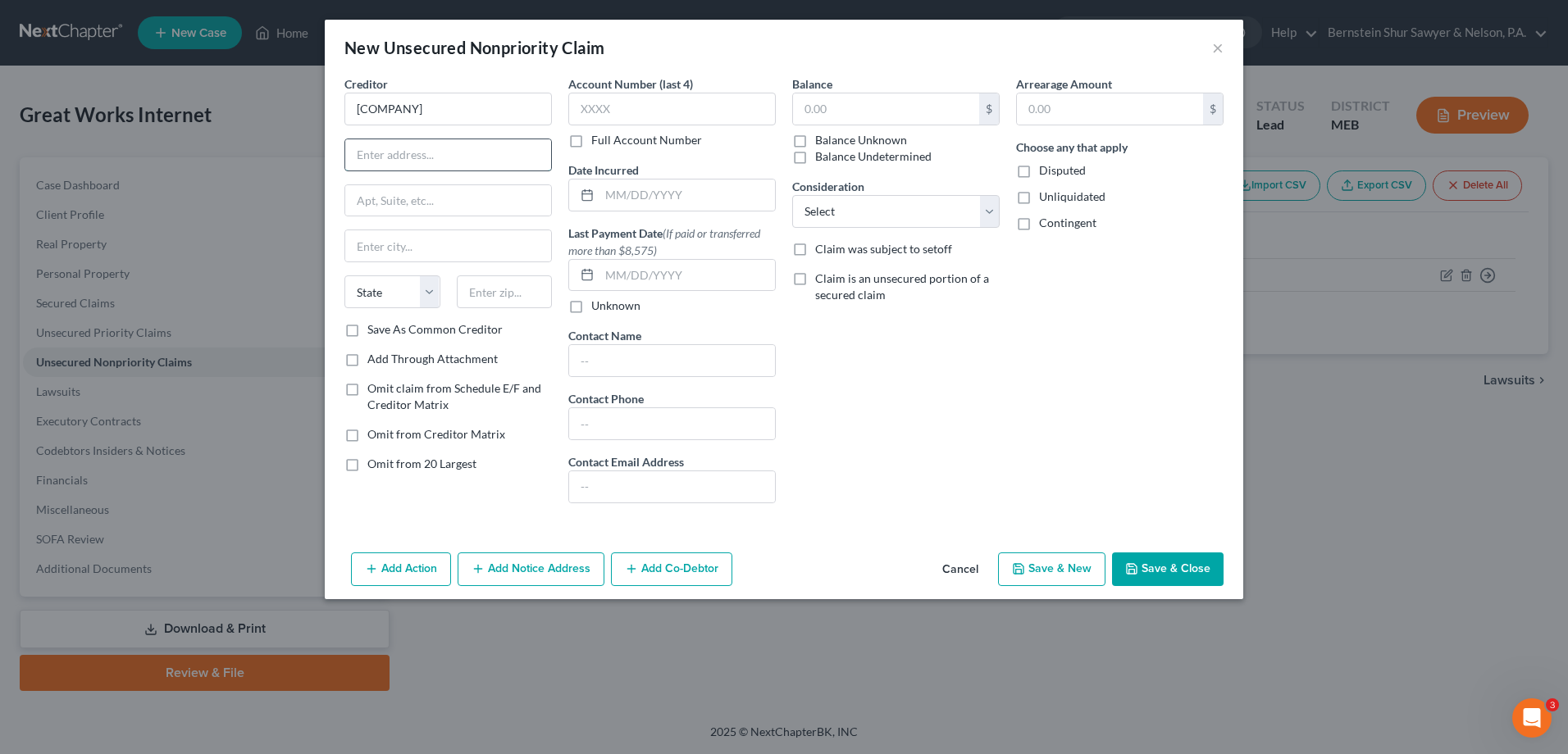 click at bounding box center [448, 155] 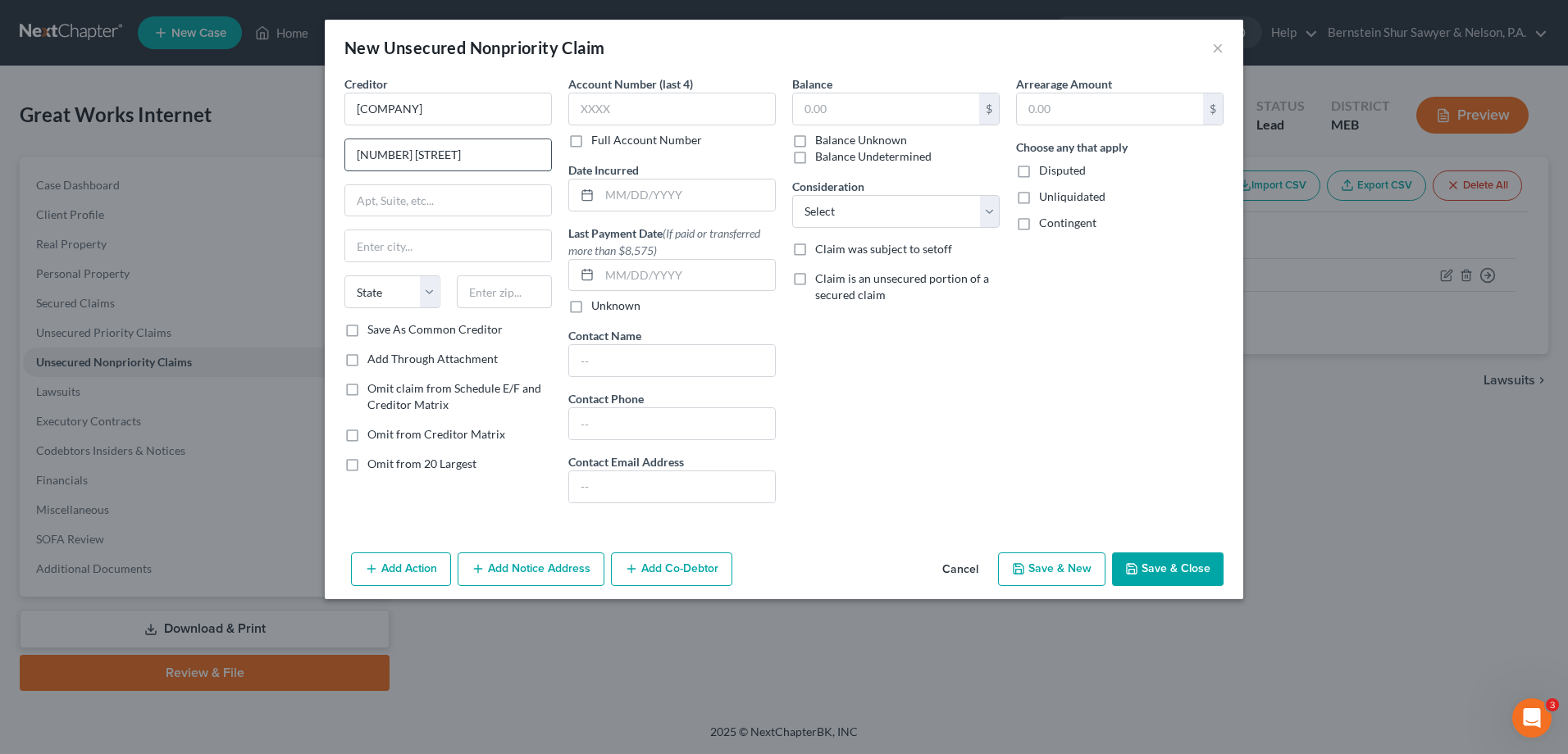 type on "[NUMBER] [STREET]" 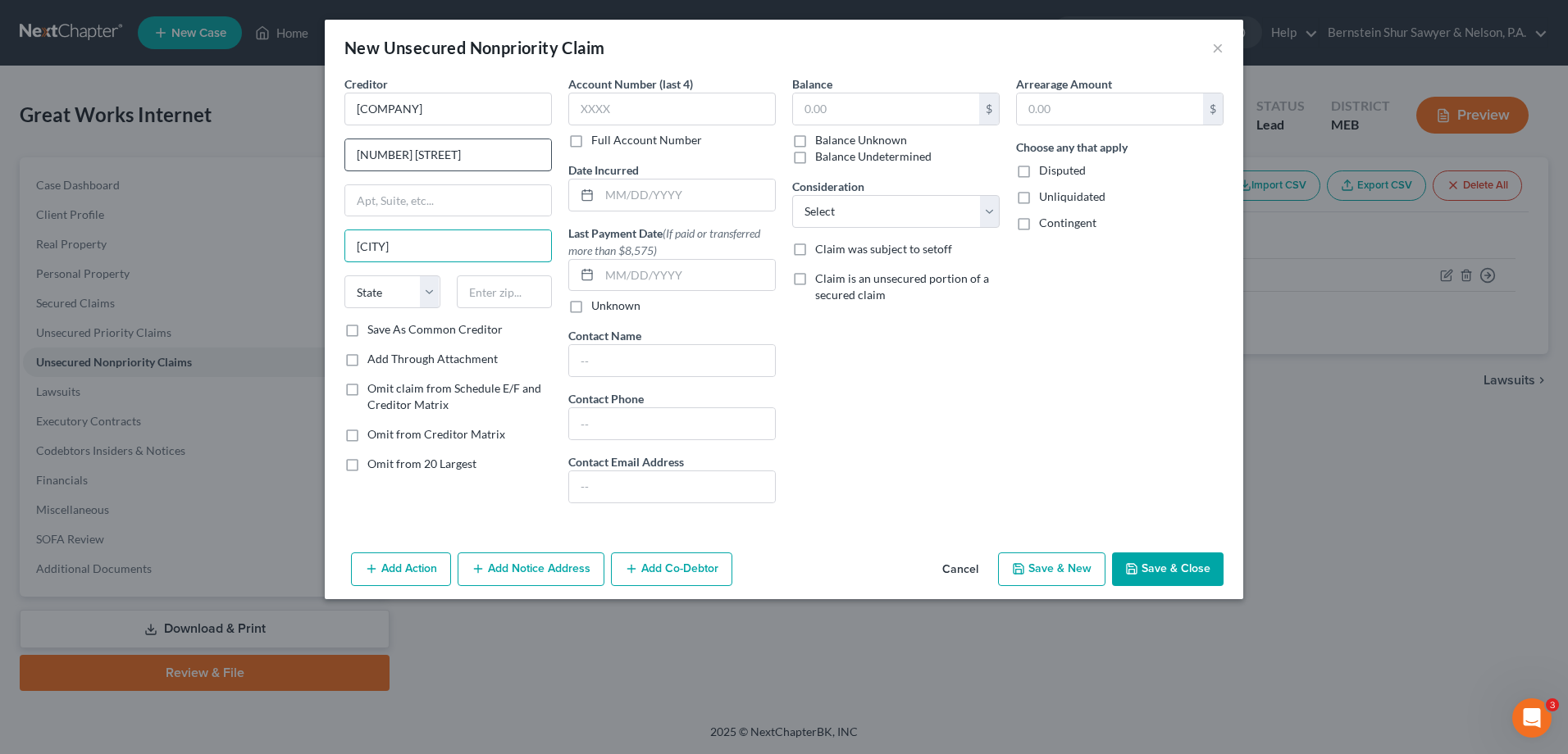 type on "[CITY]" 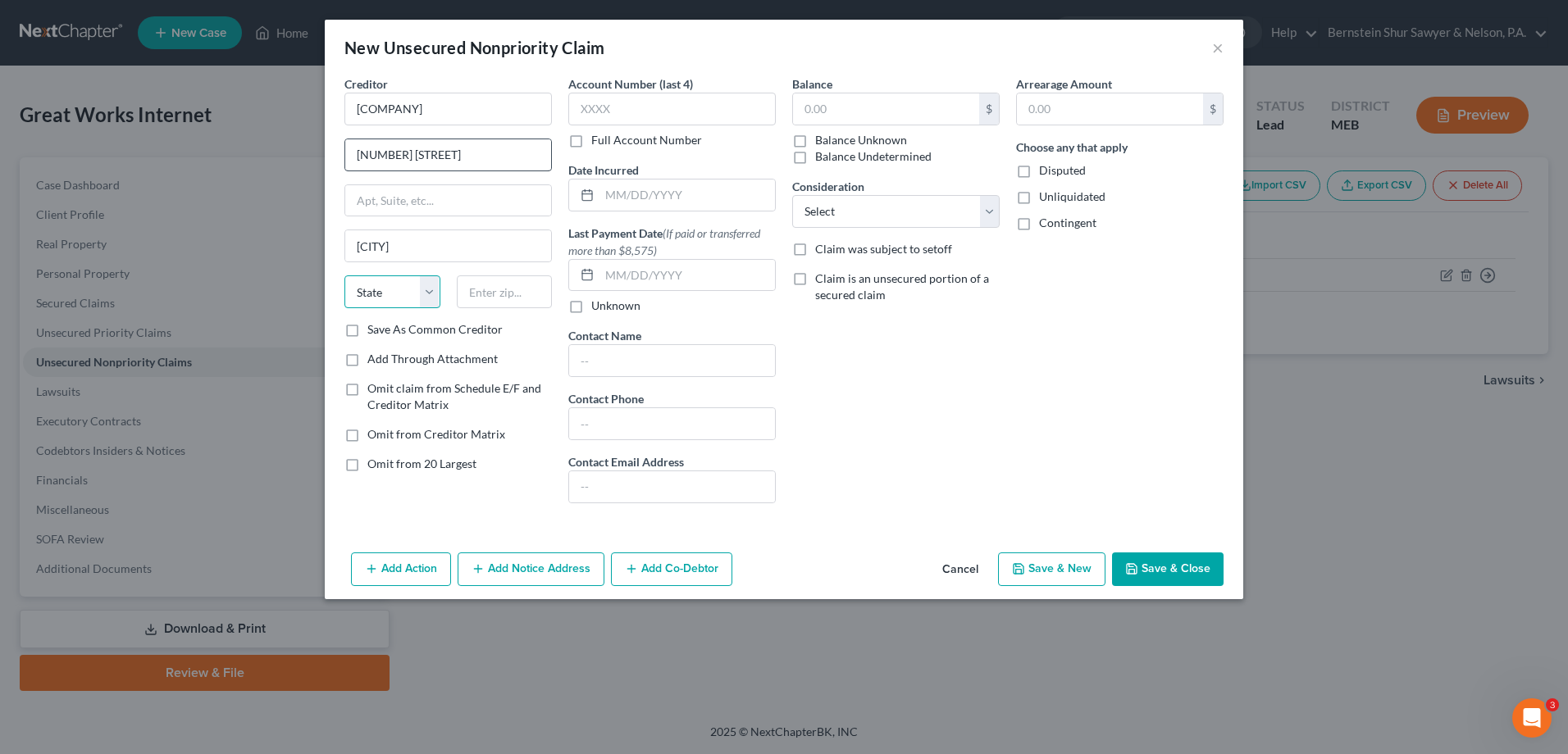 select on "20" 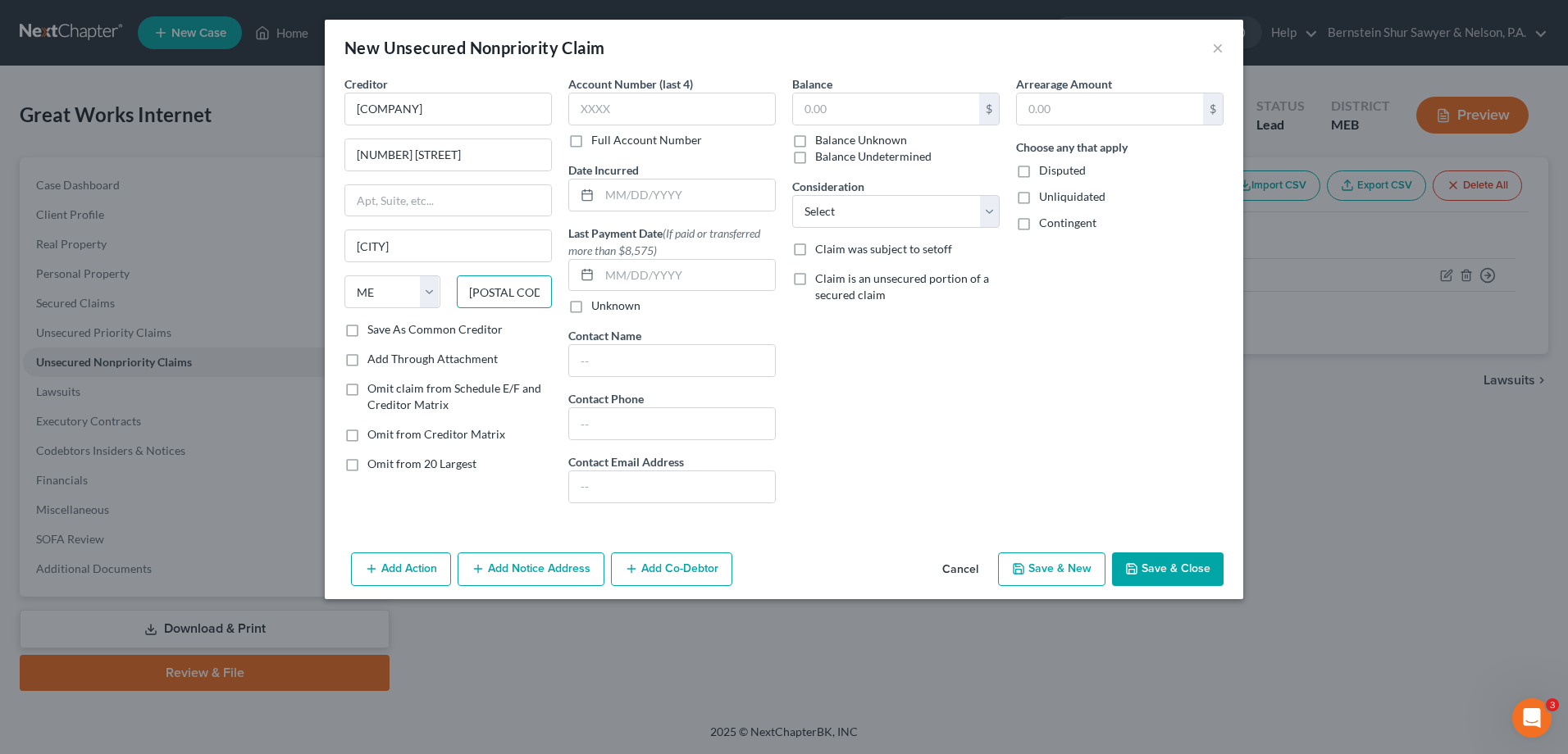 type on "[POSTAL CODE]" 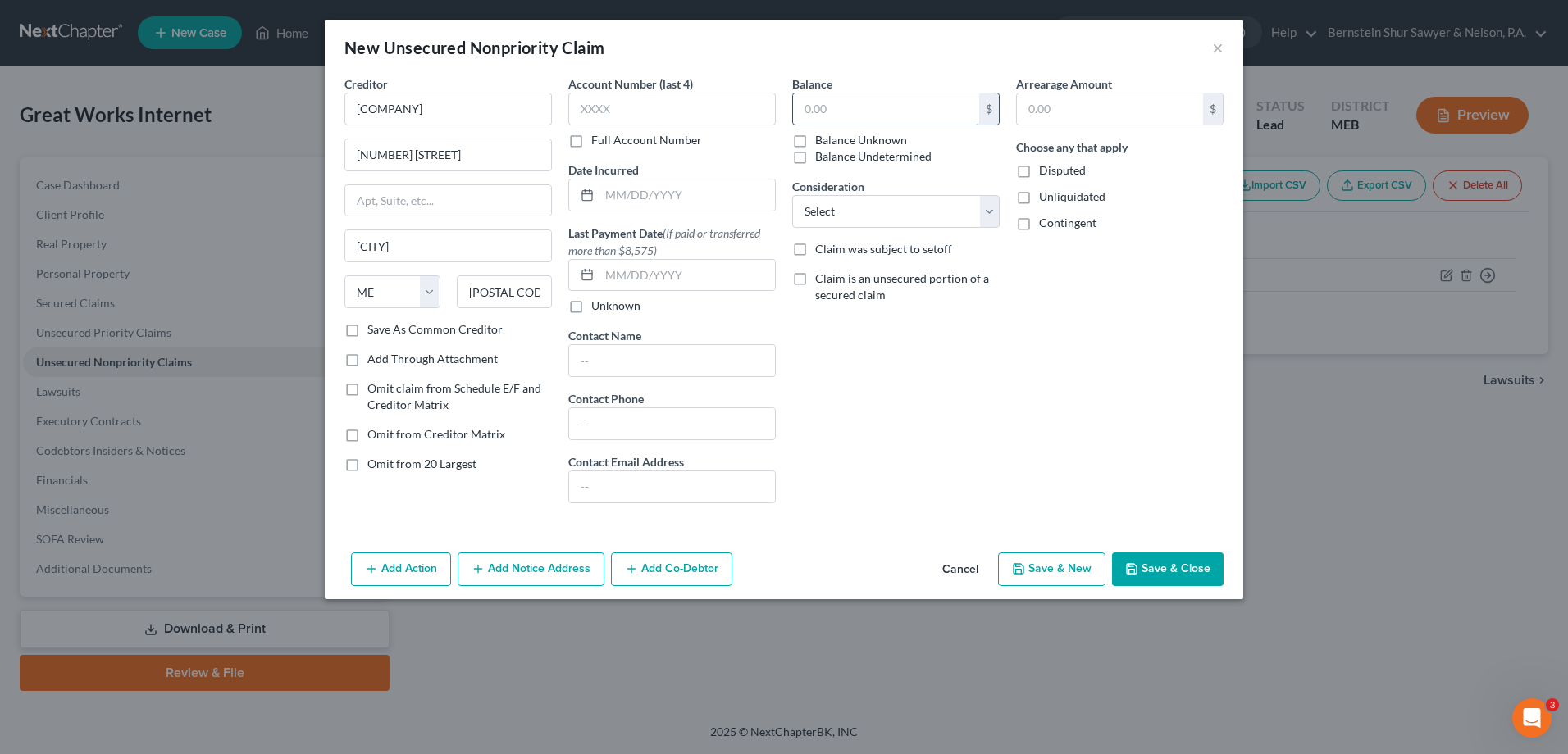 click at bounding box center (886, 109) 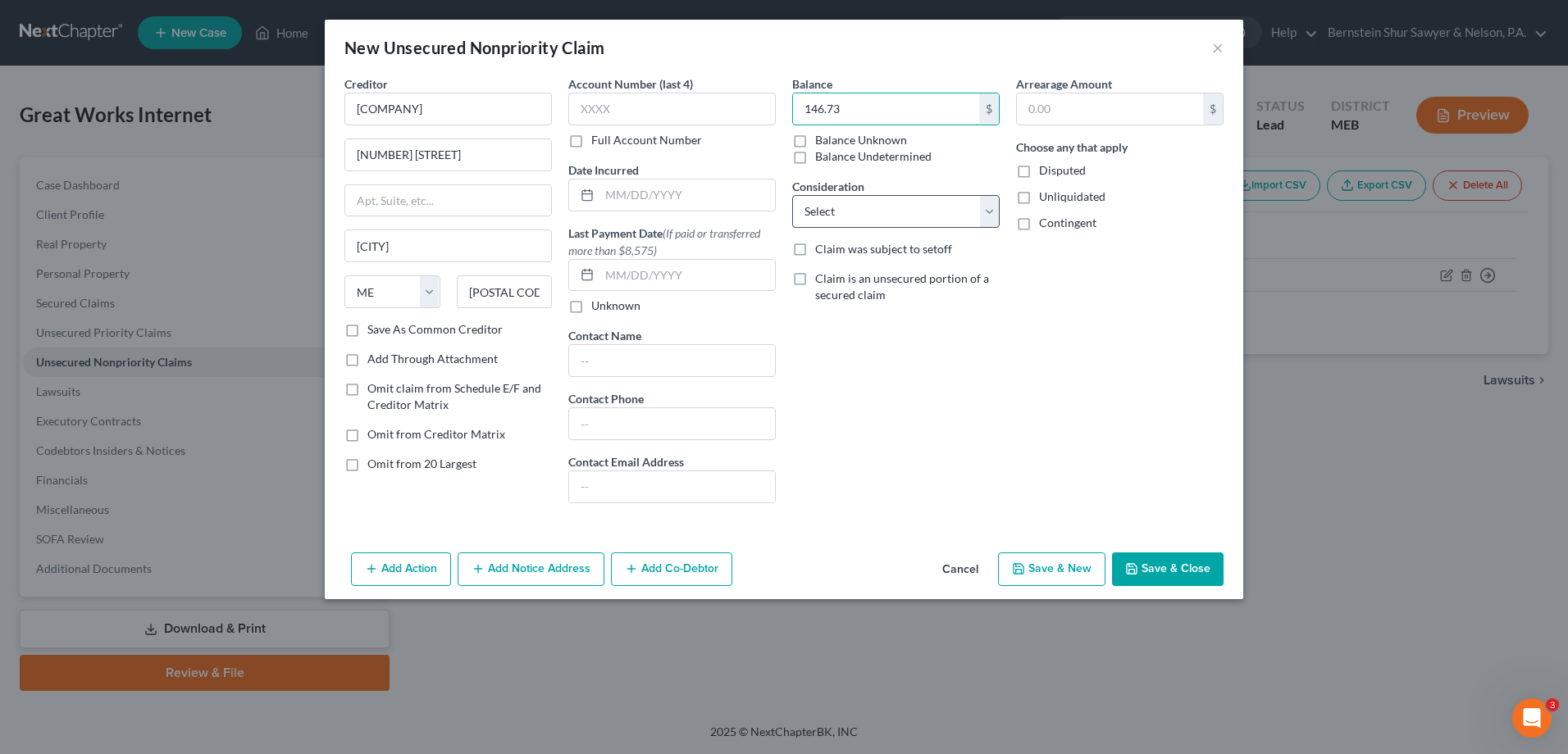 type on "146.73" 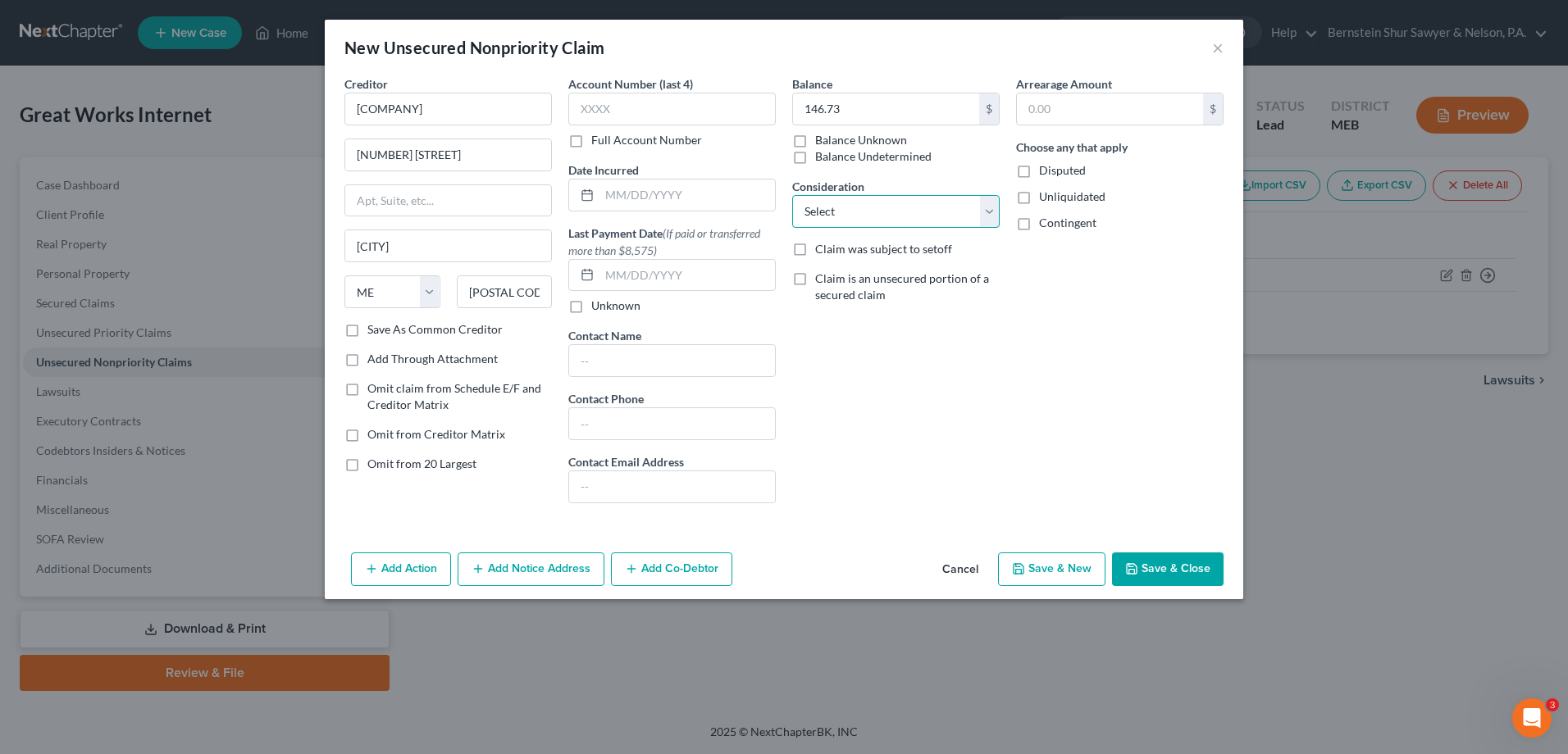 click on "Select Cable / Satellite Services Collection Agency Credit Card Debt Debt Counseling / Attorneys Deficiency Balance Home / Car Repairs Income Taxes Judgment Liens Monies Loaned / Advanced Mortgage Obligation To Pensions Other Overdrawn Bank Account Promised To Help Pay Creditors Services Suppliers Or Vendors Telephone / Internet Services Unsecured Loan Repayments Utility Services" at bounding box center (896, 211) 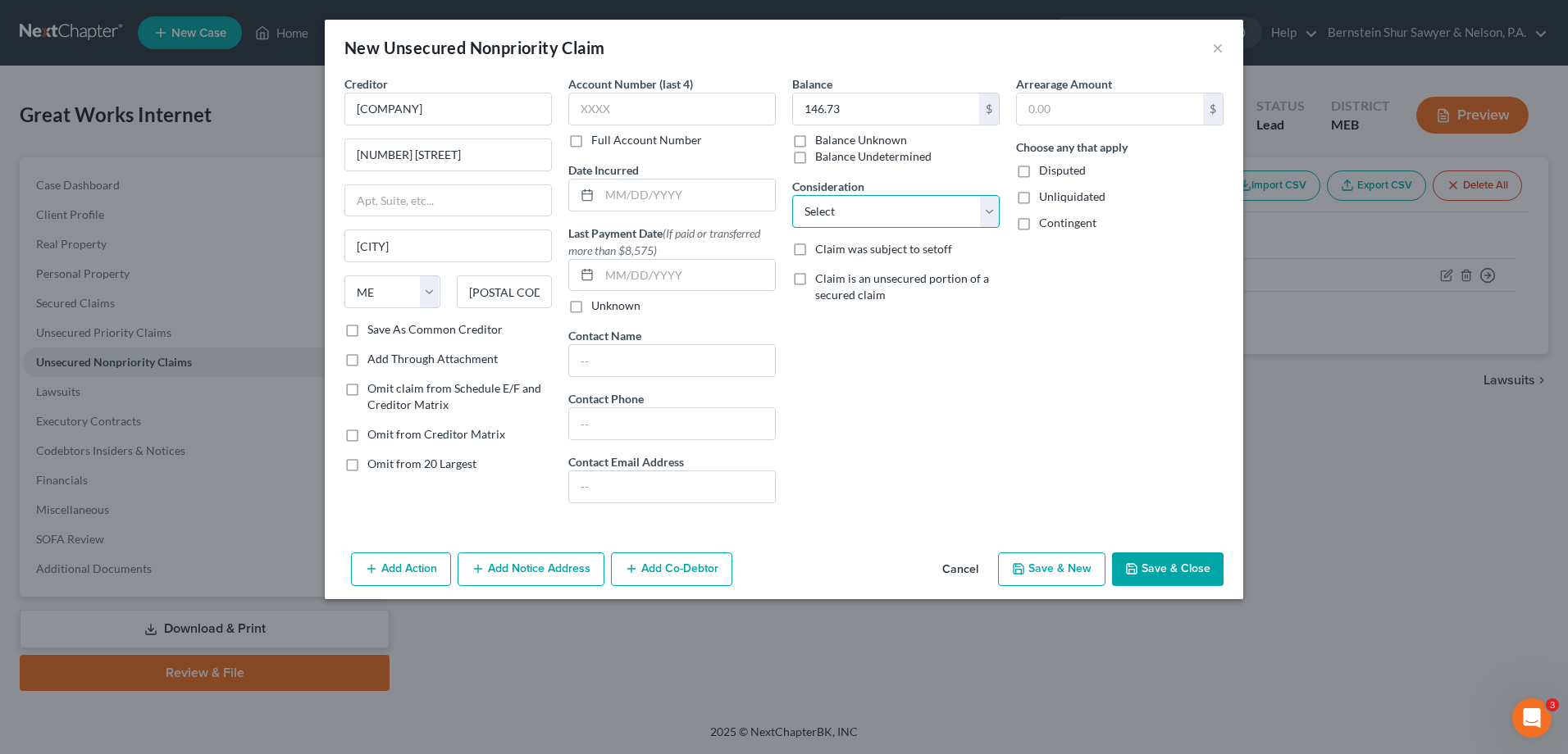 select on "14" 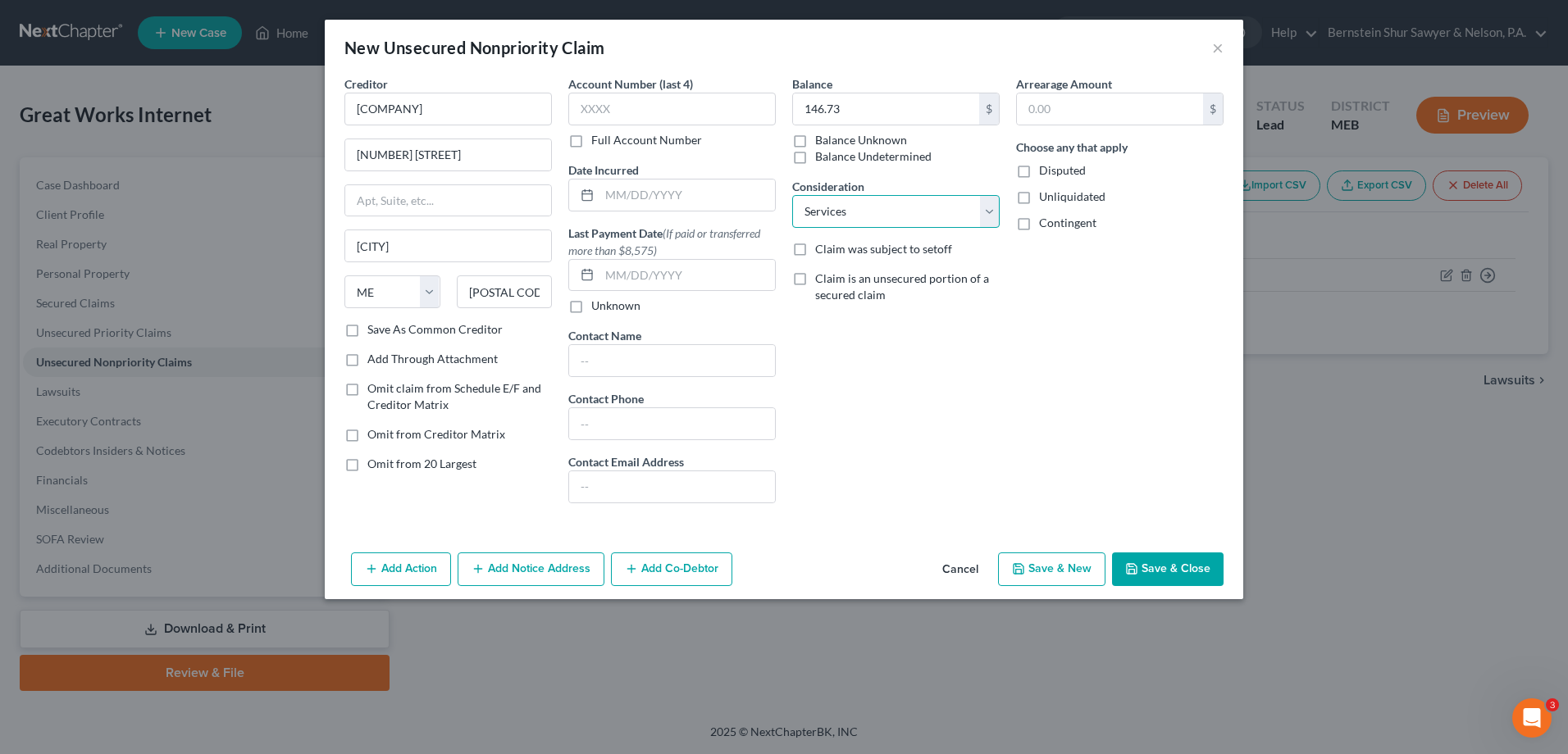 click on "Select Cable / Satellite Services Collection Agency Credit Card Debt Debt Counseling / Attorneys Deficiency Balance Home / Car Repairs Income Taxes Judgment Liens Monies Loaned / Advanced Mortgage Obligation To Pensions Other Overdrawn Bank Account Promised To Help Pay Creditors Services Suppliers Or Vendors Telephone / Internet Services Unsecured Loan Repayments Utility Services" at bounding box center [896, 211] 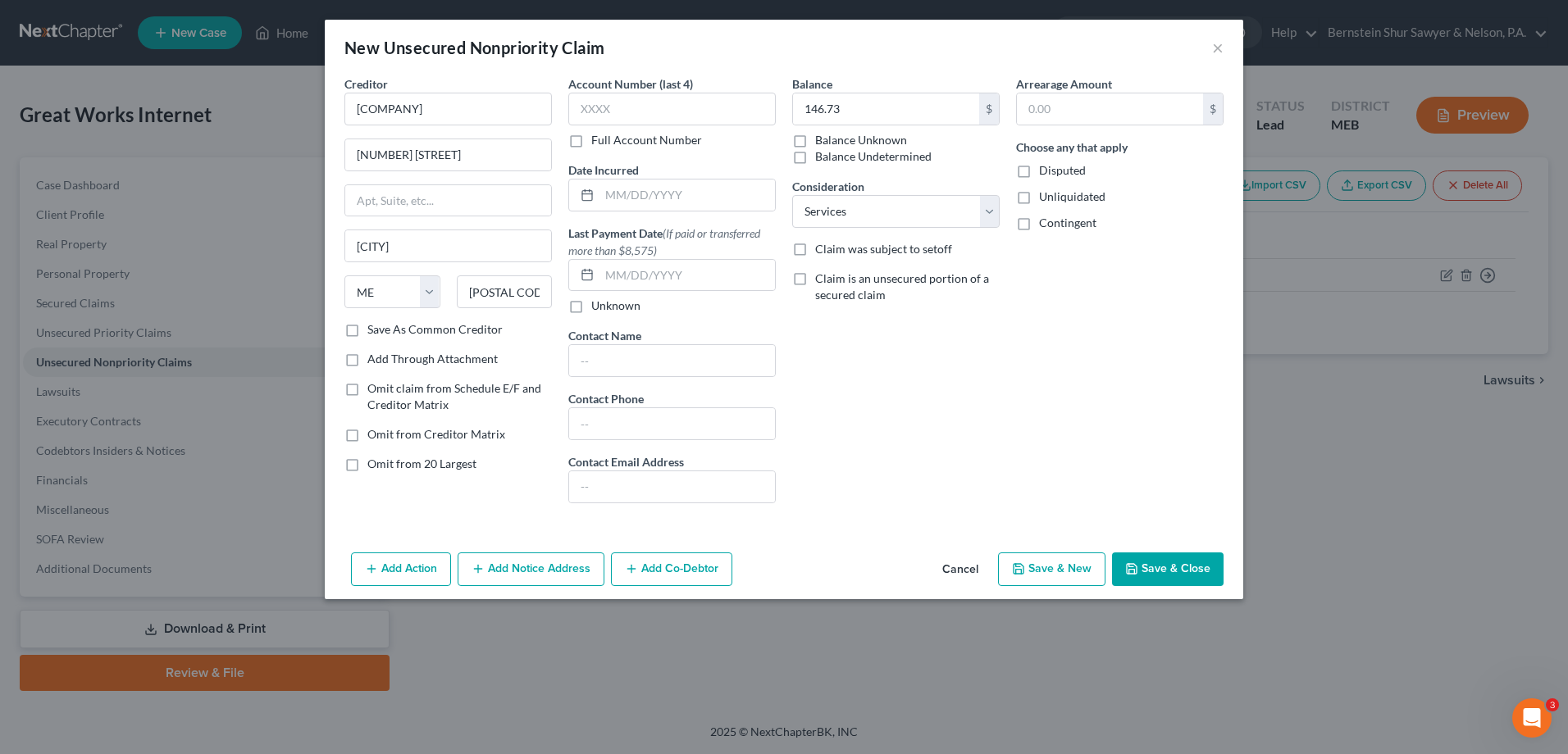 click on "Save & Close" at bounding box center (1168, 570) 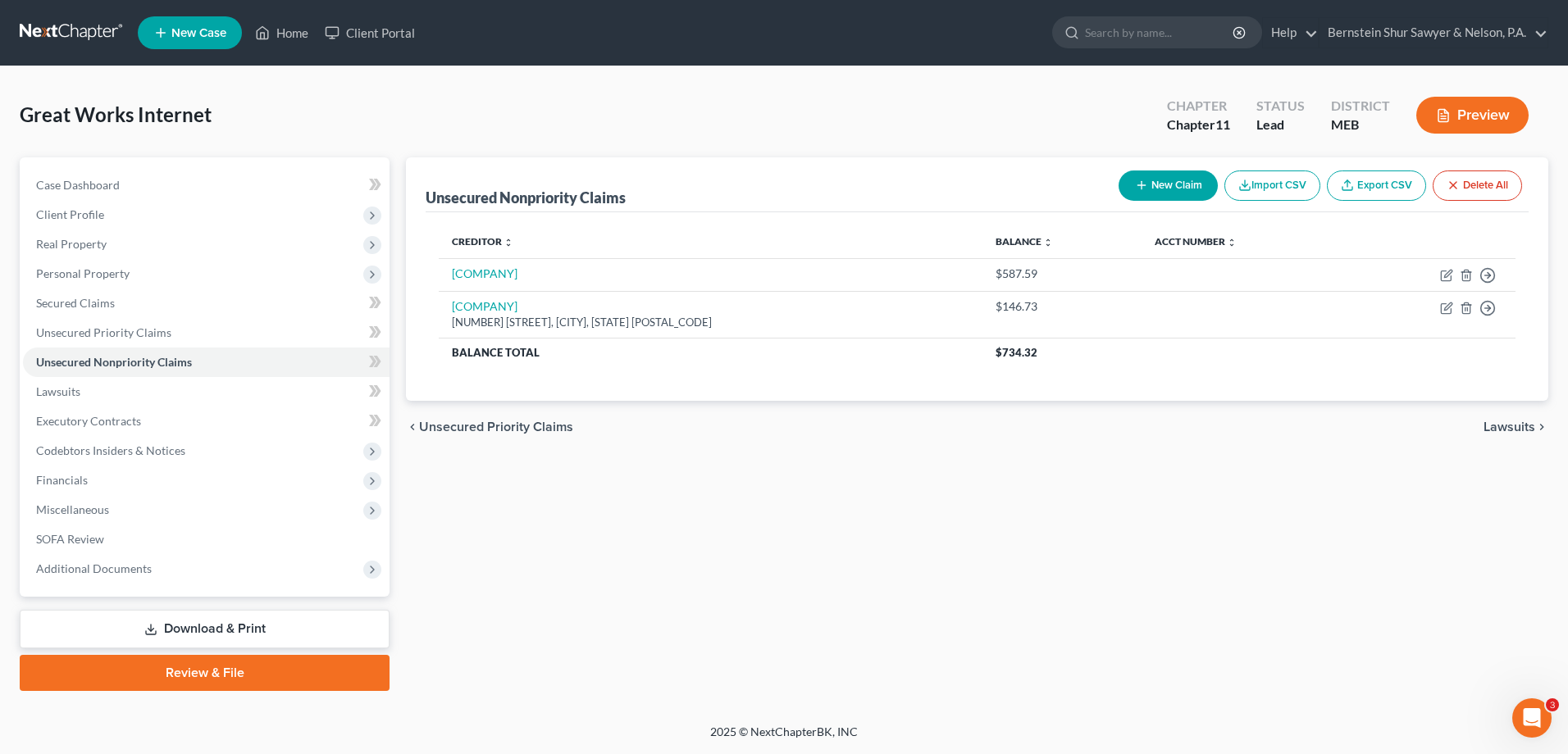 click on "New Claim" at bounding box center (1168, 185) 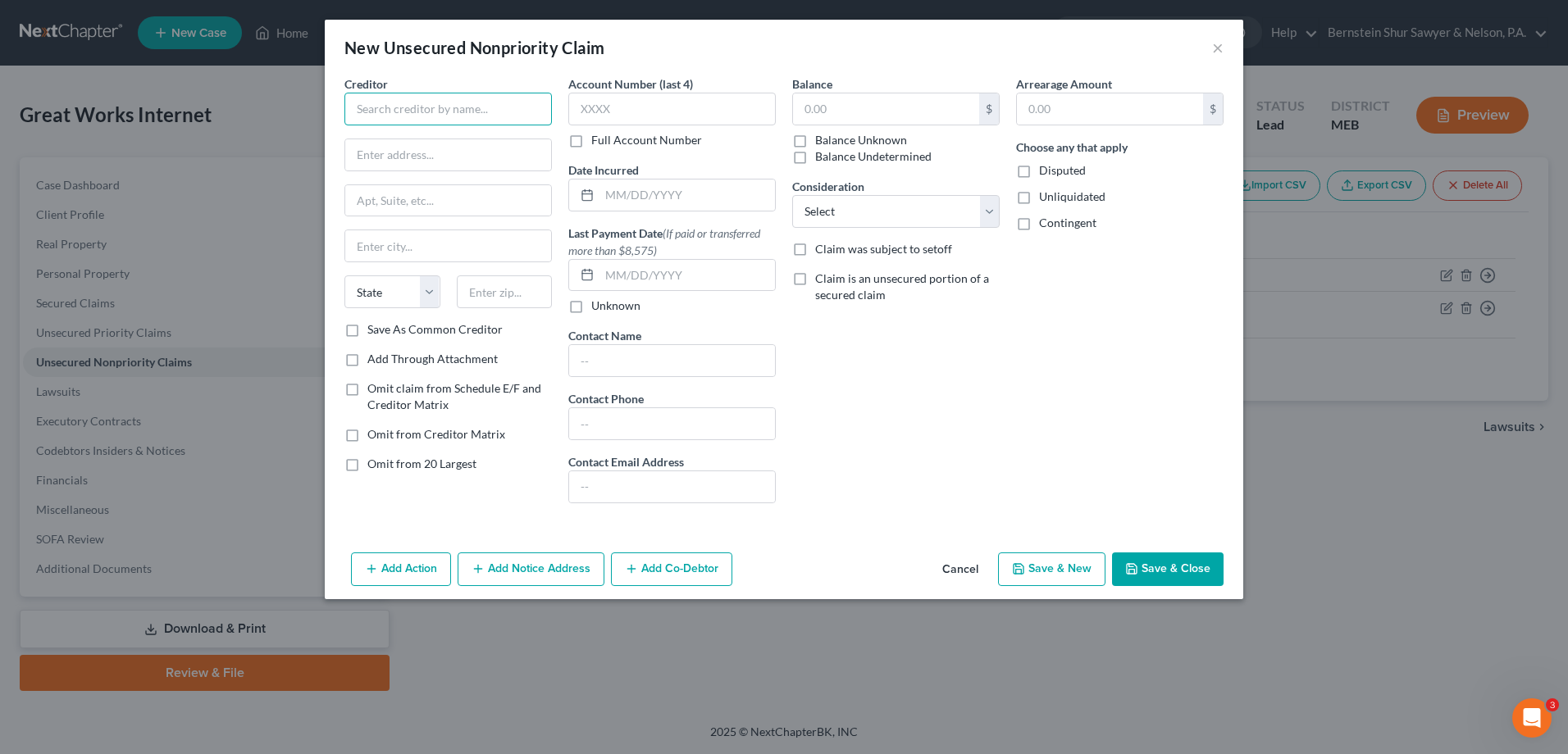 click at bounding box center [448, 109] 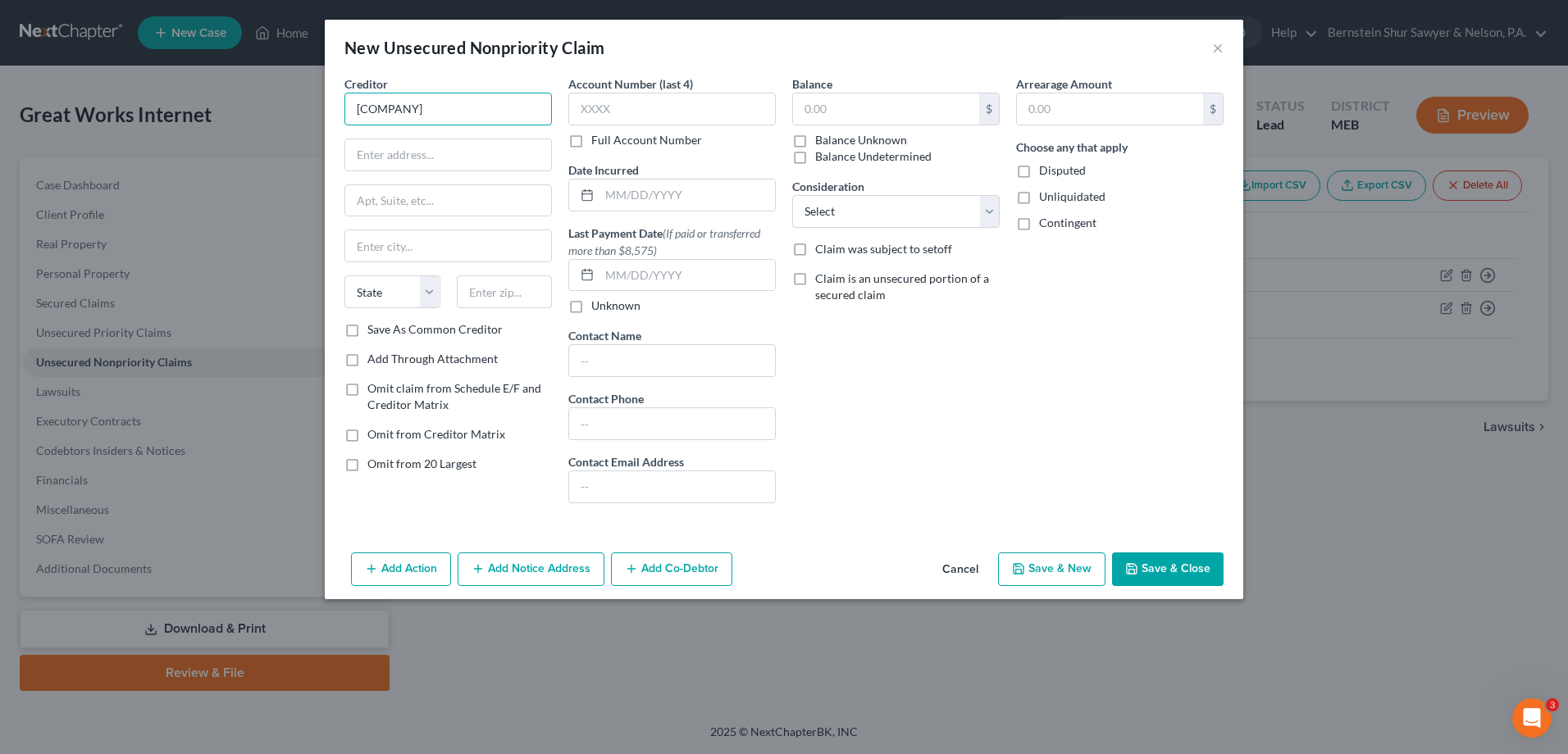 click on "[COMPANY]" at bounding box center [448, 109] 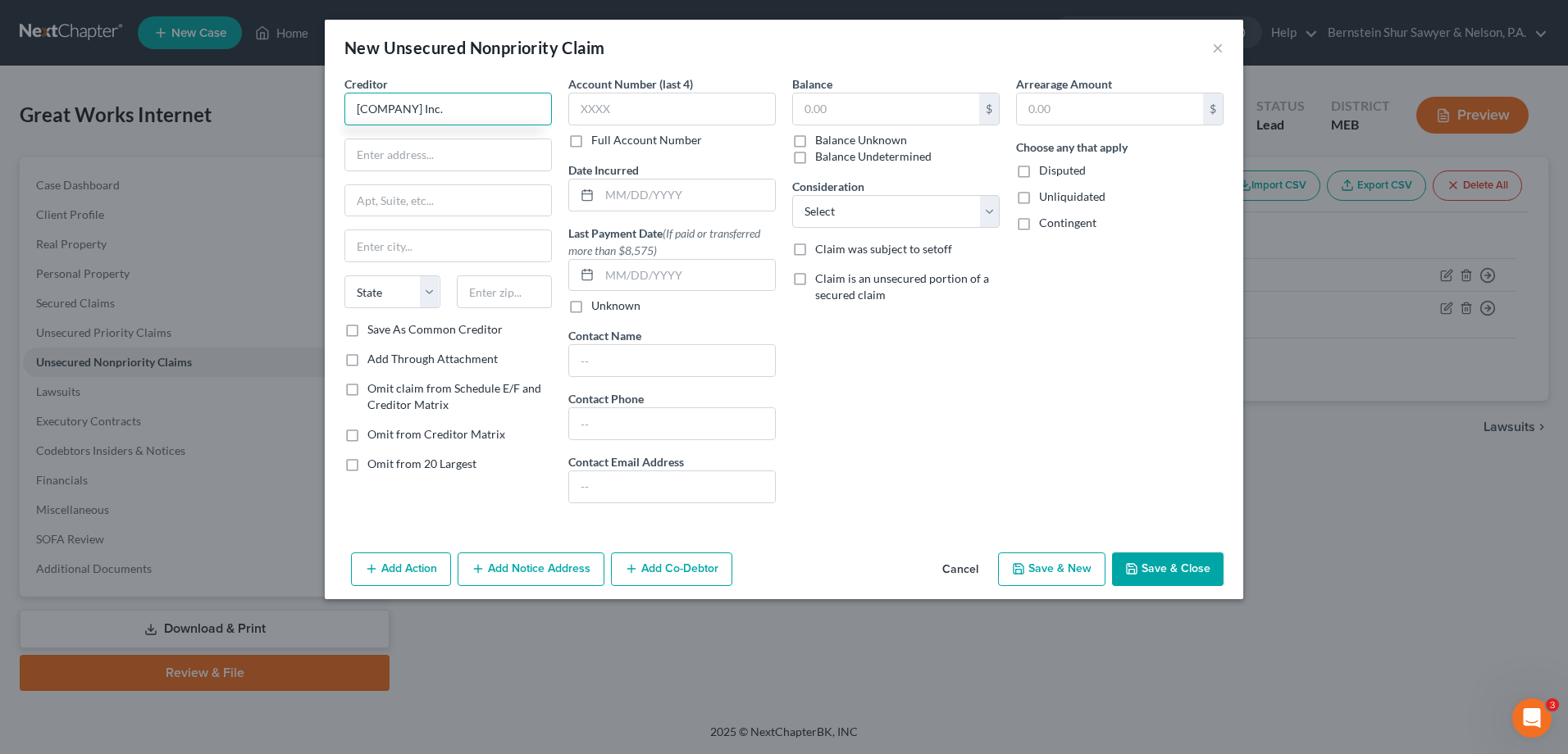 type on "[COMPANY] Inc." 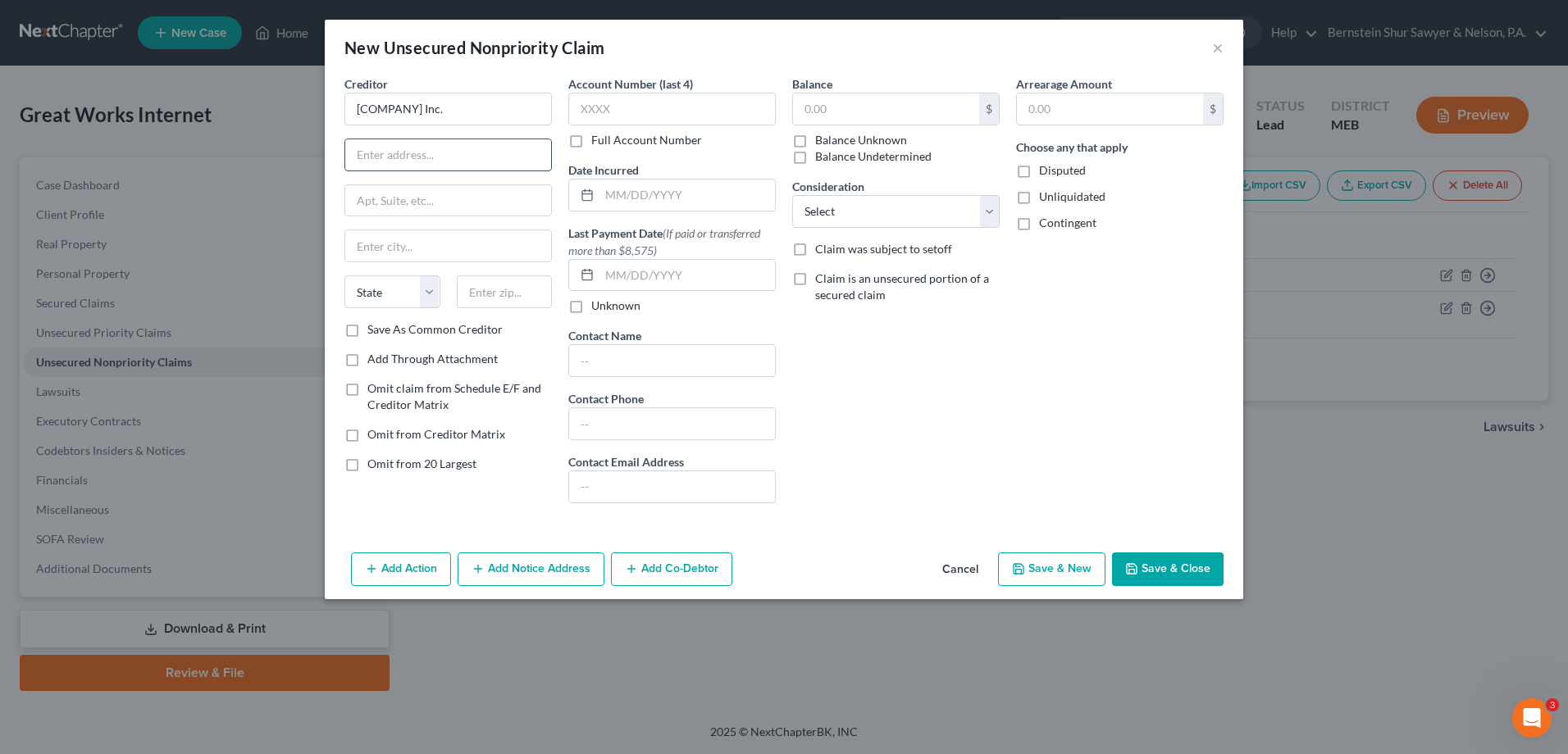 click at bounding box center [448, 155] 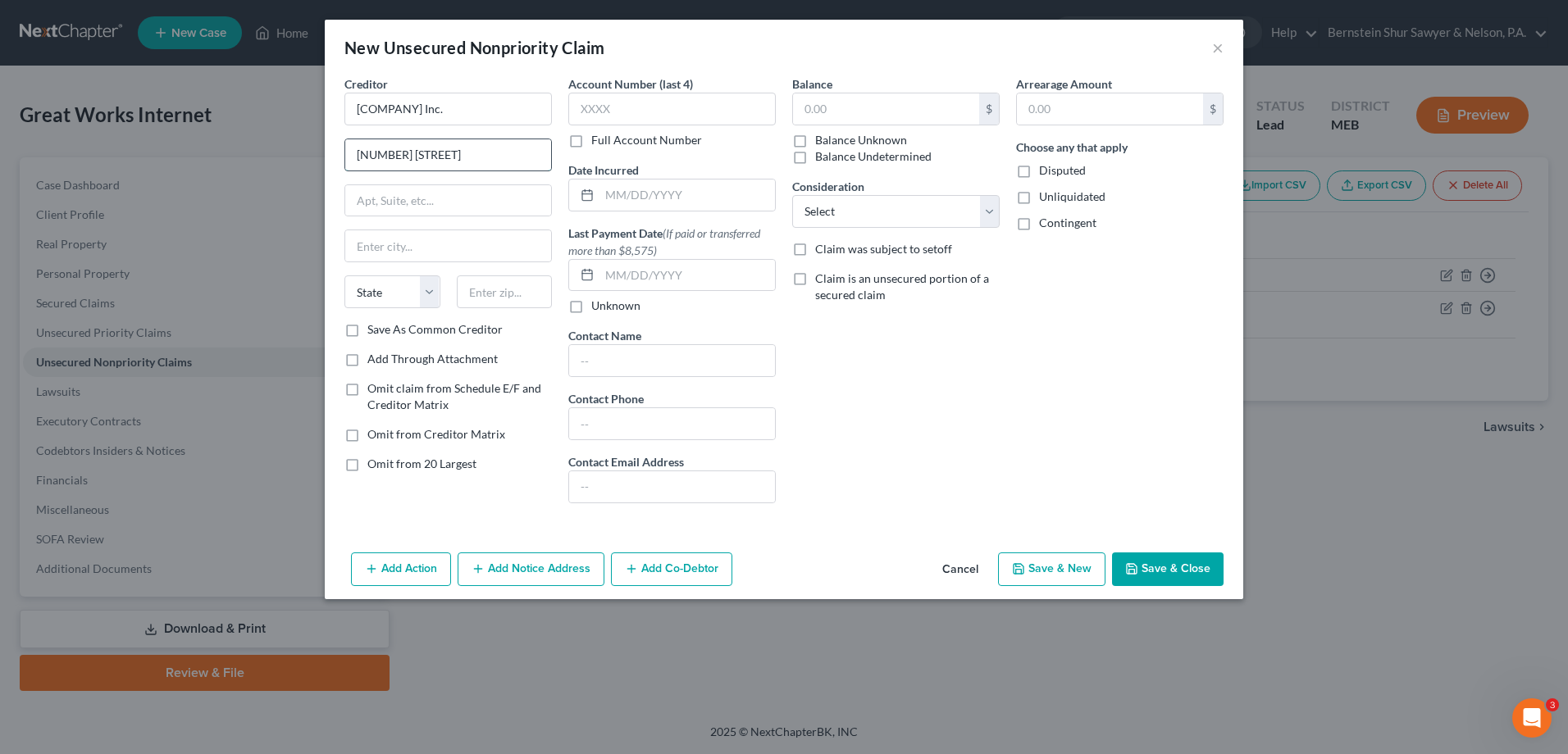 type on "[NUMBER] [STREET]" 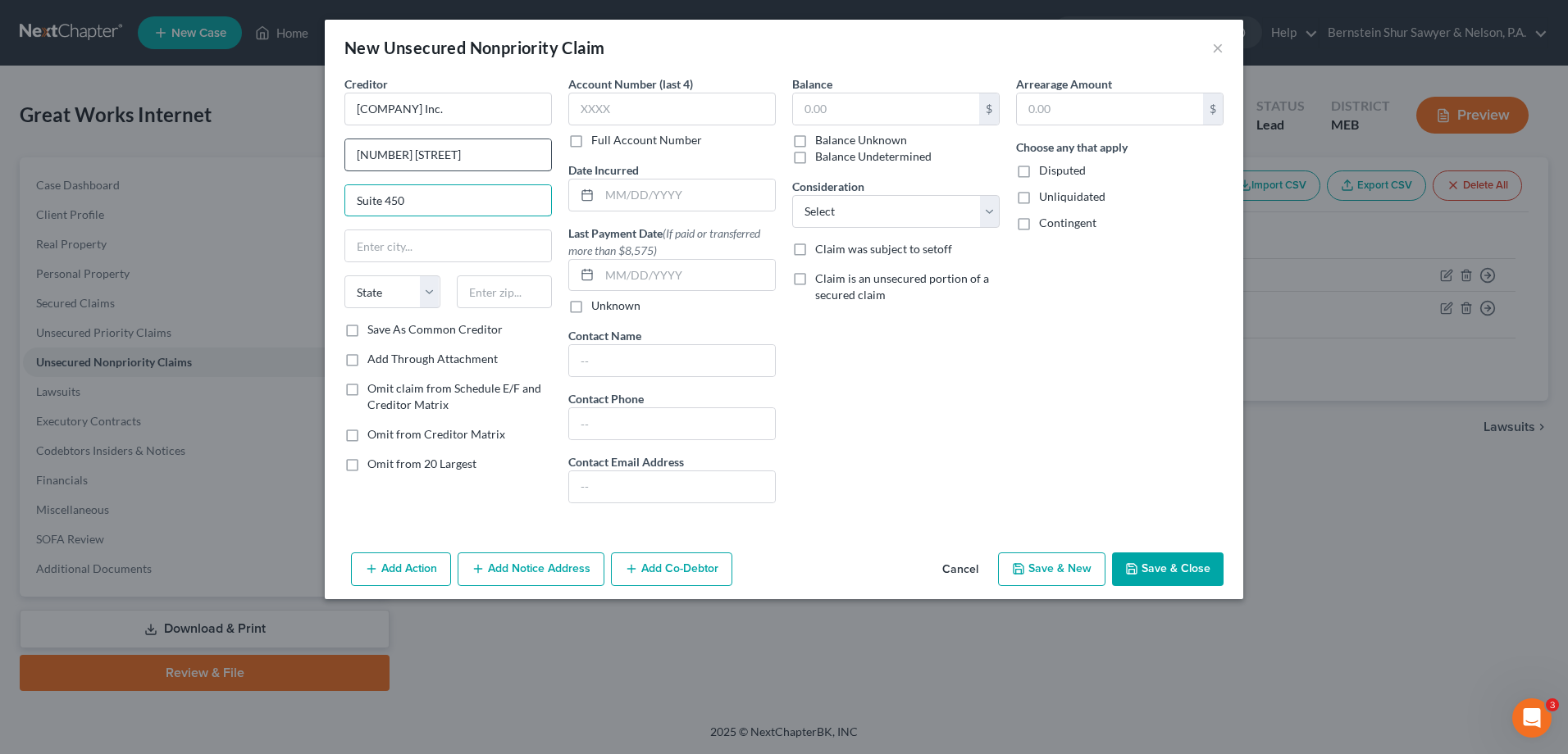 type on "Suite 450" 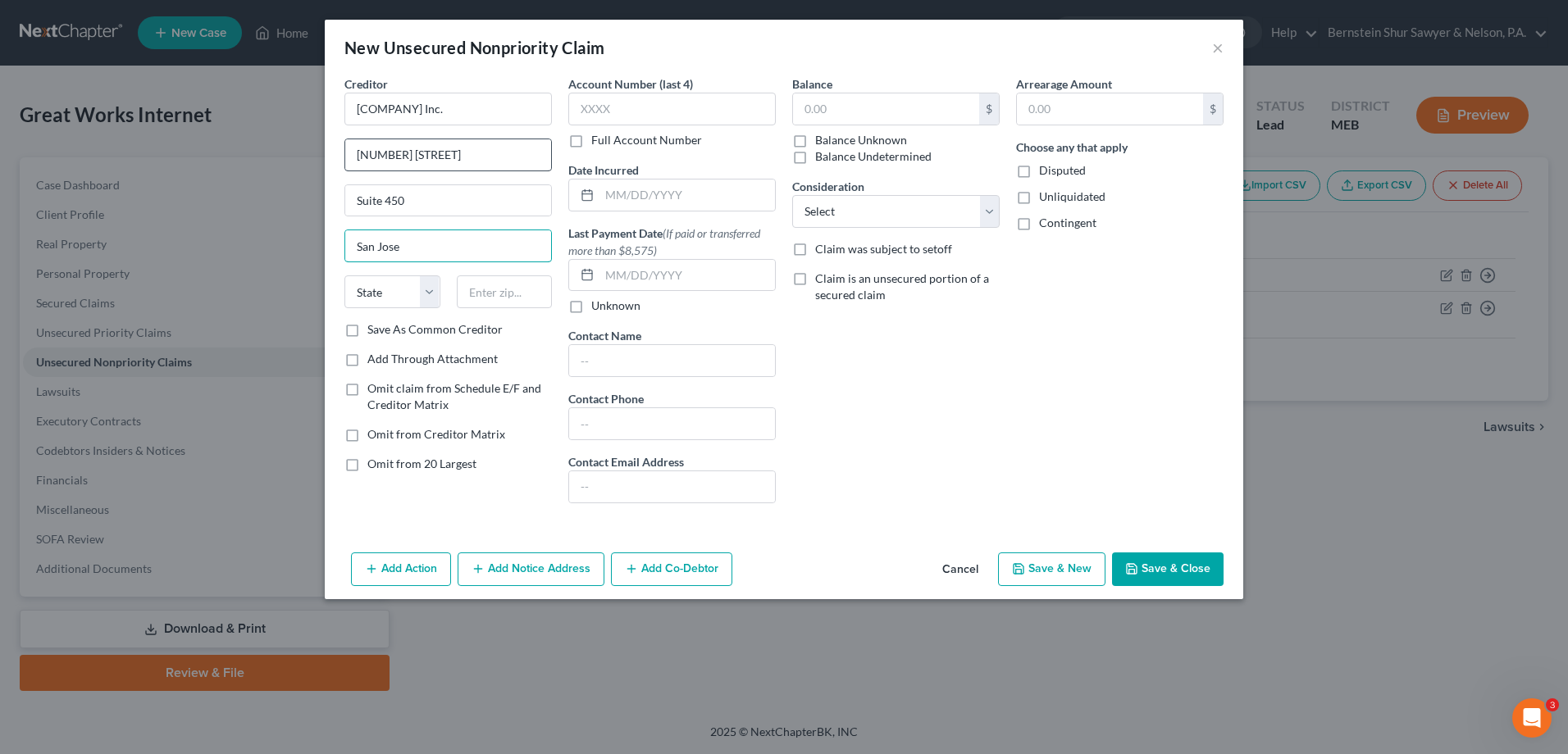 type on "San Jose" 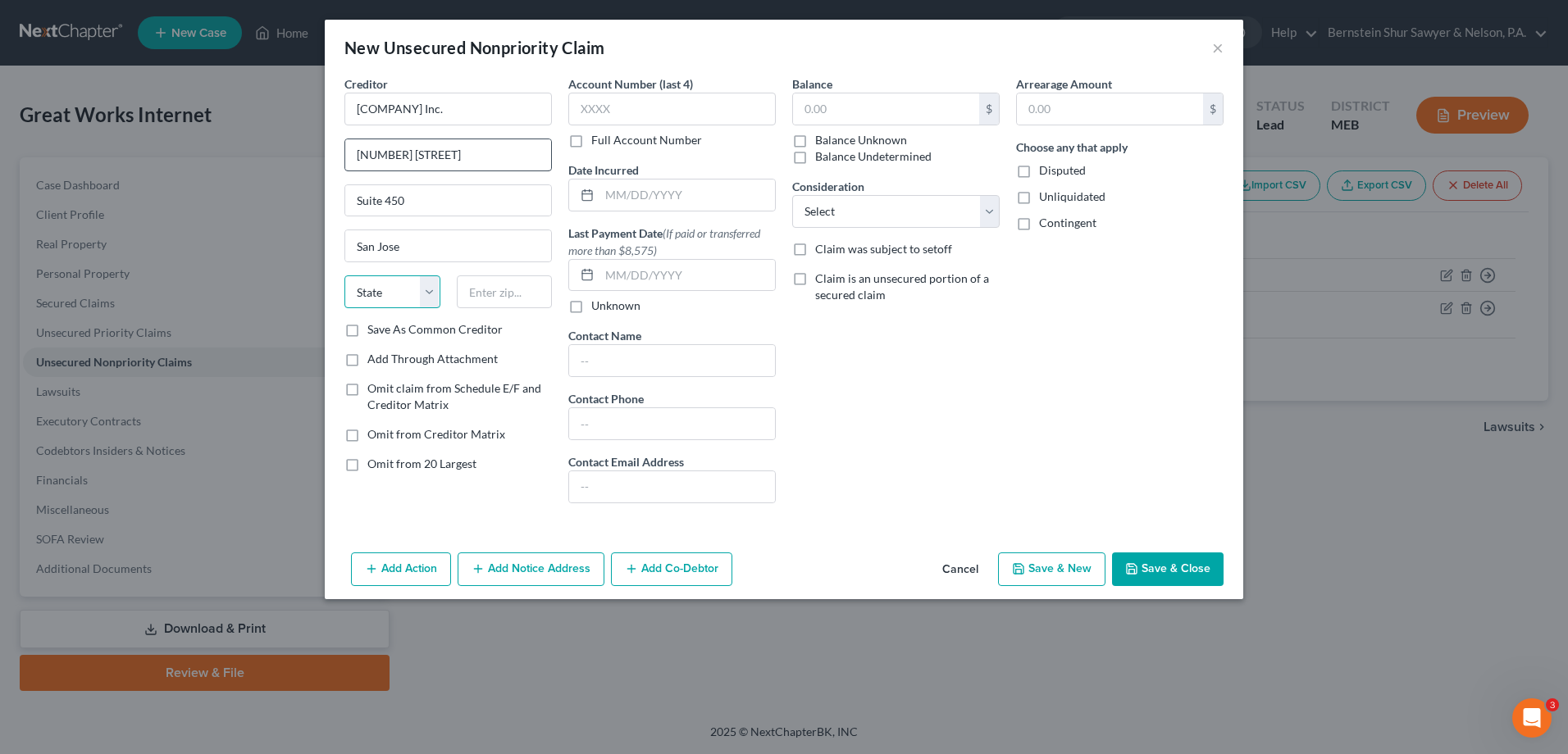 select on "4" 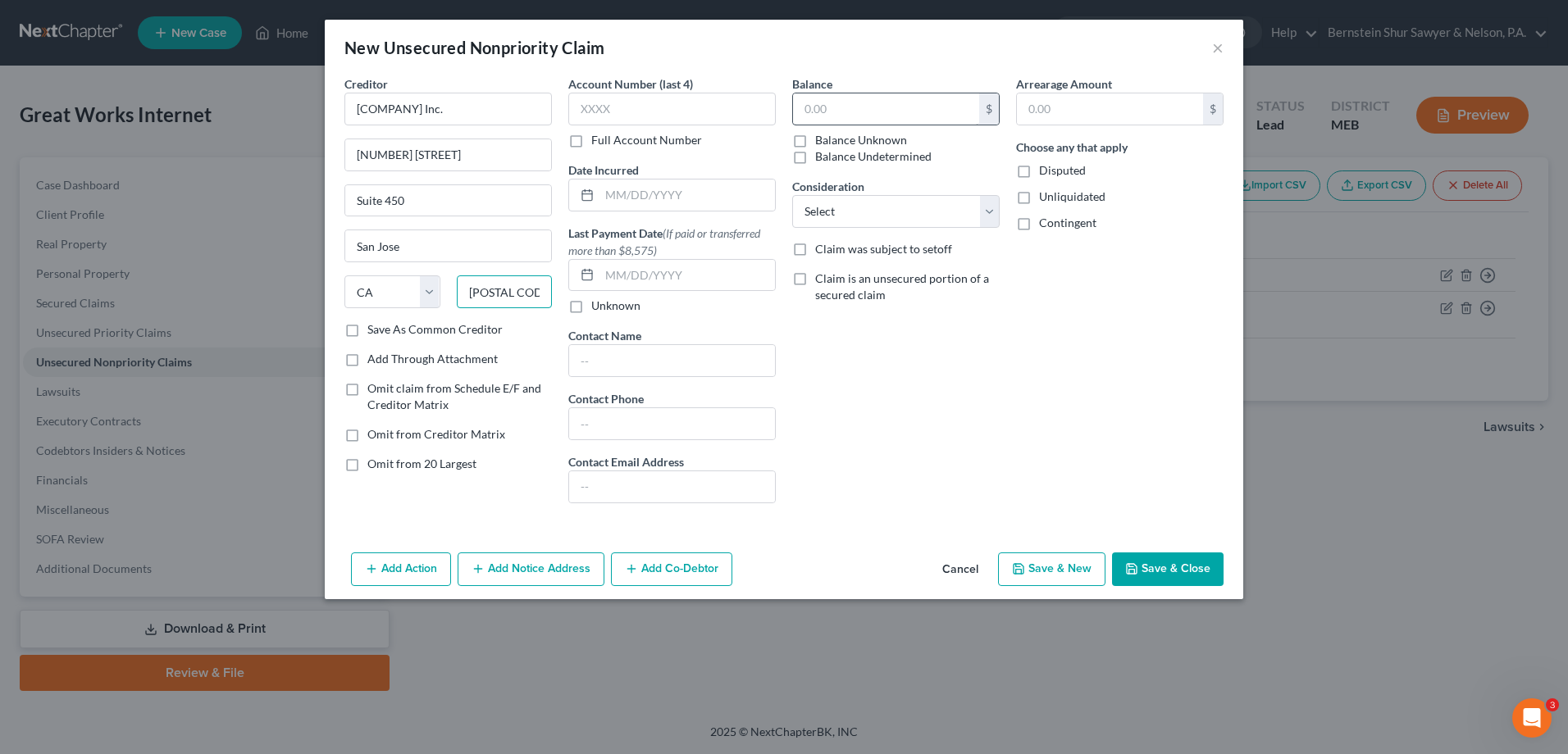 type on "[POSTAL CODE]" 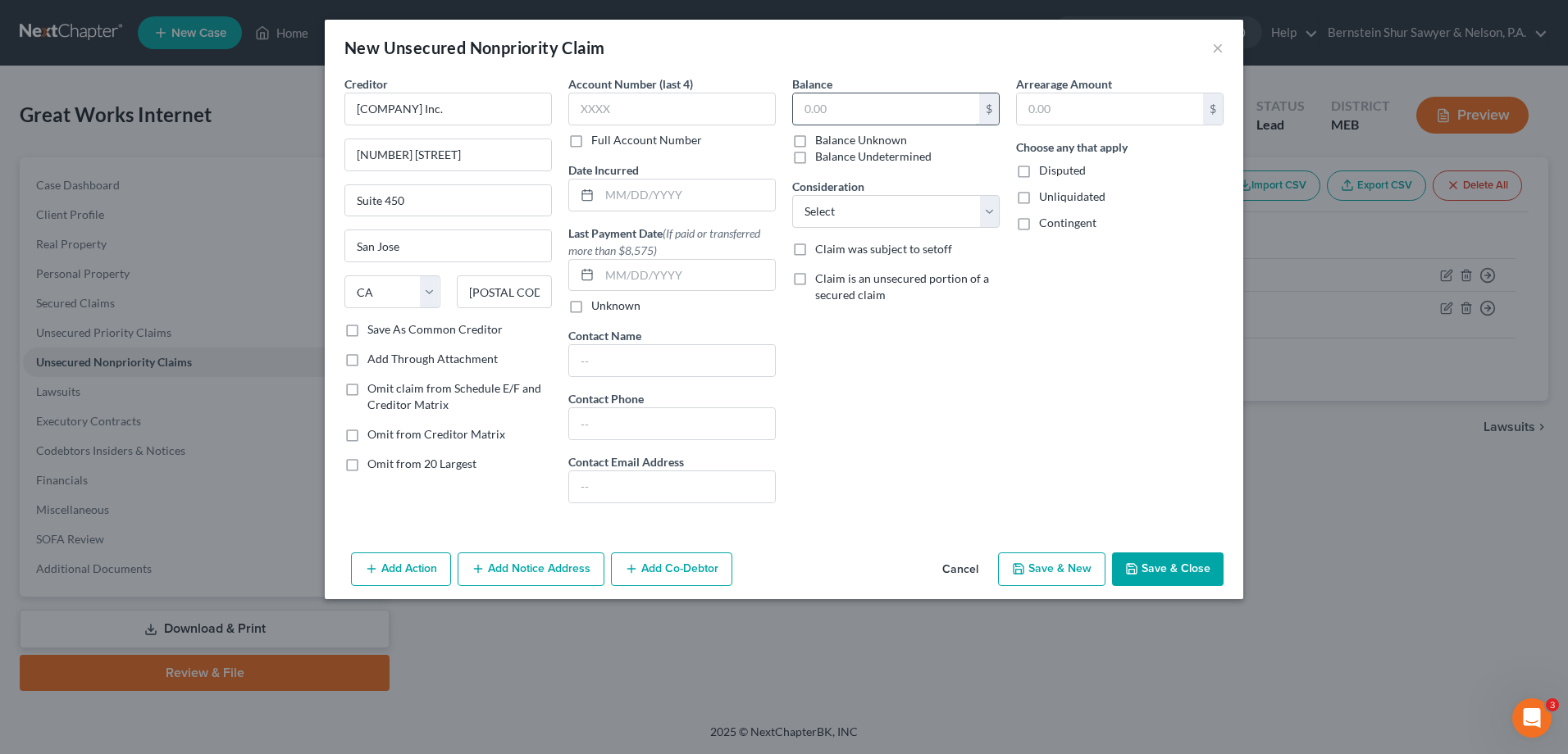 click at bounding box center (886, 109) 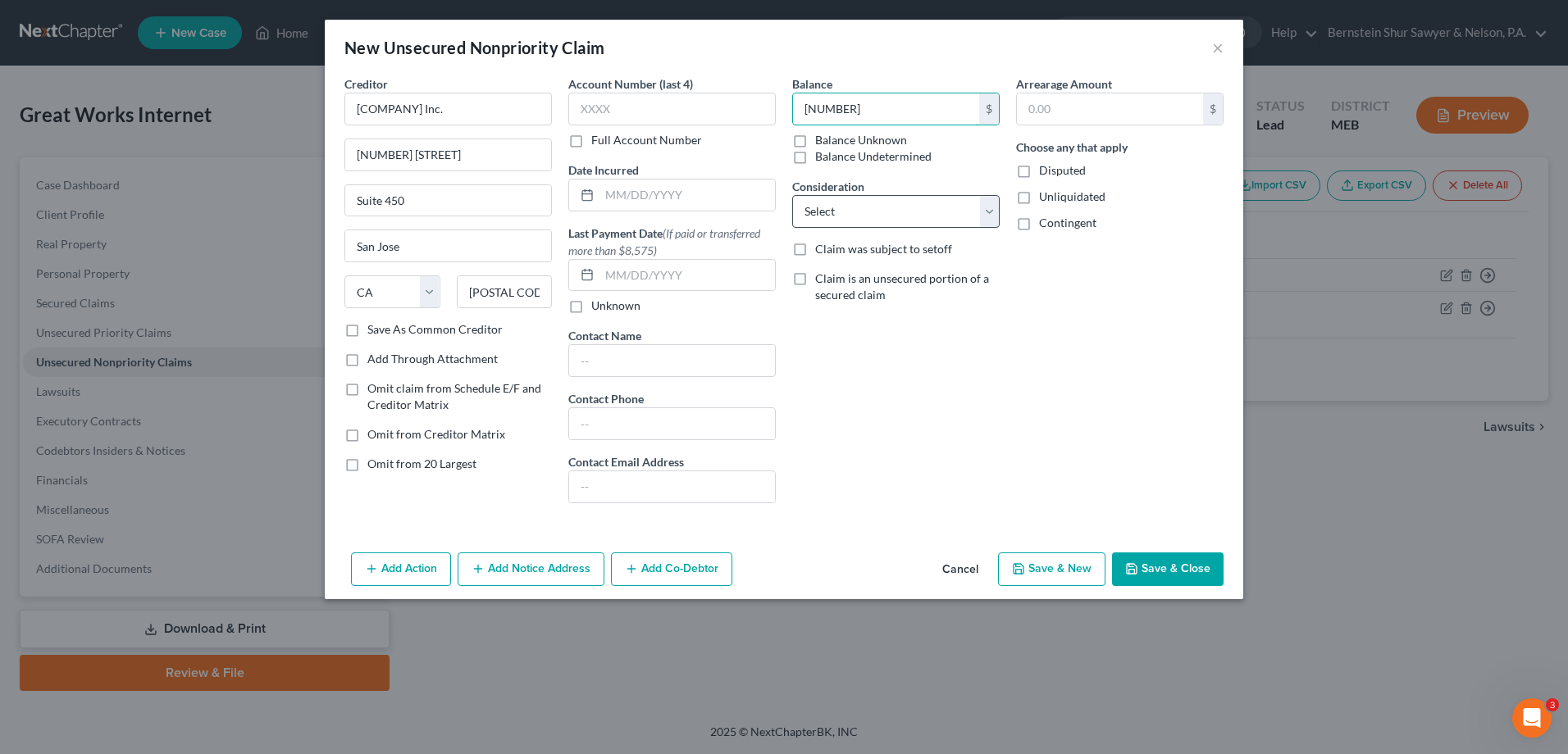 type on "[NUMBER]" 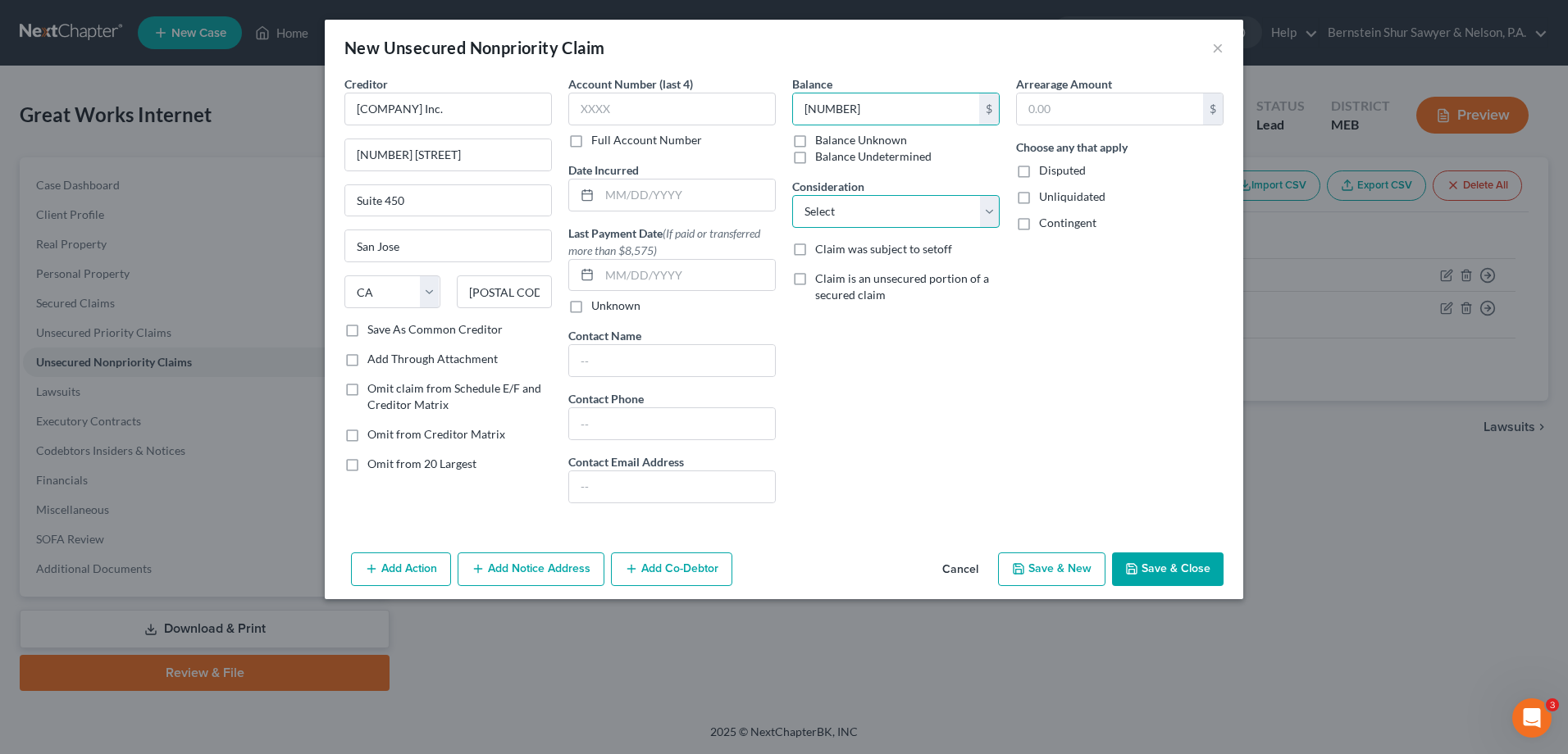click on "Select Cable / Satellite Services Collection Agency Credit Card Debt Debt Counseling / Attorneys Deficiency Balance Home / Car Repairs Income Taxes Judgment Liens Monies Loaned / Advanced Mortgage Obligation To Pensions Other Overdrawn Bank Account Promised To Help Pay Creditors Services Suppliers Or Vendors Telephone / Internet Services Unsecured Loan Repayments Utility Services" at bounding box center [896, 211] 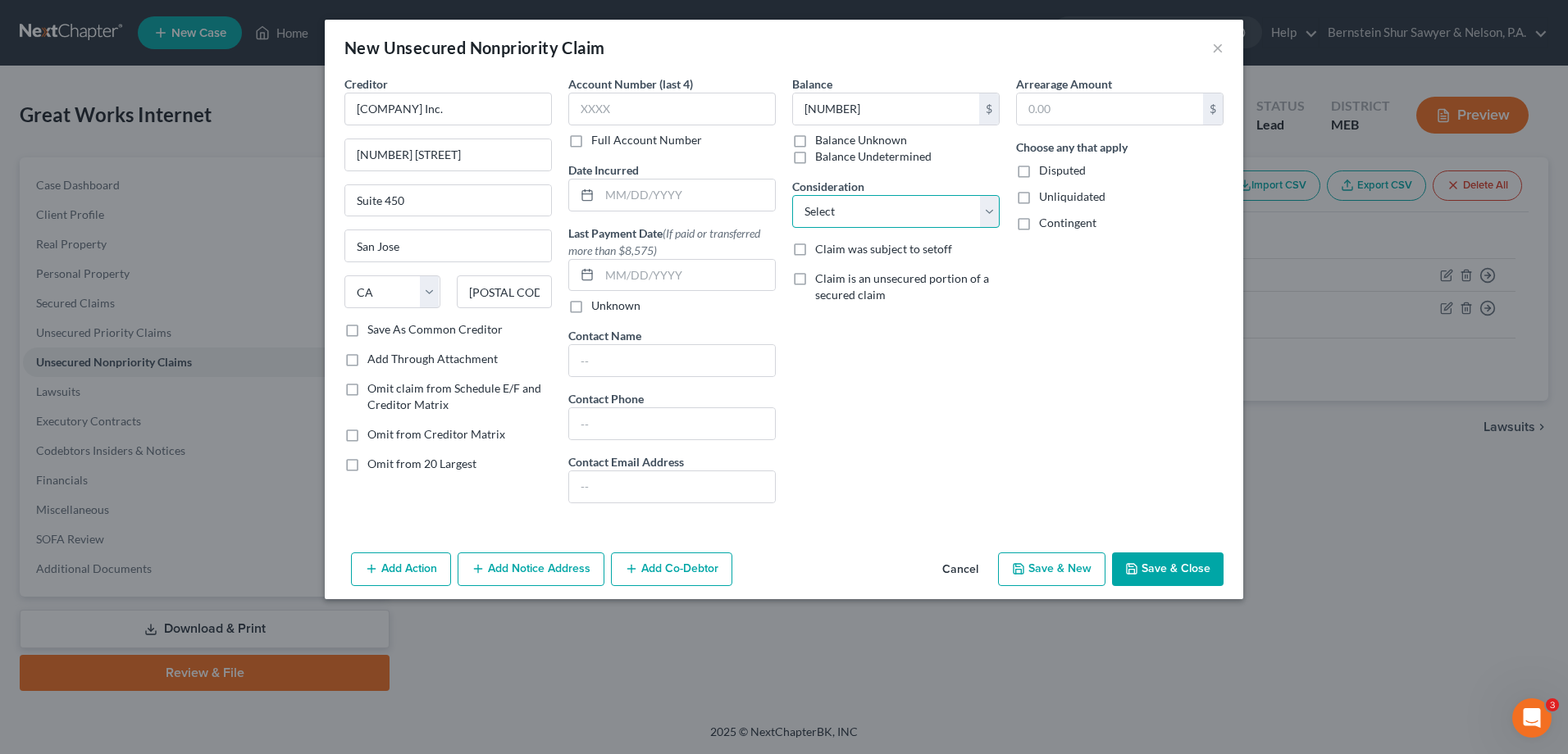 select on "14" 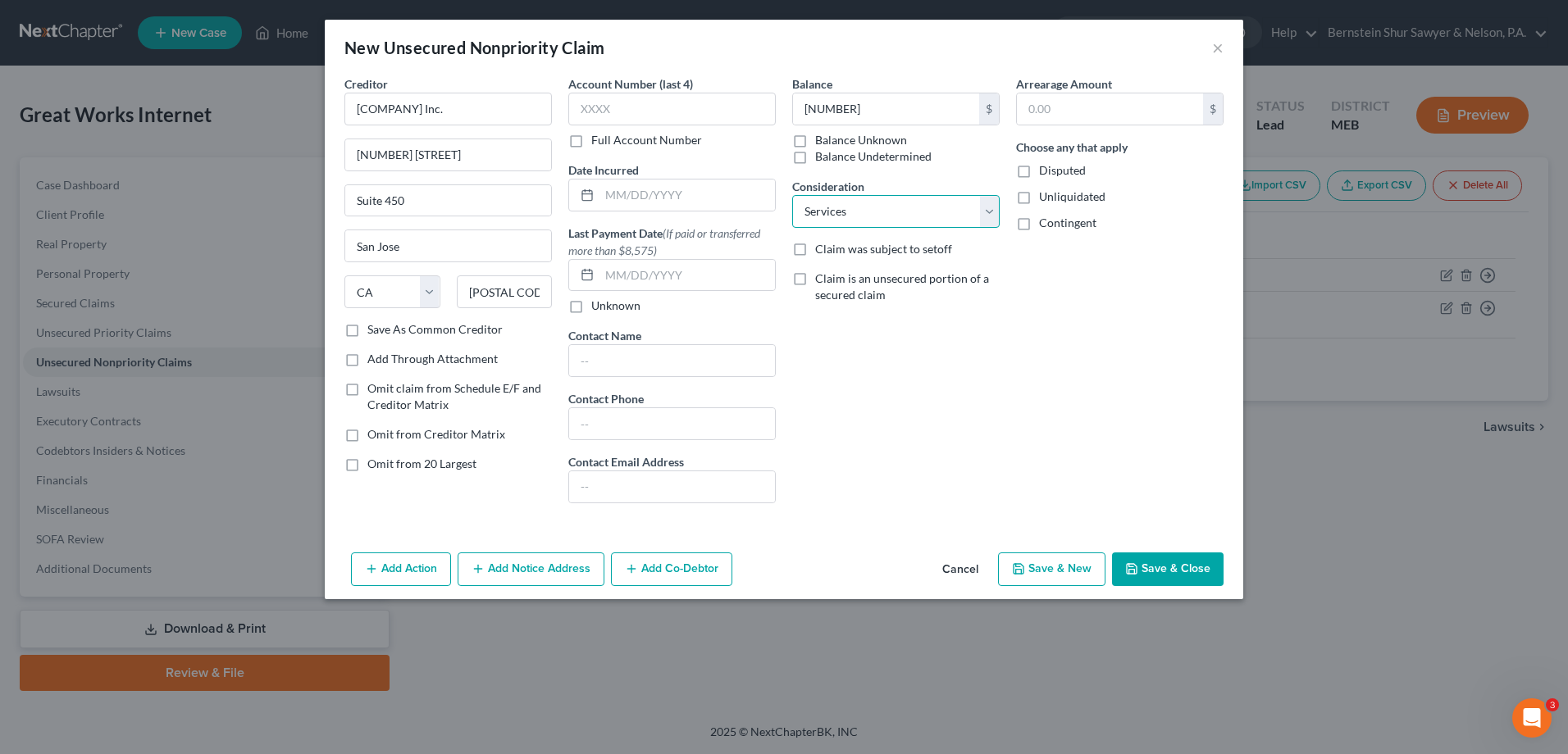 click on "Select Cable / Satellite Services Collection Agency Credit Card Debt Debt Counseling / Attorneys Deficiency Balance Home / Car Repairs Income Taxes Judgment Liens Monies Loaned / Advanced Mortgage Obligation To Pensions Other Overdrawn Bank Account Promised To Help Pay Creditors Services Suppliers Or Vendors Telephone / Internet Services Unsecured Loan Repayments Utility Services" at bounding box center (896, 211) 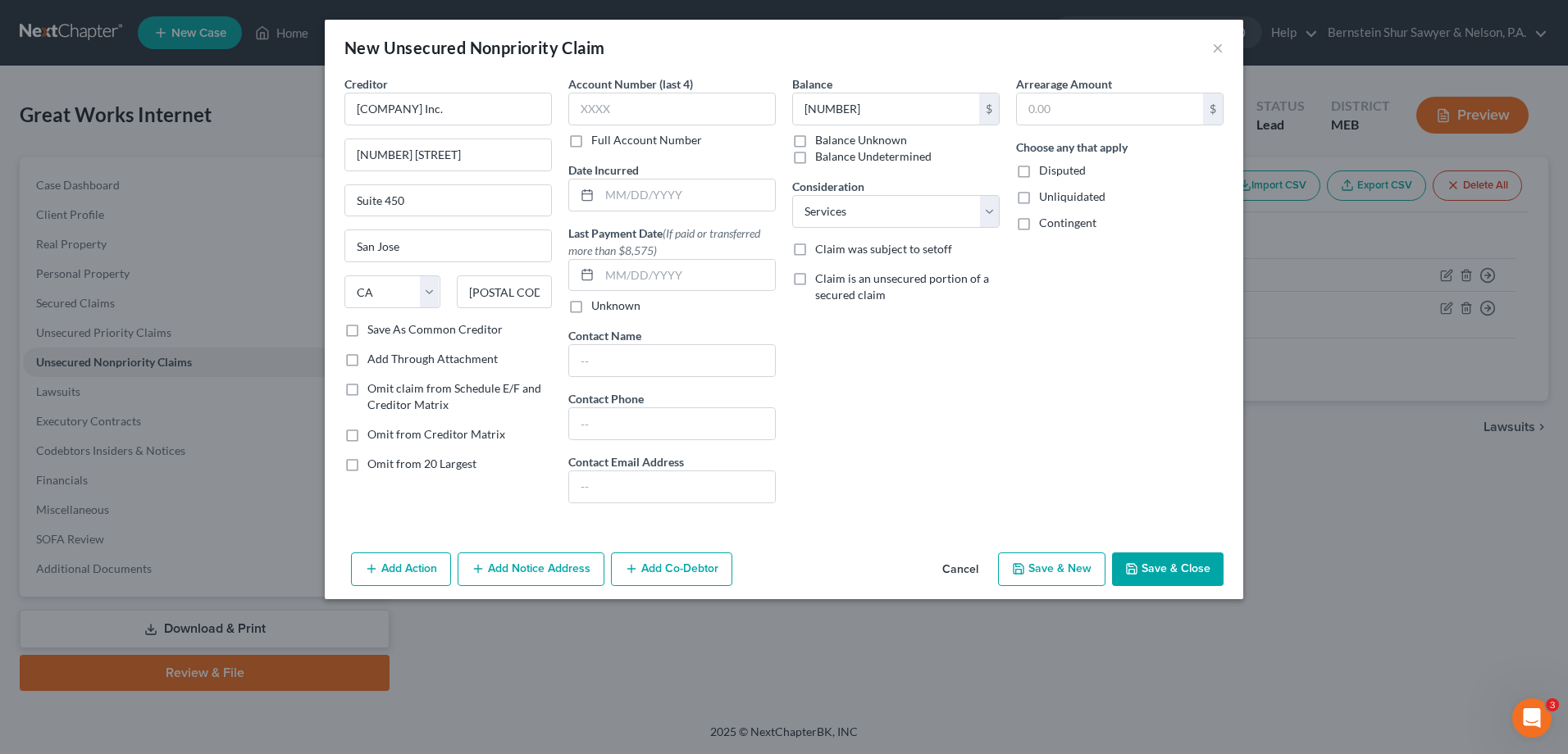 click on "Save & Close" at bounding box center (1168, 570) 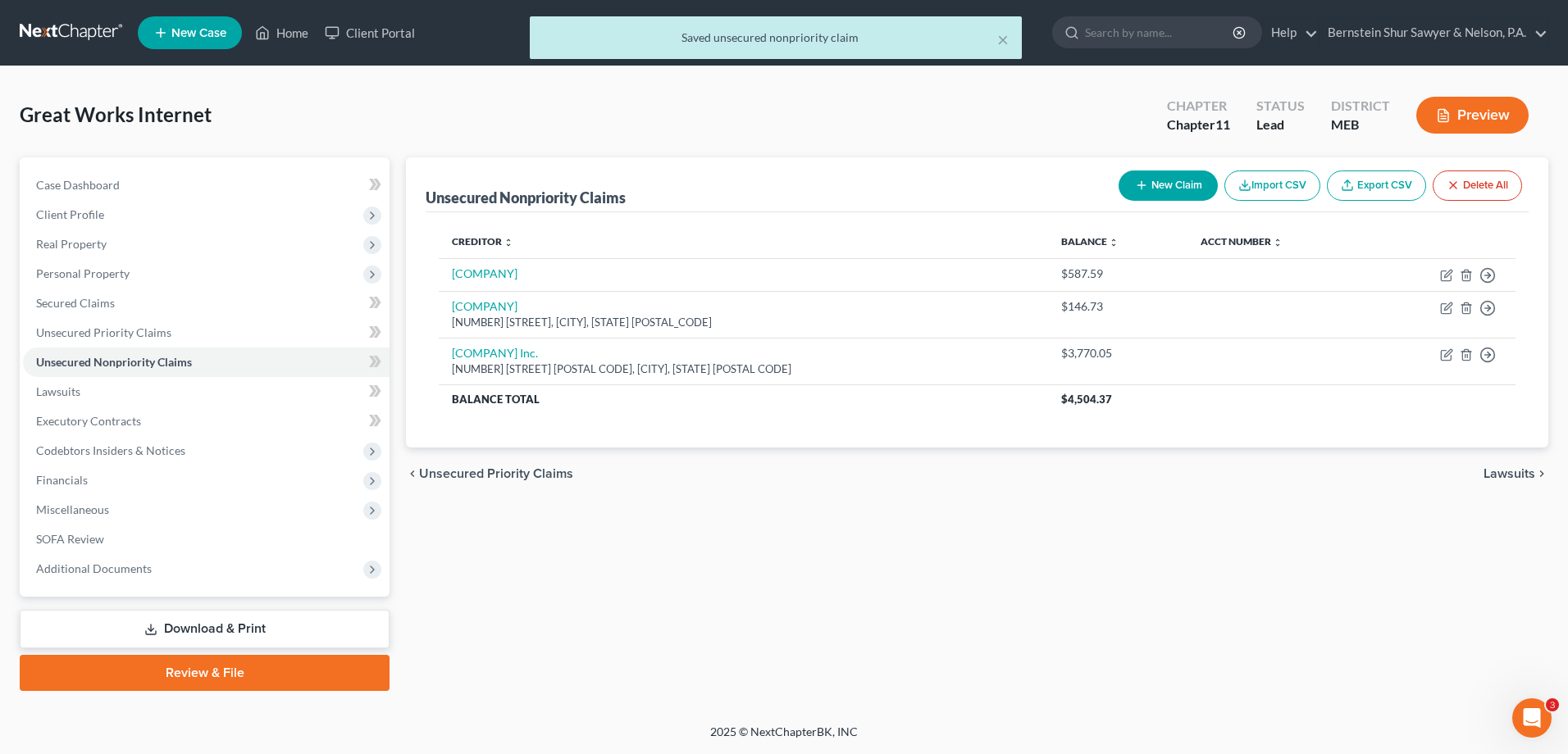 click on "New Claim" at bounding box center [1168, 185] 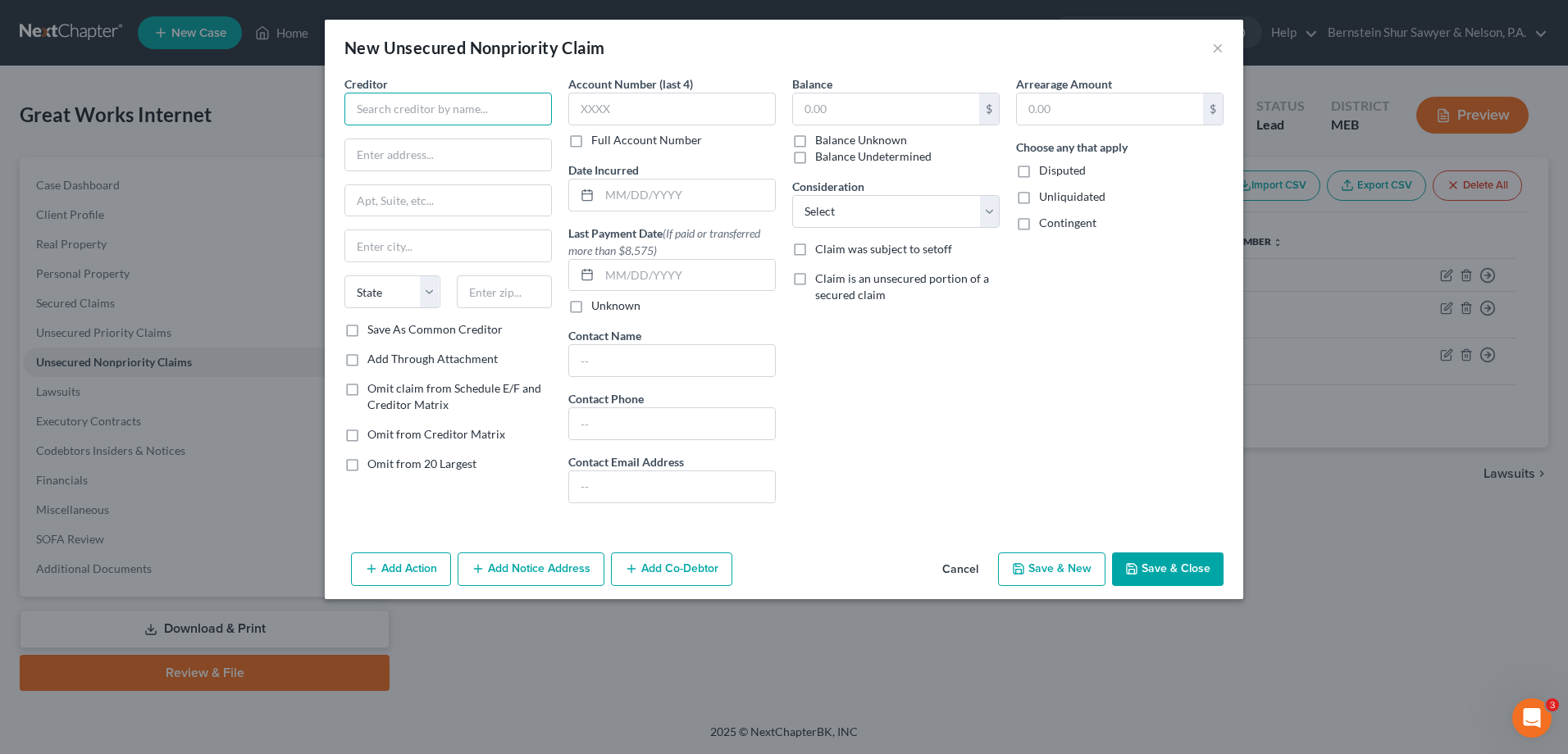 click at bounding box center [448, 109] 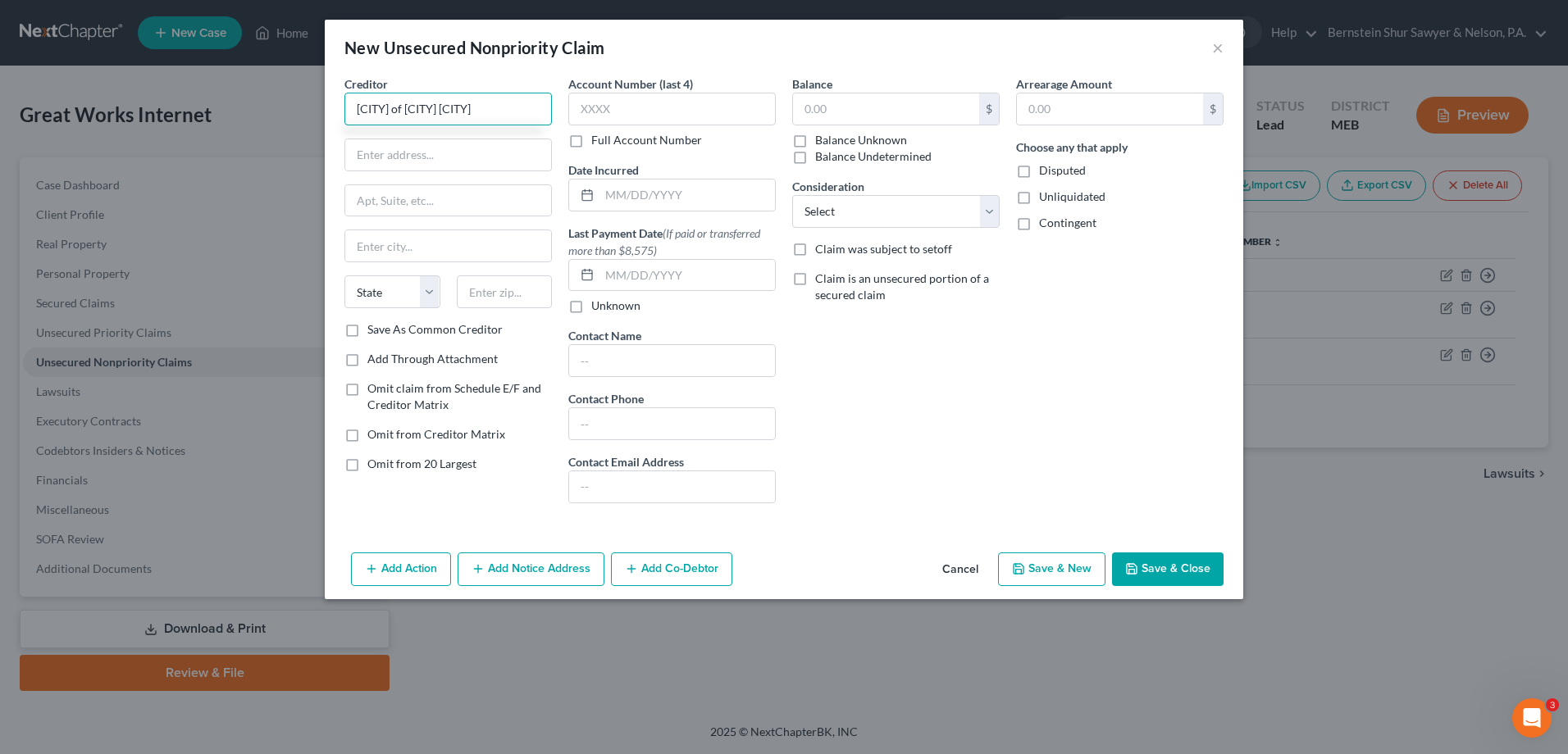 type on "[CITY] of [CITY] [CITY]" 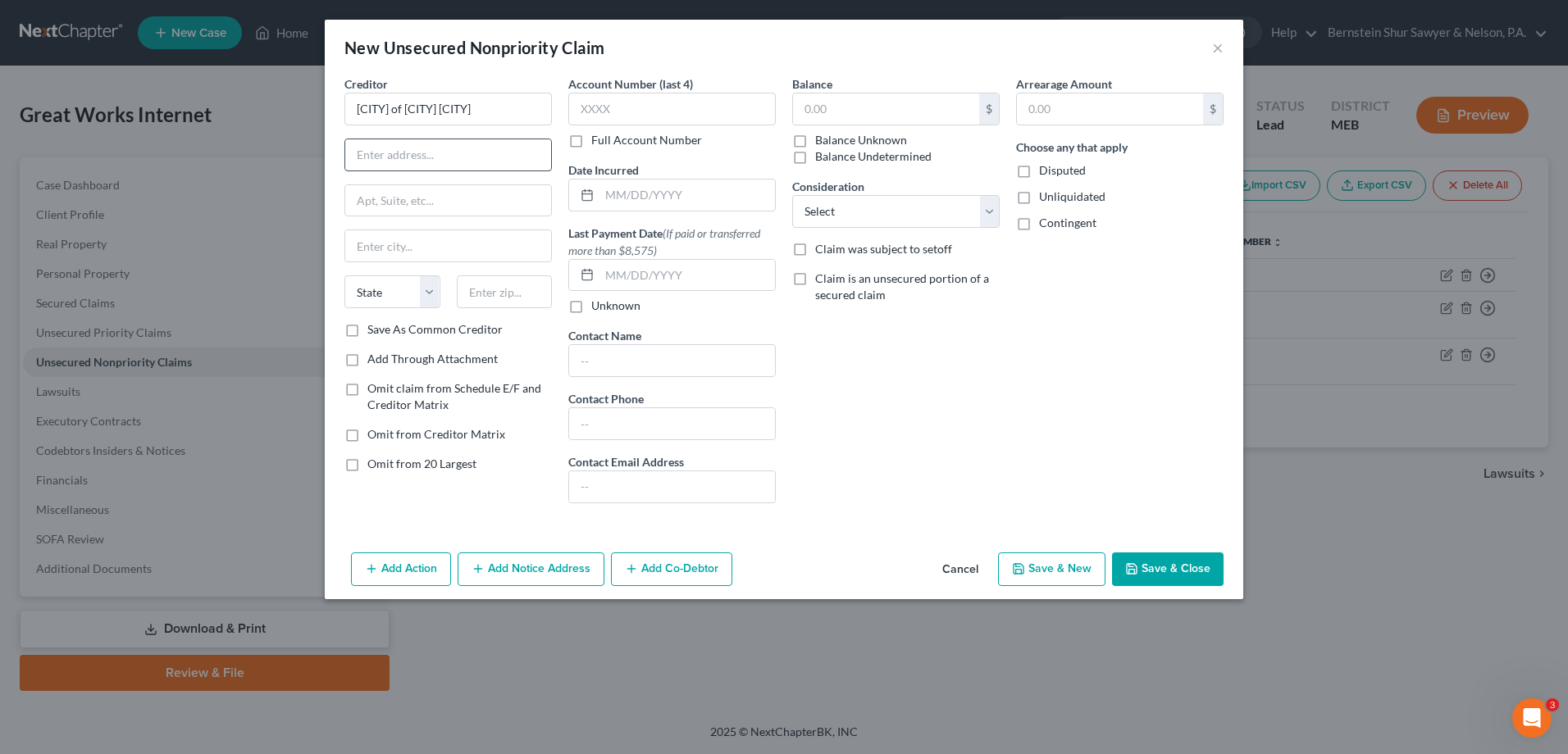 click at bounding box center [448, 155] 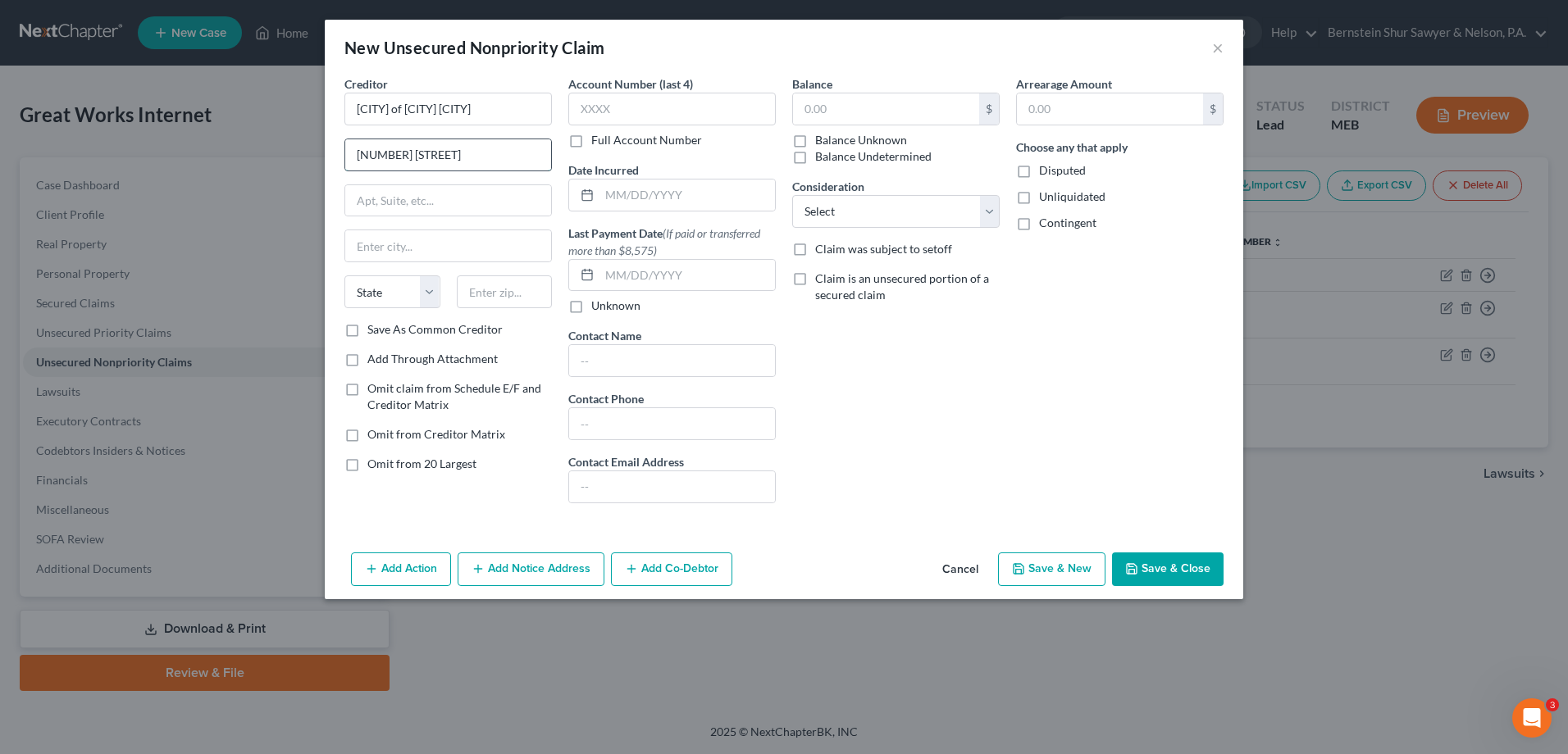 type on "[NUMBER] [STREET]" 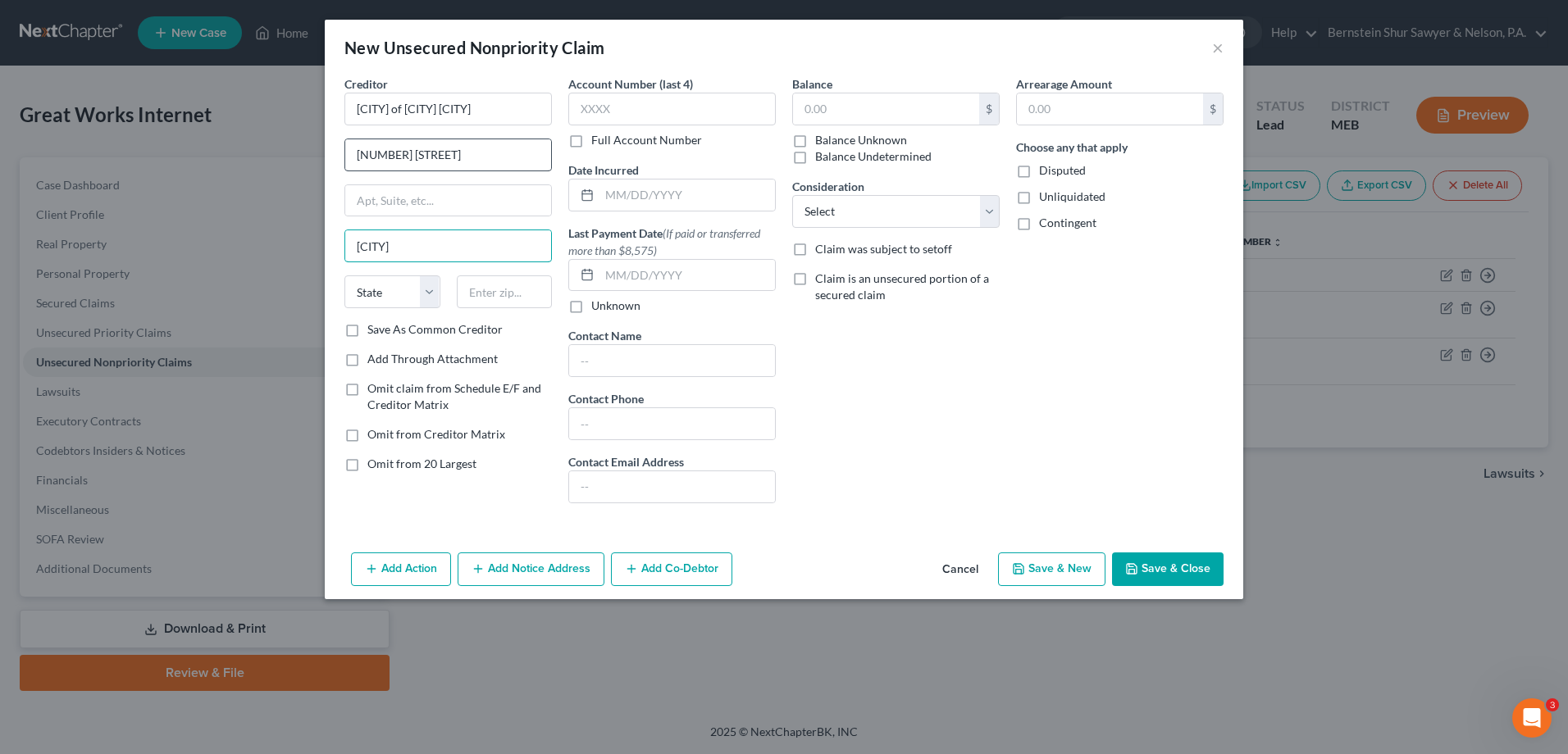 type on "[CITY]" 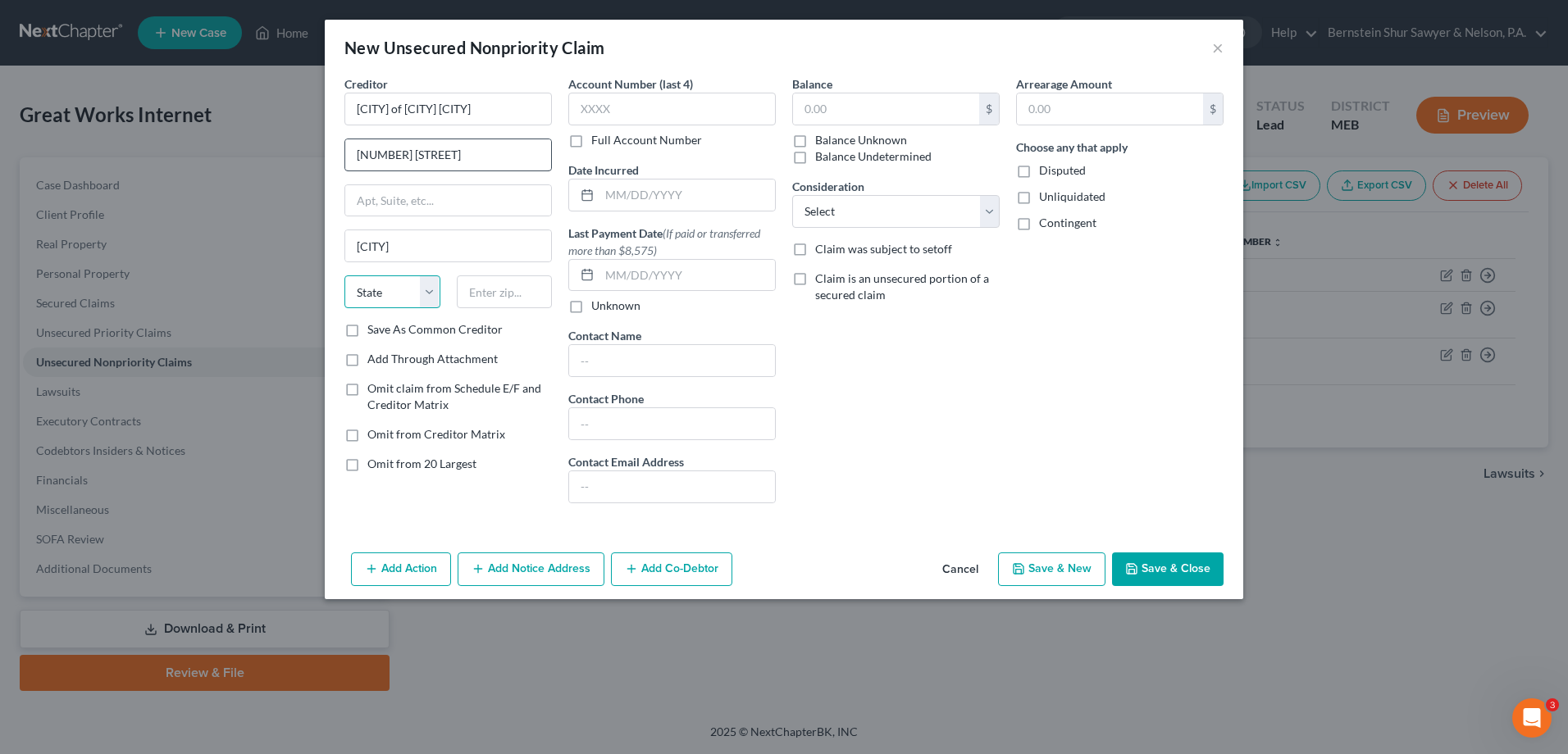 select on "20" 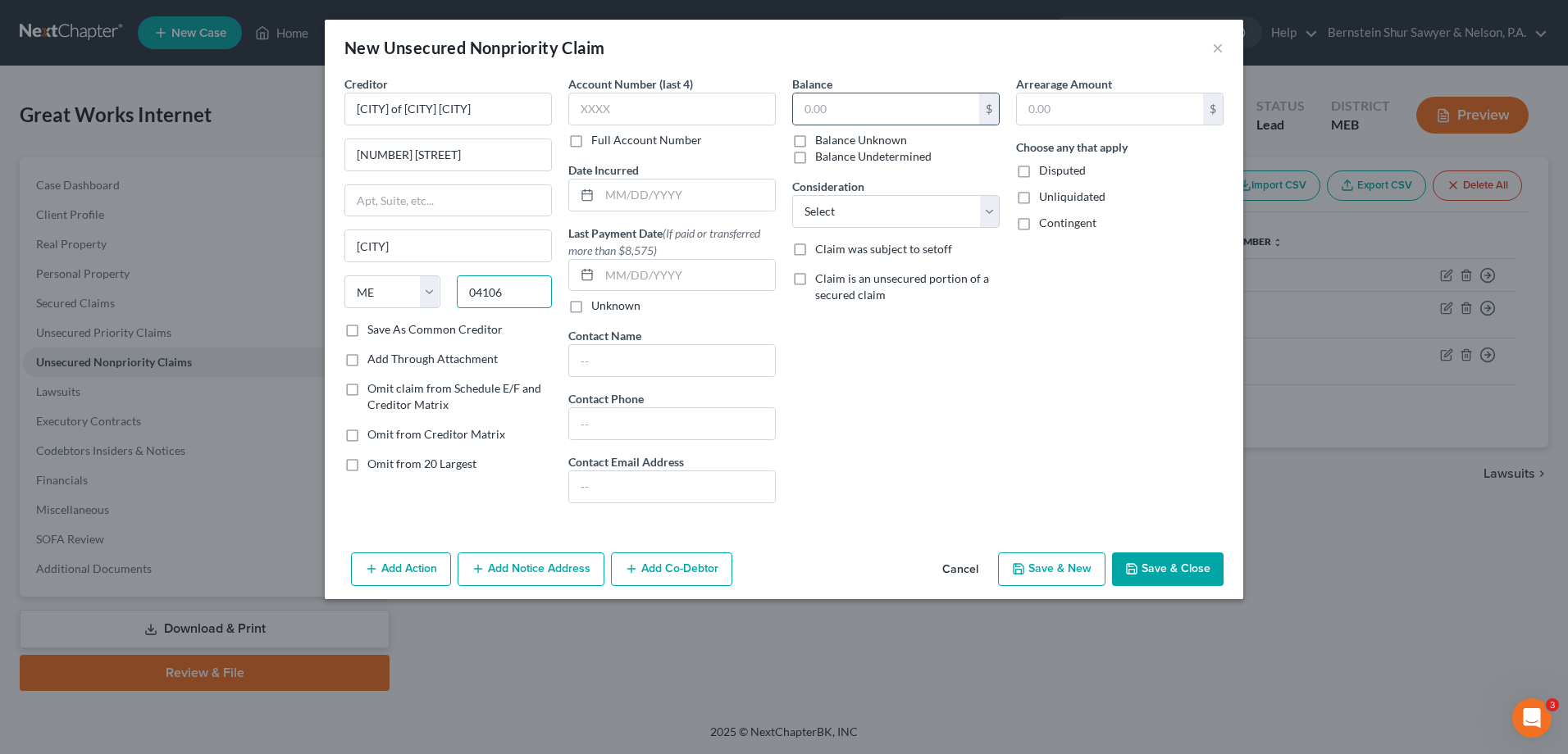 type on "04106" 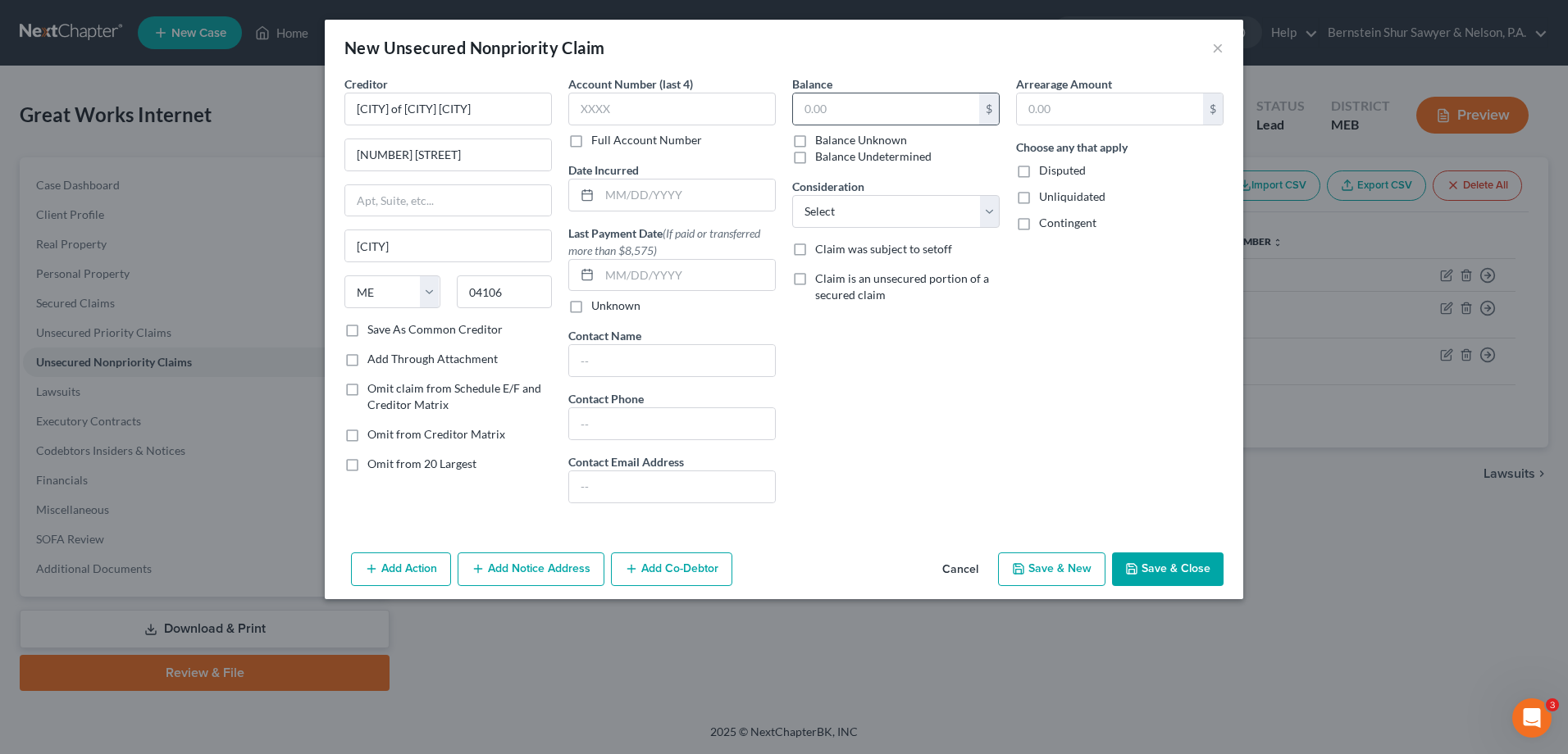 click on "$" at bounding box center [896, 109] 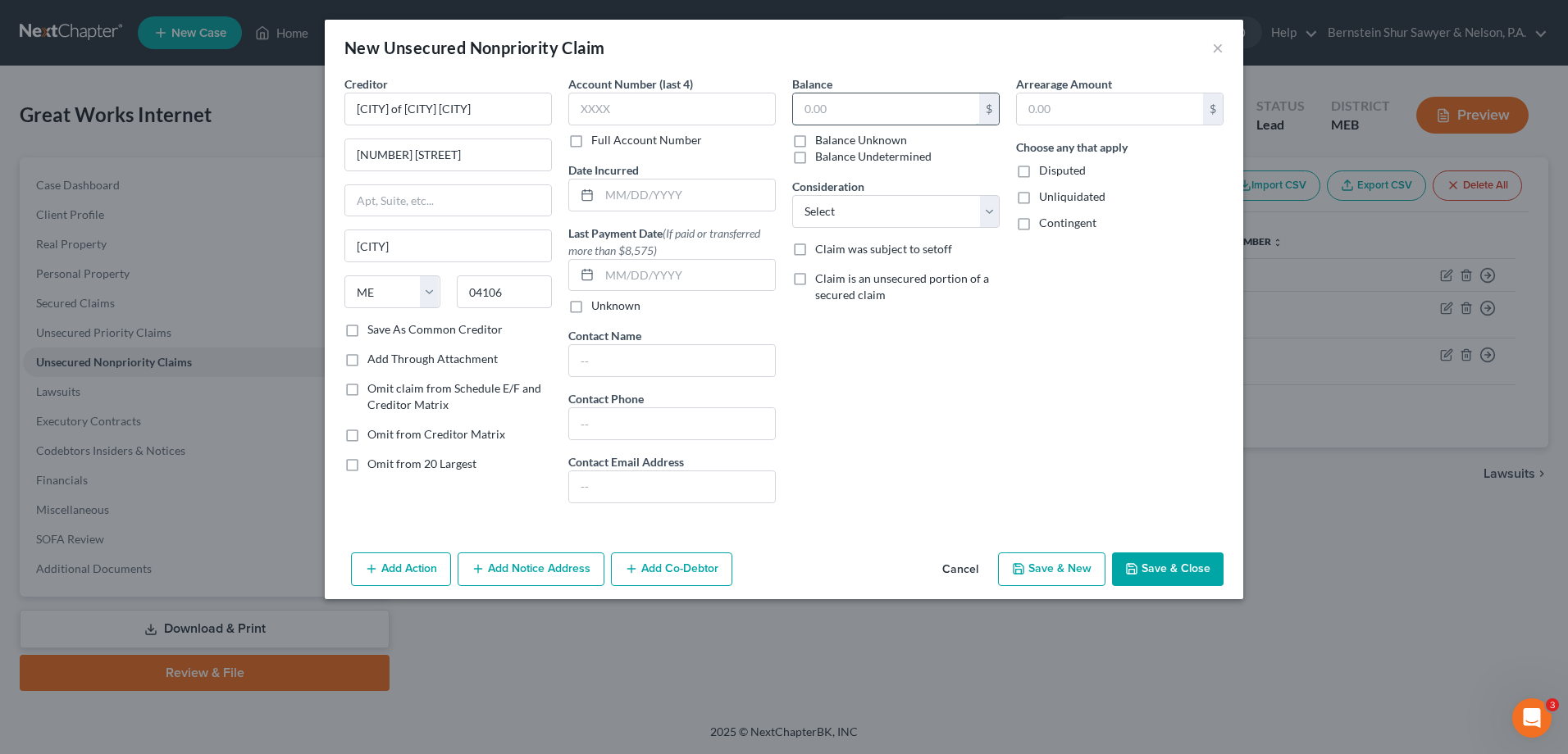 click at bounding box center (886, 109) 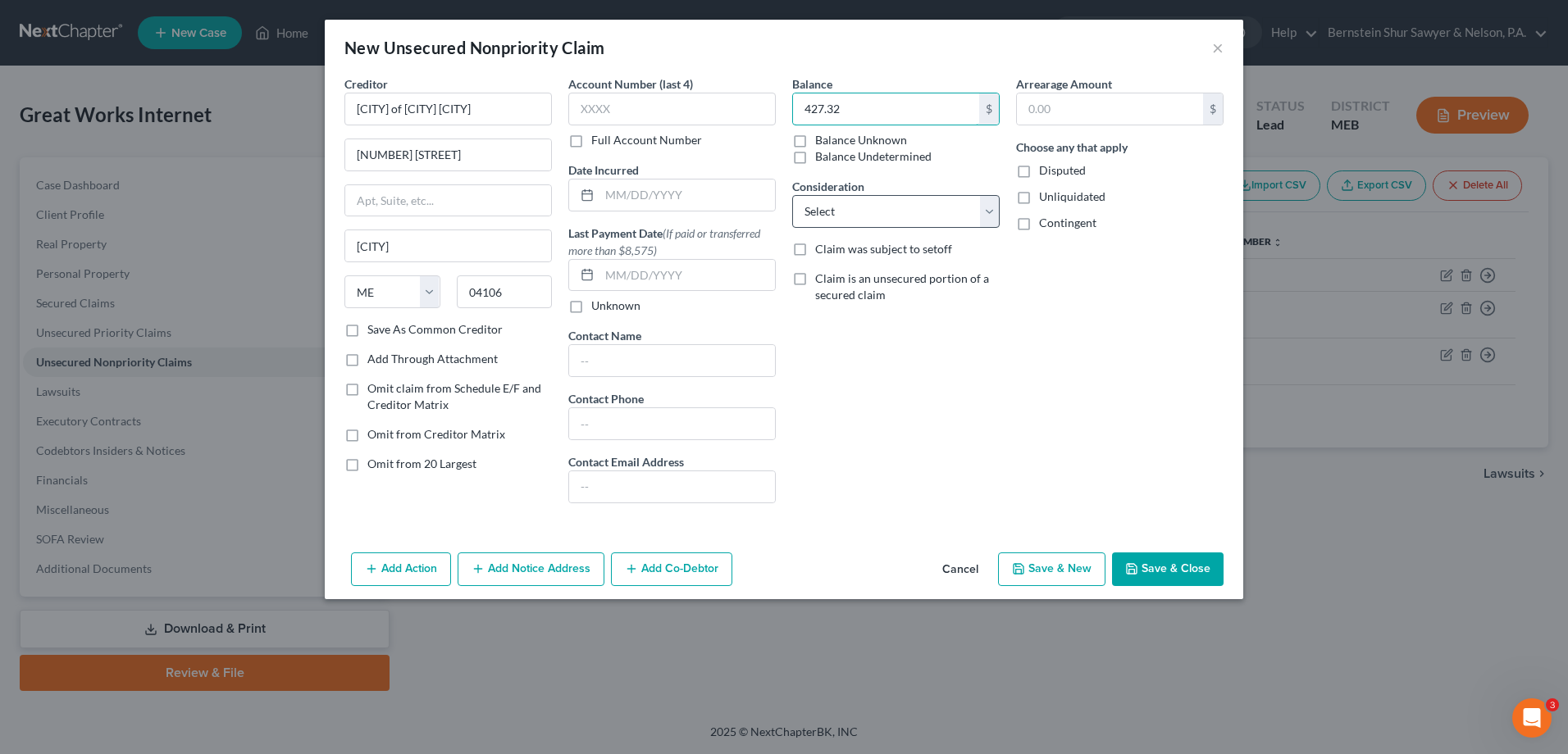 type on "427.32" 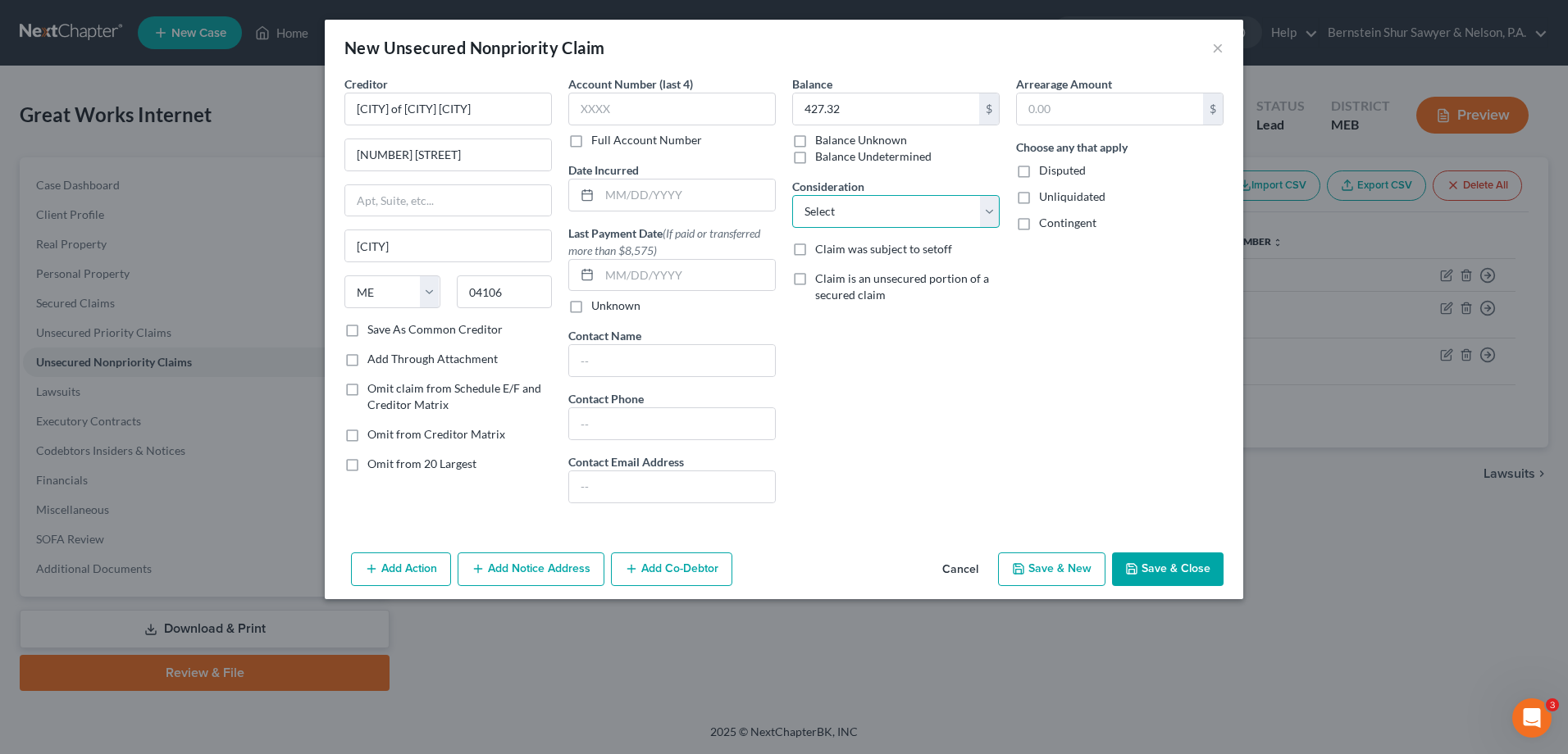 click on "Select Cable / Satellite Services Collection Agency Credit Card Debt Debt Counseling / Attorneys Deficiency Balance Home / Car Repairs Income Taxes Judgment Liens Monies Loaned / Advanced Mortgage Obligation To Pensions Other Overdrawn Bank Account Promised To Help Pay Creditors Services Suppliers Or Vendors Telephone / Internet Services Unsecured Loan Repayments Utility Services" at bounding box center (896, 211) 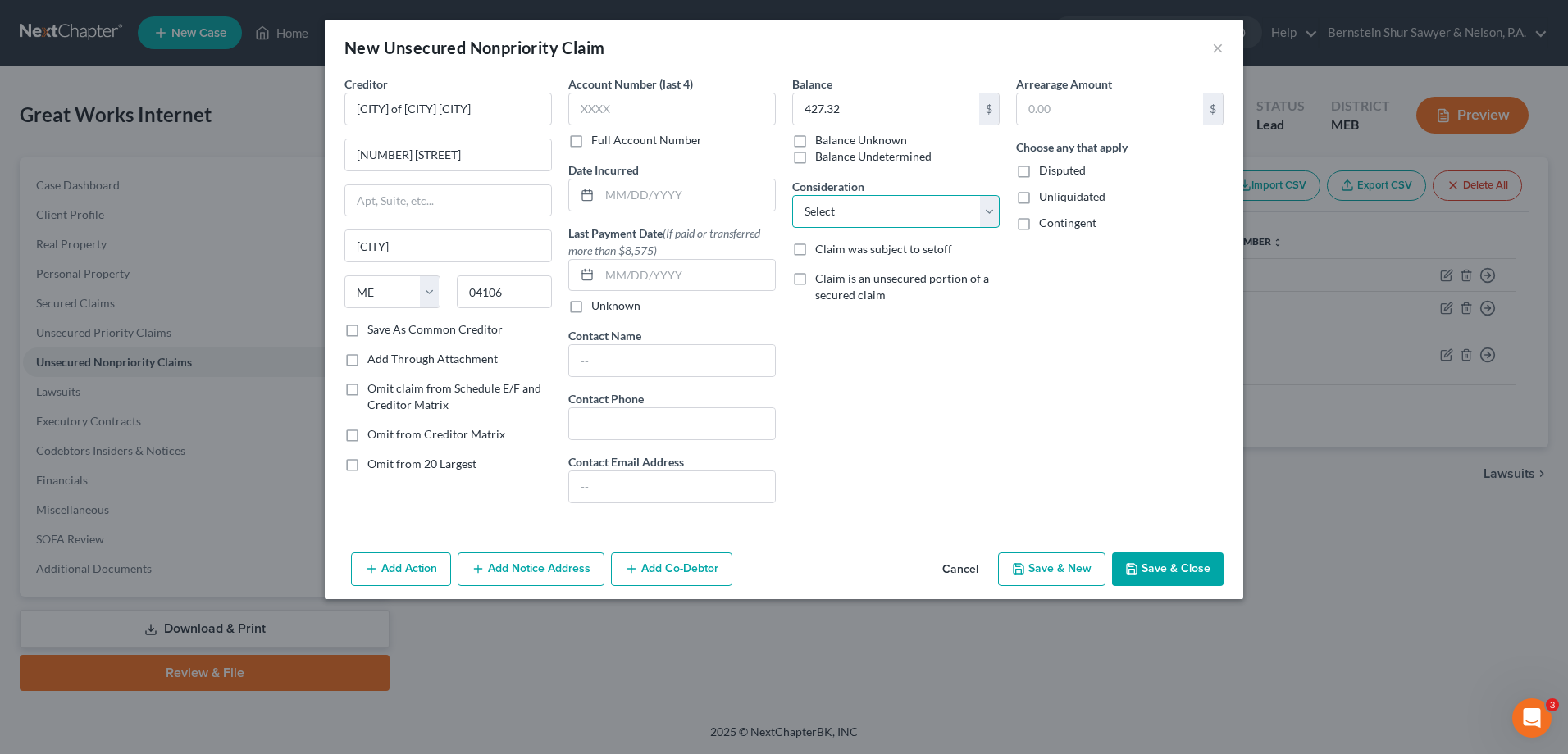 select on "14" 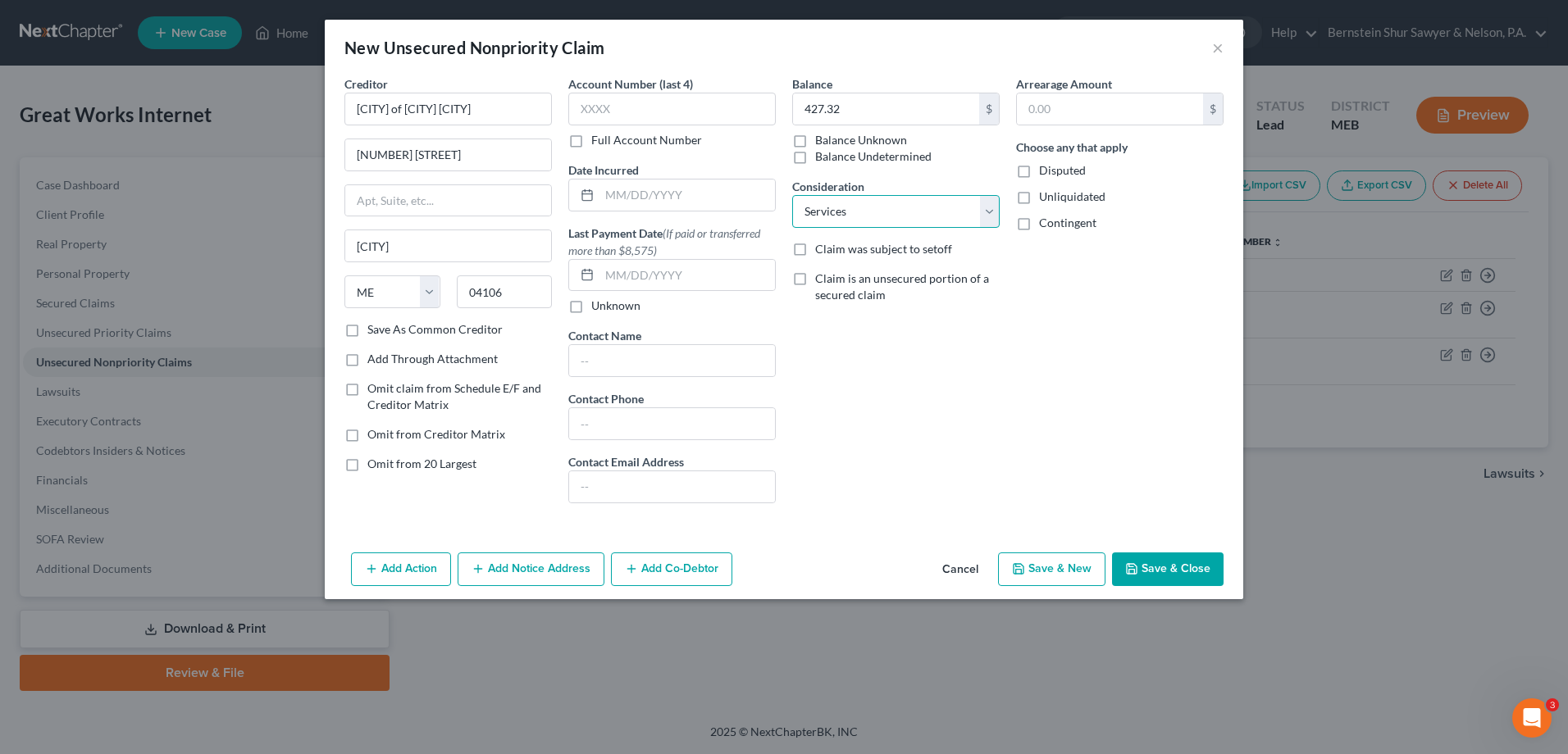 click on "Select Cable / Satellite Services Collection Agency Credit Card Debt Debt Counseling / Attorneys Deficiency Balance Home / Car Repairs Income Taxes Judgment Liens Monies Loaned / Advanced Mortgage Obligation To Pensions Other Overdrawn Bank Account Promised To Help Pay Creditors Services Suppliers Or Vendors Telephone / Internet Services Unsecured Loan Repayments Utility Services" at bounding box center (896, 211) 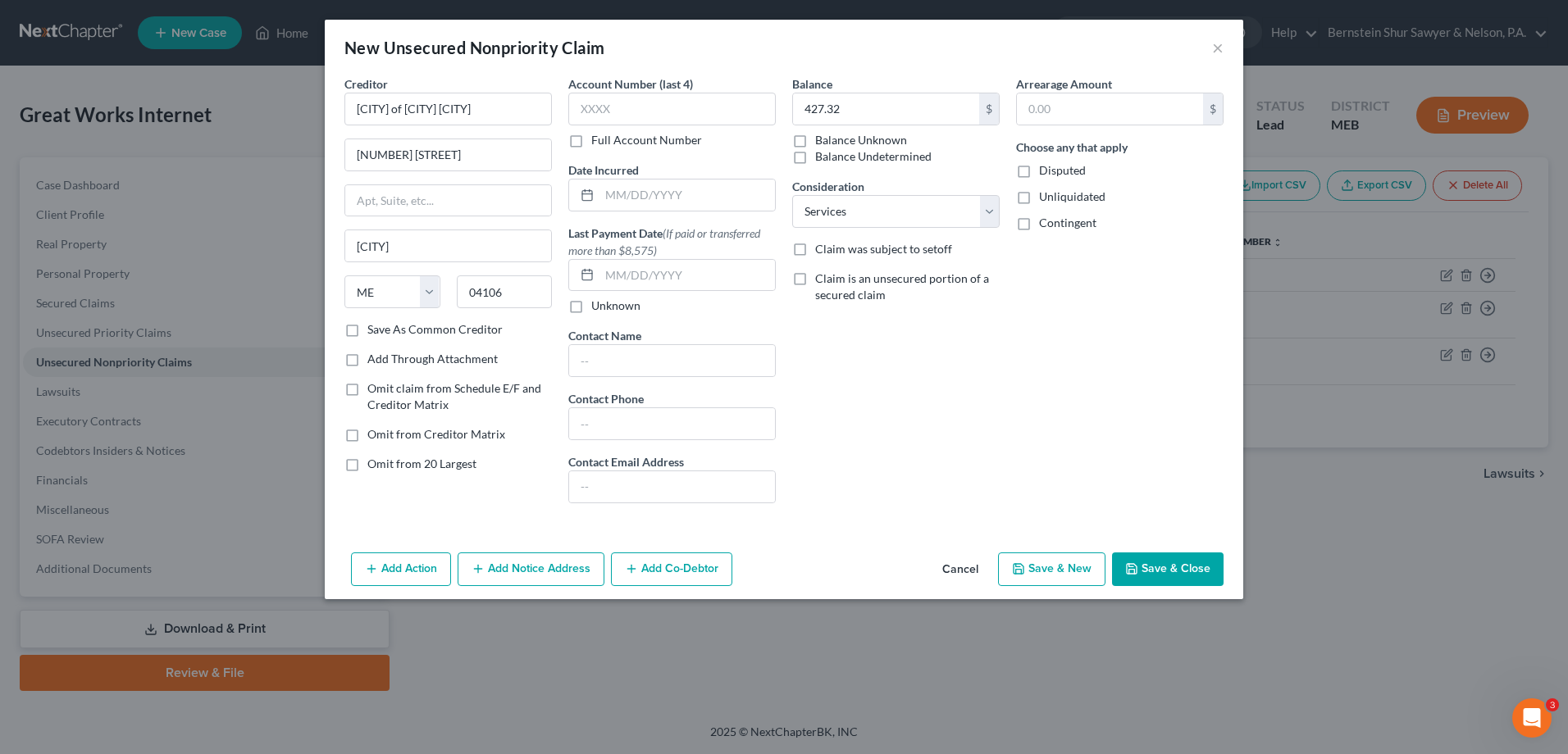 click 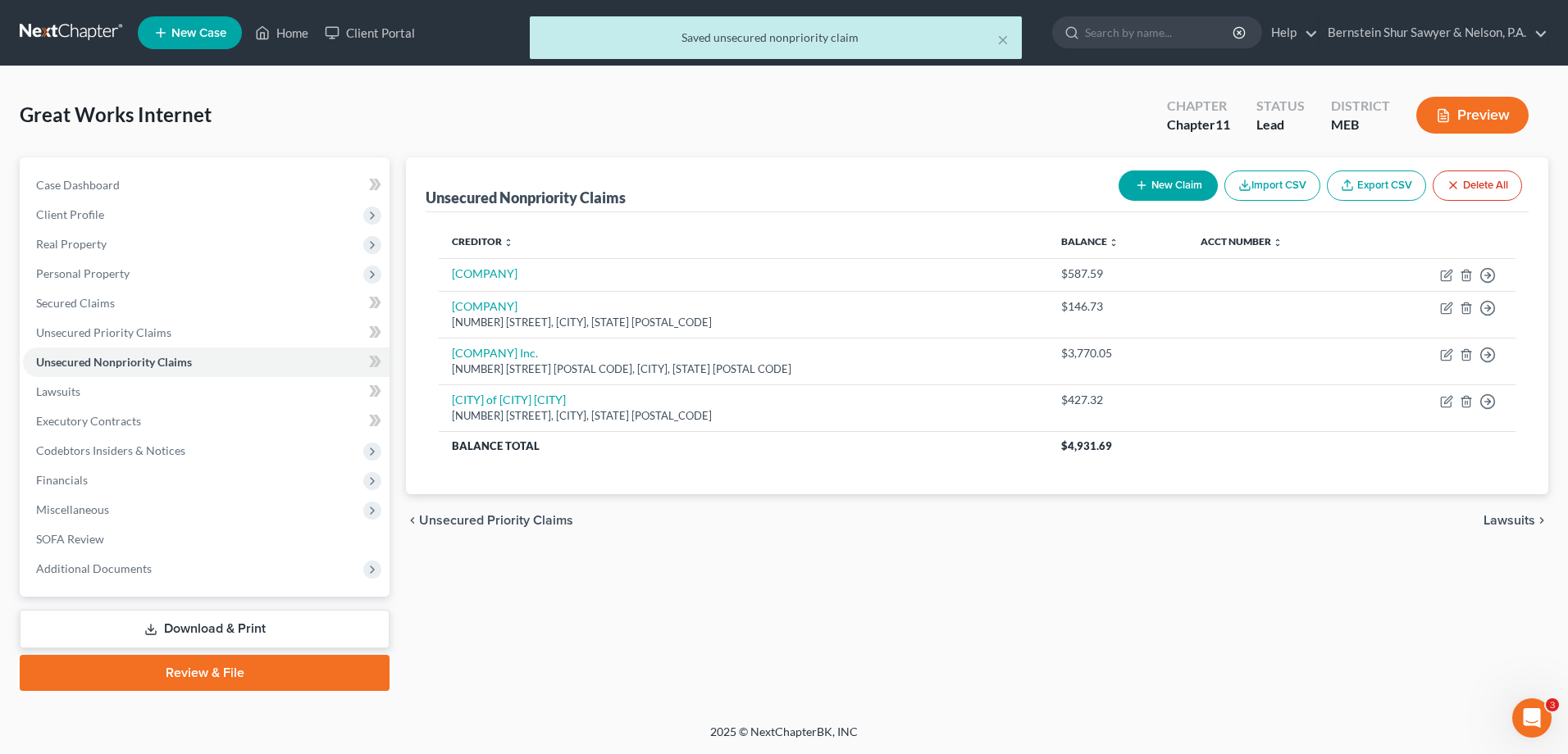 click 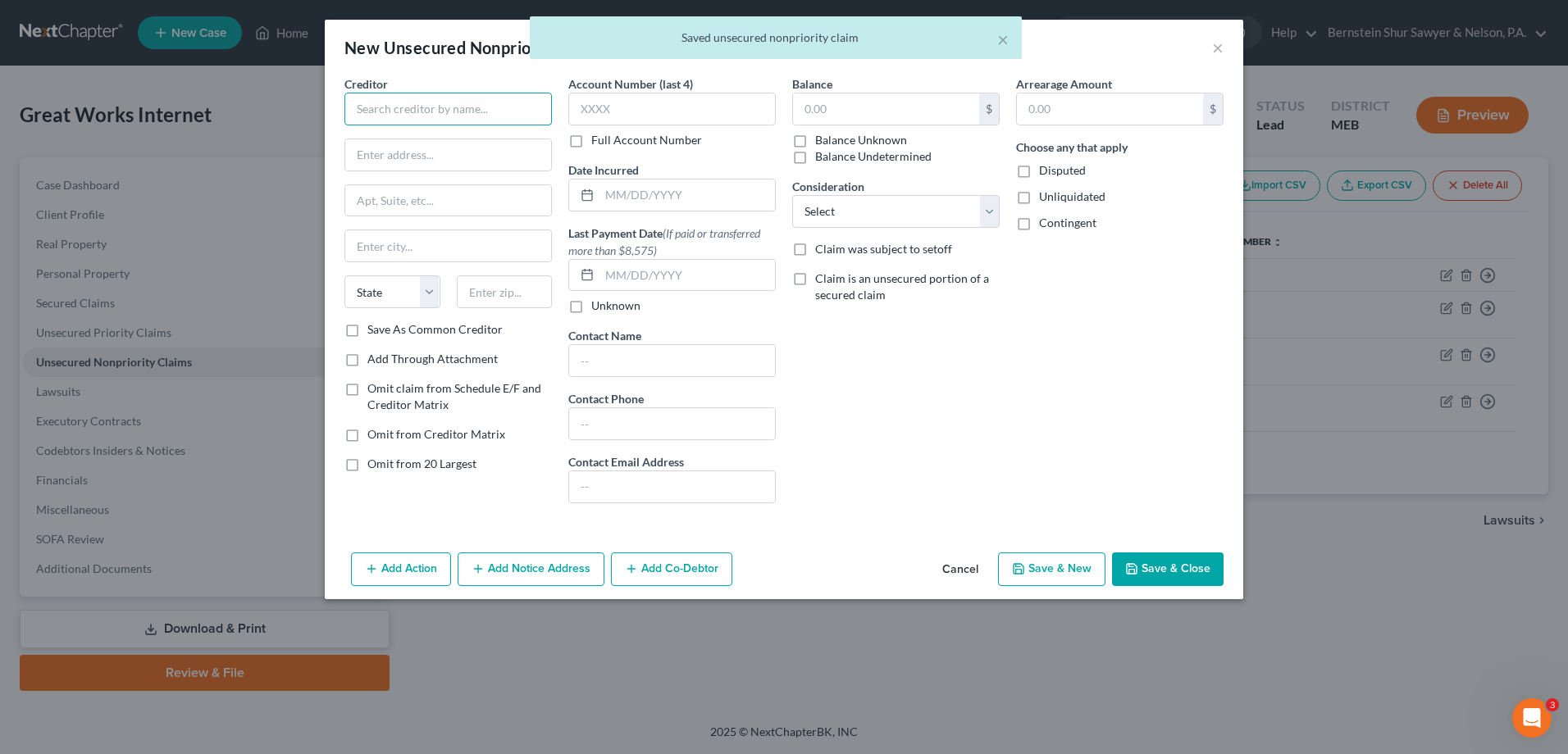 drag, startPoint x: 400, startPoint y: 109, endPoint x: 400, endPoint y: 98, distance: 11 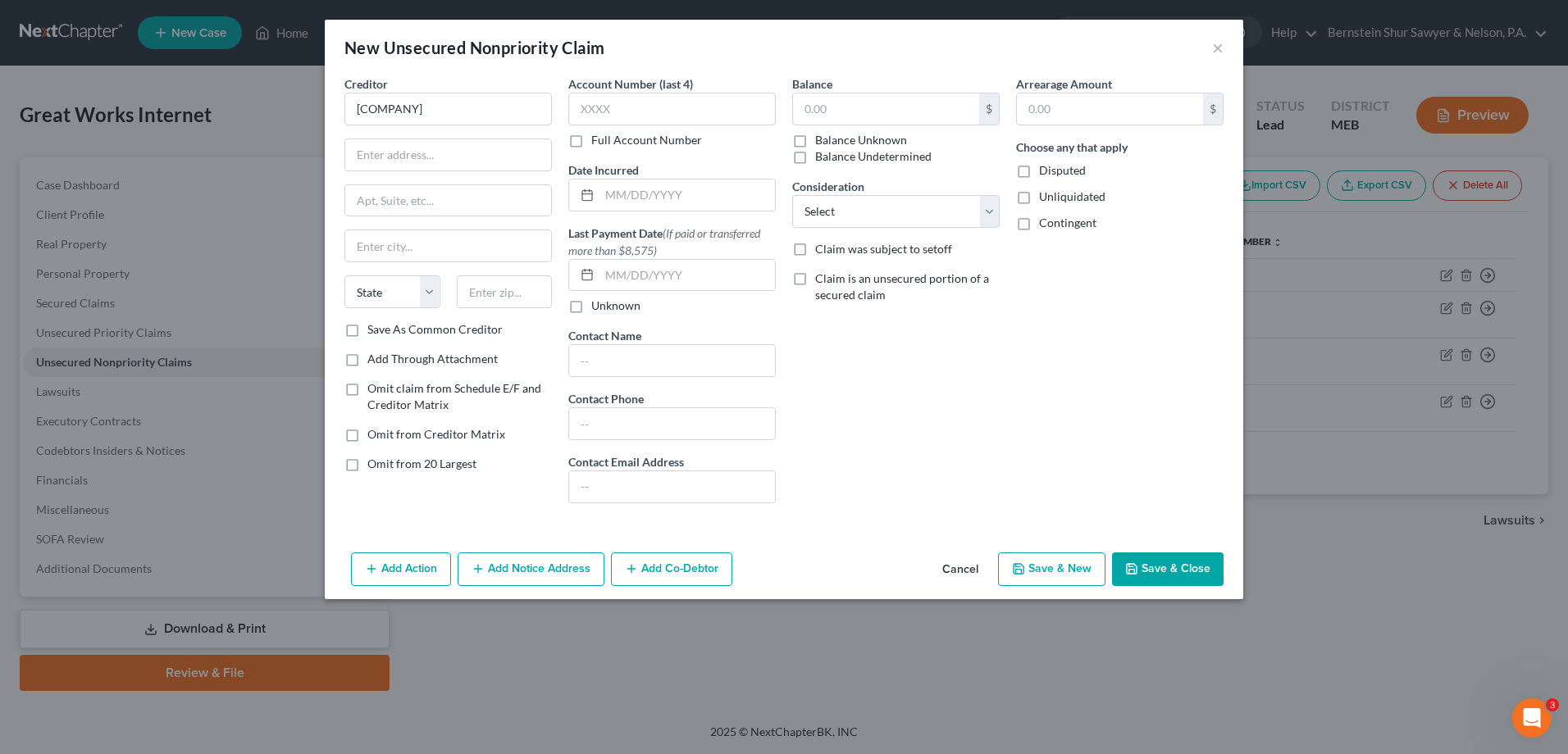 type on "[COMPANY]" 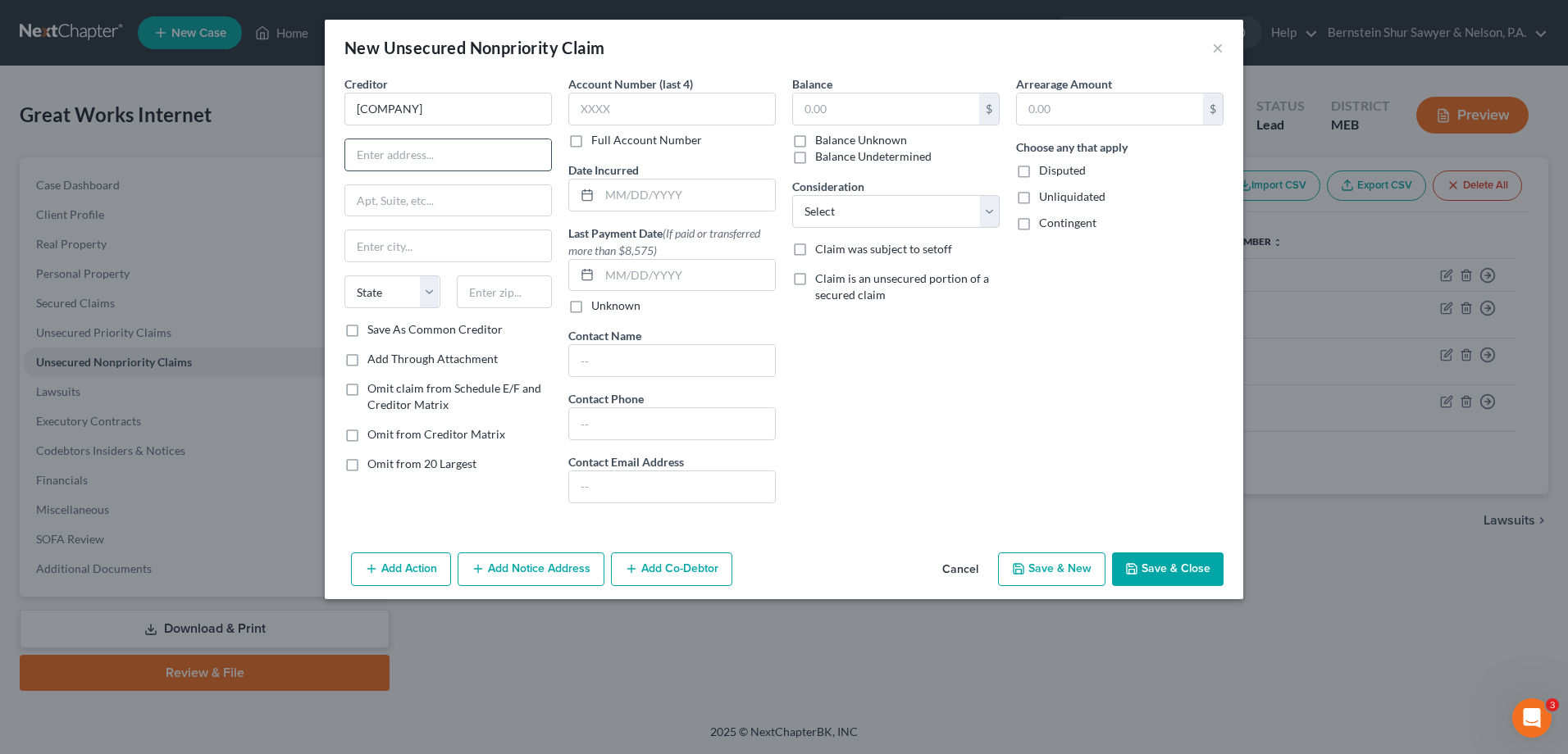 click at bounding box center [448, 155] 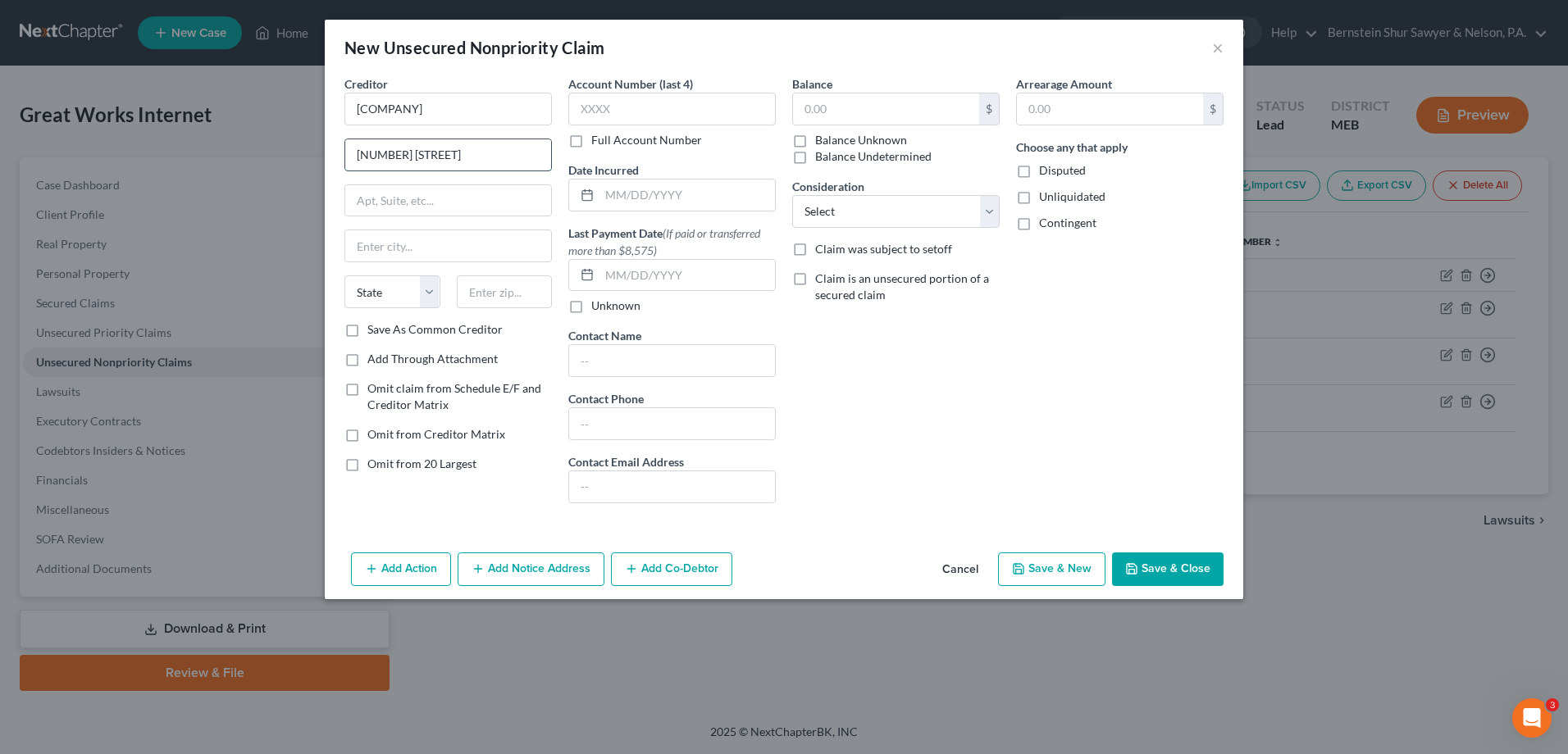 type on "[NUMBER] [STREET]" 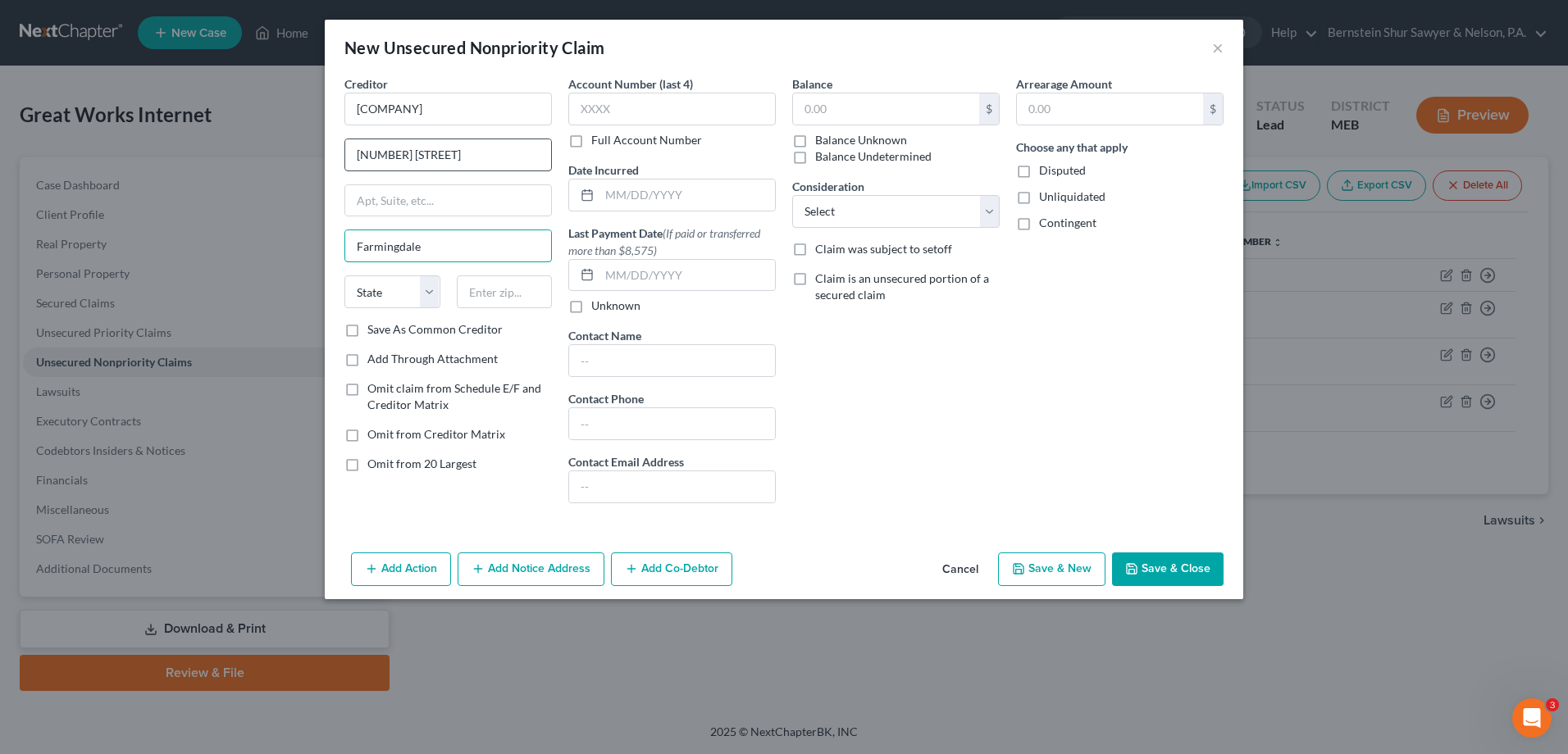 type on "Farmingdale" 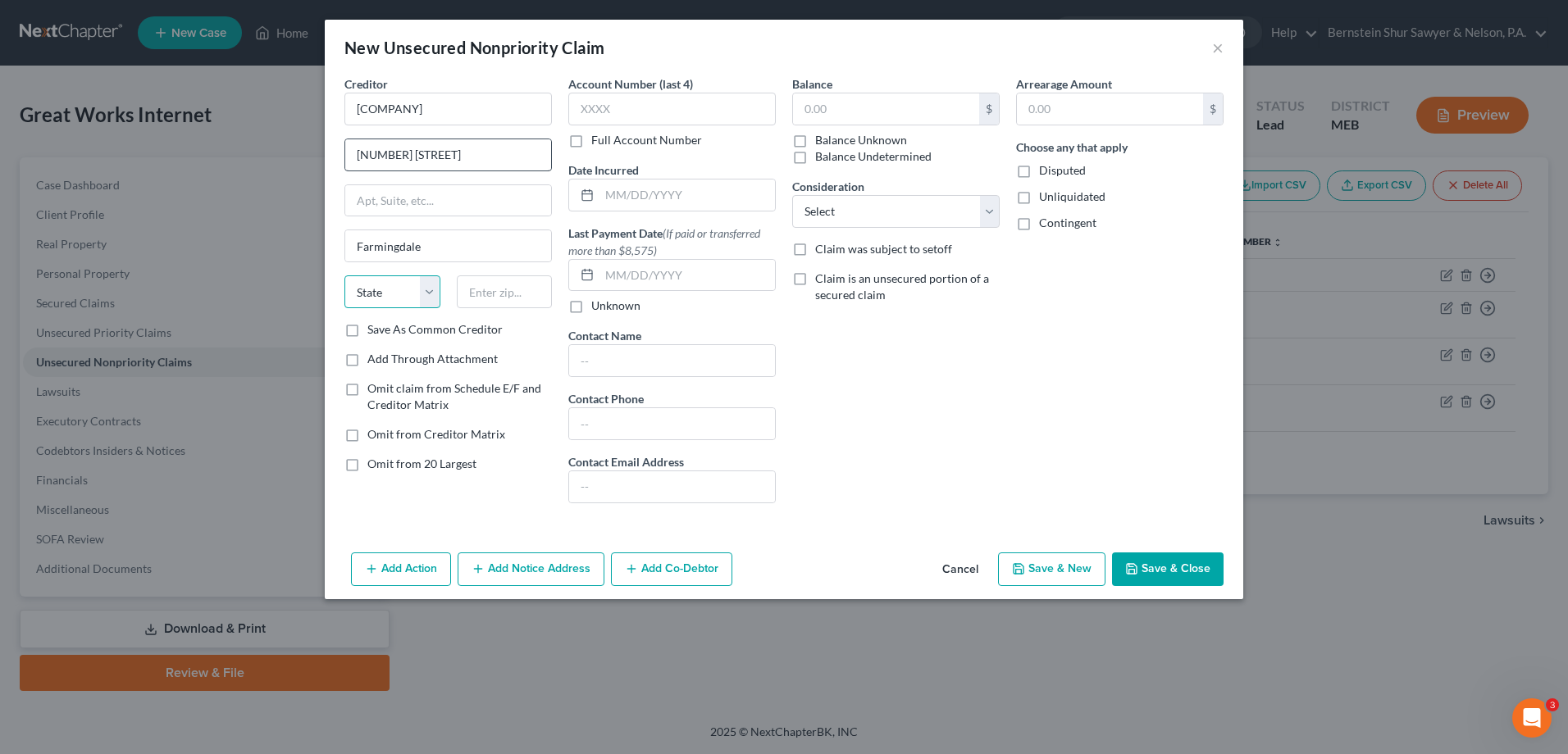 select on "20" 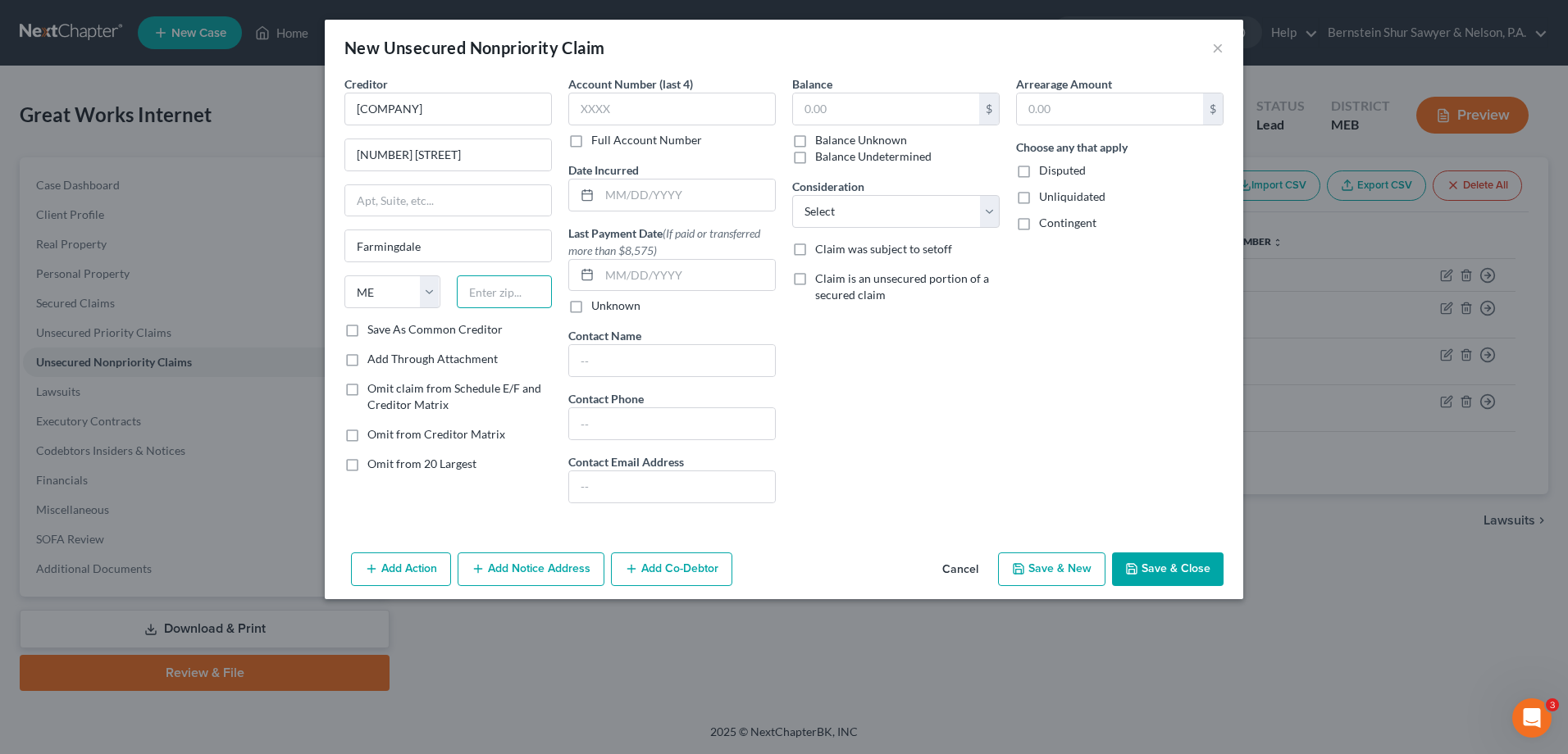 click at bounding box center [504, 292] 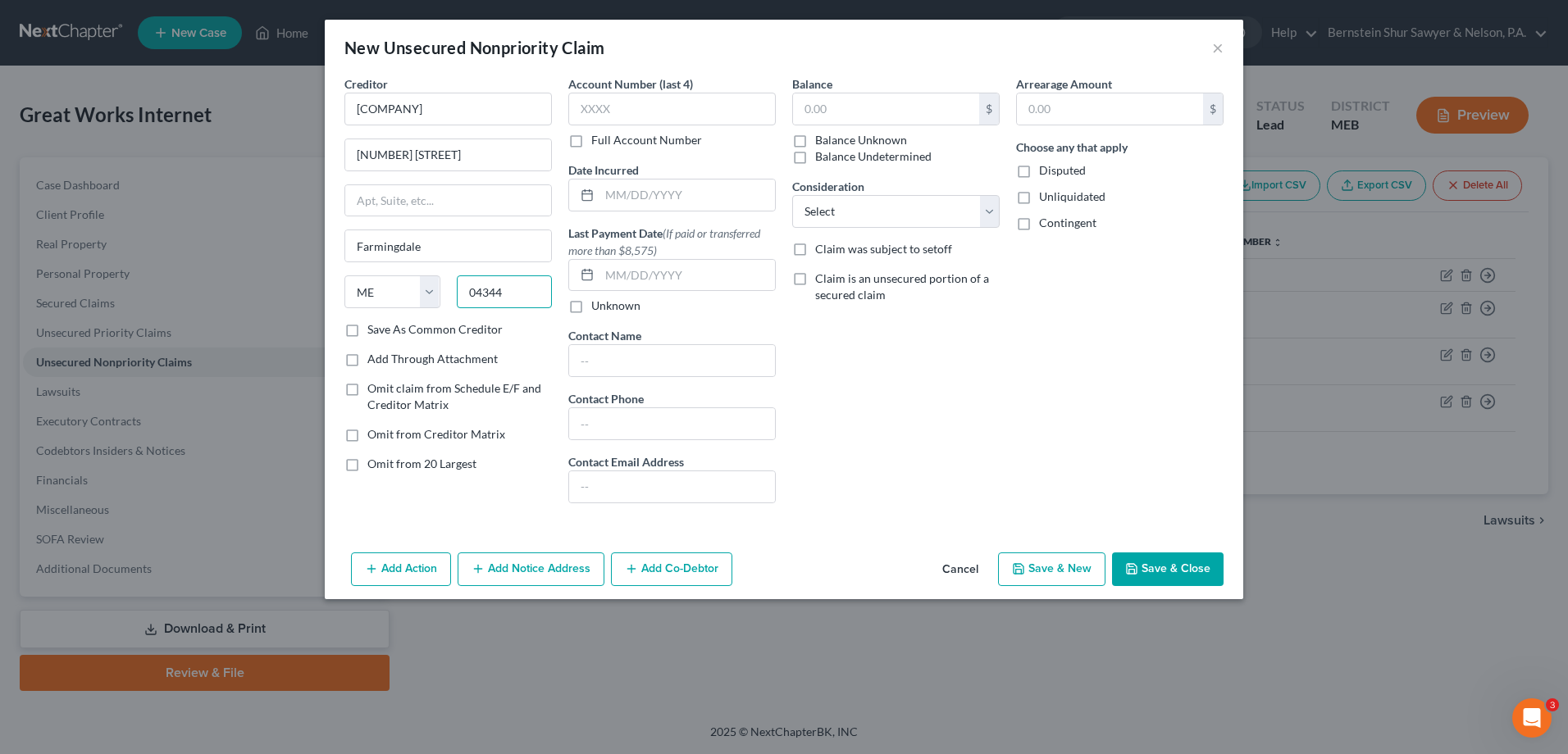 type on "04344" 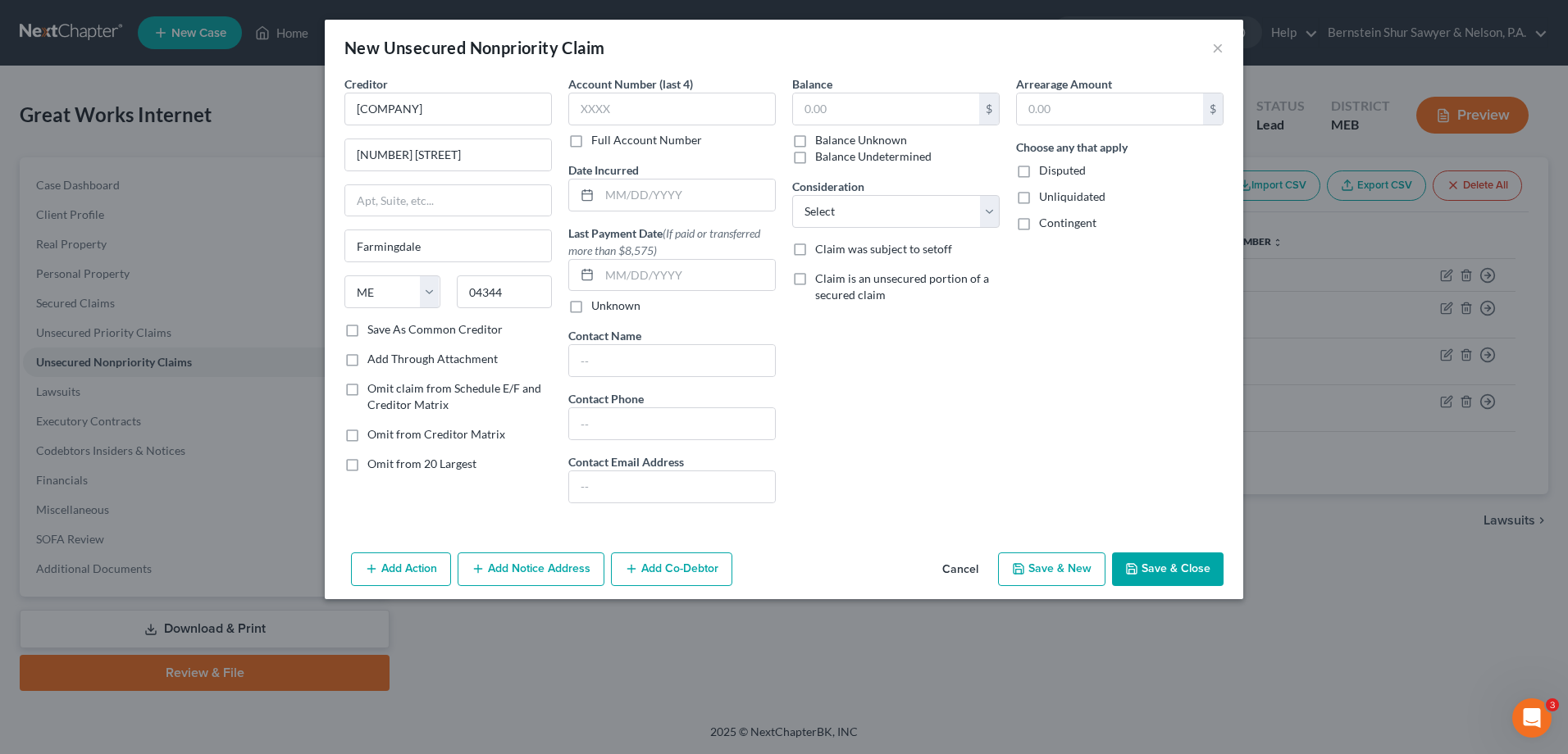 click on "Balance" at bounding box center [812, 84] 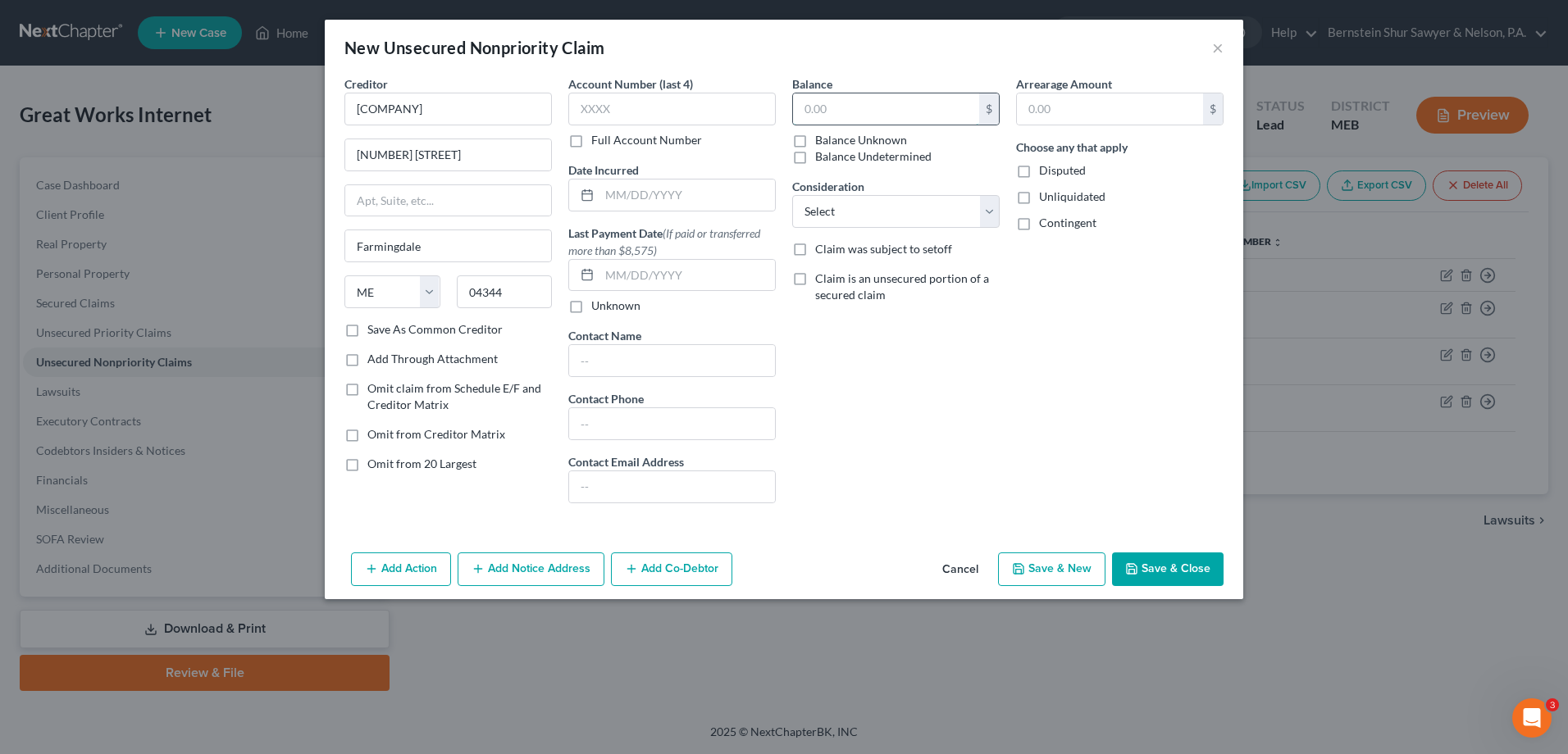 click at bounding box center [886, 109] 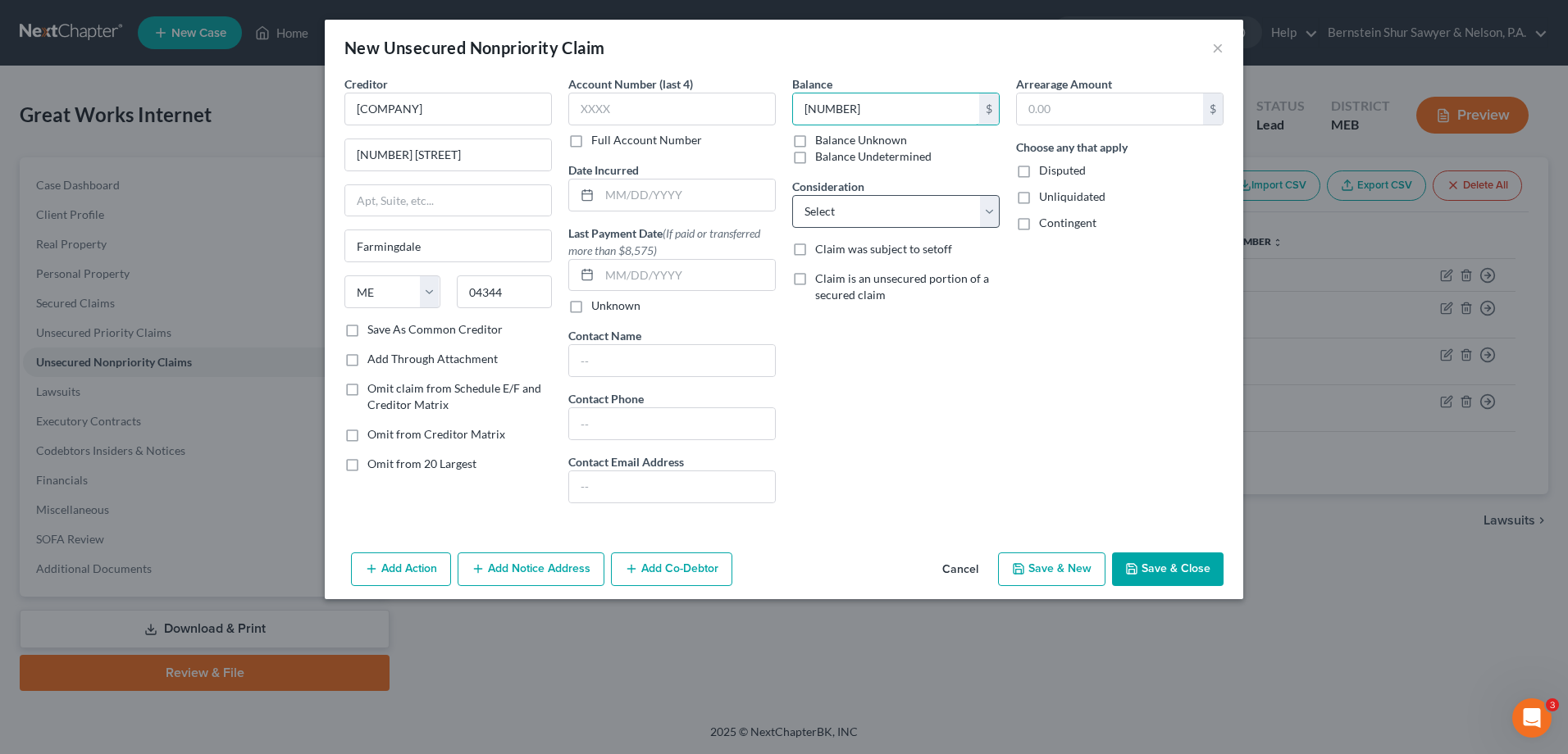 type on "[NUMBER]" 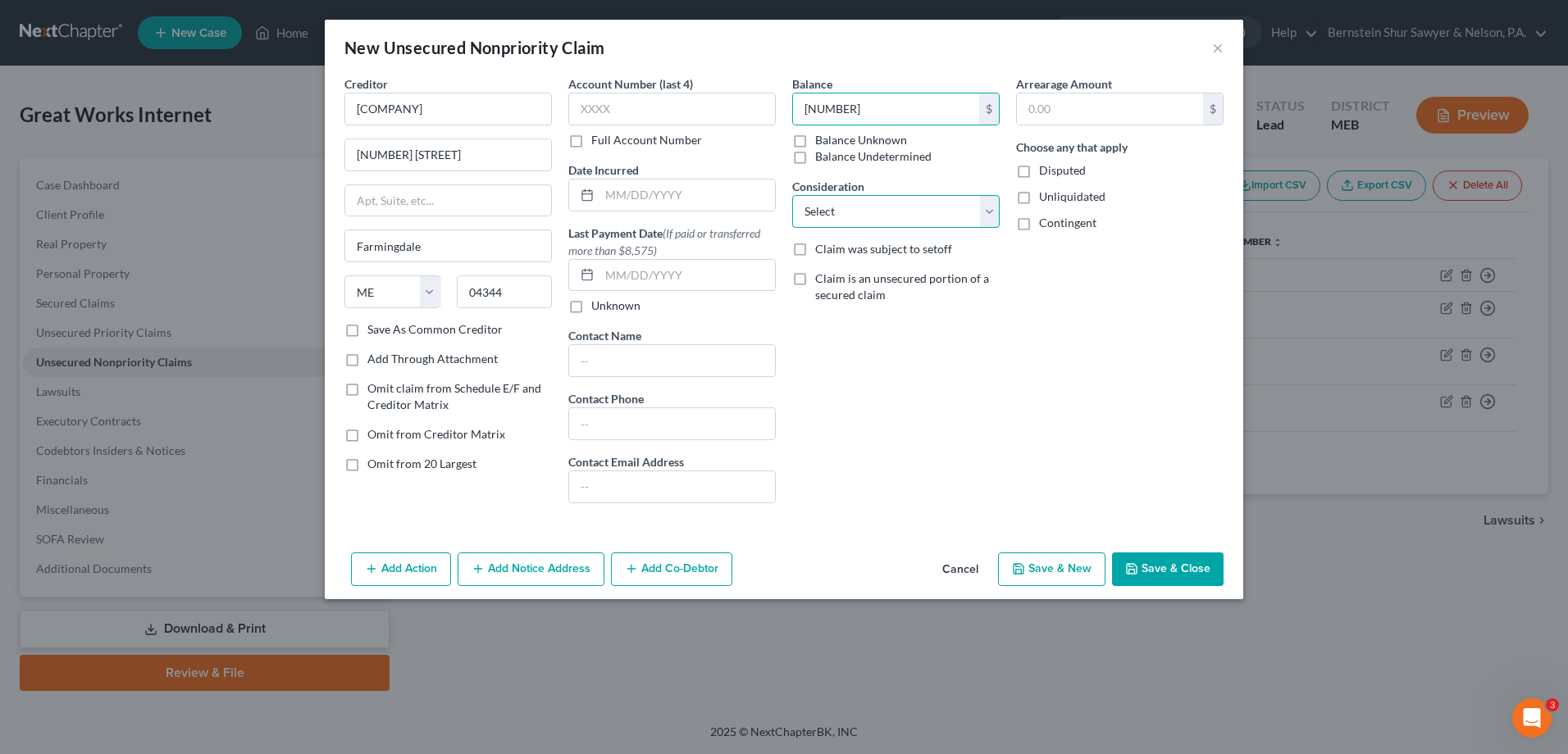 click on "Select Cable / Satellite Services Collection Agency Credit Card Debt Debt Counseling / Attorneys Deficiency Balance Home / Car Repairs Income Taxes Judgment Liens Monies Loaned / Advanced Mortgage Obligation To Pensions Other Overdrawn Bank Account Promised To Help Pay Creditors Services Suppliers Or Vendors Telephone / Internet Services Unsecured Loan Repayments Utility Services" at bounding box center [896, 211] 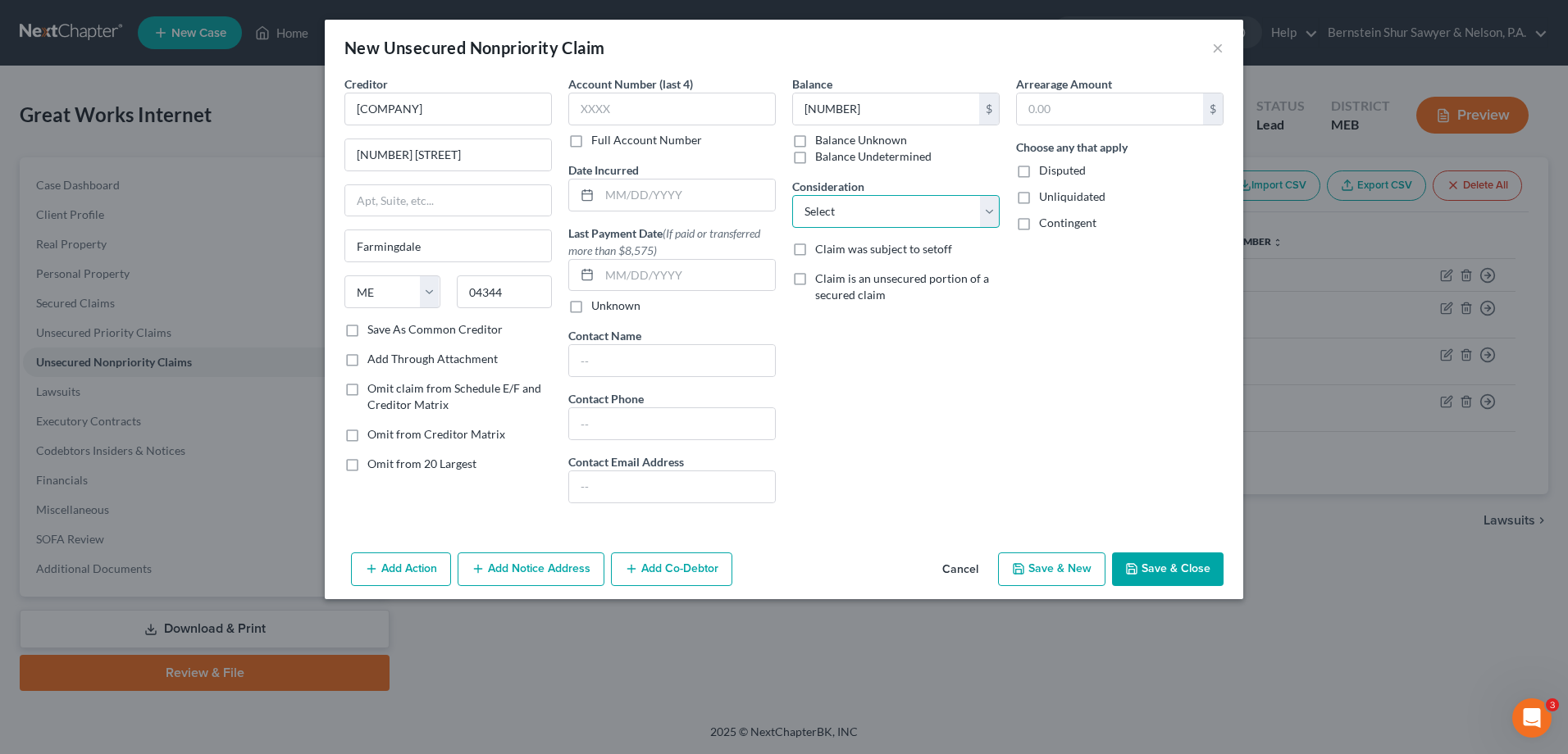 select on "14" 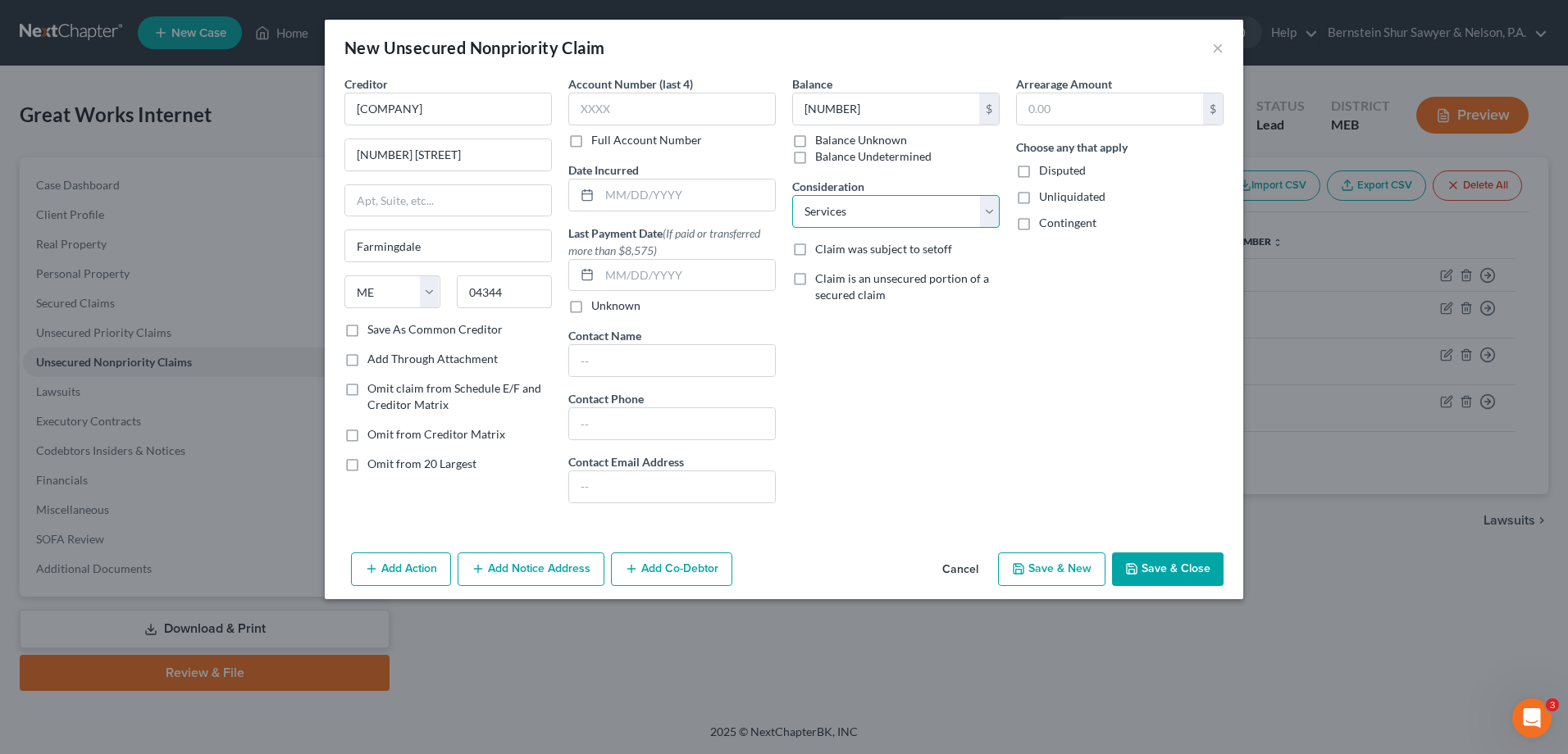 click on "Select Cable / Satellite Services Collection Agency Credit Card Debt Debt Counseling / Attorneys Deficiency Balance Home / Car Repairs Income Taxes Judgment Liens Monies Loaned / Advanced Mortgage Obligation To Pensions Other Overdrawn Bank Account Promised To Help Pay Creditors Services Suppliers Or Vendors Telephone / Internet Services Unsecured Loan Repayments Utility Services" at bounding box center [896, 211] 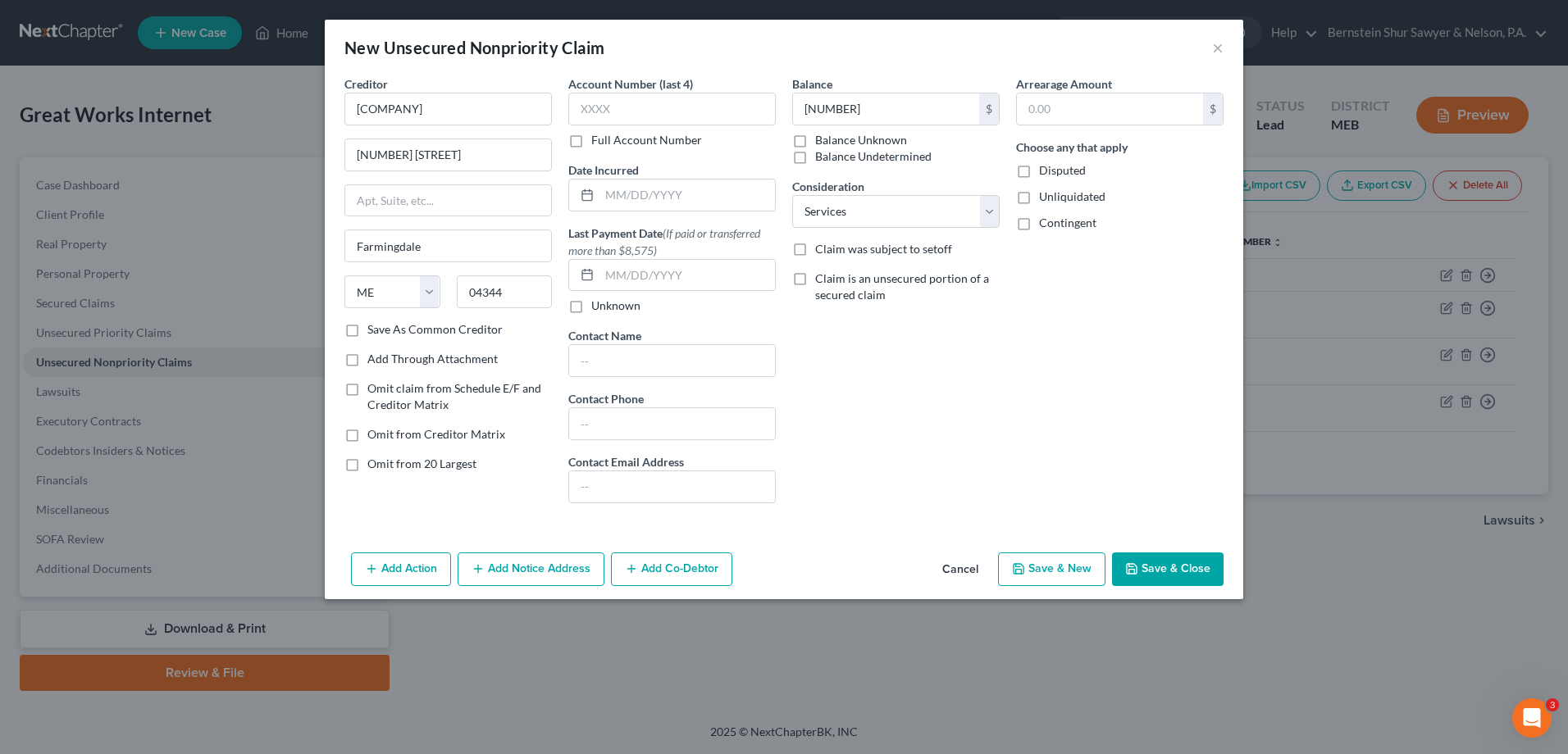 click on "Save & Close" at bounding box center (1168, 570) 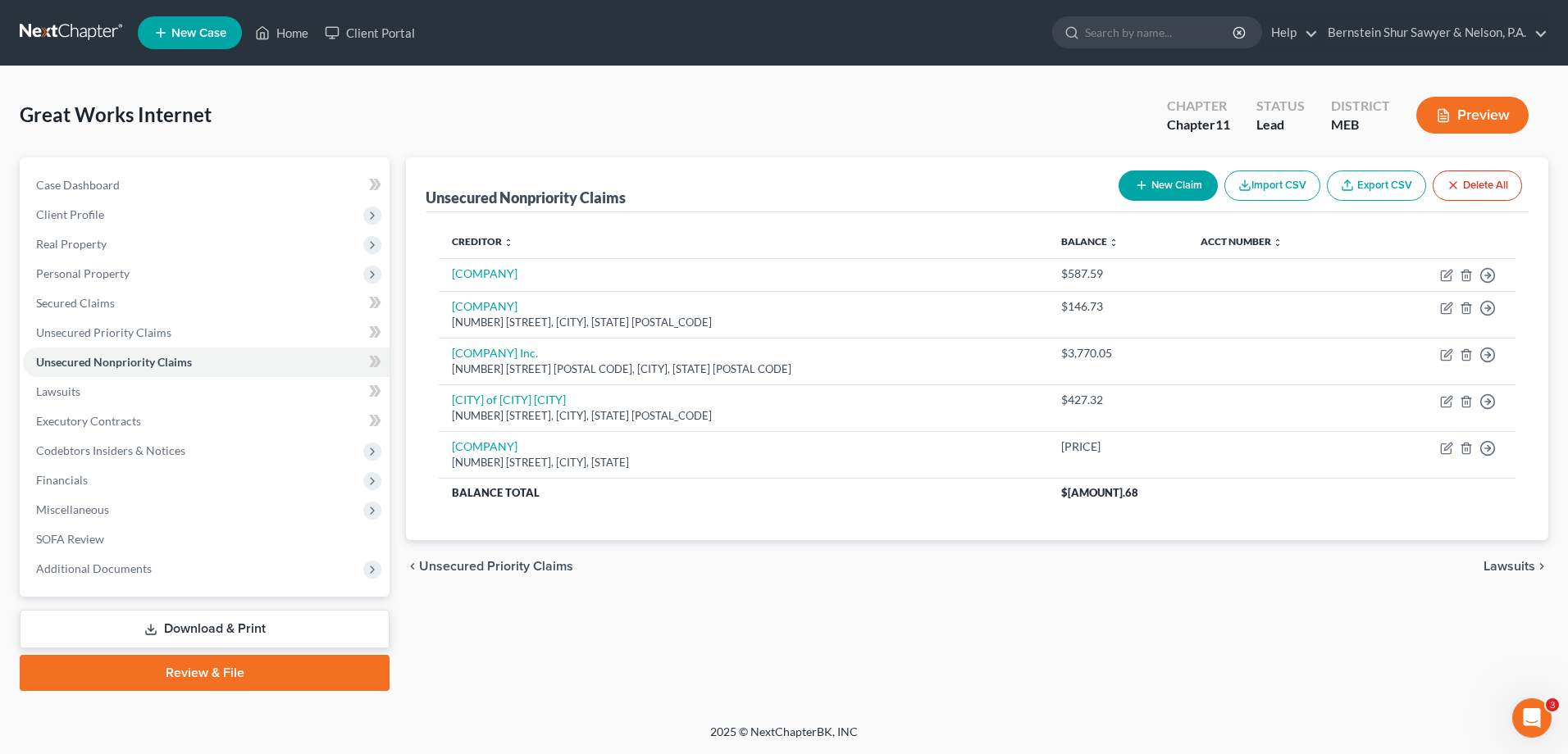 click on "New Claim" at bounding box center (1168, 185) 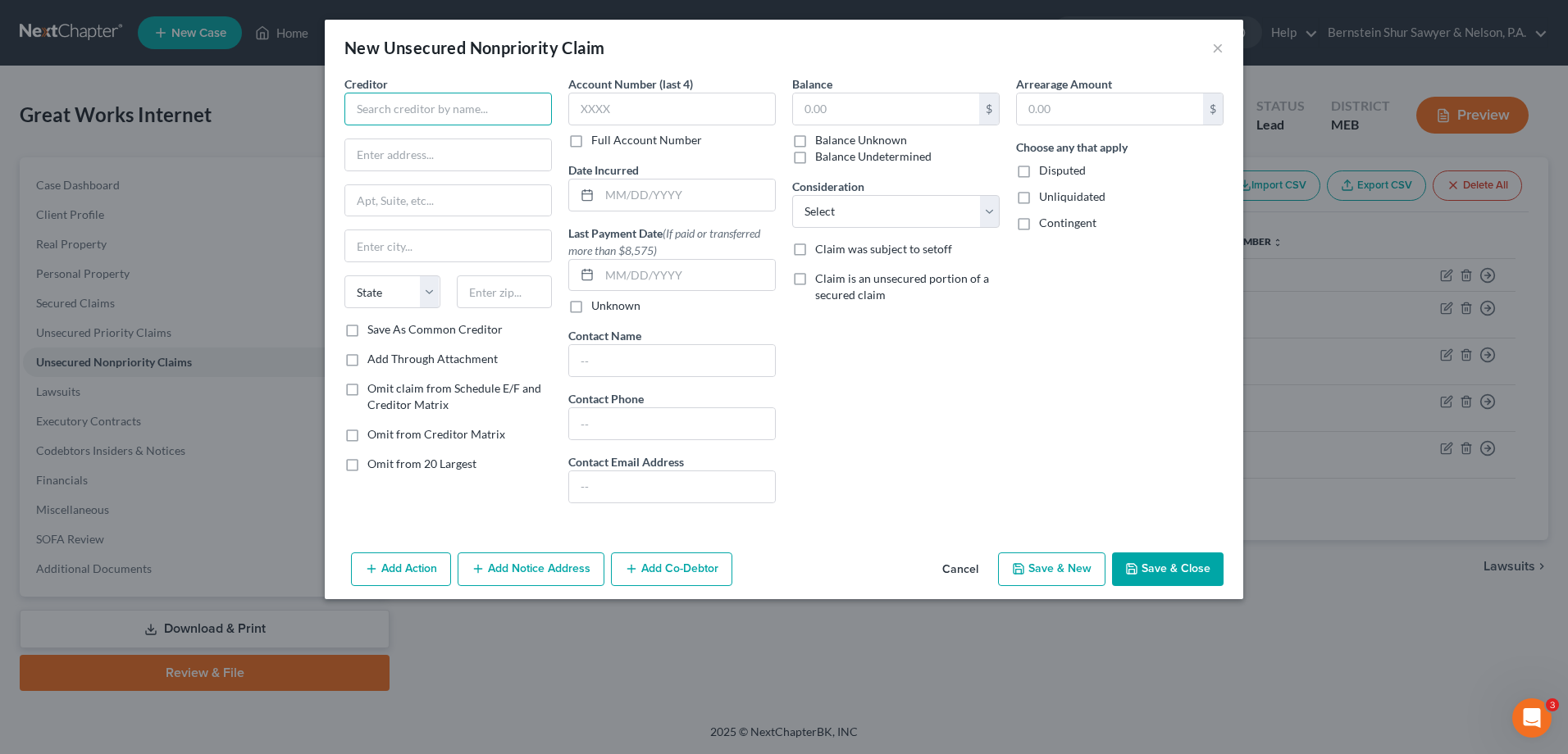 click at bounding box center [448, 109] 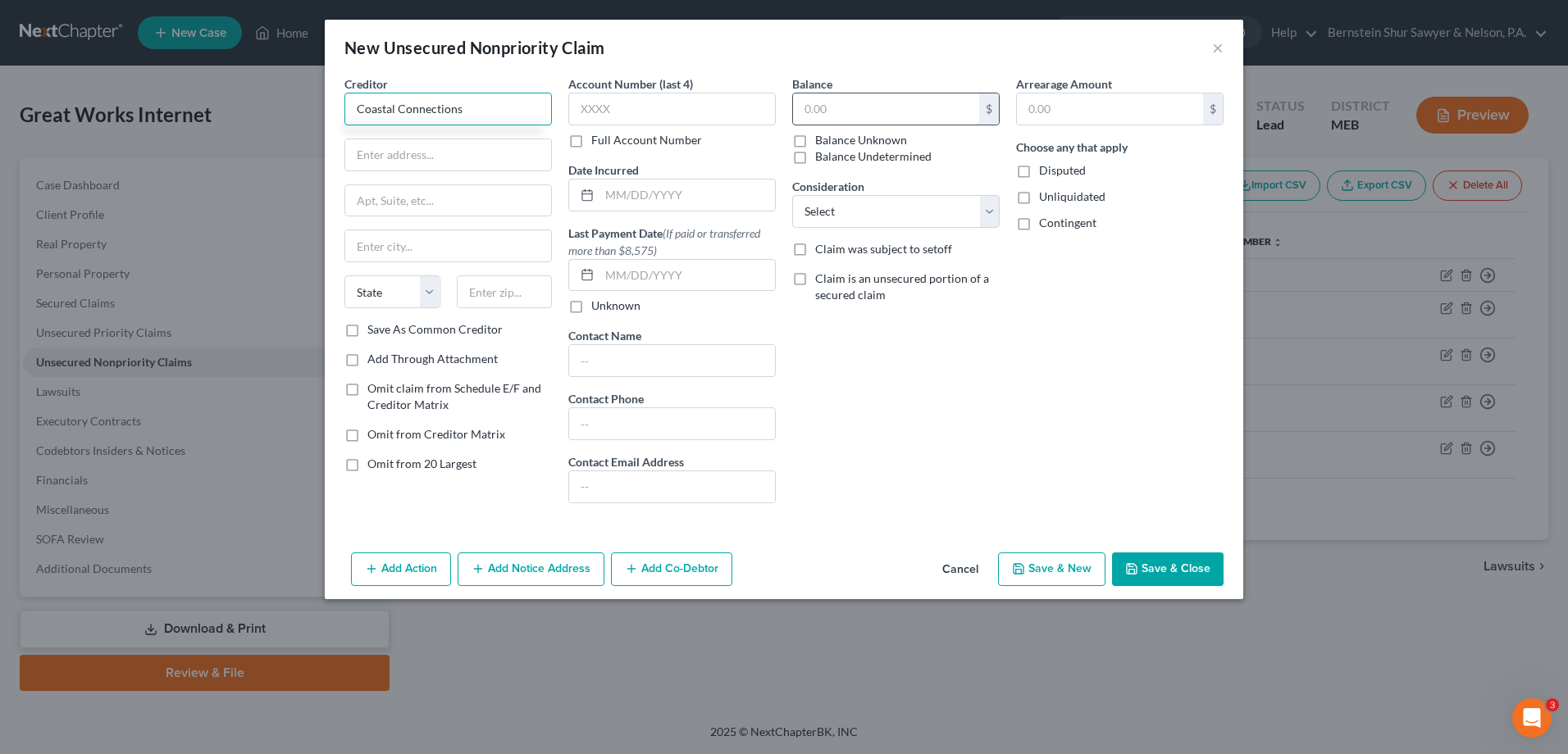 type on "Coastal Connections" 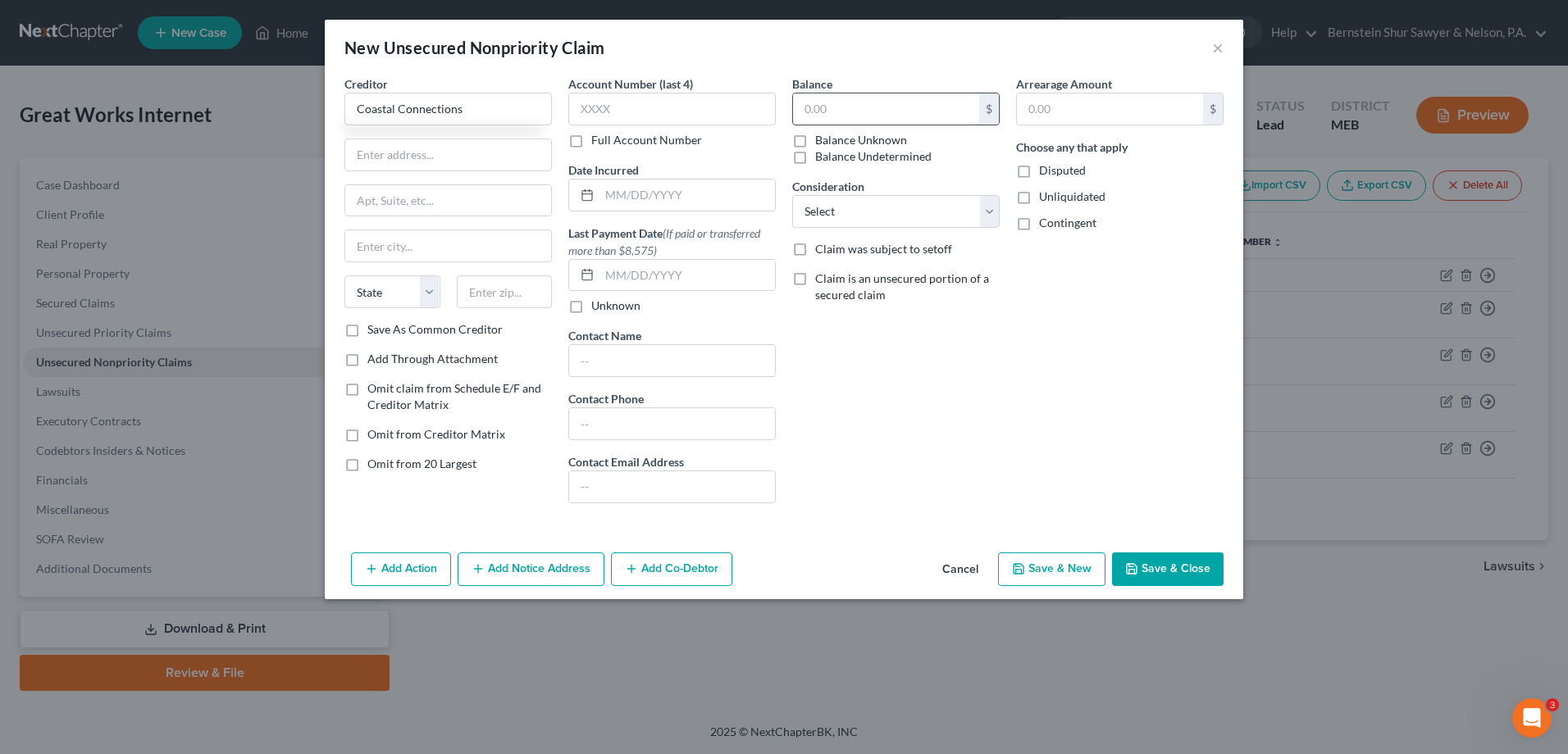 click at bounding box center (886, 109) 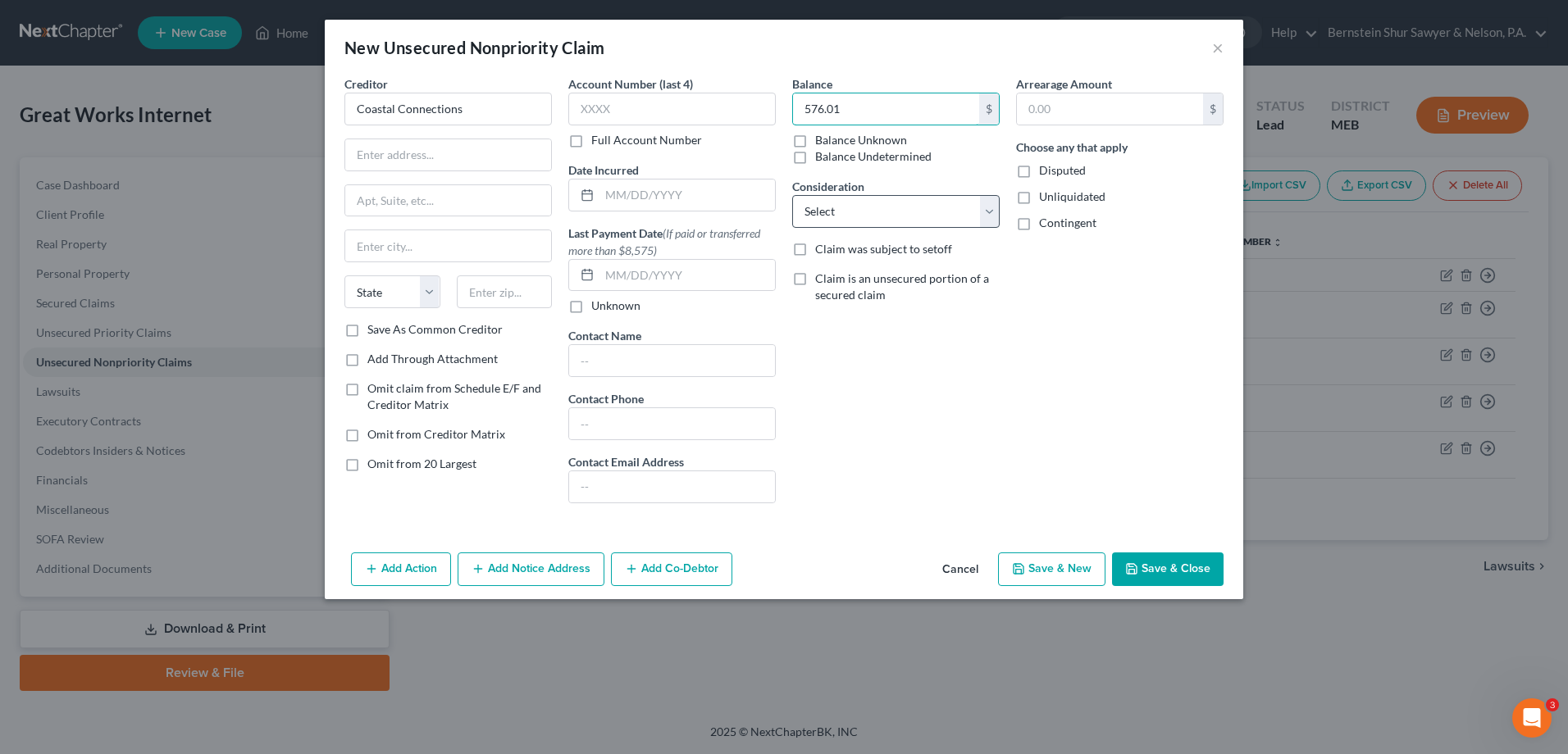 type on "576.01" 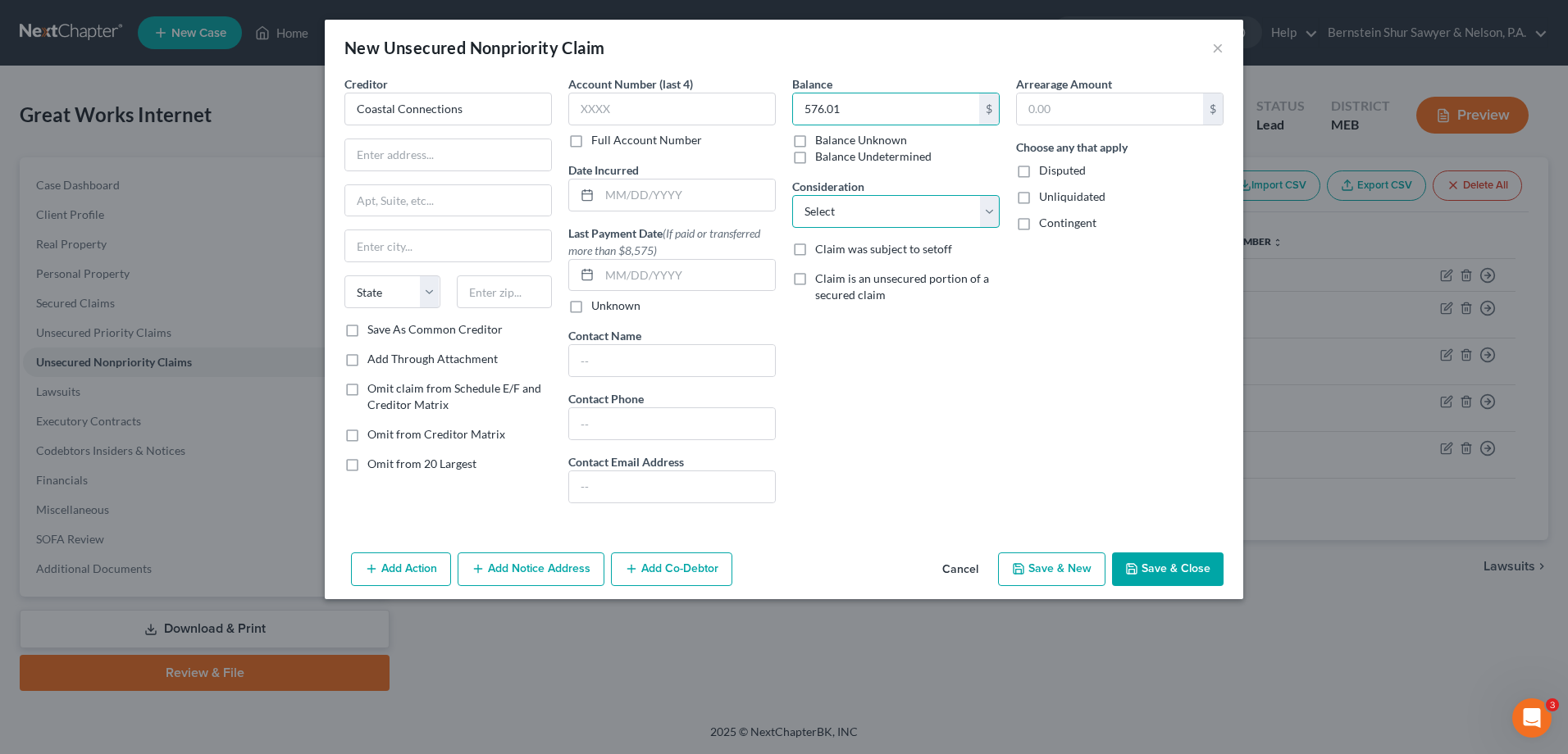 click on "Select Cable / Satellite Services Collection Agency Credit Card Debt Debt Counseling / Attorneys Deficiency Balance Home / Car Repairs Income Taxes Judgment Liens Monies Loaned / Advanced Mortgage Obligation To Pensions Other Overdrawn Bank Account Promised To Help Pay Creditors Services Suppliers Or Vendors Telephone / Internet Services Unsecured Loan Repayments Utility Services" at bounding box center [896, 211] 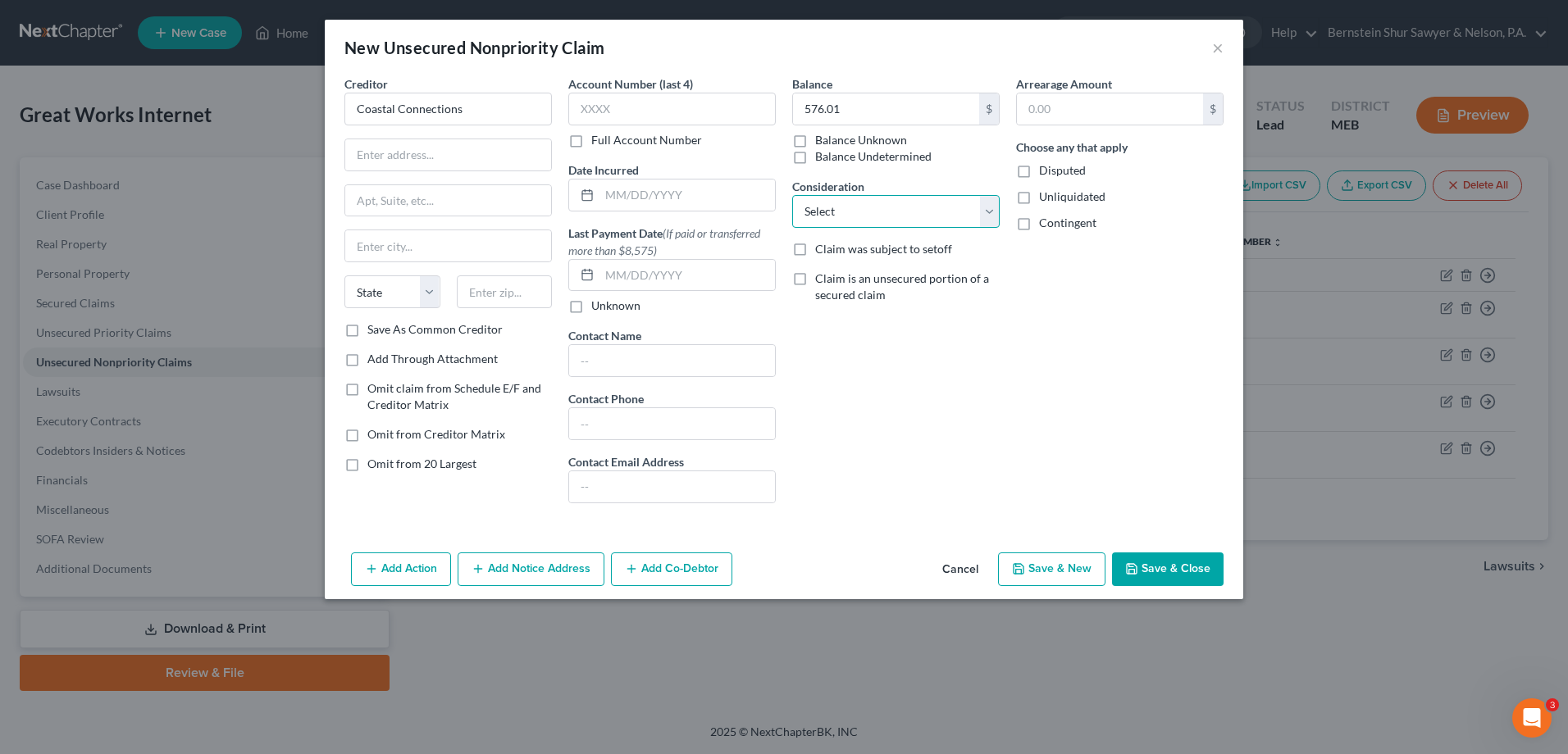 select on "14" 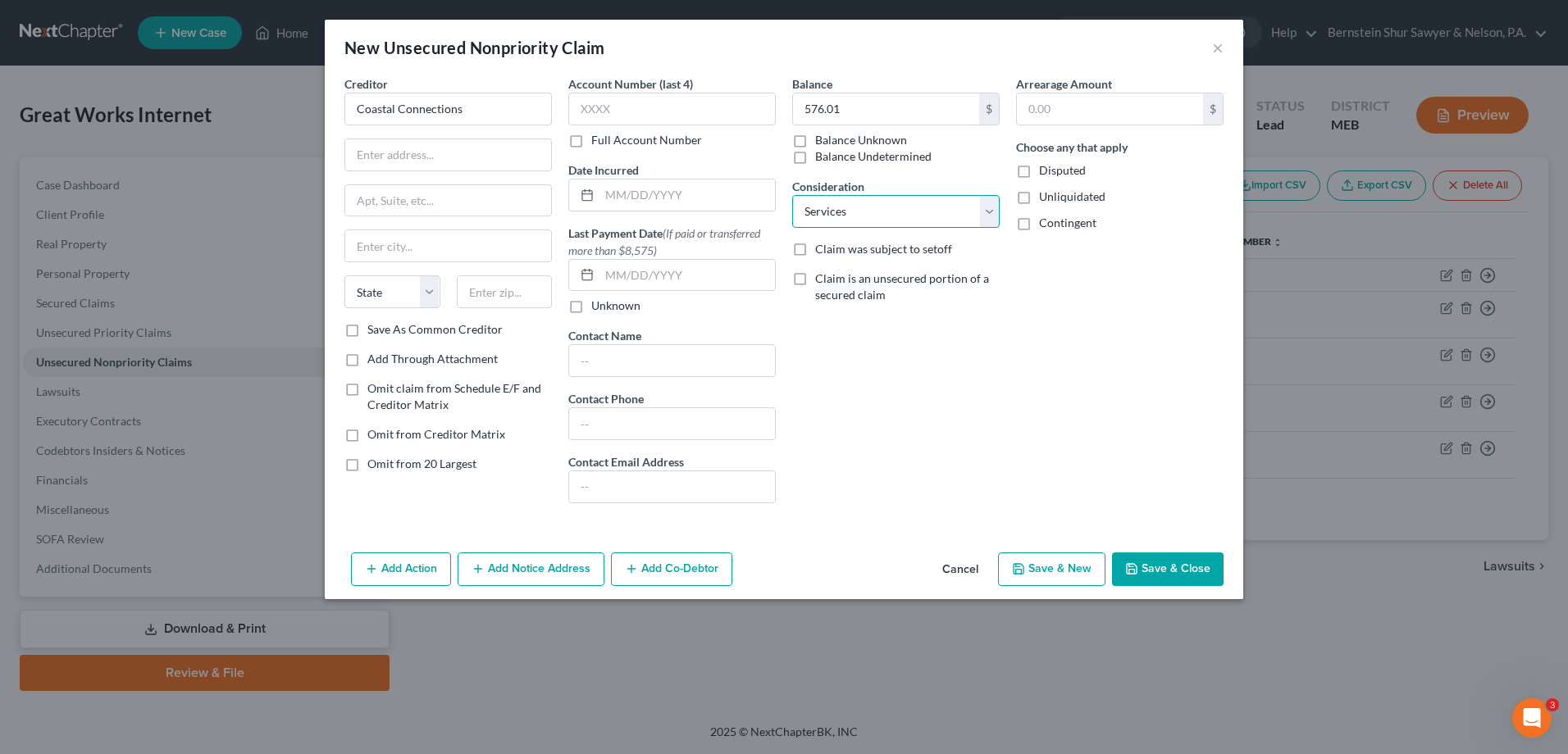 click on "Select Cable / Satellite Services Collection Agency Credit Card Debt Debt Counseling / Attorneys Deficiency Balance Home / Car Repairs Income Taxes Judgment Liens Monies Loaned / Advanced Mortgage Obligation To Pensions Other Overdrawn Bank Account Promised To Help Pay Creditors Services Suppliers Or Vendors Telephone / Internet Services Unsecured Loan Repayments Utility Services" at bounding box center (896, 211) 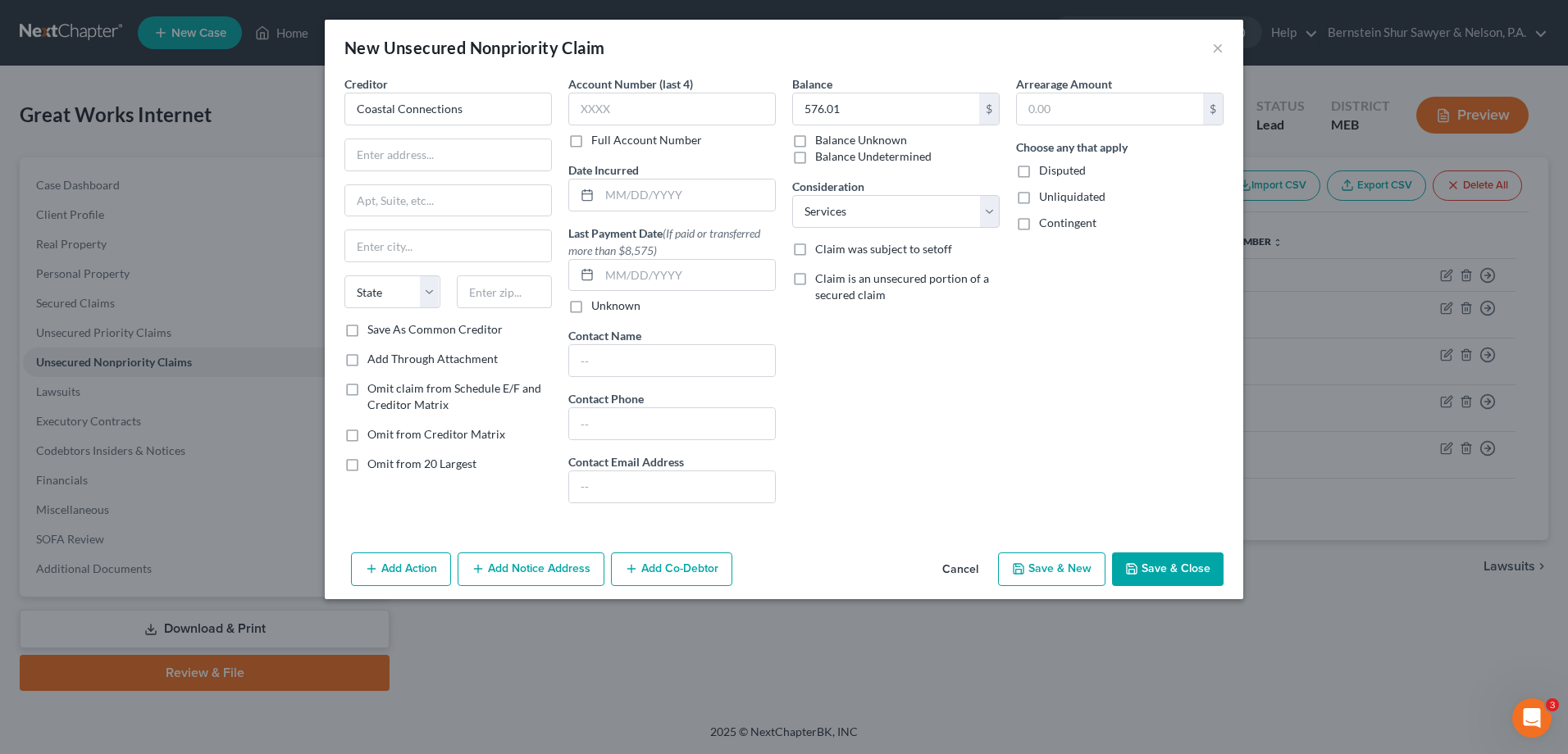 click on "Save & Close" at bounding box center [1168, 570] 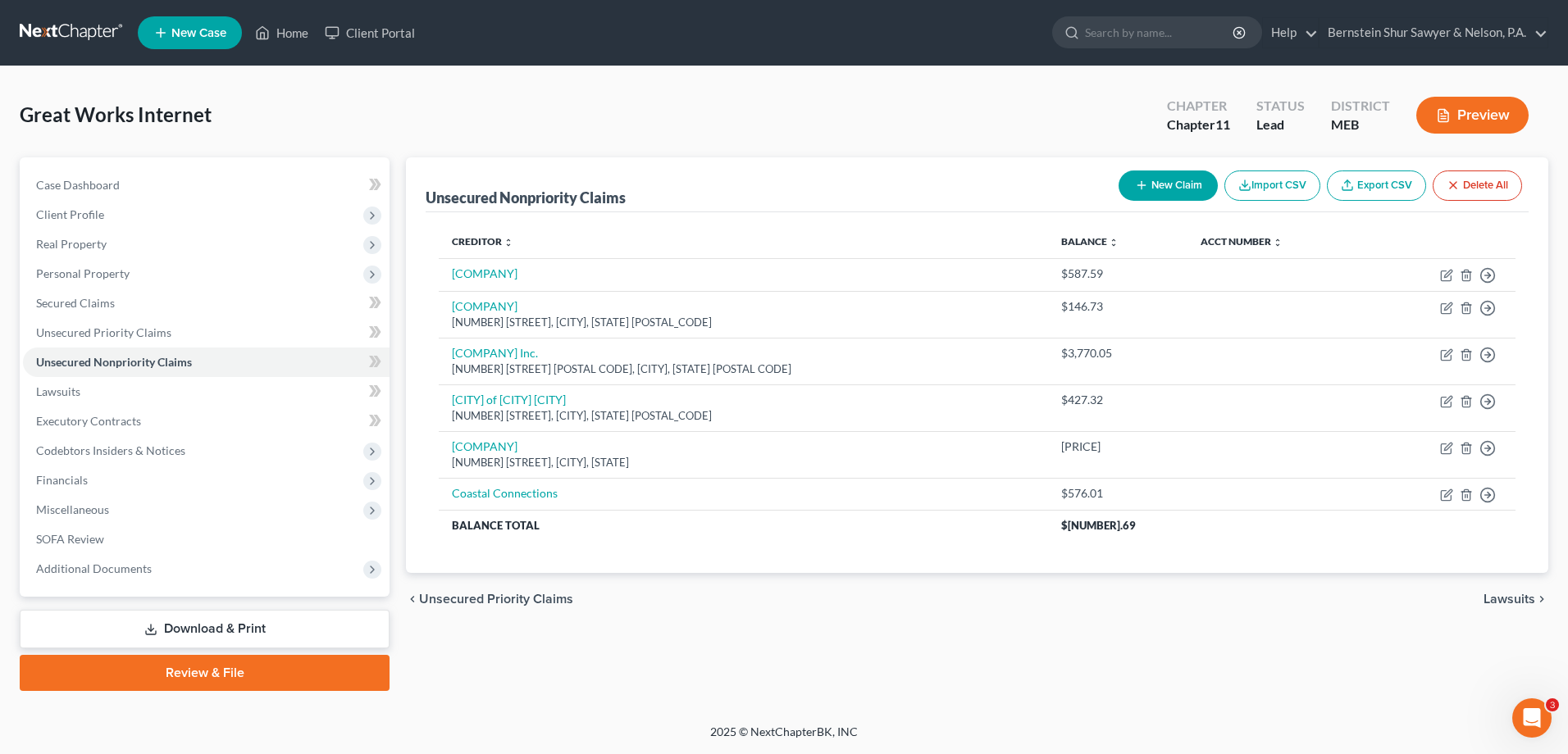 click on "New Claim" at bounding box center (1168, 185) 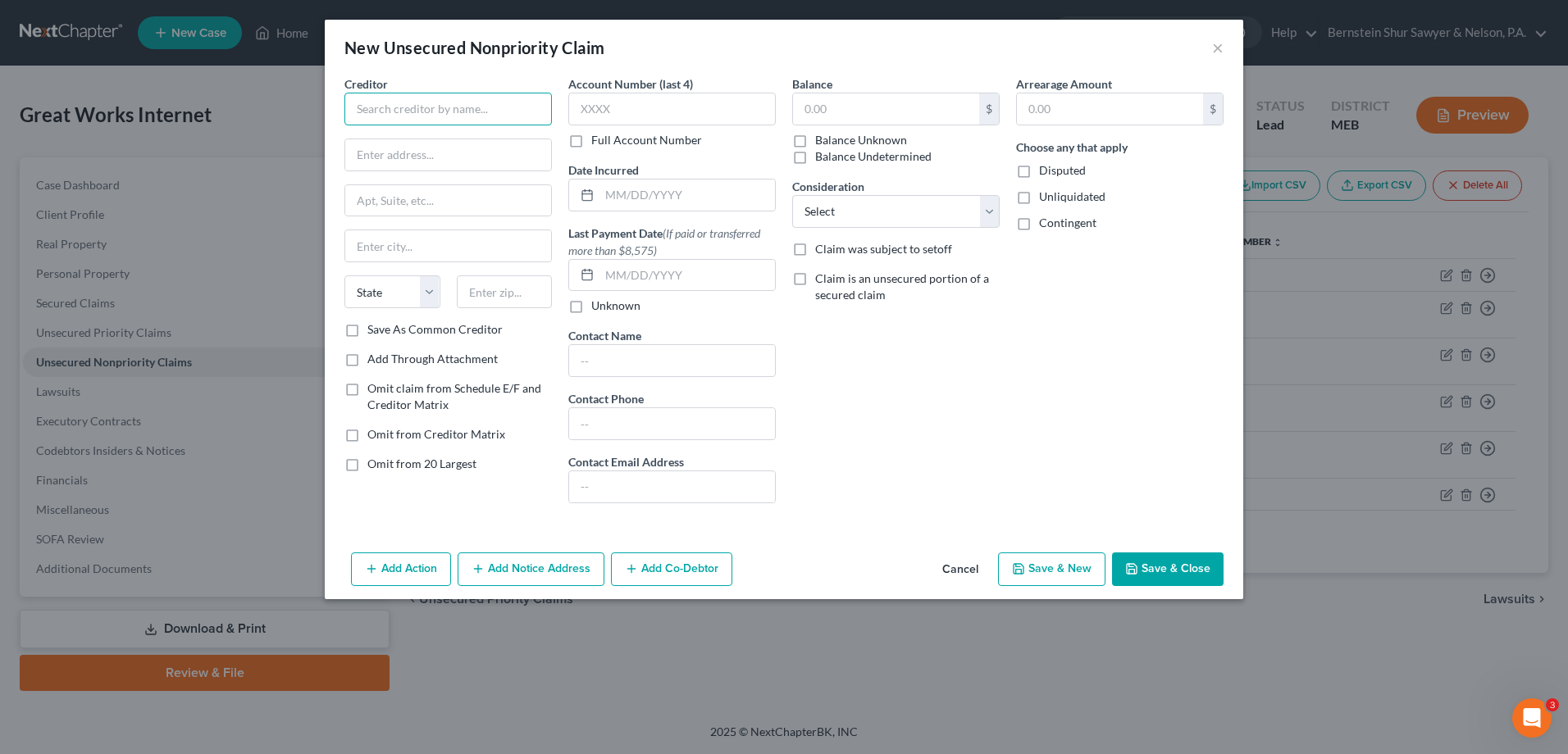 click at bounding box center [448, 109] 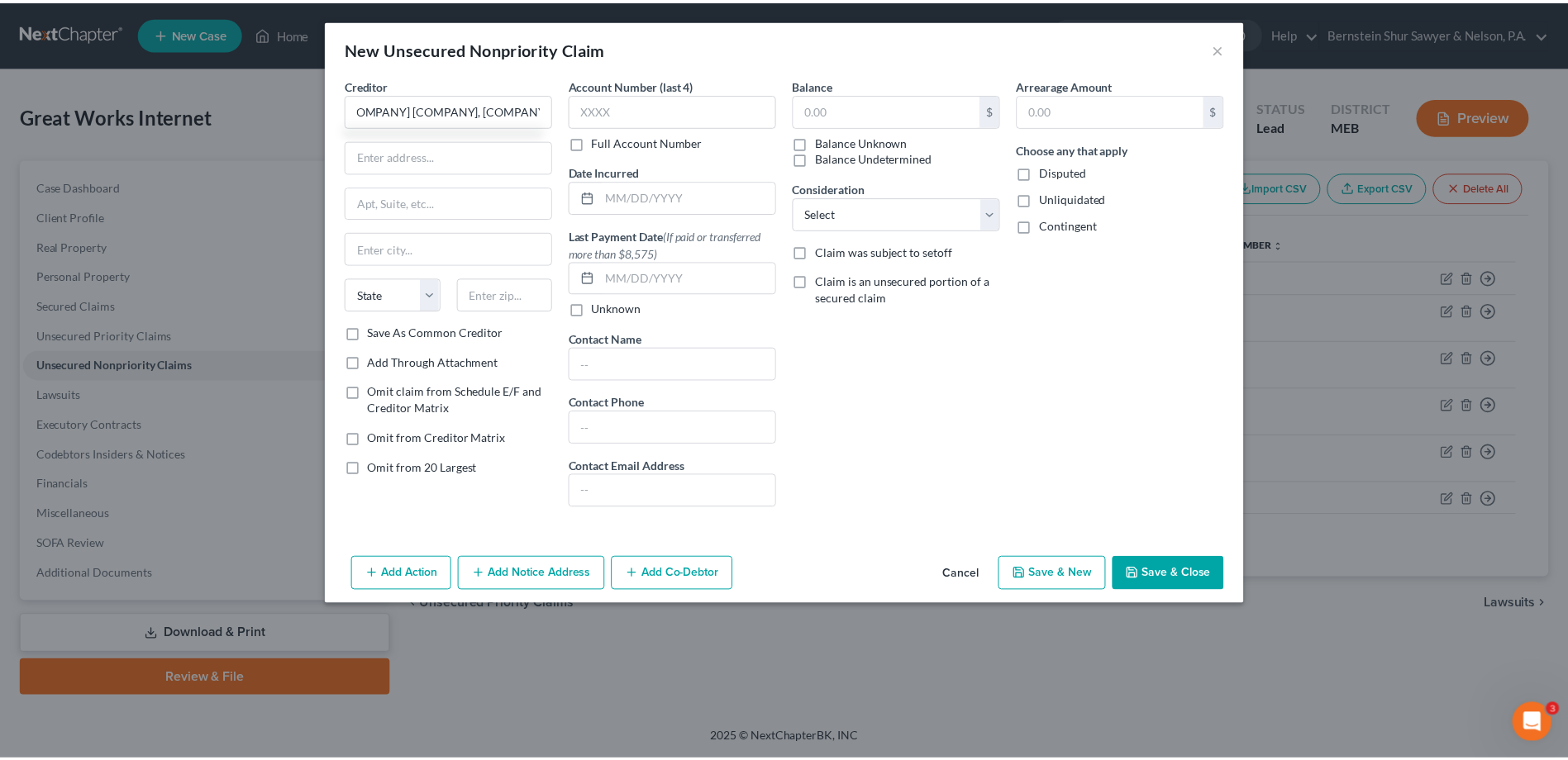 scroll, scrollTop: 0, scrollLeft: 0, axis: both 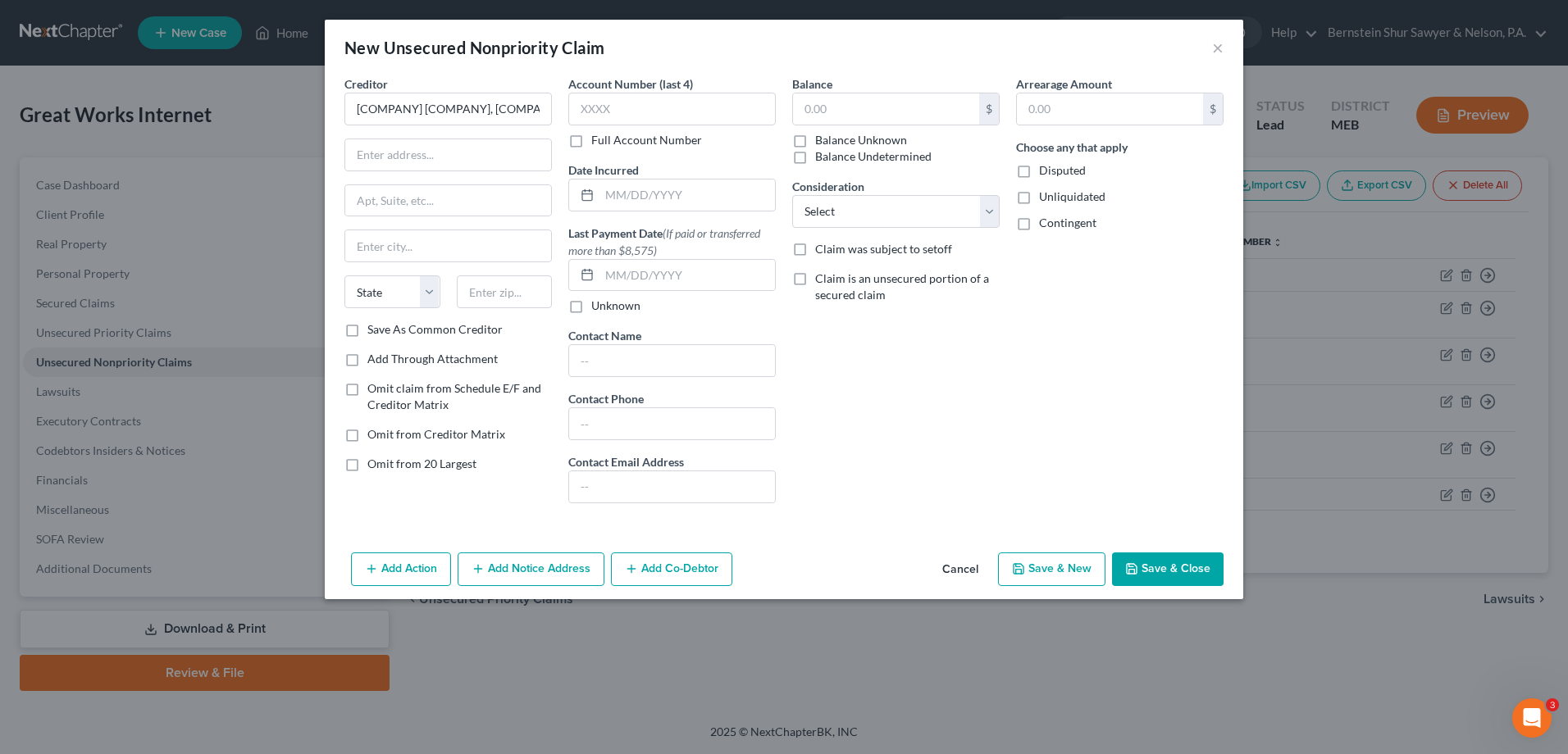 type on "[COMPANY] [COMPANY], [COMPANY]" 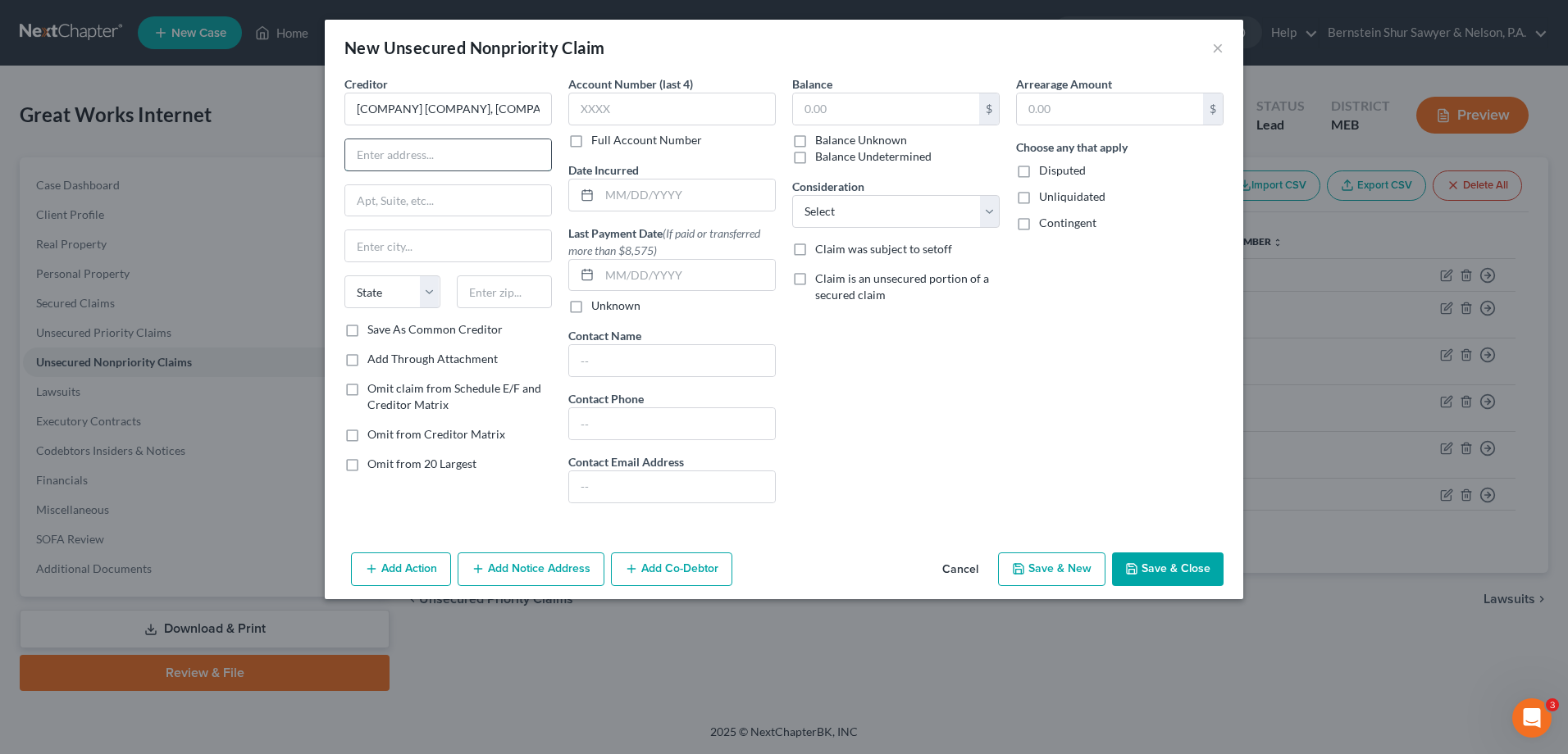click at bounding box center [448, 155] 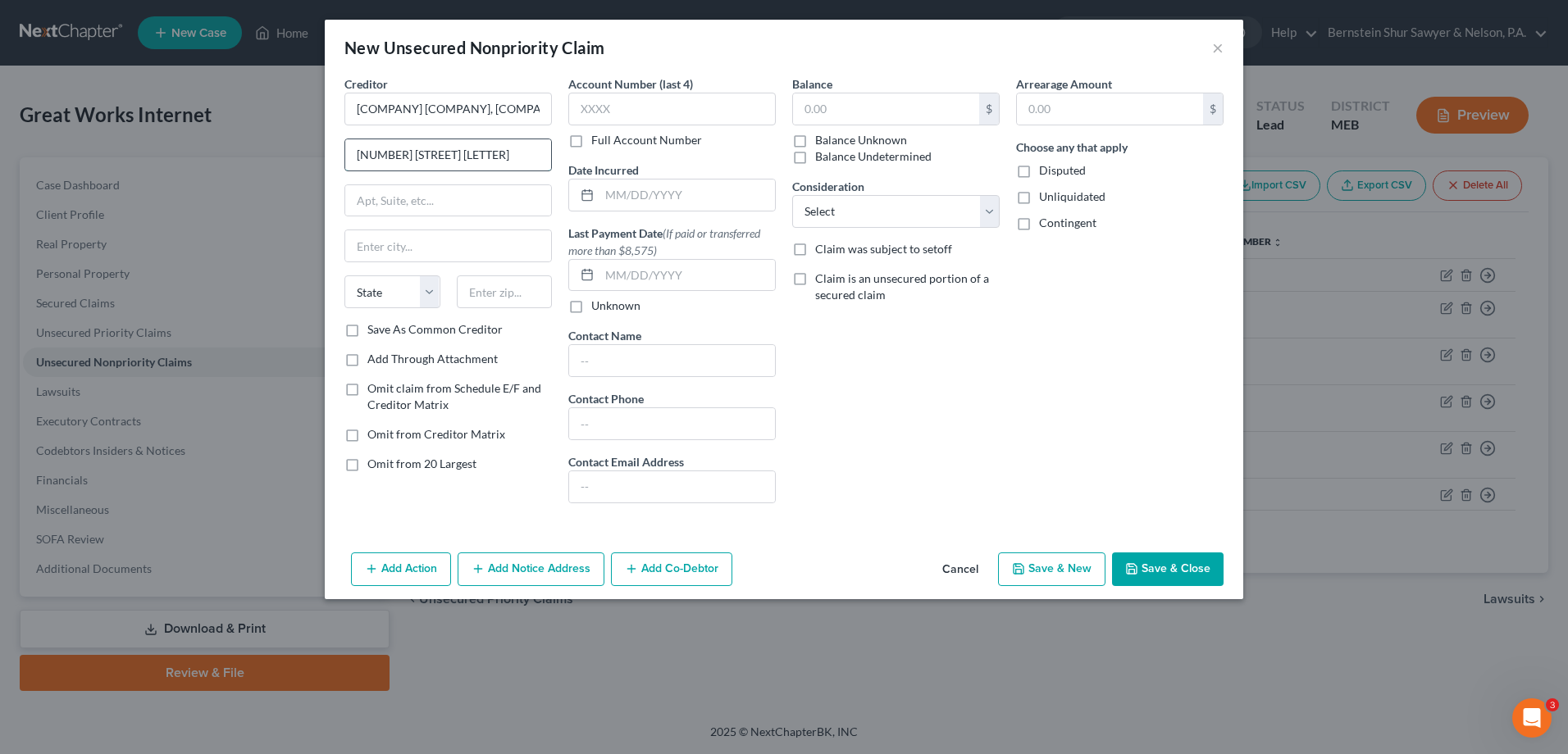 type on "[NUMBER] [STREET] [LETTER]" 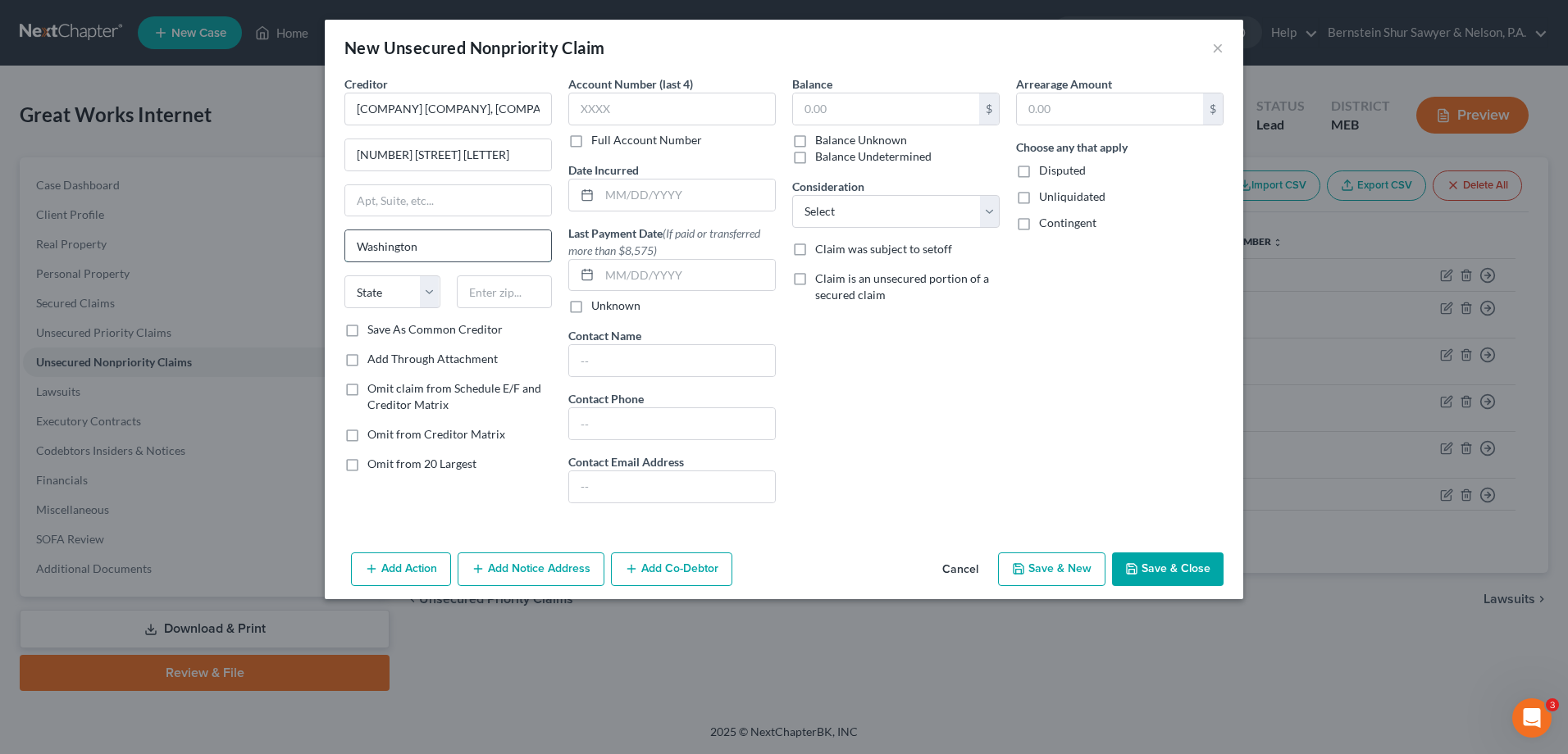 click on "Washington" at bounding box center [448, 246] 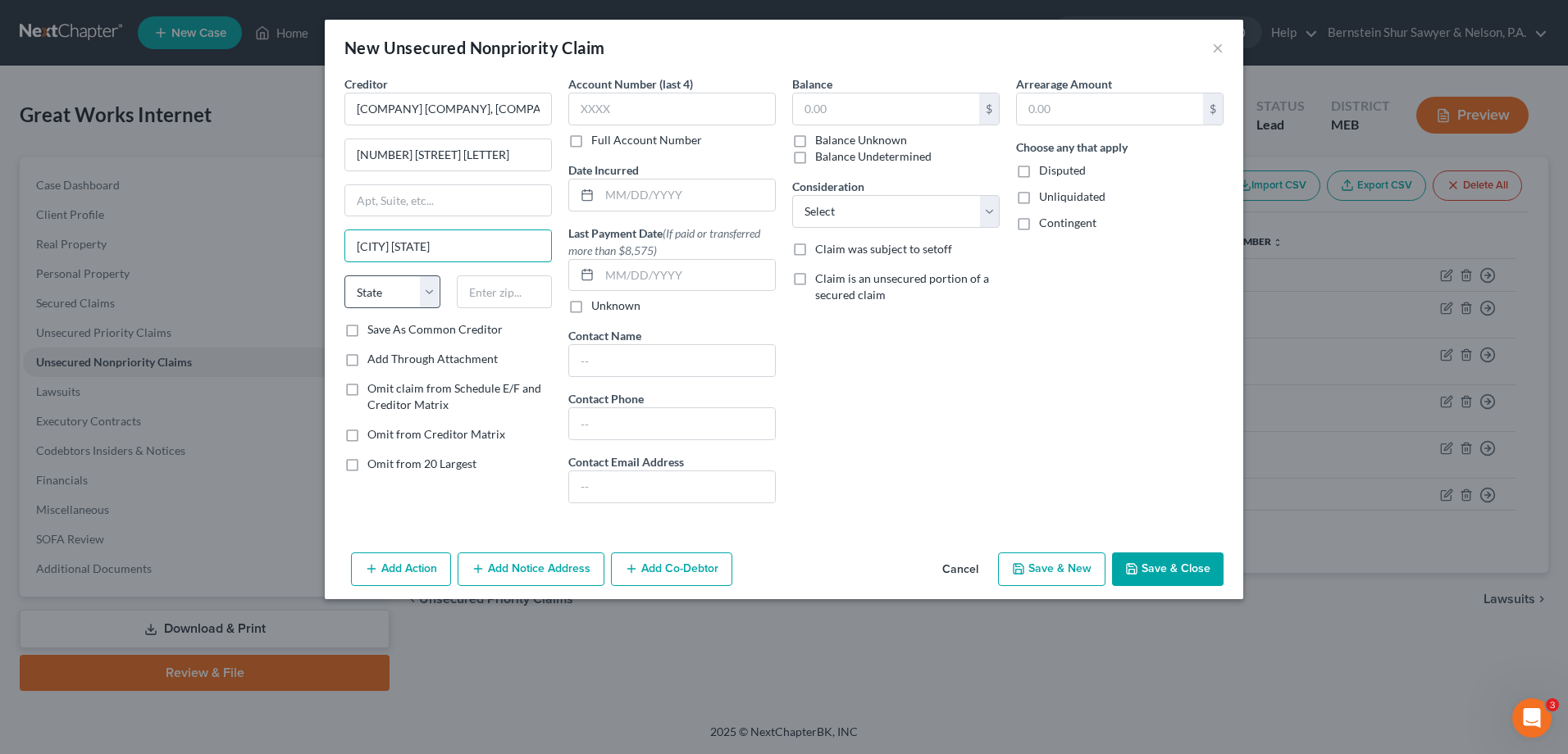 type on "[CITY] [STATE]" 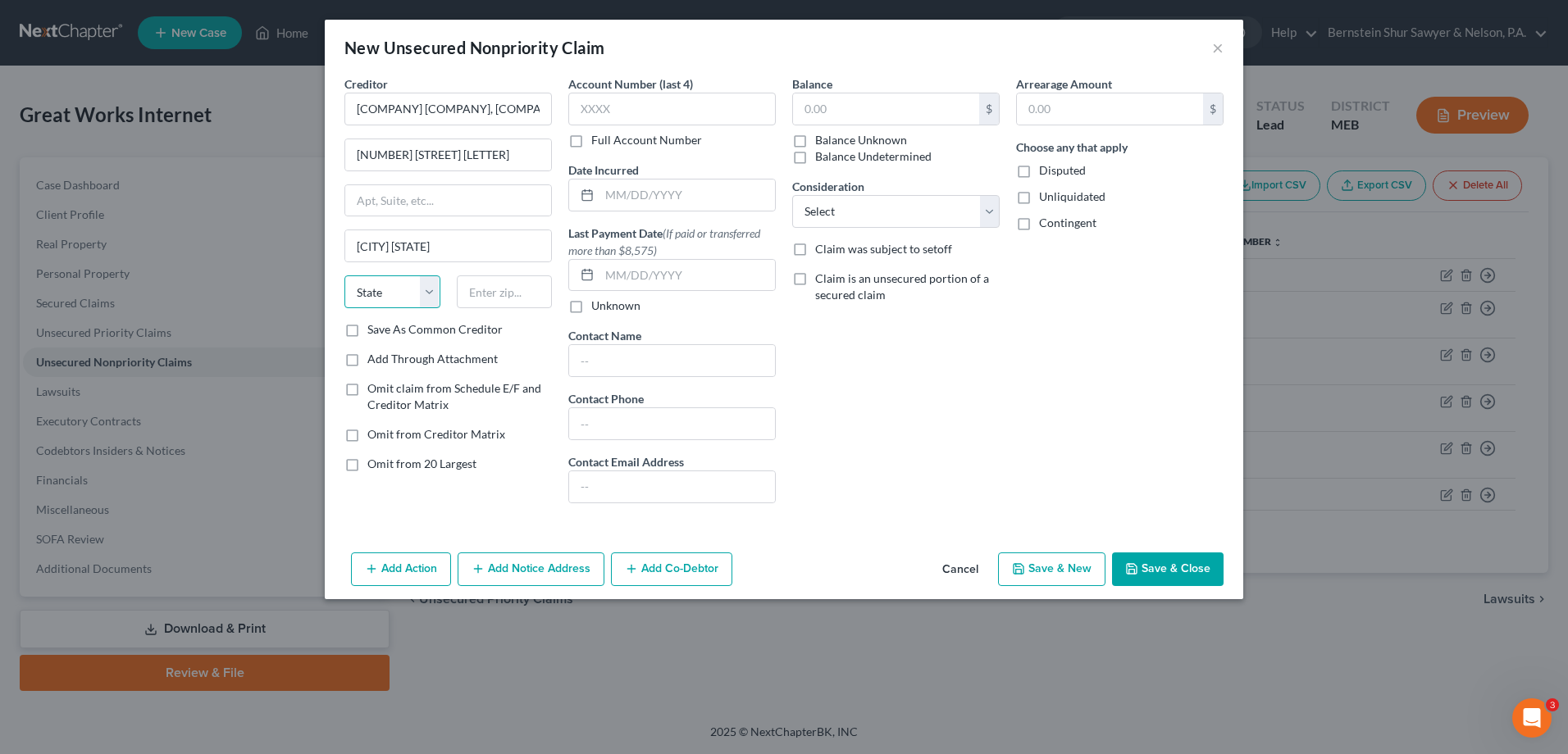 click on "State AL AK AR AZ CA CO CT DE DC FL GA GU HI ID IL IN IA KS KY LA ME MD MA MI MN MS MO MT NC ND NE NV NH NJ NM NY OH OK OR PA PR RI SC SD TN TX UT VI VA VT WA WV WI WY" at bounding box center (392, 292) 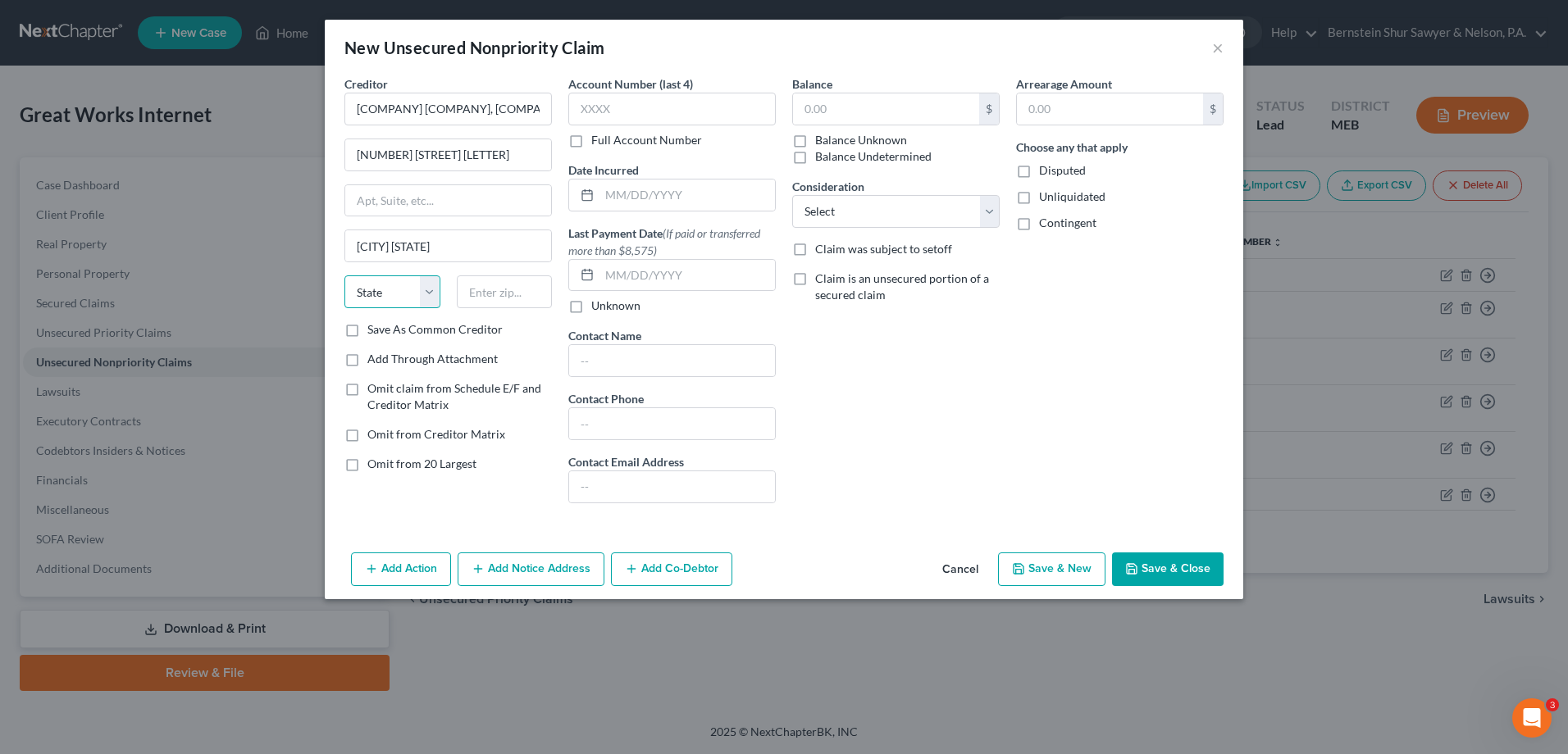 select on "8" 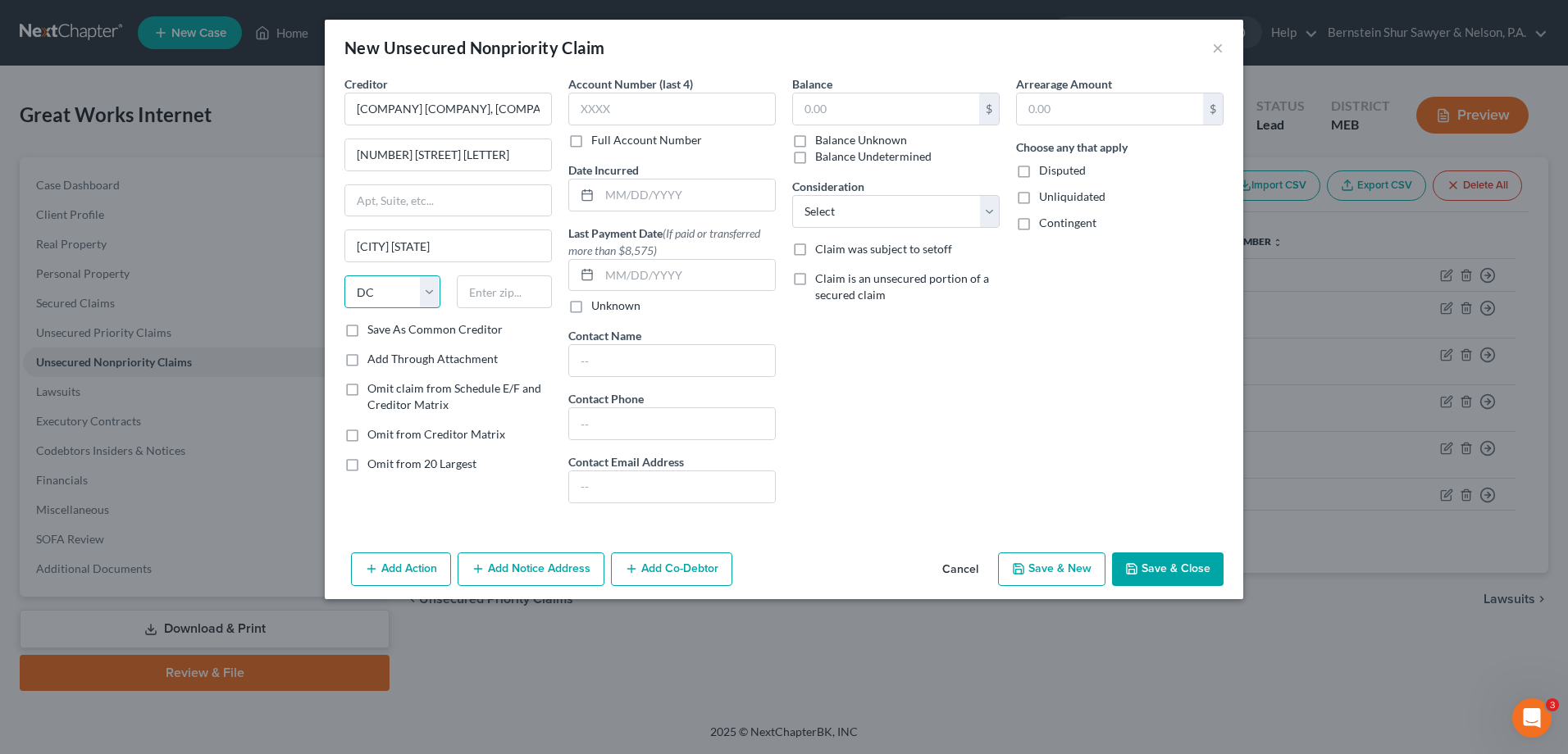 click on "State AL AK AR AZ CA CO CT DE DC FL GA GU HI ID IL IN IA KS KY LA ME MD MA MI MN MS MO MT NC ND NE NV NH NJ NM NY OH OK OR PA PR RI SC SD TN TX UT VI VA VT WA WV WI WY" at bounding box center [392, 292] 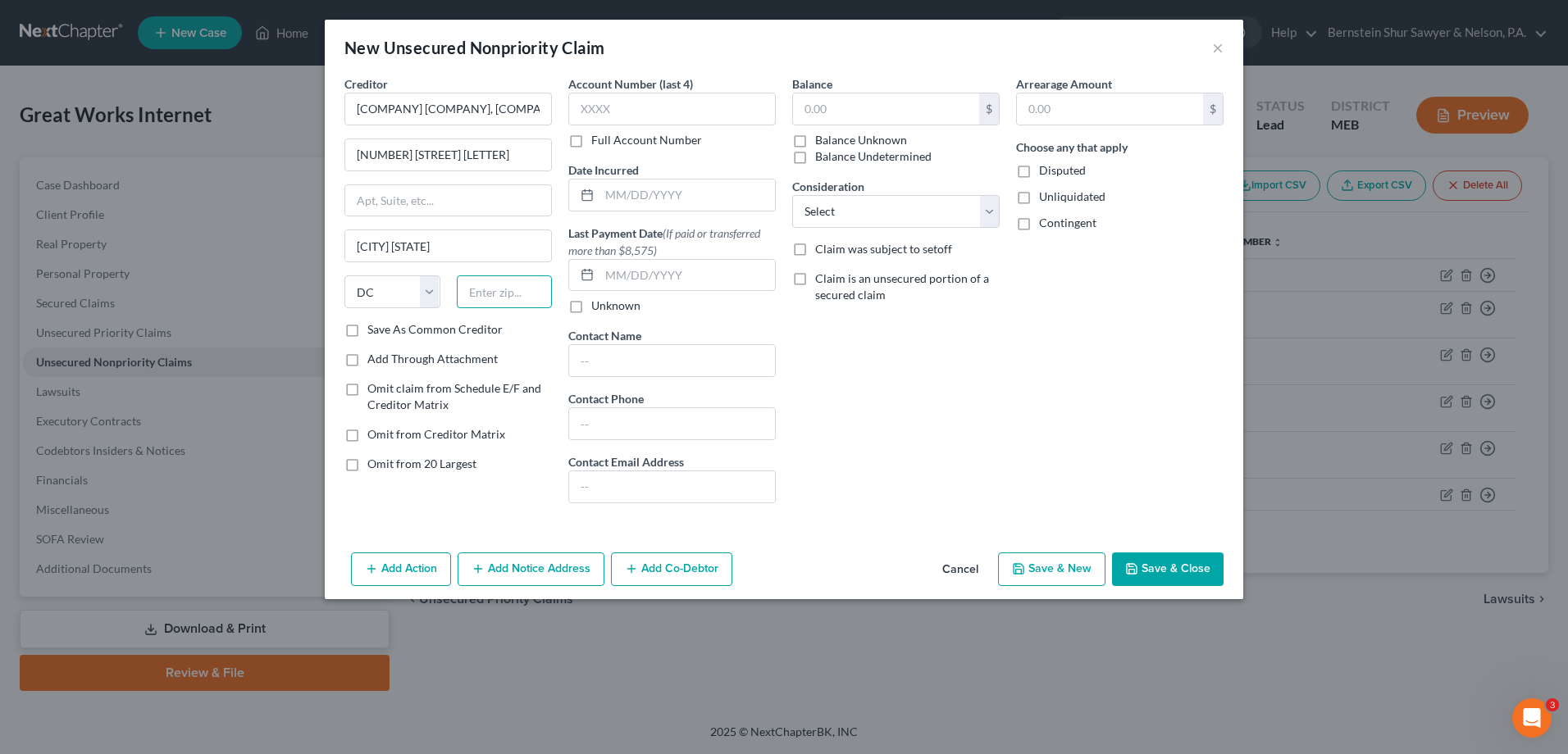 click at bounding box center (504, 292) 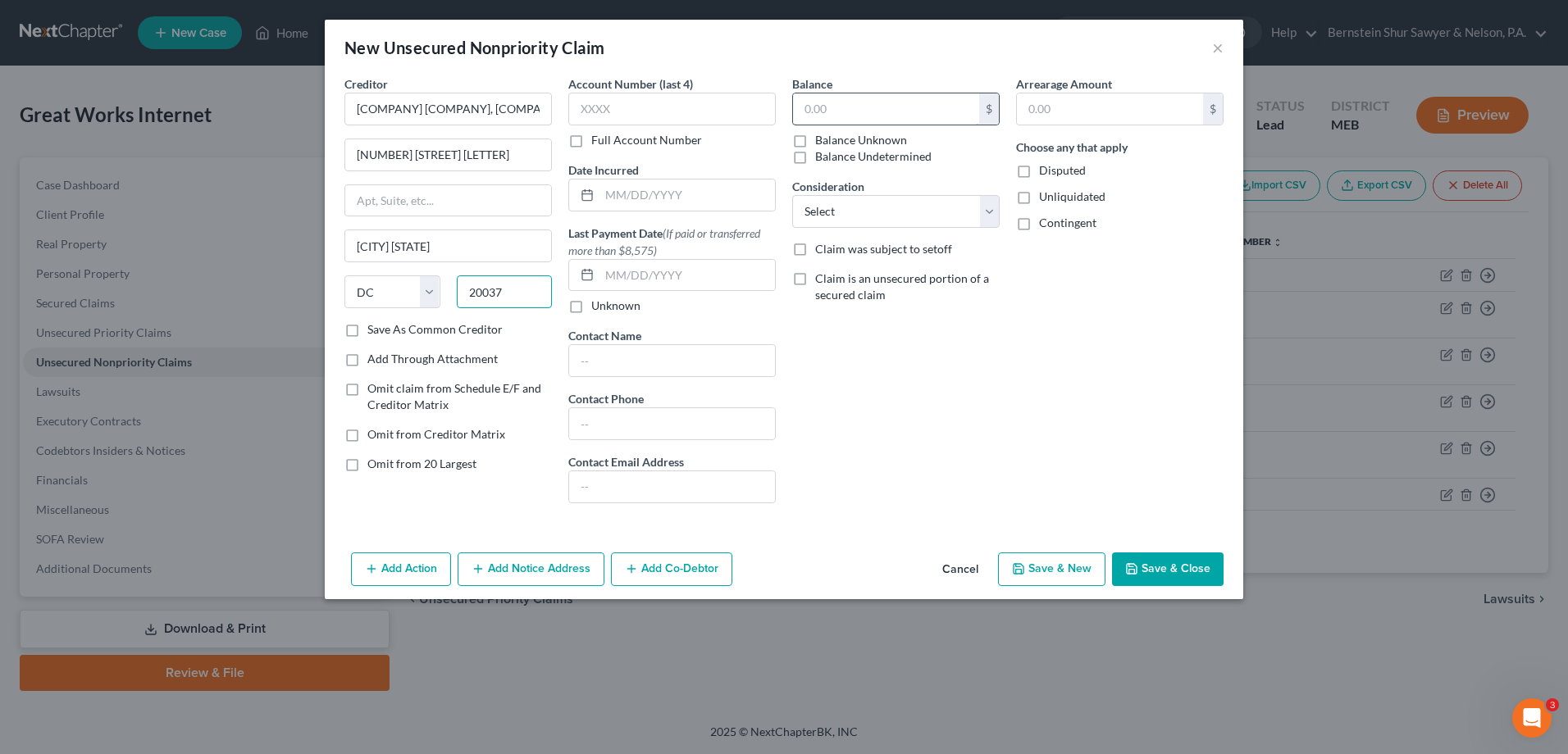 type on "20037" 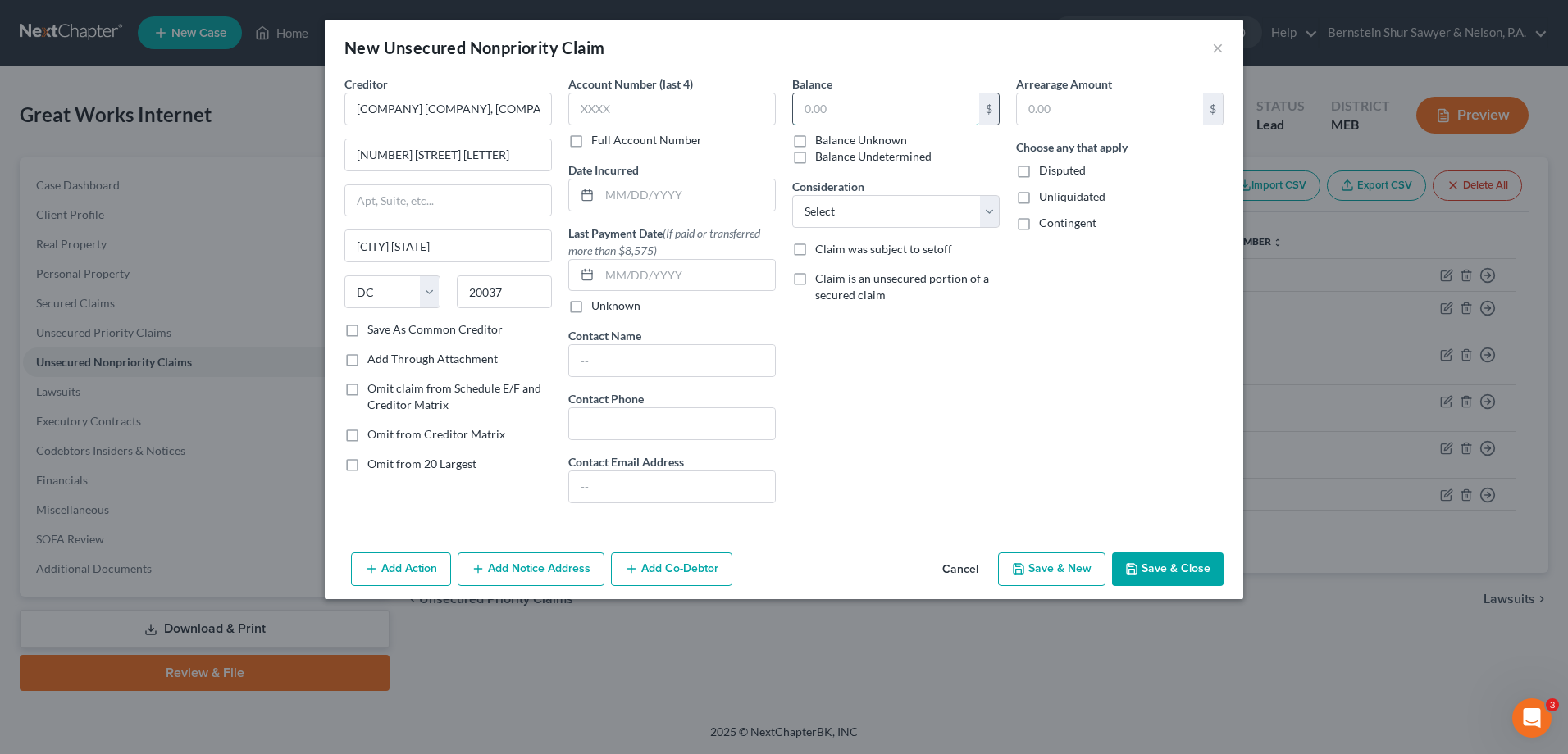 click at bounding box center [886, 109] 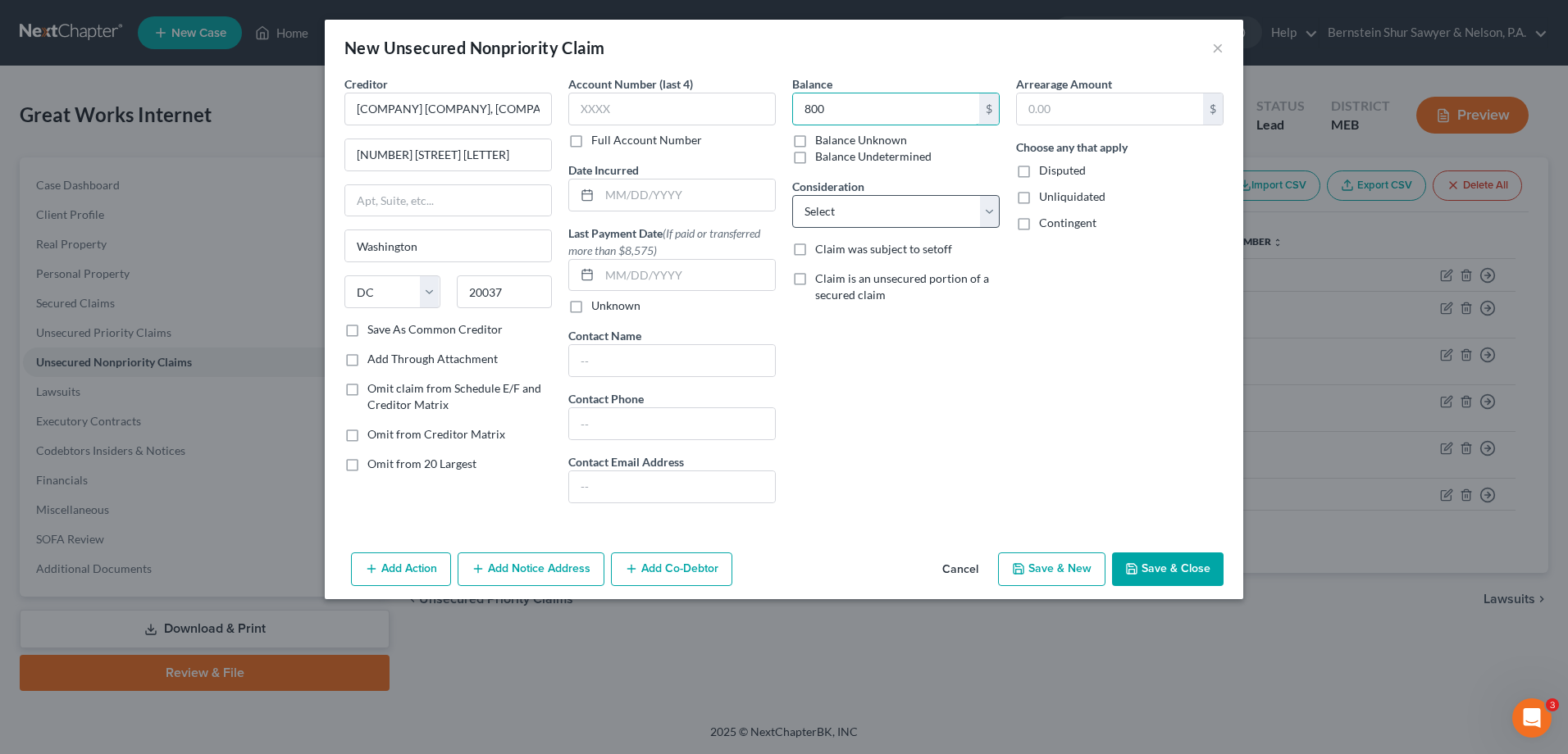 type on "800" 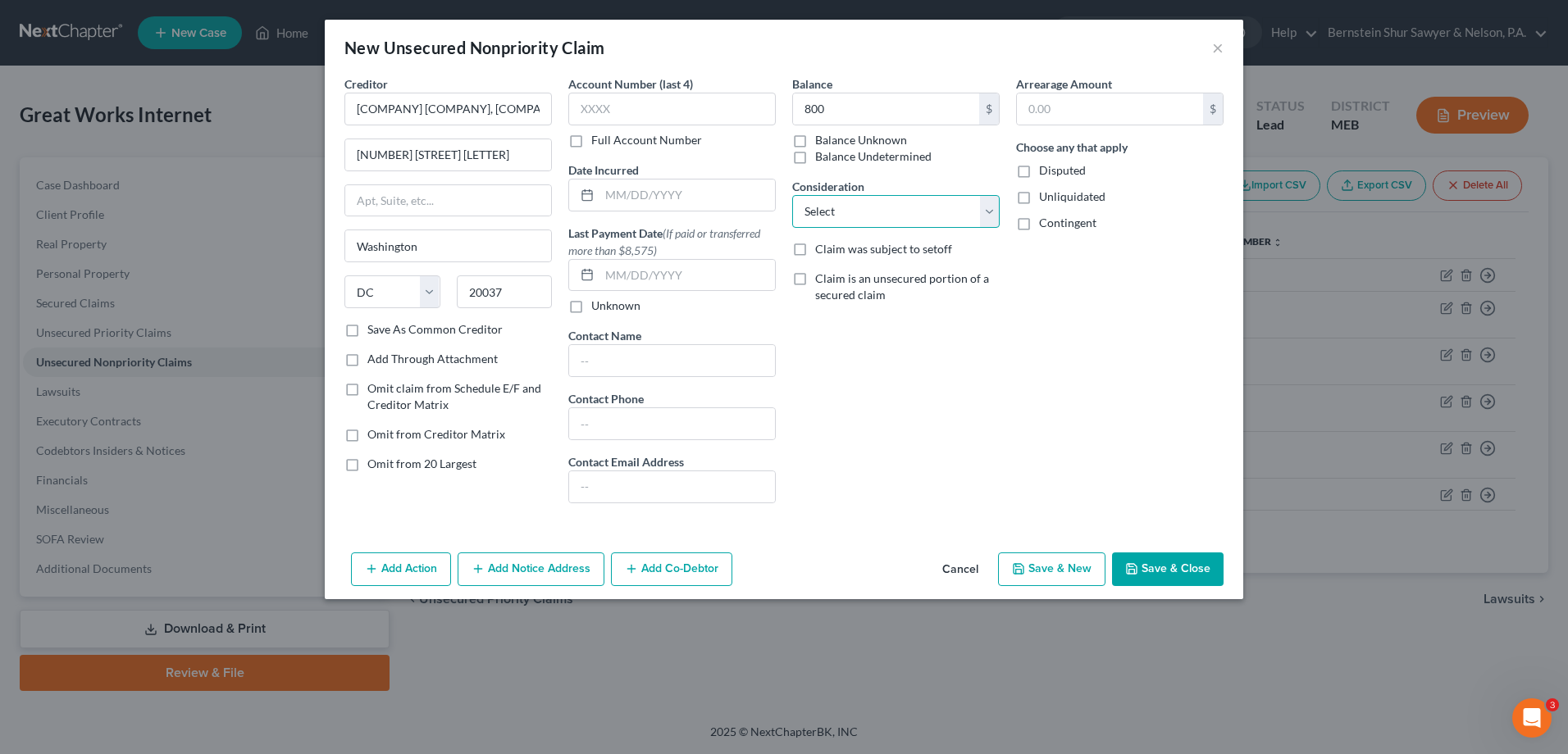 click on "Select Cable / Satellite Services Collection Agency Credit Card Debt Debt Counseling / Attorneys Deficiency Balance Home / Car Repairs Income Taxes Judgment Liens Monies Loaned / Advanced Mortgage Obligation To Pensions Other Overdrawn Bank Account Promised To Help Pay Creditors Services Suppliers Or Vendors Telephone / Internet Services Unsecured Loan Repayments Utility Services" at bounding box center (896, 211) 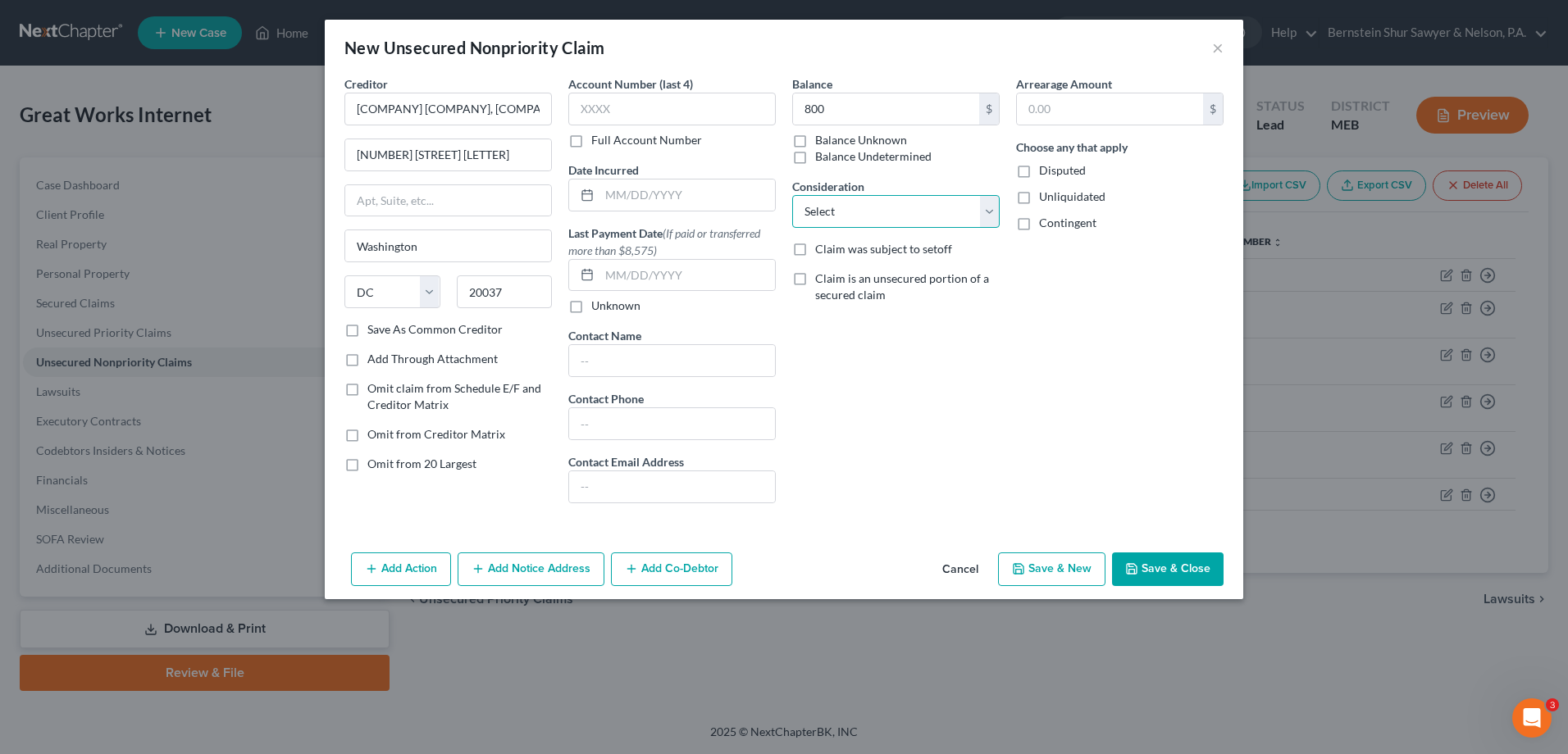 select on "14" 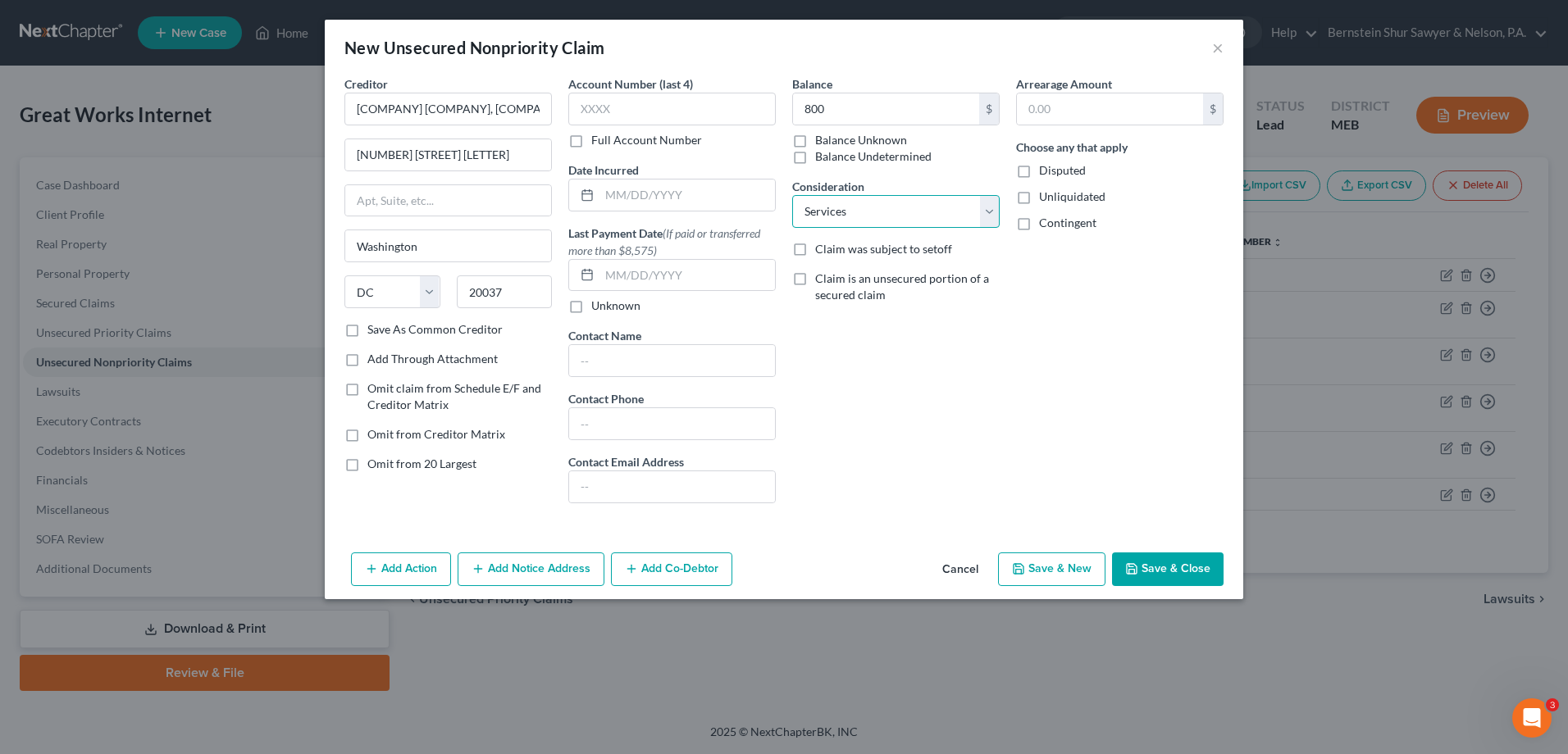 click on "Select Cable / Satellite Services Collection Agency Credit Card Debt Debt Counseling / Attorneys Deficiency Balance Home / Car Repairs Income Taxes Judgment Liens Monies Loaned / Advanced Mortgage Obligation To Pensions Other Overdrawn Bank Account Promised To Help Pay Creditors Services Suppliers Or Vendors Telephone / Internet Services Unsecured Loan Repayments Utility Services" at bounding box center [896, 211] 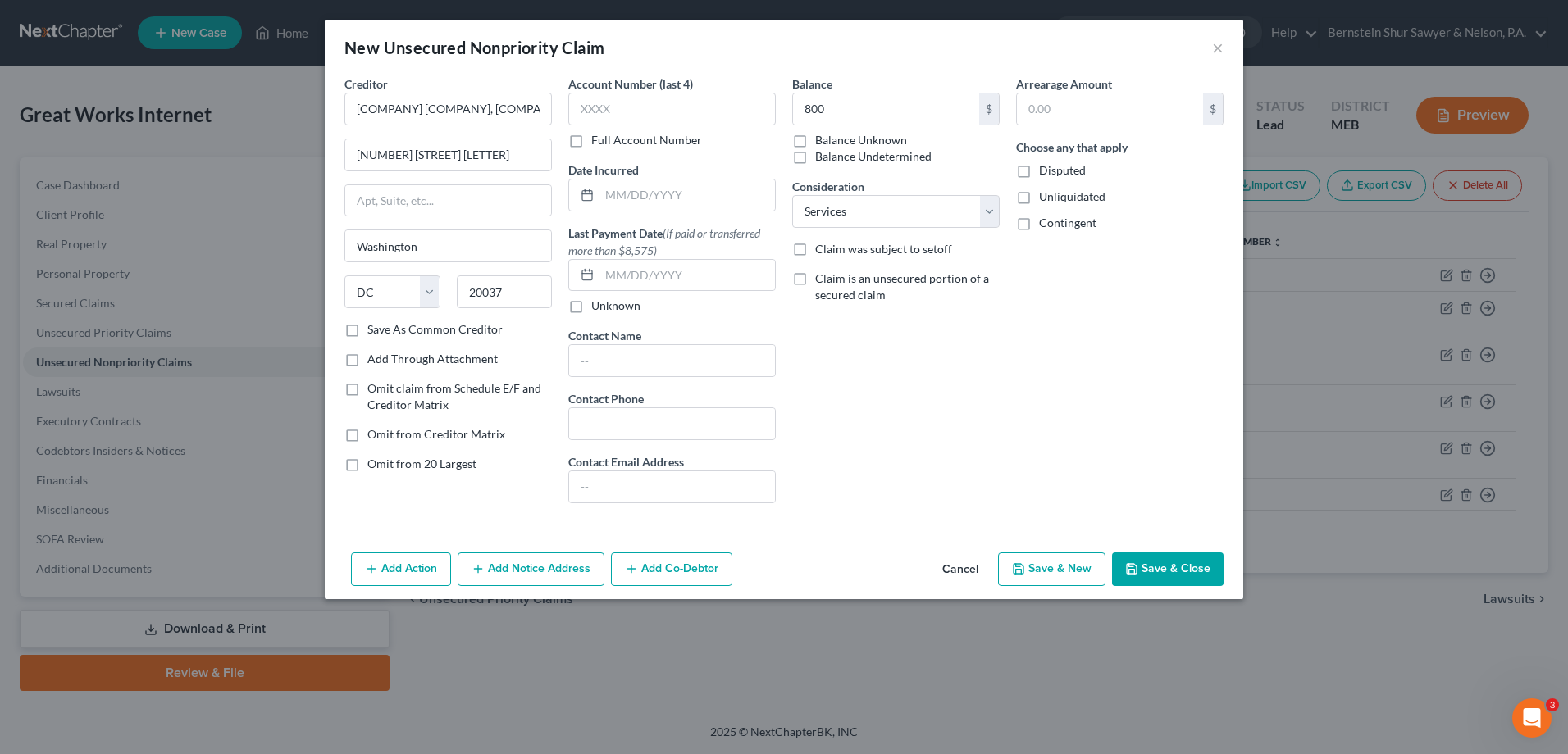 click on "Add Action Add Notice Address Add Co-Debtor Cancel Save & New Save & Close" at bounding box center (784, 573) 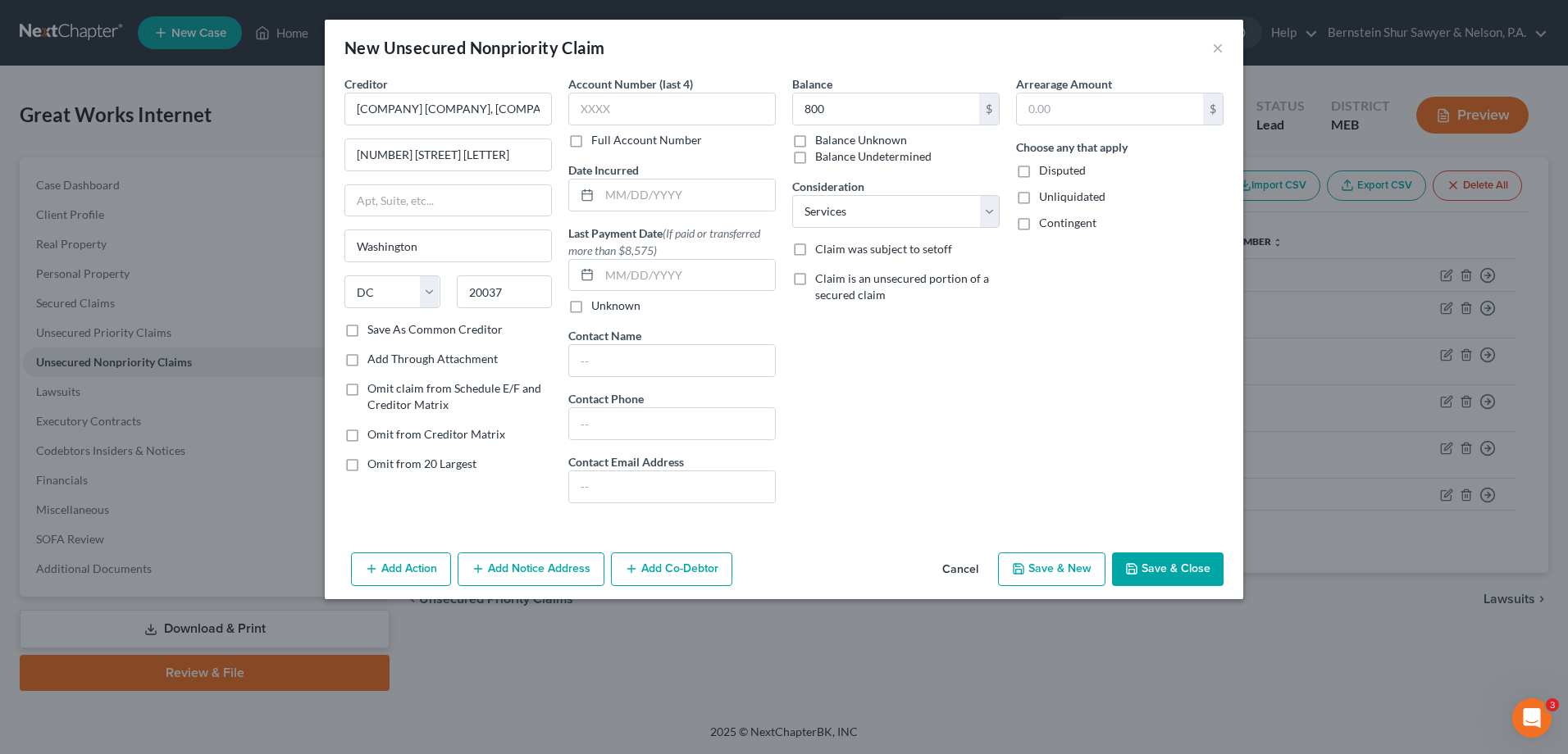 click on "Save & Close" at bounding box center (1168, 570) 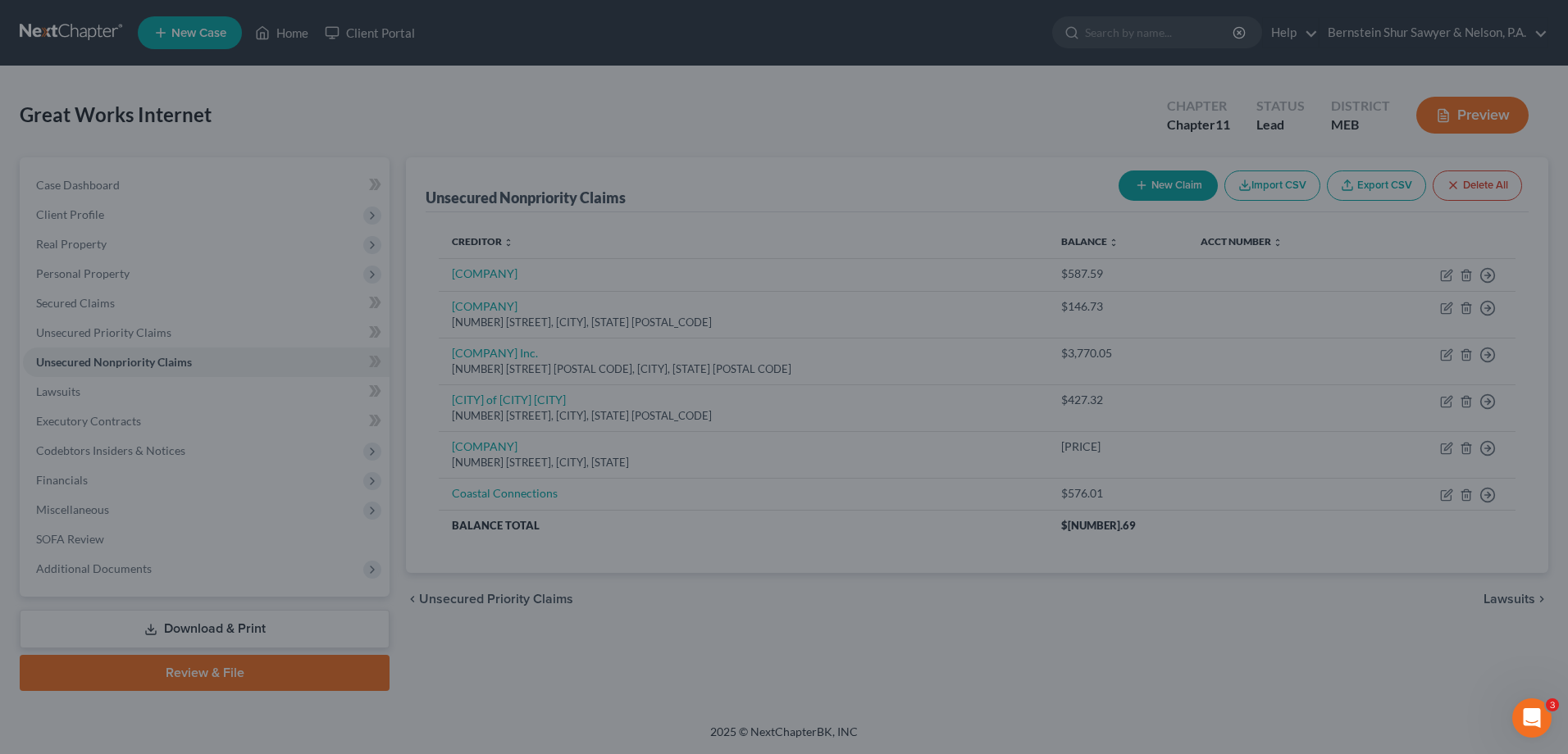 type on "800.00" 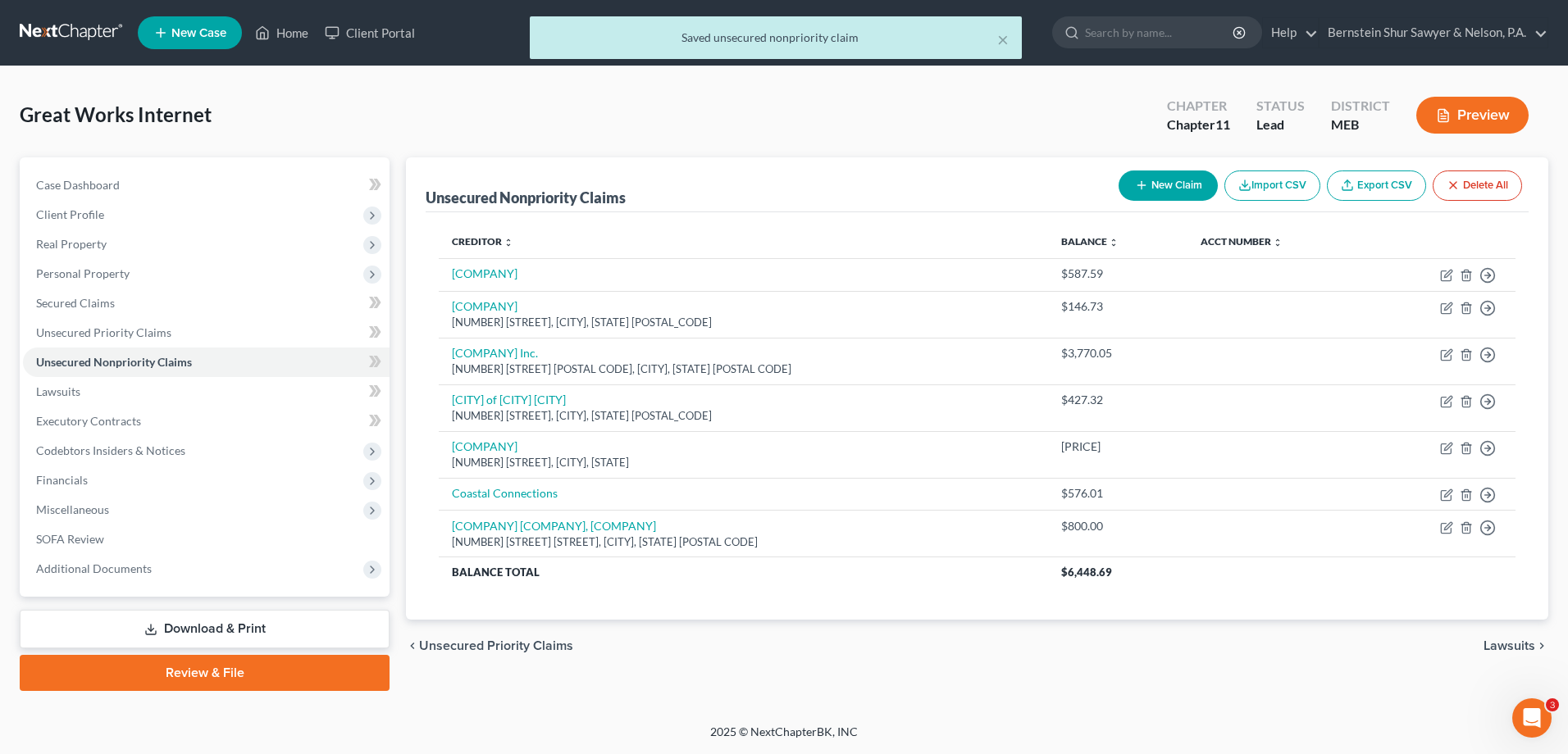 click on "New Claim" at bounding box center (1168, 185) 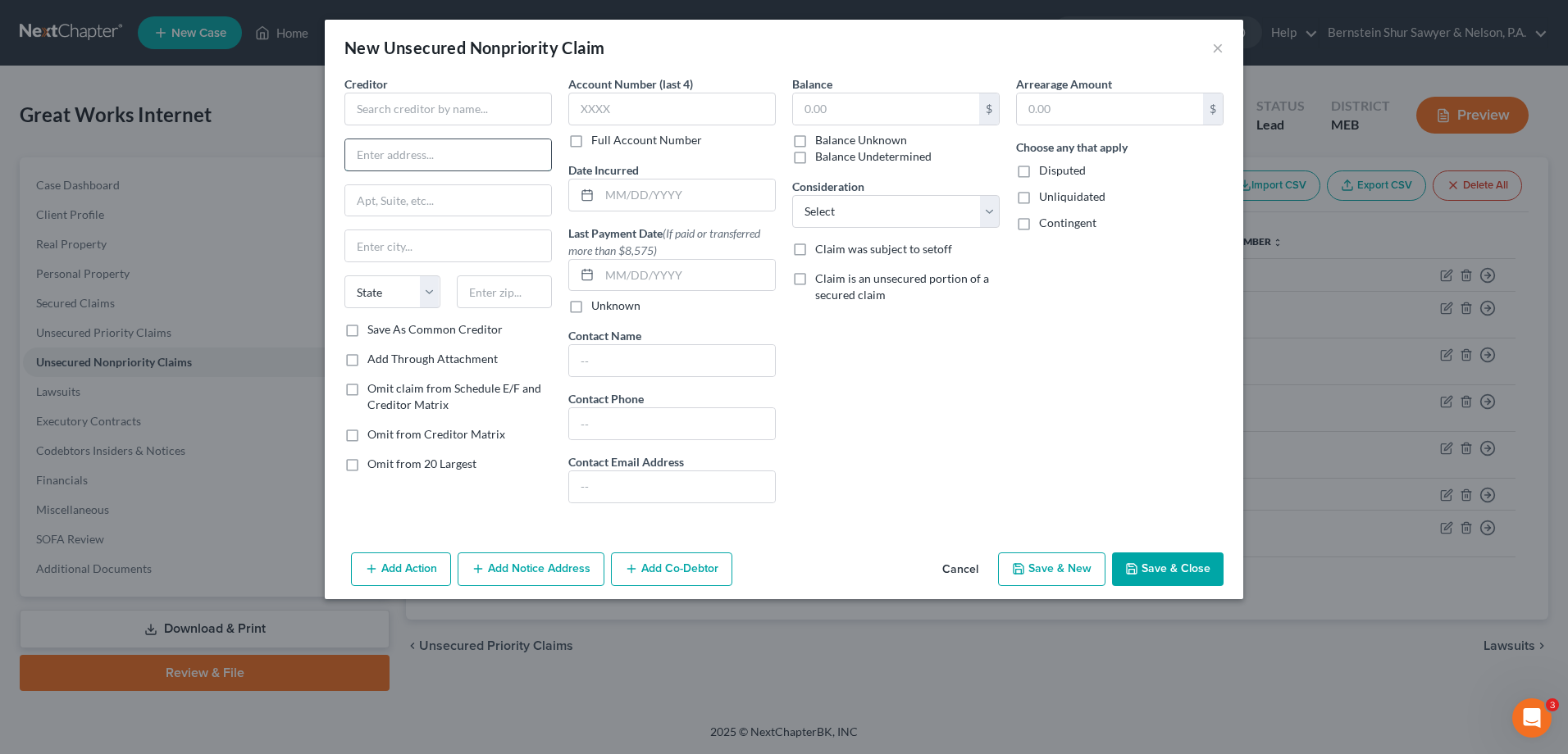 click at bounding box center [448, 155] 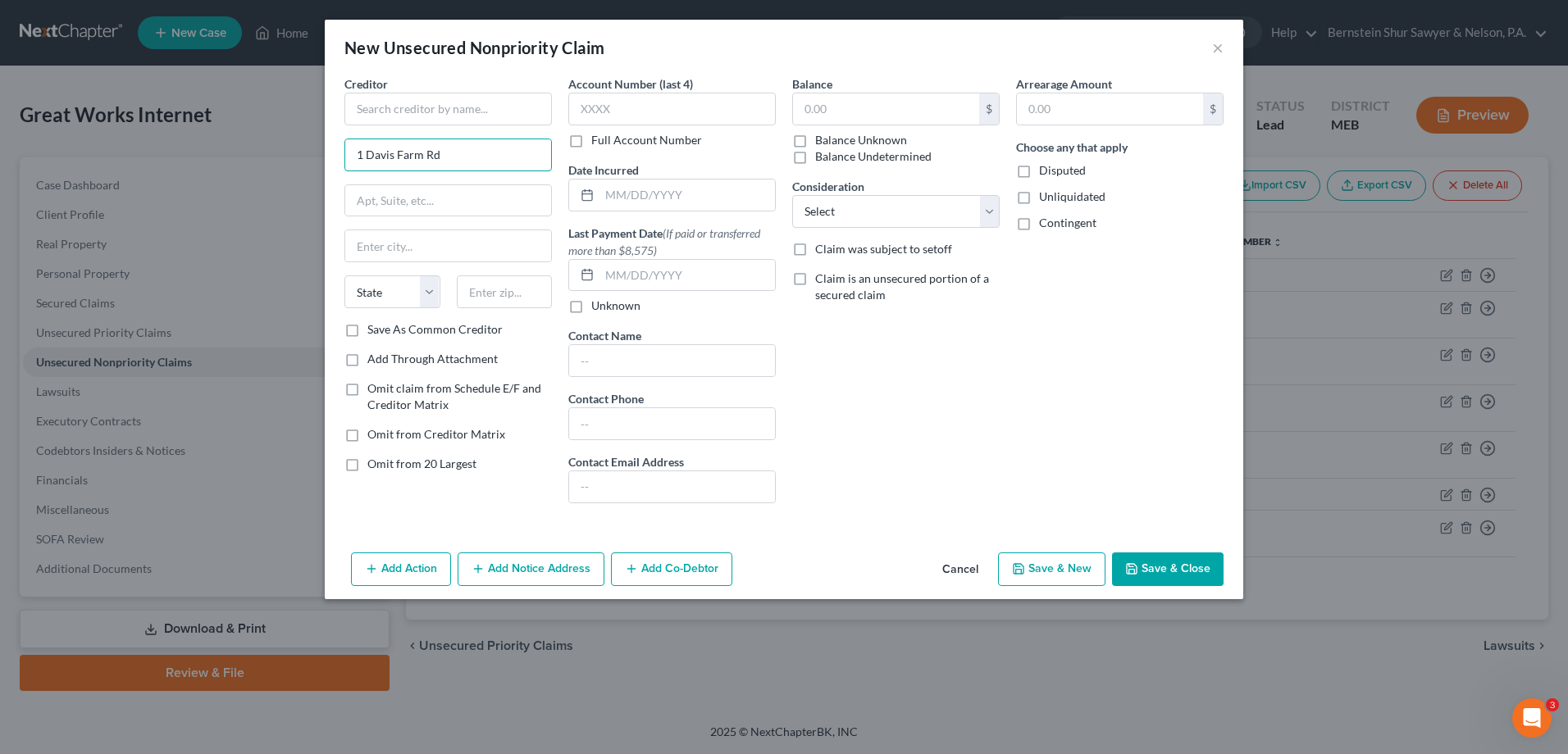 type on "1 Davis Farm Rd" 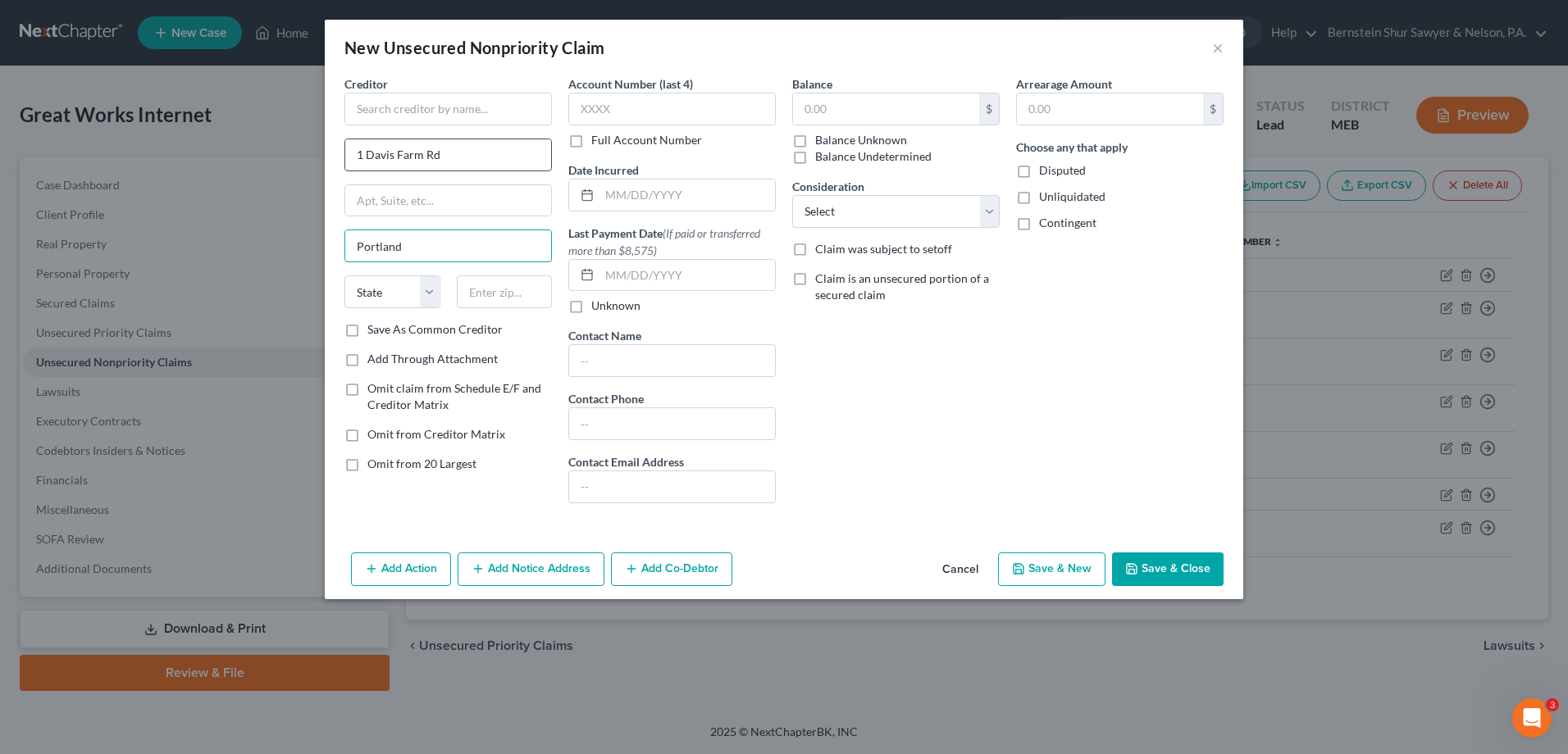 type on "Portland" 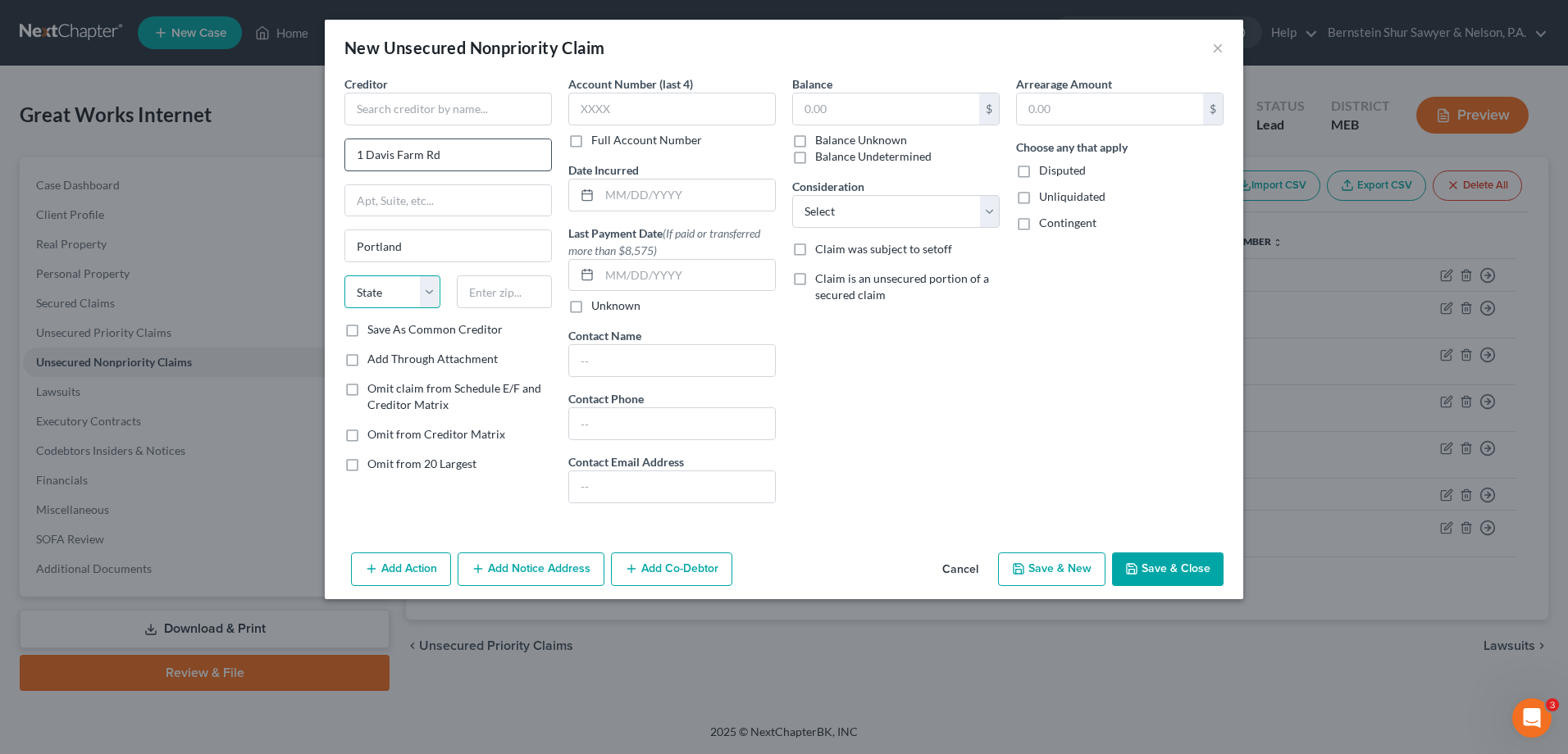 select on "20" 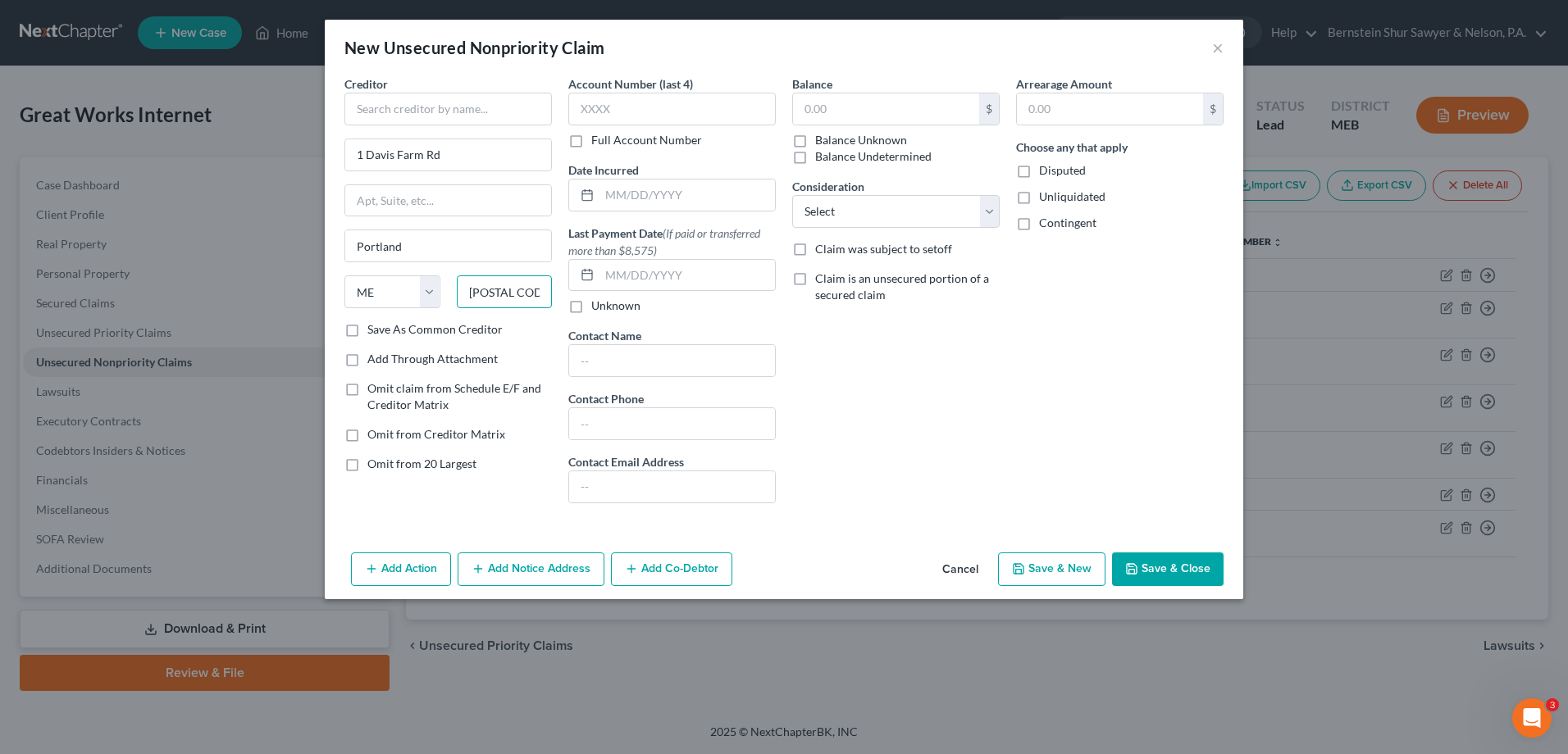 type on "[POSTAL CODE]-" 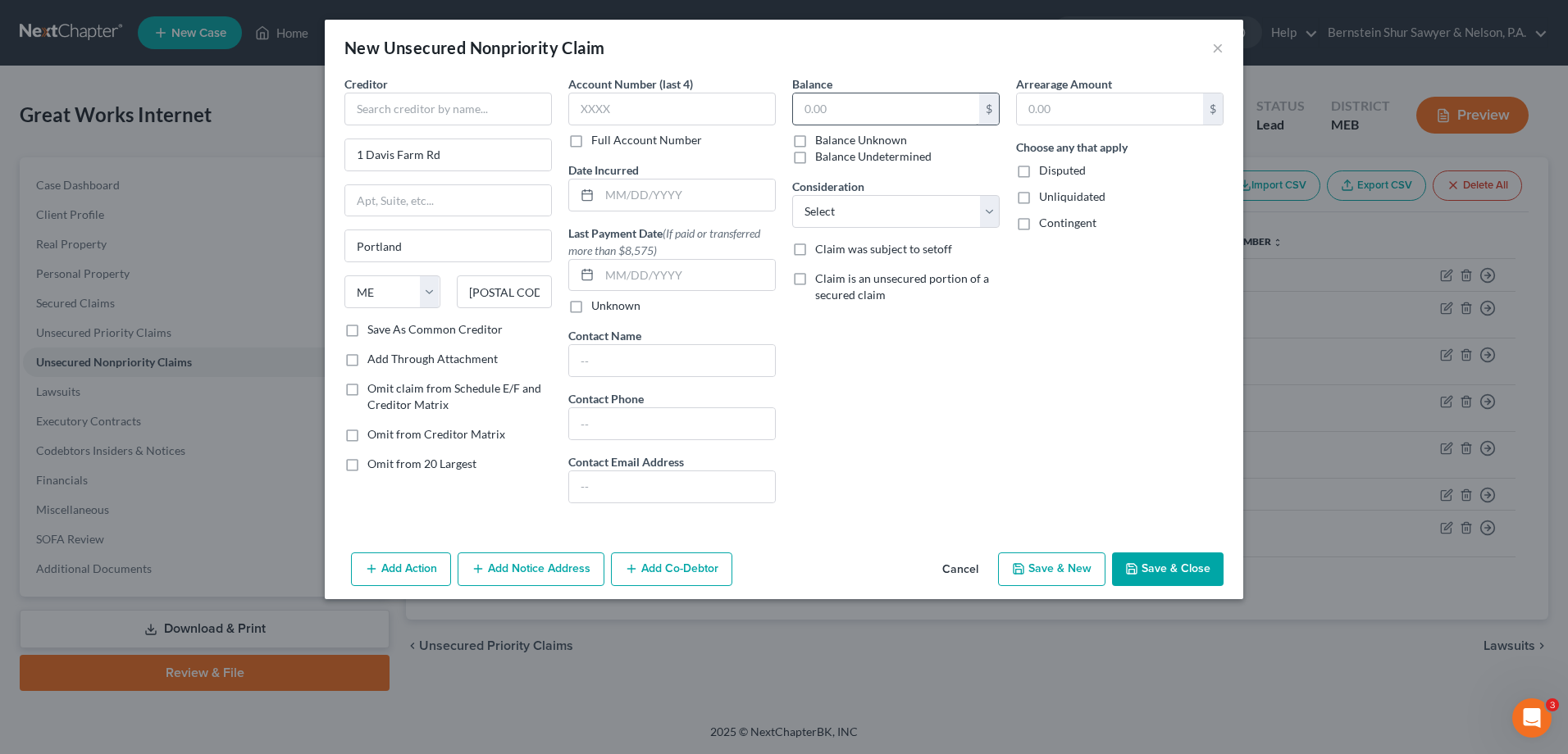 drag, startPoint x: 832, startPoint y: 88, endPoint x: 844, endPoint y: 109, distance: 24.186773 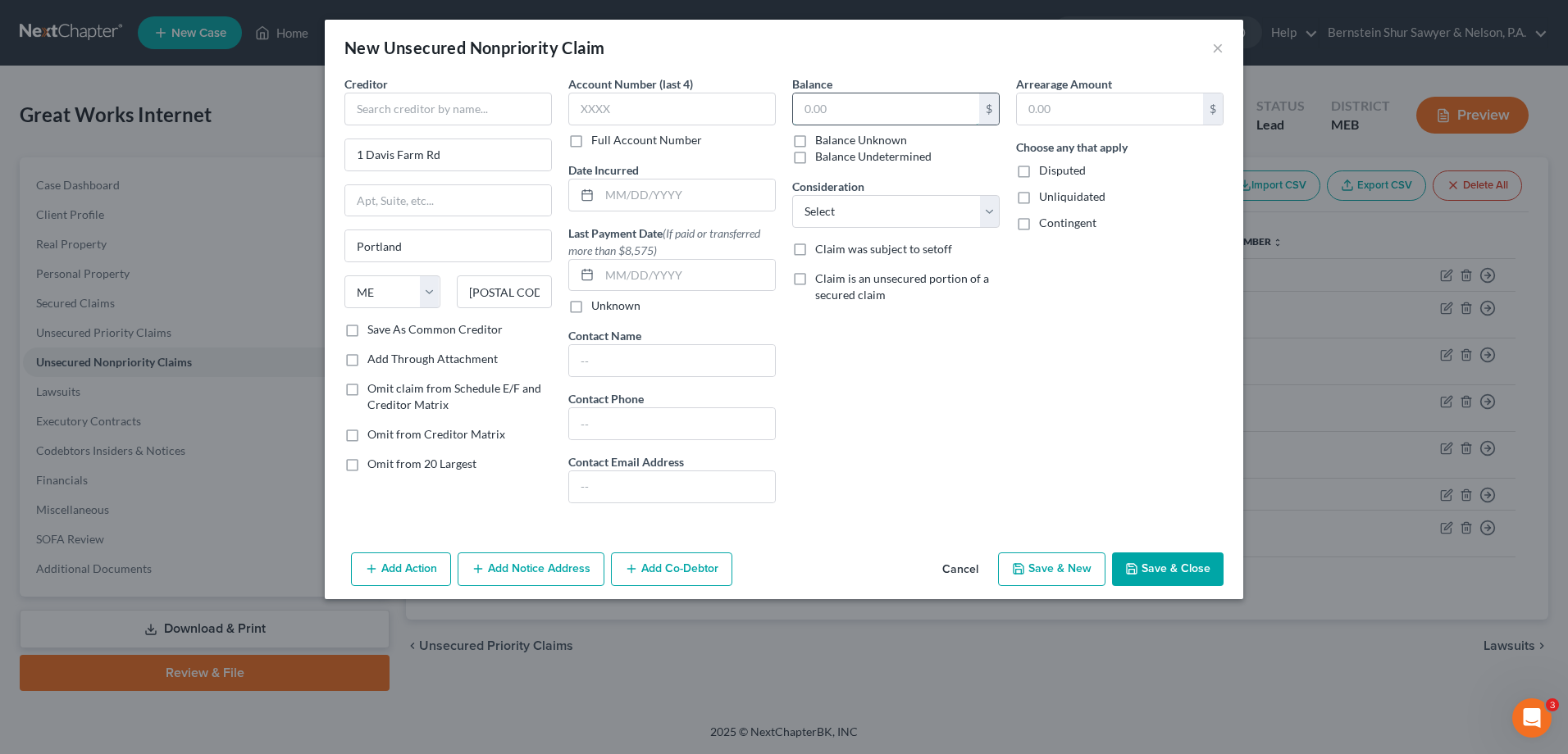 click at bounding box center (886, 109) 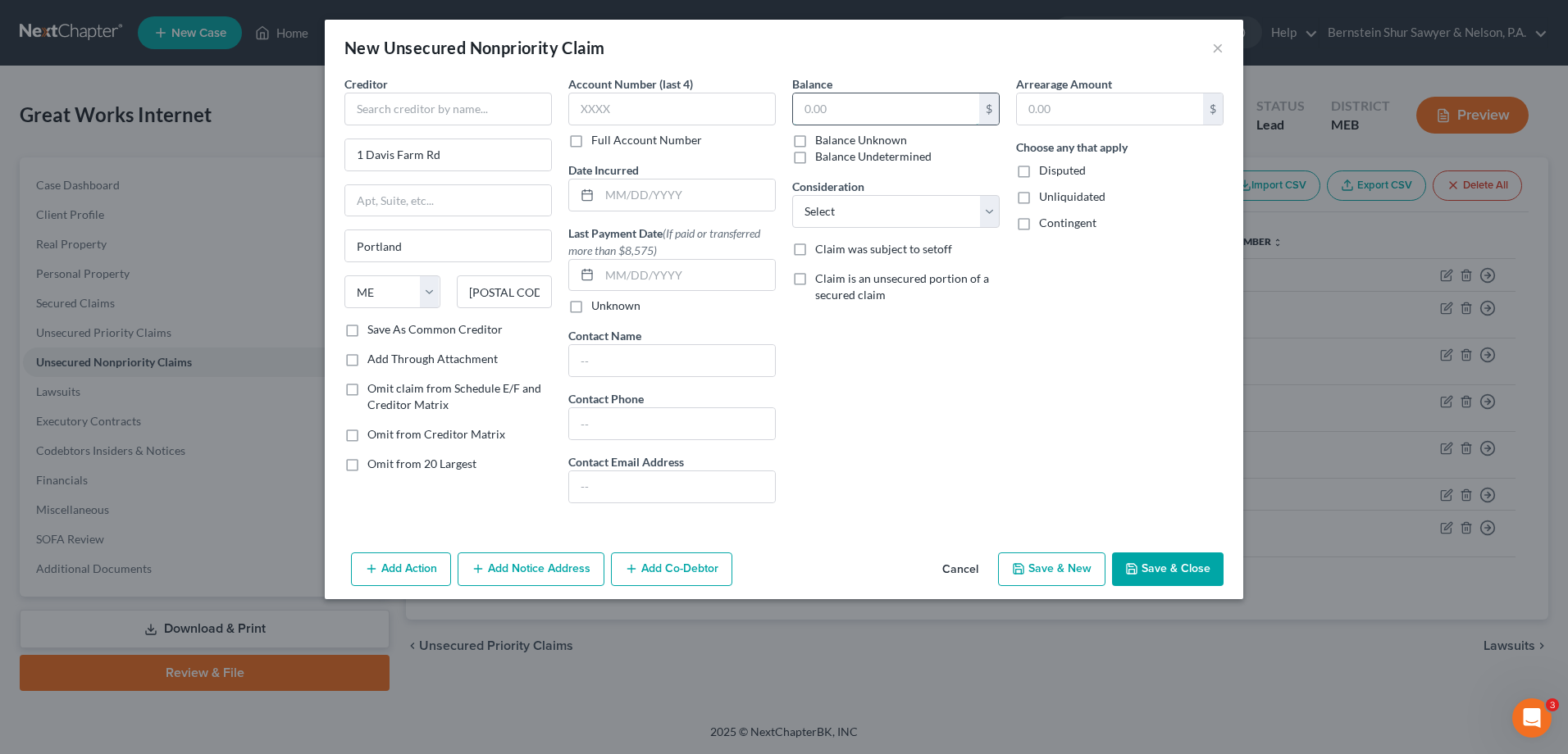 click at bounding box center [886, 109] 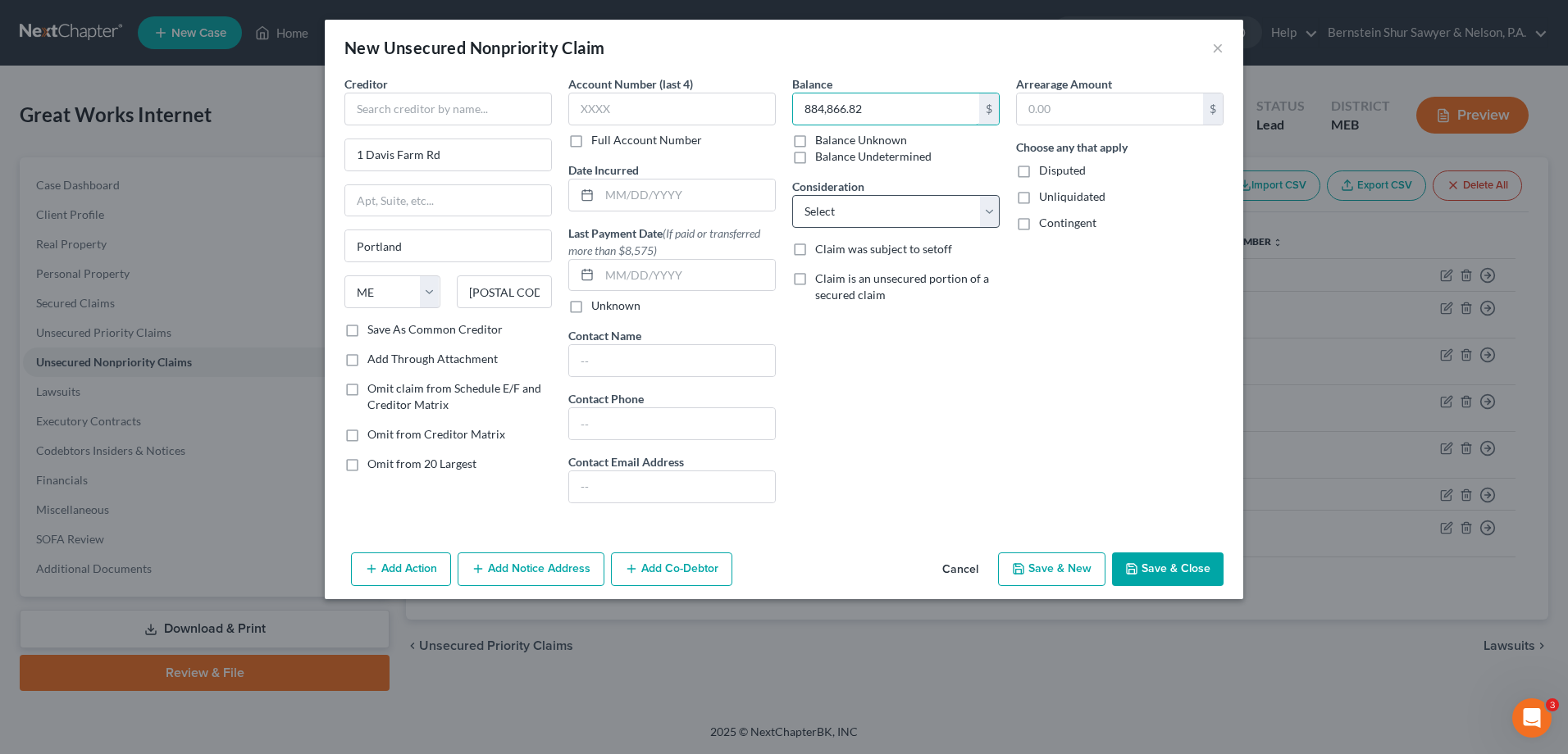 type on "884,866.82" 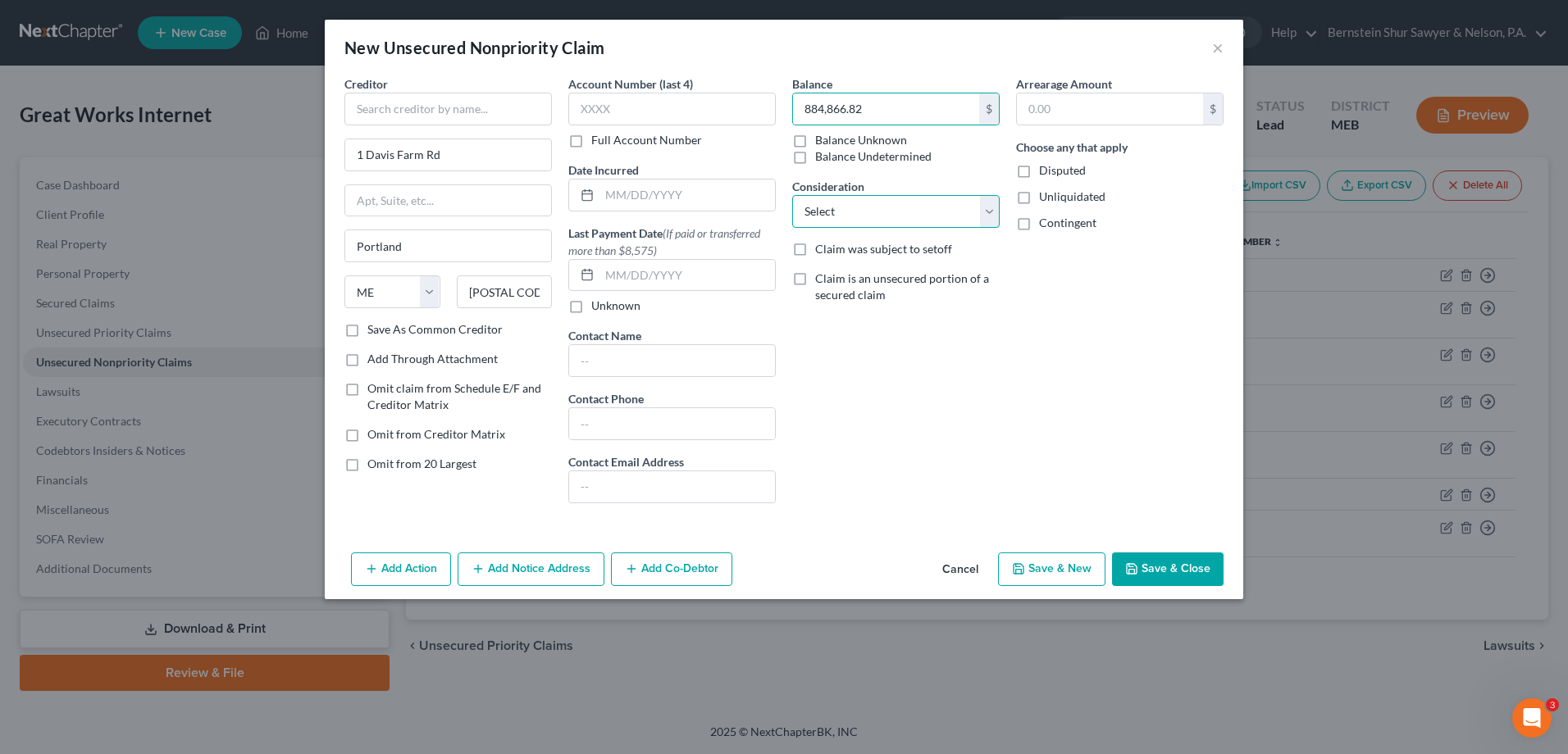 click on "Select Cable / Satellite Services Collection Agency Credit Card Debt Debt Counseling / Attorneys Deficiency Balance Home / Car Repairs Income Taxes Judgment Liens Monies Loaned / Advanced Mortgage Obligation To Pensions Other Overdrawn Bank Account Promised To Help Pay Creditors Services Suppliers Or Vendors Telephone / Internet Services Unsecured Loan Repayments Utility Services" at bounding box center (896, 211) 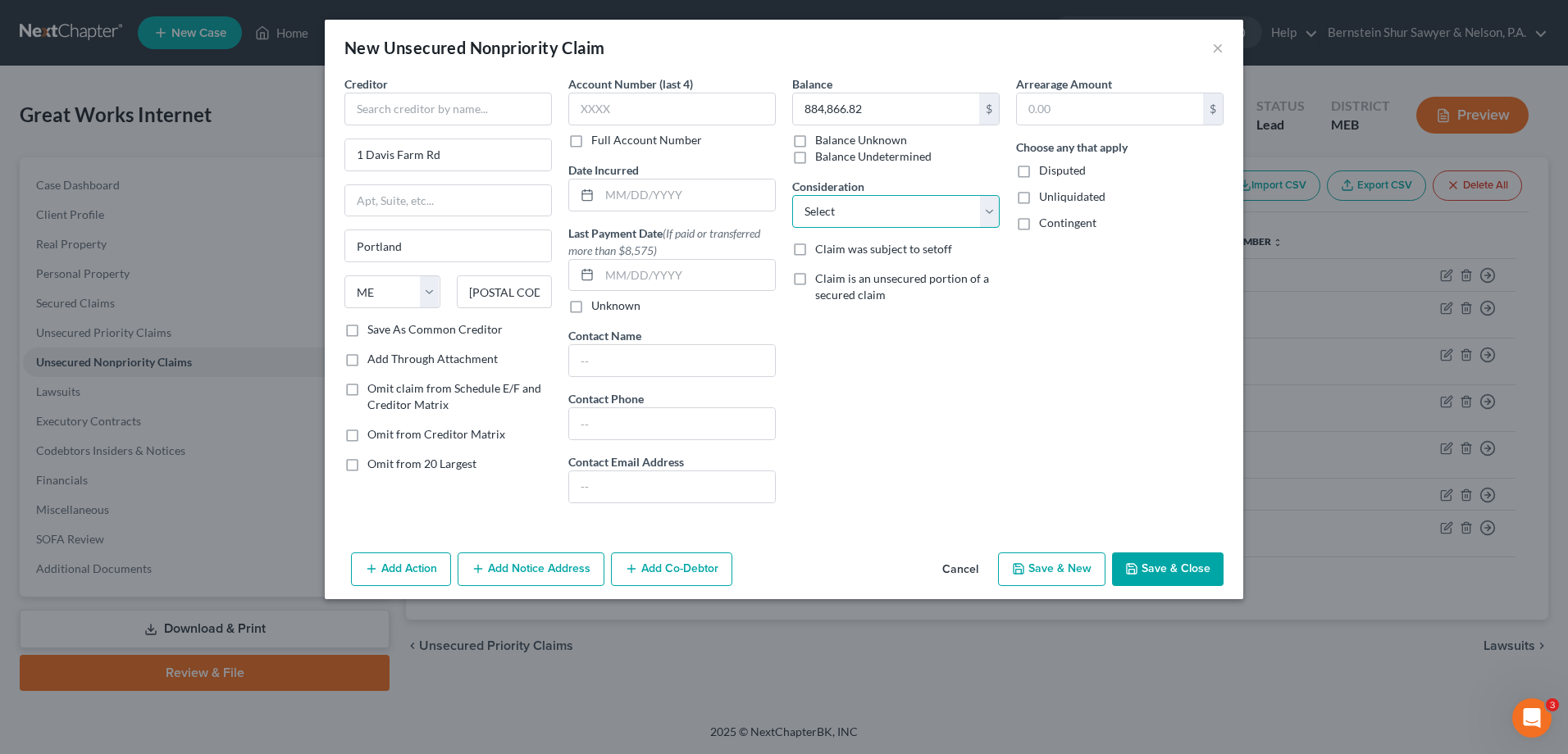 select on "16" 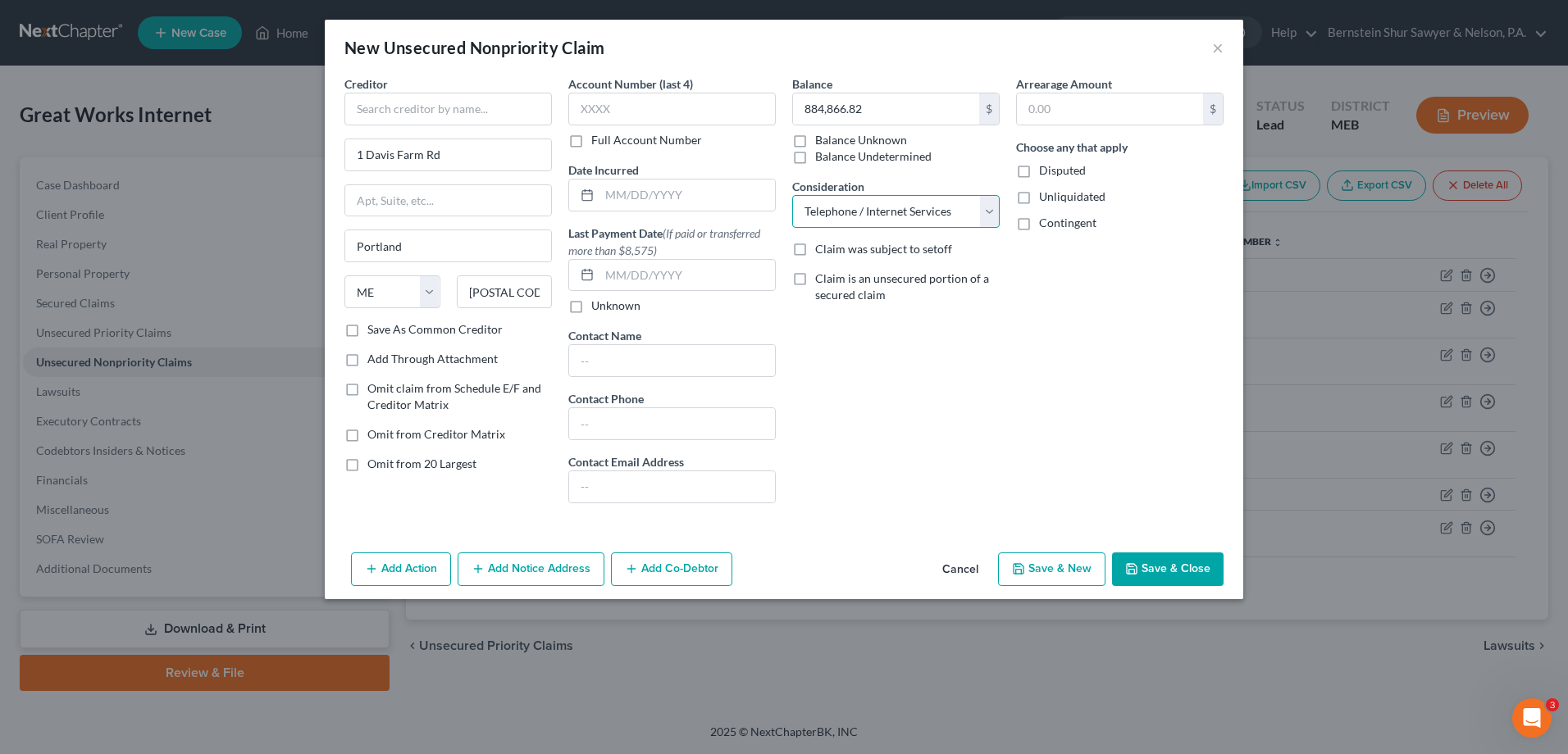 click on "Select Cable / Satellite Services Collection Agency Credit Card Debt Debt Counseling / Attorneys Deficiency Balance Home / Car Repairs Income Taxes Judgment Liens Monies Loaned / Advanced Mortgage Obligation To Pensions Other Overdrawn Bank Account Promised To Help Pay Creditors Services Suppliers Or Vendors Telephone / Internet Services Unsecured Loan Repayments Utility Services" at bounding box center (896, 211) 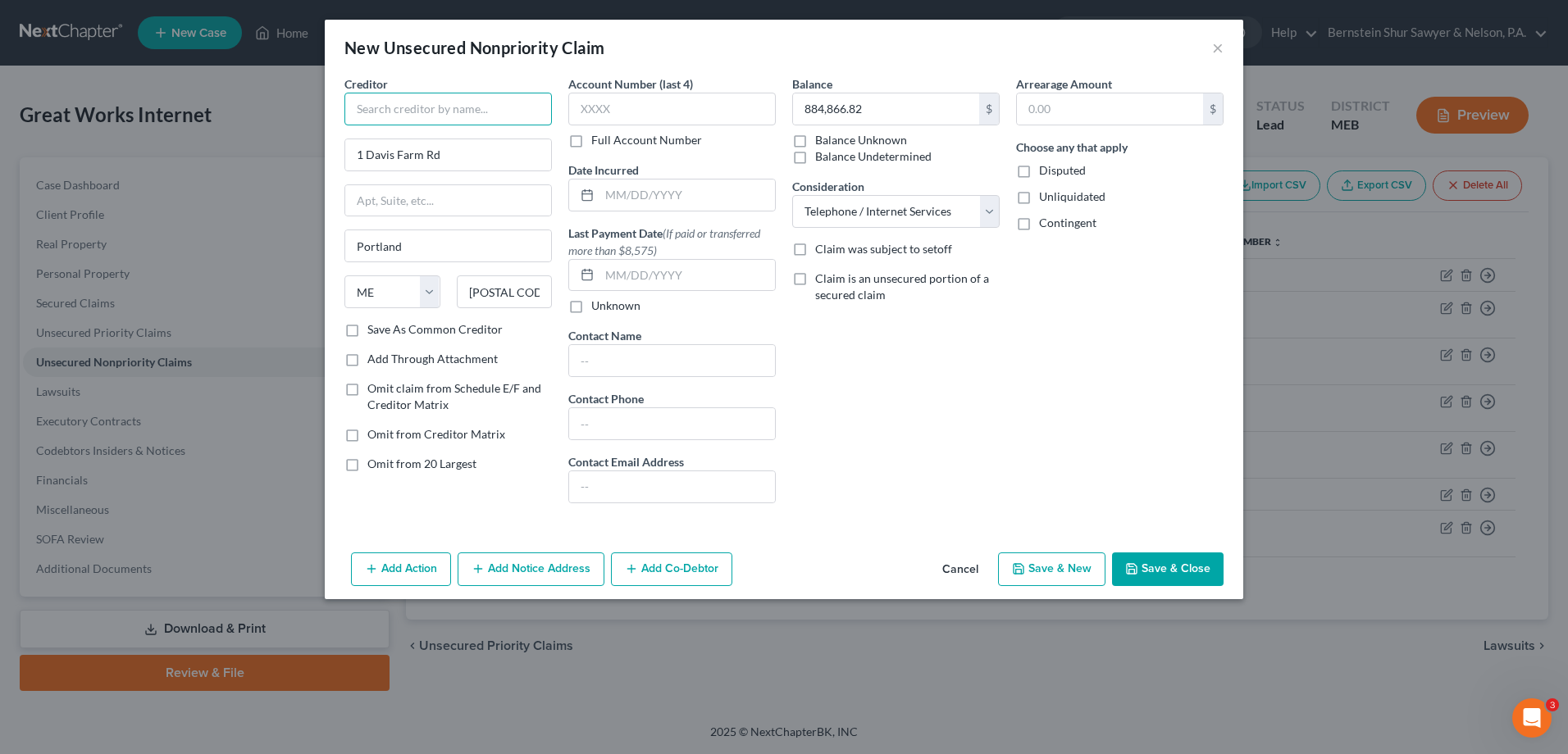 click at bounding box center (448, 109) 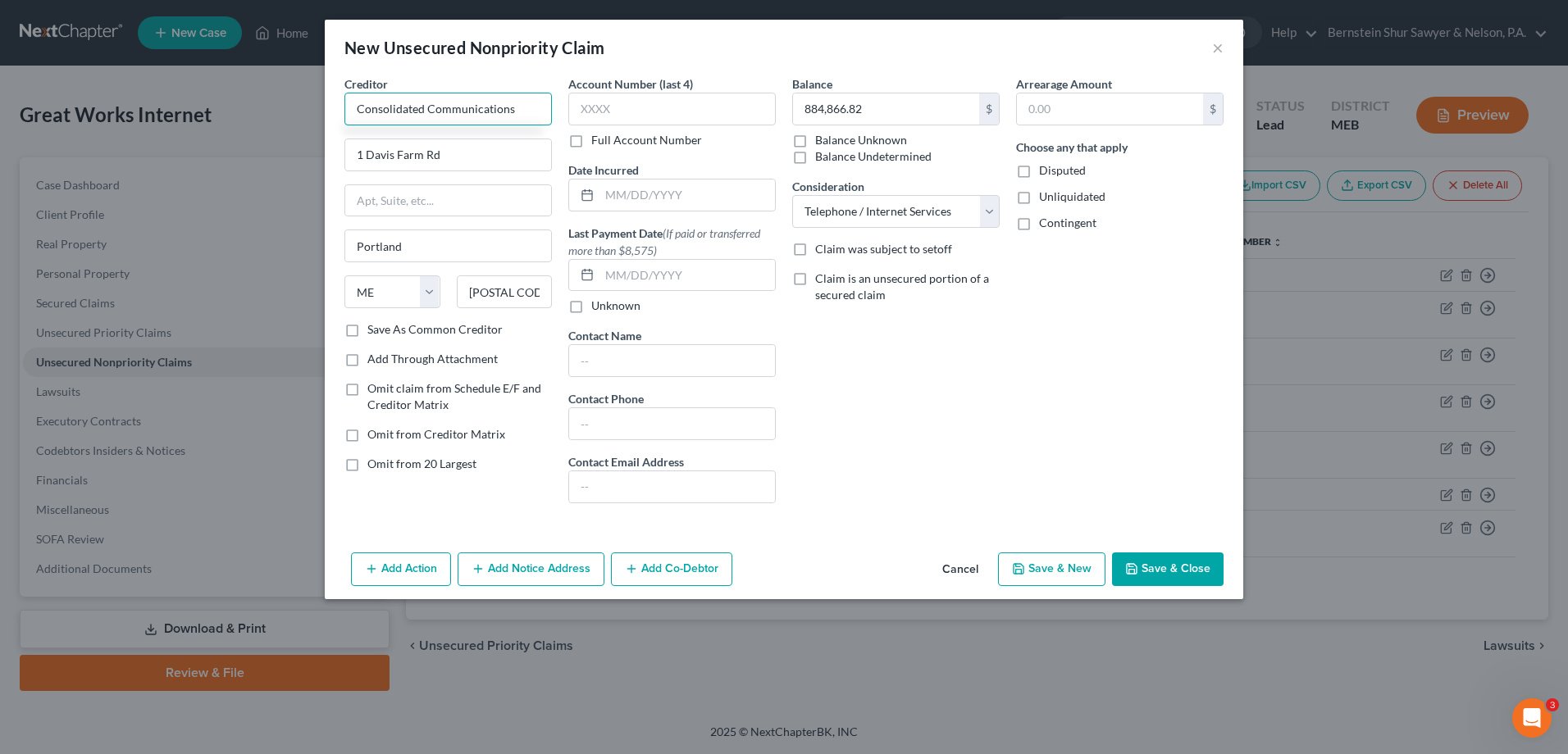 type on "Consolidated Communications" 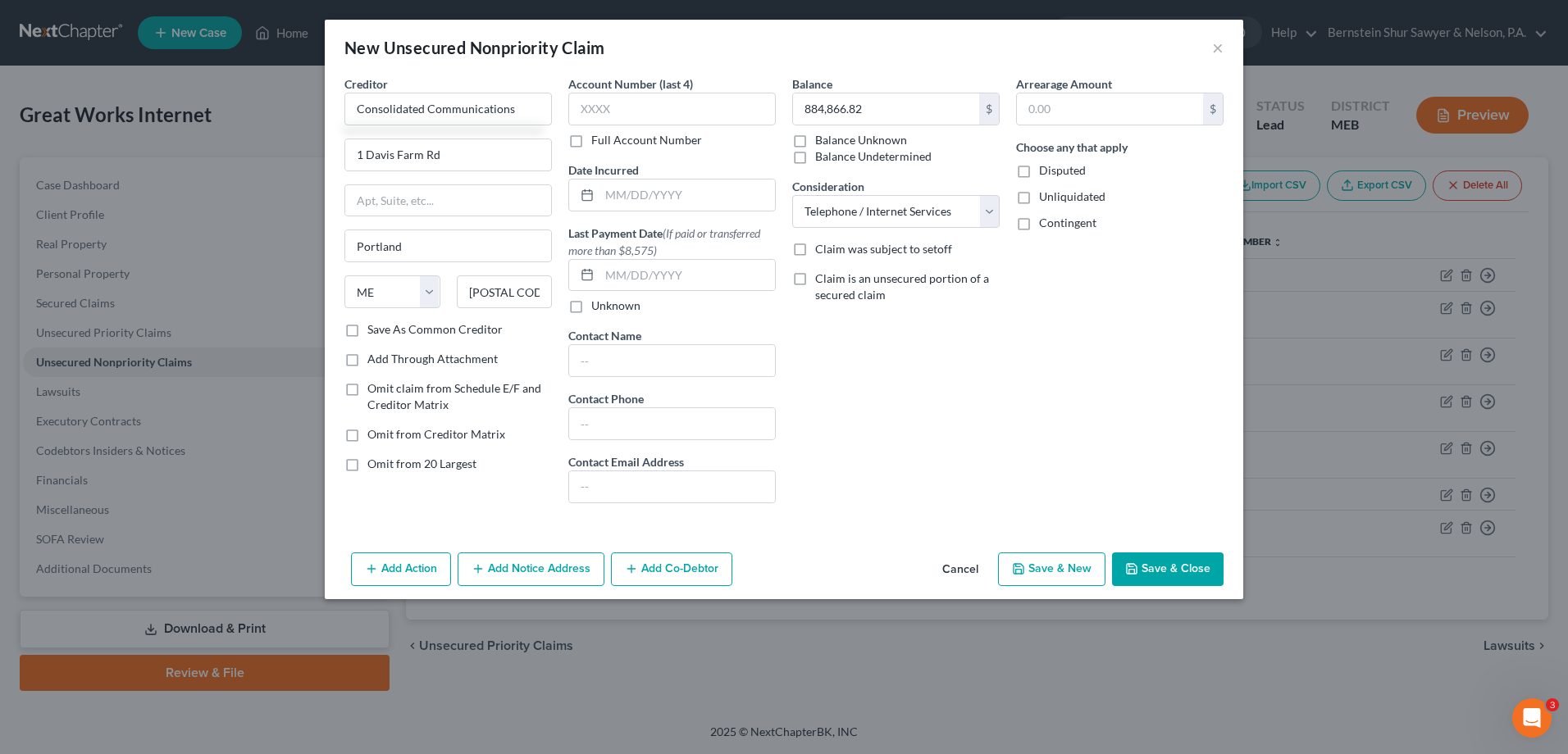 click on "Save & Close" at bounding box center [1168, 570] 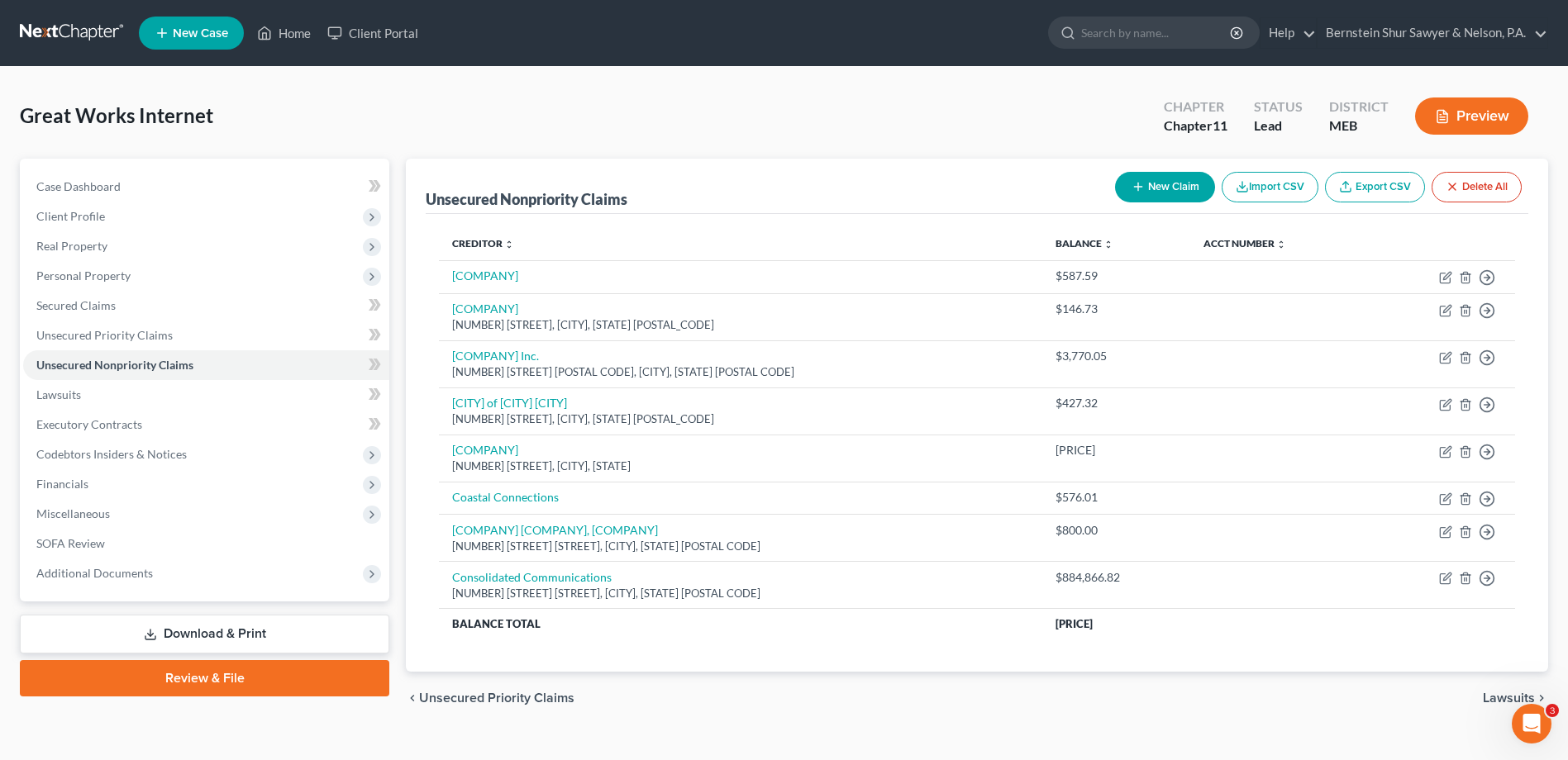 click on "New Claim" at bounding box center [1165, 187] 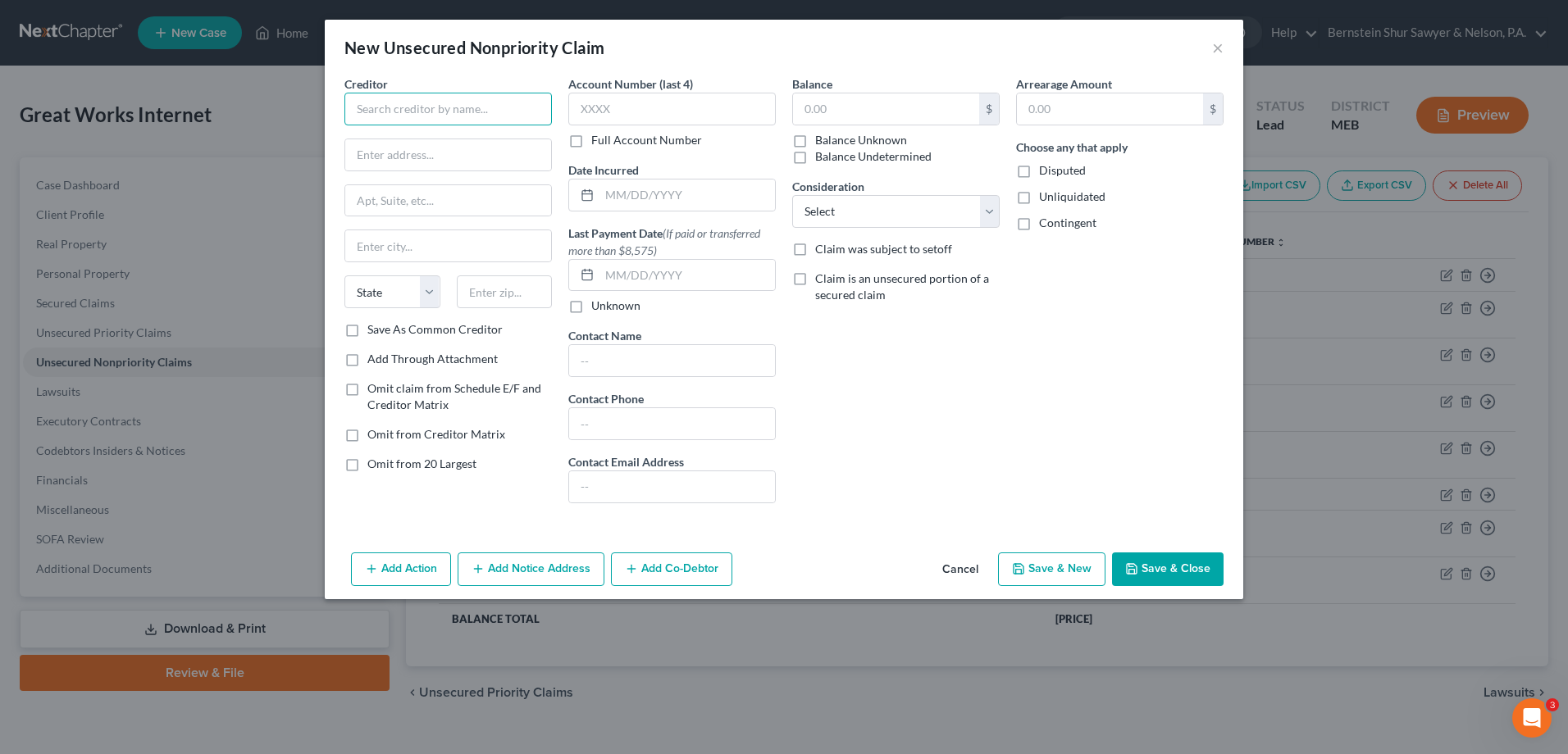 click at bounding box center [448, 109] 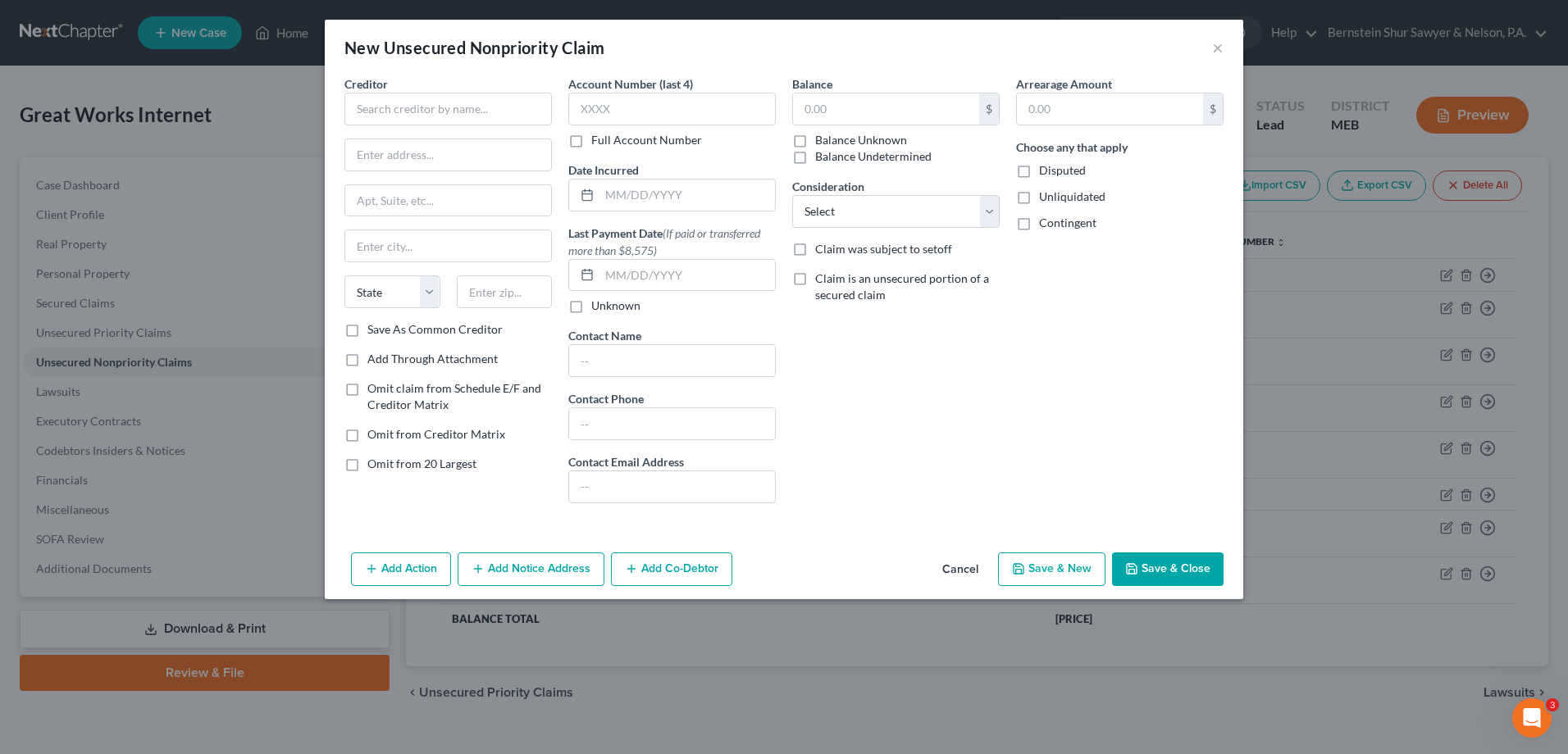 click on "Cancel" at bounding box center (960, 570) 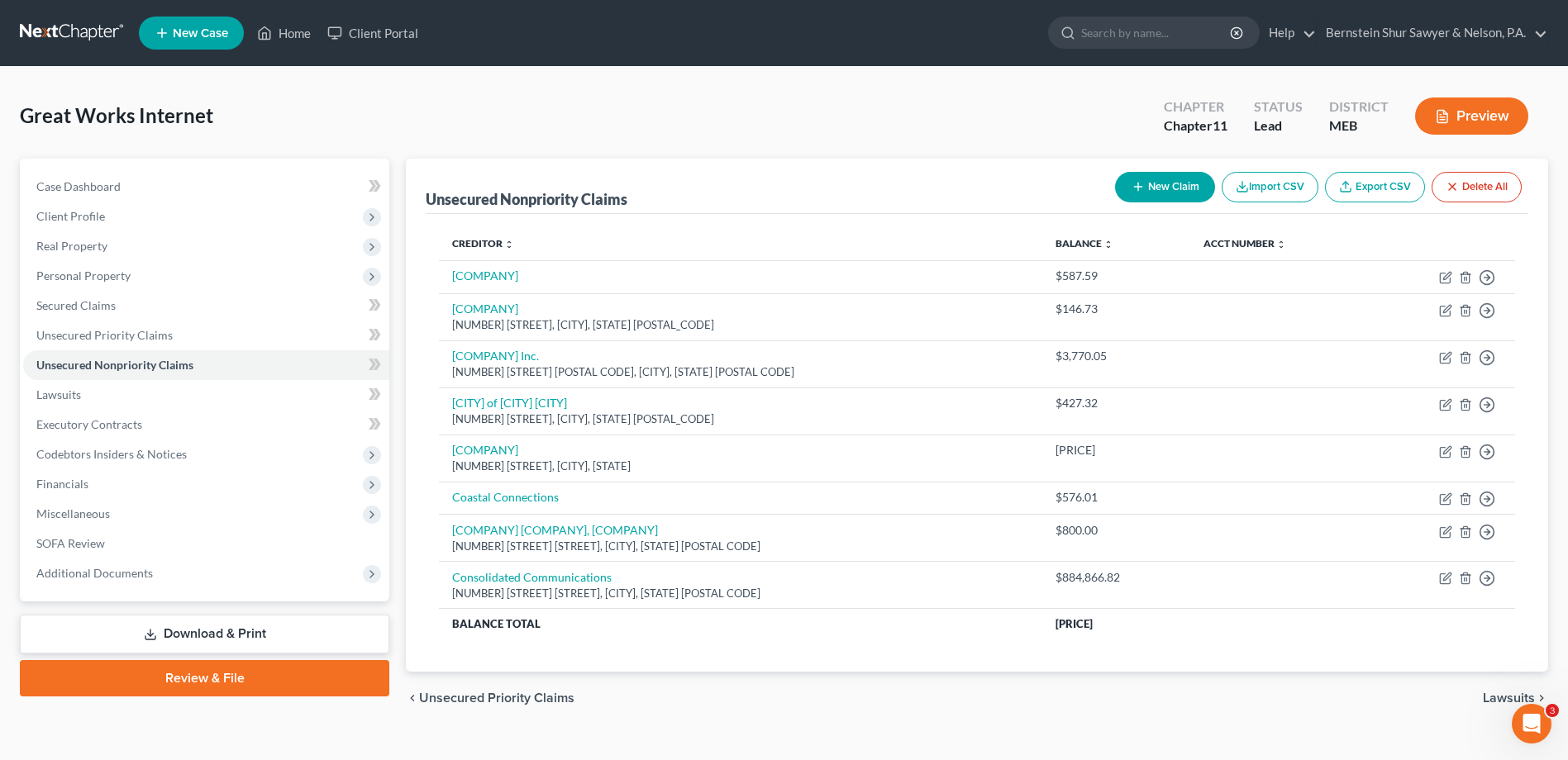 click on "Preview" at bounding box center (1471, 116) 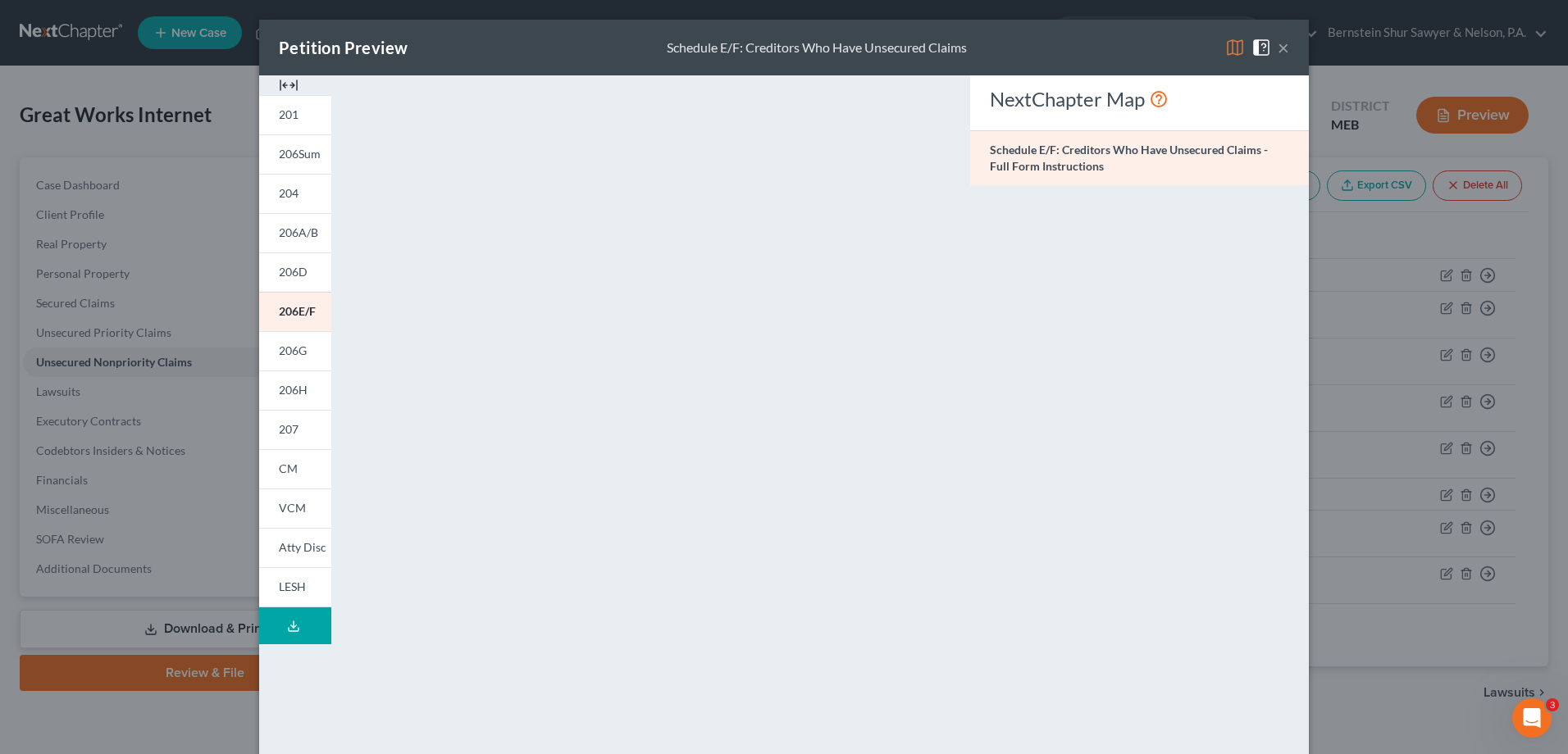 click on "×" at bounding box center (1283, 48) 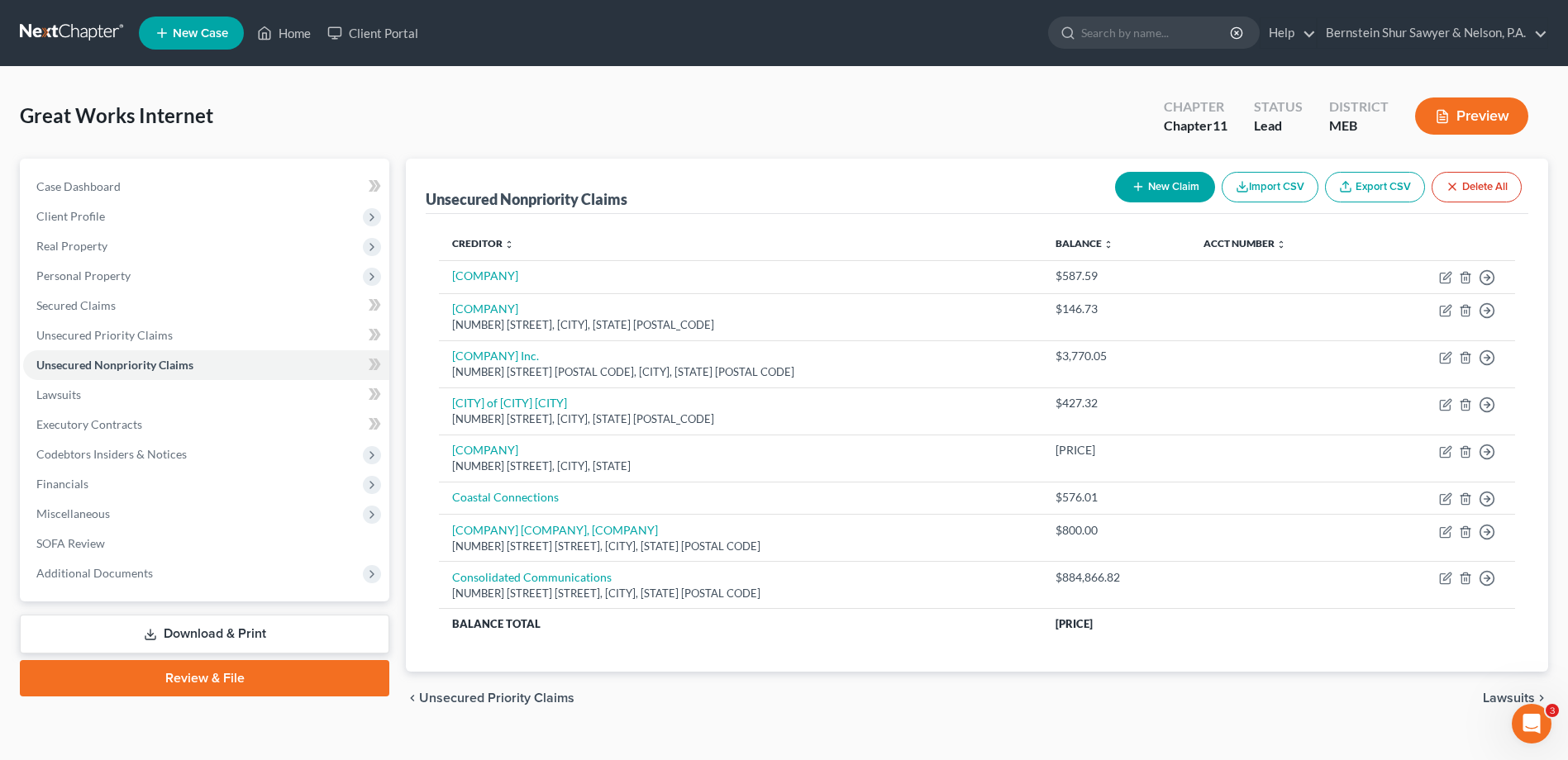 click on "New Claim" at bounding box center (1165, 187) 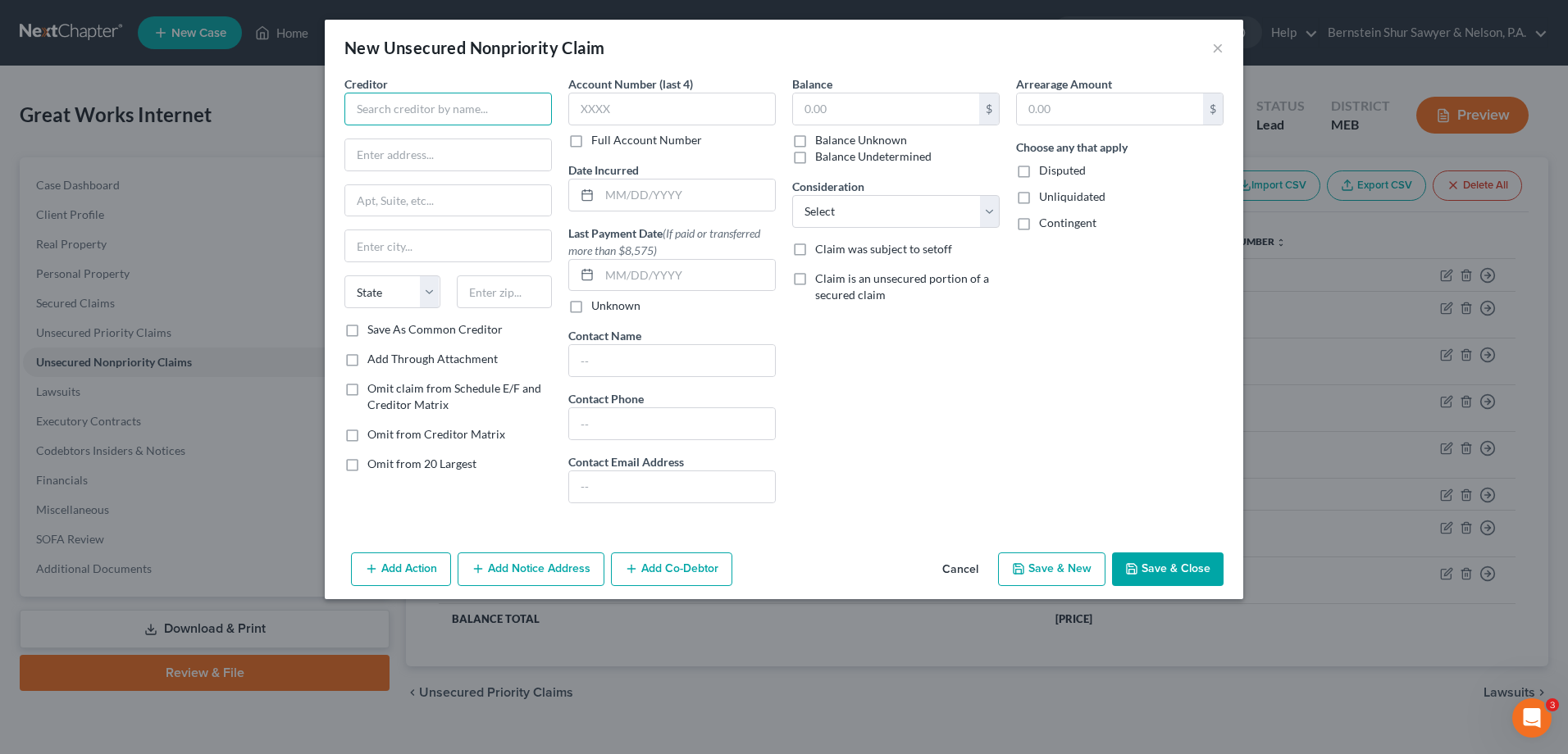 click at bounding box center [448, 109] 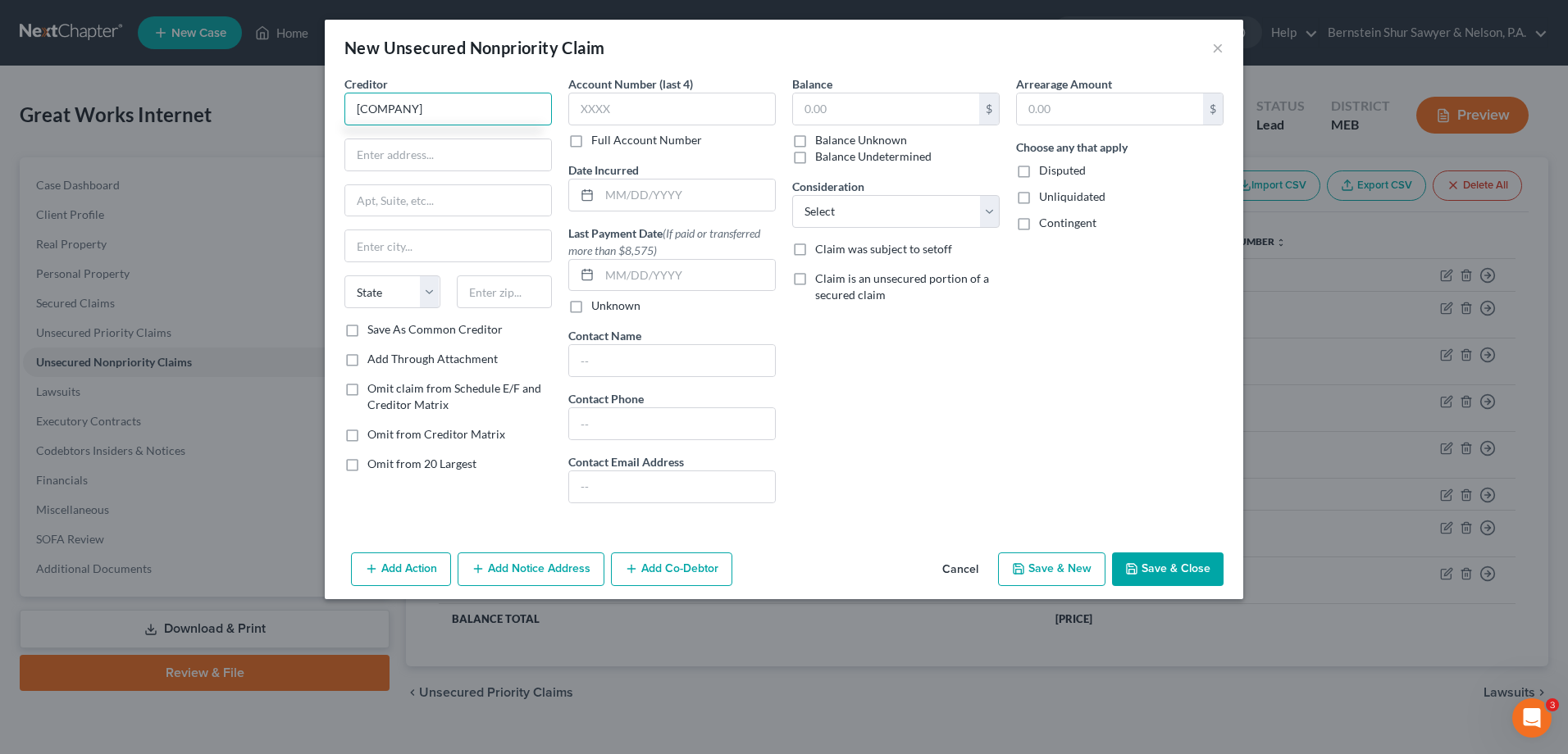 type on "[COMPANY]" 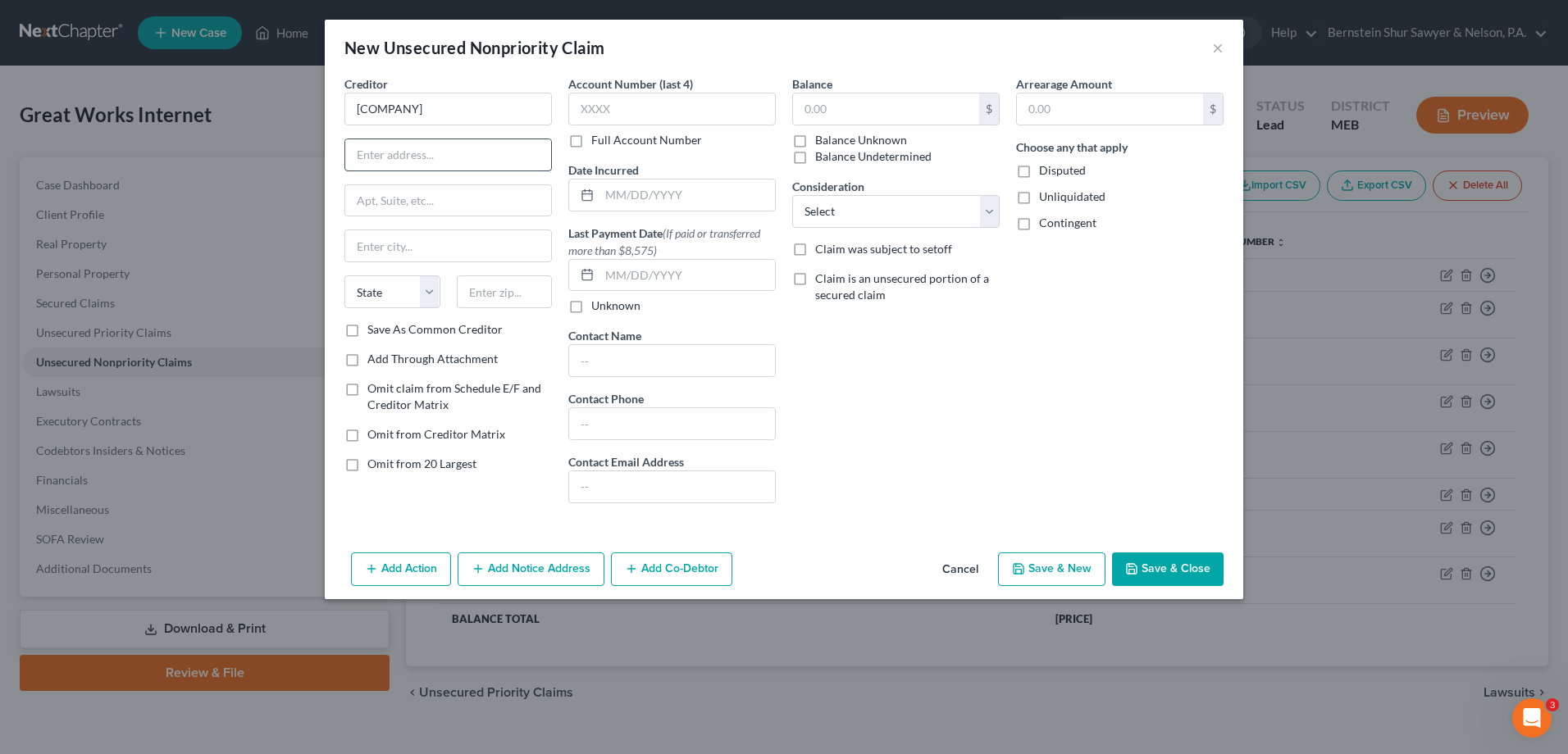 click at bounding box center [448, 155] 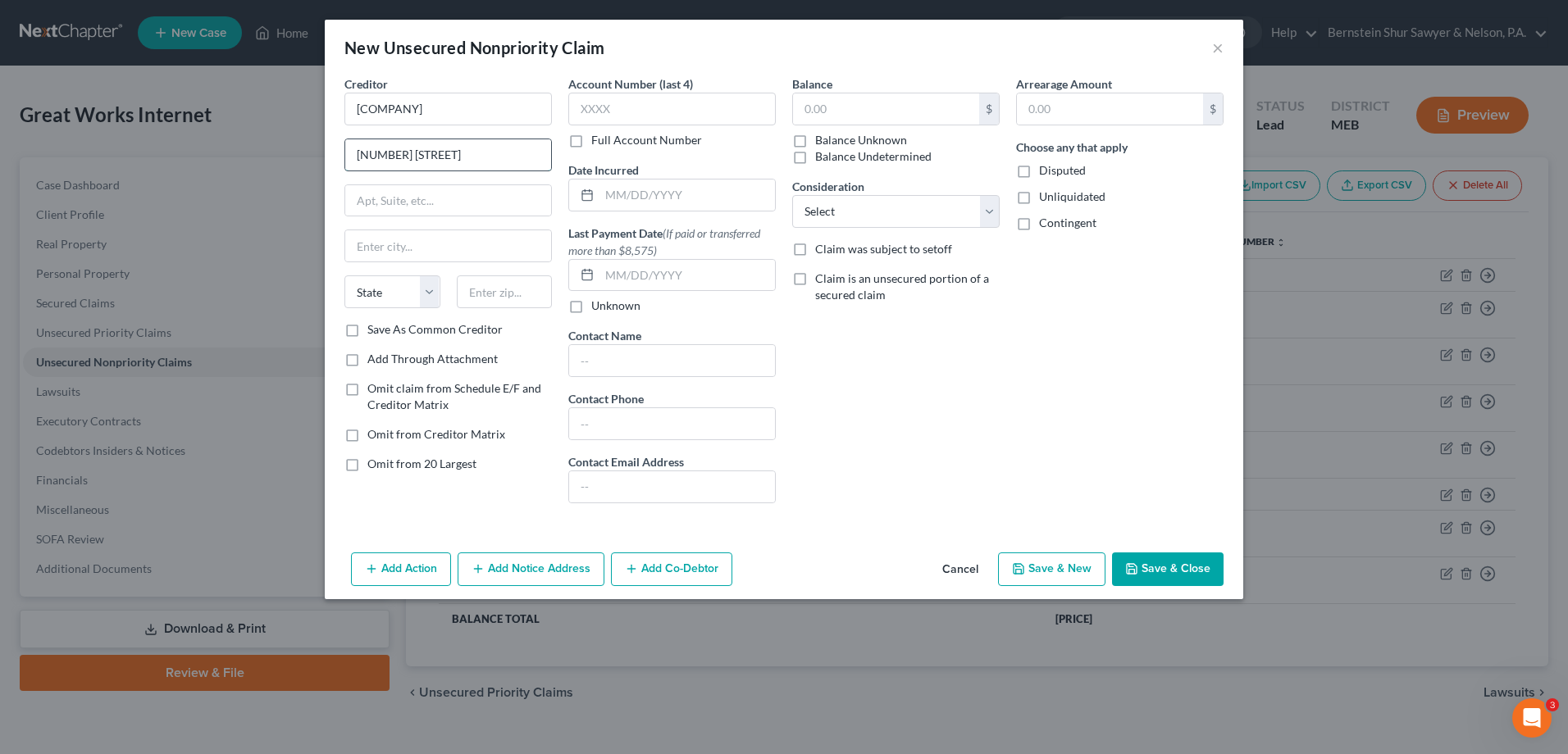 type on "[NUMBER] [STREET]" 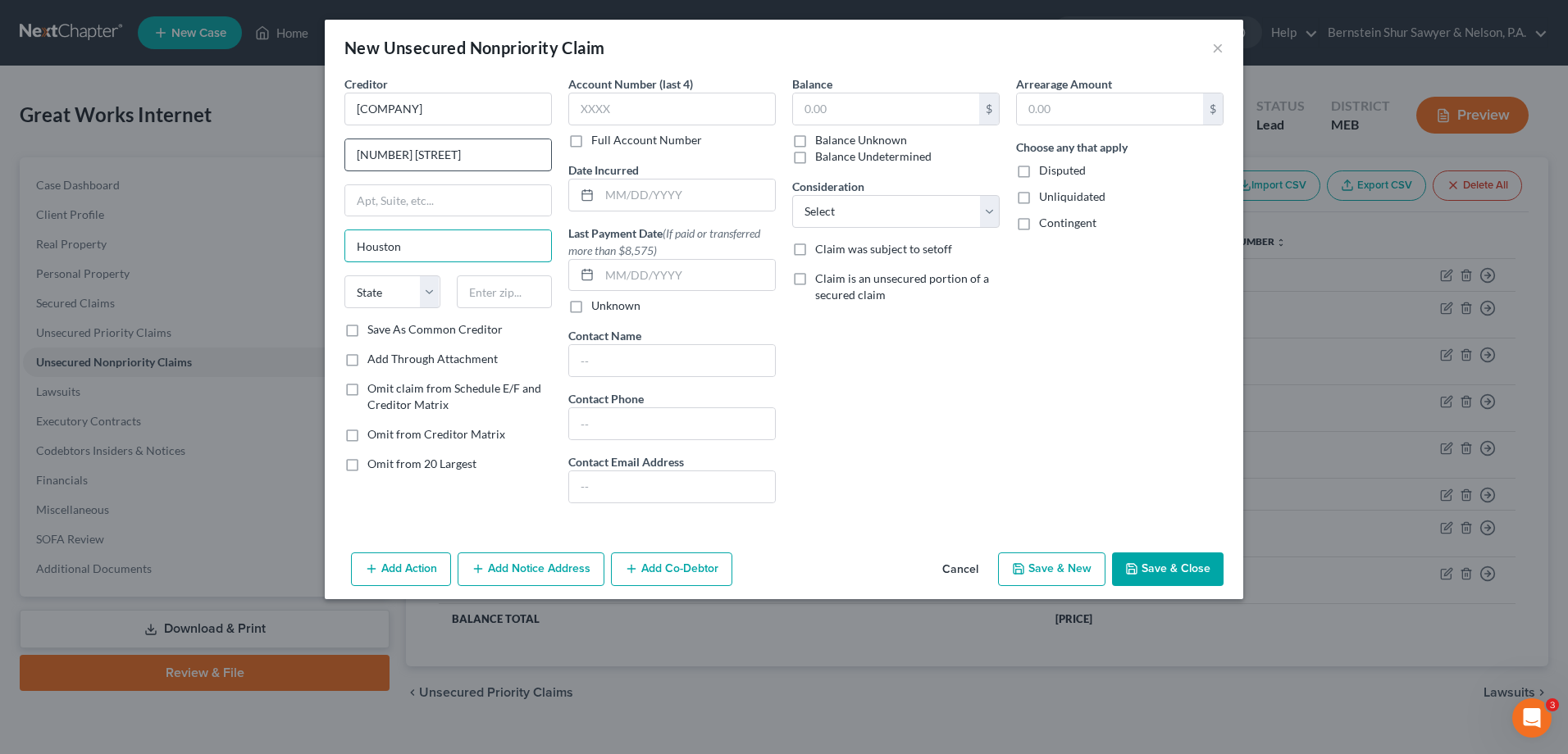 type on "Houston" 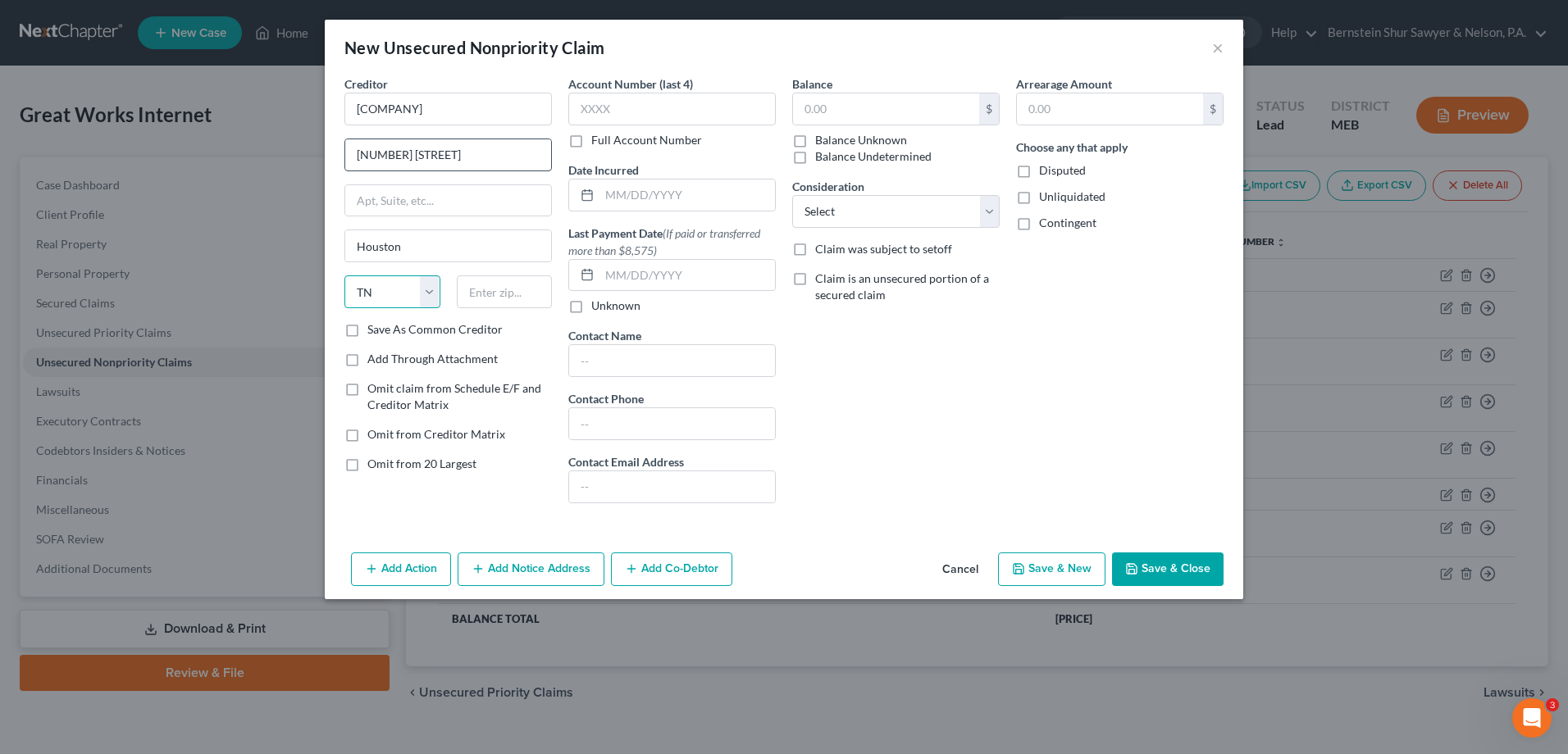 select on "45" 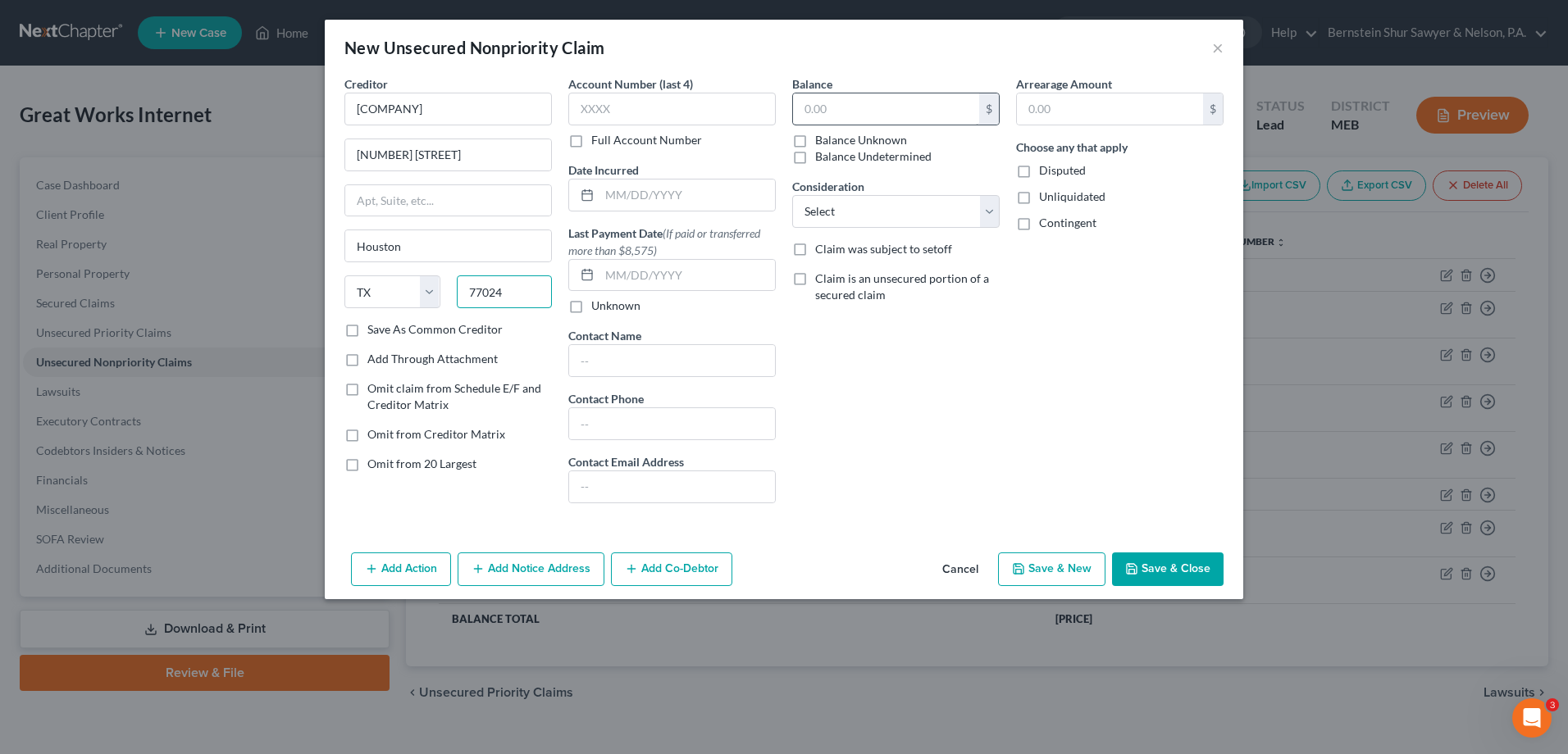 type on "77024" 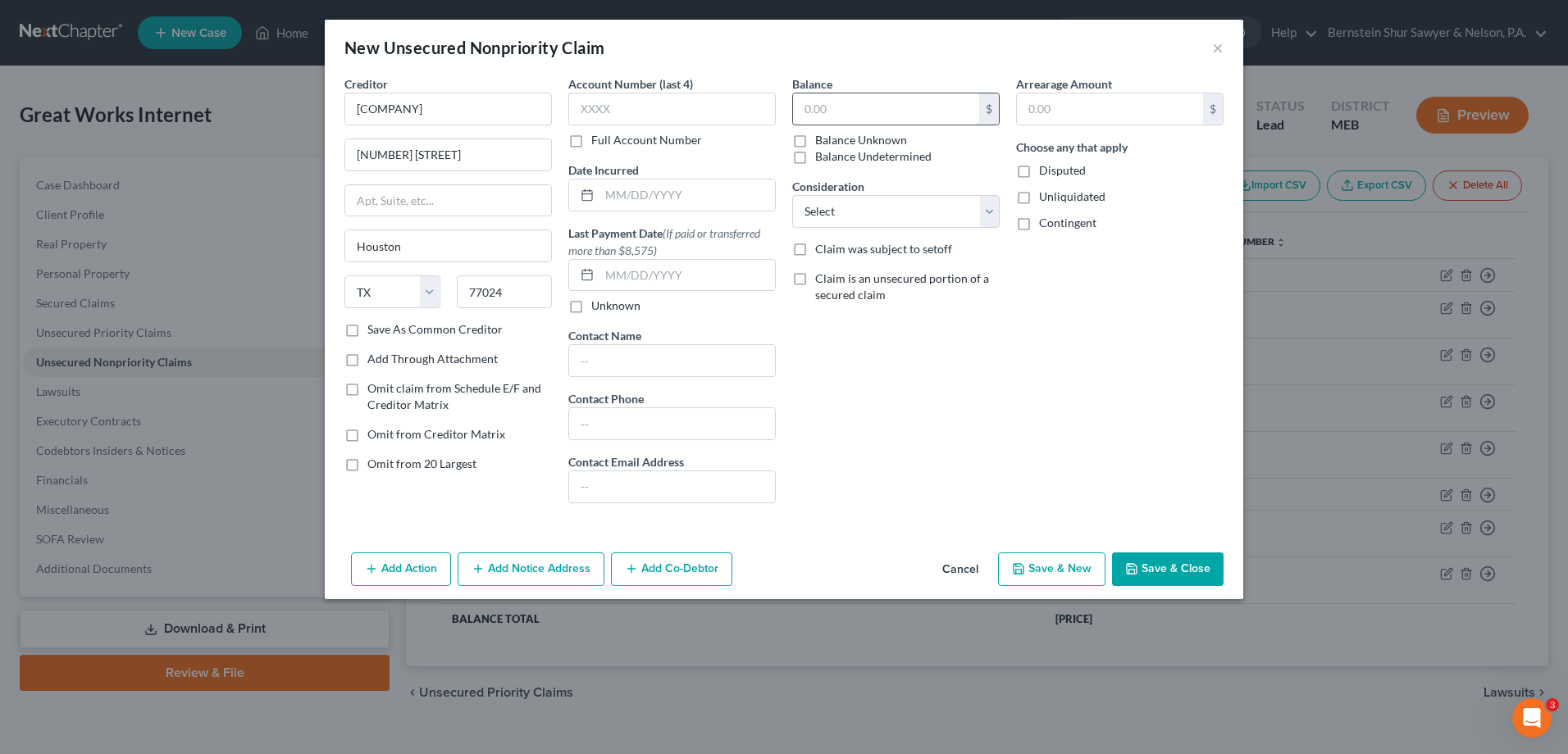 click at bounding box center [886, 109] 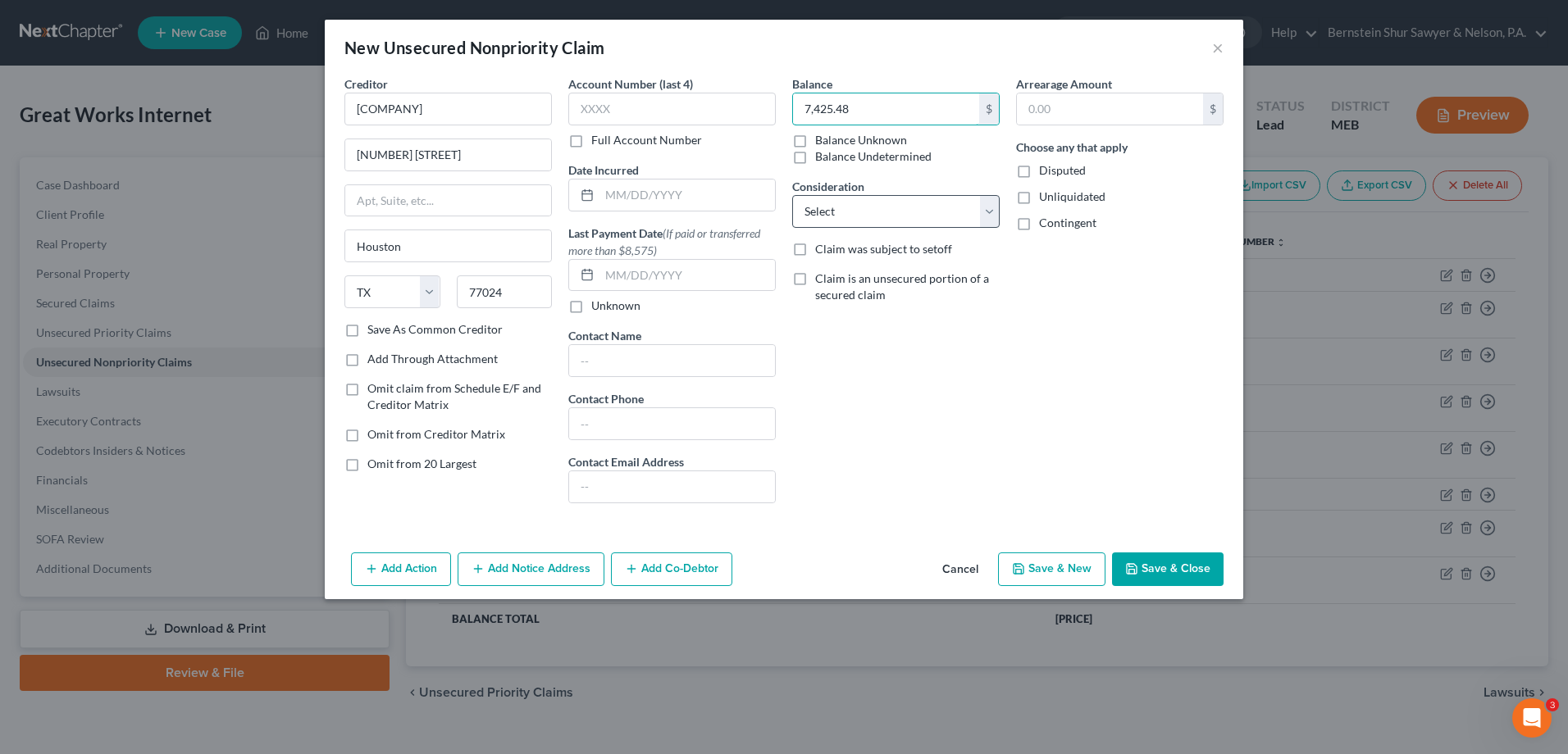 type on "7,425.48" 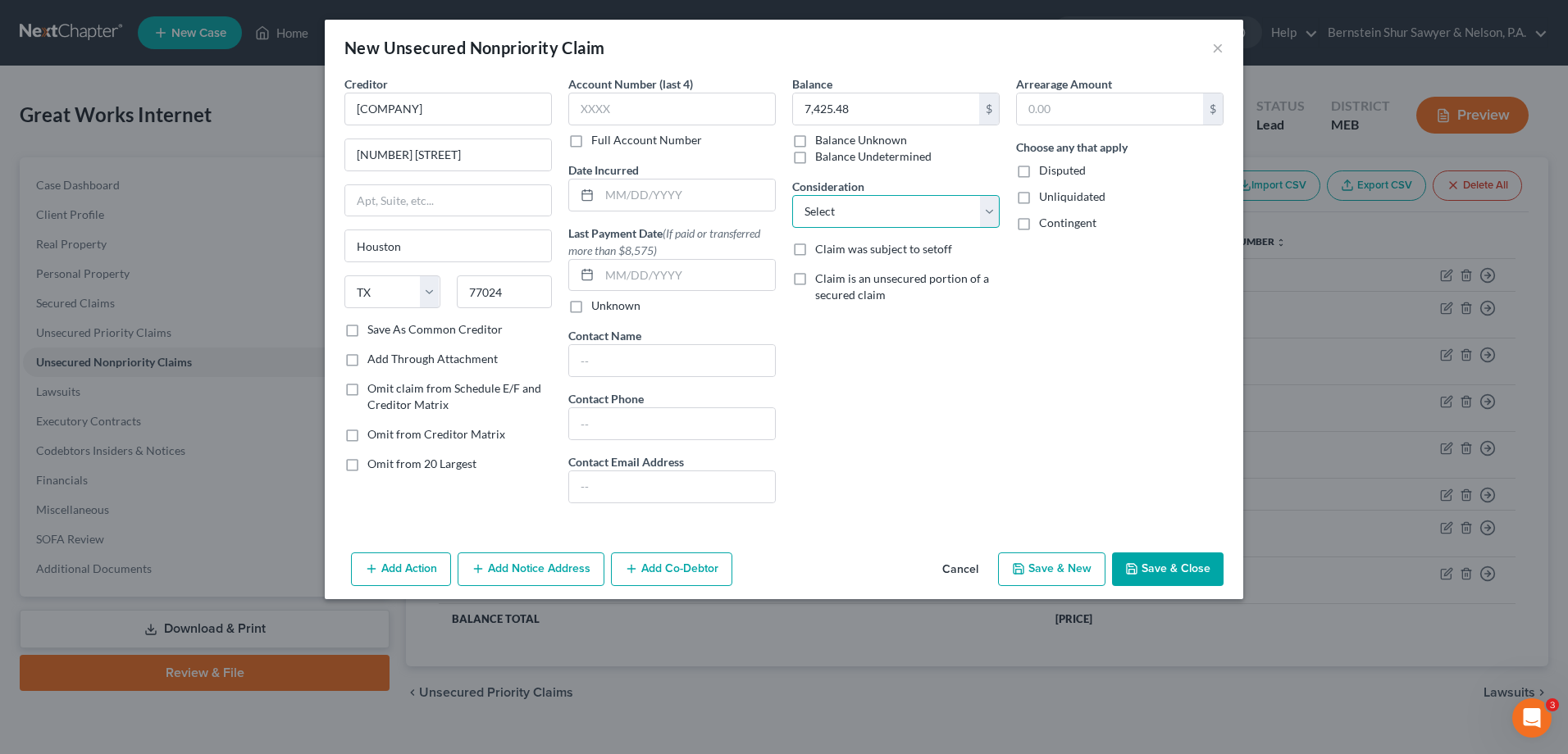 click on "Select Cable / Satellite Services Collection Agency Credit Card Debt Debt Counseling / Attorneys Deficiency Balance Home / Car Repairs Income Taxes Judgment Liens Monies Loaned / Advanced Mortgage Obligation To Pensions Other Overdrawn Bank Account Promised To Help Pay Creditors Services Suppliers Or Vendors Telephone / Internet Services Unsecured Loan Repayments Utility Services" at bounding box center [896, 211] 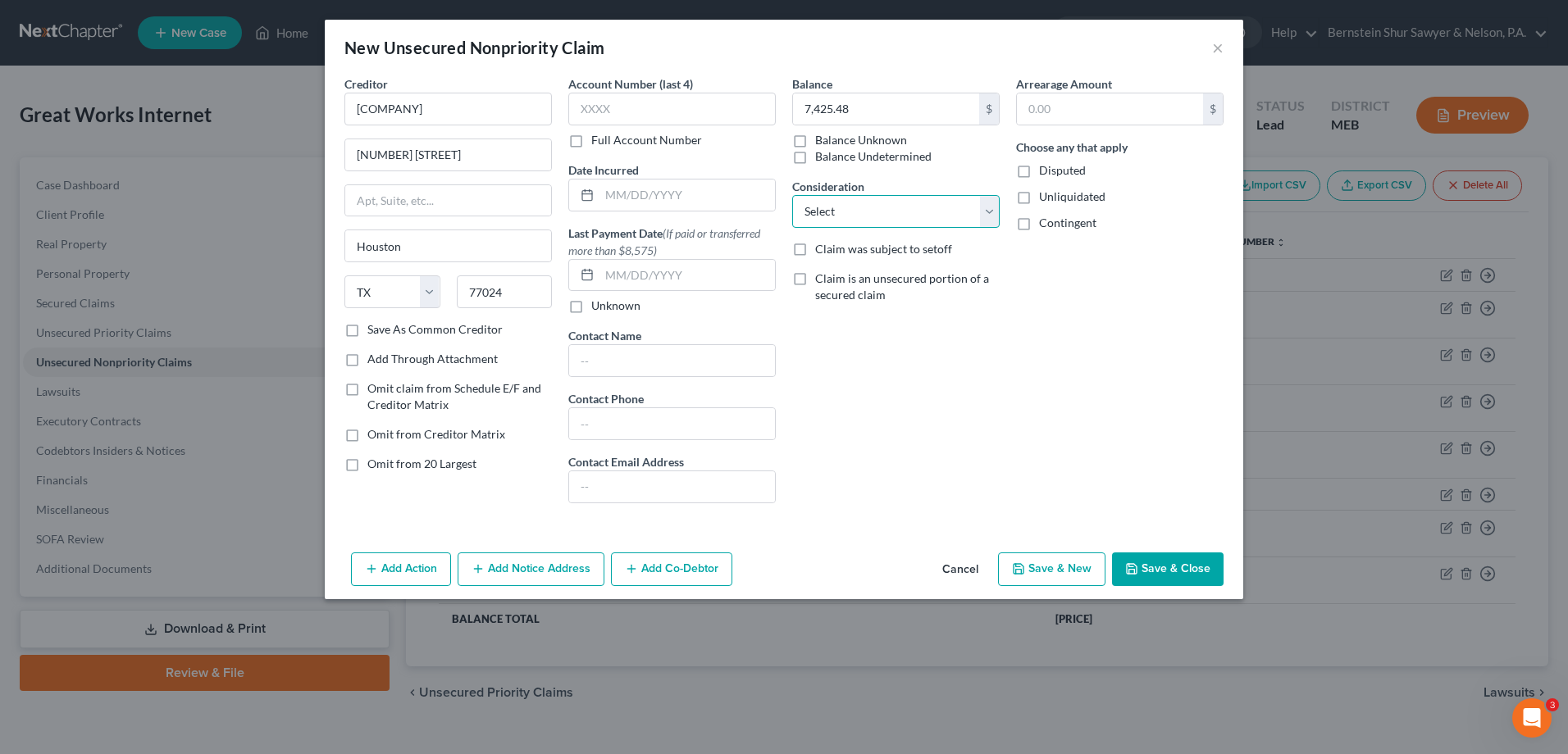 select on "14" 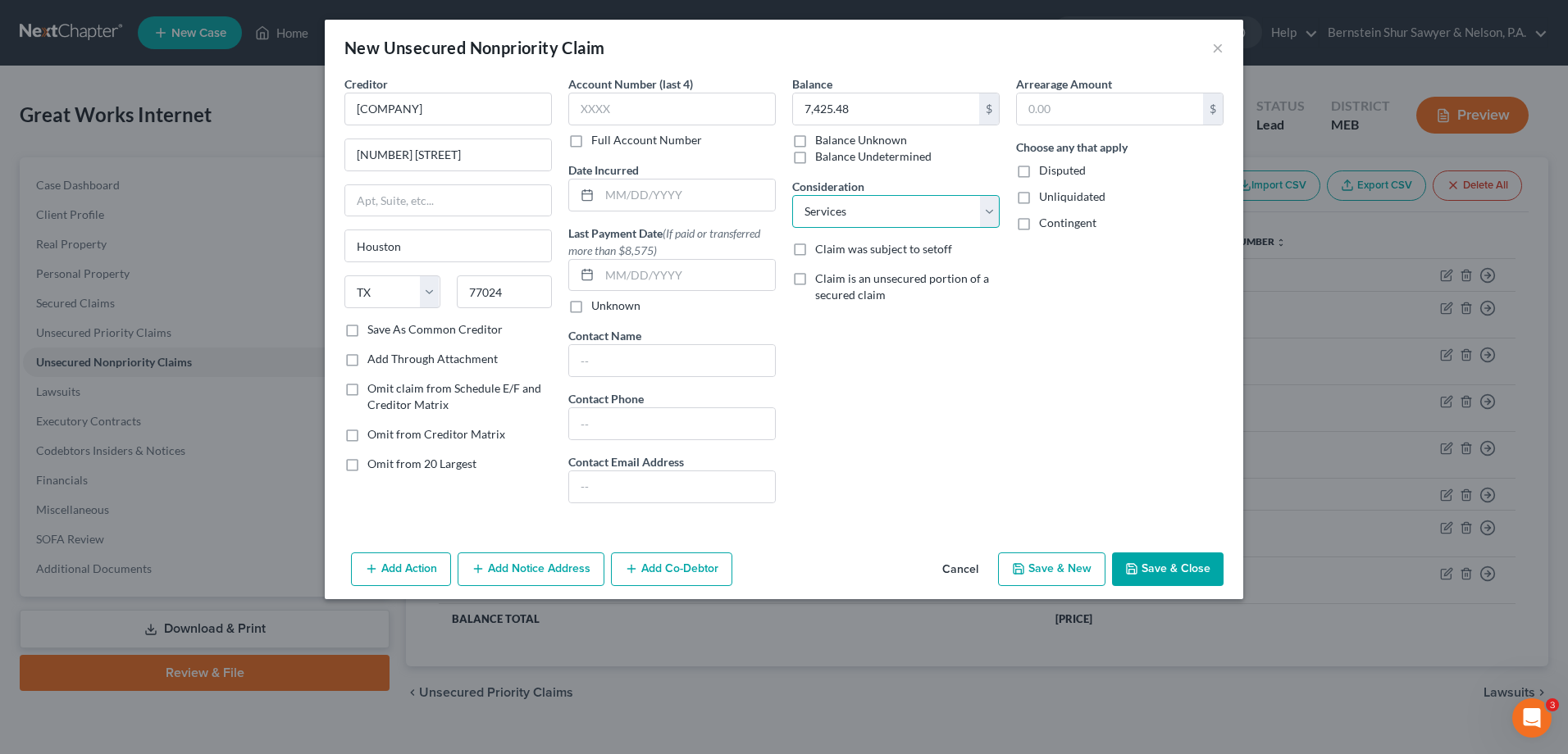 click on "Select Cable / Satellite Services Collection Agency Credit Card Debt Debt Counseling / Attorneys Deficiency Balance Home / Car Repairs Income Taxes Judgment Liens Monies Loaned / Advanced Mortgage Obligation To Pensions Other Overdrawn Bank Account Promised To Help Pay Creditors Services Suppliers Or Vendors Telephone / Internet Services Unsecured Loan Repayments Utility Services" at bounding box center (896, 211) 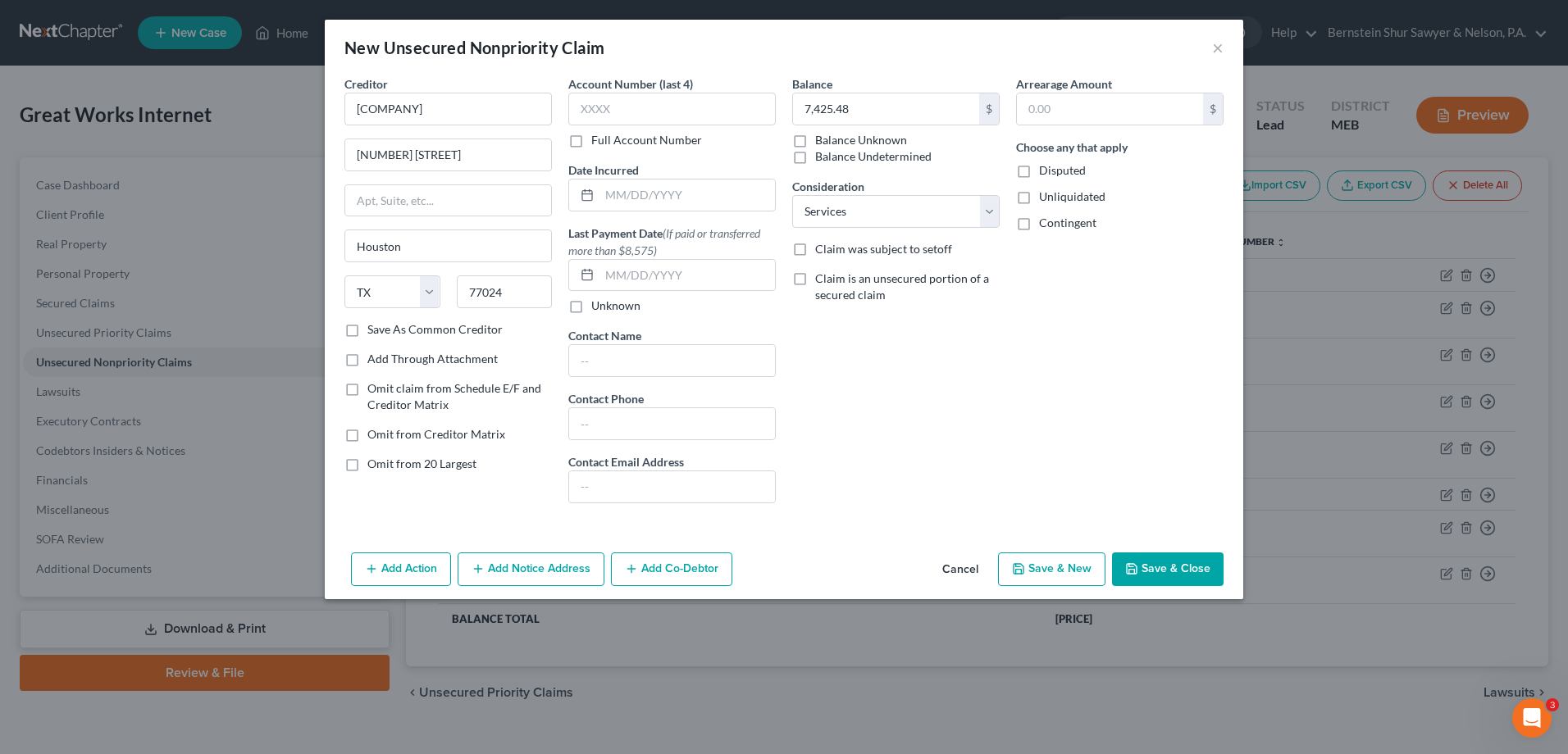 click on "Save & Close" at bounding box center [1168, 570] 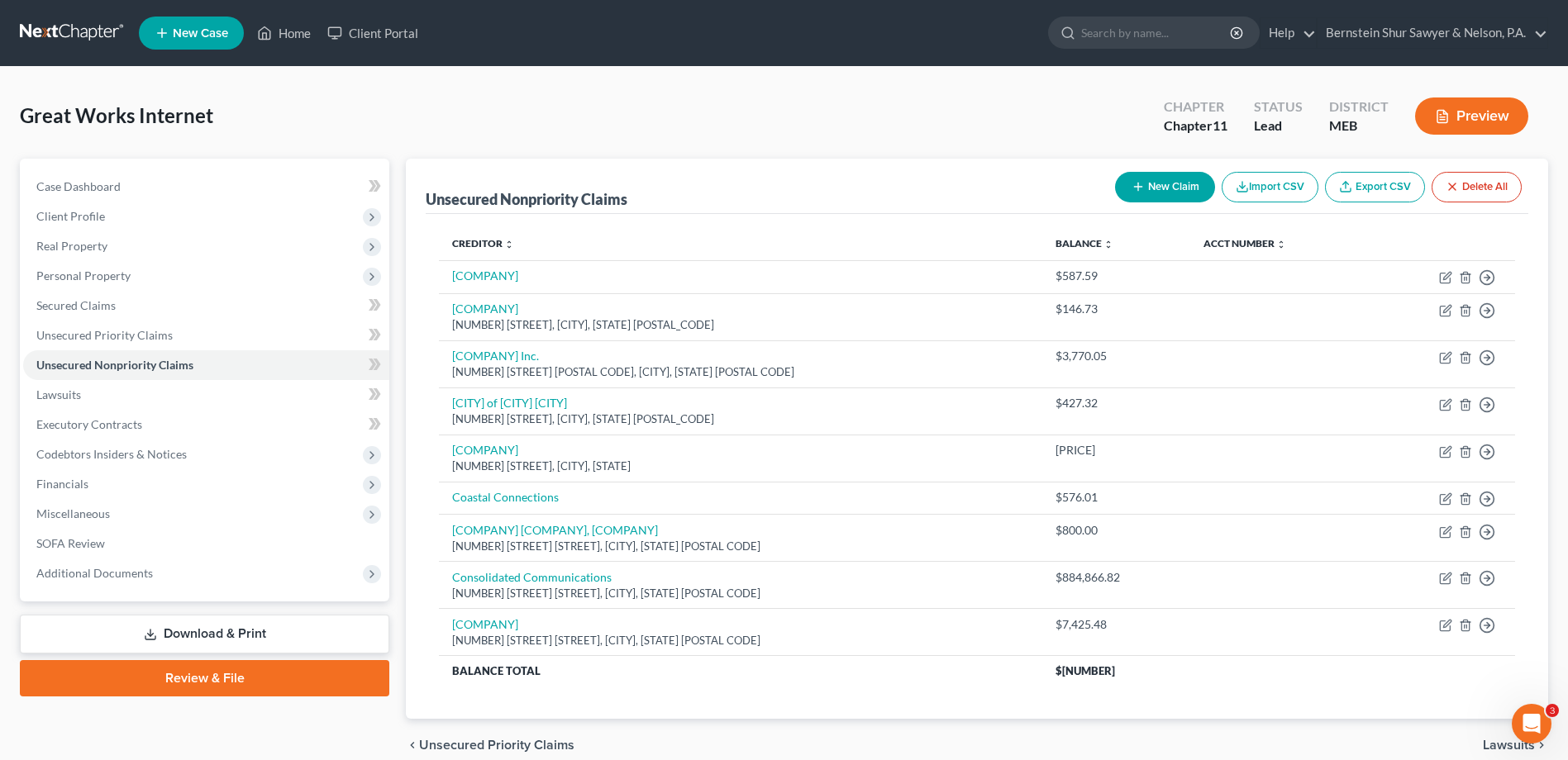 click on "New Claim" at bounding box center (1165, 187) 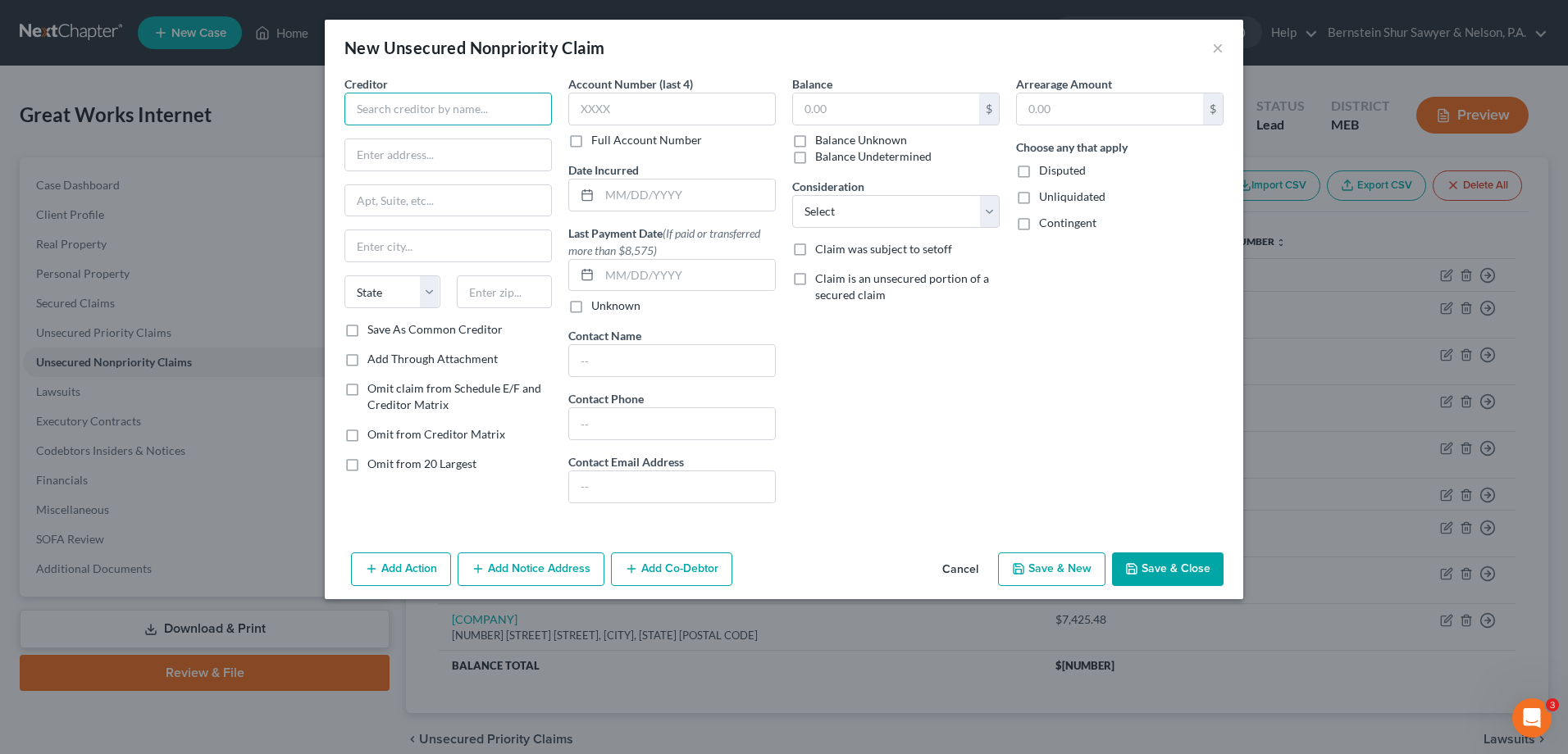 click at bounding box center [448, 109] 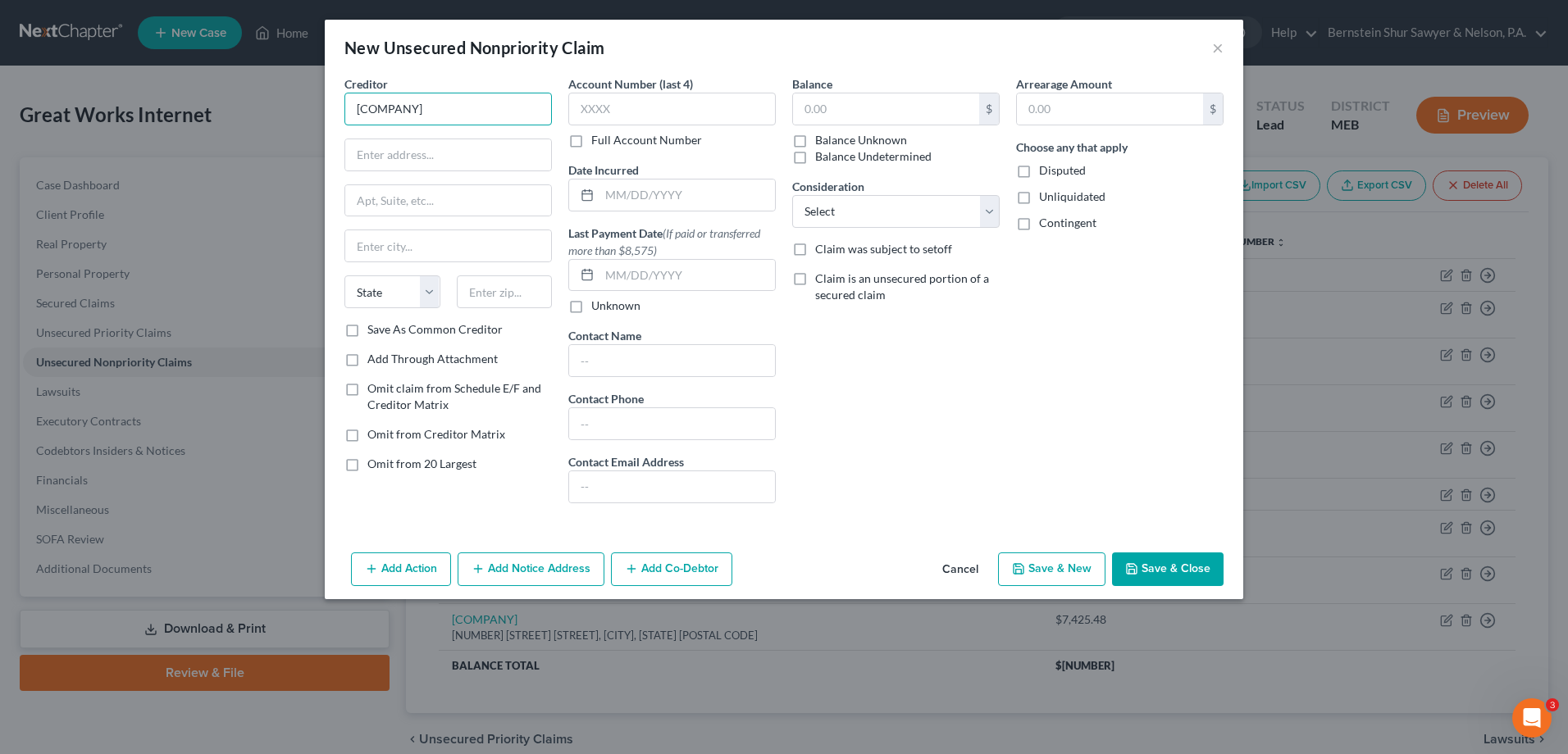 click on "[COMPANY]" at bounding box center [448, 109] 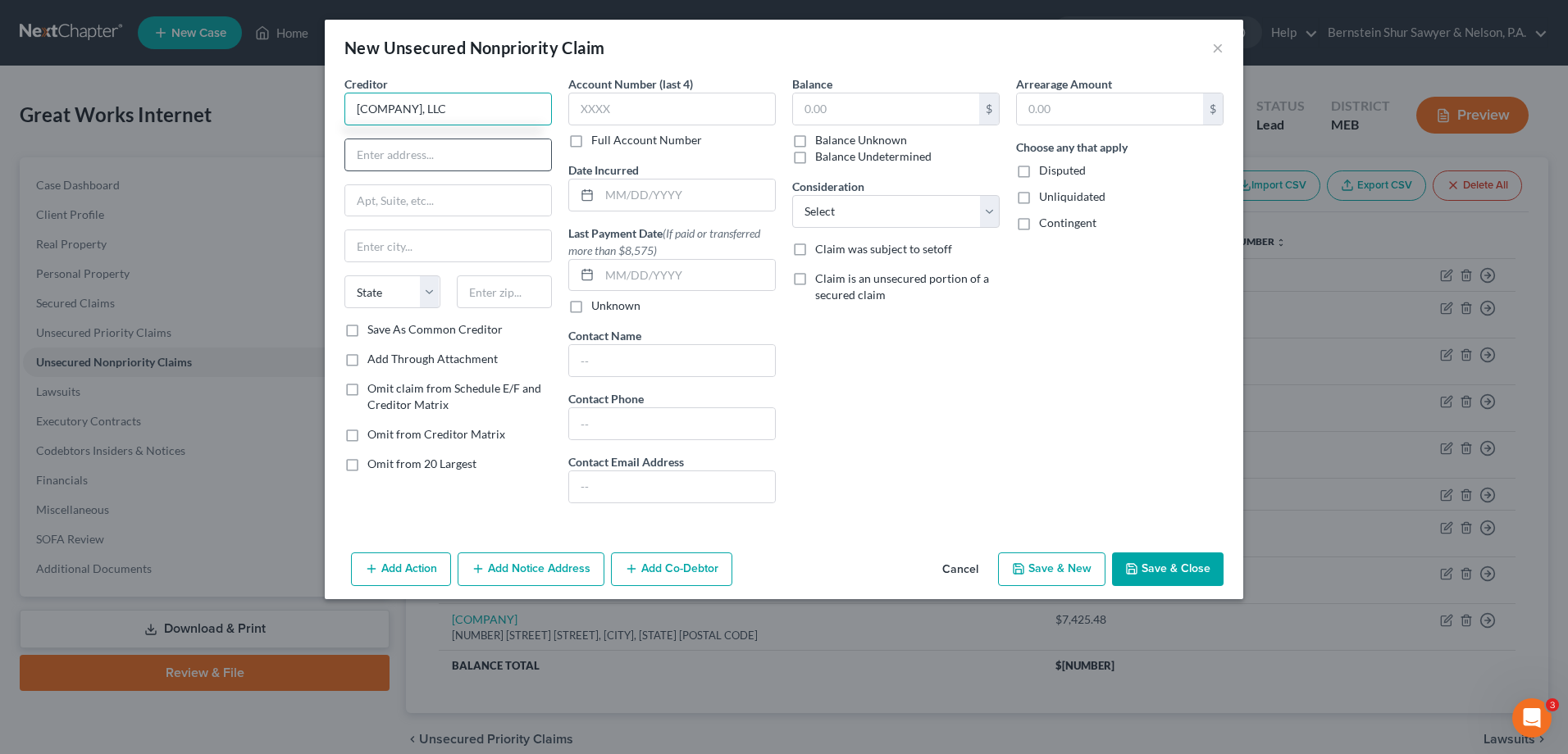 type on "[COMPANY], LLC" 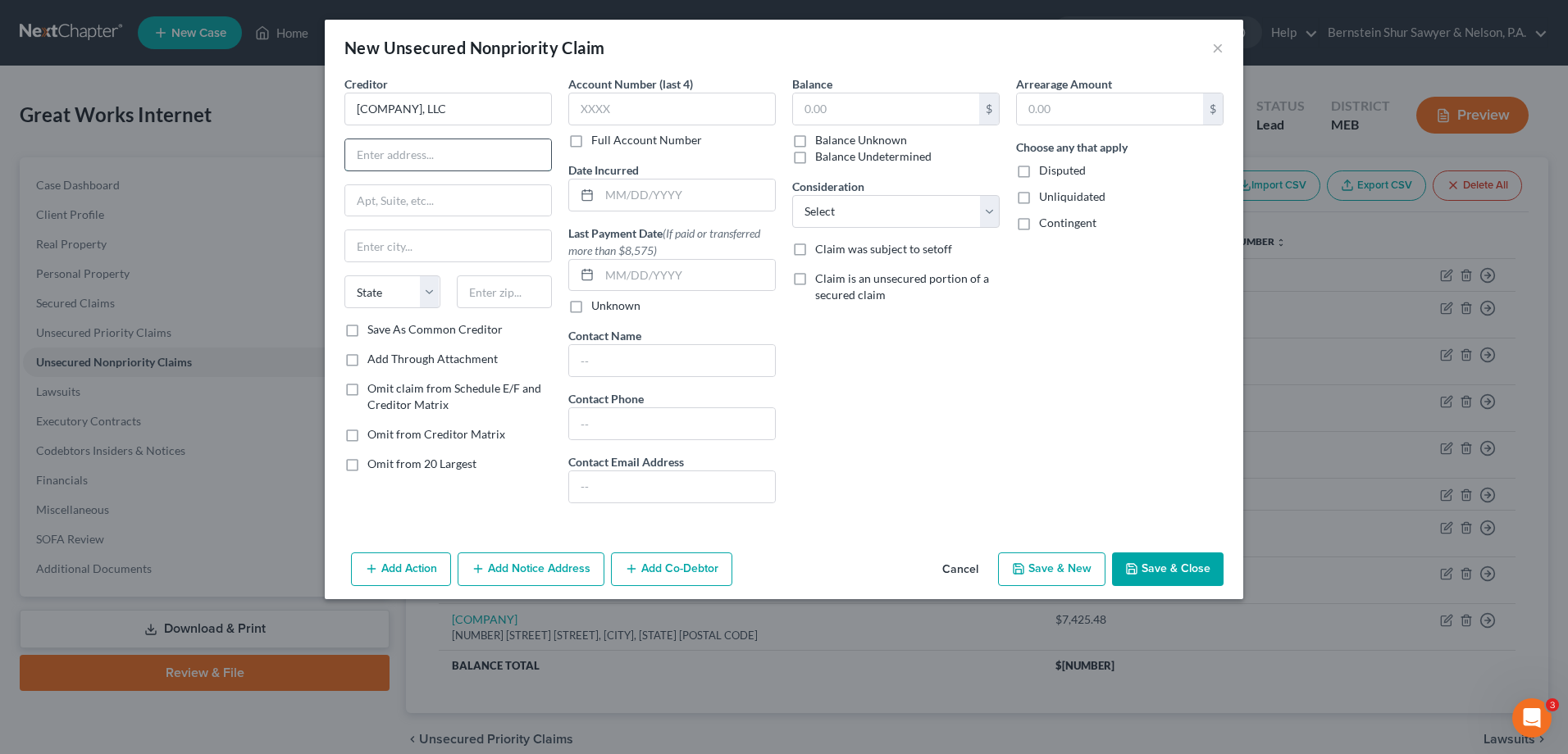 click at bounding box center [448, 155] 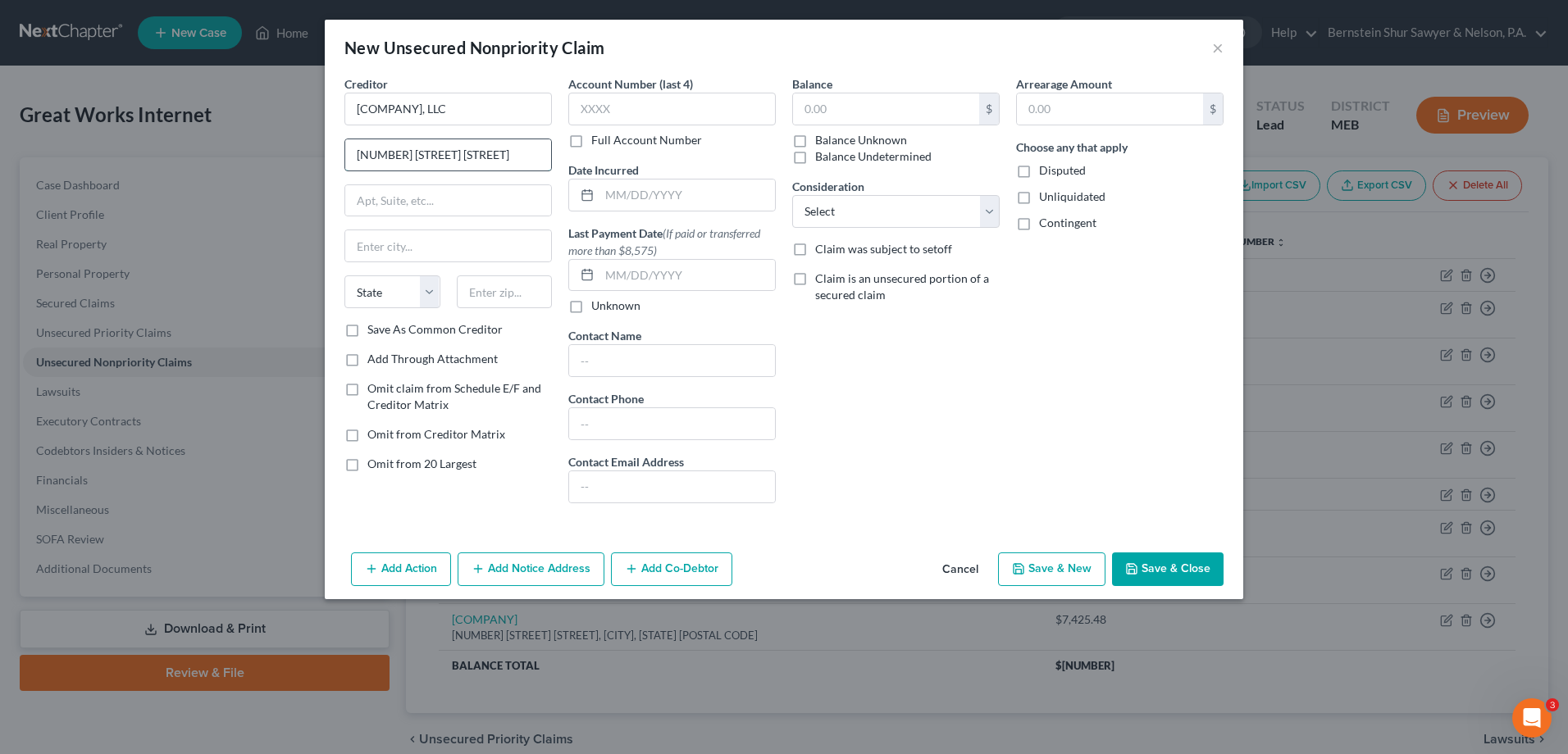 type on "[NUMBER] [STREET] [STREET]" 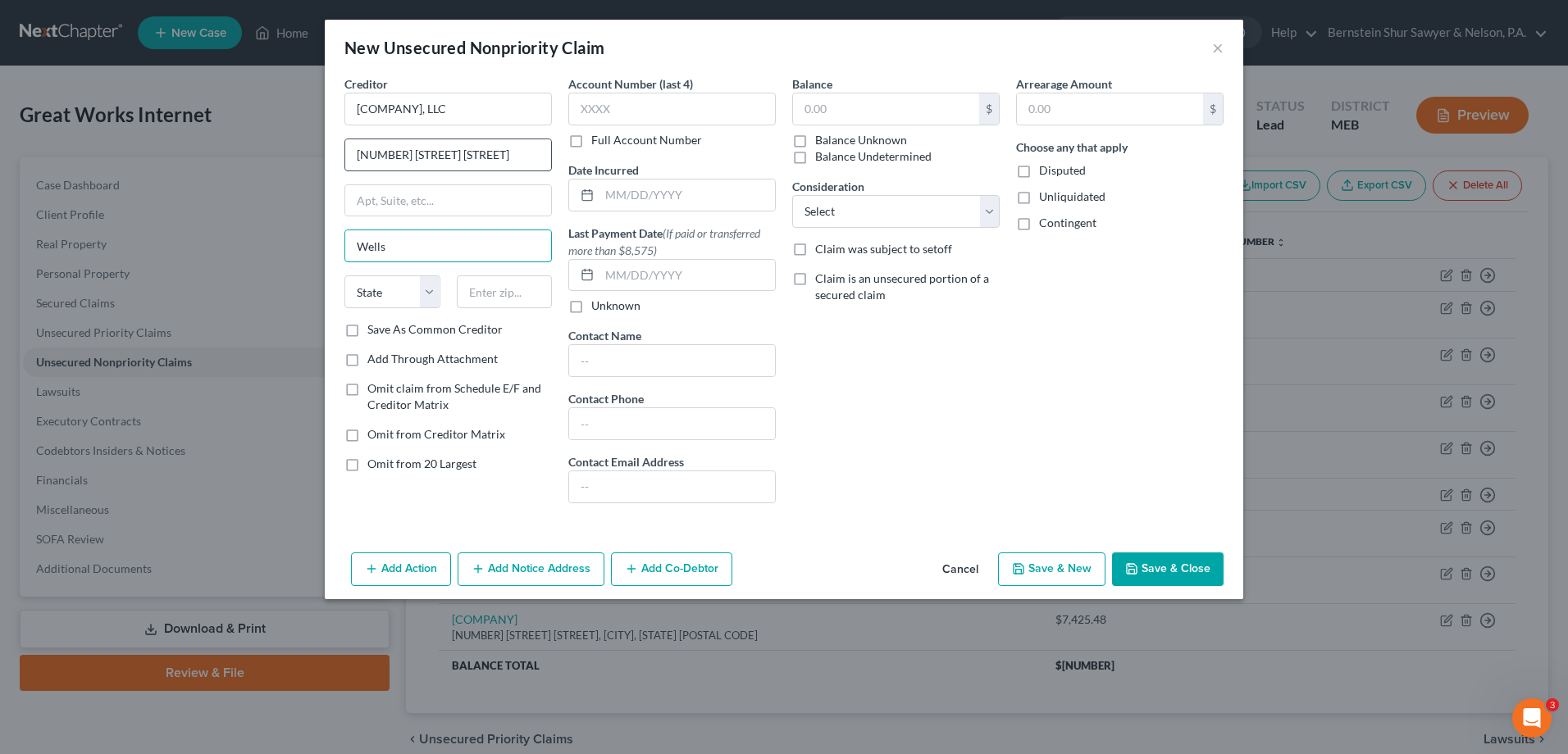 type on "Wells" 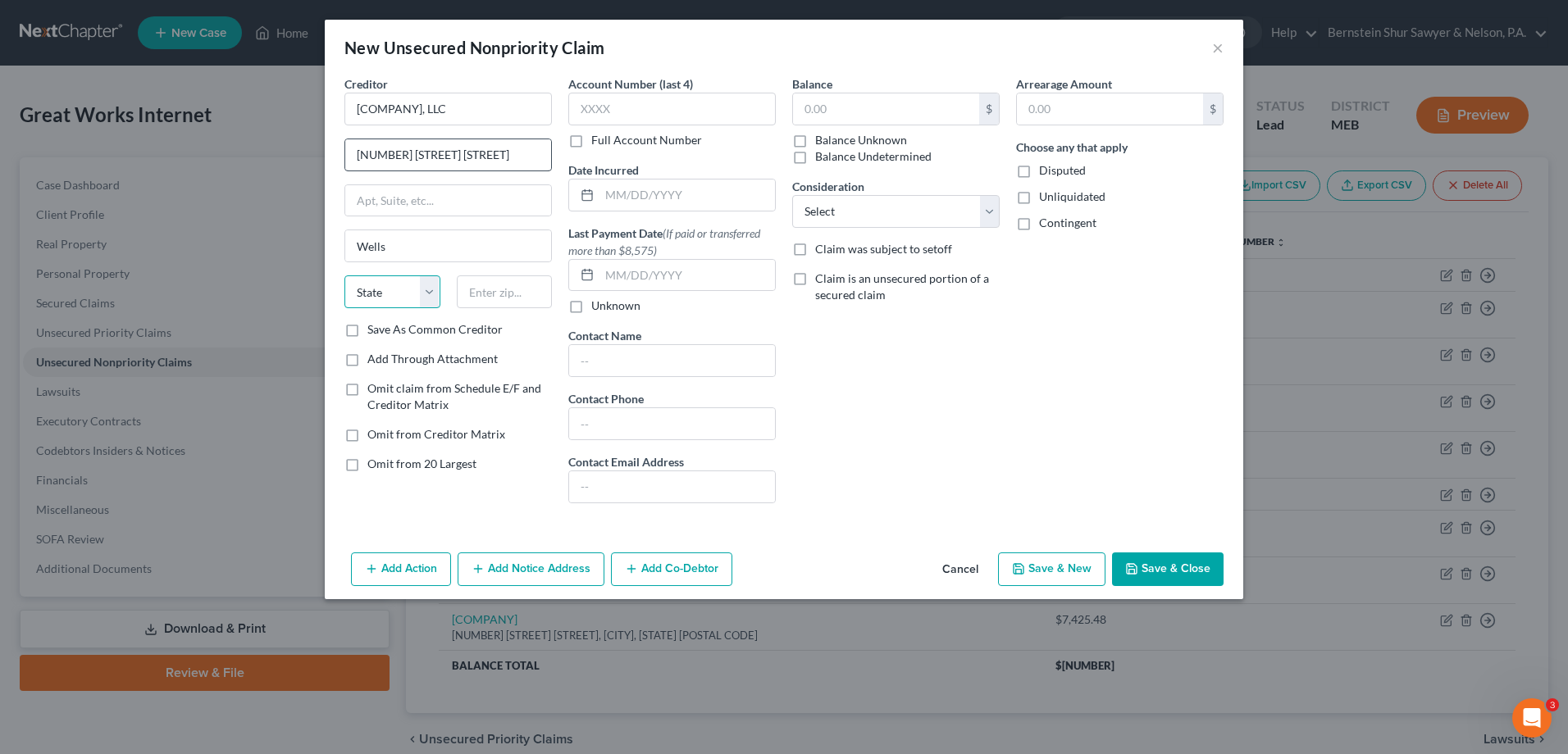 select on "20" 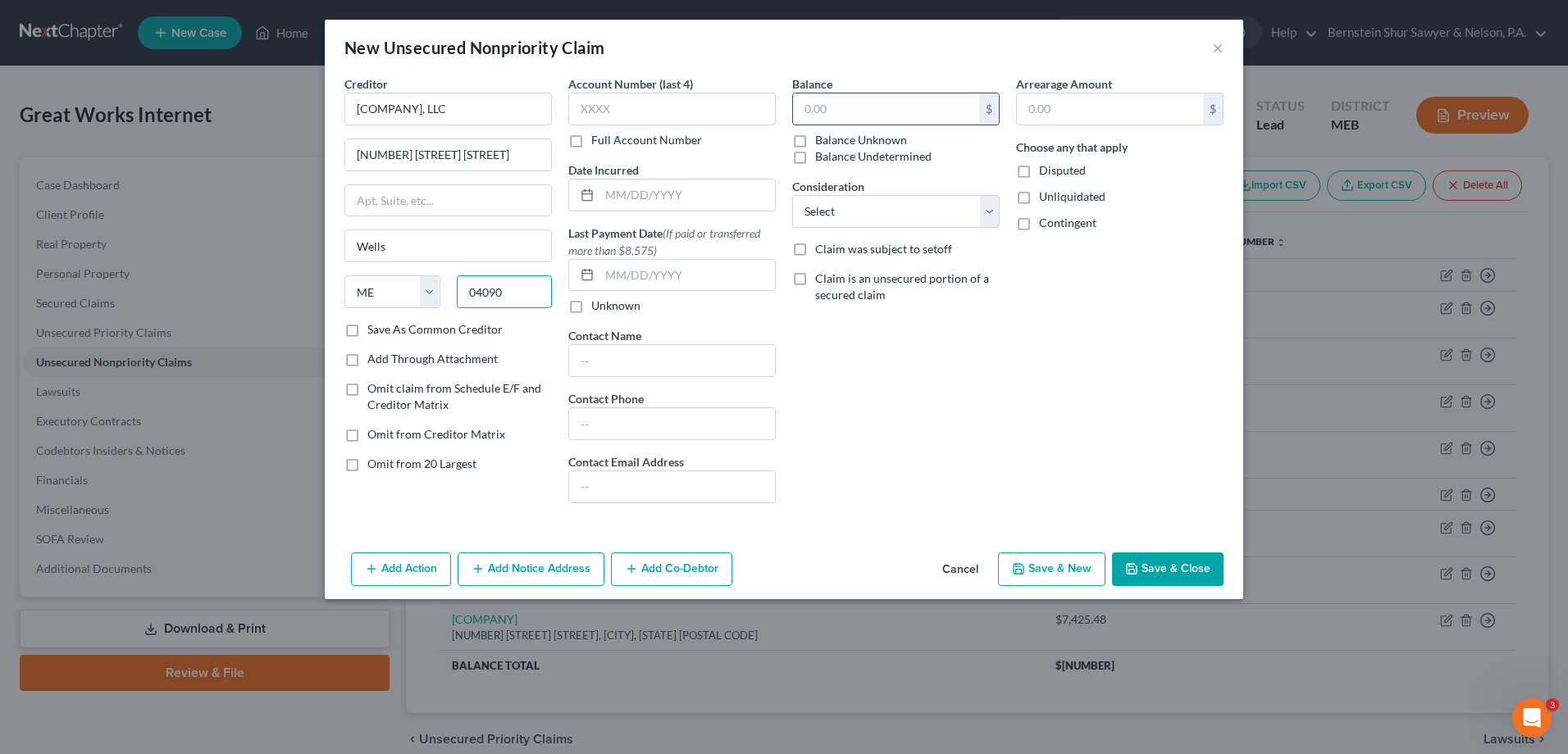 type on "04090" 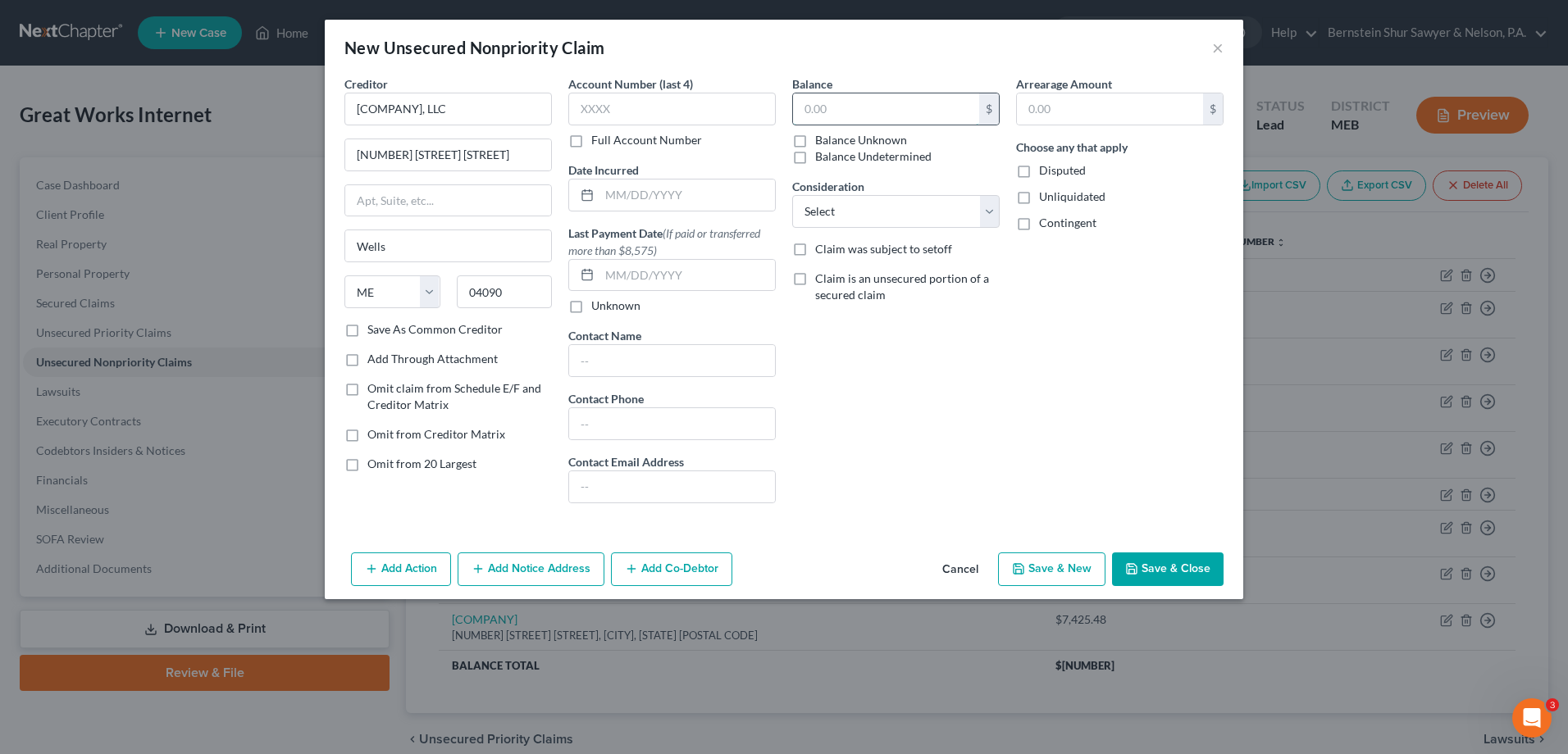 click at bounding box center [886, 109] 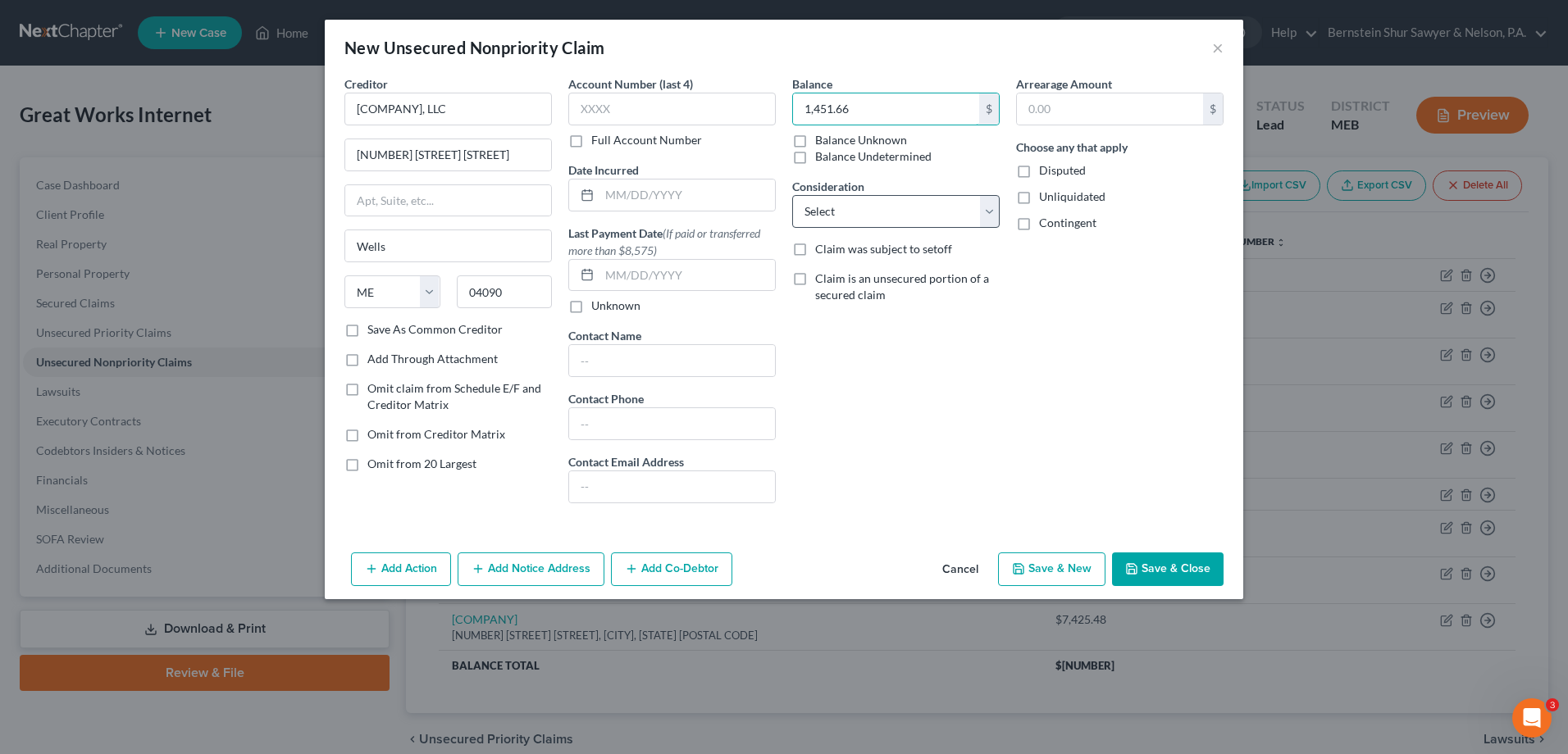 type on "1,451.66" 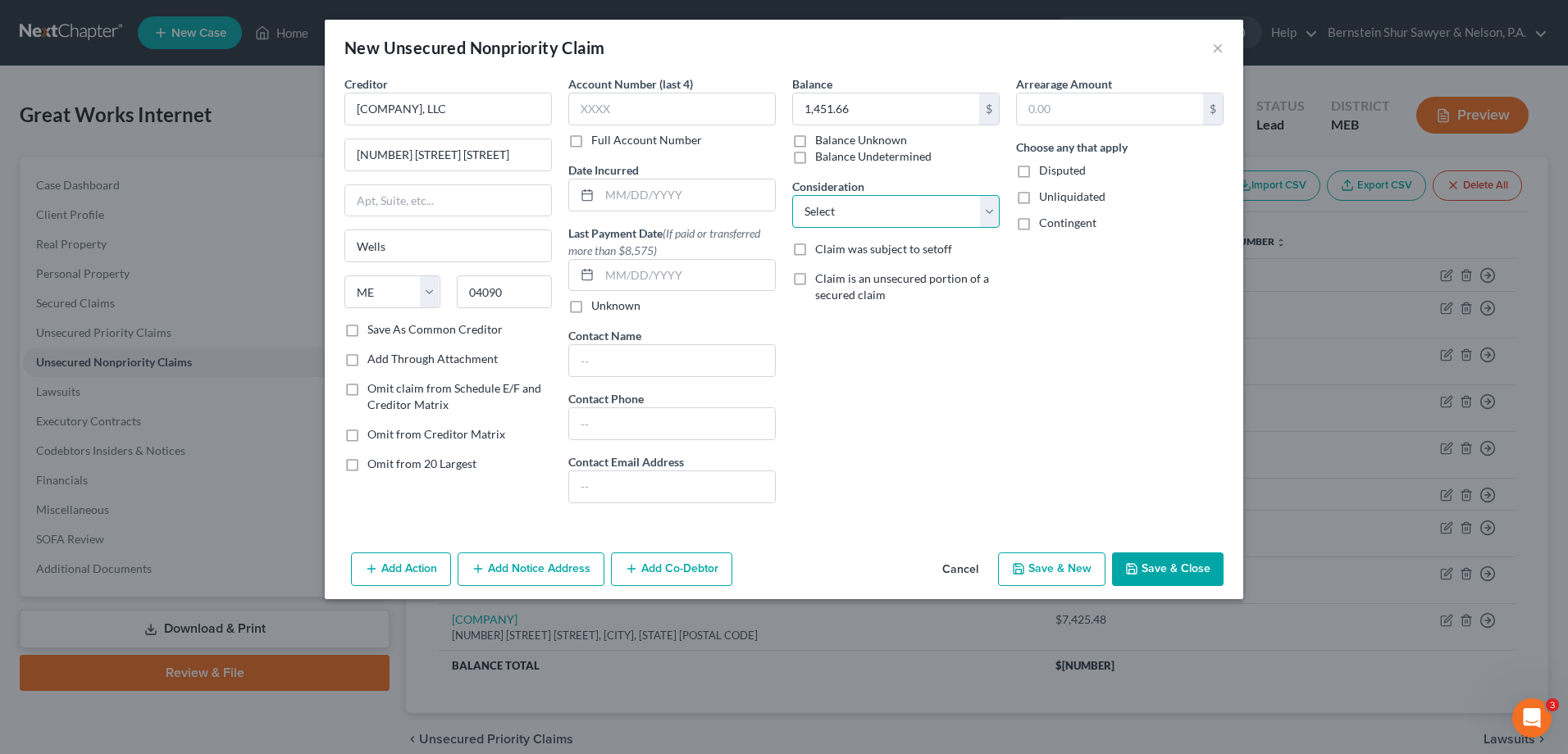 click on "Select Cable / Satellite Services Collection Agency Credit Card Debt Debt Counseling / Attorneys Deficiency Balance Home / Car Repairs Income Taxes Judgment Liens Monies Loaned / Advanced Mortgage Obligation To Pensions Other Overdrawn Bank Account Promised To Help Pay Creditors Services Suppliers Or Vendors Telephone / Internet Services Unsecured Loan Repayments Utility Services" at bounding box center [896, 211] 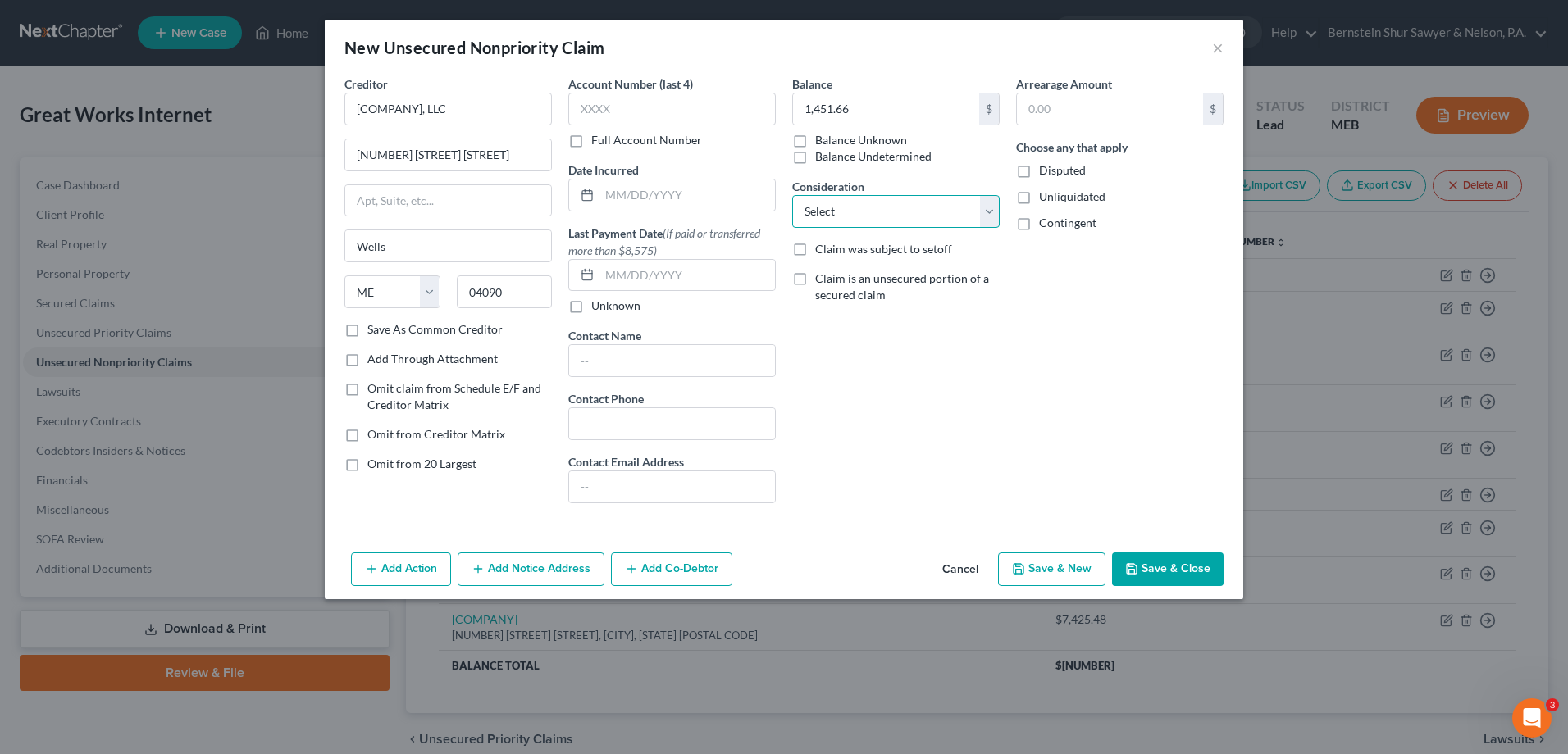 select on "14" 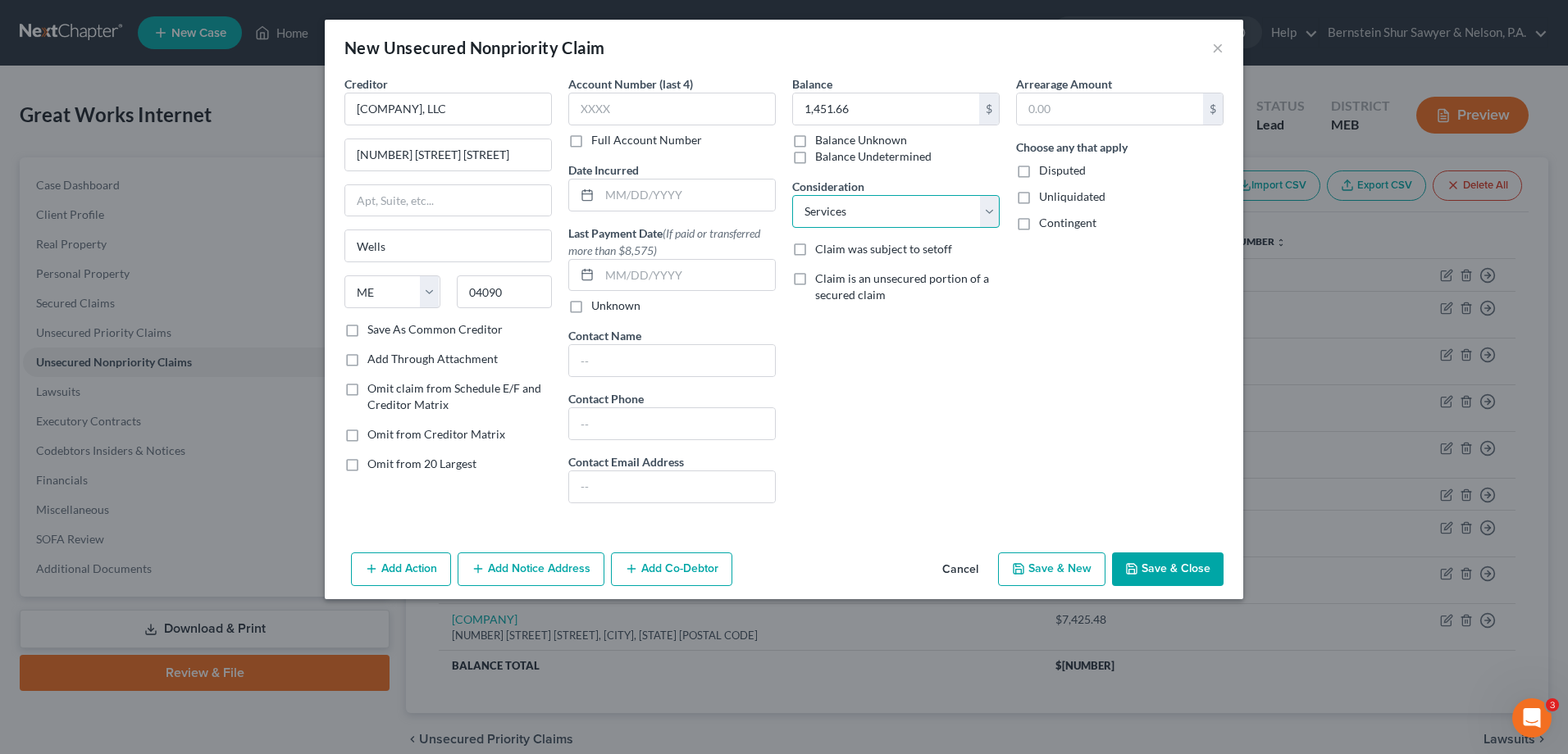 click on "Select Cable / Satellite Services Collection Agency Credit Card Debt Debt Counseling / Attorneys Deficiency Balance Home / Car Repairs Income Taxes Judgment Liens Monies Loaned / Advanced Mortgage Obligation To Pensions Other Overdrawn Bank Account Promised To Help Pay Creditors Services Suppliers Or Vendors Telephone / Internet Services Unsecured Loan Repayments Utility Services" at bounding box center (896, 211) 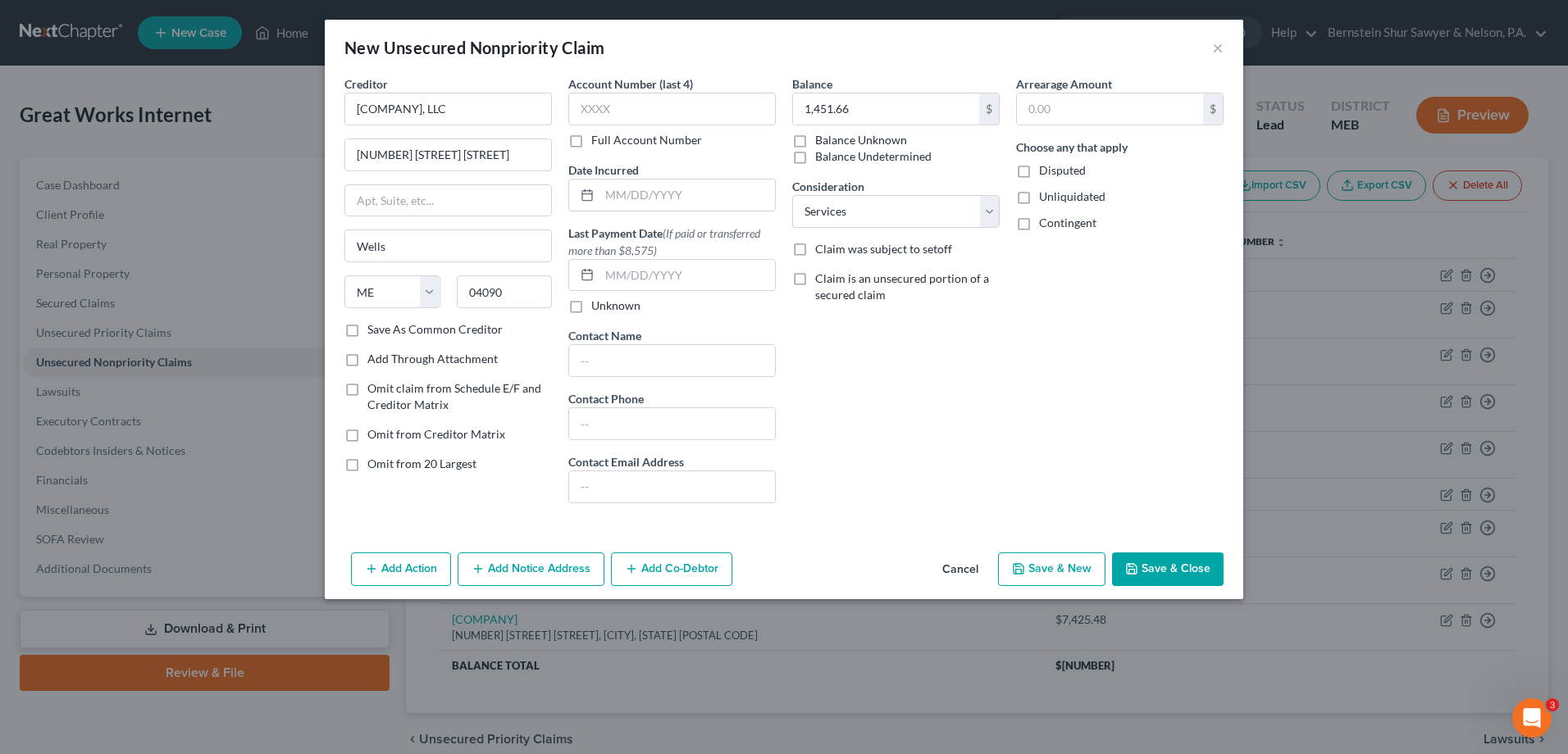click on "Save & Close" at bounding box center [1168, 570] 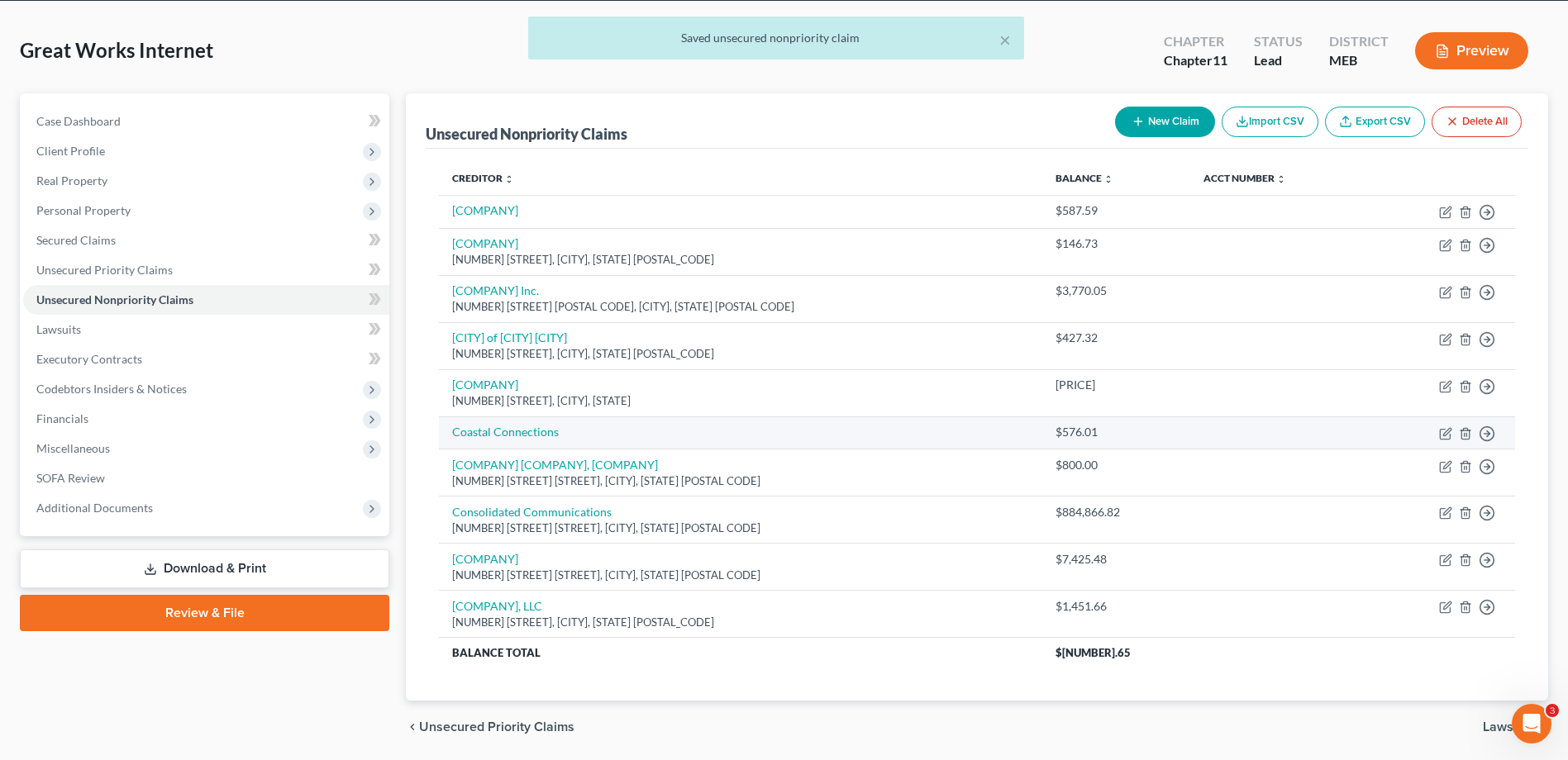scroll, scrollTop: 83, scrollLeft: 0, axis: vertical 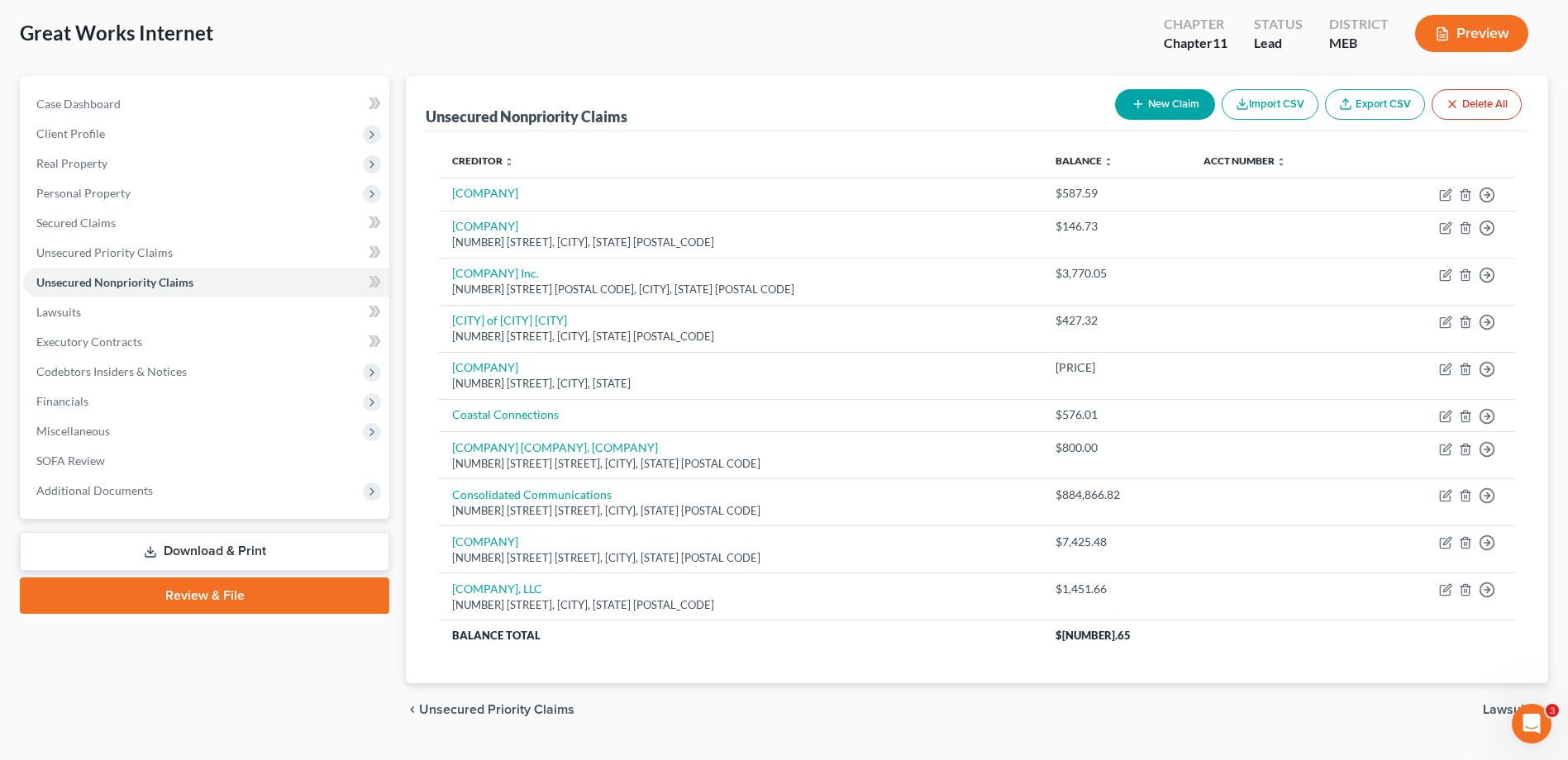 click on "New Claim" at bounding box center (1165, 104) 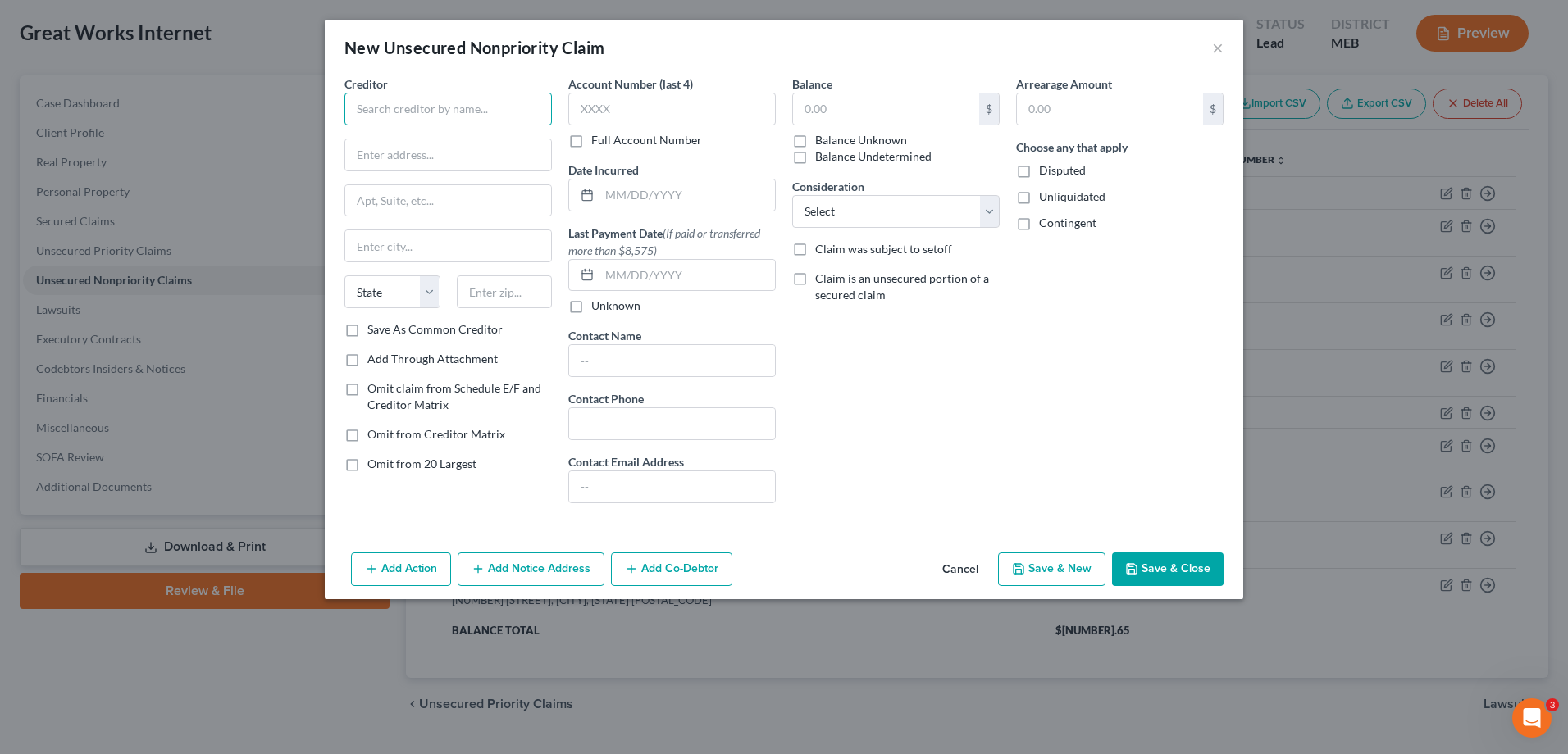 click at bounding box center [448, 109] 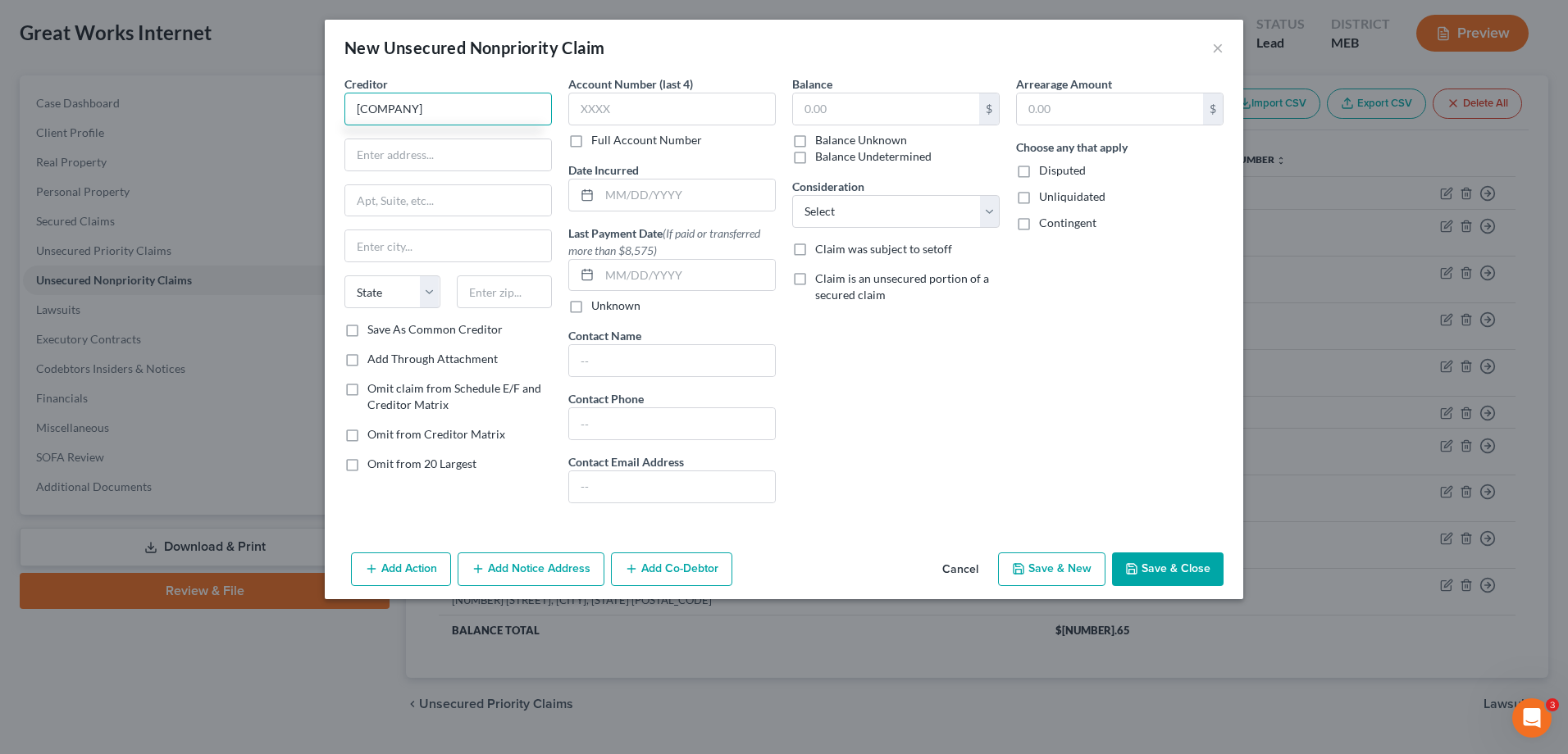 type on "[COMPANY]" 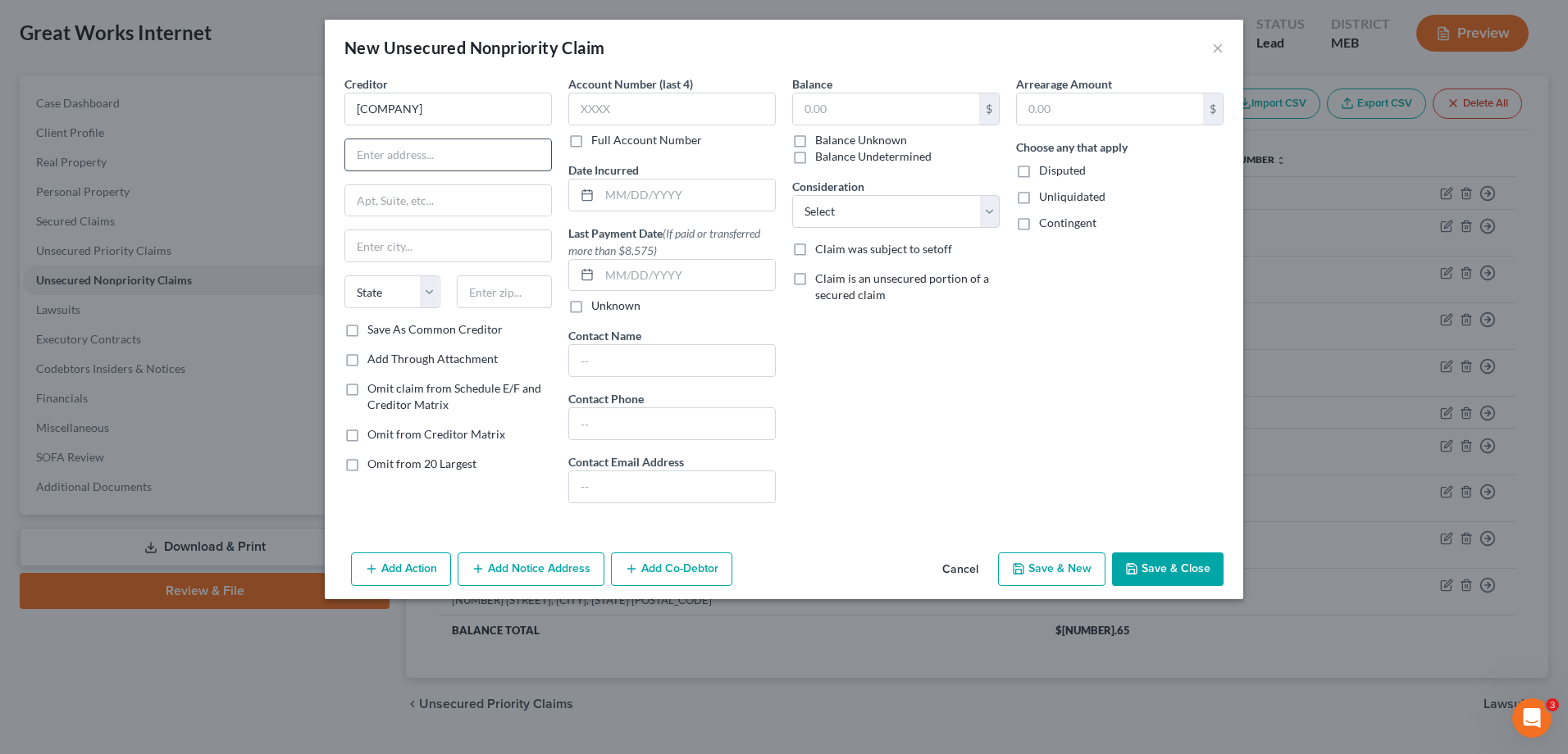 click at bounding box center [448, 155] 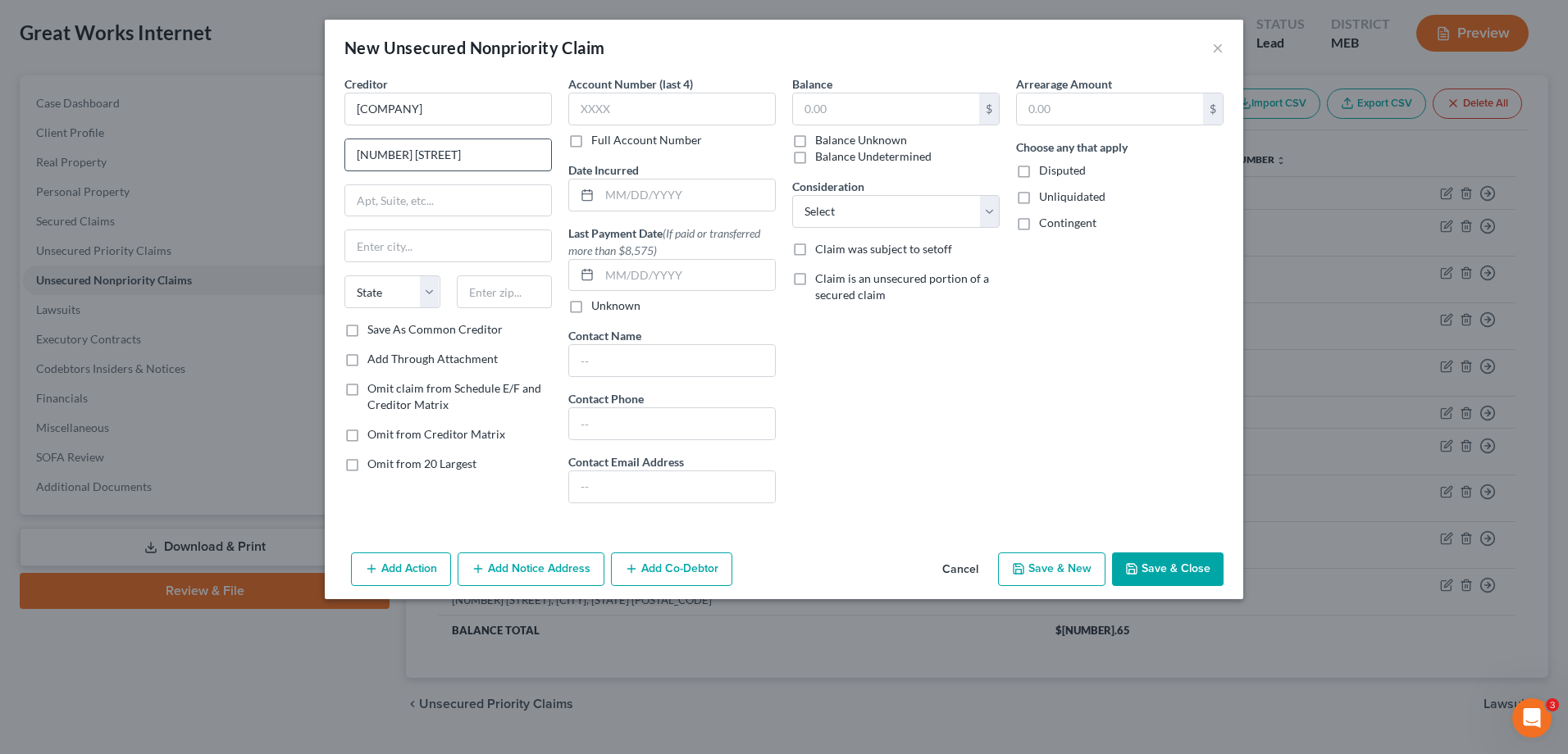 type on "[NUMBER] [STREET]" 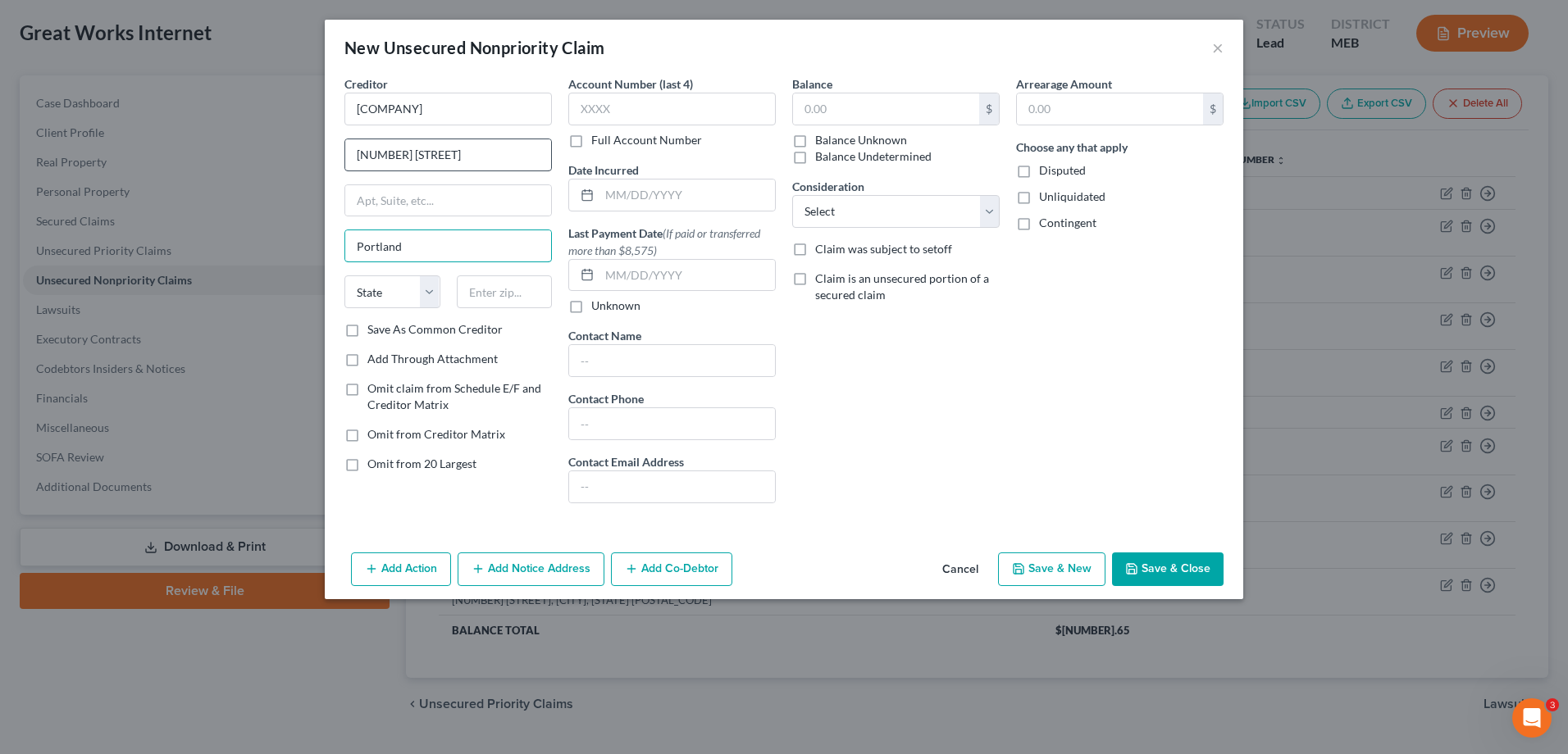 type on "Portland" 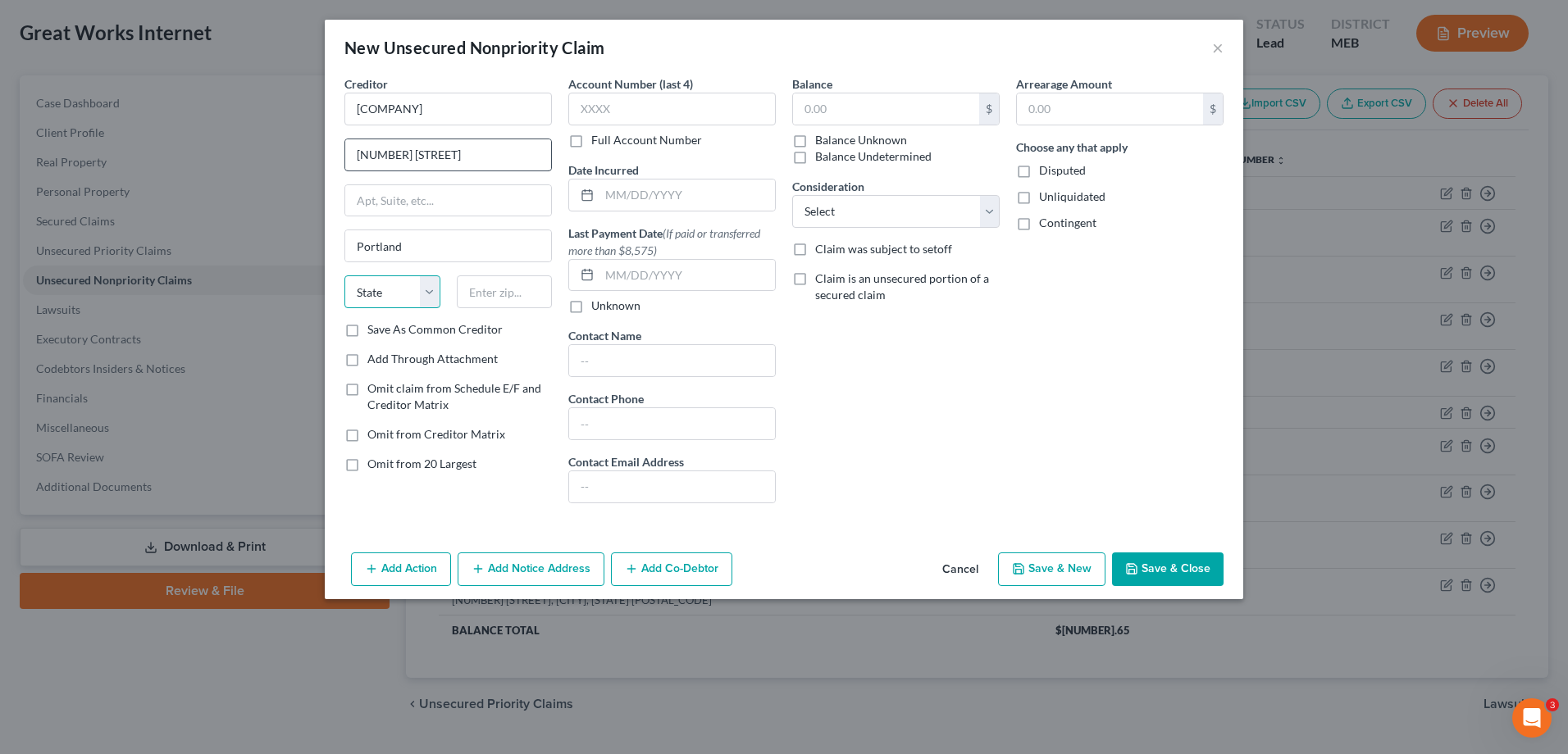 select on "20" 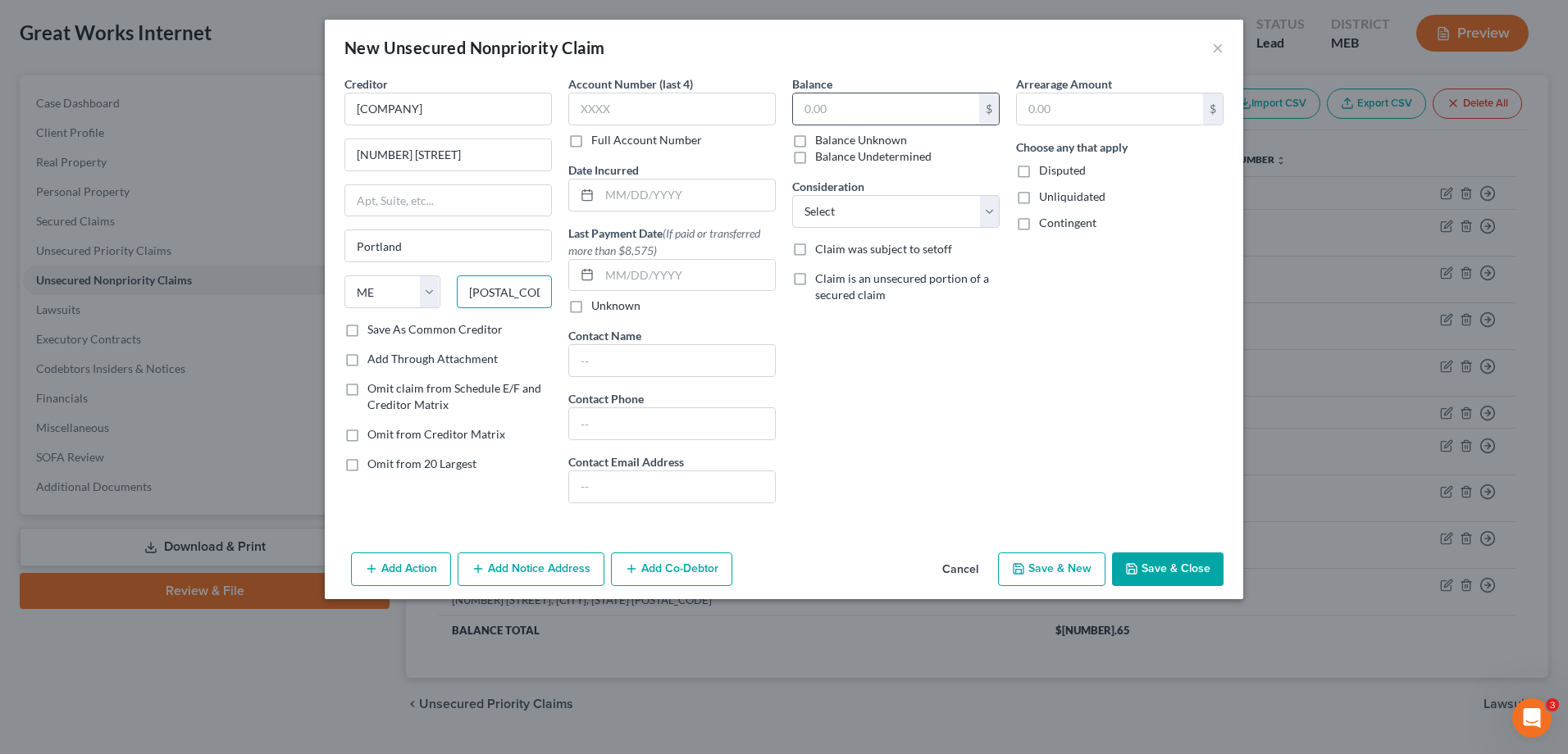 type on "[POSTAL_CODE]" 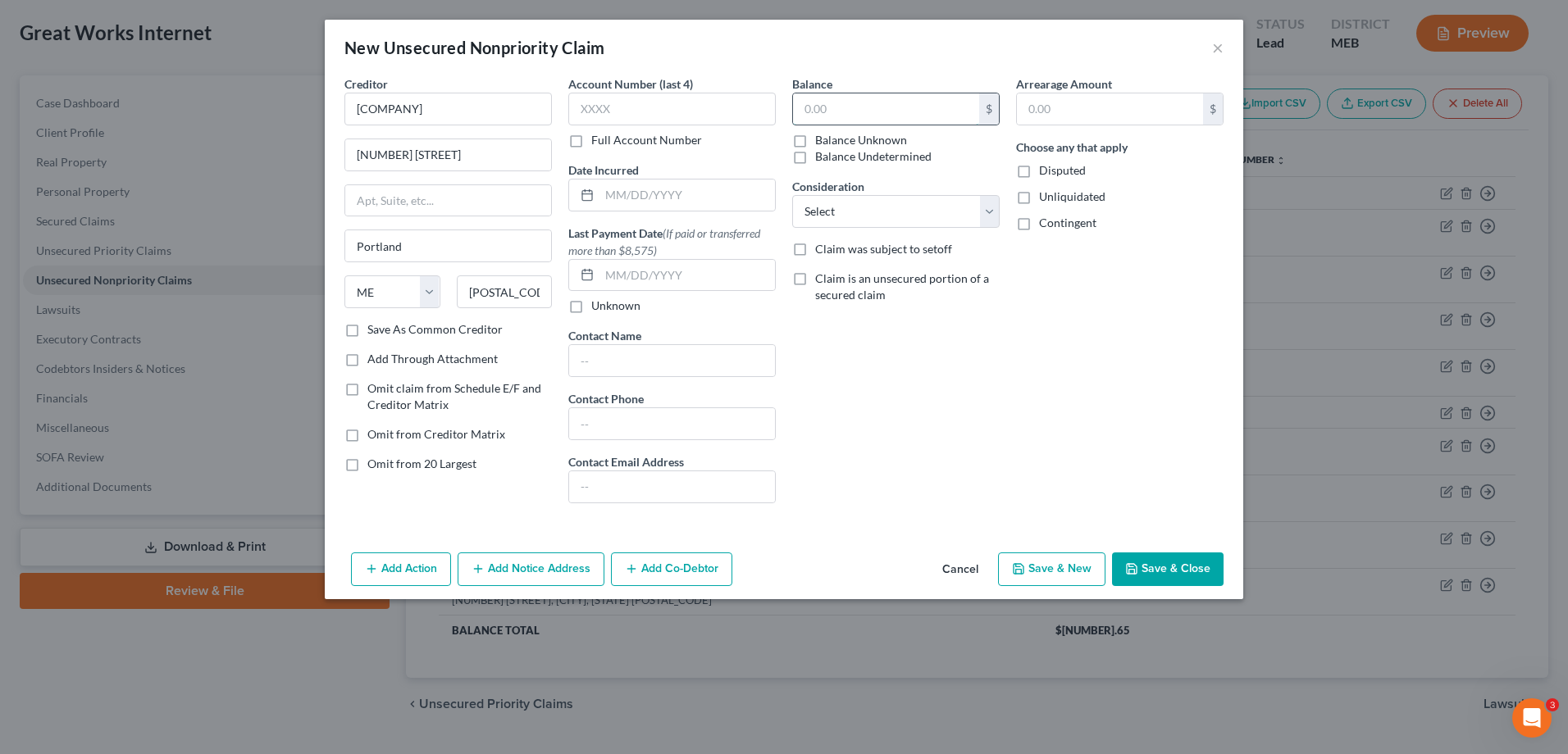 click at bounding box center (886, 109) 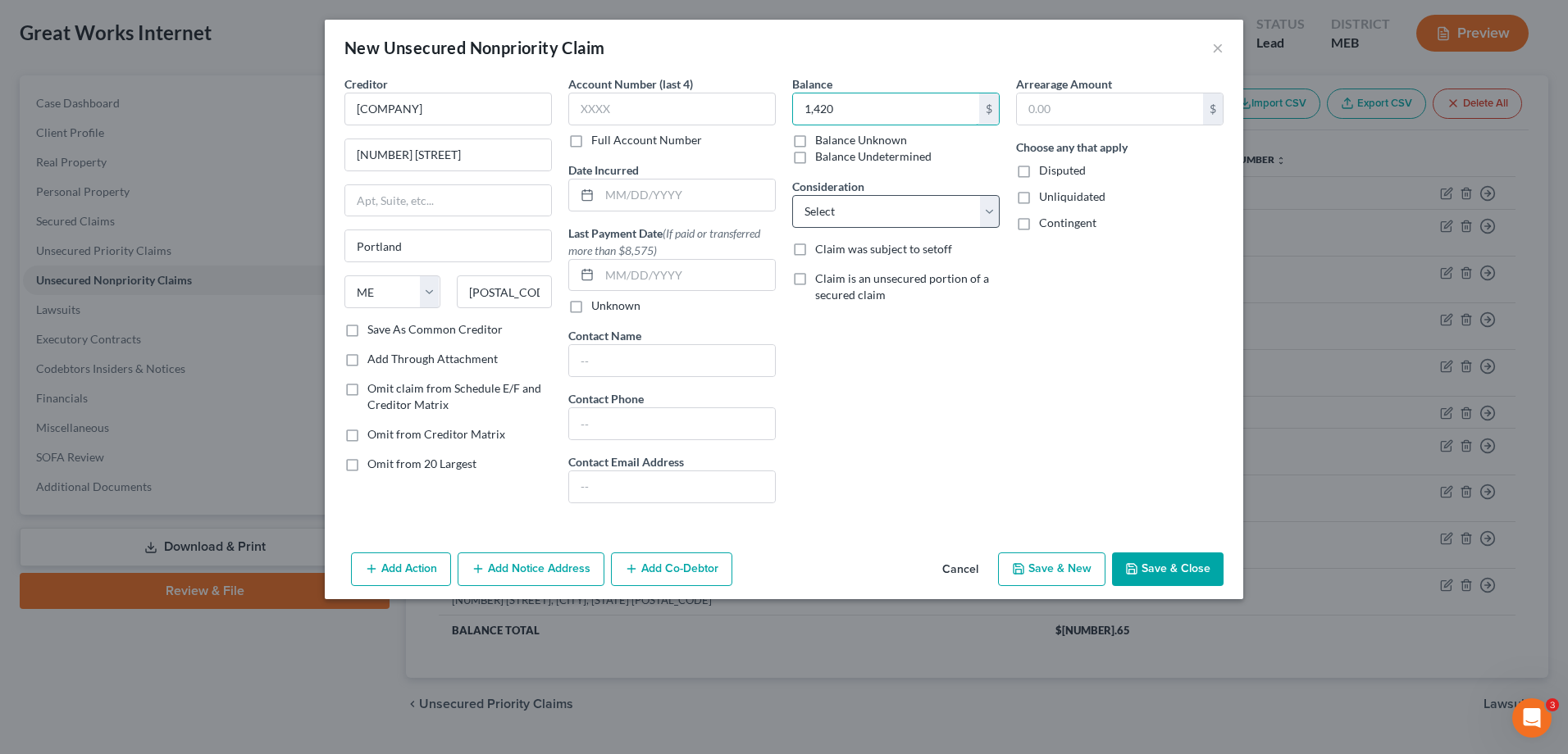 type on "1,420" 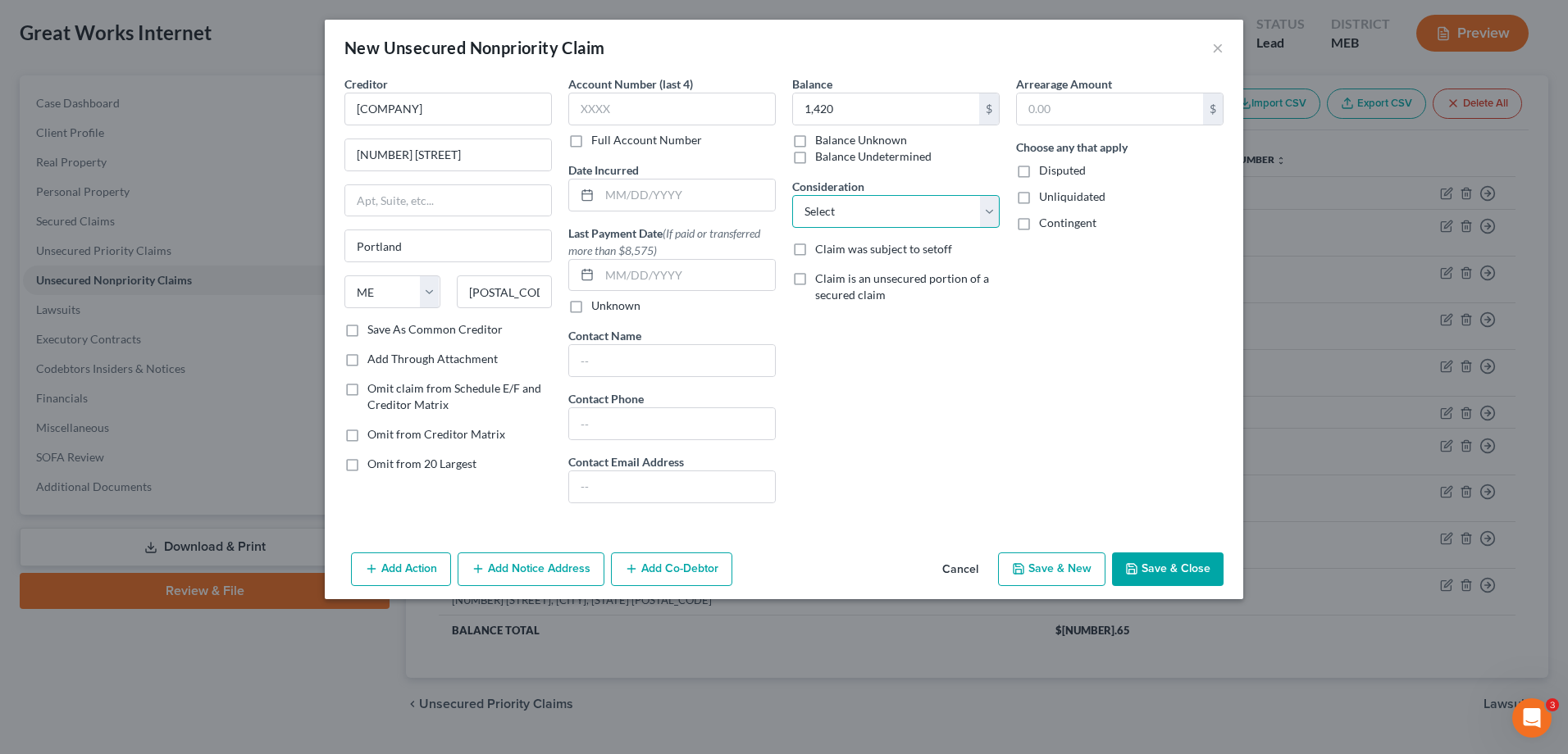 click on "Select Cable / Satellite Services Collection Agency Credit Card Debt Debt Counseling / Attorneys Deficiency Balance Home / Car Repairs Income Taxes Judgment Liens Monies Loaned / Advanced Mortgage Obligation To Pensions Other Overdrawn Bank Account Promised To Help Pay Creditors Services Suppliers Or Vendors Telephone / Internet Services Unsecured Loan Repayments Utility Services" at bounding box center (896, 211) 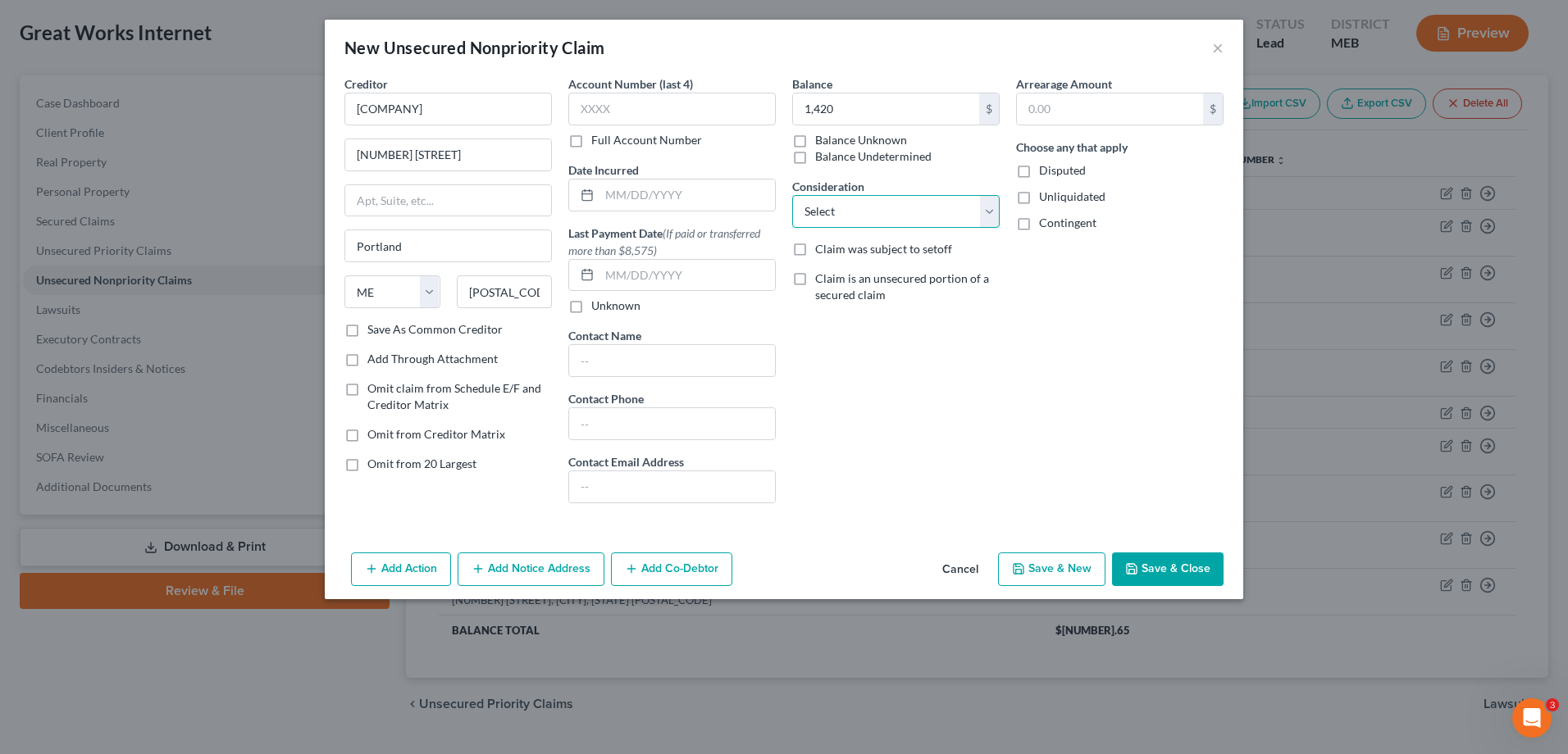 select on "14" 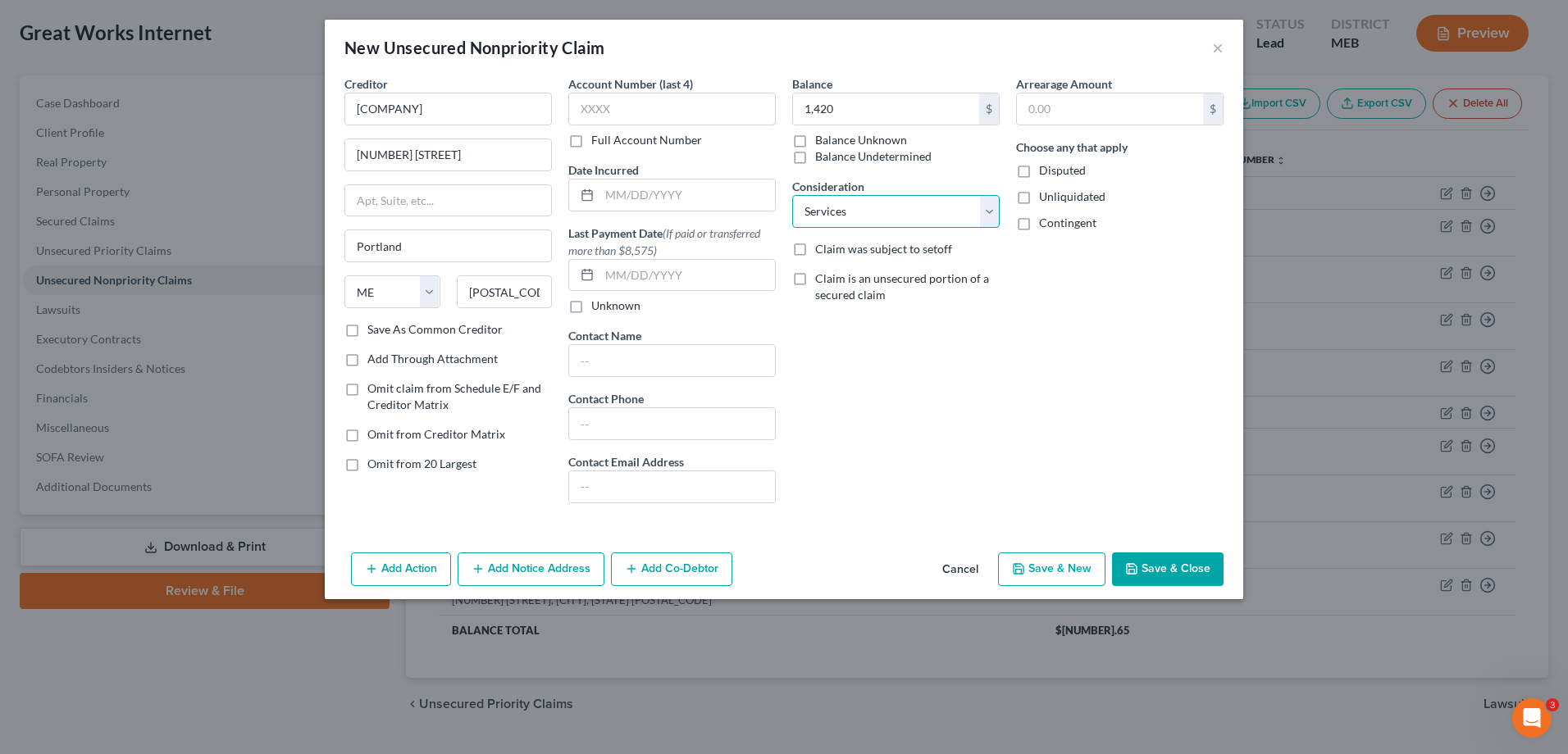 click on "Select Cable / Satellite Services Collection Agency Credit Card Debt Debt Counseling / Attorneys Deficiency Balance Home / Car Repairs Income Taxes Judgment Liens Monies Loaned / Advanced Mortgage Obligation To Pensions Other Overdrawn Bank Account Promised To Help Pay Creditors Services Suppliers Or Vendors Telephone / Internet Services Unsecured Loan Repayments Utility Services" at bounding box center (896, 211) 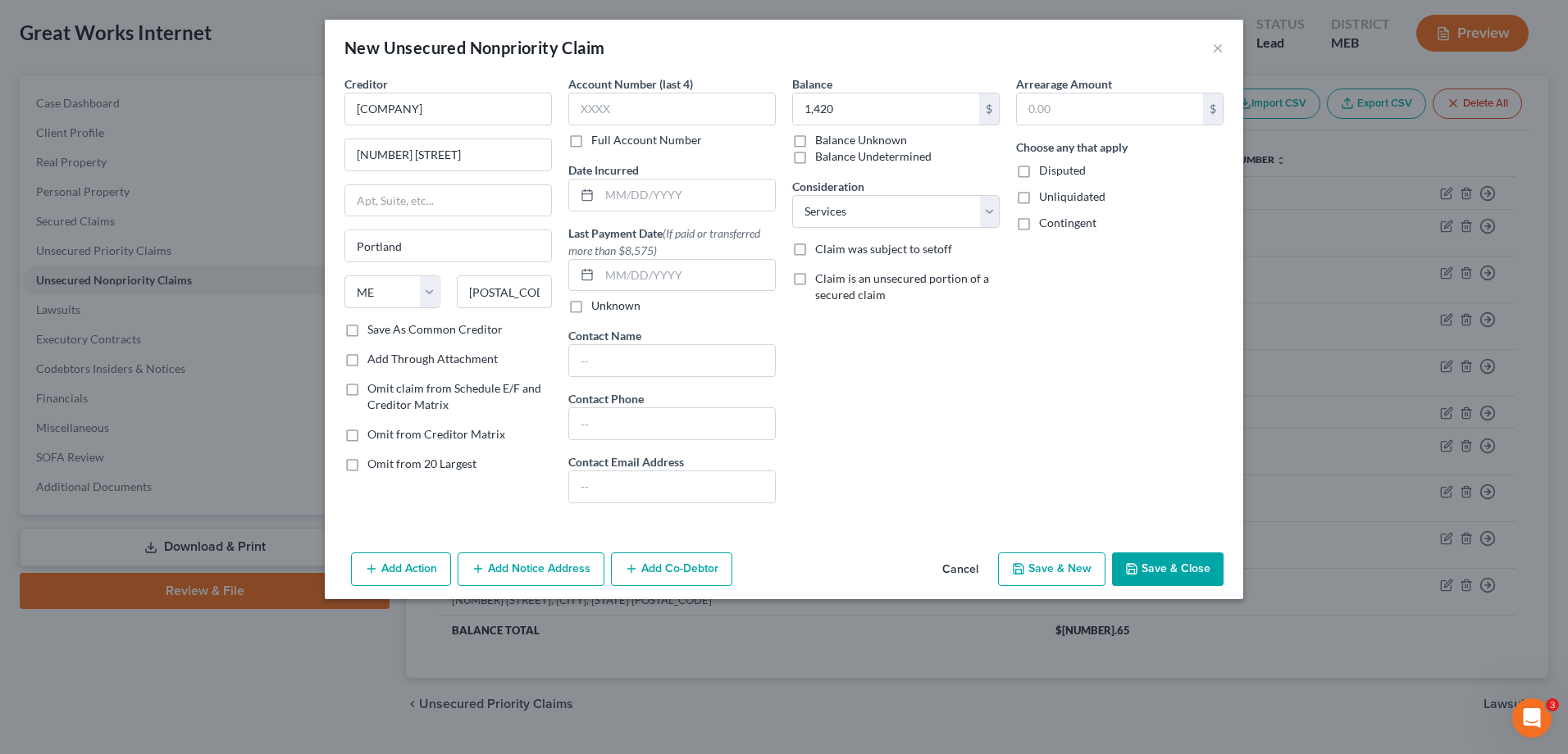 click on "Save & Close" at bounding box center [1168, 570] 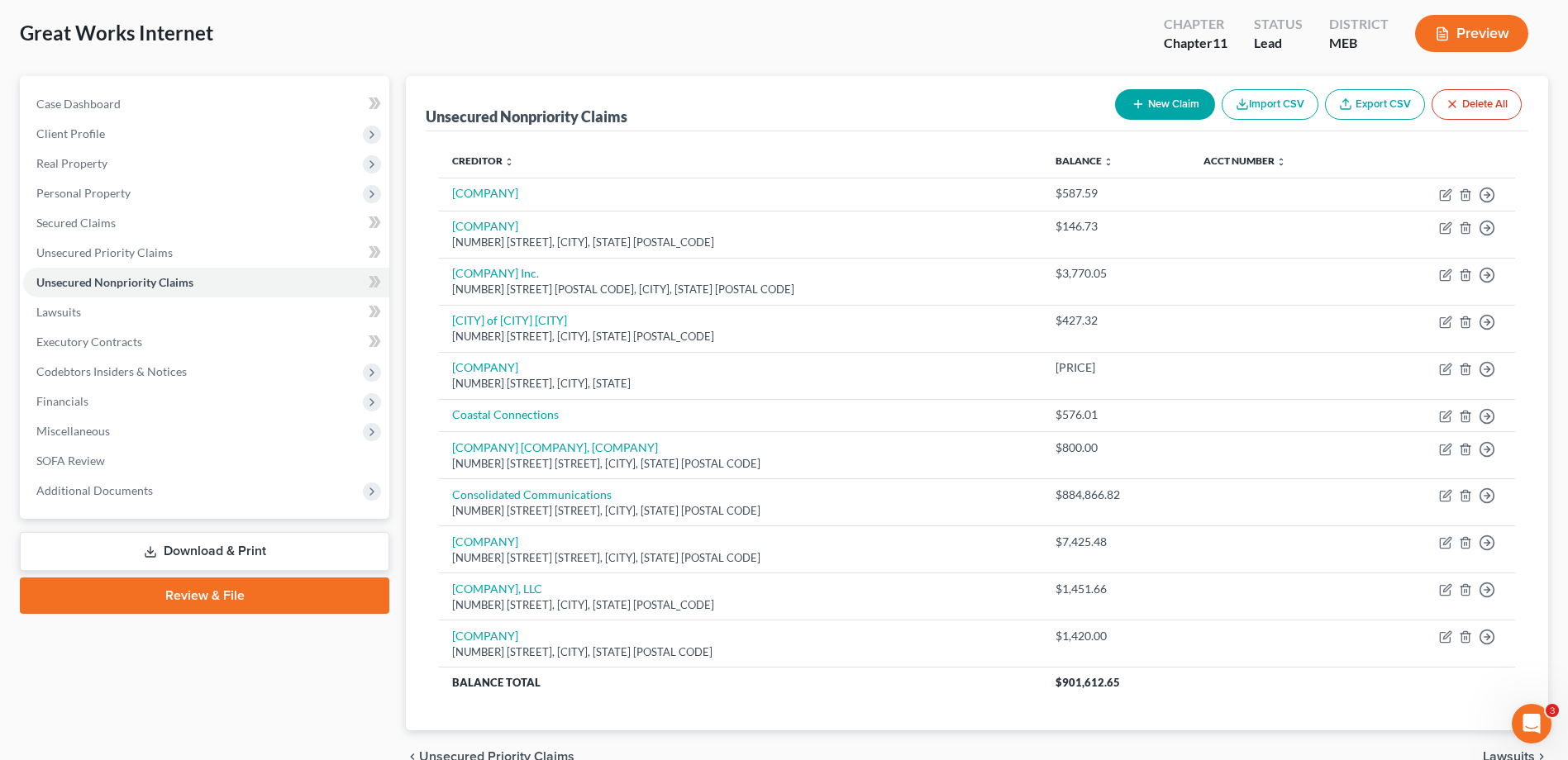 click 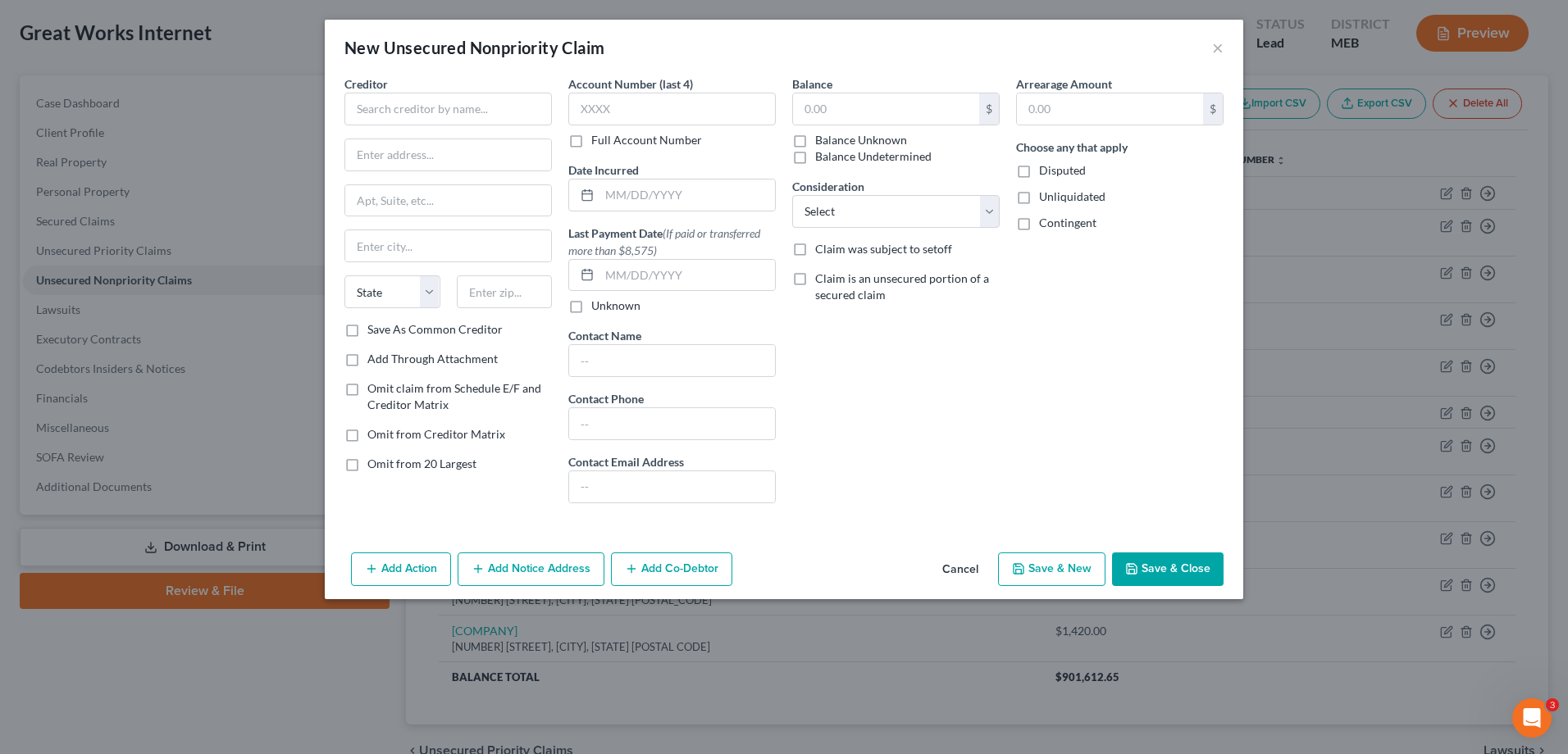 click on "Creditor *                         State AL AK AR AZ CA CO CT DE DC FL GA GU HI ID IL IN IA KS KY LA ME MD MA MI MN MS MO MT NC ND NE NV NH NJ NM NY OH OK OR PA PR RI SC SD TN TX UT VI VA VT WA WV WI WY" at bounding box center (448, 198) 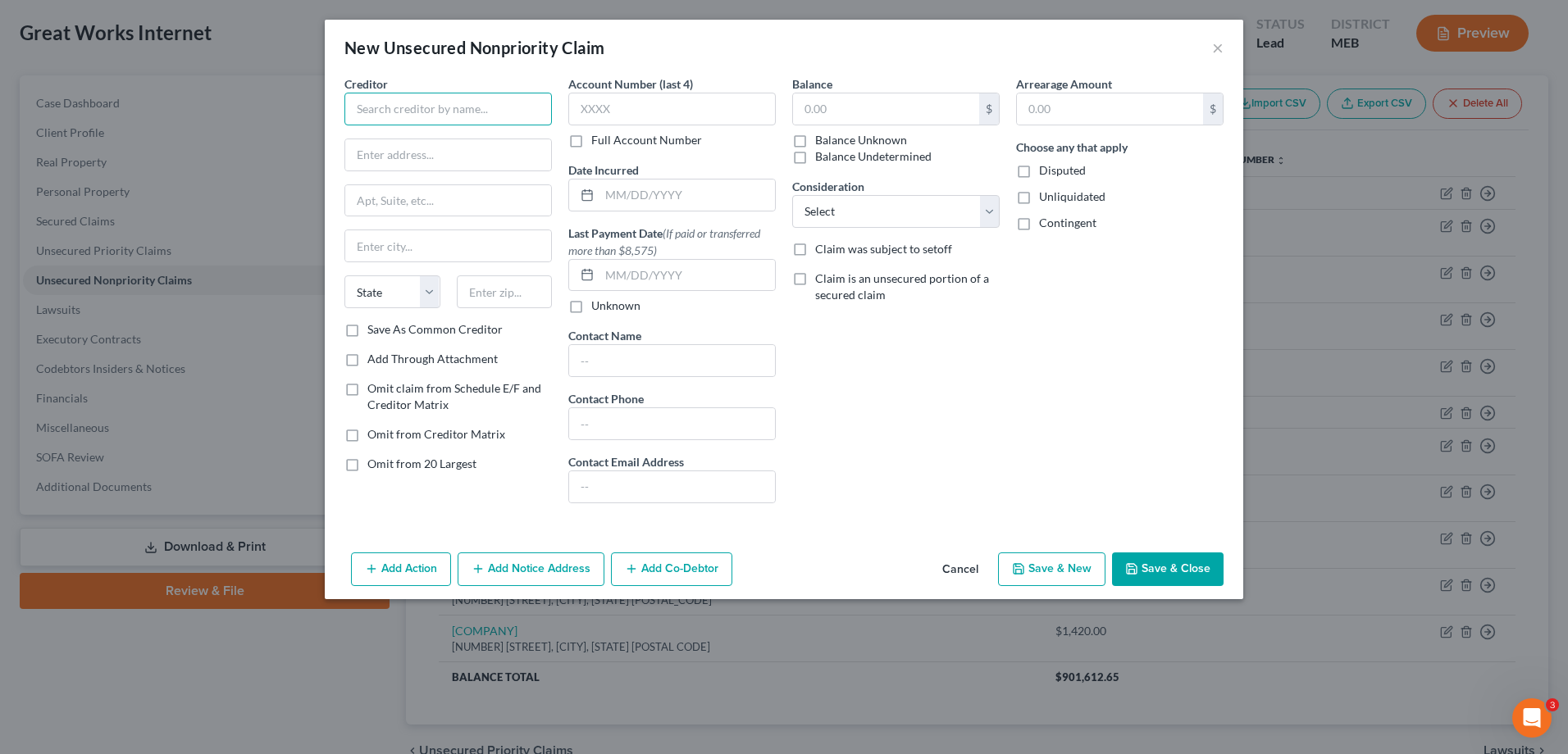 click at bounding box center [448, 109] 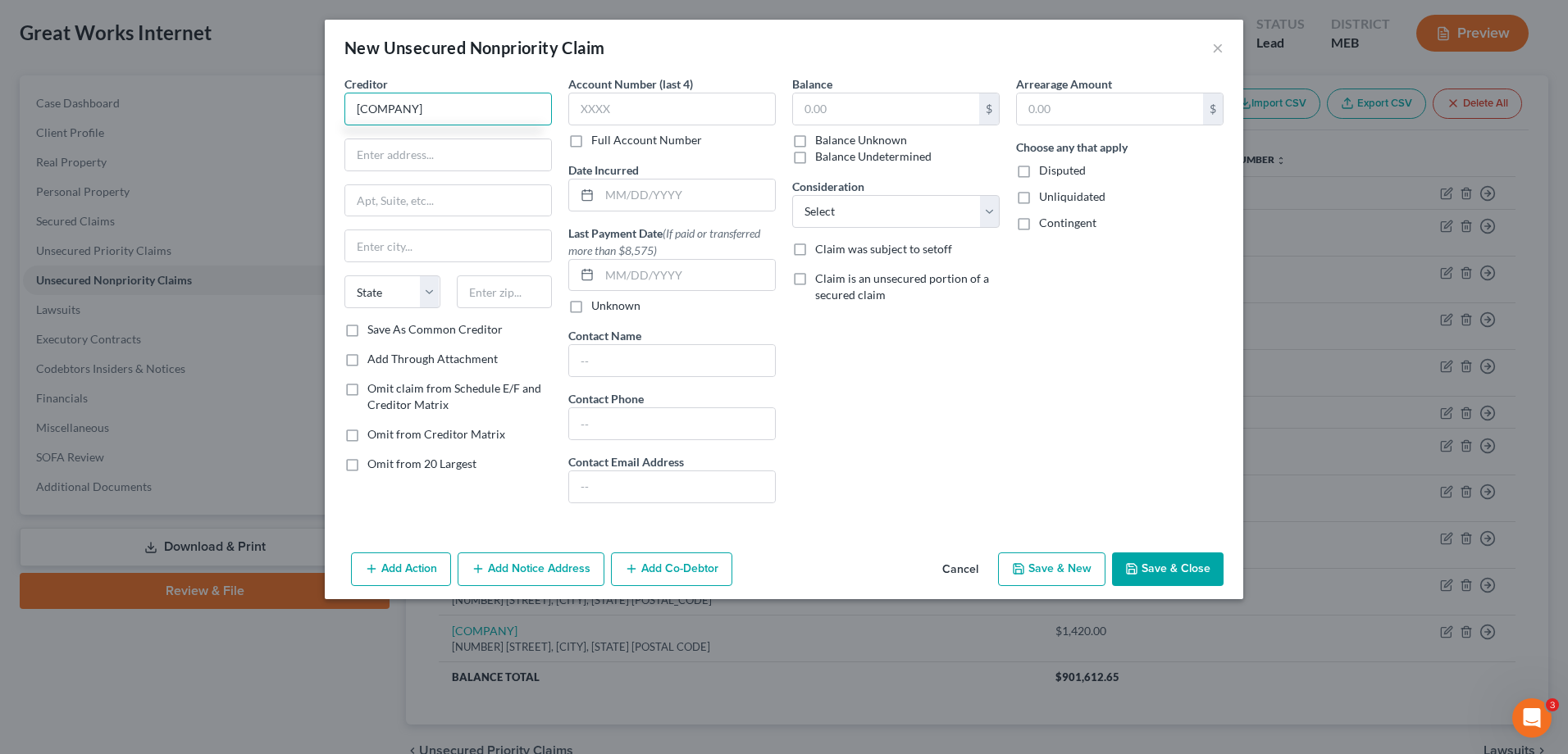 type on "[COMPANY]" 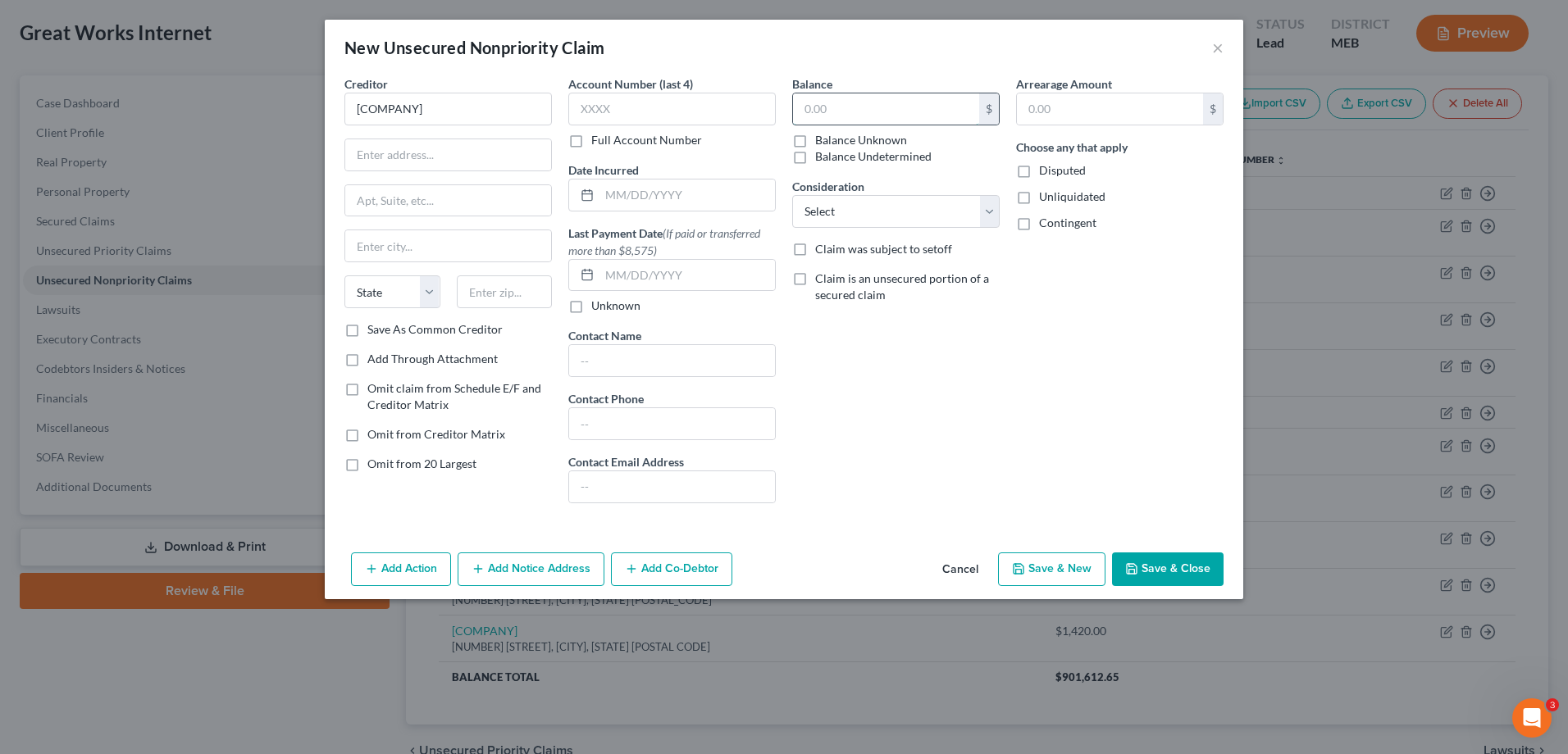 click at bounding box center [886, 109] 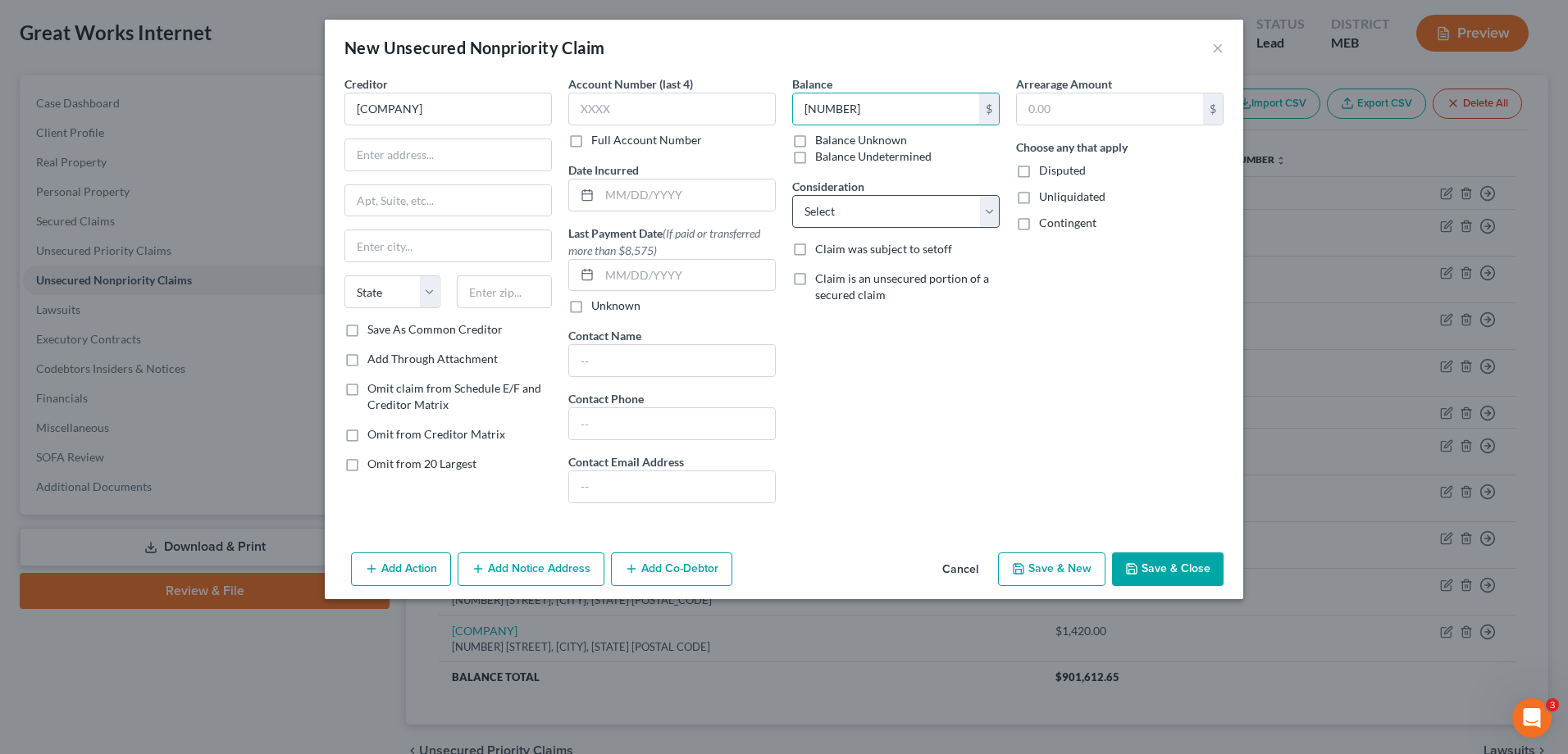 type on "[NUMBER]" 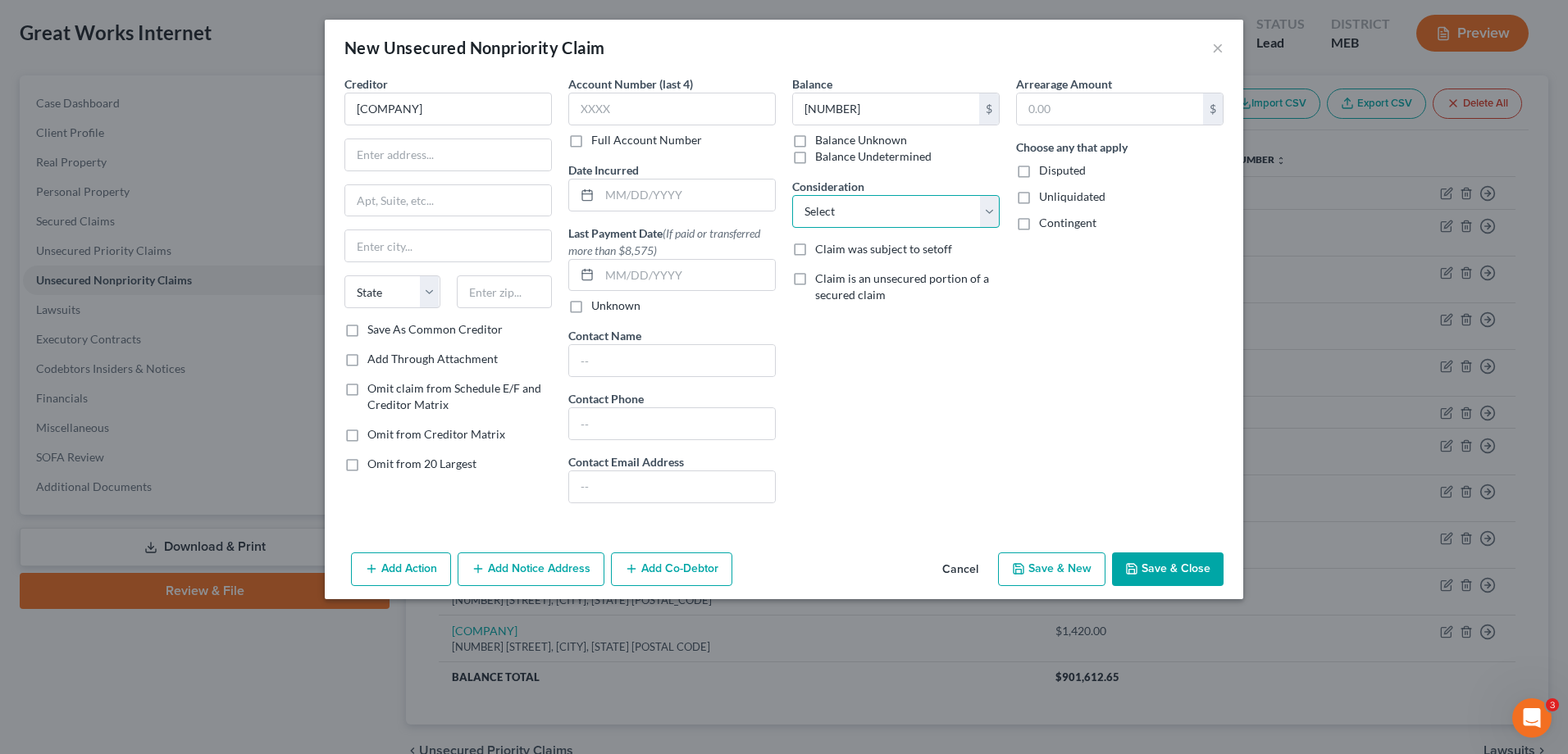 click on "Select Cable / Satellite Services Collection Agency Credit Card Debt Debt Counseling / Attorneys Deficiency Balance Home / Car Repairs Income Taxes Judgment Liens Monies Loaned / Advanced Mortgage Obligation To Pensions Other Overdrawn Bank Account Promised To Help Pay Creditors Services Suppliers Or Vendors Telephone / Internet Services Unsecured Loan Repayments Utility Services" at bounding box center [896, 211] 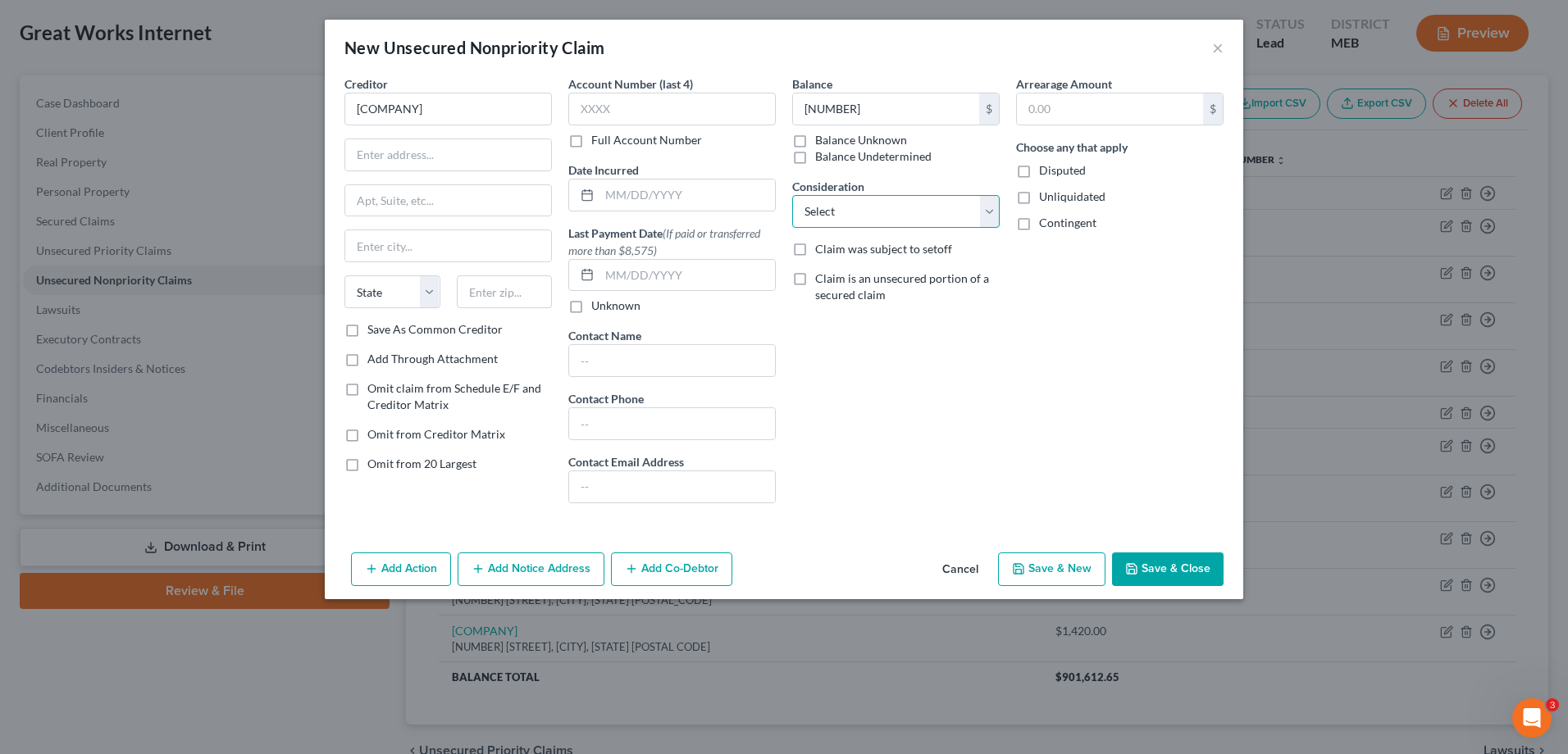 select on "14" 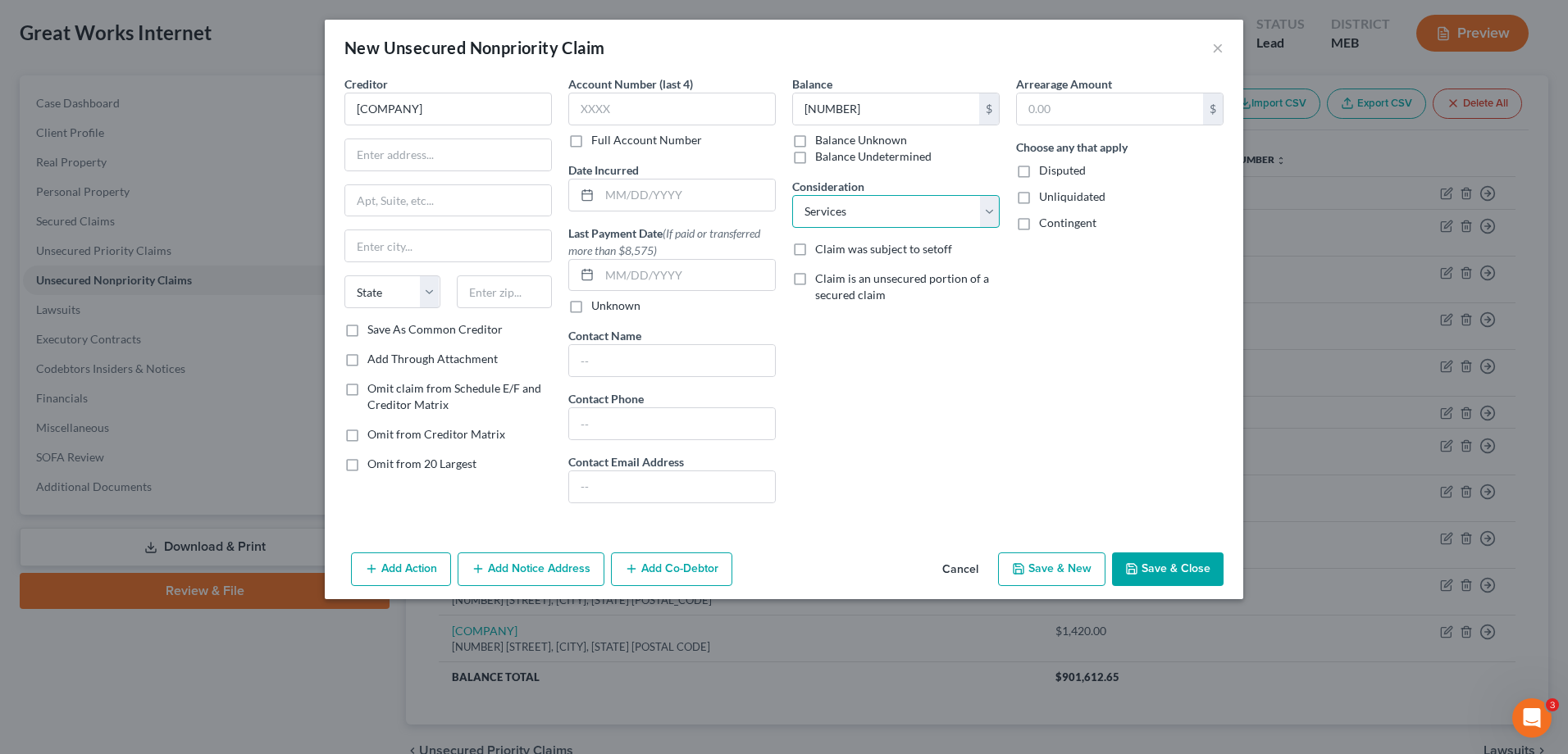 click on "Select Cable / Satellite Services Collection Agency Credit Card Debt Debt Counseling / Attorneys Deficiency Balance Home / Car Repairs Income Taxes Judgment Liens Monies Loaned / Advanced Mortgage Obligation To Pensions Other Overdrawn Bank Account Promised To Help Pay Creditors Services Suppliers Or Vendors Telephone / Internet Services Unsecured Loan Repayments Utility Services" at bounding box center (896, 211) 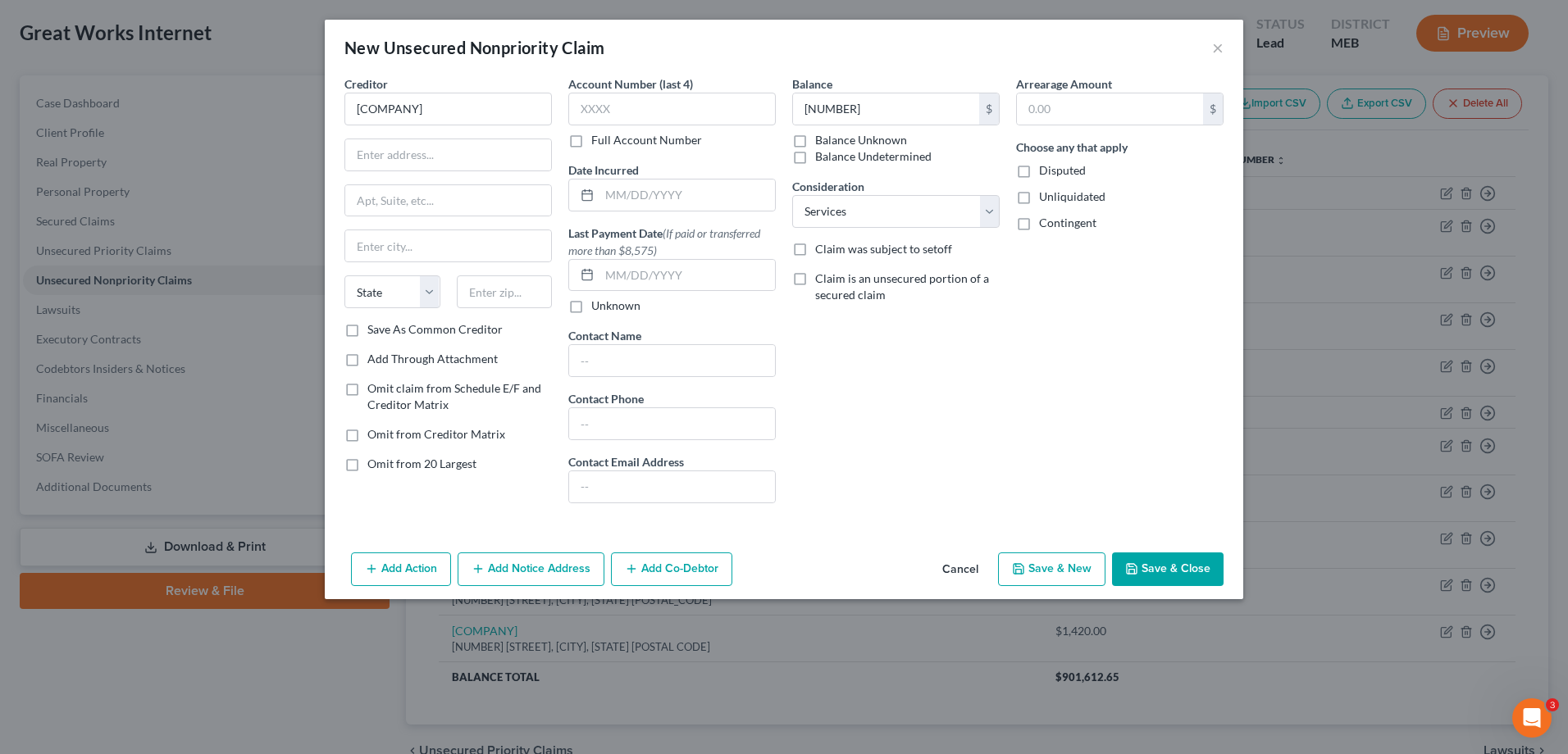 click on "Save & Close" at bounding box center (1168, 570) 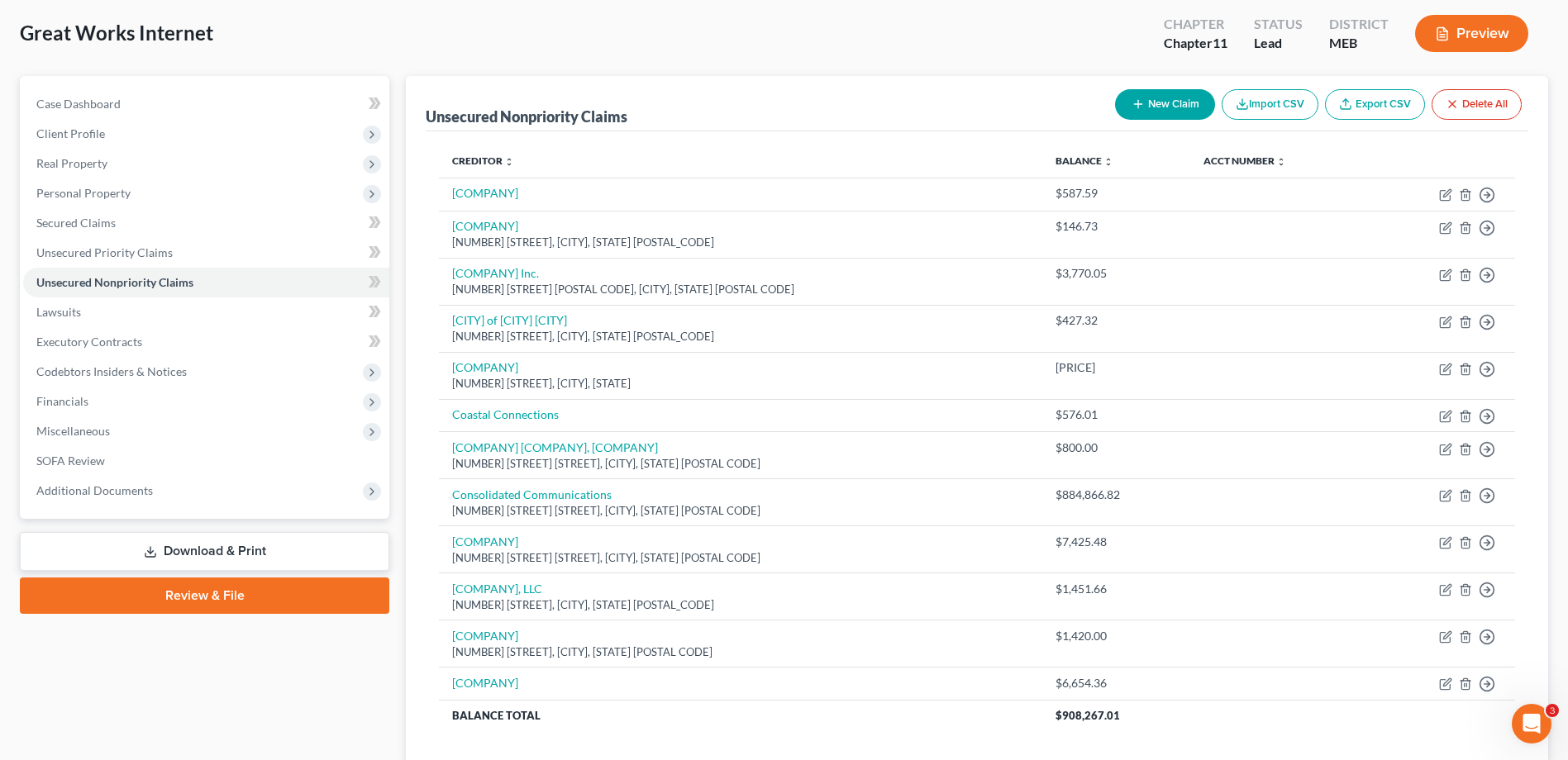 click 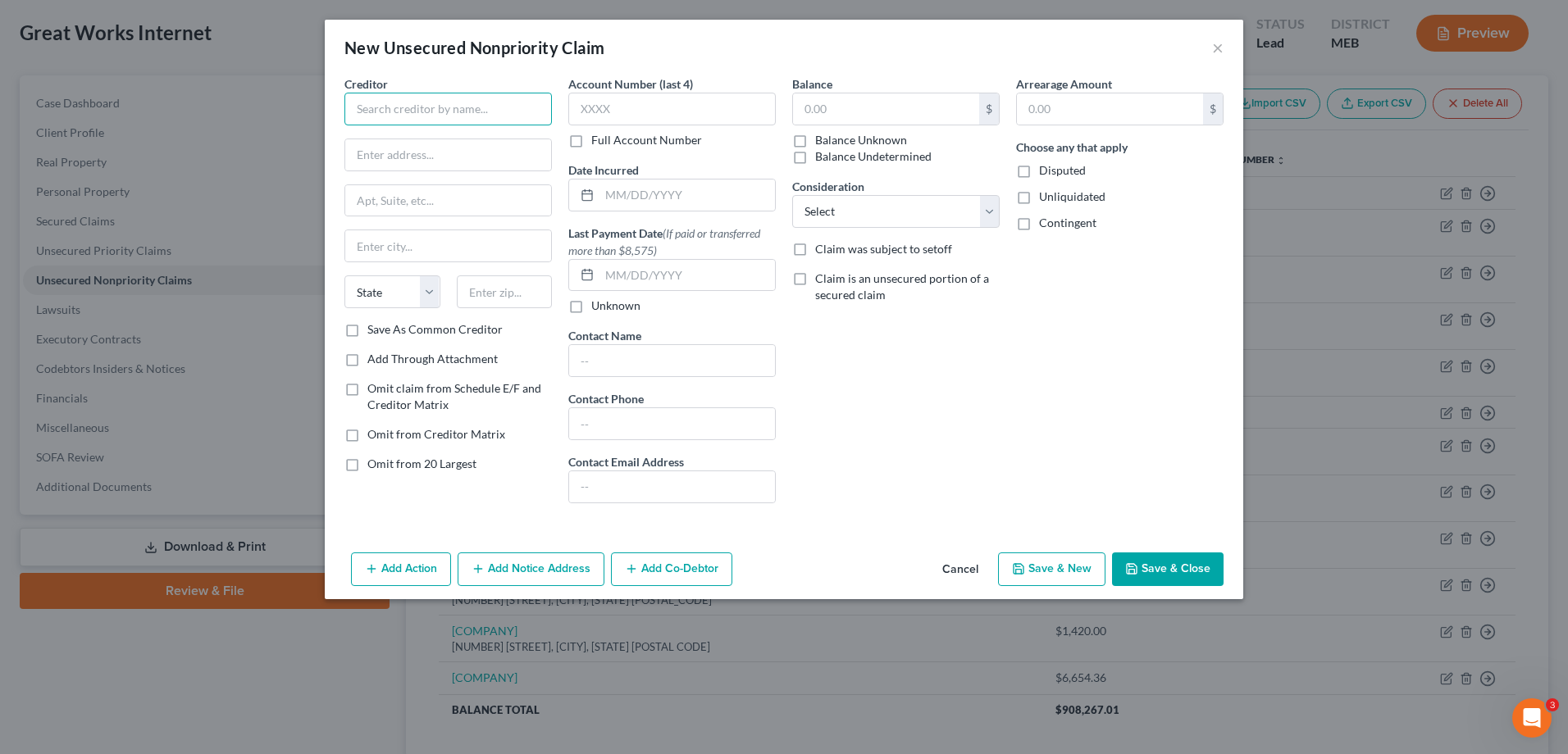 click at bounding box center [448, 109] 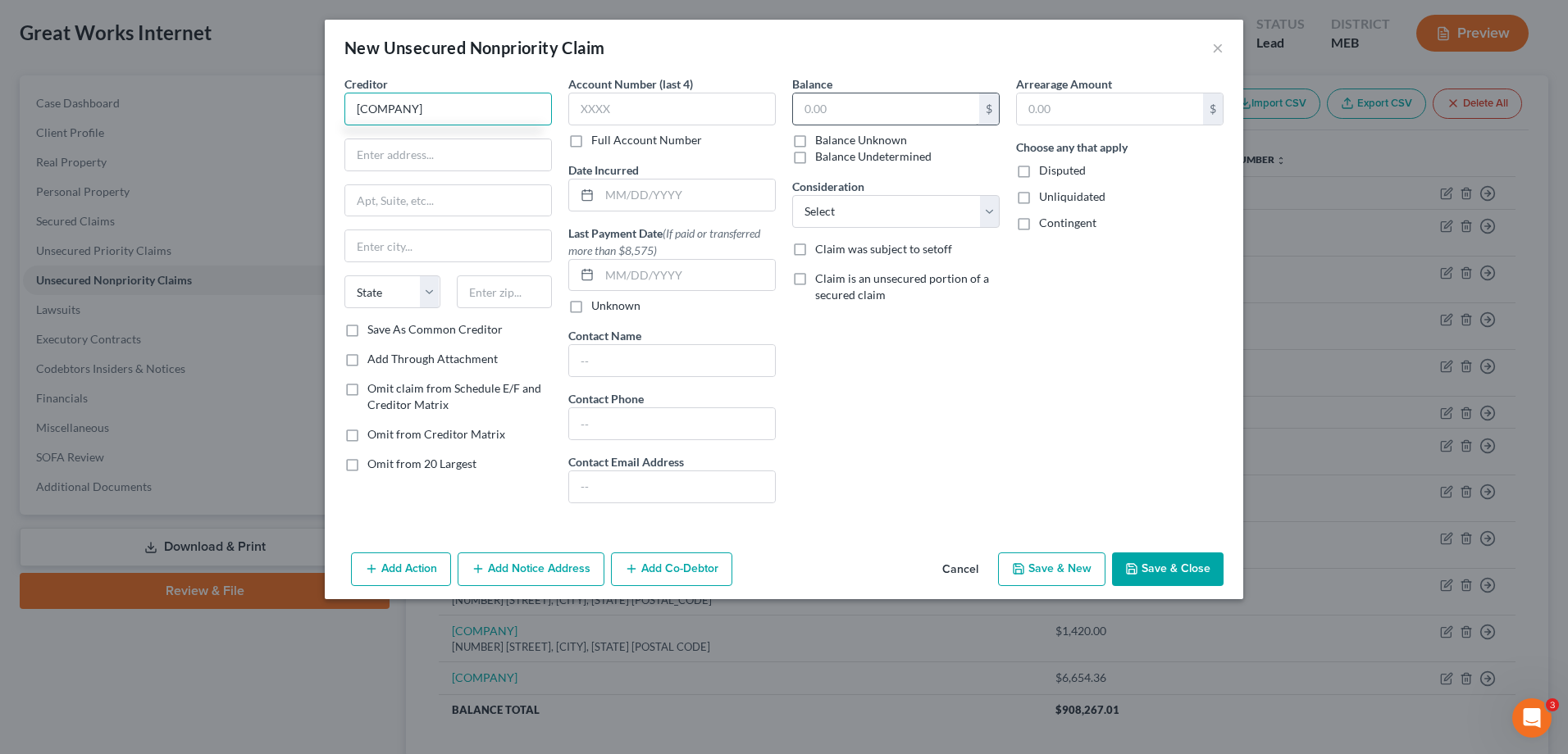 type on "[COMPANY]" 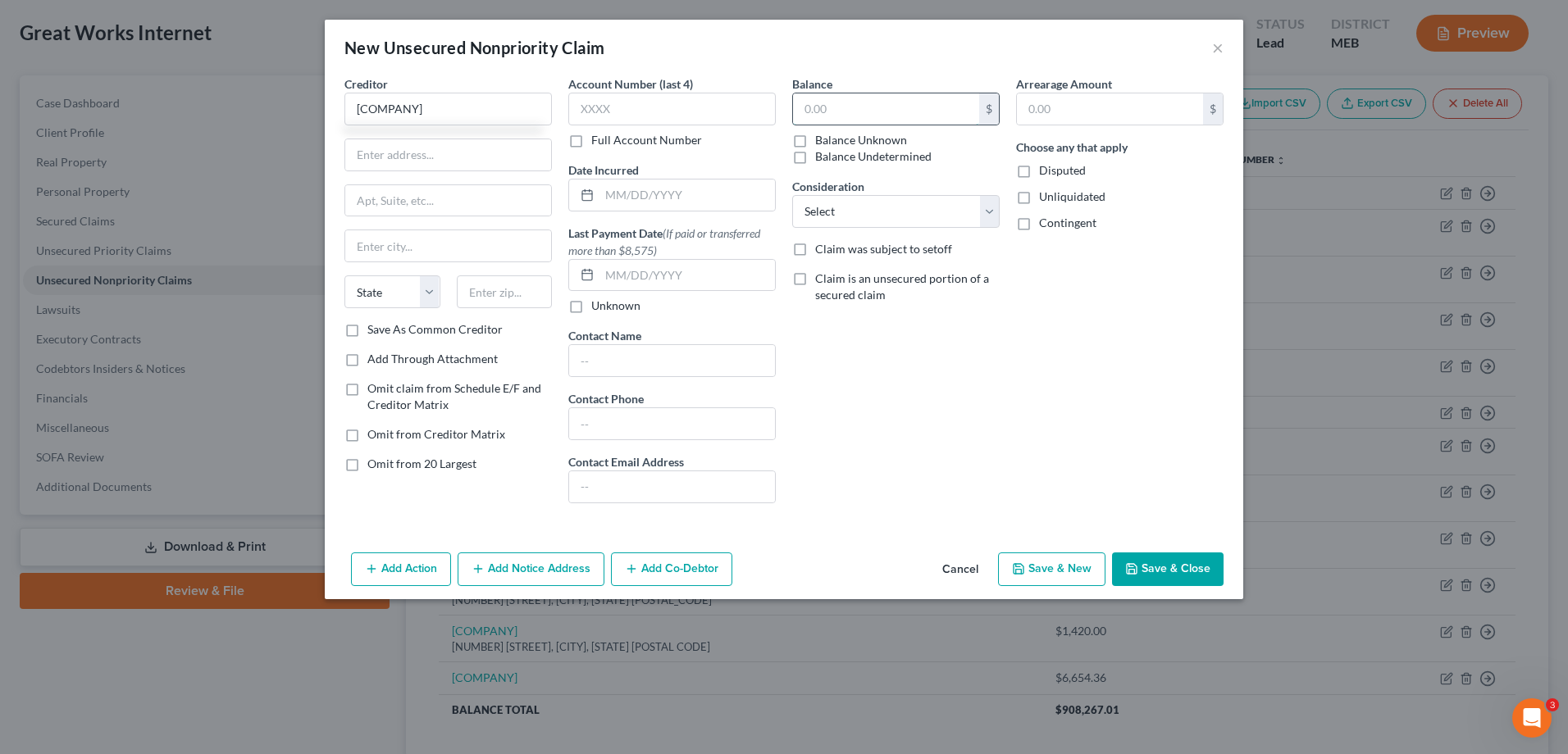 click at bounding box center [886, 109] 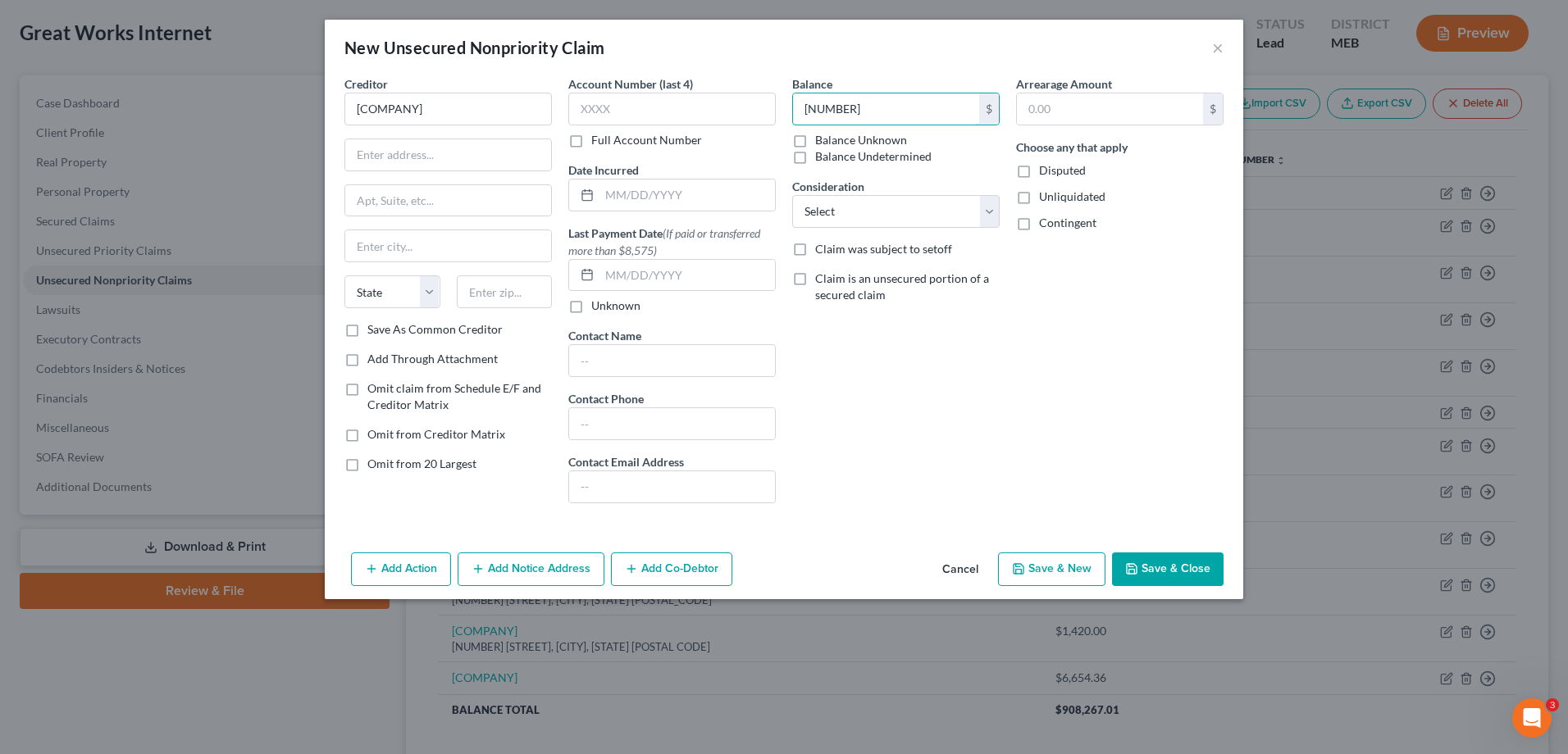 type on "[NUMBER]" 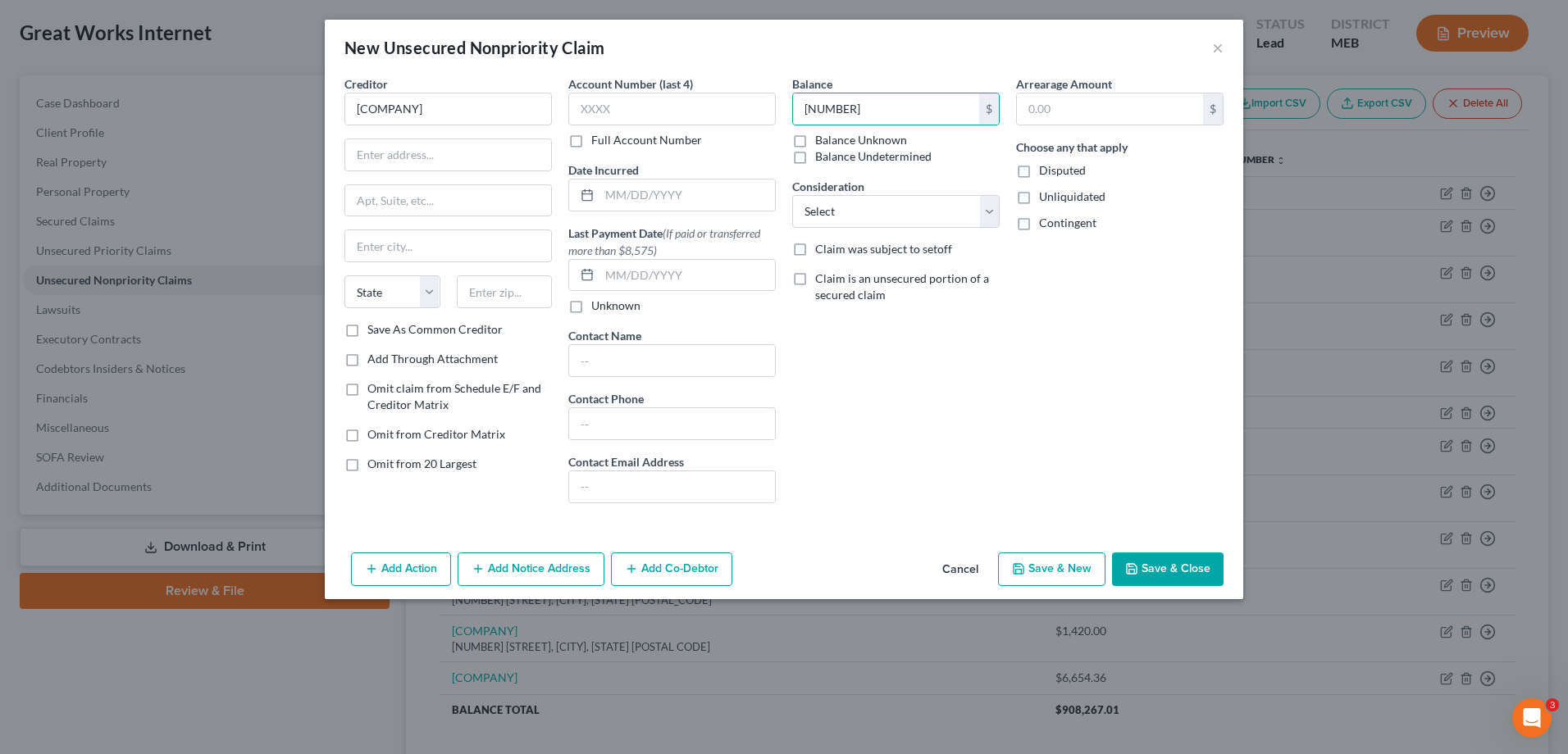click on "Save & Close" at bounding box center [1168, 570] 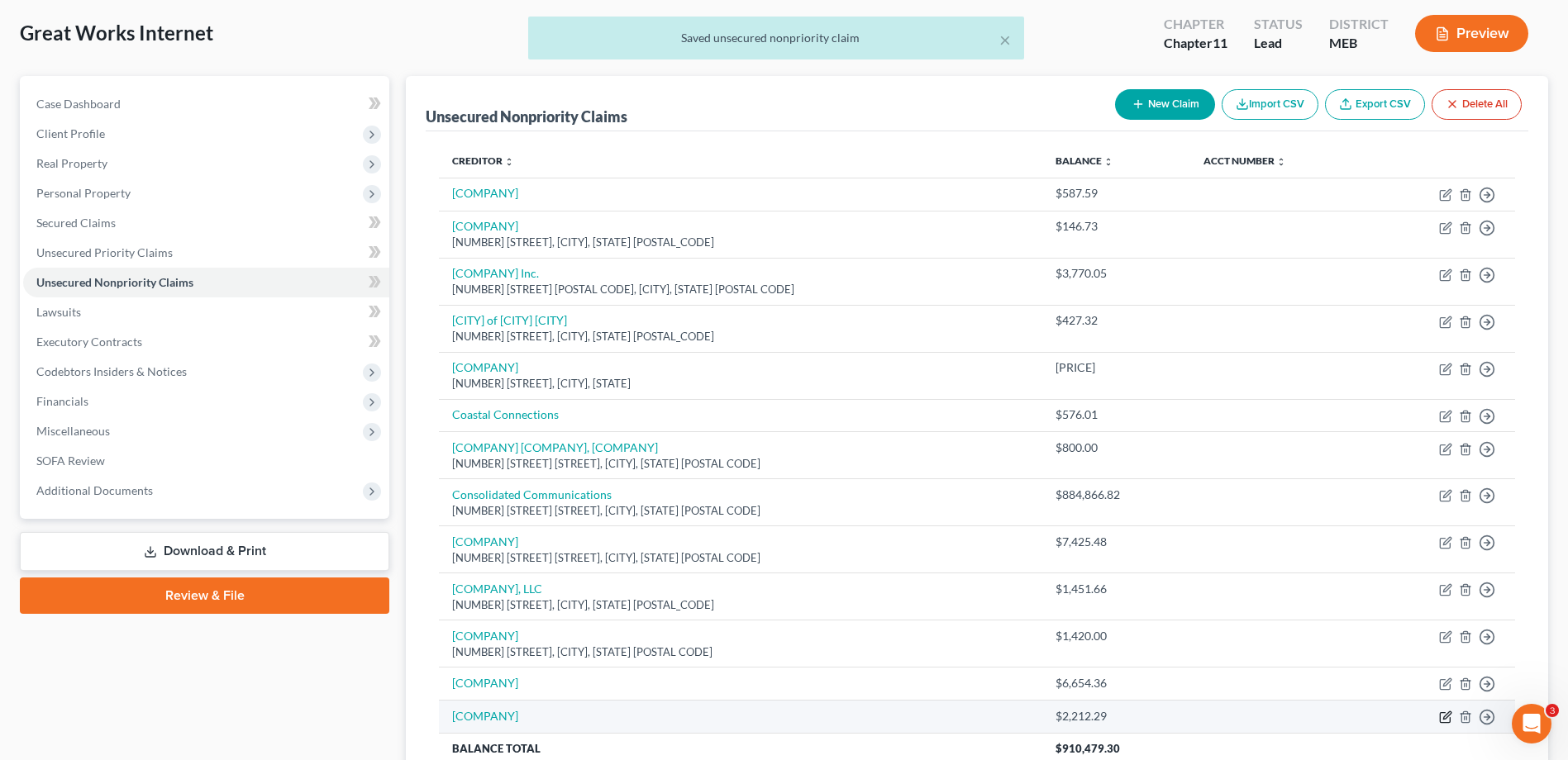 click 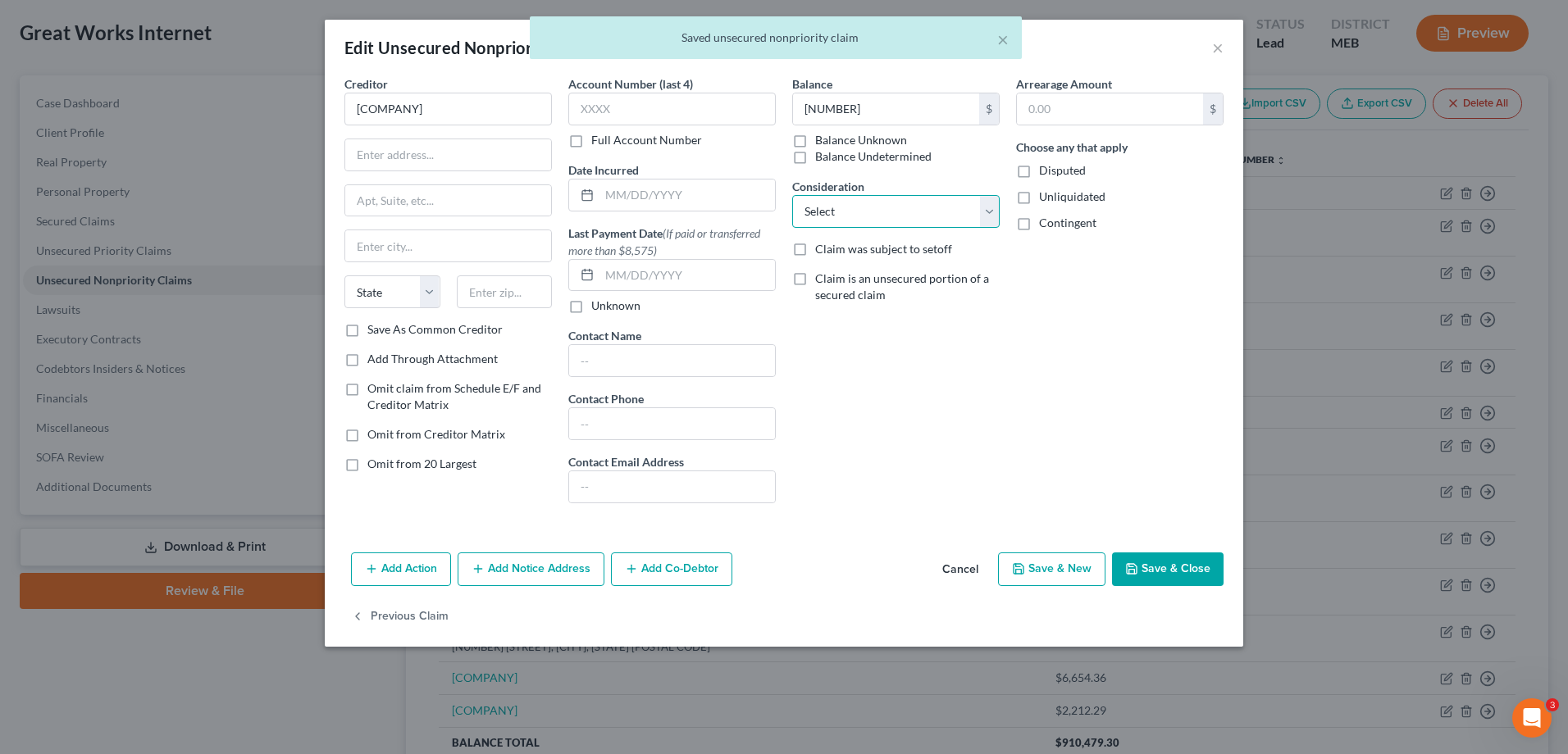 click on "Select Cable / Satellite Services Collection Agency Credit Card Debt Debt Counseling / Attorneys Deficiency Balance Home / Car Repairs Income Taxes Judgment Liens Monies Loaned / Advanced Mortgage Obligation To Pensions Other Overdrawn Bank Account Promised To Help Pay Creditors Services Suppliers Or Vendors Telephone / Internet Services Unsecured Loan Repayments Utility Services" at bounding box center (896, 211) 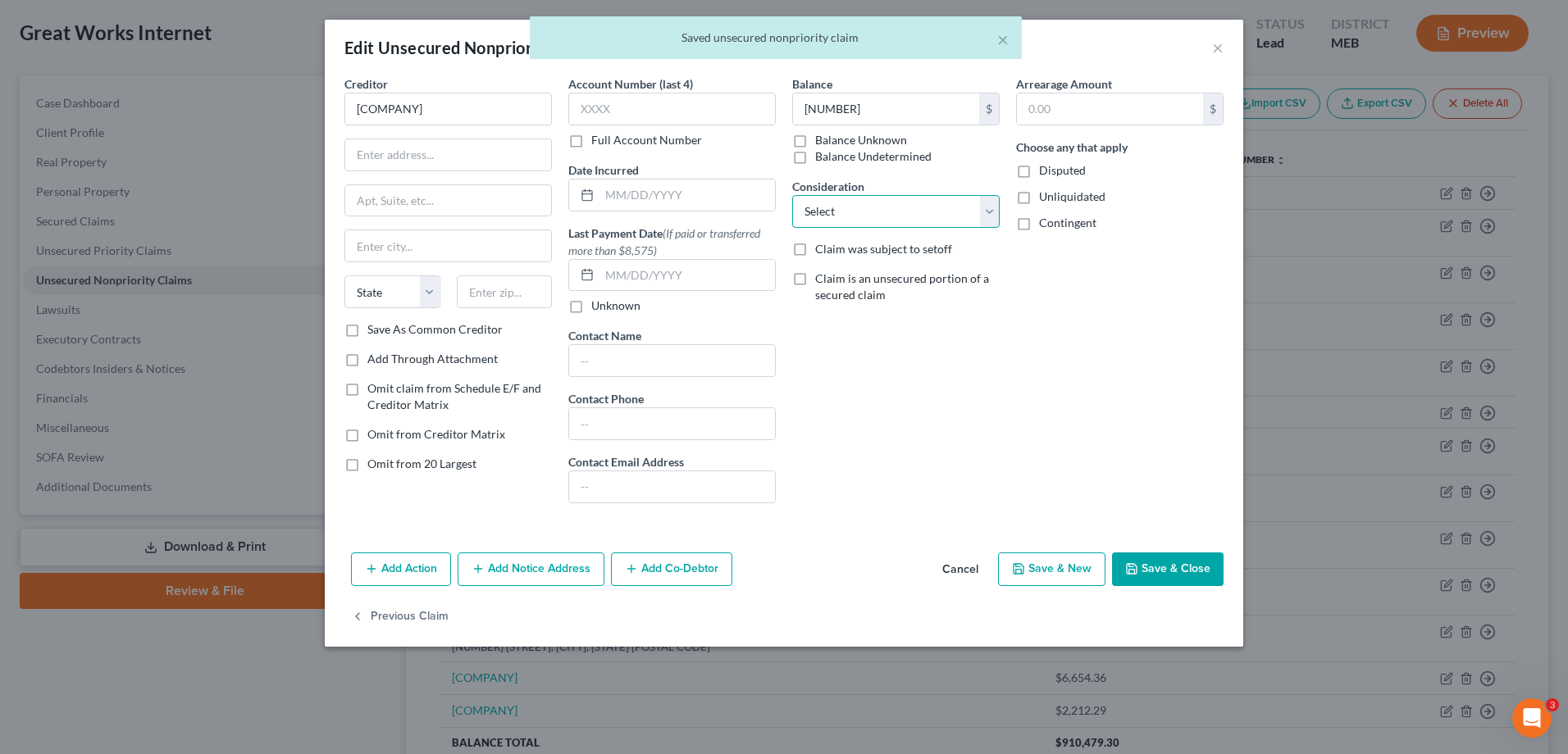 select on "14" 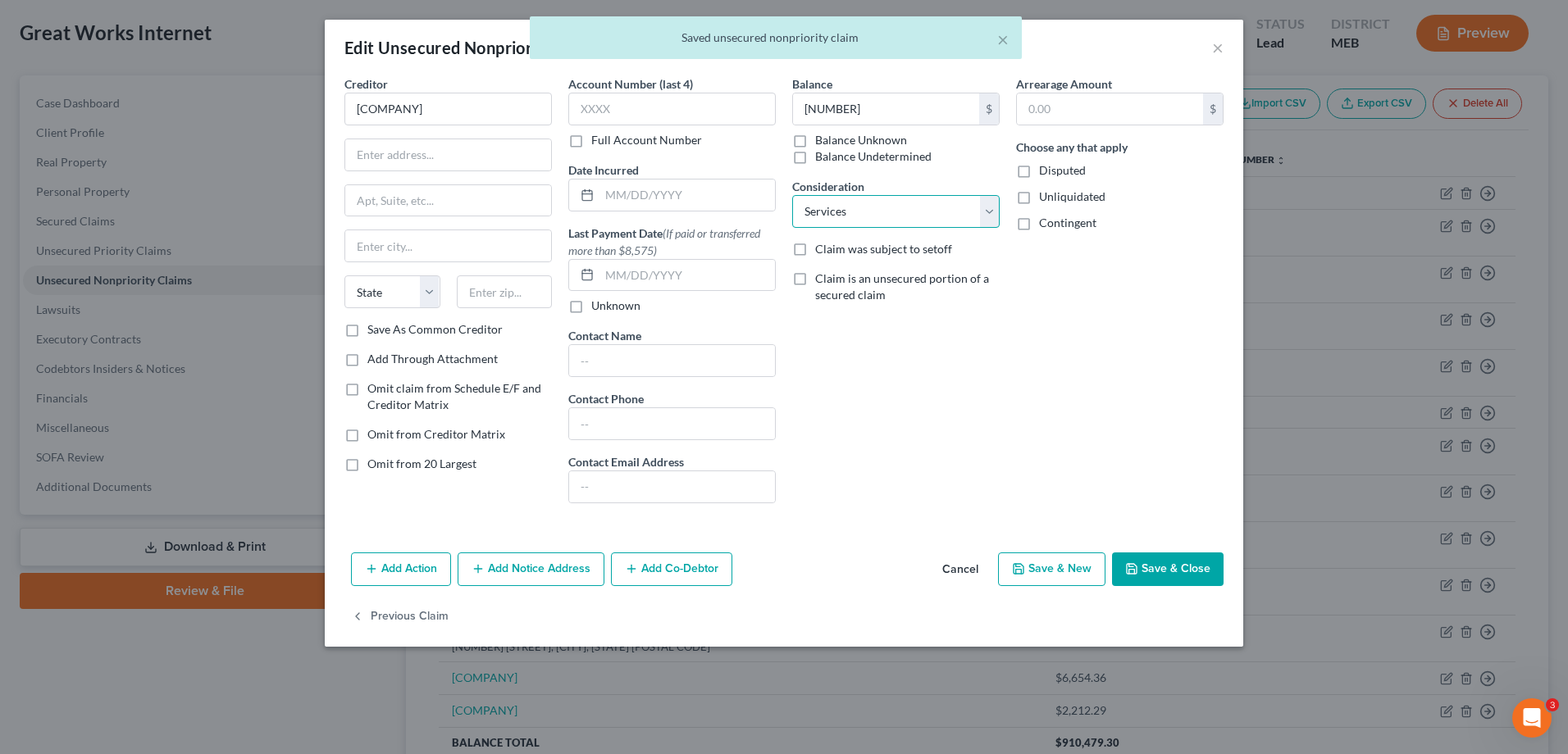 click on "Select Cable / Satellite Services Collection Agency Credit Card Debt Debt Counseling / Attorneys Deficiency Balance Home / Car Repairs Income Taxes Judgment Liens Monies Loaned / Advanced Mortgage Obligation To Pensions Other Overdrawn Bank Account Promised To Help Pay Creditors Services Suppliers Or Vendors Telephone / Internet Services Unsecured Loan Repayments Utility Services" at bounding box center [896, 211] 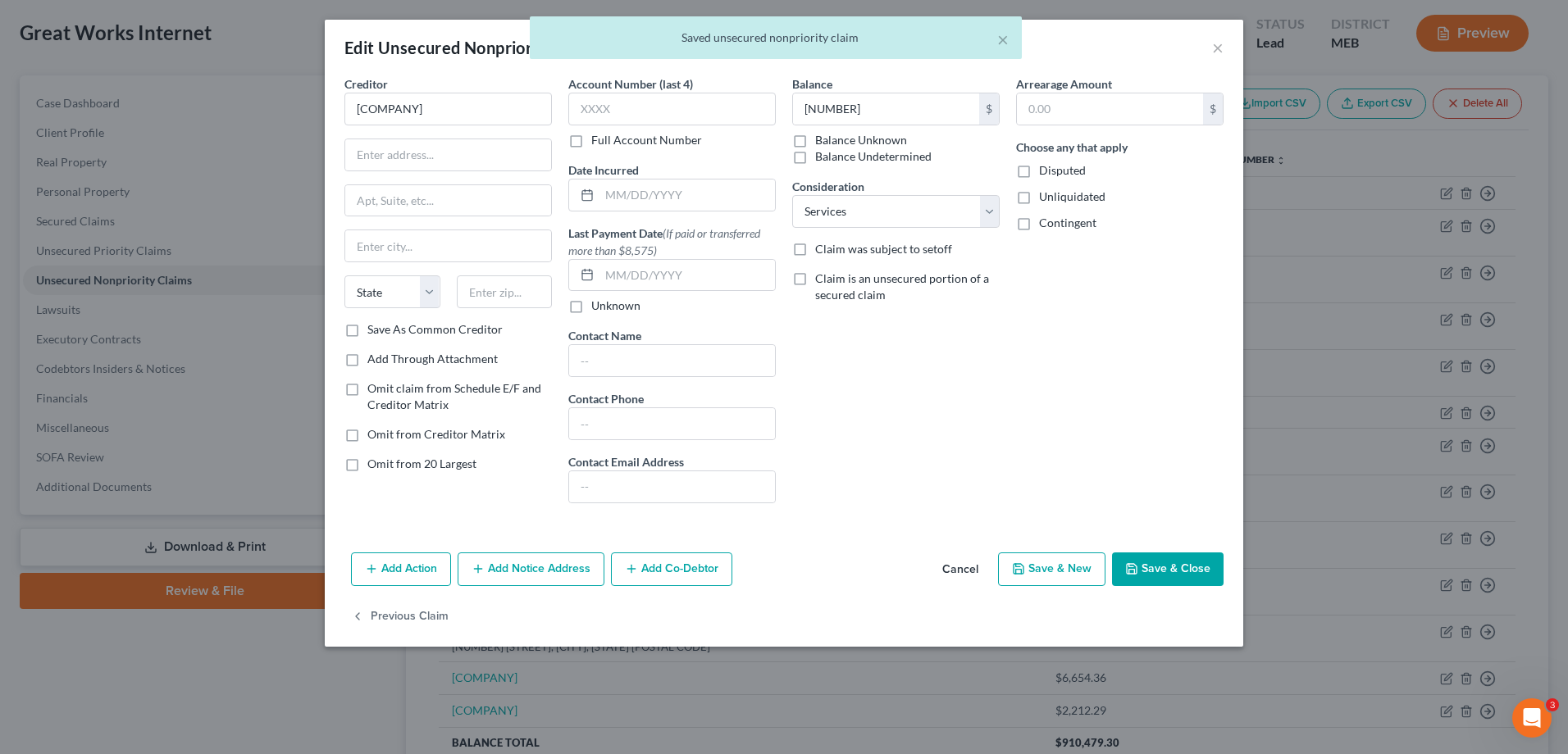 click on "Save & Close" at bounding box center [1168, 570] 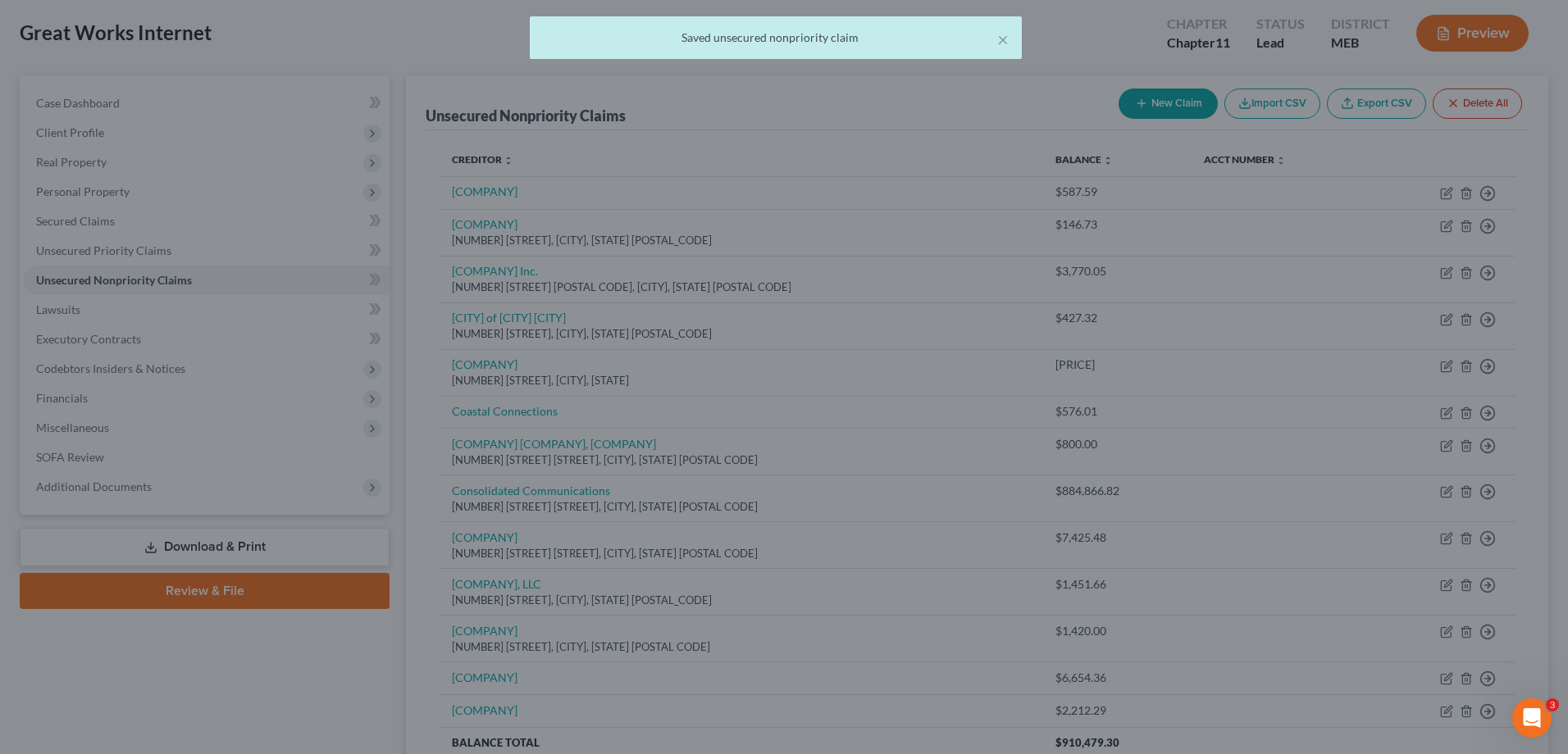 type on "0" 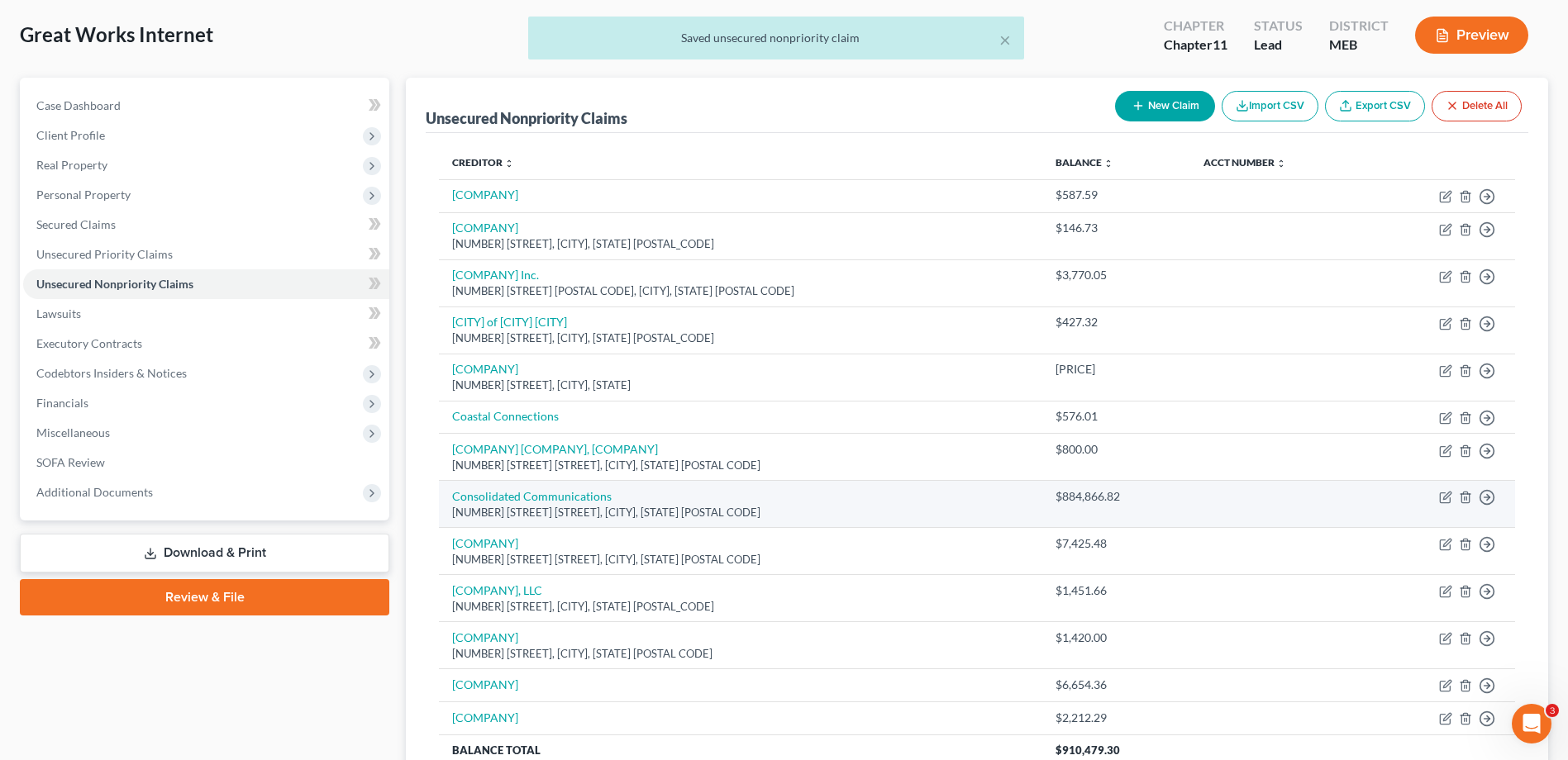 scroll, scrollTop: 0, scrollLeft: 0, axis: both 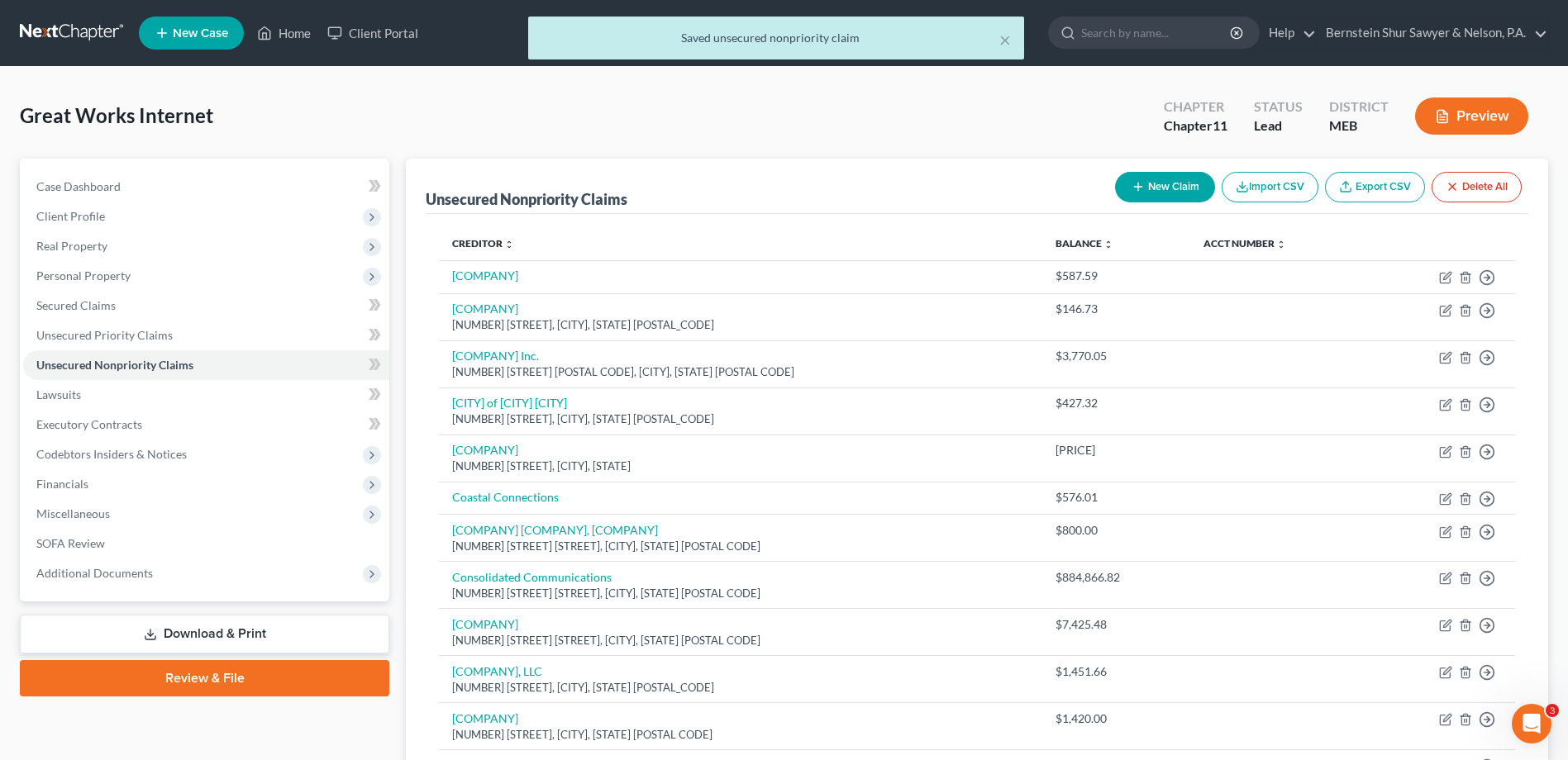 click on "New Claim" at bounding box center [1165, 187] 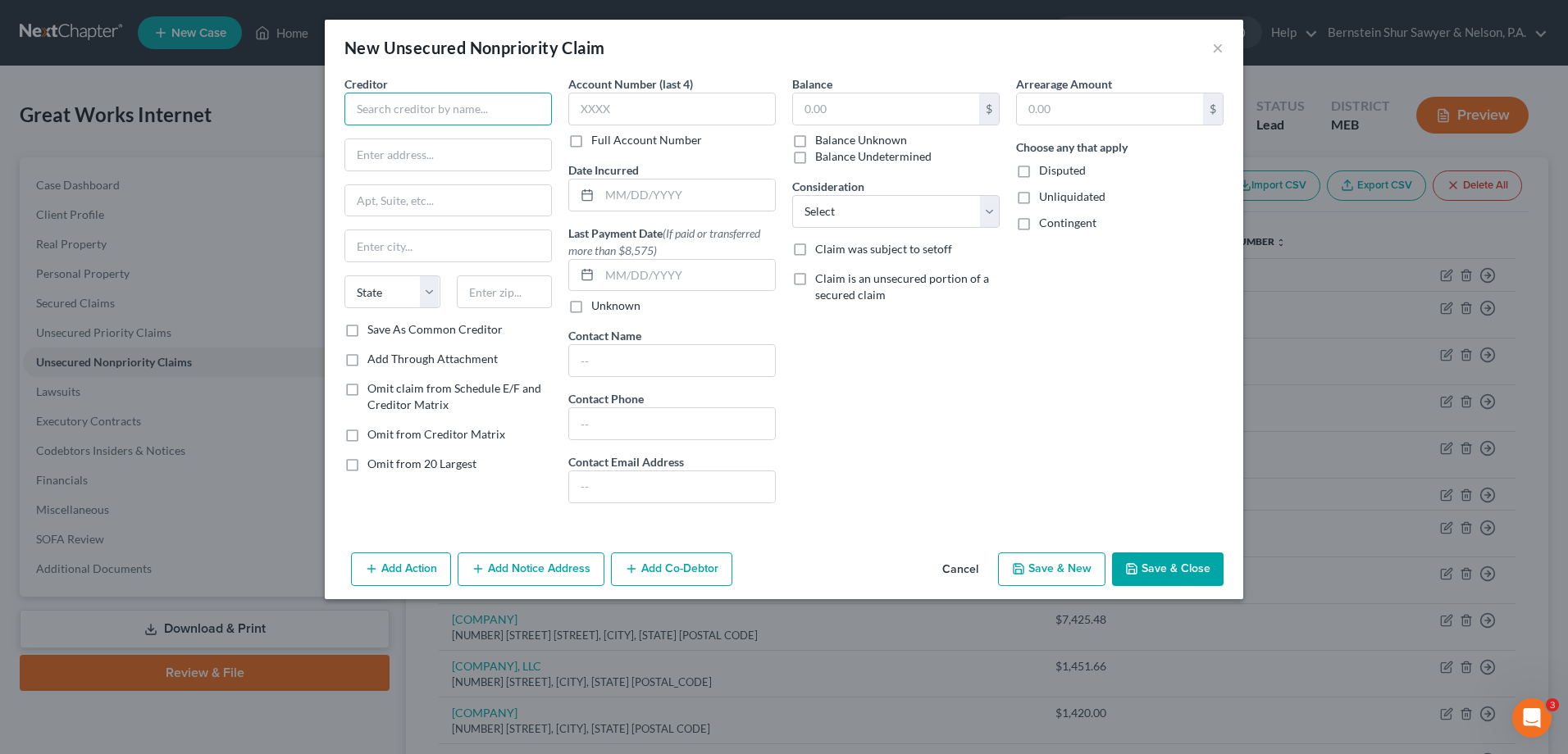 click at bounding box center (448, 109) 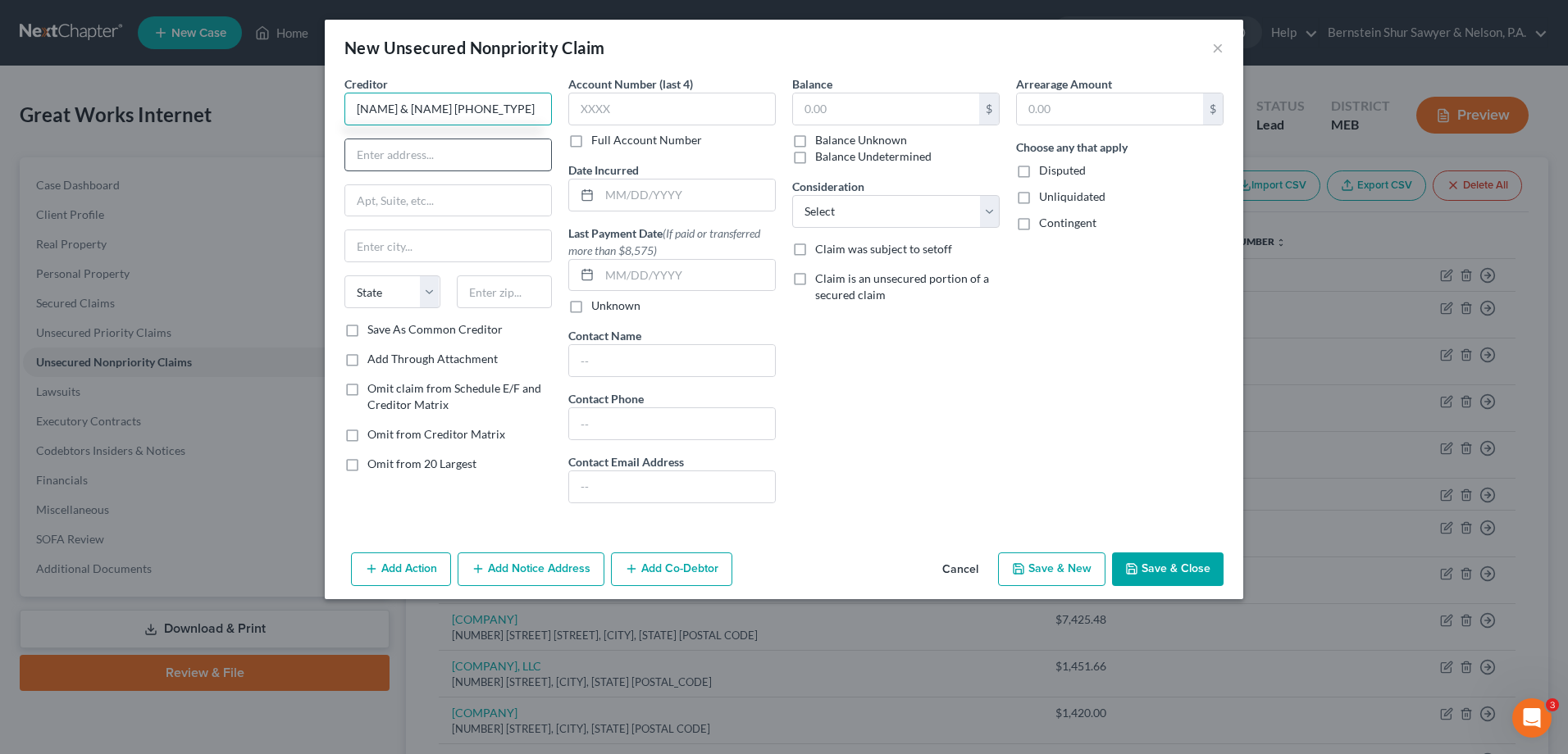 type on "[NAME] & [NAME] [PHONE_TYPE]" 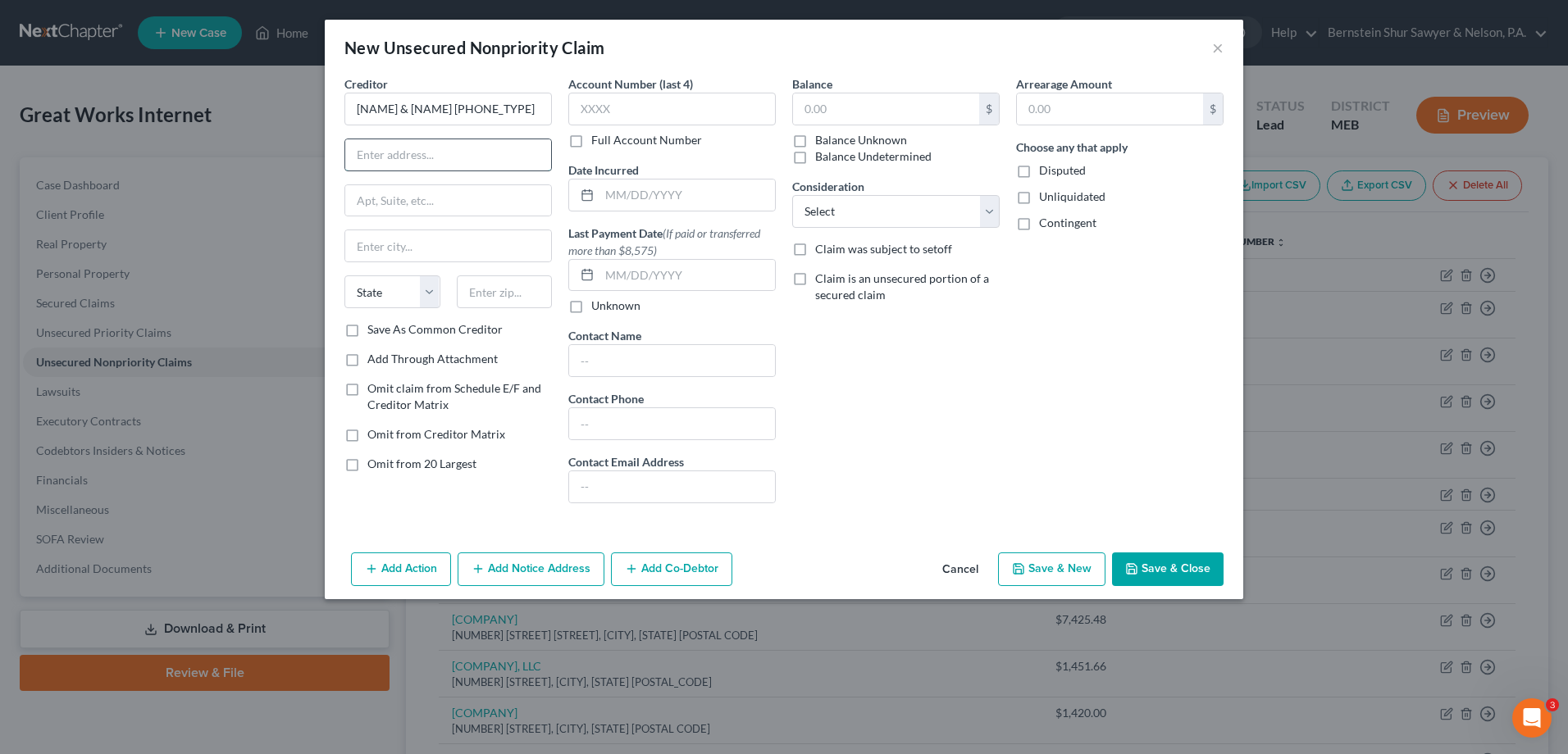 click at bounding box center [448, 155] 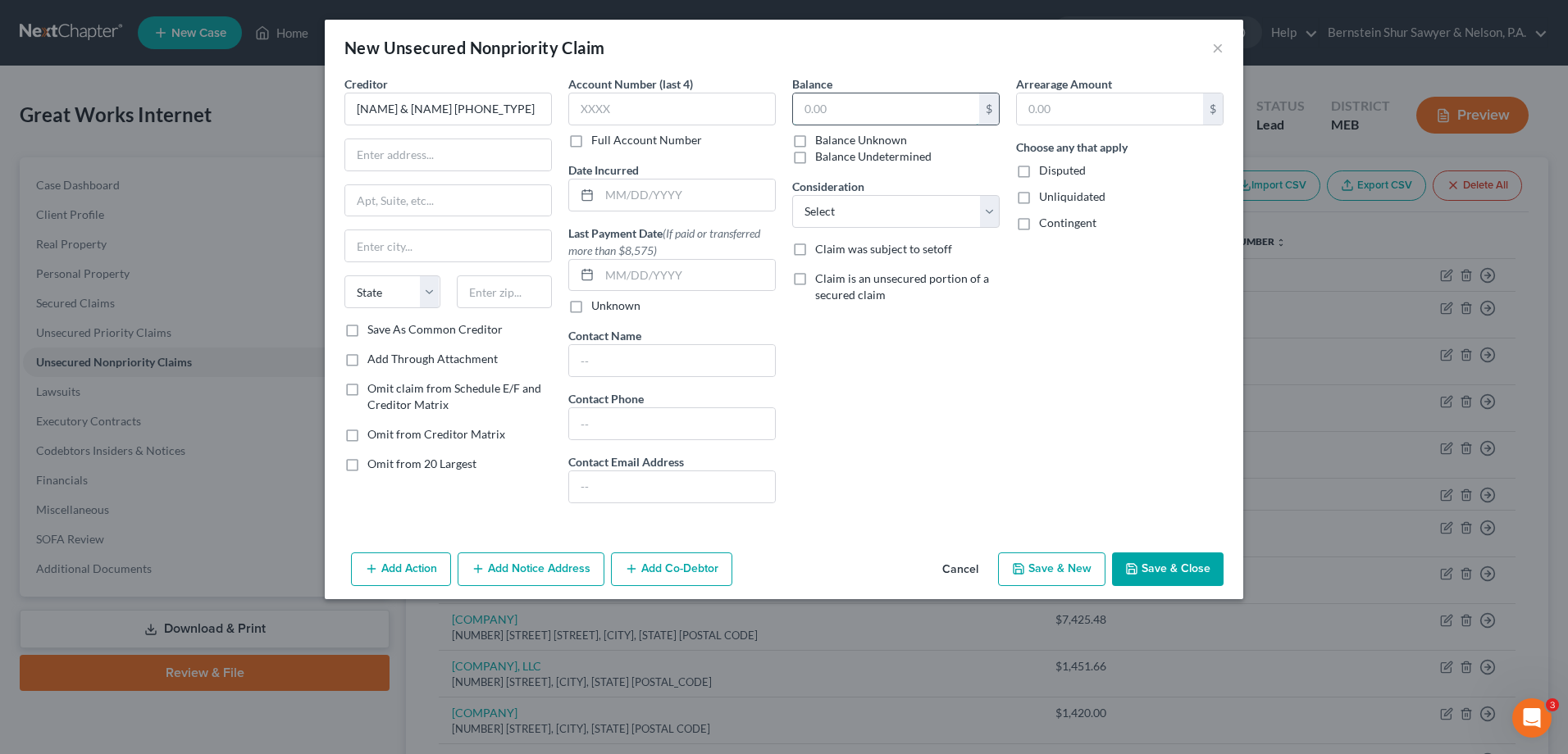 click at bounding box center (886, 109) 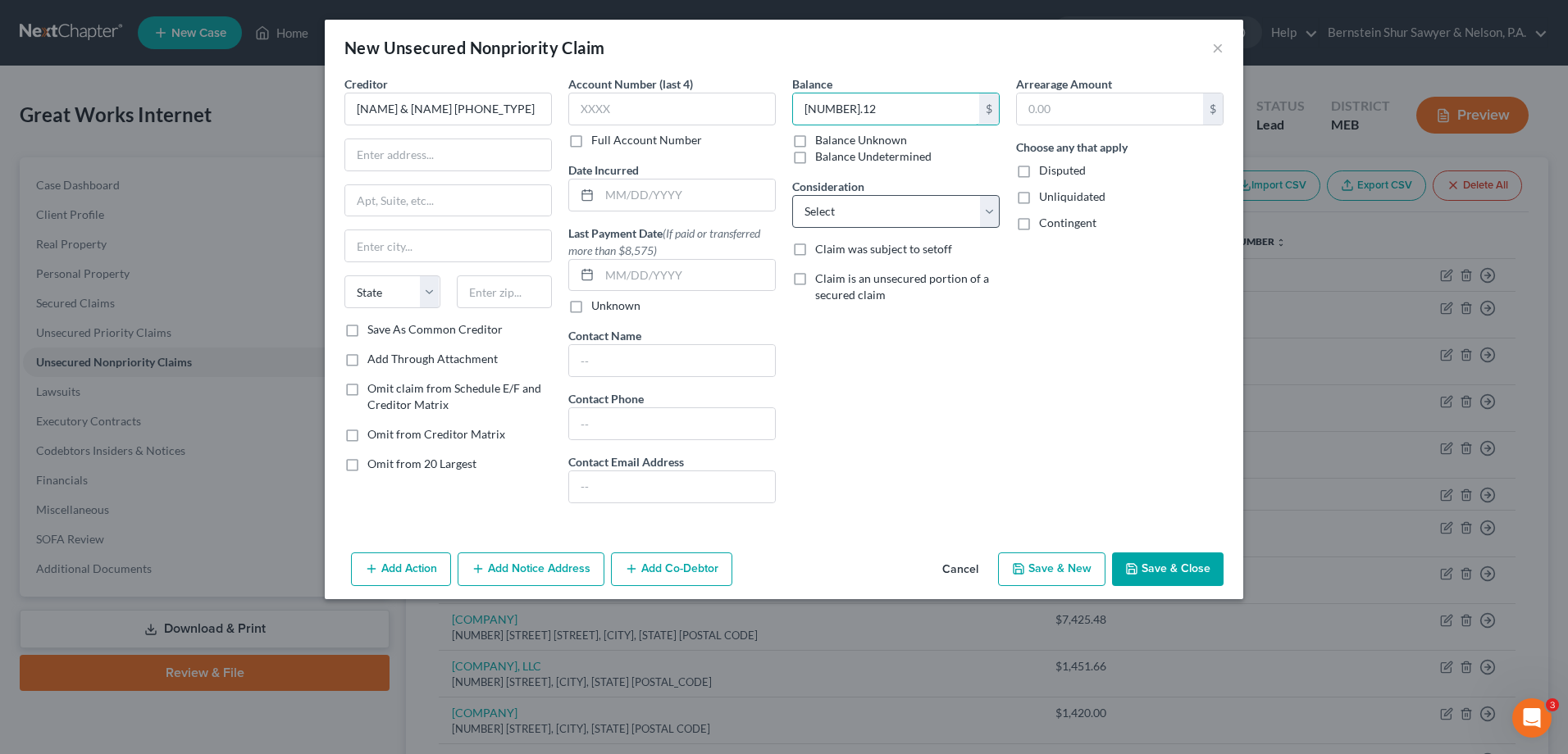 type on "[NUMBER].12" 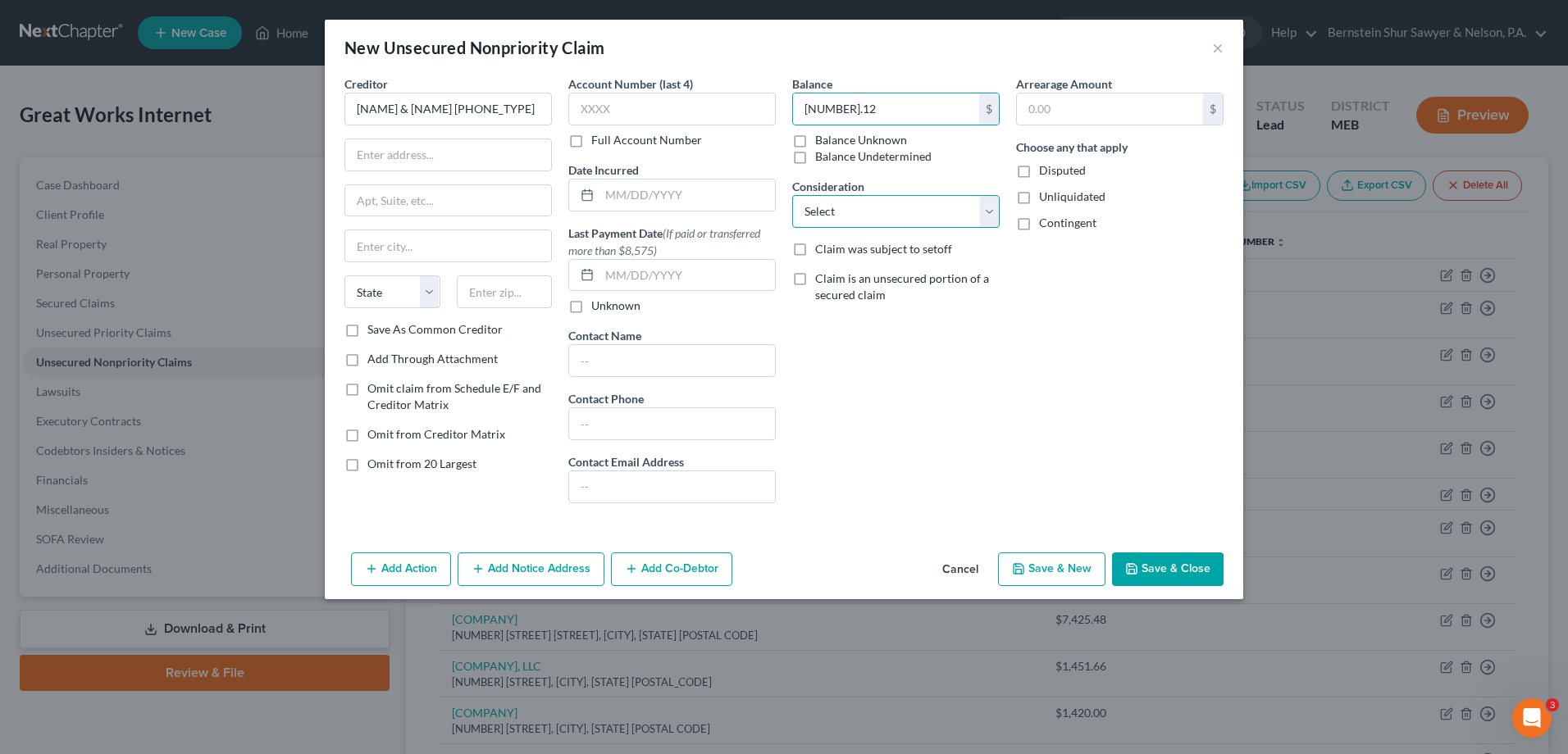 click on "Select Cable / Satellite Services Collection Agency Credit Card Debt Debt Counseling / Attorneys Deficiency Balance Home / Car Repairs Income Taxes Judgment Liens Monies Loaned / Advanced Mortgage Obligation To Pensions Other Overdrawn Bank Account Promised To Help Pay Creditors Services Suppliers Or Vendors Telephone / Internet Services Unsecured Loan Repayments Utility Services" at bounding box center [896, 211] 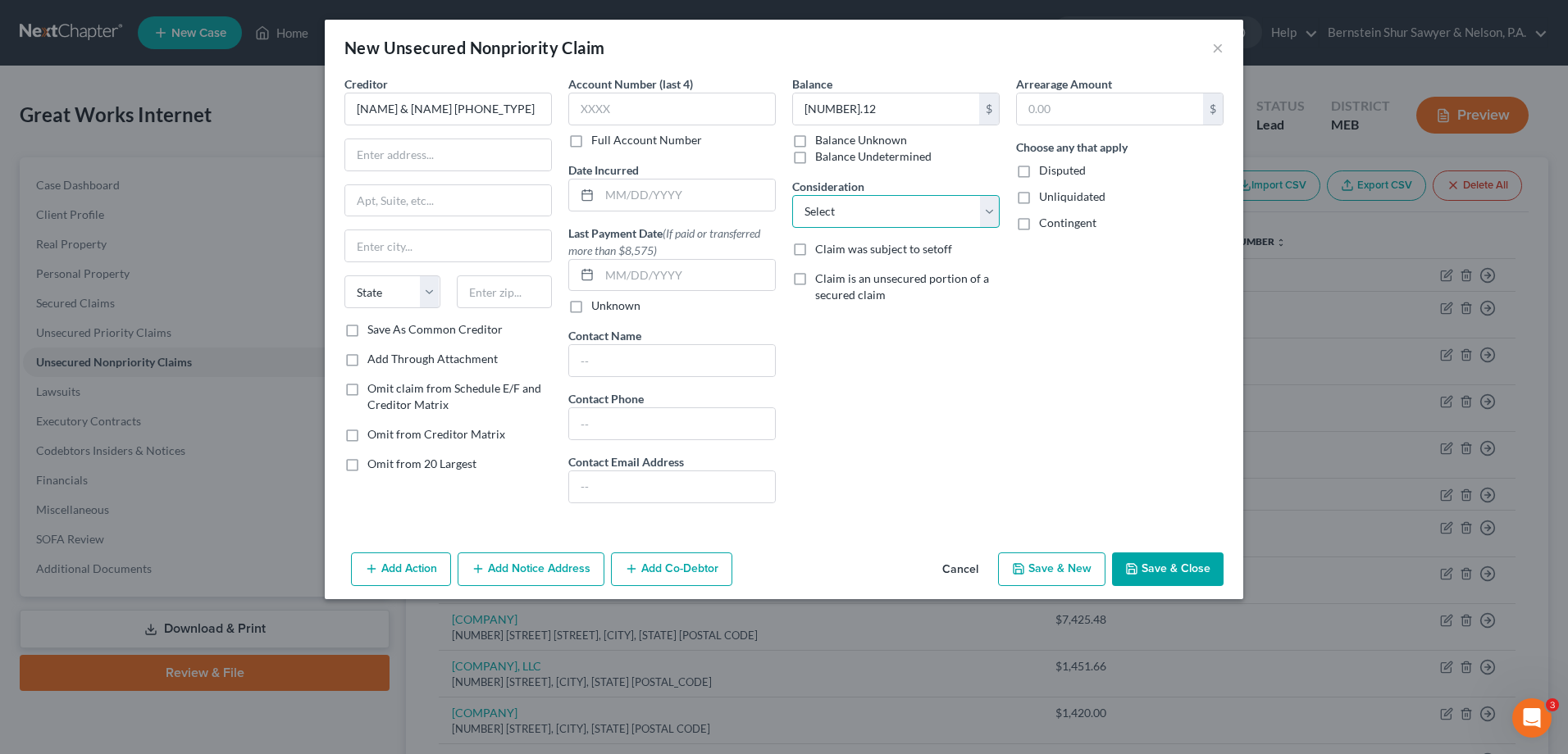 select on "16" 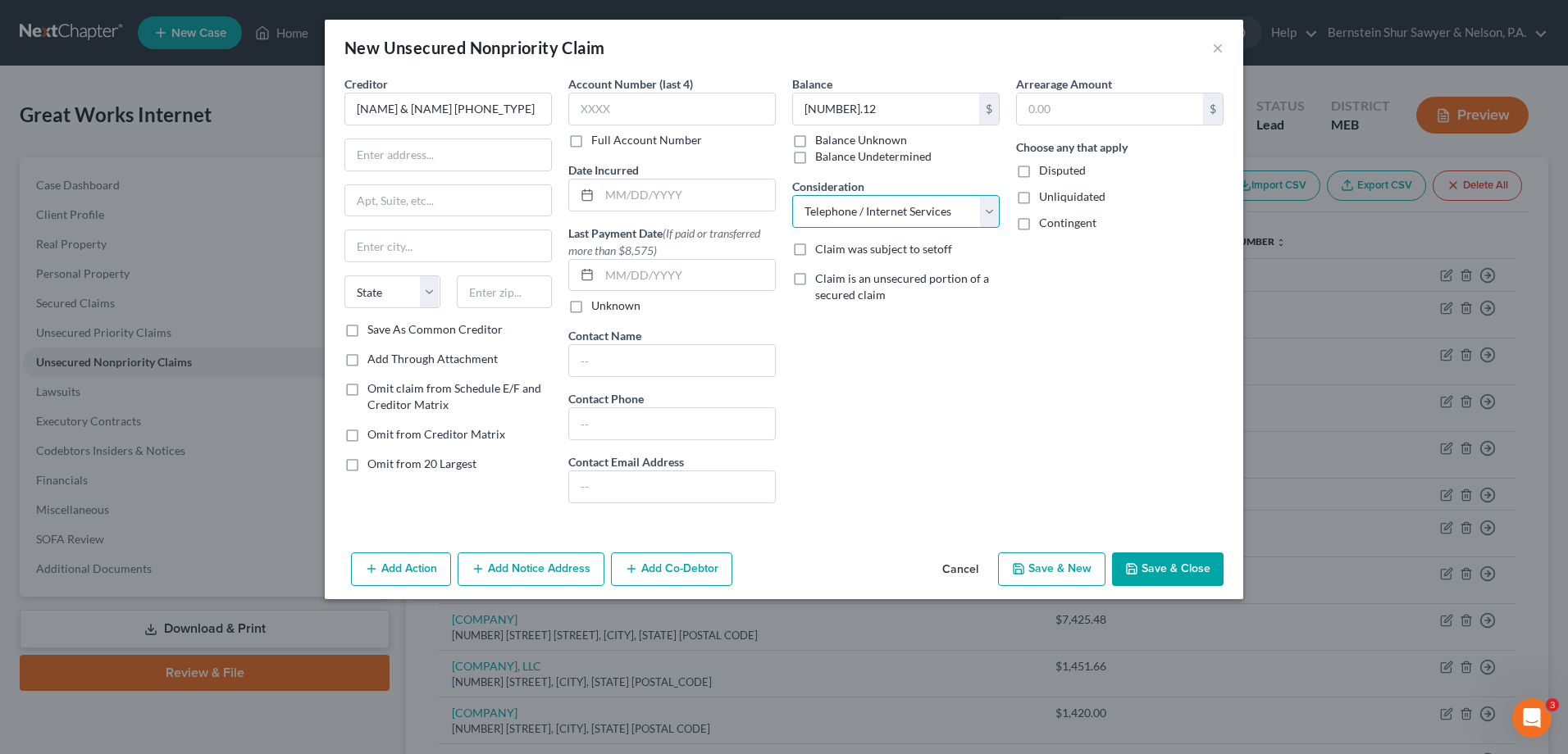 click on "Select Cable / Satellite Services Collection Agency Credit Card Debt Debt Counseling / Attorneys Deficiency Balance Home / Car Repairs Income Taxes Judgment Liens Monies Loaned / Advanced Mortgage Obligation To Pensions Other Overdrawn Bank Account Promised To Help Pay Creditors Services Suppliers Or Vendors Telephone / Internet Services Unsecured Loan Repayments Utility Services" at bounding box center [896, 211] 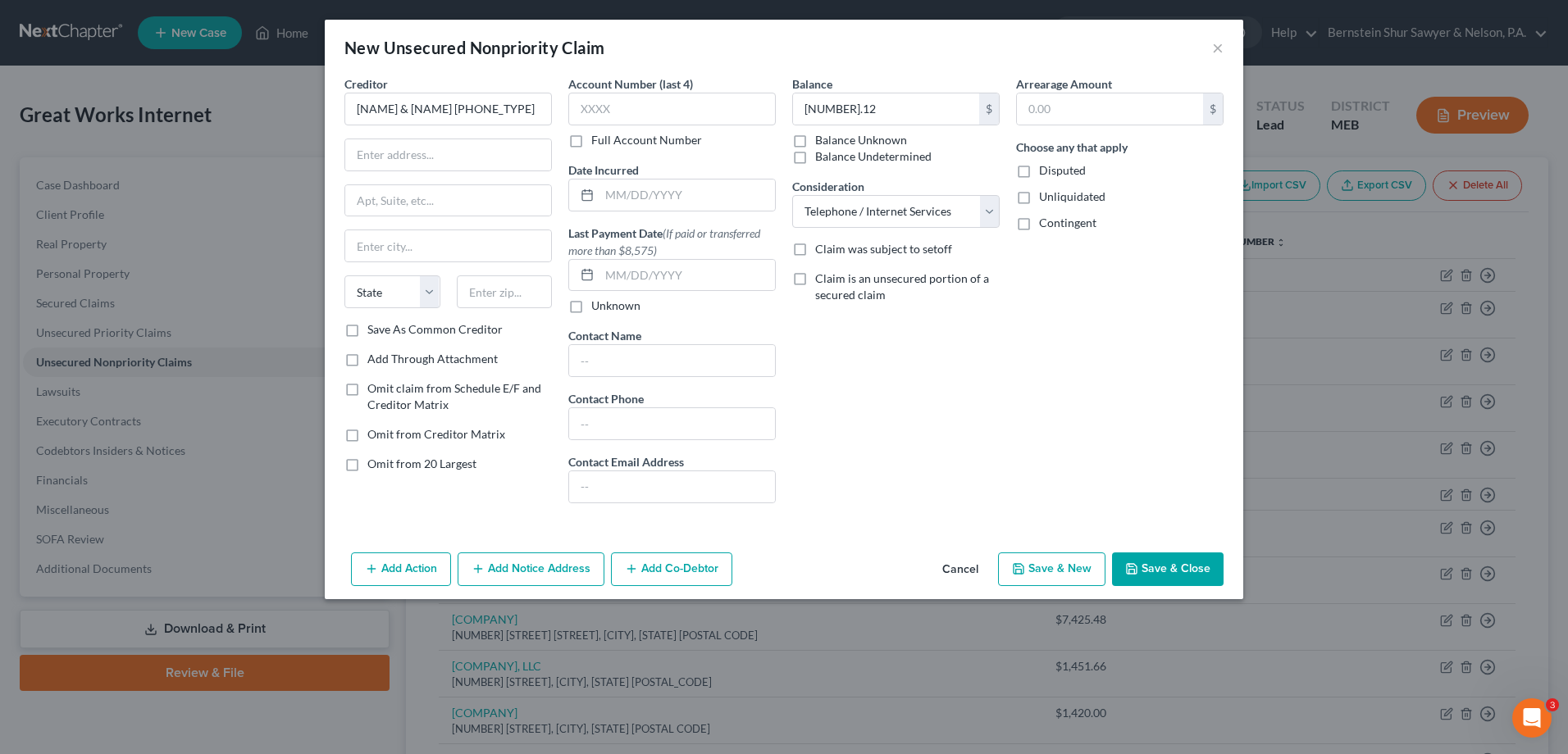 click on "Save & Close" at bounding box center (1168, 570) 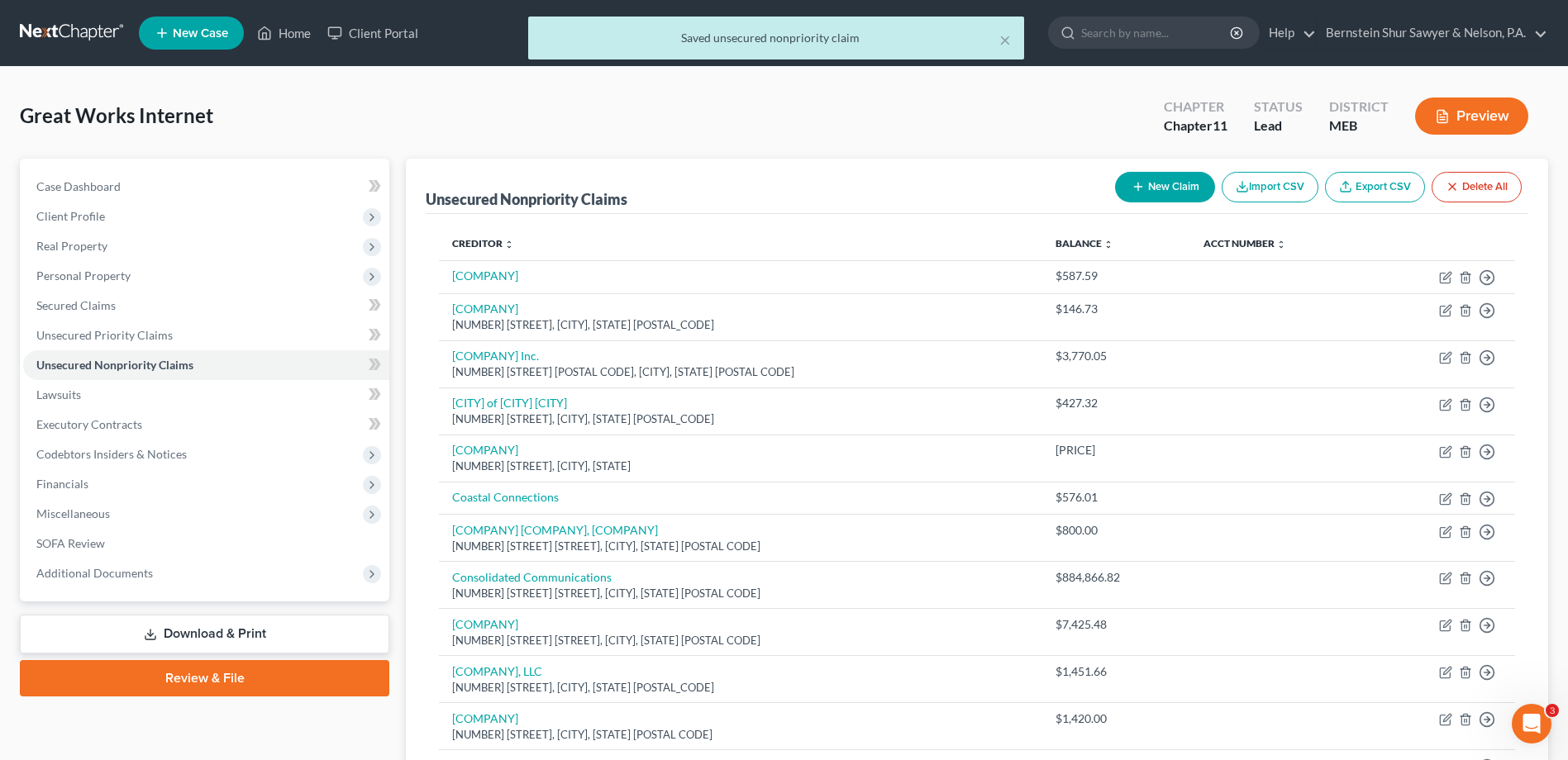 drag, startPoint x: 565, startPoint y: 164, endPoint x: 564, endPoint y: 172, distance: 8.062258 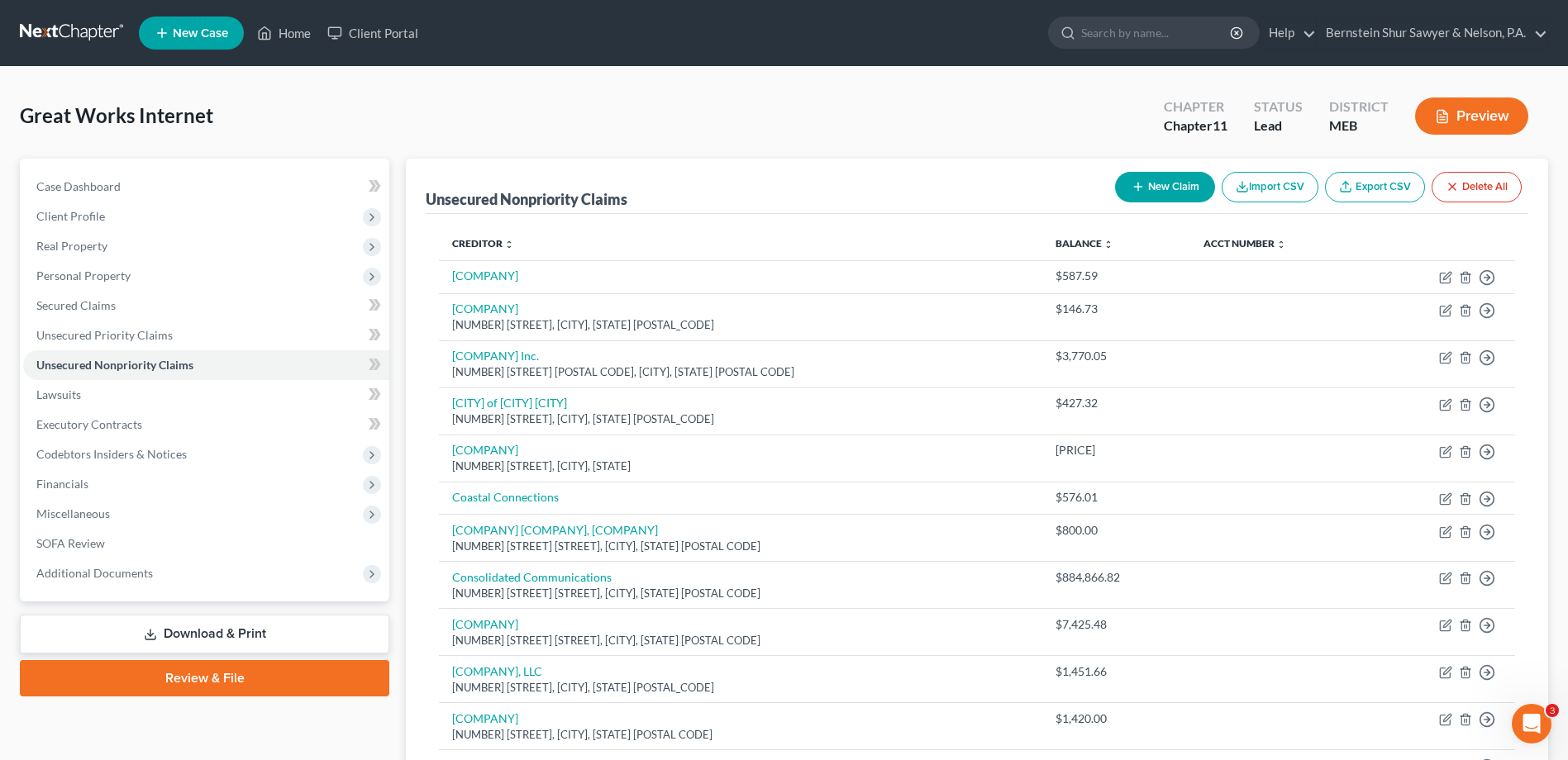 click on "New Claim" at bounding box center [1165, 187] 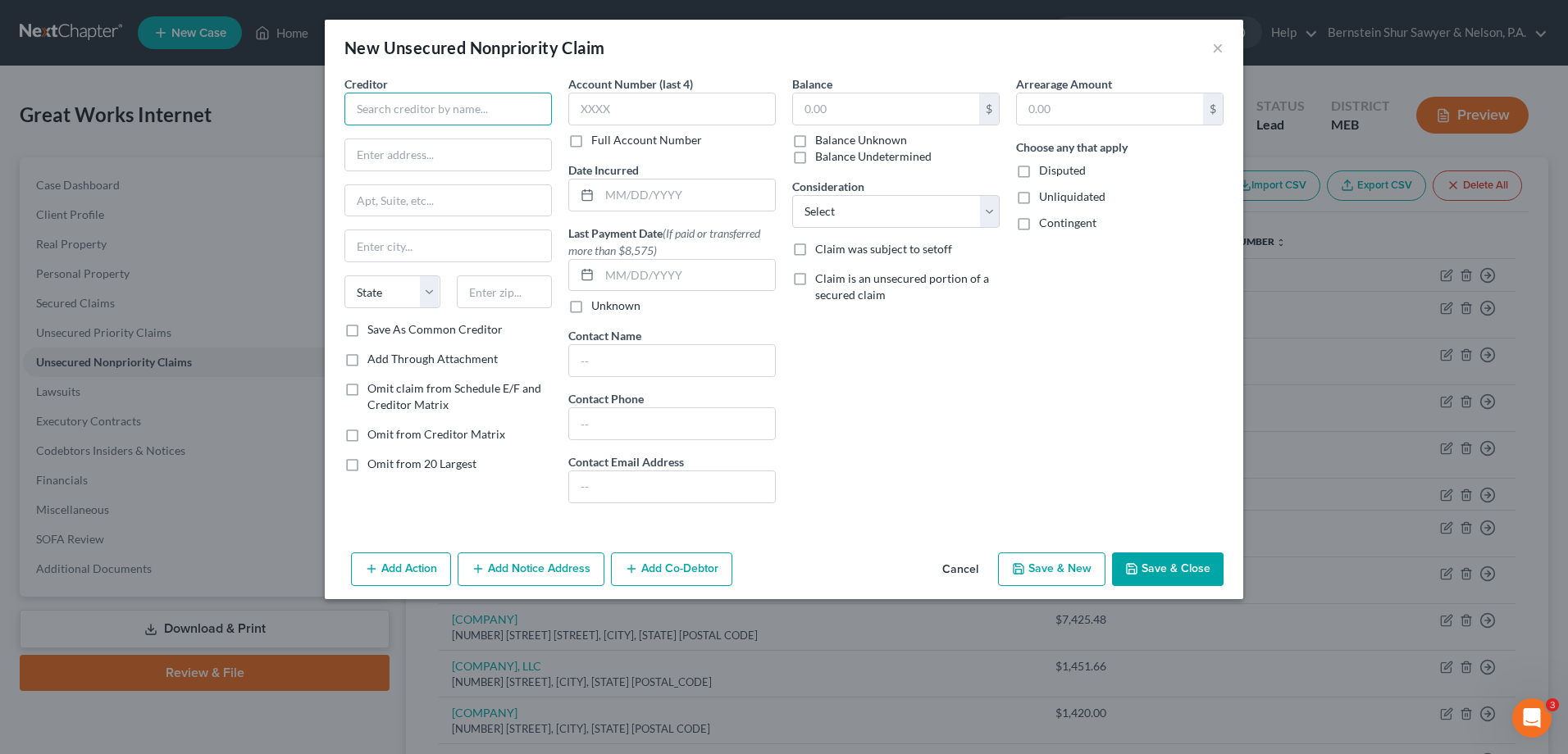 click at bounding box center (448, 109) 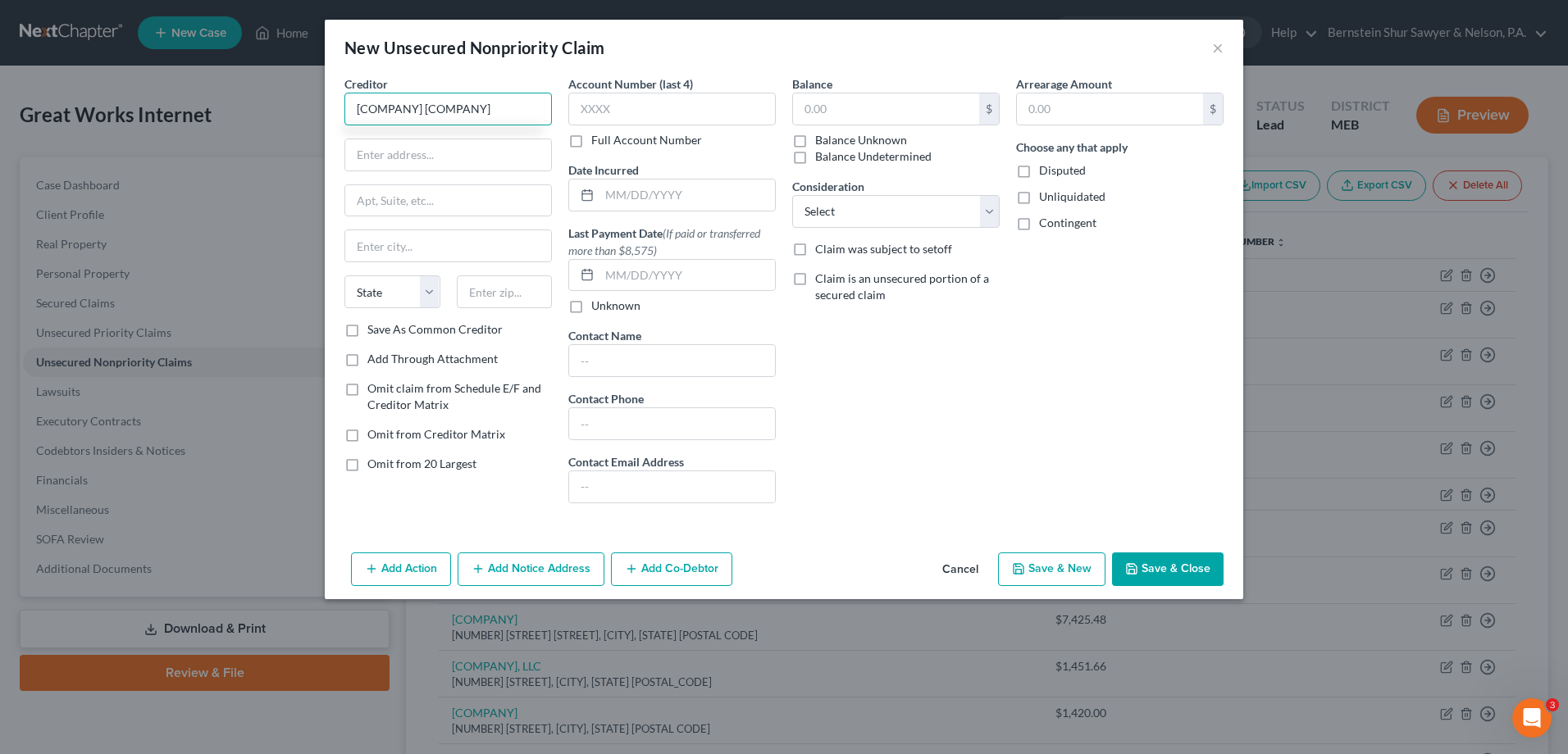 type on "[COMPANY] [COMPANY]" 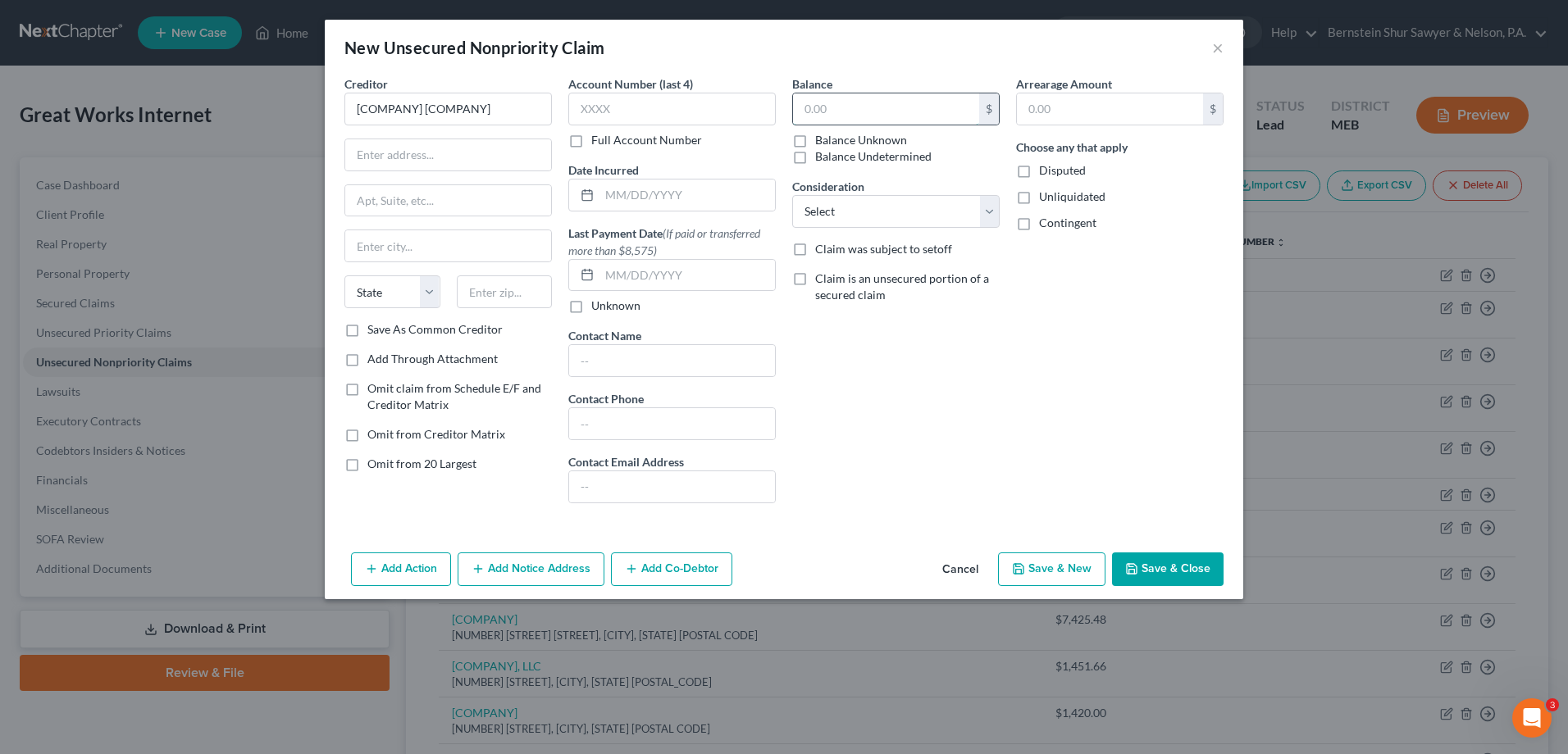 click at bounding box center (886, 109) 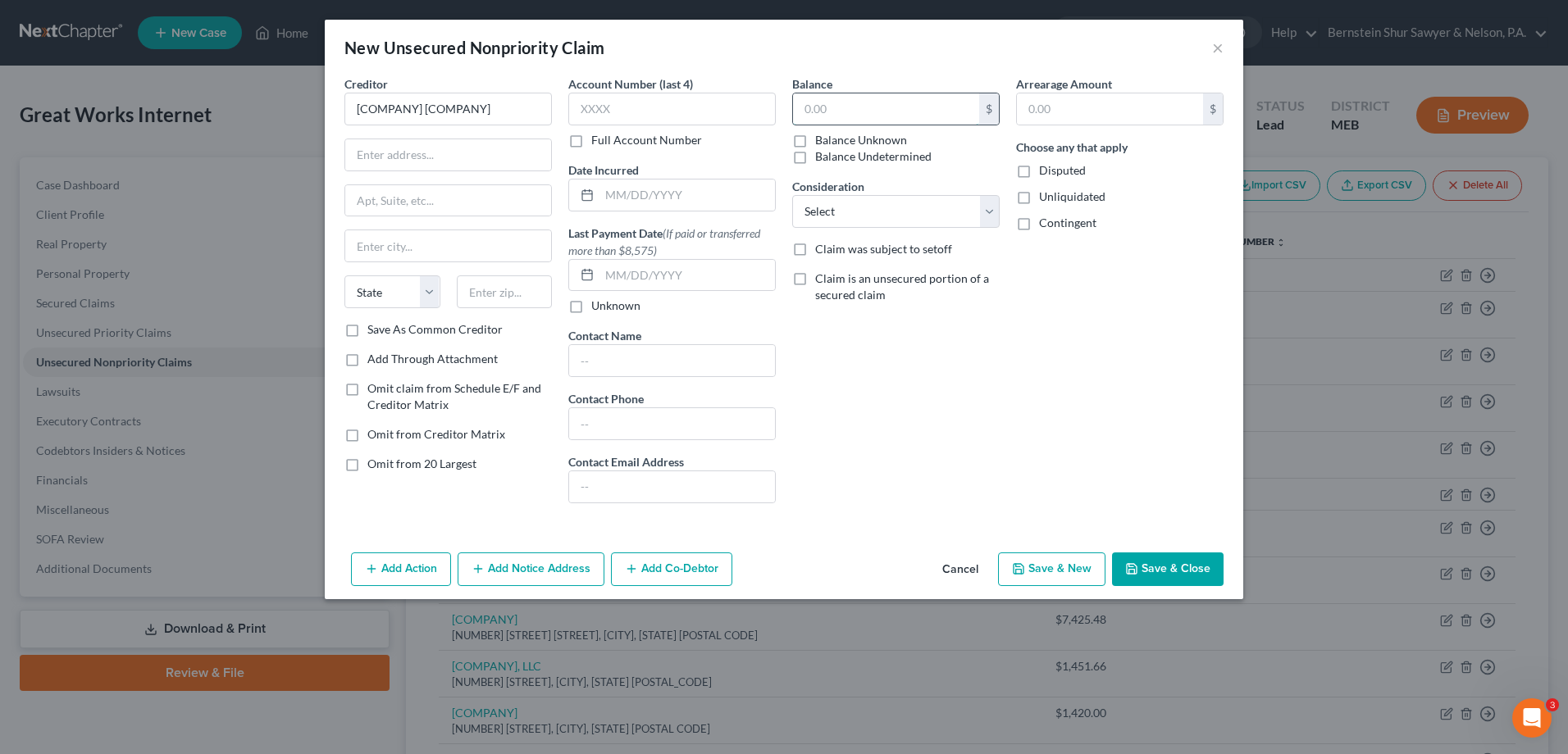 click at bounding box center (886, 109) 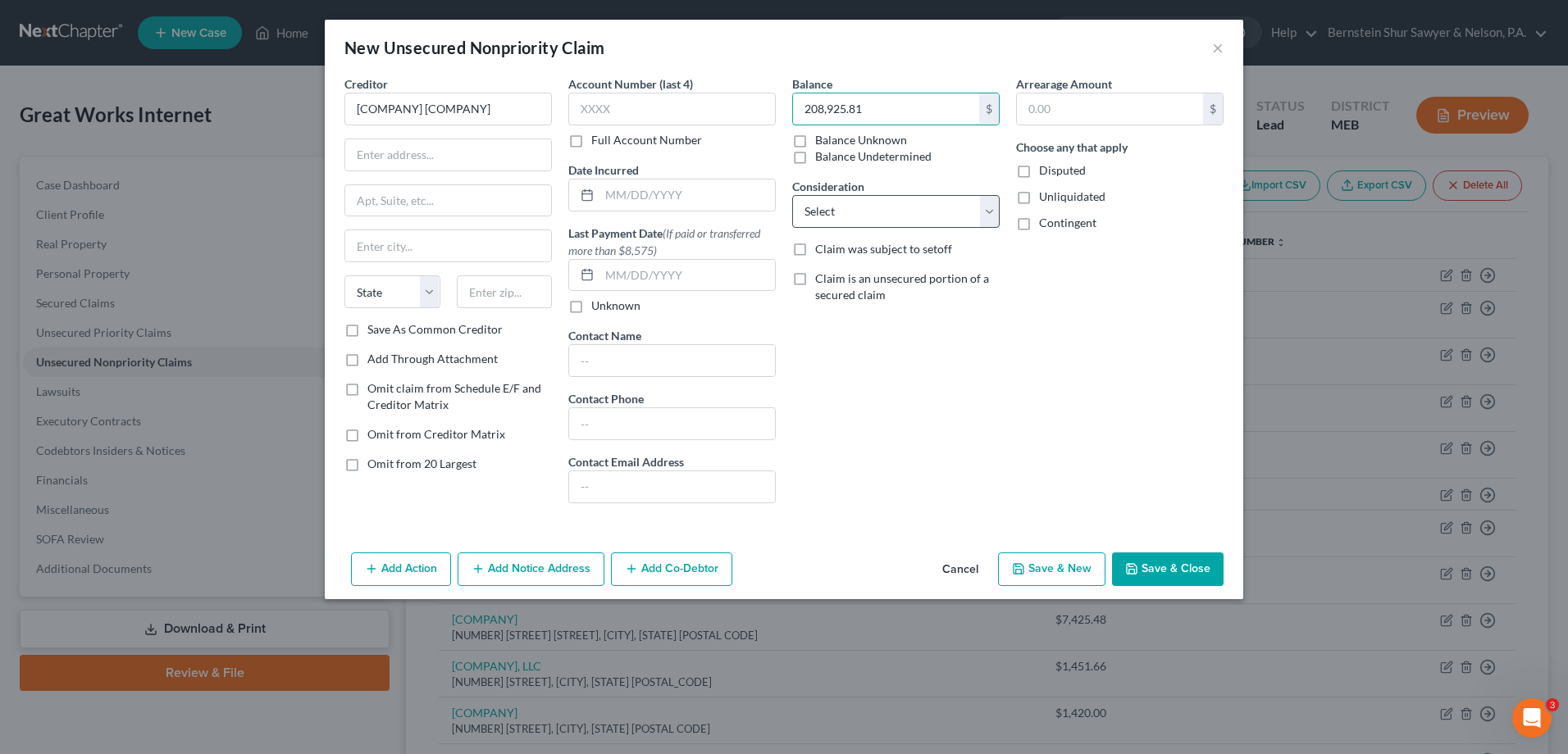 type on "208,925.81" 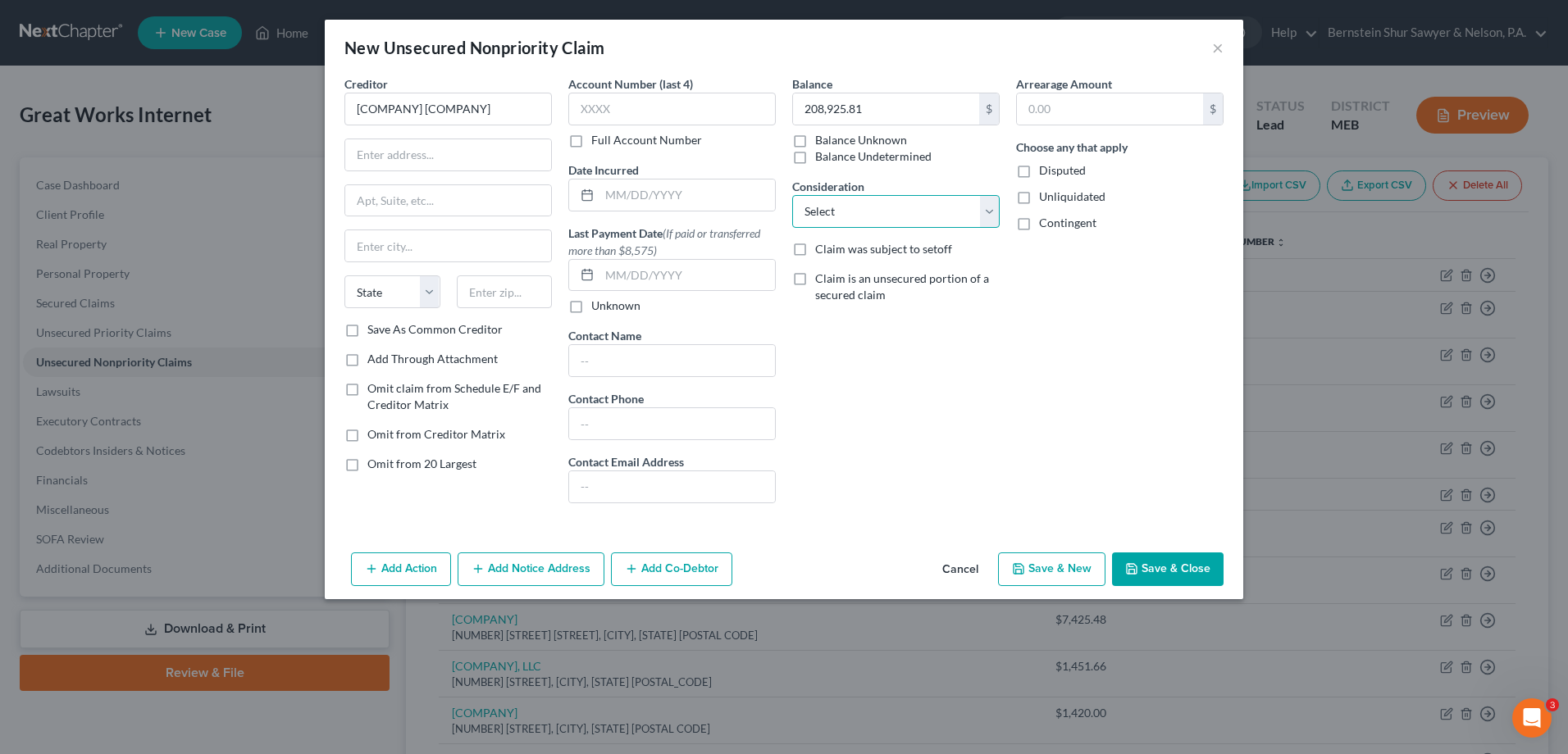 click on "Select Cable / Satellite Services Collection Agency Credit Card Debt Debt Counseling / Attorneys Deficiency Balance Home / Car Repairs Income Taxes Judgment Liens Monies Loaned / Advanced Mortgage Obligation To Pensions Other Overdrawn Bank Account Promised To Help Pay Creditors Services Suppliers Or Vendors Telephone / Internet Services Unsecured Loan Repayments Utility Services" at bounding box center [896, 211] 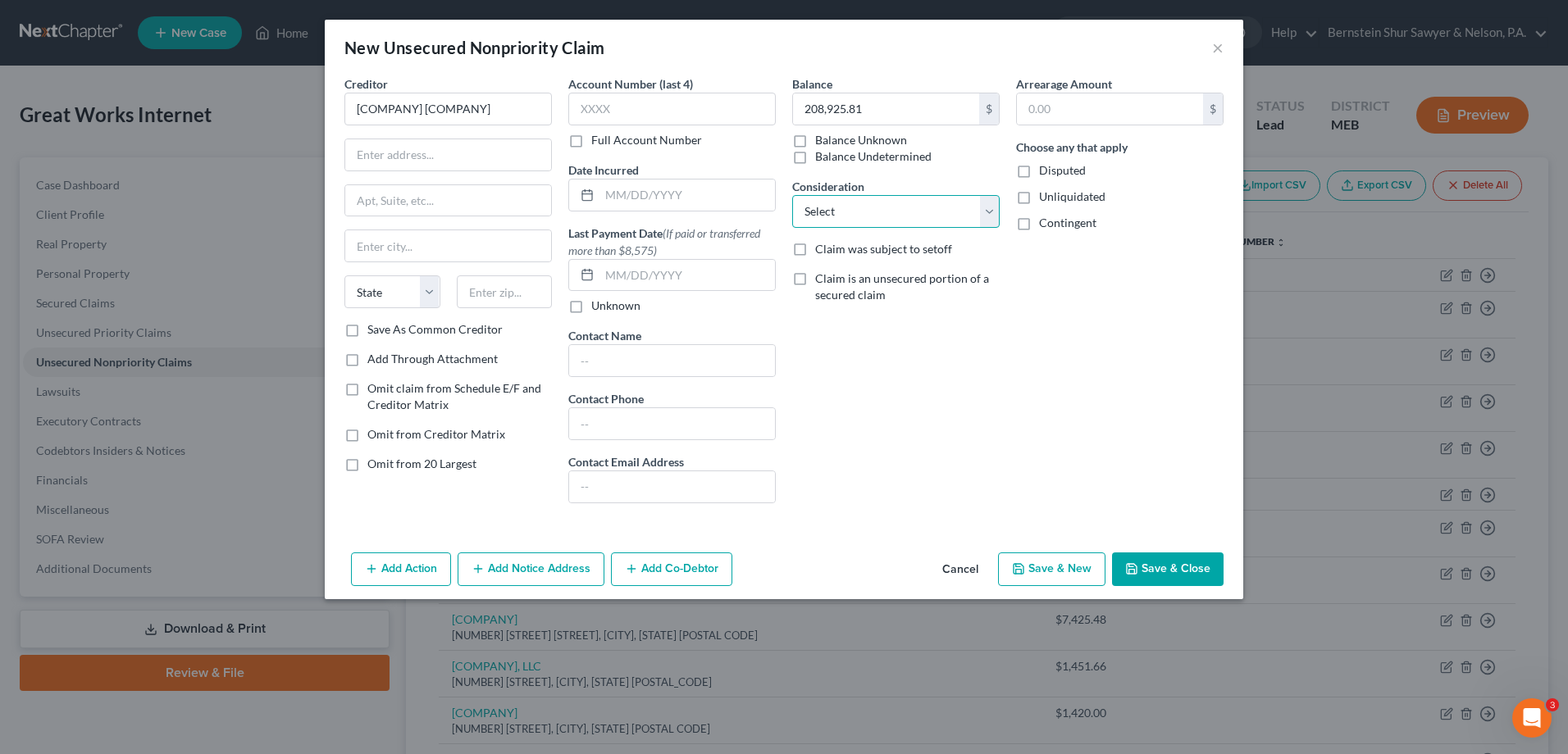 select on "16" 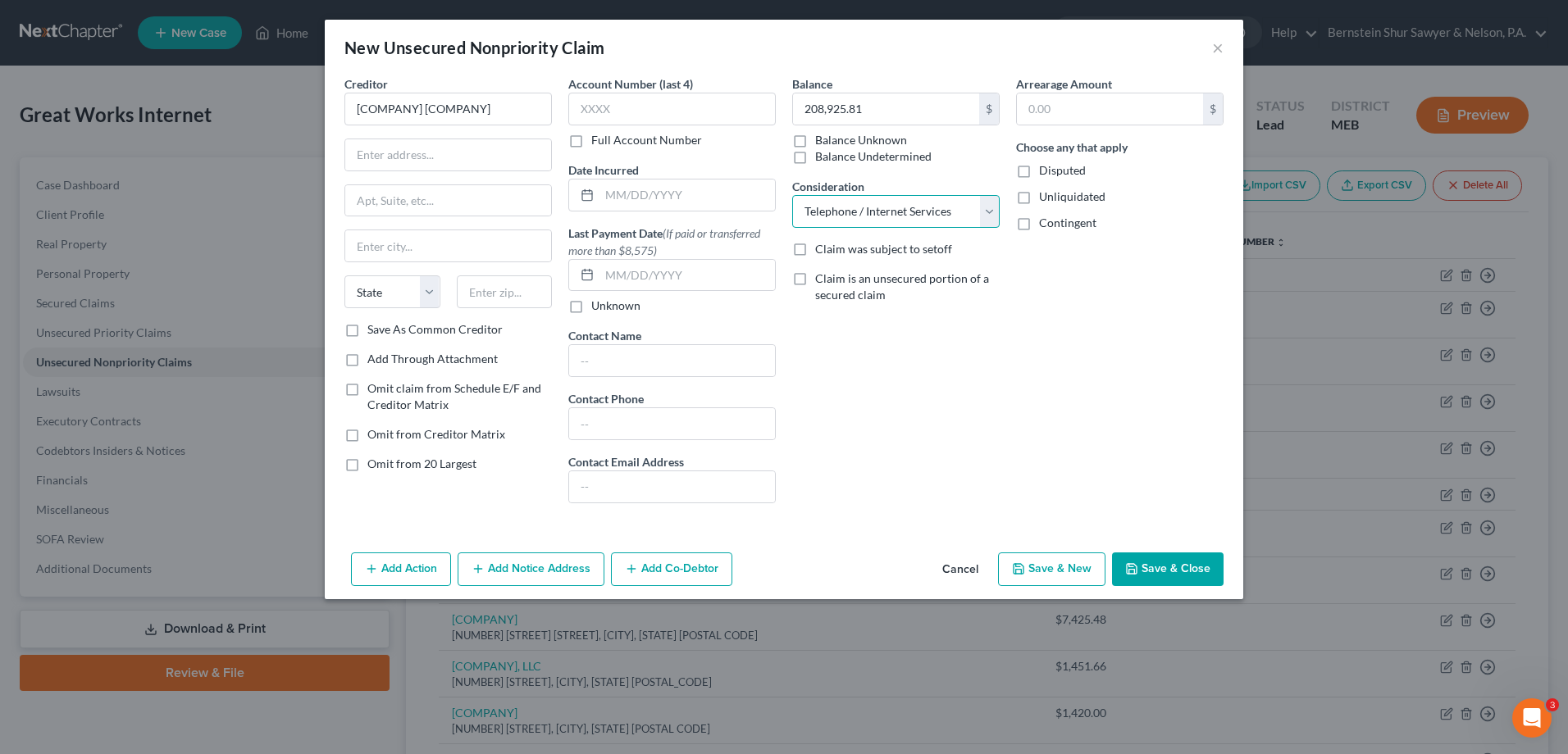 click on "Select Cable / Satellite Services Collection Agency Credit Card Debt Debt Counseling / Attorneys Deficiency Balance Home / Car Repairs Income Taxes Judgment Liens Monies Loaned / Advanced Mortgage Obligation To Pensions Other Overdrawn Bank Account Promised To Help Pay Creditors Services Suppliers Or Vendors Telephone / Internet Services Unsecured Loan Repayments Utility Services" at bounding box center (896, 211) 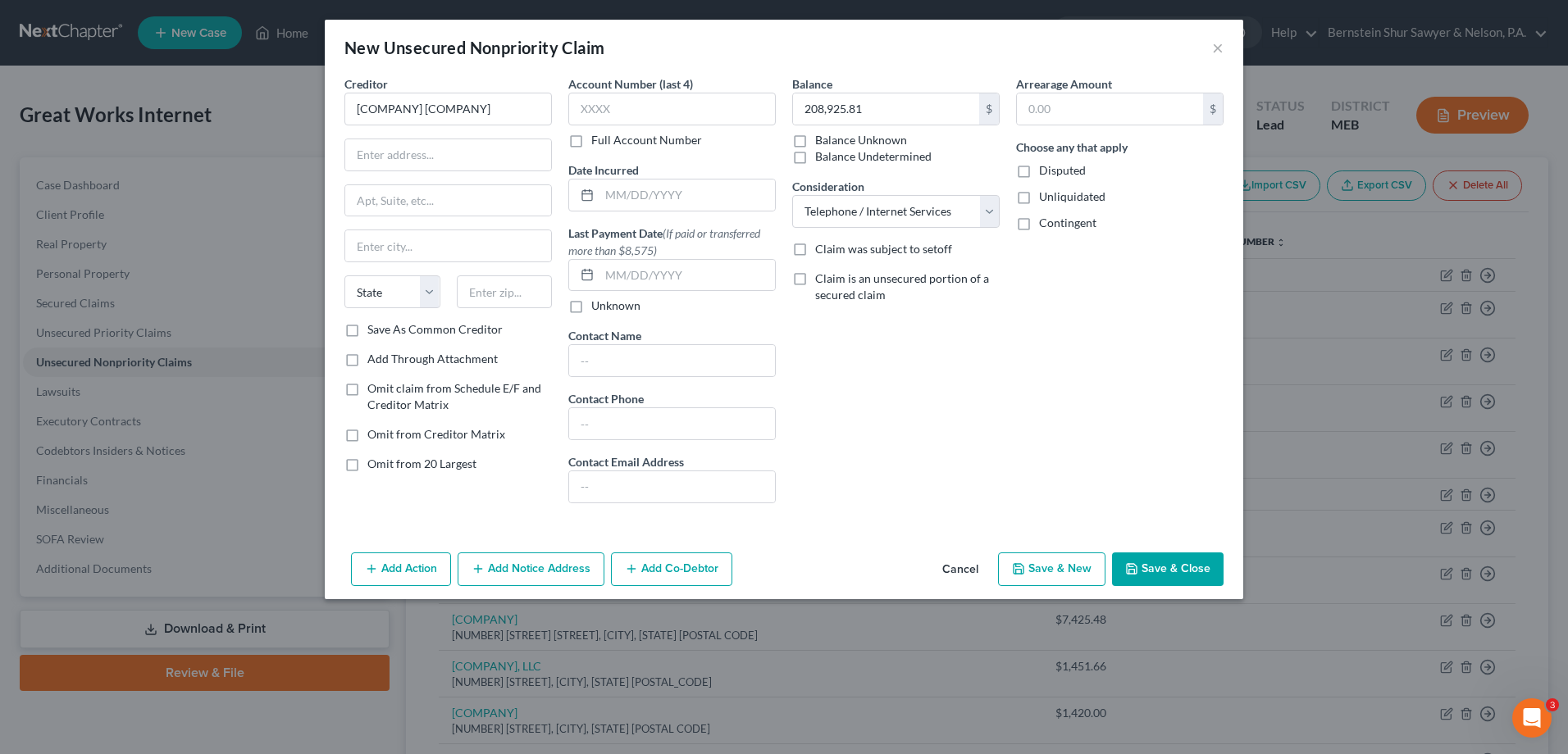 click on "Save & Close" at bounding box center (1168, 570) 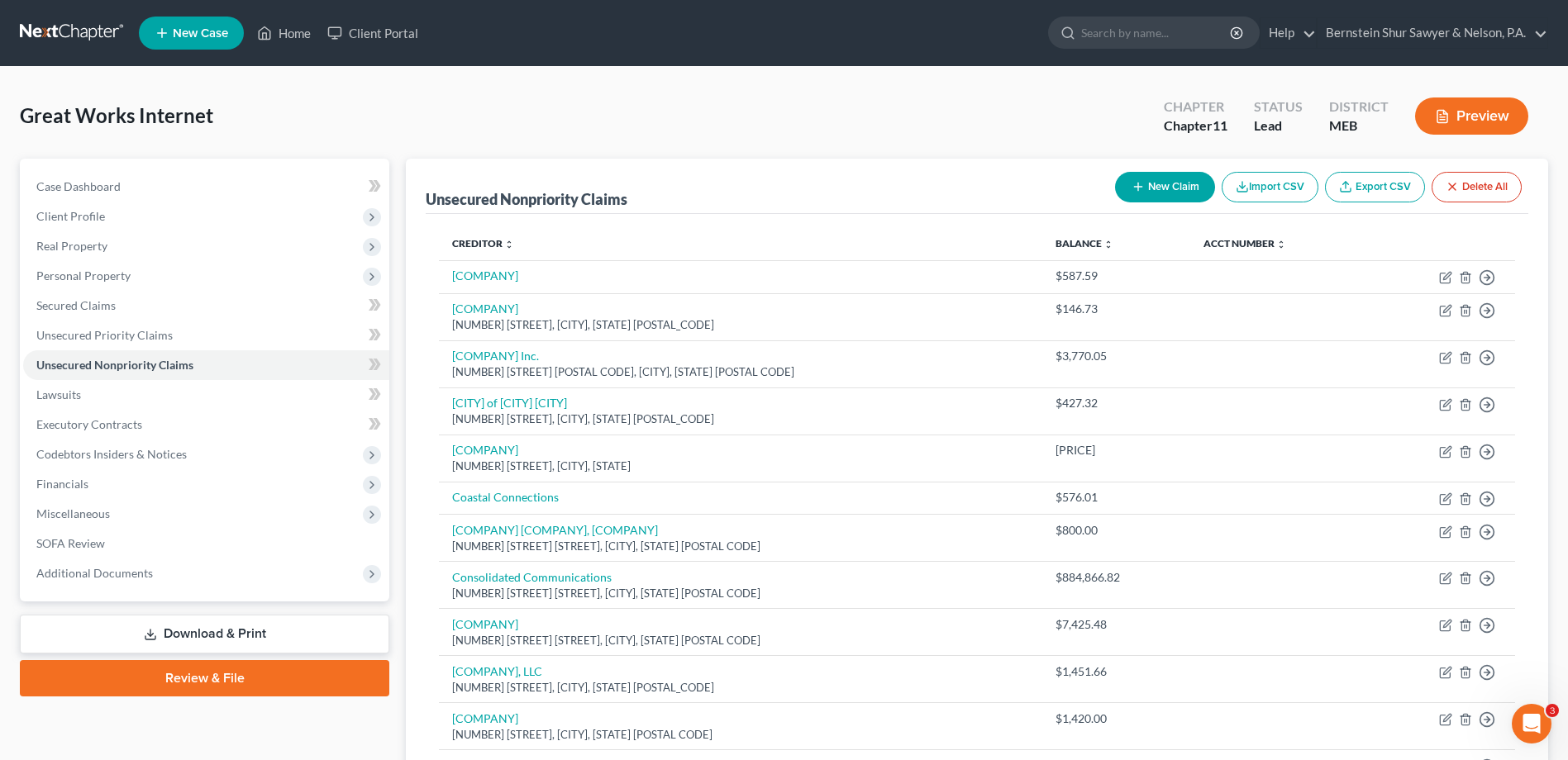 click on "New Claim" at bounding box center (1165, 187) 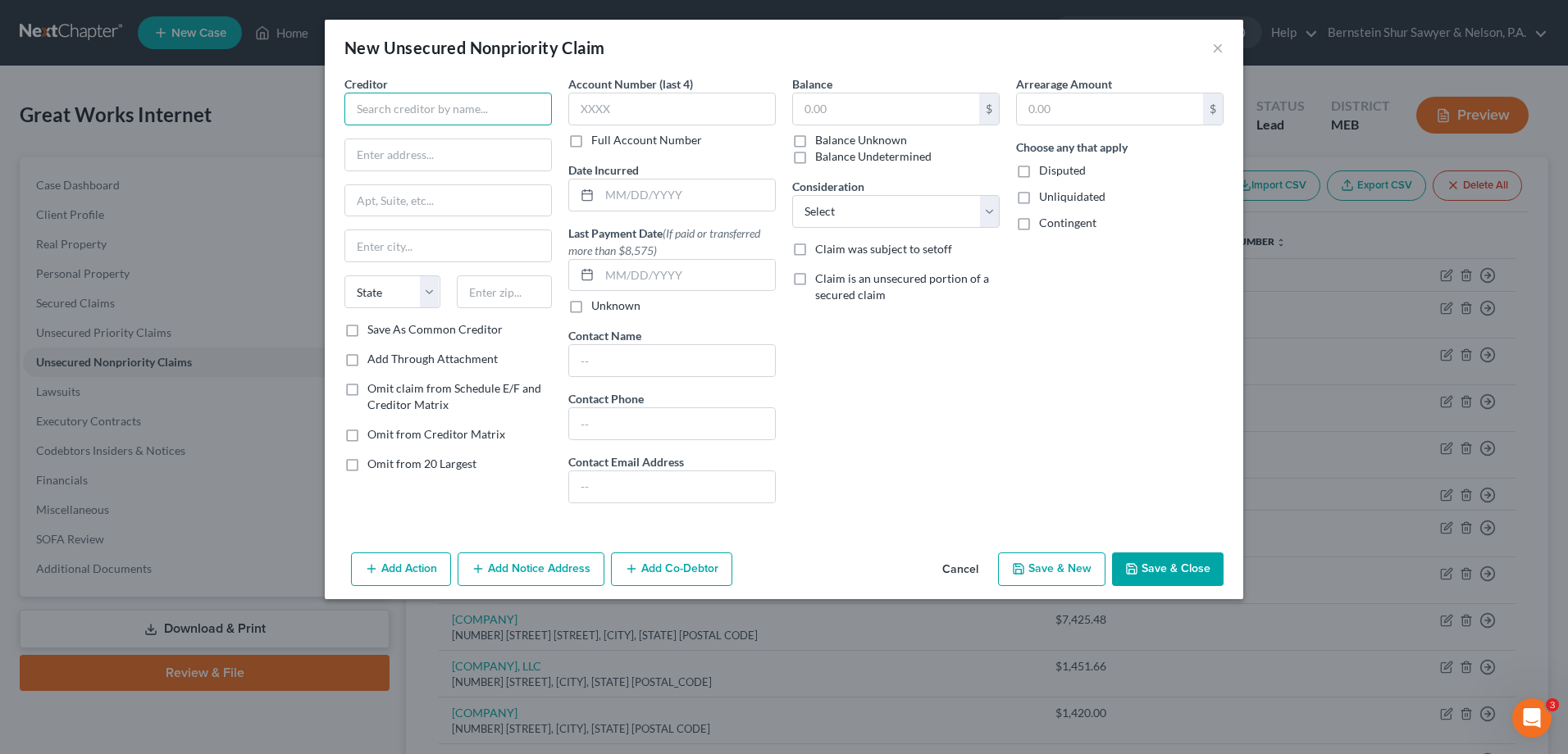 click at bounding box center [448, 109] 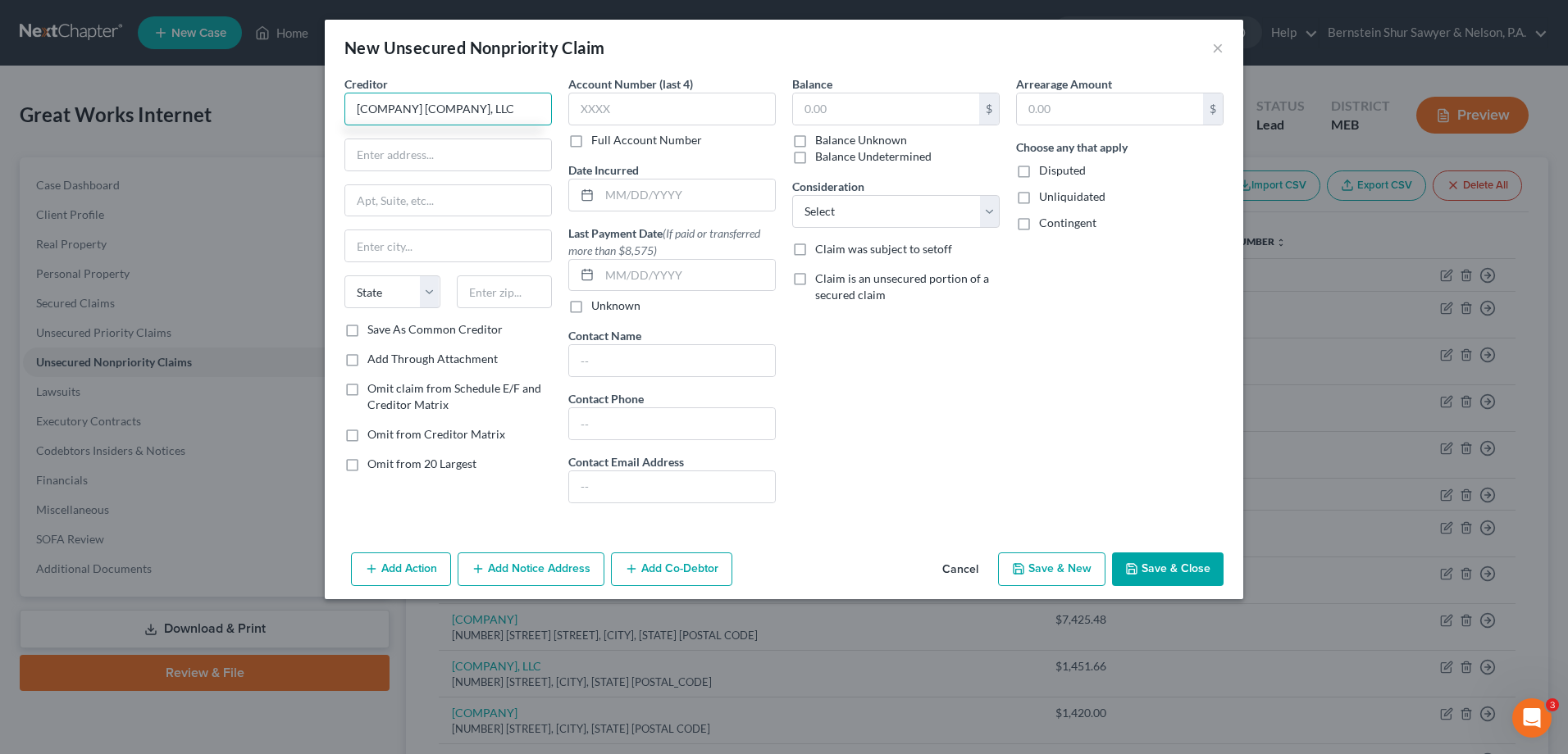 type on "[COMPANY] [COMPANY], LLC" 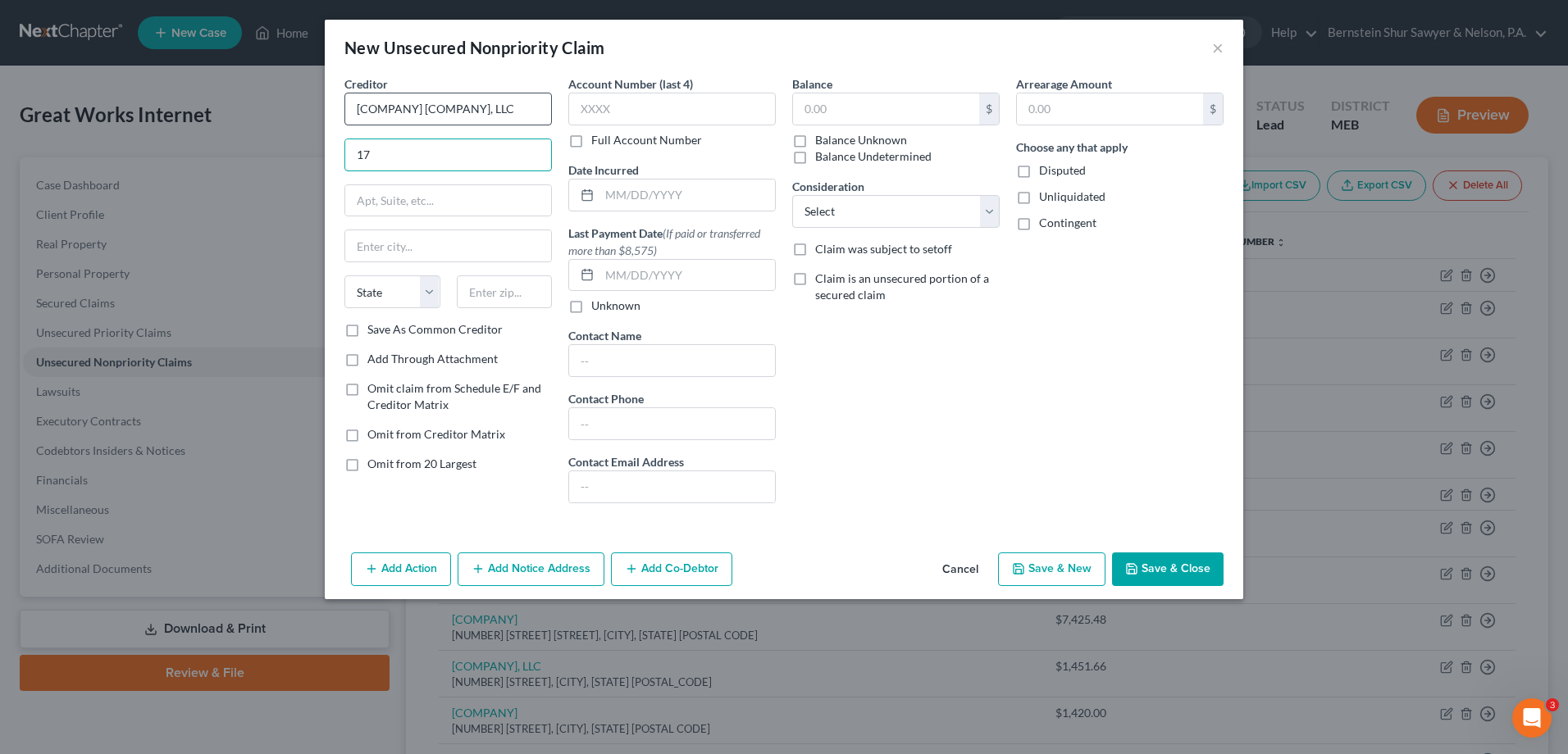 type on "1" 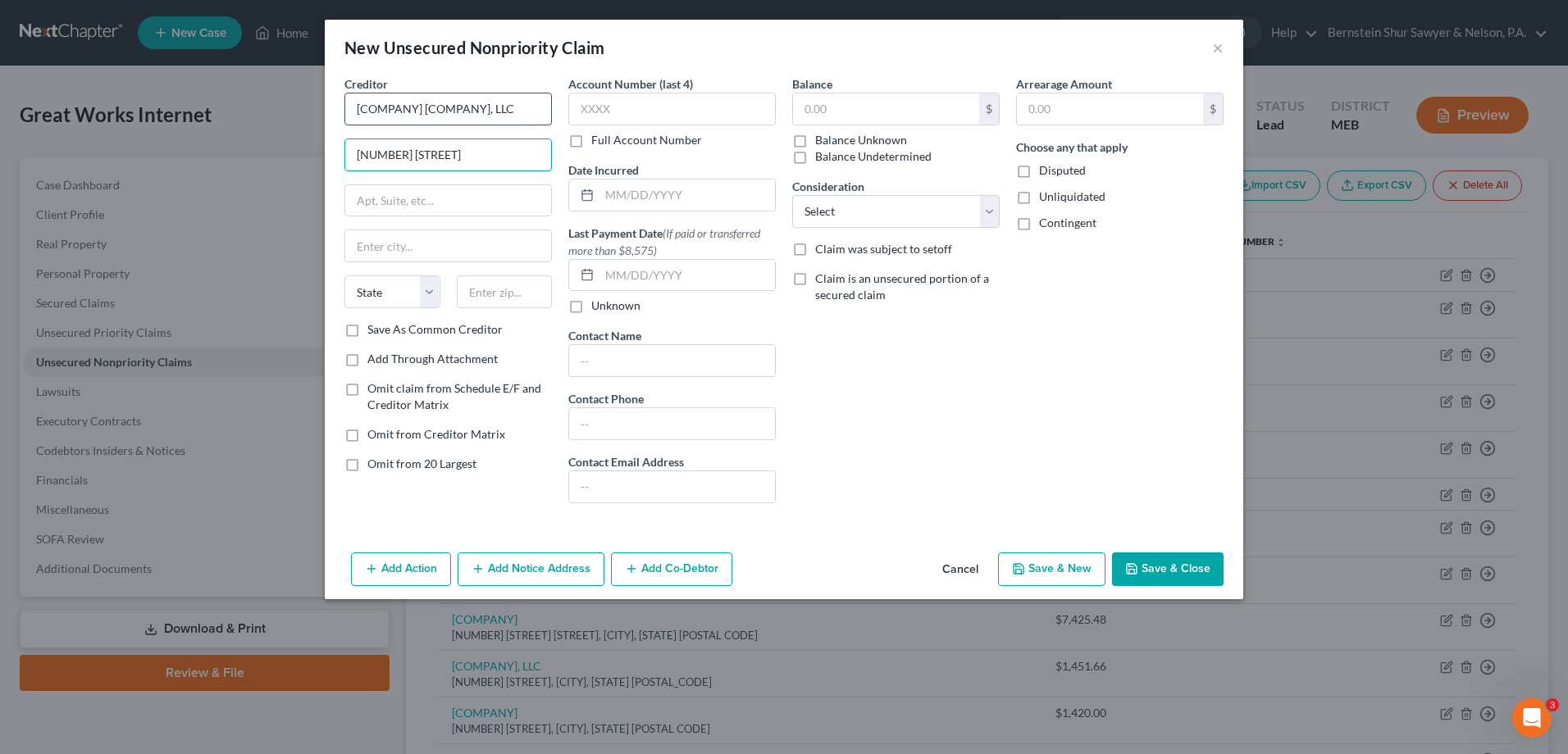 type on "[NUMBER] [STREET]" 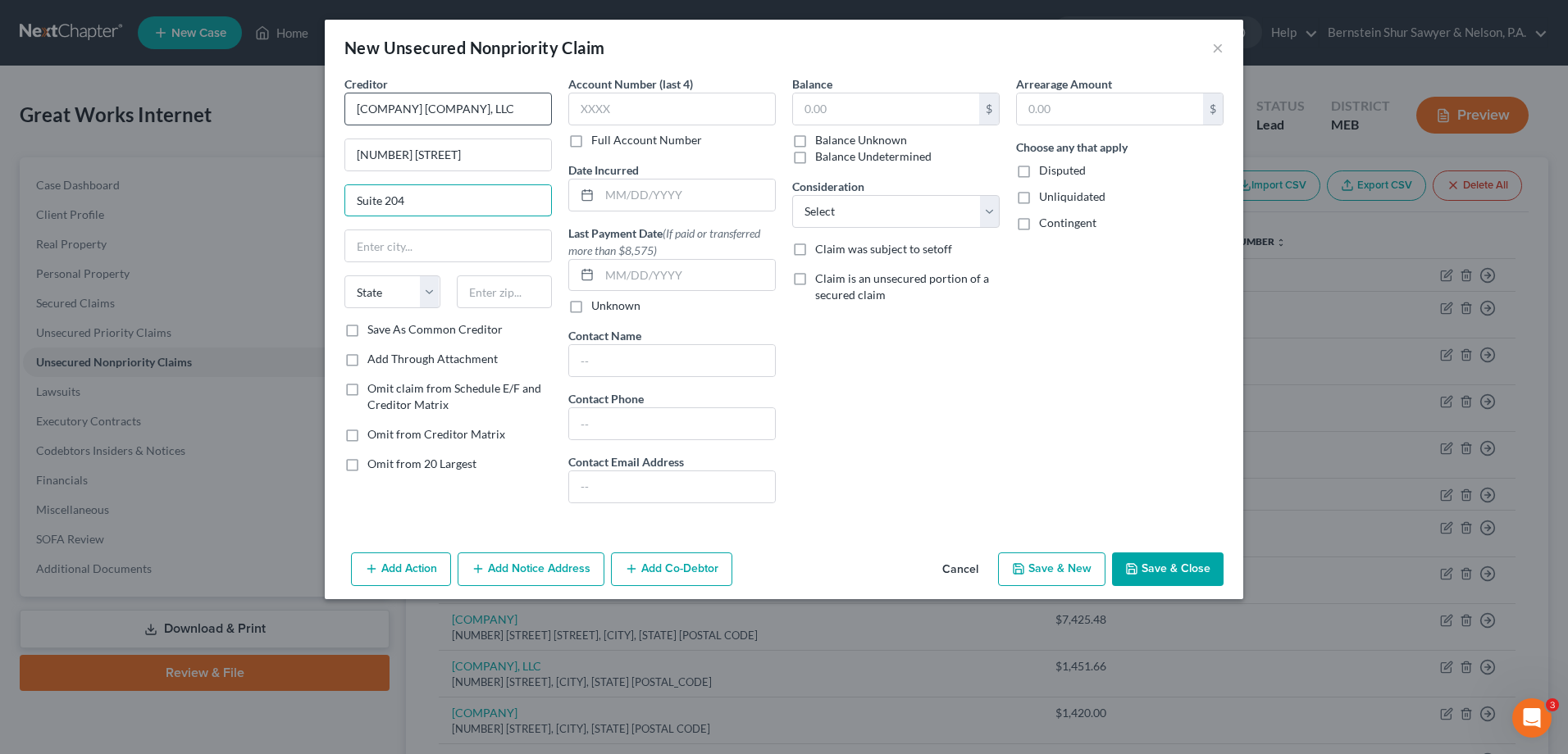 type on "Suite 204" 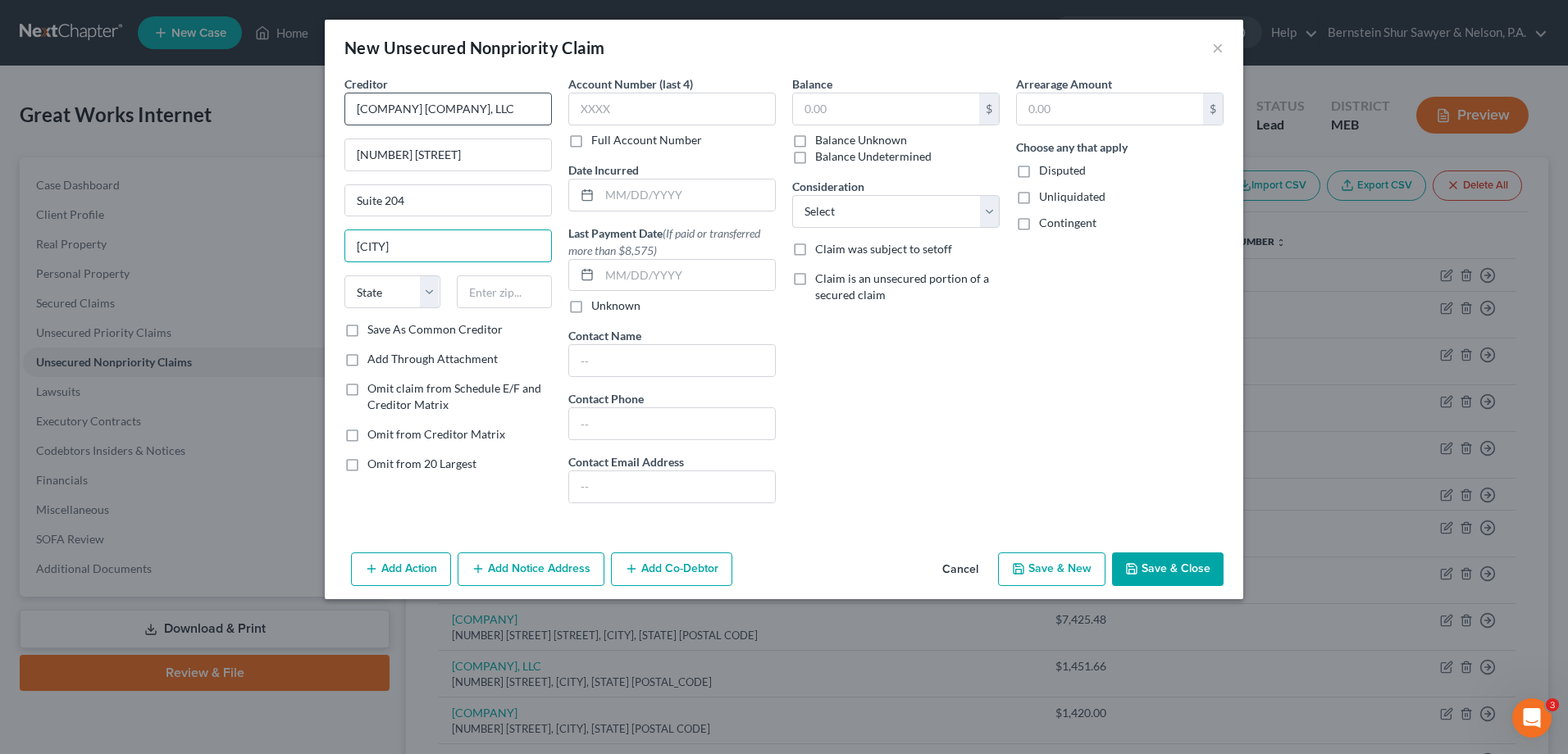 type on "[CITY]" 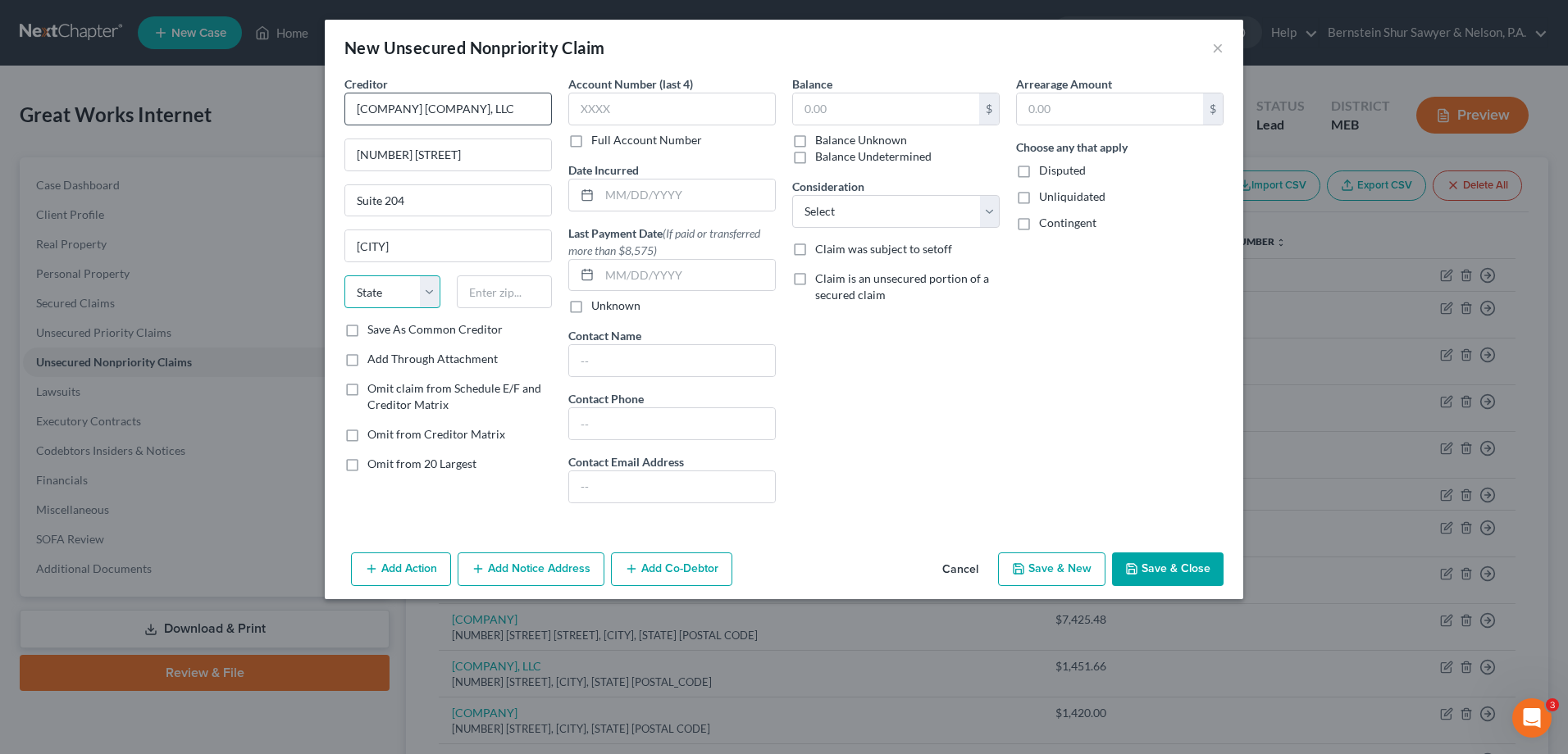 select on "20" 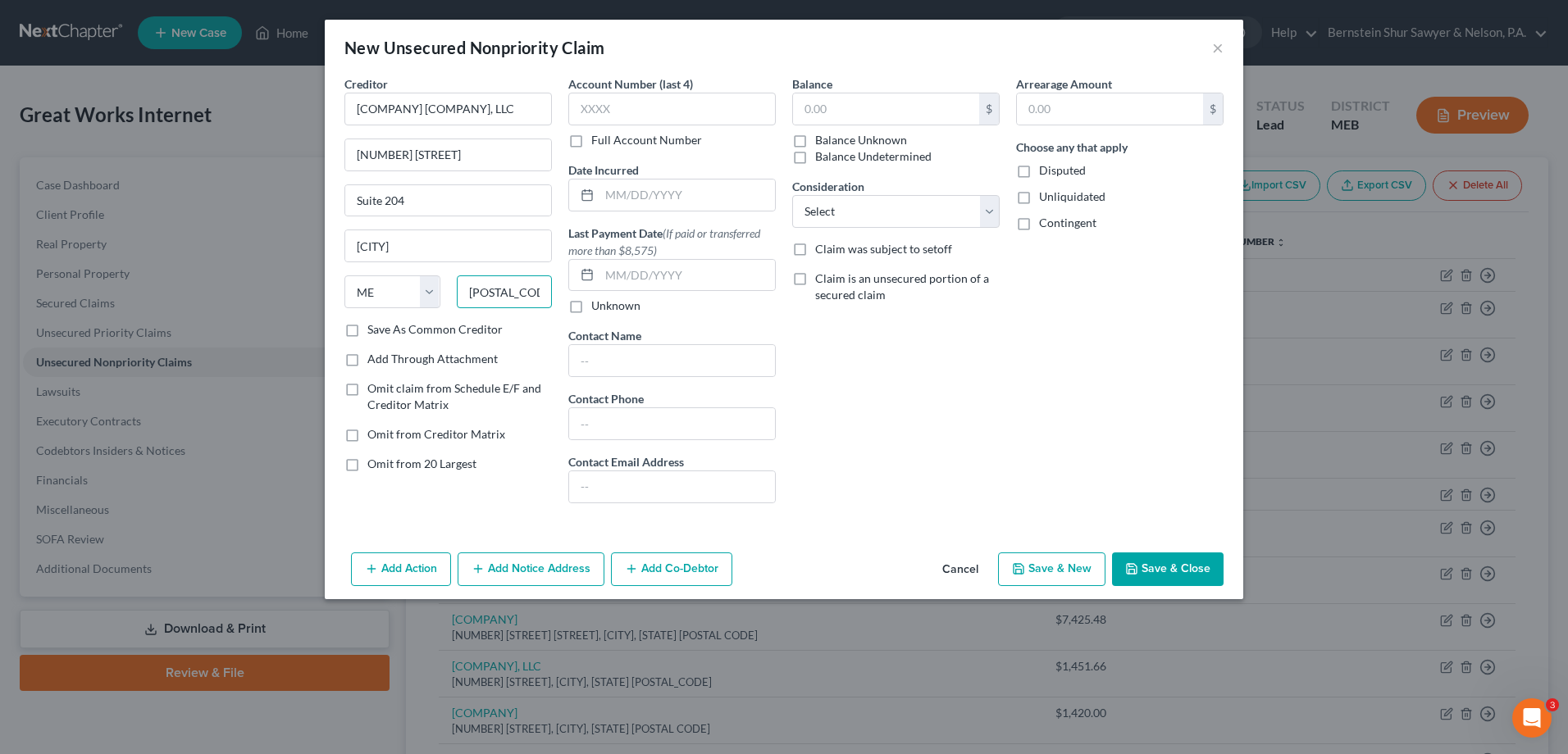 type on "[POSTAL_CODE]" 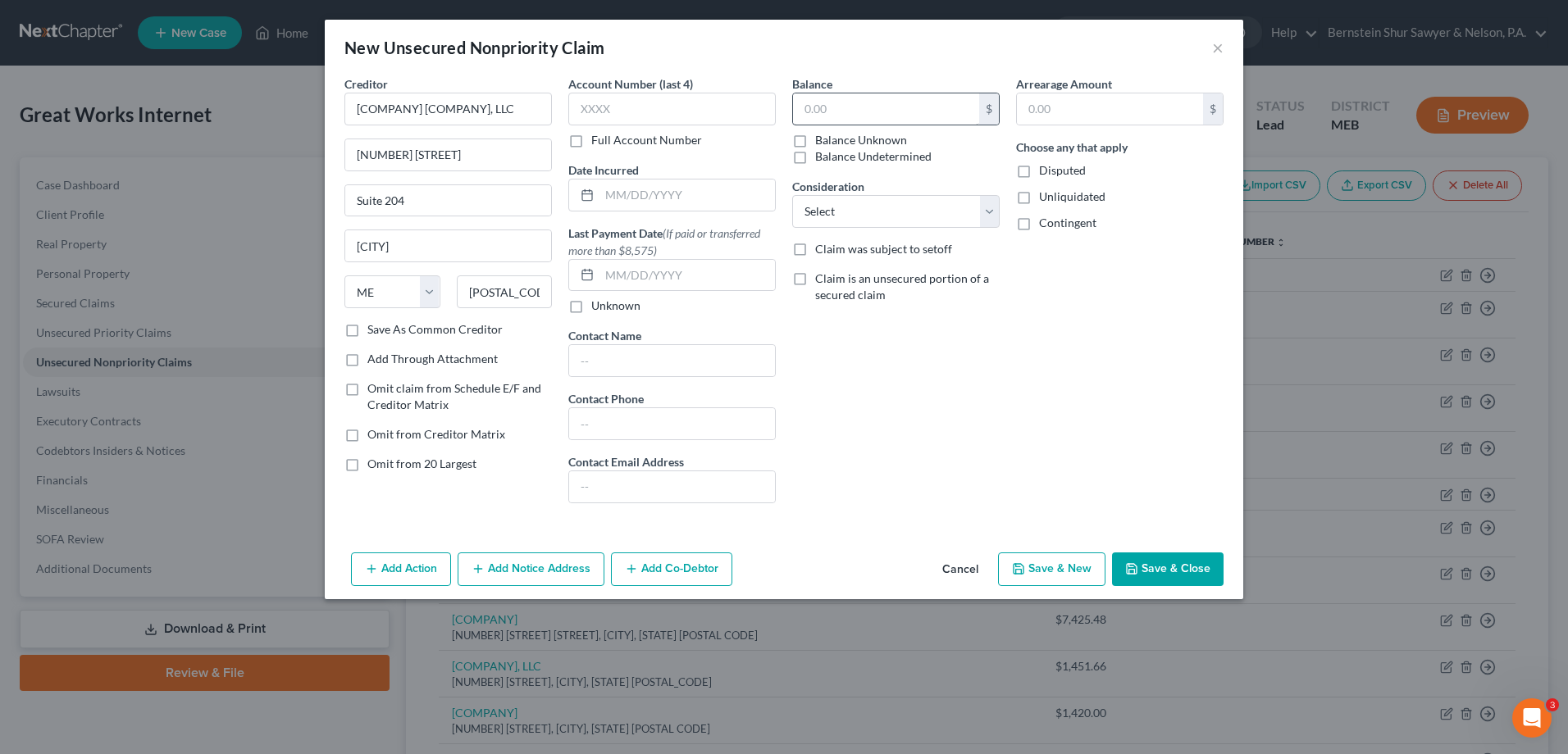 drag, startPoint x: 868, startPoint y: 90, endPoint x: 873, endPoint y: 115, distance: 25.495098 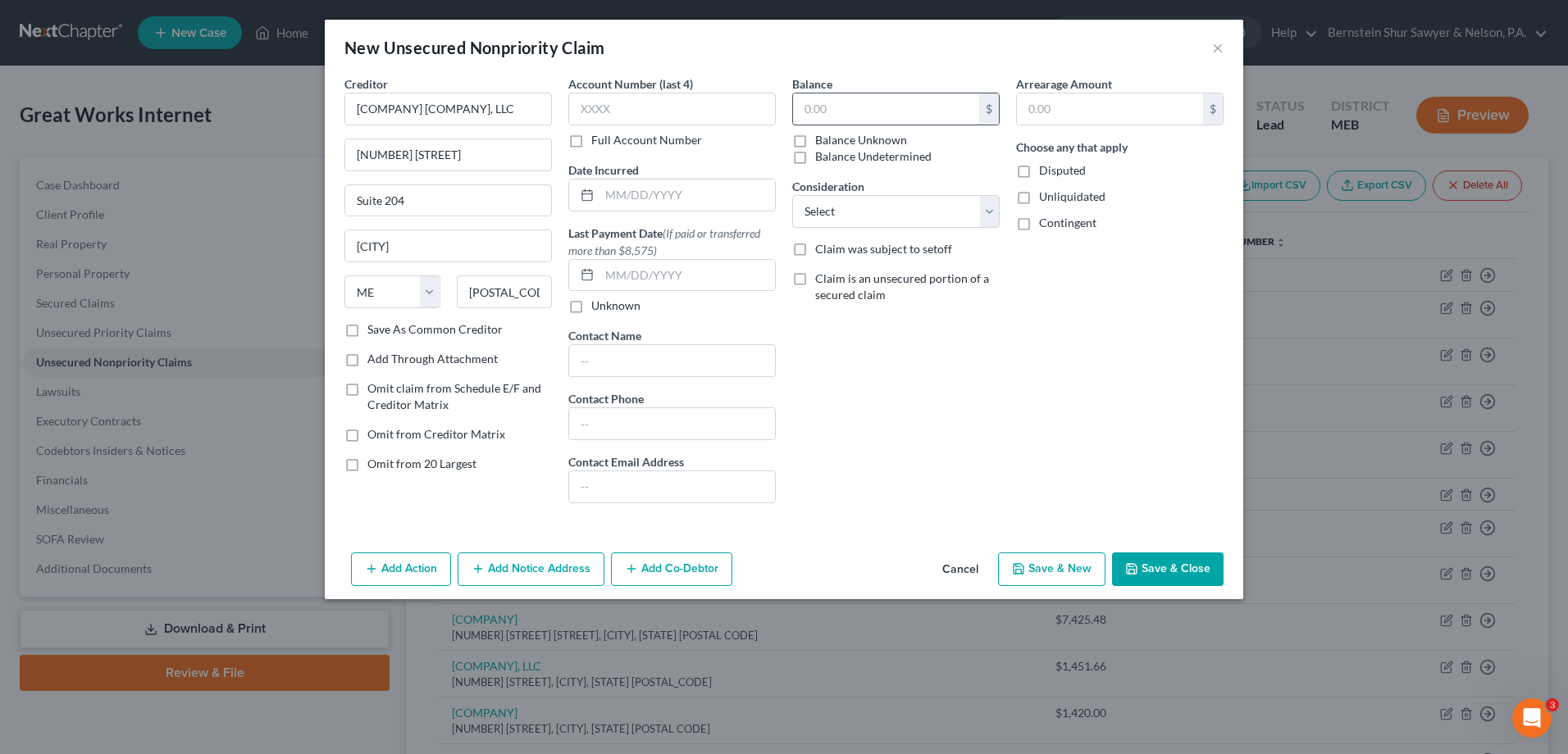 click at bounding box center [886, 109] 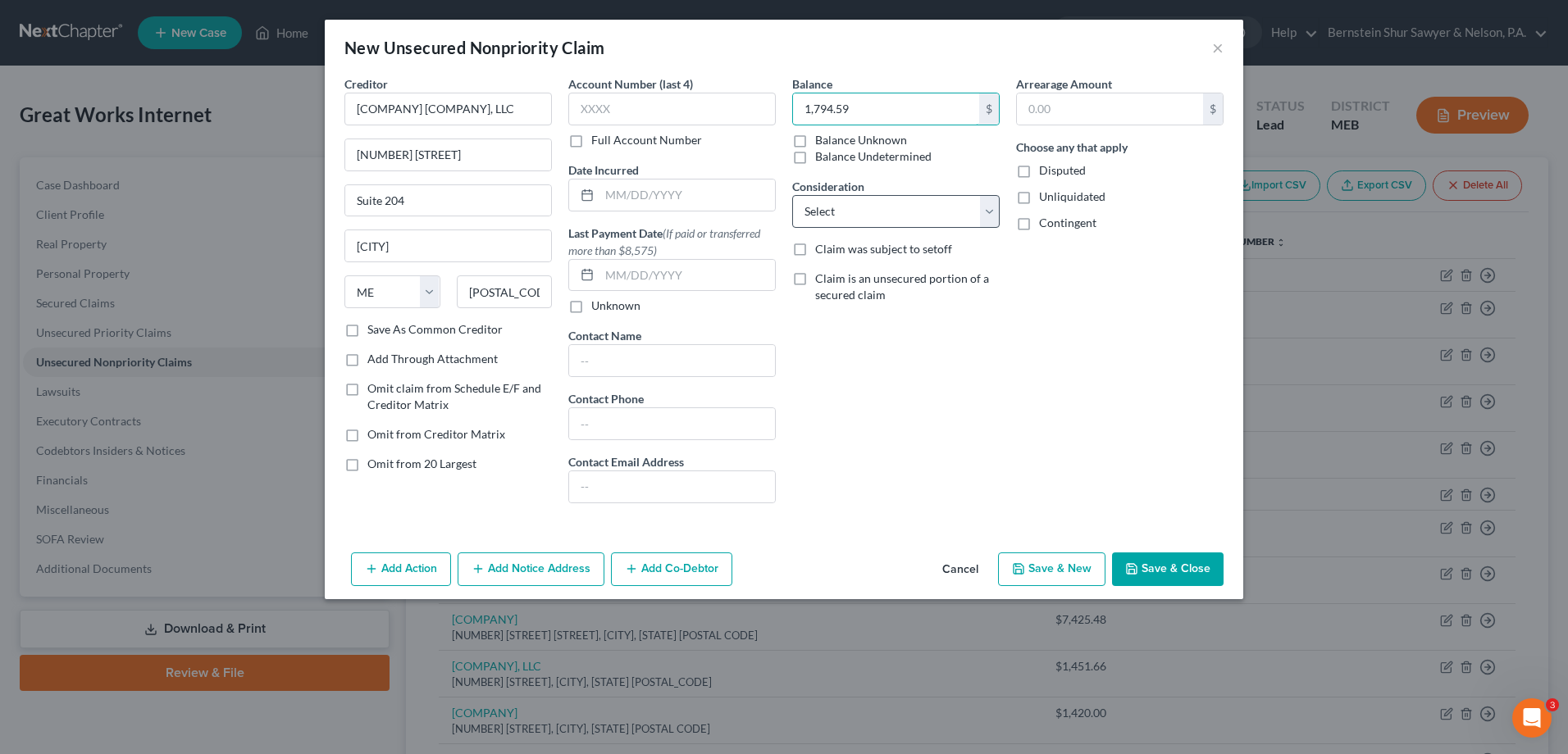 type on "1,794.59" 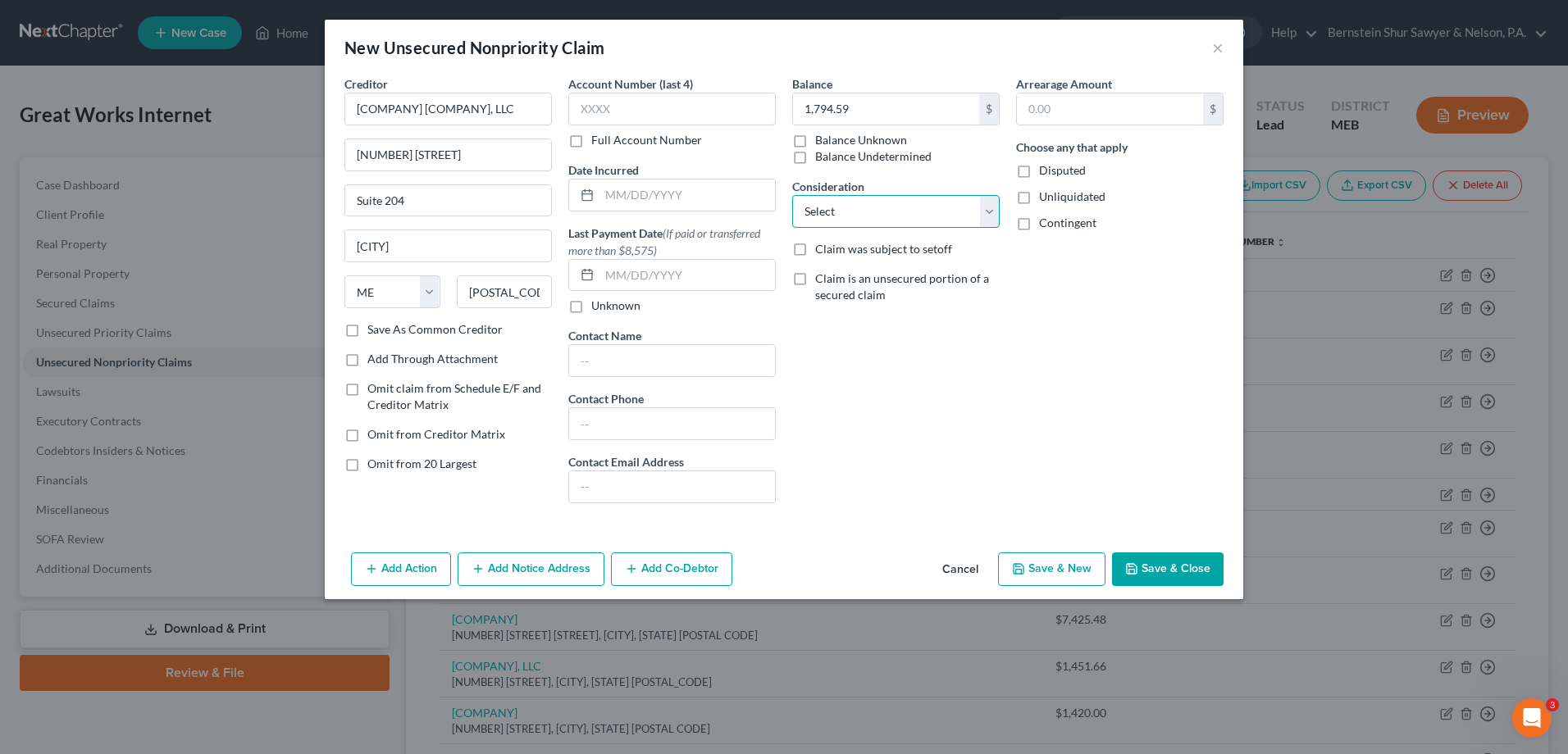 click on "Select Cable / Satellite Services Collection Agency Credit Card Debt Debt Counseling / Attorneys Deficiency Balance Home / Car Repairs Income Taxes Judgment Liens Monies Loaned / Advanced Mortgage Obligation To Pensions Other Overdrawn Bank Account Promised To Help Pay Creditors Services Suppliers Or Vendors Telephone / Internet Services Unsecured Loan Repayments Utility Services" at bounding box center (896, 211) 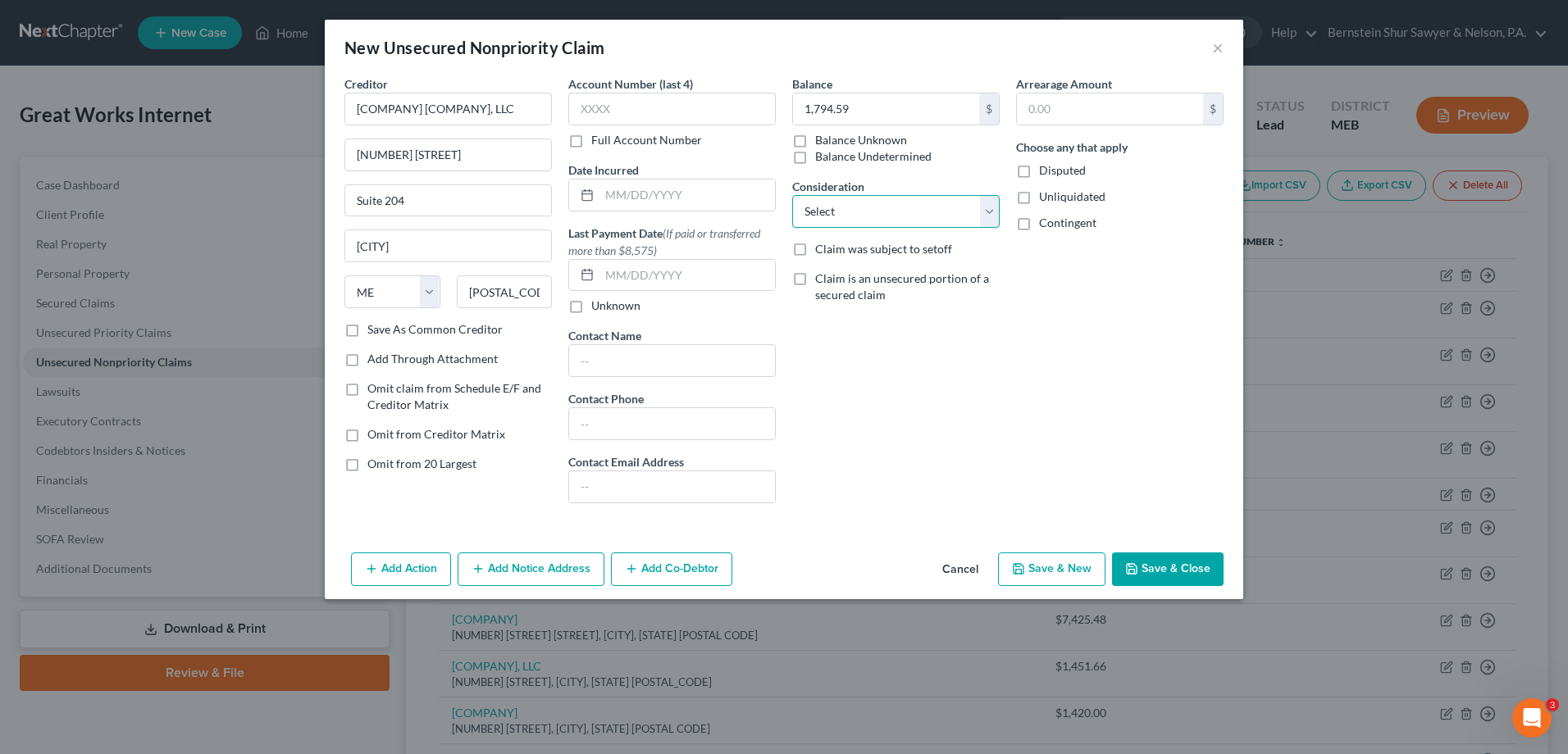 select on "16" 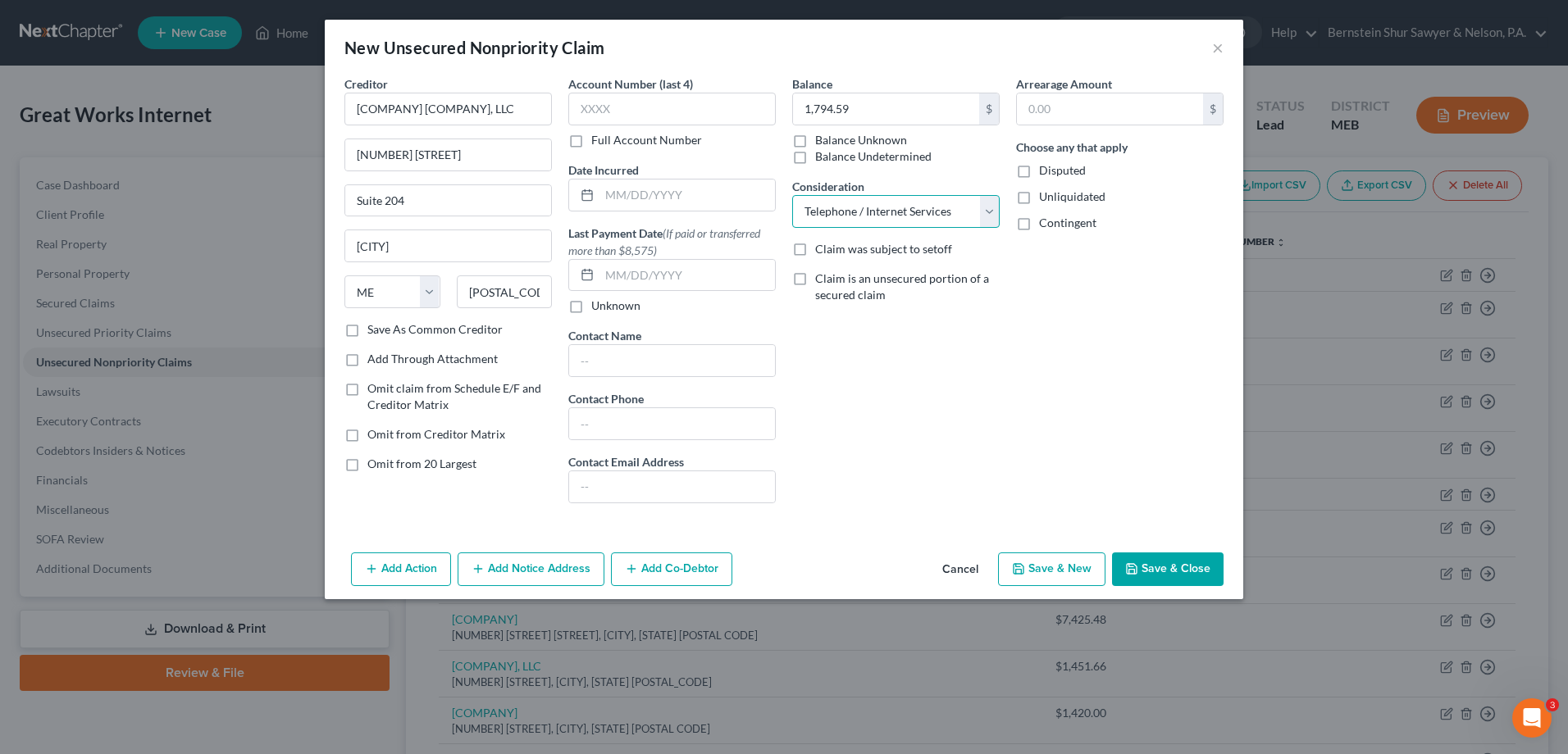 click on "Select Cable / Satellite Services Collection Agency Credit Card Debt Debt Counseling / Attorneys Deficiency Balance Home / Car Repairs Income Taxes Judgment Liens Monies Loaned / Advanced Mortgage Obligation To Pensions Other Overdrawn Bank Account Promised To Help Pay Creditors Services Suppliers Or Vendors Telephone / Internet Services Unsecured Loan Repayments Utility Services" at bounding box center [896, 211] 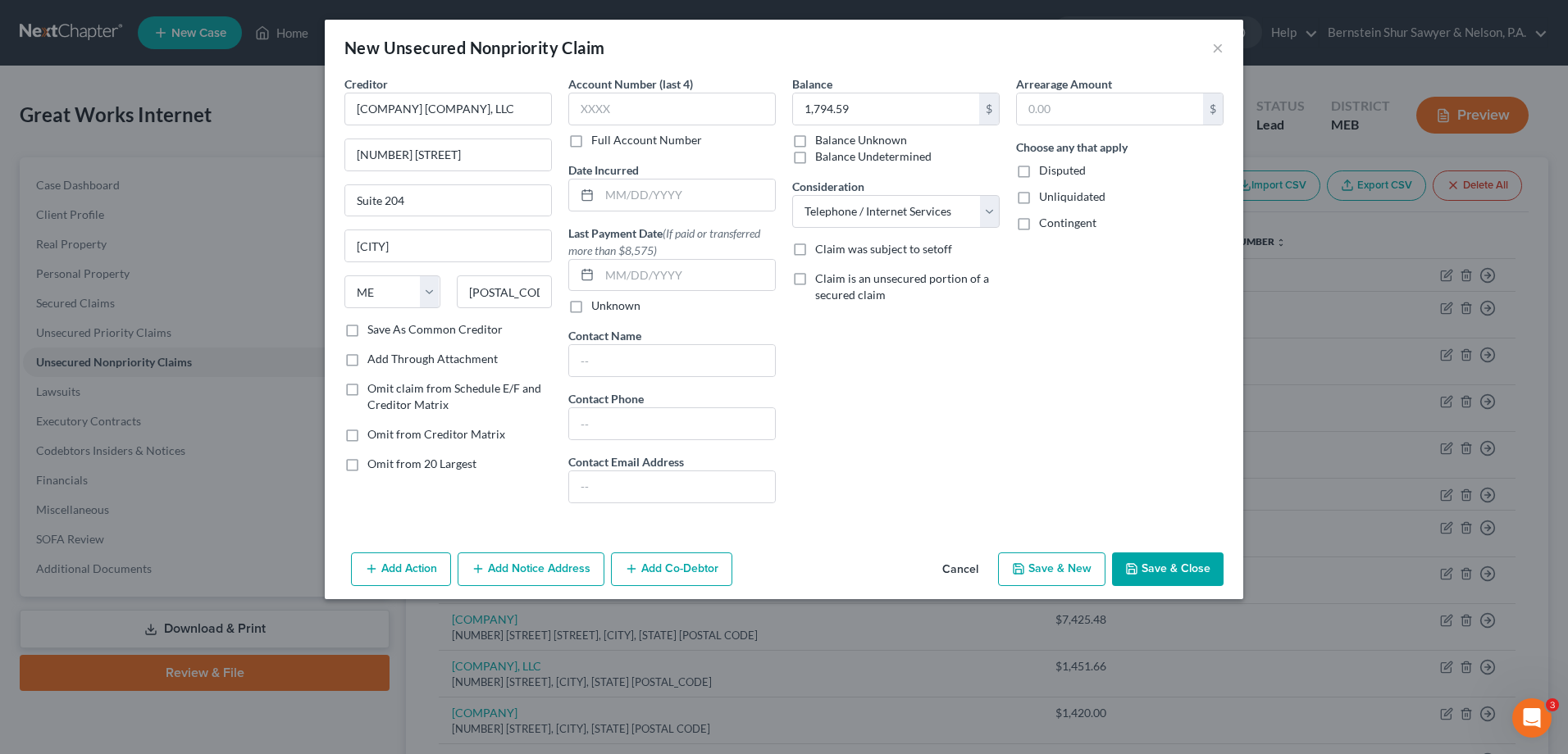 click on "Save & Close" at bounding box center [1168, 570] 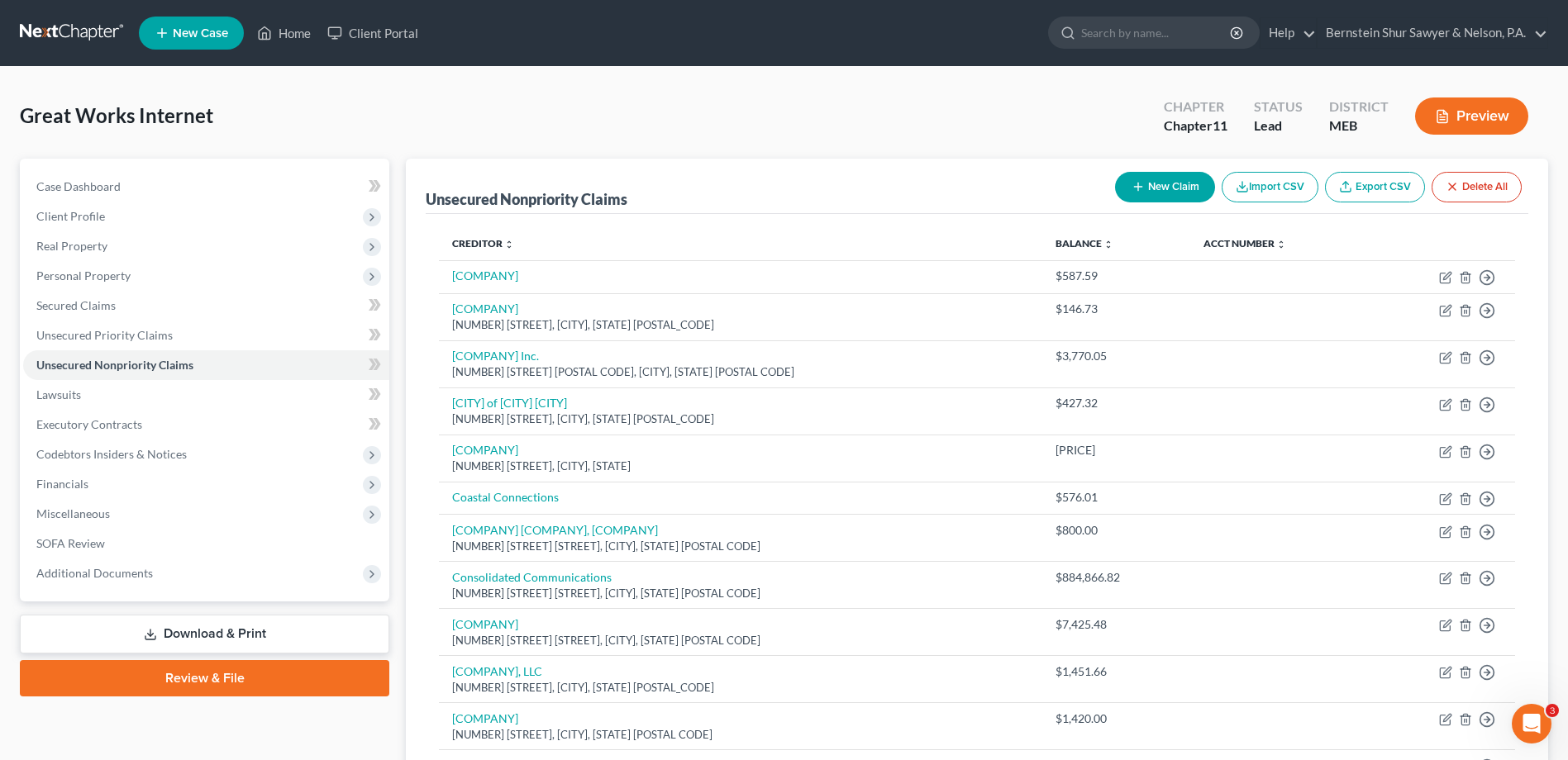 click on "New Claim" at bounding box center [1165, 187] 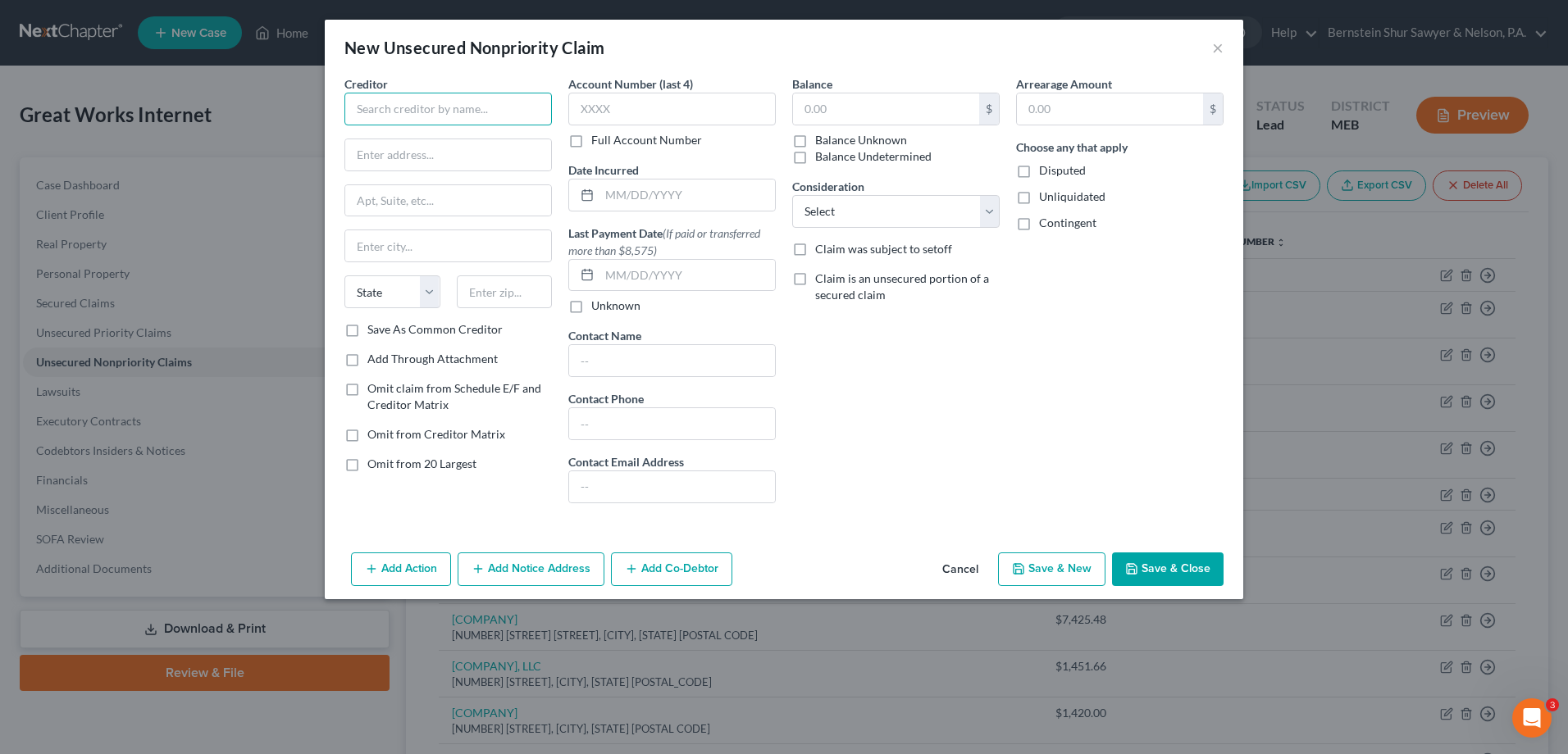 click at bounding box center (448, 109) 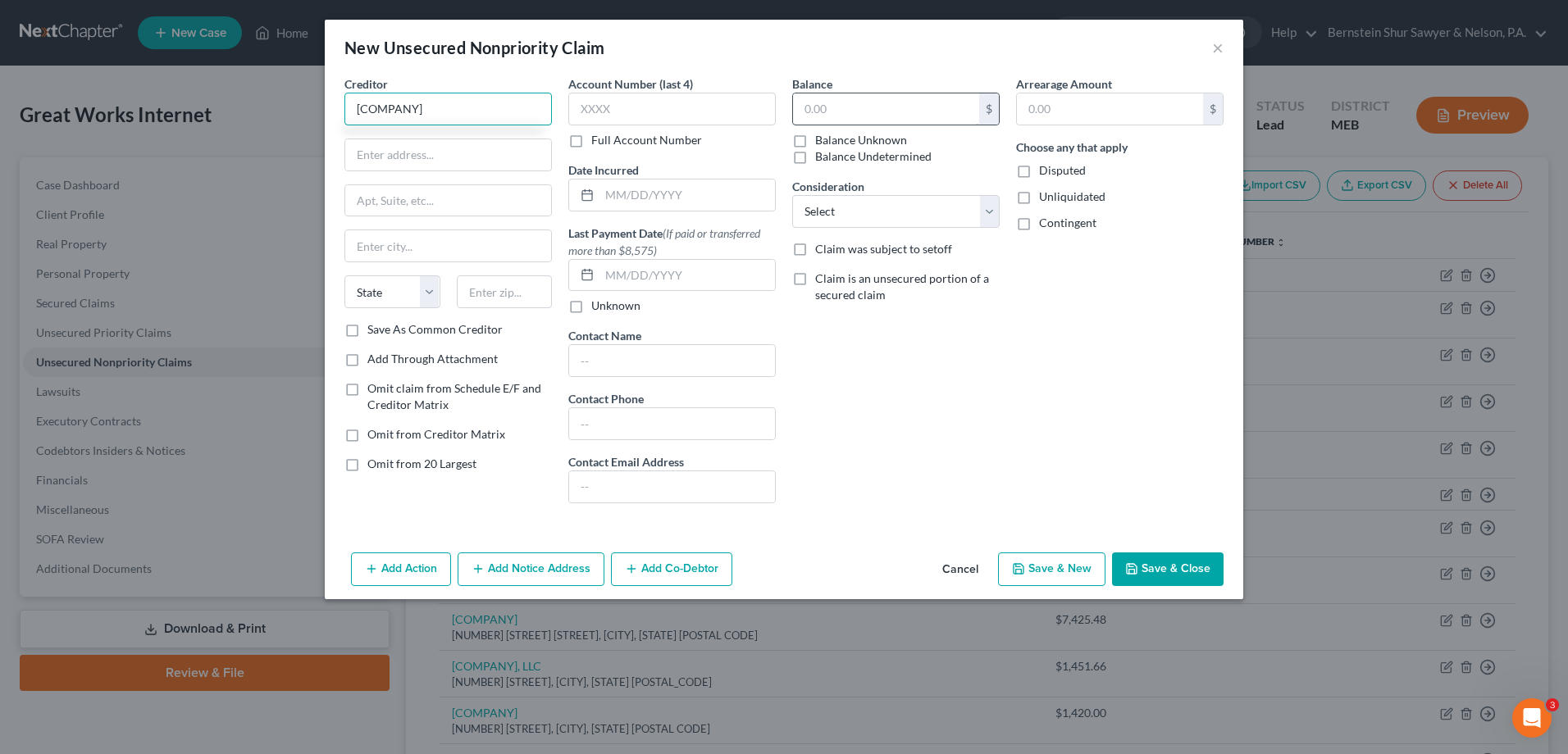 type on "[COMPANY]" 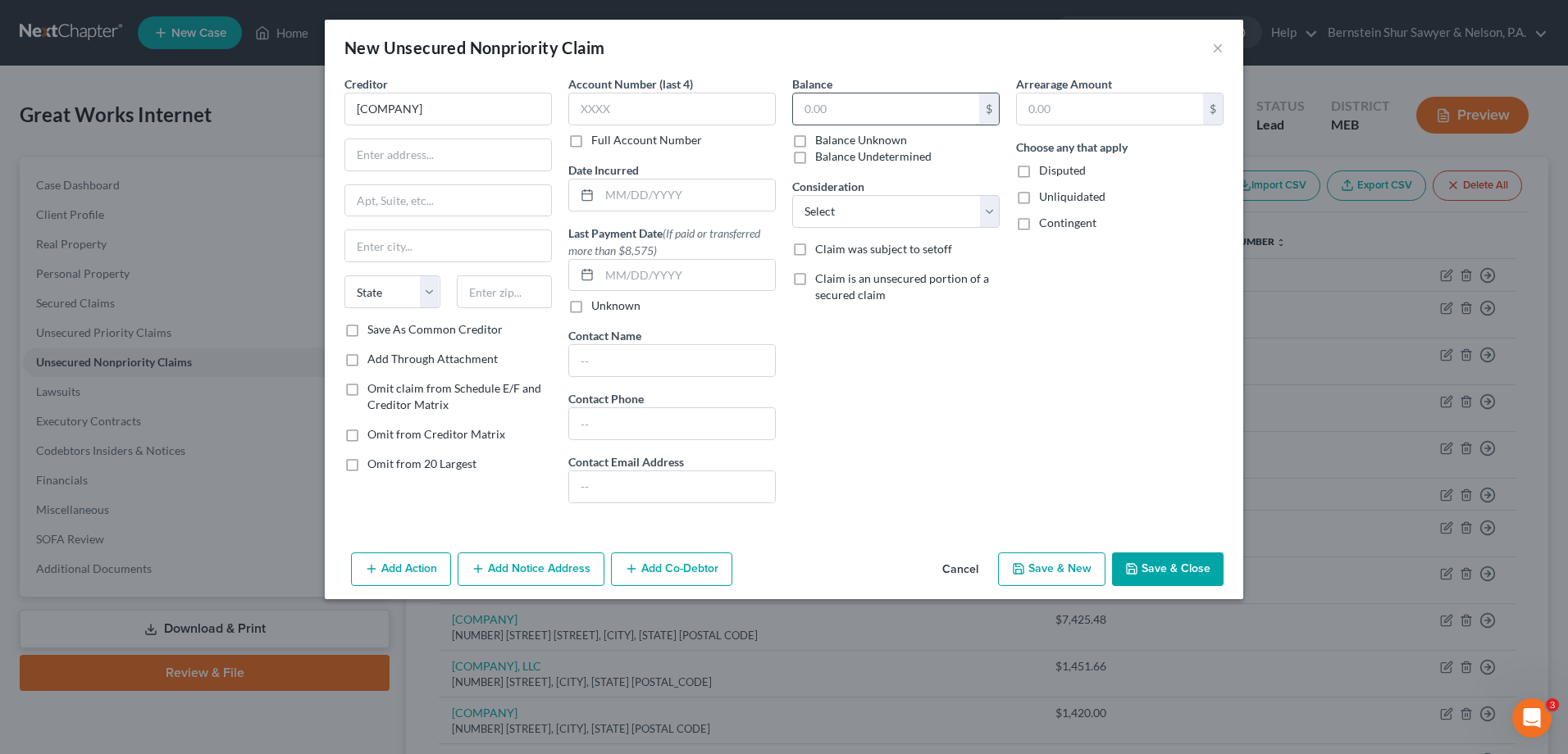 click at bounding box center [886, 109] 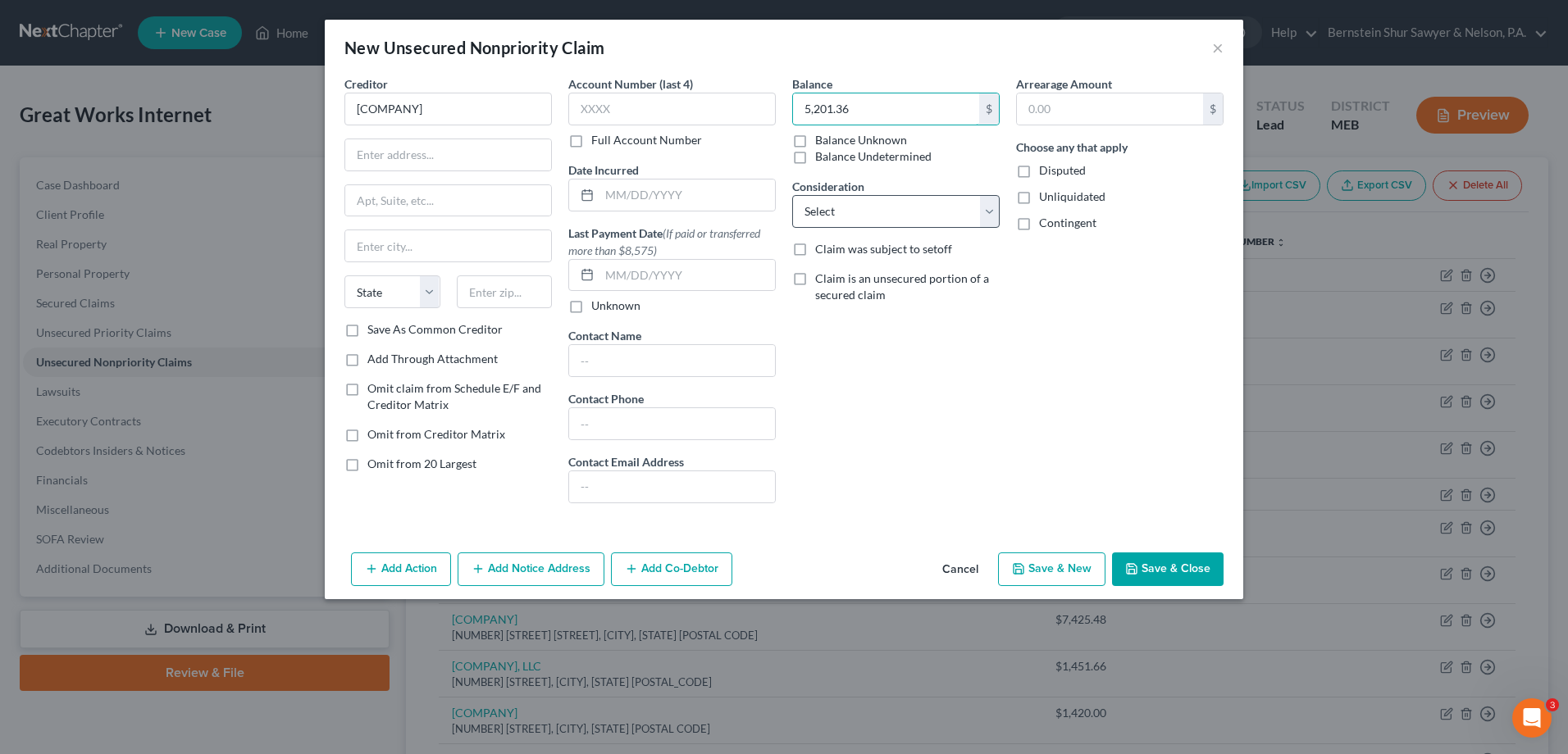 type on "5,201.36" 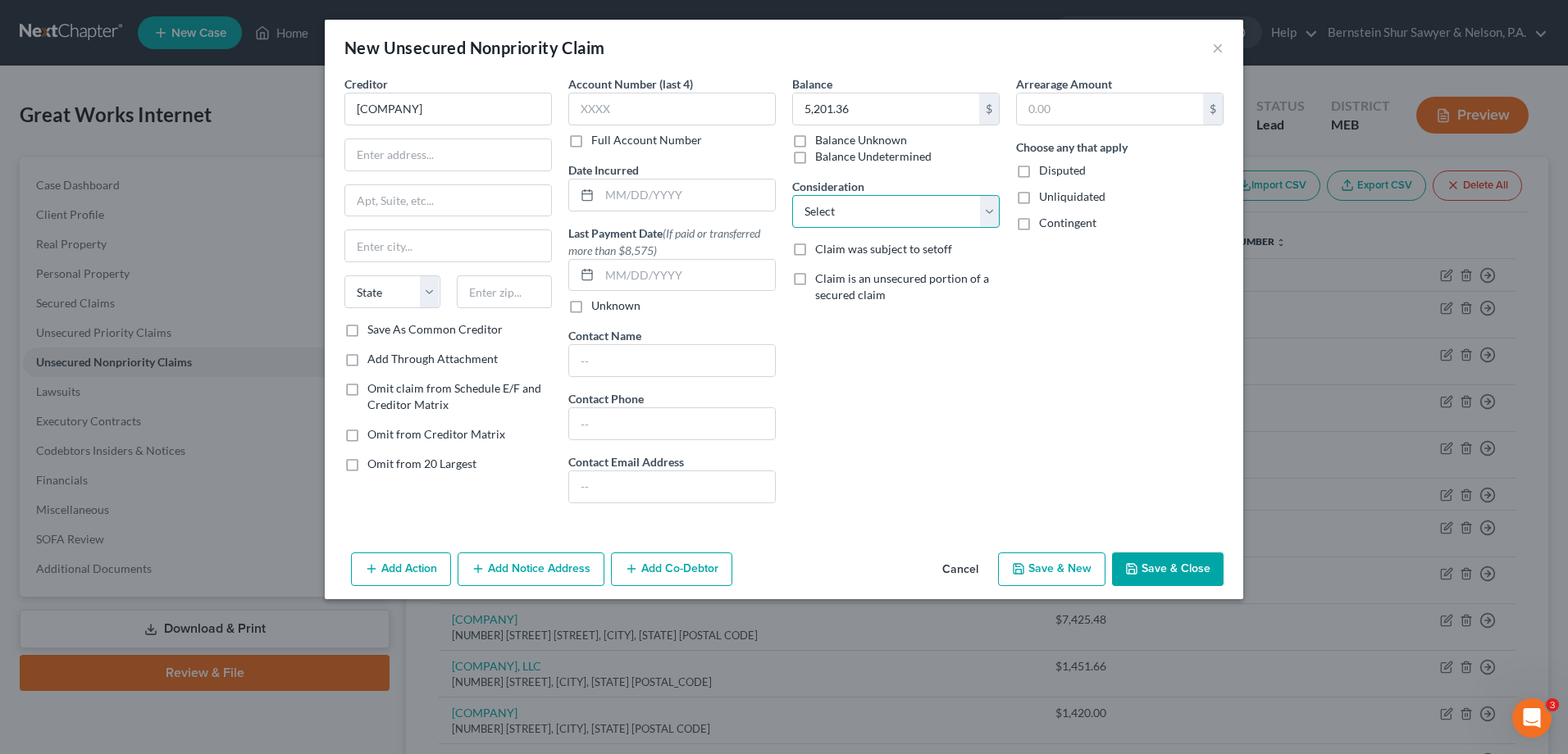 click on "Select Cable / Satellite Services Collection Agency Credit Card Debt Debt Counseling / Attorneys Deficiency Balance Home / Car Repairs Income Taxes Judgment Liens Monies Loaned / Advanced Mortgage Obligation To Pensions Other Overdrawn Bank Account Promised To Help Pay Creditors Services Suppliers Or Vendors Telephone / Internet Services Unsecured Loan Repayments Utility Services" at bounding box center (896, 211) 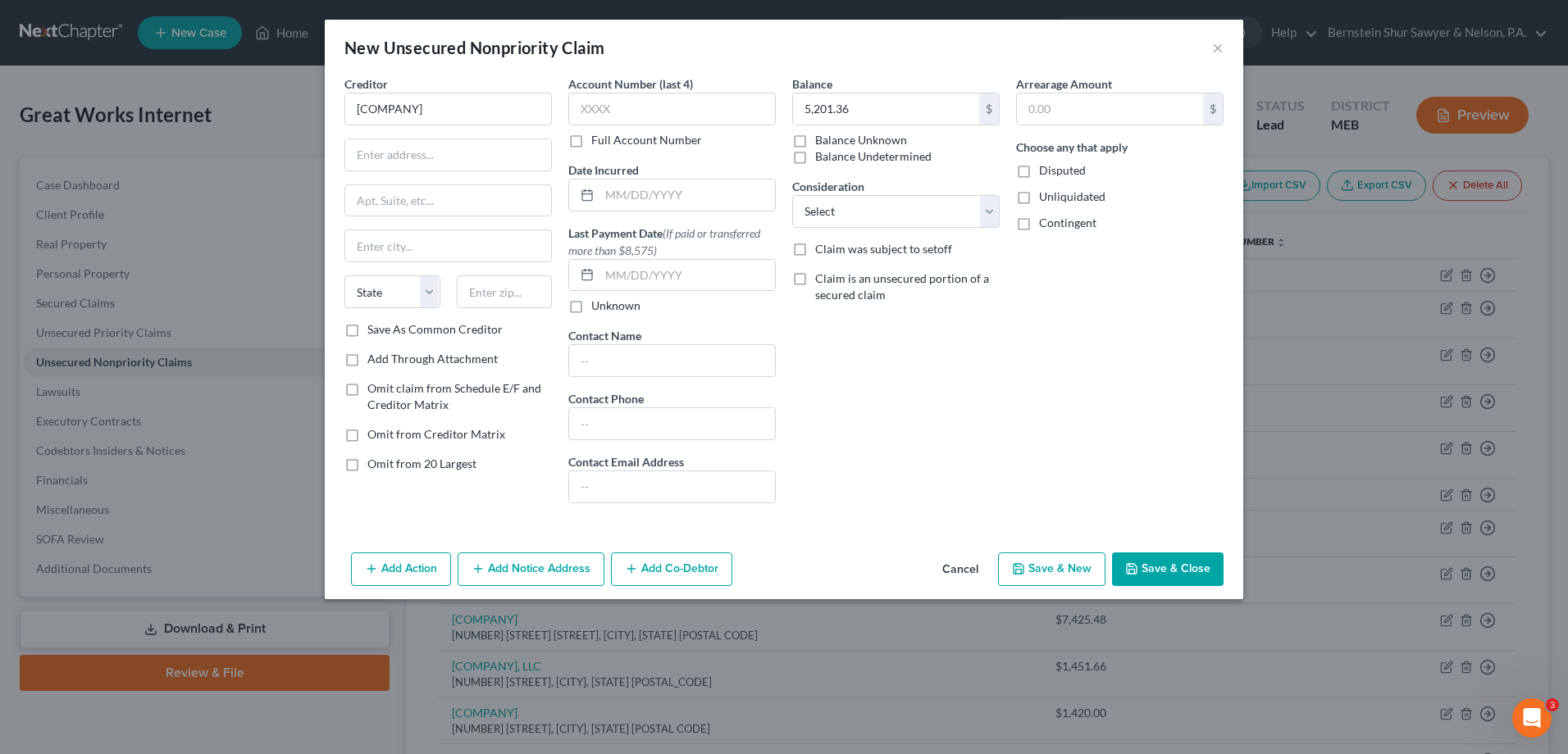 click on "Arrearage Amount $ Choose any that apply Disputed Unliquidated Contingent" at bounding box center [1119, 296] 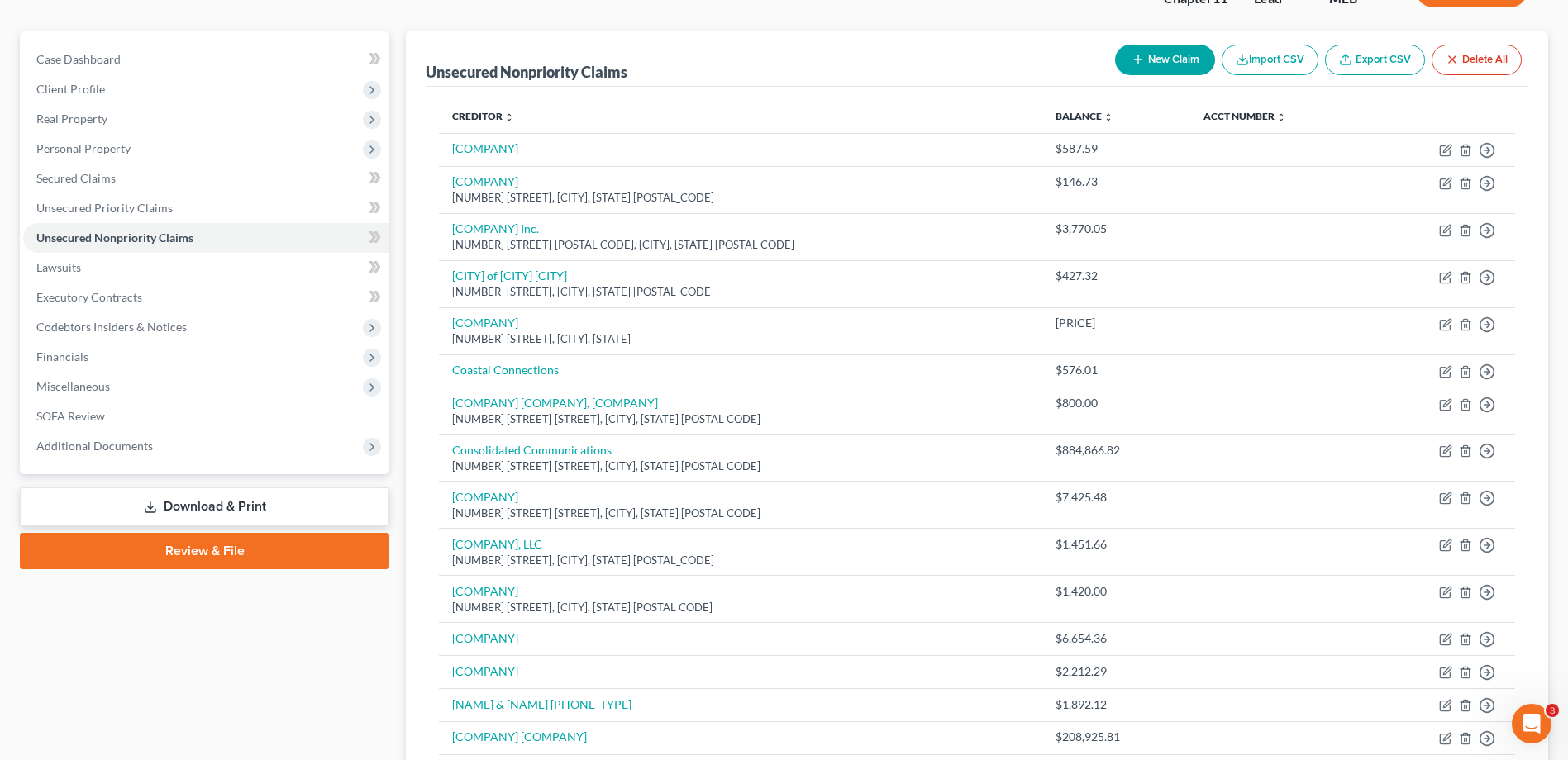 scroll, scrollTop: 0, scrollLeft: 0, axis: both 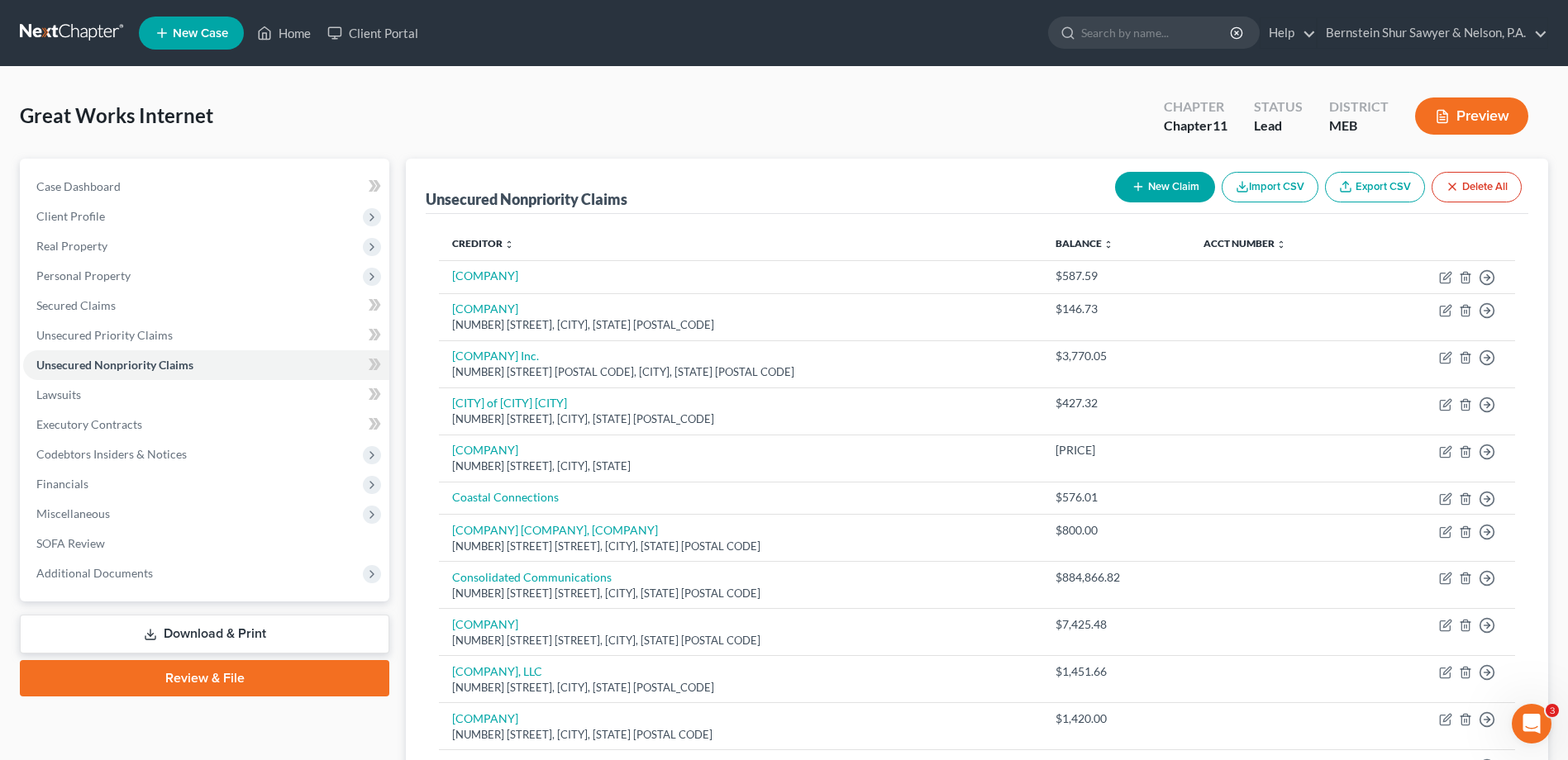 click on "New Claim" at bounding box center [1165, 187] 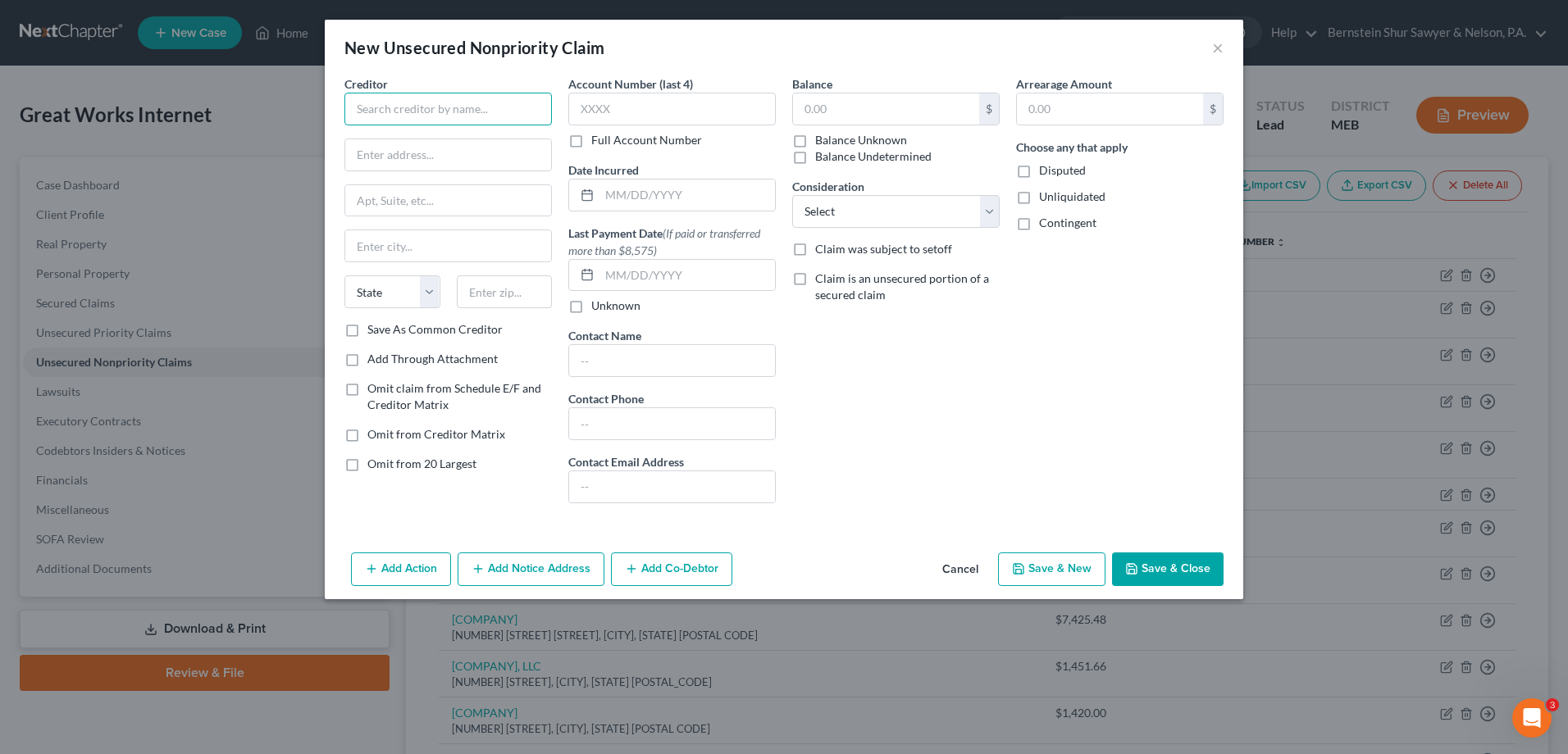 click at bounding box center [448, 109] 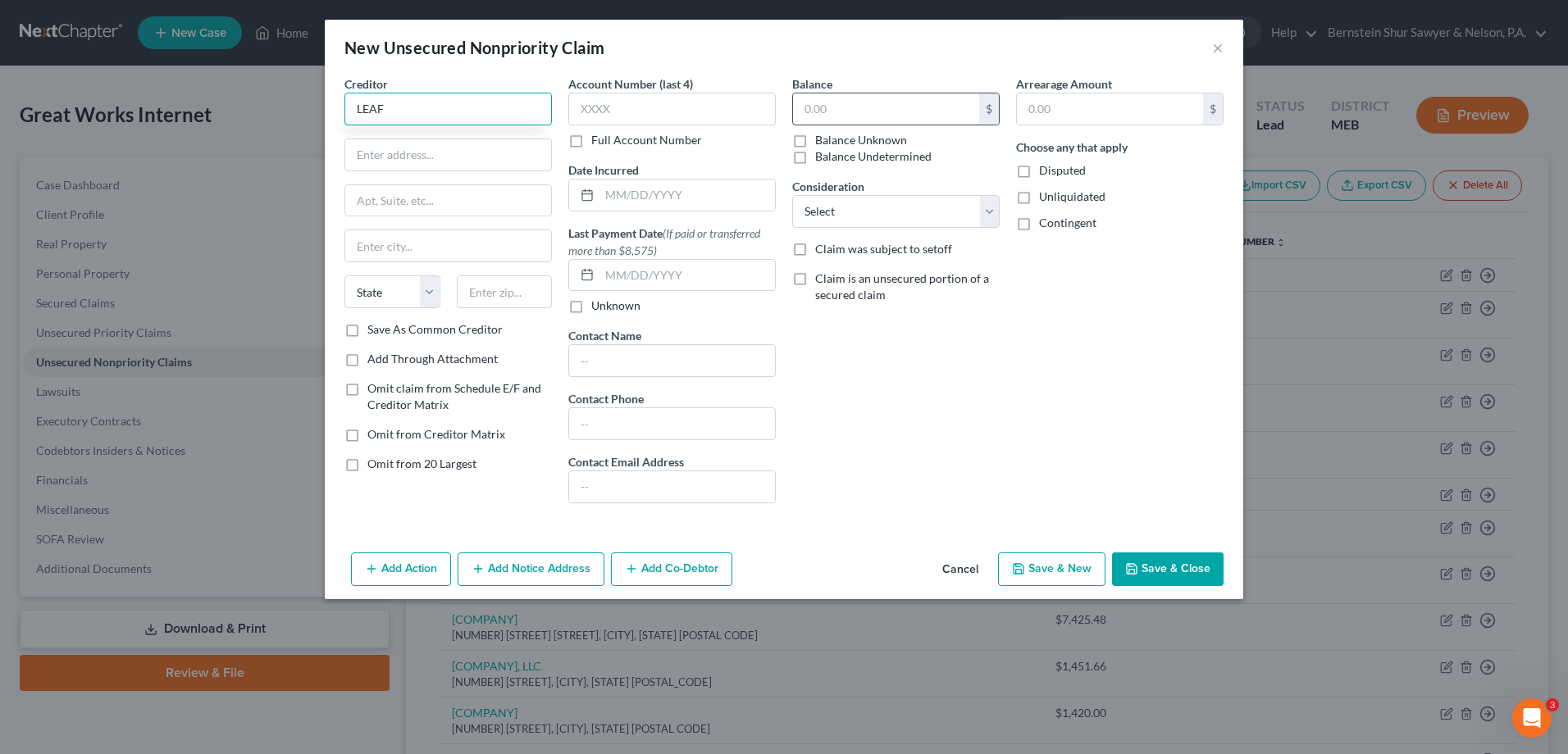 type on "LEAF" 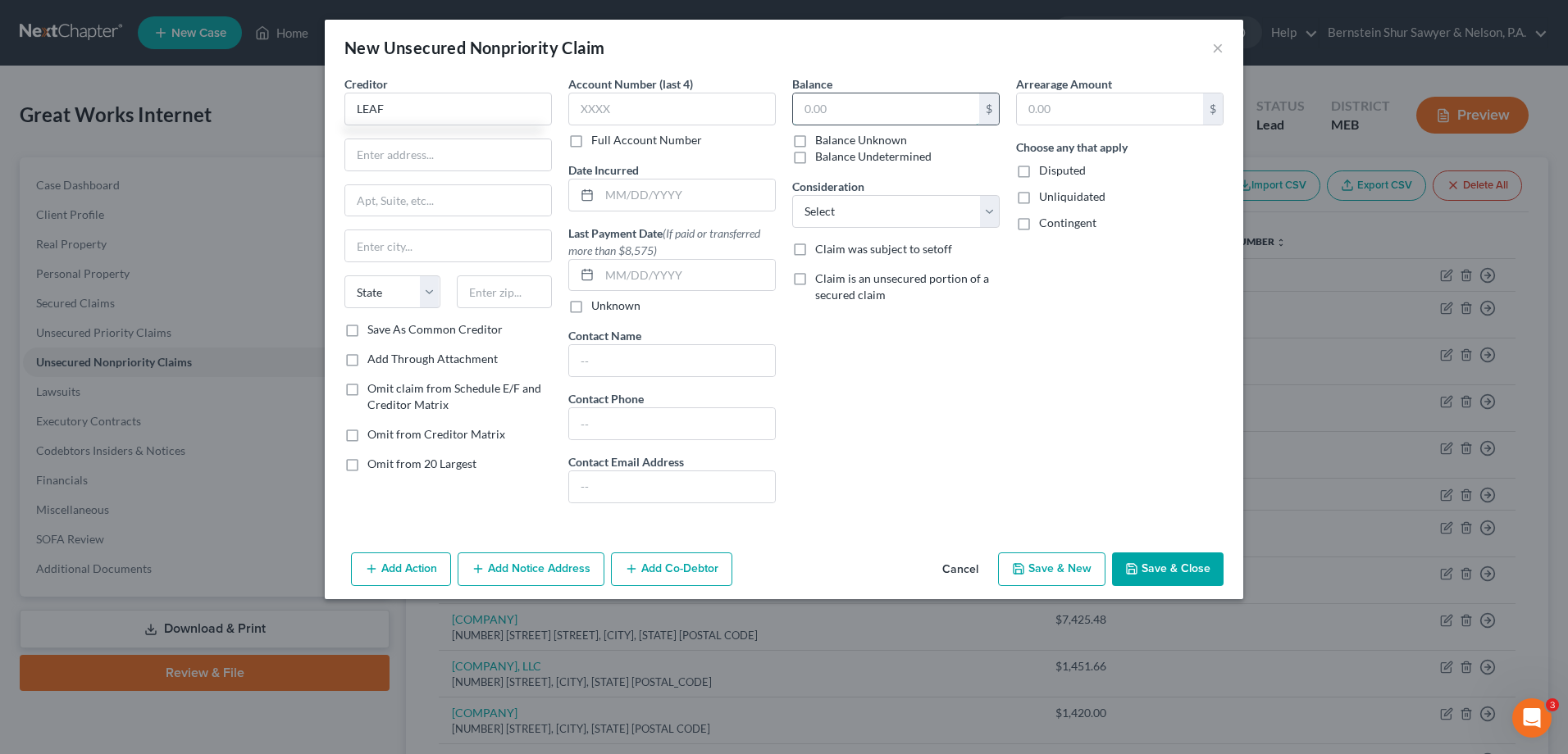 click at bounding box center (886, 109) 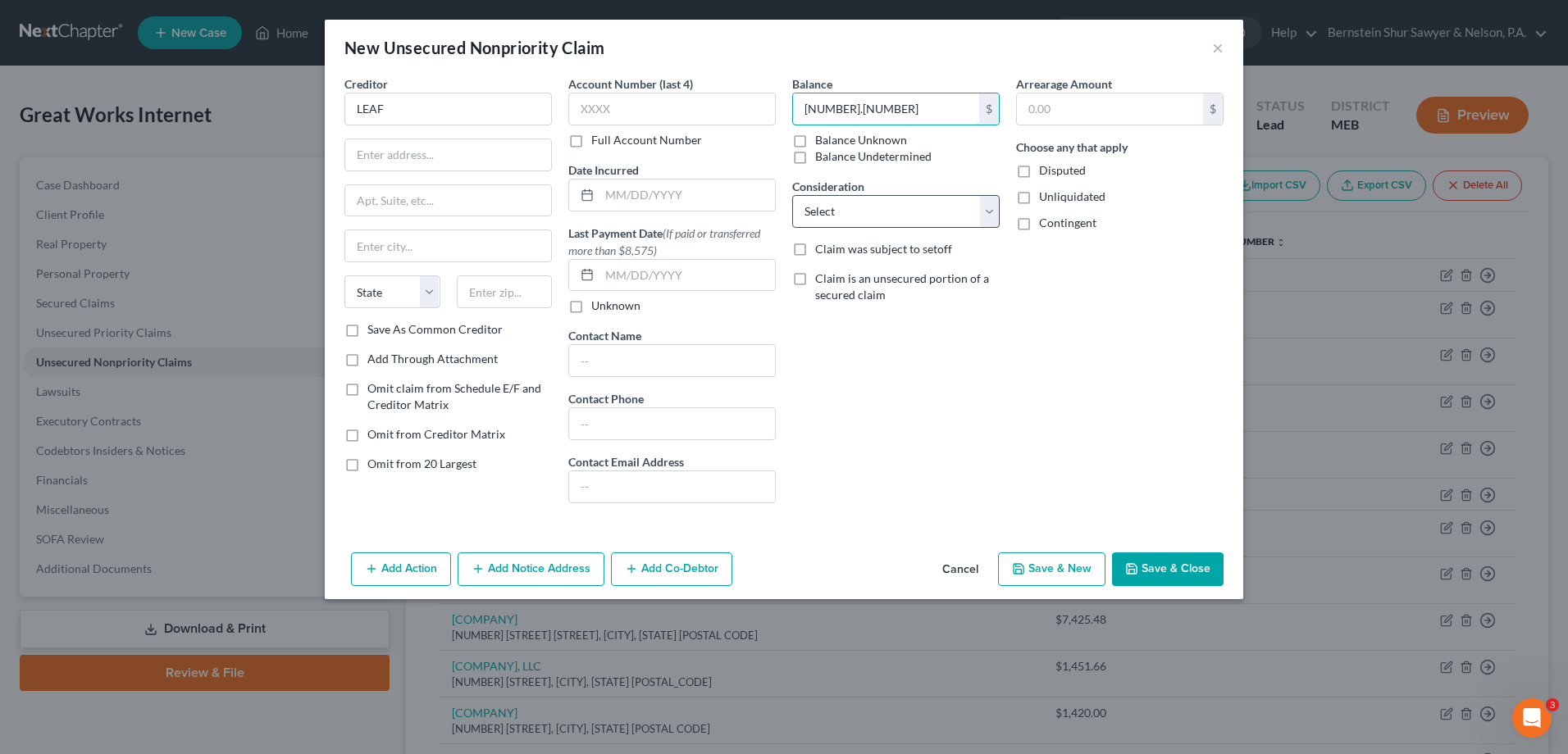 type on "[NUMBER].[NUMBER]" 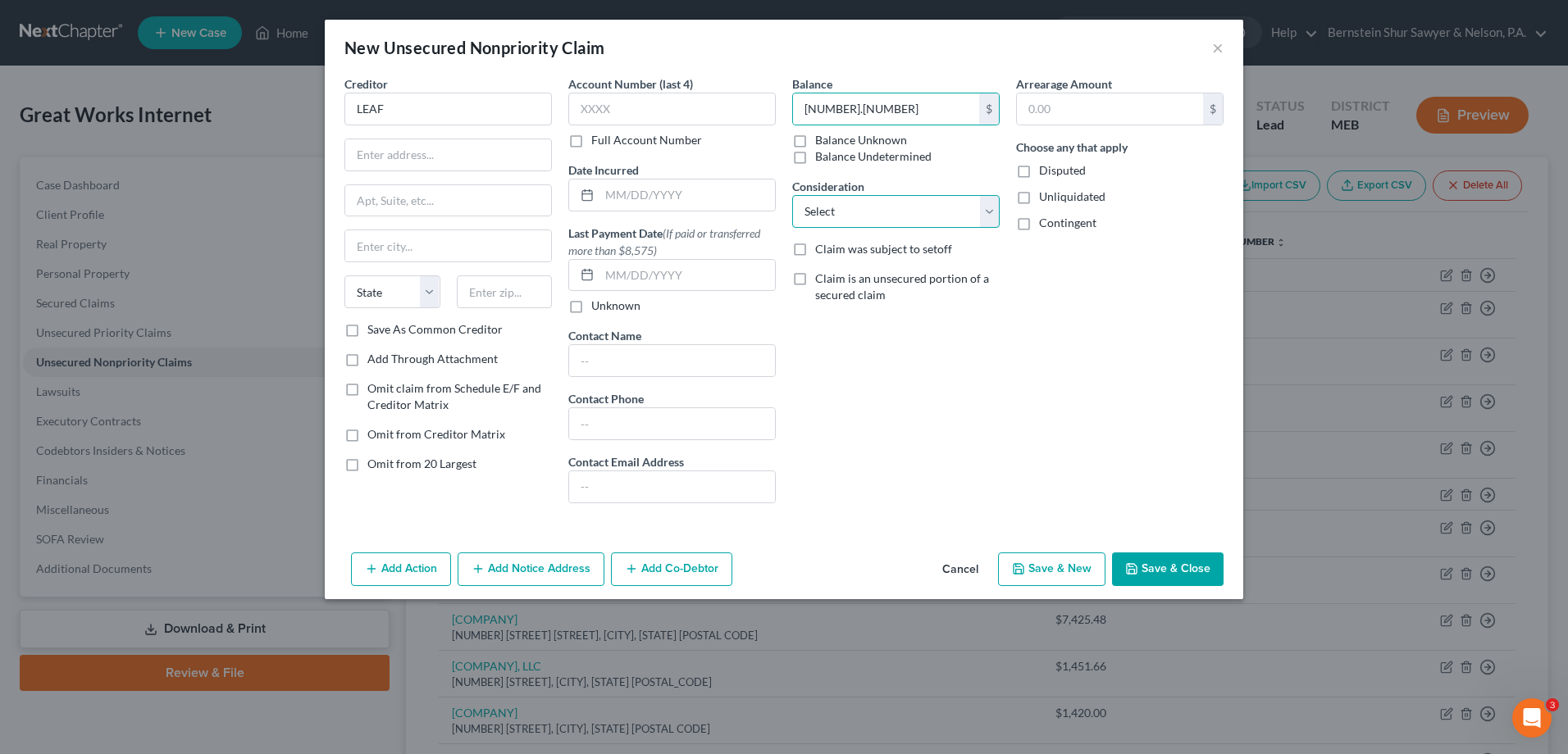 click on "Select Cable / Satellite Services Collection Agency Credit Card Debt Debt Counseling / Attorneys Deficiency Balance Home / Car Repairs Income Taxes Judgment Liens Monies Loaned / Advanced Mortgage Obligation To Pensions Other Overdrawn Bank Account Promised To Help Pay Creditors Services Suppliers Or Vendors Telephone / Internet Services Unsecured Loan Repayments Utility Services" at bounding box center (896, 211) 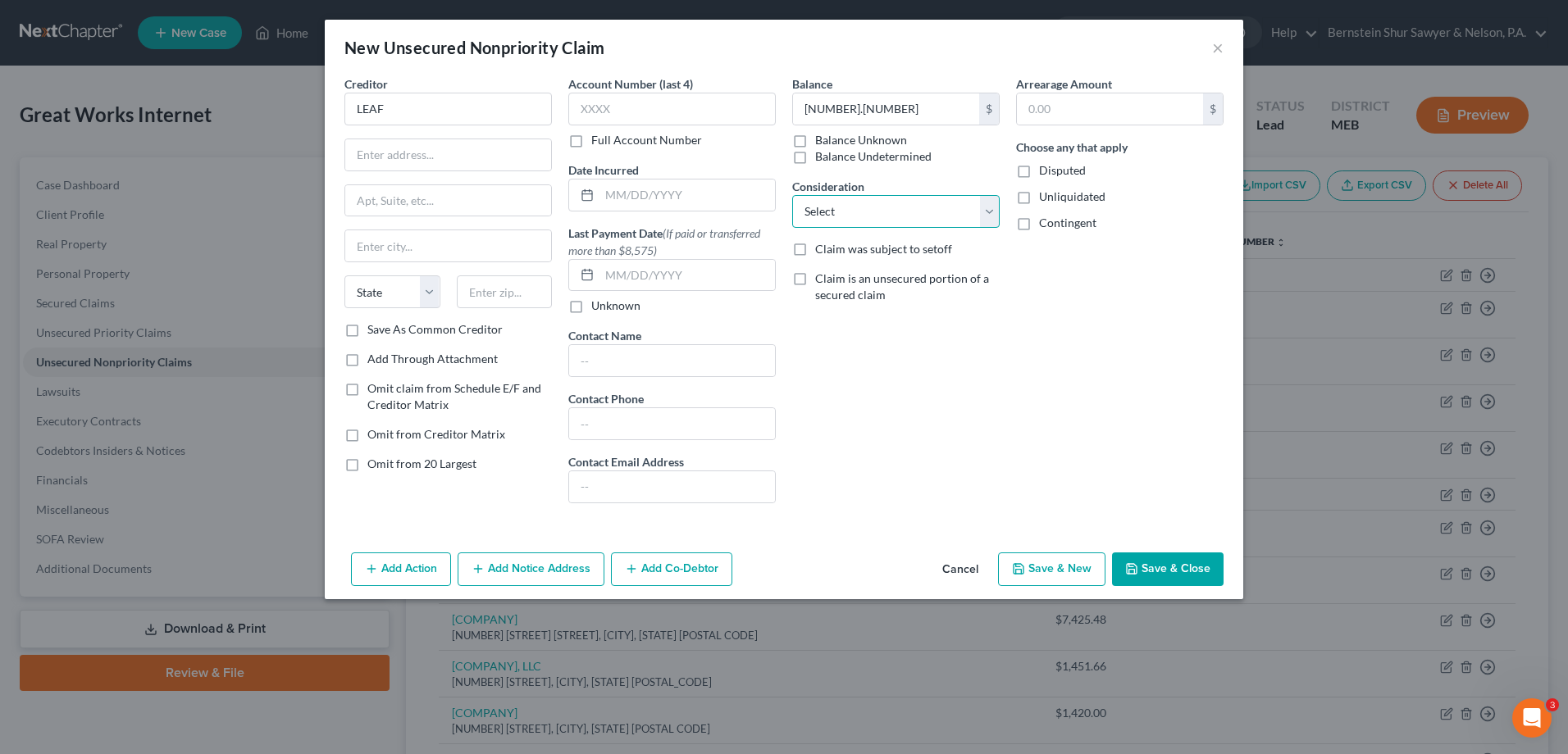 select on "14" 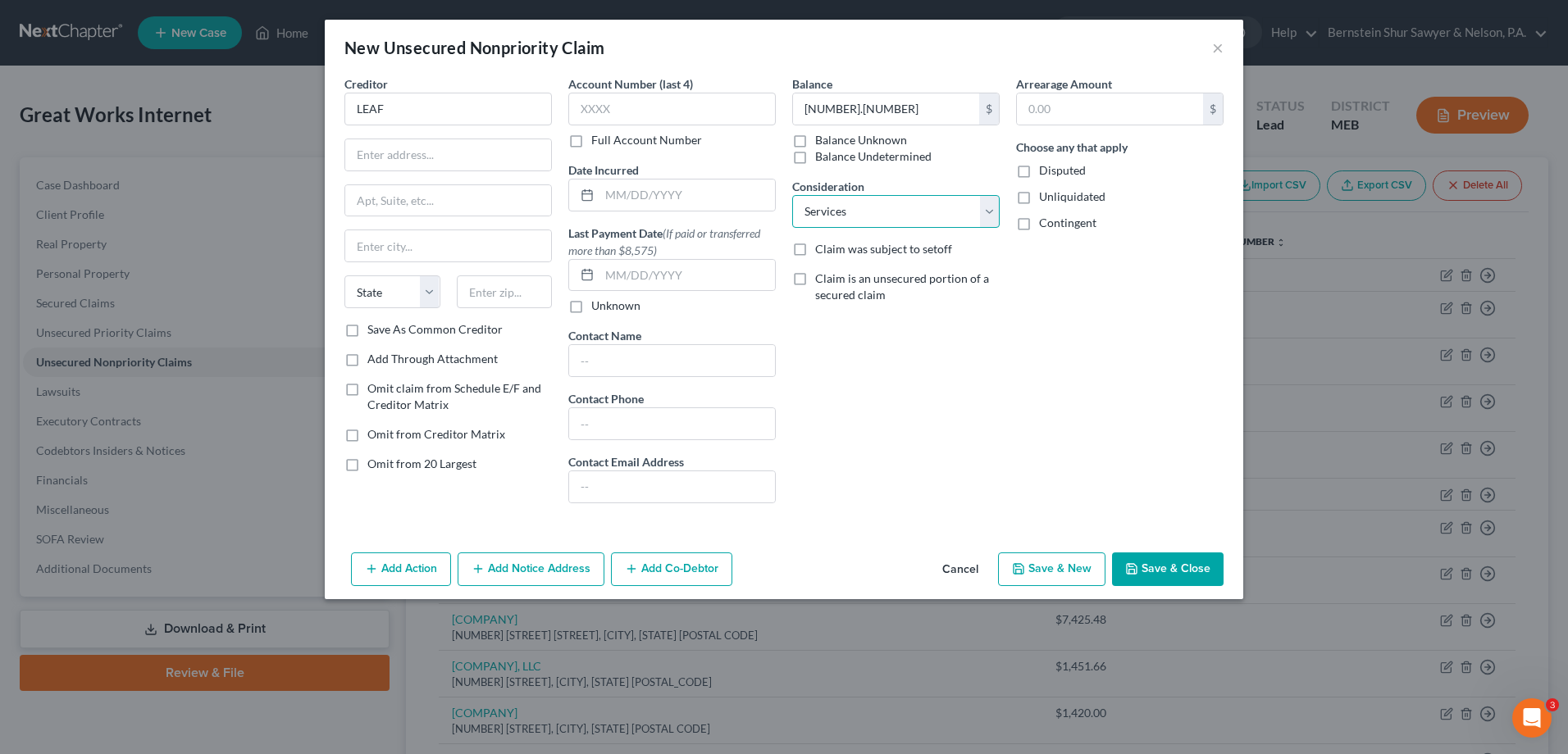 click on "Select Cable / Satellite Services Collection Agency Credit Card Debt Debt Counseling / Attorneys Deficiency Balance Home / Car Repairs Income Taxes Judgment Liens Monies Loaned / Advanced Mortgage Obligation To Pensions Other Overdrawn Bank Account Promised To Help Pay Creditors Services Suppliers Or Vendors Telephone / Internet Services Unsecured Loan Repayments Utility Services" at bounding box center (896, 211) 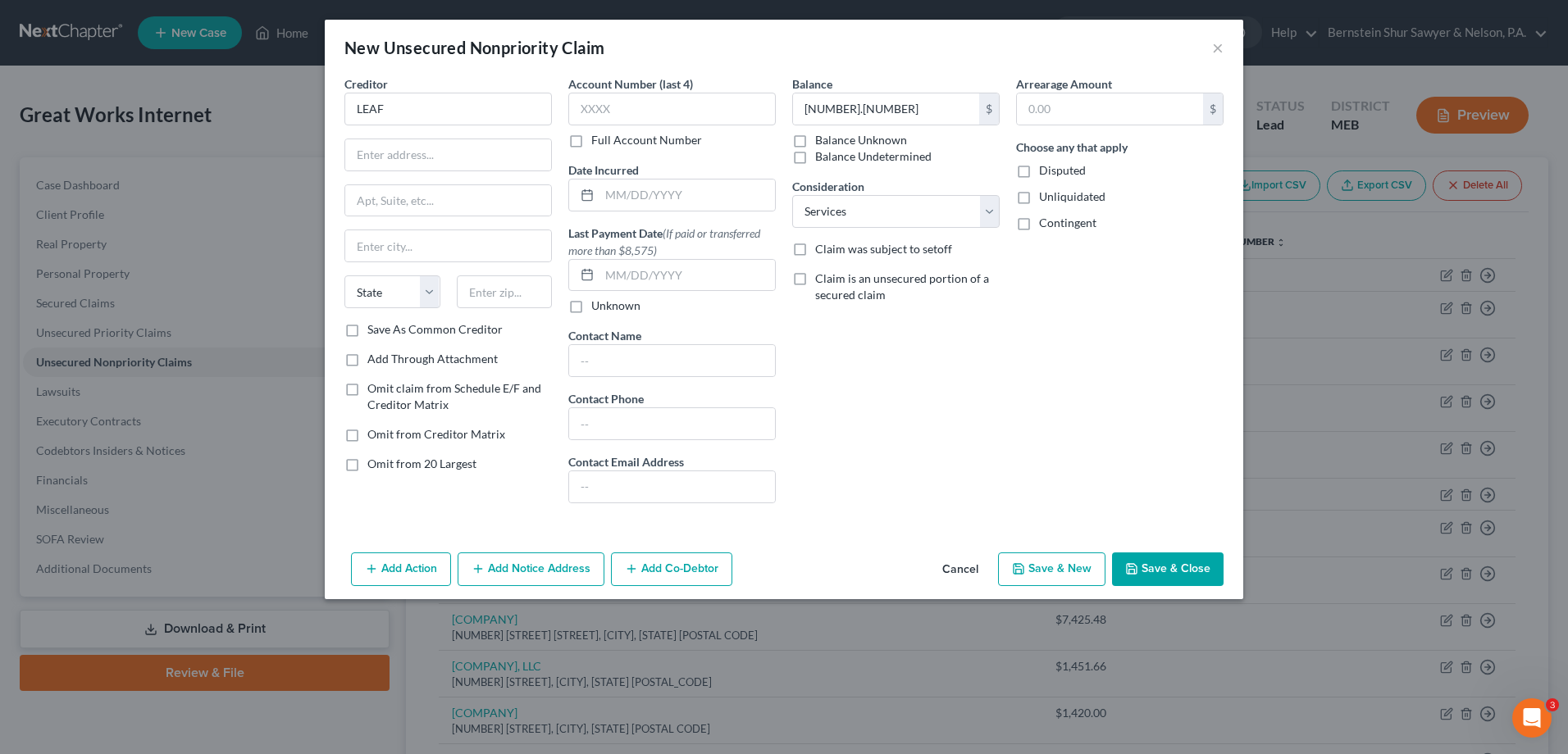click on "Save & Close" at bounding box center [1168, 570] 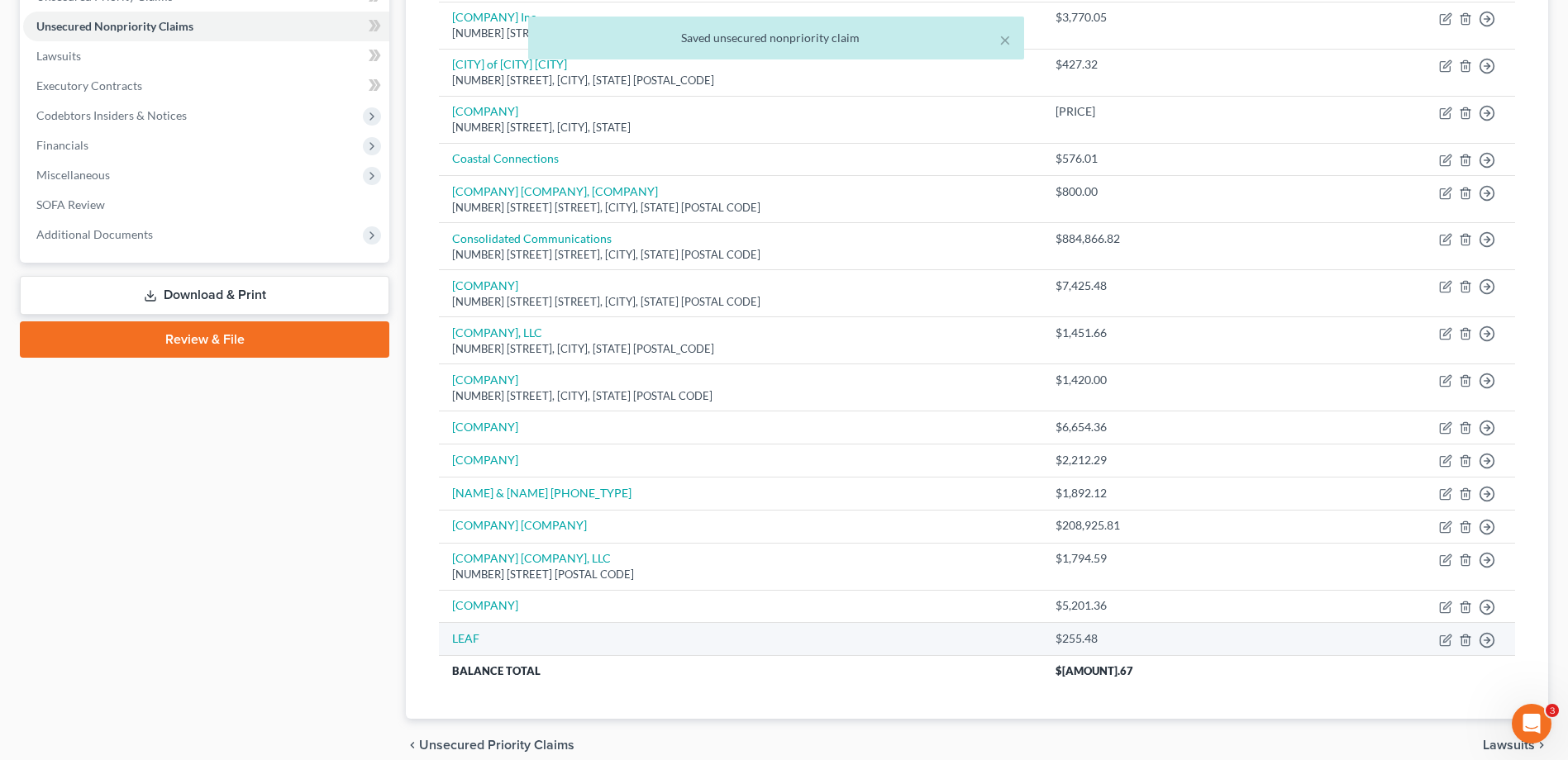 scroll, scrollTop: 413, scrollLeft: 0, axis: vertical 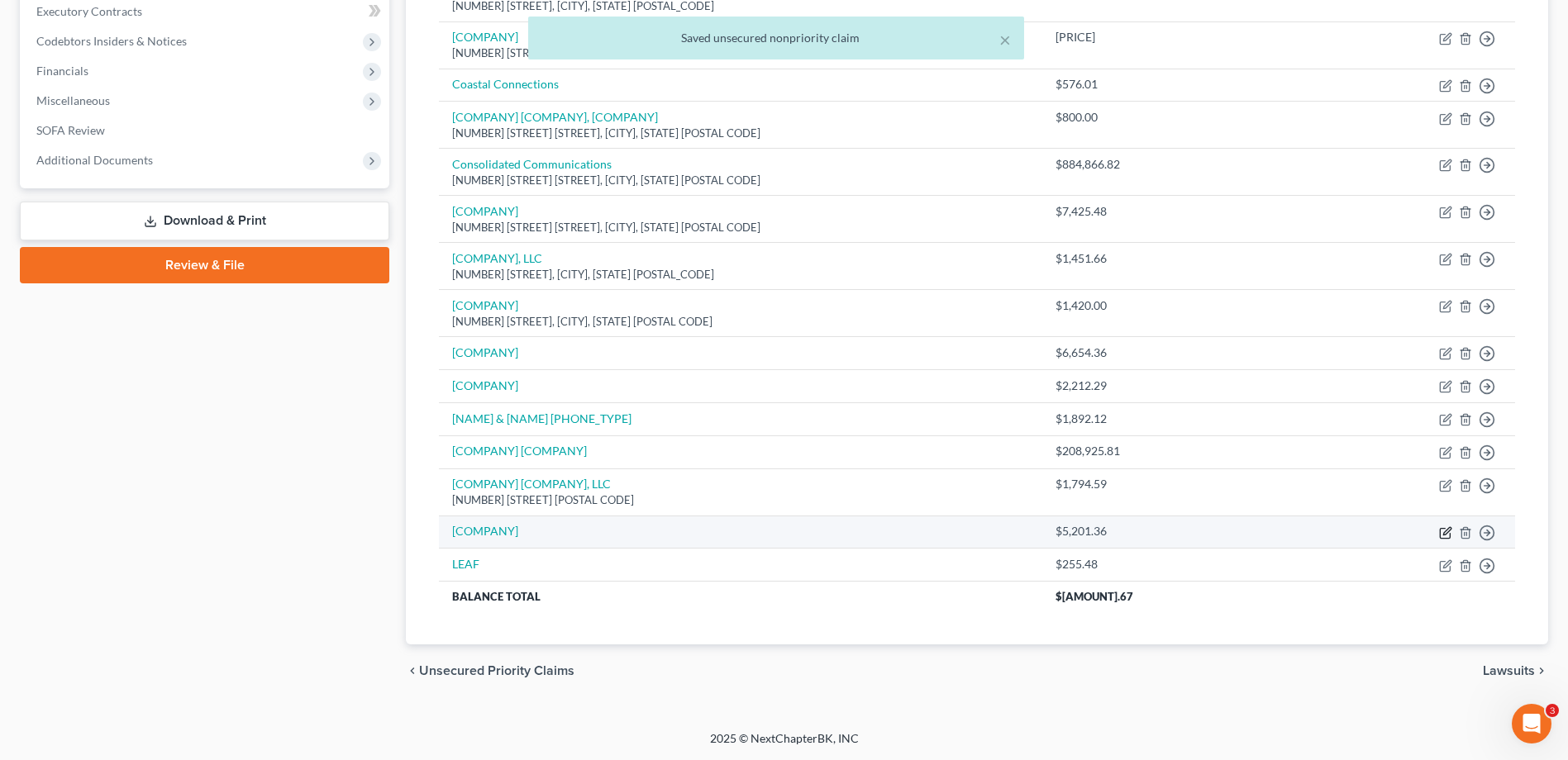 click 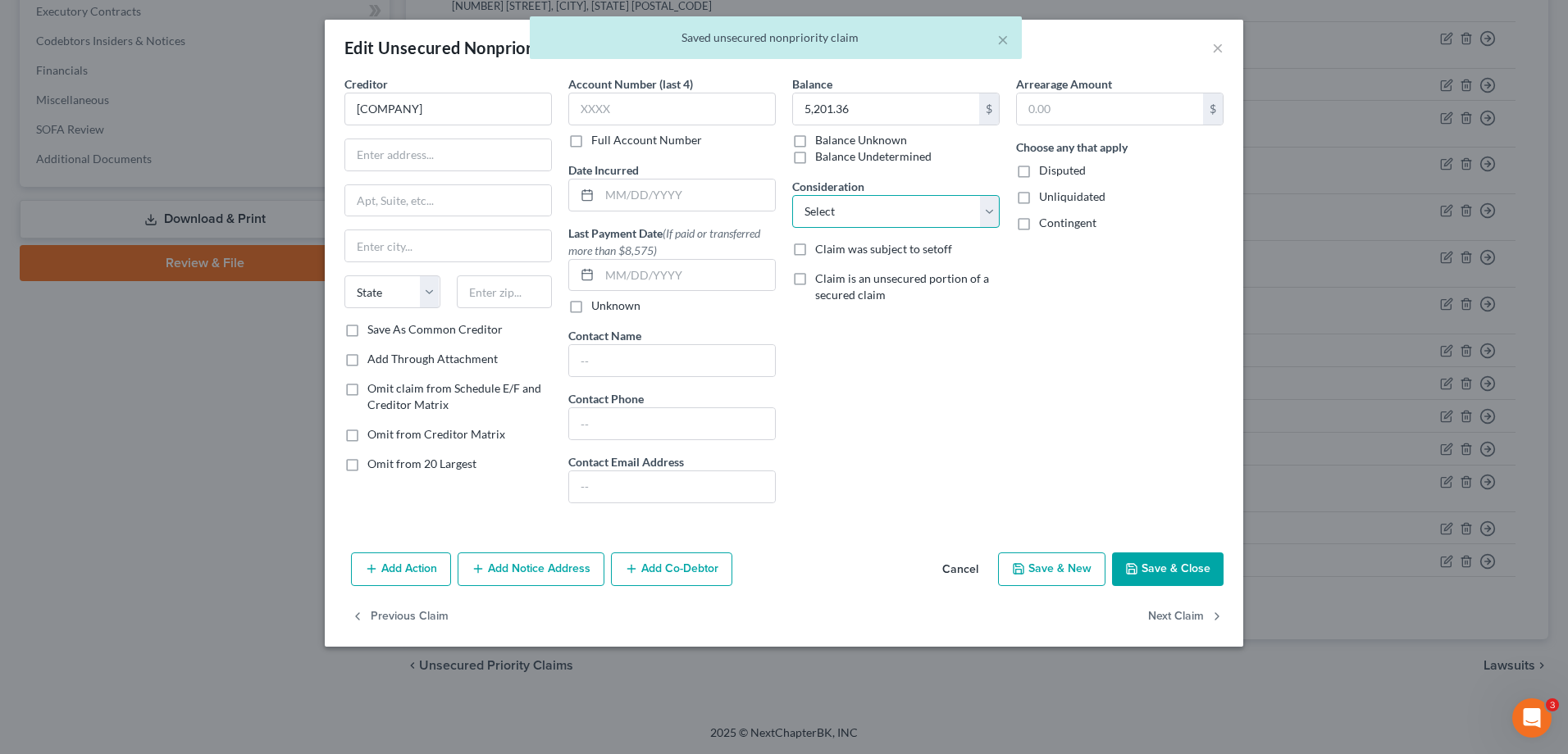 click on "Select Cable / Satellite Services Collection Agency Credit Card Debt Debt Counseling / Attorneys Deficiency Balance Home / Car Repairs Income Taxes Judgment Liens Monies Loaned / Advanced Mortgage Obligation To Pensions Other Overdrawn Bank Account Promised To Help Pay Creditors Services Suppliers Or Vendors Telephone / Internet Services Unsecured Loan Repayments Utility Services" at bounding box center [896, 211] 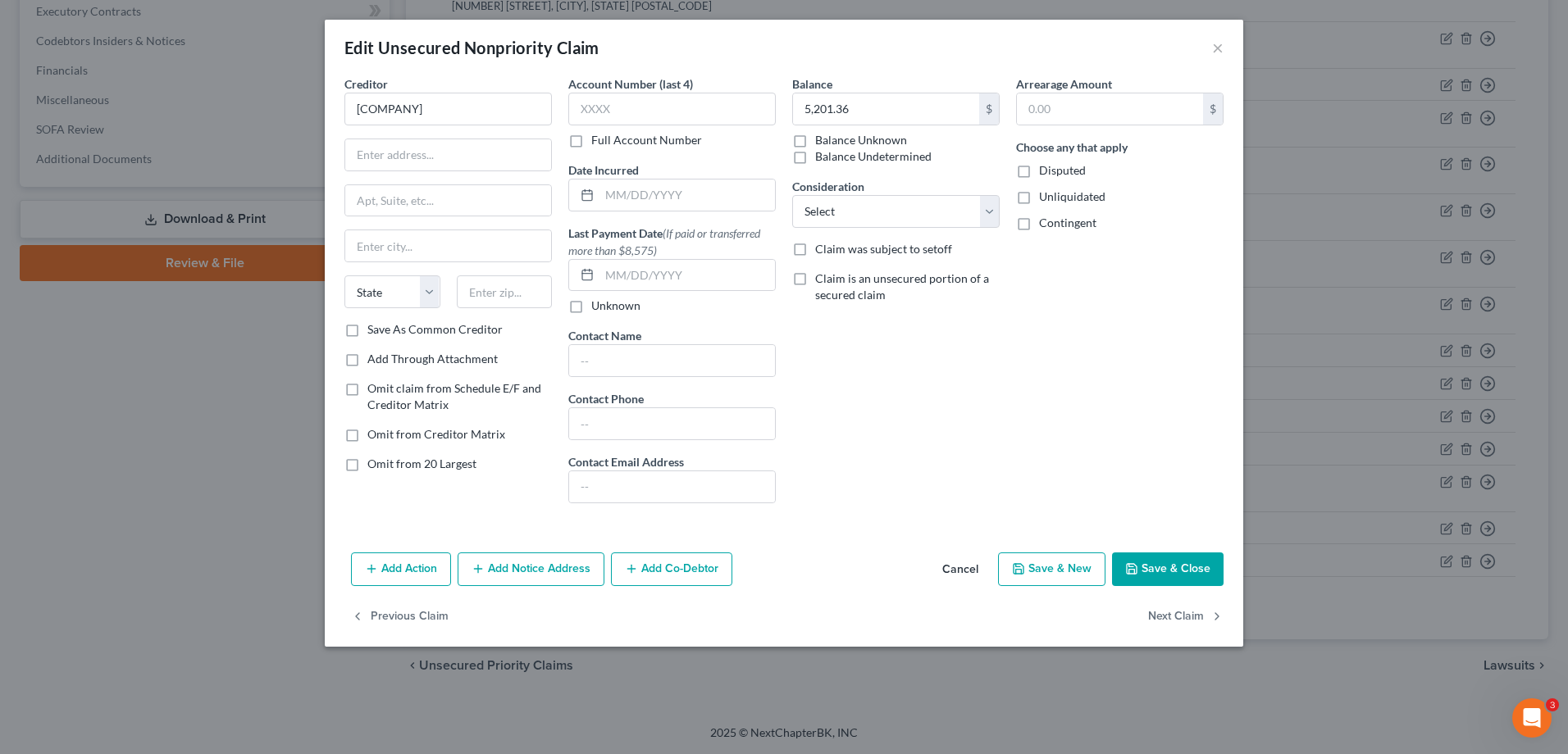 click on "Arrearage Amount $ Choose any that apply Disputed Unliquidated Contingent" at bounding box center [1119, 296] 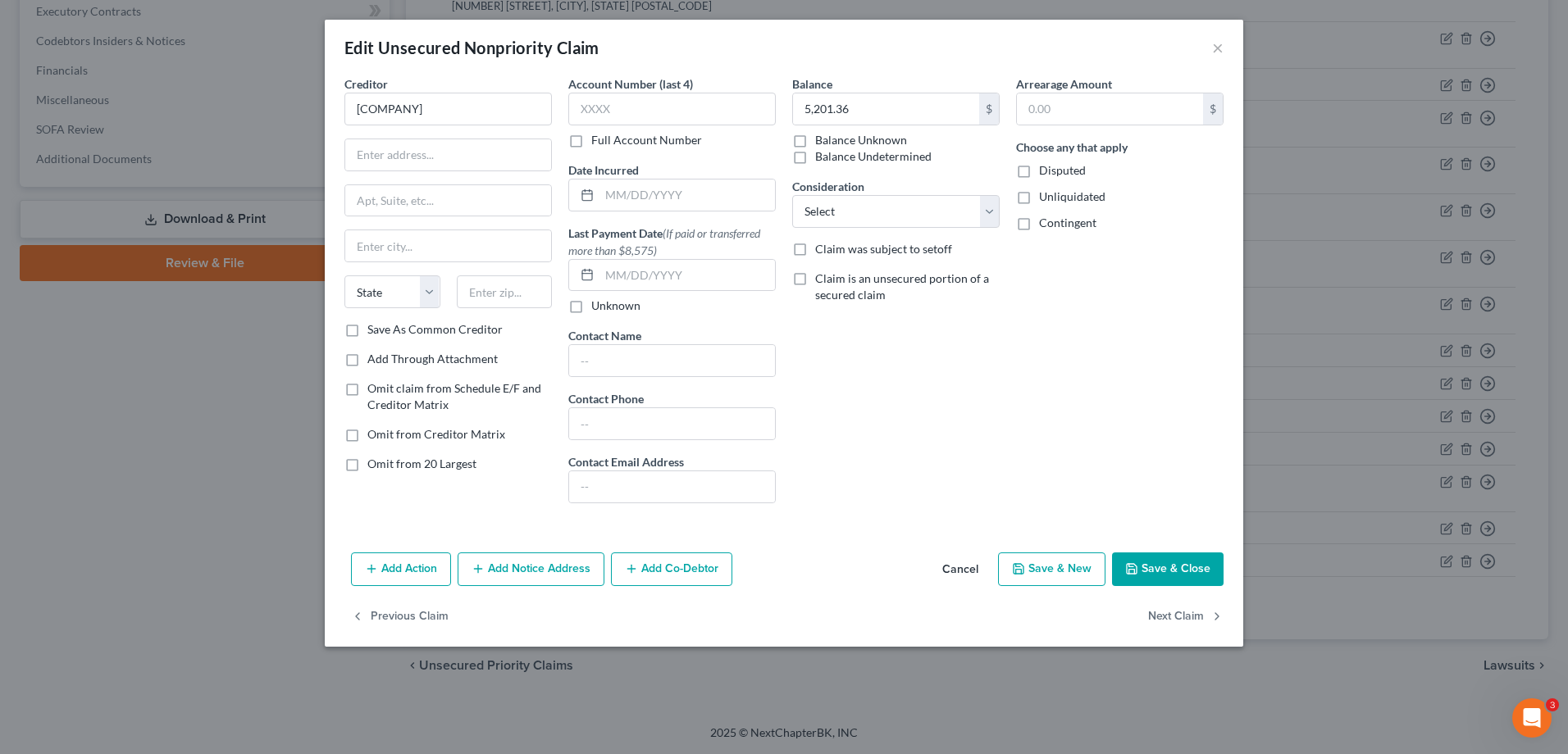 click on "Save & Close" at bounding box center [1168, 570] 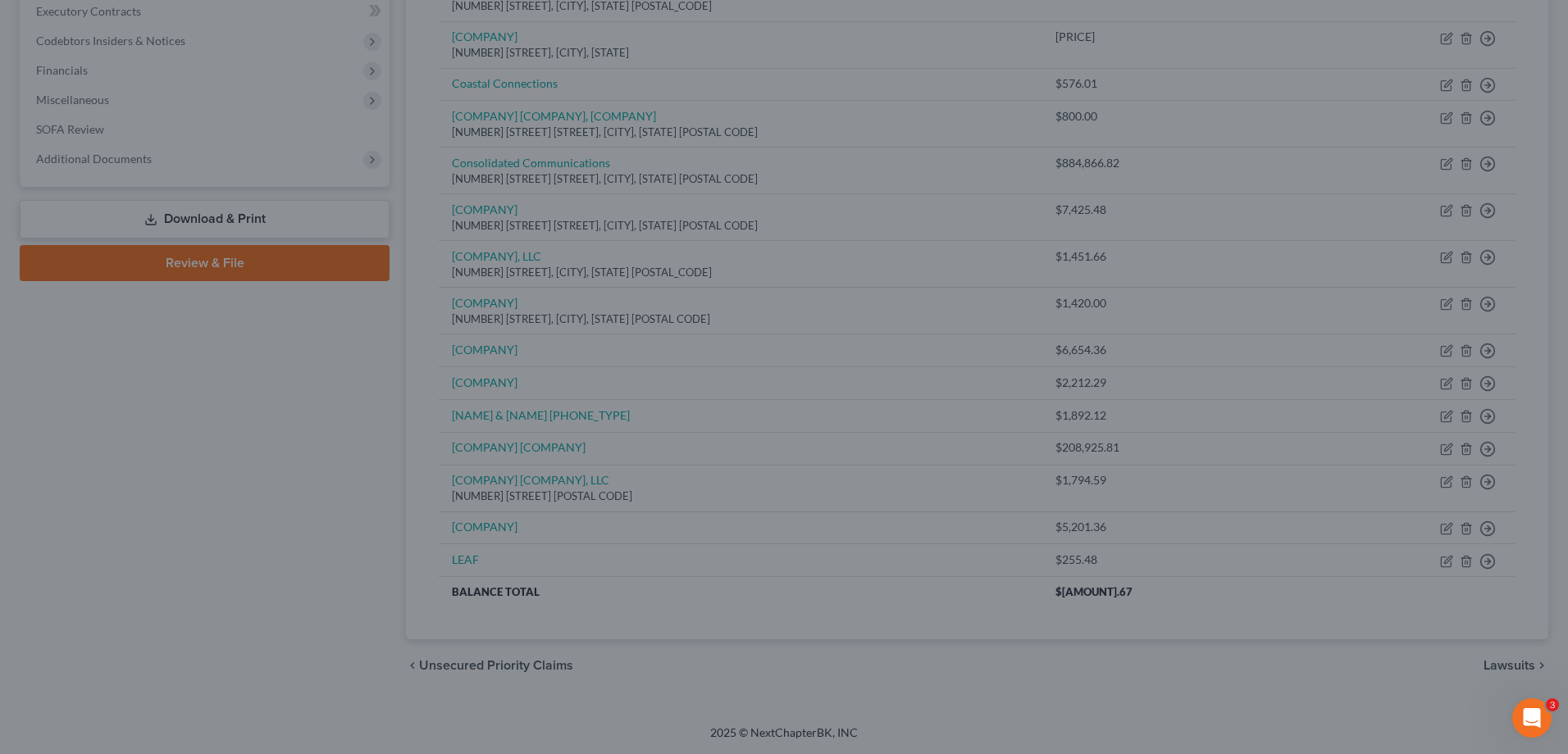 type on "0" 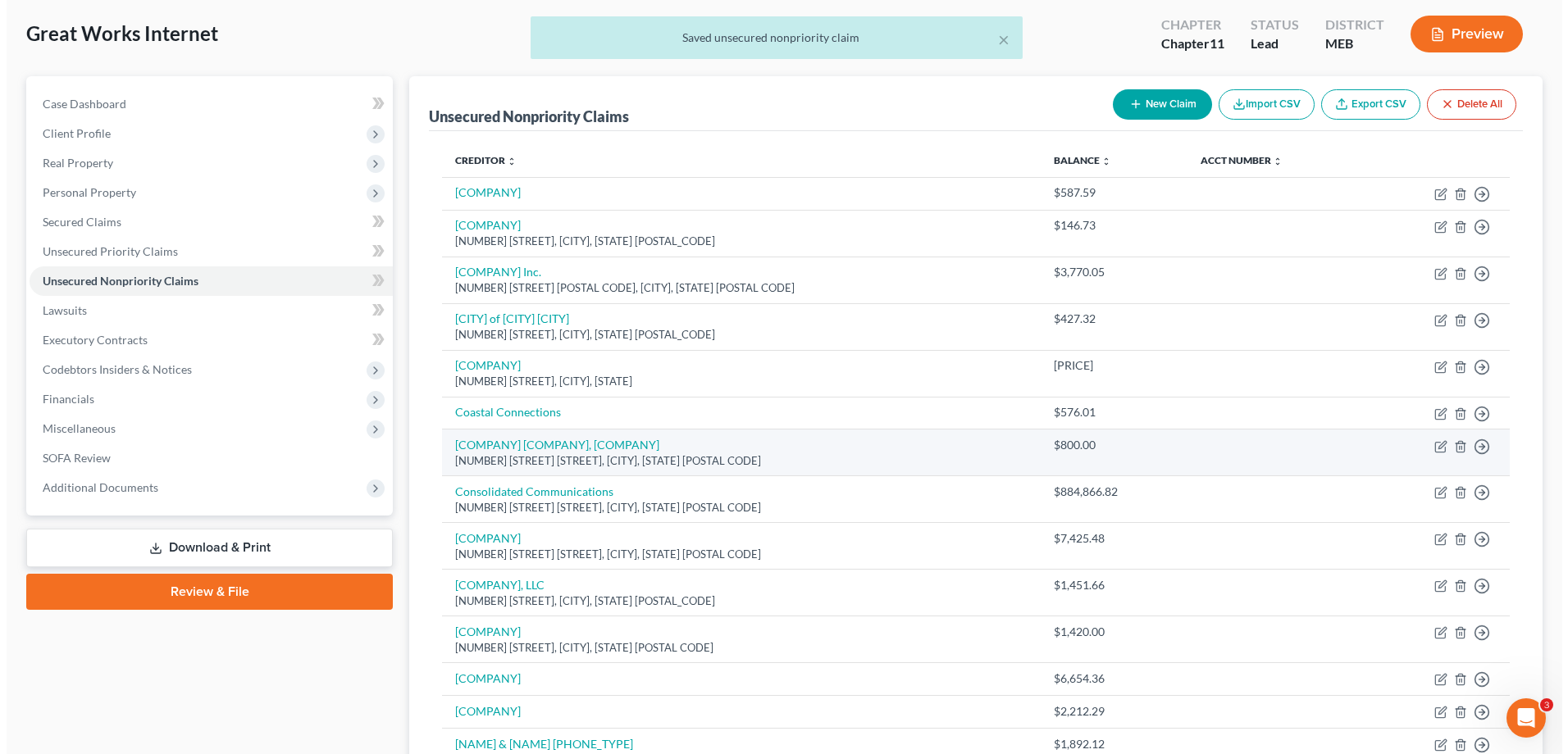 scroll, scrollTop: 0, scrollLeft: 0, axis: both 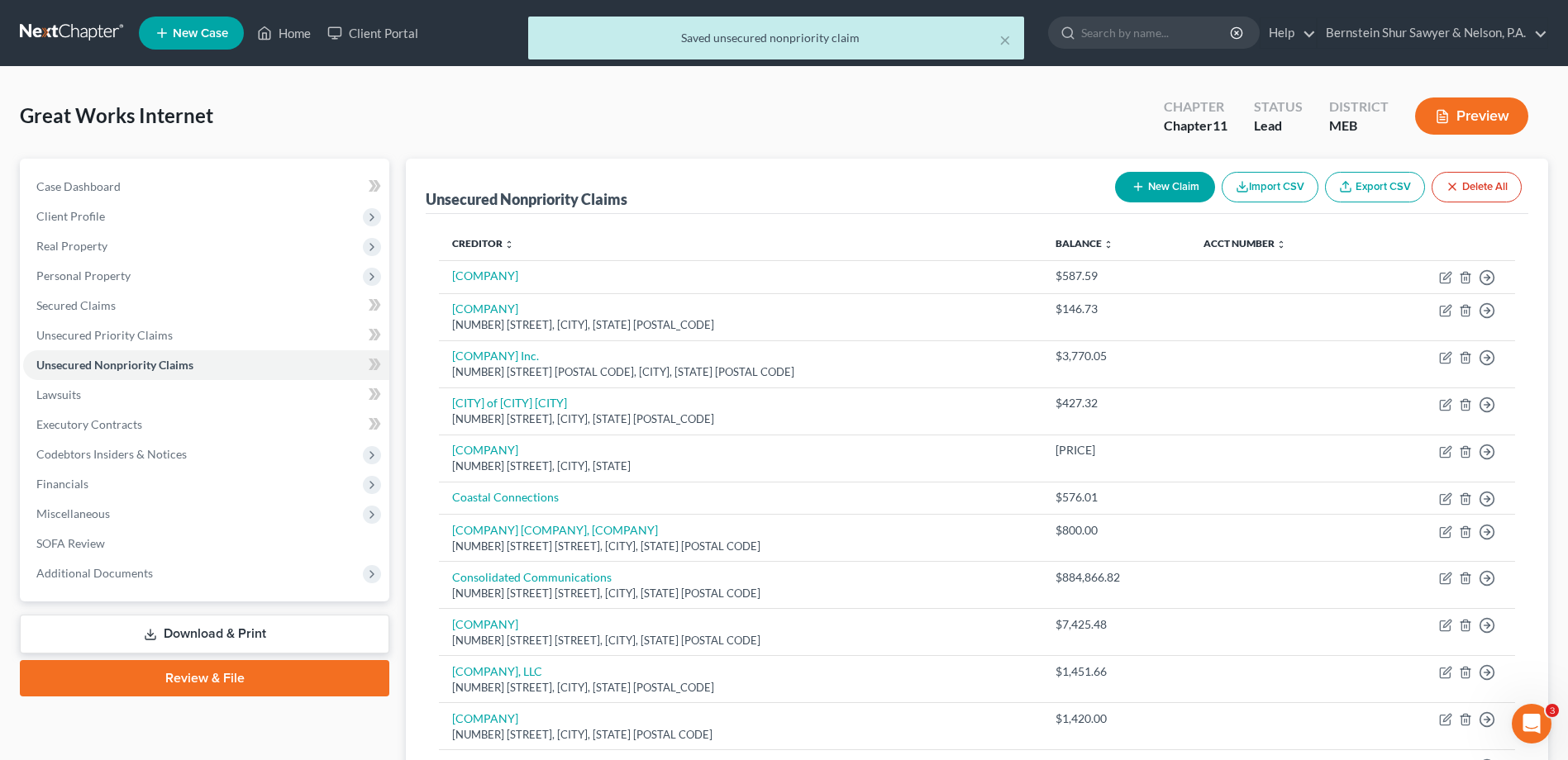 click on "New Claim" at bounding box center (1165, 187) 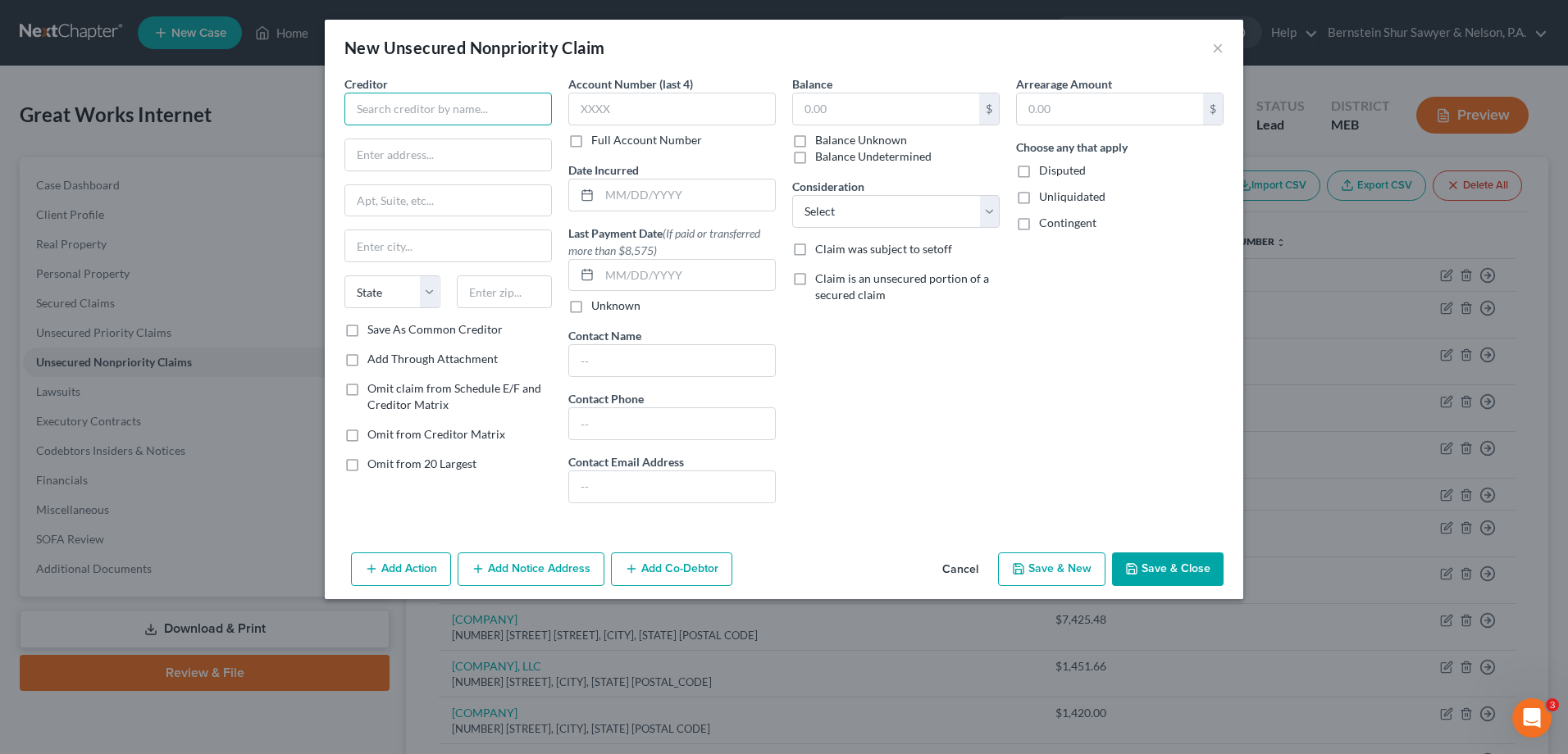 click at bounding box center (448, 109) 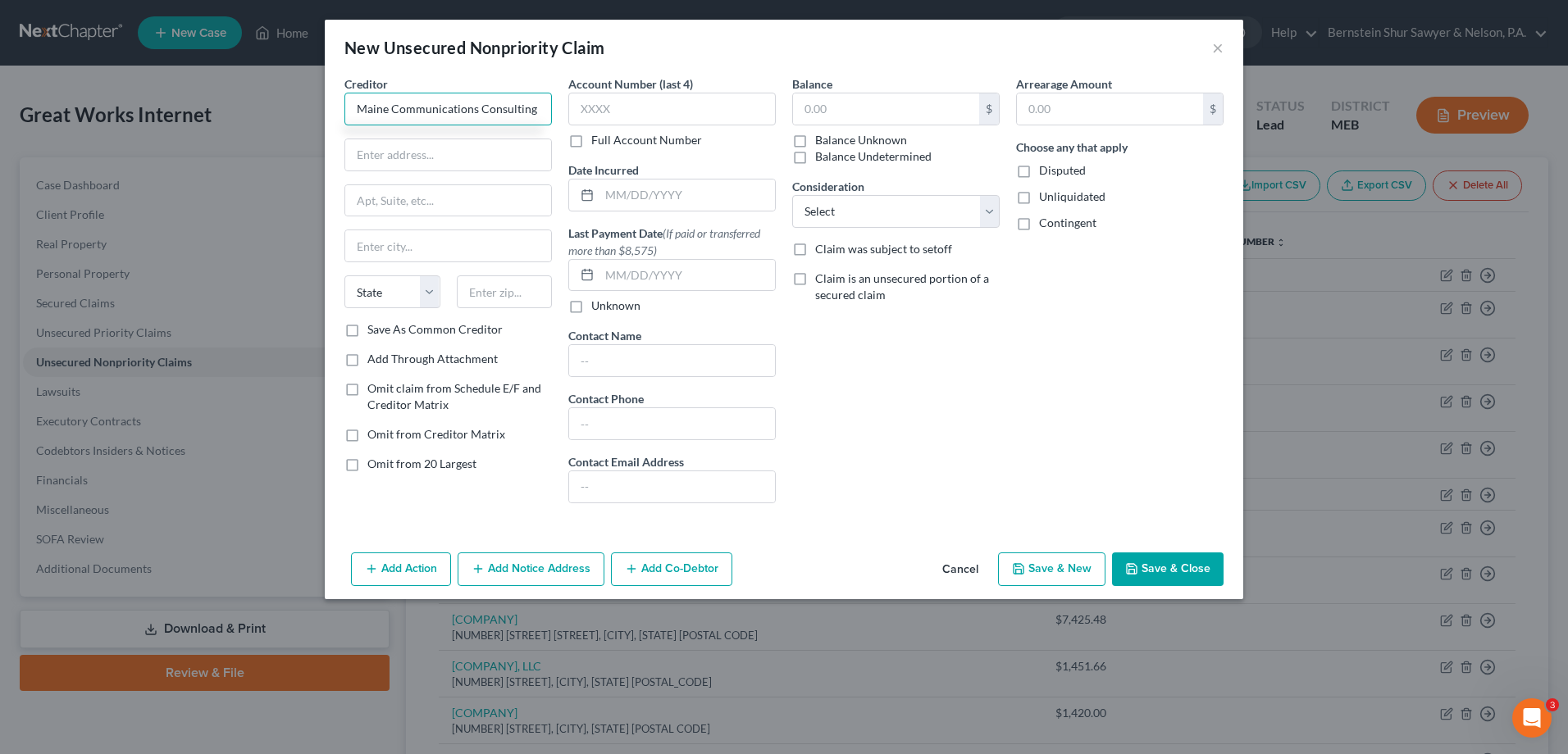 scroll, scrollTop: 0, scrollLeft: 14, axis: horizontal 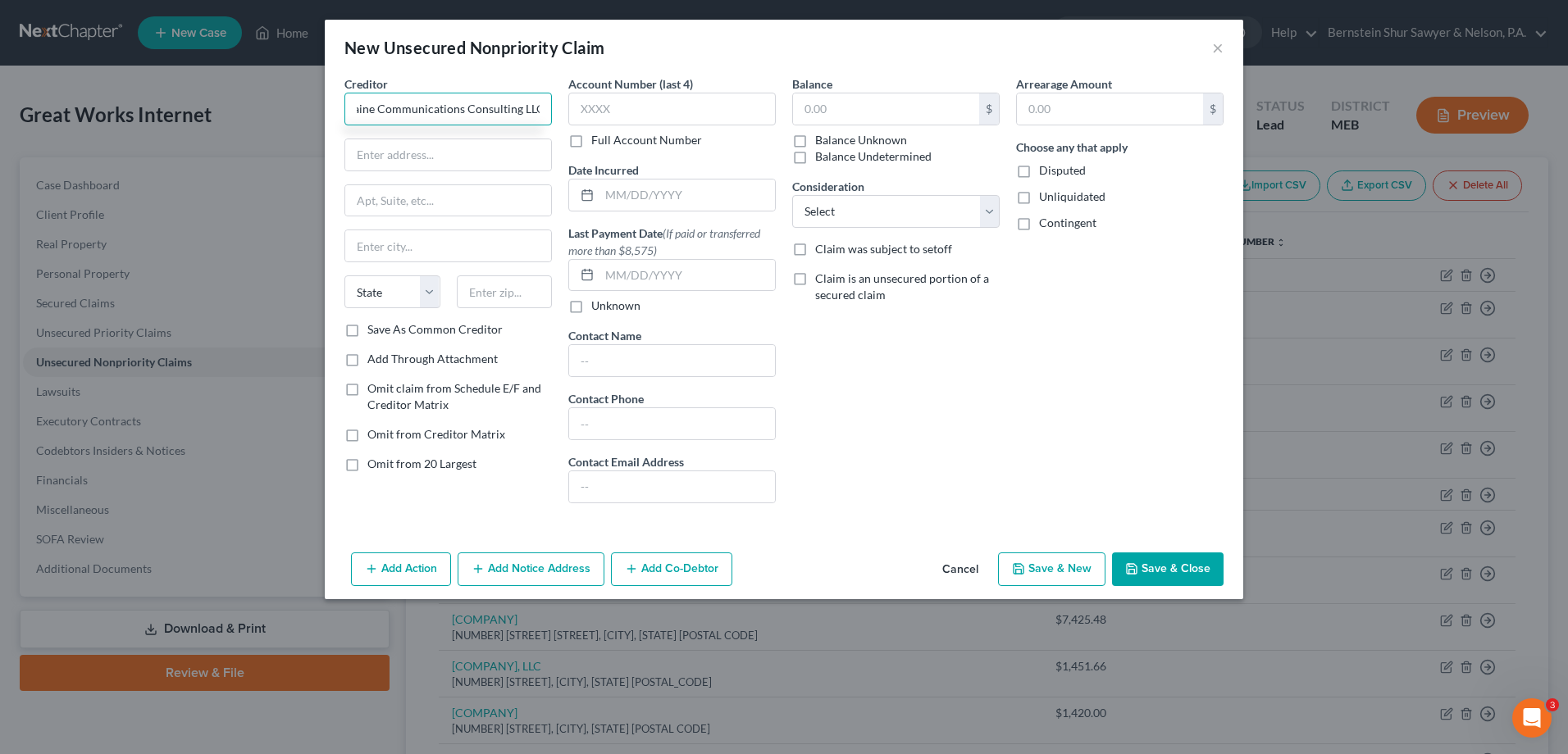 type on "Maine Communications Consulting LLC" 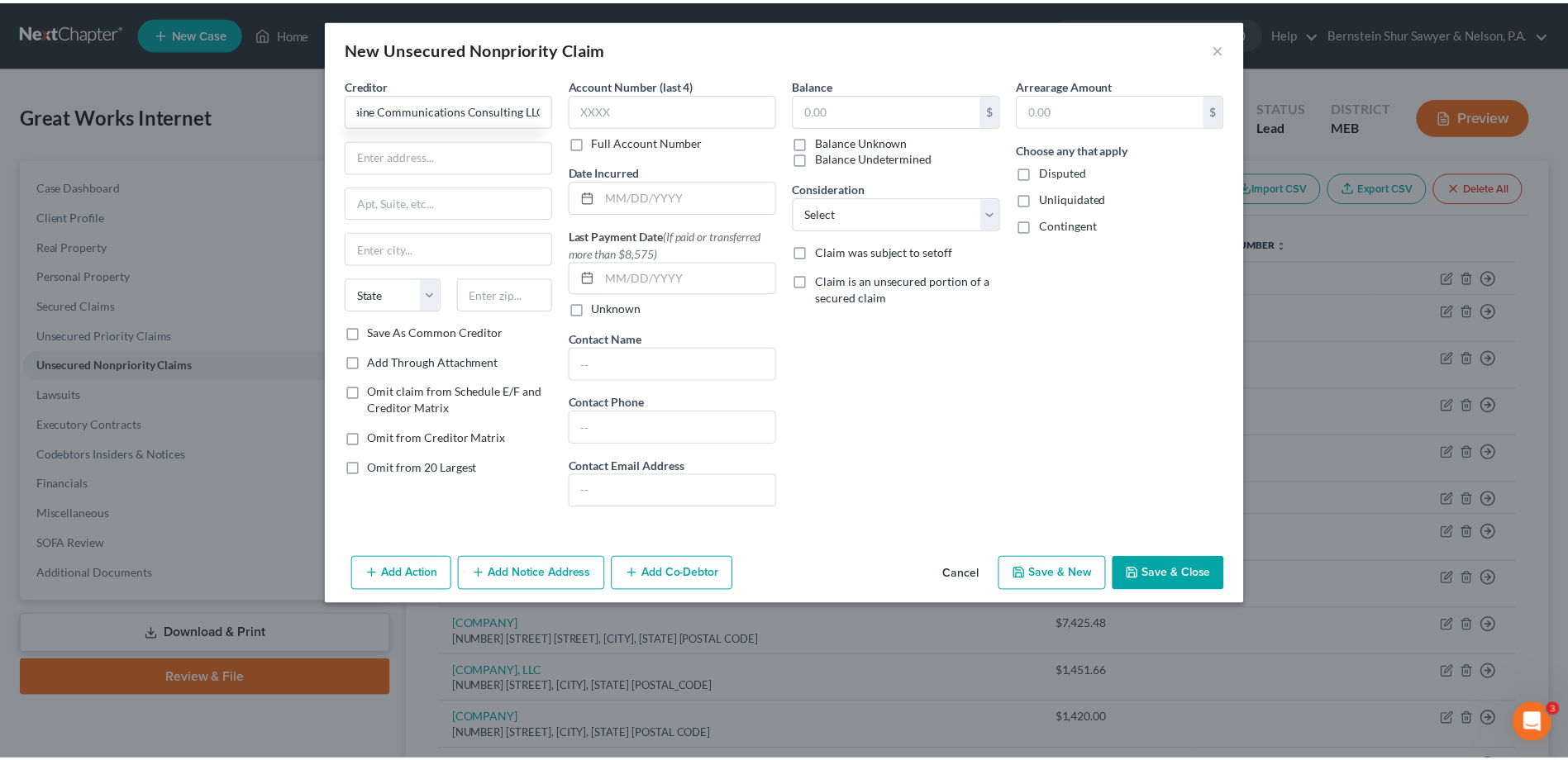 scroll, scrollTop: 0, scrollLeft: 0, axis: both 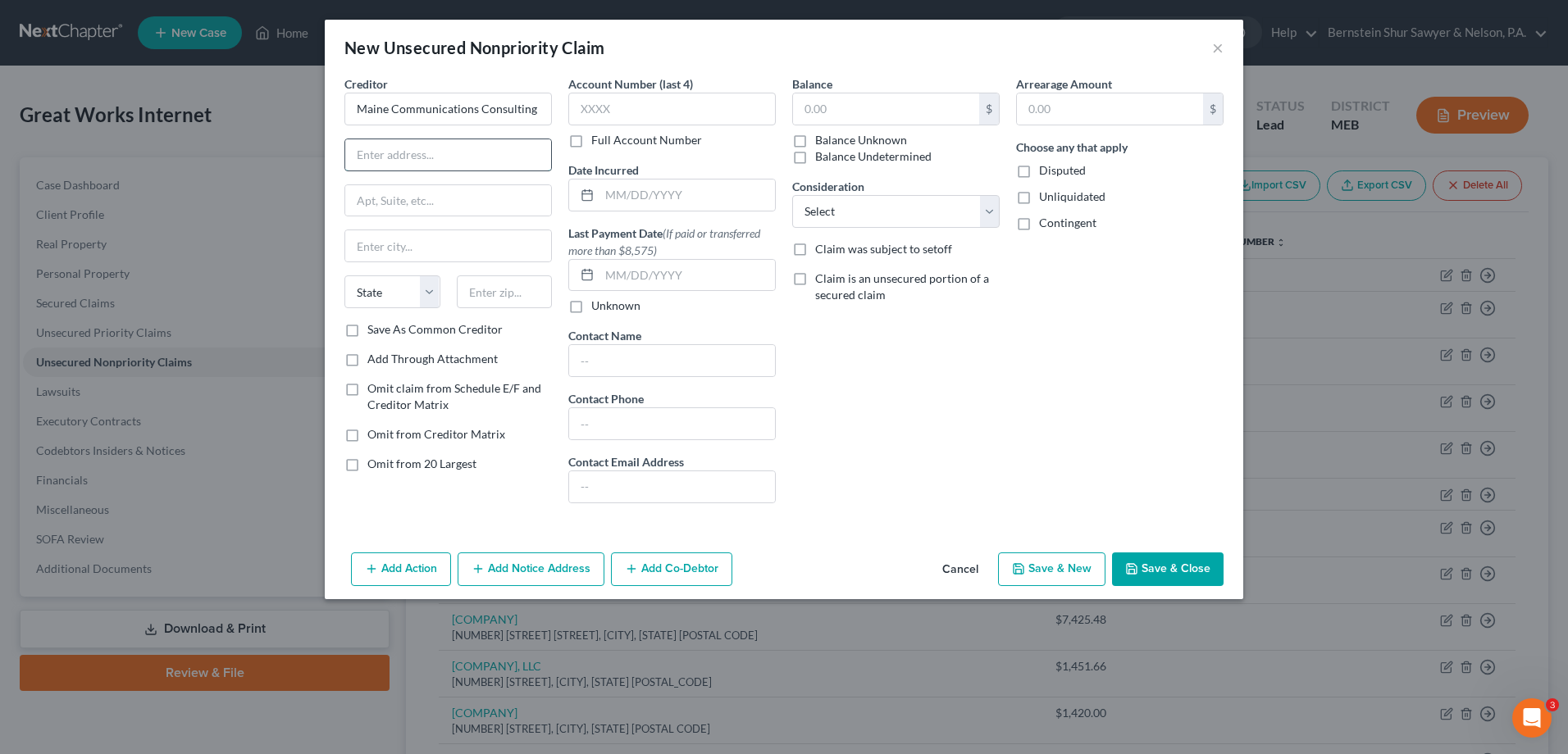 click at bounding box center [448, 155] 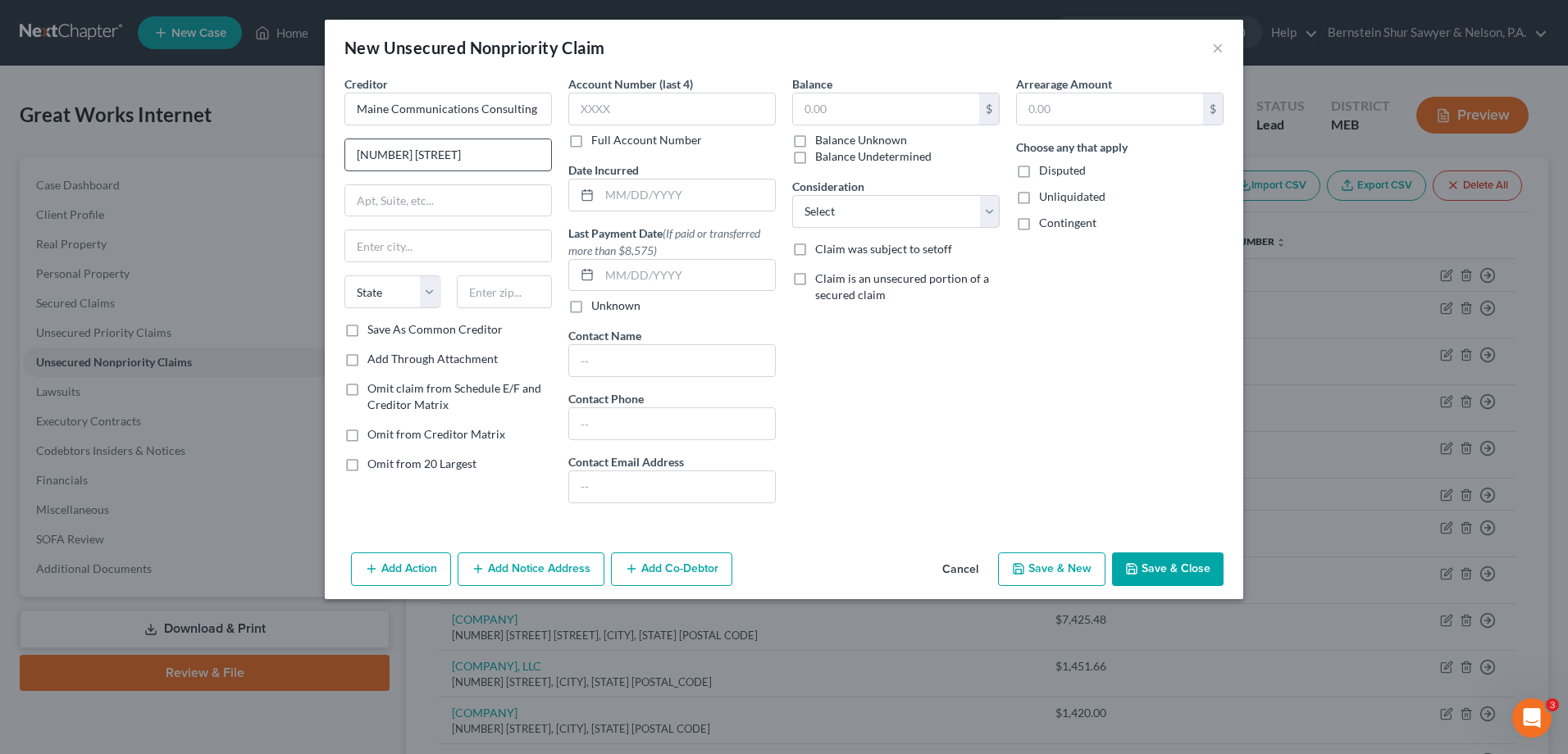 type on "[NUMBER] [STREET]" 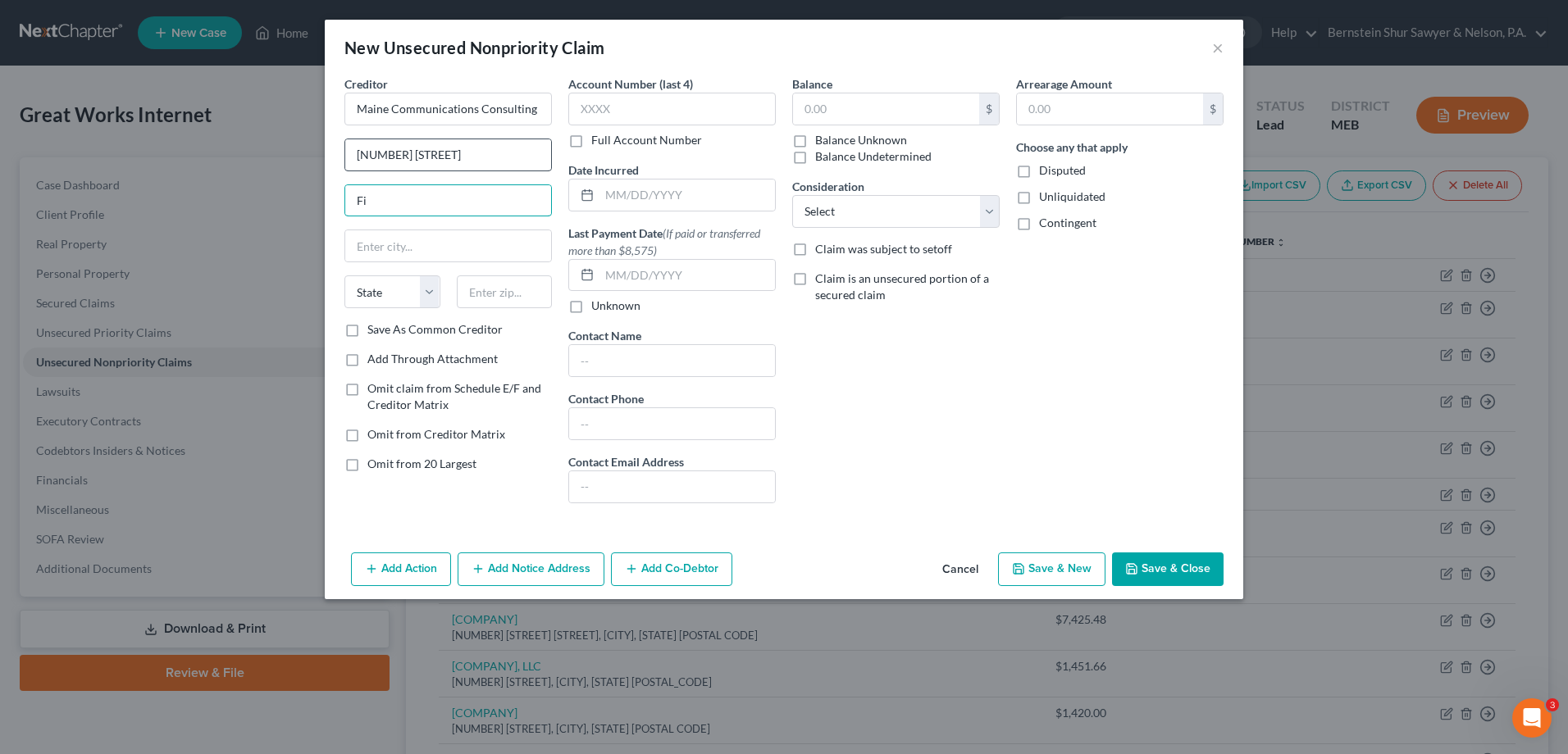 type on "F" 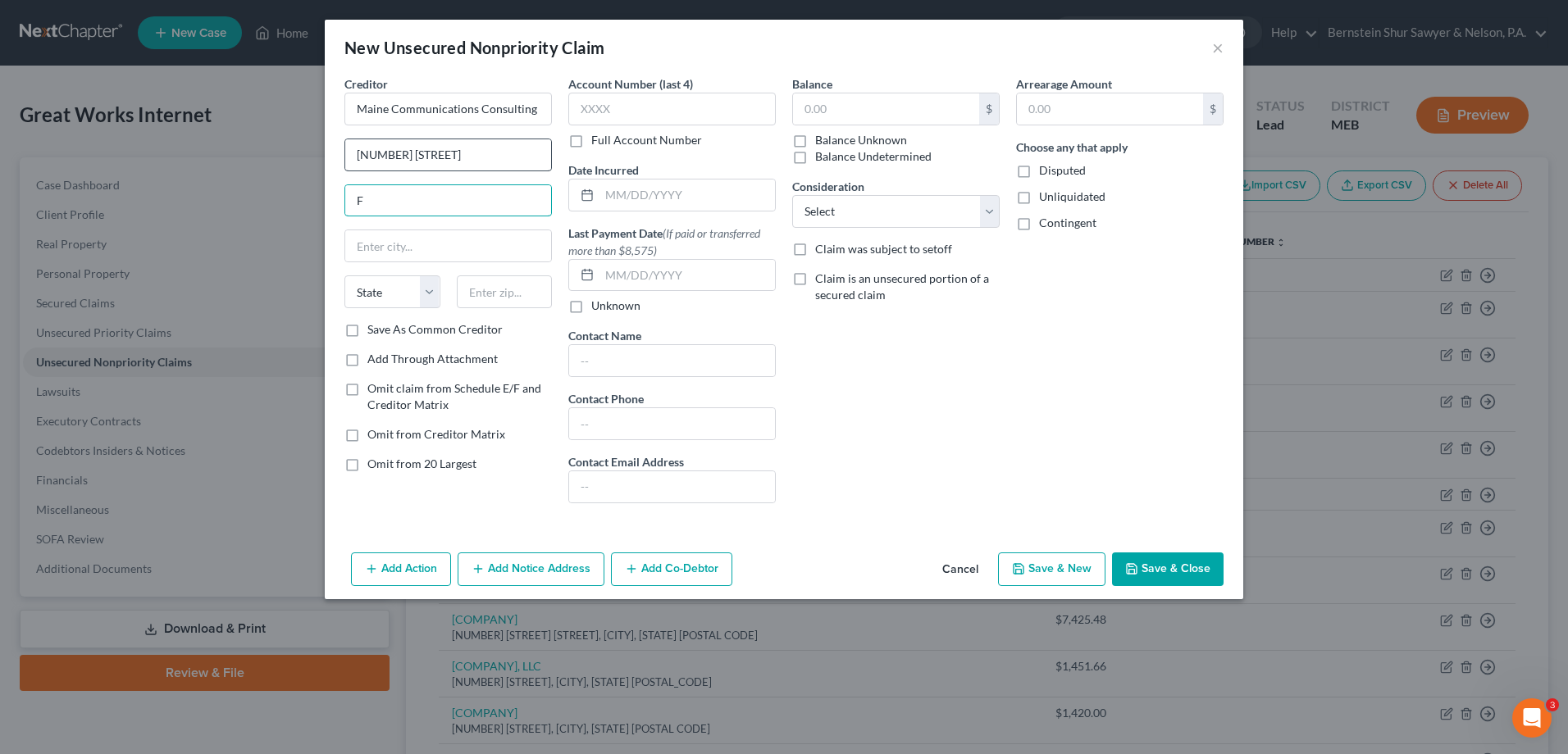 type 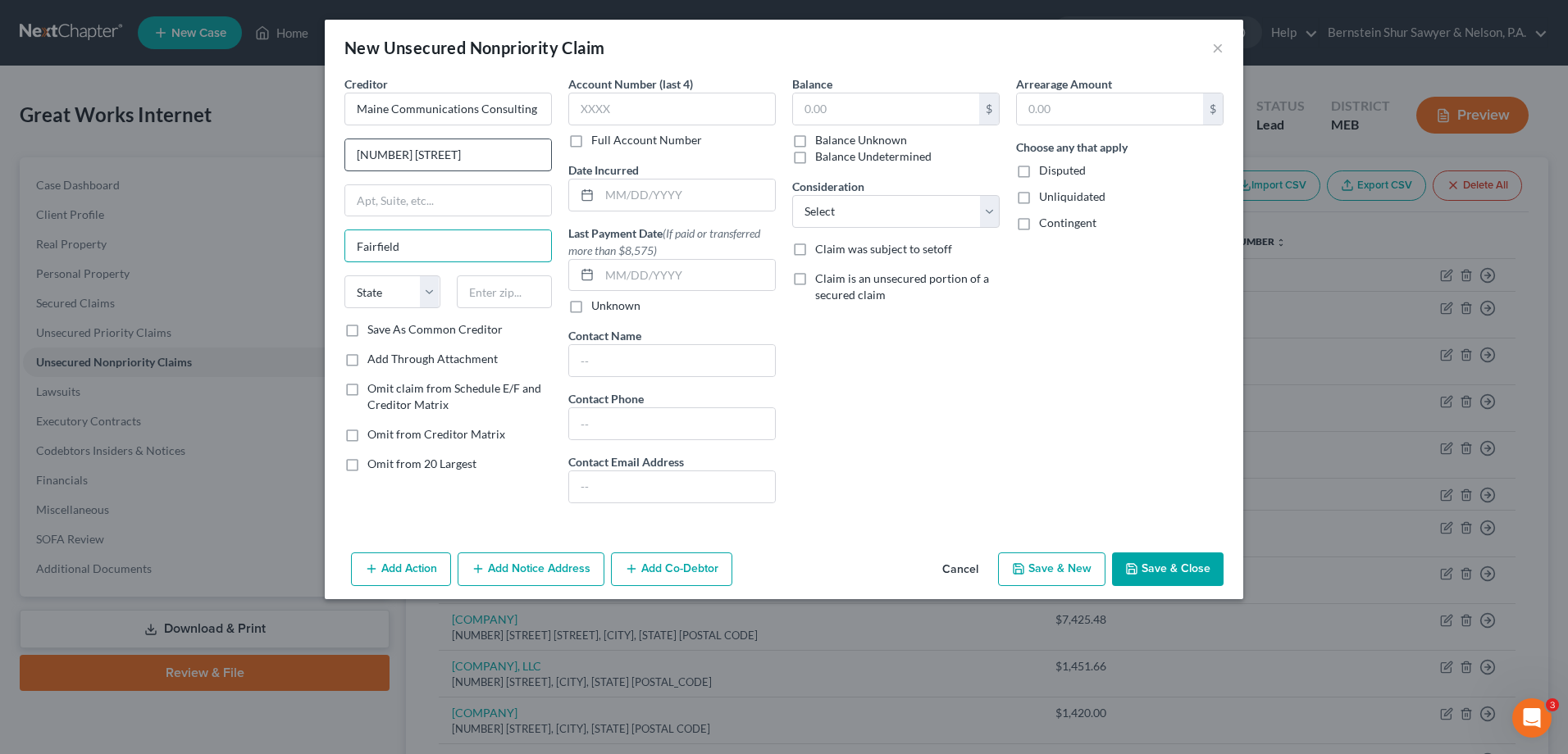 type on "Fairfield" 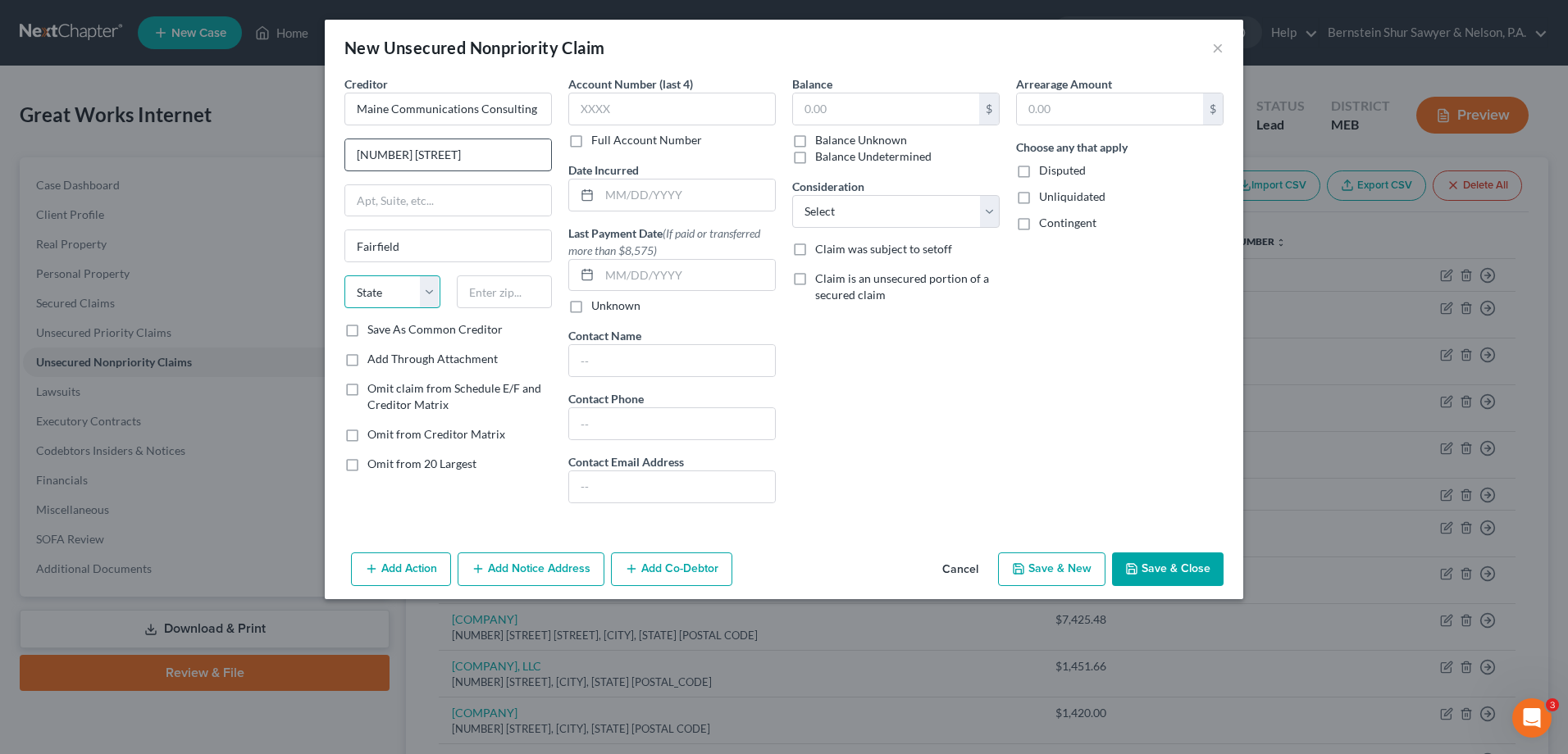 select on "20" 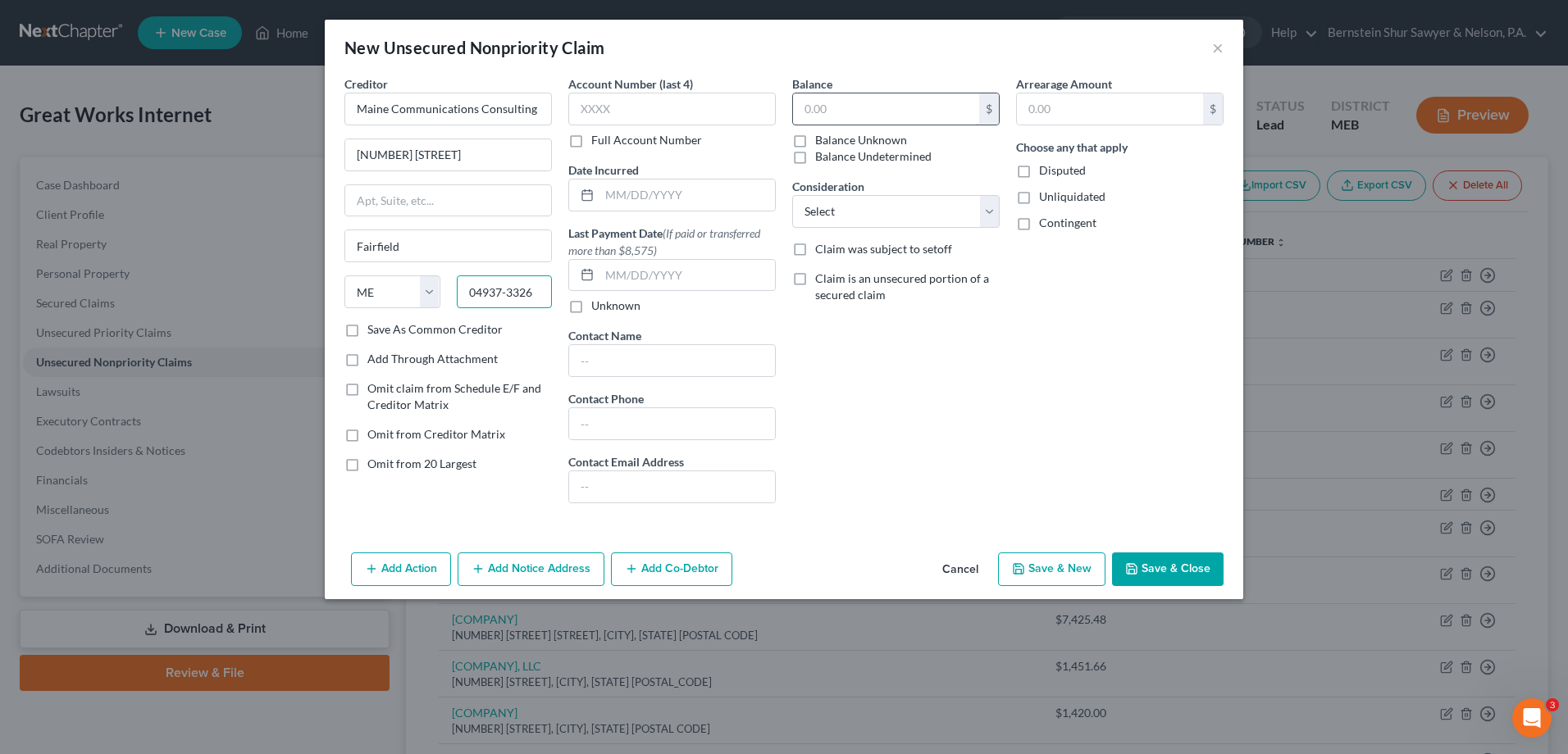 type on "04937-3326" 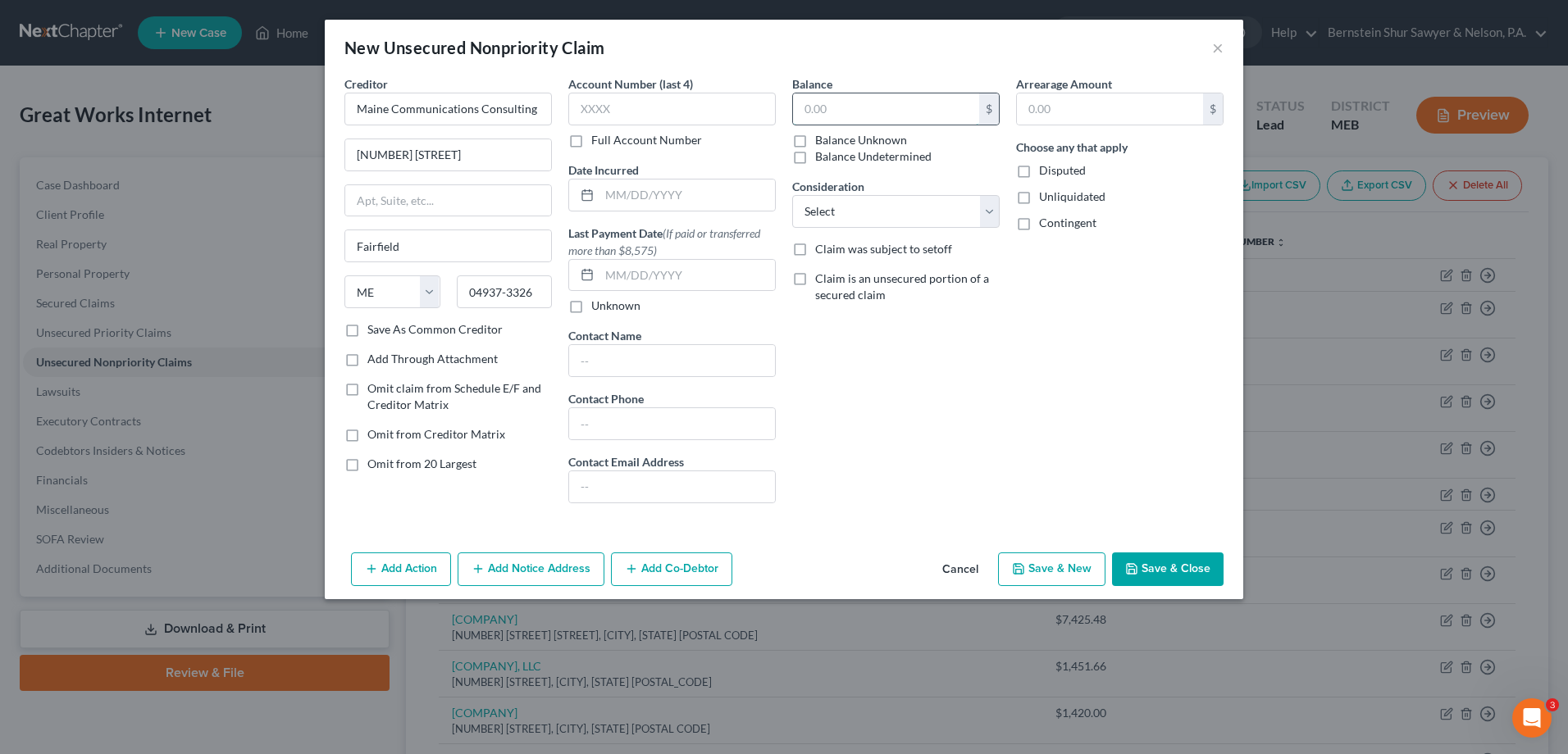 click at bounding box center (886, 109) 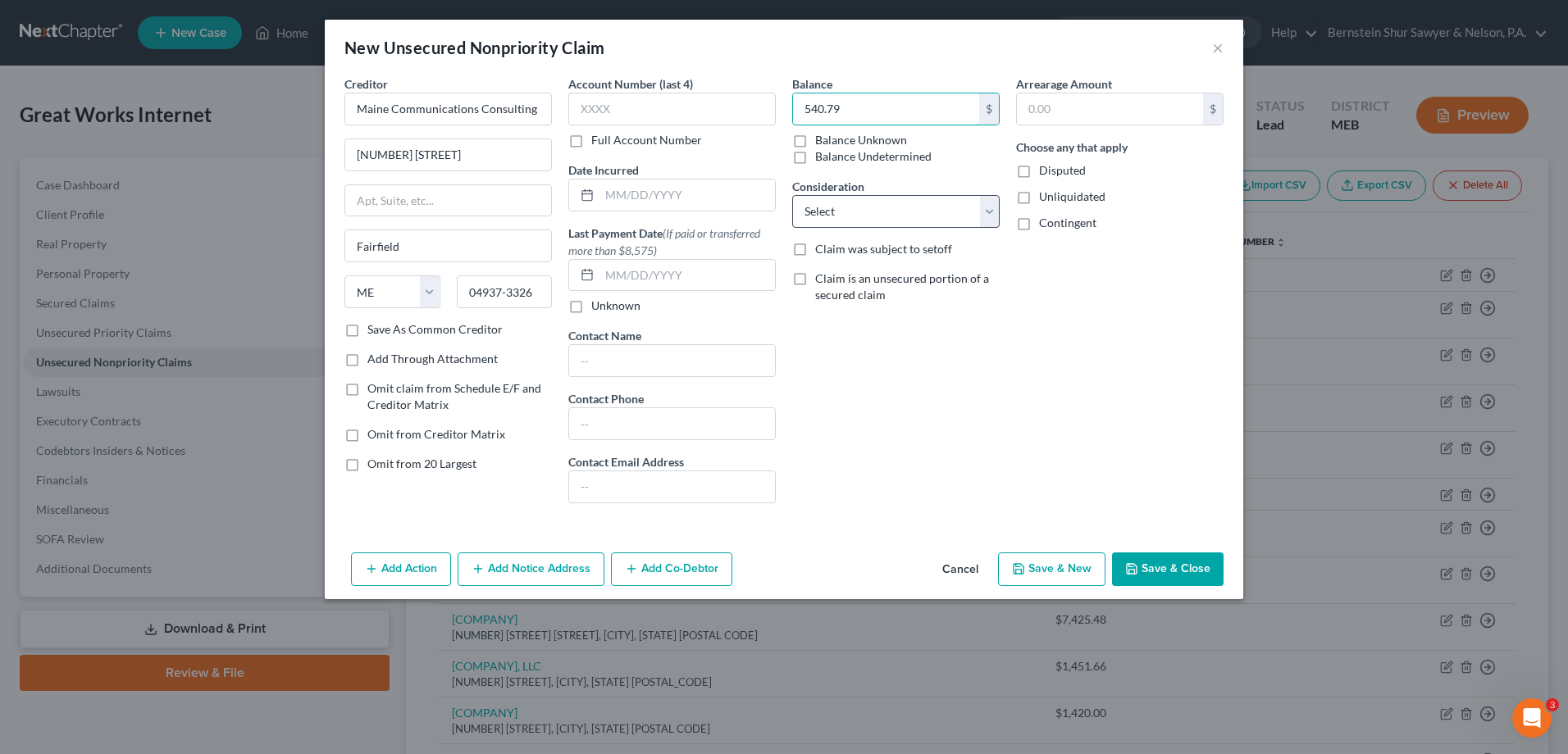 type on "540.79" 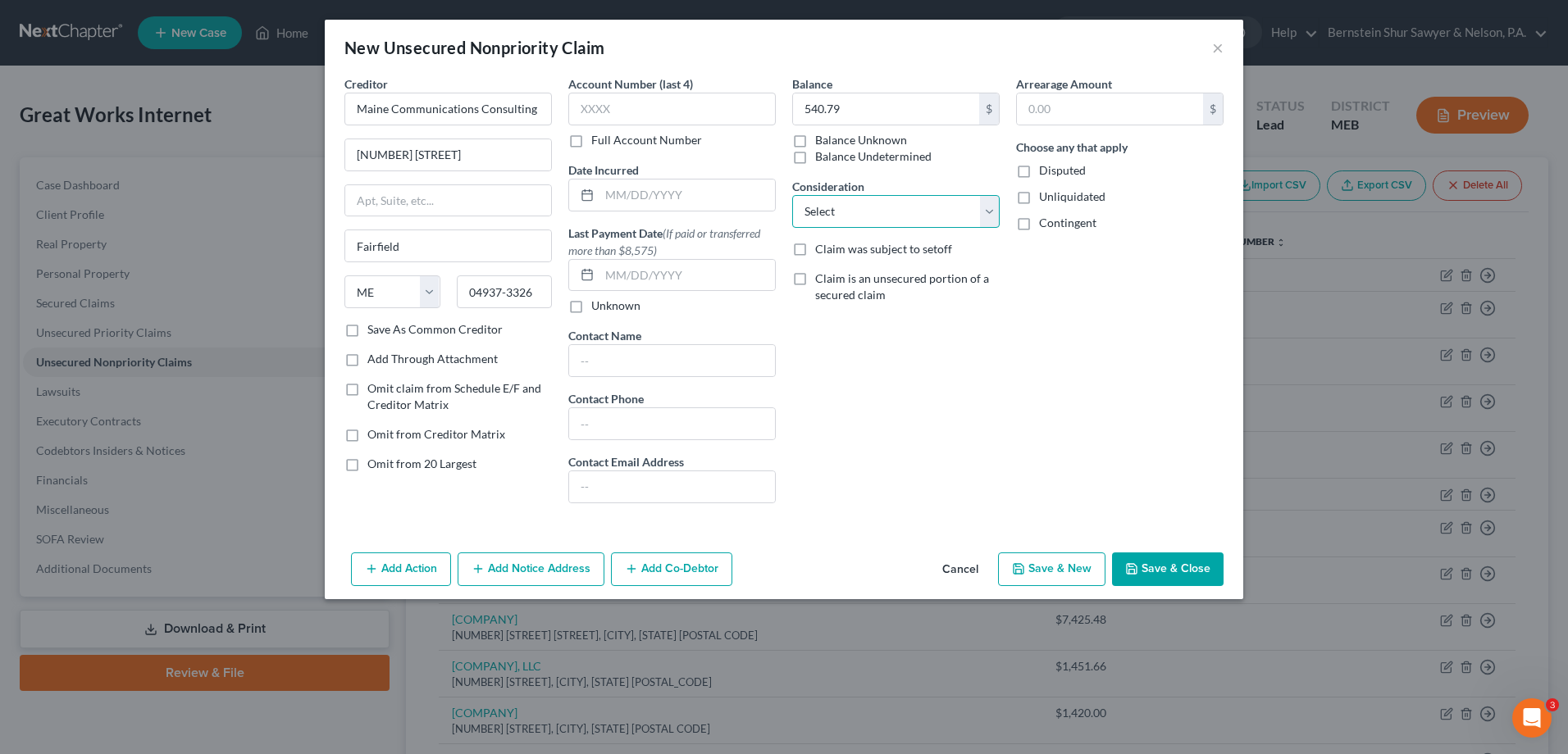 click on "Select Cable / Satellite Services Collection Agency Credit Card Debt Debt Counseling / Attorneys Deficiency Balance Home / Car Repairs Income Taxes Judgment Liens Monies Loaned / Advanced Mortgage Obligation To Pensions Other Overdrawn Bank Account Promised To Help Pay Creditors Services Suppliers Or Vendors Telephone / Internet Services Unsecured Loan Repayments Utility Services" at bounding box center [896, 211] 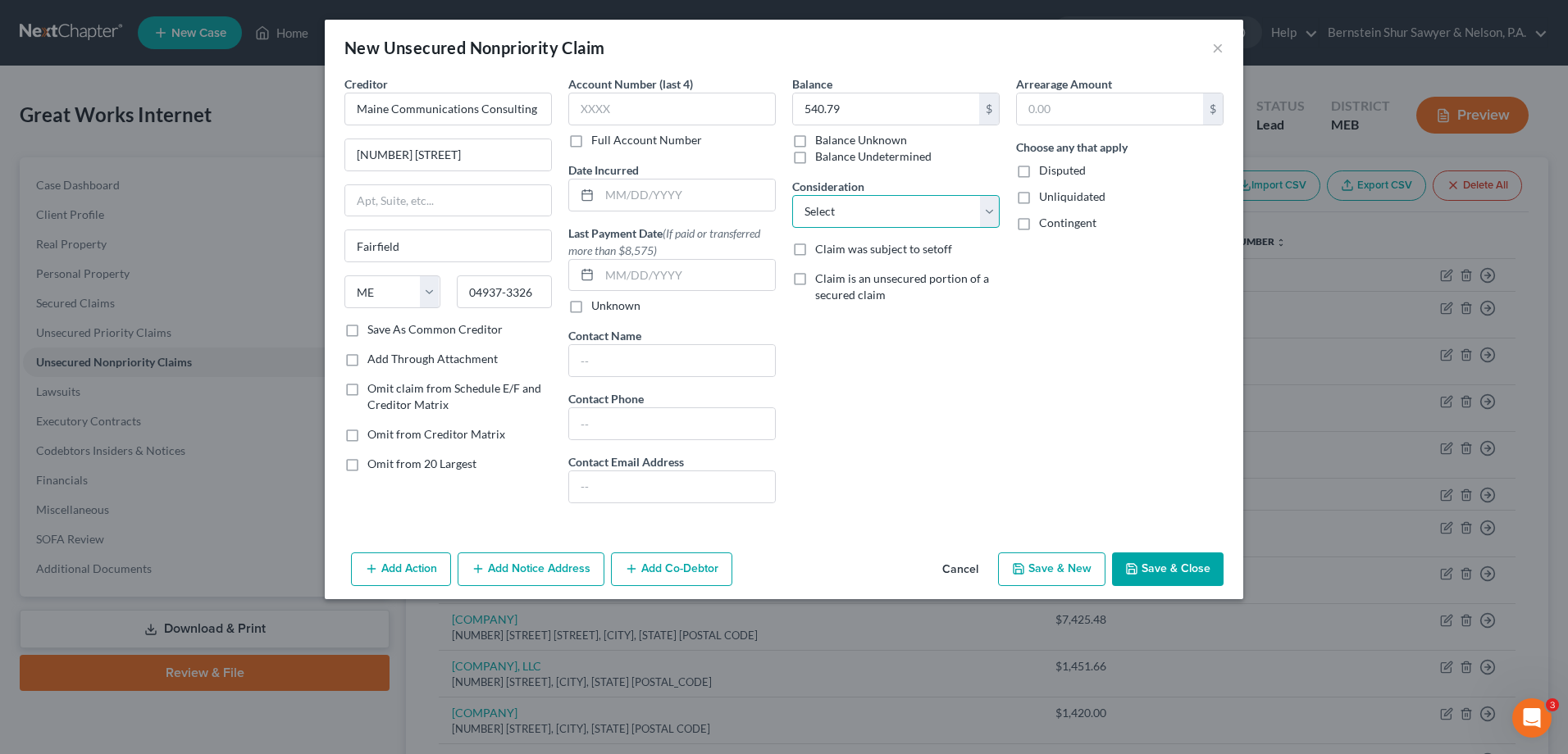 select on "14" 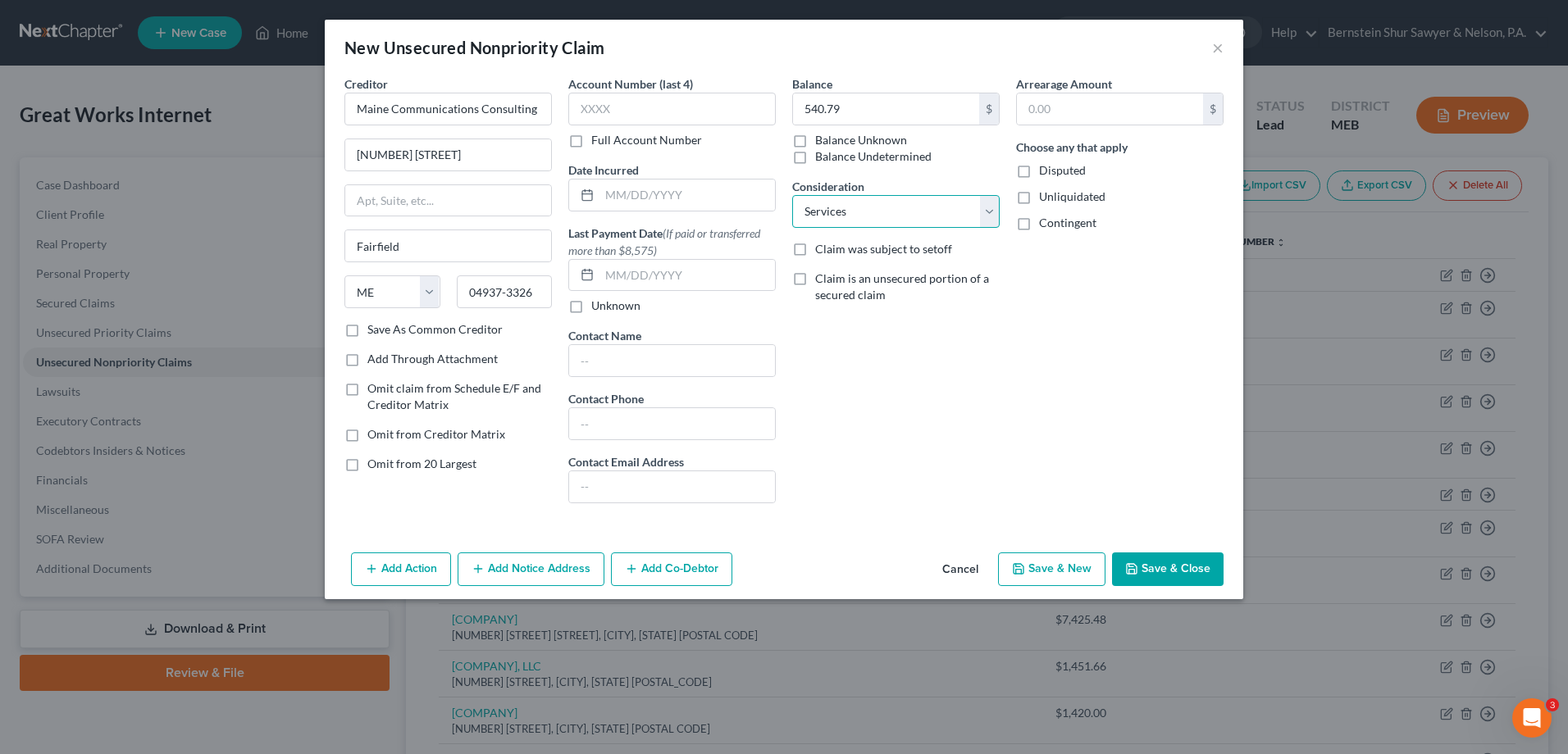 click on "Select Cable / Satellite Services Collection Agency Credit Card Debt Debt Counseling / Attorneys Deficiency Balance Home / Car Repairs Income Taxes Judgment Liens Monies Loaned / Advanced Mortgage Obligation To Pensions Other Overdrawn Bank Account Promised To Help Pay Creditors Services Suppliers Or Vendors Telephone / Internet Services Unsecured Loan Repayments Utility Services" at bounding box center (896, 211) 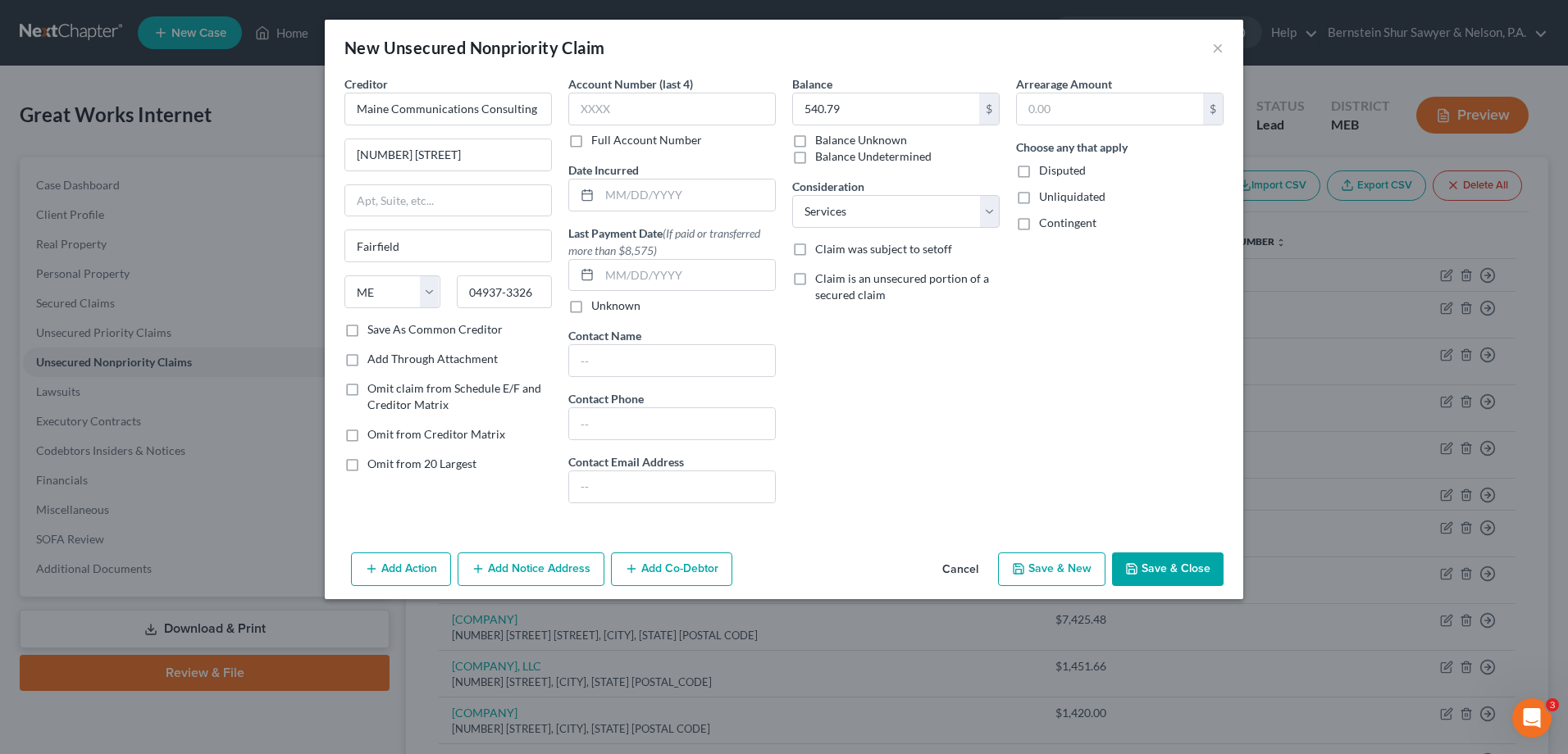 click 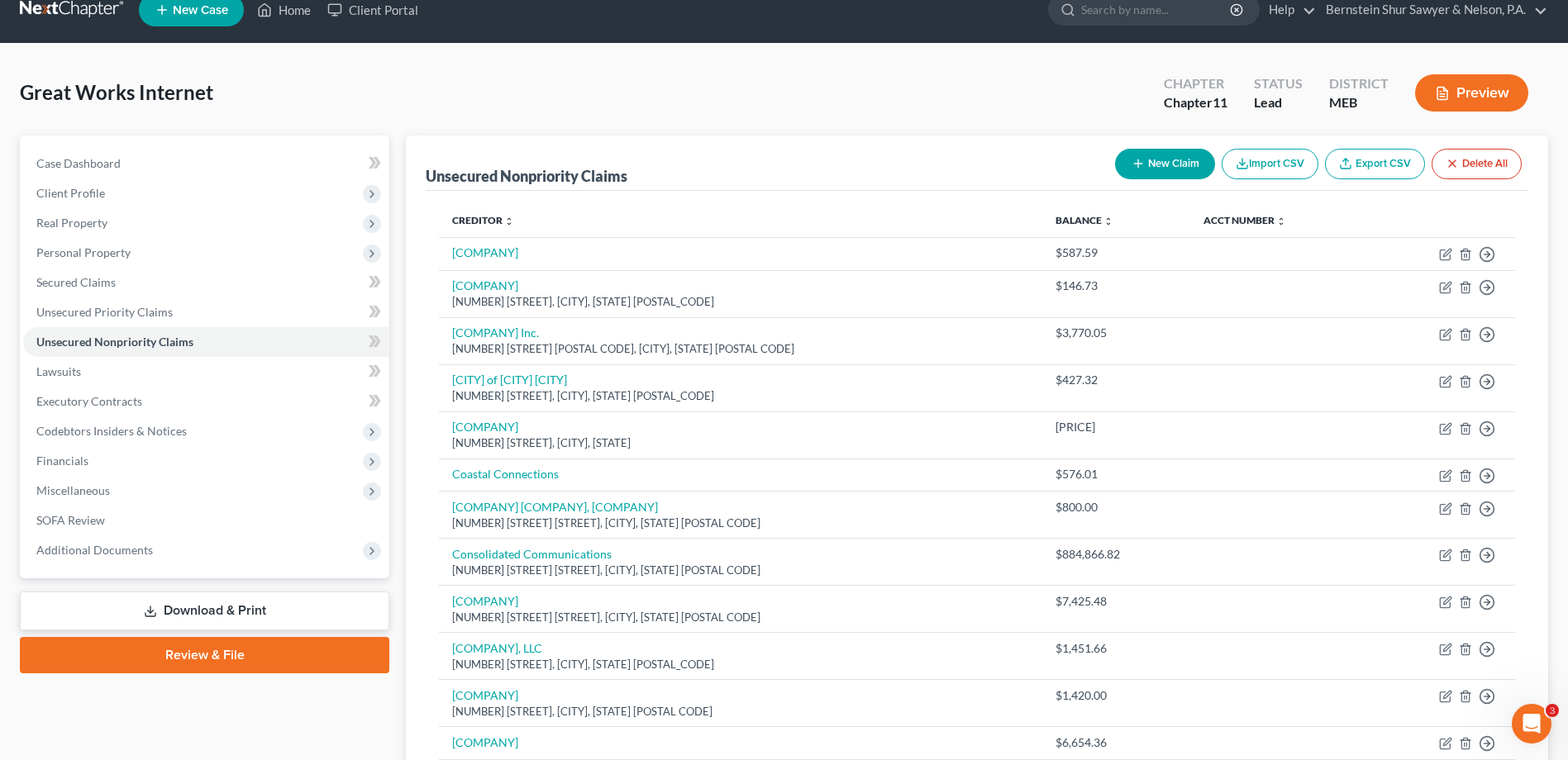 scroll, scrollTop: 0, scrollLeft: 0, axis: both 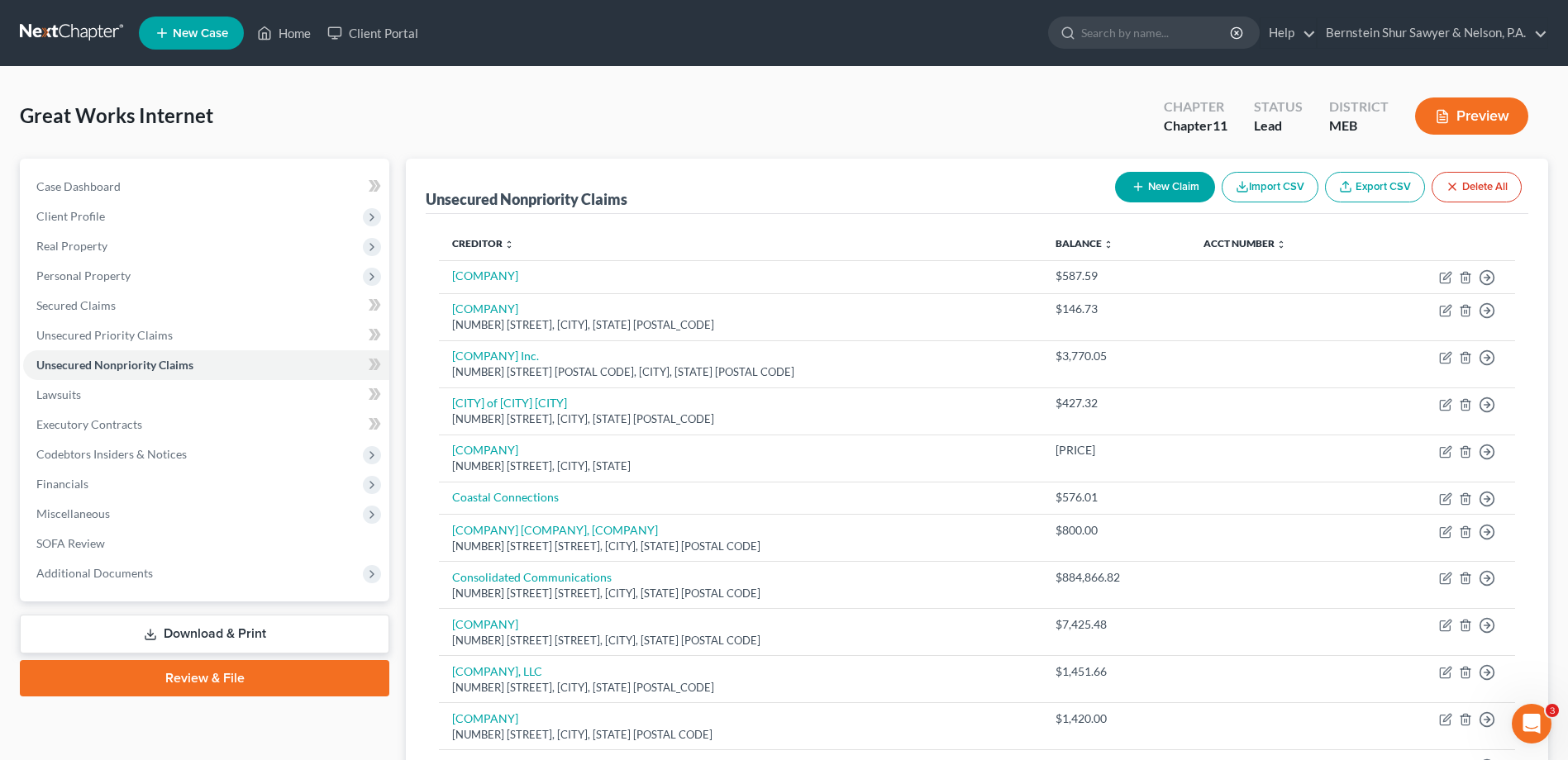 click on "New Claim" at bounding box center [1165, 187] 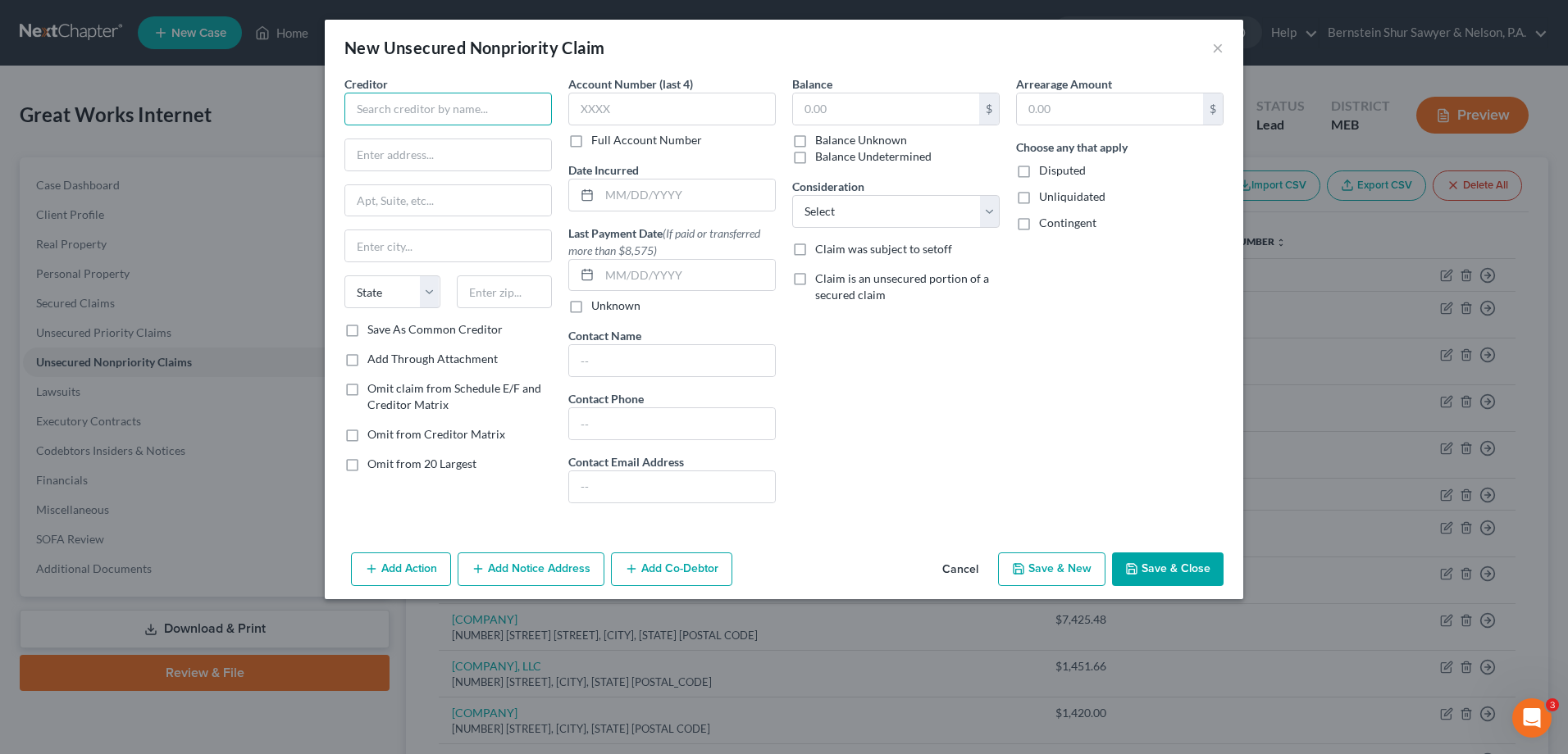 click at bounding box center (448, 109) 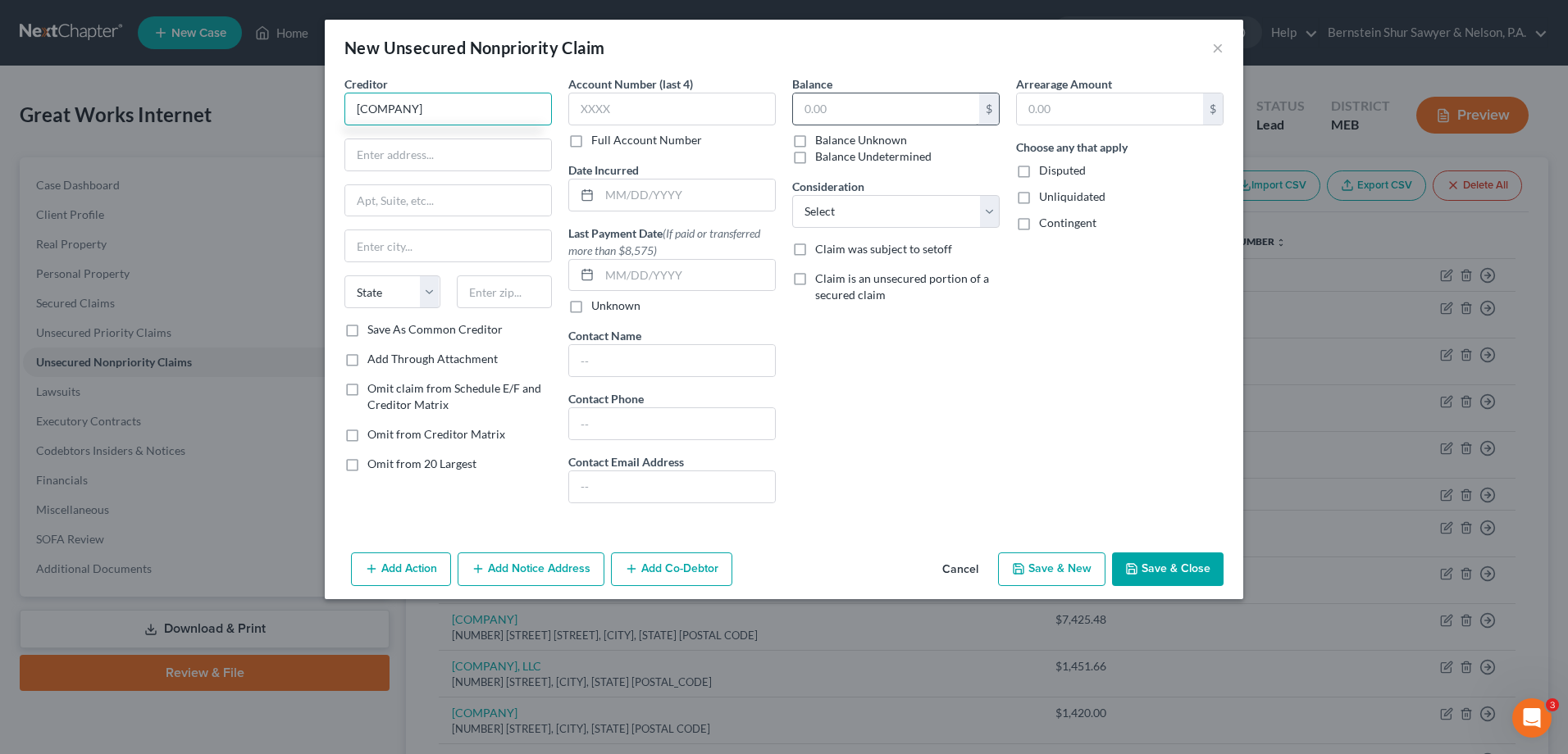 type on "[COMPANY]" 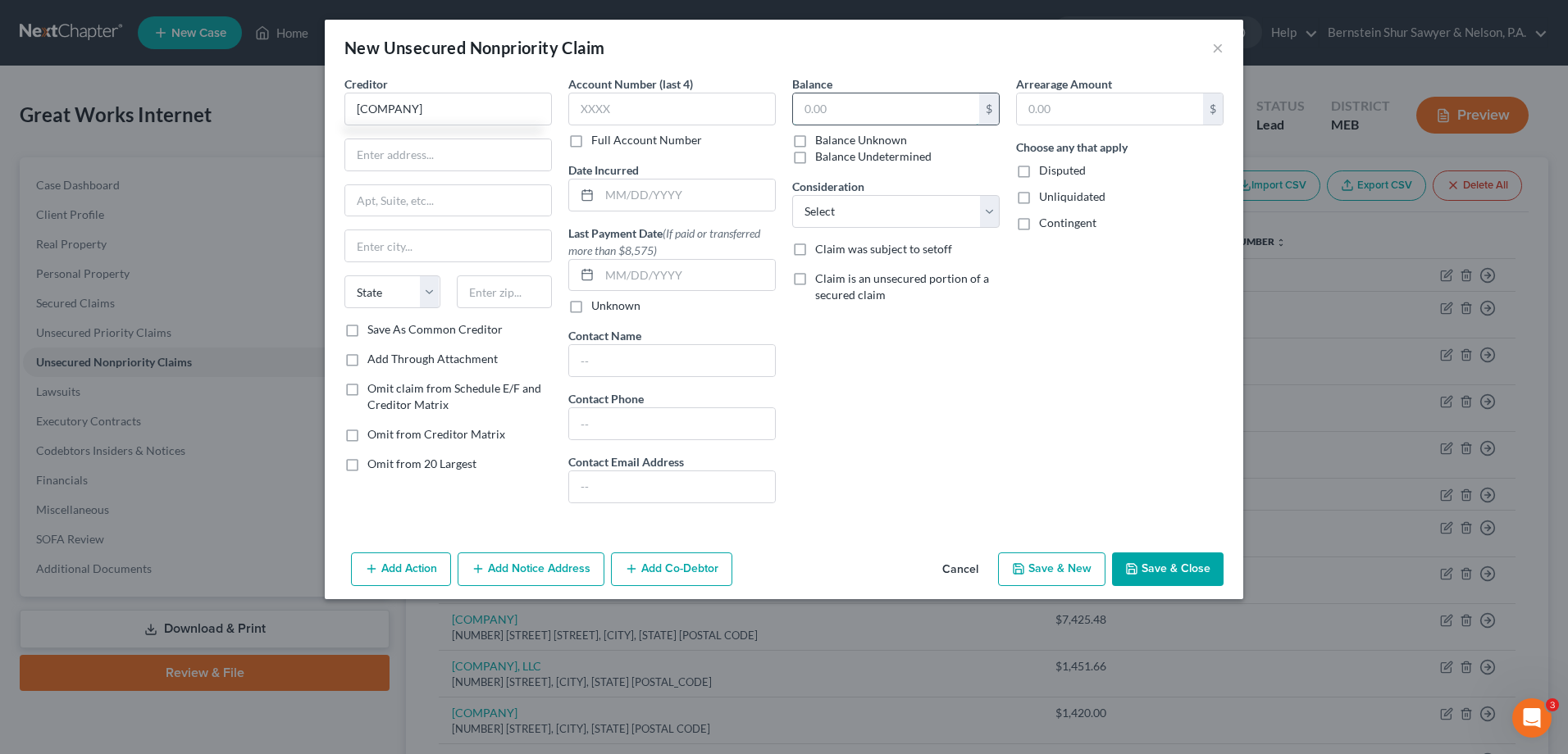 click at bounding box center [886, 109] 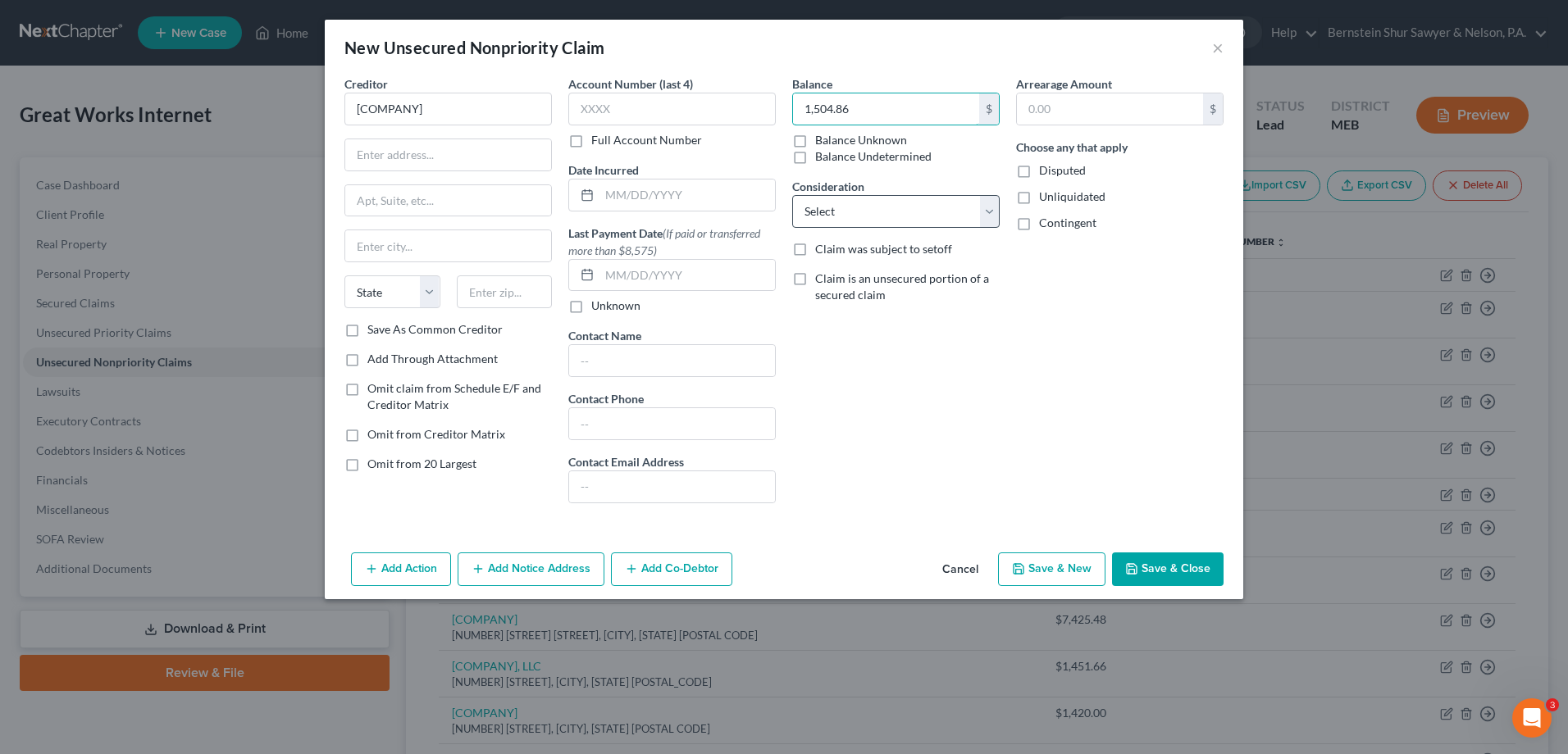 type on "1,504.86" 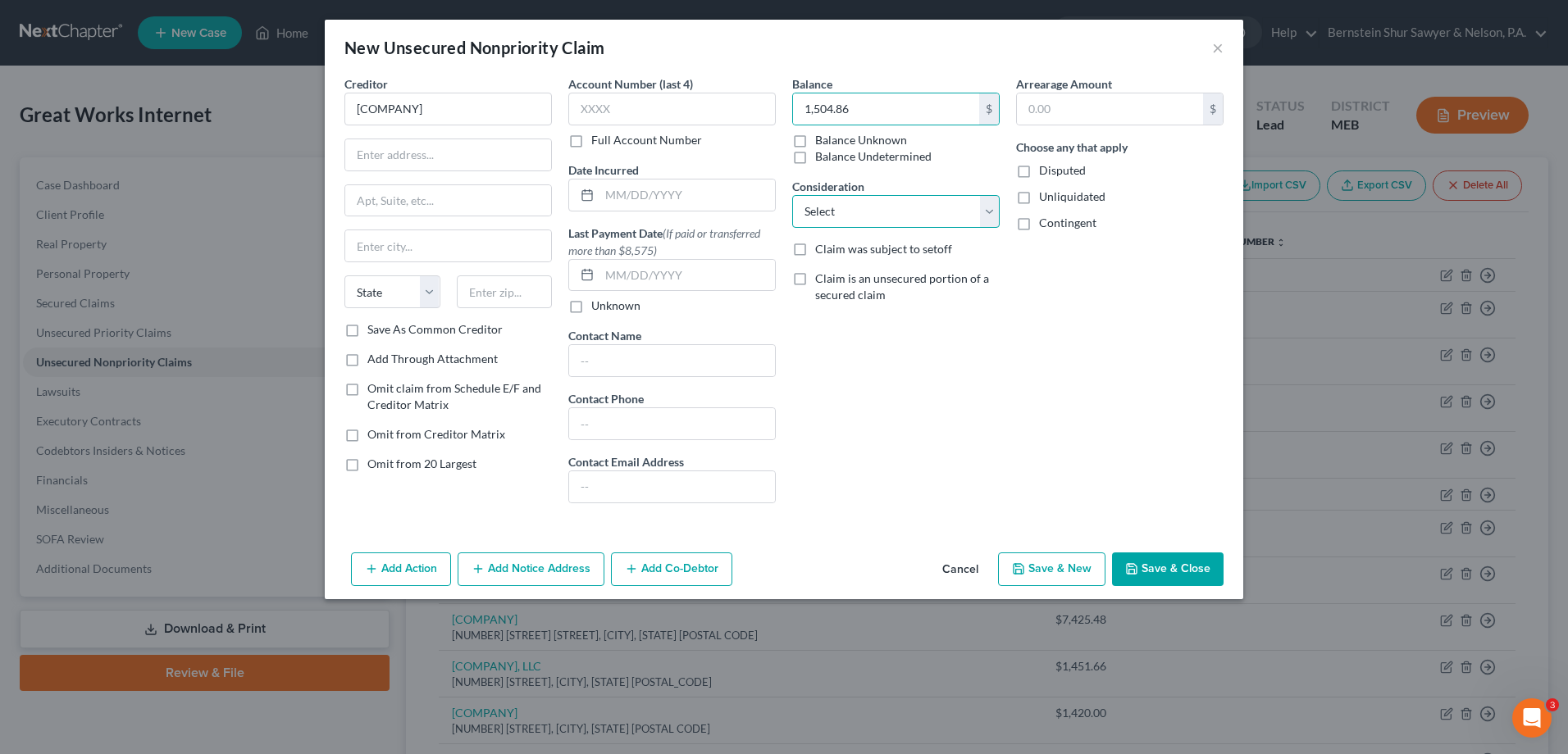 click on "Select Cable / Satellite Services Collection Agency Credit Card Debt Debt Counseling / Attorneys Deficiency Balance Home / Car Repairs Income Taxes Judgment Liens Monies Loaned / Advanced Mortgage Obligation To Pensions Other Overdrawn Bank Account Promised To Help Pay Creditors Services Suppliers Or Vendors Telephone / Internet Services Unsecured Loan Repayments Utility Services" at bounding box center [896, 211] 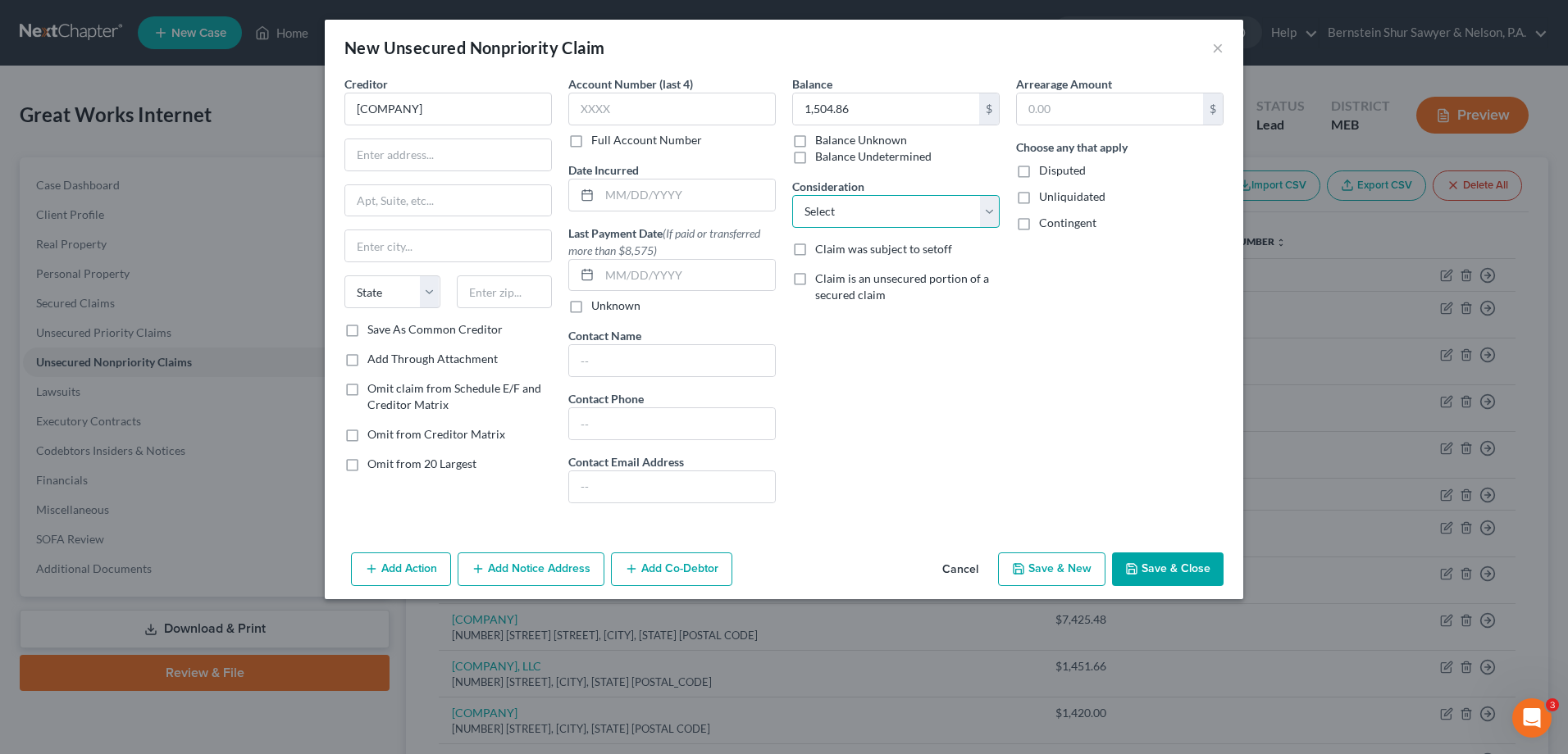 select on "14" 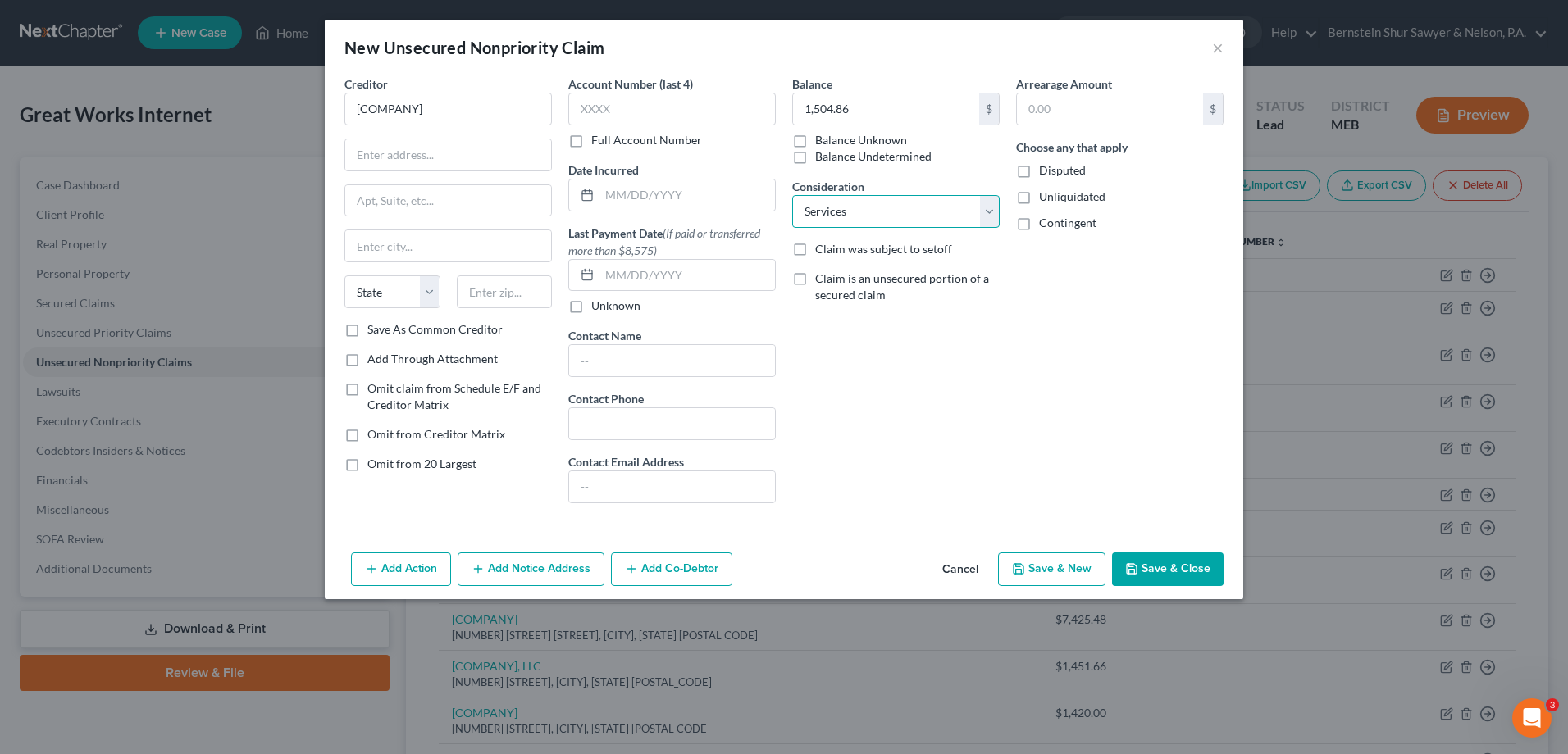 click on "Select Cable / Satellite Services Collection Agency Credit Card Debt Debt Counseling / Attorneys Deficiency Balance Home / Car Repairs Income Taxes Judgment Liens Monies Loaned / Advanced Mortgage Obligation To Pensions Other Overdrawn Bank Account Promised To Help Pay Creditors Services Suppliers Or Vendors Telephone / Internet Services Unsecured Loan Repayments Utility Services" at bounding box center (896, 211) 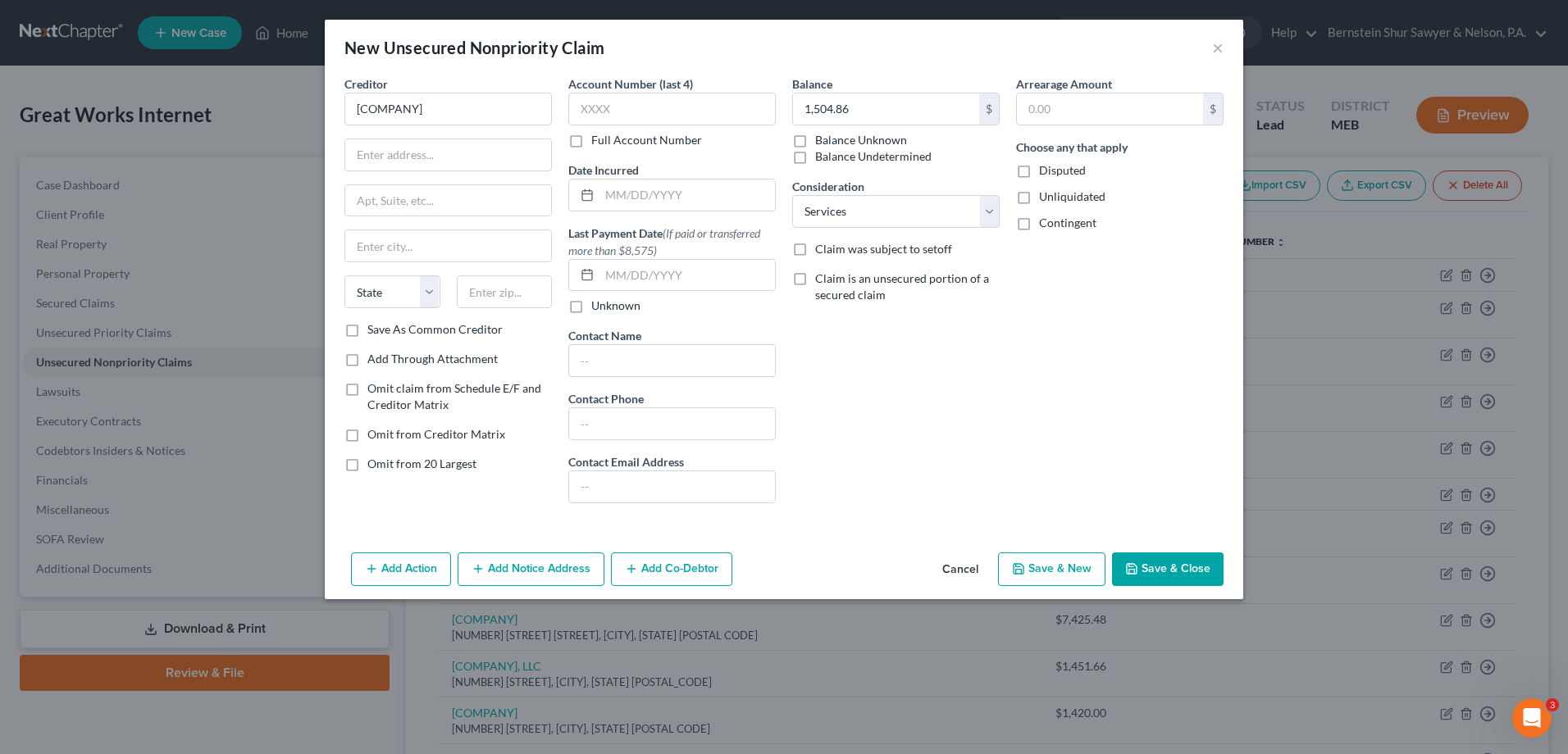 click on "Save & Close" at bounding box center (1168, 570) 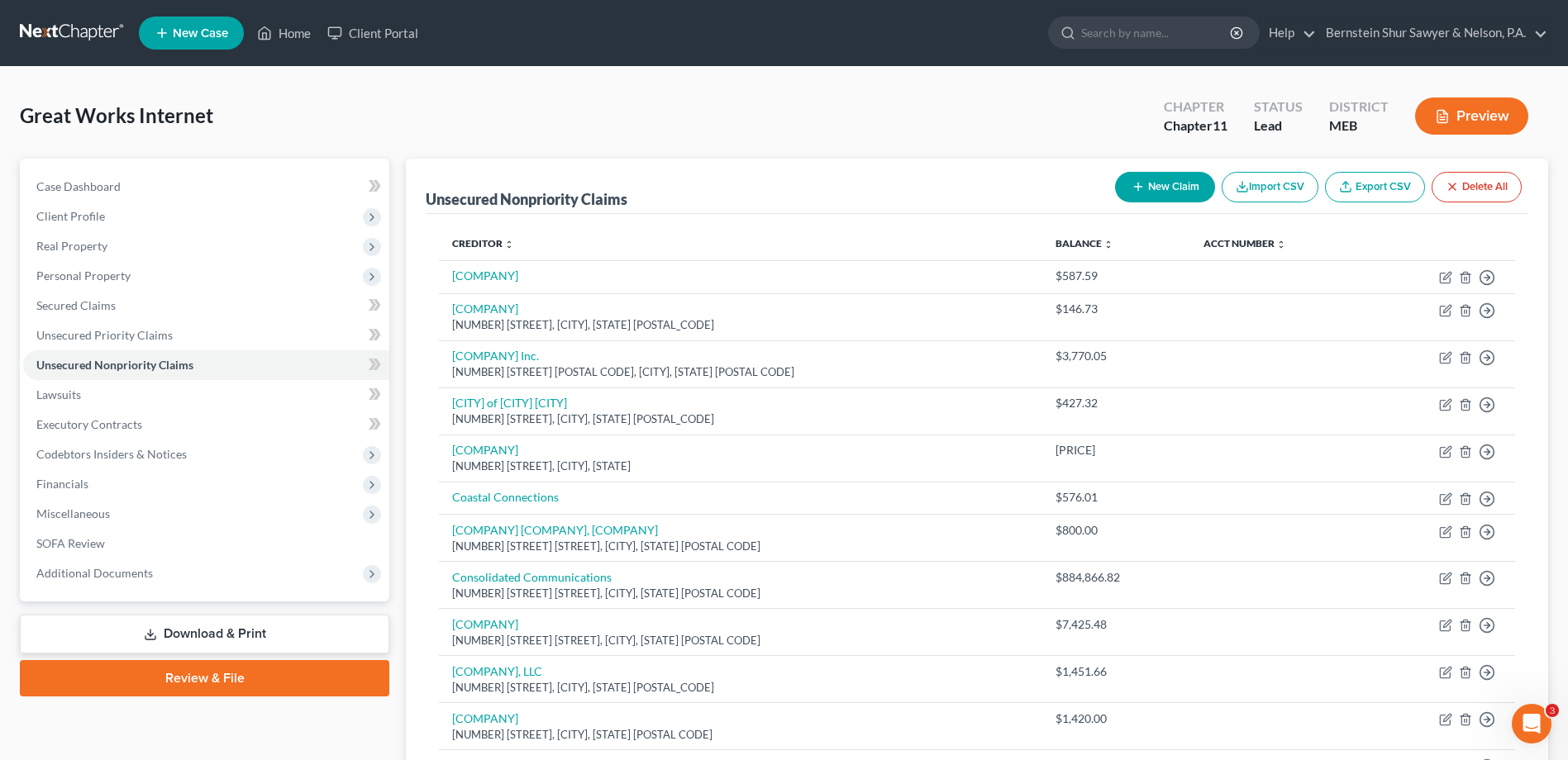 click on "New Claim" at bounding box center (1165, 187) 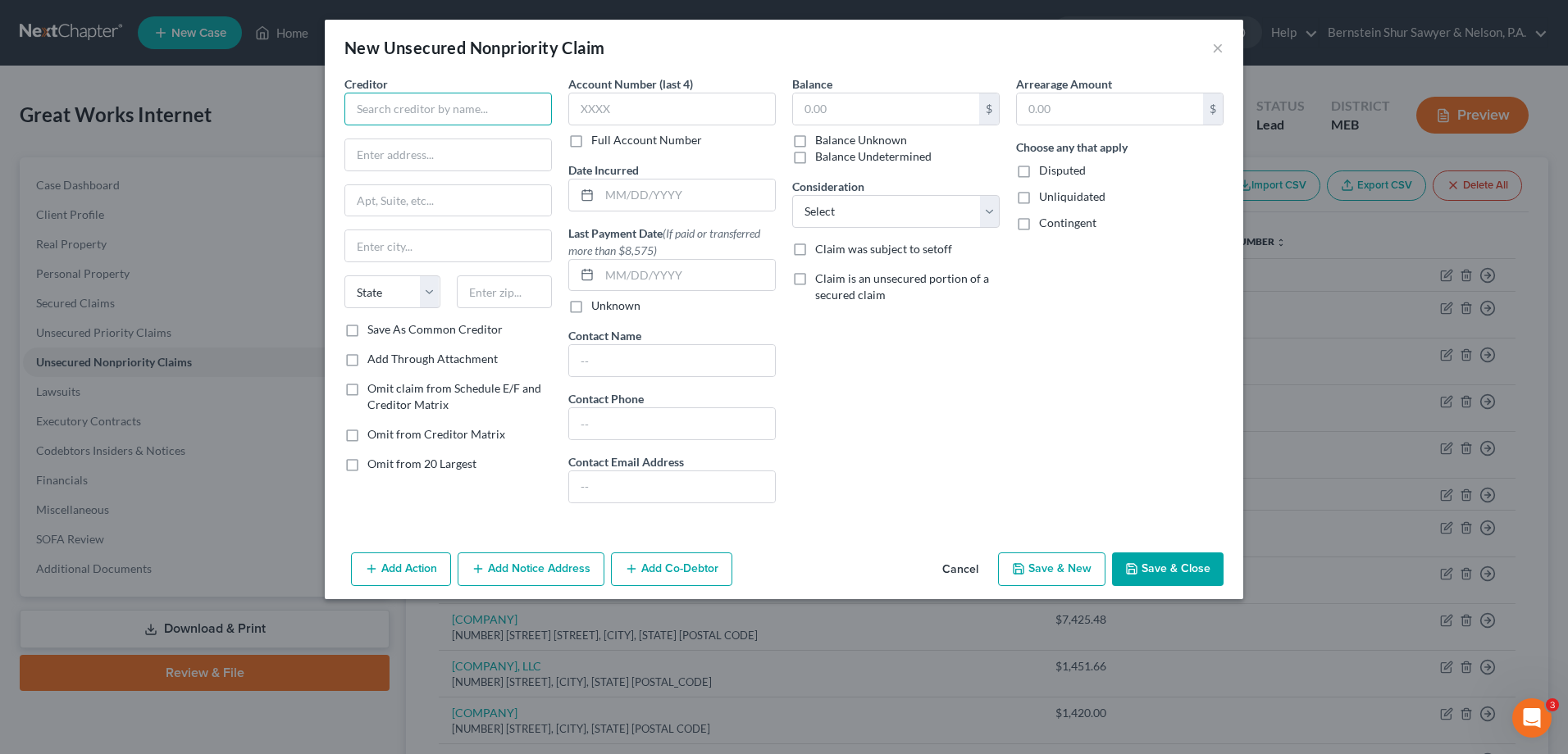 click at bounding box center [448, 109] 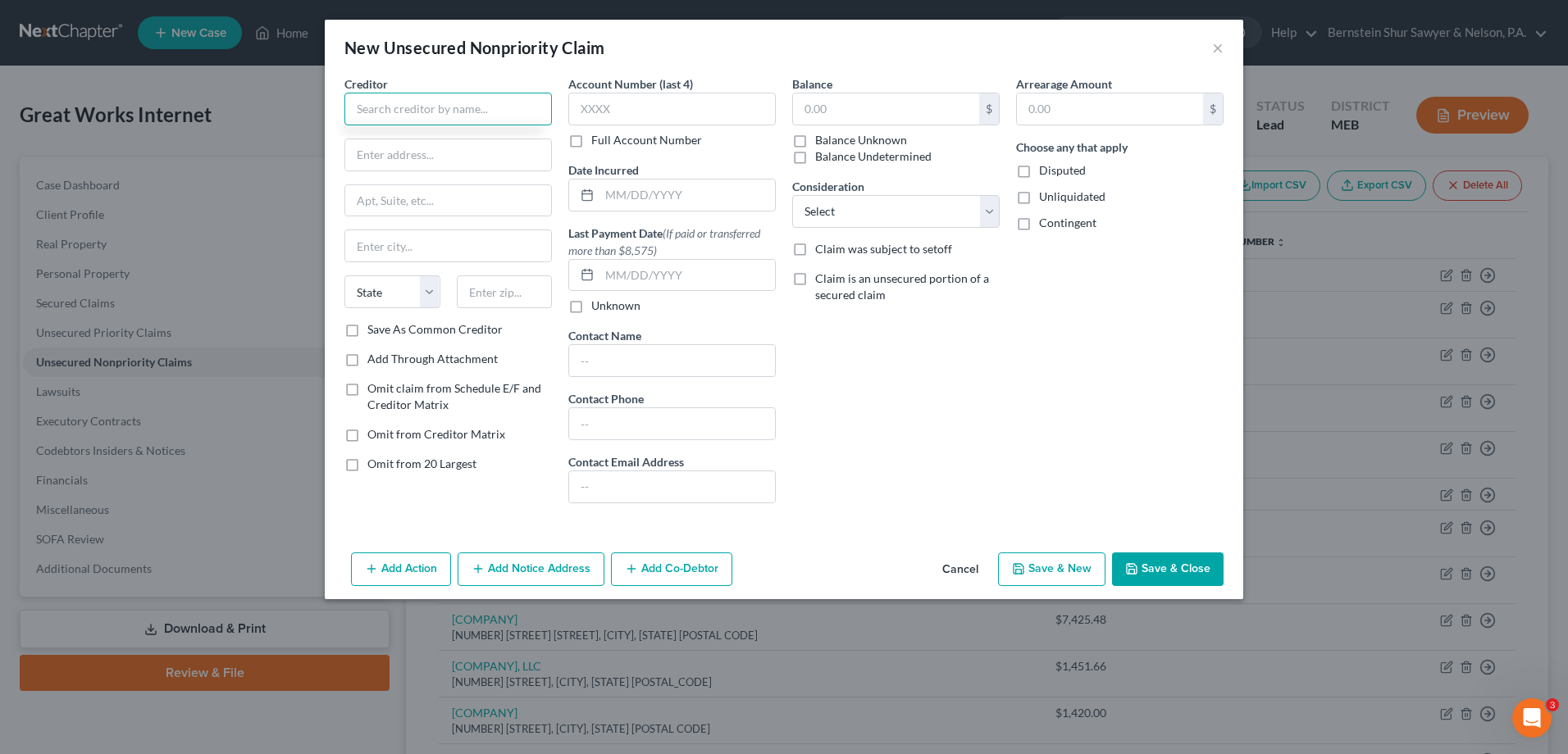 type on "[COMPANY]" 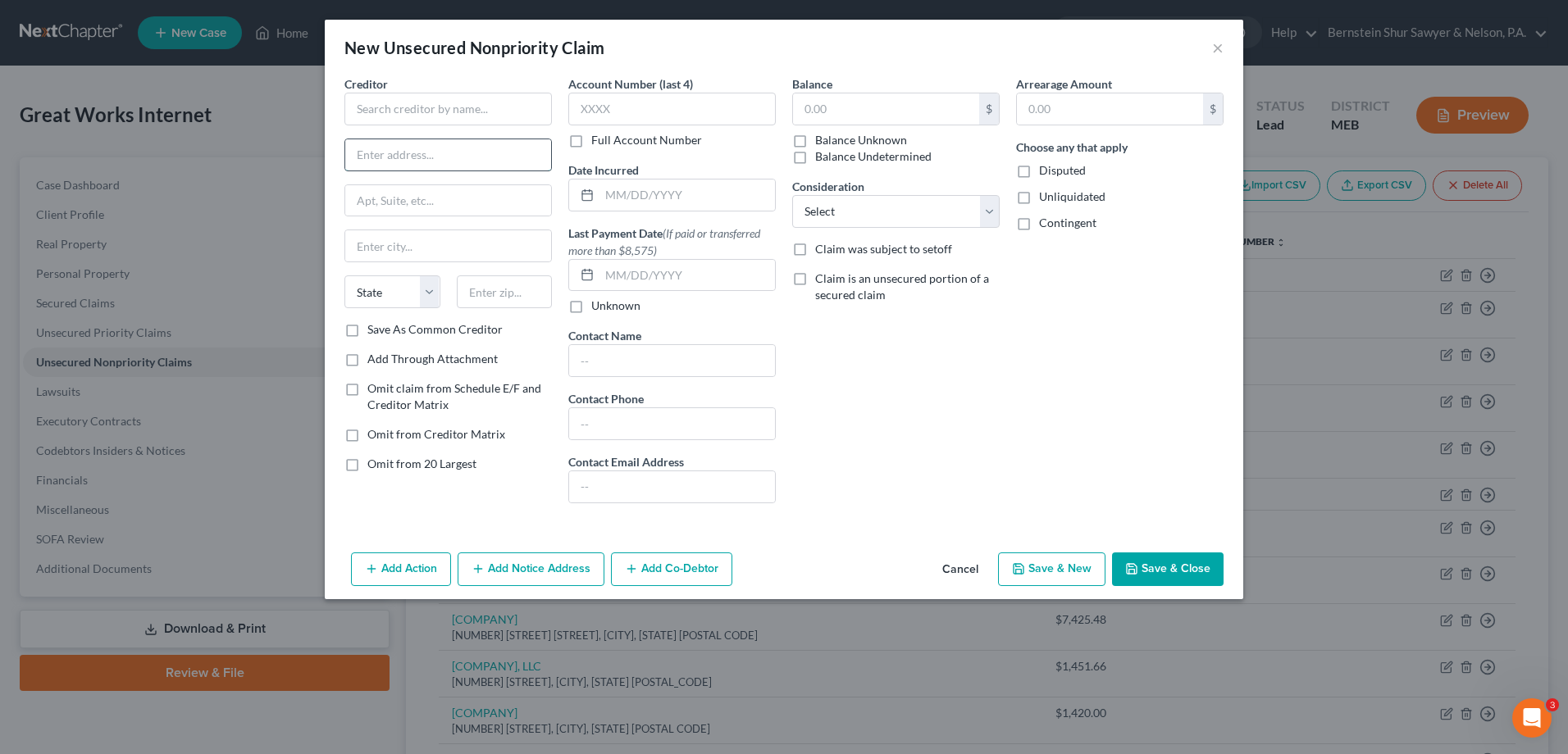 drag, startPoint x: 454, startPoint y: 161, endPoint x: 459, endPoint y: 149, distance: 13 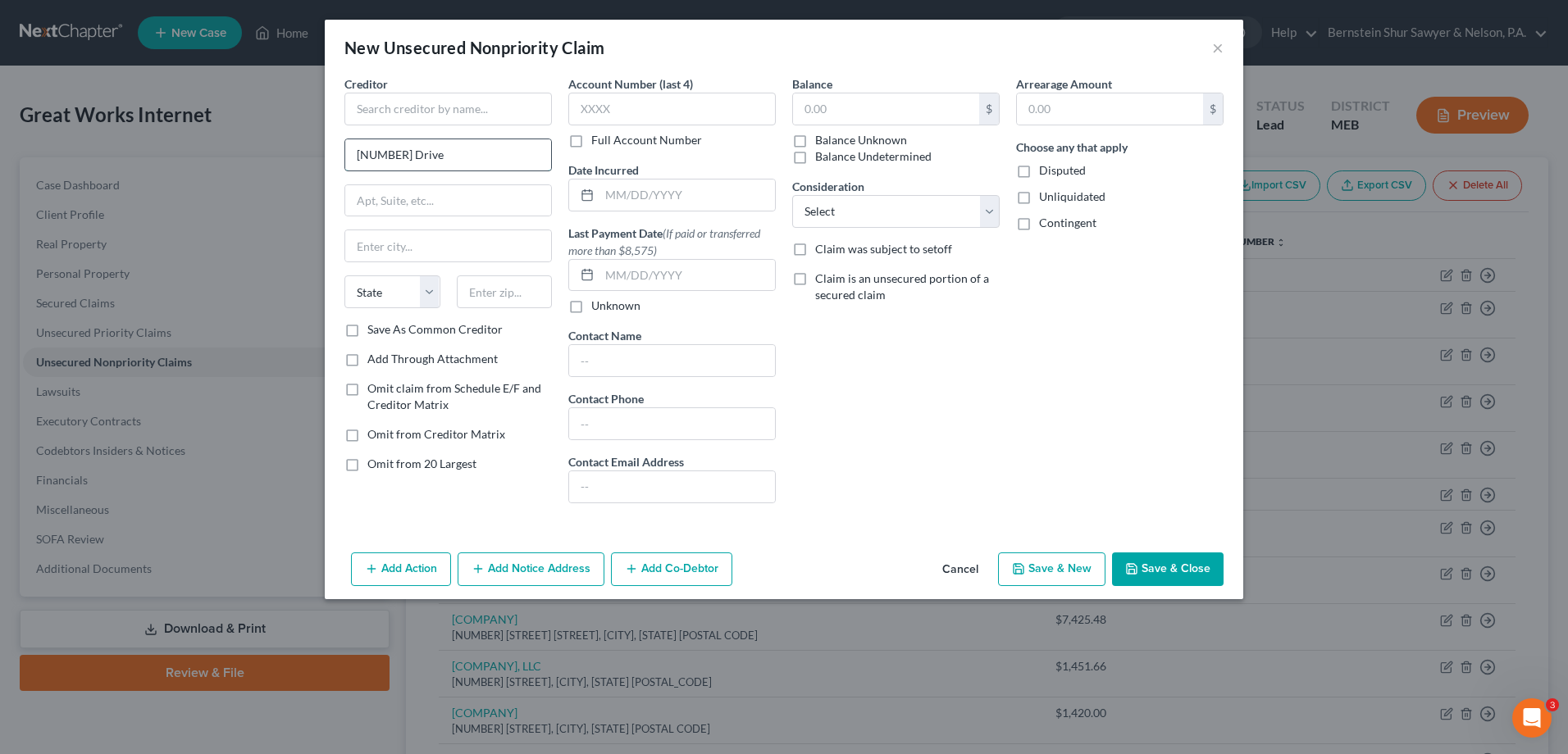 type on "[NUMBER] Drive" 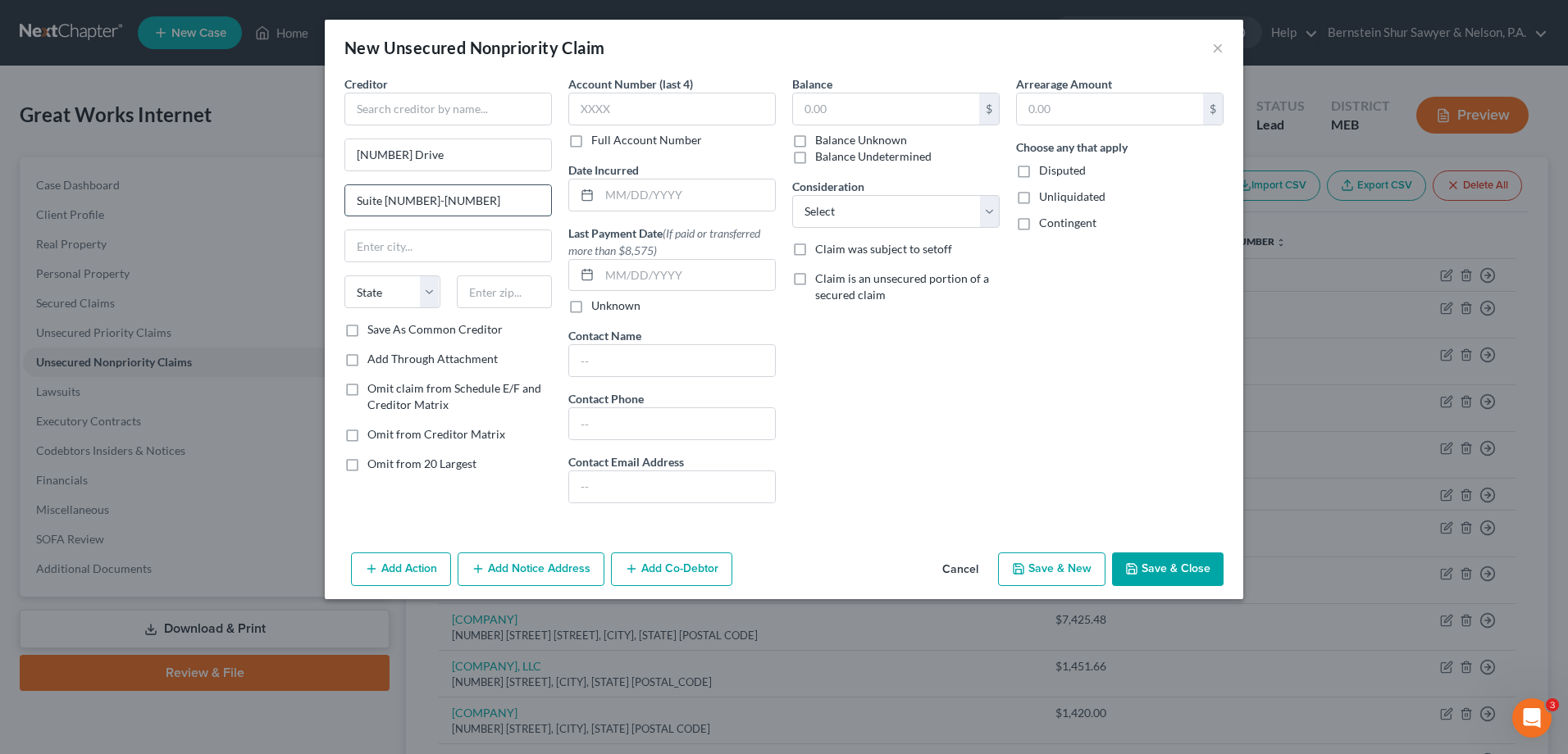 click on "Suite [NUMBER]-[NUMBER]" at bounding box center [448, 201] 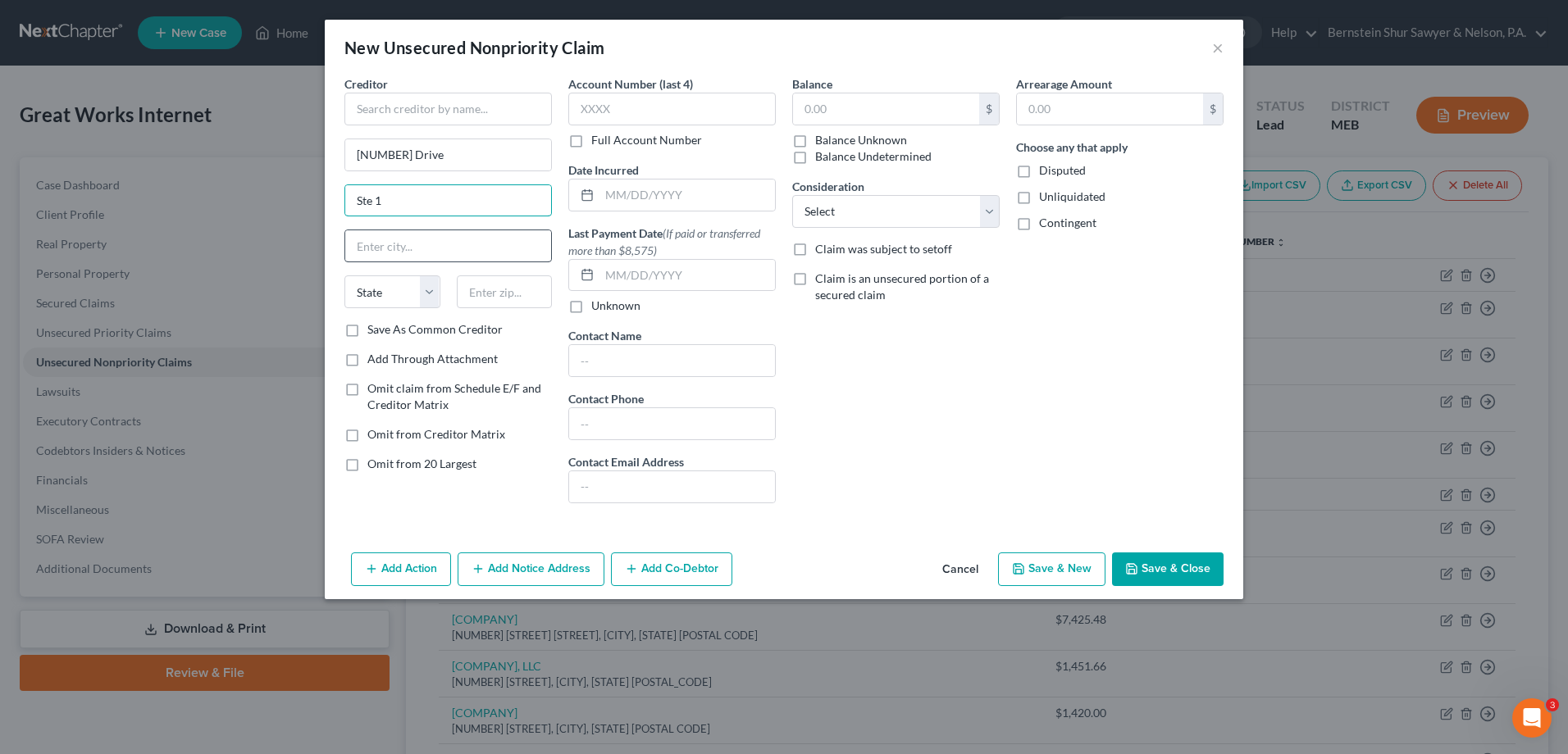type on "Ste 1" 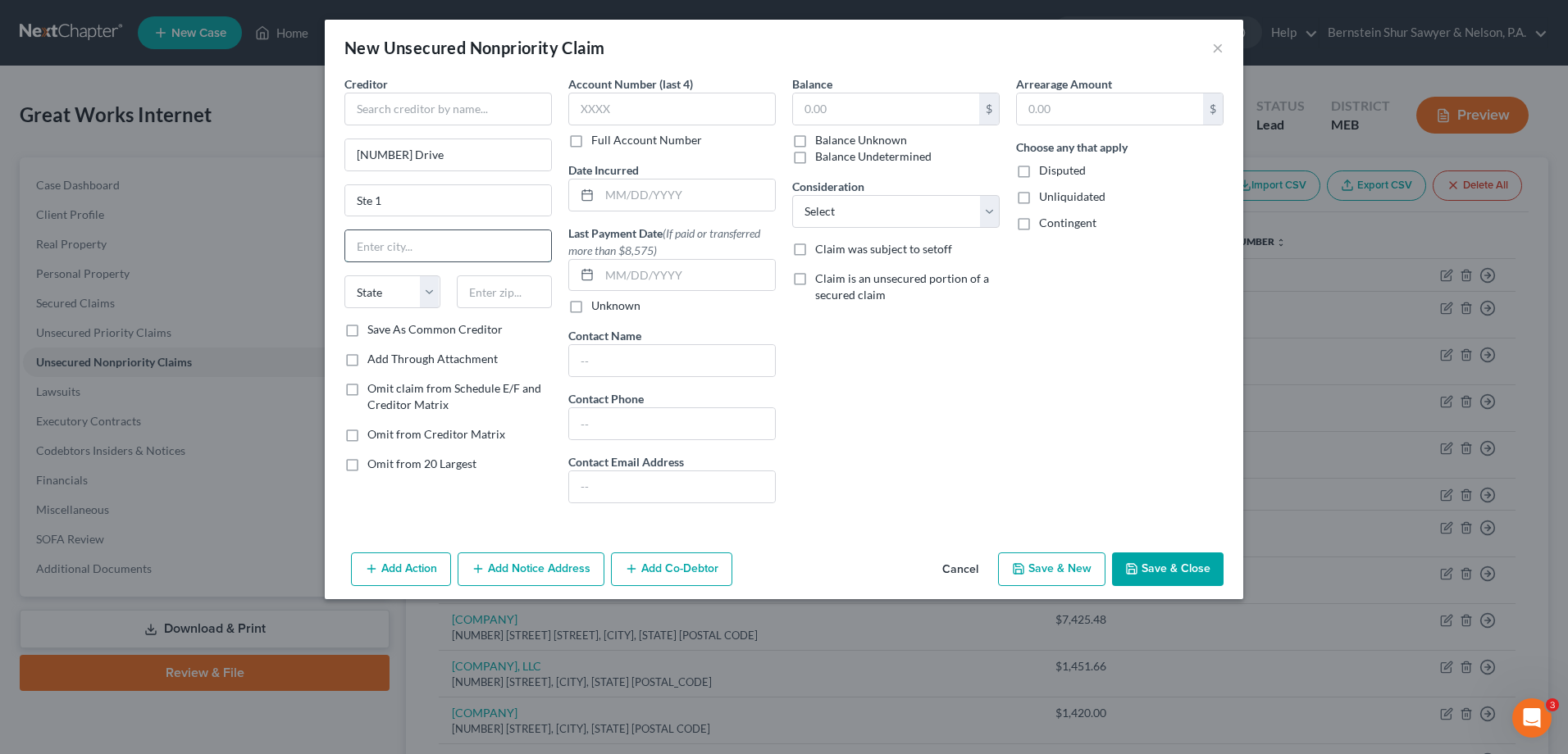 click at bounding box center (448, 246) 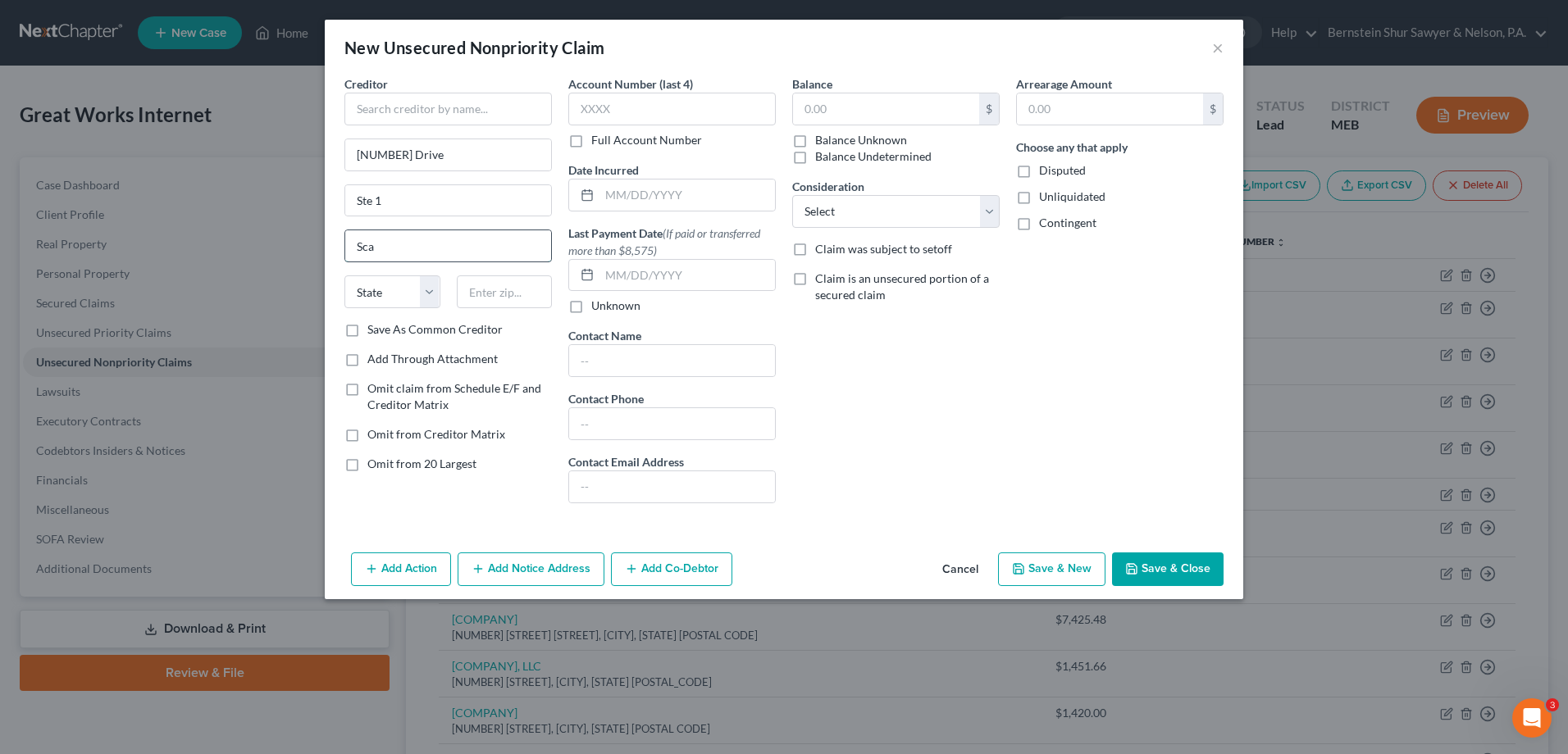 type on "Scarborough" 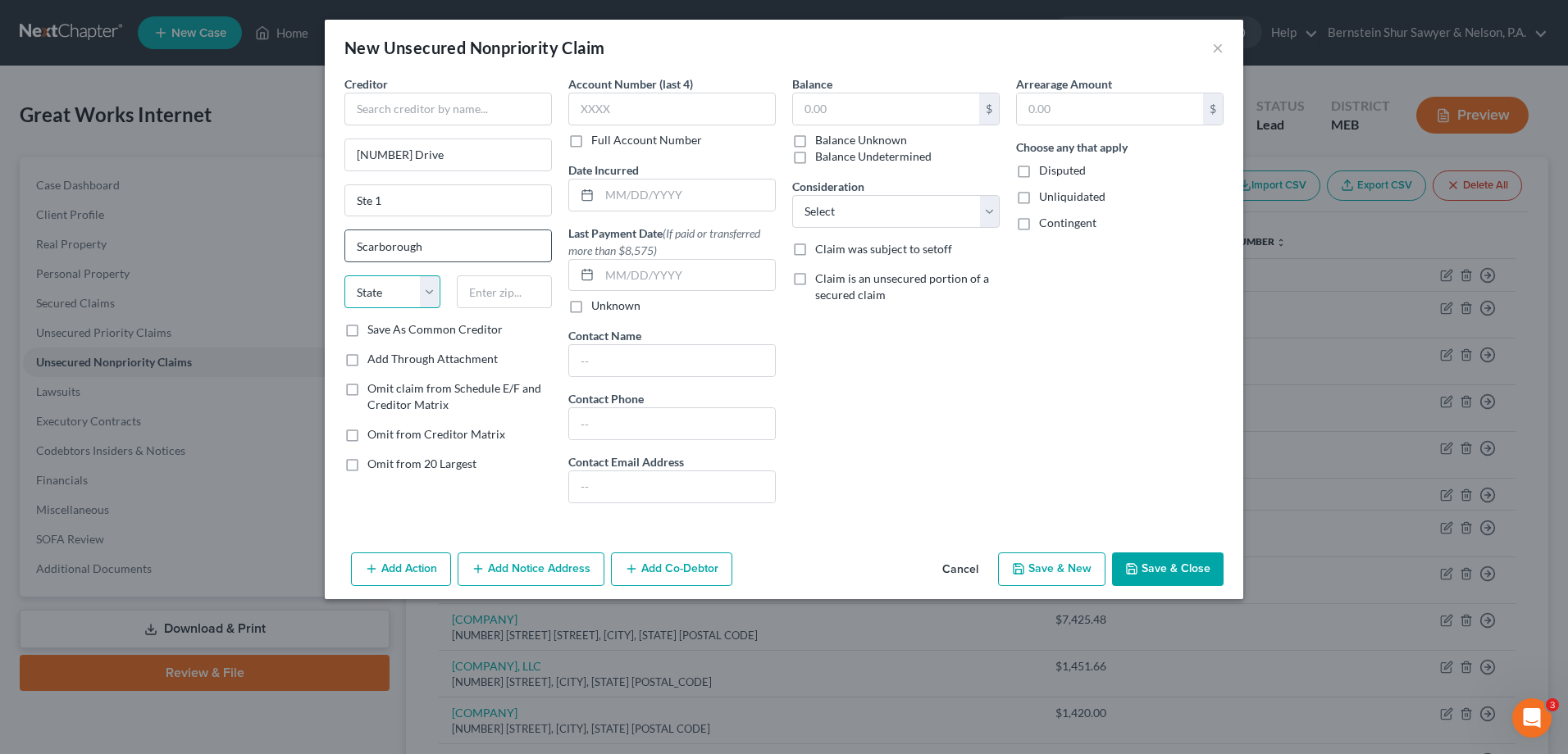 select on "20" 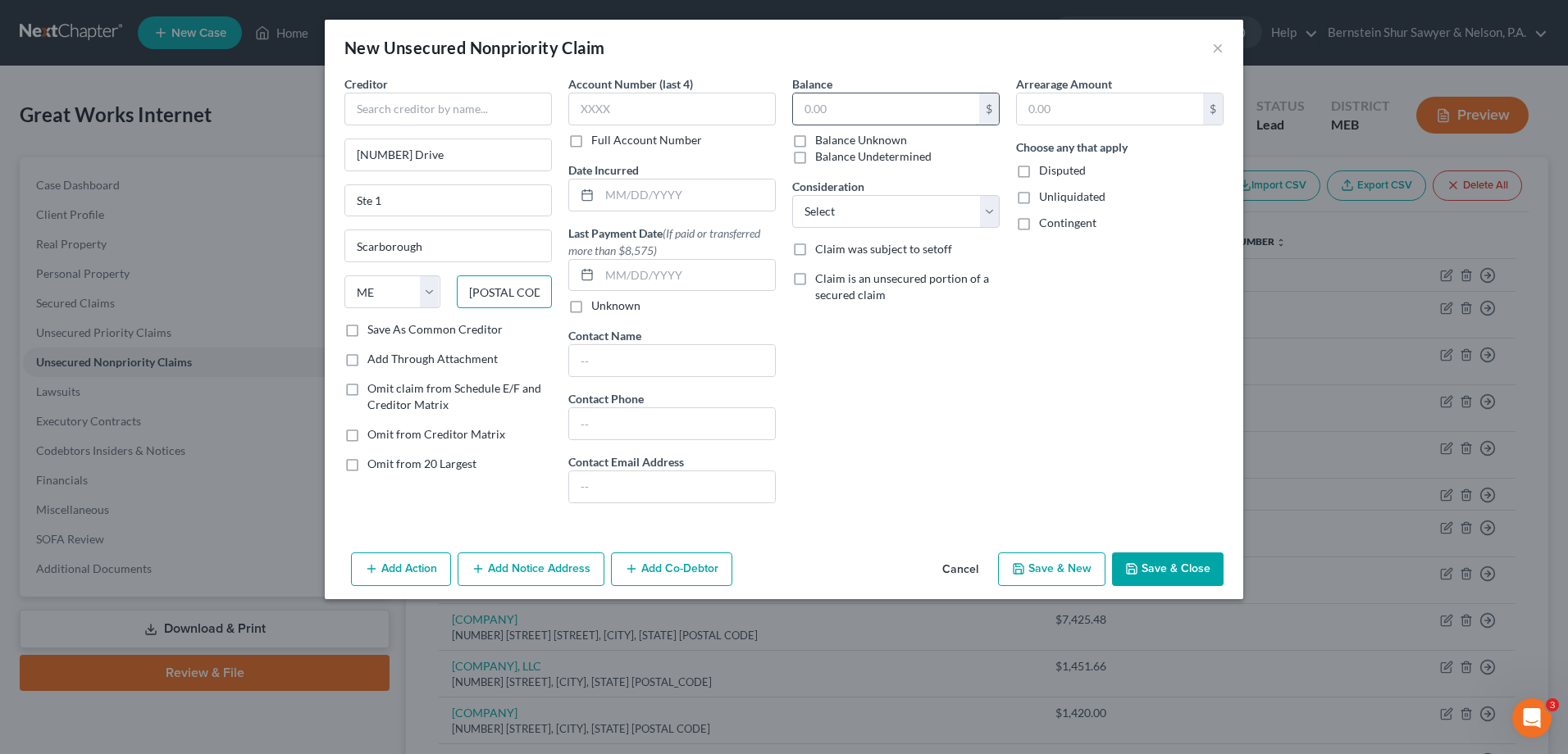 type on "[POSTAL CODE]" 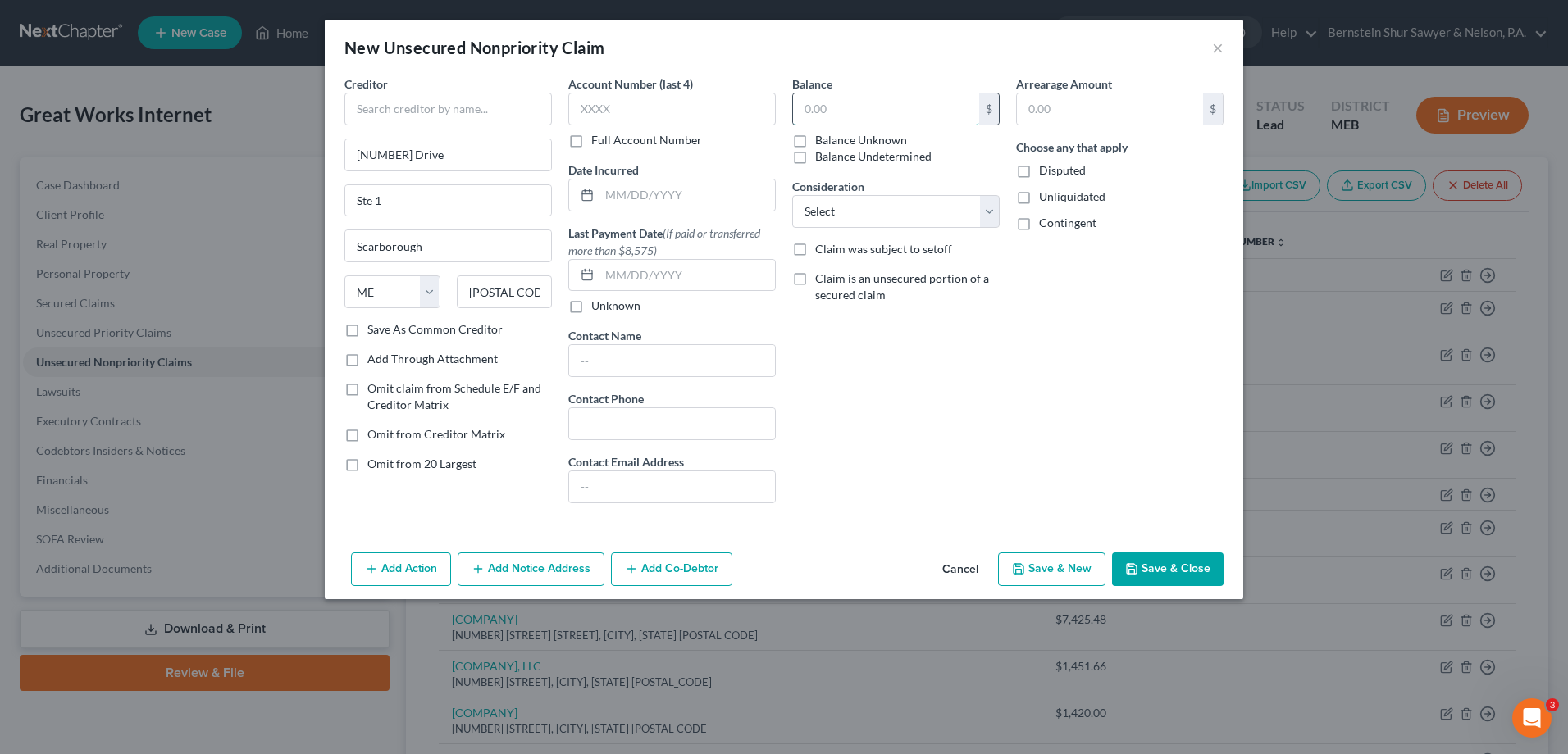 click at bounding box center [886, 109] 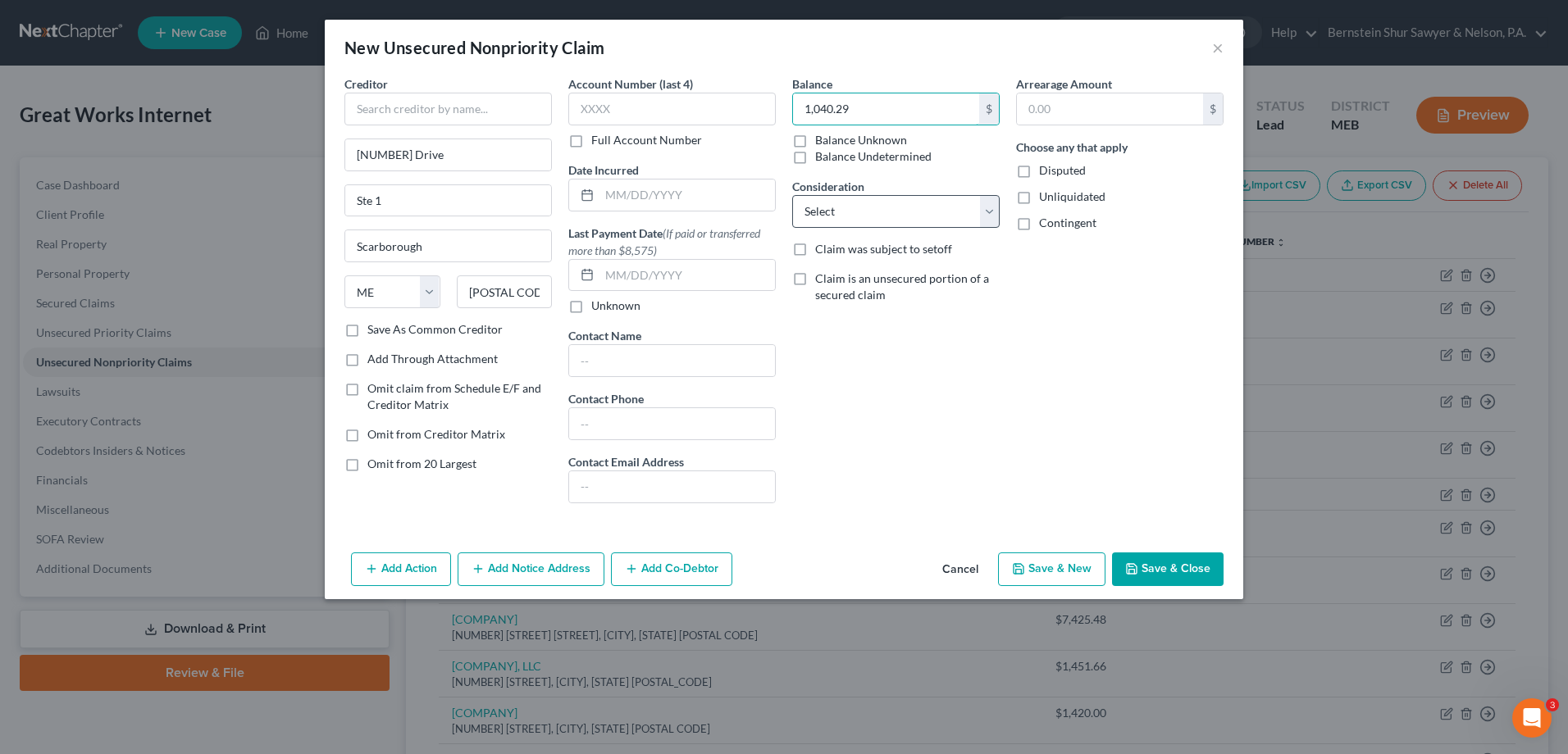 type on "1,040.29" 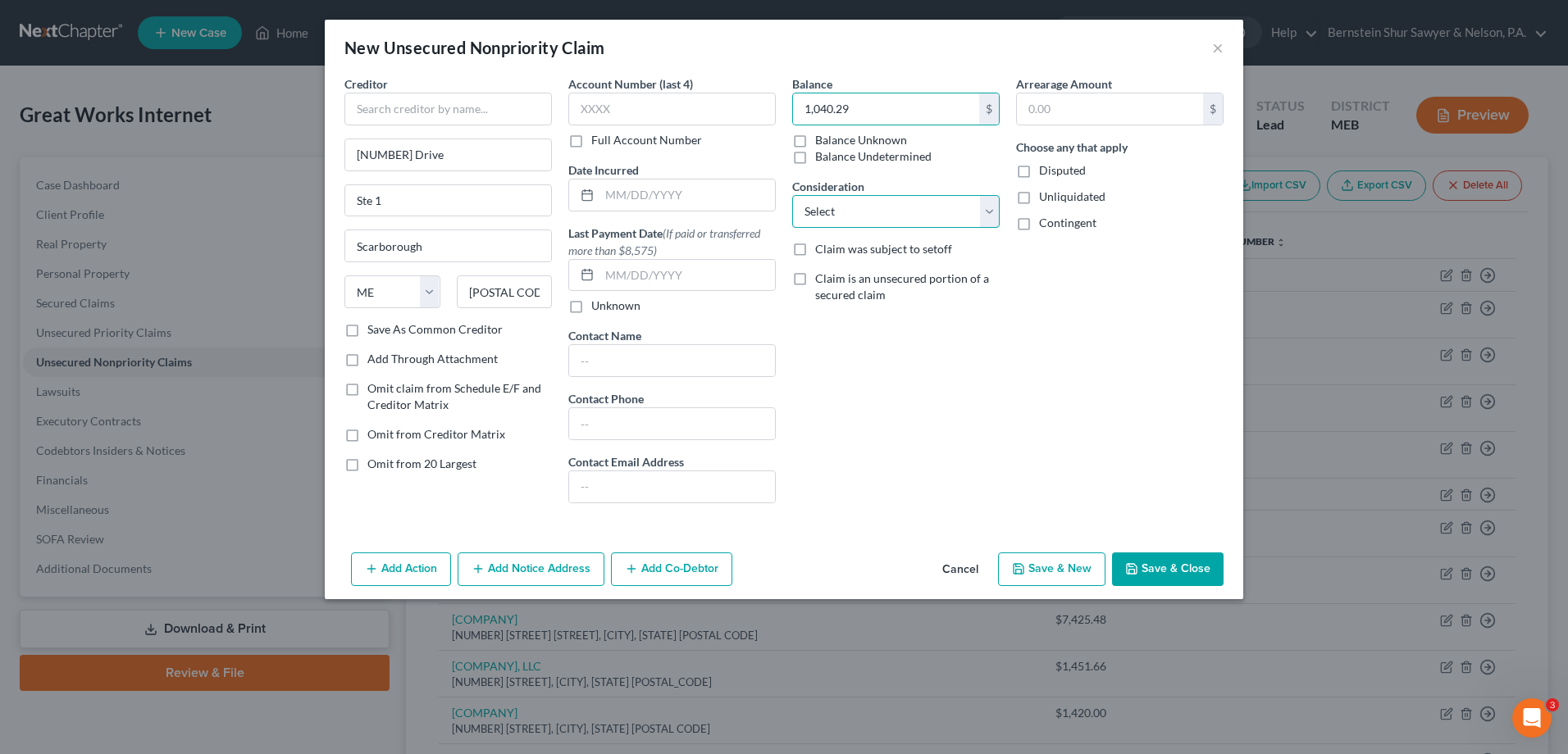 click on "Select Cable / Satellite Services Collection Agency Credit Card Debt Debt Counseling / Attorneys Deficiency Balance Home / Car Repairs Income Taxes Judgment Liens Monies Loaned / Advanced Mortgage Obligation To Pensions Other Overdrawn Bank Account Promised To Help Pay Creditors Services Suppliers Or Vendors Telephone / Internet Services Unsecured Loan Repayments Utility Services" at bounding box center (896, 211) 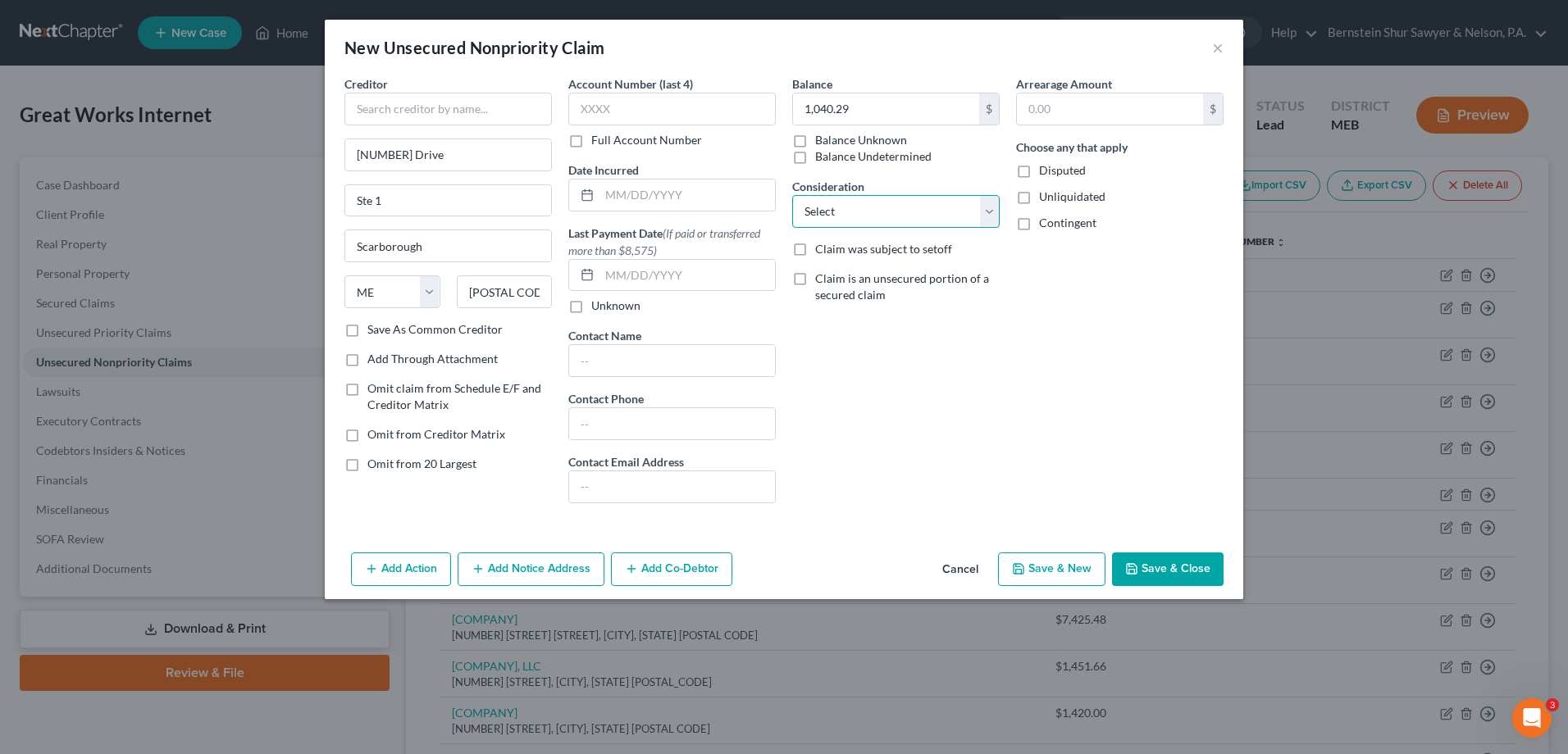 select on "16" 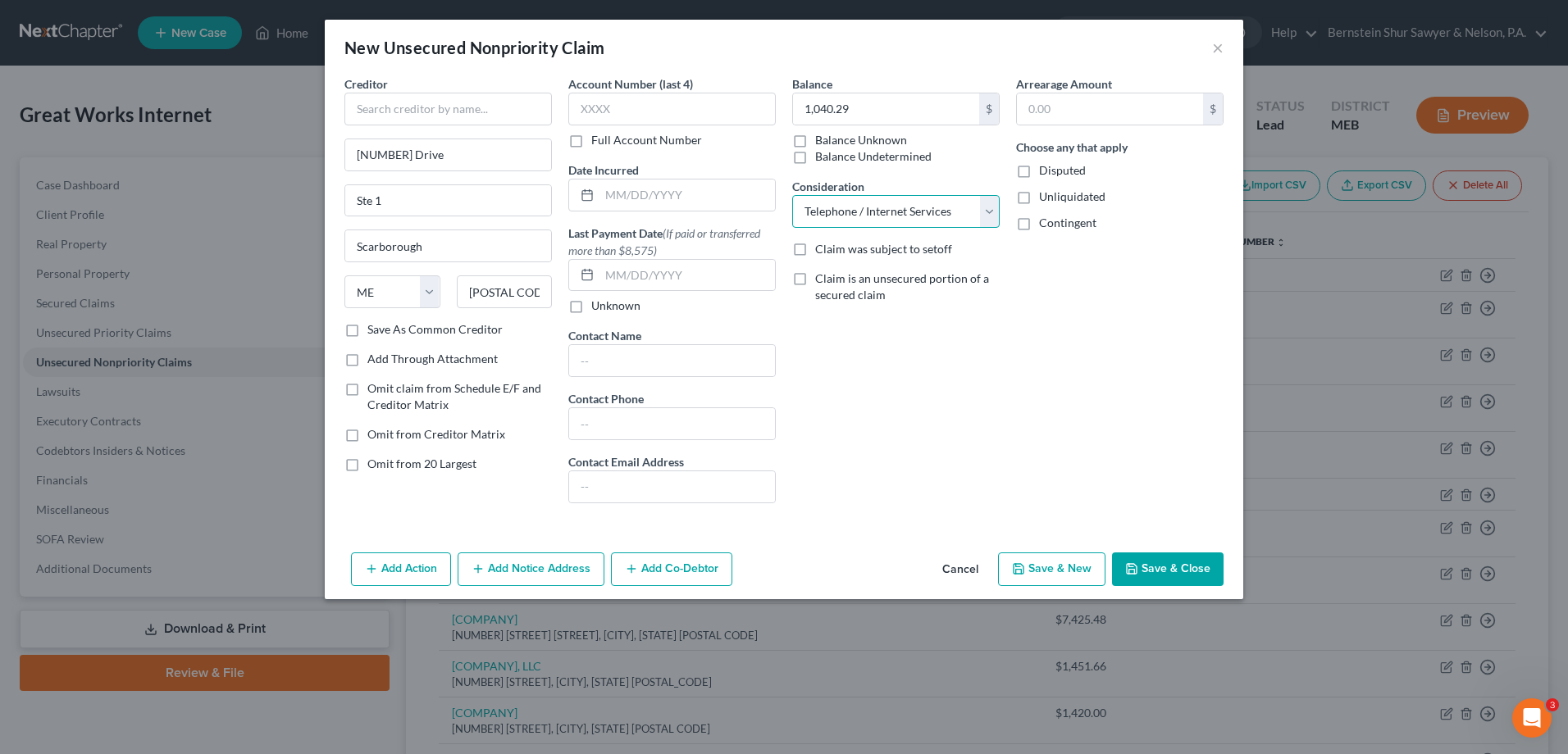 click on "Select Cable / Satellite Services Collection Agency Credit Card Debt Debt Counseling / Attorneys Deficiency Balance Home / Car Repairs Income Taxes Judgment Liens Monies Loaned / Advanced Mortgage Obligation To Pensions Other Overdrawn Bank Account Promised To Help Pay Creditors Services Suppliers Or Vendors Telephone / Internet Services Unsecured Loan Repayments Utility Services" at bounding box center (896, 211) 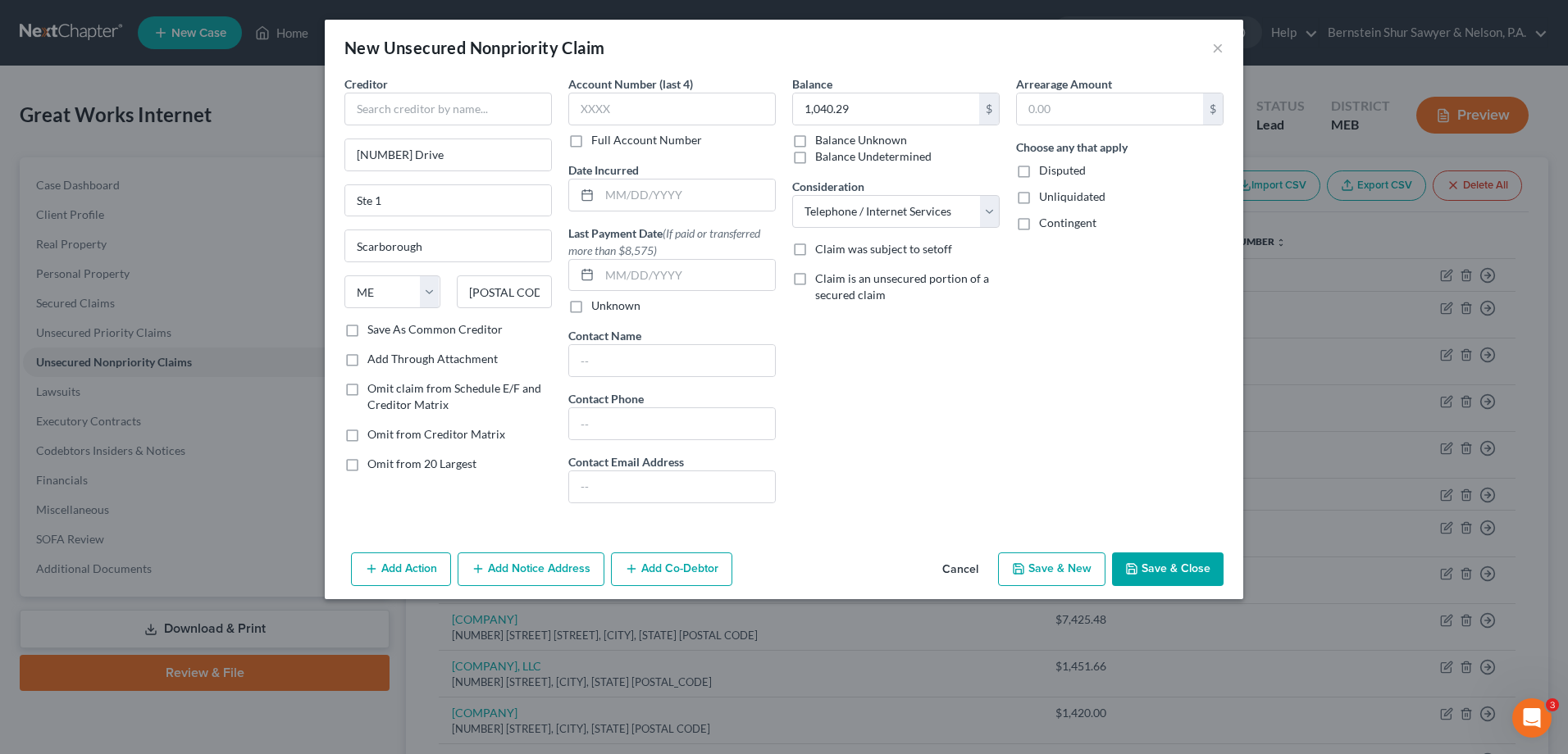 click on "Save & Close" at bounding box center (1168, 570) 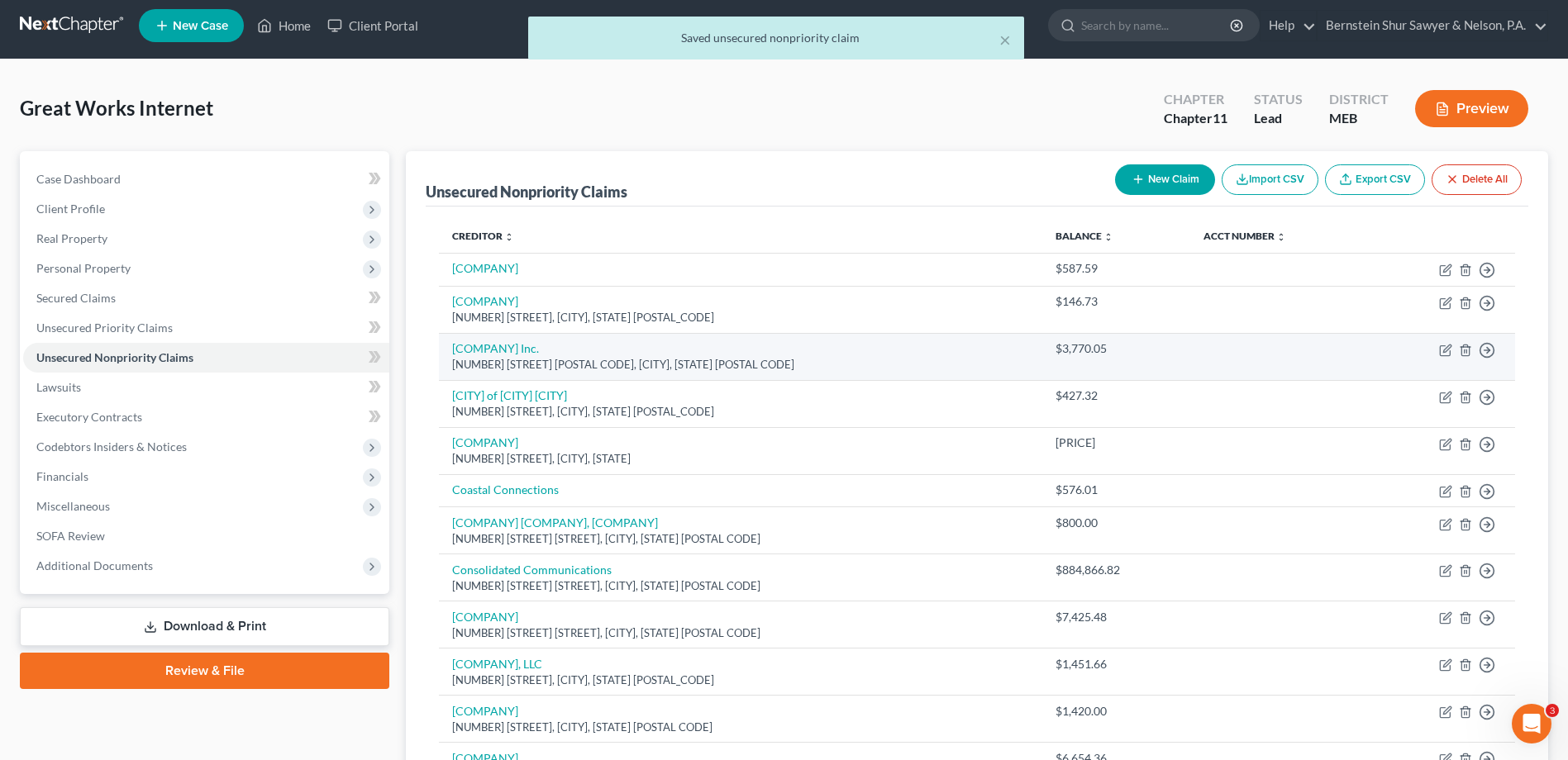 scroll, scrollTop: 0, scrollLeft: 0, axis: both 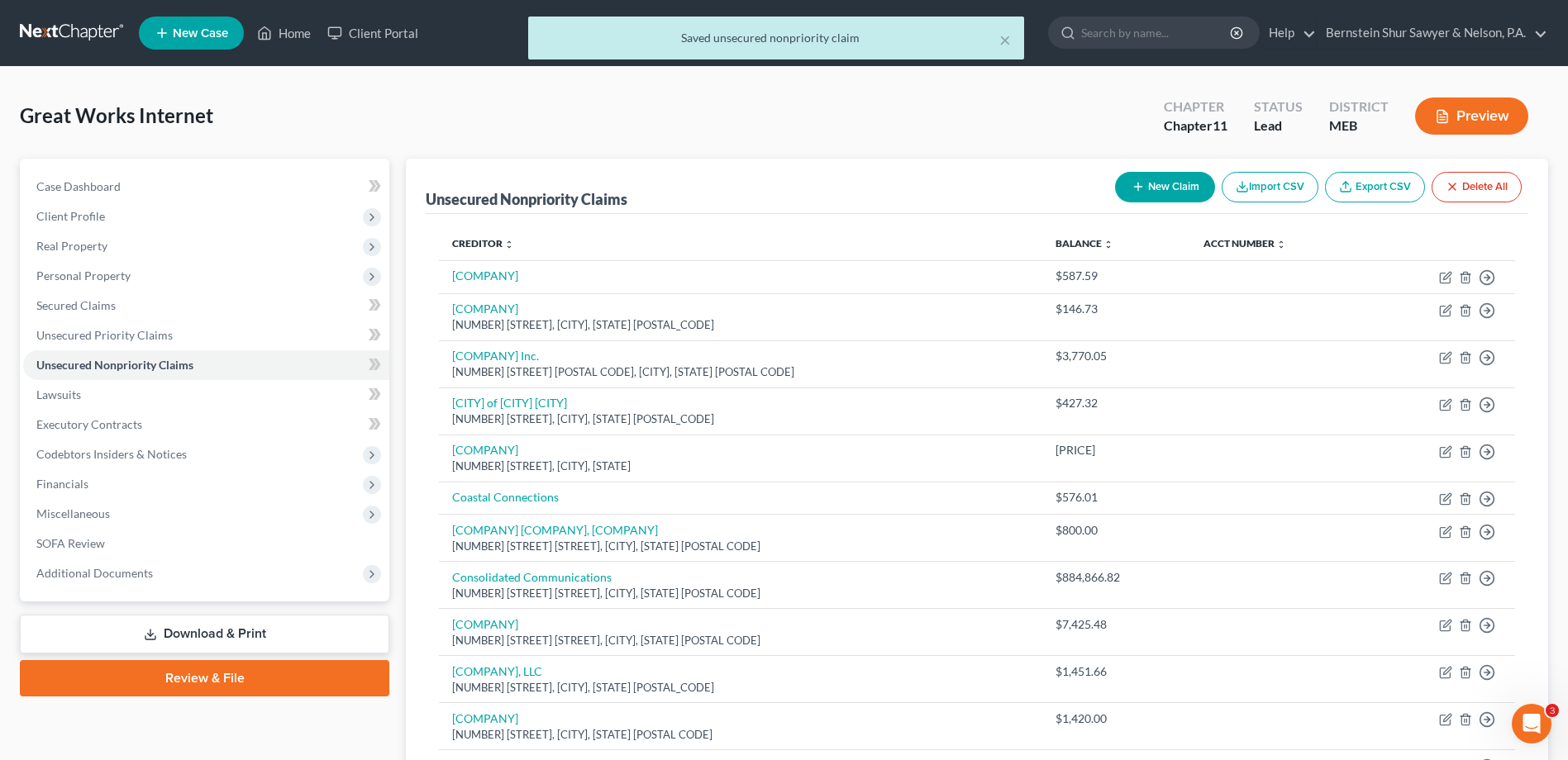 click on "New Claim" at bounding box center [1165, 187] 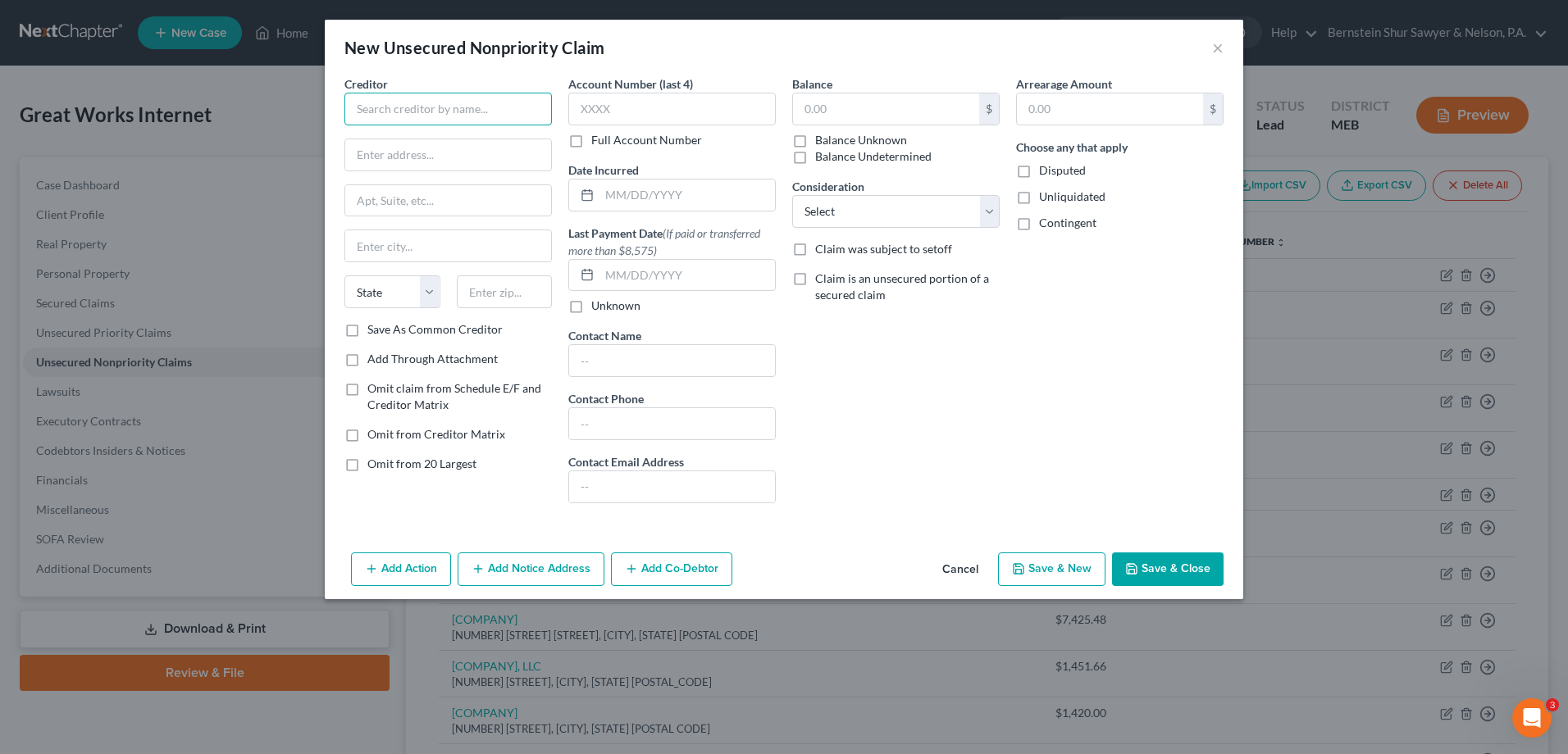 click at bounding box center [448, 109] 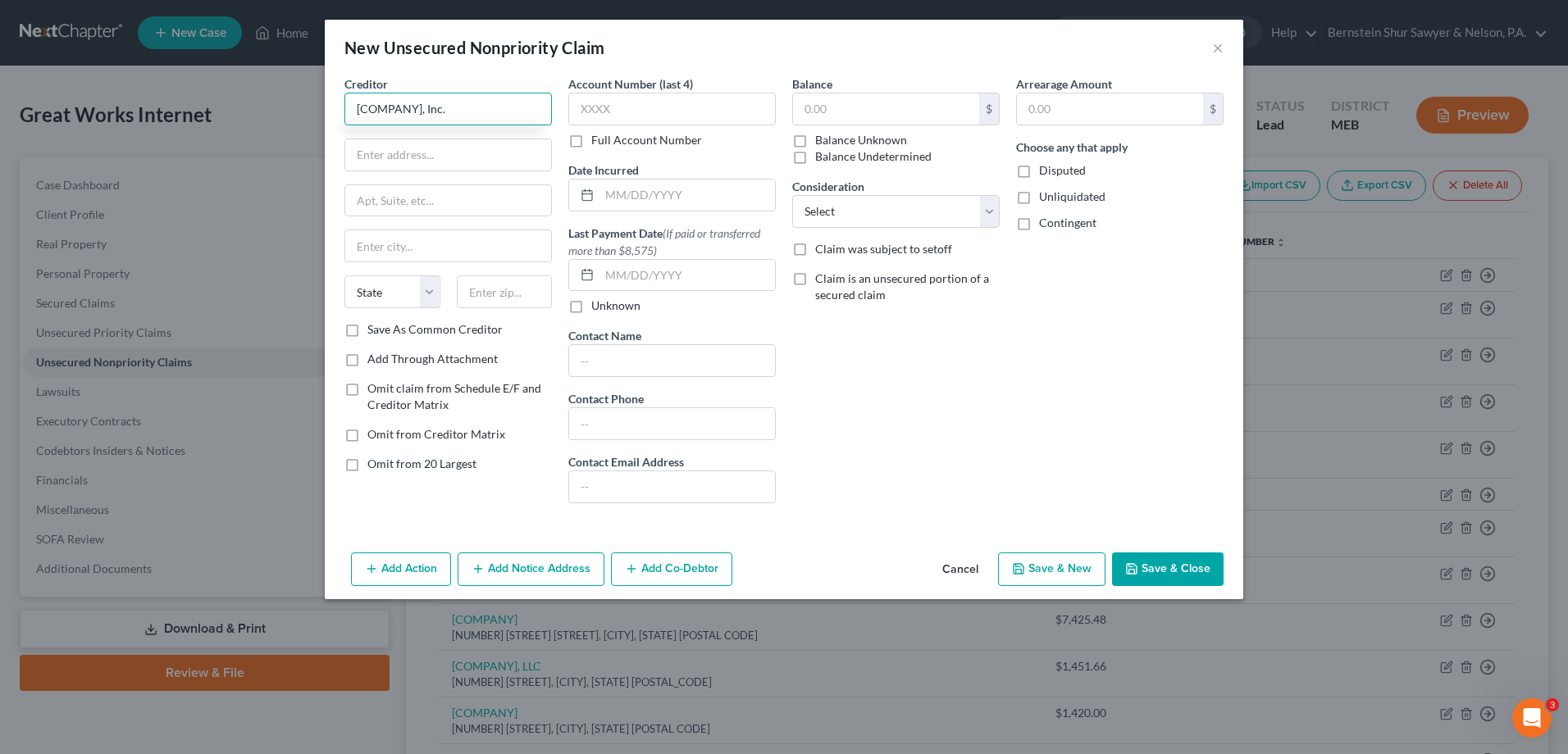 type on "[COMPANY], Inc." 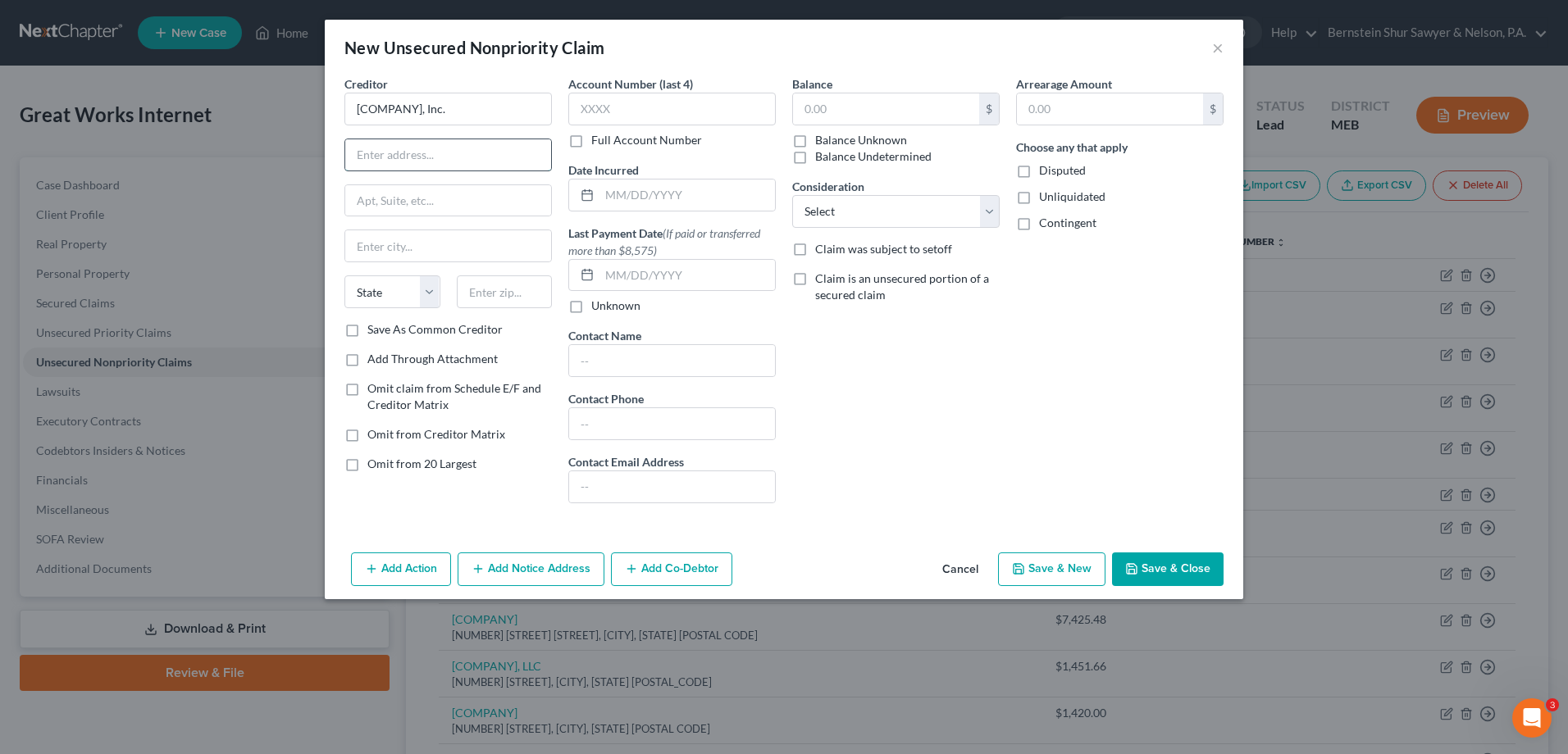 click at bounding box center [448, 155] 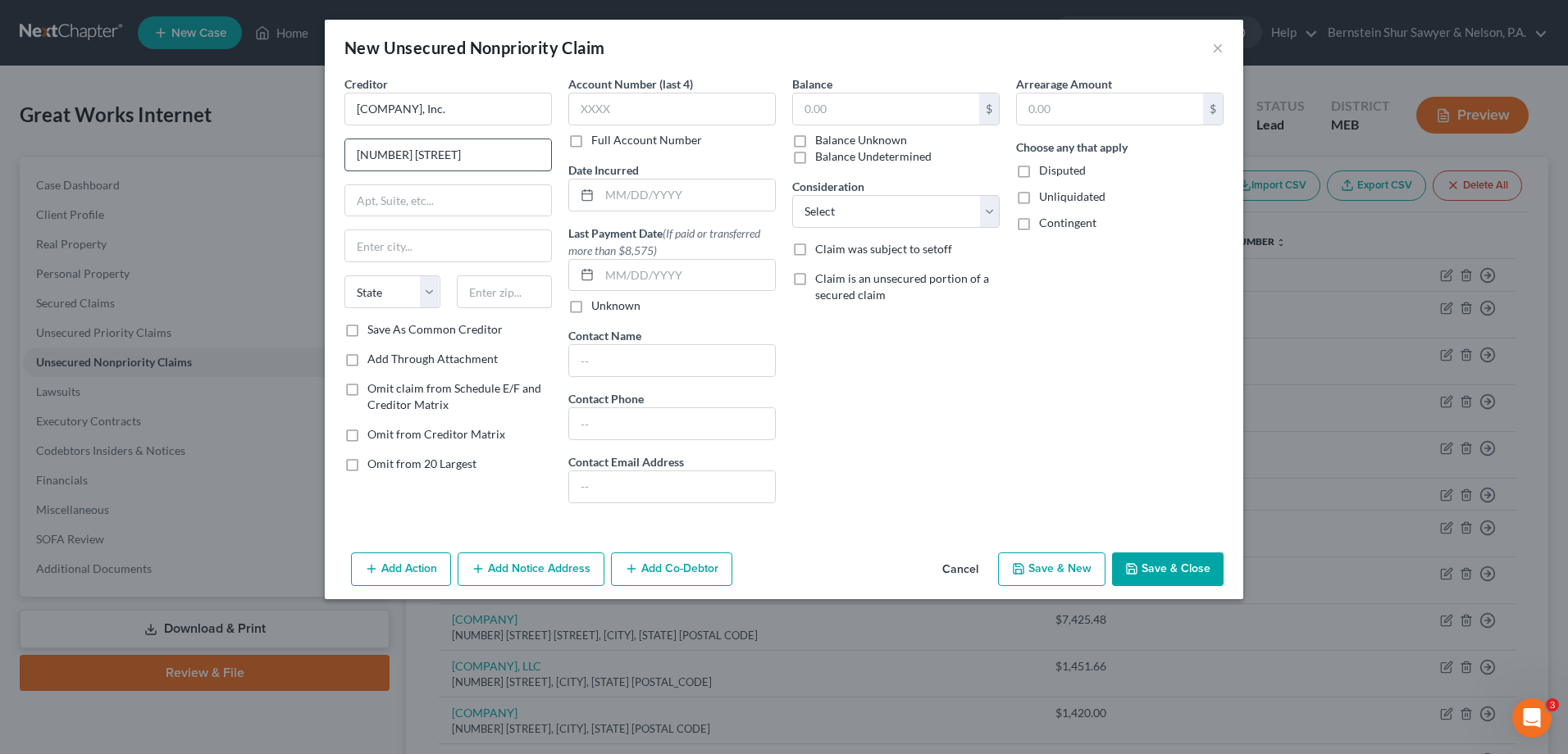 type on "[NUMBER] [STREET]" 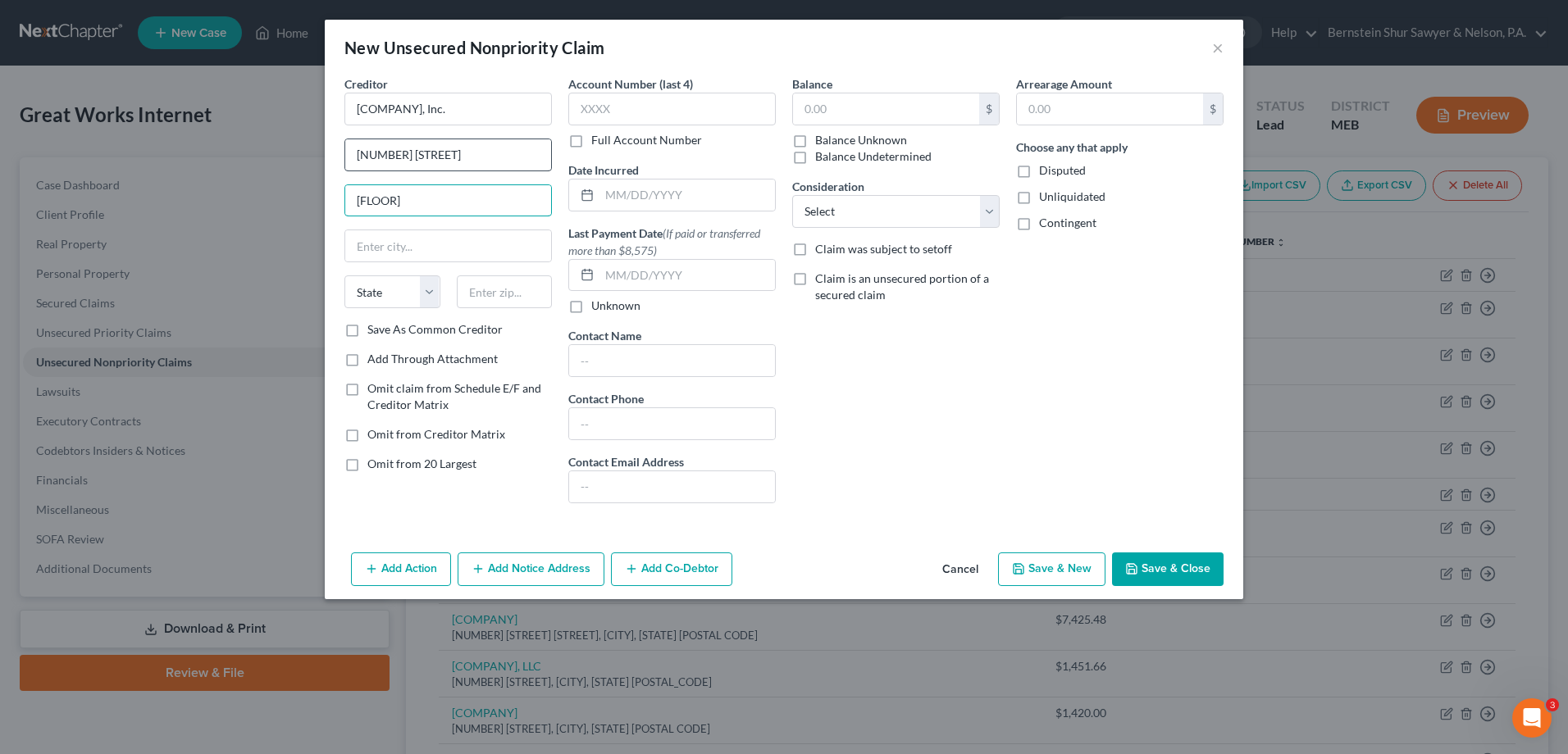 type on "[FLOOR]" 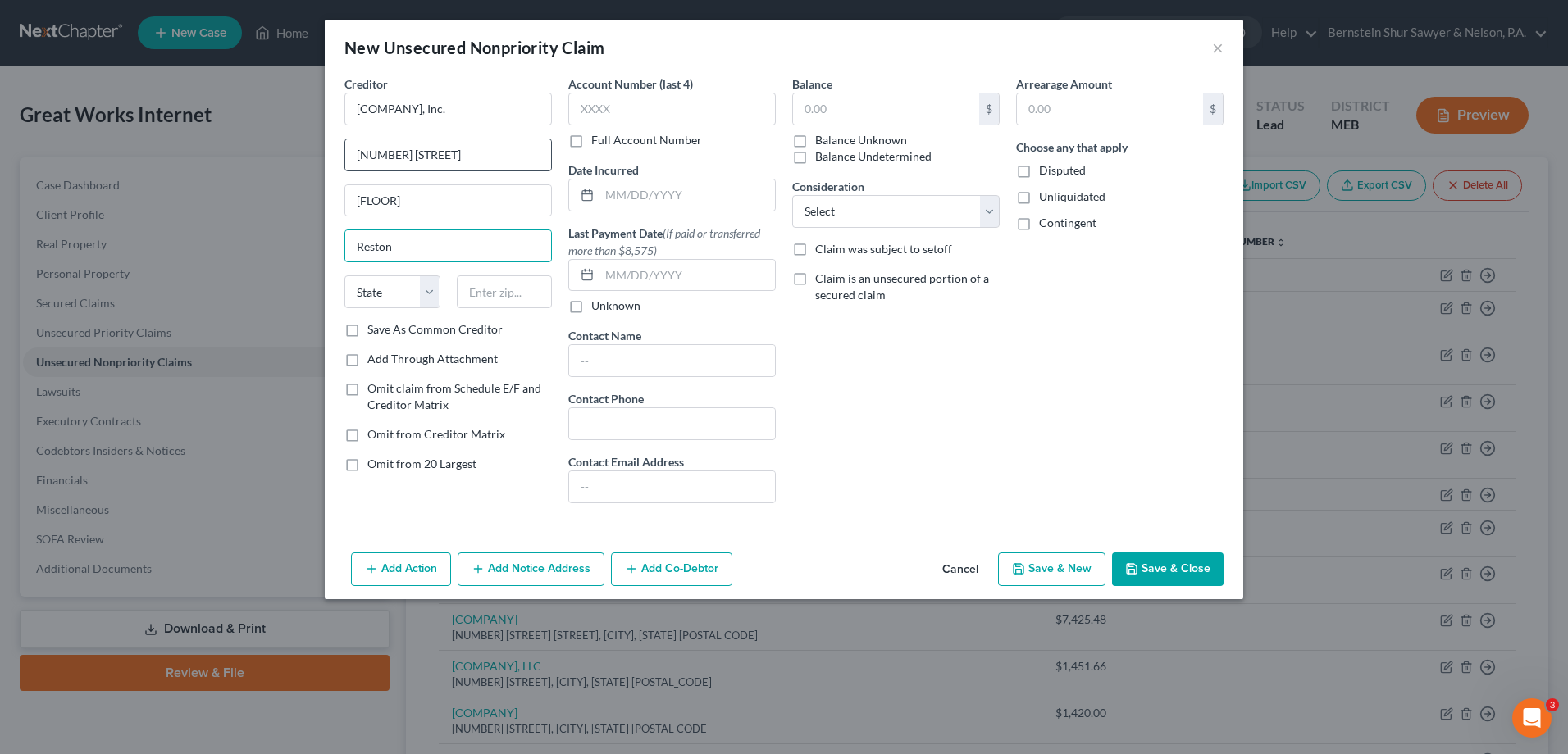 type on "Reston" 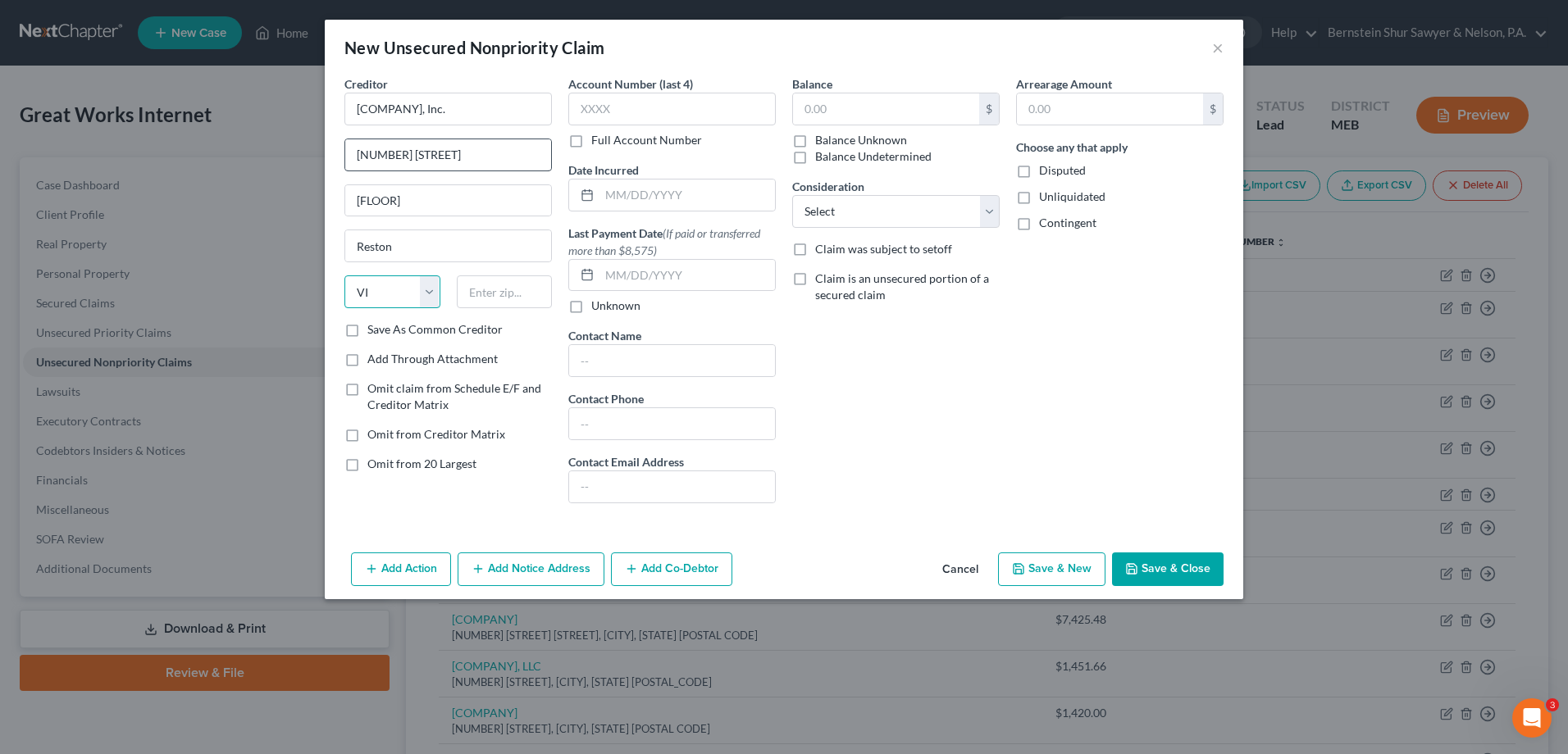 select on "48" 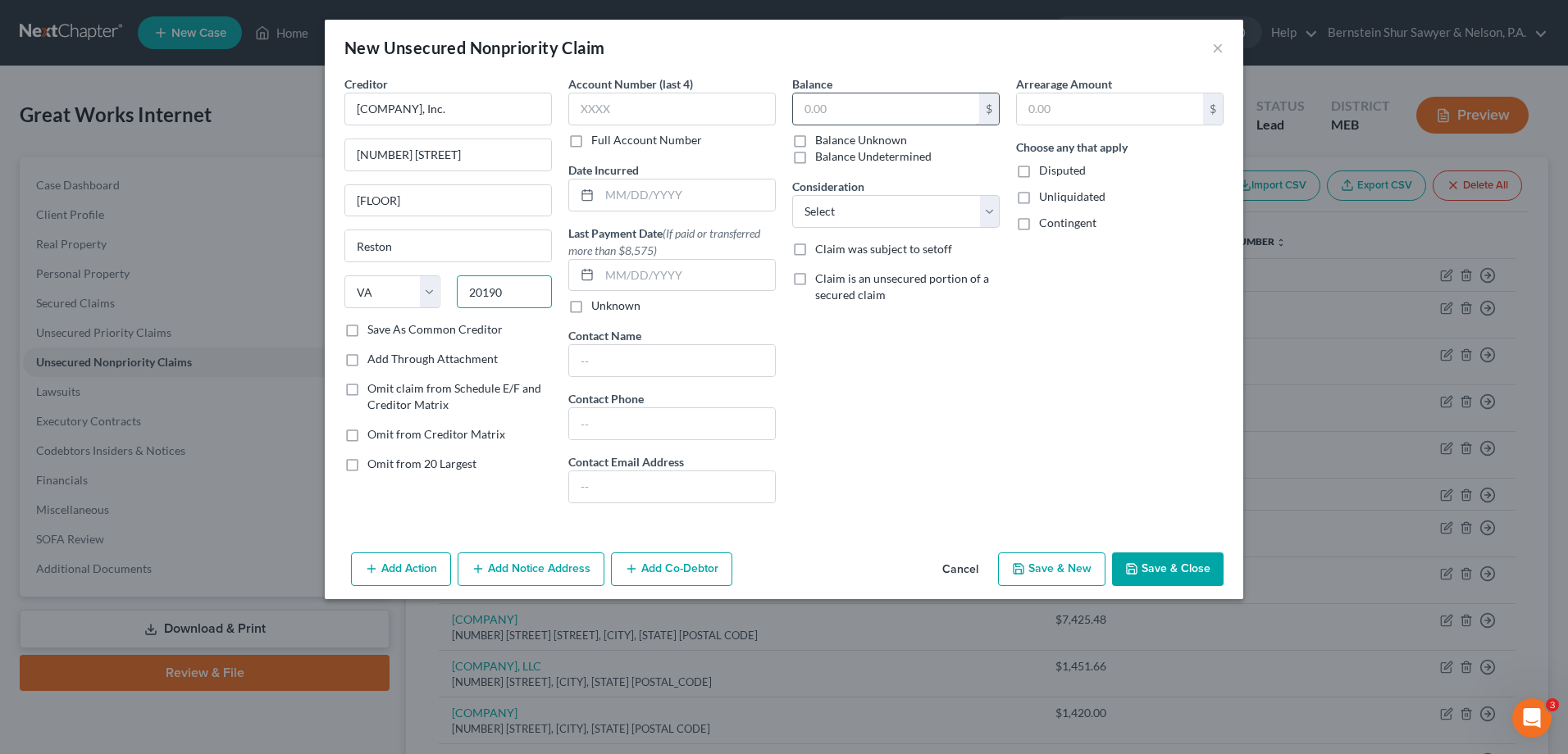 type on "20190" 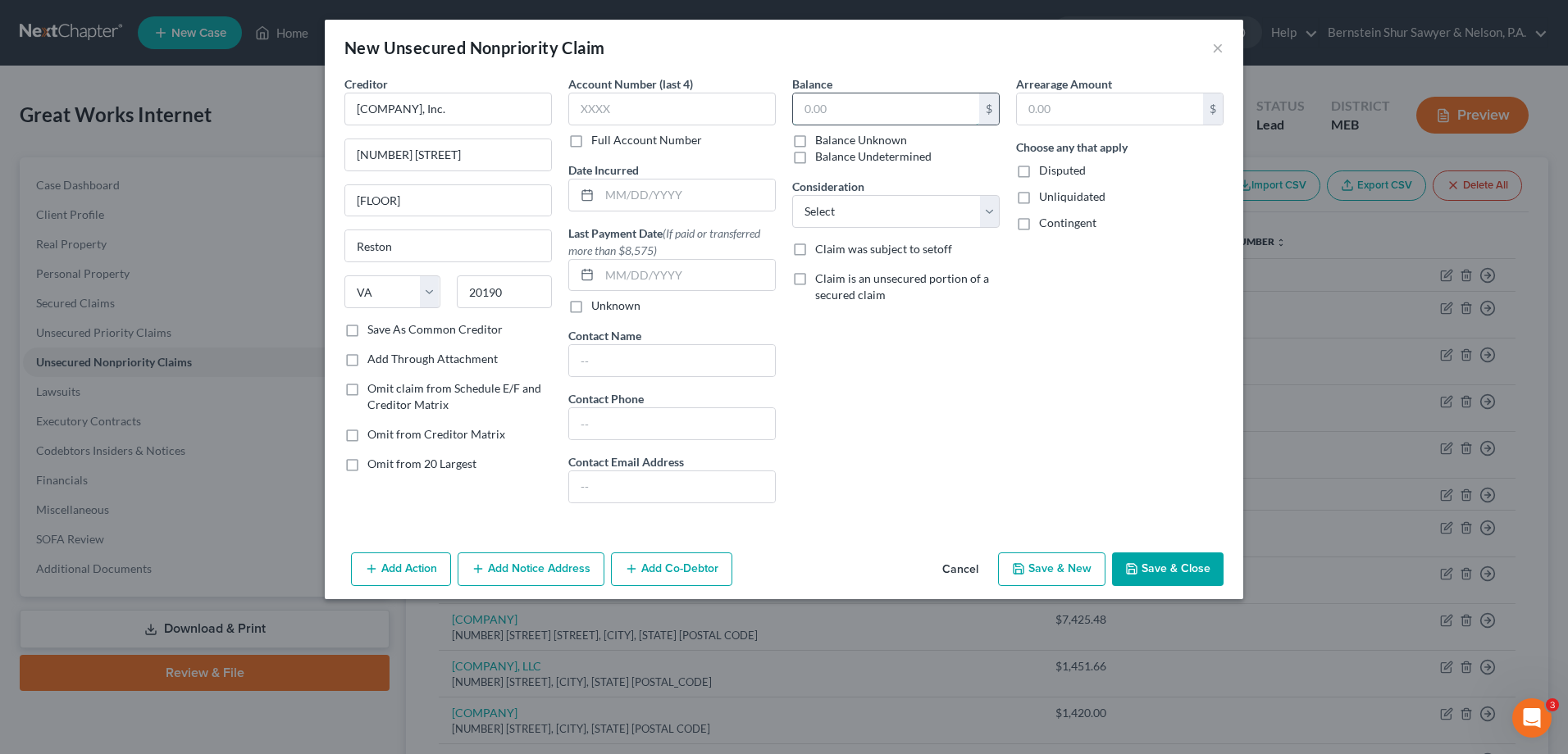 click at bounding box center (886, 109) 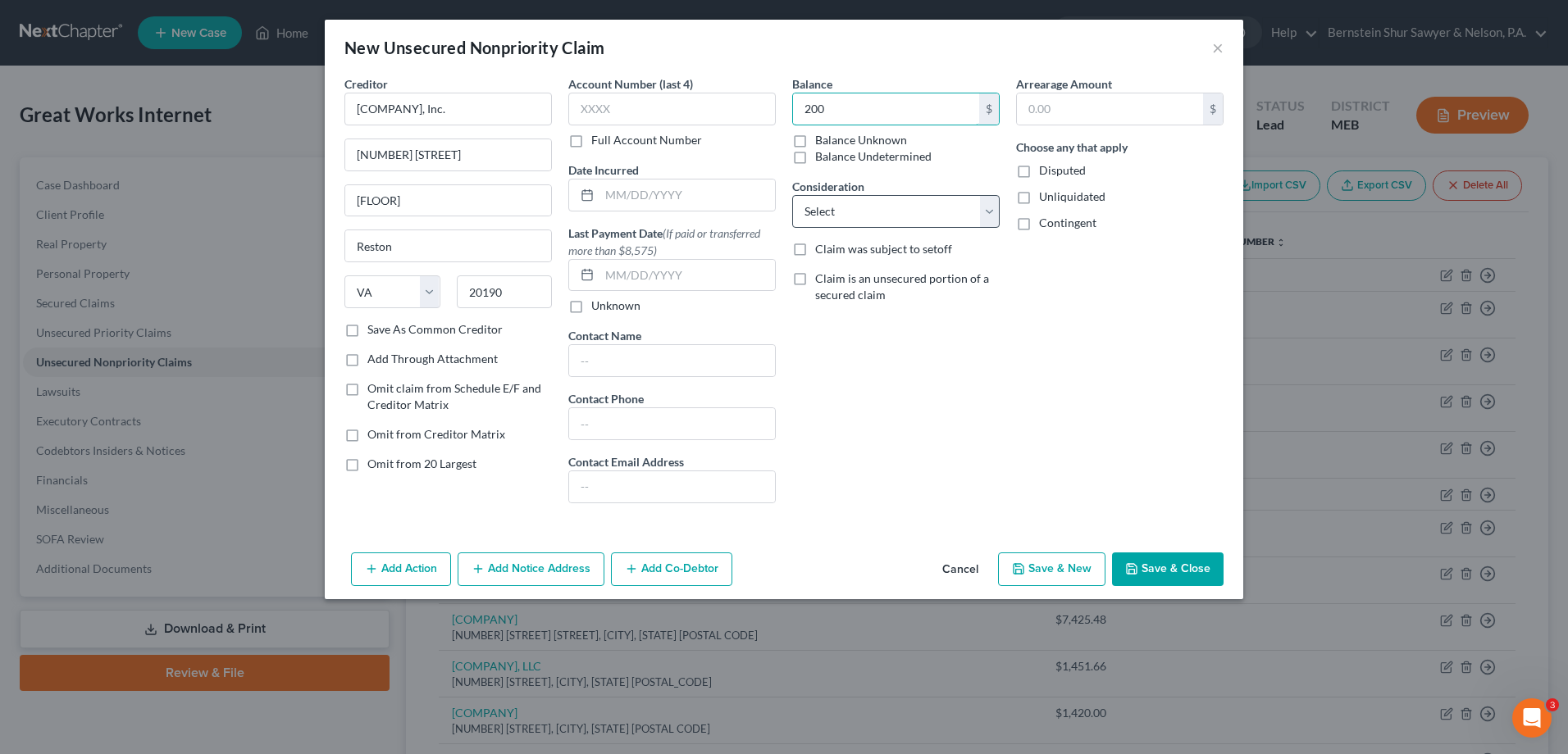 type on "200" 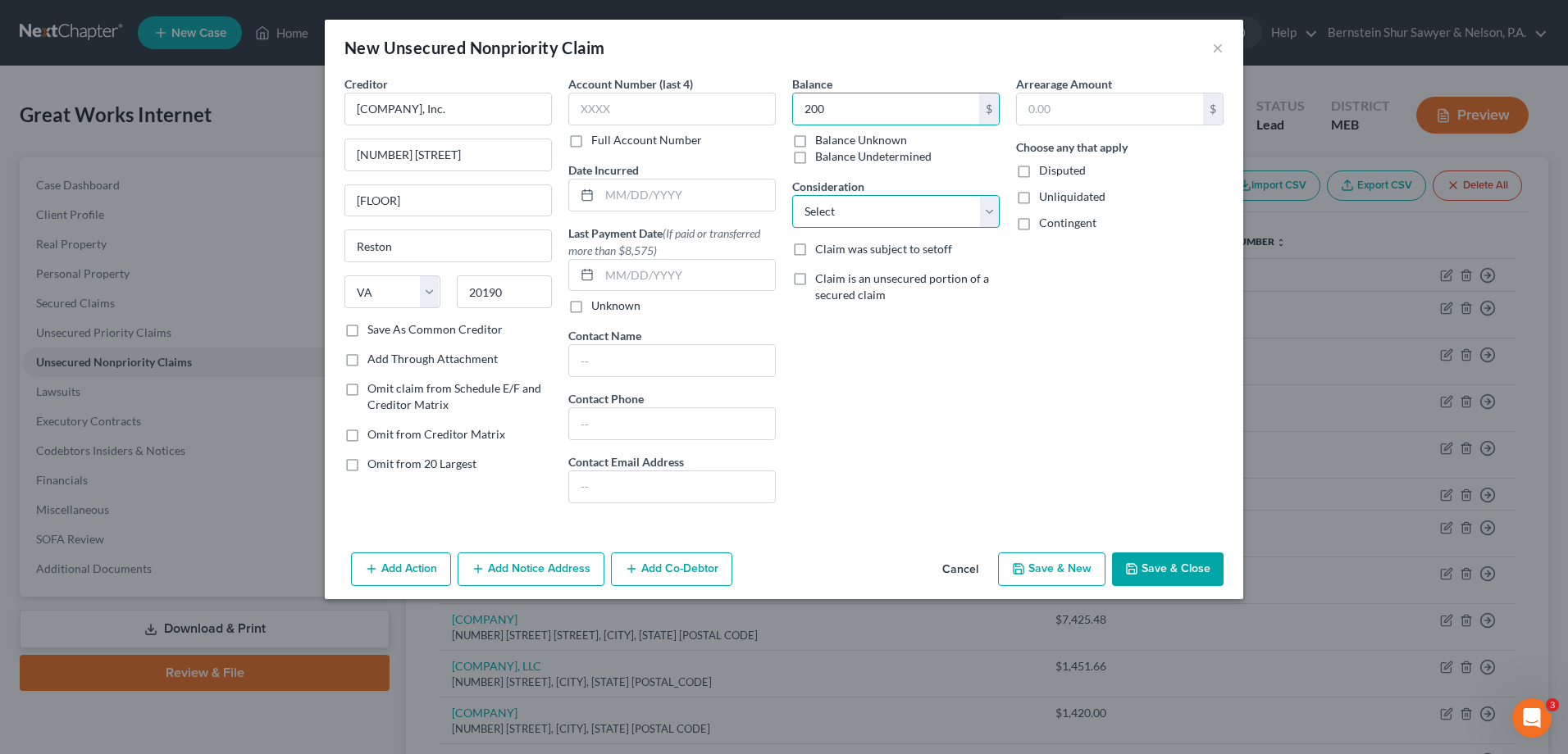 click on "Select Cable / Satellite Services Collection Agency Credit Card Debt Debt Counseling / Attorneys Deficiency Balance Home / Car Repairs Income Taxes Judgment Liens Monies Loaned / Advanced Mortgage Obligation To Pensions Other Overdrawn Bank Account Promised To Help Pay Creditors Services Suppliers Or Vendors Telephone / Internet Services Unsecured Loan Repayments Utility Services" at bounding box center [896, 211] 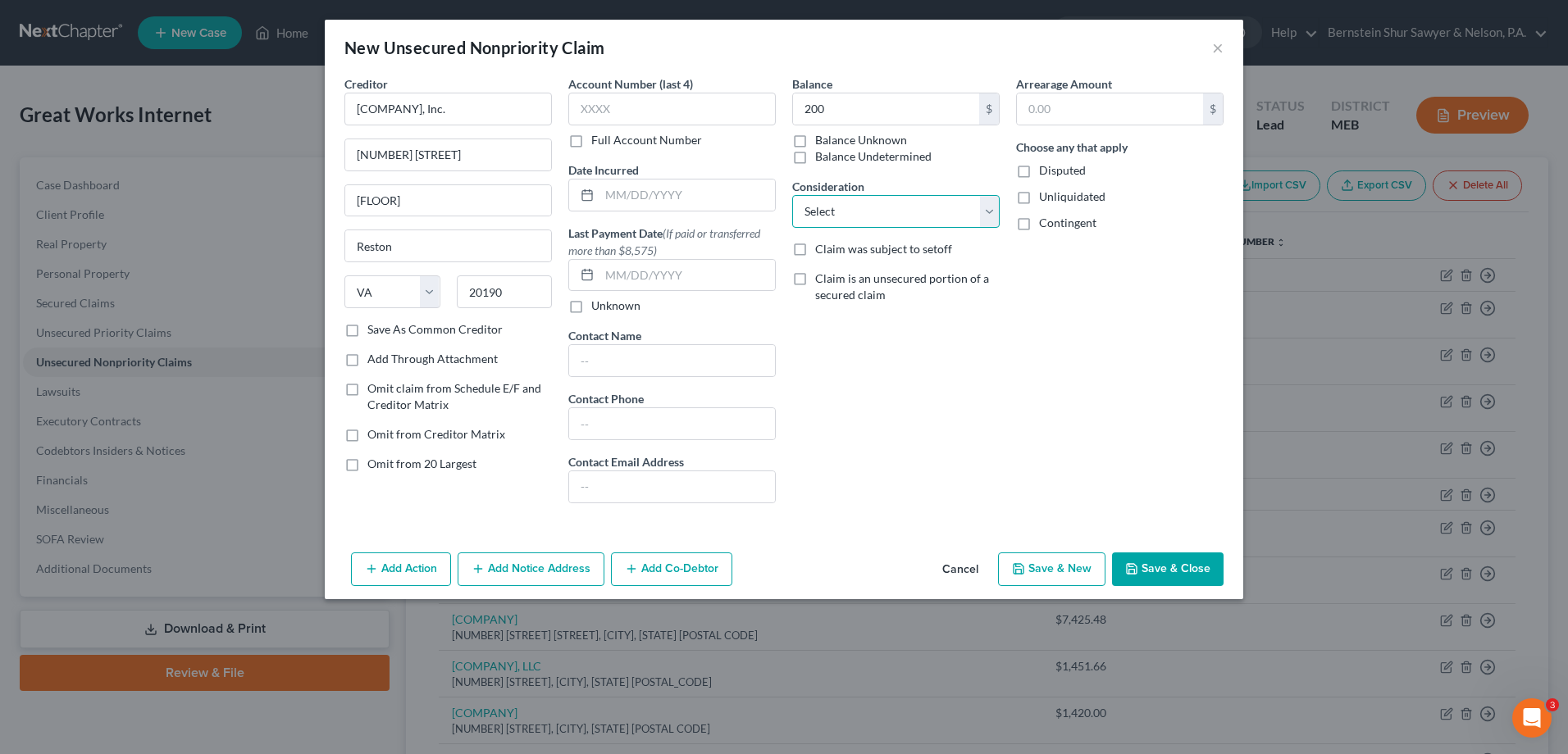 select on "14" 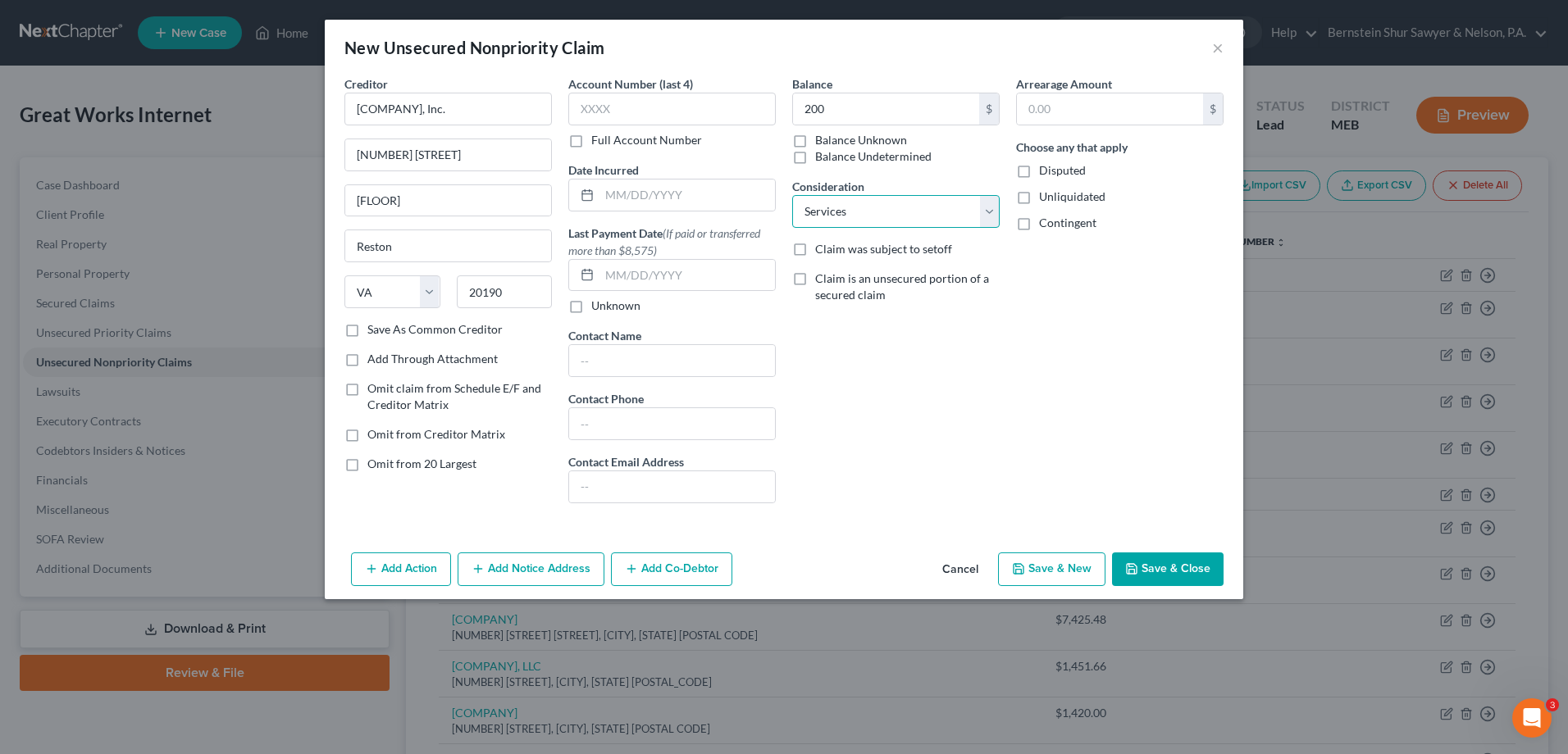 click on "Select Cable / Satellite Services Collection Agency Credit Card Debt Debt Counseling / Attorneys Deficiency Balance Home / Car Repairs Income Taxes Judgment Liens Monies Loaned / Advanced Mortgage Obligation To Pensions Other Overdrawn Bank Account Promised To Help Pay Creditors Services Suppliers Or Vendors Telephone / Internet Services Unsecured Loan Repayments Utility Services" at bounding box center [896, 211] 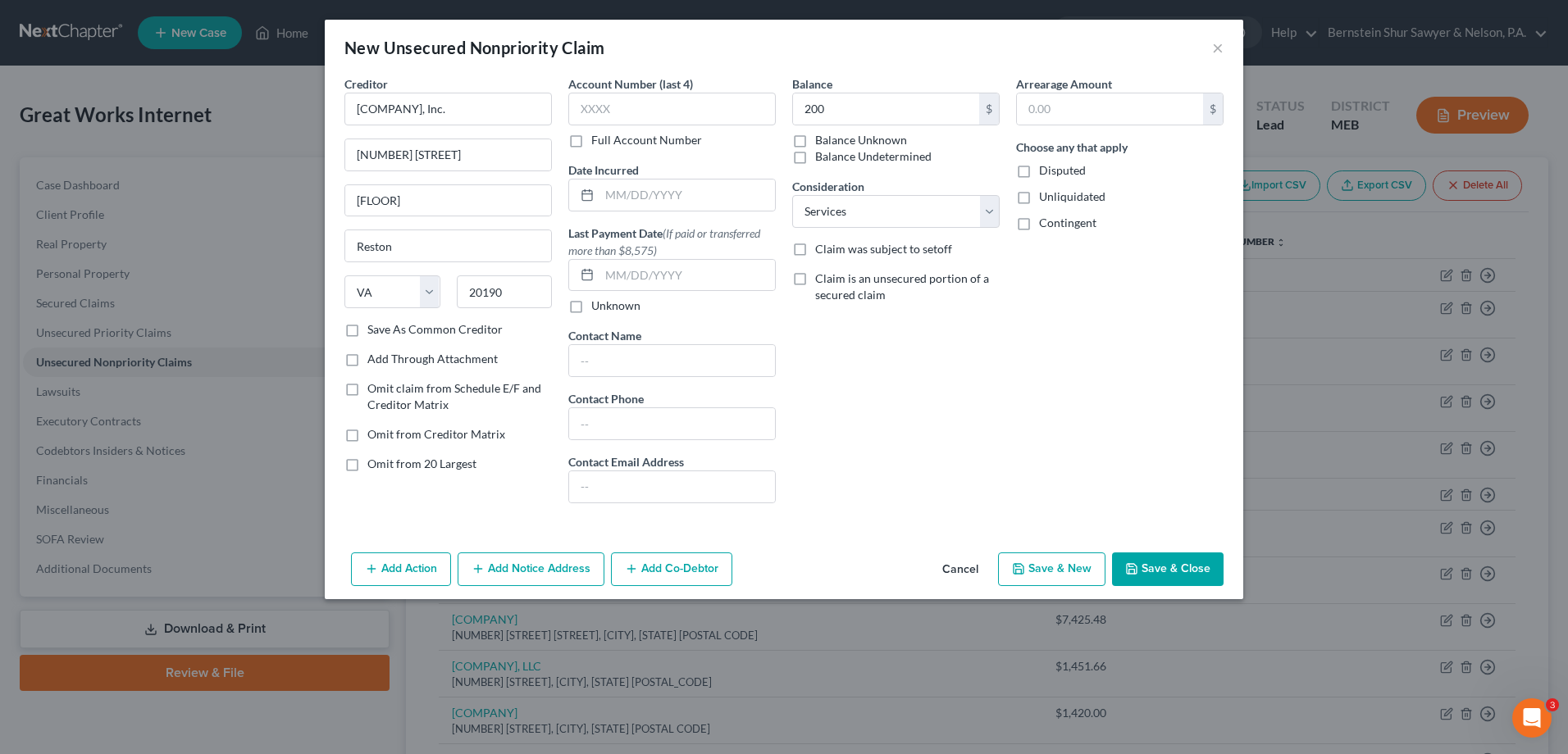click on "Save & Close" at bounding box center [1168, 570] 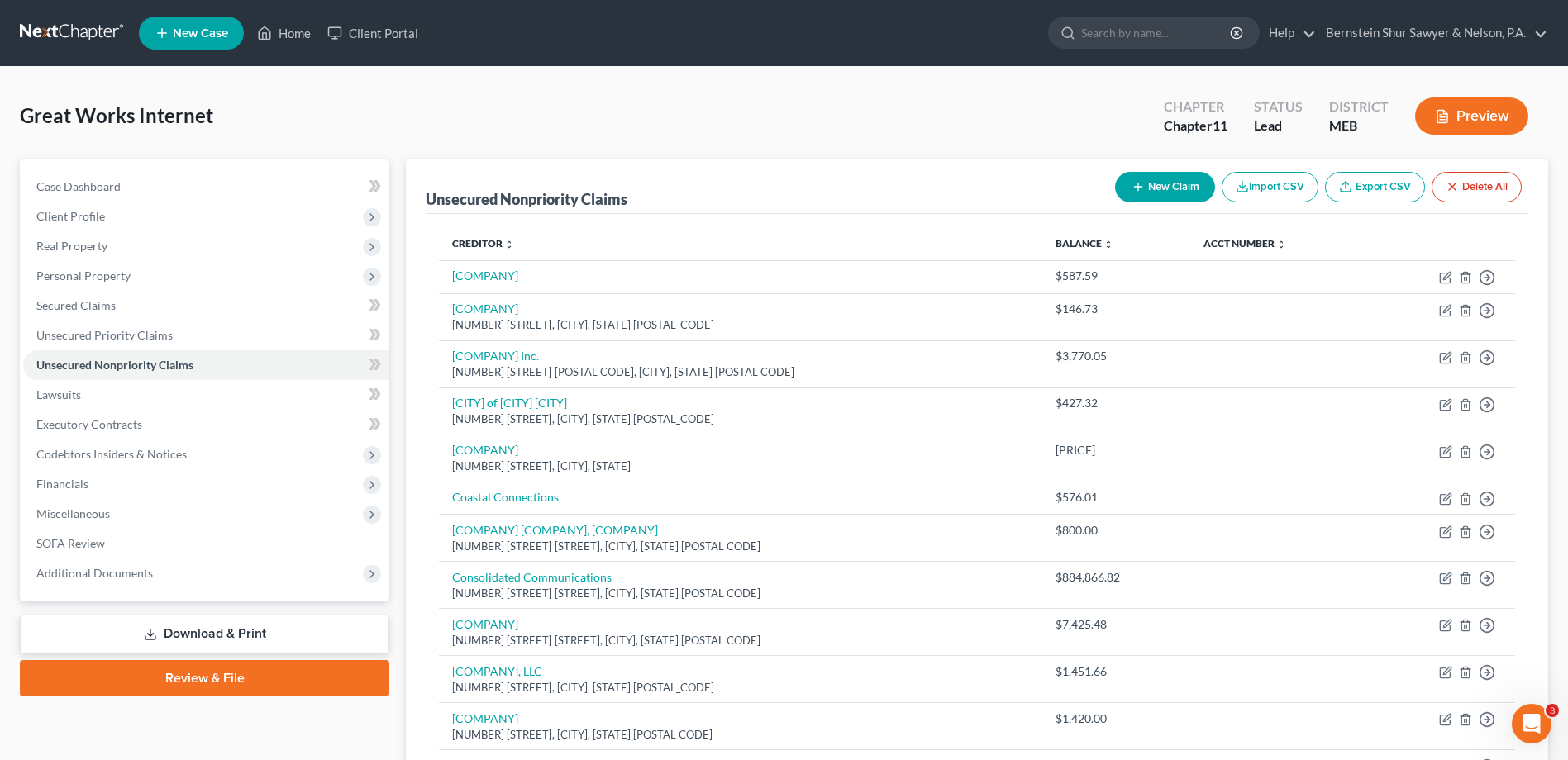 click on "New Claim" at bounding box center [1165, 187] 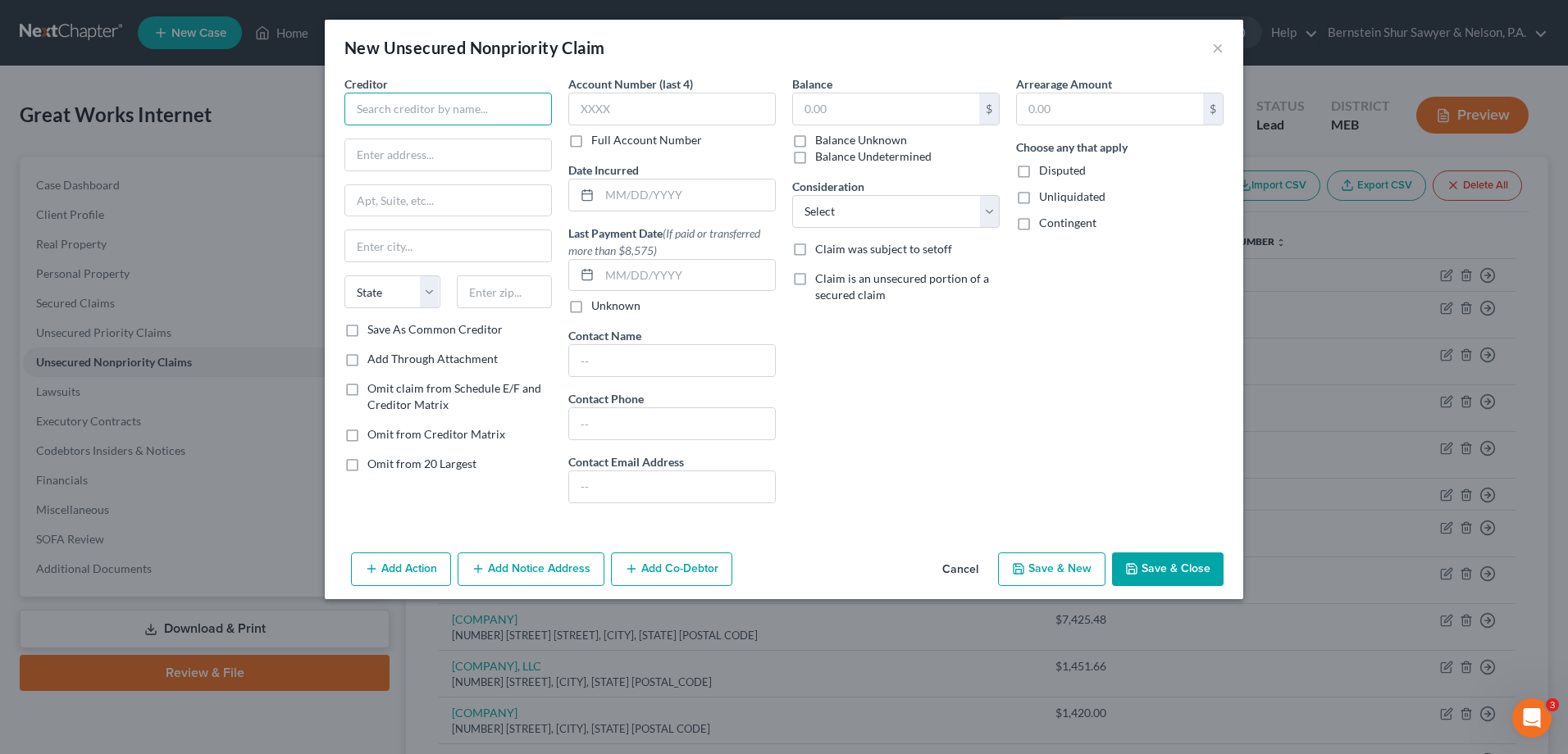 click at bounding box center (448, 109) 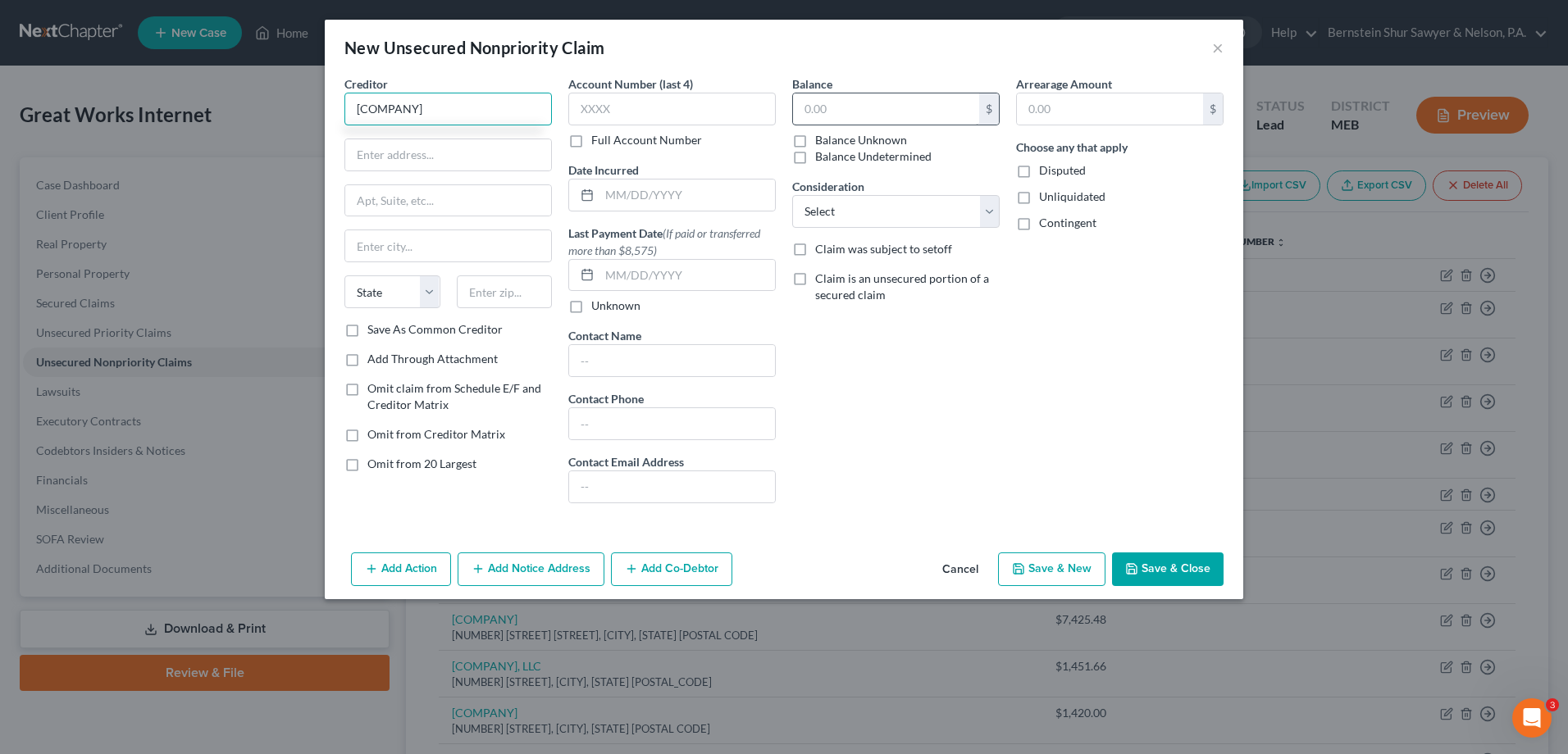 type on "[COMPANY]" 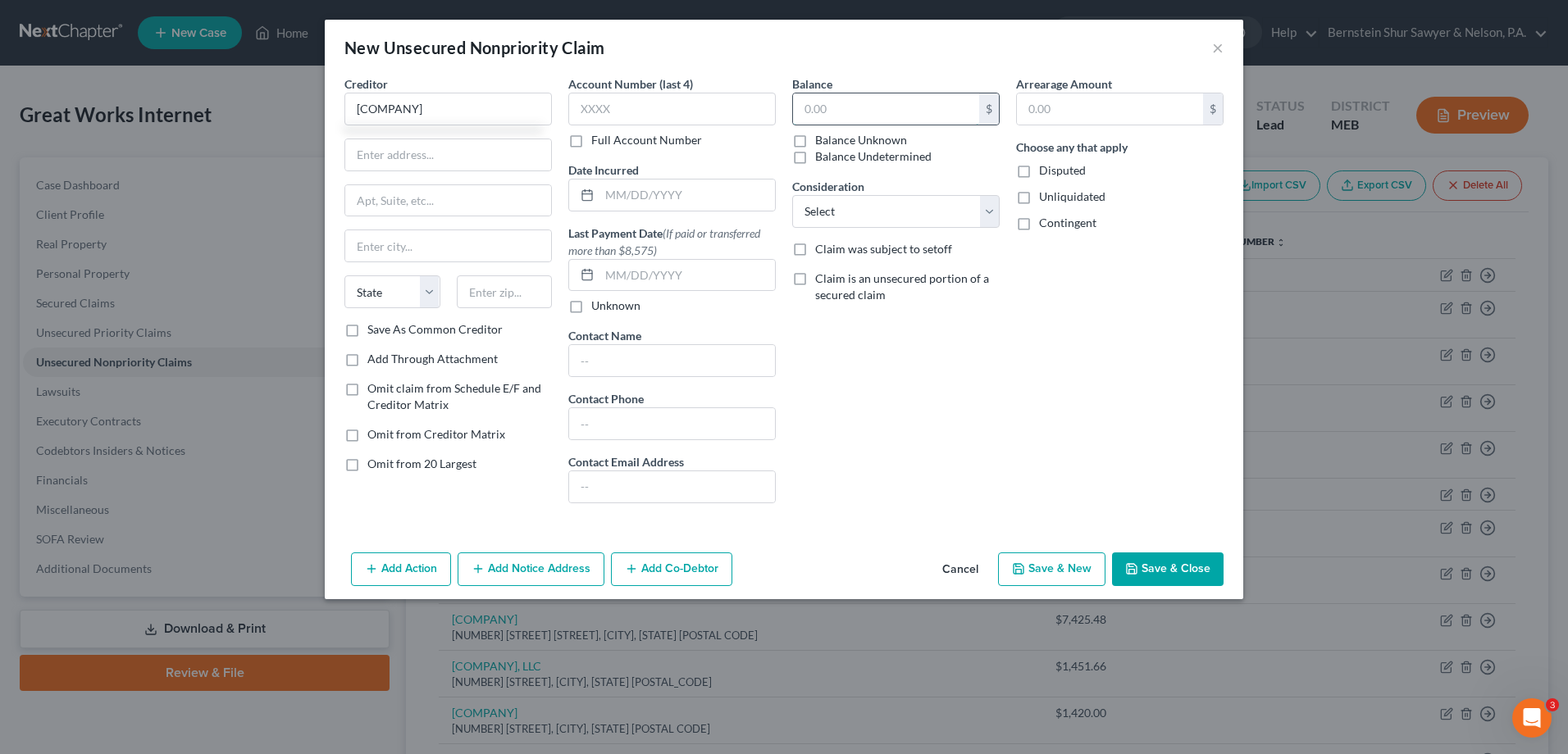 click at bounding box center [886, 109] 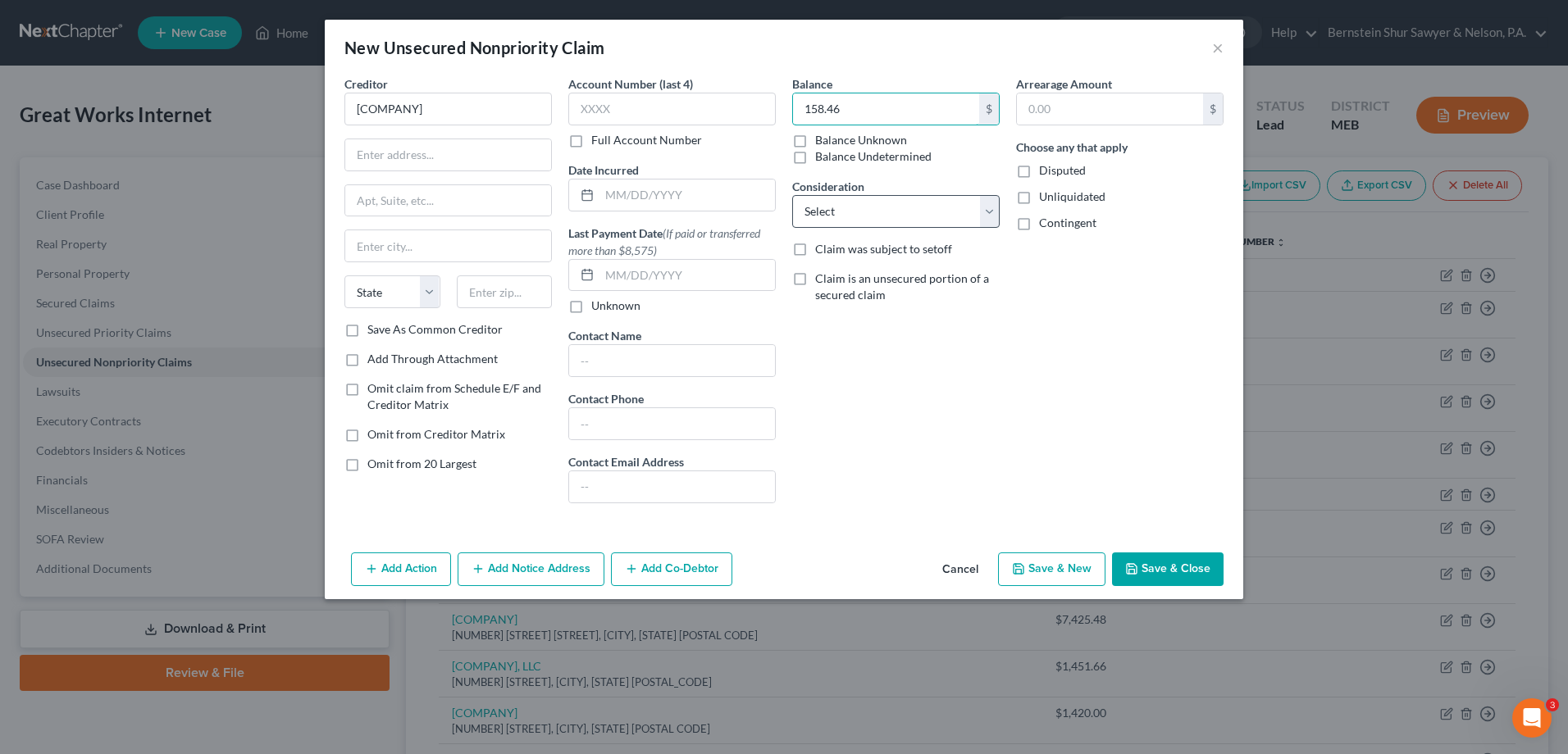 type on "158.46" 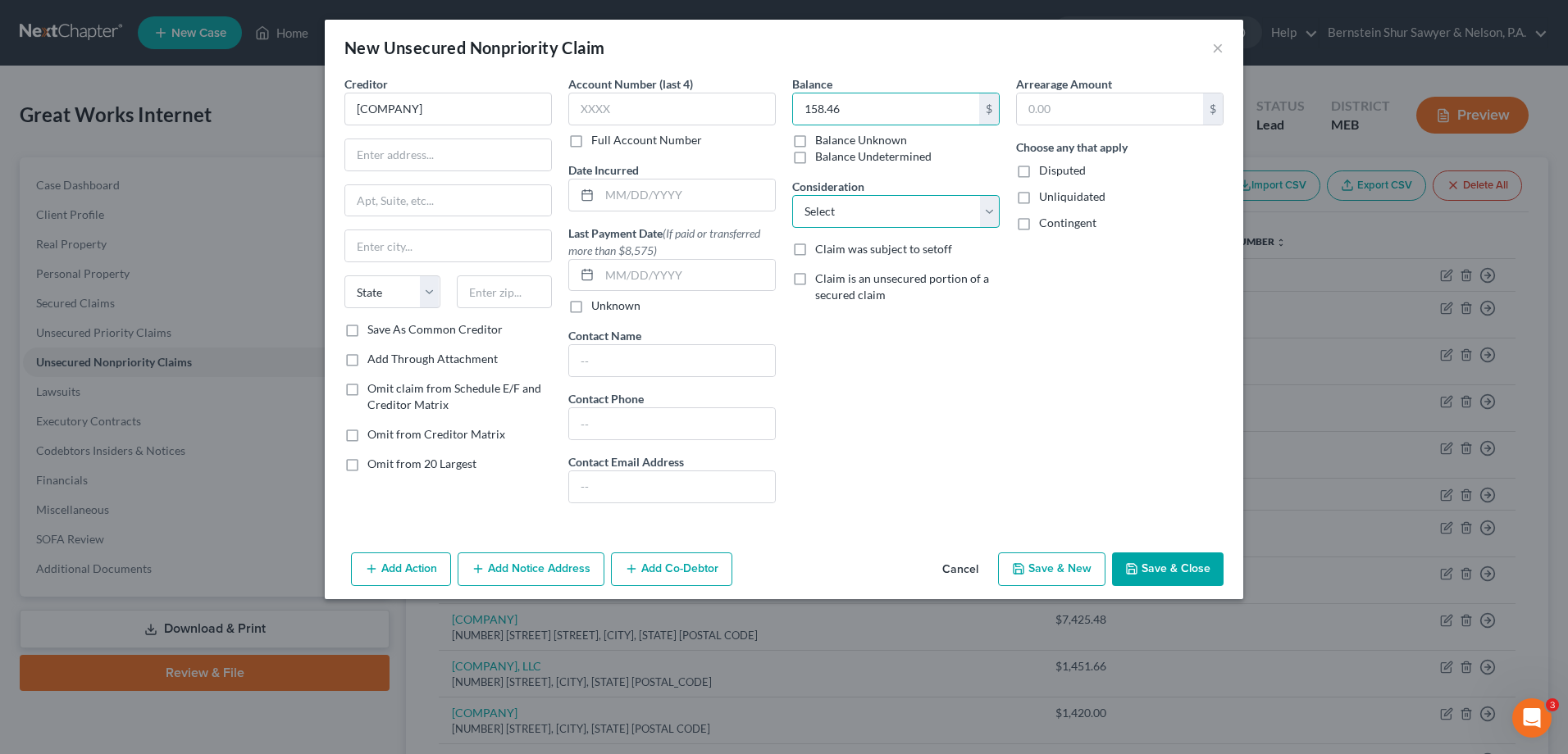 click on "Select Cable / Satellite Services Collection Agency Credit Card Debt Debt Counseling / Attorneys Deficiency Balance Home / Car Repairs Income Taxes Judgment Liens Monies Loaned / Advanced Mortgage Obligation To Pensions Other Overdrawn Bank Account Promised To Help Pay Creditors Services Suppliers Or Vendors Telephone / Internet Services Unsecured Loan Repayments Utility Services" at bounding box center (896, 211) 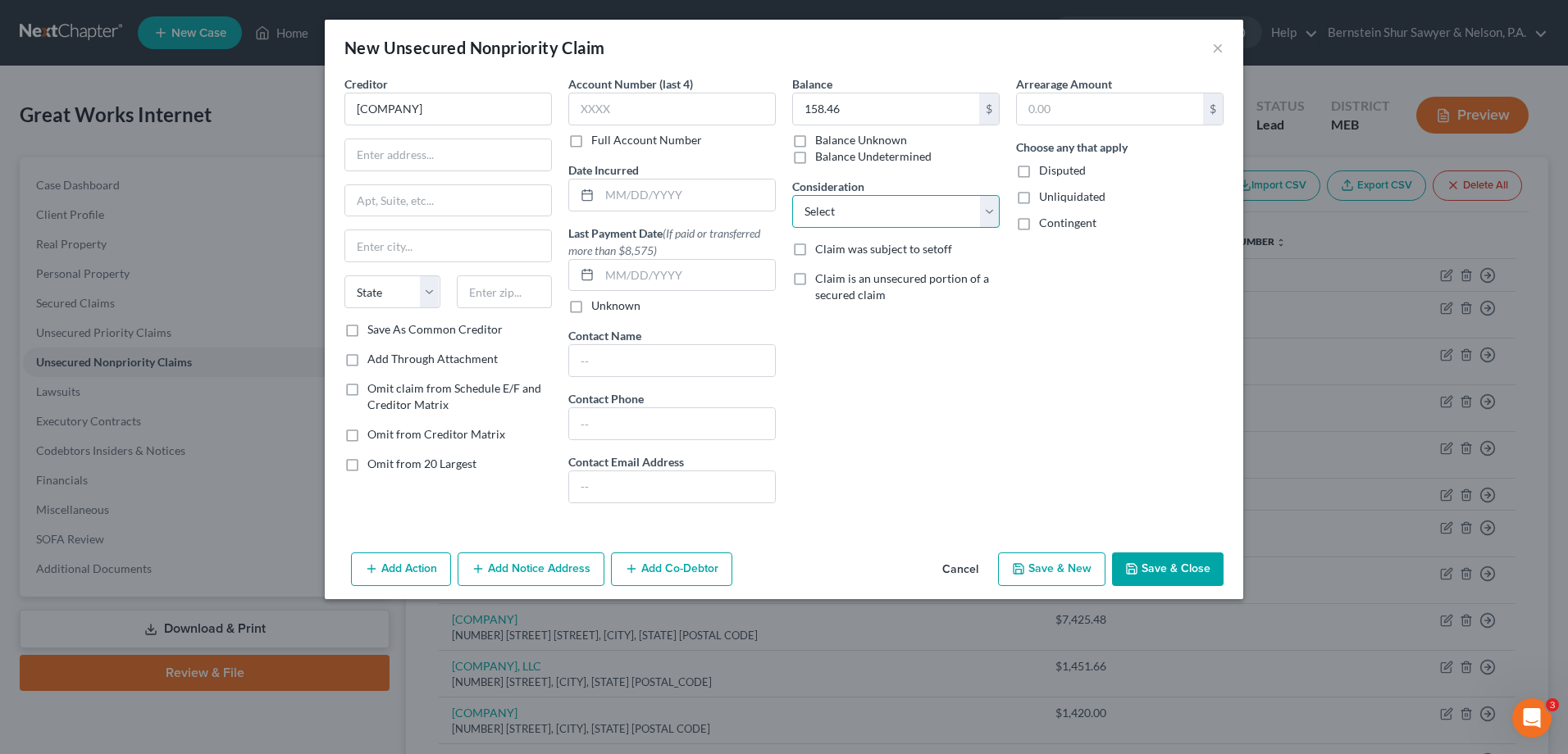 select on "14" 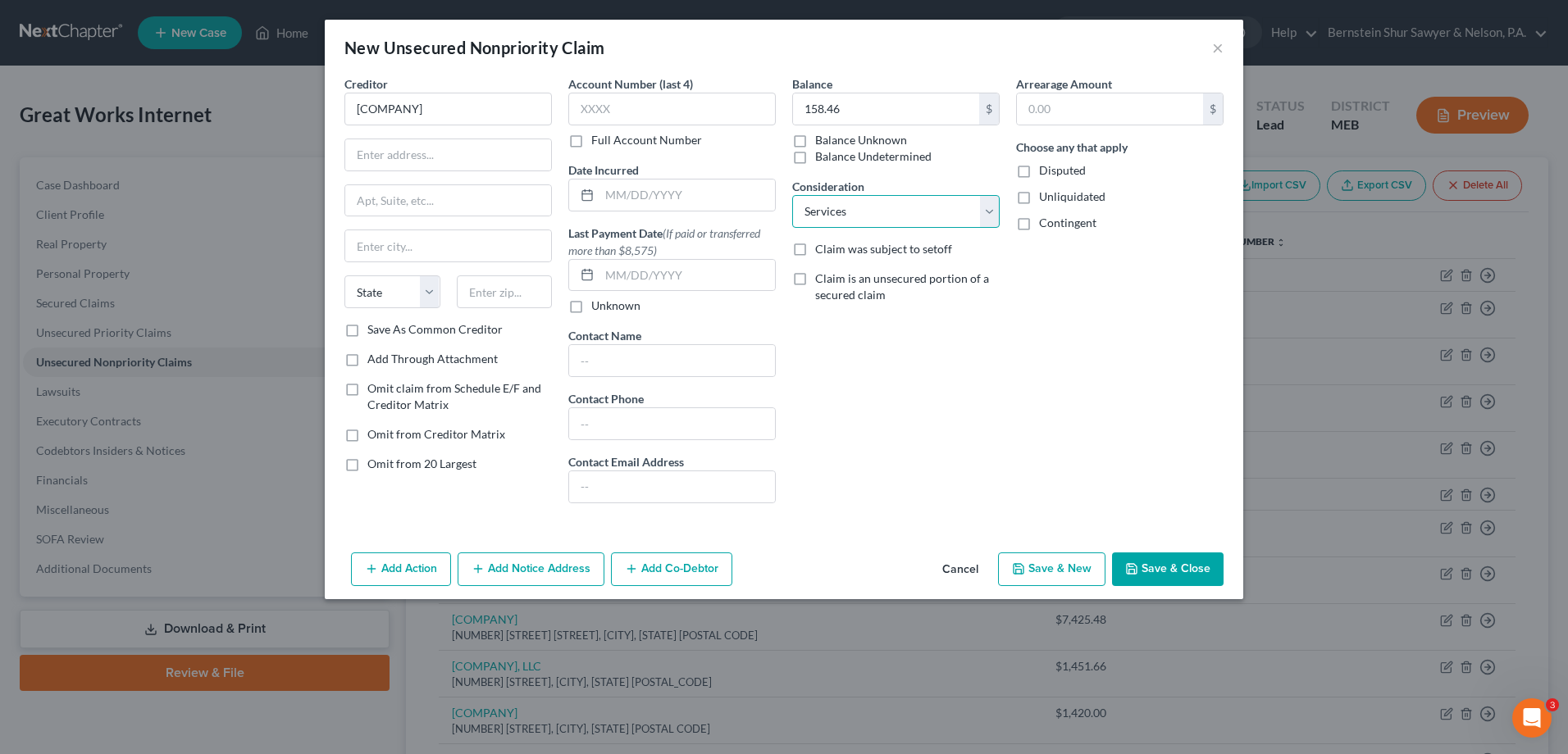 click on "Select Cable / Satellite Services Collection Agency Credit Card Debt Debt Counseling / Attorneys Deficiency Balance Home / Car Repairs Income Taxes Judgment Liens Monies Loaned / Advanced Mortgage Obligation To Pensions Other Overdrawn Bank Account Promised To Help Pay Creditors Services Suppliers Or Vendors Telephone / Internet Services Unsecured Loan Repayments Utility Services" at bounding box center [896, 211] 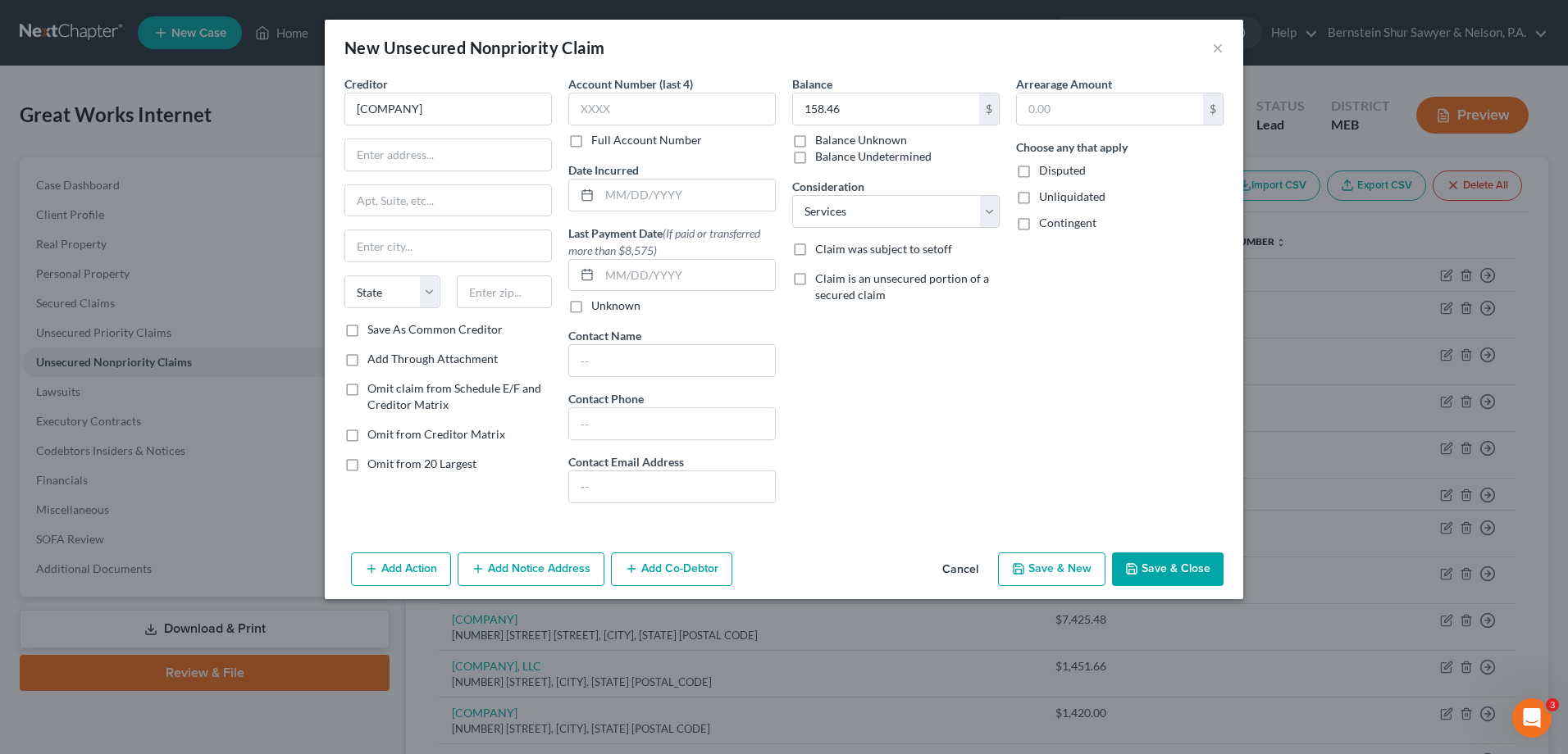 click 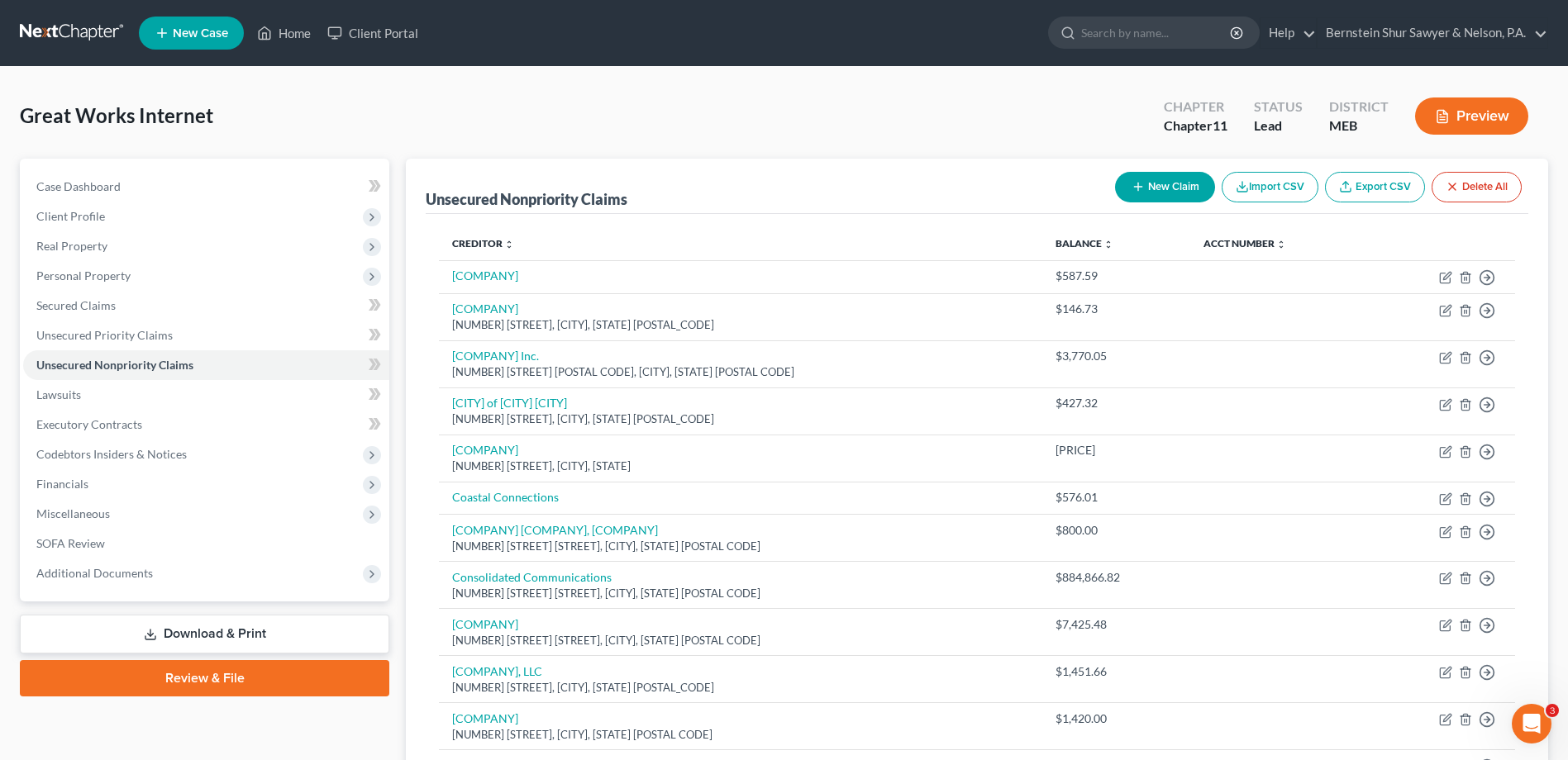 click on "New Claim" at bounding box center (1165, 187) 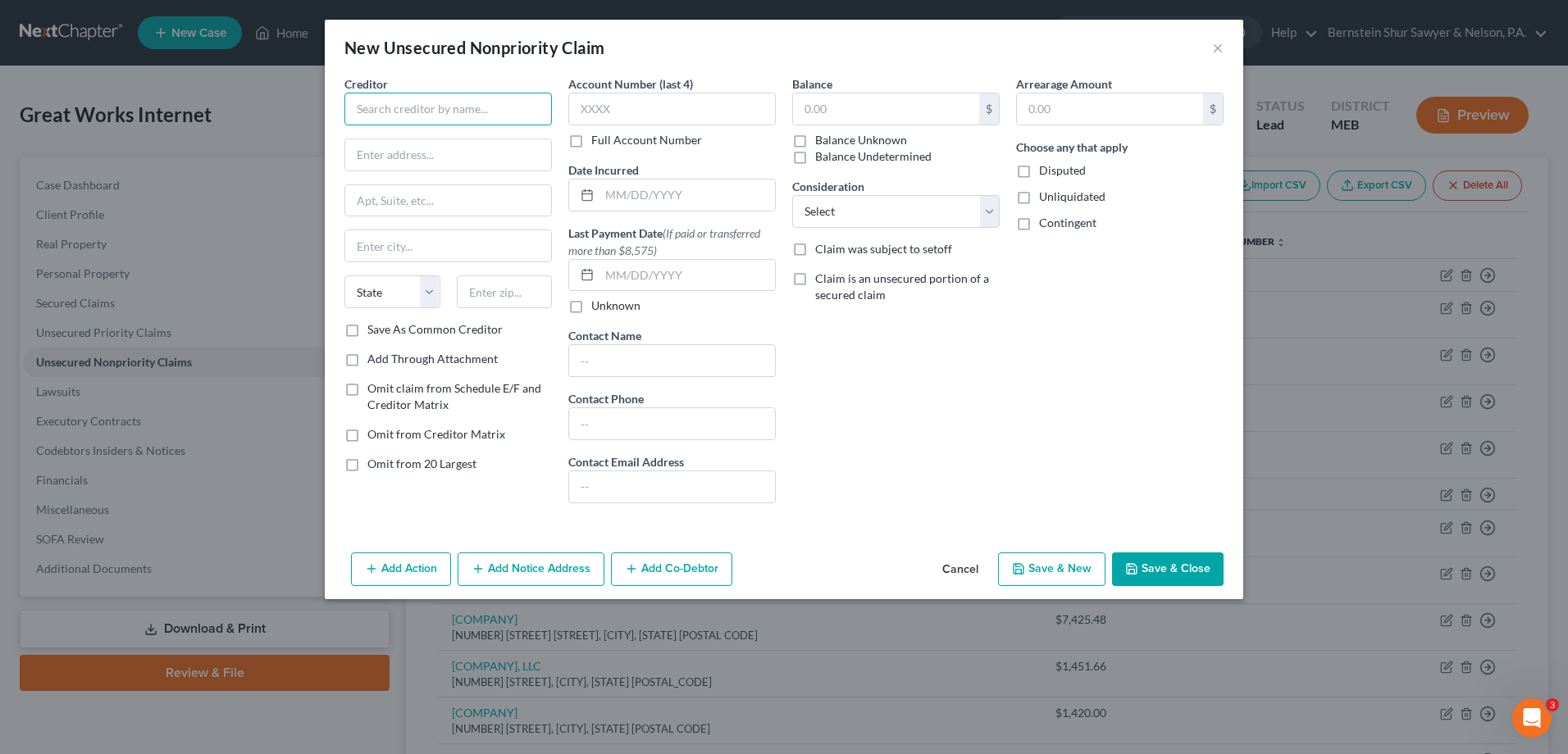 click at bounding box center [448, 109] 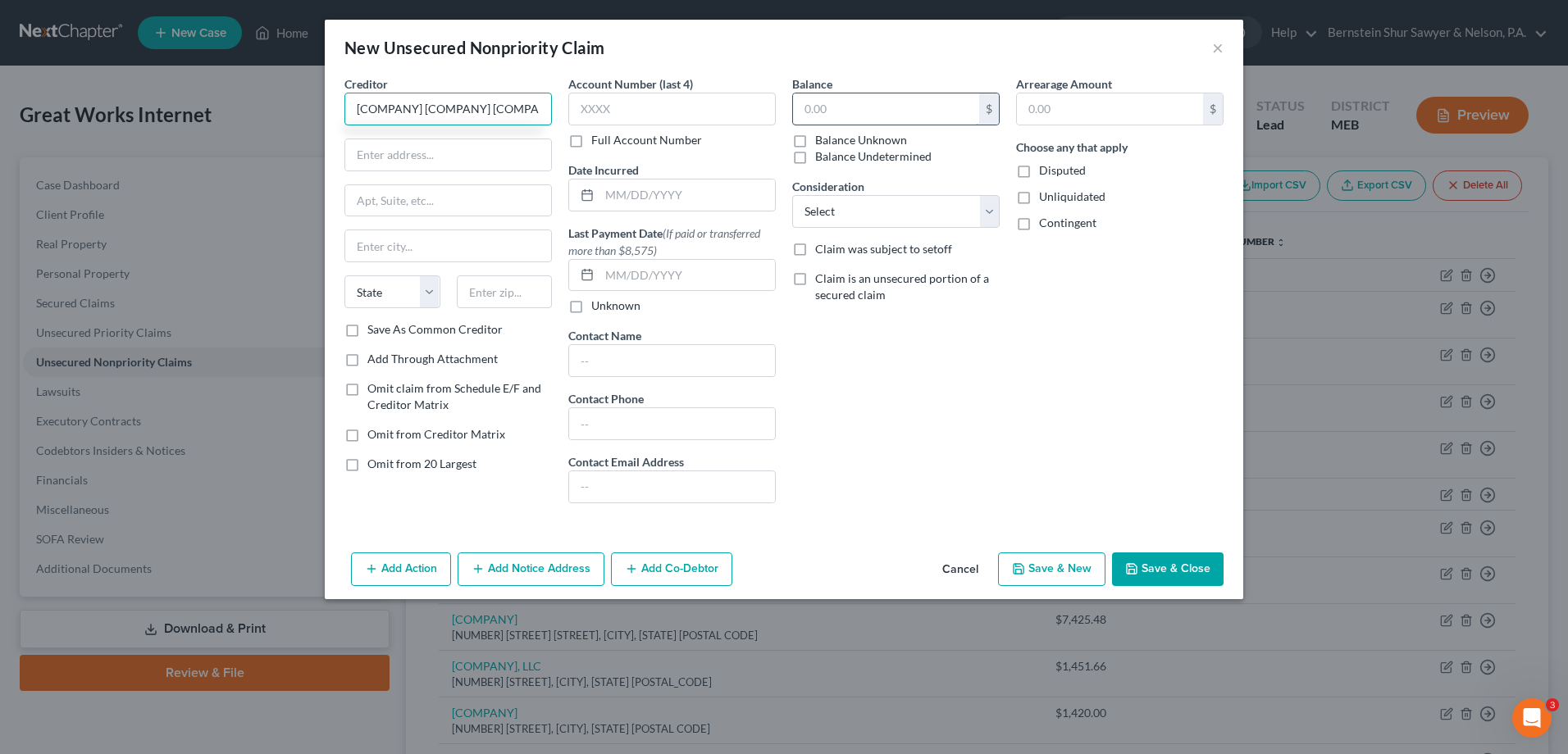 type on "[COMPANY] [COMPANY] [COMPANY]" 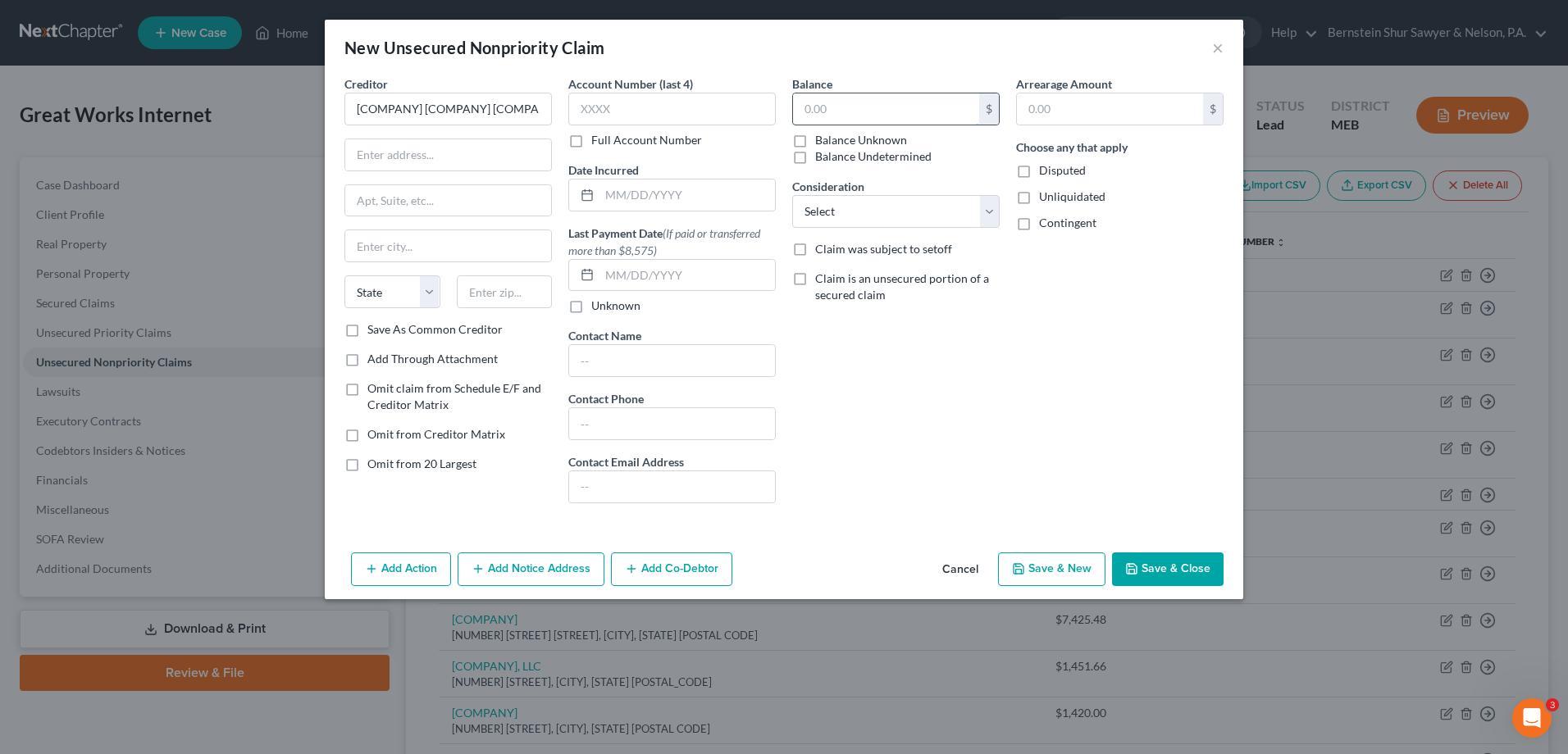 click at bounding box center (886, 109) 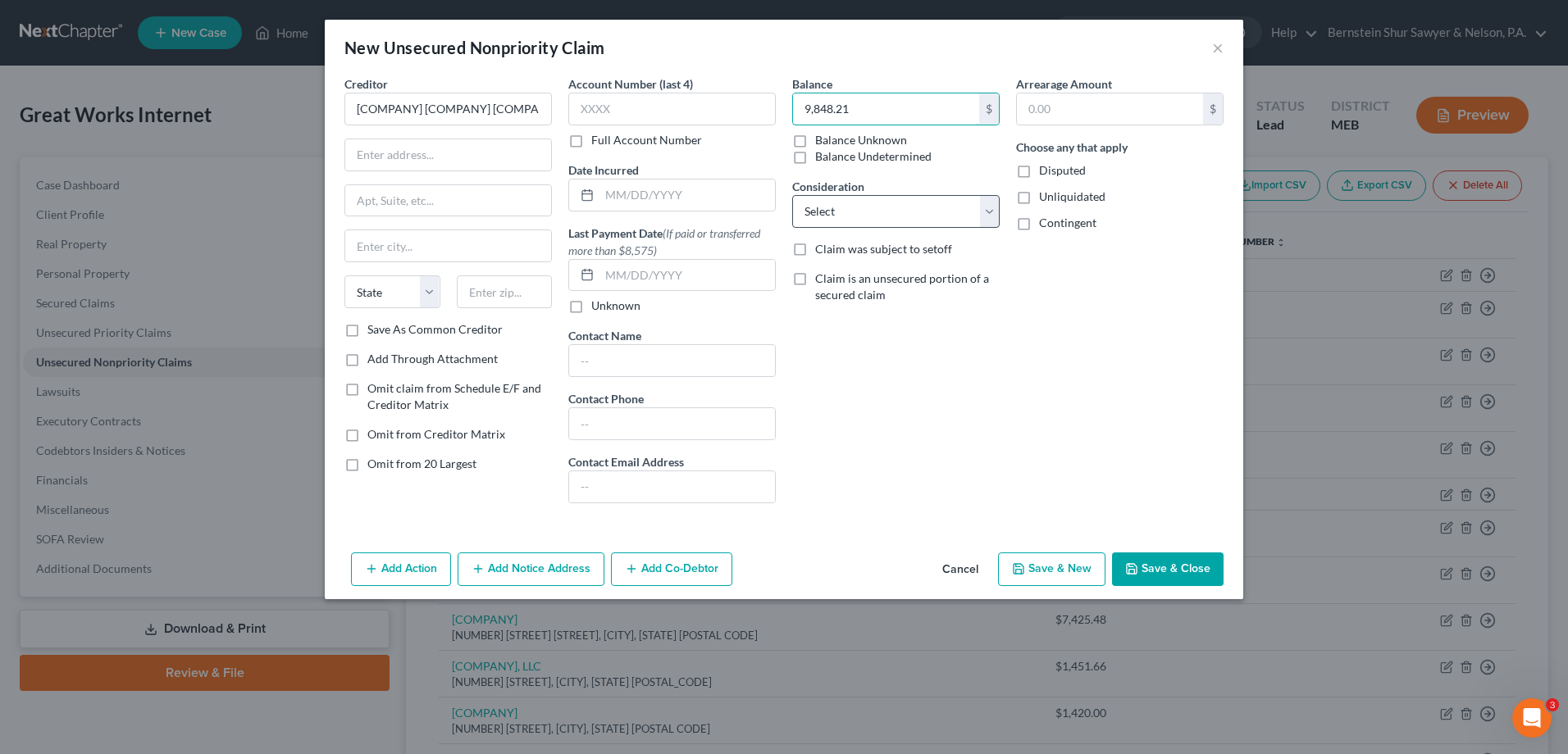 type on "9,848.21" 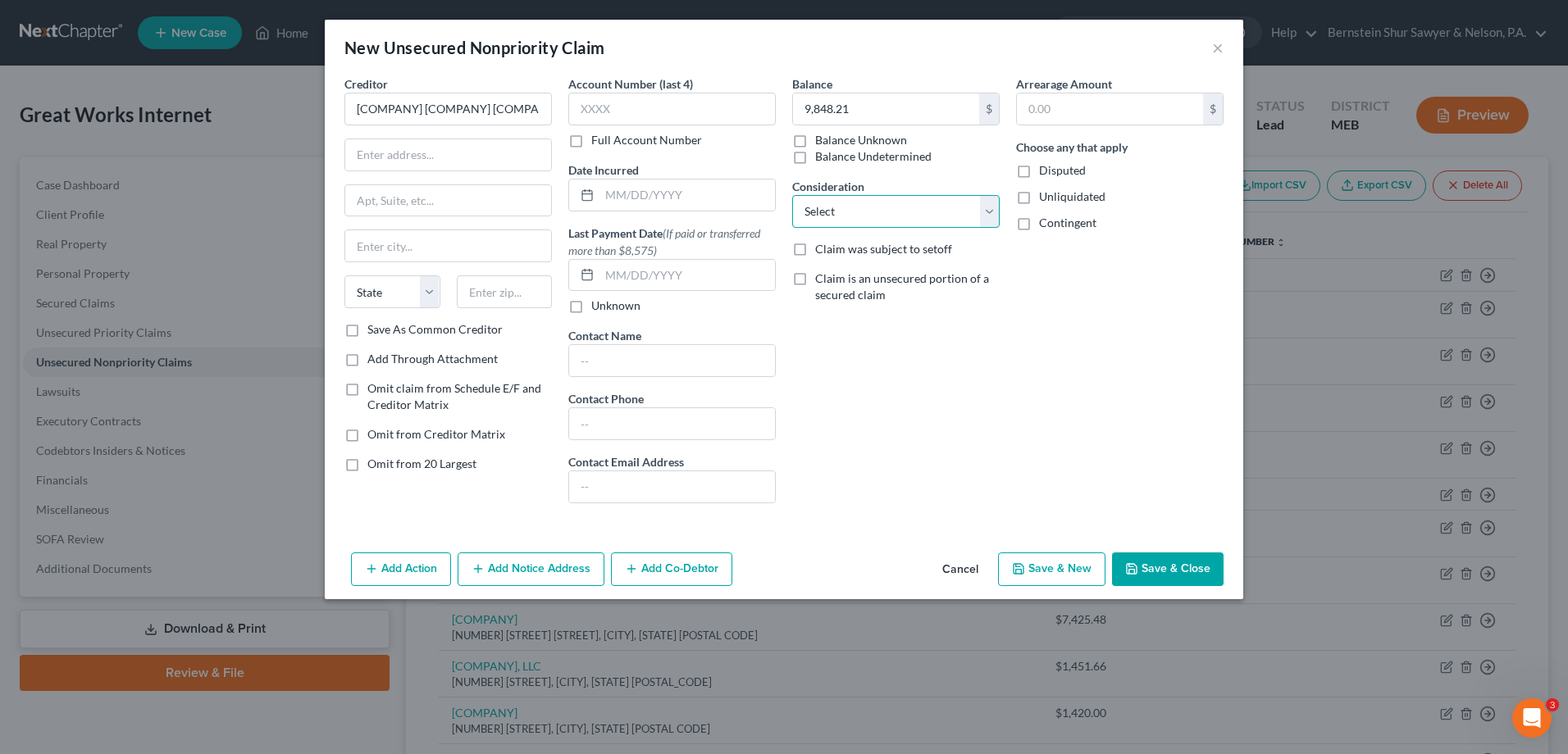 click on "Select Cable / Satellite Services Collection Agency Credit Card Debt Debt Counseling / Attorneys Deficiency Balance Home / Car Repairs Income Taxes Judgment Liens Monies Loaned / Advanced Mortgage Obligation To Pensions Other Overdrawn Bank Account Promised To Help Pay Creditors Services Suppliers Or Vendors Telephone / Internet Services Unsecured Loan Repayments Utility Services" at bounding box center (896, 211) 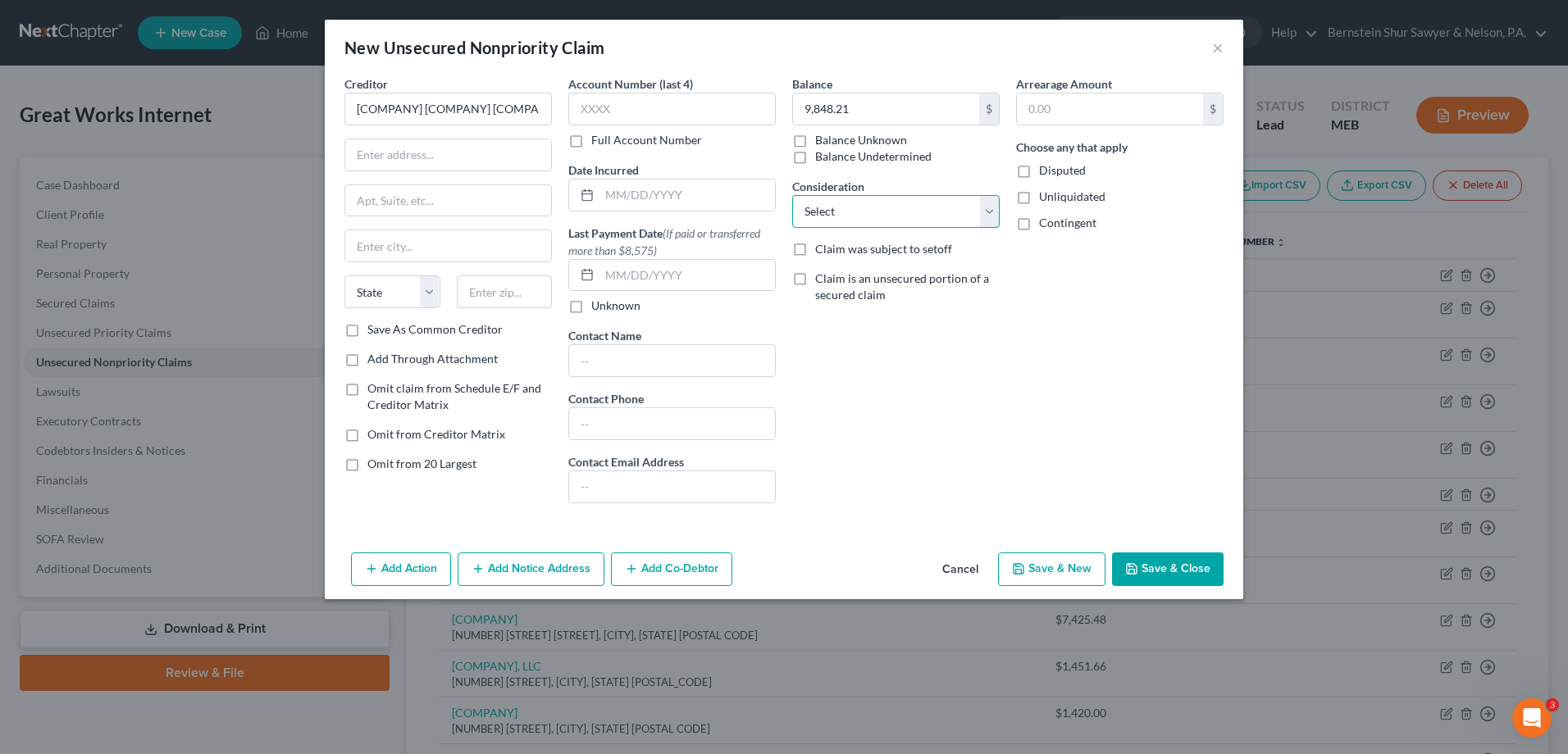 select on "14" 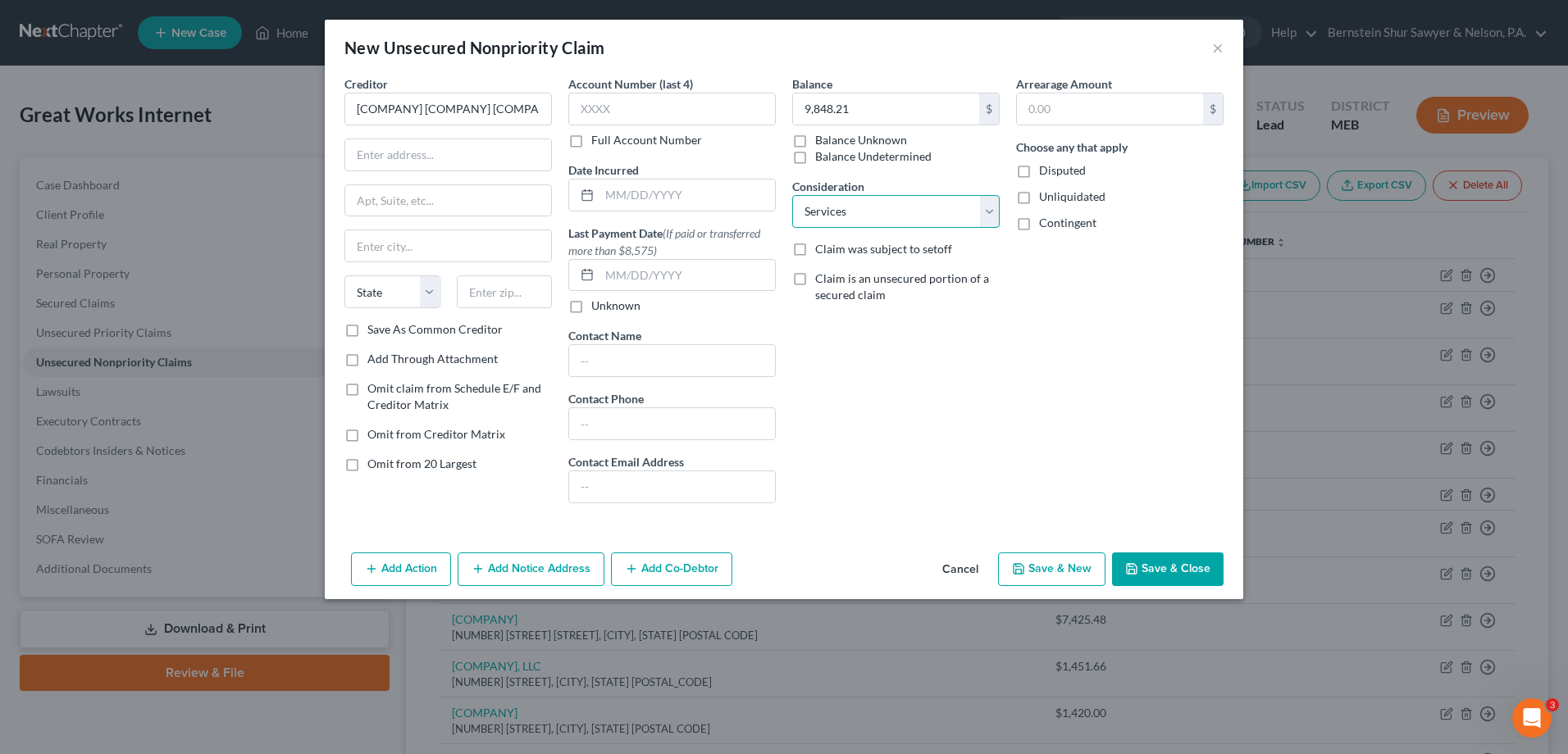 click on "Select Cable / Satellite Services Collection Agency Credit Card Debt Debt Counseling / Attorneys Deficiency Balance Home / Car Repairs Income Taxes Judgment Liens Monies Loaned / Advanced Mortgage Obligation To Pensions Other Overdrawn Bank Account Promised To Help Pay Creditors Services Suppliers Or Vendors Telephone / Internet Services Unsecured Loan Repayments Utility Services" at bounding box center [896, 211] 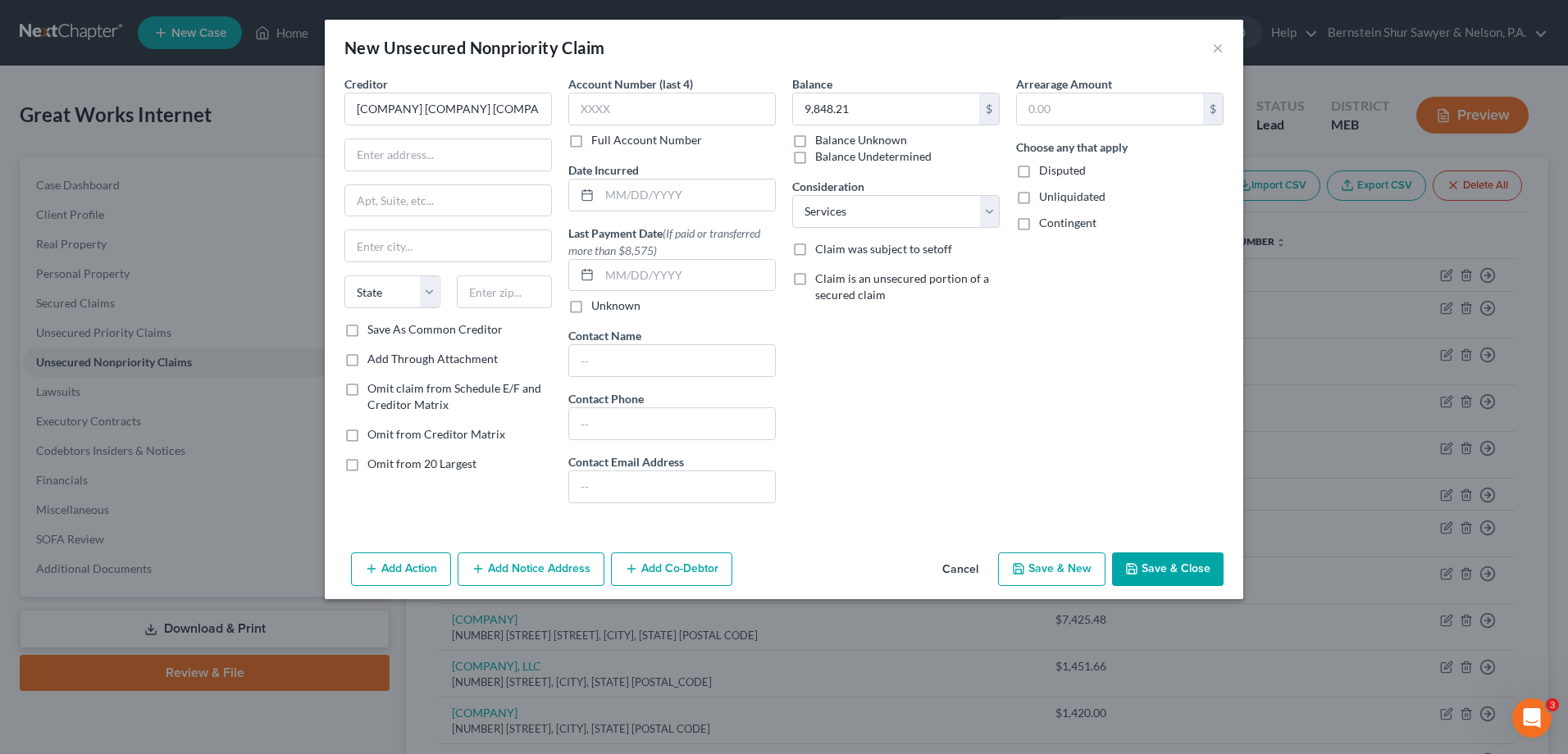 click on "Save & Close" at bounding box center (1168, 570) 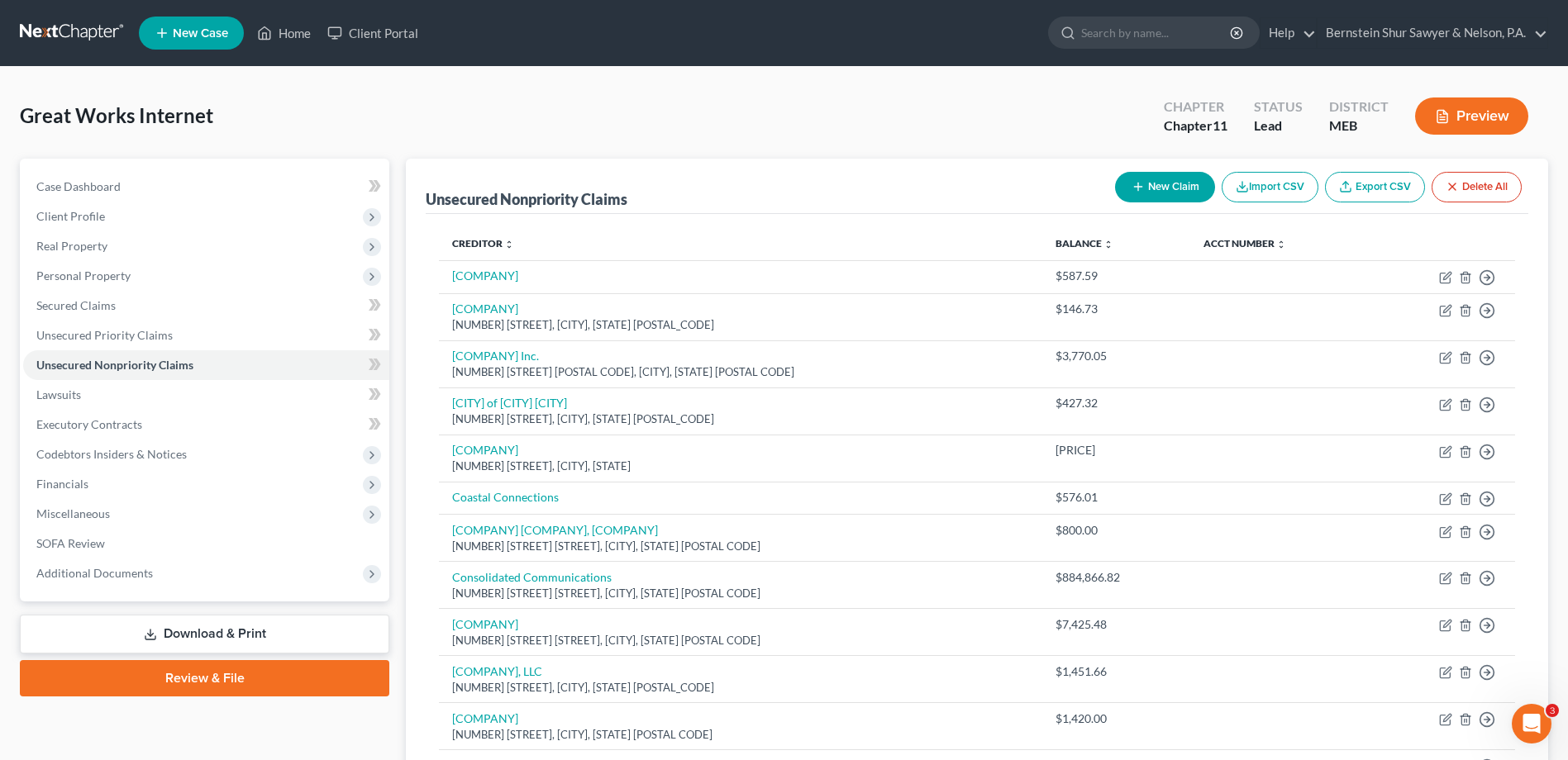 click on "New Claim" at bounding box center (1165, 187) 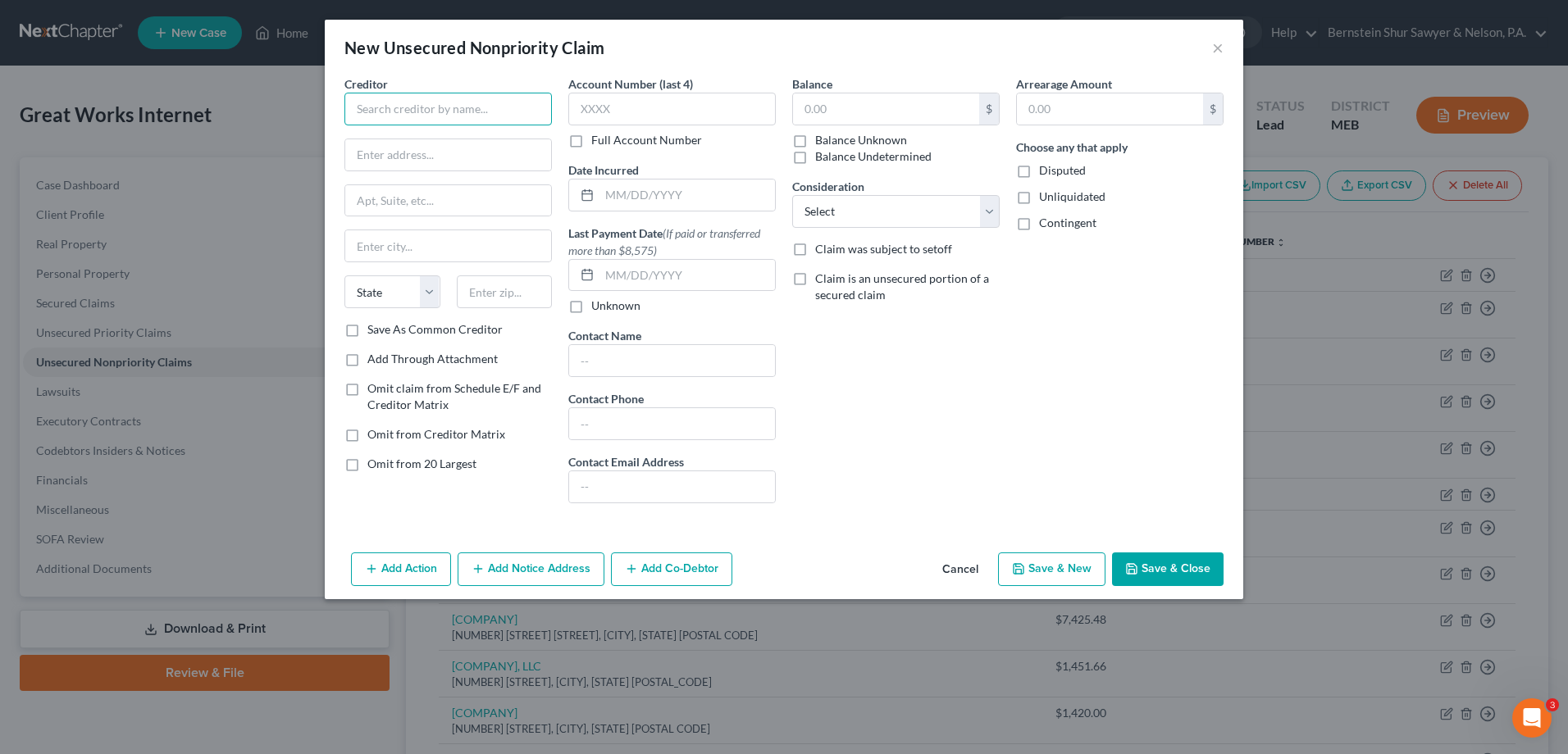 click at bounding box center [448, 109] 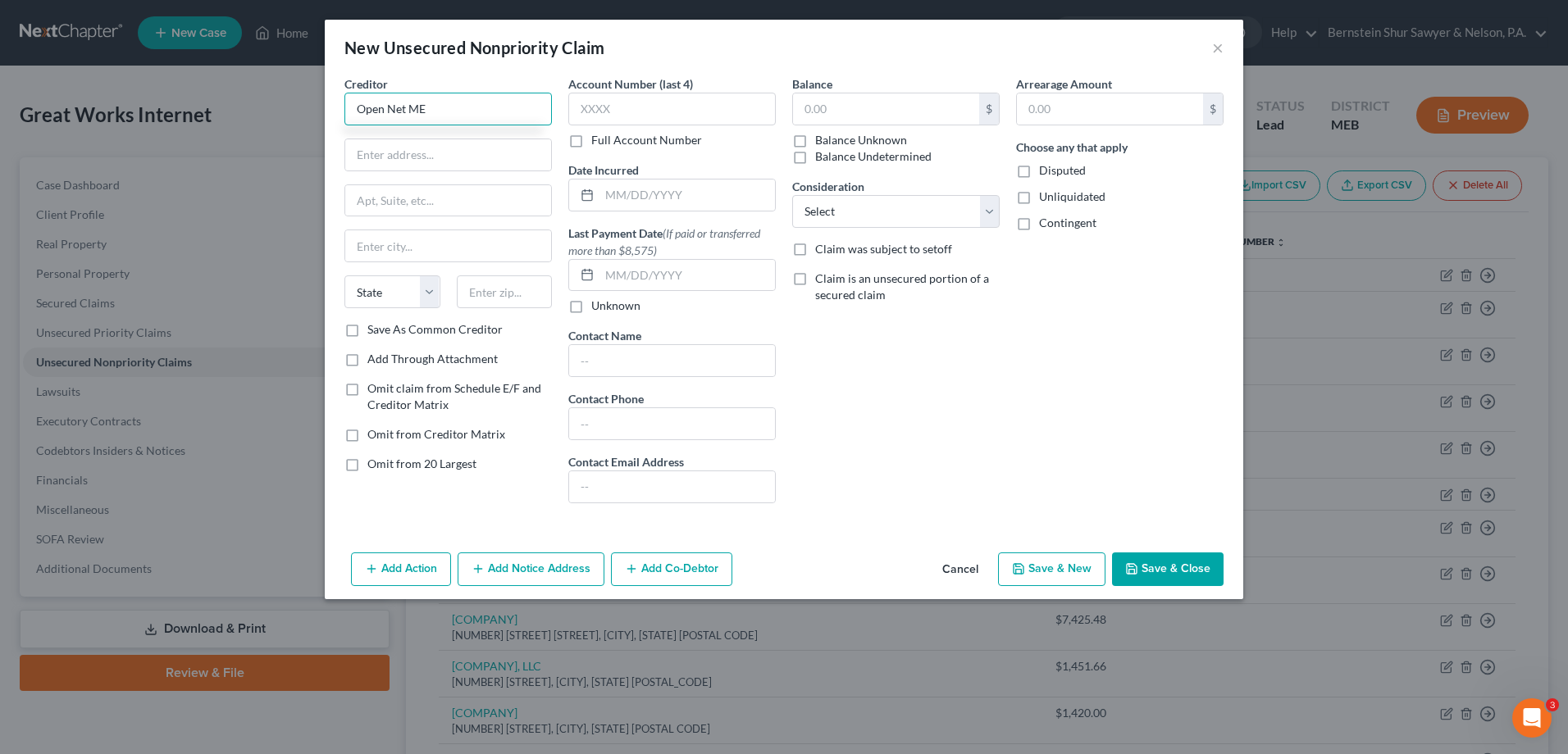 type on "Open Net ME" 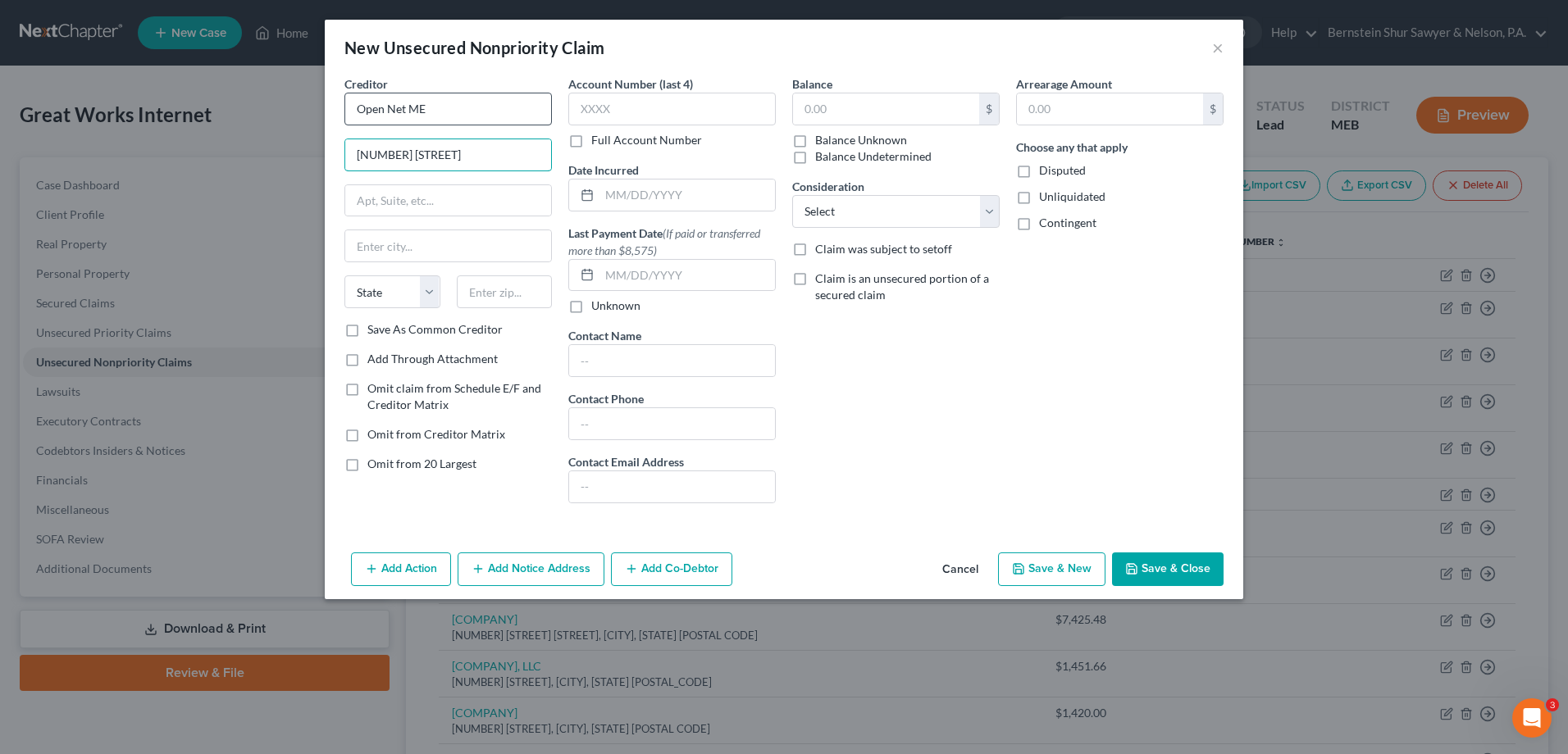 type on "[NUMBER] [STREET]" 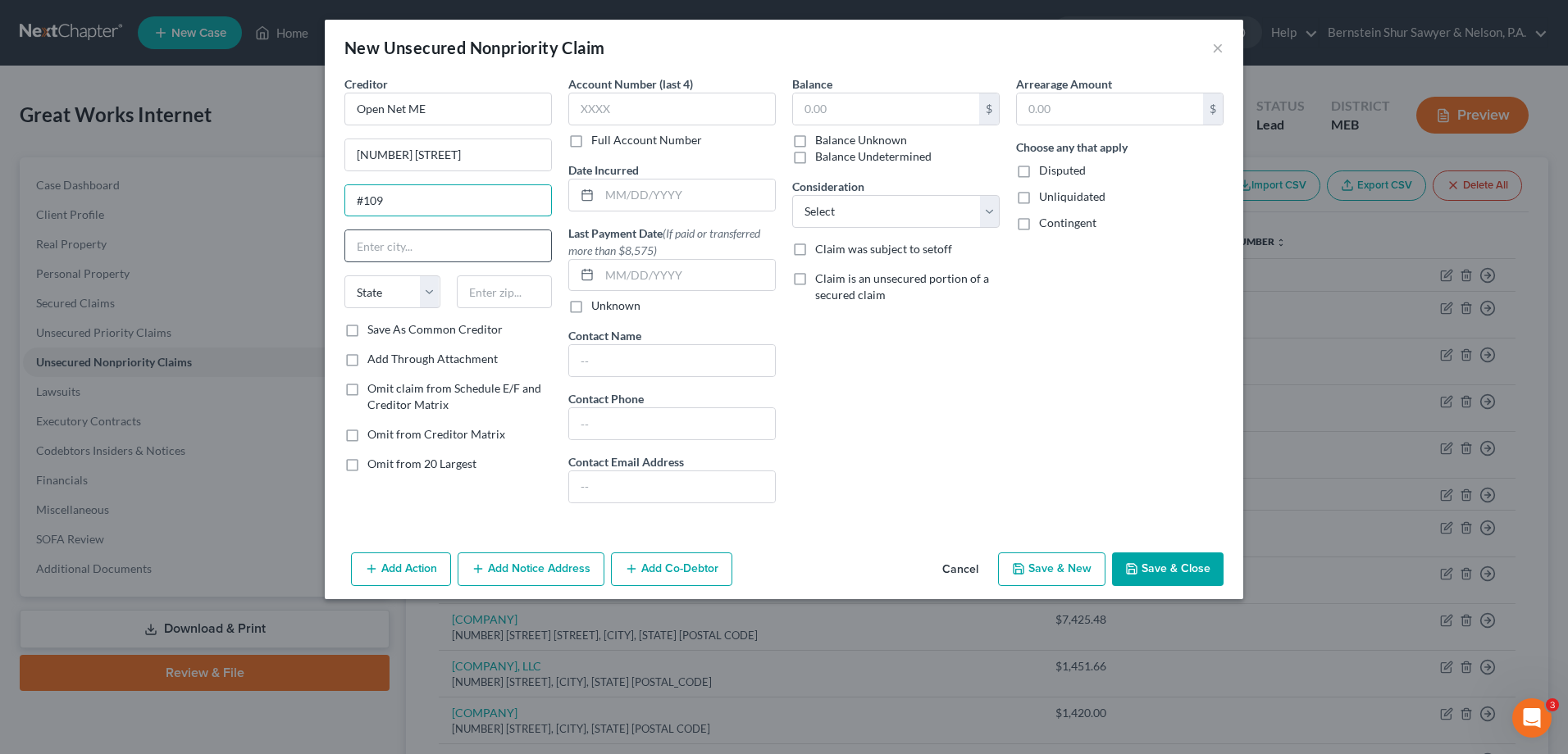 type on "#109" 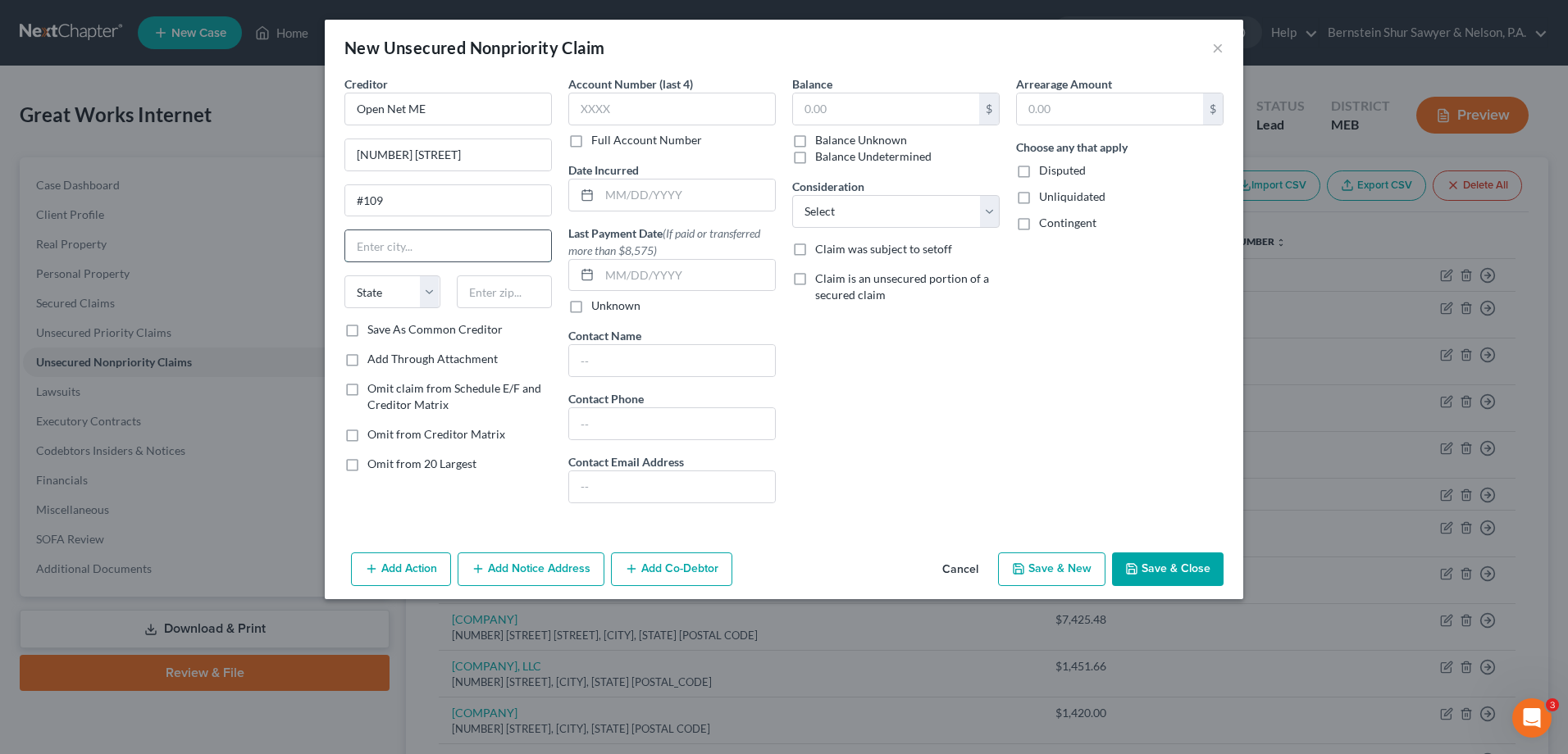 click at bounding box center [448, 246] 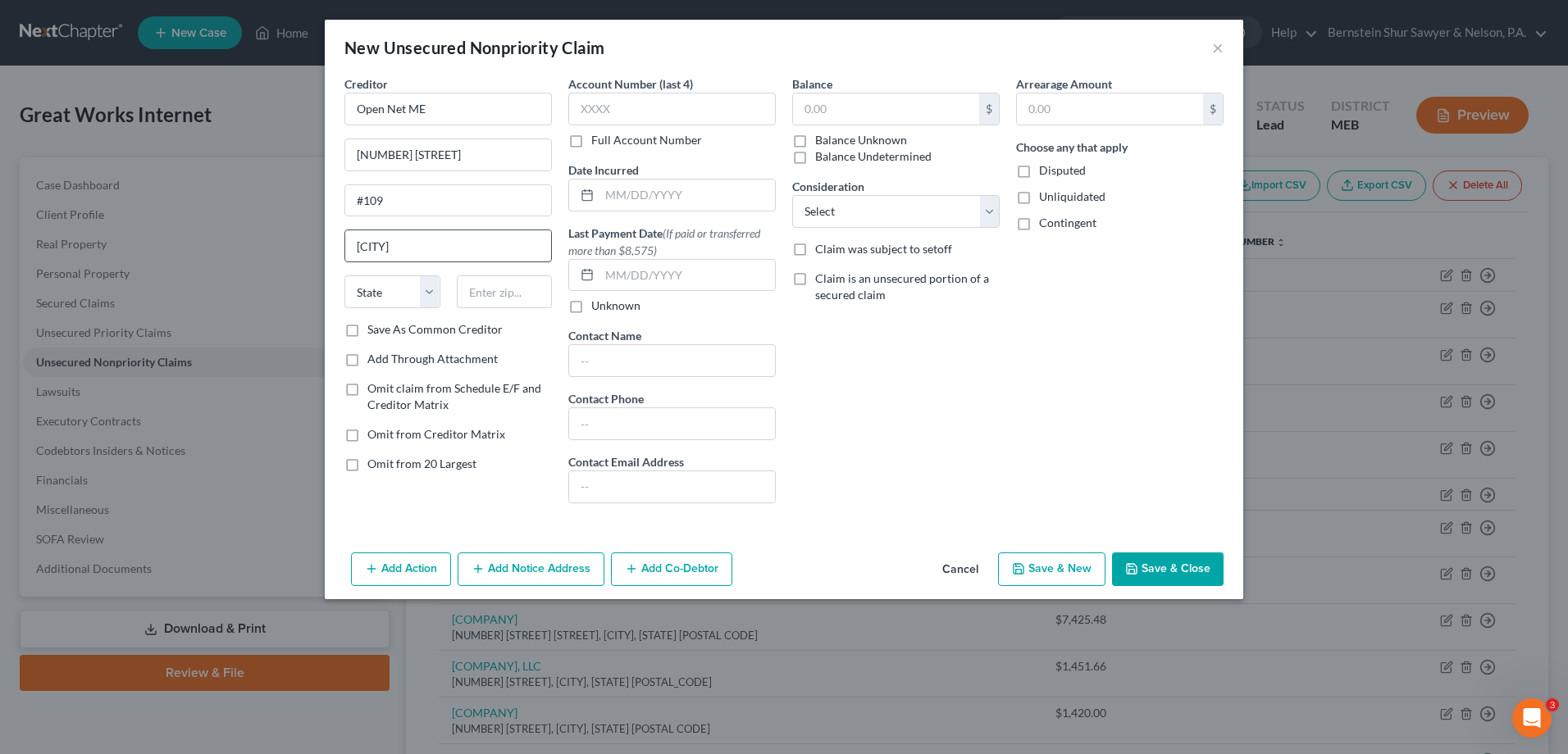 type on "[CITY]" 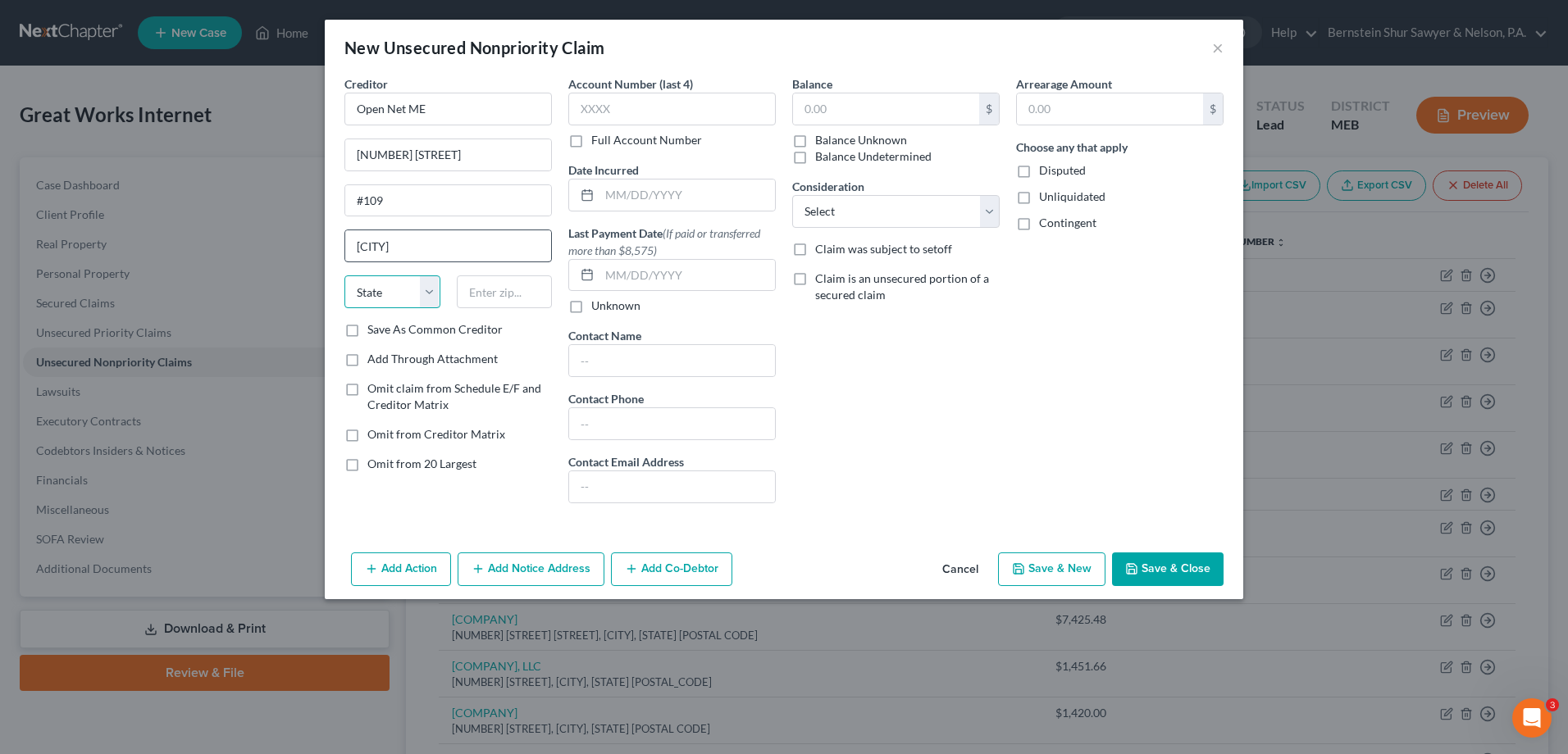 select on "20" 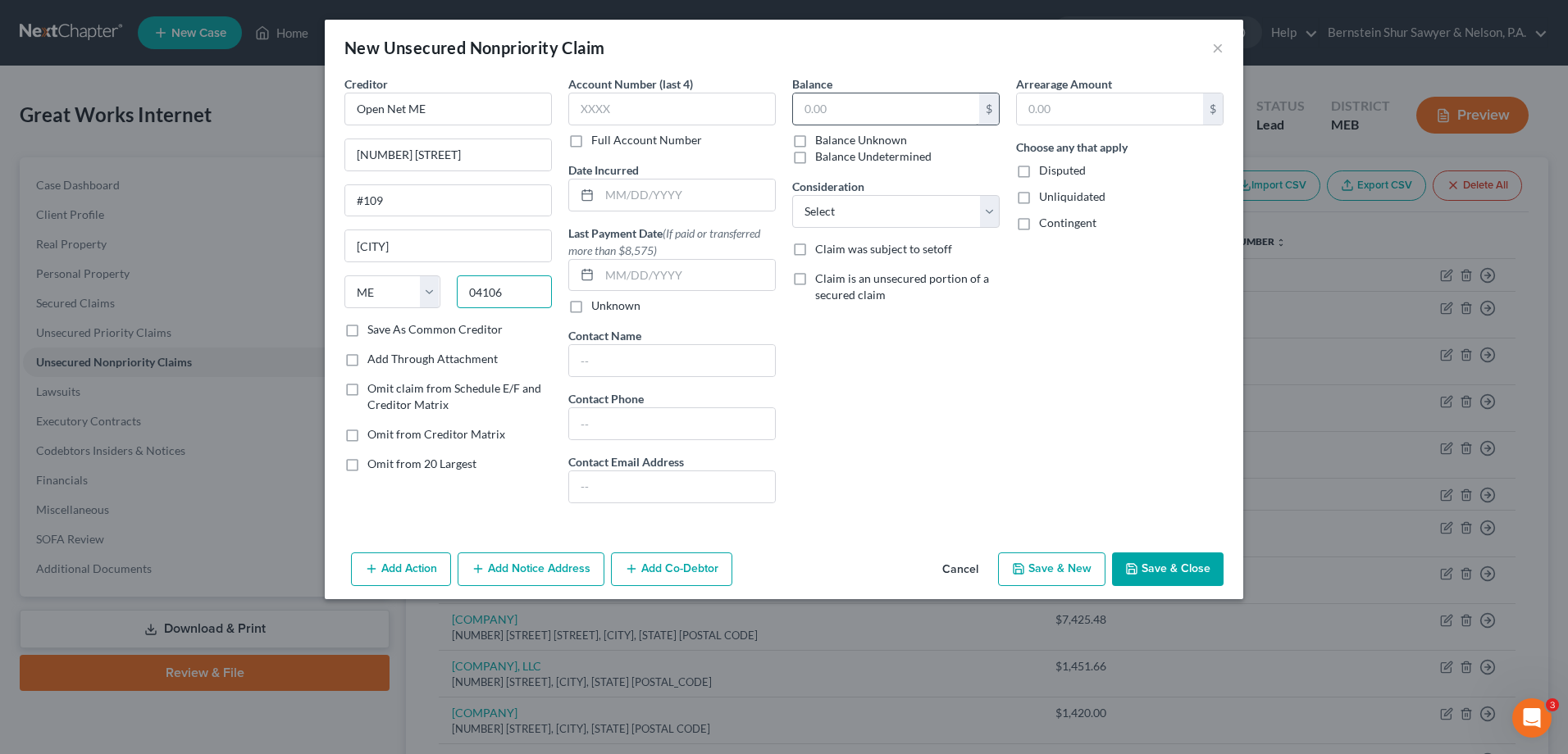 type on "04106" 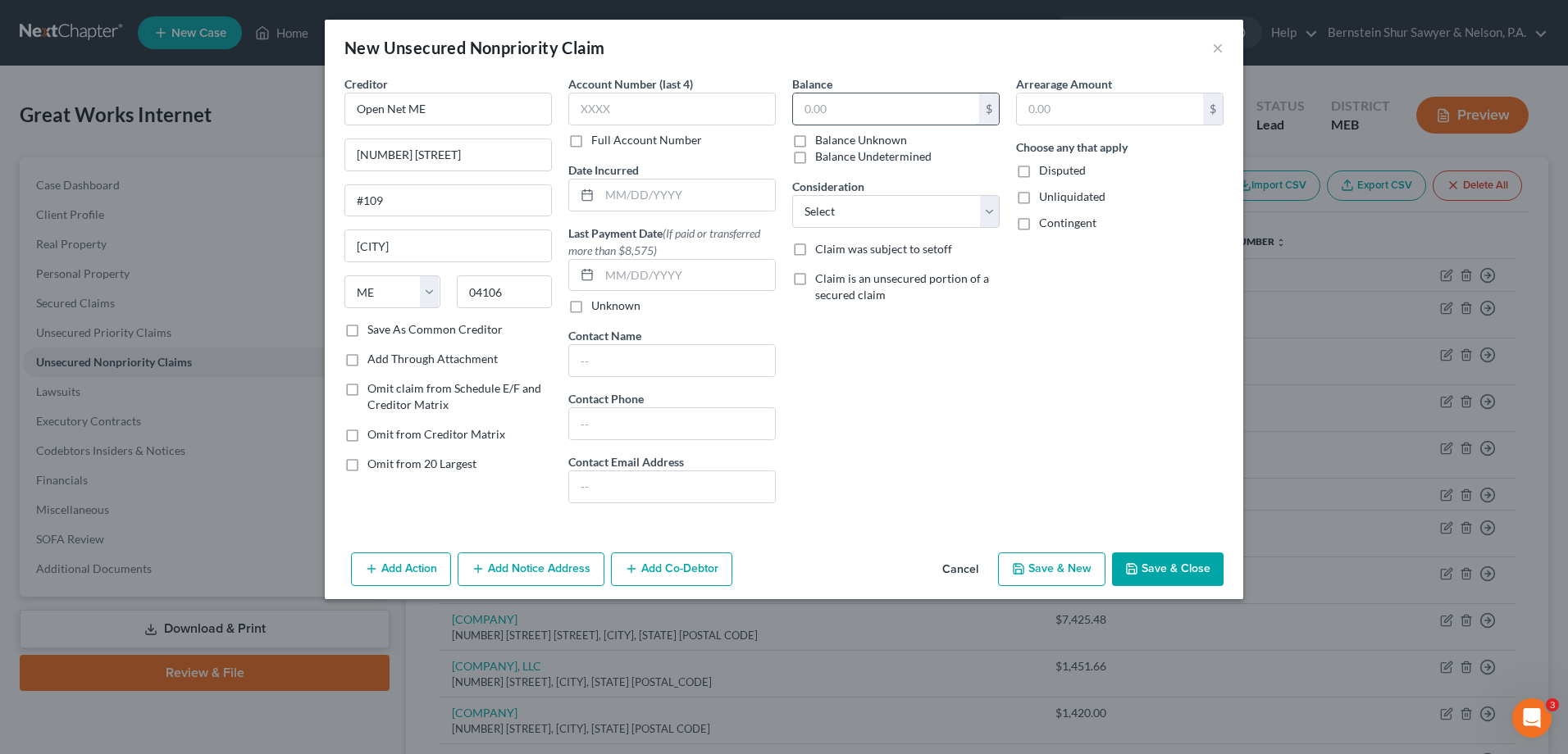 click at bounding box center [886, 109] 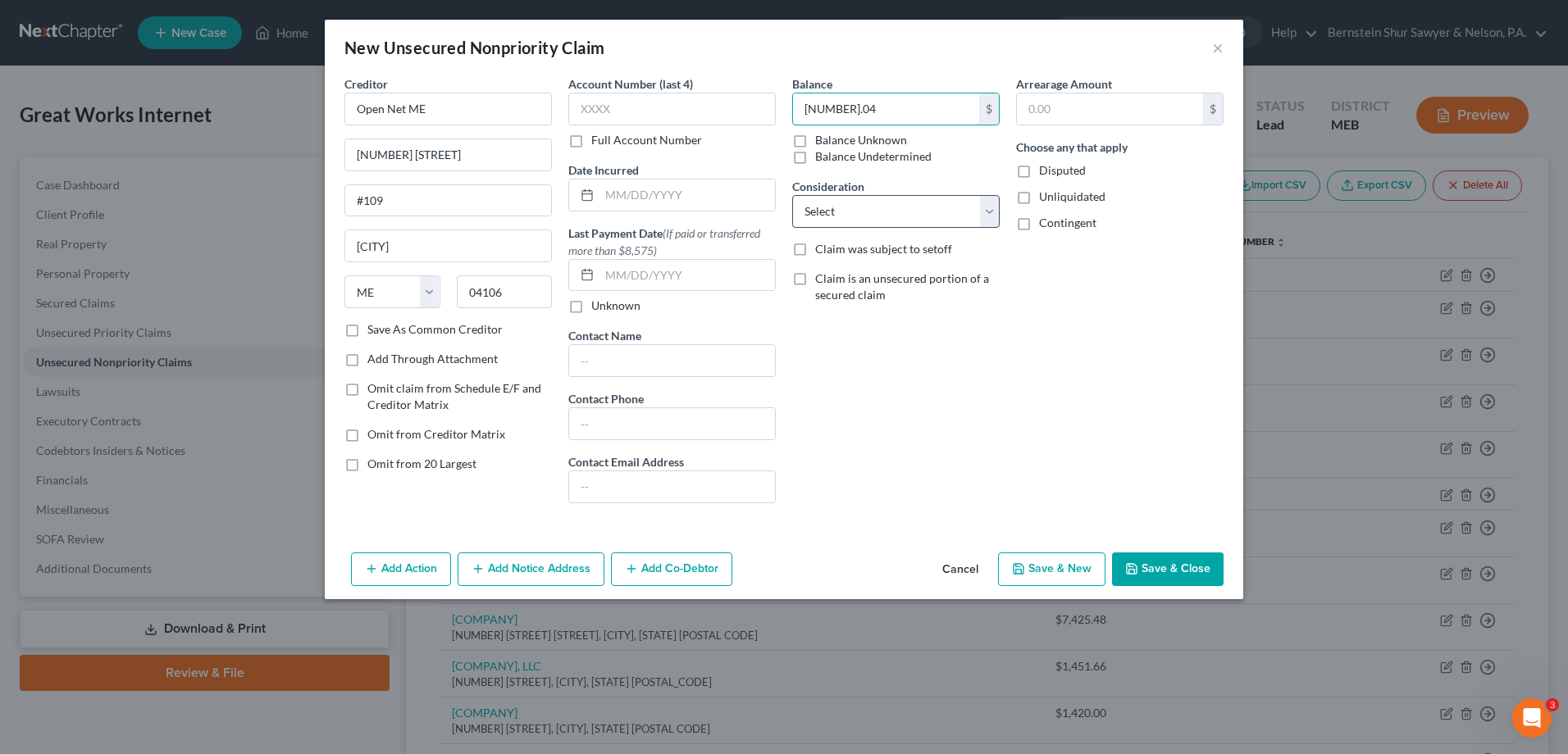 type on "[NUMBER].04" 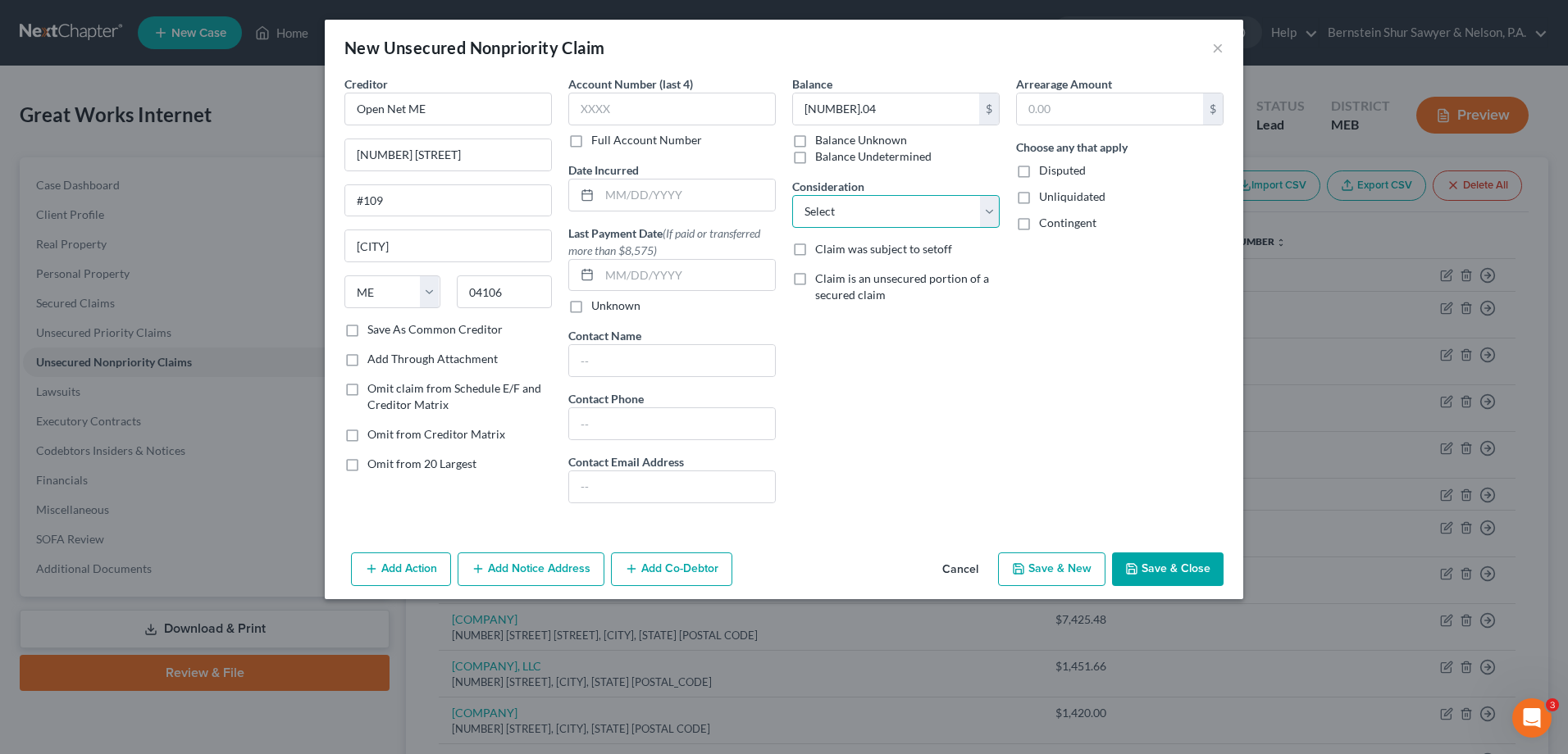 click on "Select Cable / Satellite Services Collection Agency Credit Card Debt Debt Counseling / Attorneys Deficiency Balance Home / Car Repairs Income Taxes Judgment Liens Monies Loaned / Advanced Mortgage Obligation To Pensions Other Overdrawn Bank Account Promised To Help Pay Creditors Services Suppliers Or Vendors Telephone / Internet Services Unsecured Loan Repayments Utility Services" at bounding box center [896, 211] 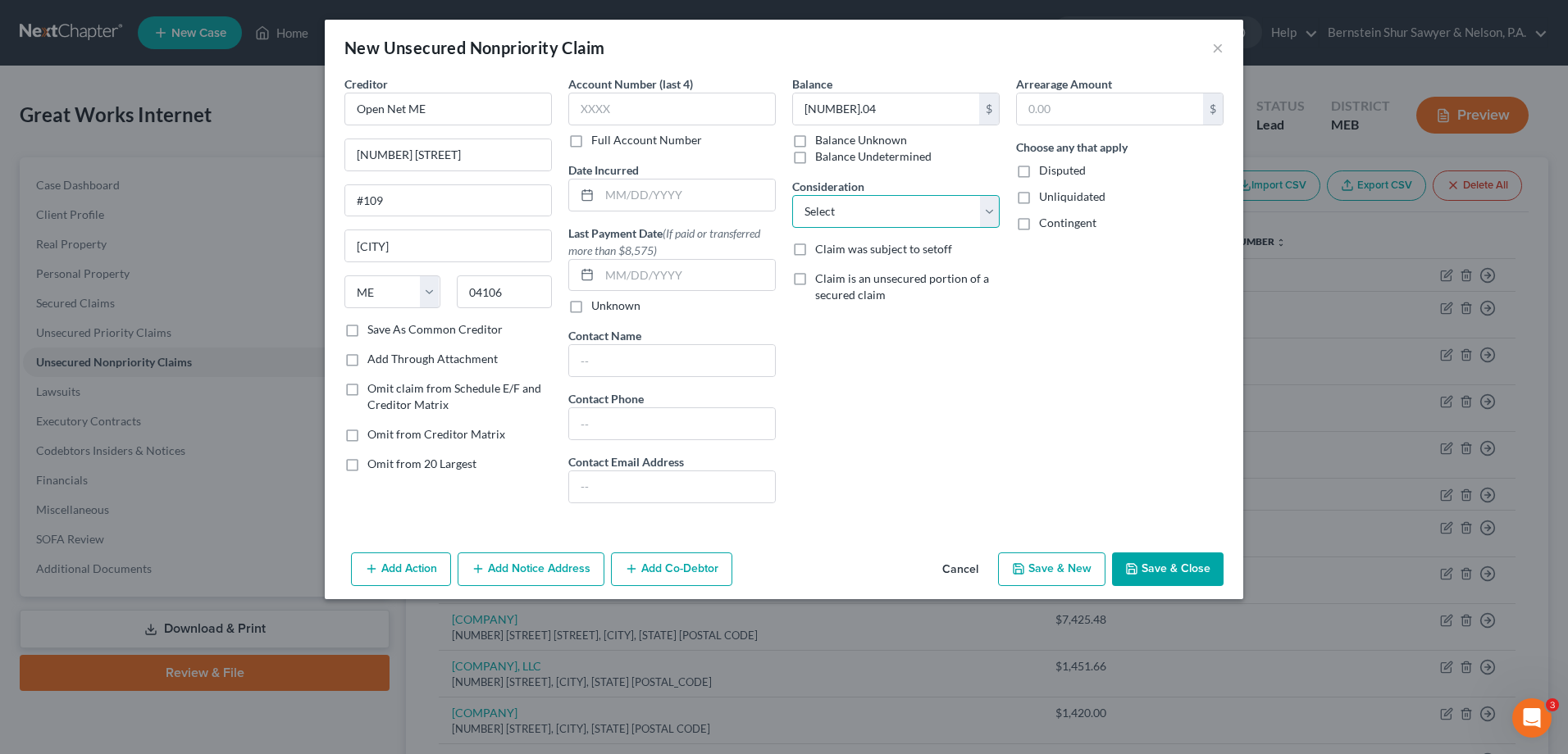 select on "16" 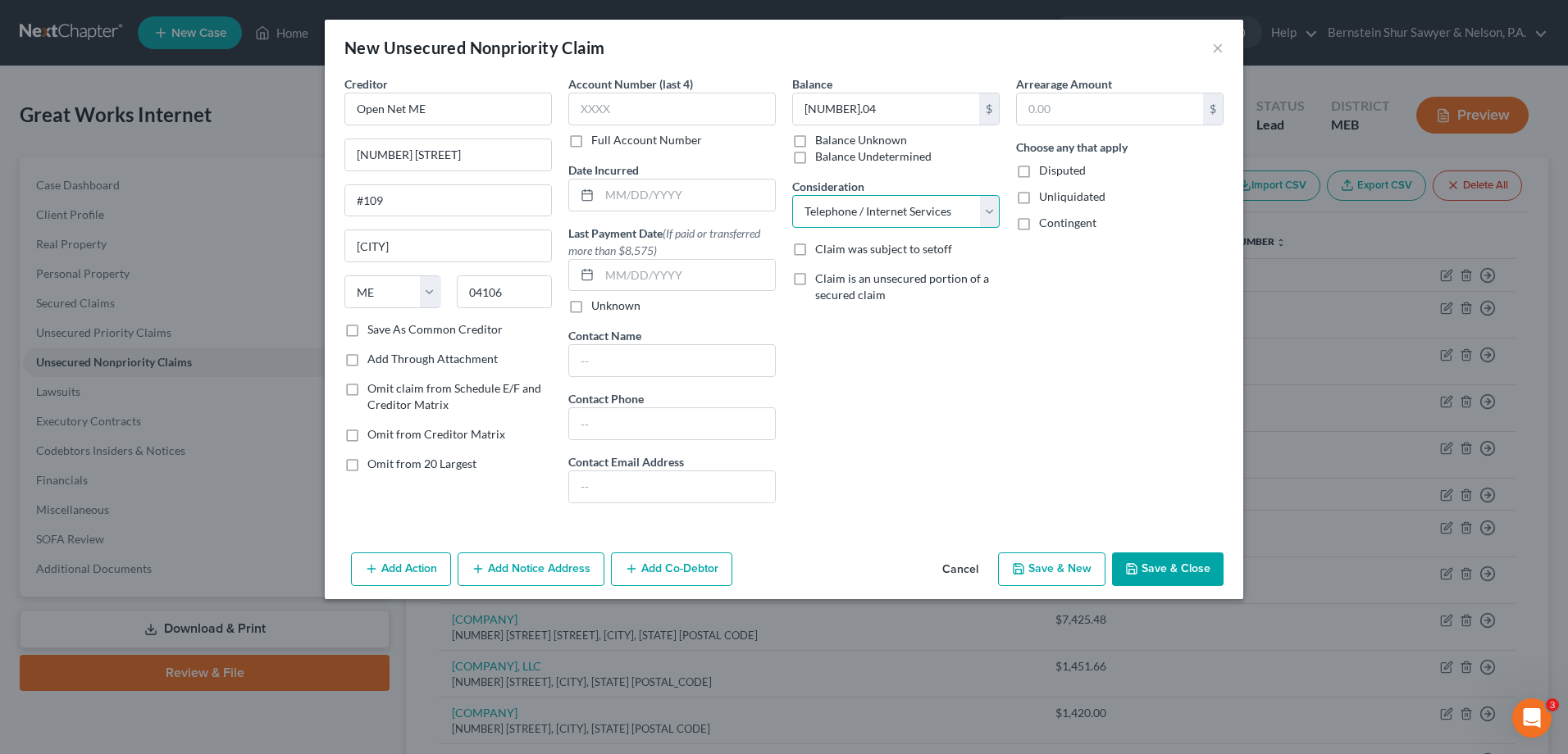 click on "Select Cable / Satellite Services Collection Agency Credit Card Debt Debt Counseling / Attorneys Deficiency Balance Home / Car Repairs Income Taxes Judgment Liens Monies Loaned / Advanced Mortgage Obligation To Pensions Other Overdrawn Bank Account Promised To Help Pay Creditors Services Suppliers Or Vendors Telephone / Internet Services Unsecured Loan Repayments Utility Services" at bounding box center [896, 211] 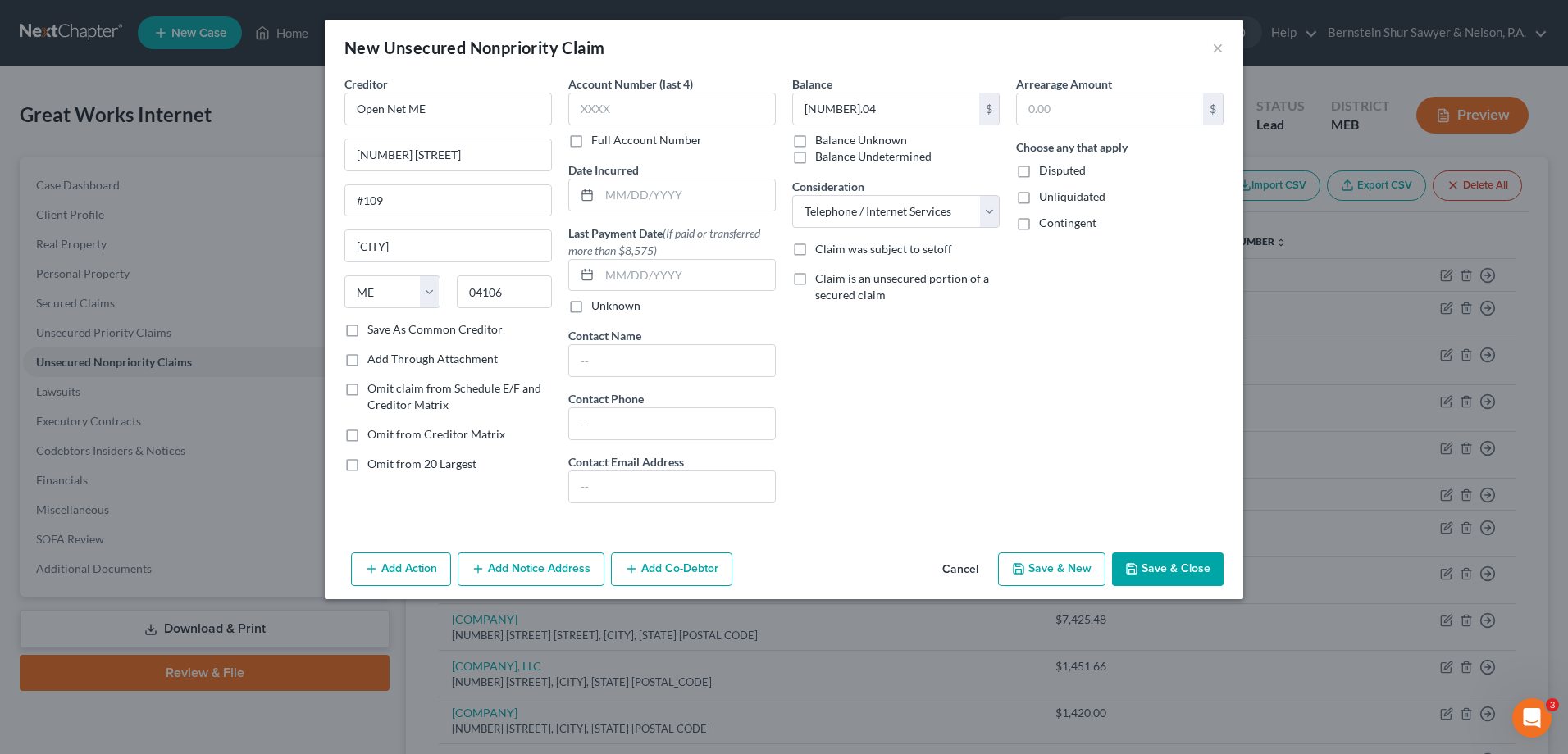 click on "Save & Close" at bounding box center (1168, 570) 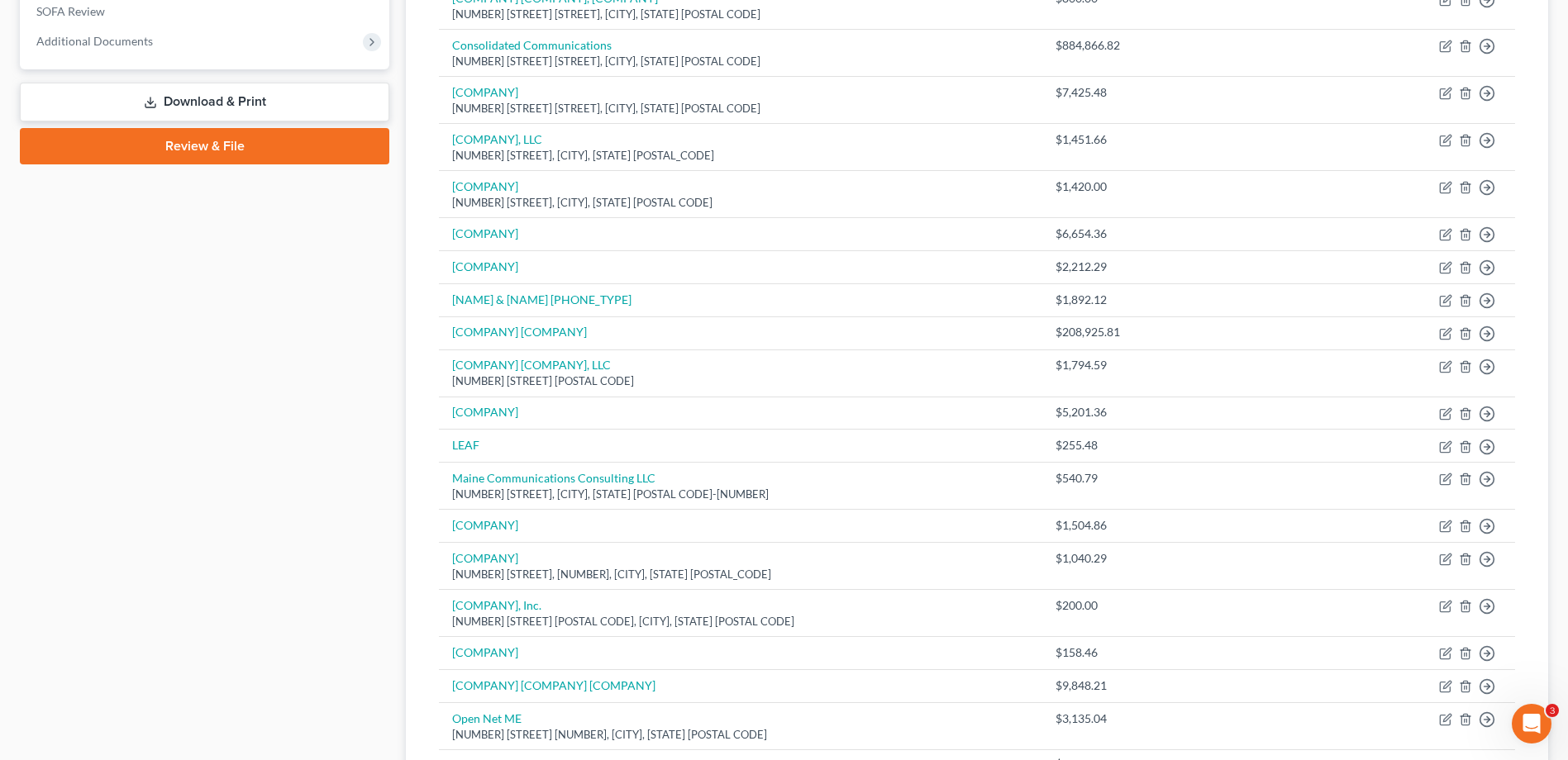 scroll, scrollTop: 496, scrollLeft: 0, axis: vertical 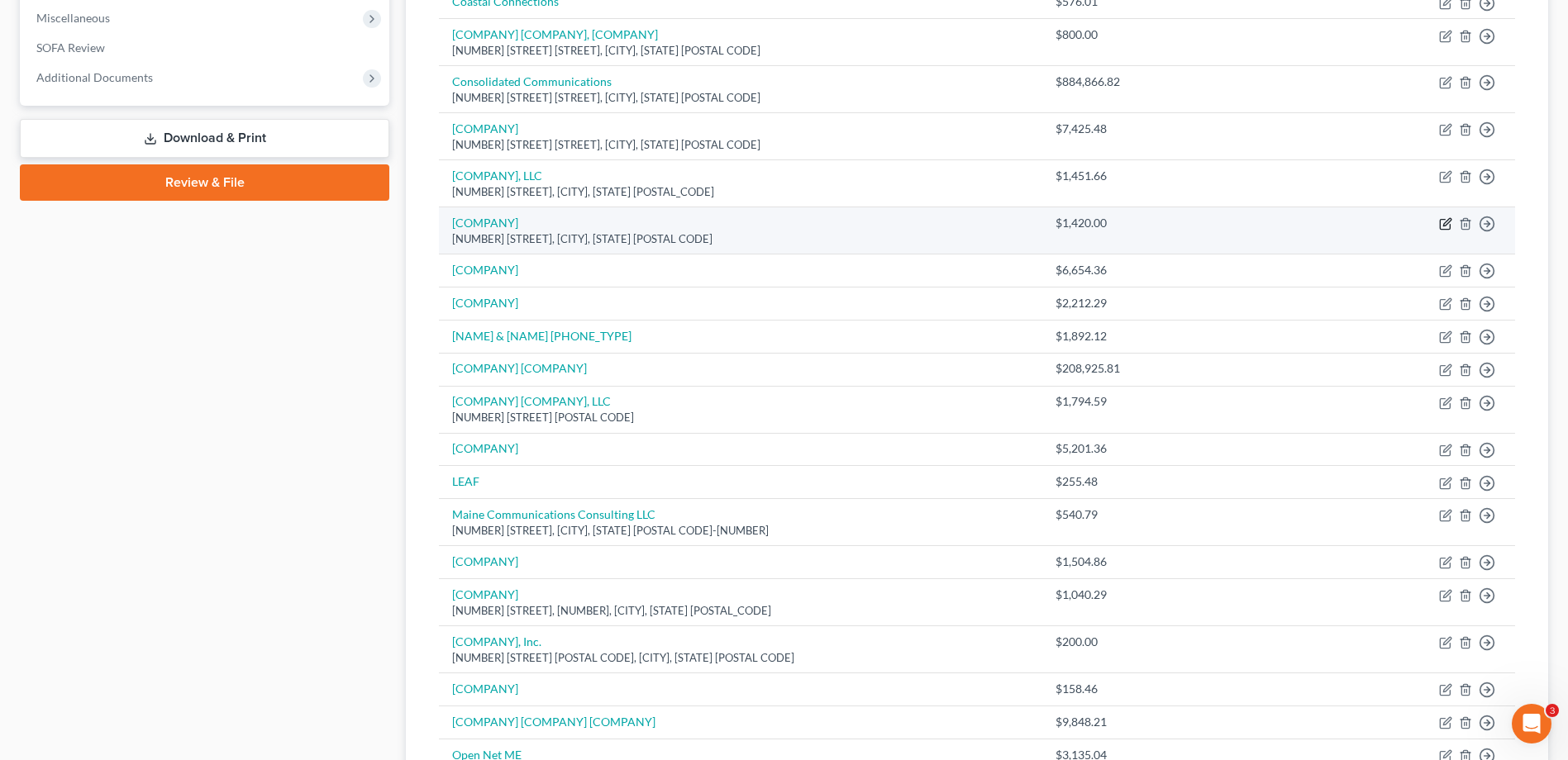 click 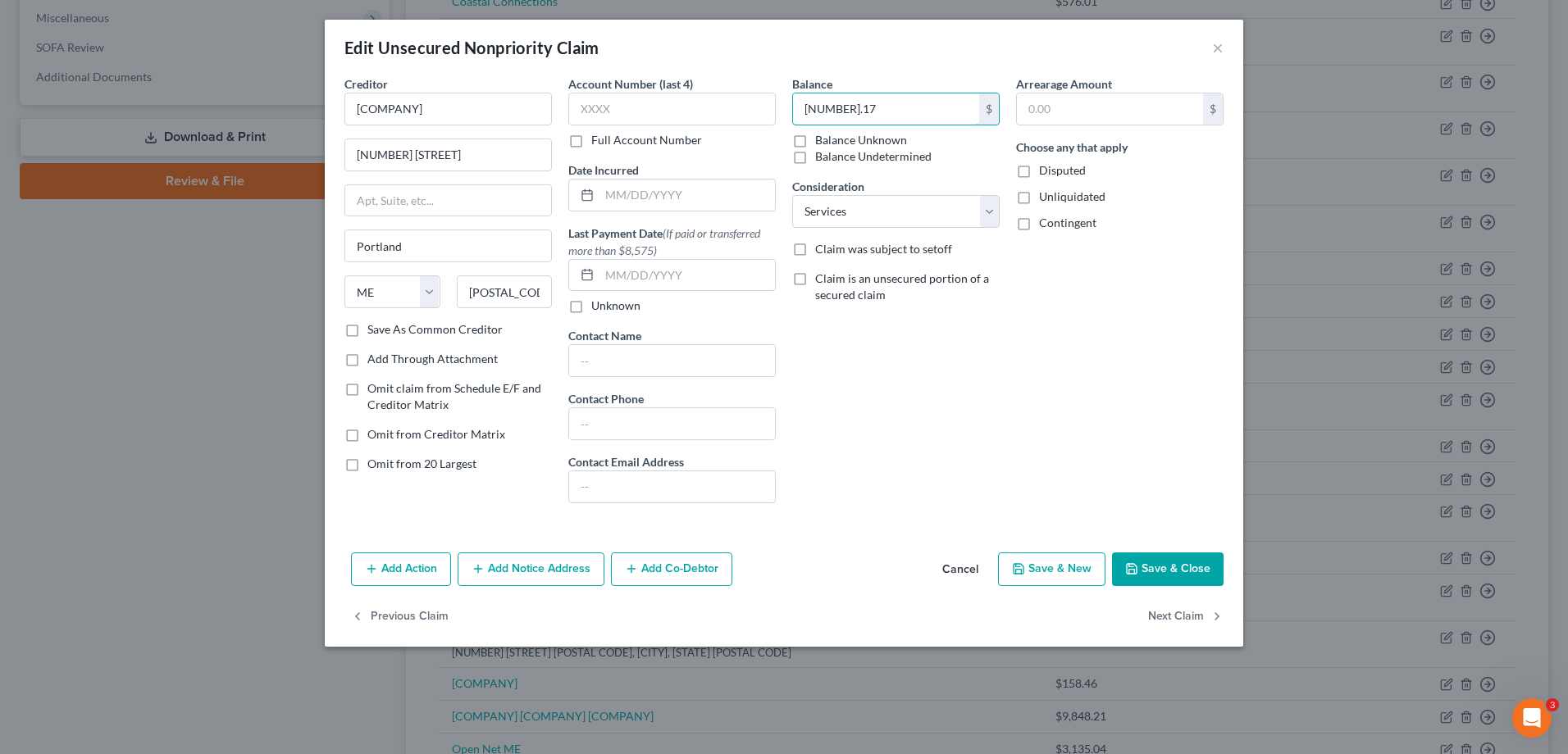type on "[NUMBER].17" 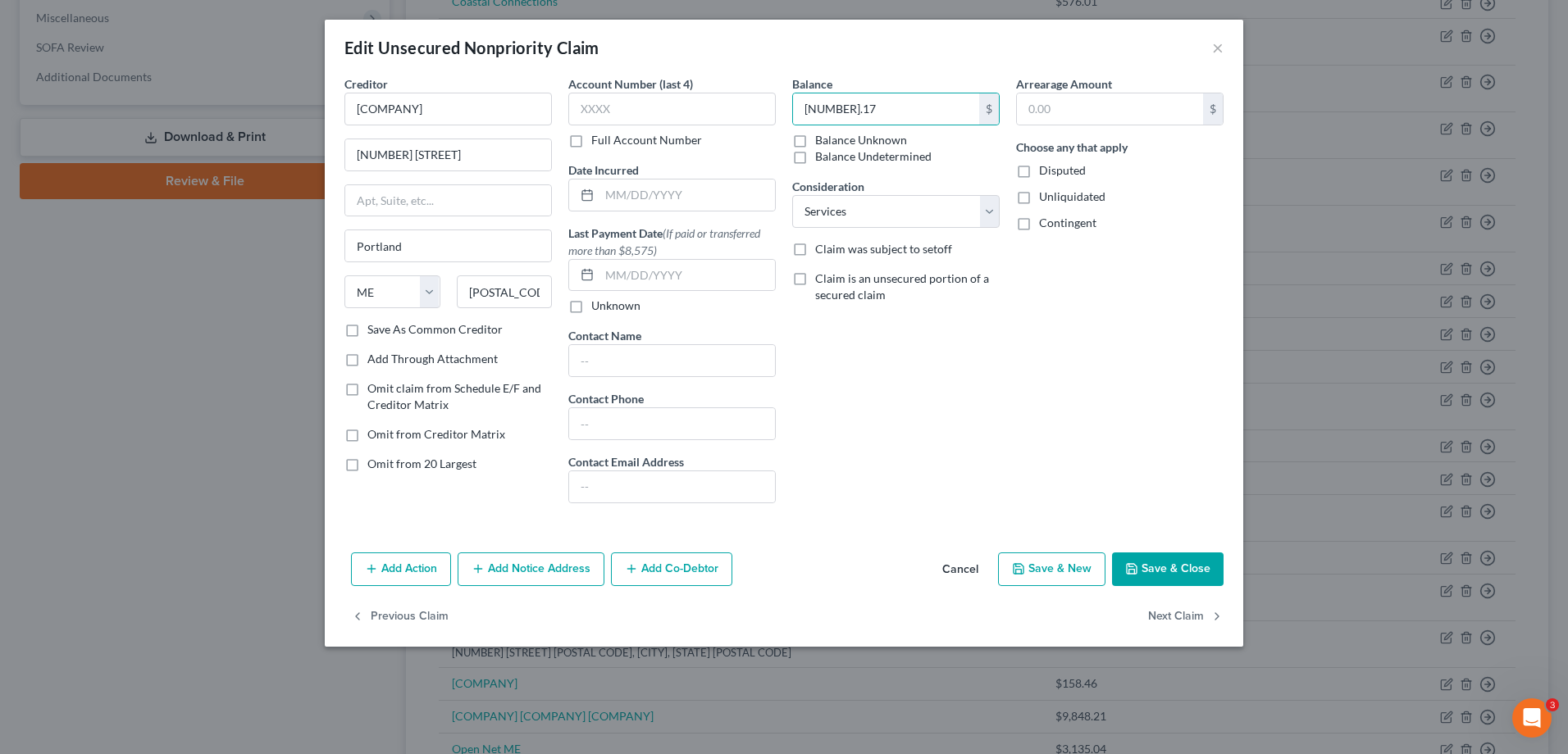 click on "Save & Close" at bounding box center [1168, 570] 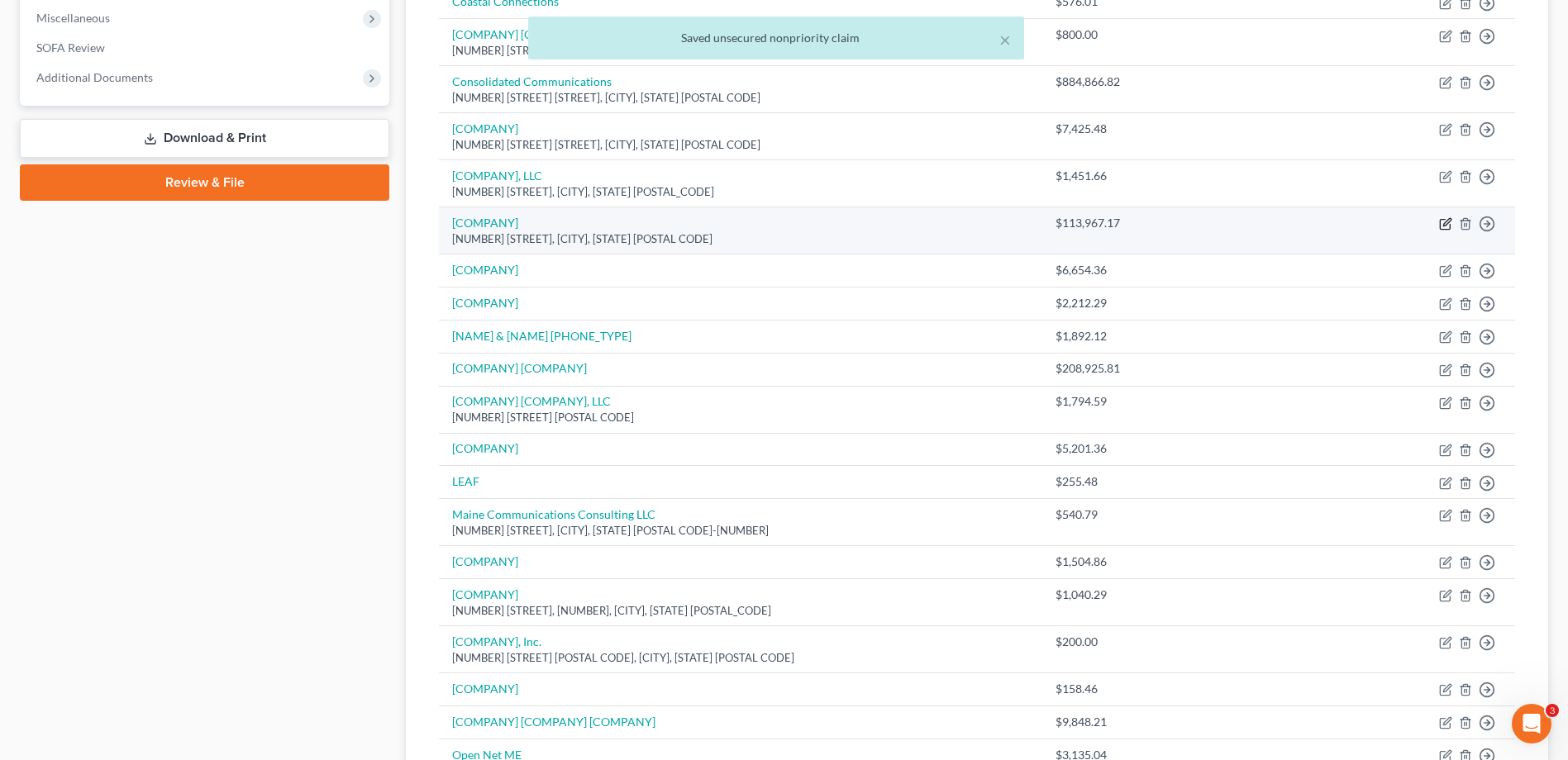 click 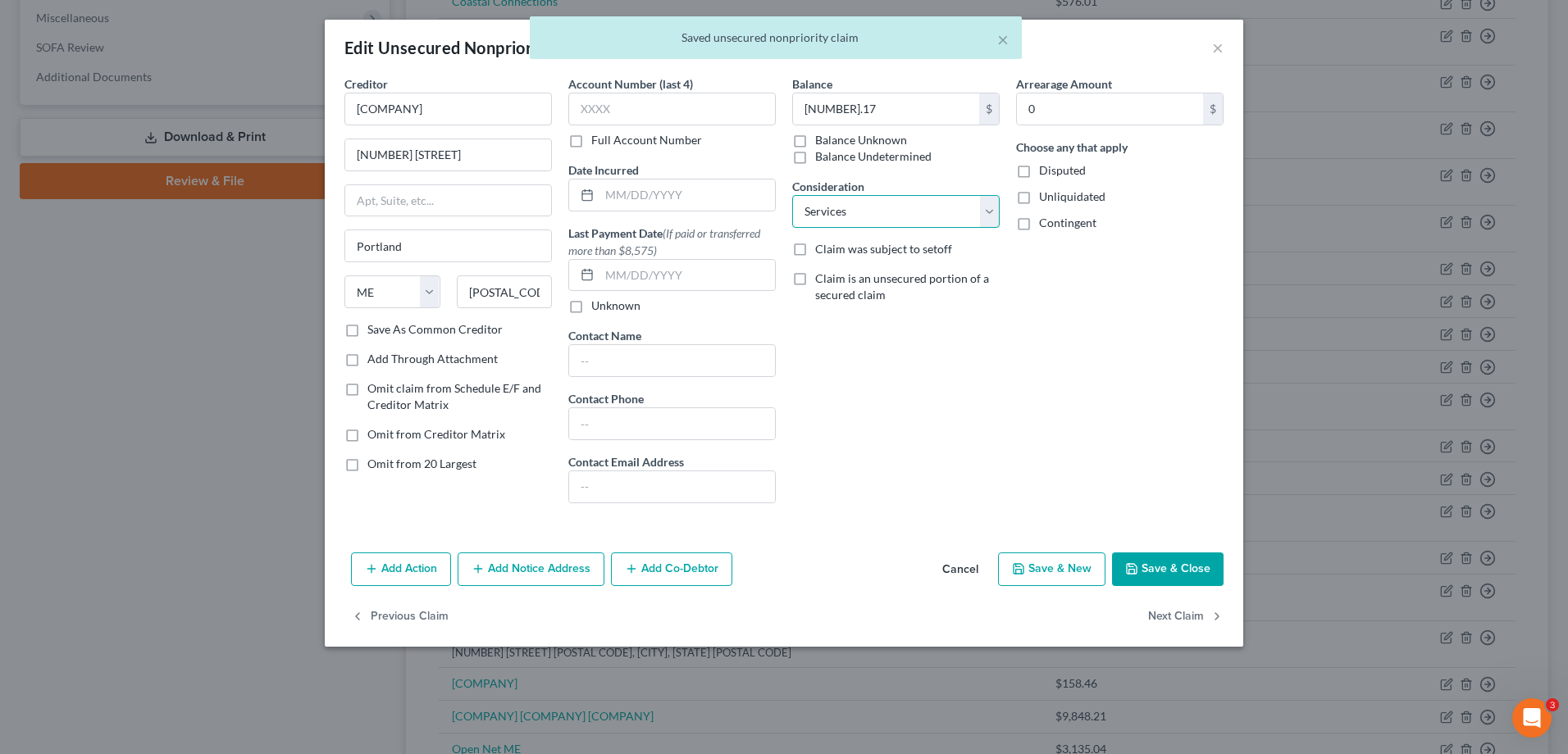 drag, startPoint x: 912, startPoint y: 210, endPoint x: 909, endPoint y: 219, distance: 9.486833 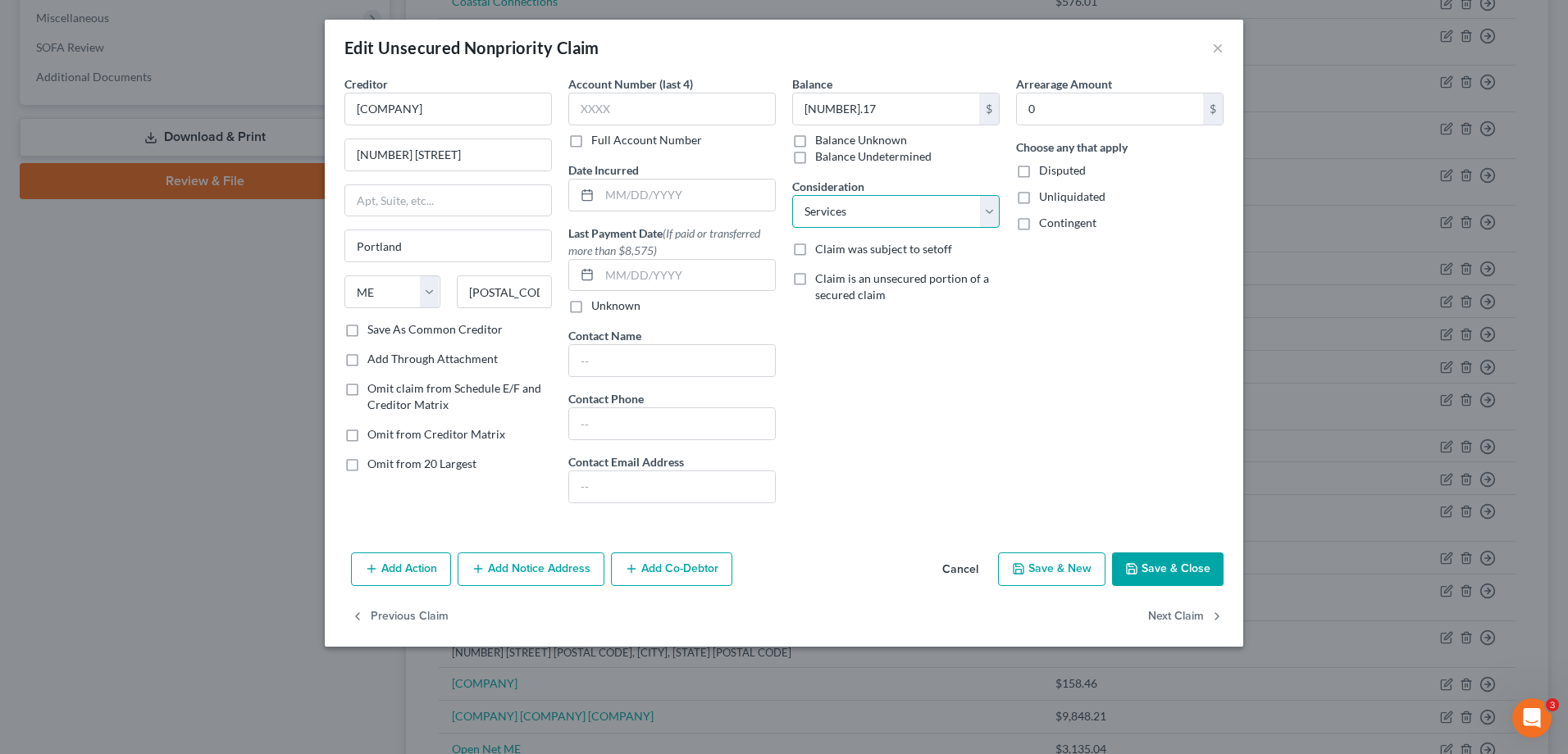 select on "16" 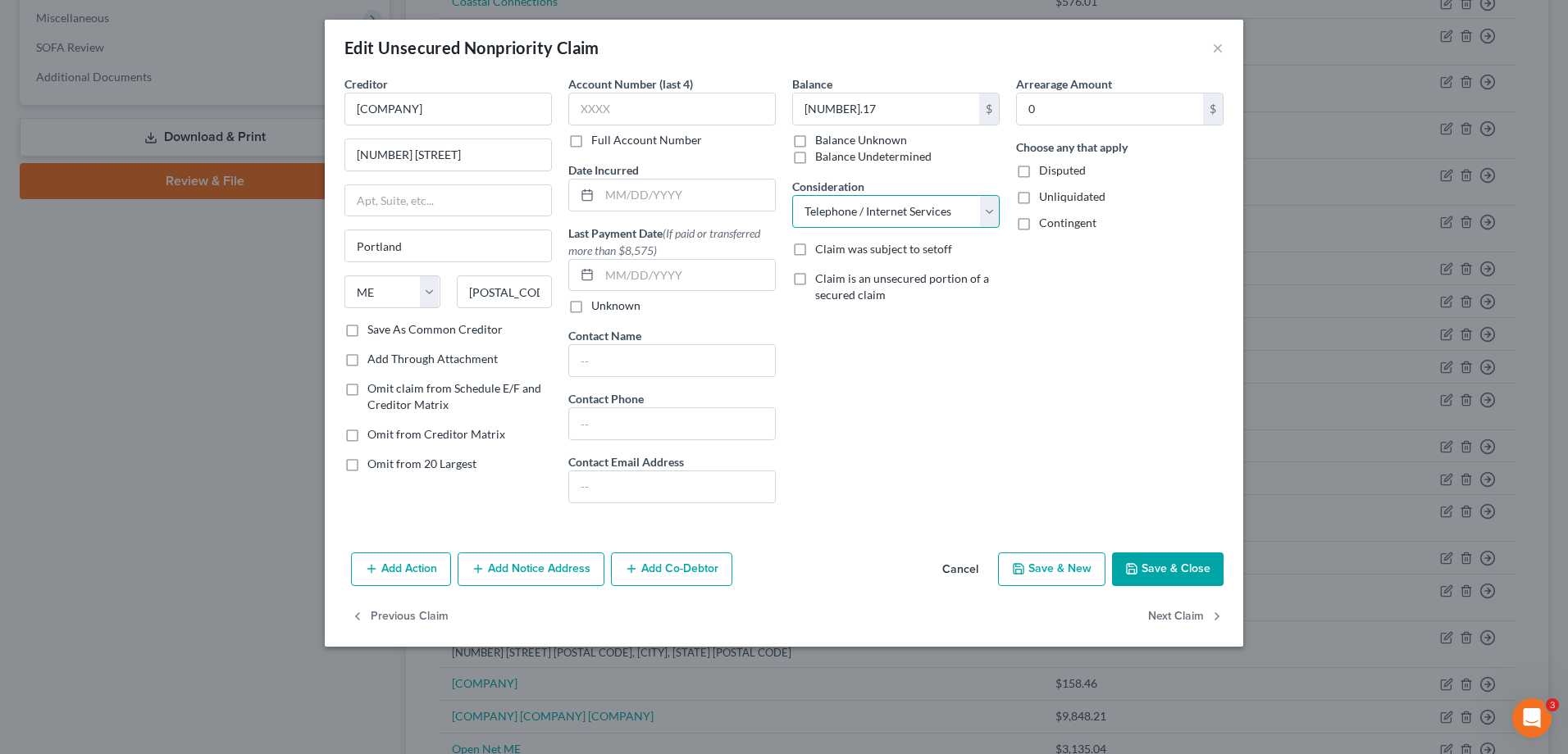 click on "Select Cable / Satellite Services Collection Agency Credit Card Debt Debt Counseling / Attorneys Deficiency Balance Home / Car Repairs Income Taxes Judgment Liens Monies Loaned / Advanced Mortgage Obligation To Pensions Other Overdrawn Bank Account Promised To Help Pay Creditors Services Suppliers Or Vendors Telephone / Internet Services Unsecured Loan Repayments Utility Services" at bounding box center [896, 211] 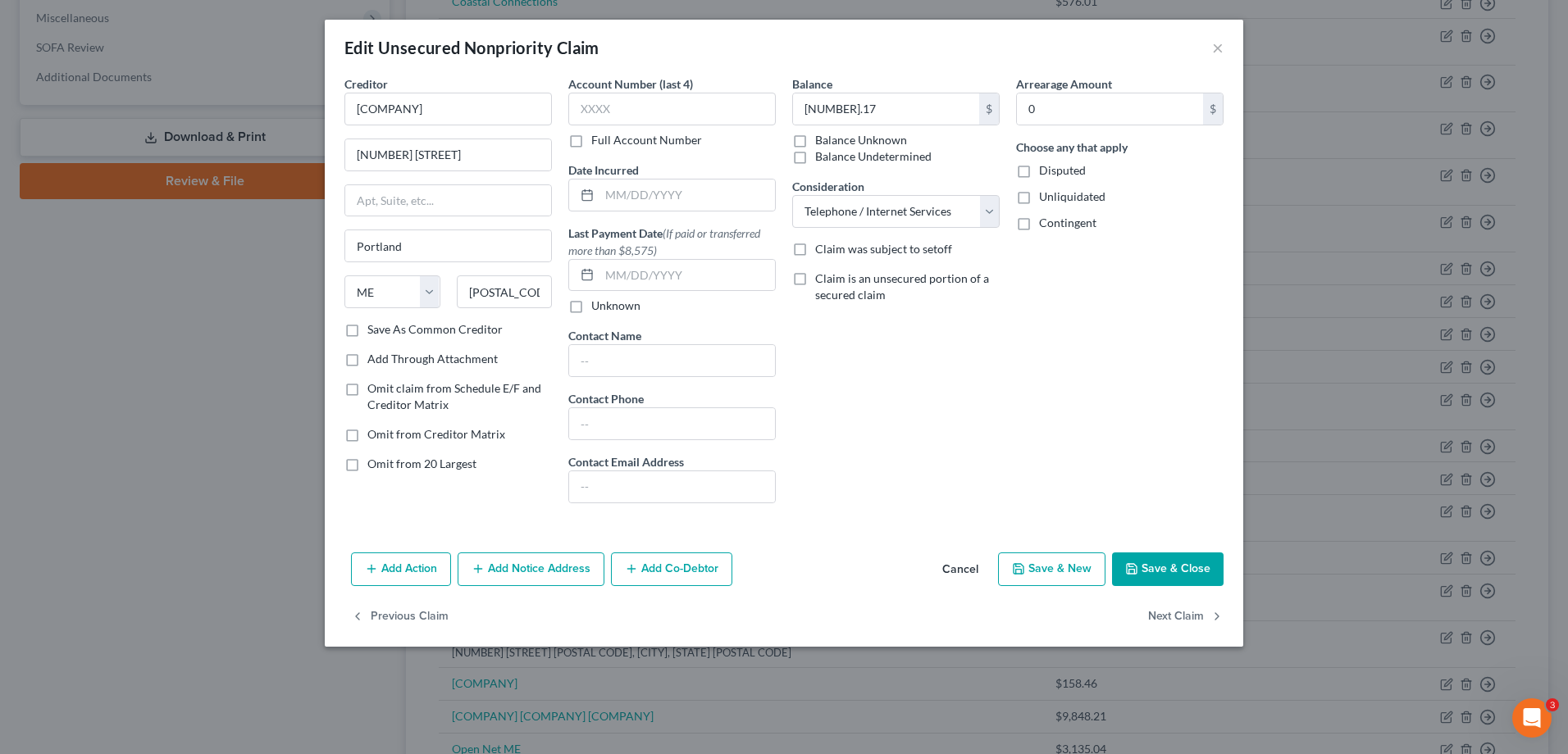 click on "Save & Close" at bounding box center (1168, 570) 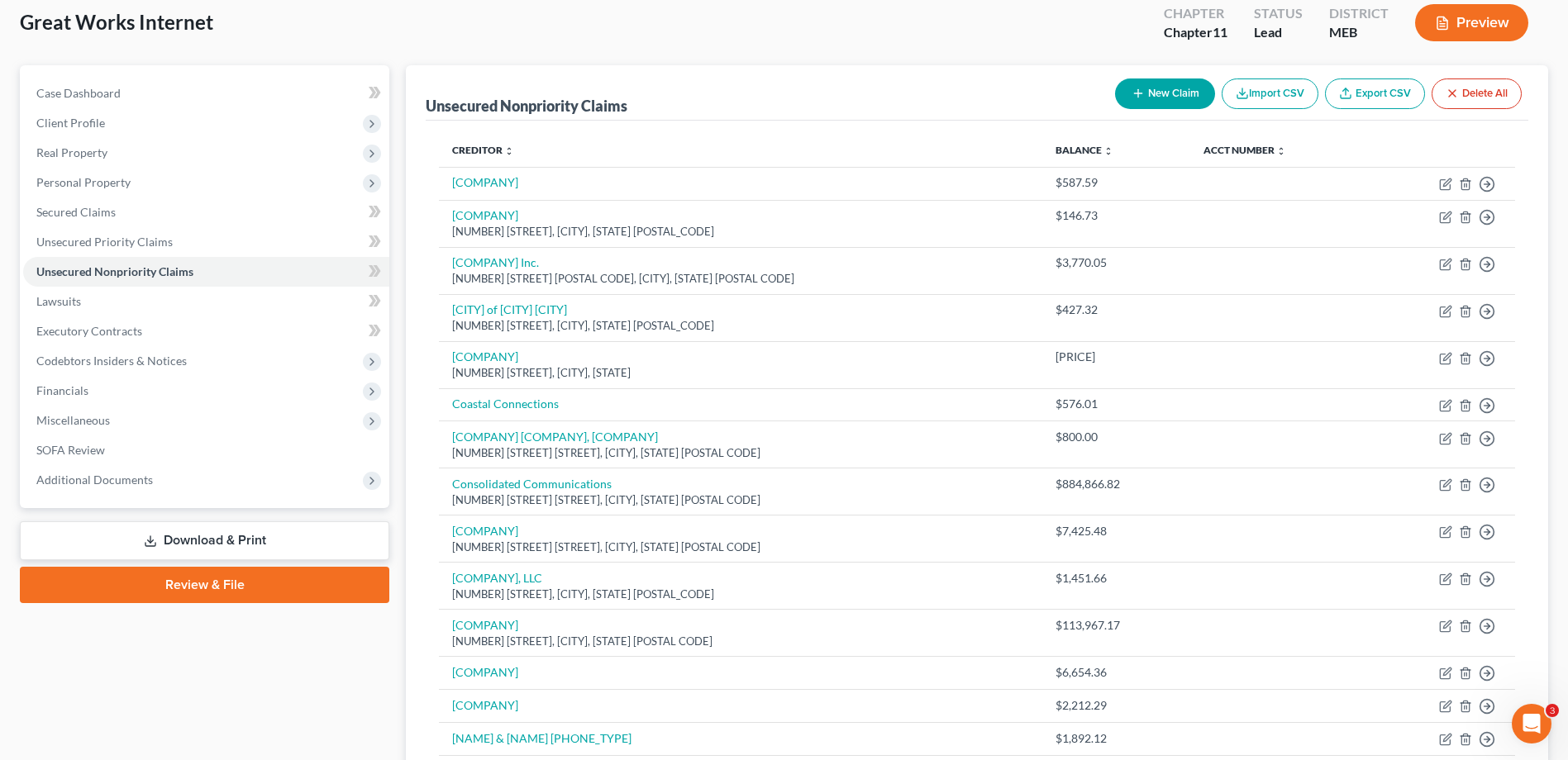 scroll, scrollTop: 0, scrollLeft: 0, axis: both 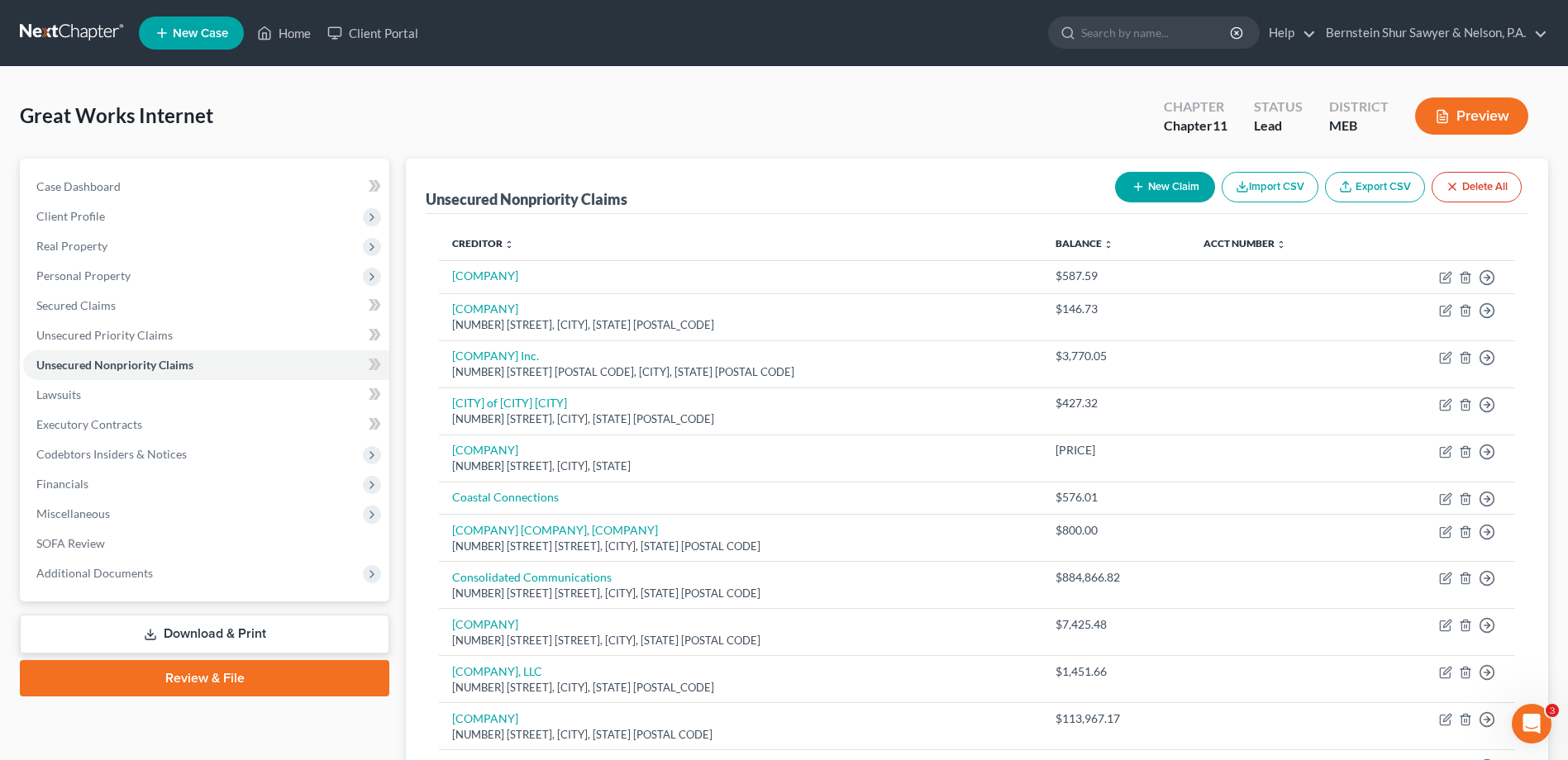 click on "New Claim" at bounding box center (1165, 187) 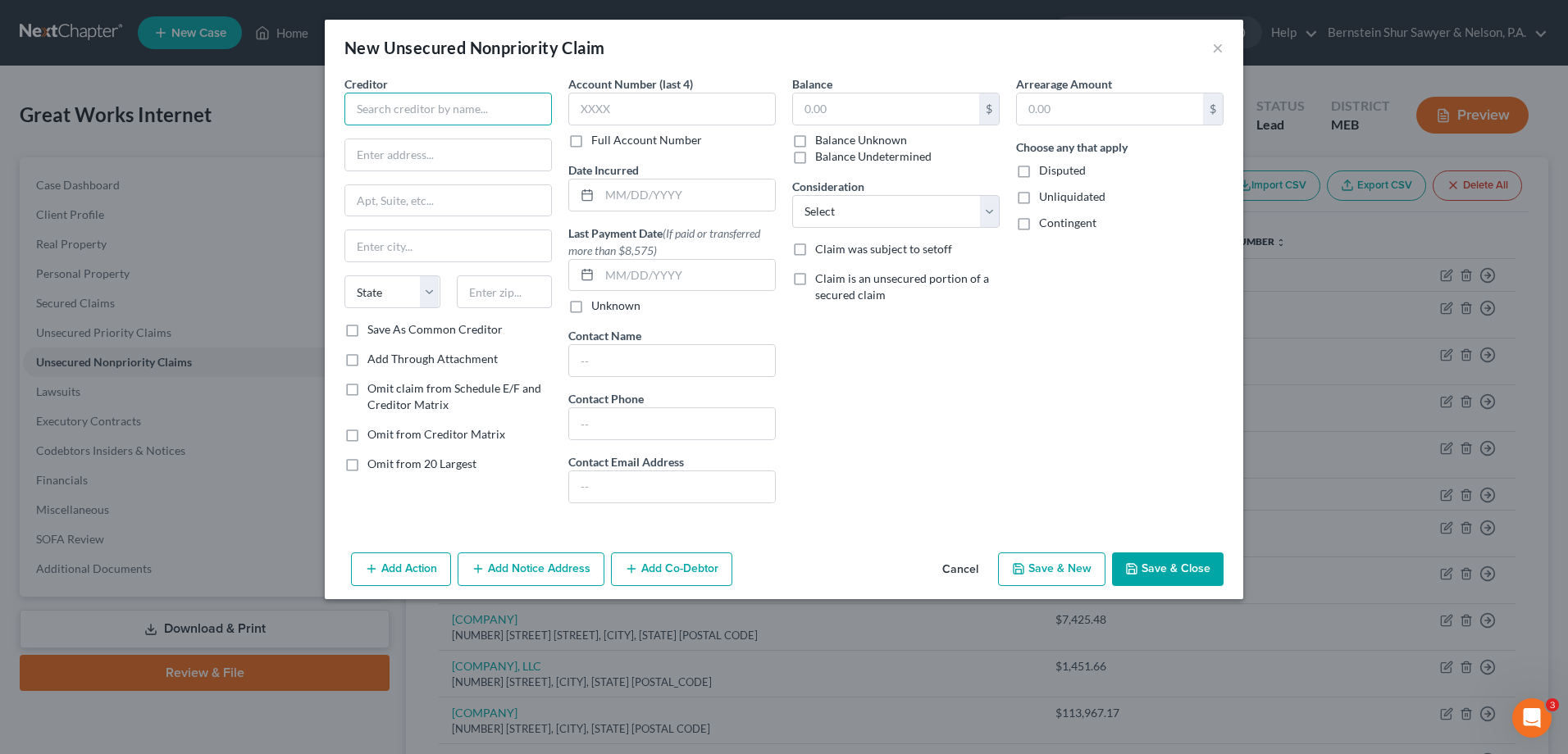 click at bounding box center [448, 109] 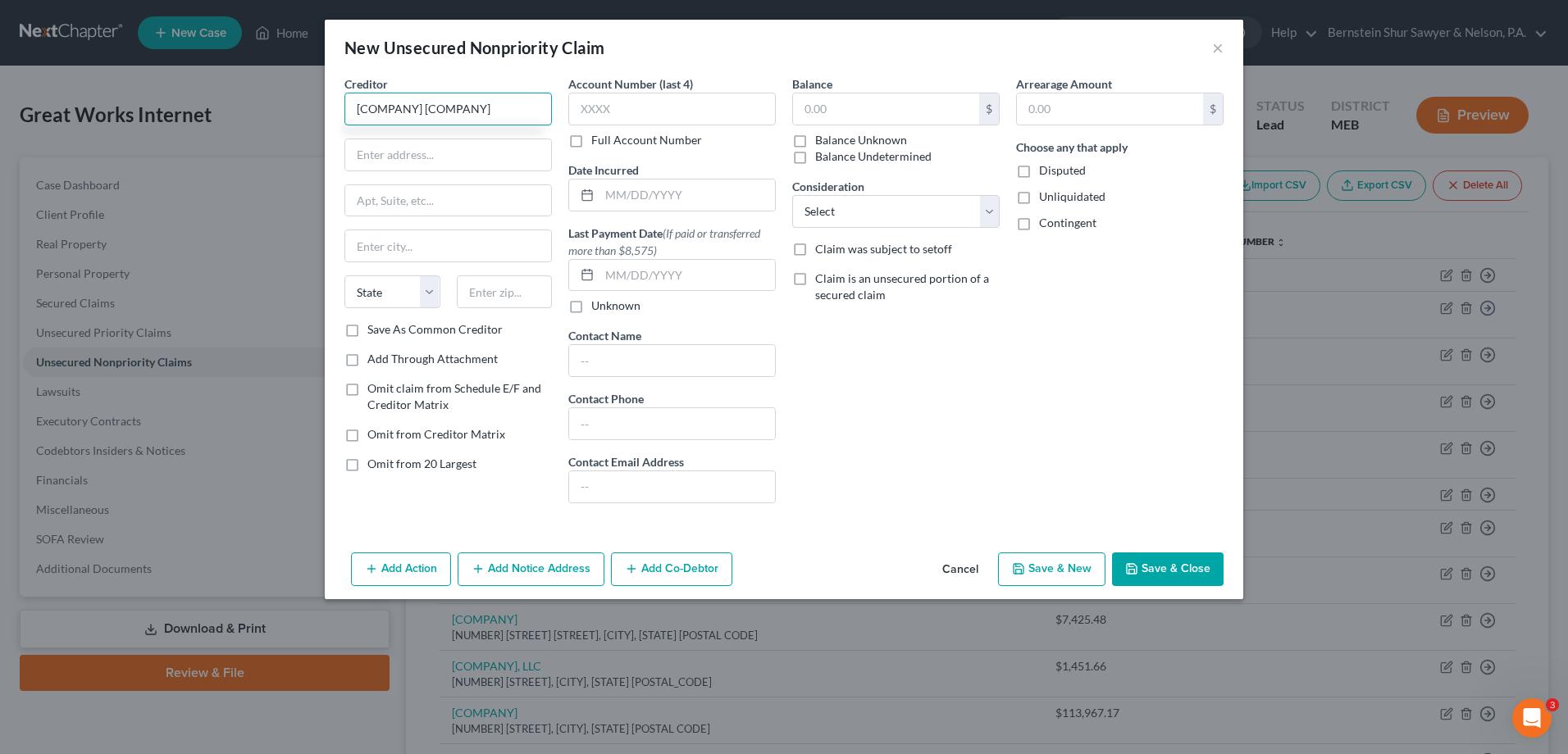 type on "[COMPANY] [COMPANY]" 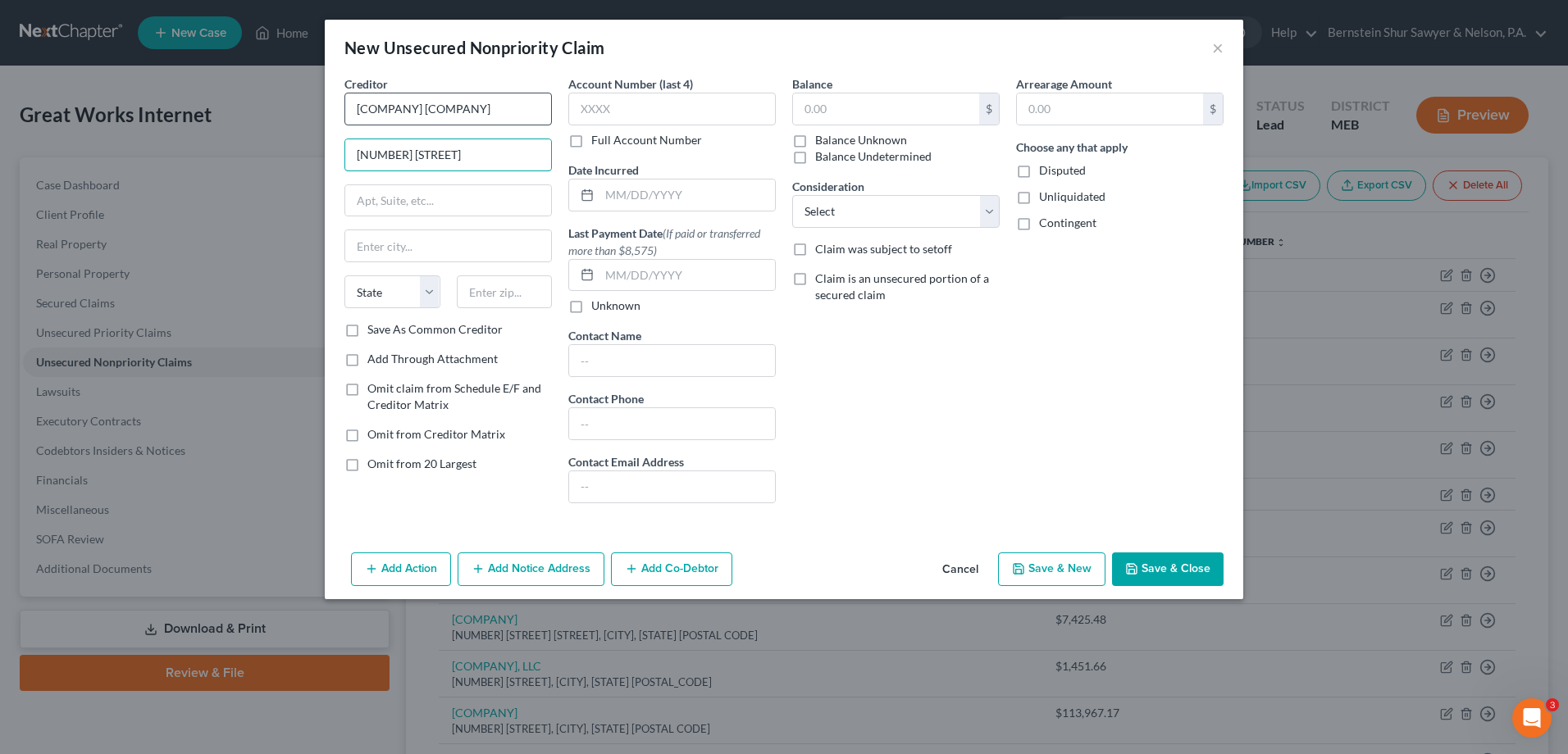 type on "[NUMBER] [STREET]" 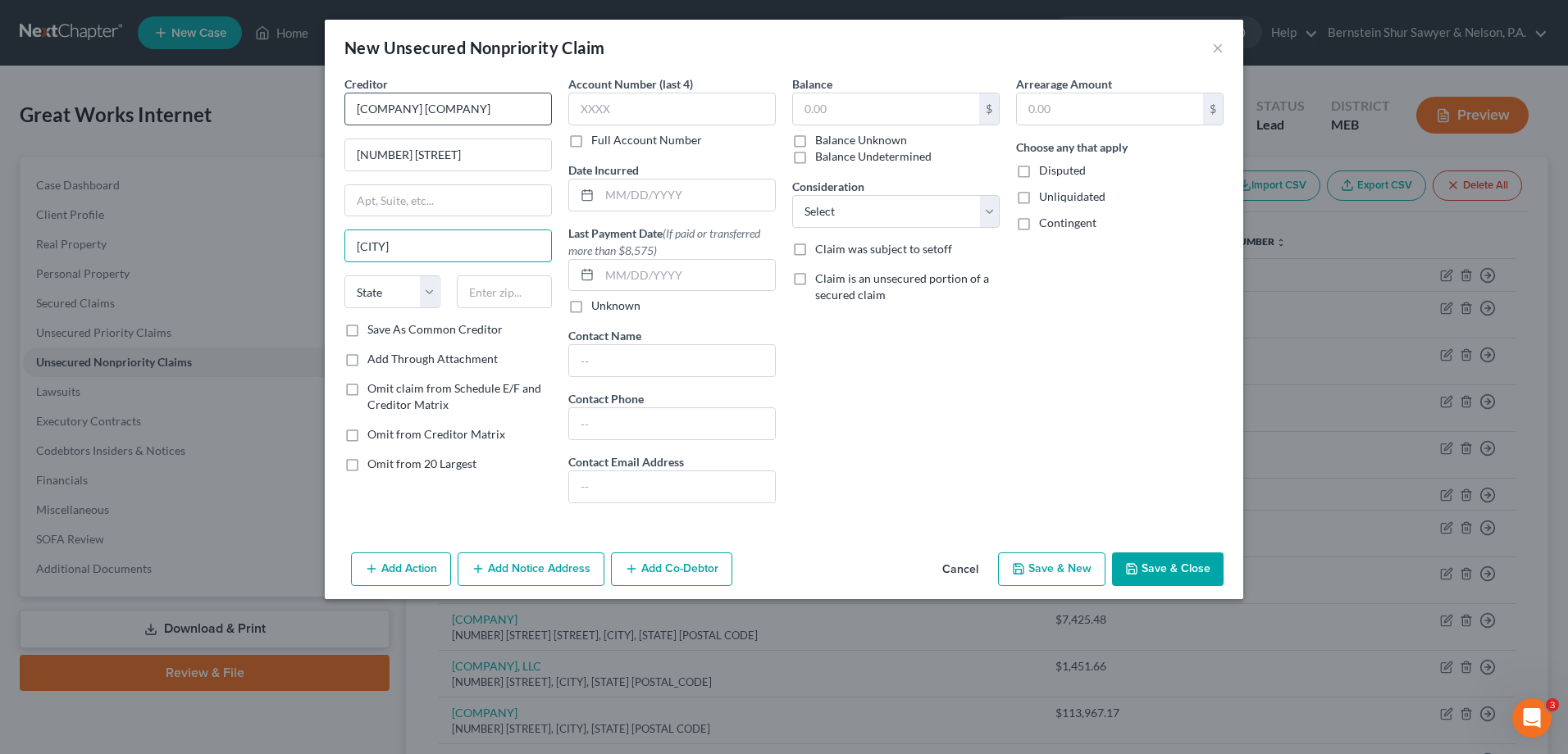 type on "[CITY]" 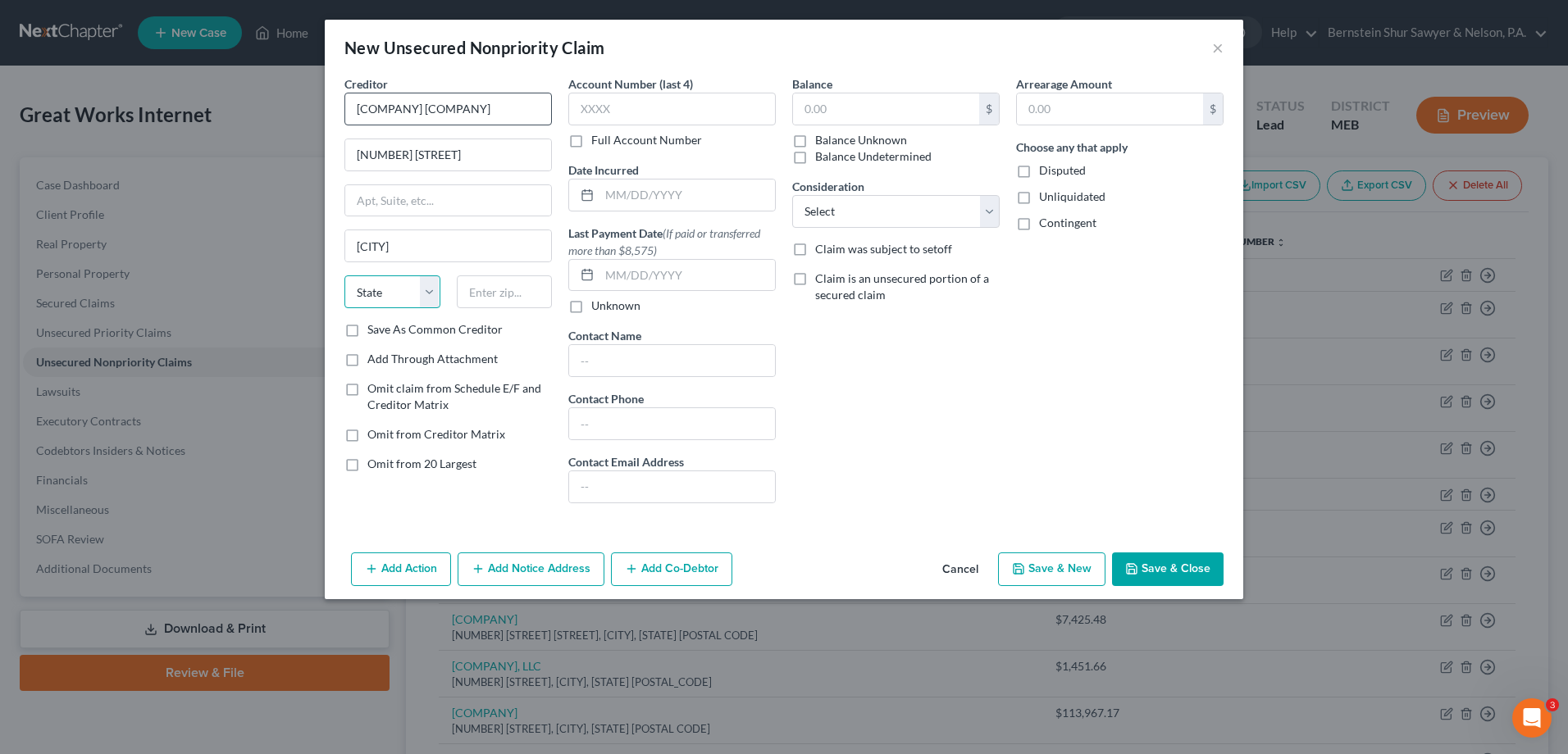 select on "20" 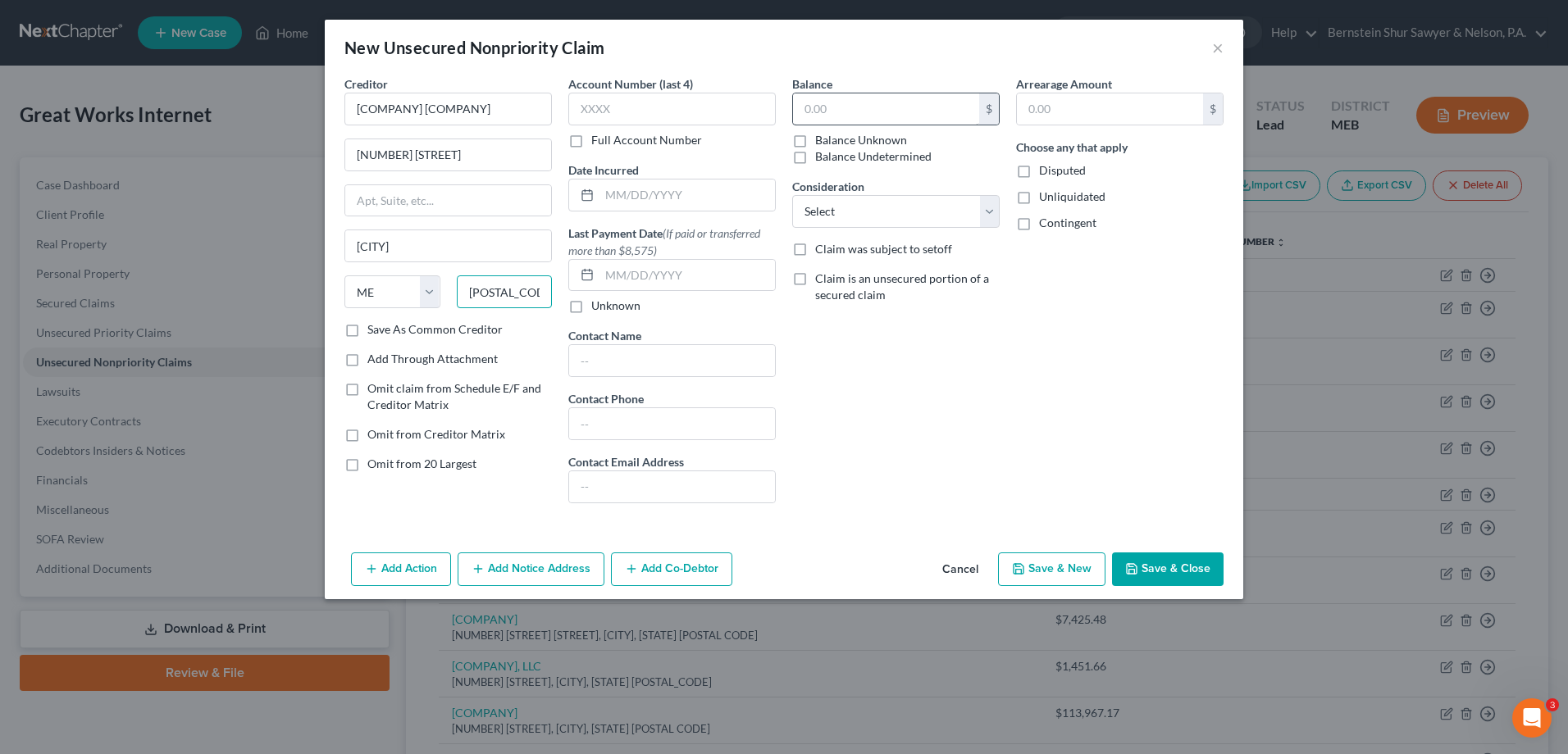 type on "[POSTAL_CODE]" 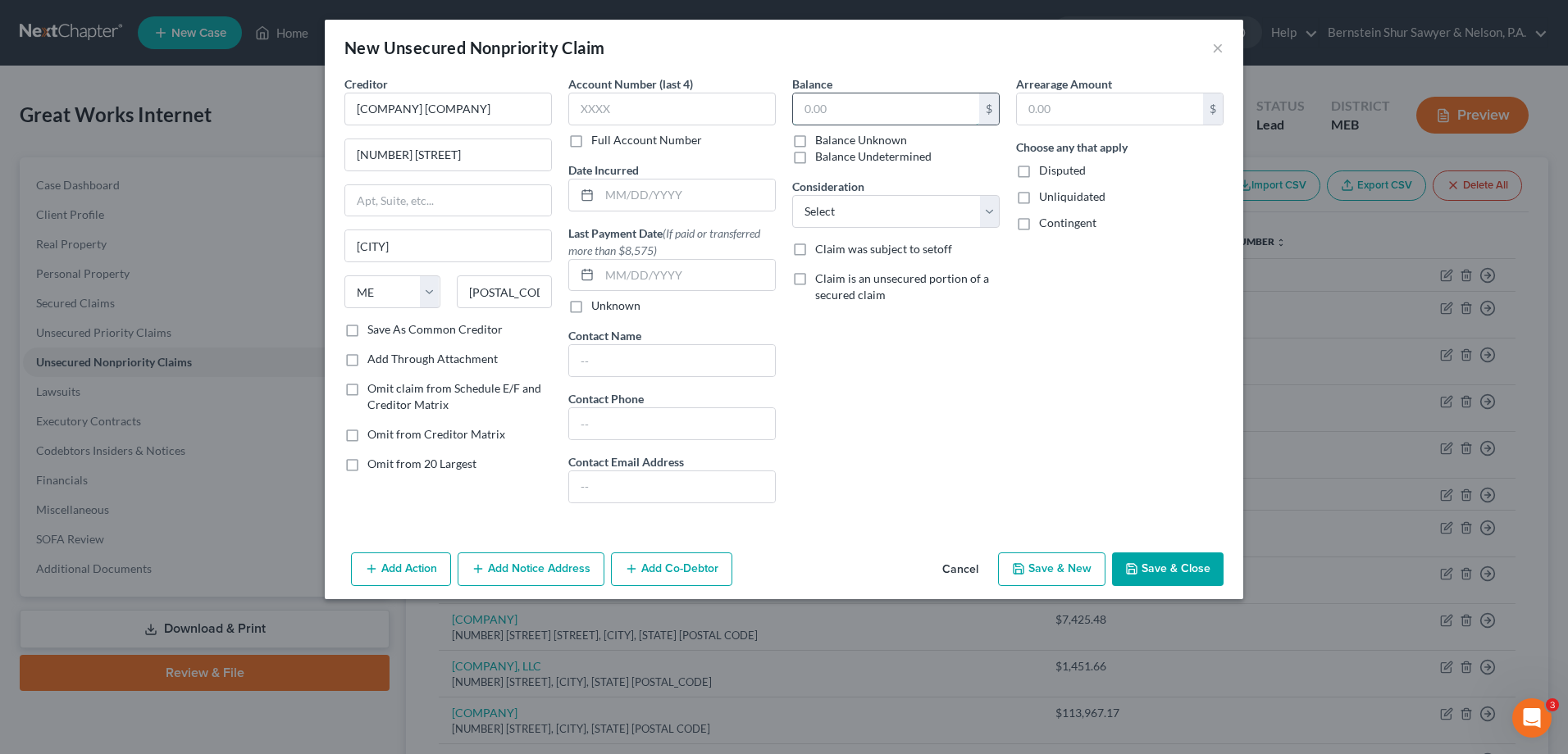 click at bounding box center (886, 109) 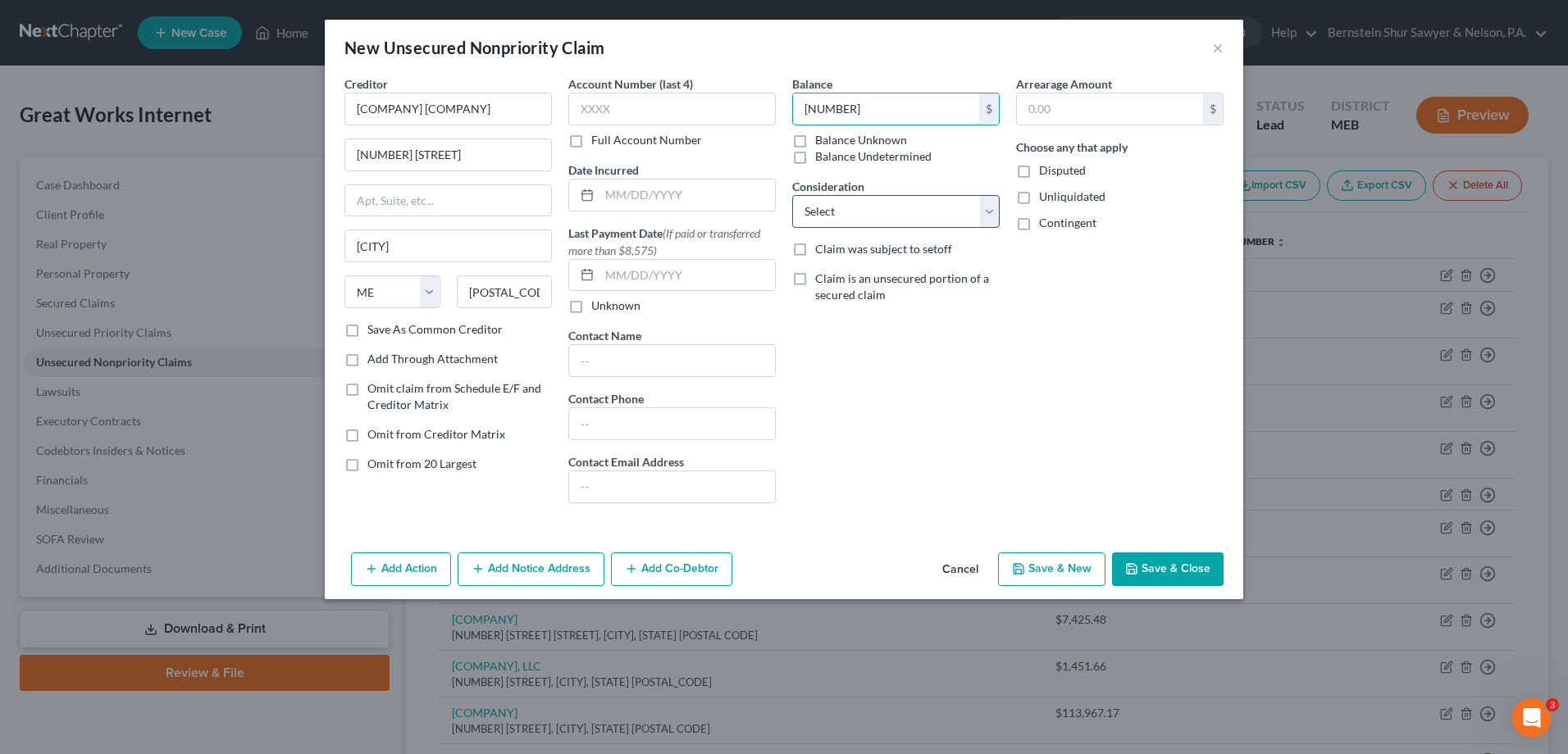 type on "[NUMBER]" 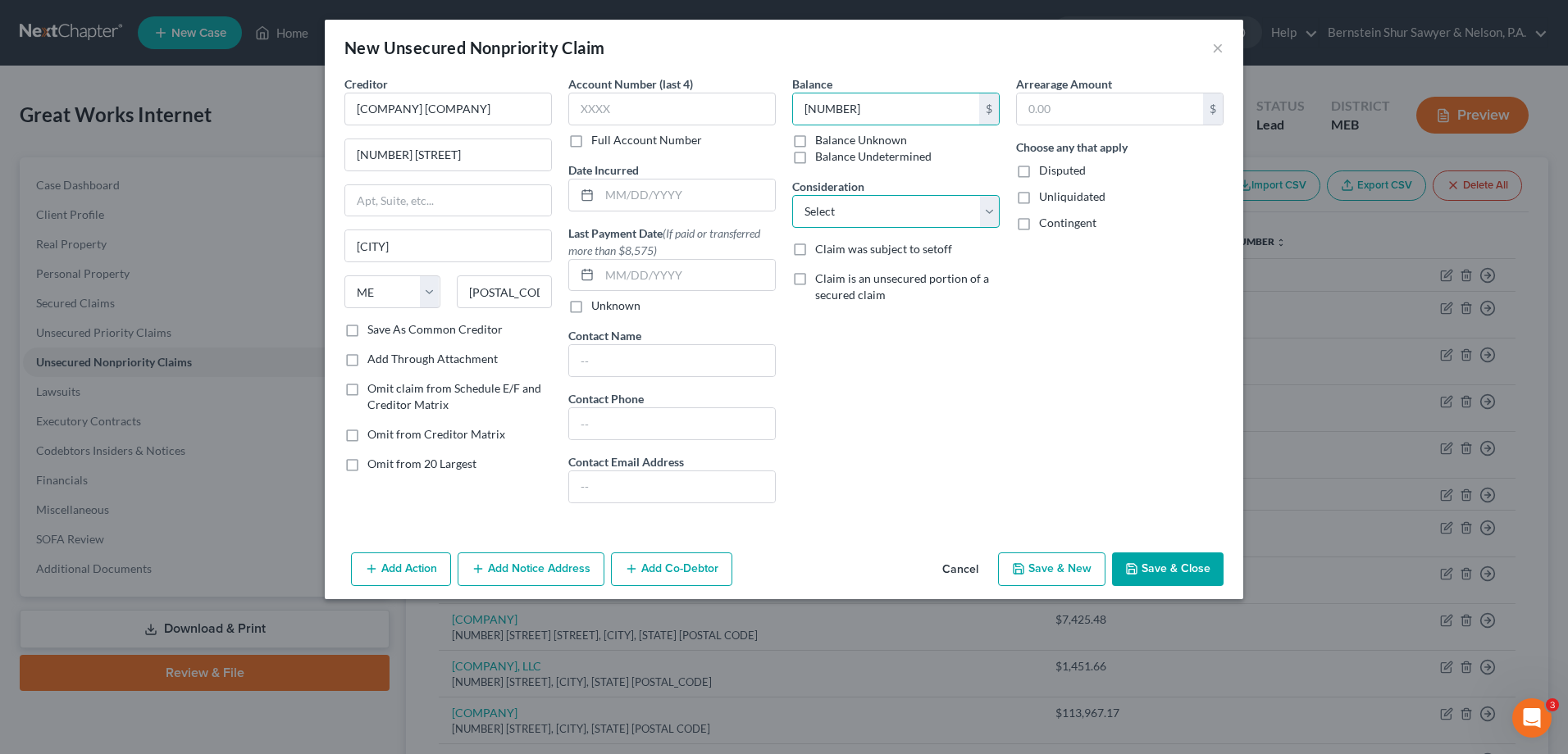 click on "Select Cable / Satellite Services Collection Agency Credit Card Debt Debt Counseling / Attorneys Deficiency Balance Home / Car Repairs Income Taxes Judgment Liens Monies Loaned / Advanced Mortgage Obligation To Pensions Other Overdrawn Bank Account Promised To Help Pay Creditors Services Suppliers Or Vendors Telephone / Internet Services Unsecured Loan Repayments Utility Services" at bounding box center [896, 211] 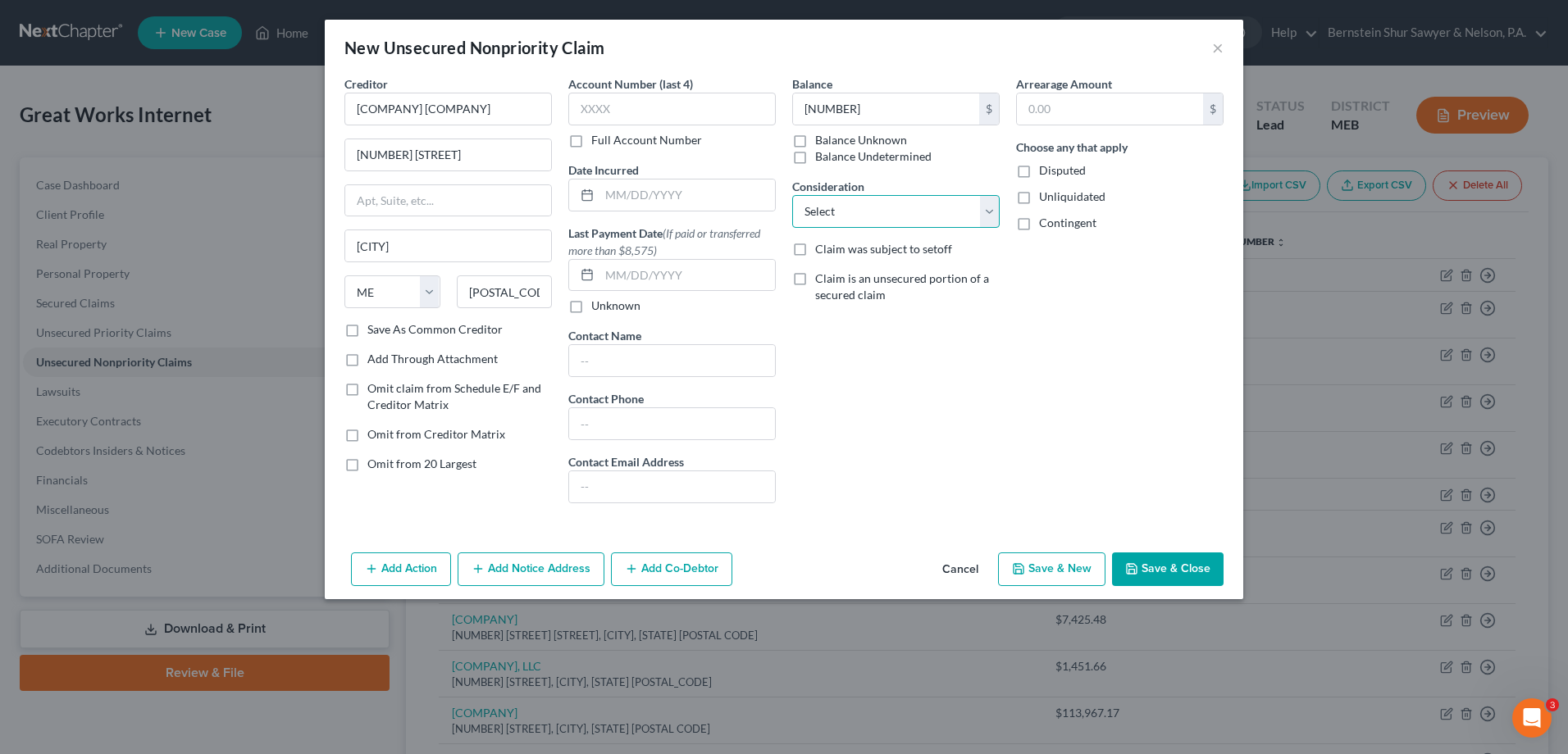 select on "16" 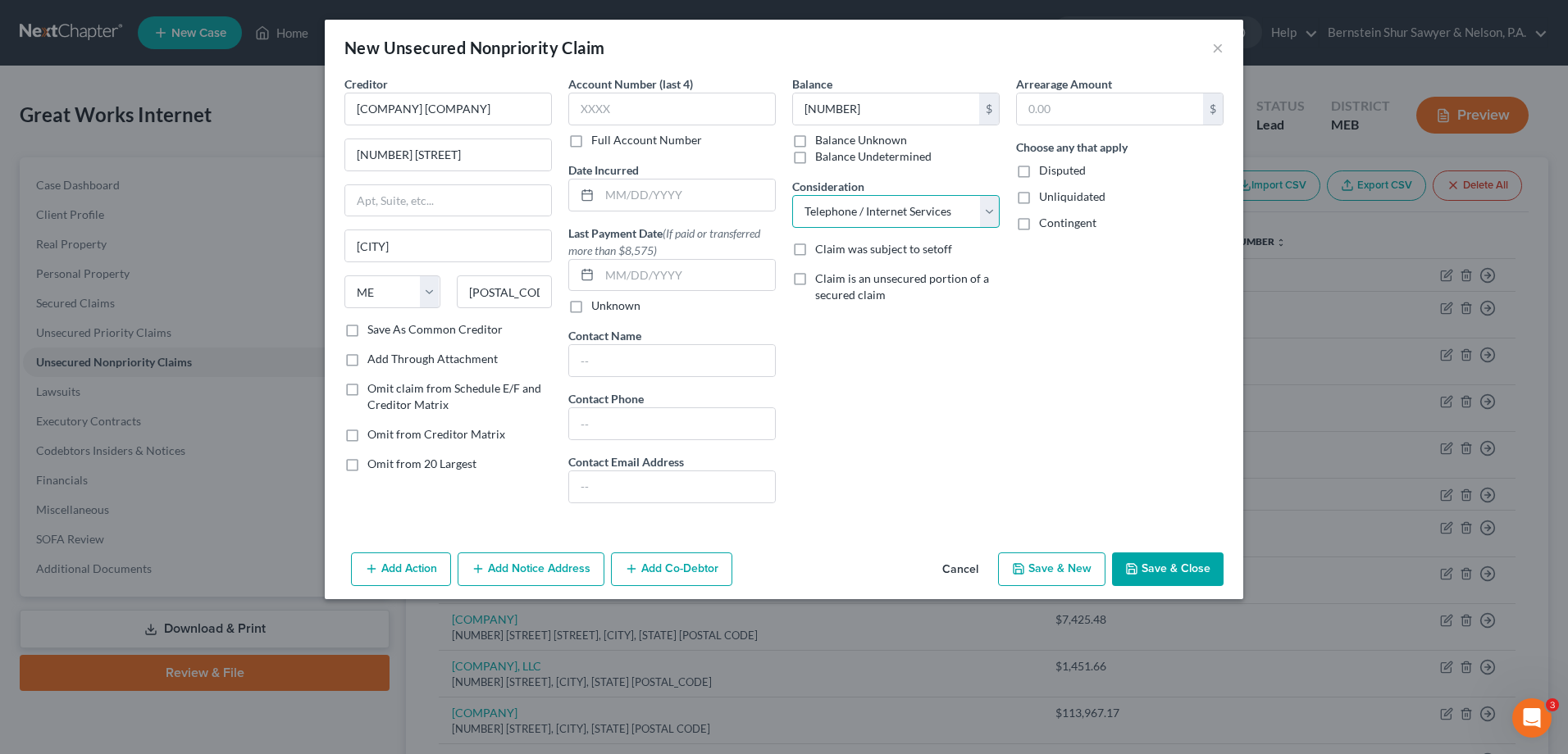 click on "Select Cable / Satellite Services Collection Agency Credit Card Debt Debt Counseling / Attorneys Deficiency Balance Home / Car Repairs Income Taxes Judgment Liens Monies Loaned / Advanced Mortgage Obligation To Pensions Other Overdrawn Bank Account Promised To Help Pay Creditors Services Suppliers Or Vendors Telephone / Internet Services Unsecured Loan Repayments Utility Services" at bounding box center [896, 211] 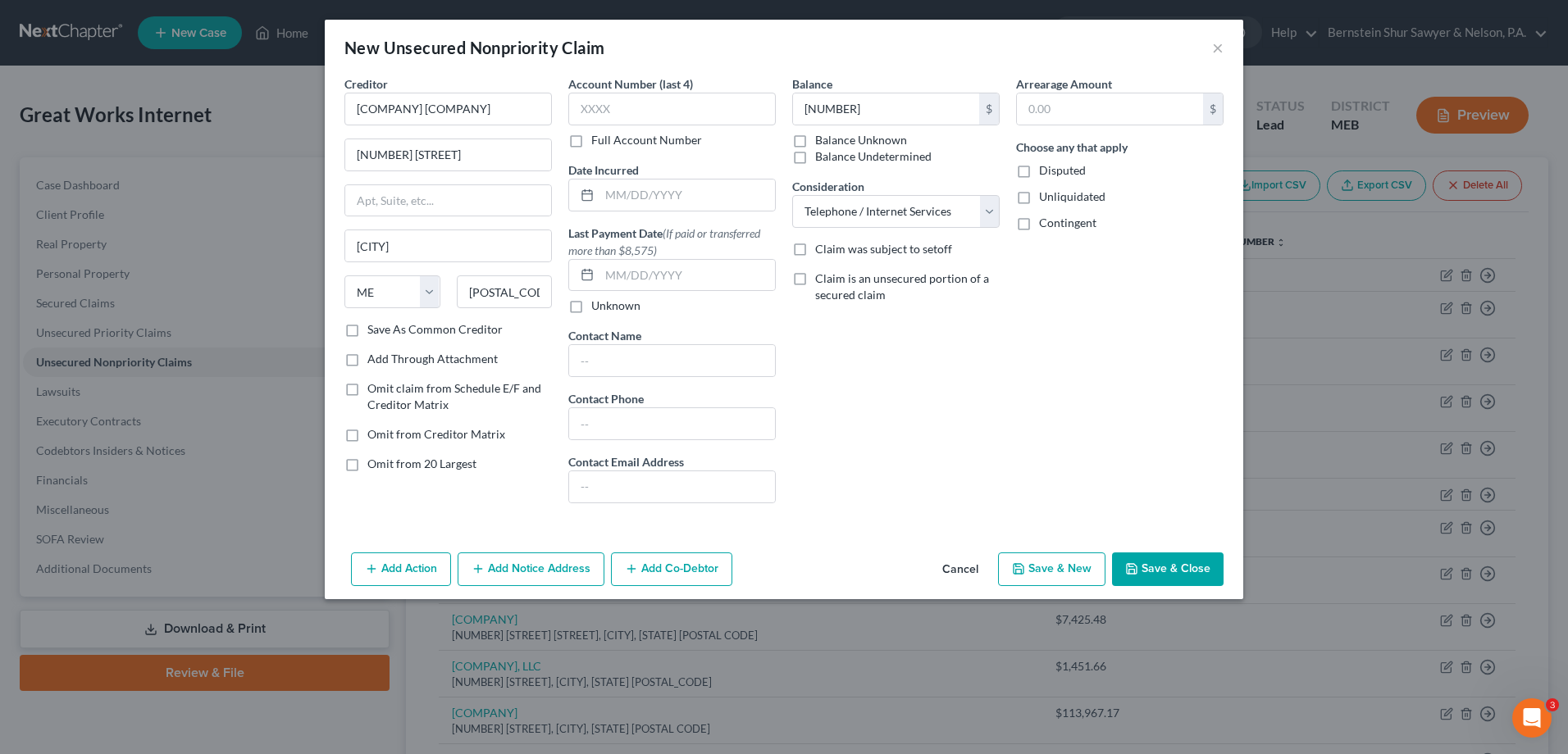 click on "Save & Close" at bounding box center (1168, 570) 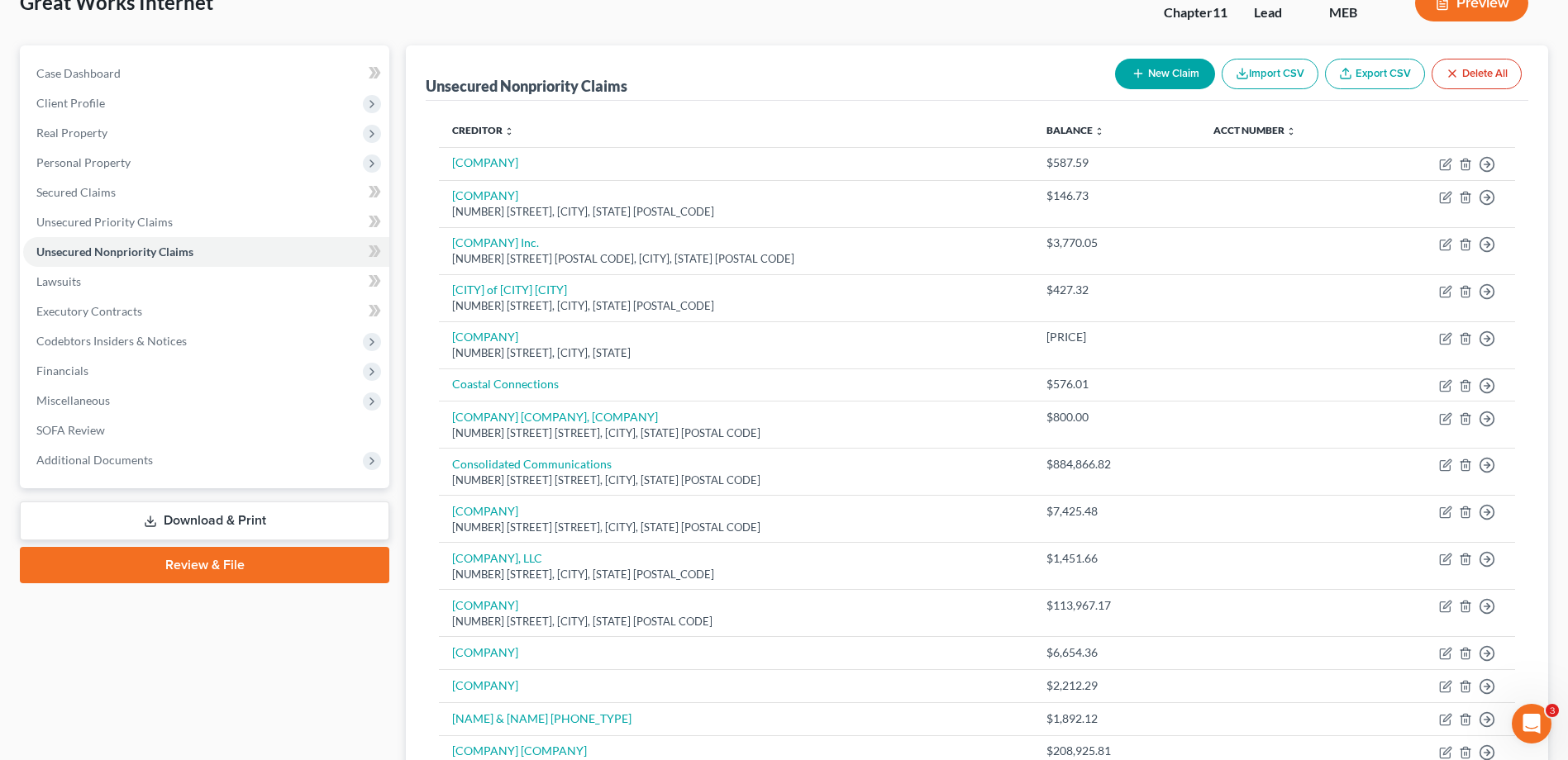 scroll, scrollTop: 0, scrollLeft: 0, axis: both 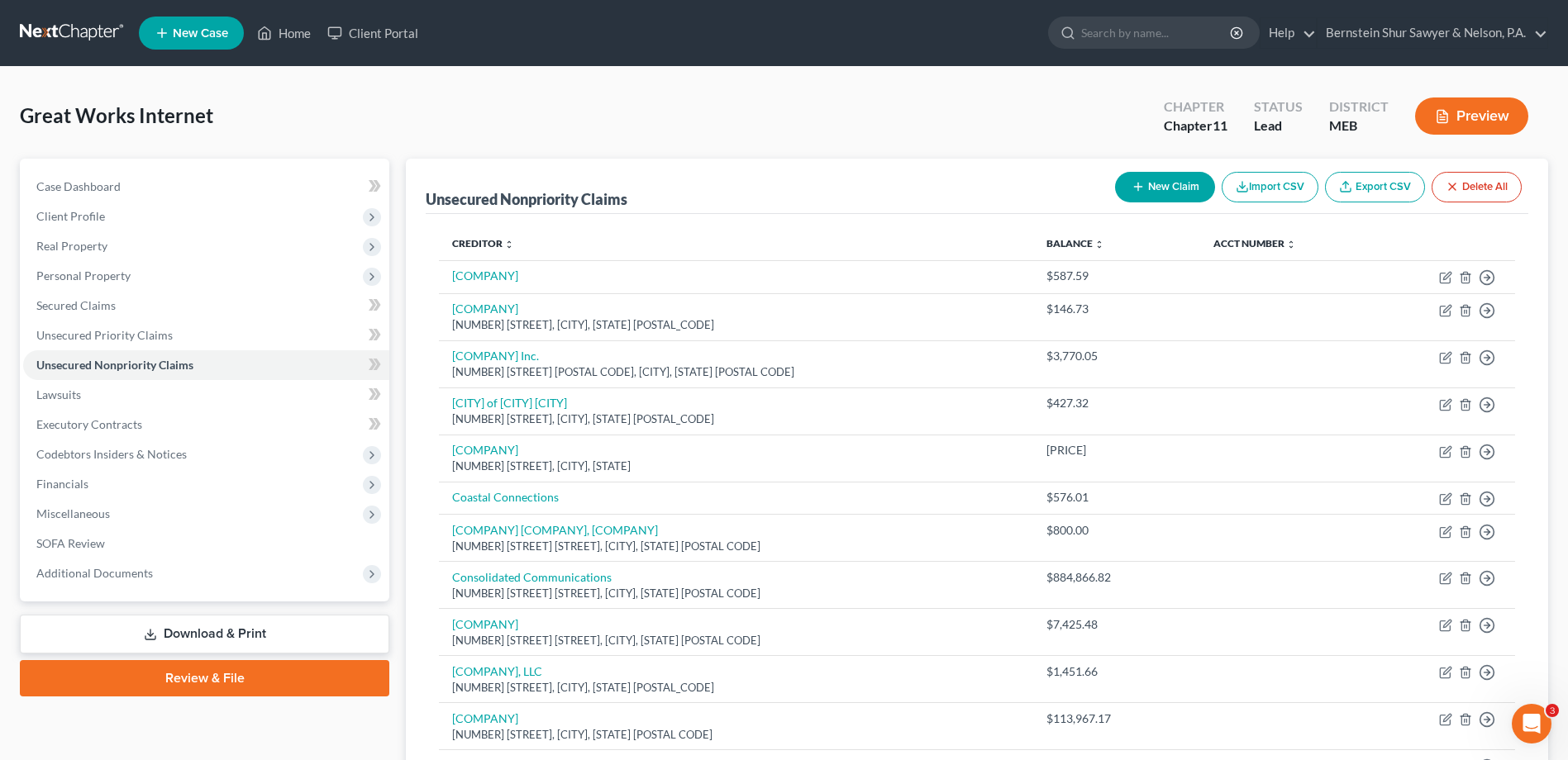 click on "New Claim" at bounding box center (1165, 187) 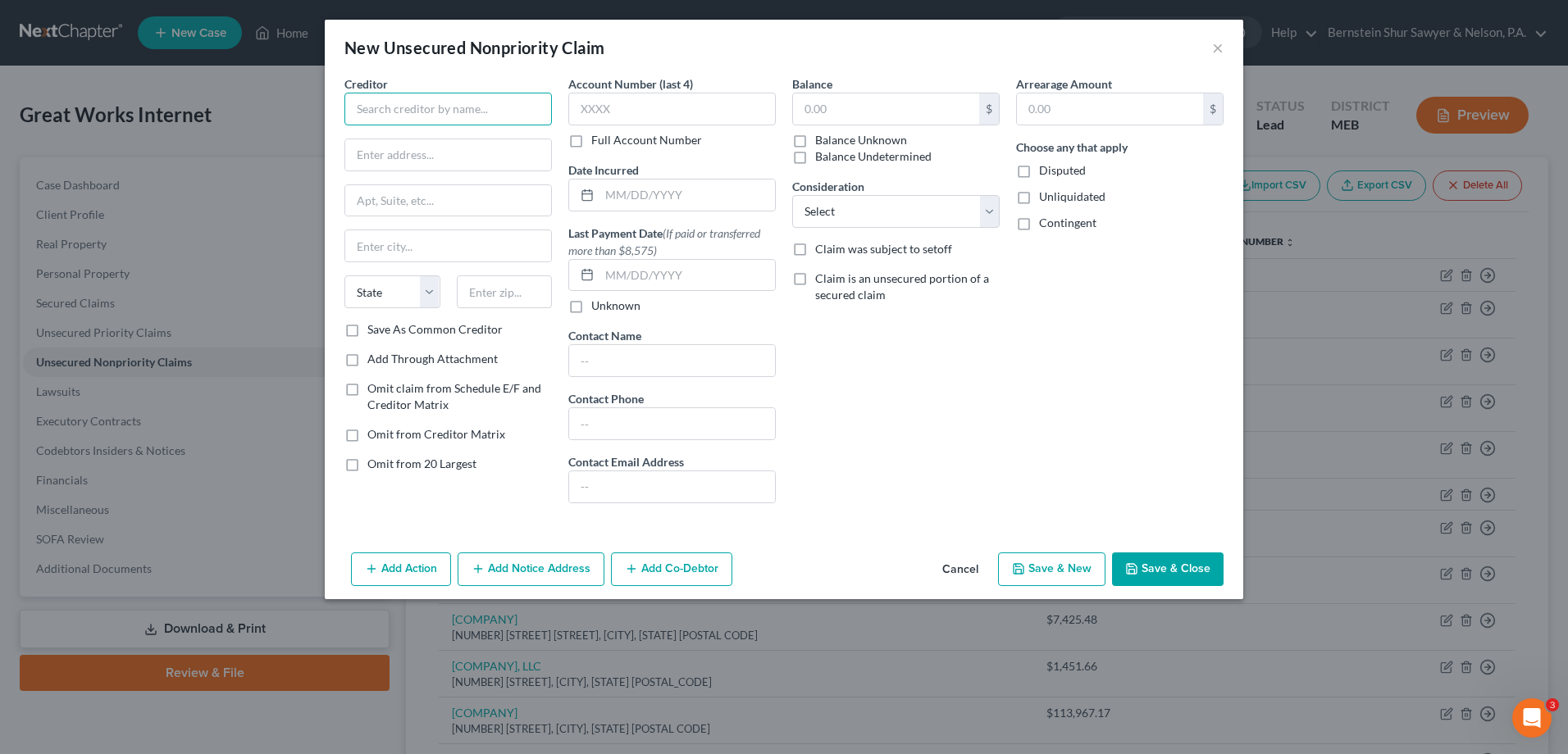 click at bounding box center (448, 109) 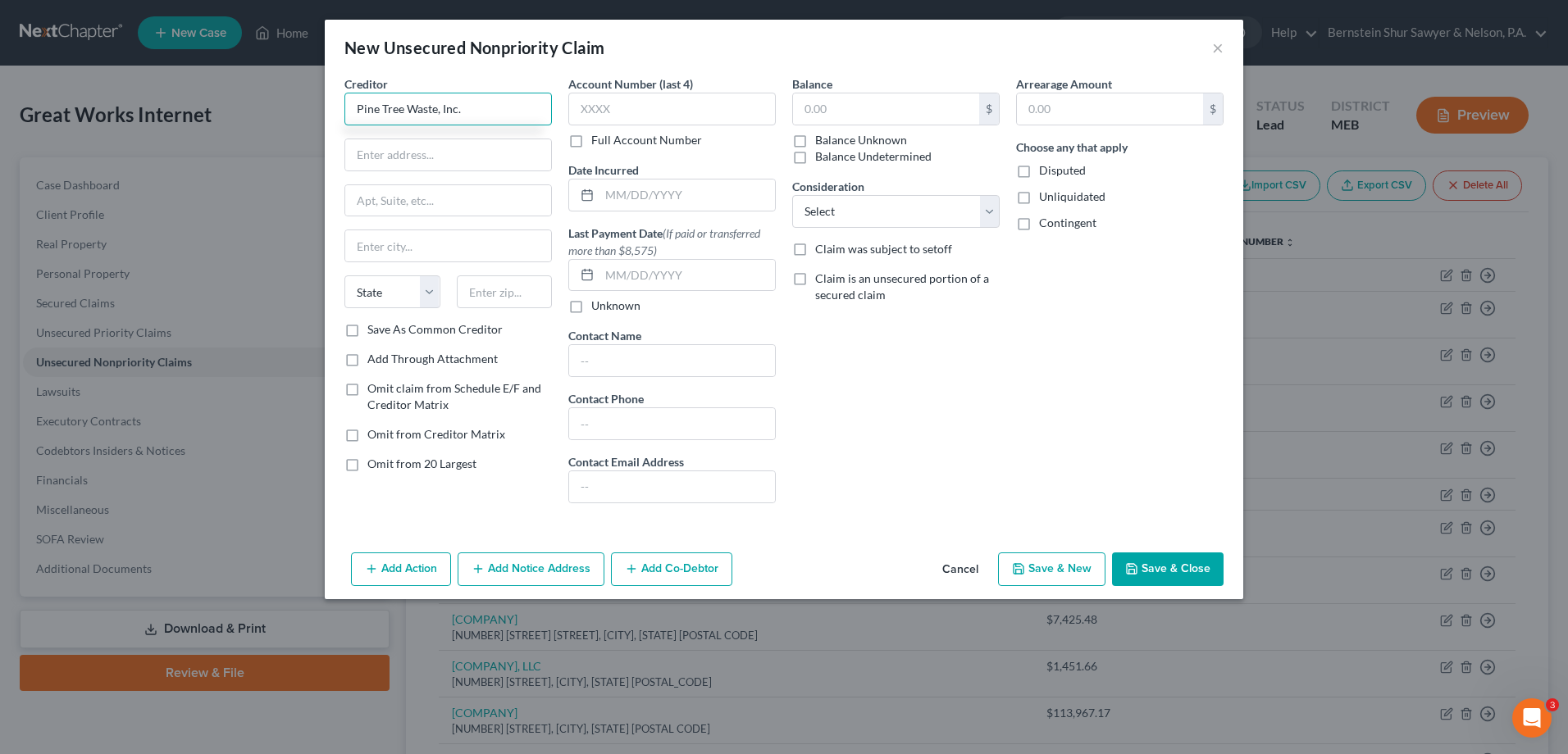 type on "Pine Tree Waste, Inc." 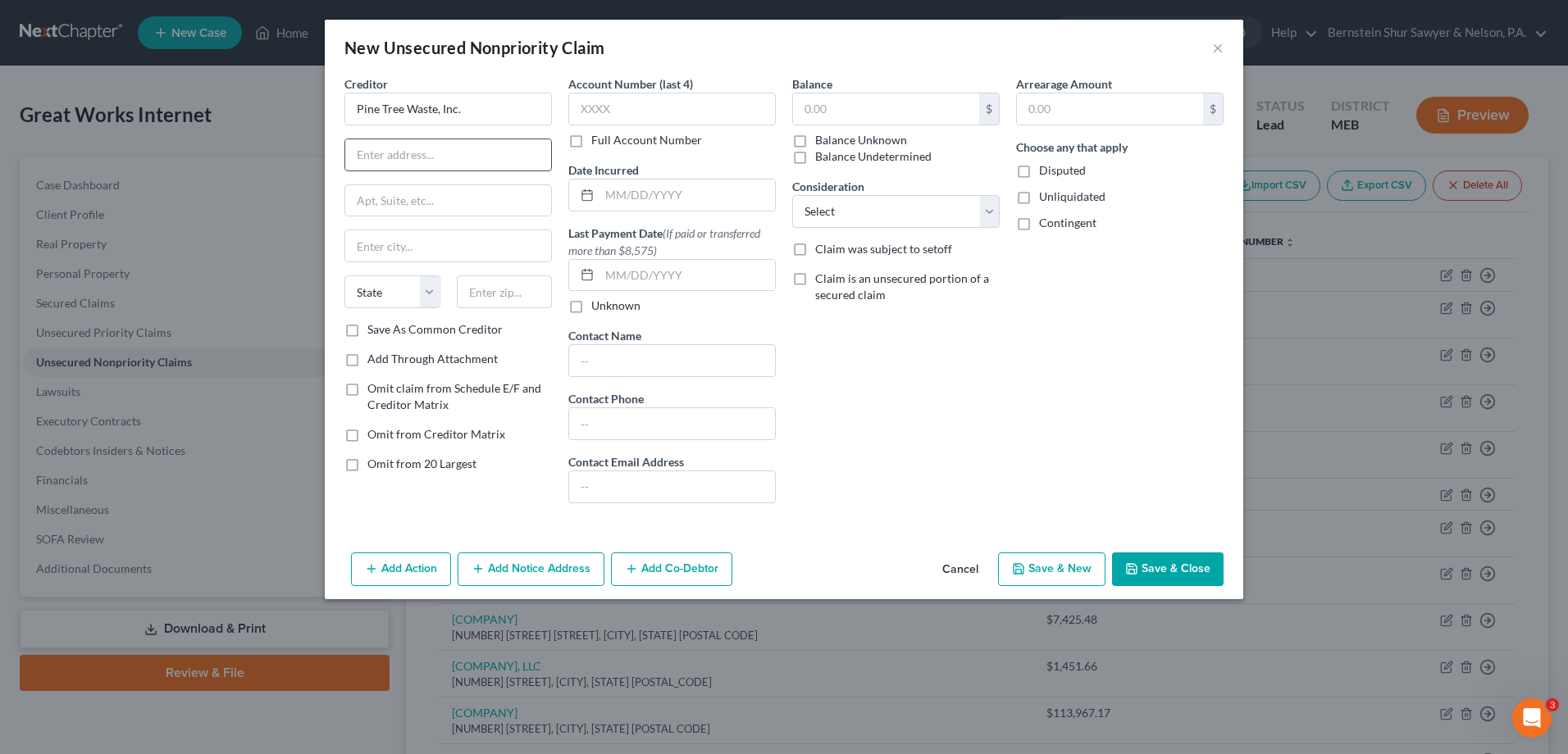 click at bounding box center (448, 155) 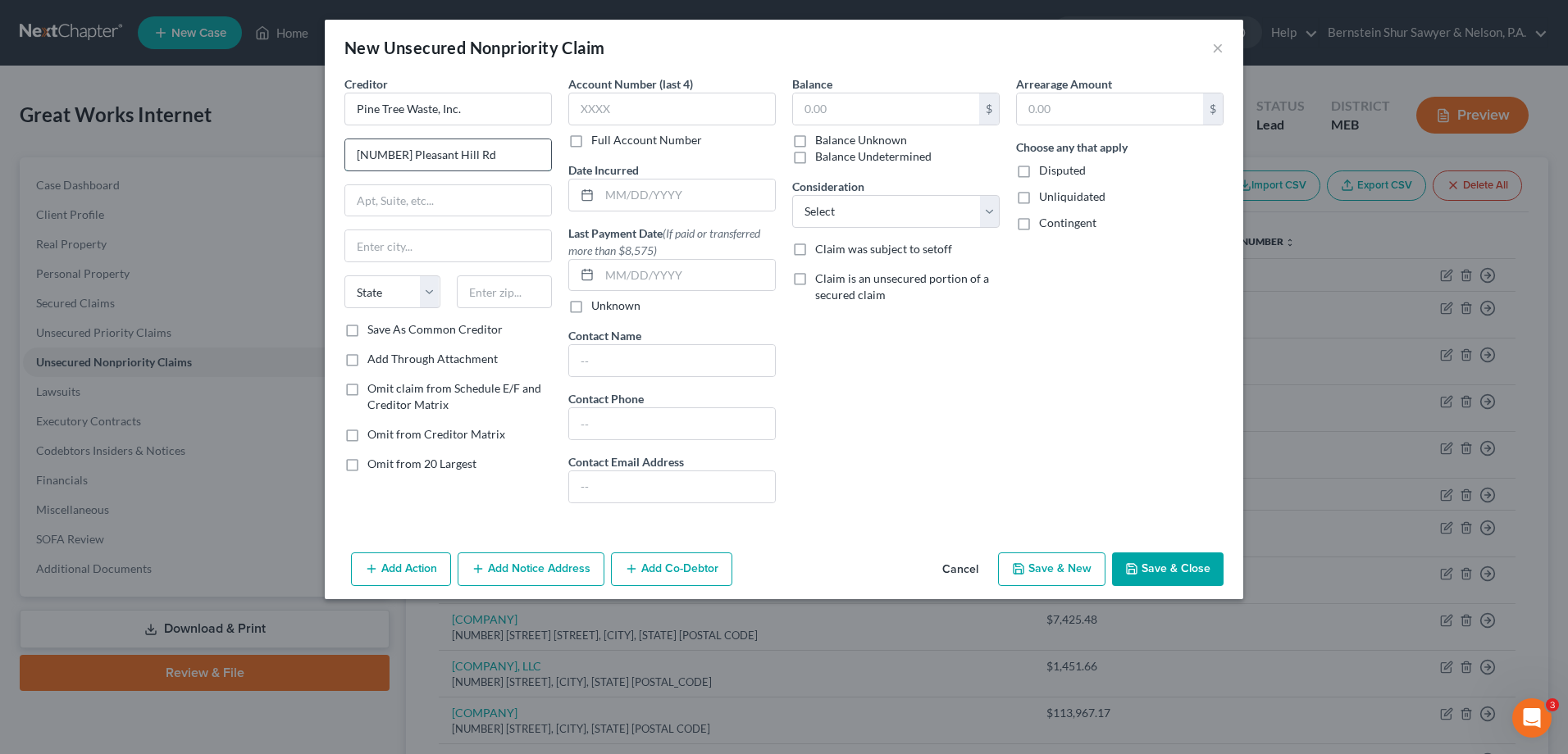 type on "[NUMBER] Pleasant Hill Rd" 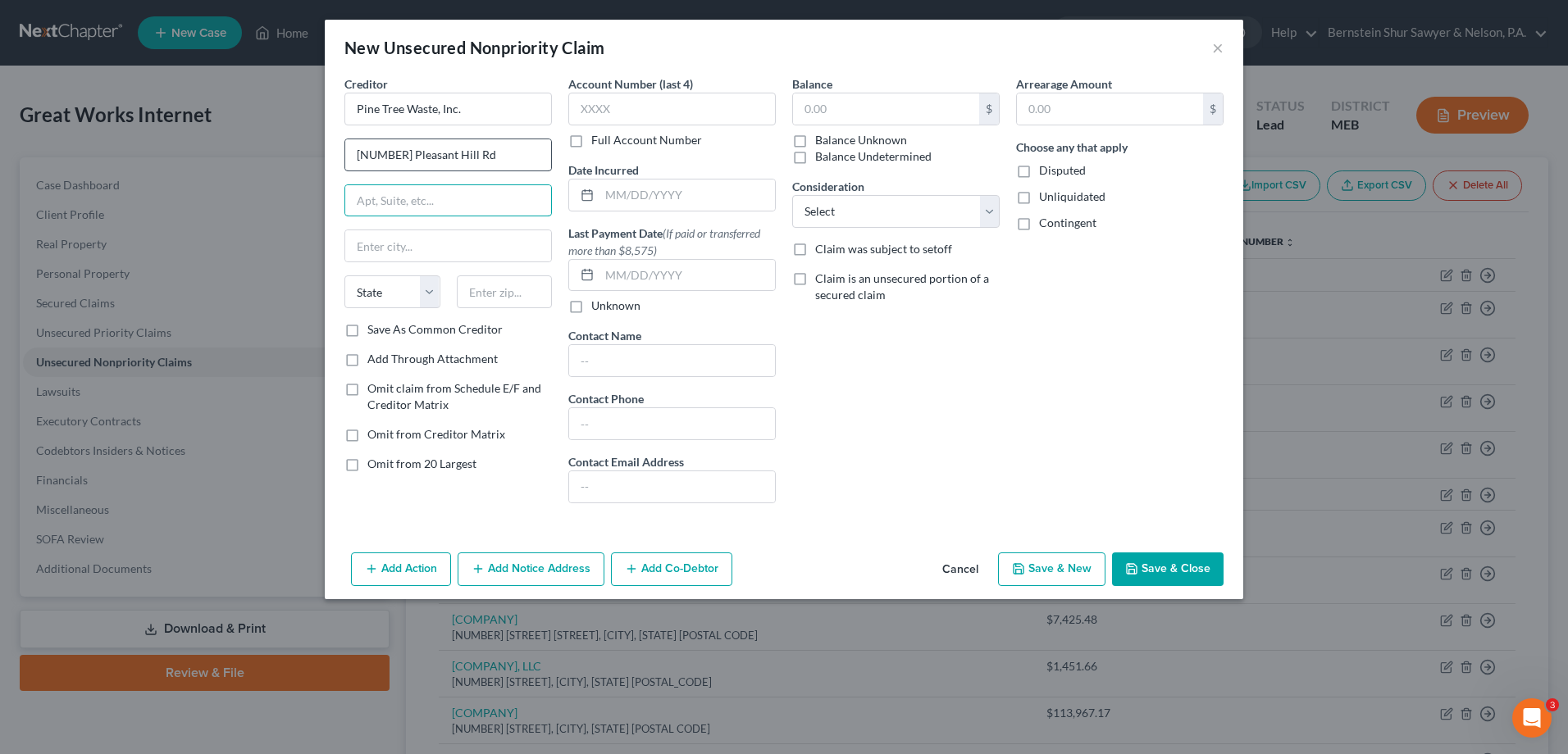 type on "S" 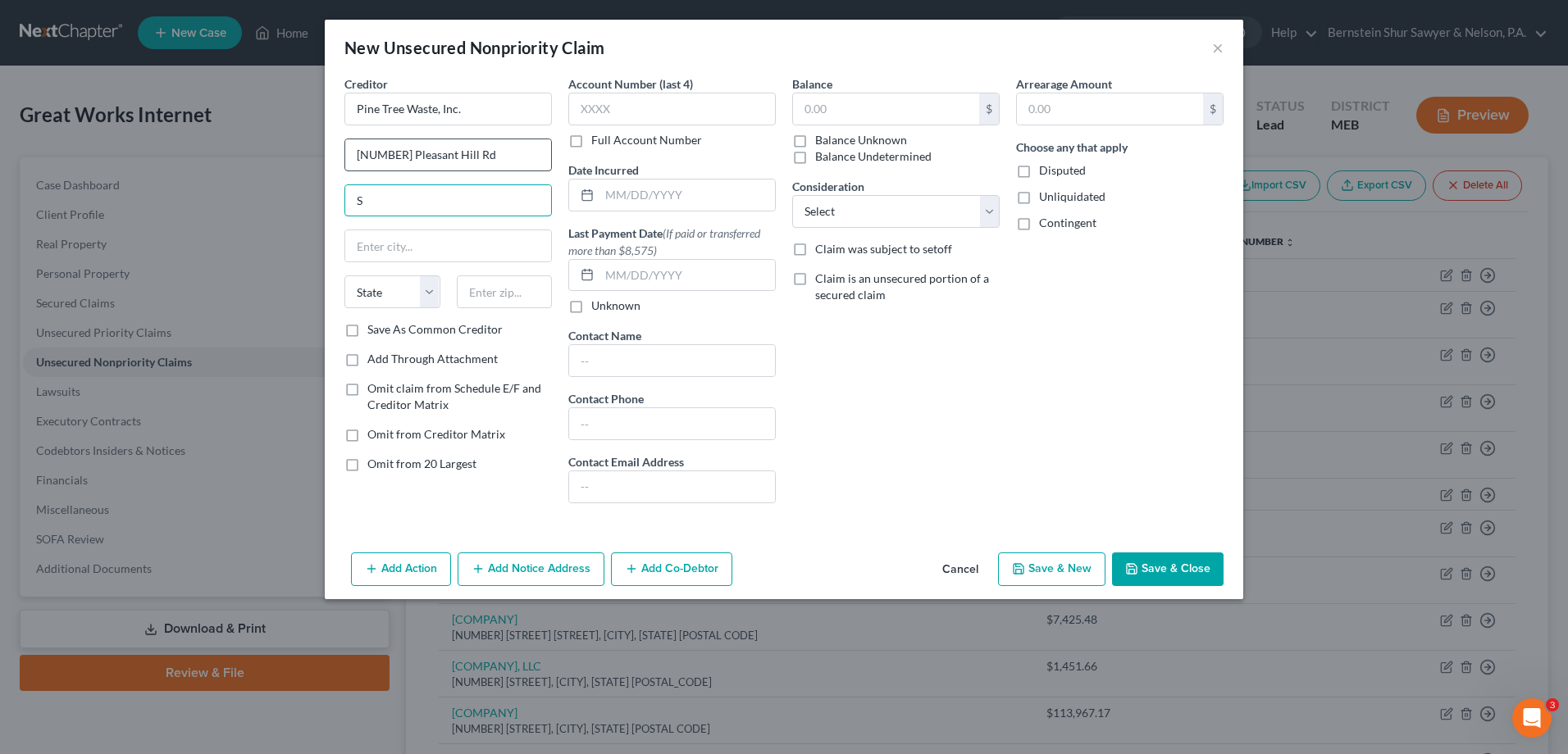 type 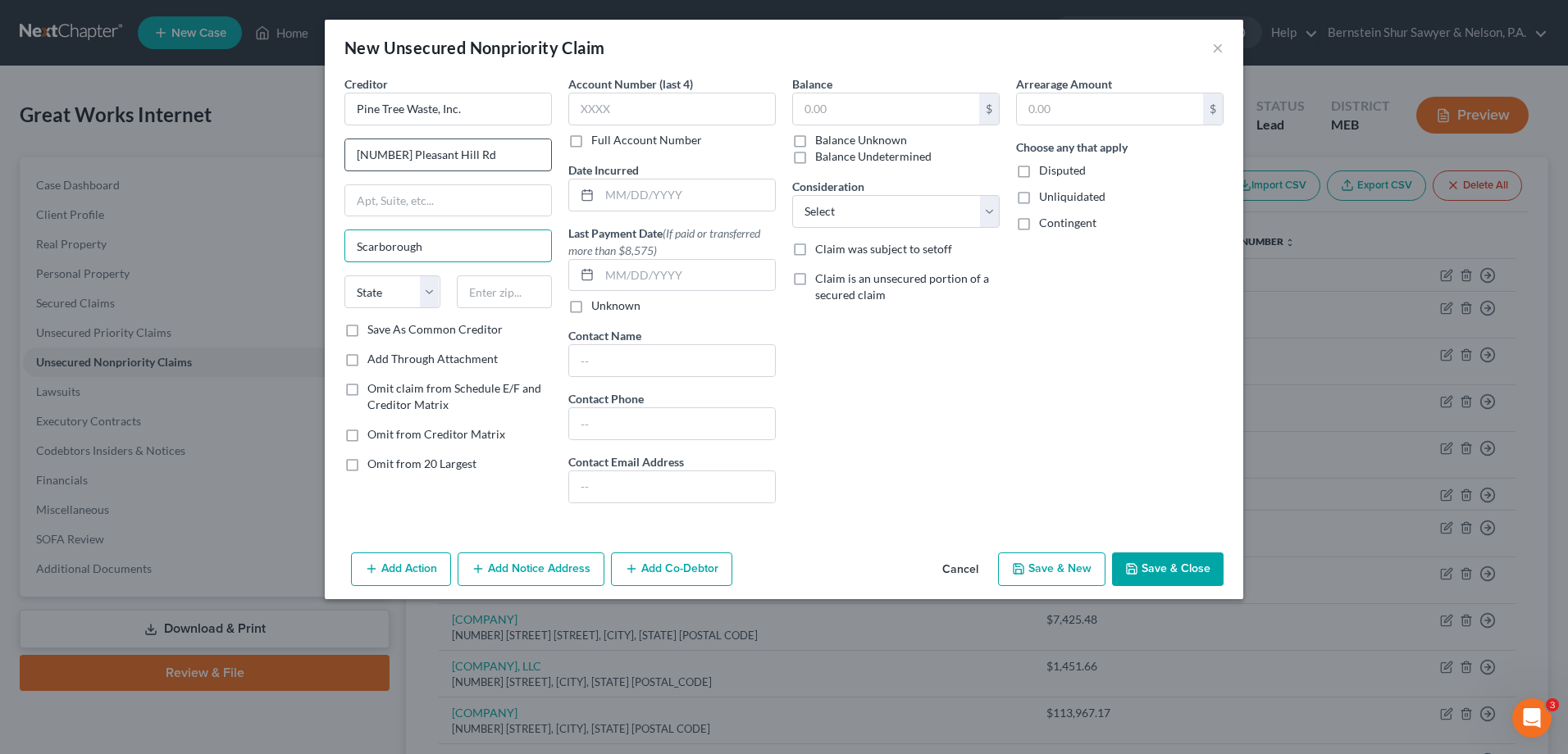 type on "Scarborough" 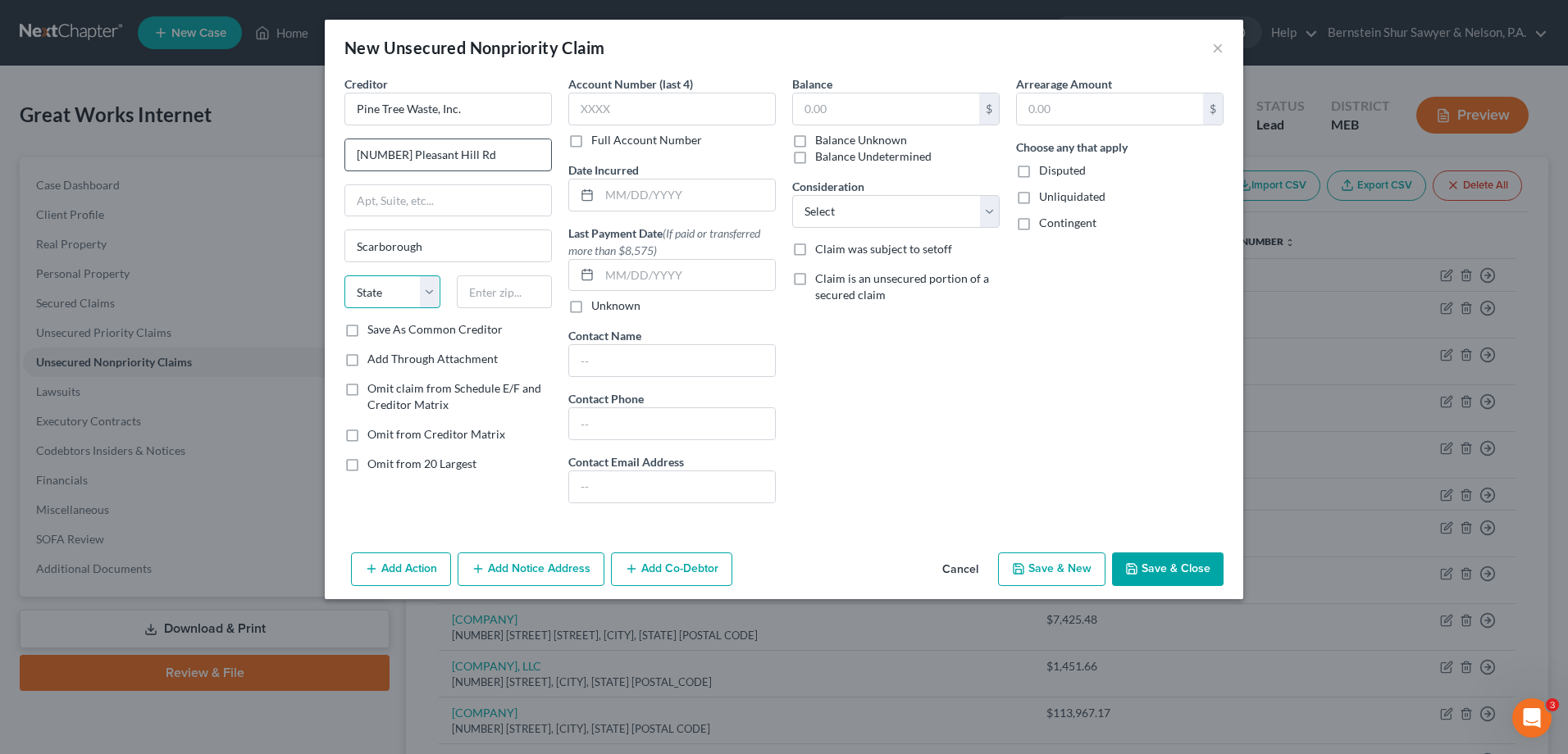 select on "20" 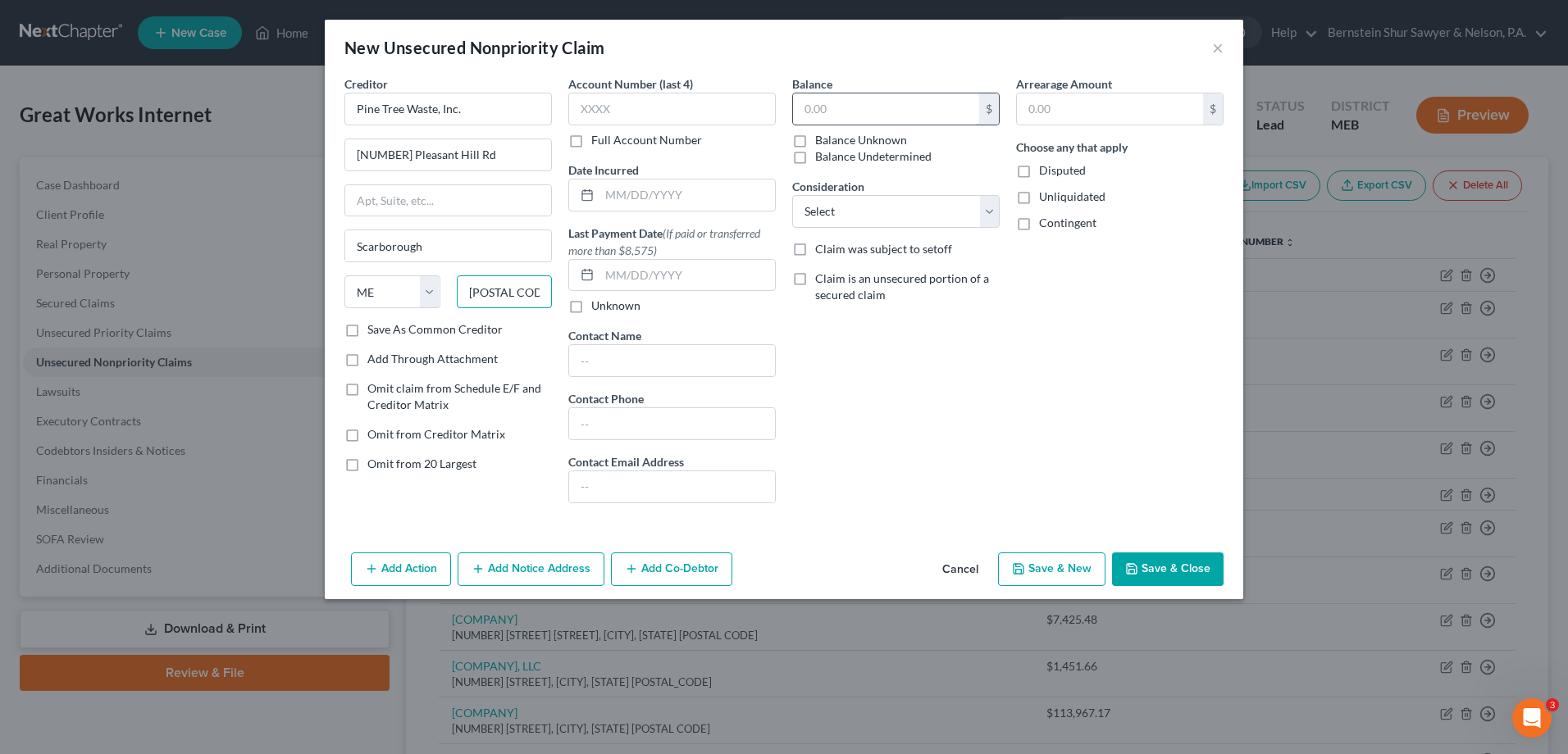 type on "[POSTAL CODE]" 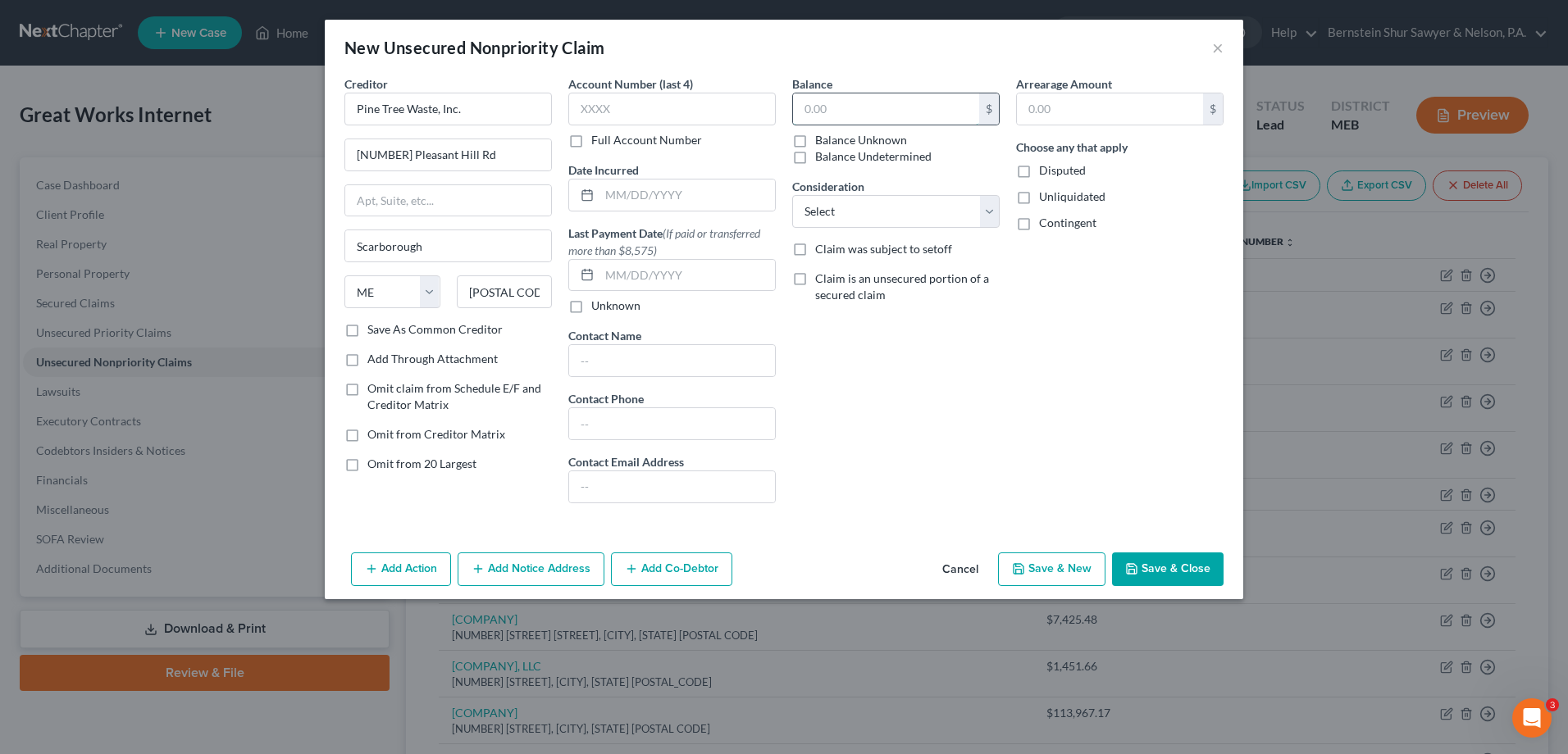 click at bounding box center [886, 109] 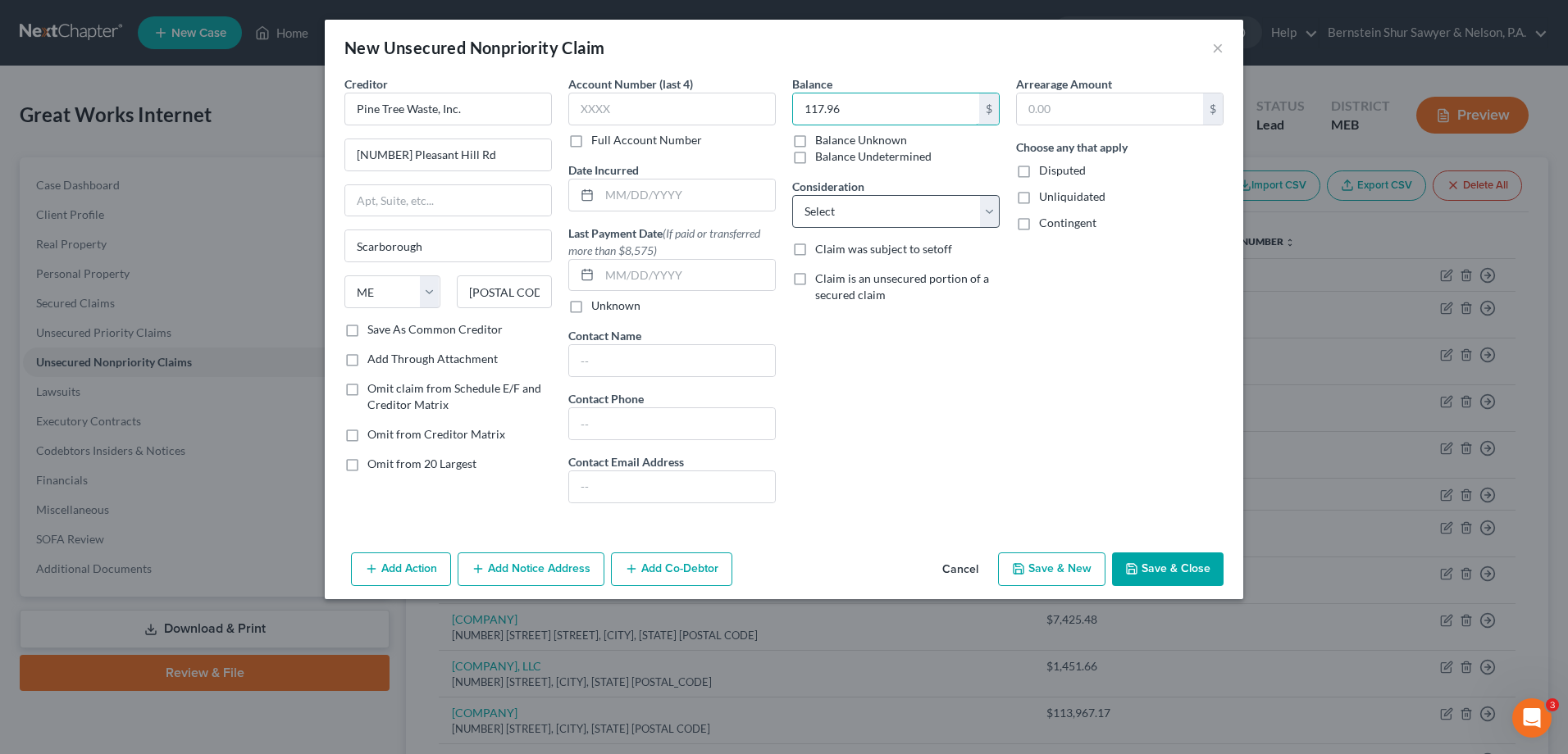 type on "117.96" 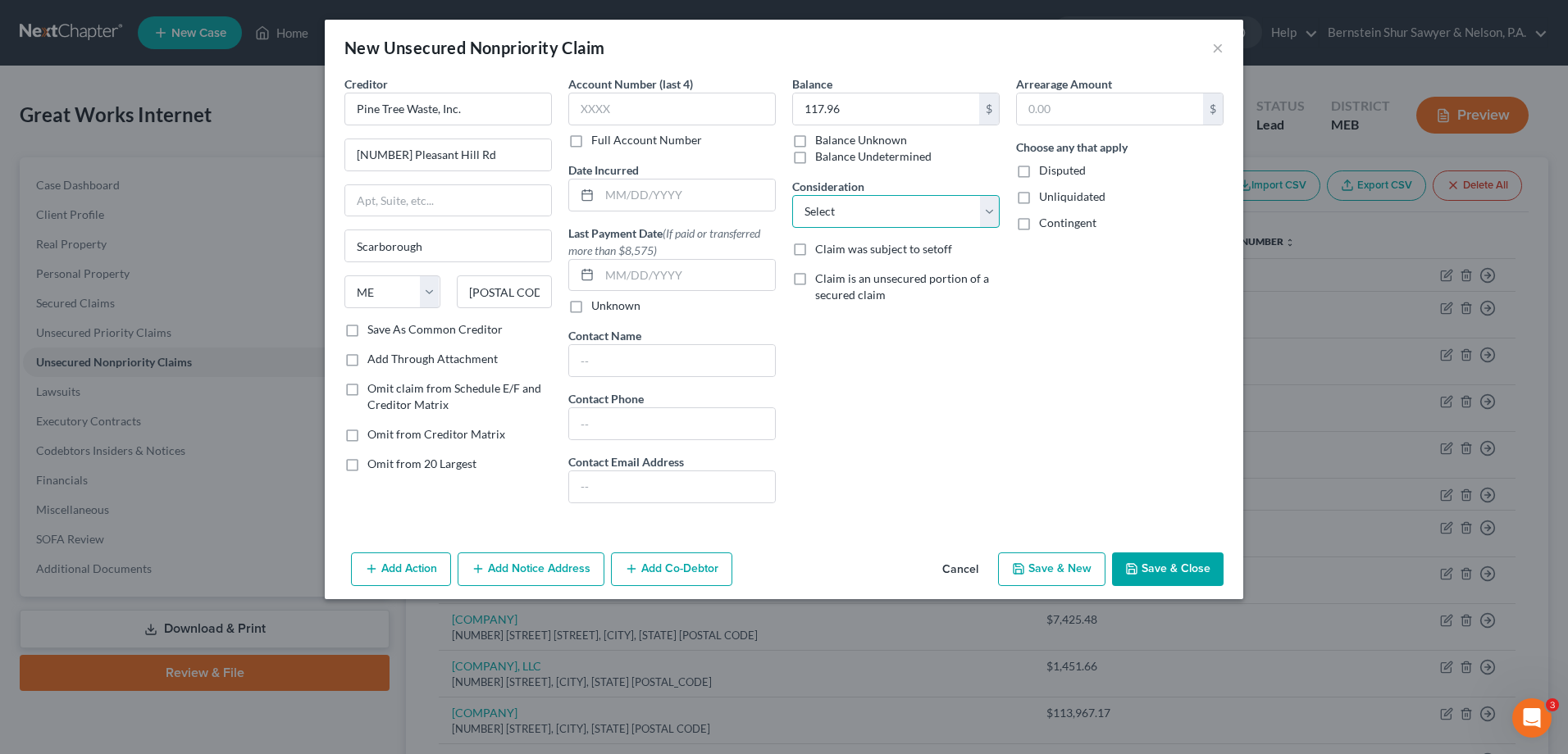 click on "Select Cable / Satellite Services Collection Agency Credit Card Debt Debt Counseling / Attorneys Deficiency Balance Home / Car Repairs Income Taxes Judgment Liens Monies Loaned / Advanced Mortgage Obligation To Pensions Other Overdrawn Bank Account Promised To Help Pay Creditors Services Suppliers Or Vendors Telephone / Internet Services Unsecured Loan Repayments Utility Services" at bounding box center (896, 211) 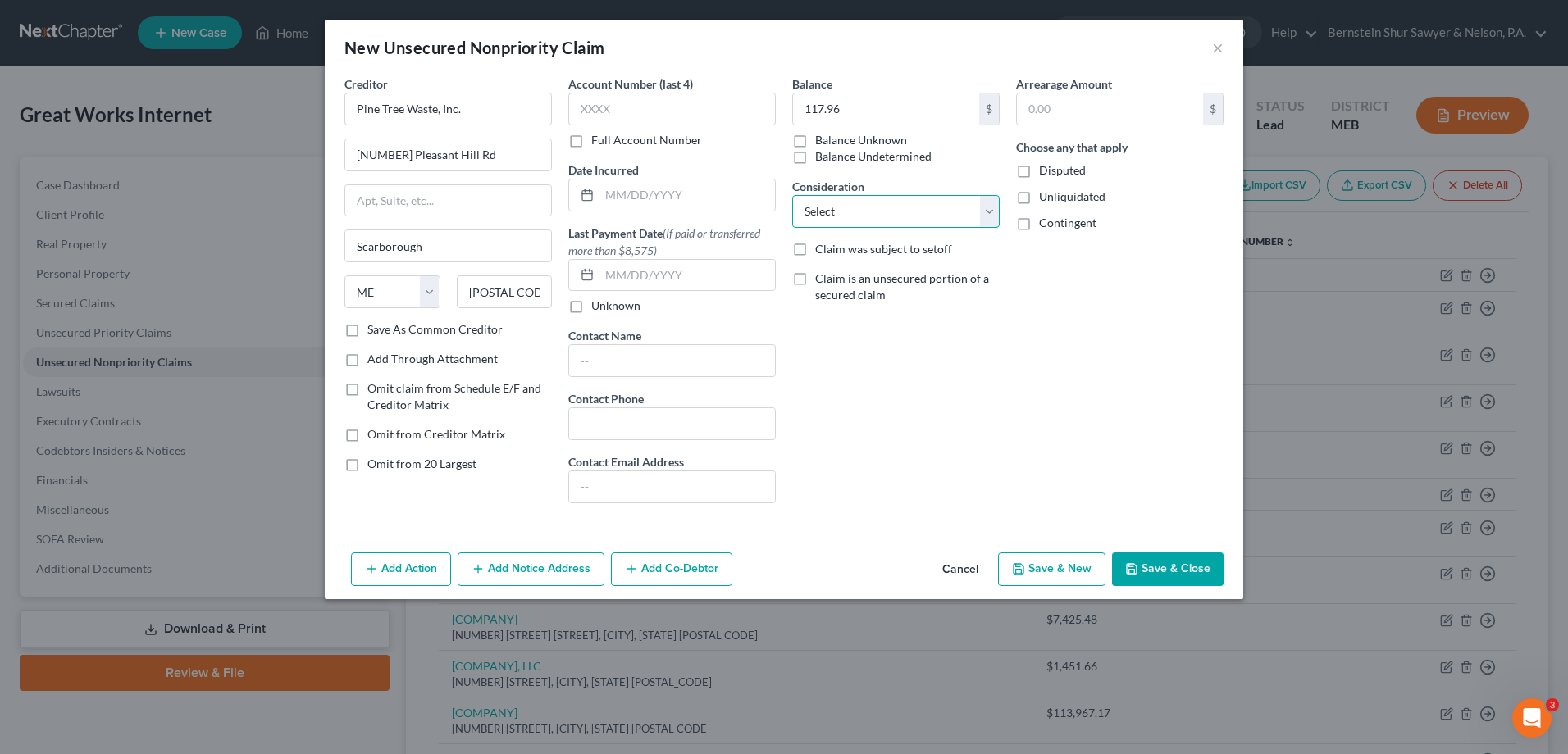 select on "14" 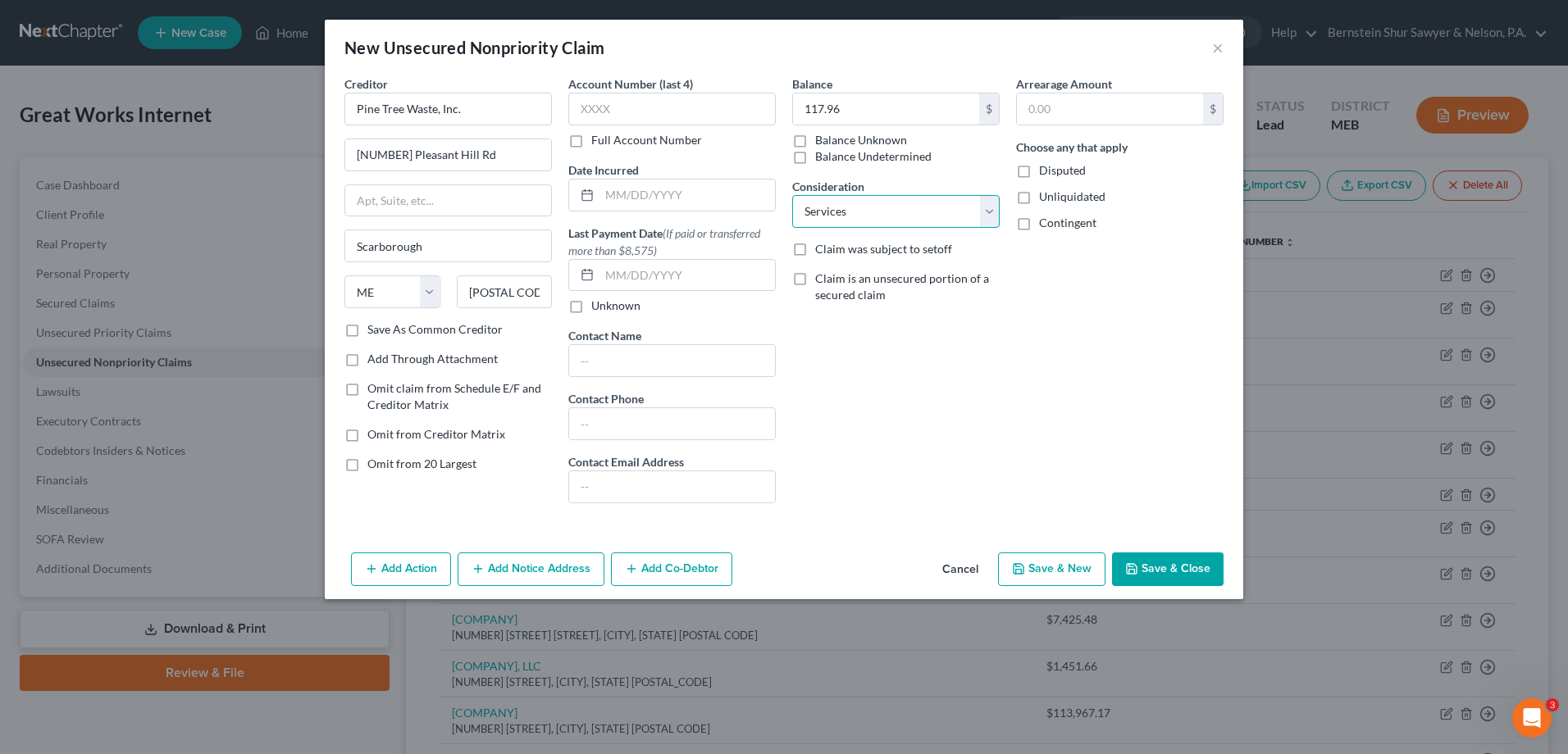 click on "Select Cable / Satellite Services Collection Agency Credit Card Debt Debt Counseling / Attorneys Deficiency Balance Home / Car Repairs Income Taxes Judgment Liens Monies Loaned / Advanced Mortgage Obligation To Pensions Other Overdrawn Bank Account Promised To Help Pay Creditors Services Suppliers Or Vendors Telephone / Internet Services Unsecured Loan Repayments Utility Services" at bounding box center (896, 211) 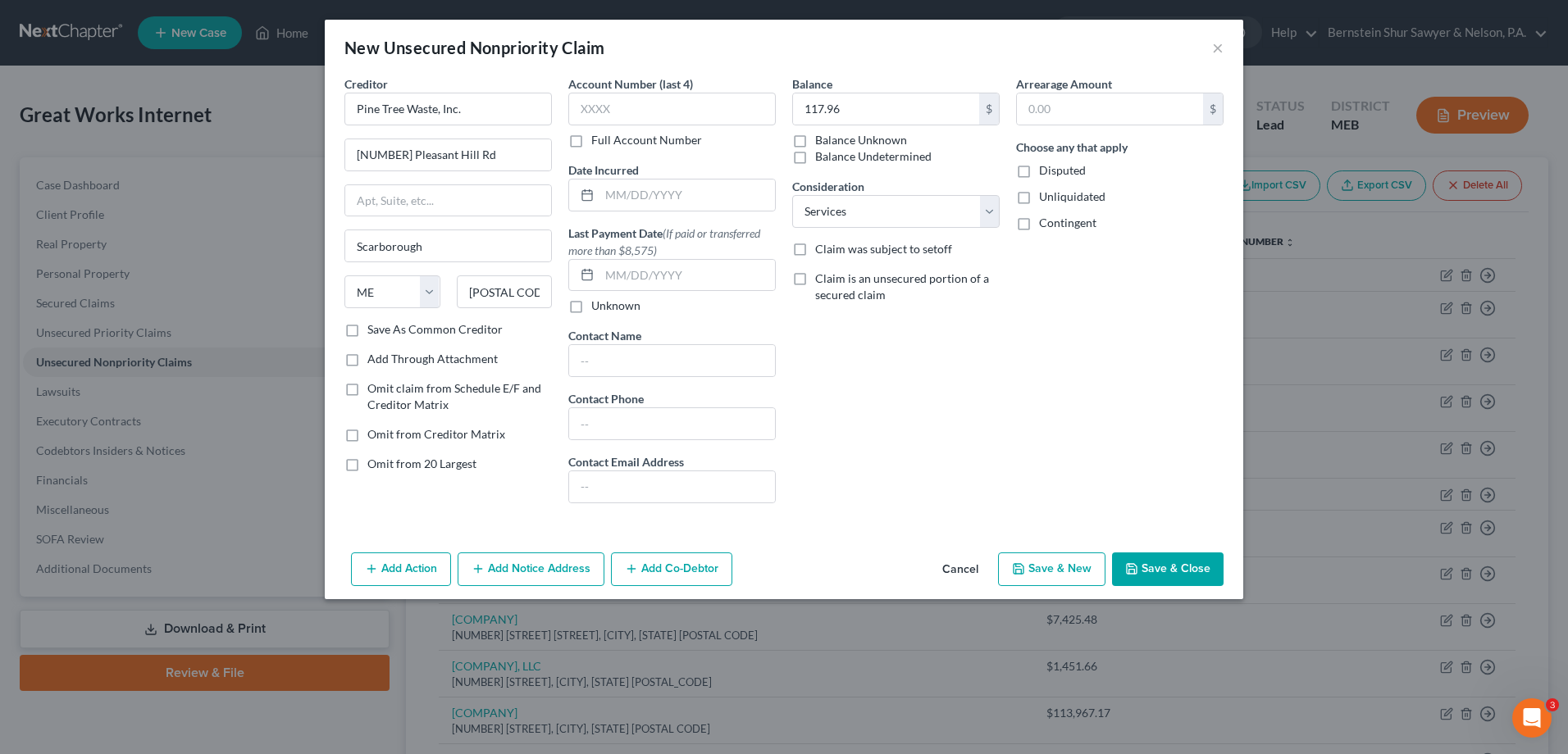 click on "Save & Close" at bounding box center (1168, 570) 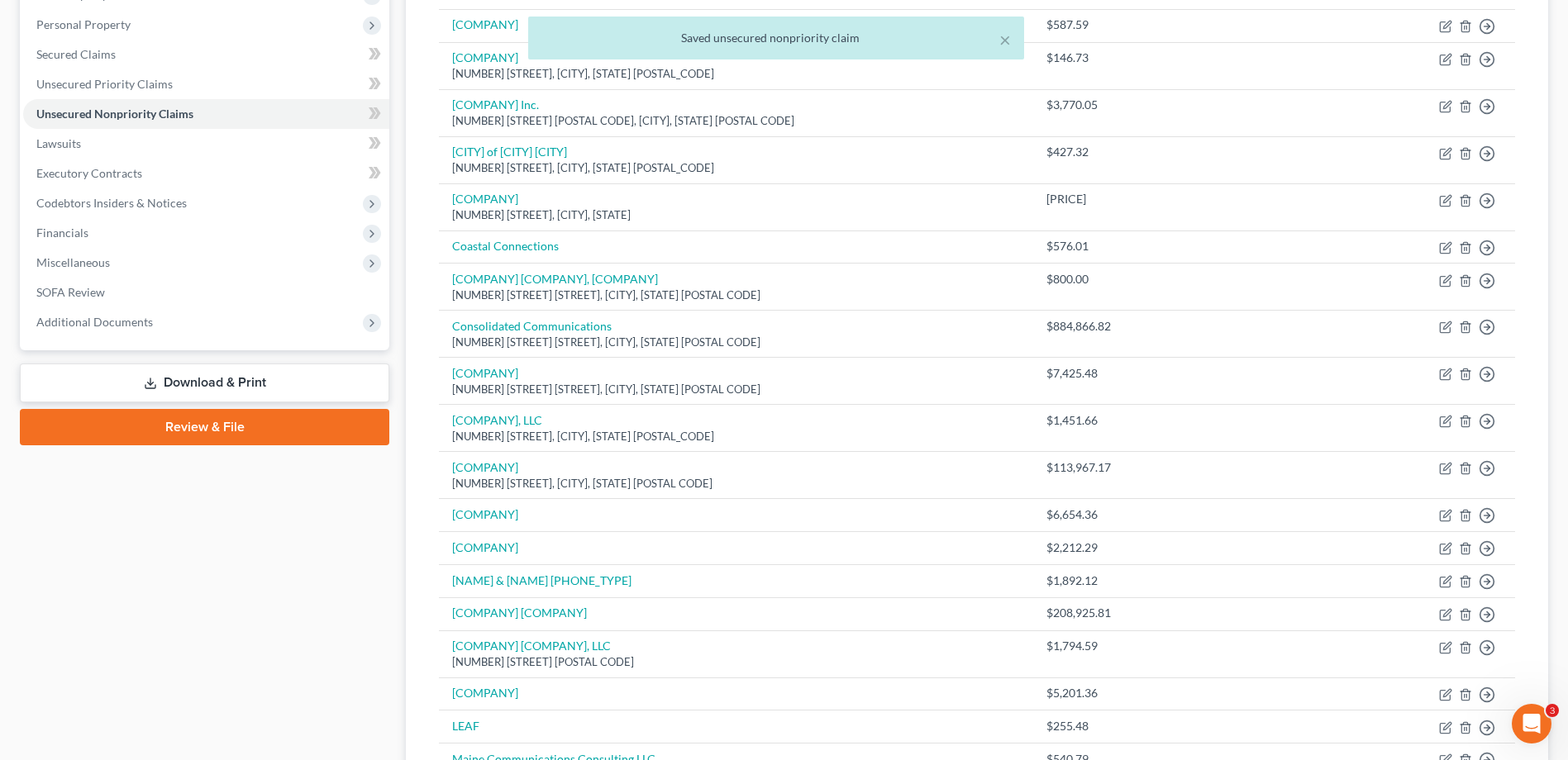 scroll, scrollTop: 0, scrollLeft: 0, axis: both 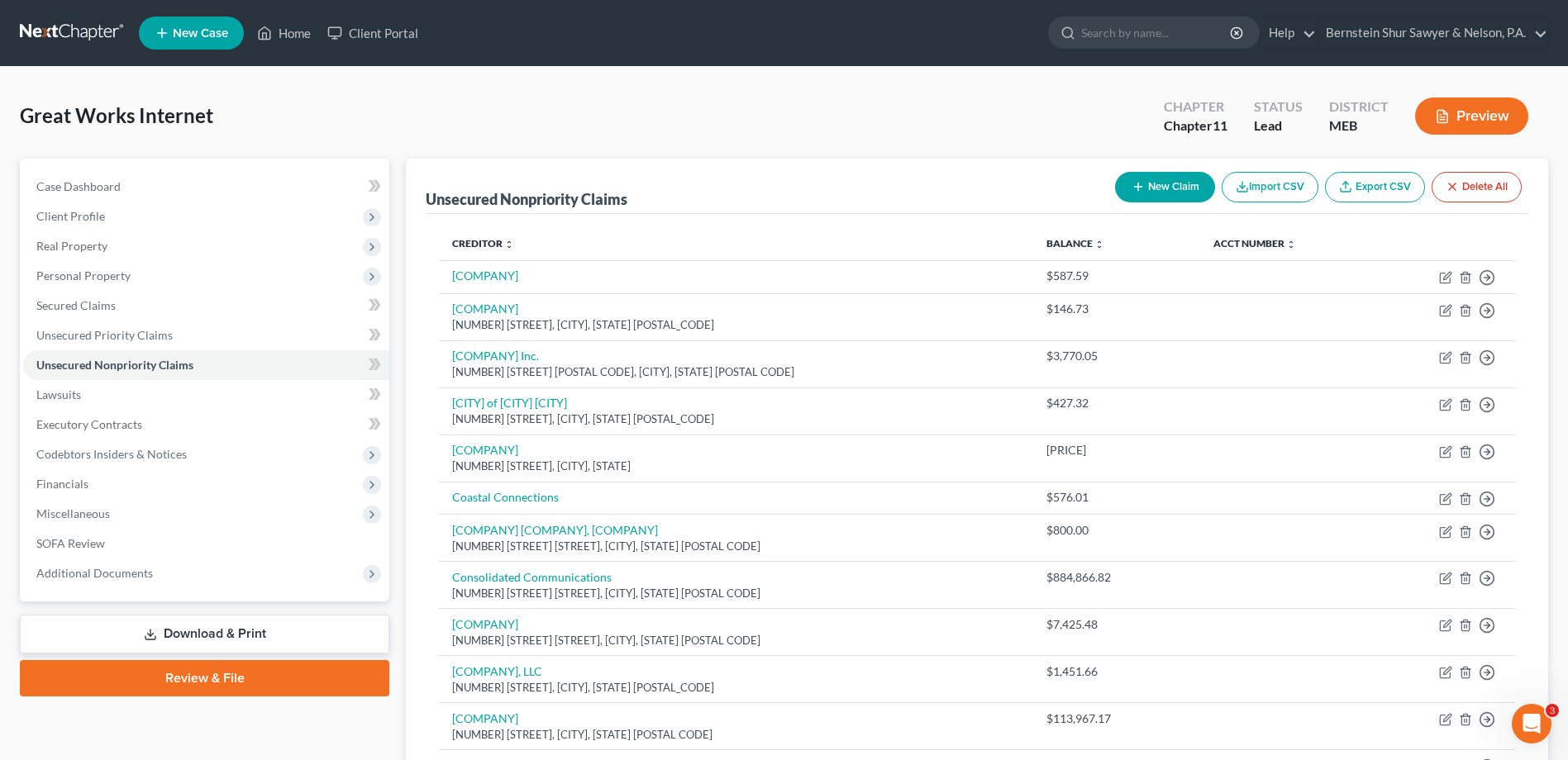 click on "New Claim" at bounding box center [1165, 187] 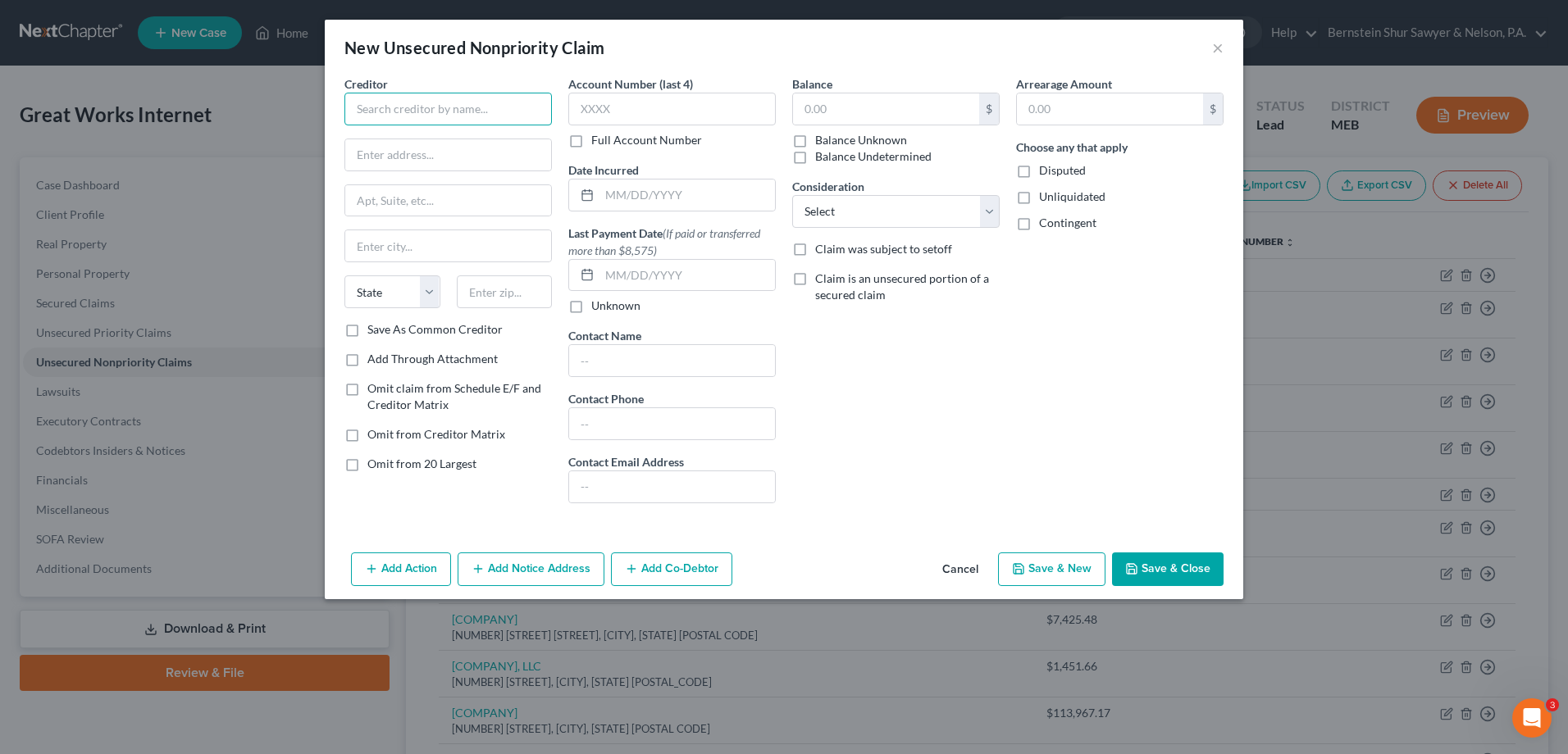 click at bounding box center (448, 109) 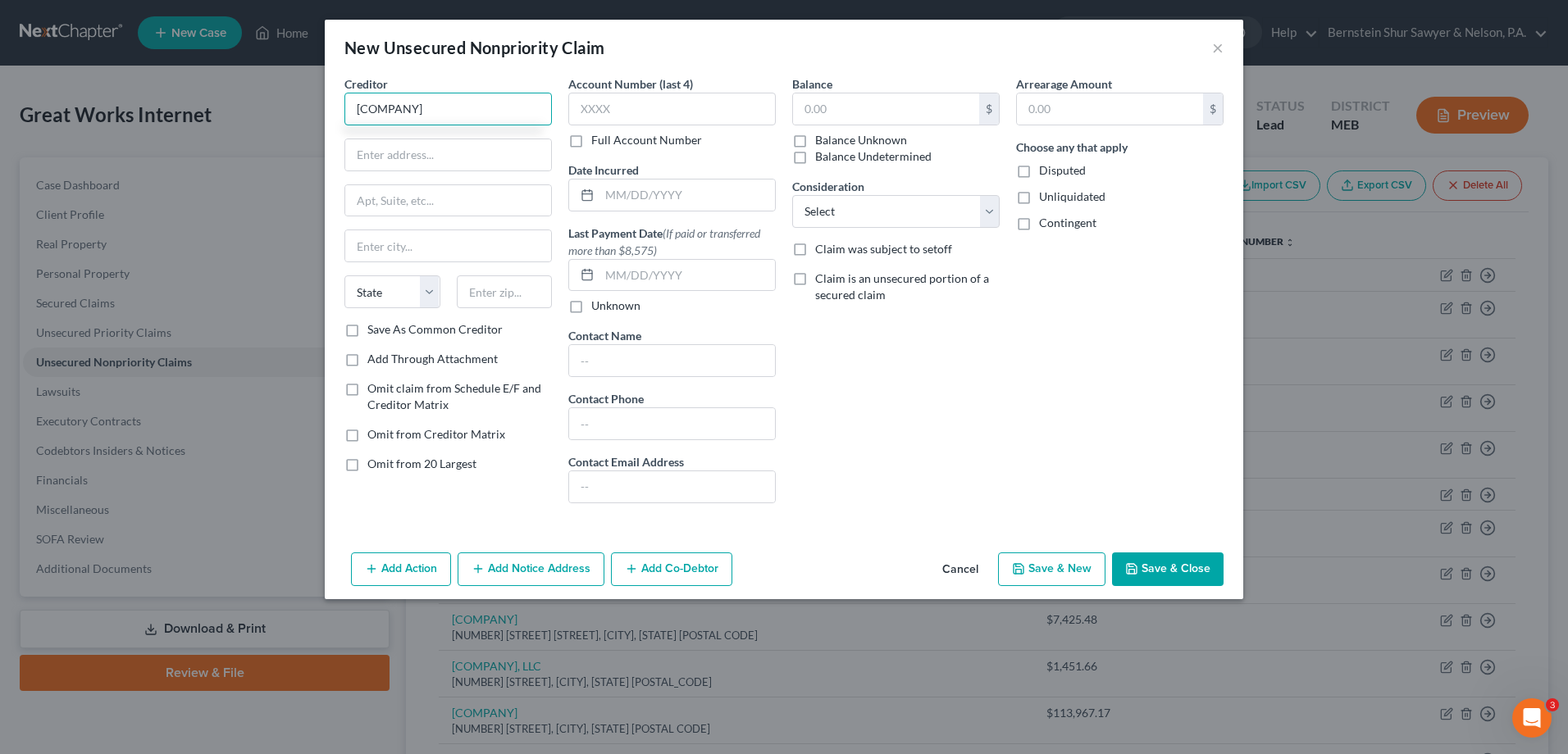 type on "[COMPANY]" 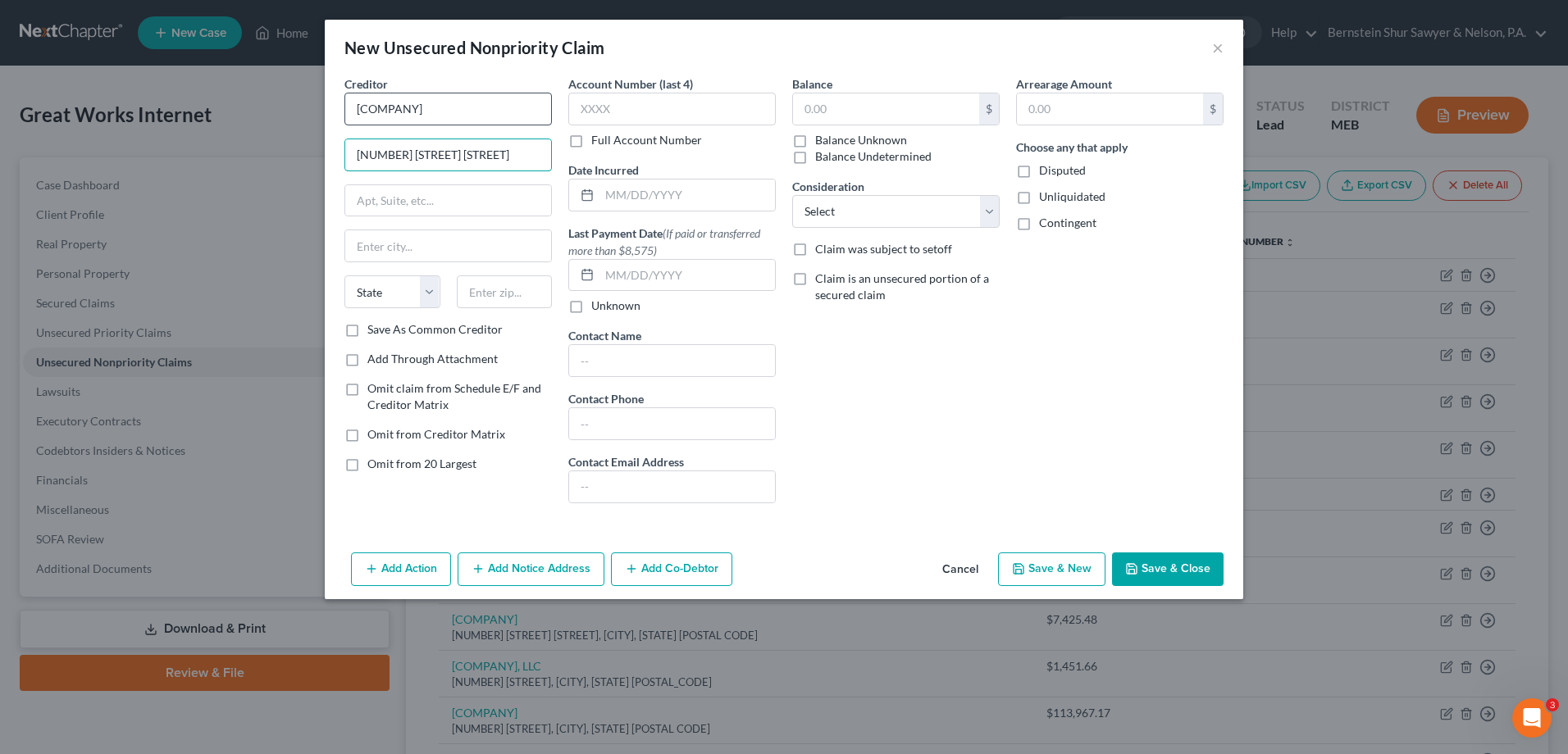 type on "[NUMBER] [STREET] [STREET]" 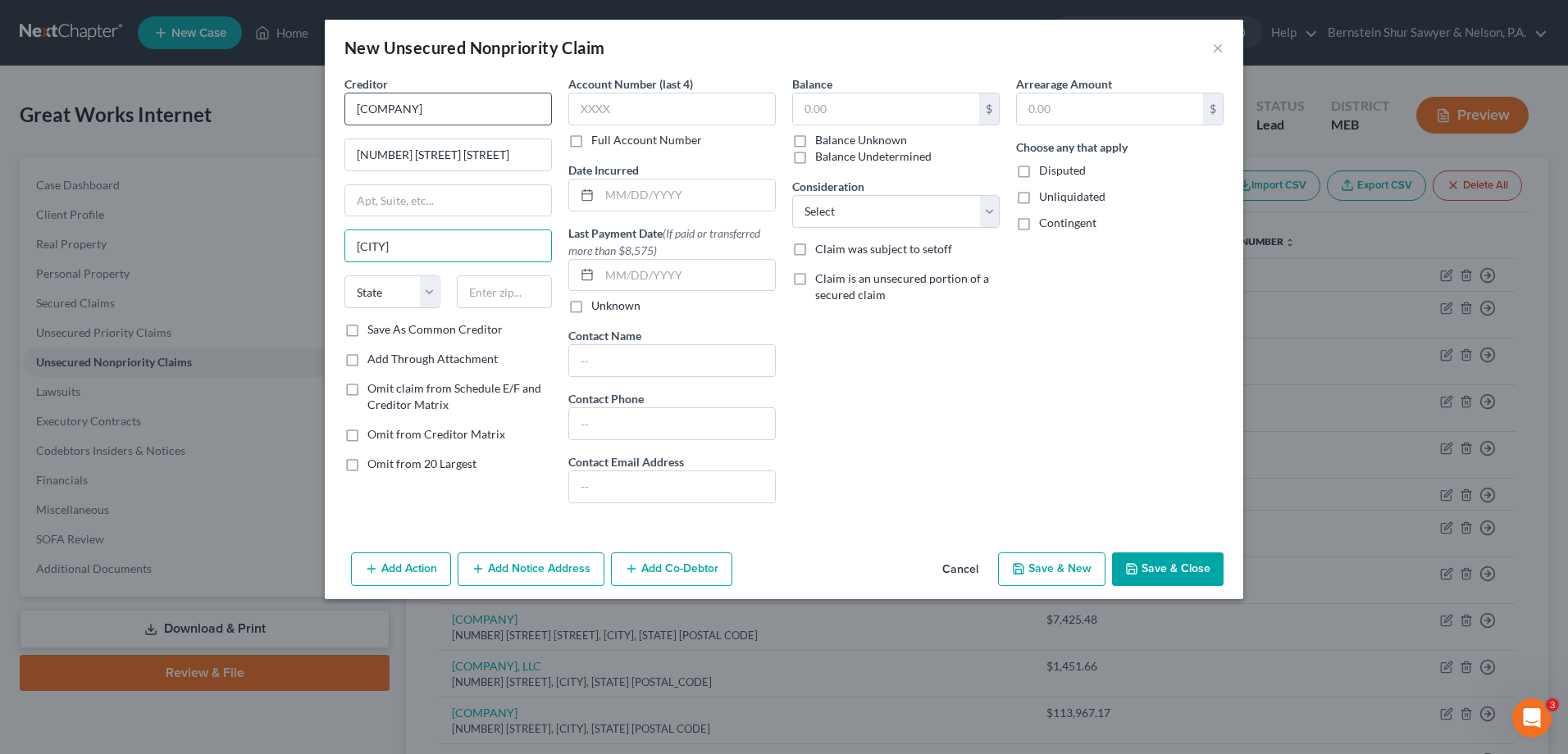 type on "[CITY]" 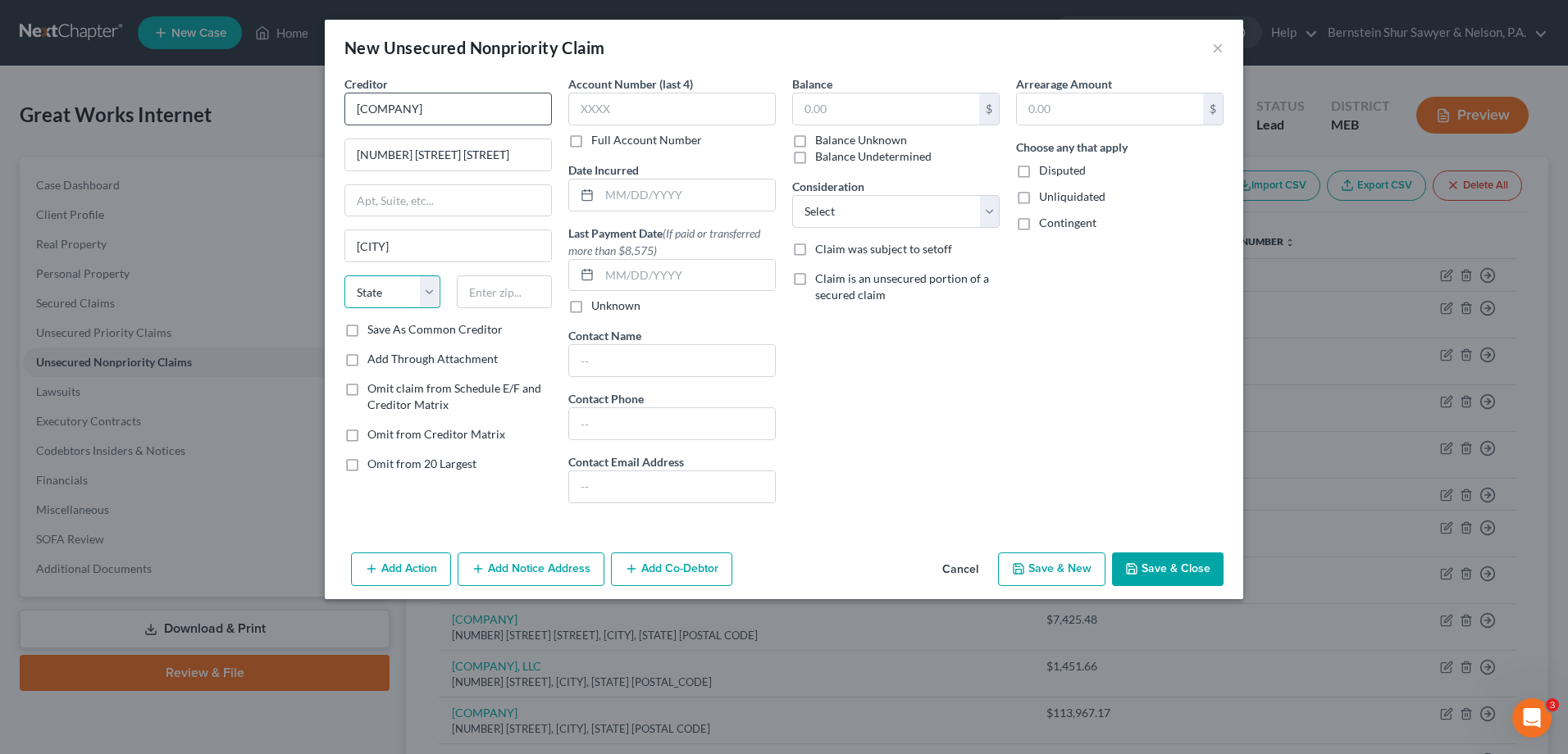 select on "20" 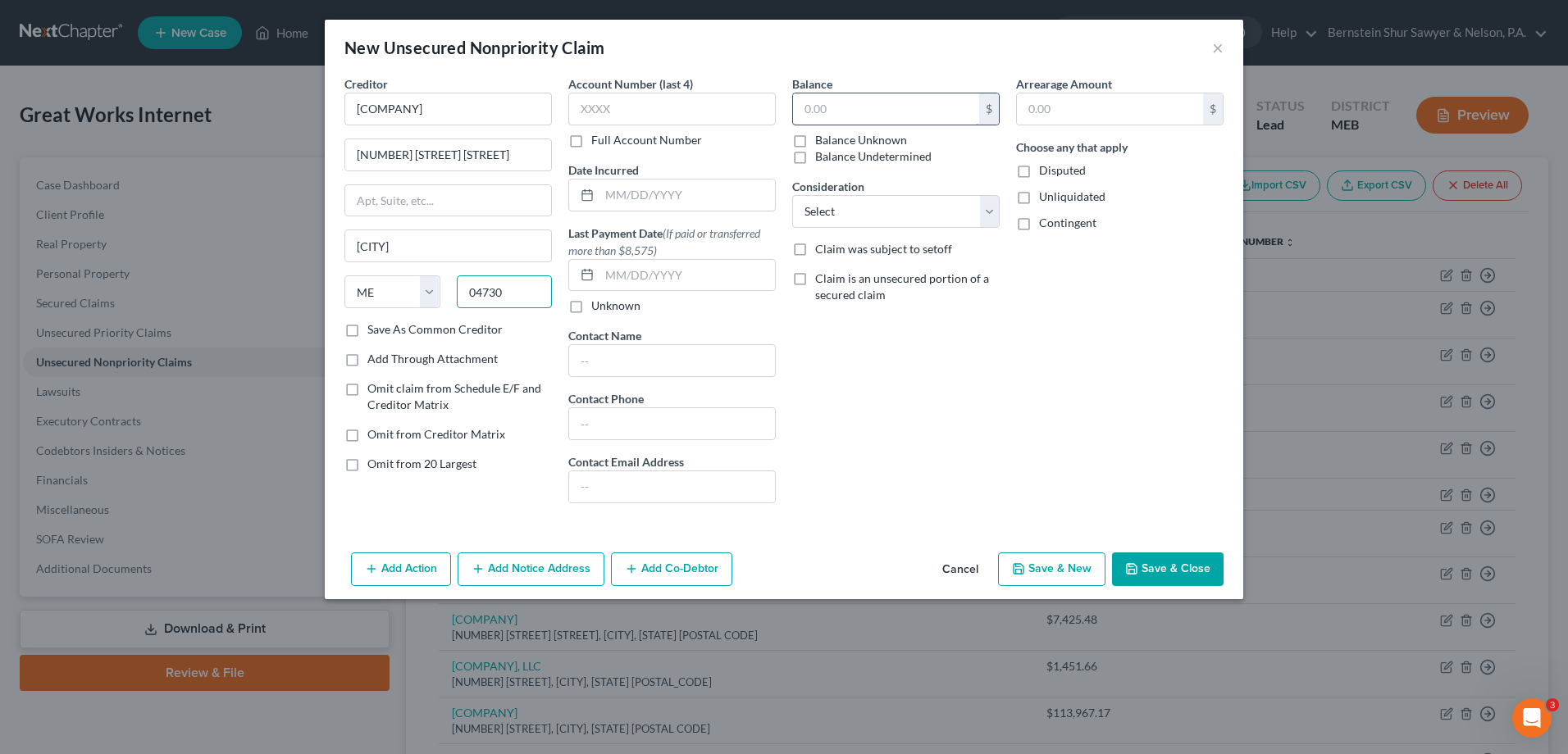type on "04730" 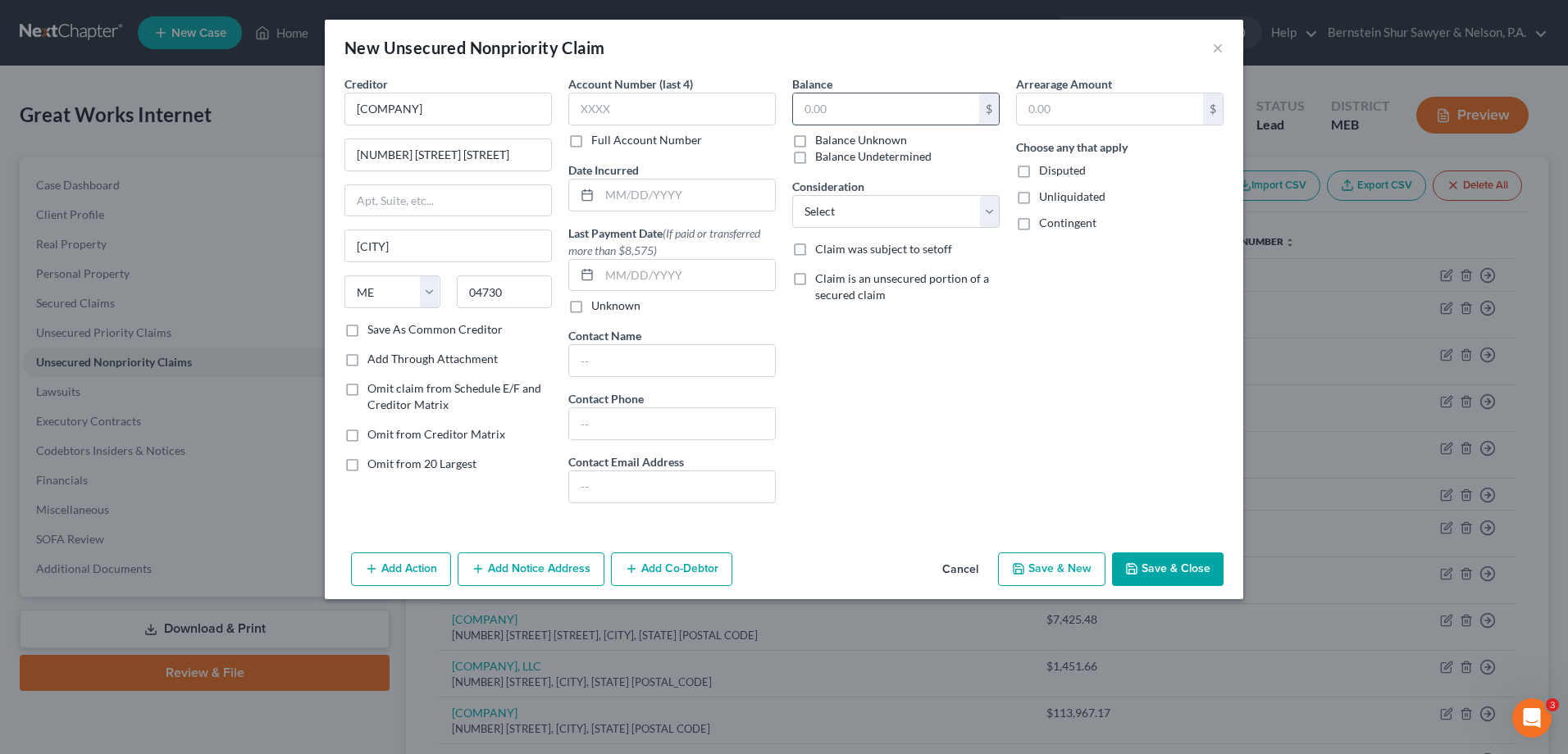 click at bounding box center (886, 109) 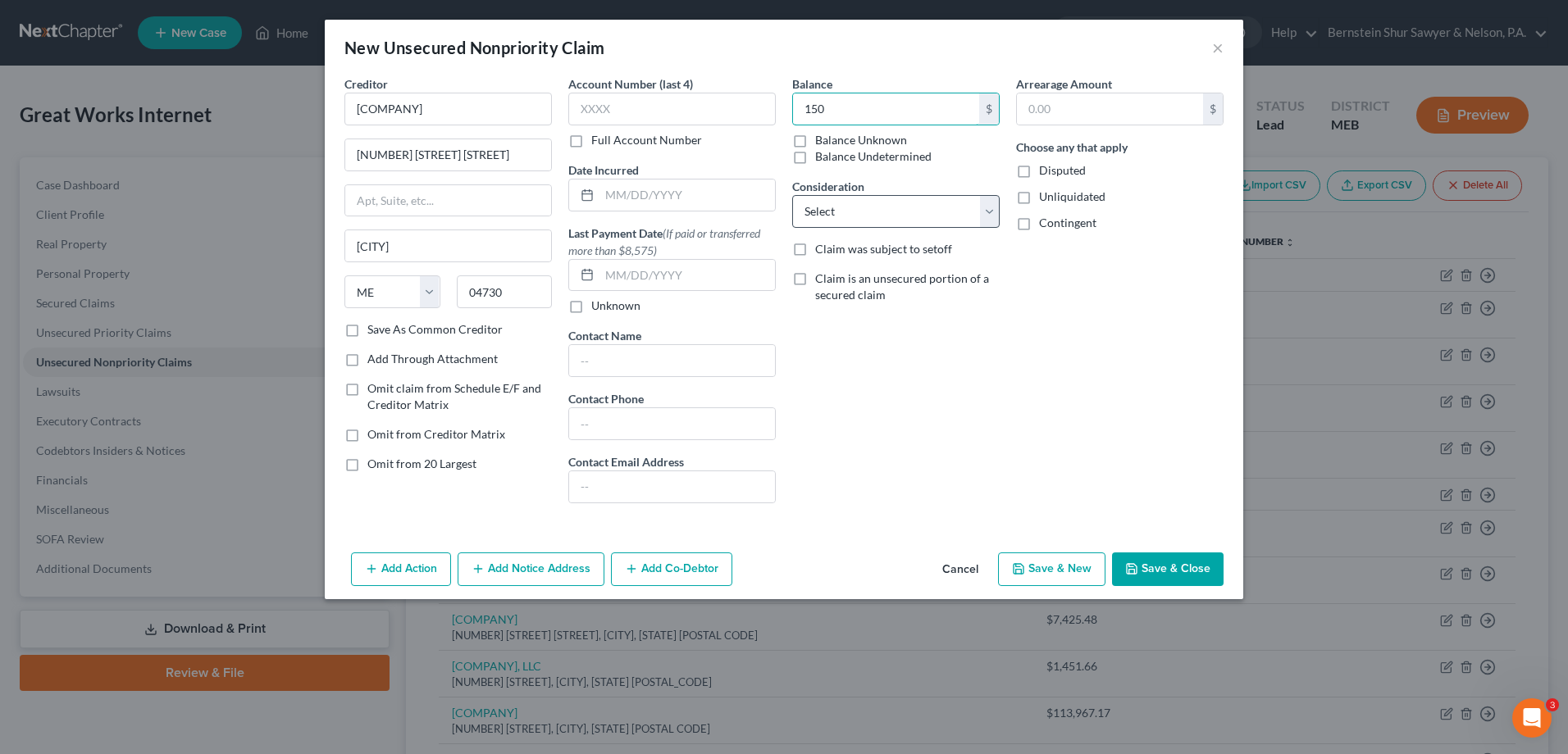 type on "150" 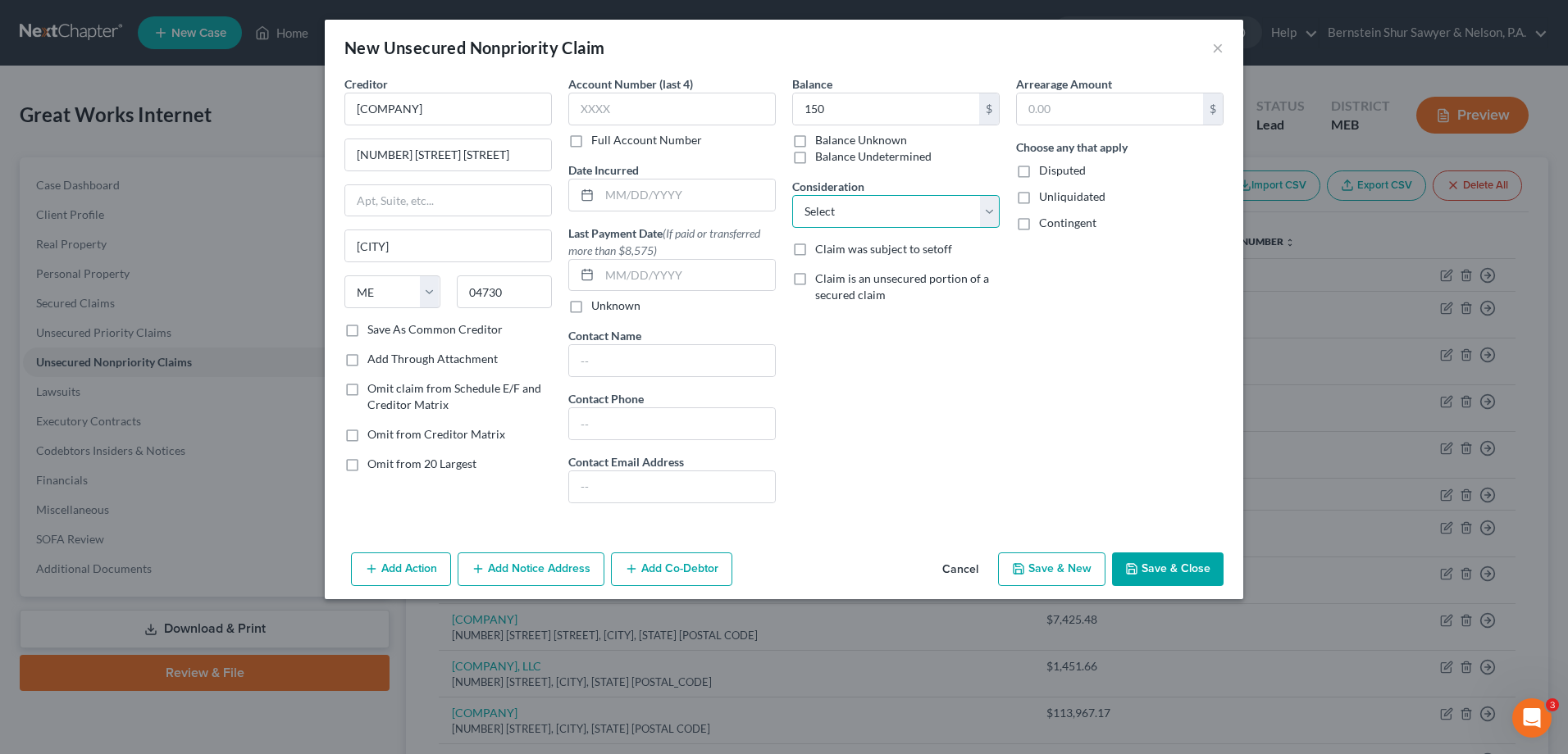 click on "Select Cable / Satellite Services Collection Agency Credit Card Debt Debt Counseling / Attorneys Deficiency Balance Home / Car Repairs Income Taxes Judgment Liens Monies Loaned / Advanced Mortgage Obligation To Pensions Other Overdrawn Bank Account Promised To Help Pay Creditors Services Suppliers Or Vendors Telephone / Internet Services Unsecured Loan Repayments Utility Services" at bounding box center (896, 211) 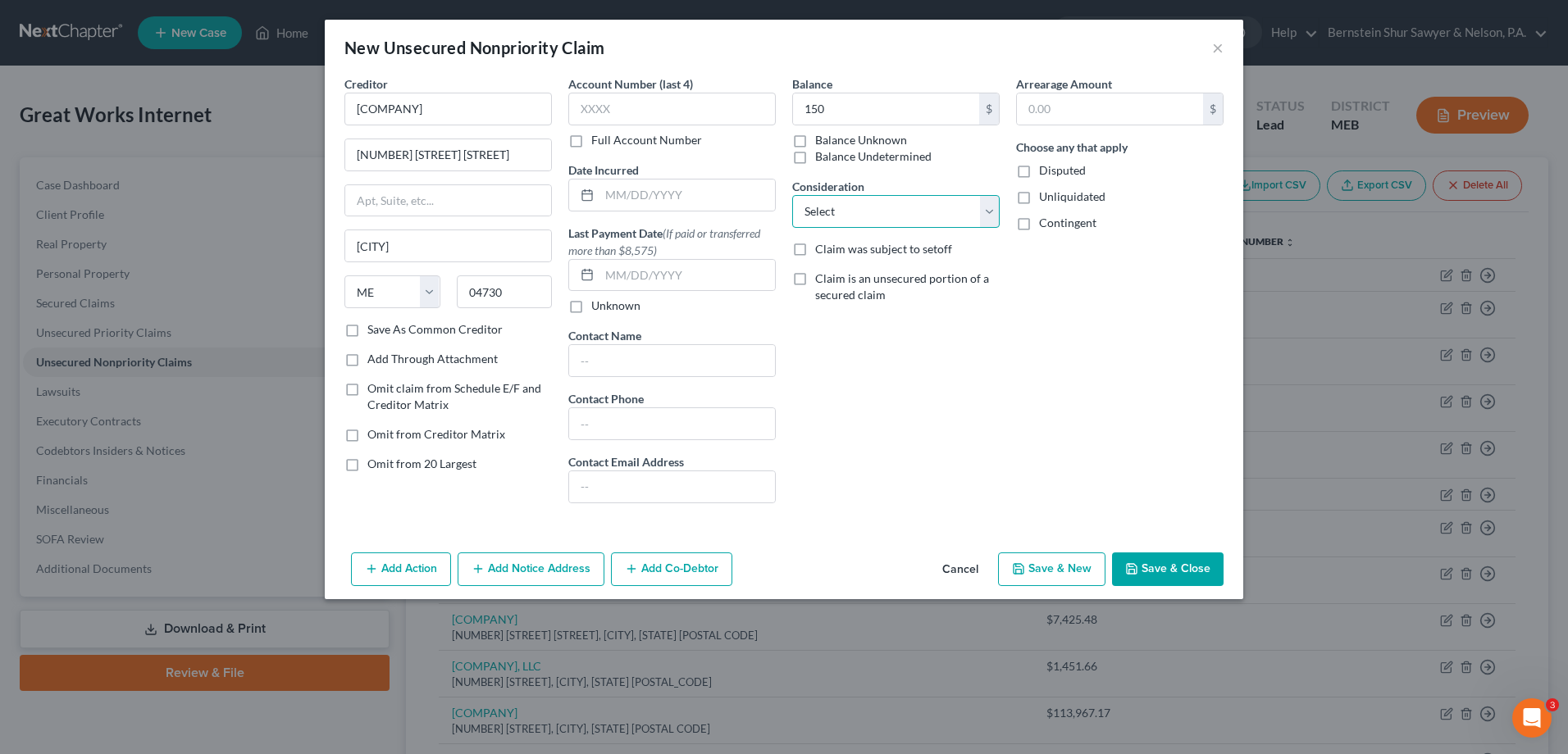 select on "16" 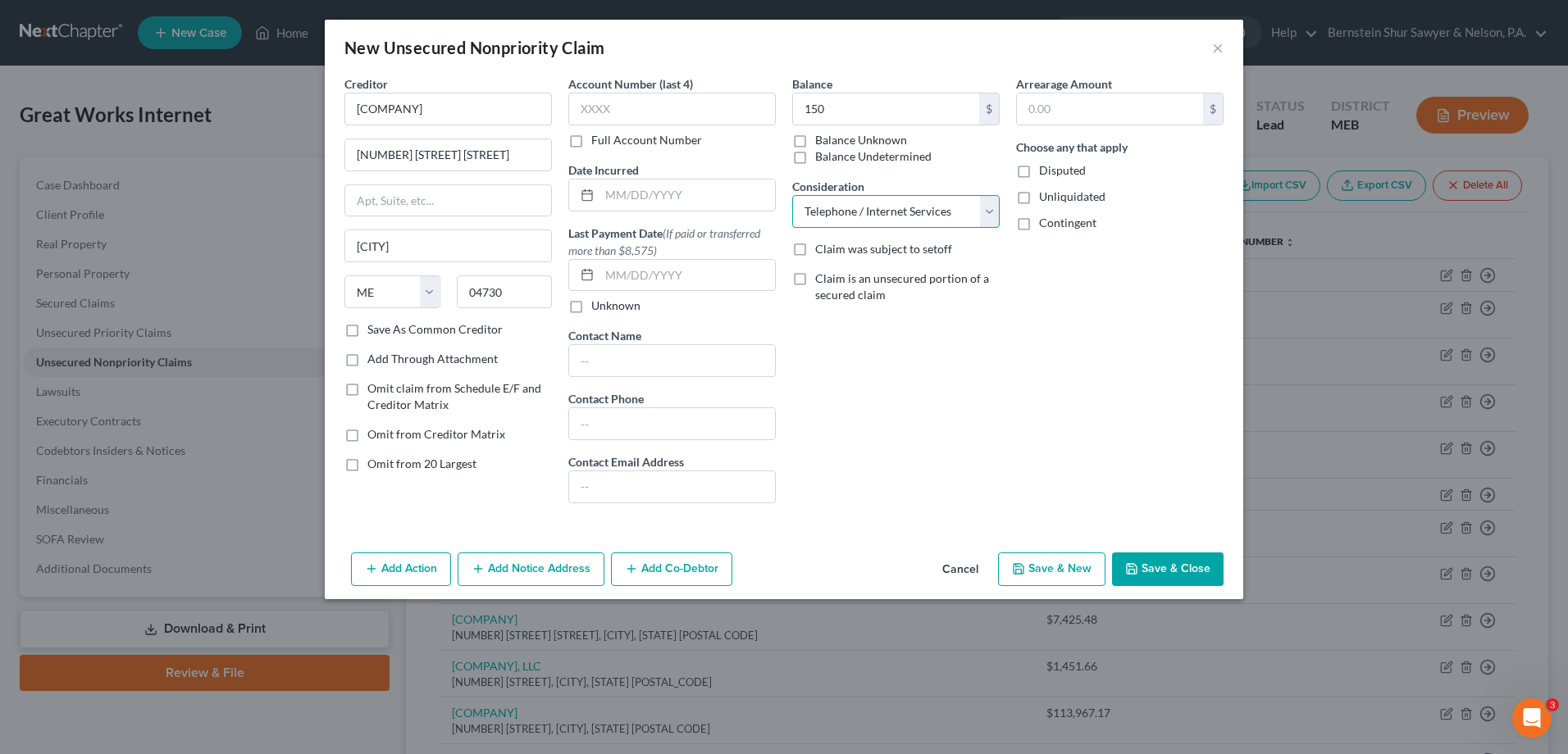 click on "Select Cable / Satellite Services Collection Agency Credit Card Debt Debt Counseling / Attorneys Deficiency Balance Home / Car Repairs Income Taxes Judgment Liens Monies Loaned / Advanced Mortgage Obligation To Pensions Other Overdrawn Bank Account Promised To Help Pay Creditors Services Suppliers Or Vendors Telephone / Internet Services Unsecured Loan Repayments Utility Services" at bounding box center [896, 211] 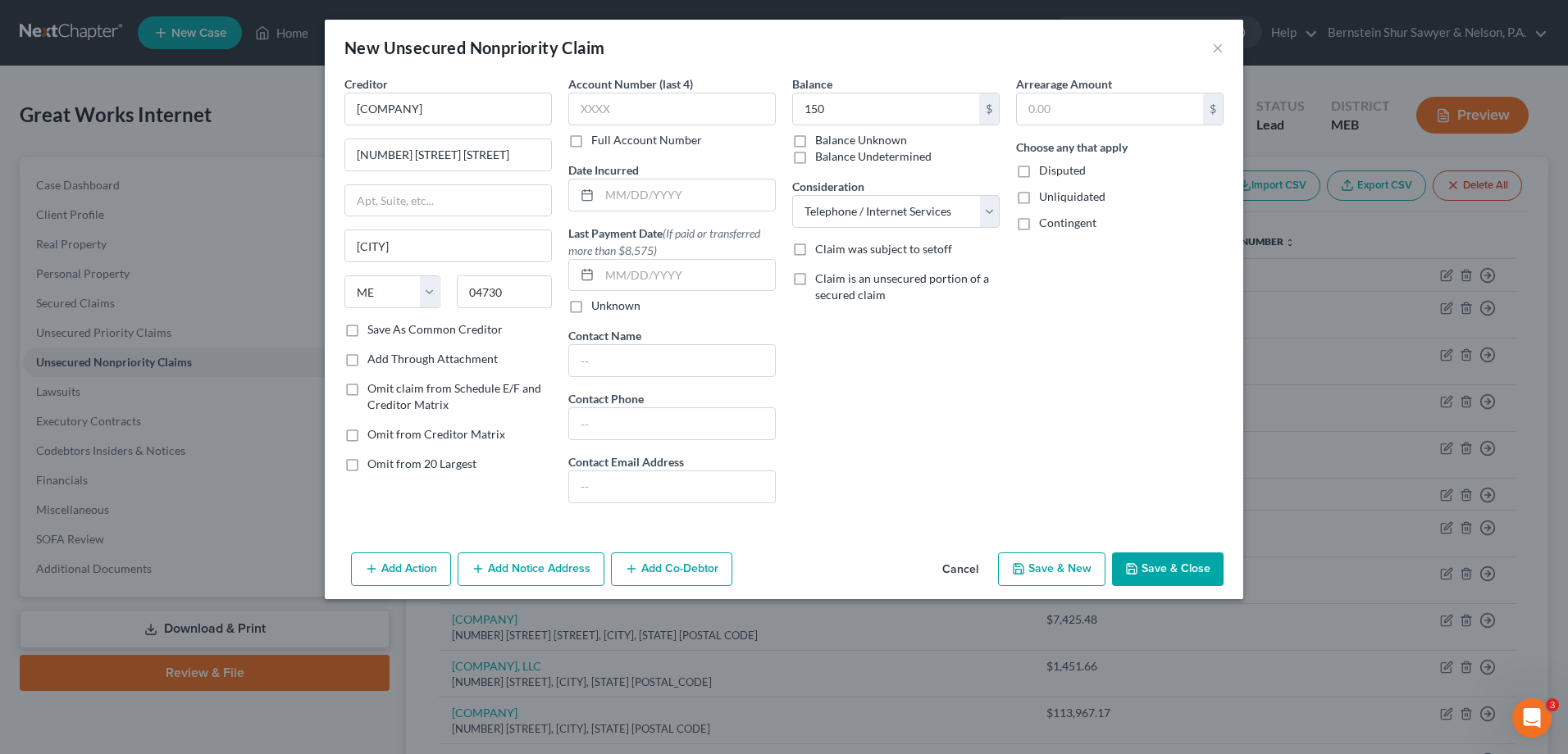 click on "Save & Close" at bounding box center (1168, 570) 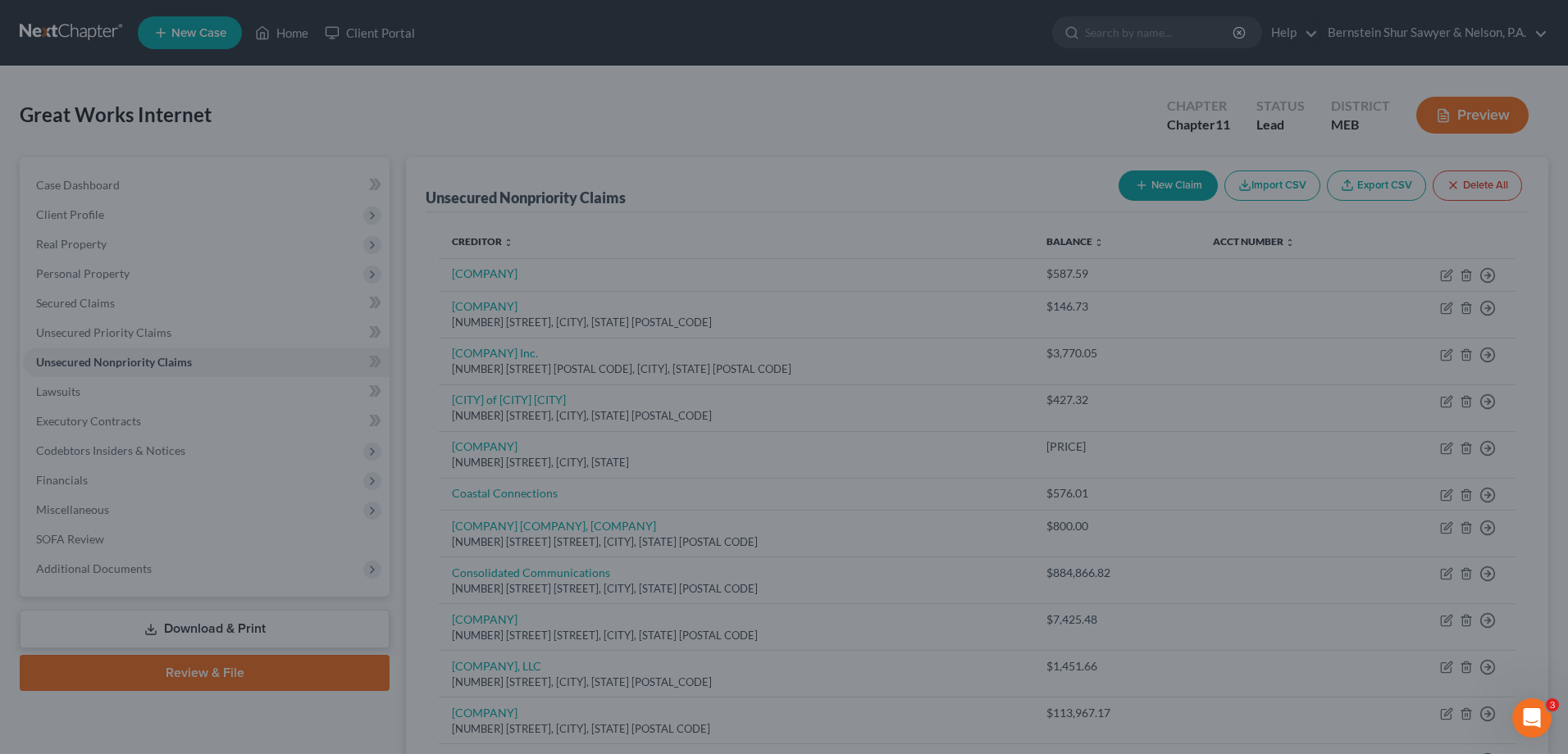 type on "150.00" 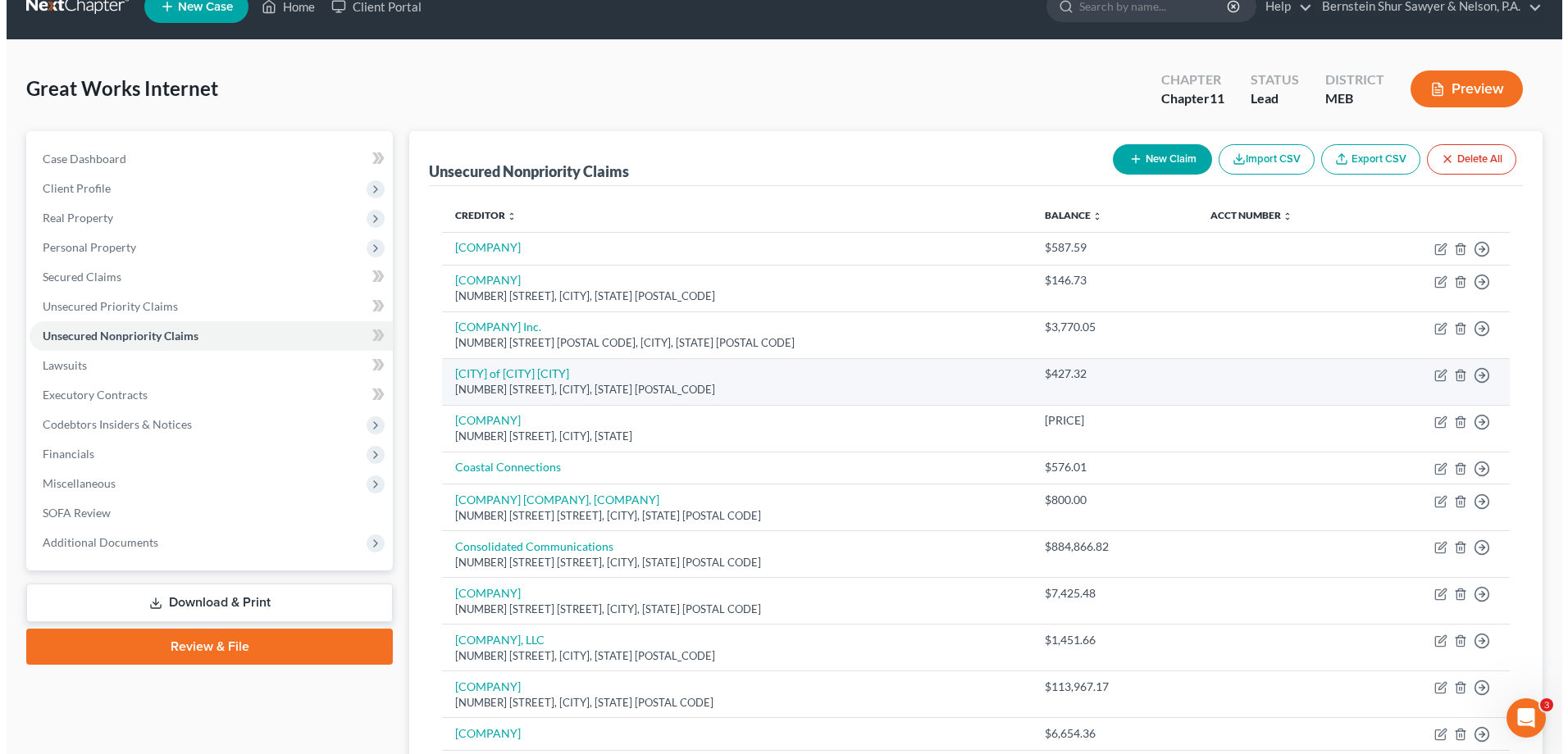 scroll, scrollTop: 0, scrollLeft: 0, axis: both 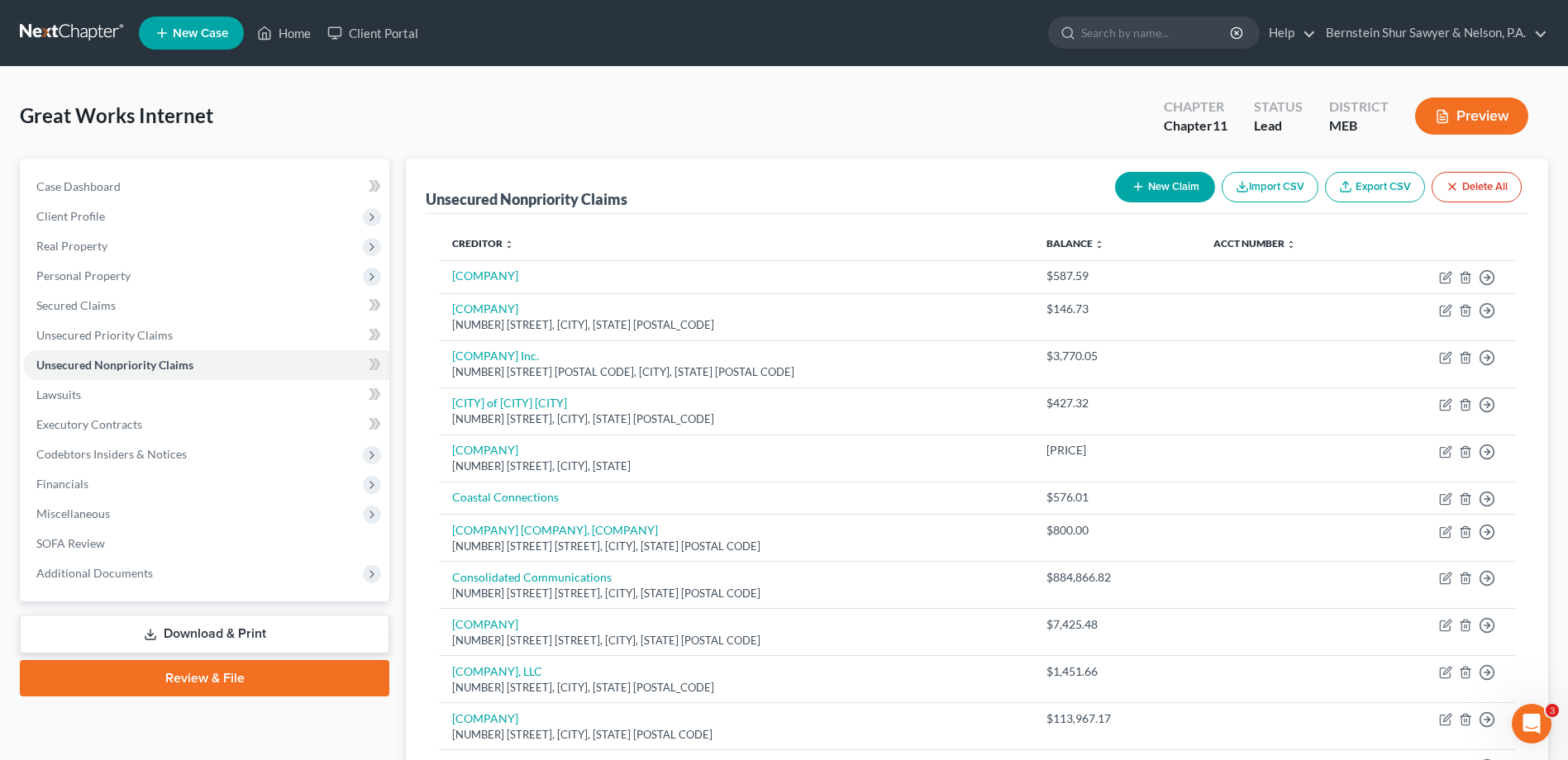 click on "New Claim" at bounding box center (1165, 187) 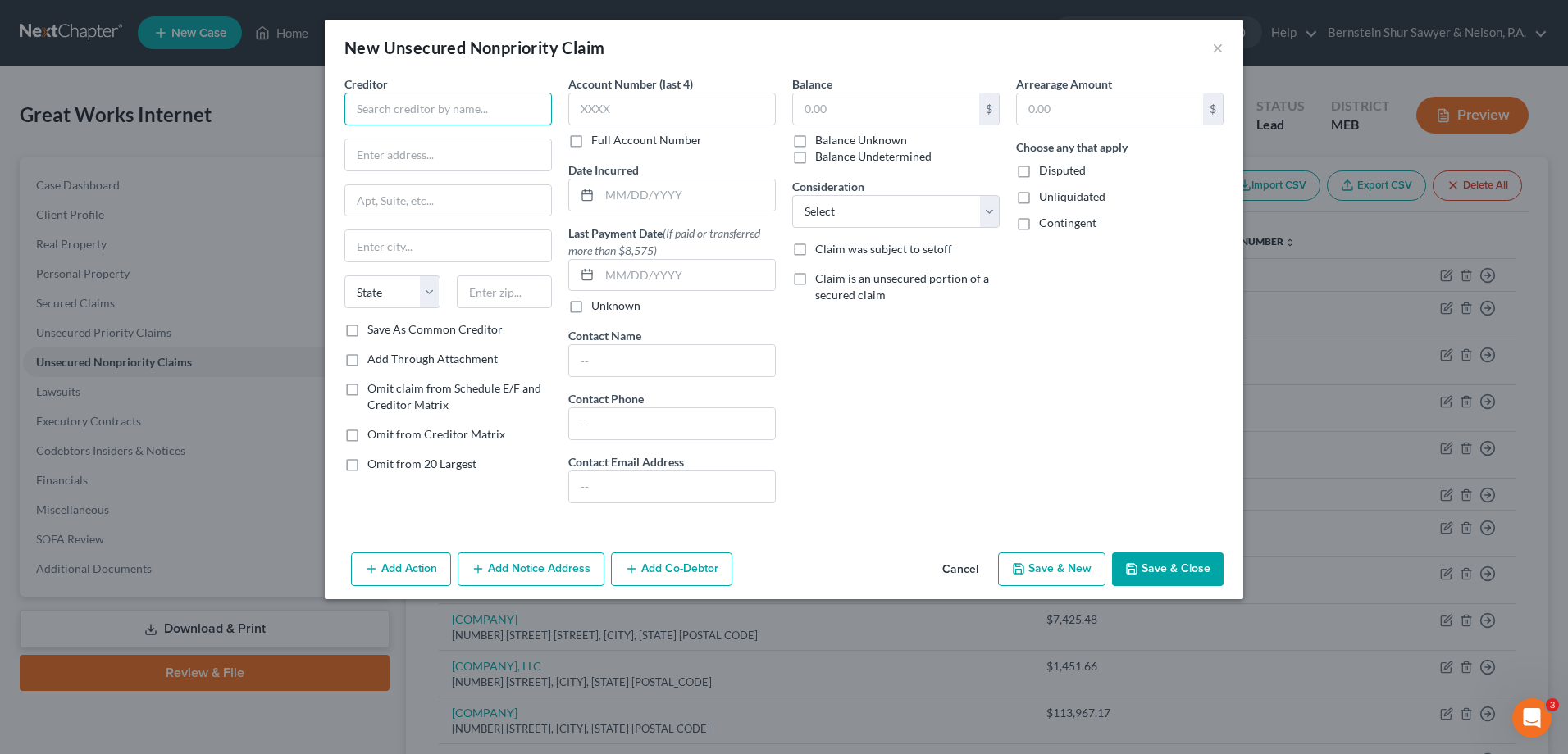 click at bounding box center (448, 109) 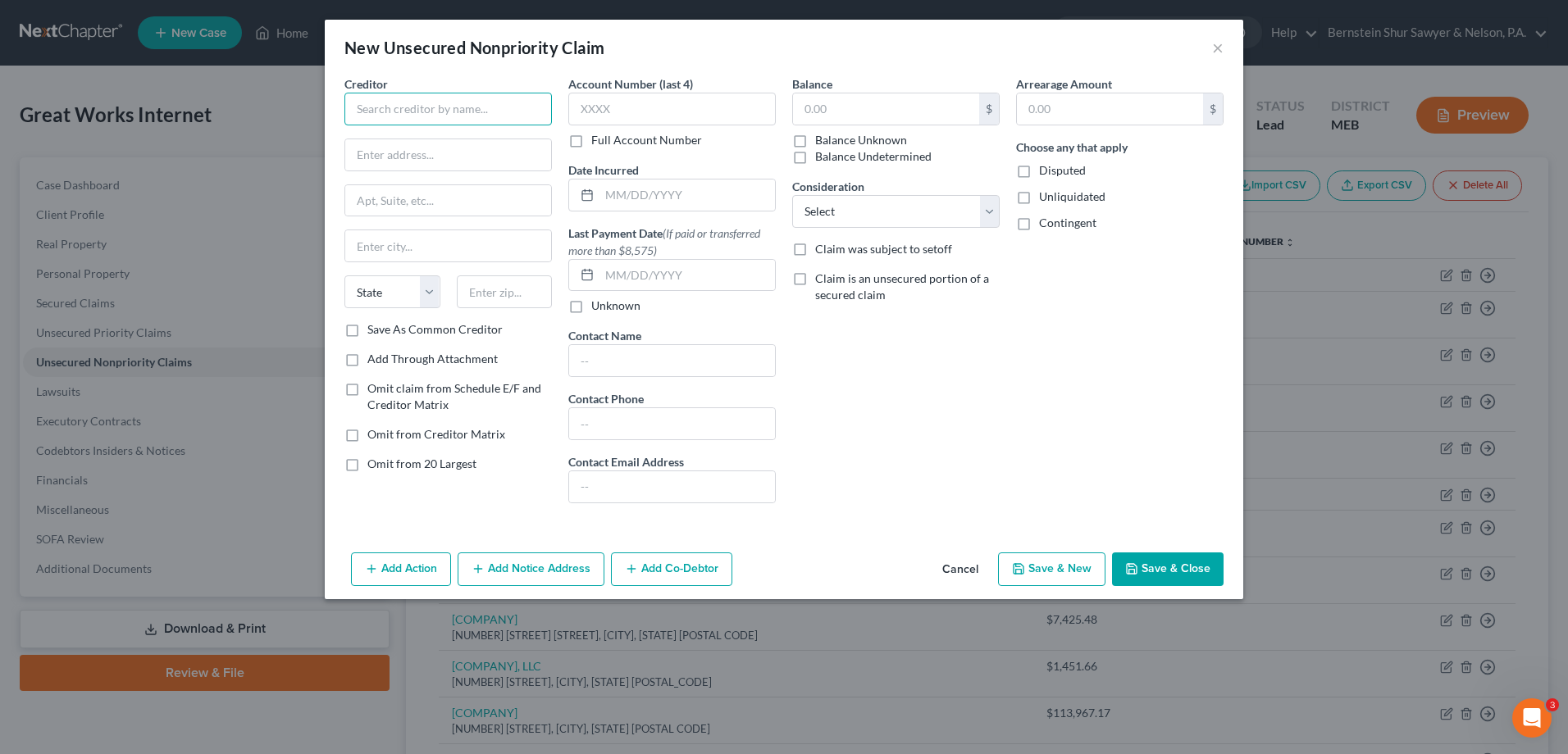 click at bounding box center [448, 109] 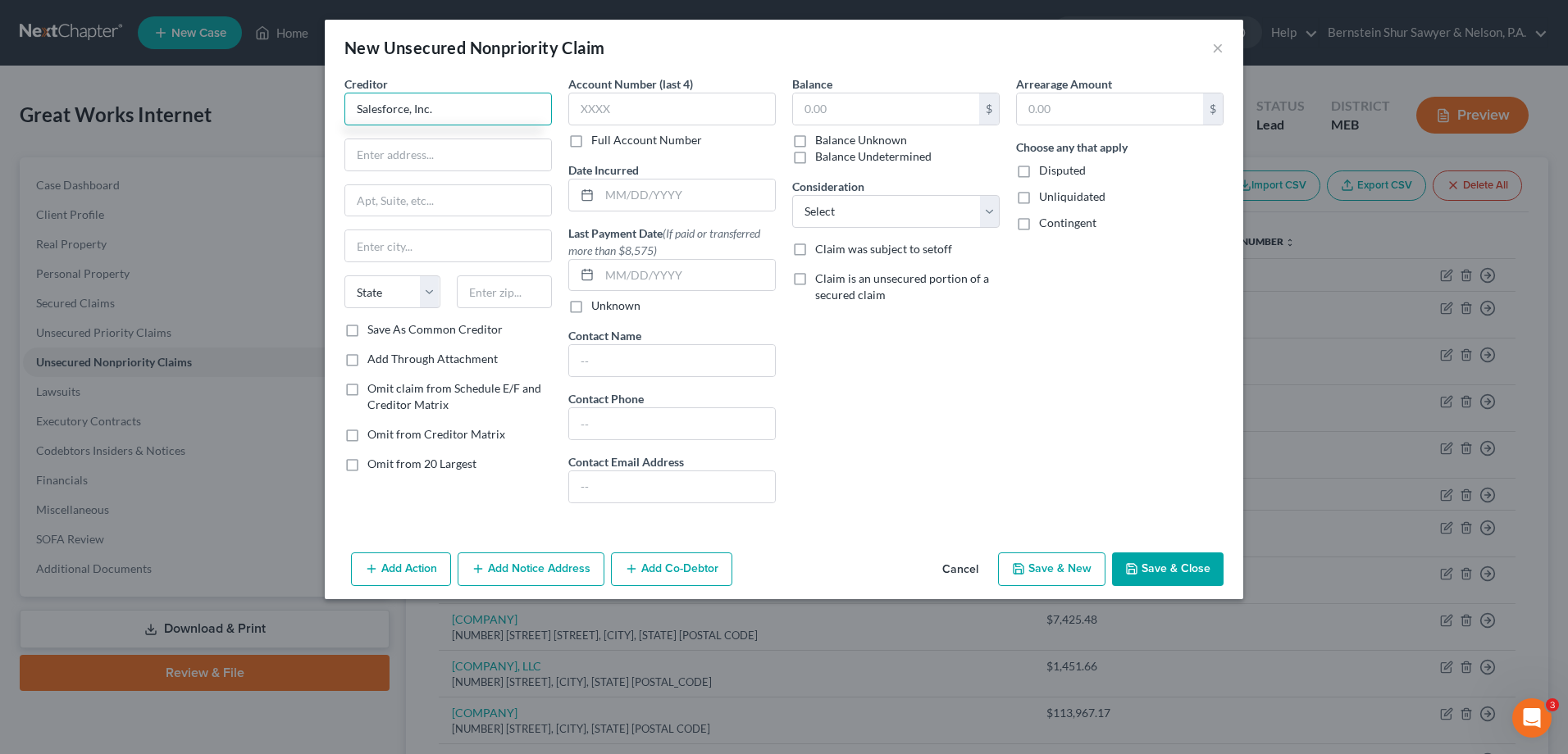 type on "Salesforce, Inc." 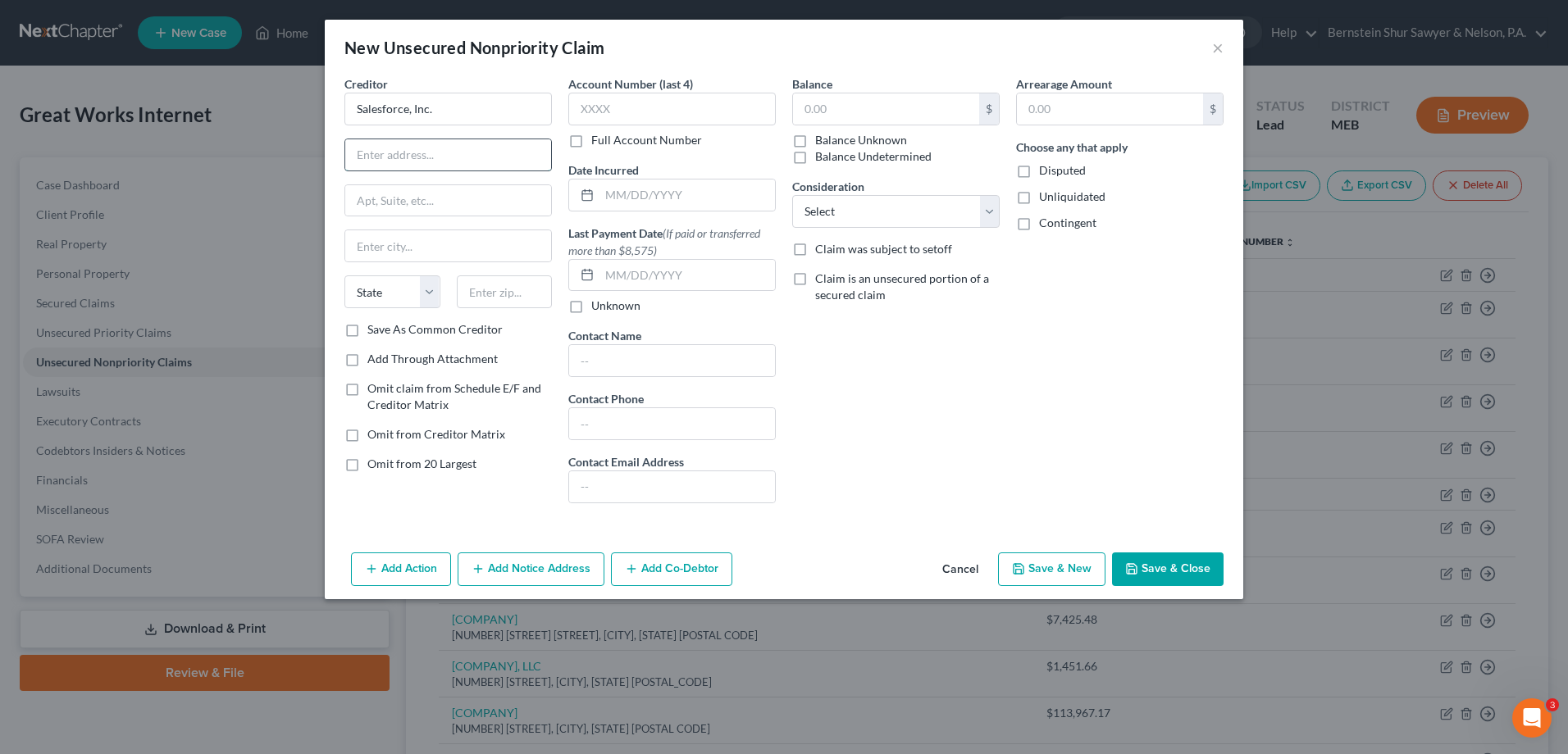click at bounding box center [448, 155] 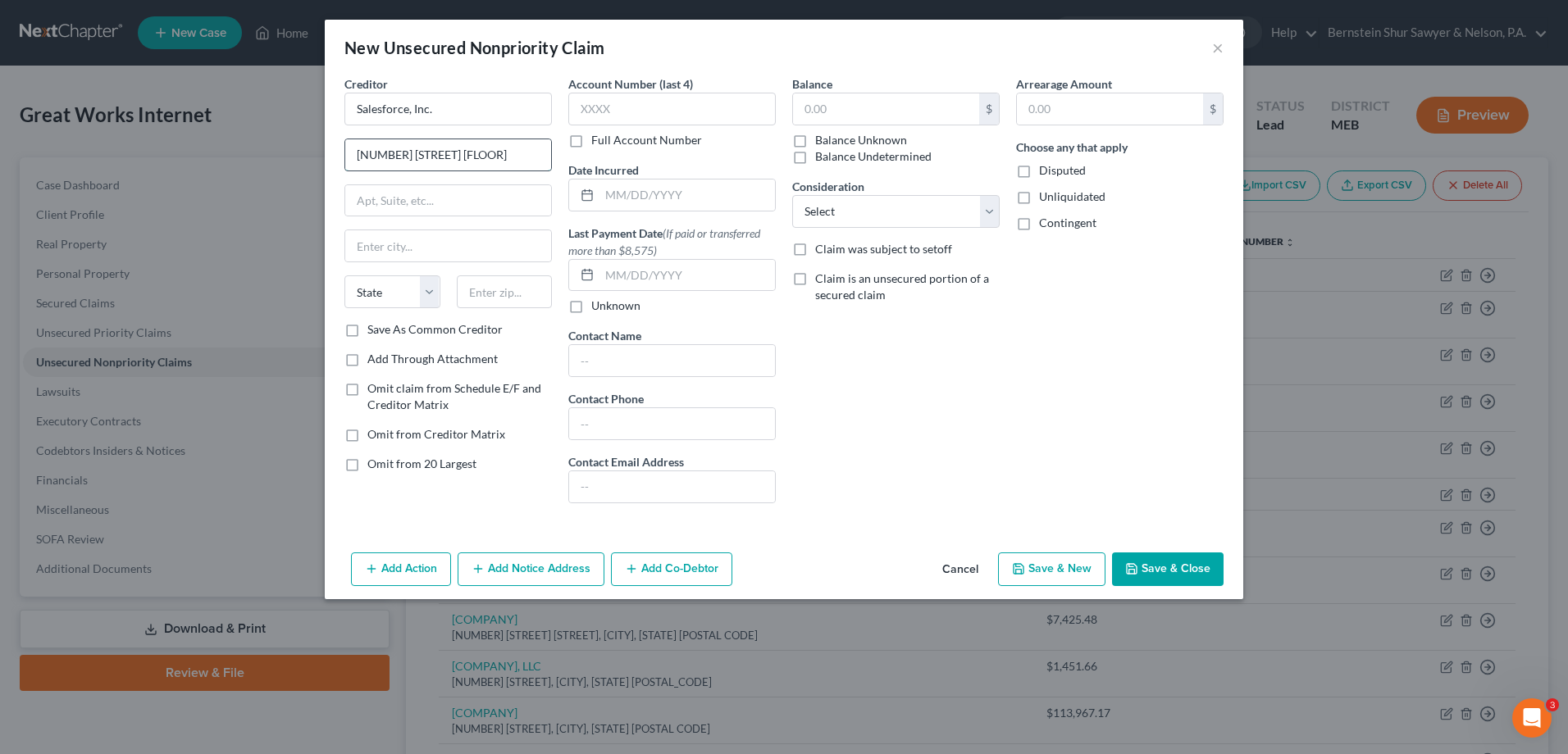 type on "[NUMBER] [STREET] [FLOOR]" 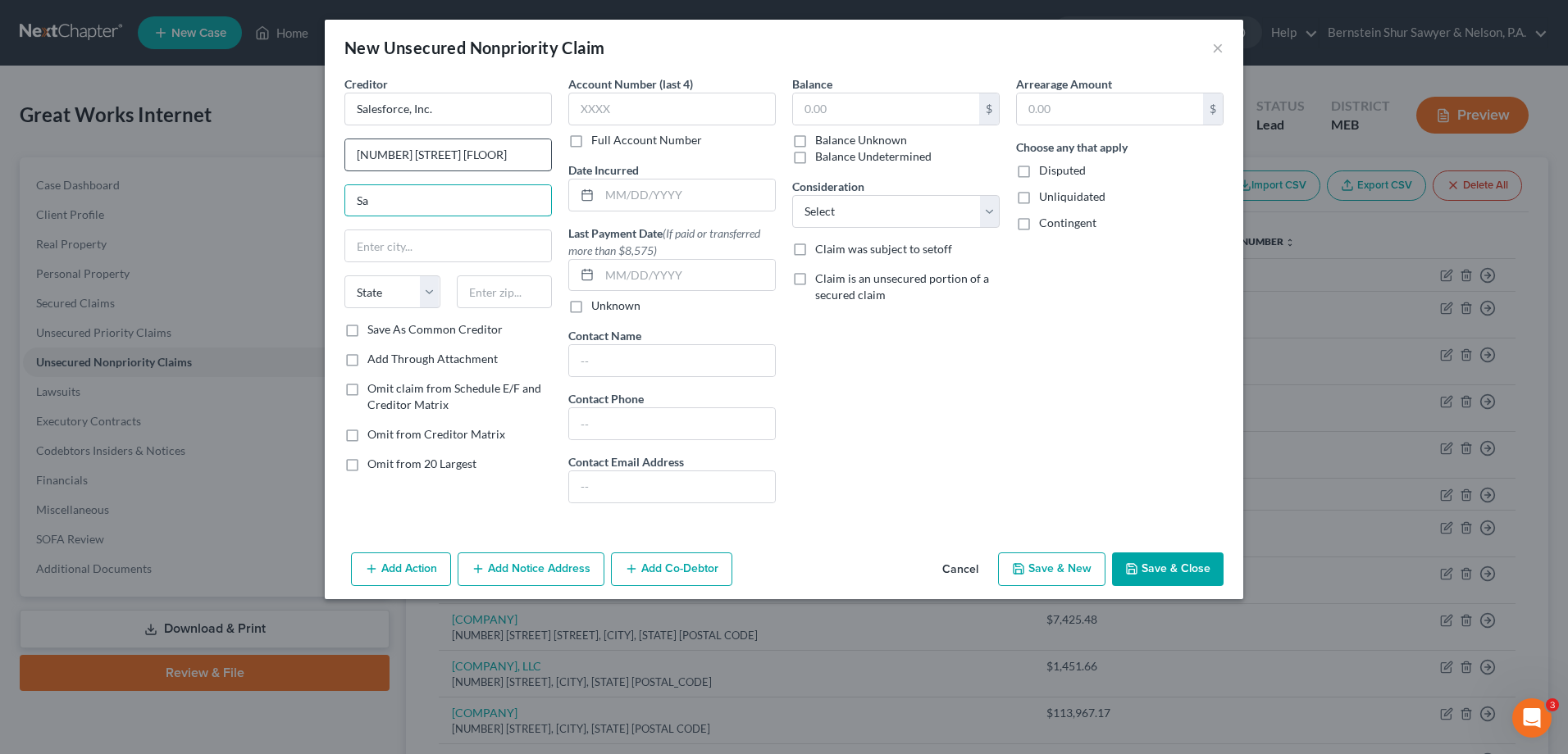 type on "S" 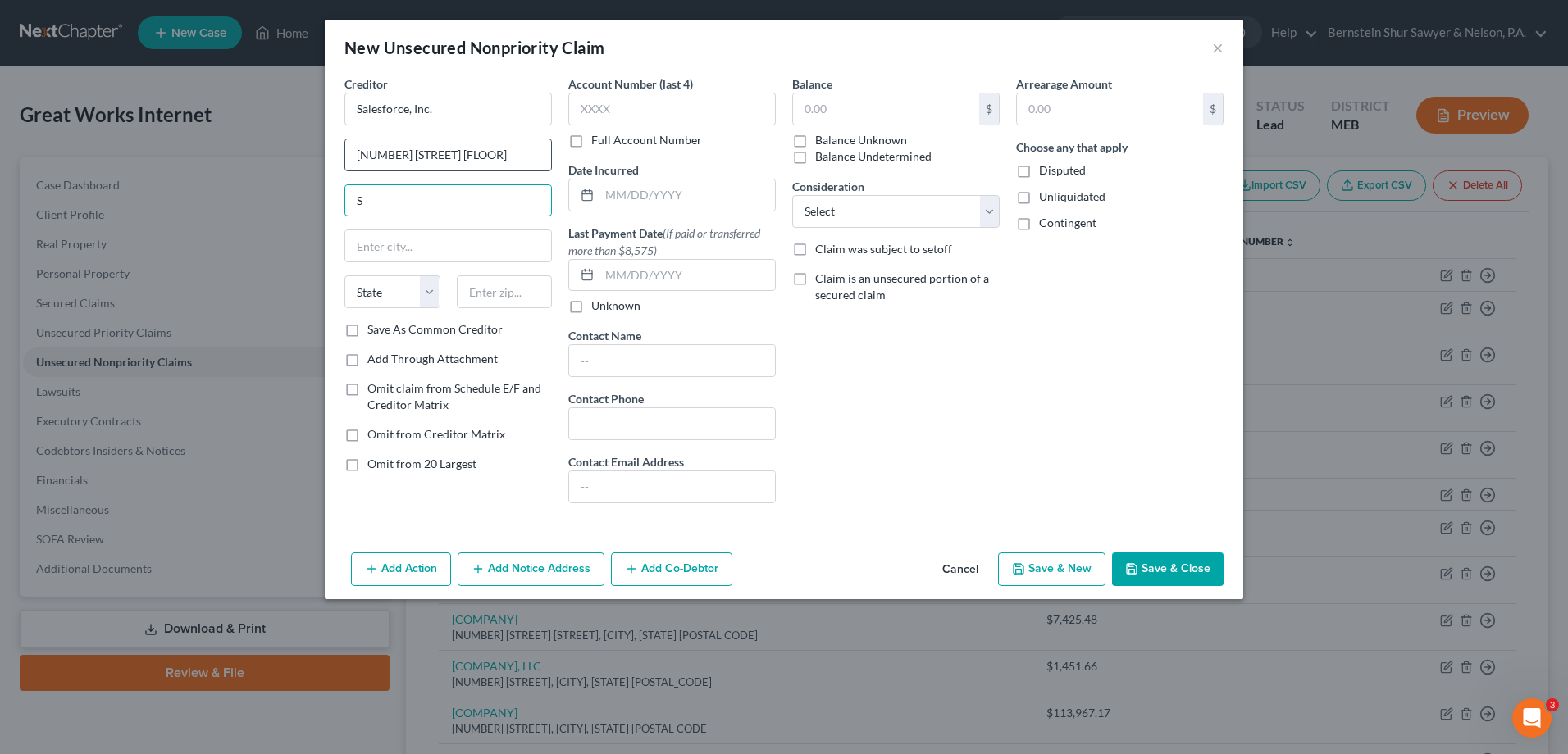 type 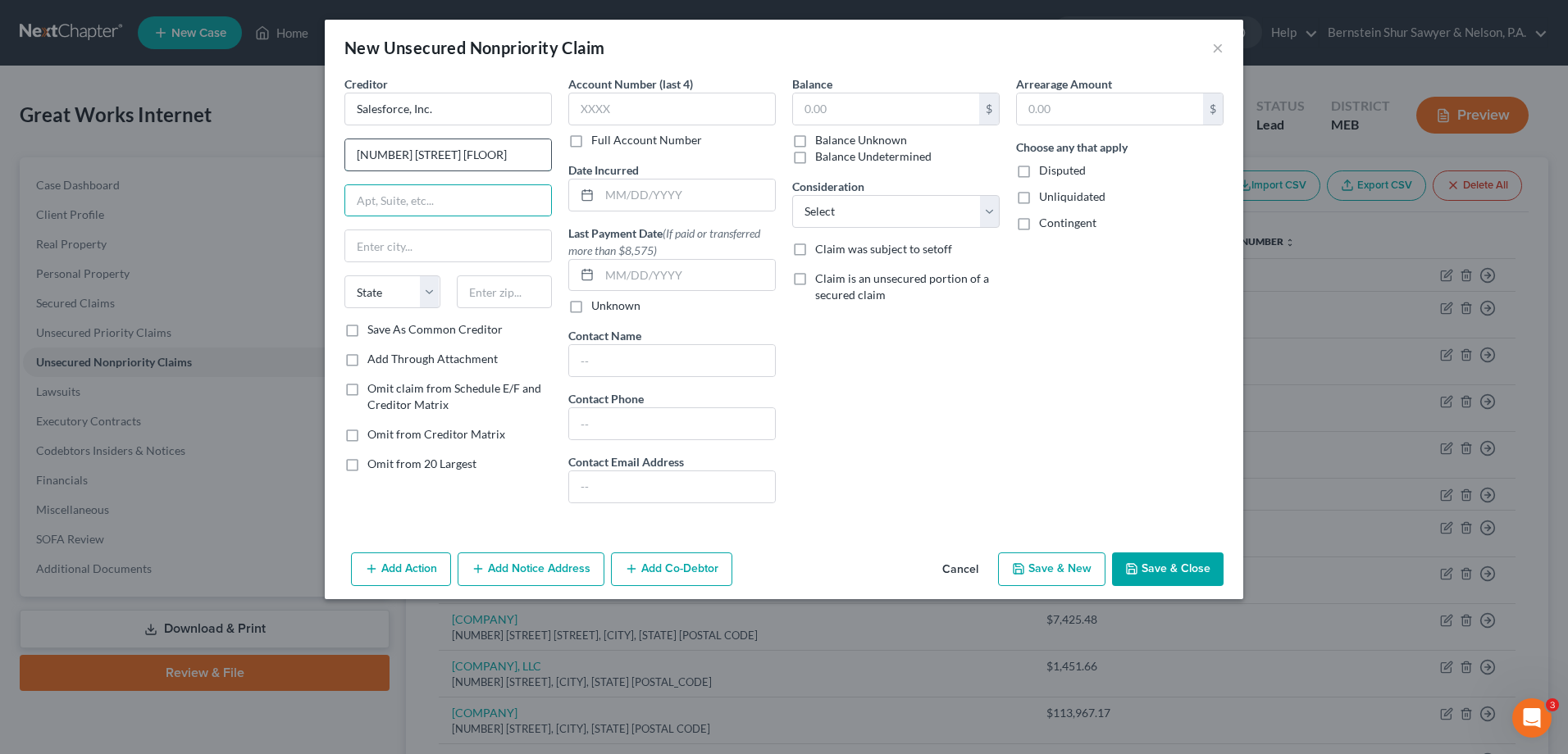 click on "[NUMBER] [STREET] [FLOOR]" at bounding box center [448, 155] 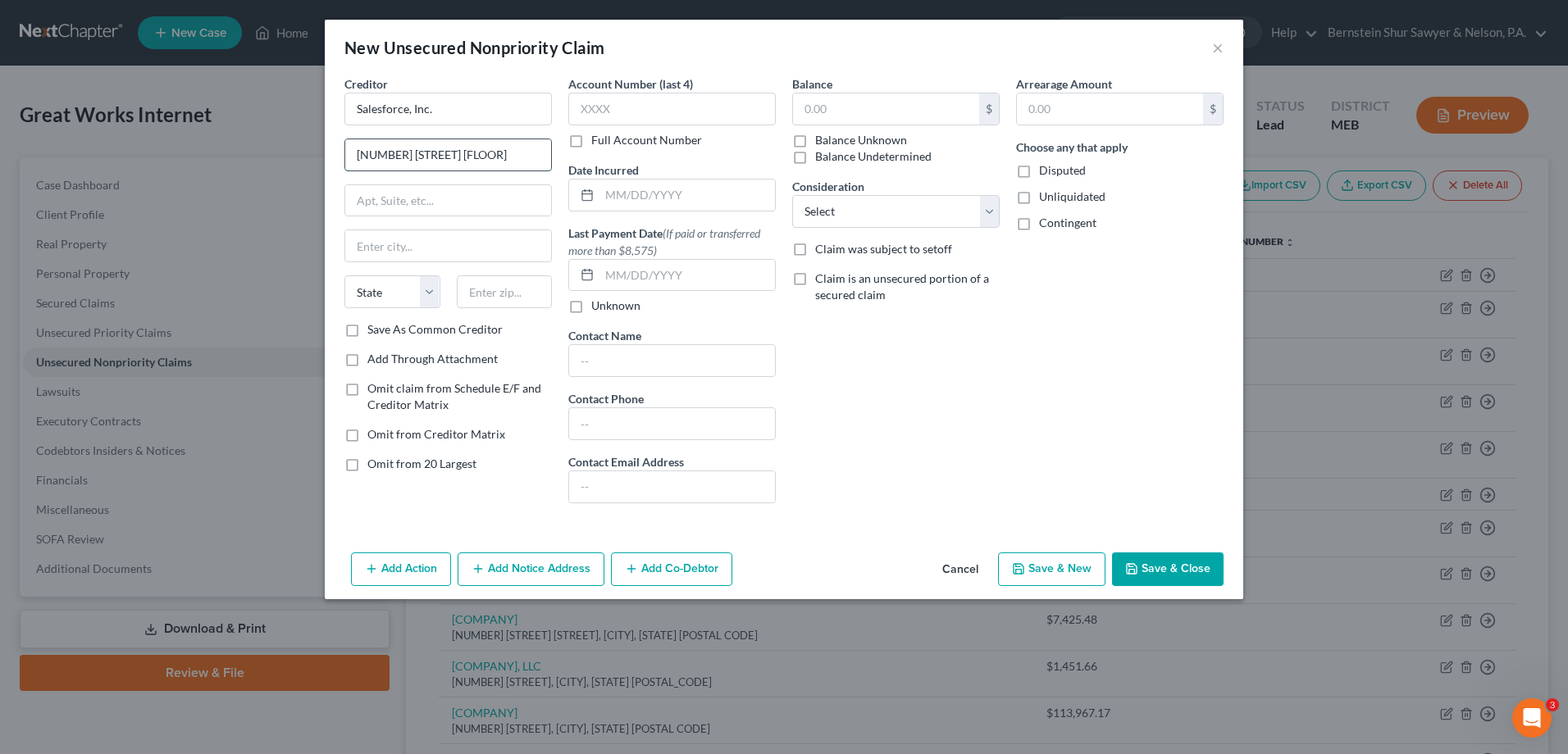click on "[NUMBER] [STREET] [FLOOR]" at bounding box center (448, 155) 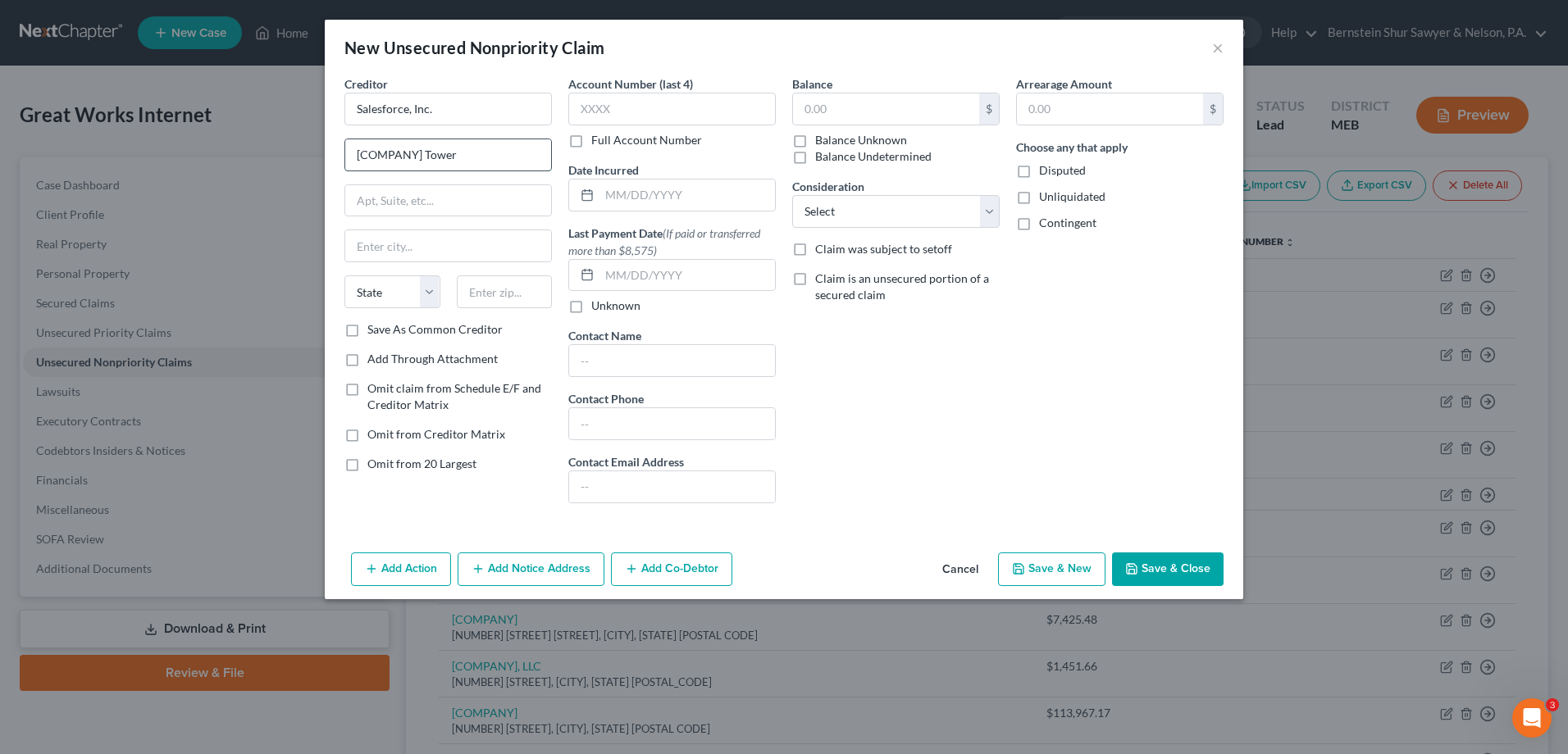 type on "[COMPANY] Tower" 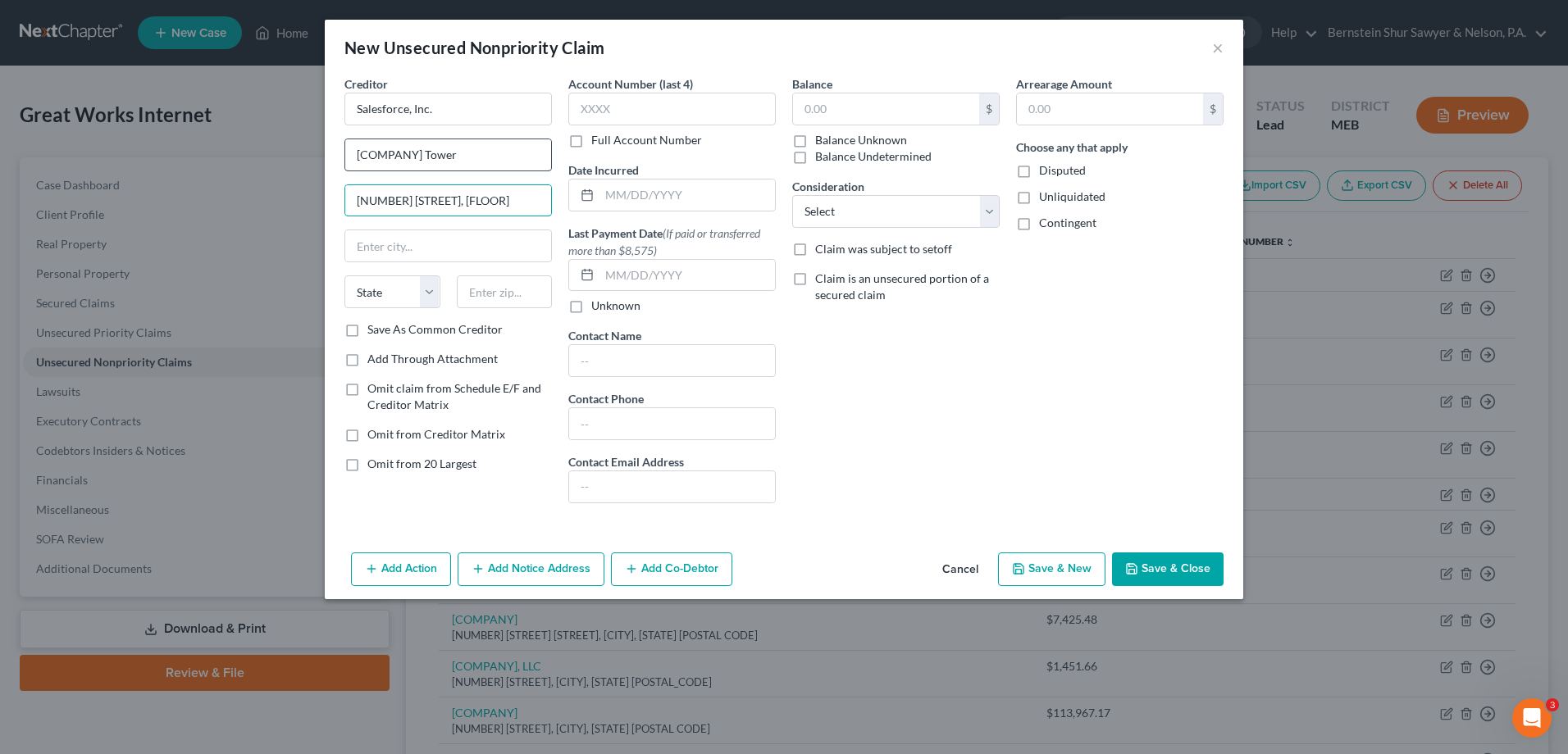 type on "[NUMBER] [STREET], [FLOOR]" 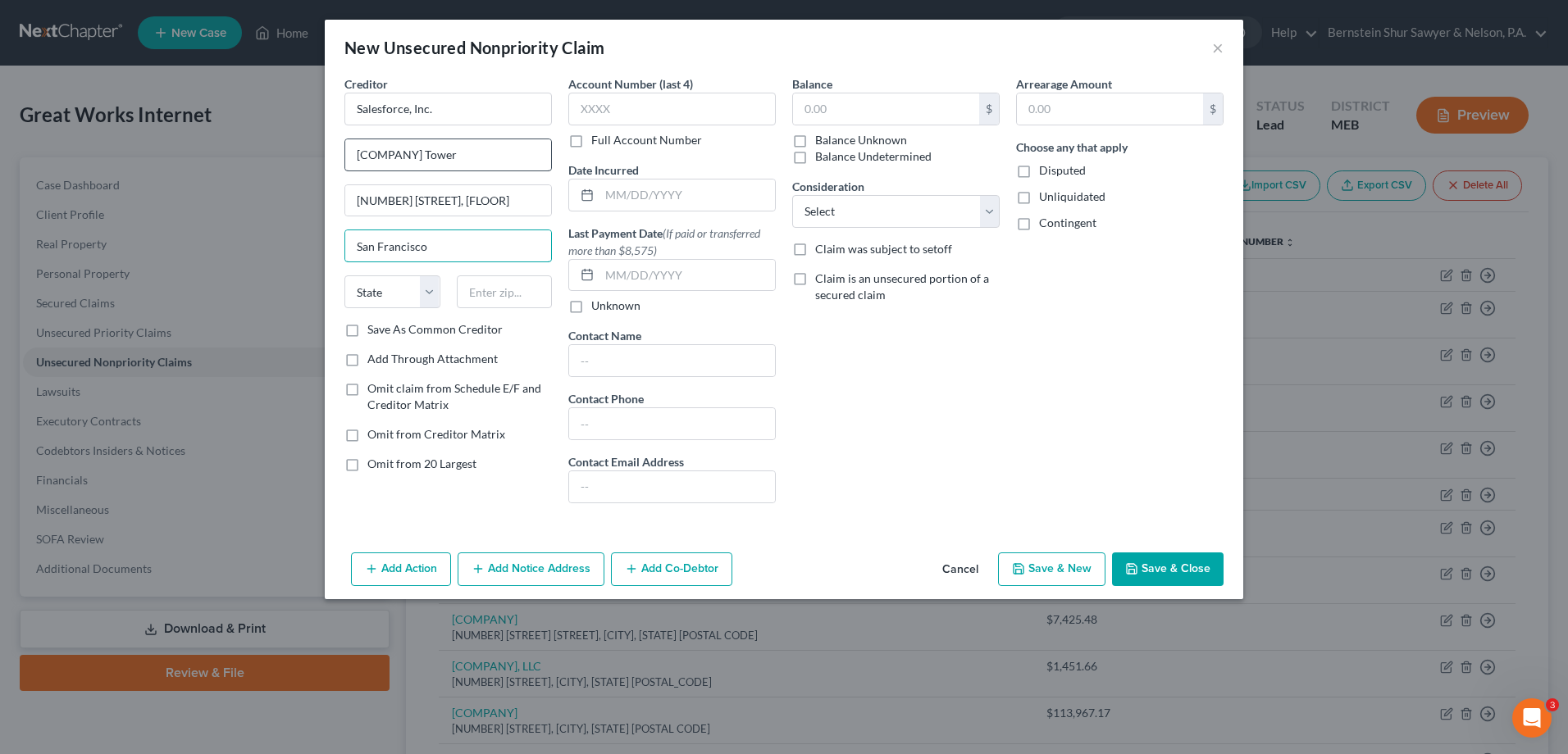 type on "San Francisco" 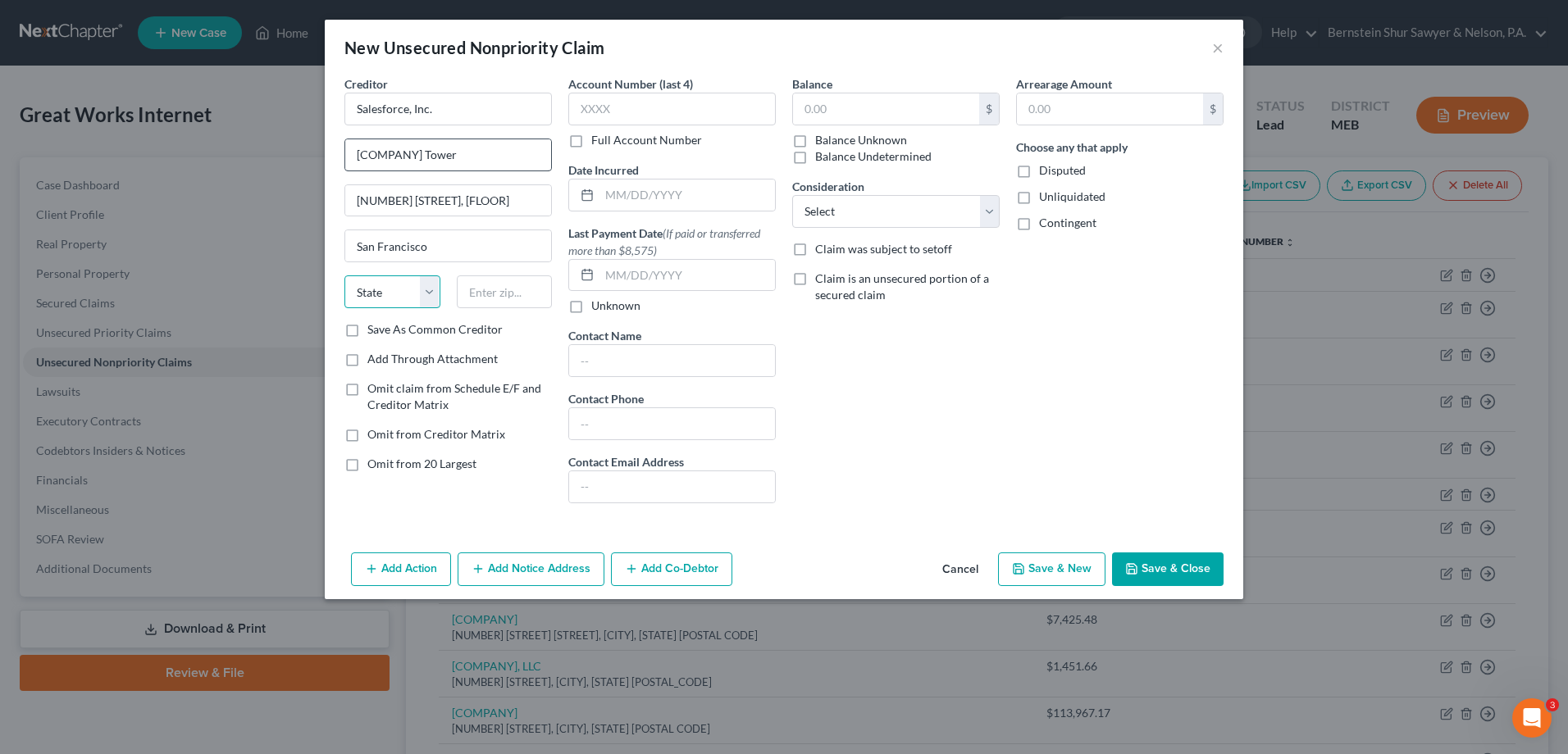 select on "4" 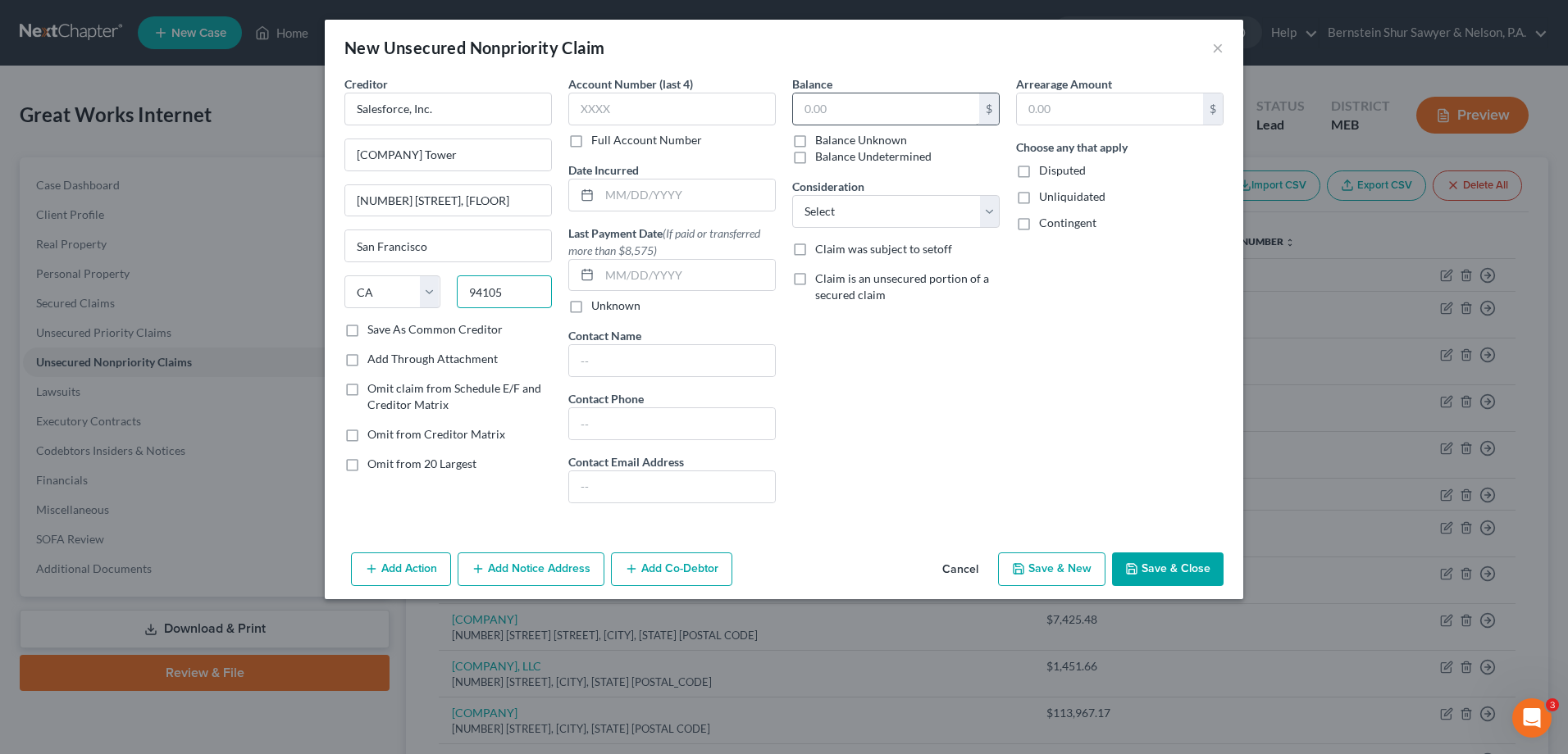 type on "94105" 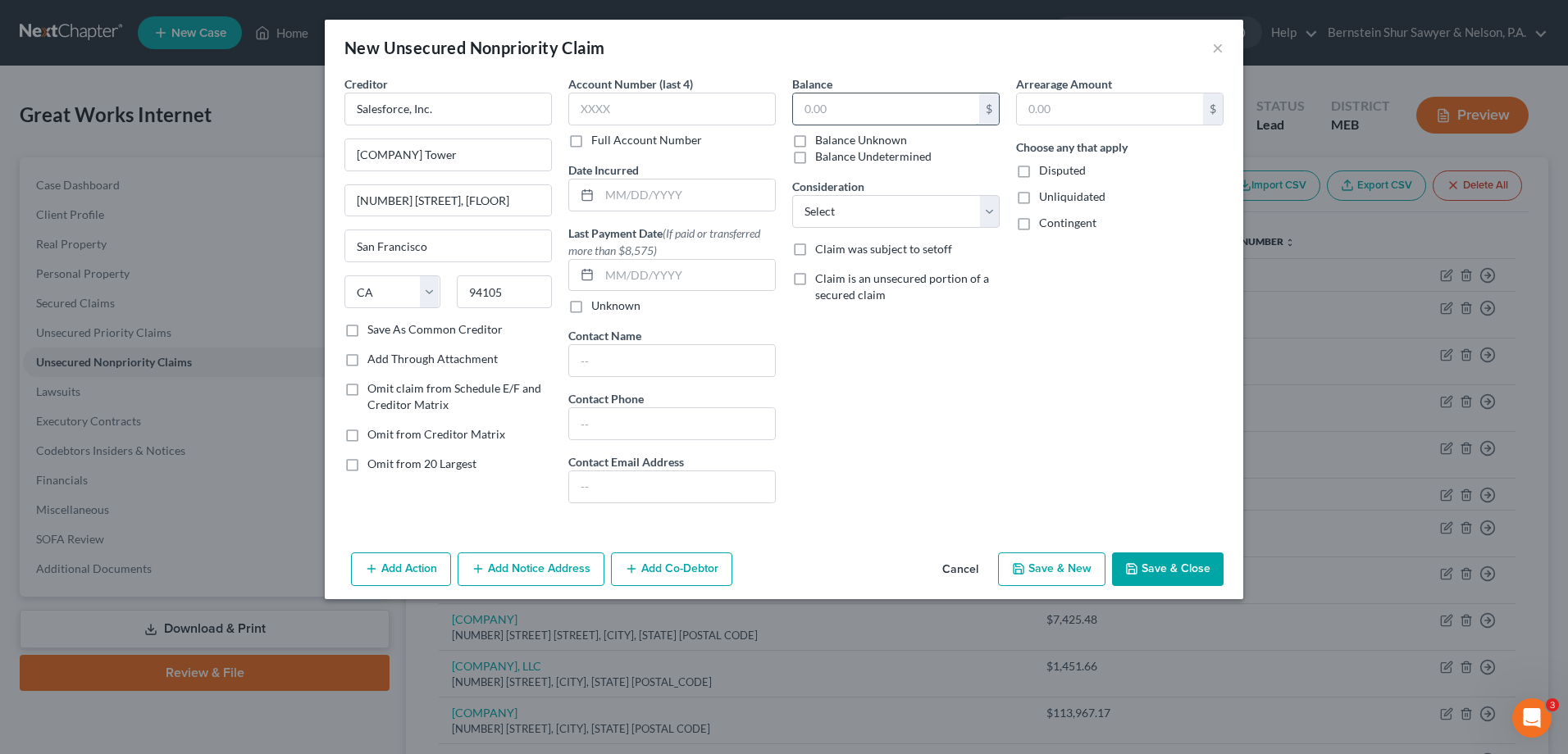 click at bounding box center (886, 109) 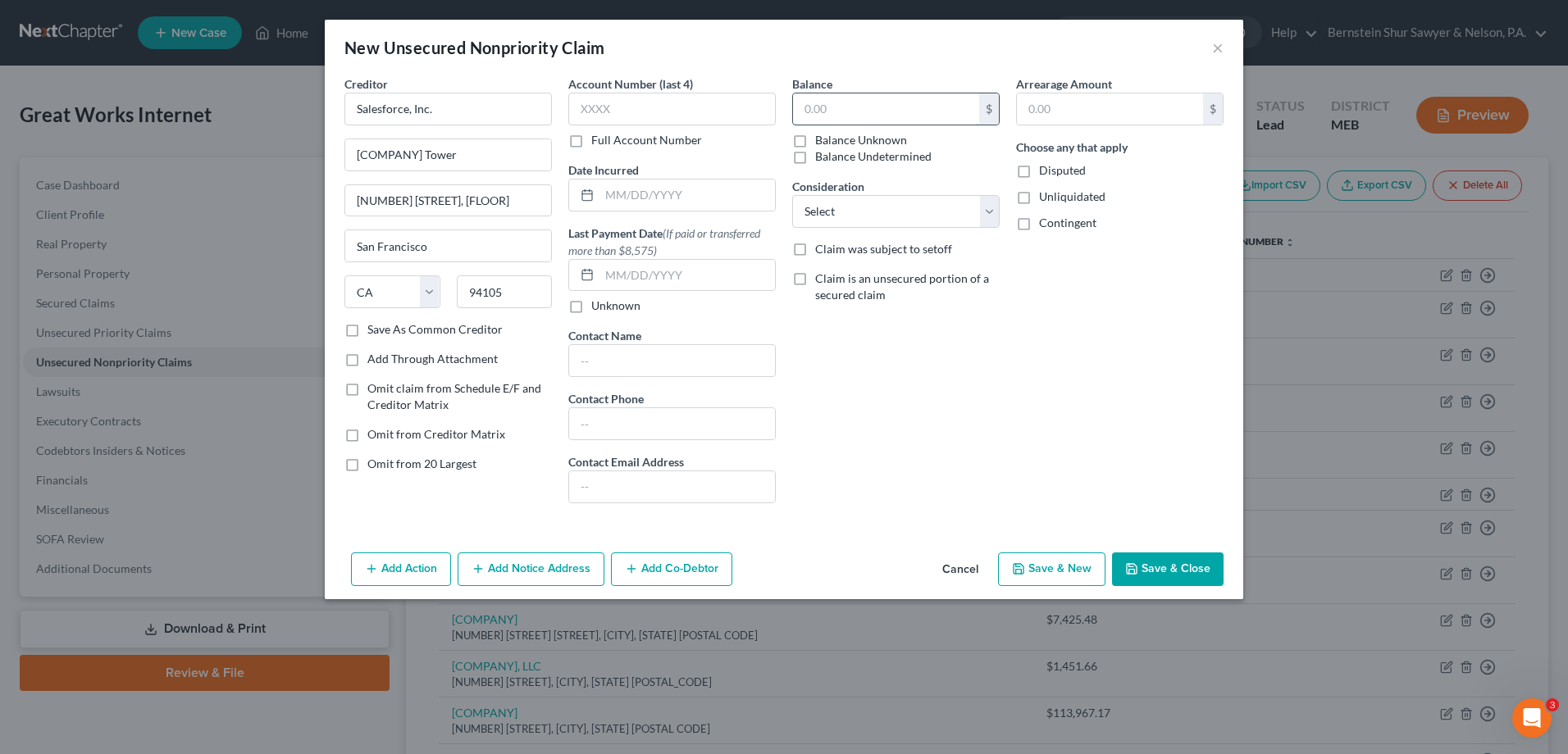 click at bounding box center (886, 109) 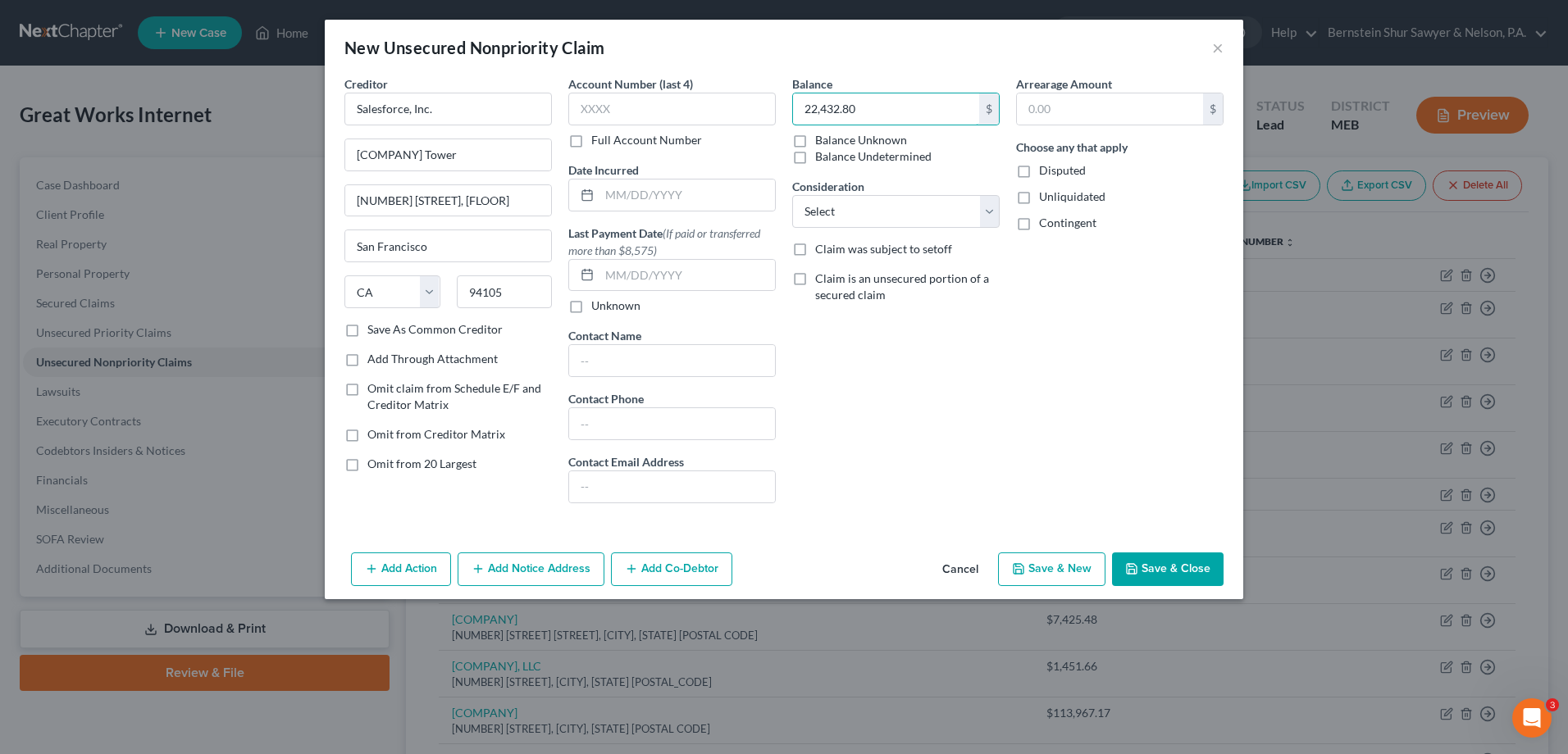 type on "22,432.80" 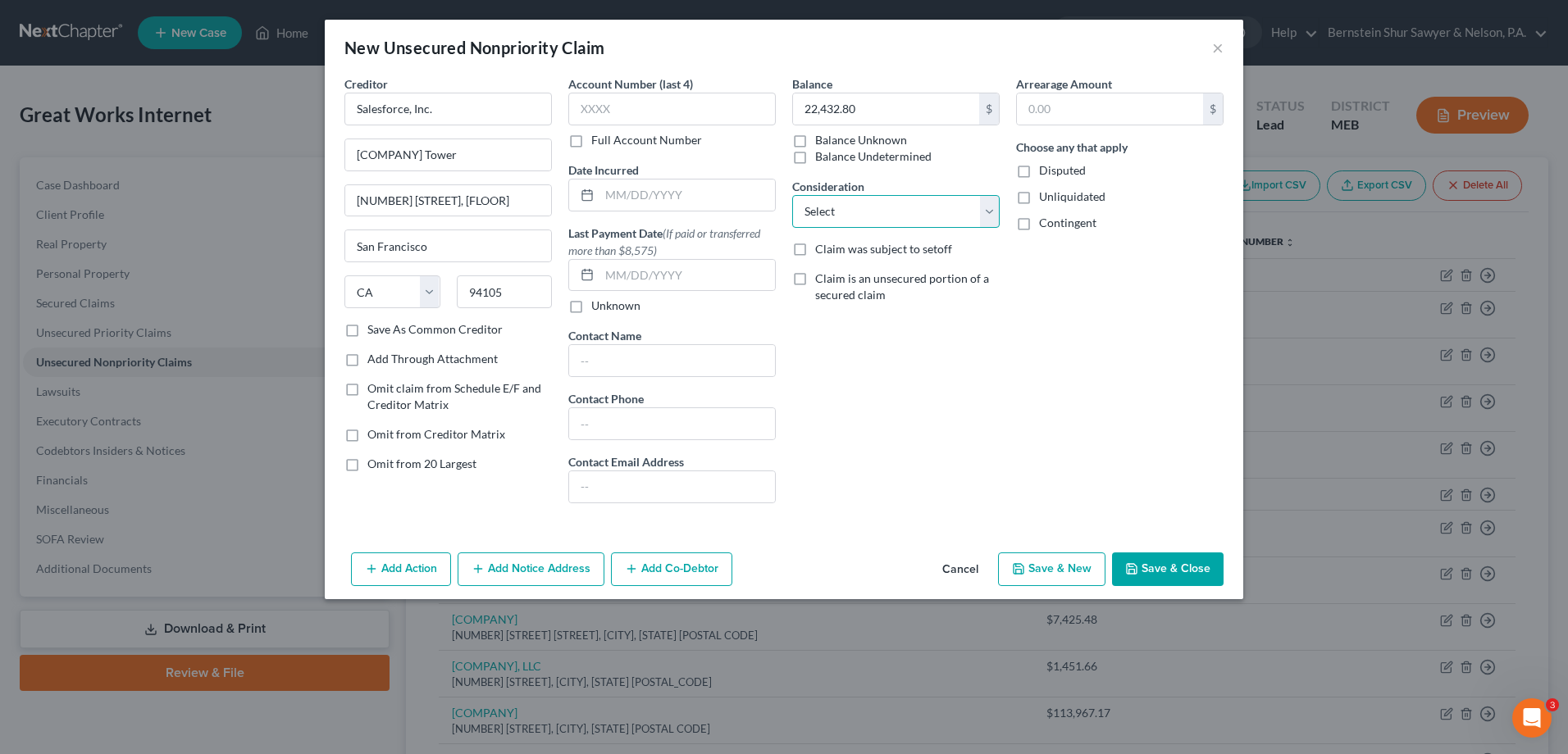 click on "Select Cable / Satellite Services Collection Agency Credit Card Debt Debt Counseling / Attorneys Deficiency Balance Home / Car Repairs Income Taxes Judgment Liens Monies Loaned / Advanced Mortgage Obligation To Pensions Other Overdrawn Bank Account Promised To Help Pay Creditors Services Suppliers Or Vendors Telephone / Internet Services Unsecured Loan Repayments Utility Services" at bounding box center [896, 211] 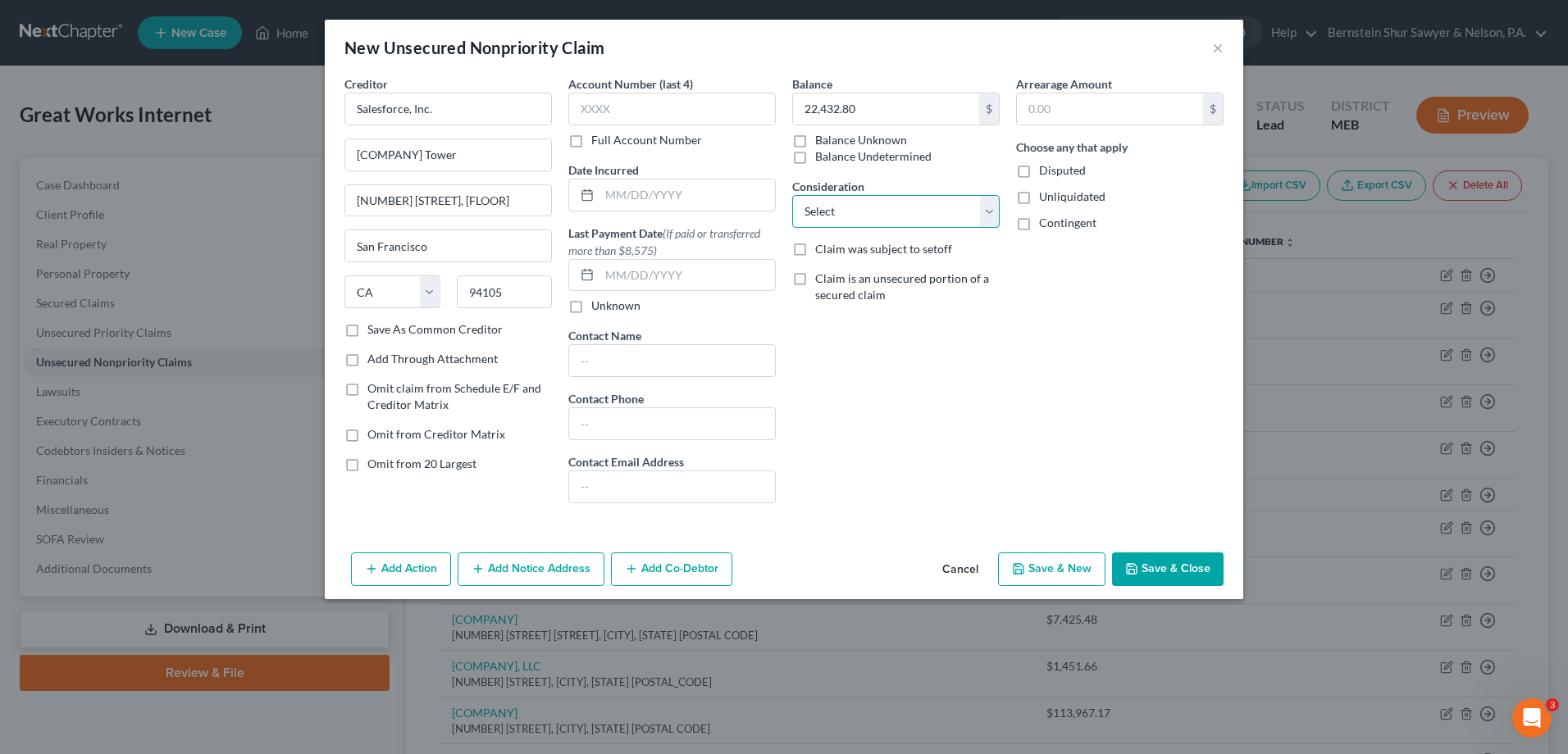 select on "14" 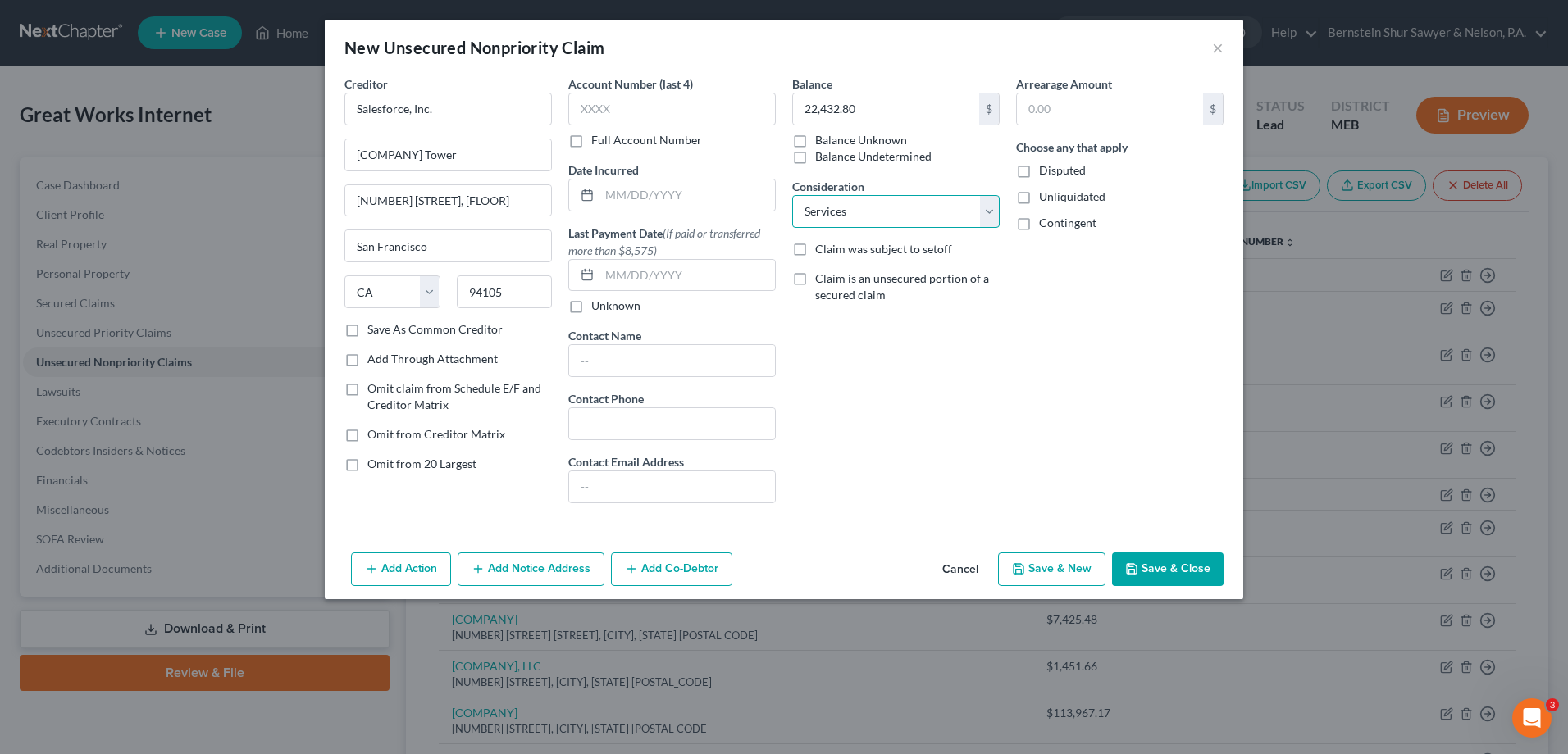 click on "Select Cable / Satellite Services Collection Agency Credit Card Debt Debt Counseling / Attorneys Deficiency Balance Home / Car Repairs Income Taxes Judgment Liens Monies Loaned / Advanced Mortgage Obligation To Pensions Other Overdrawn Bank Account Promised To Help Pay Creditors Services Suppliers Or Vendors Telephone / Internet Services Unsecured Loan Repayments Utility Services" at bounding box center [896, 211] 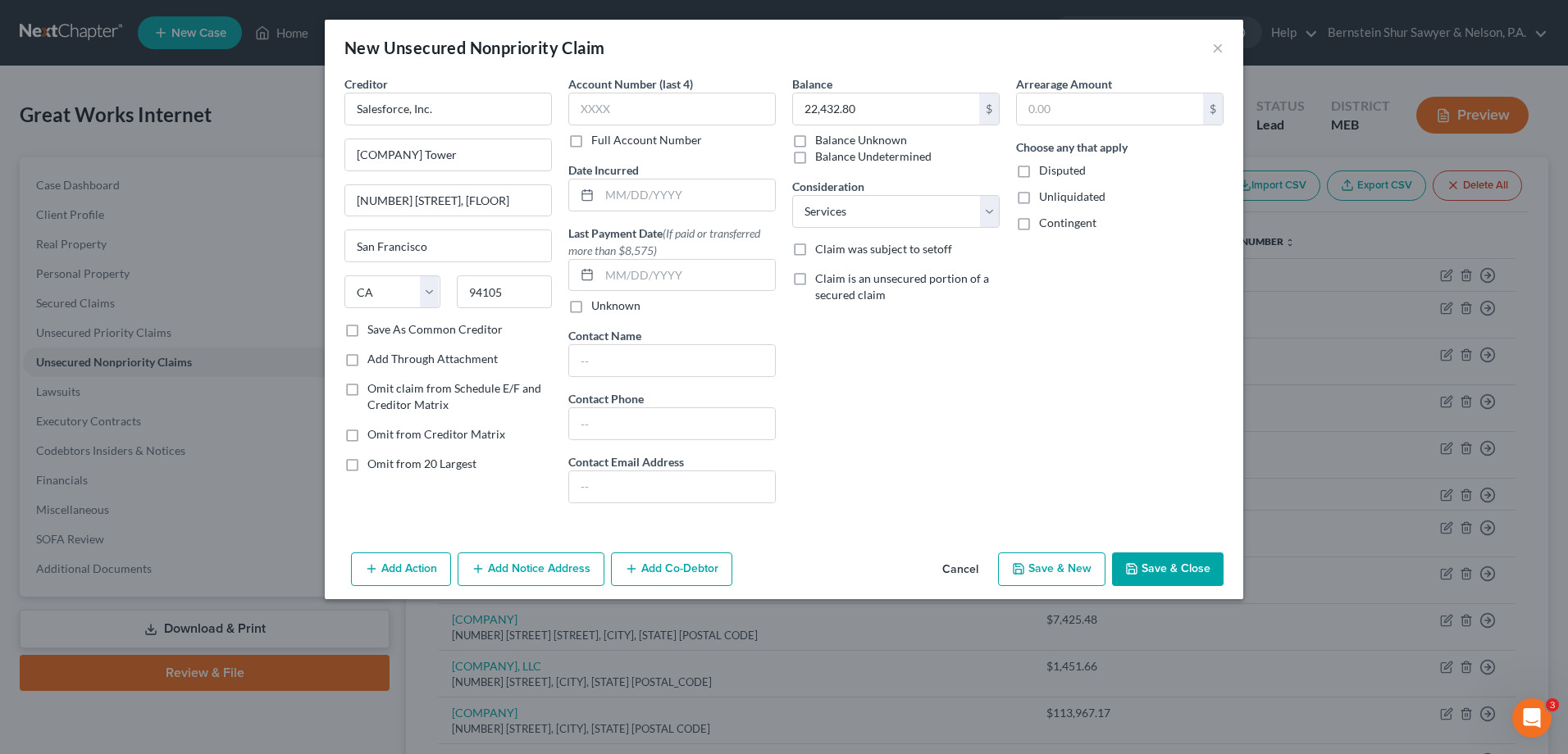 click on "Save & Close" at bounding box center (1168, 570) 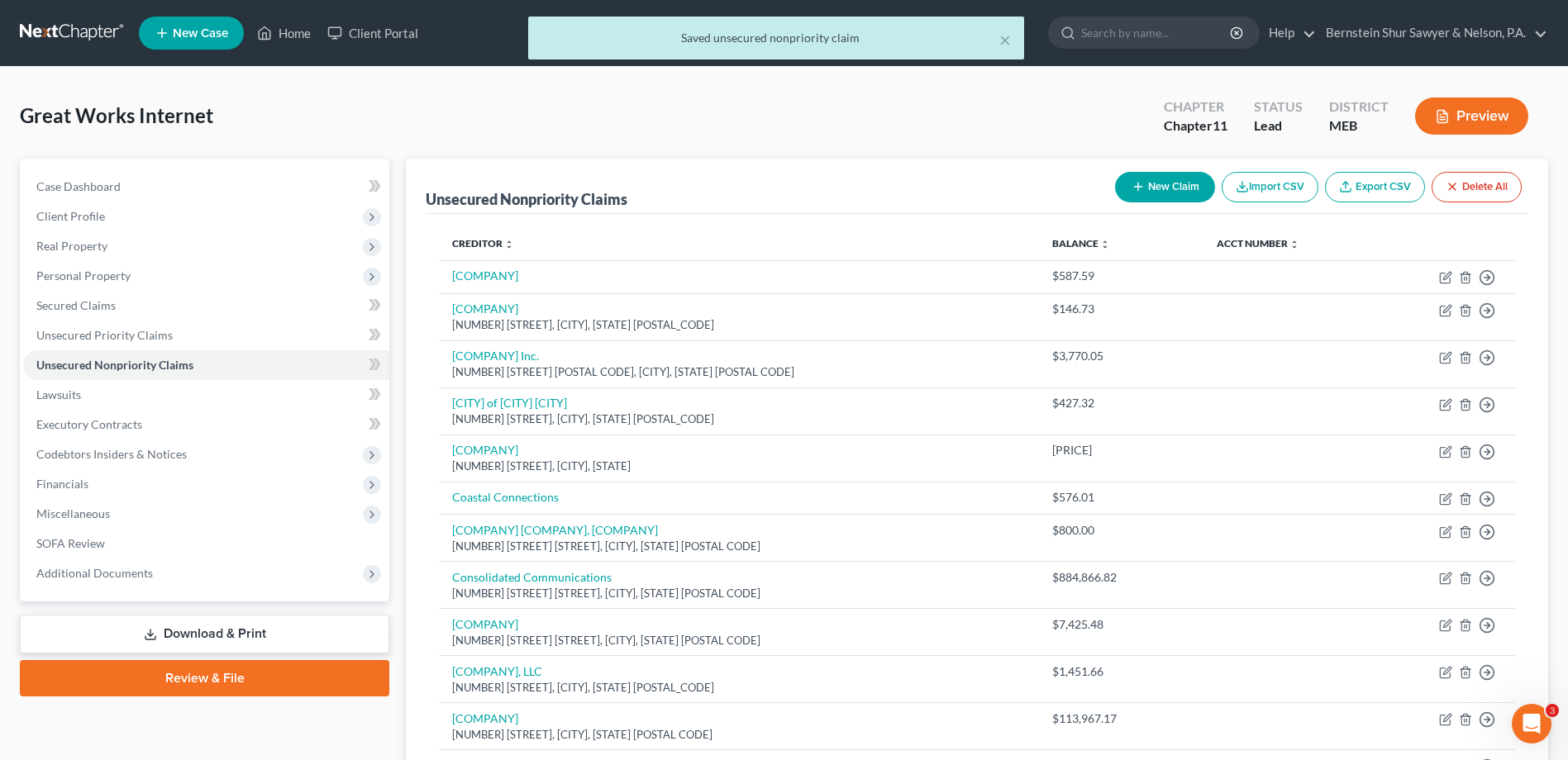 drag, startPoint x: 1172, startPoint y: 577, endPoint x: 856, endPoint y: 166, distance: 518.4371 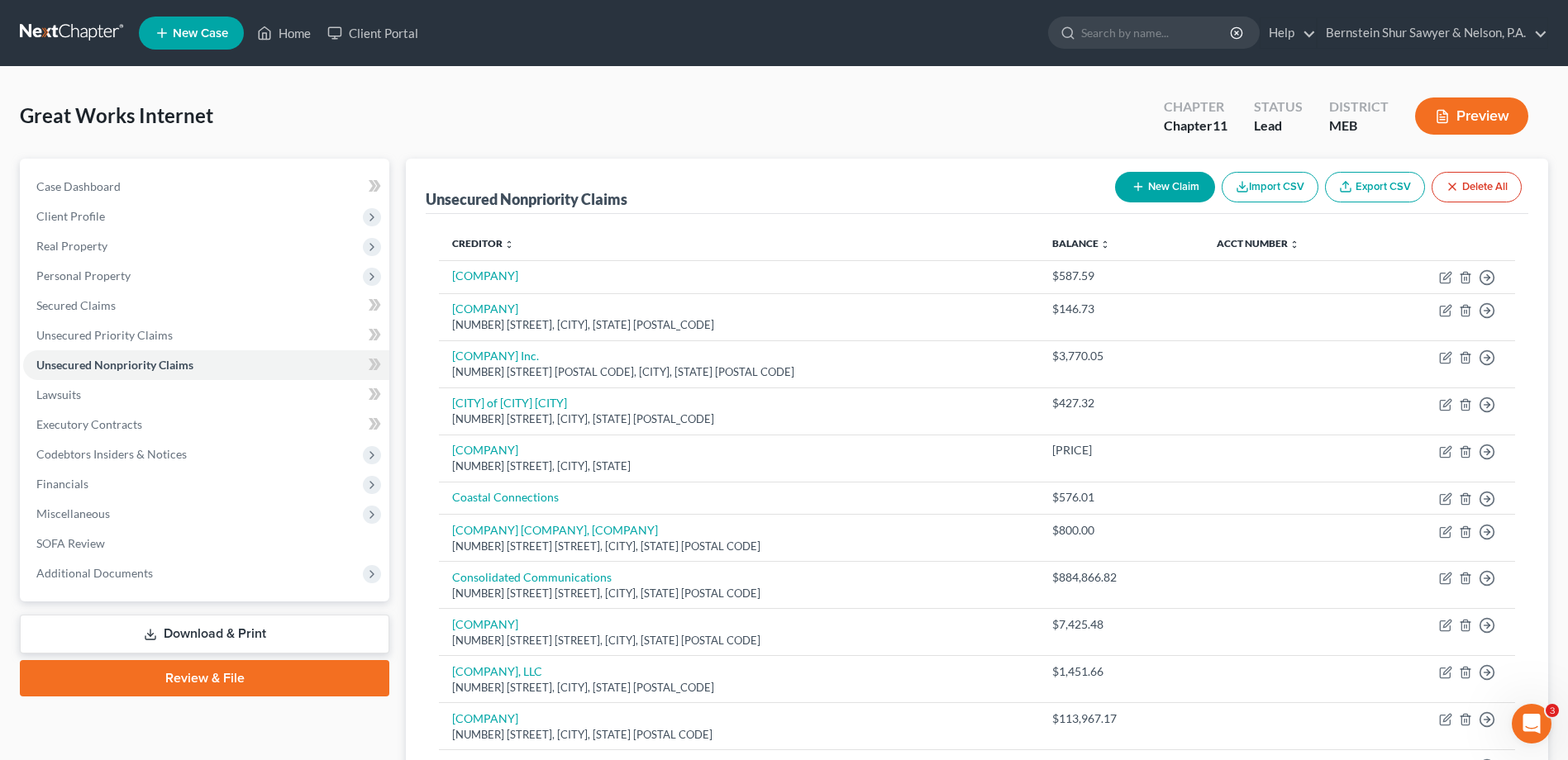 click on "New Claim" at bounding box center (1165, 187) 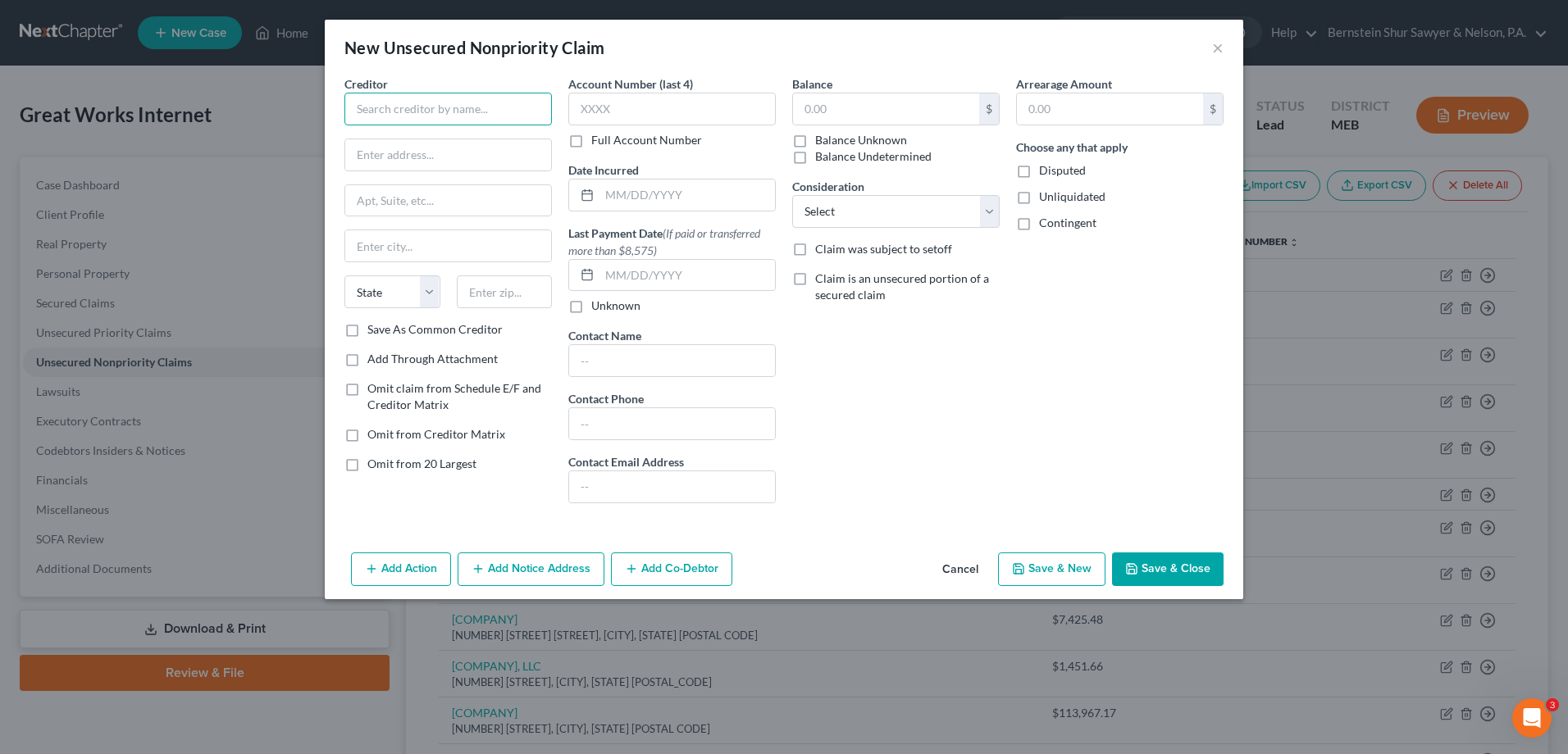 click at bounding box center (448, 109) 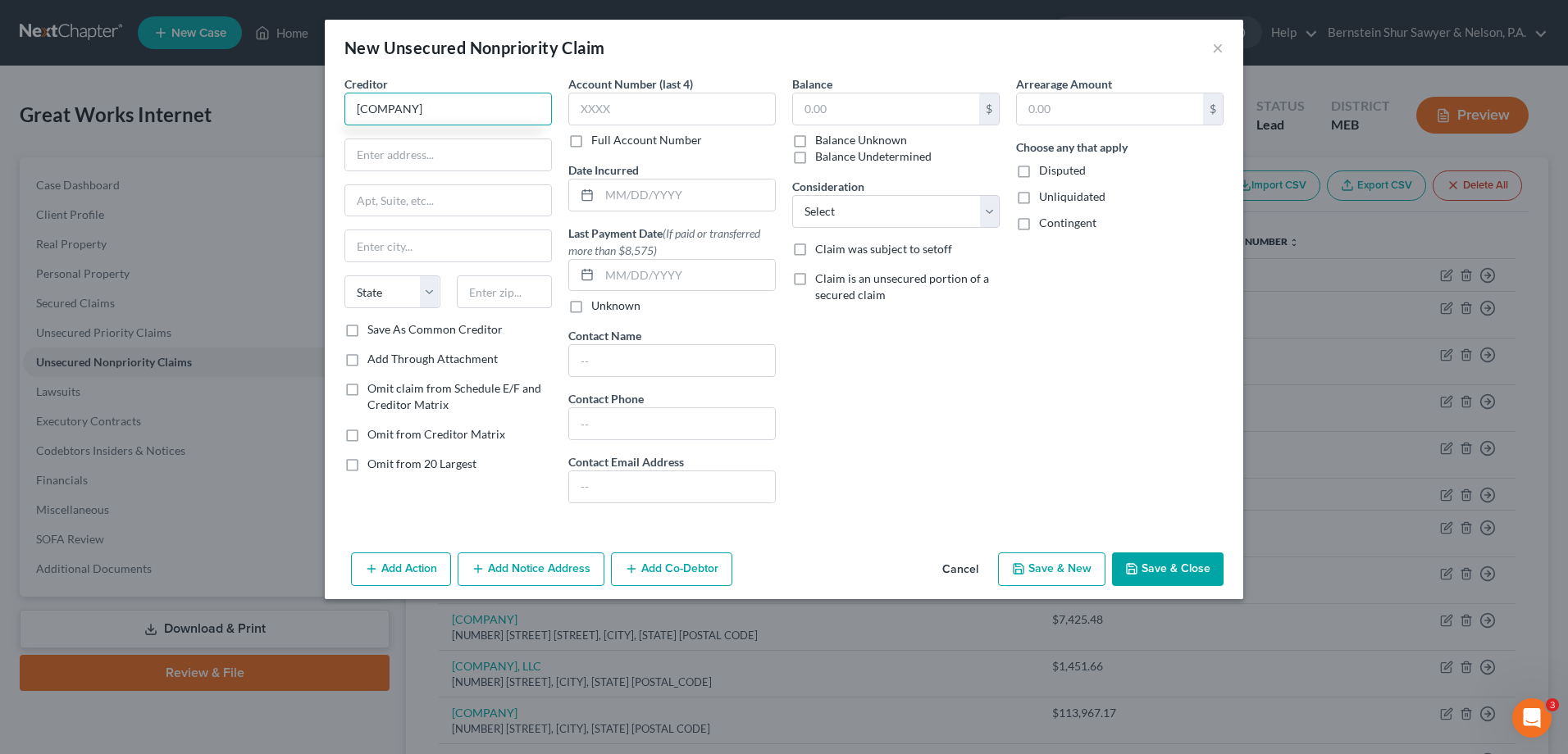 type on "[COMPANY]" 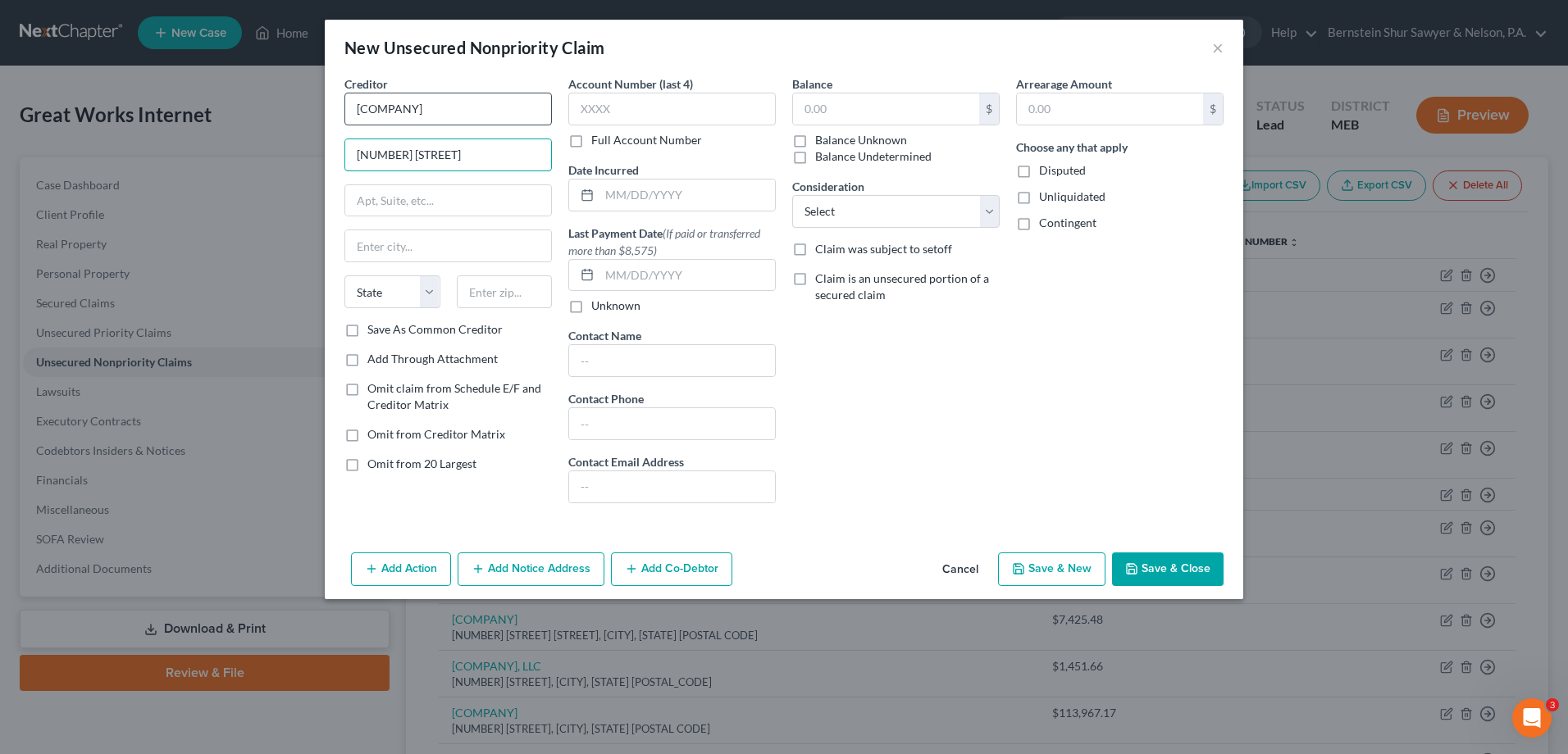 type on "[NUMBER] [STREET]" 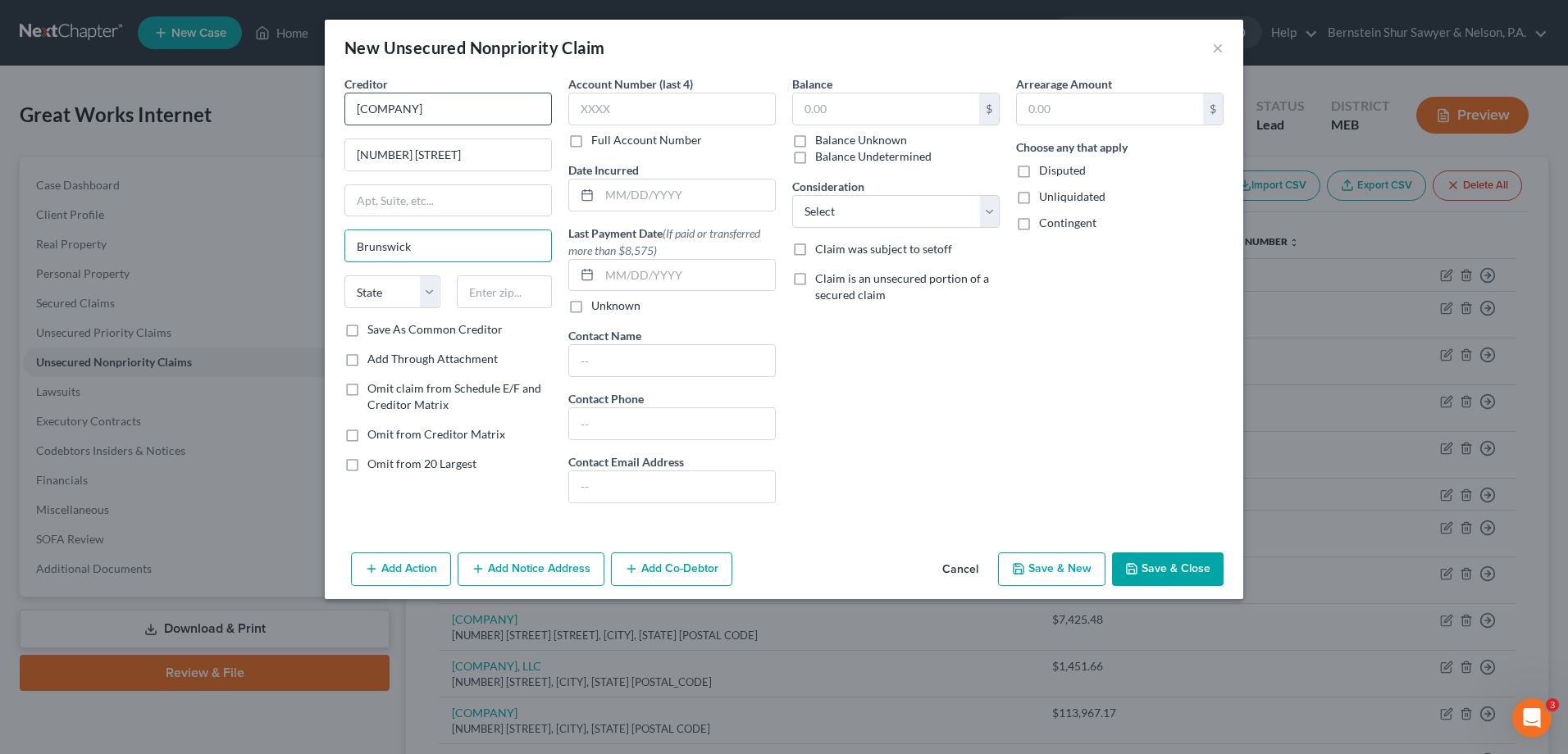 type on "Brunswick" 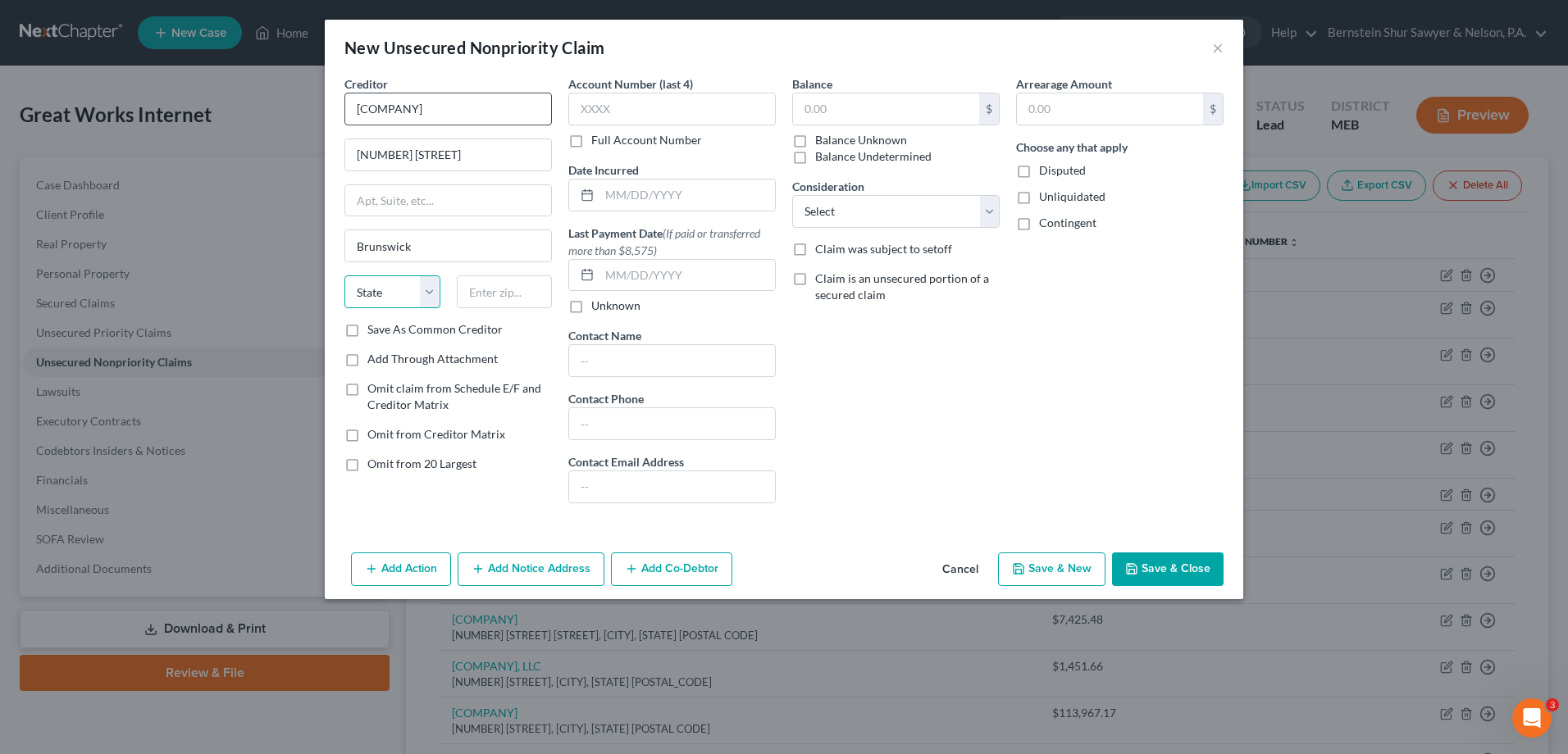 type 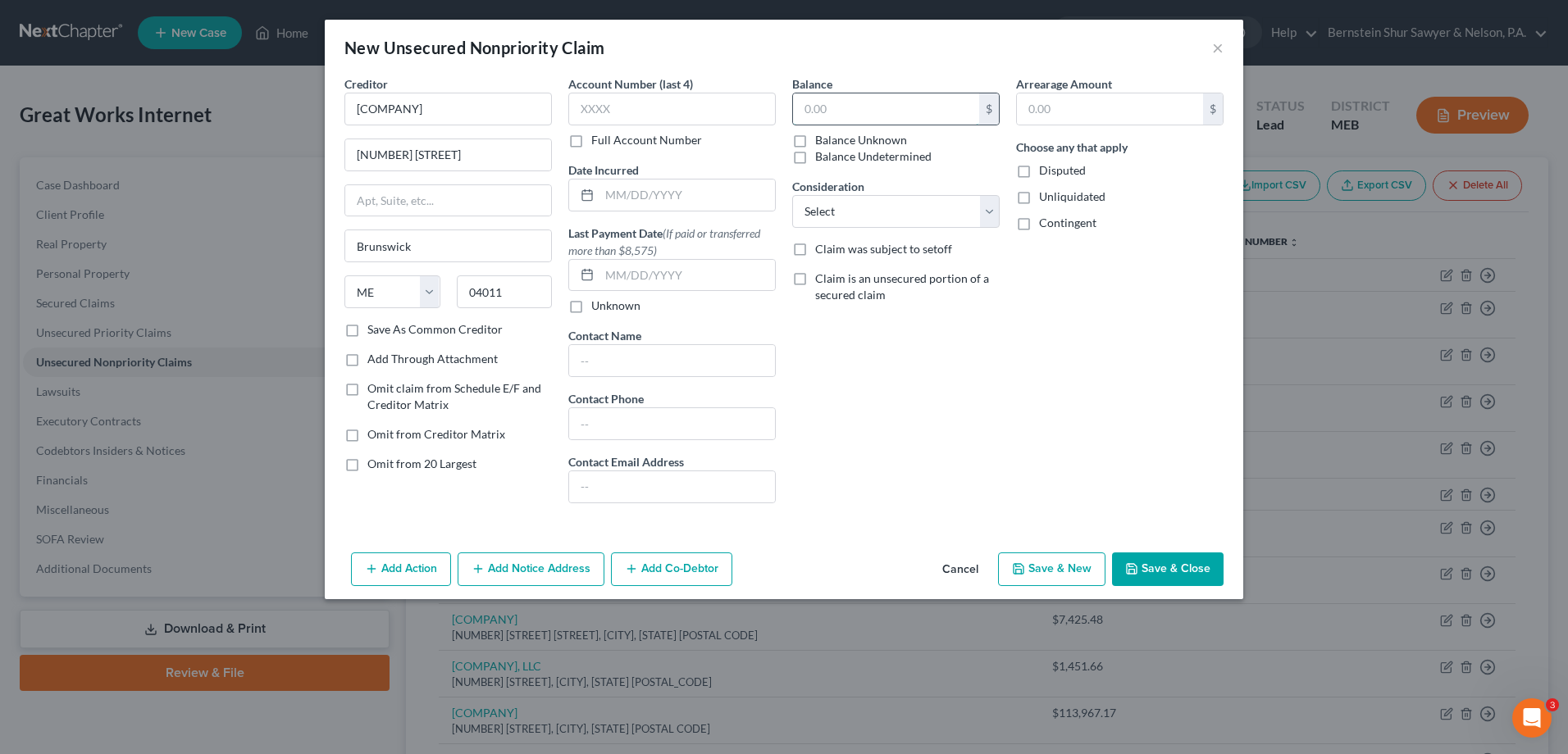 click at bounding box center [886, 109] 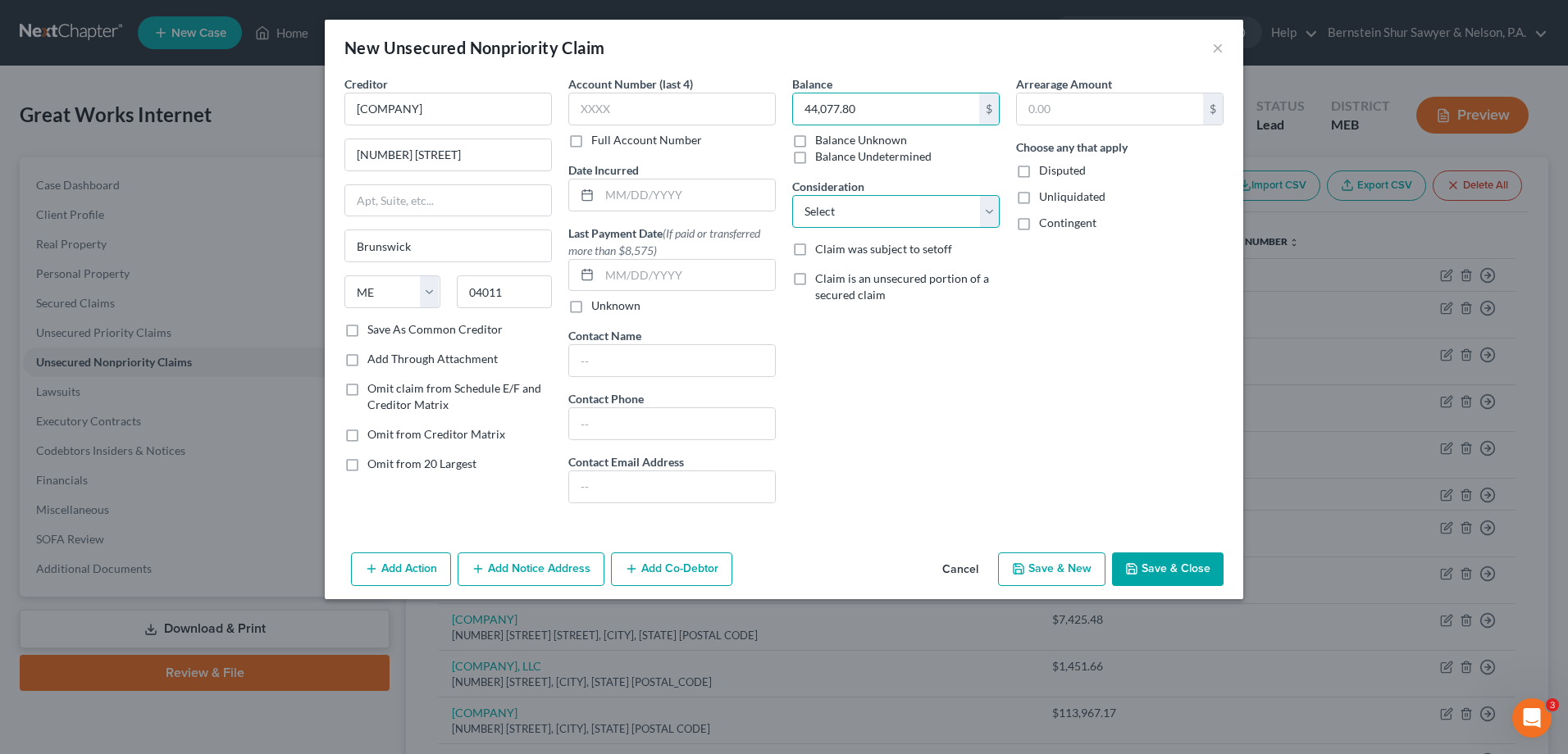 click on "Select Cable / Satellite Services Collection Agency Credit Card Debt Debt Counseling / Attorneys Deficiency Balance Home / Car Repairs Income Taxes Judgment Liens Monies Loaned / Advanced Mortgage Obligation To Pensions Other Overdrawn Bank Account Promised To Help Pay Creditors Services Suppliers Or Vendors Telephone / Internet Services Unsecured Loan Repayments Utility Services" at bounding box center [896, 211] 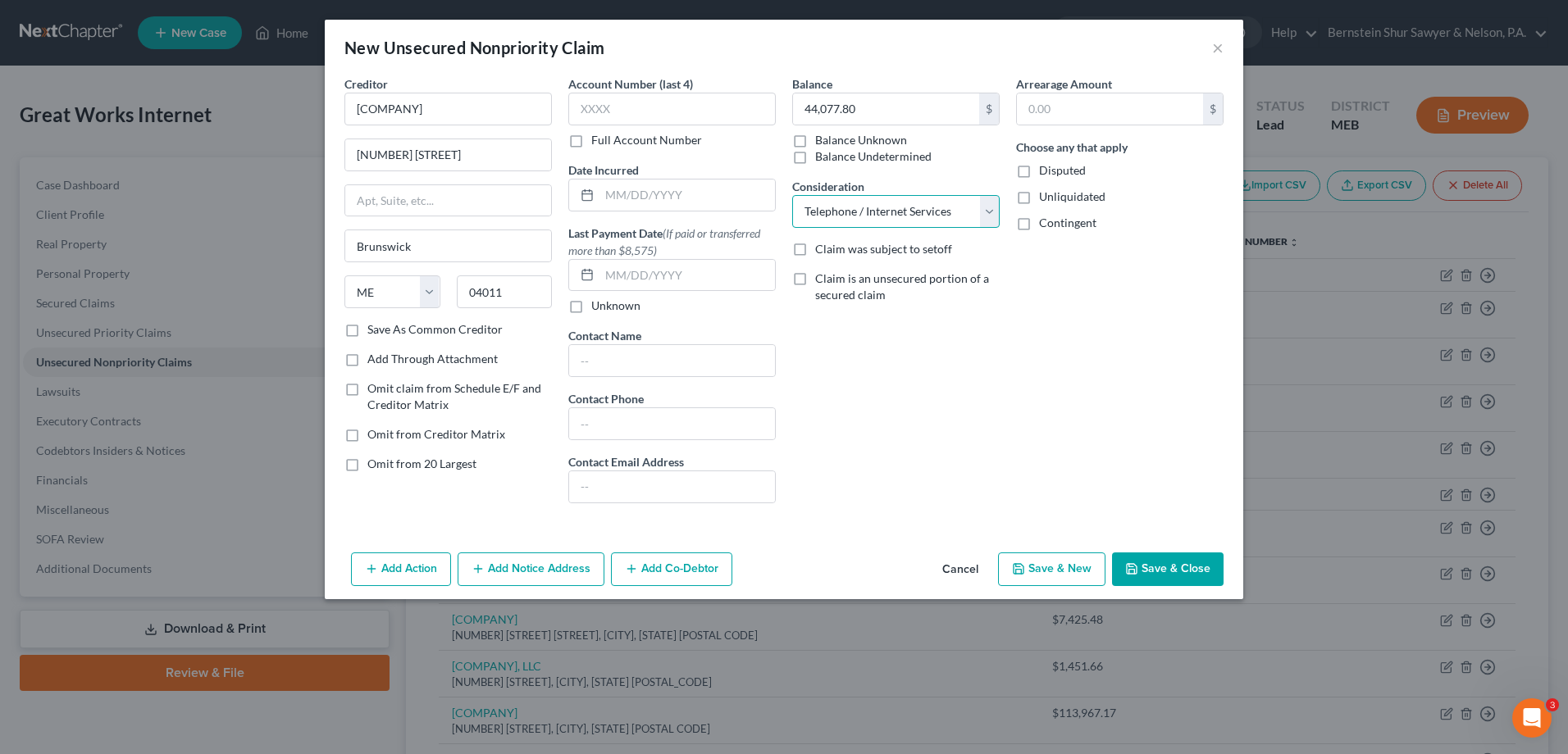click on "Select Cable / Satellite Services Collection Agency Credit Card Debt Debt Counseling / Attorneys Deficiency Balance Home / Car Repairs Income Taxes Judgment Liens Monies Loaned / Advanced Mortgage Obligation To Pensions Other Overdrawn Bank Account Promised To Help Pay Creditors Services Suppliers Or Vendors Telephone / Internet Services Unsecured Loan Repayments Utility Services" at bounding box center [896, 211] 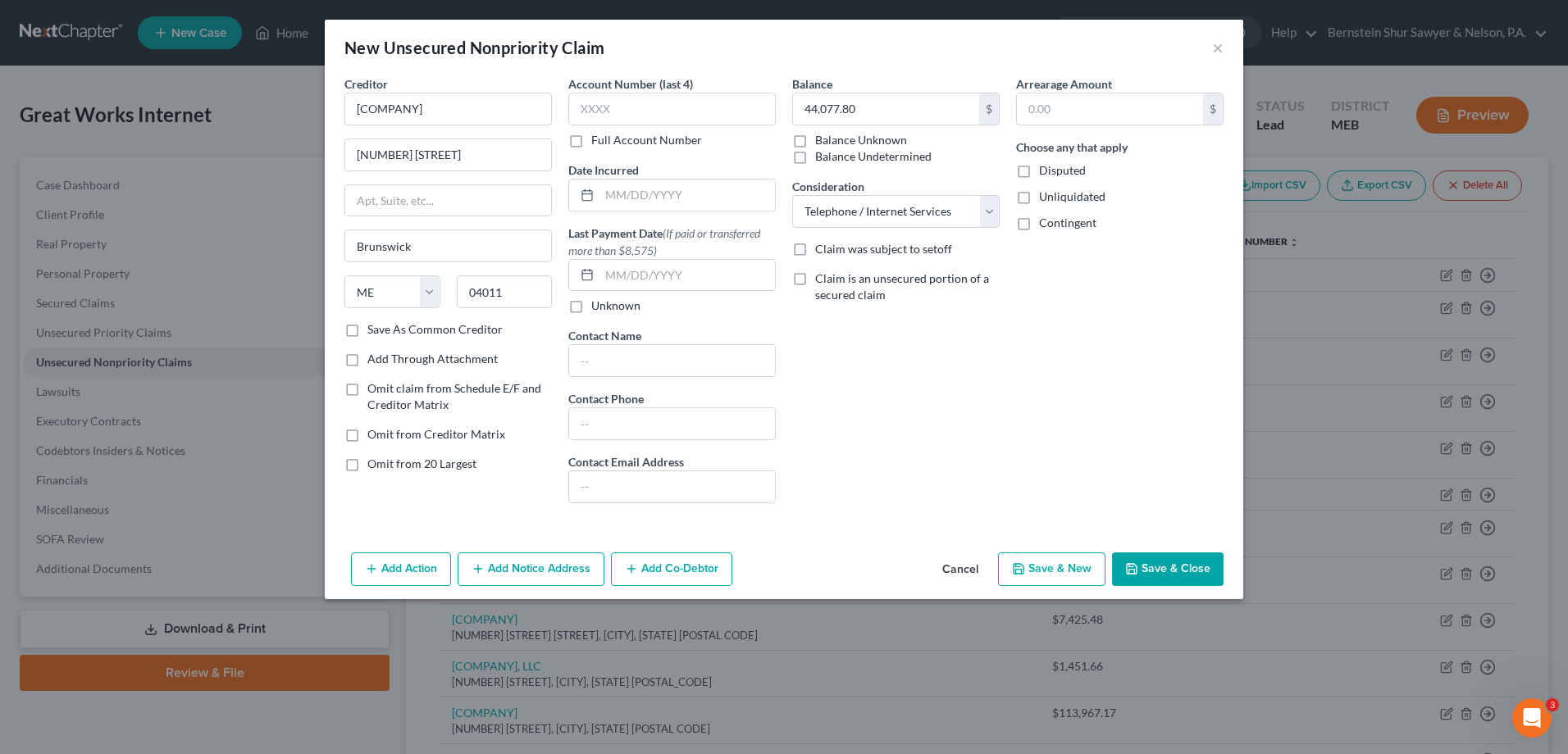 click on "Save & Close" at bounding box center (1168, 570) 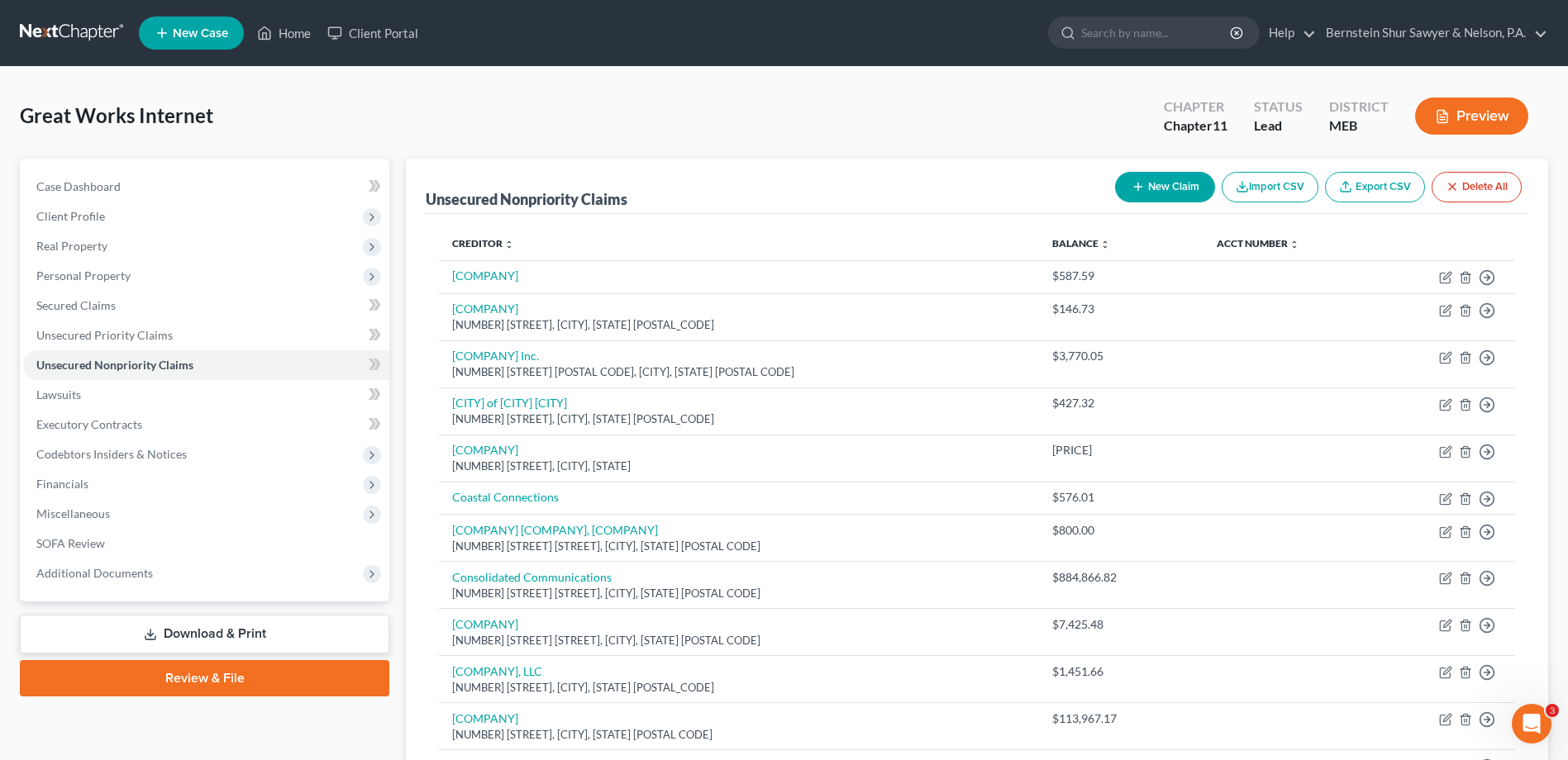 click on "New Claim" at bounding box center [1165, 187] 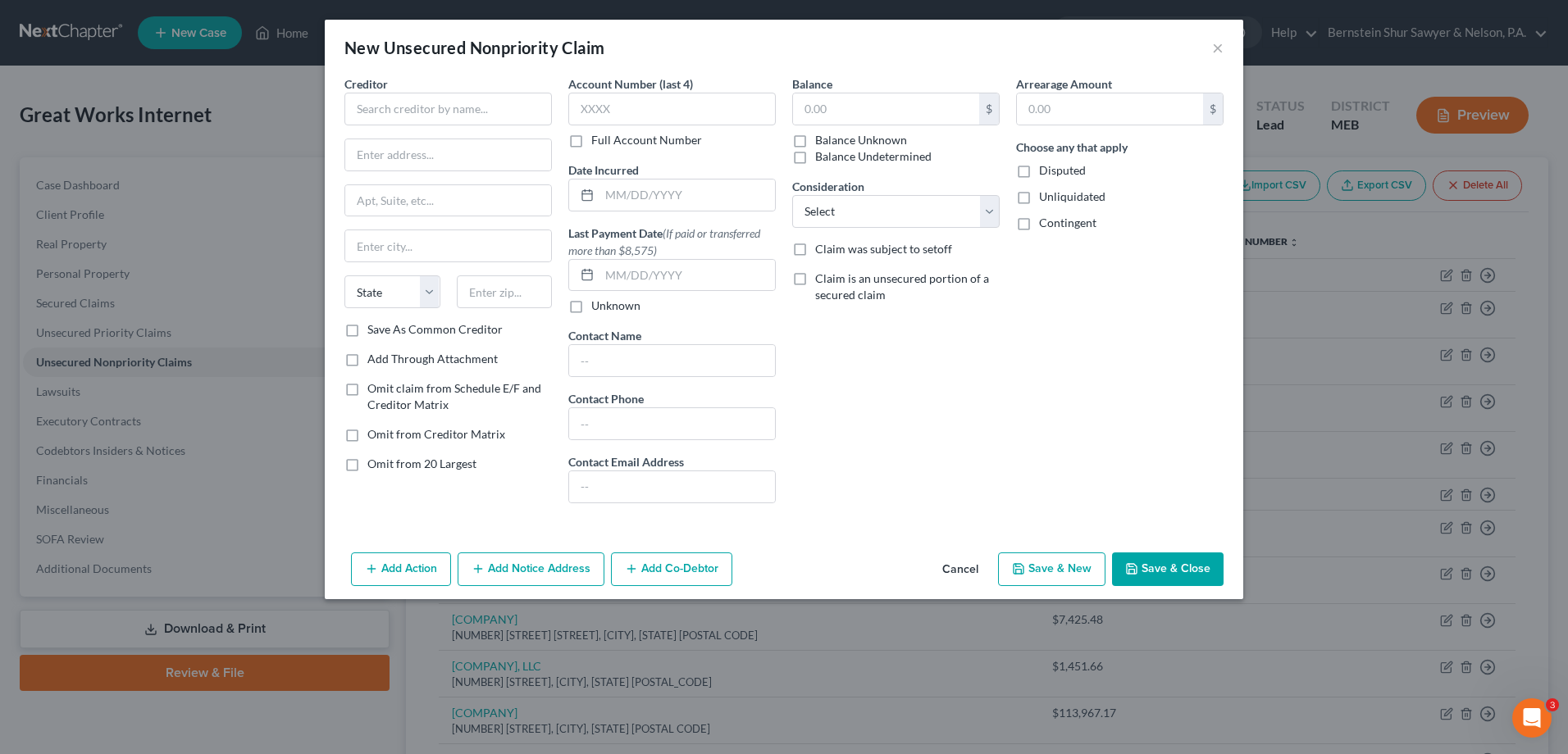 click on "Creditor *" at bounding box center [448, 100] 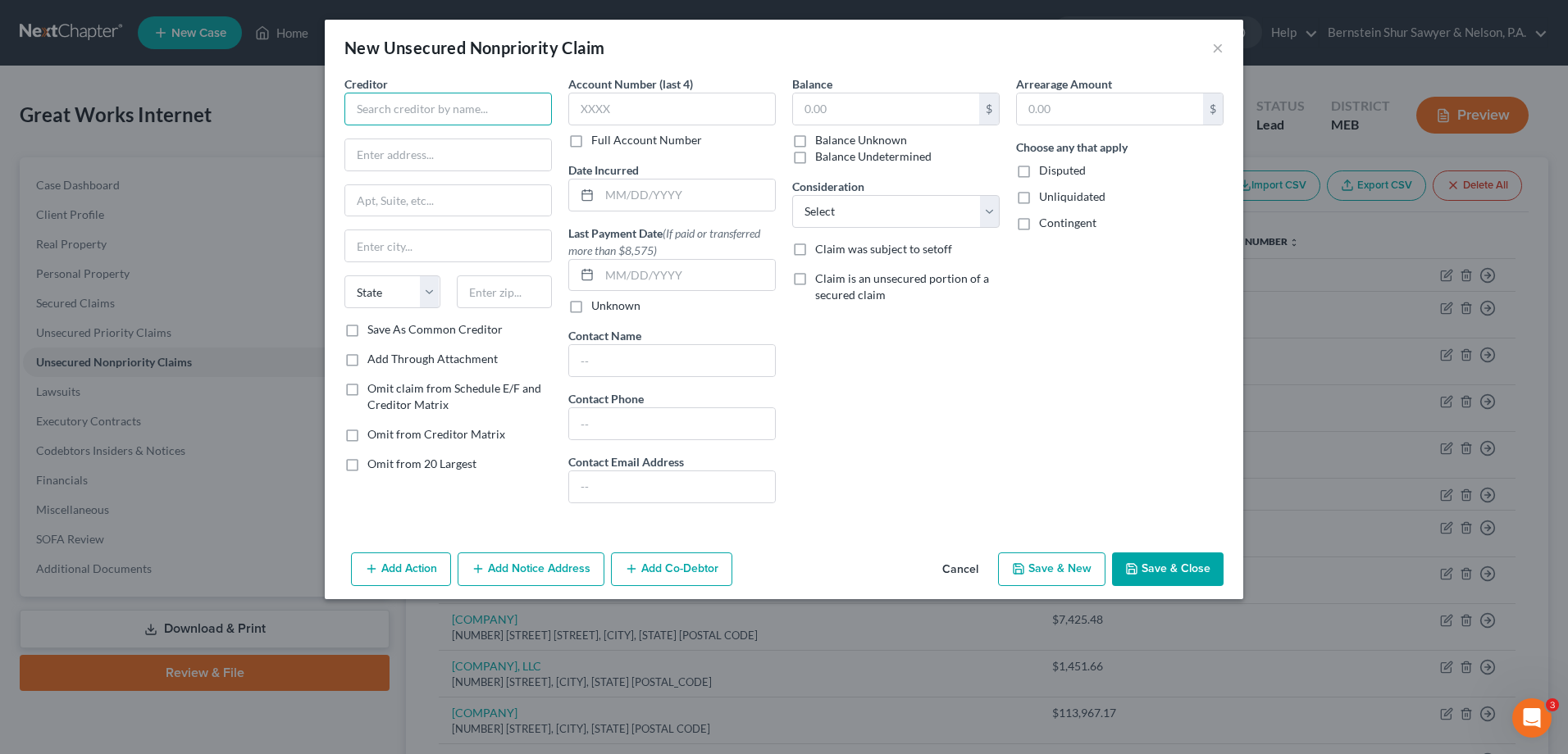 click at bounding box center (448, 109) 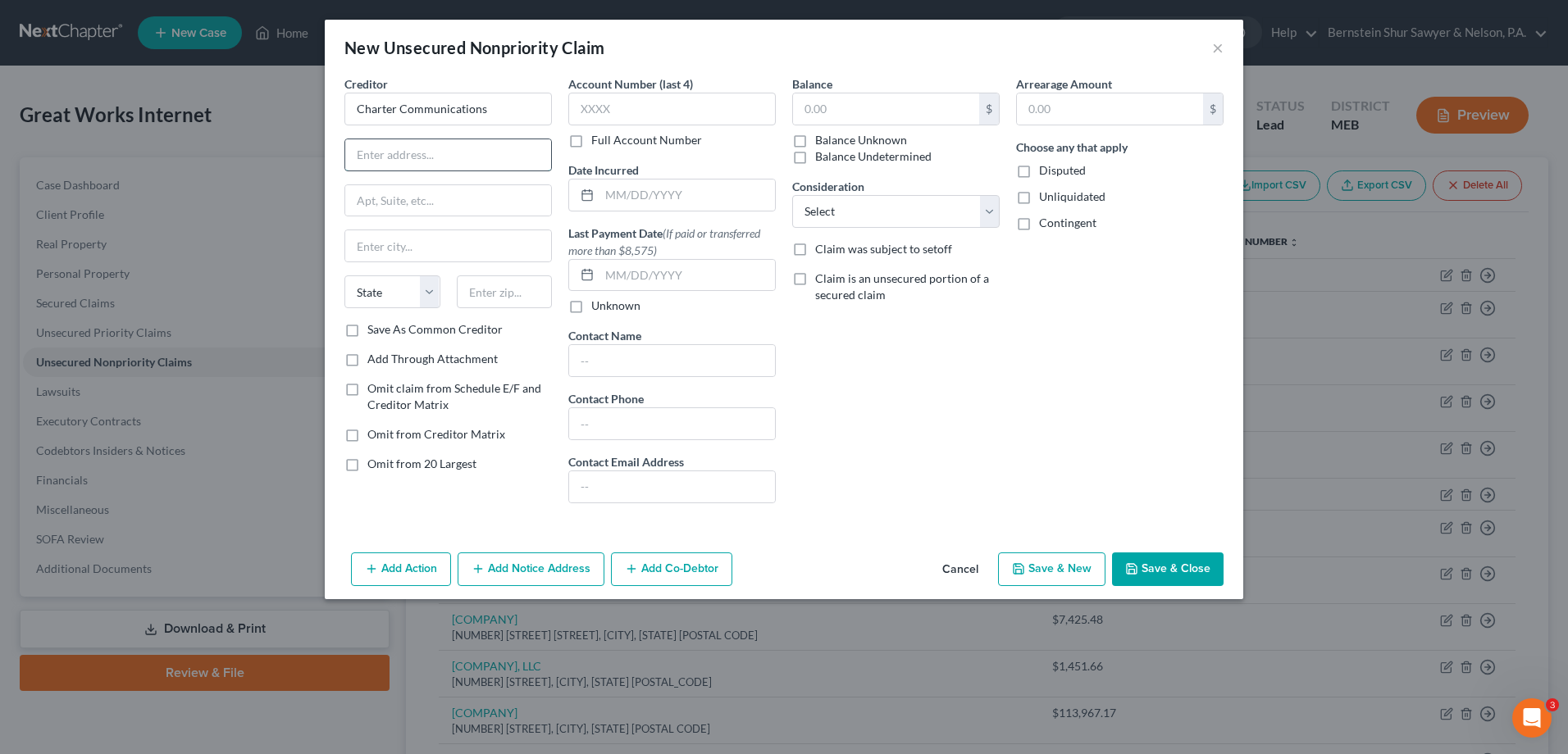 click at bounding box center (448, 155) 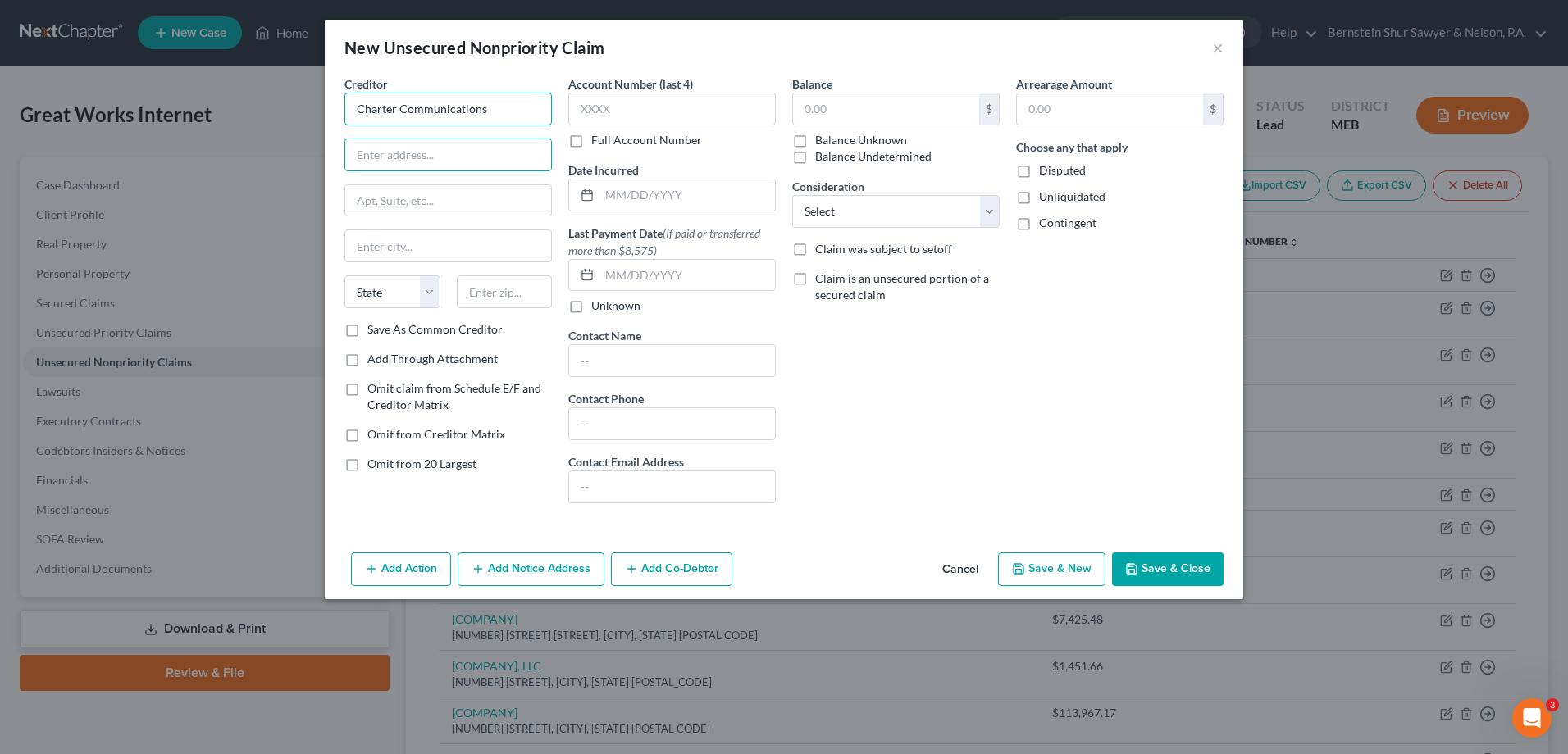 click on "Charter Communications" at bounding box center (448, 109) 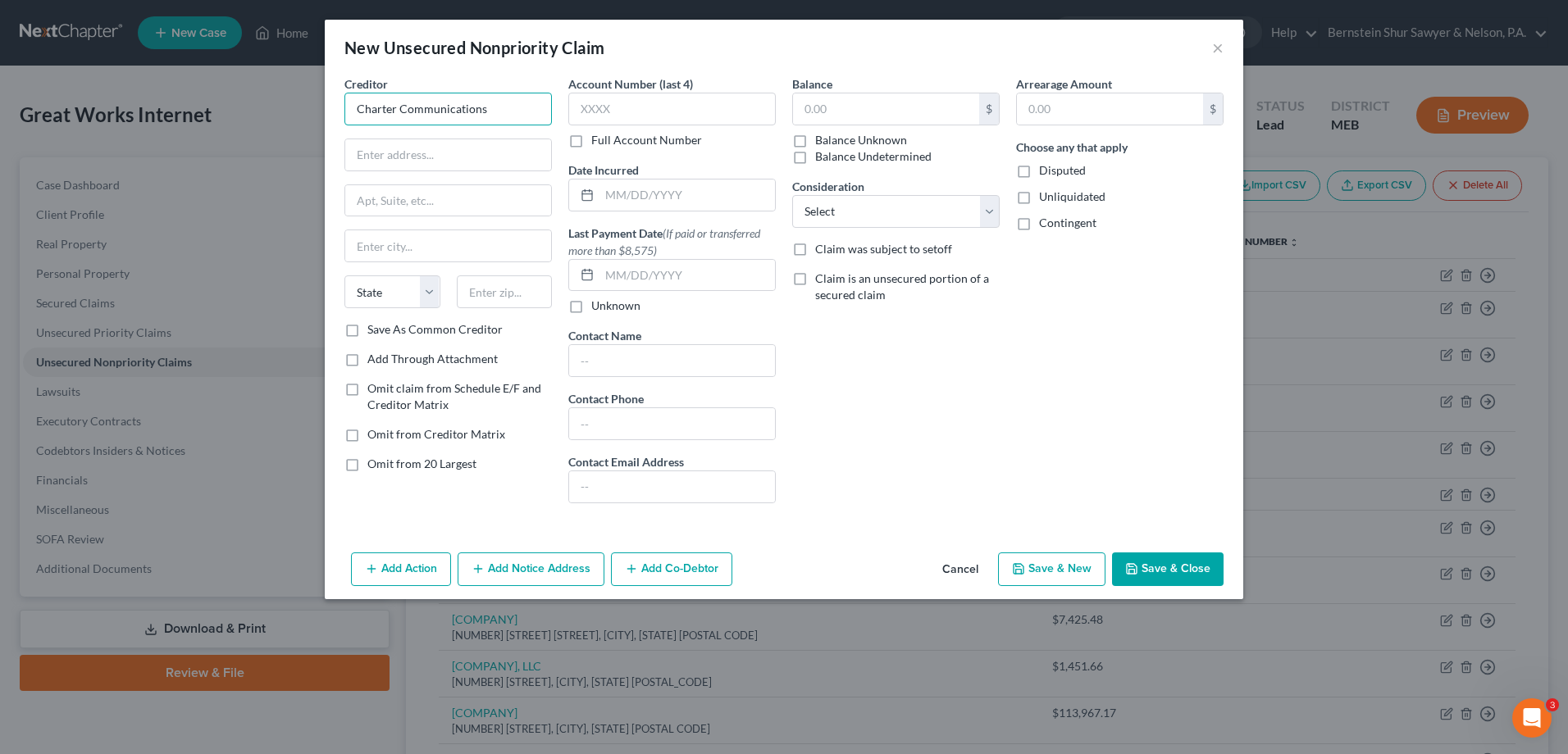 click on "Charter Communications" at bounding box center (448, 109) 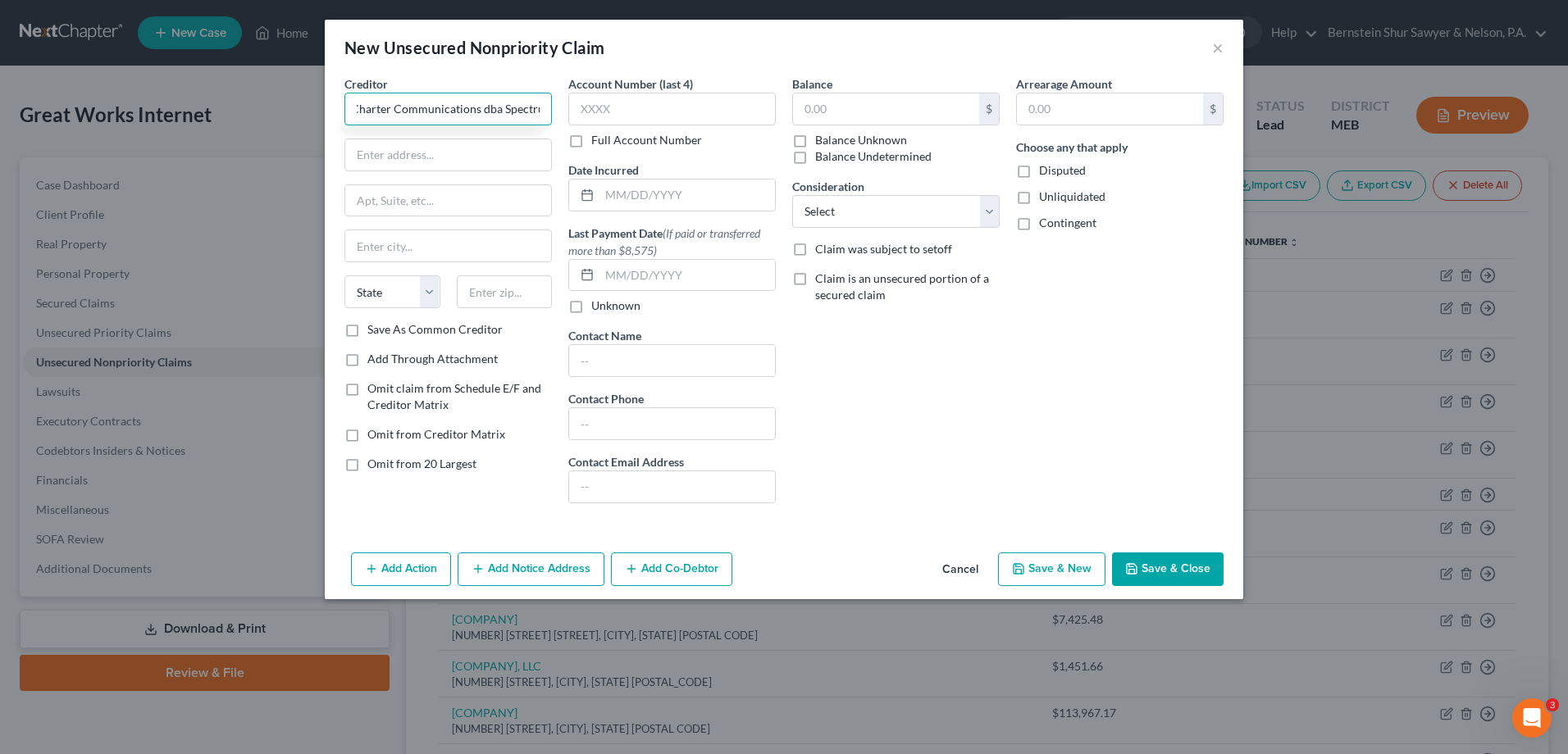 scroll, scrollTop: 0, scrollLeft: 15, axis: horizontal 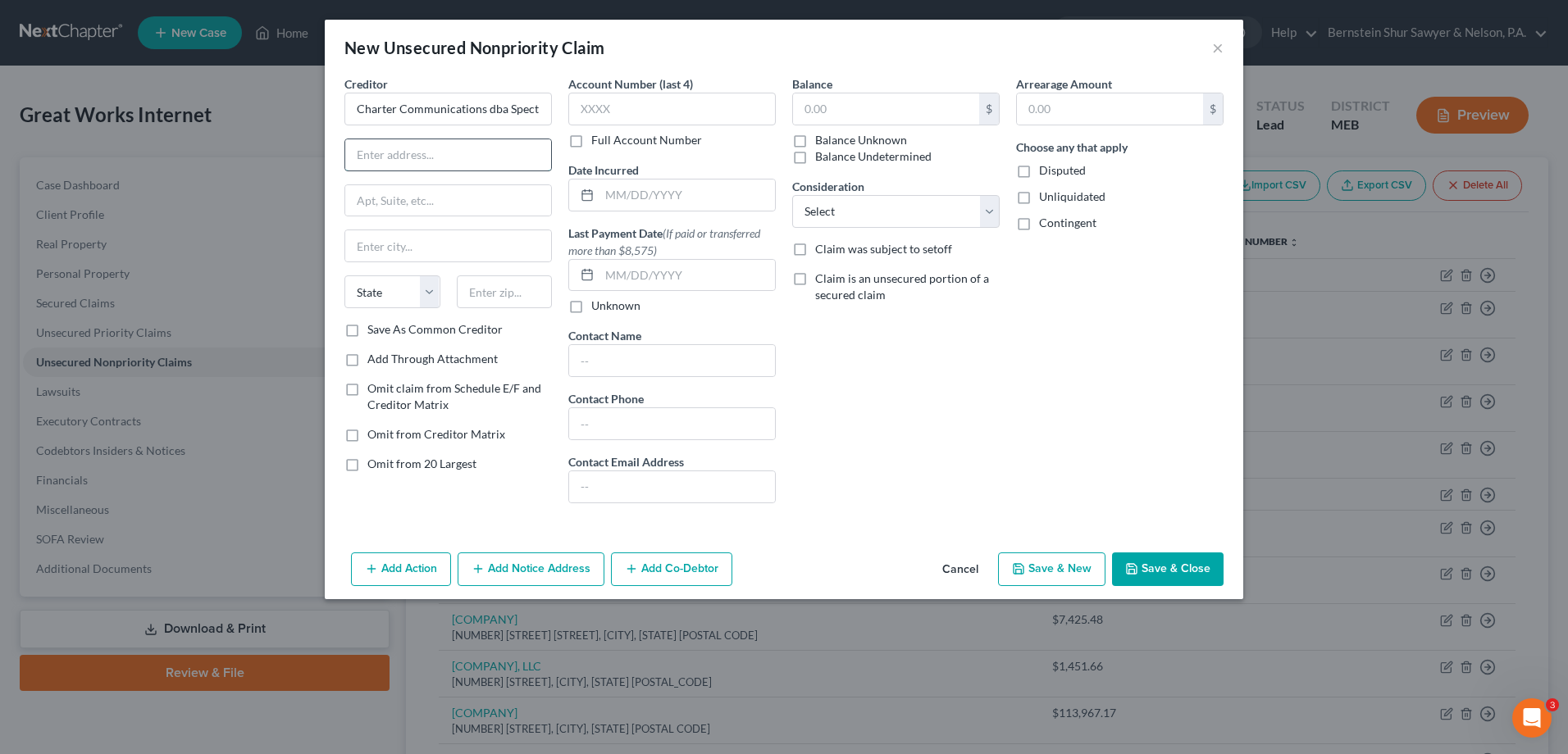 click at bounding box center [448, 155] 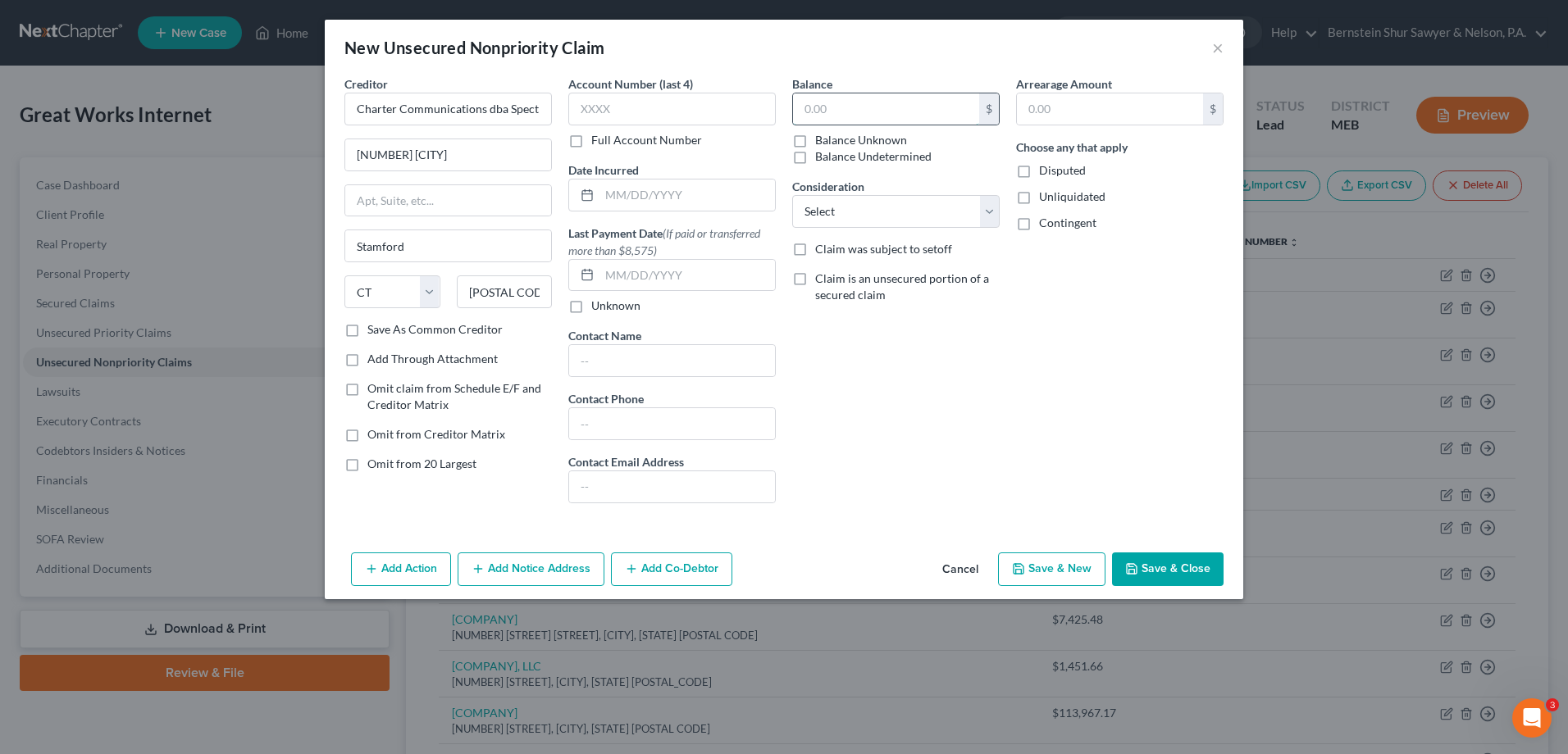 click at bounding box center (886, 109) 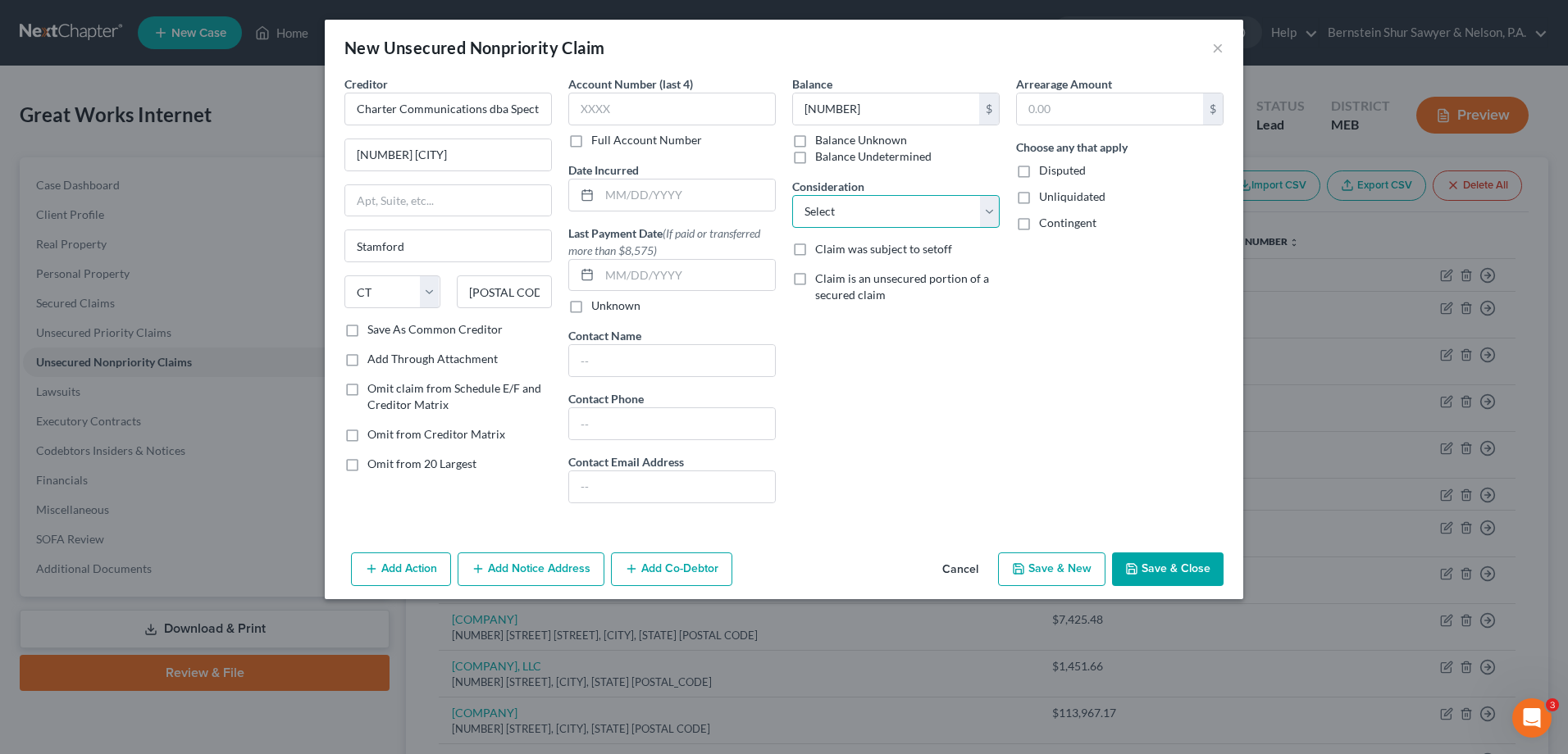 click on "Select Cable / Satellite Services Collection Agency Credit Card Debt Debt Counseling / Attorneys Deficiency Balance Home / Car Repairs Income Taxes Judgment Liens Monies Loaned / Advanced Mortgage Obligation To Pensions Other Overdrawn Bank Account Promised To Help Pay Creditors Services Suppliers Or Vendors Telephone / Internet Services Unsecured Loan Repayments Utility Services" at bounding box center (896, 211) 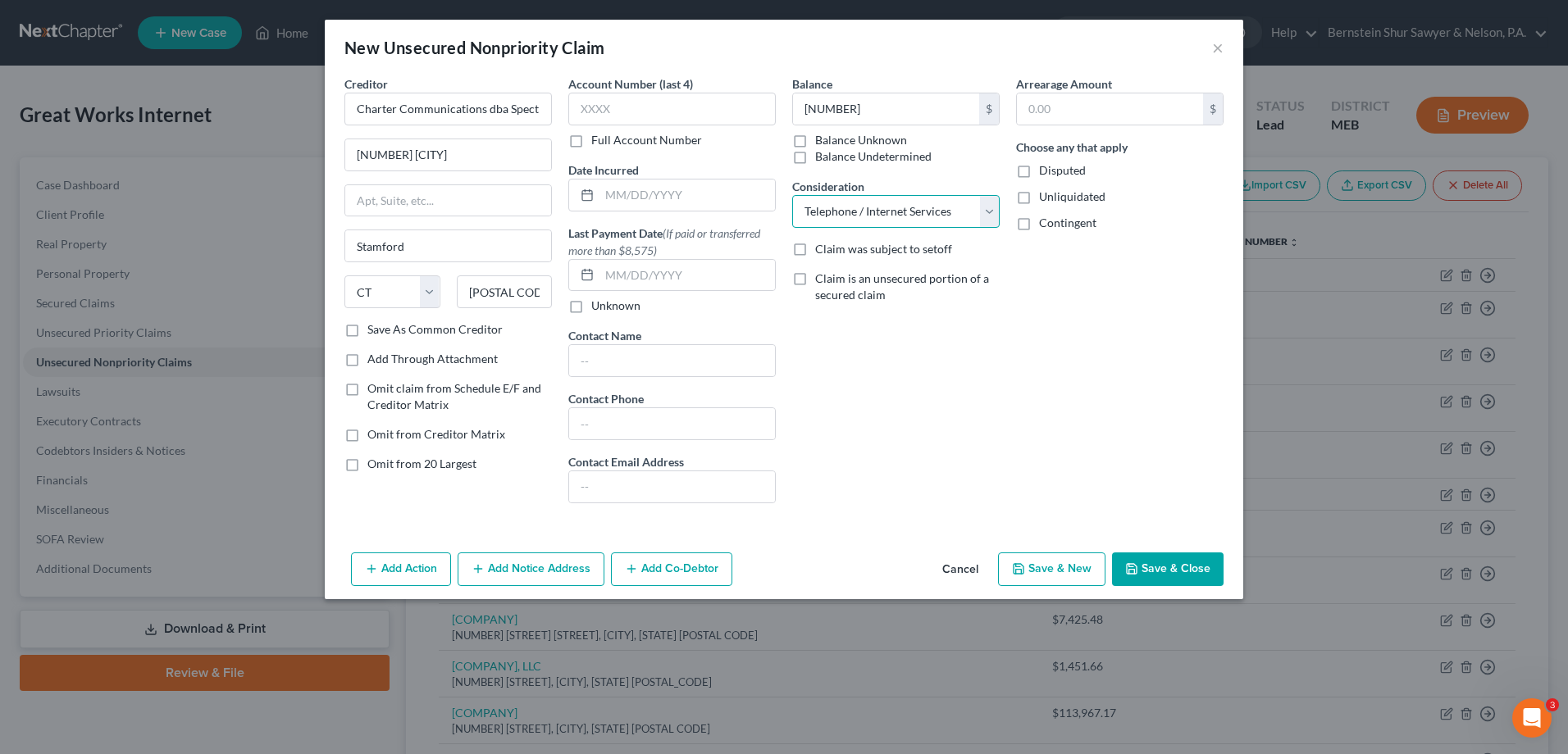 click on "Select Cable / Satellite Services Collection Agency Credit Card Debt Debt Counseling / Attorneys Deficiency Balance Home / Car Repairs Income Taxes Judgment Liens Monies Loaned / Advanced Mortgage Obligation To Pensions Other Overdrawn Bank Account Promised To Help Pay Creditors Services Suppliers Or Vendors Telephone / Internet Services Unsecured Loan Repayments Utility Services" at bounding box center (896, 211) 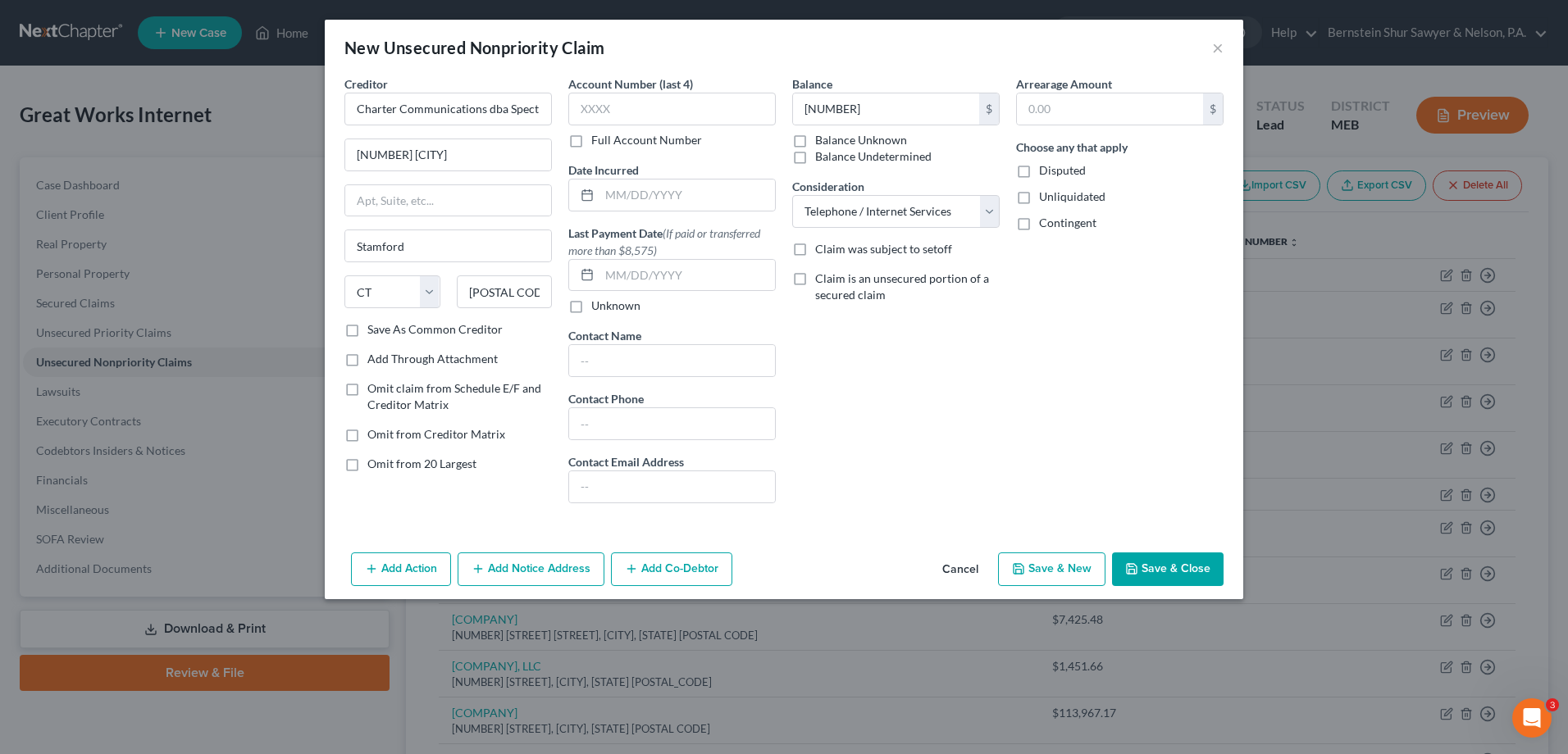 click on "Save & Close" at bounding box center (1168, 570) 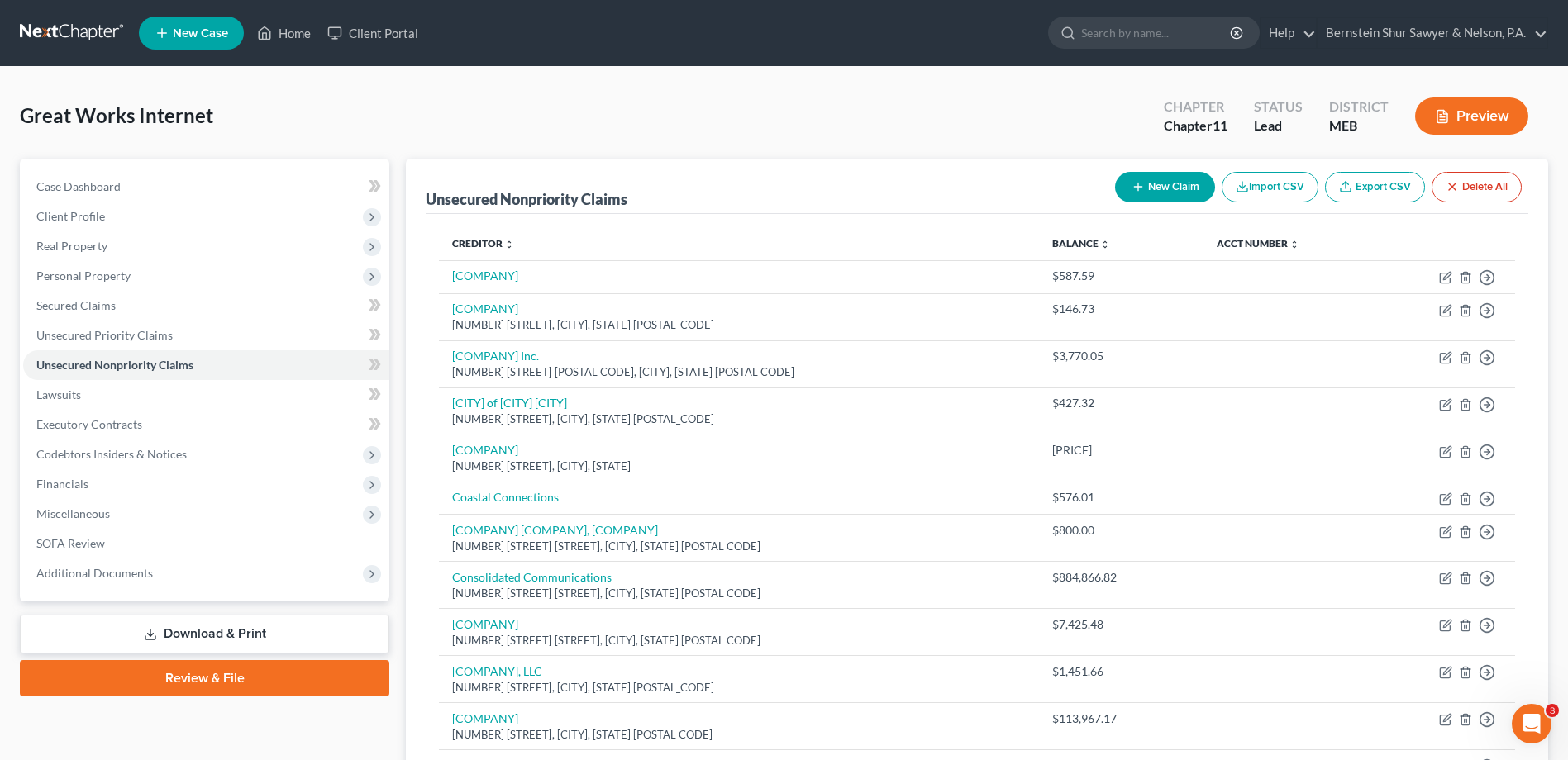 click on "New Claim" at bounding box center (1165, 187) 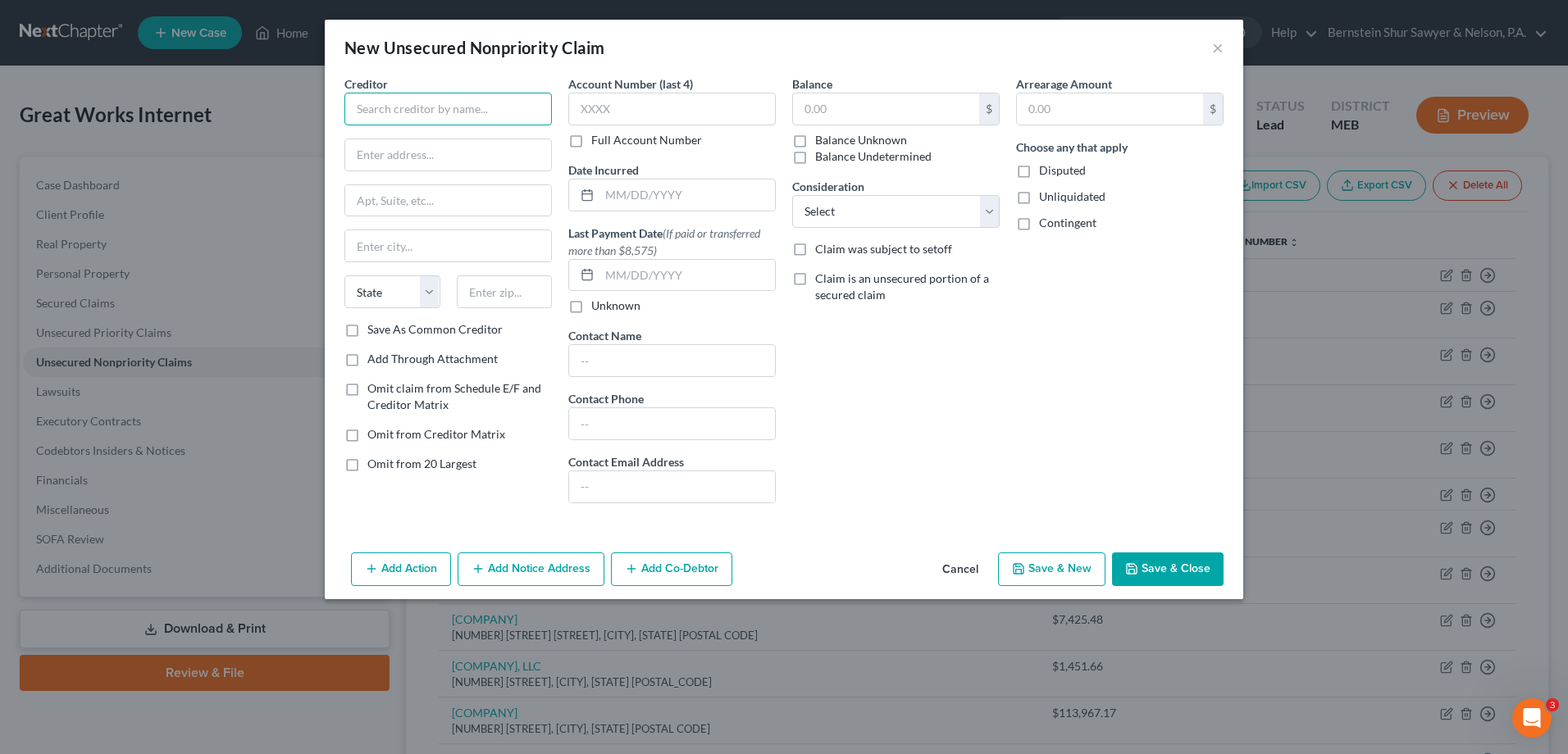 click at bounding box center (448, 109) 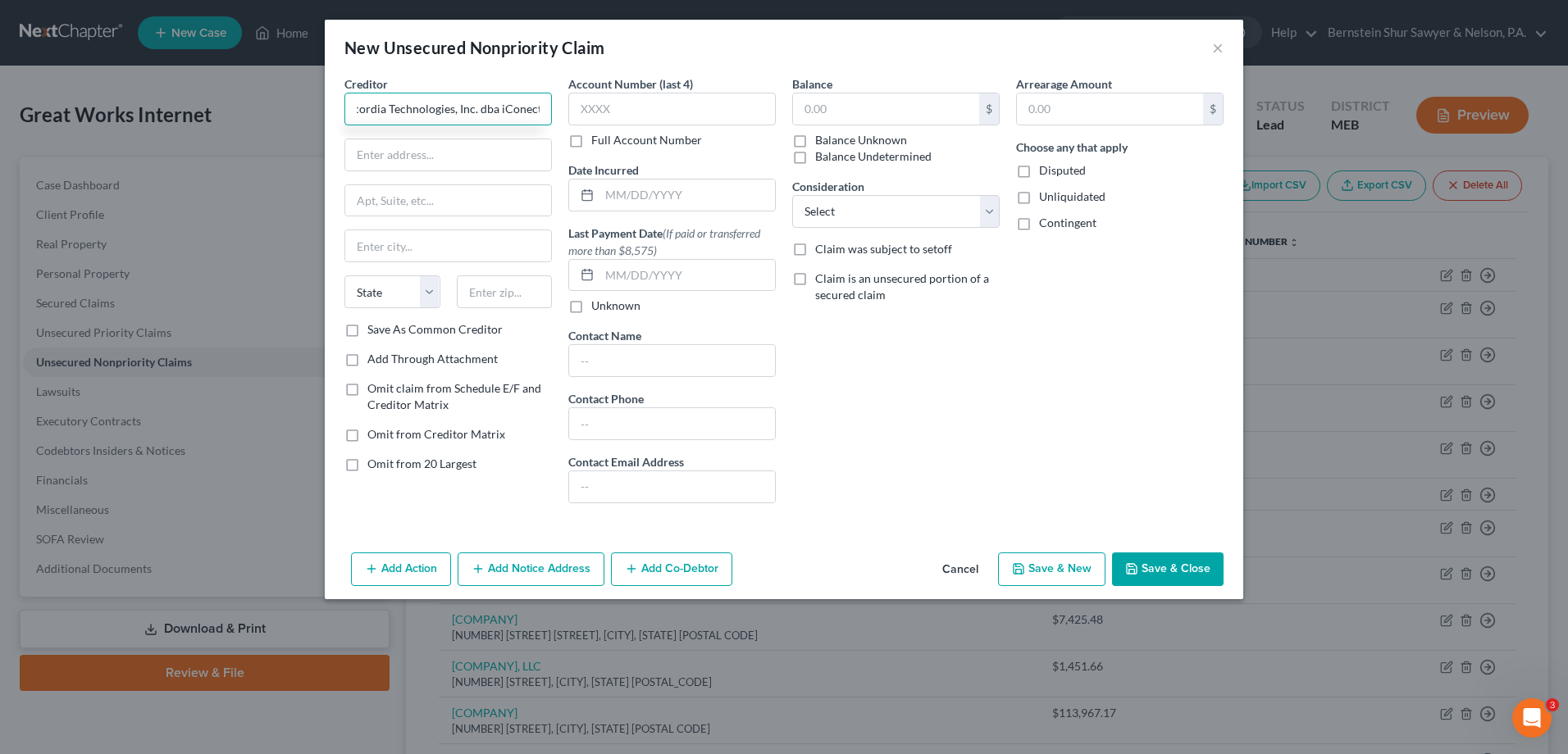 scroll, scrollTop: 0, scrollLeft: 24, axis: horizontal 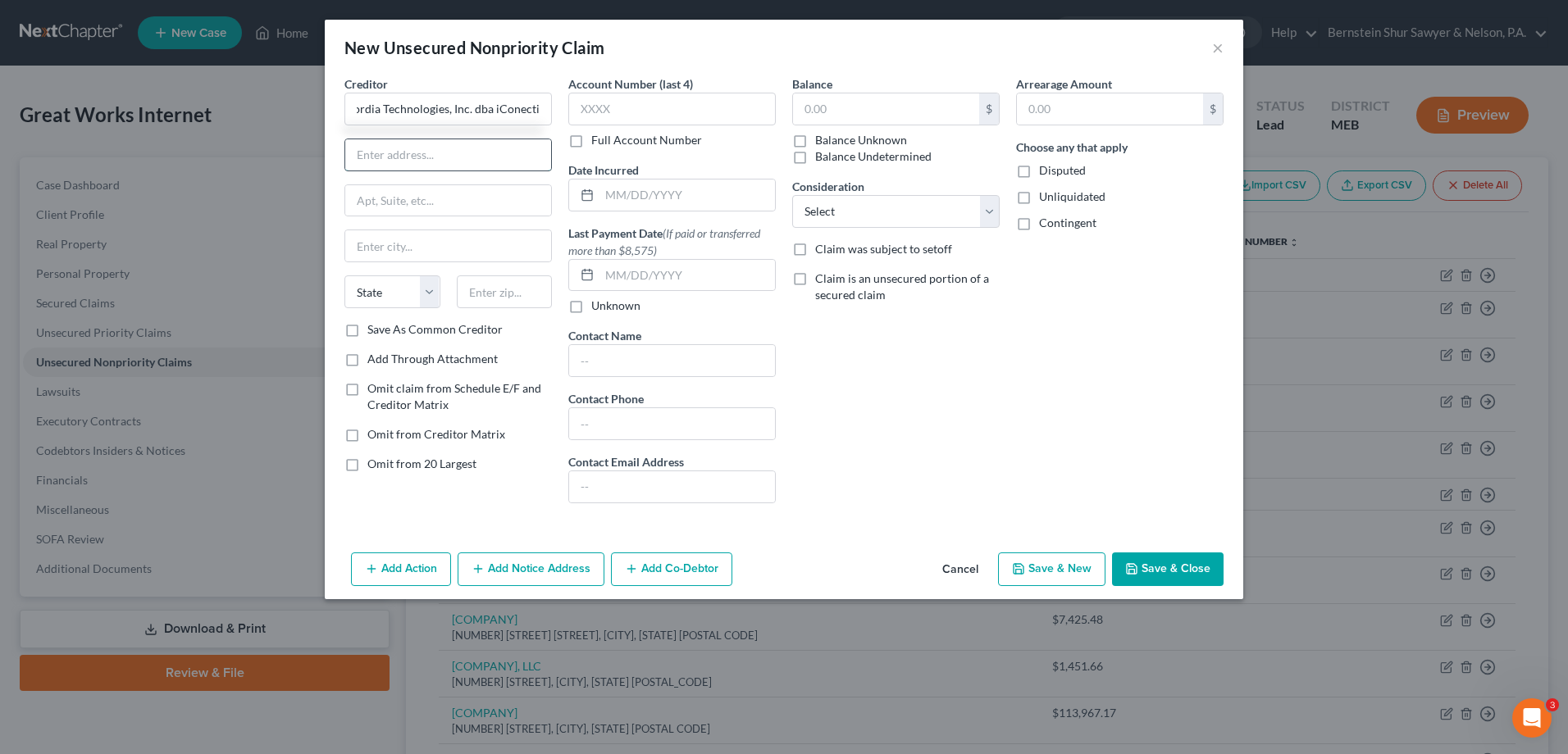 click at bounding box center [448, 155] 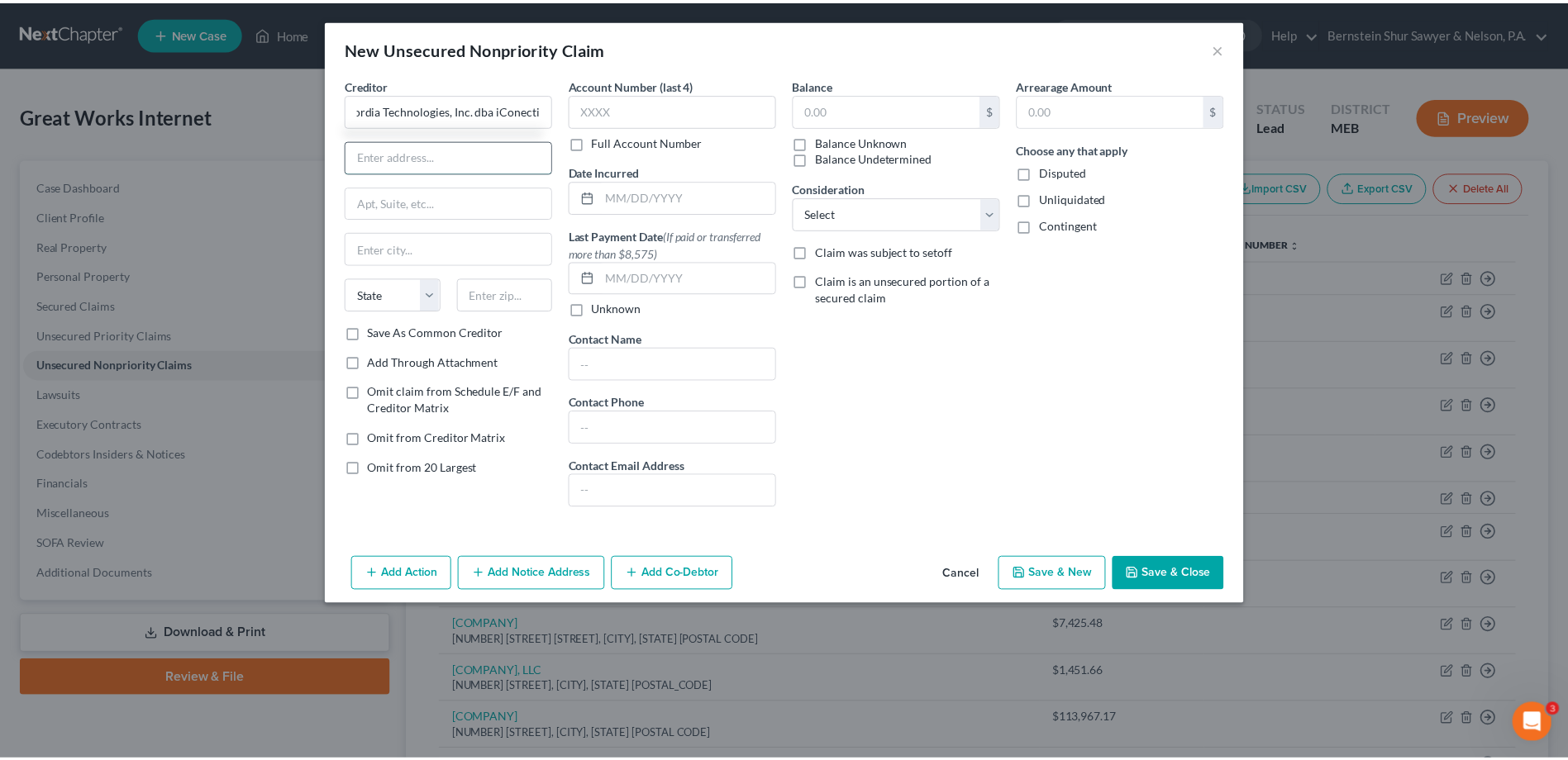 scroll, scrollTop: 0, scrollLeft: 0, axis: both 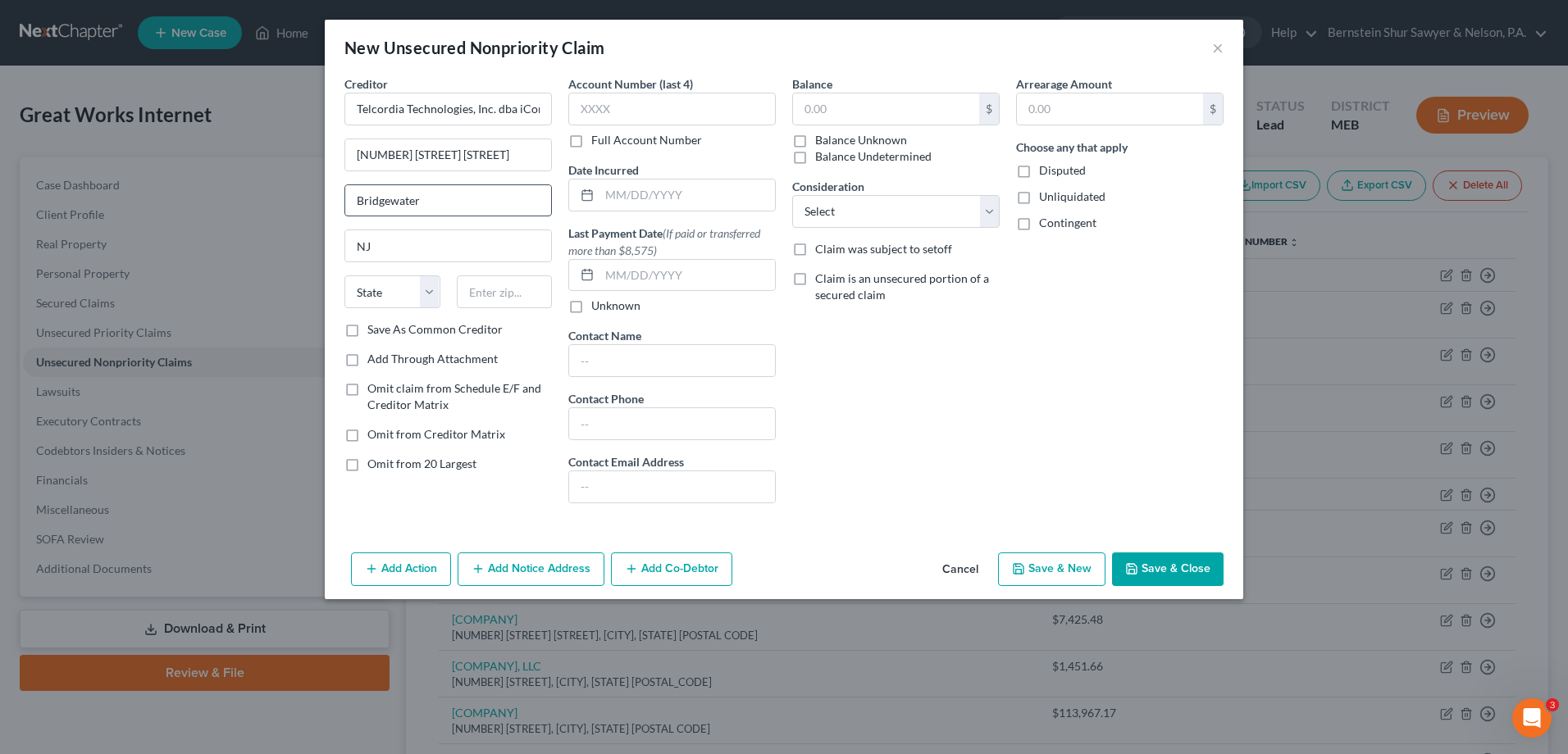 click on "Bridgewater" at bounding box center [448, 201] 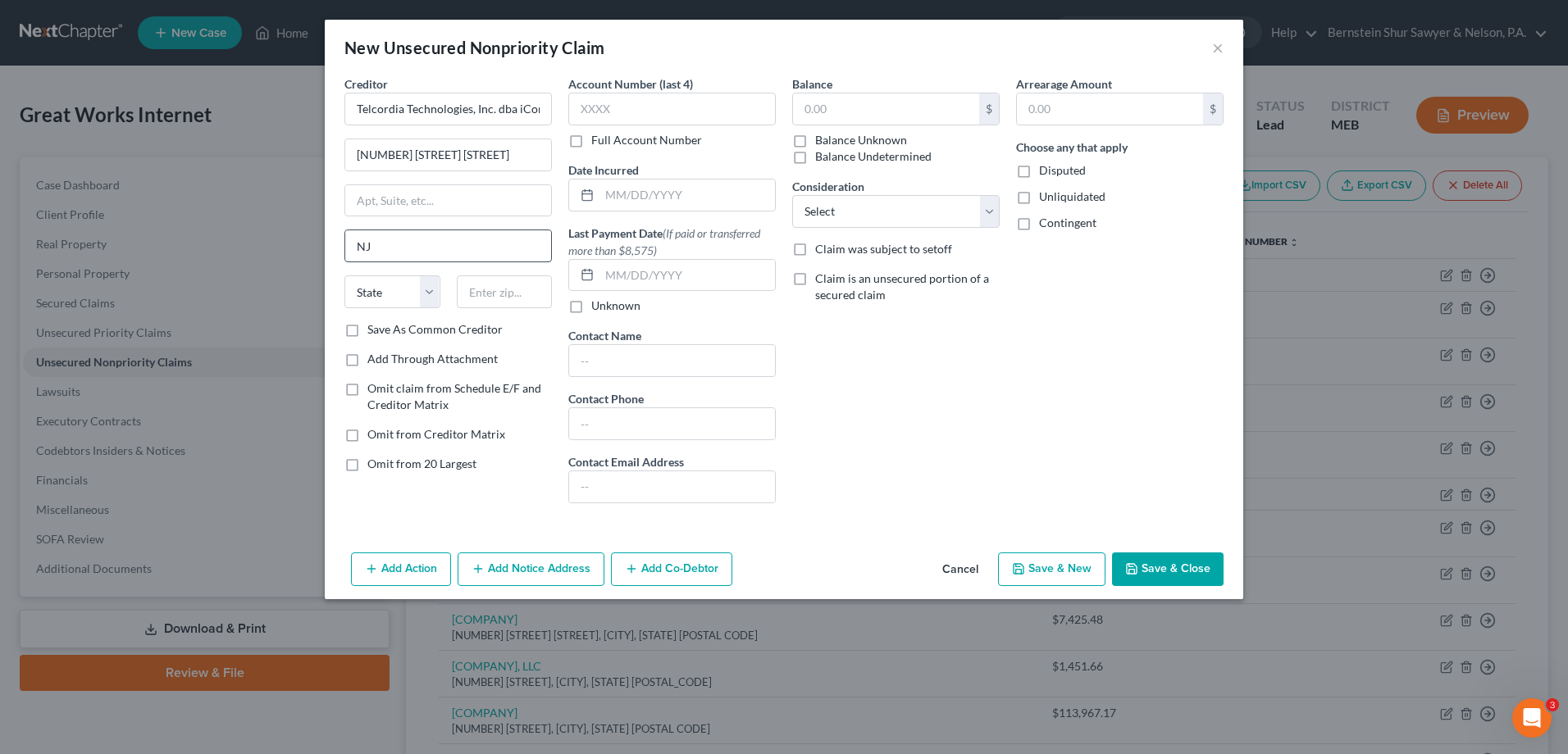 click on "NJ" at bounding box center (448, 246) 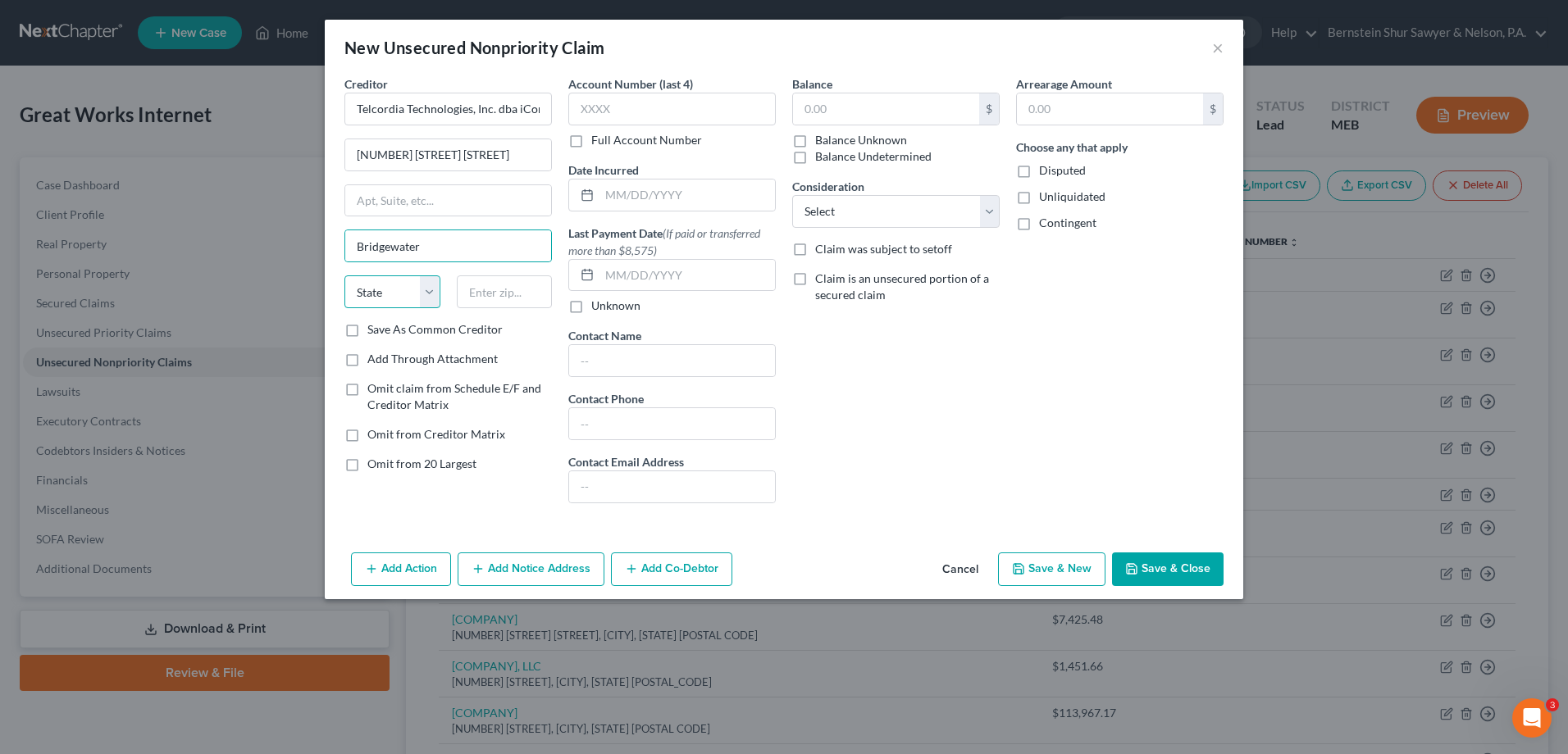 click on "State AL AK AR AZ CA CO CT DE DC FL GA GU HI ID IL IN IA KS KY LA ME MD MA MI MN MS MO MT NC ND NE NV NH NJ NM NY OH OK OR PA PR RI SC SD TN TX UT VI VA VT WA WV WI WY" at bounding box center [392, 292] 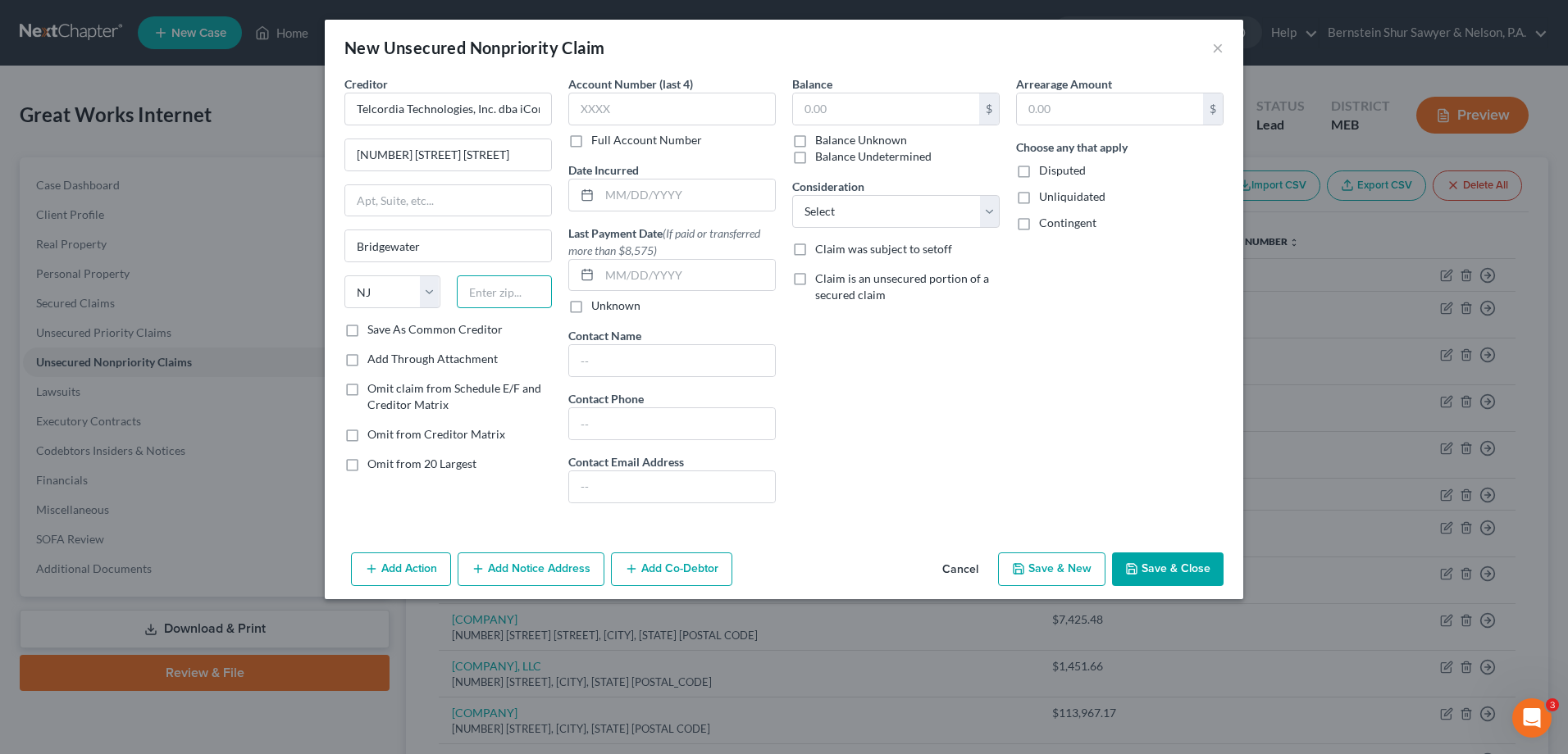 click at bounding box center [504, 292] 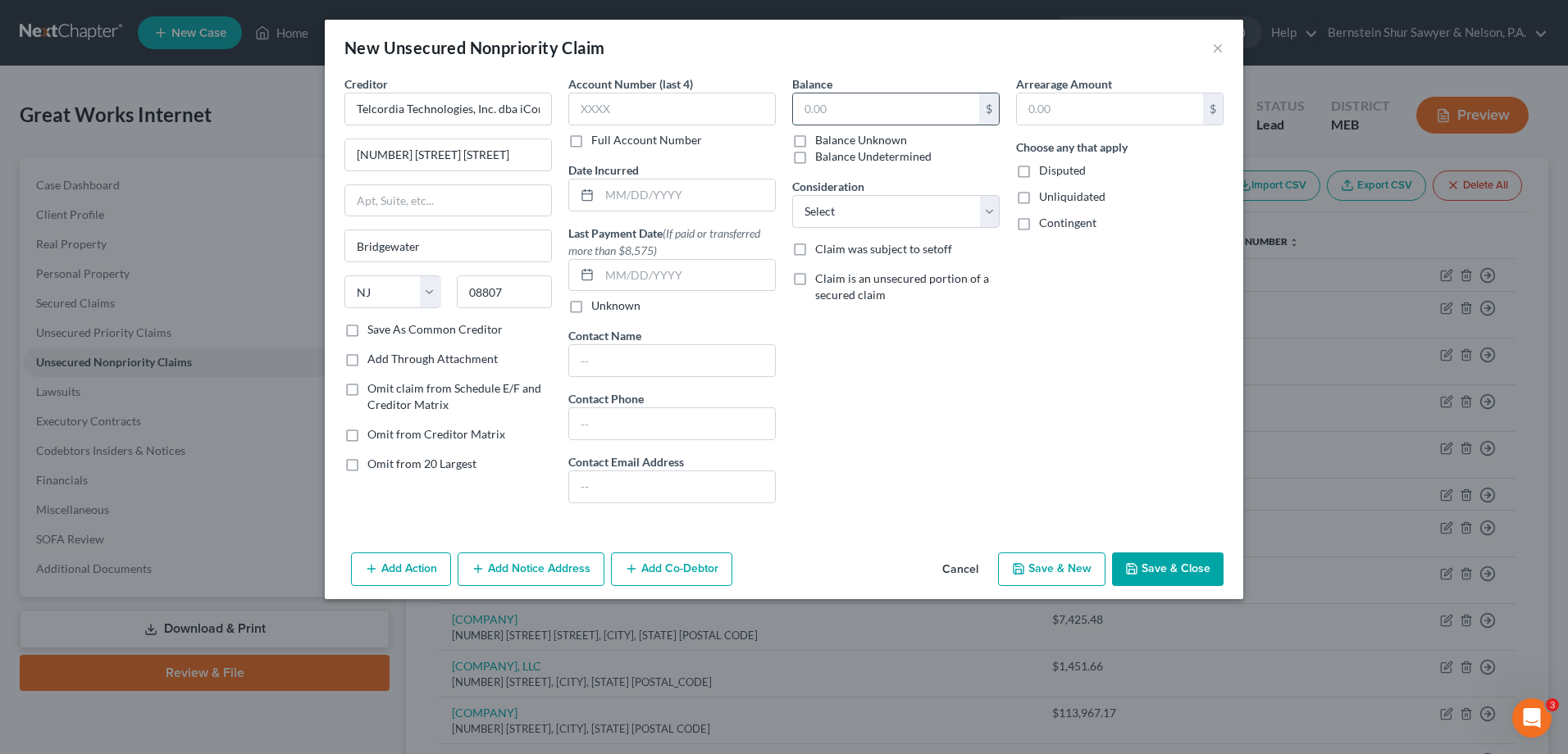 click at bounding box center [886, 109] 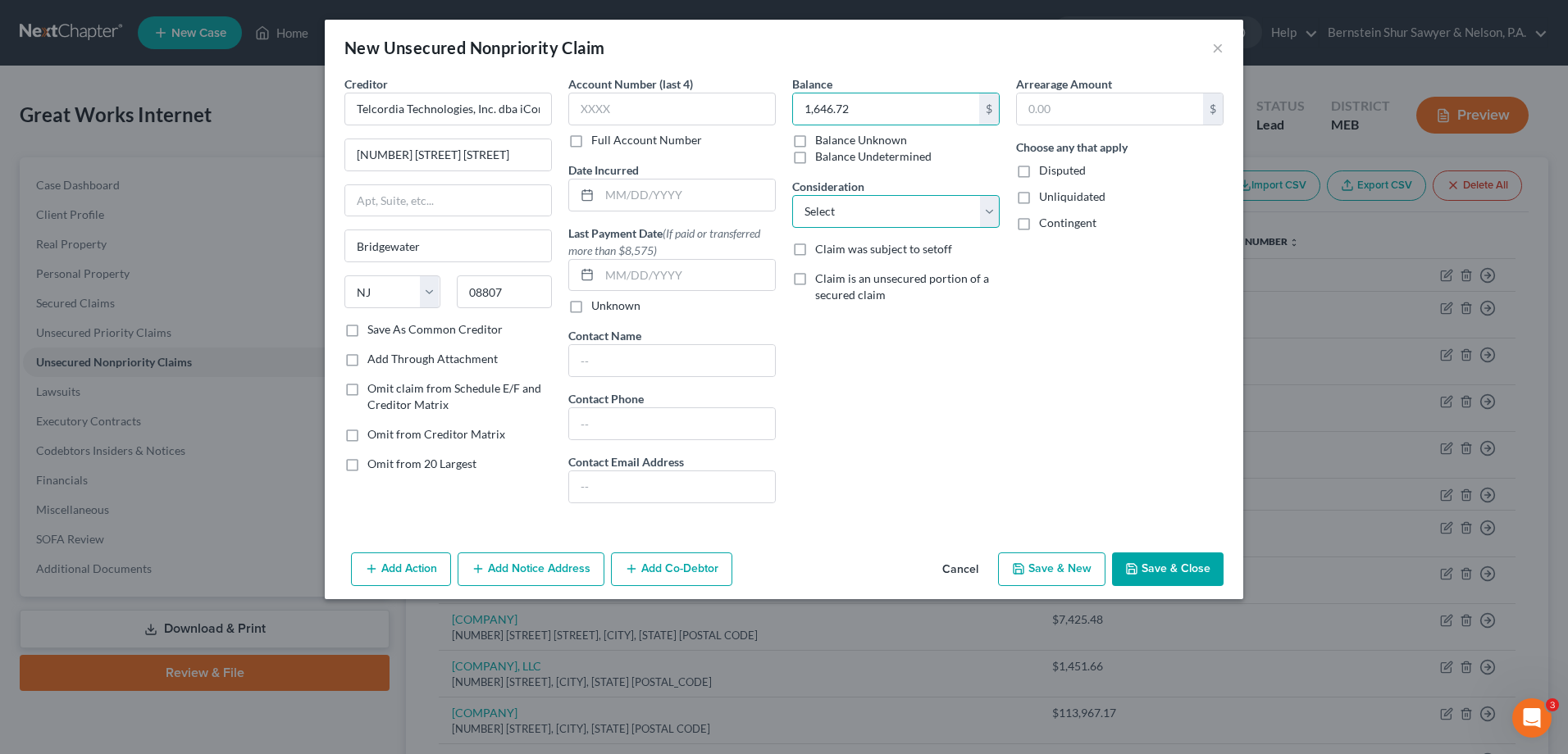 click on "Select Cable / Satellite Services Collection Agency Credit Card Debt Debt Counseling / Attorneys Deficiency Balance Home / Car Repairs Income Taxes Judgment Liens Monies Loaned / Advanced Mortgage Obligation To Pensions Other Overdrawn Bank Account Promised To Help Pay Creditors Services Suppliers Or Vendors Telephone / Internet Services Unsecured Loan Repayments Utility Services" at bounding box center [896, 211] 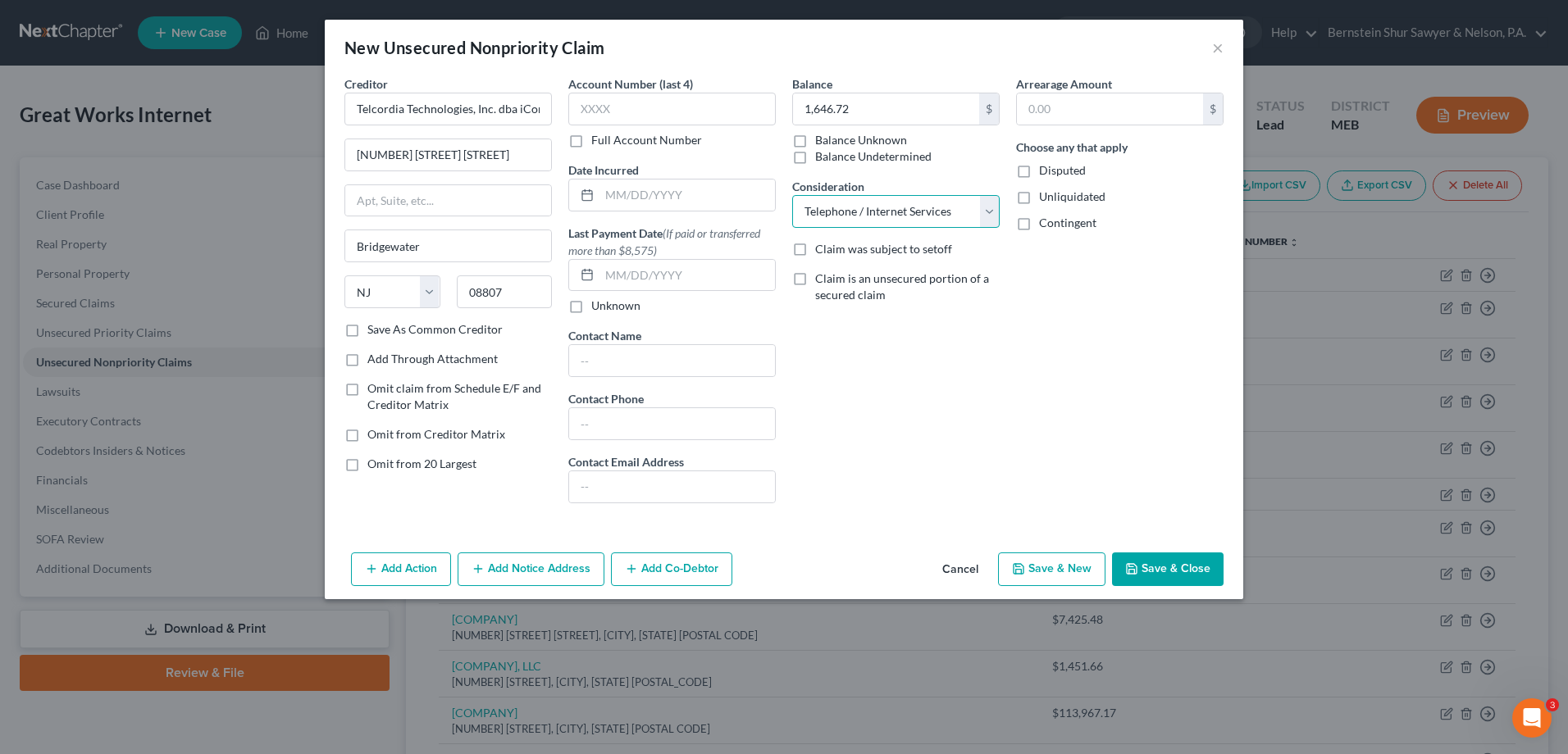 click on "Select Cable / Satellite Services Collection Agency Credit Card Debt Debt Counseling / Attorneys Deficiency Balance Home / Car Repairs Income Taxes Judgment Liens Monies Loaned / Advanced Mortgage Obligation To Pensions Other Overdrawn Bank Account Promised To Help Pay Creditors Services Suppliers Or Vendors Telephone / Internet Services Unsecured Loan Repayments Utility Services" at bounding box center [896, 211] 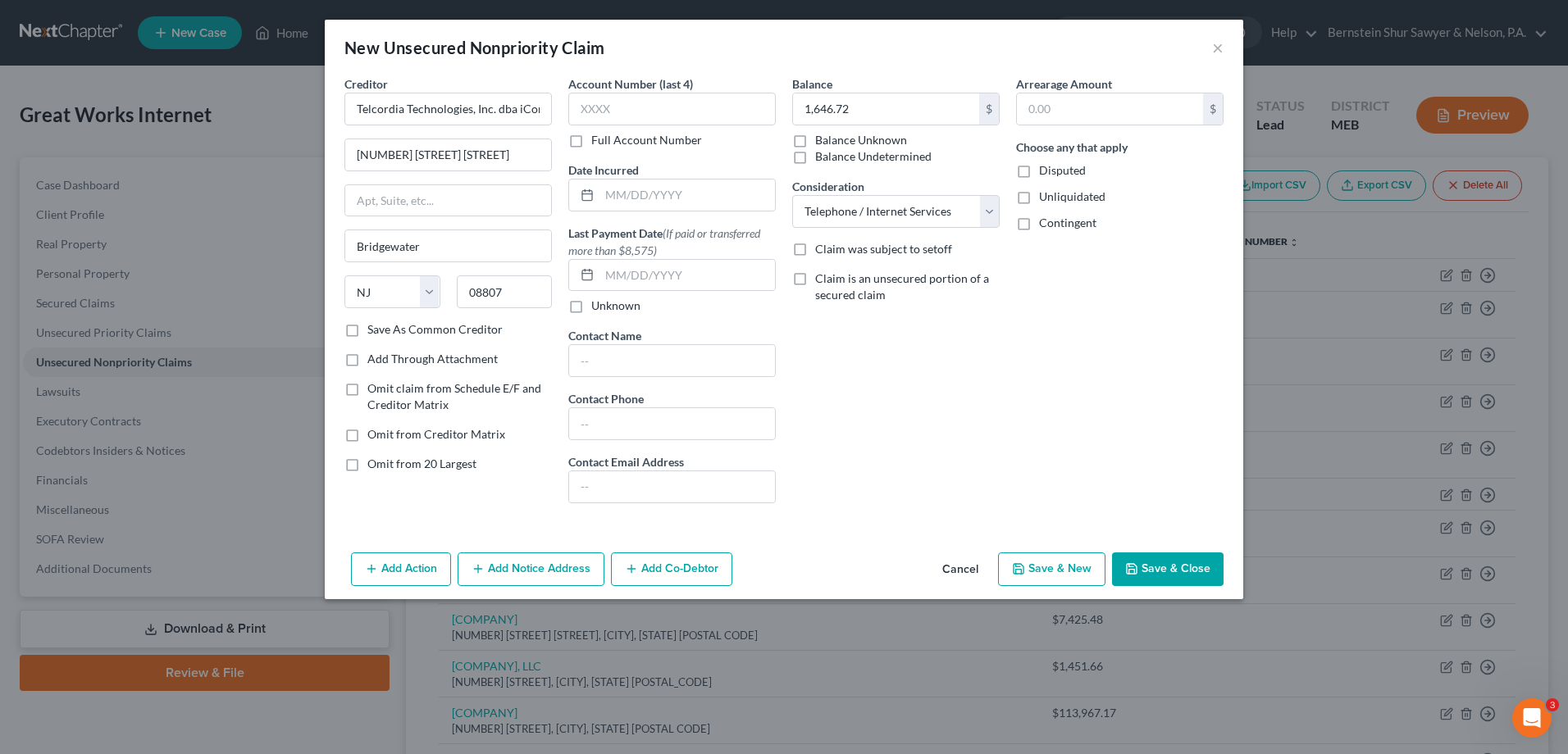 click on "Save & Close" at bounding box center (1168, 570) 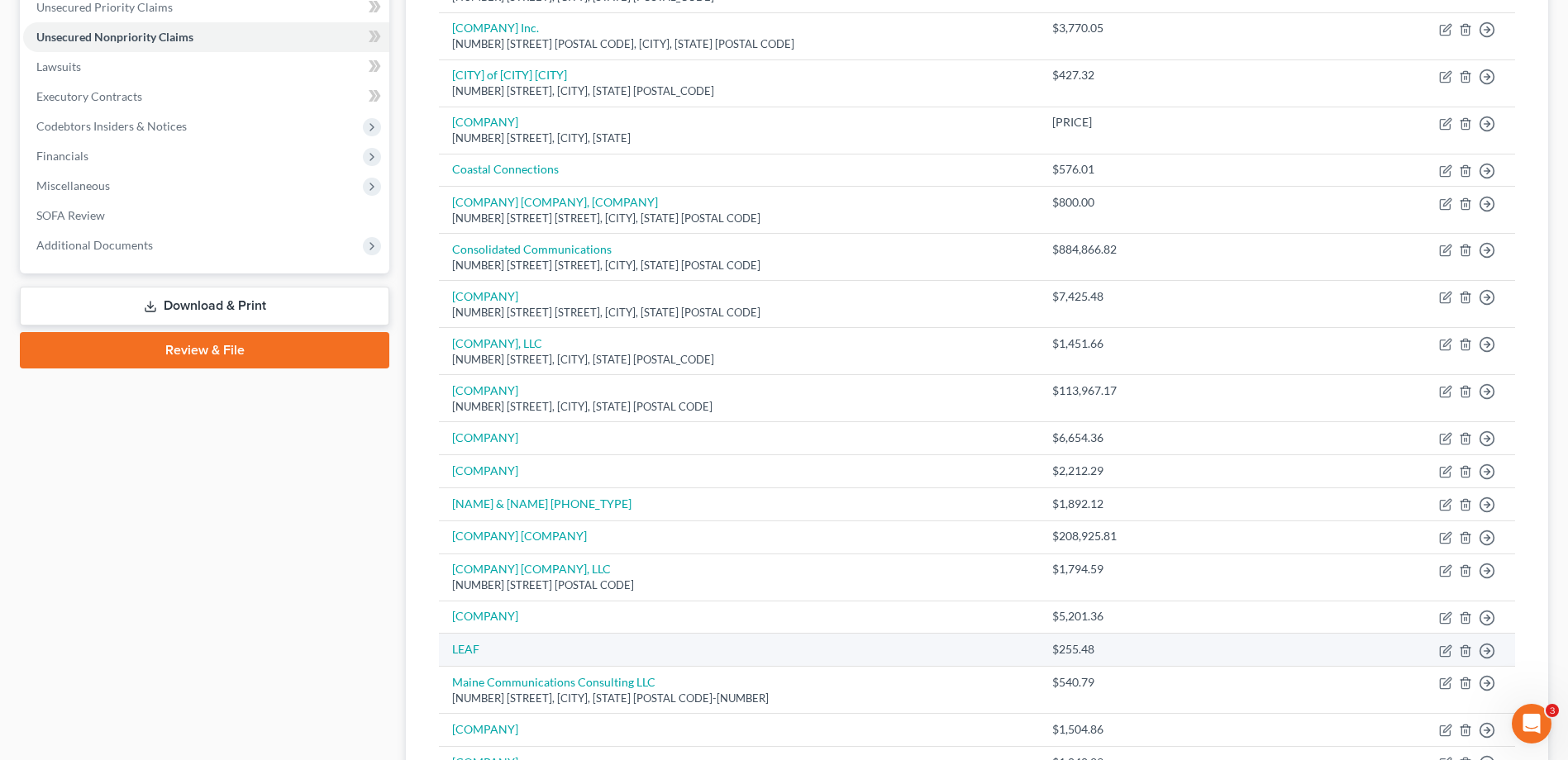 scroll, scrollTop: 0, scrollLeft: 0, axis: both 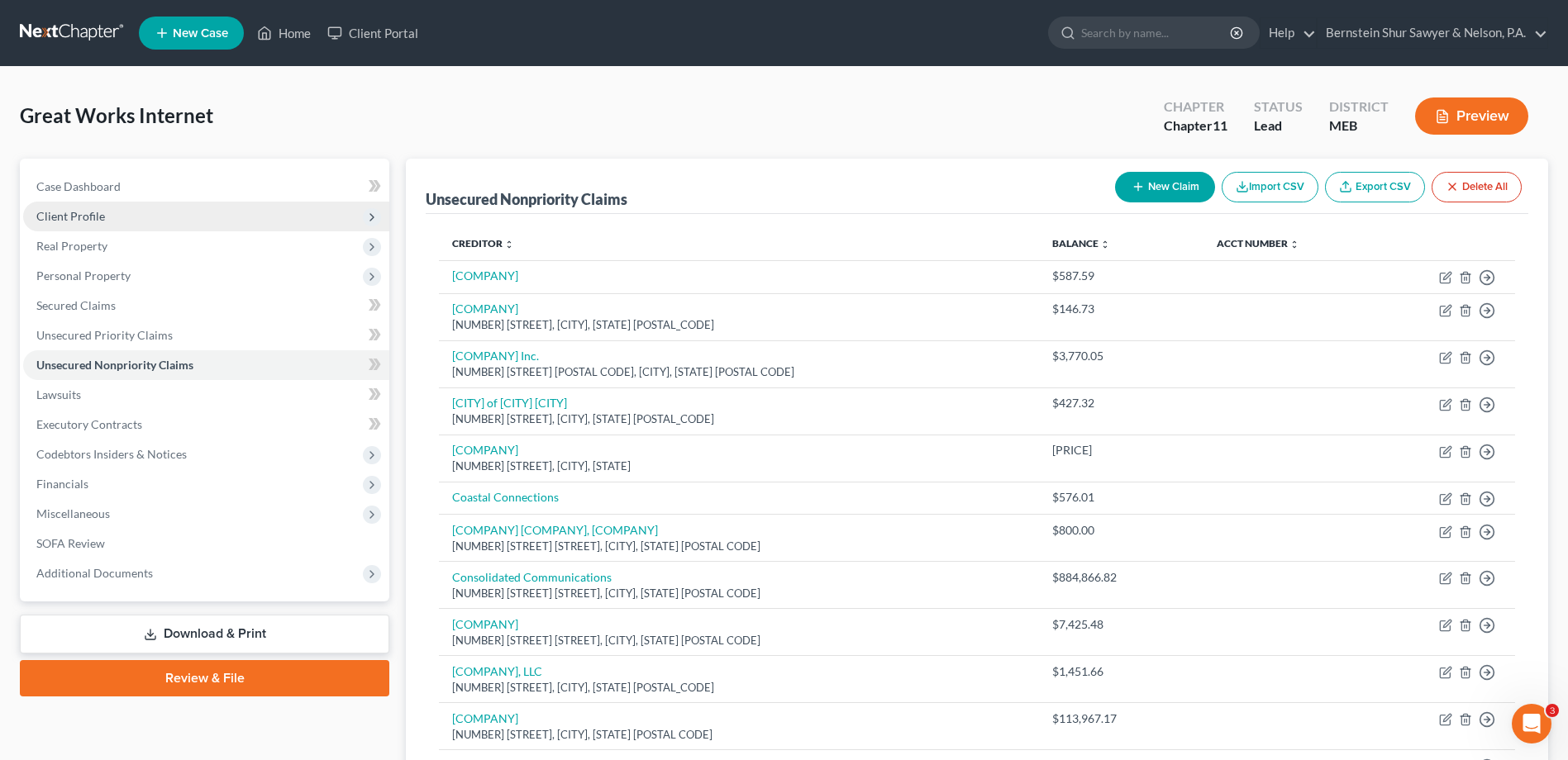 click on "Client Profile" at bounding box center [206, 216] 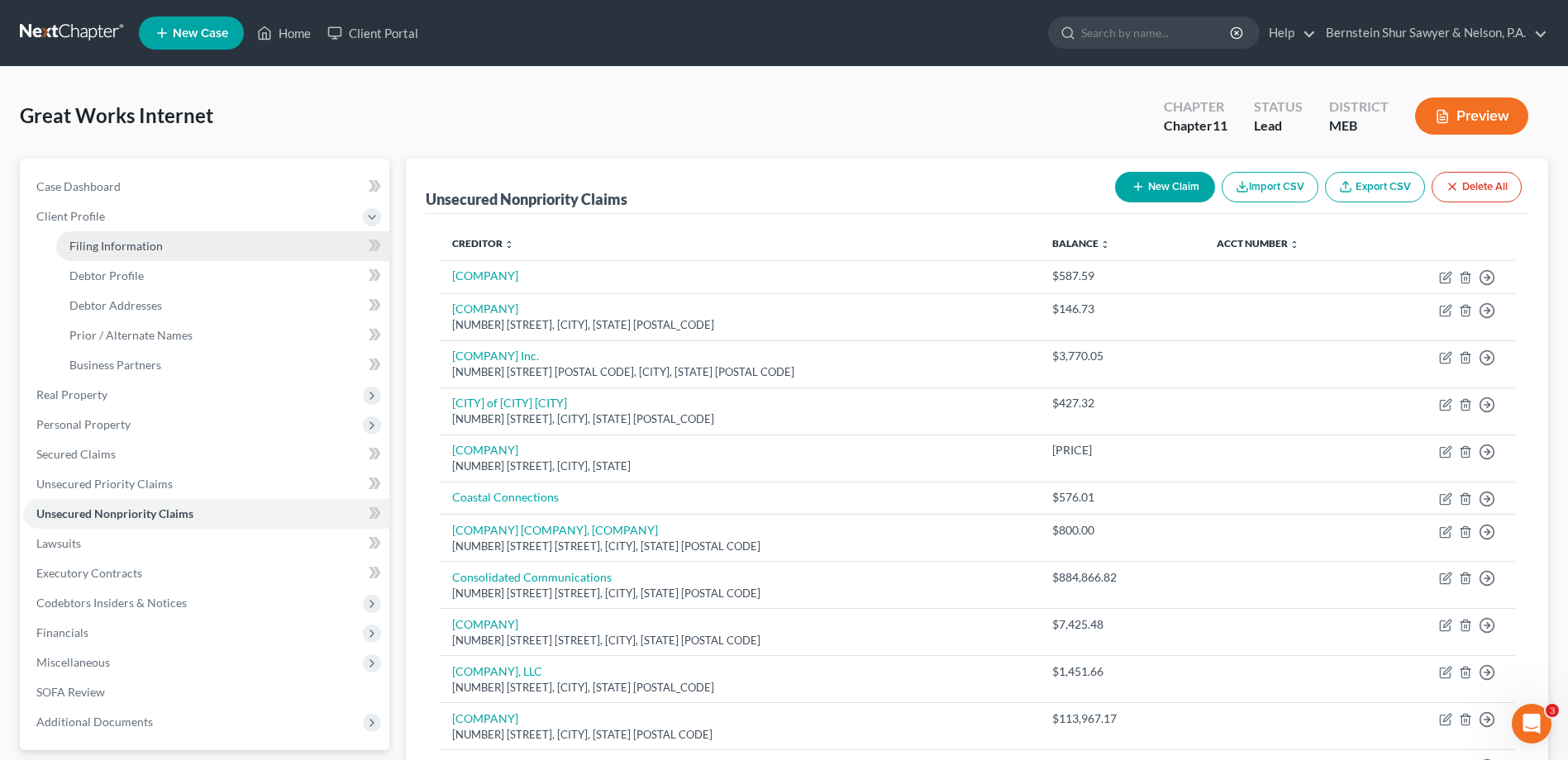 click on "Filing Information" at bounding box center (116, 245) 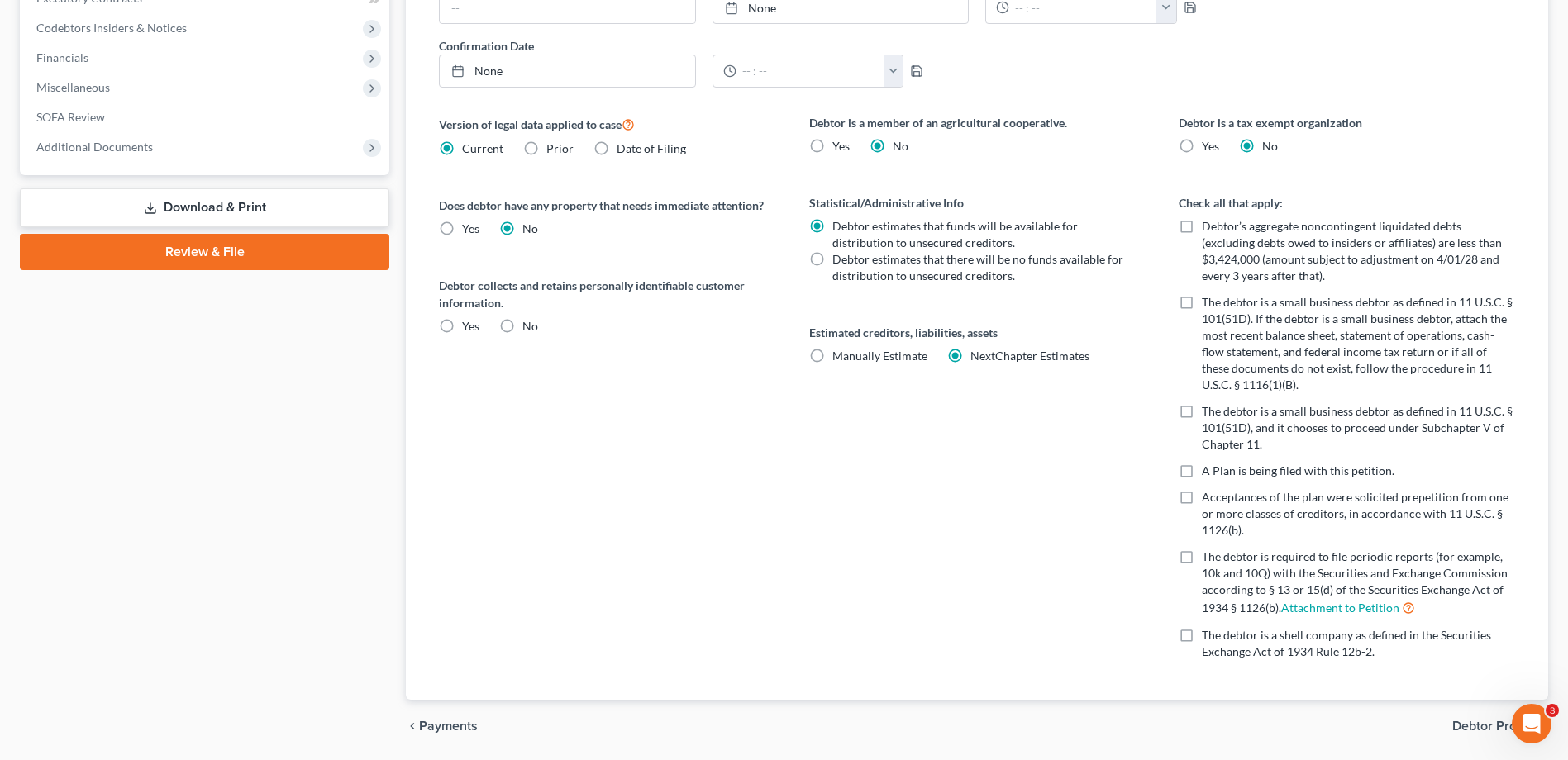 scroll, scrollTop: 578, scrollLeft: 0, axis: vertical 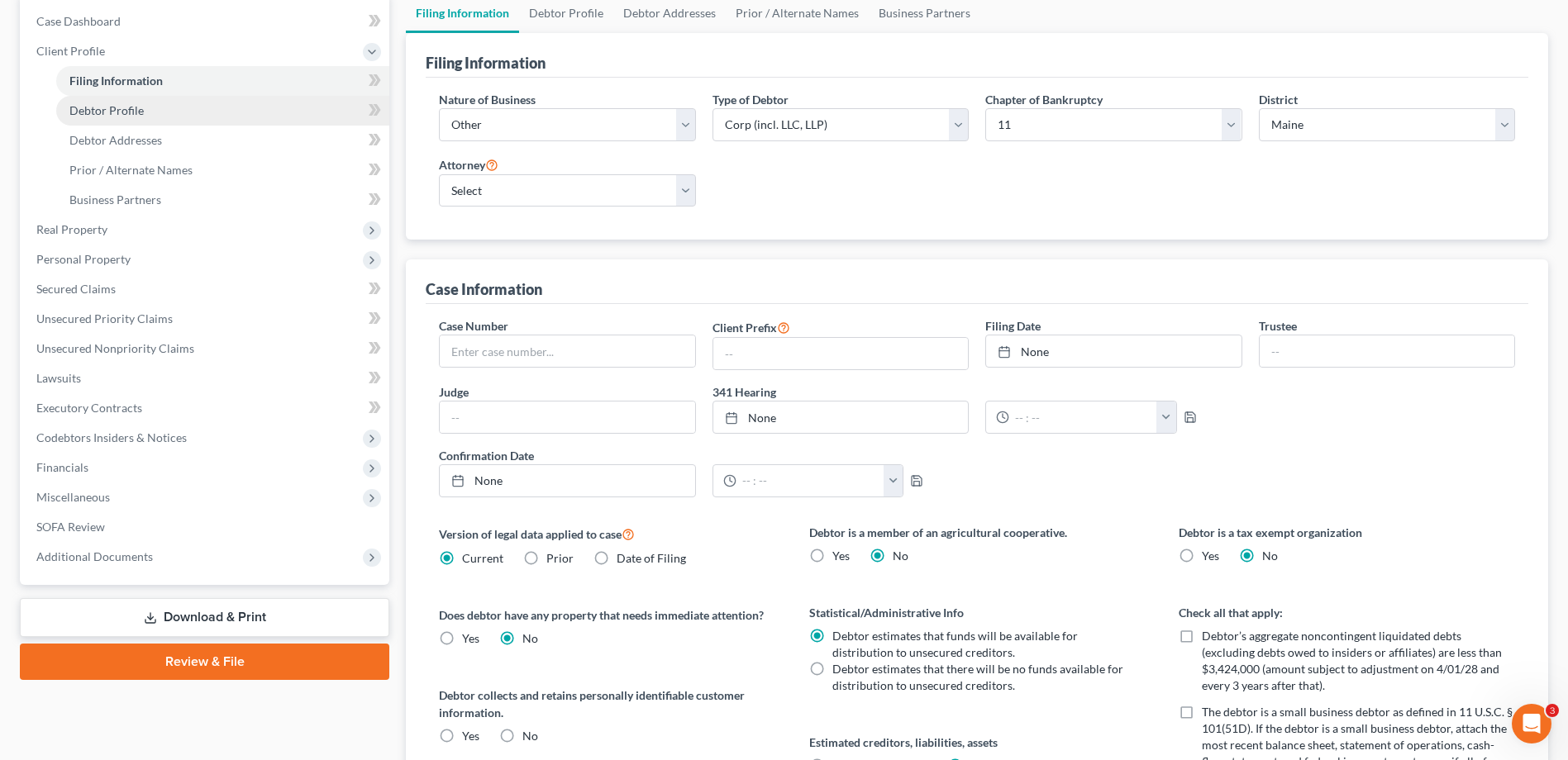 click on "Debtor Profile" at bounding box center (107, 110) 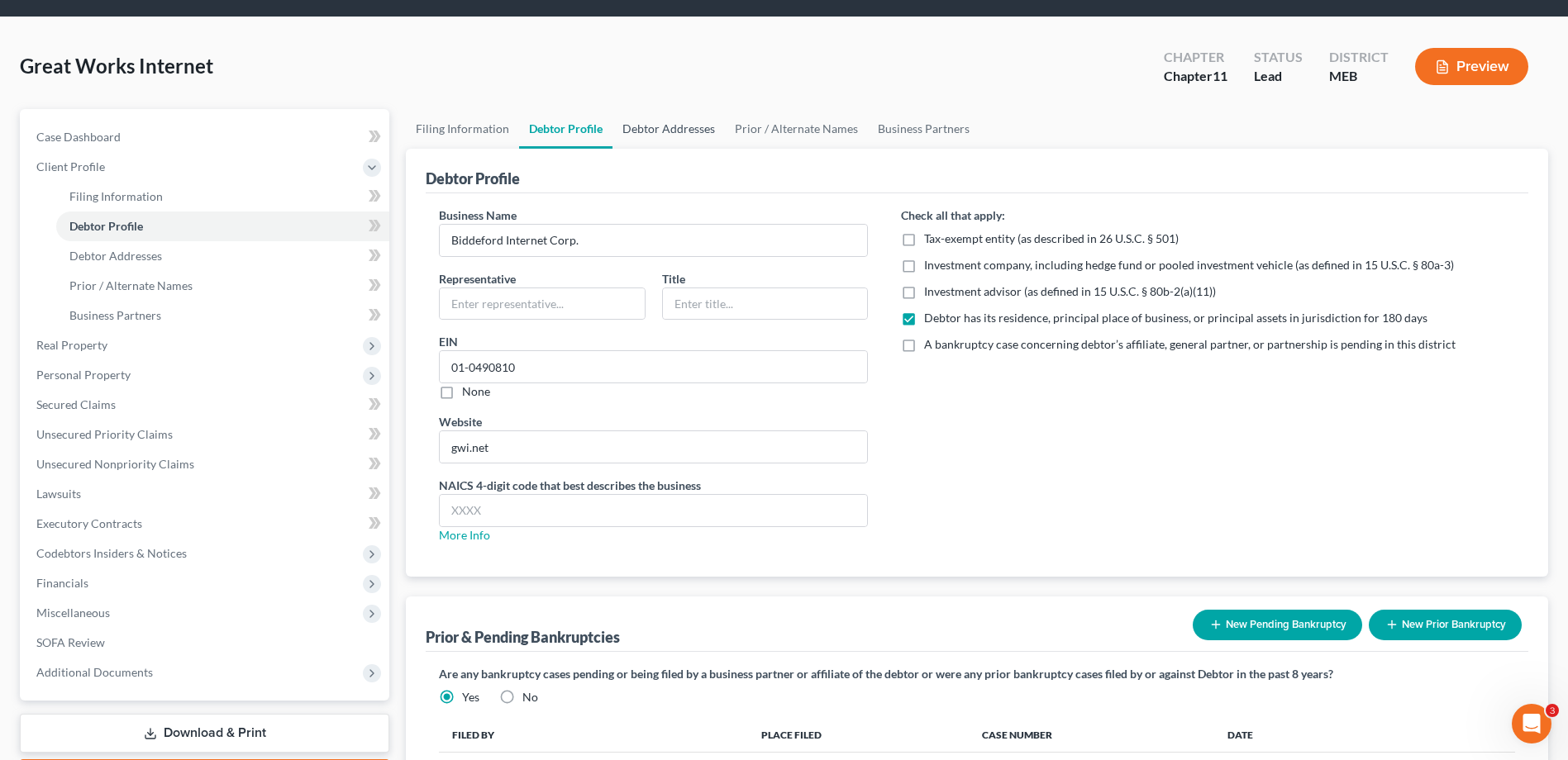 scroll, scrollTop: 0, scrollLeft: 0, axis: both 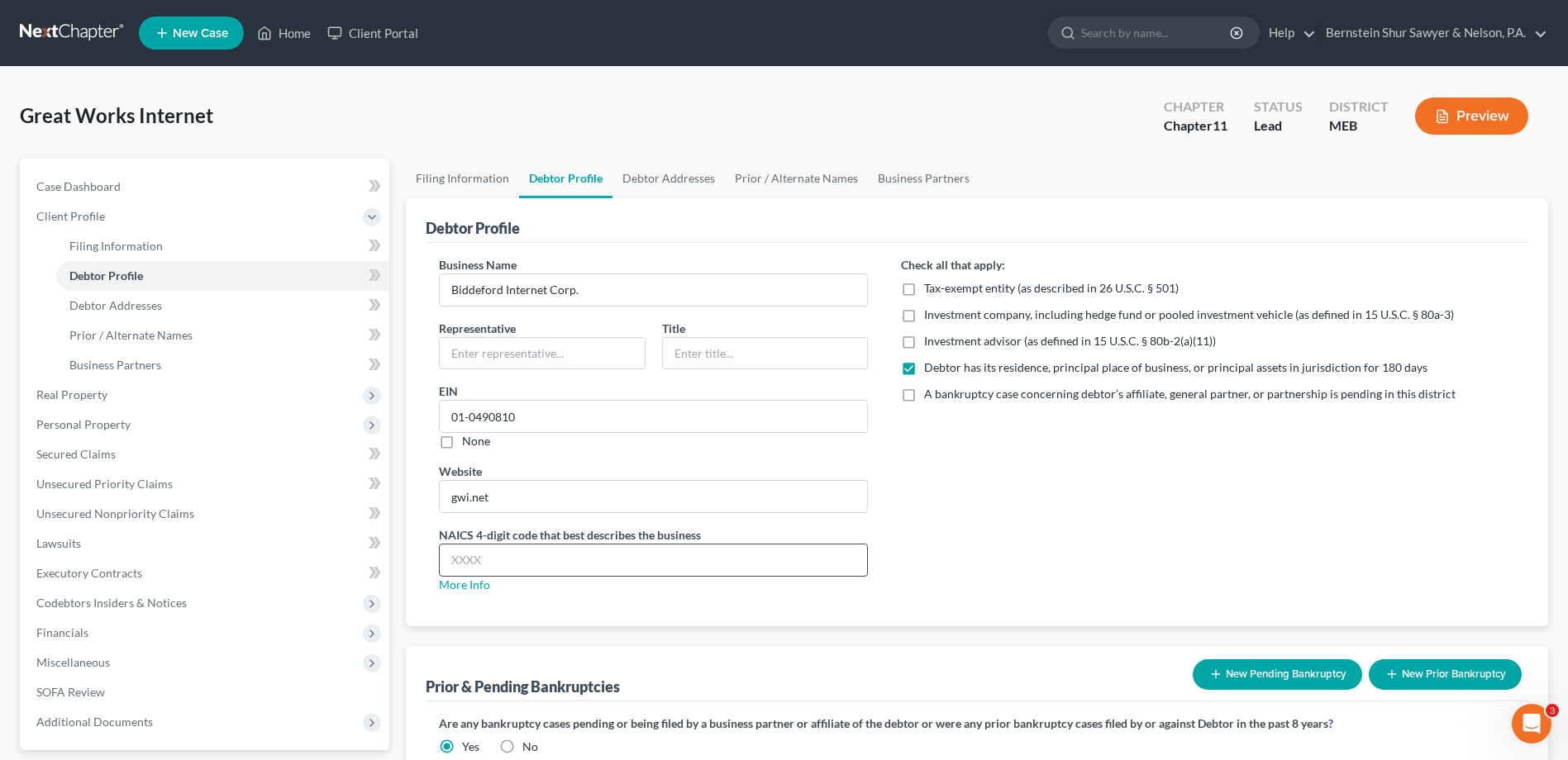 click at bounding box center (653, 560) 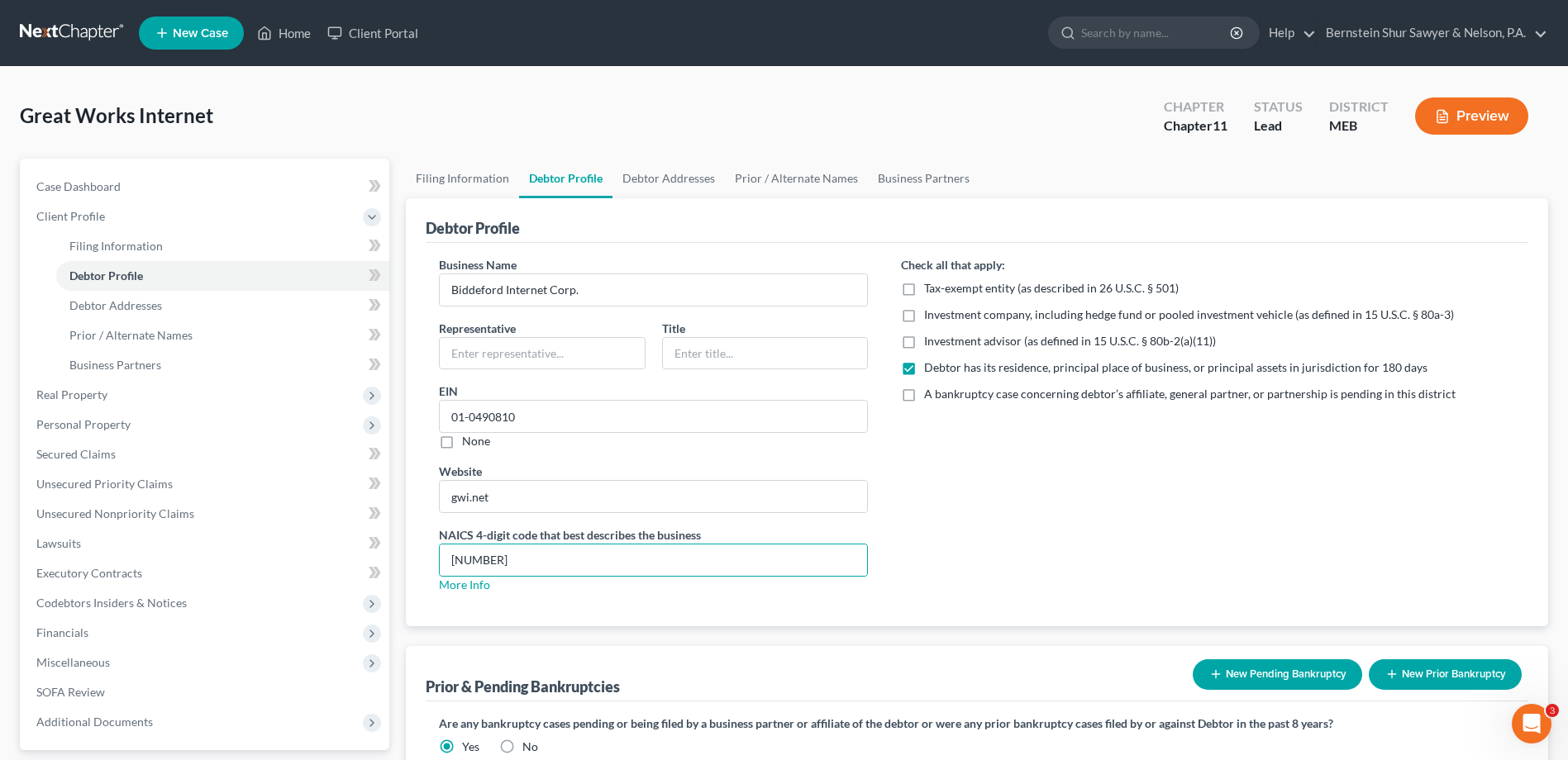 click on "Check all that apply: Tax-exempt entity (as described in 26 U.S.C. § 501) Investment company, including hedge fund or pooled investment vehicle (as defined in 15 U.S.C. § 80a-3) Investment advisor (as defined in 15 U.S.C. § 80b-2(a)(11)) Debtor has its residence, principal place of business, or principal assets in jurisdiction for 180 days A bankruptcy case concerning debtor’s affiliate, general partner, or partnership is pending in this district" at bounding box center [1208, 431] 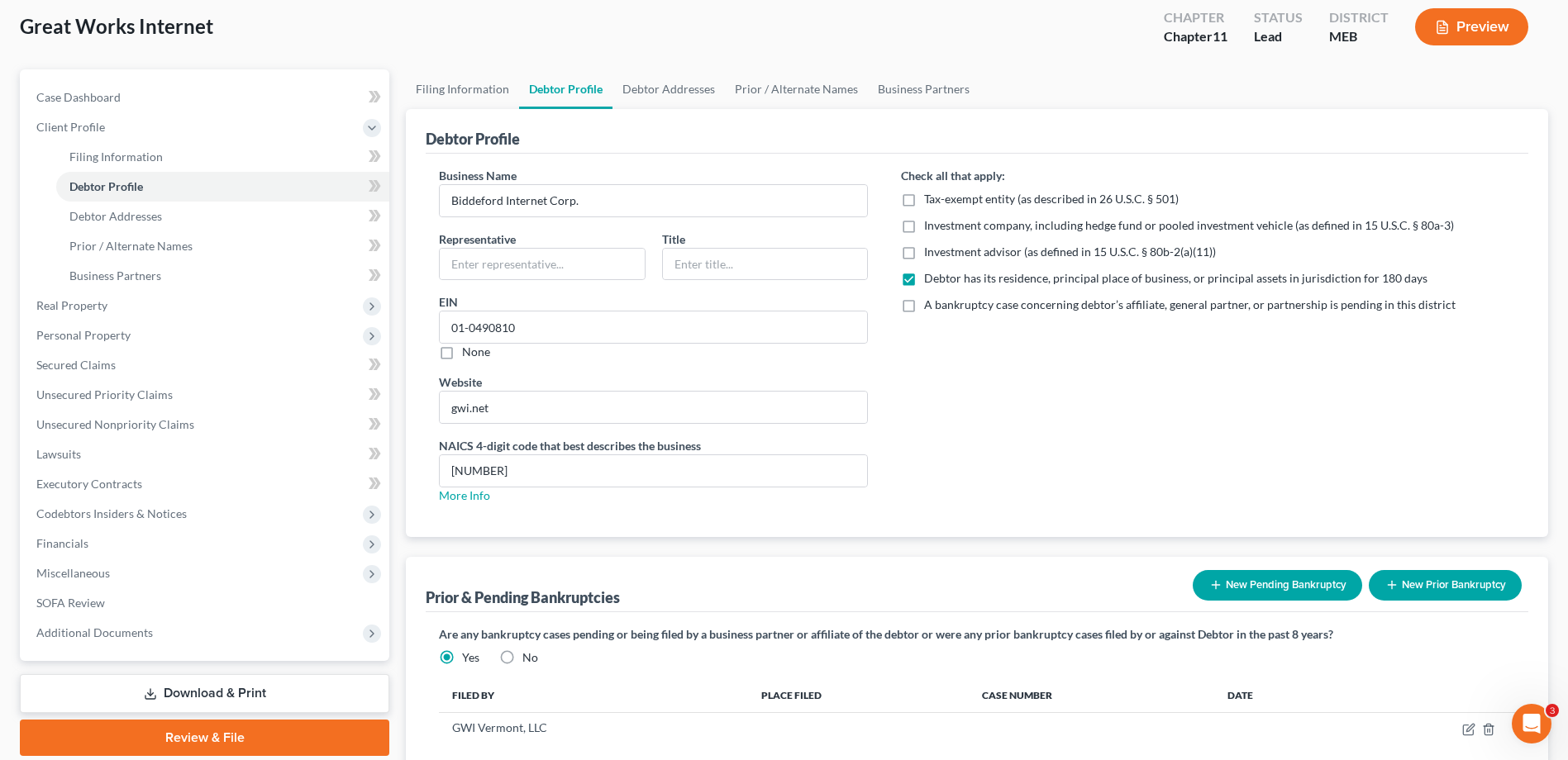 scroll, scrollTop: 0, scrollLeft: 0, axis: both 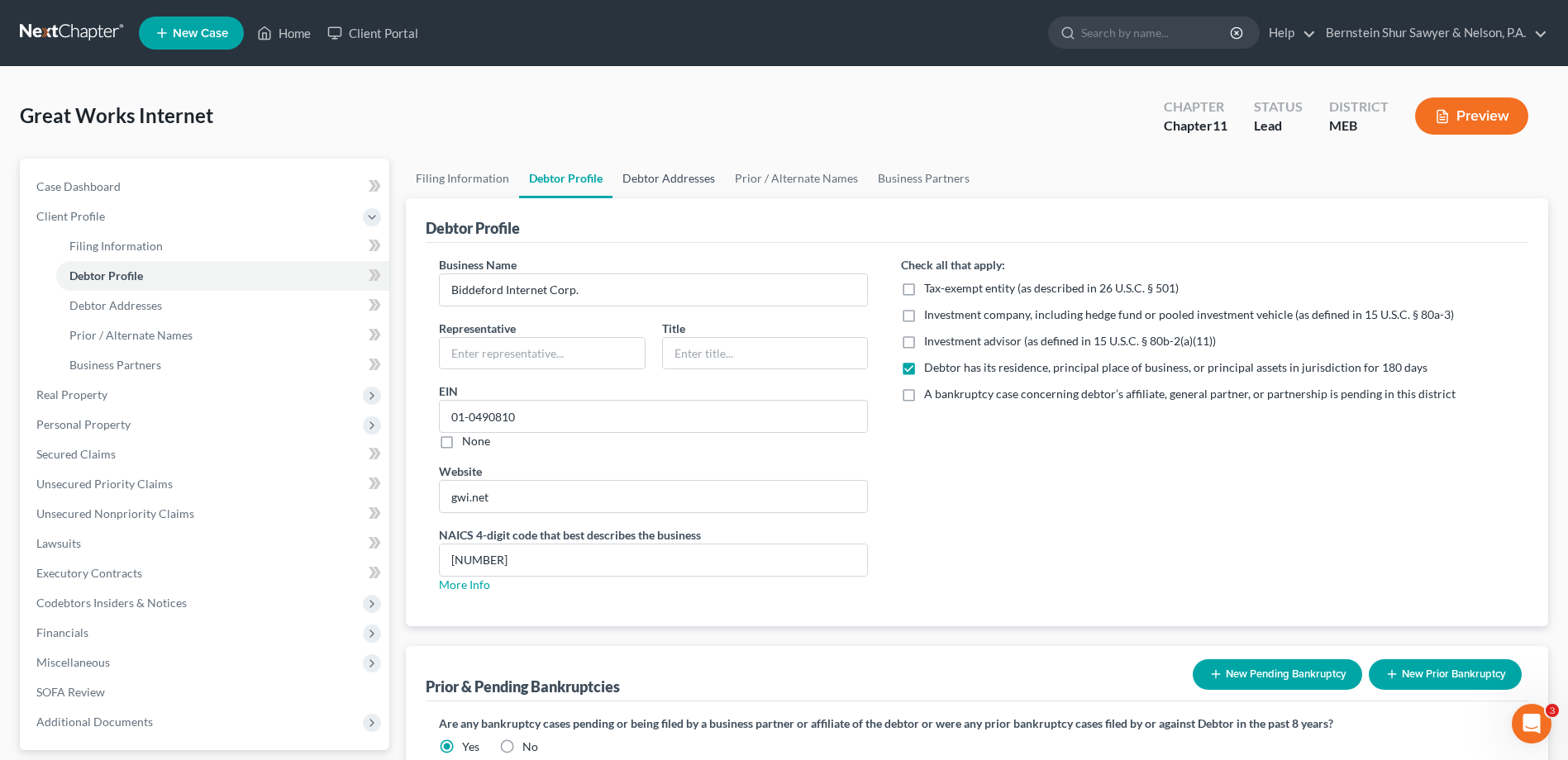 click on "Debtor Addresses" at bounding box center (669, 178) 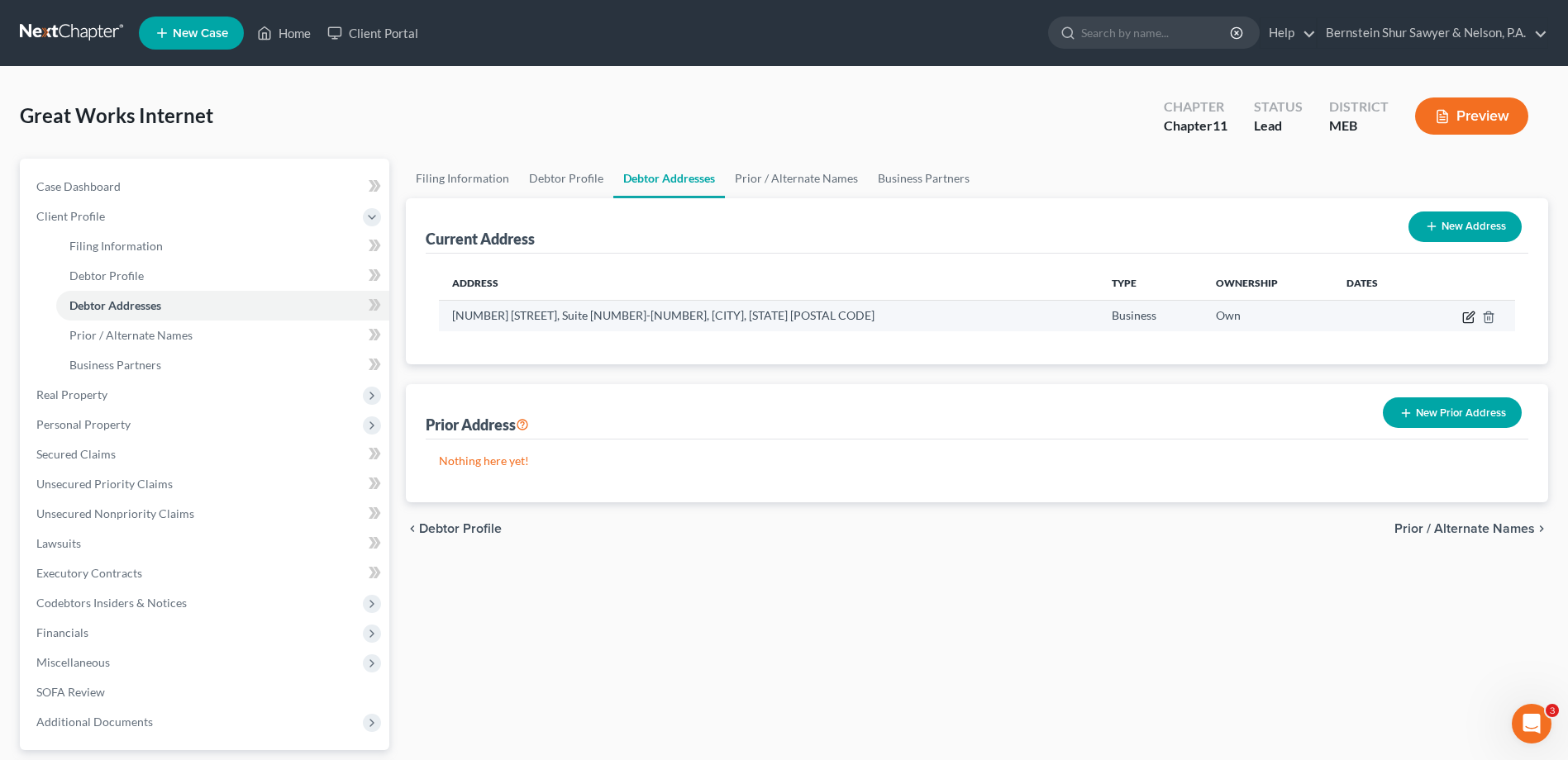 click 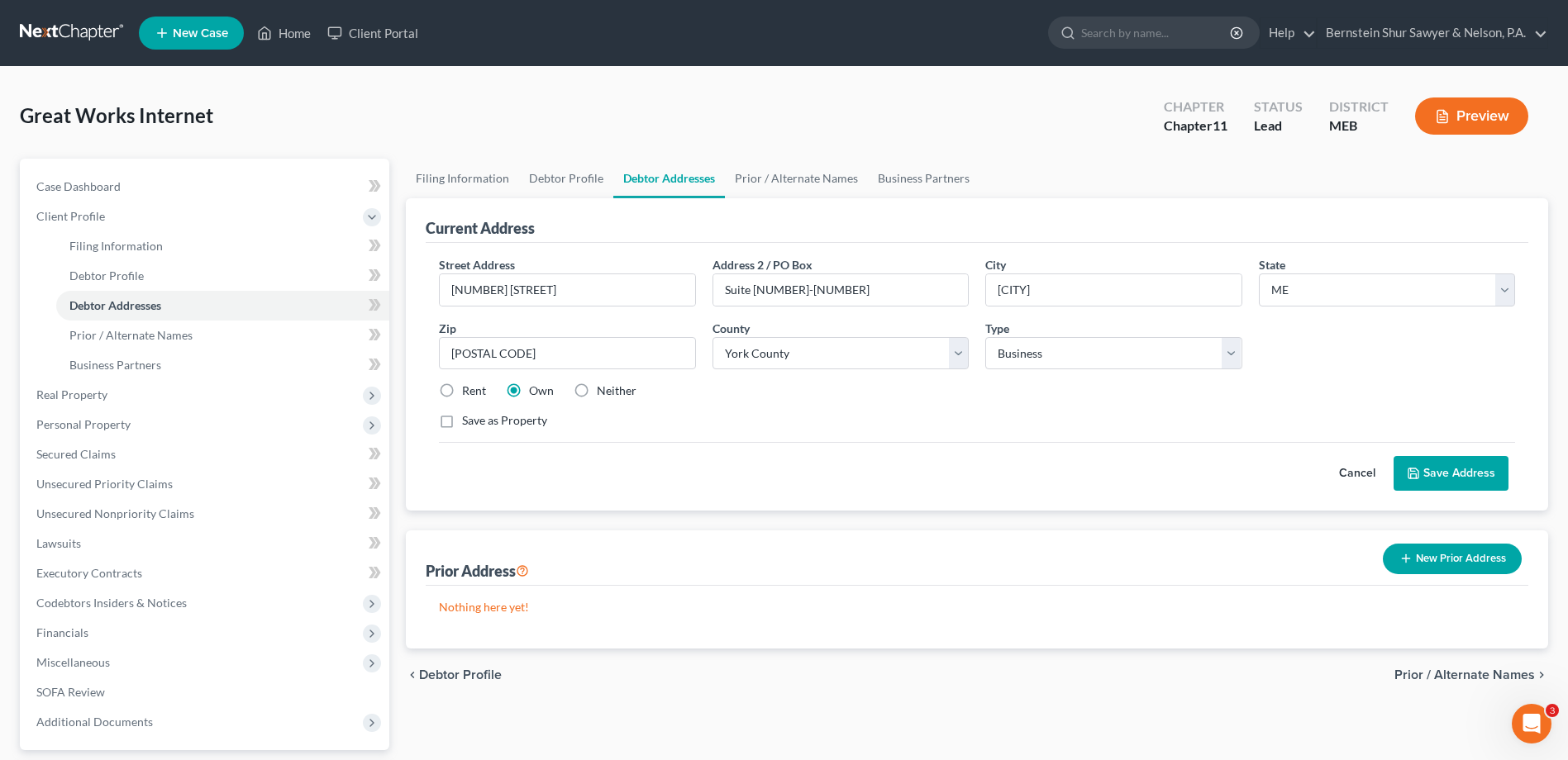 click on "Rent" at bounding box center (474, 391) 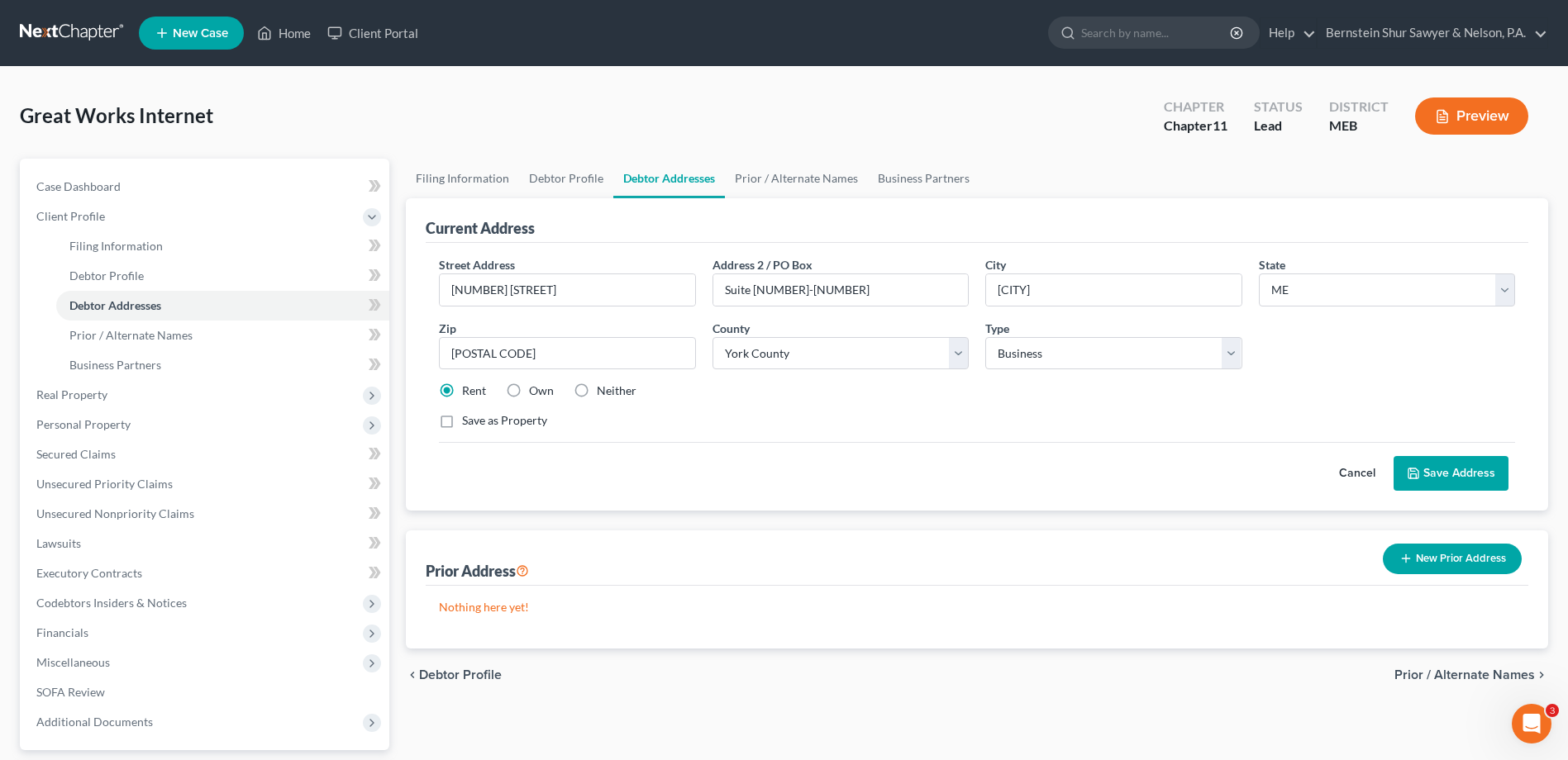 click on "Save Address" at bounding box center (1451, 473) 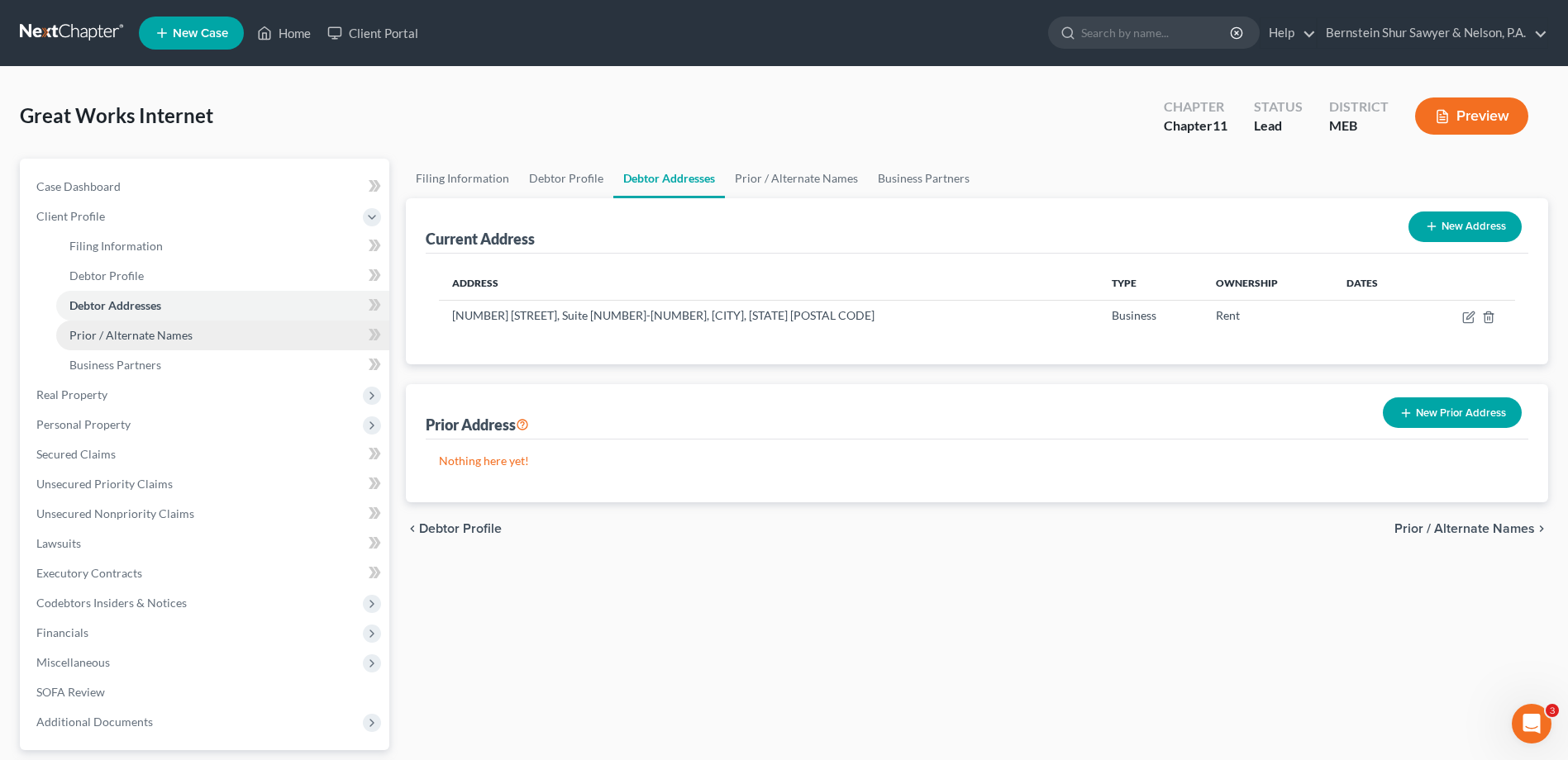 click on "Prior / Alternate Names" at bounding box center [222, 335] 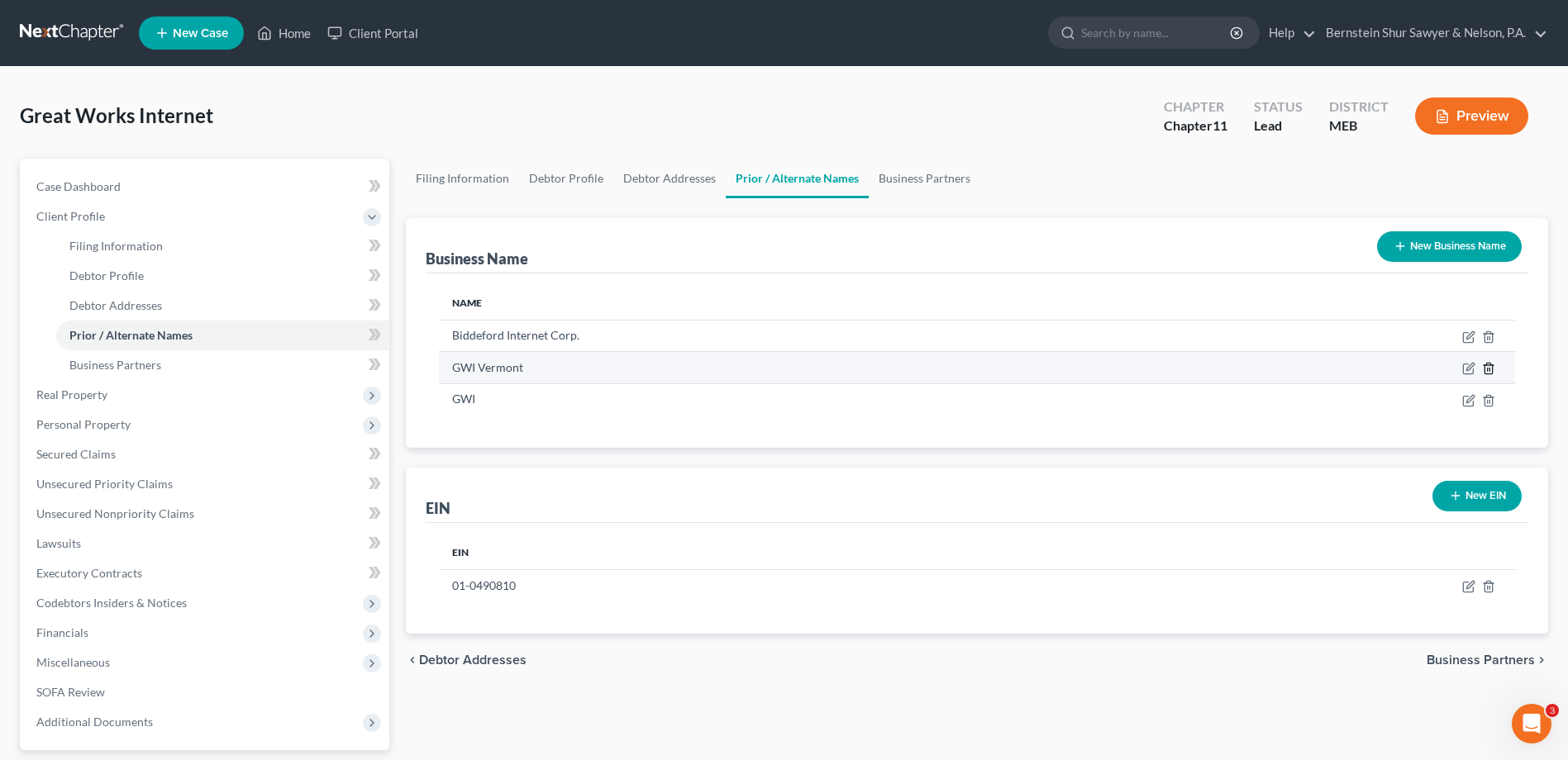 click 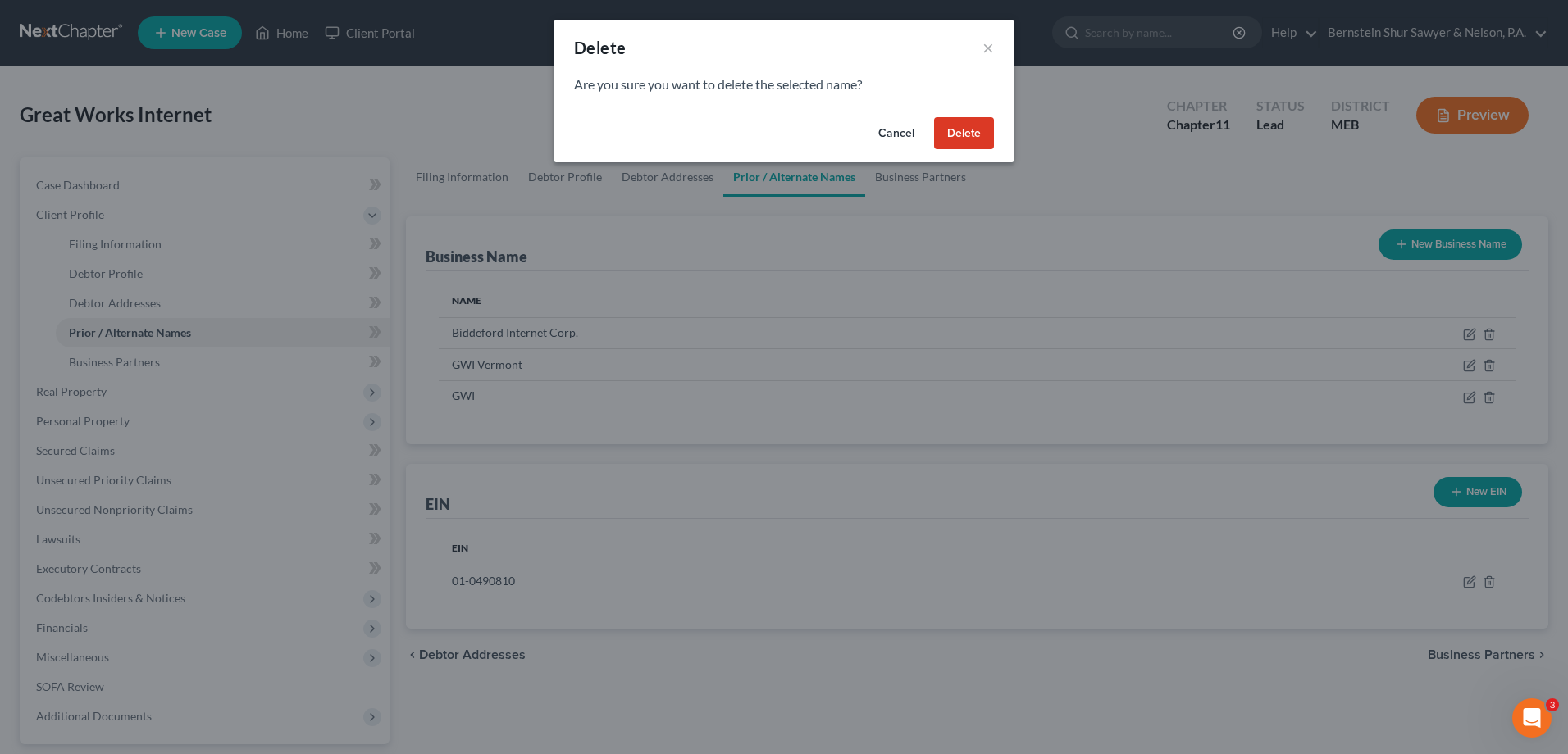 click on "Delete" at bounding box center [964, 134] 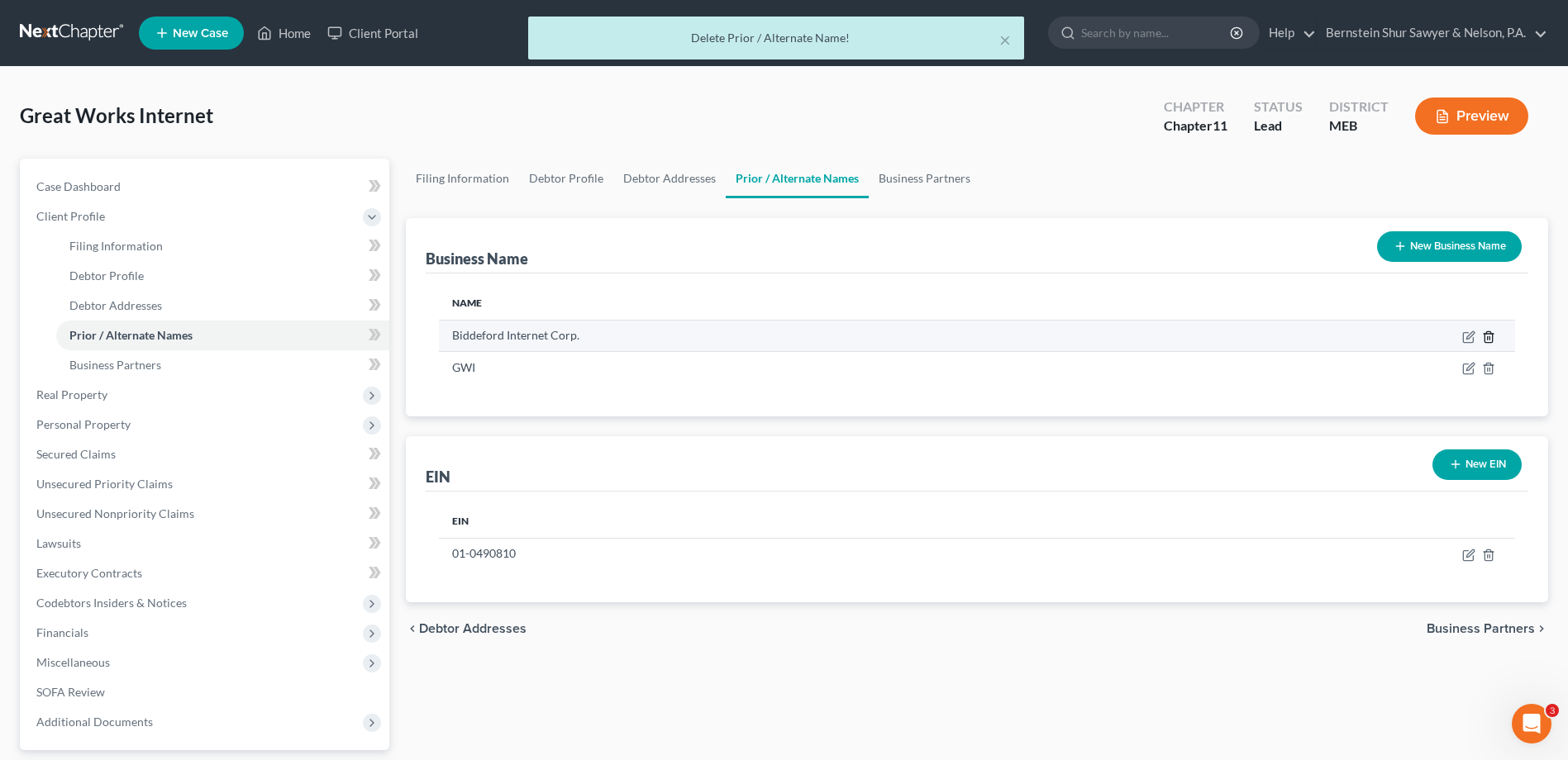 click 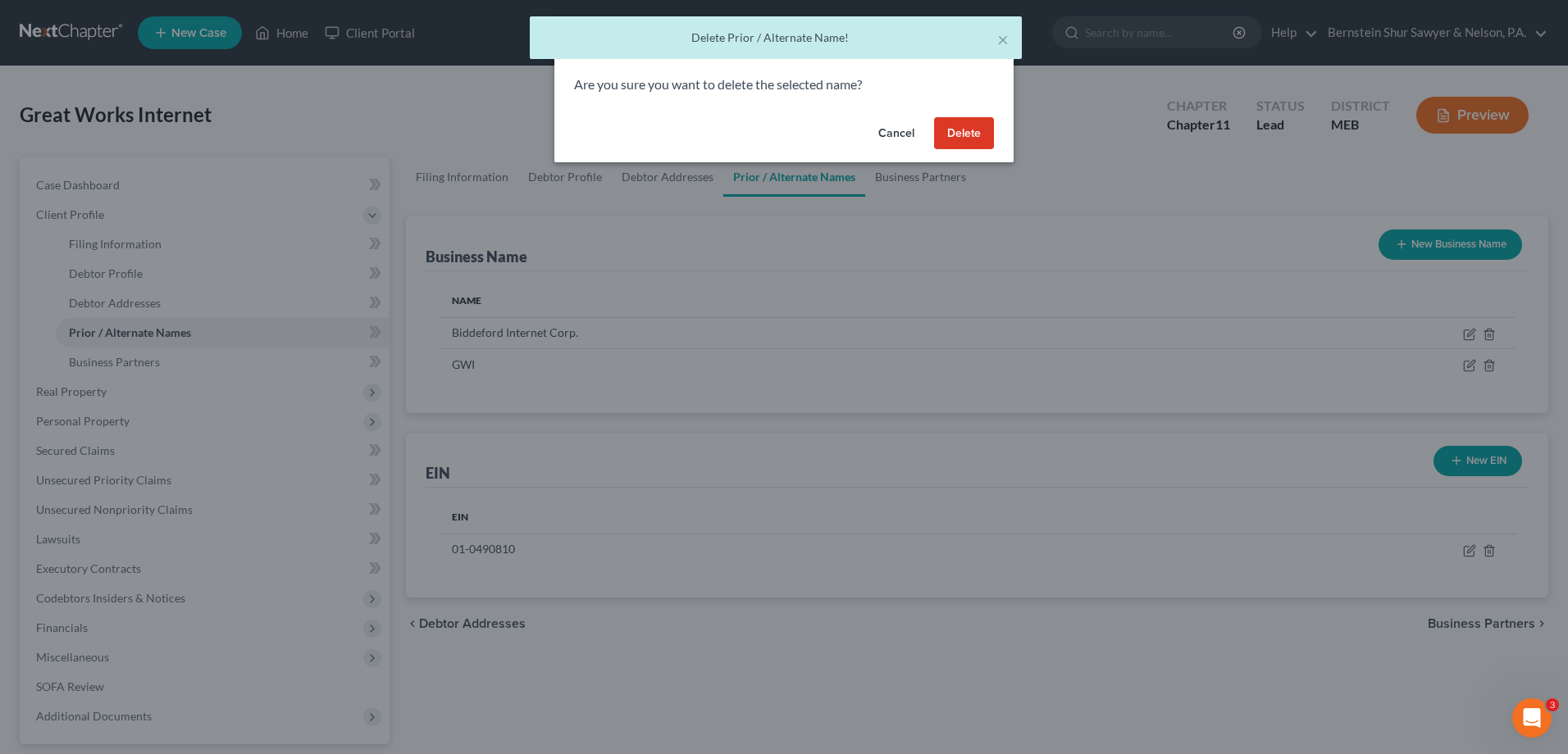 click on "Delete" at bounding box center [964, 134] 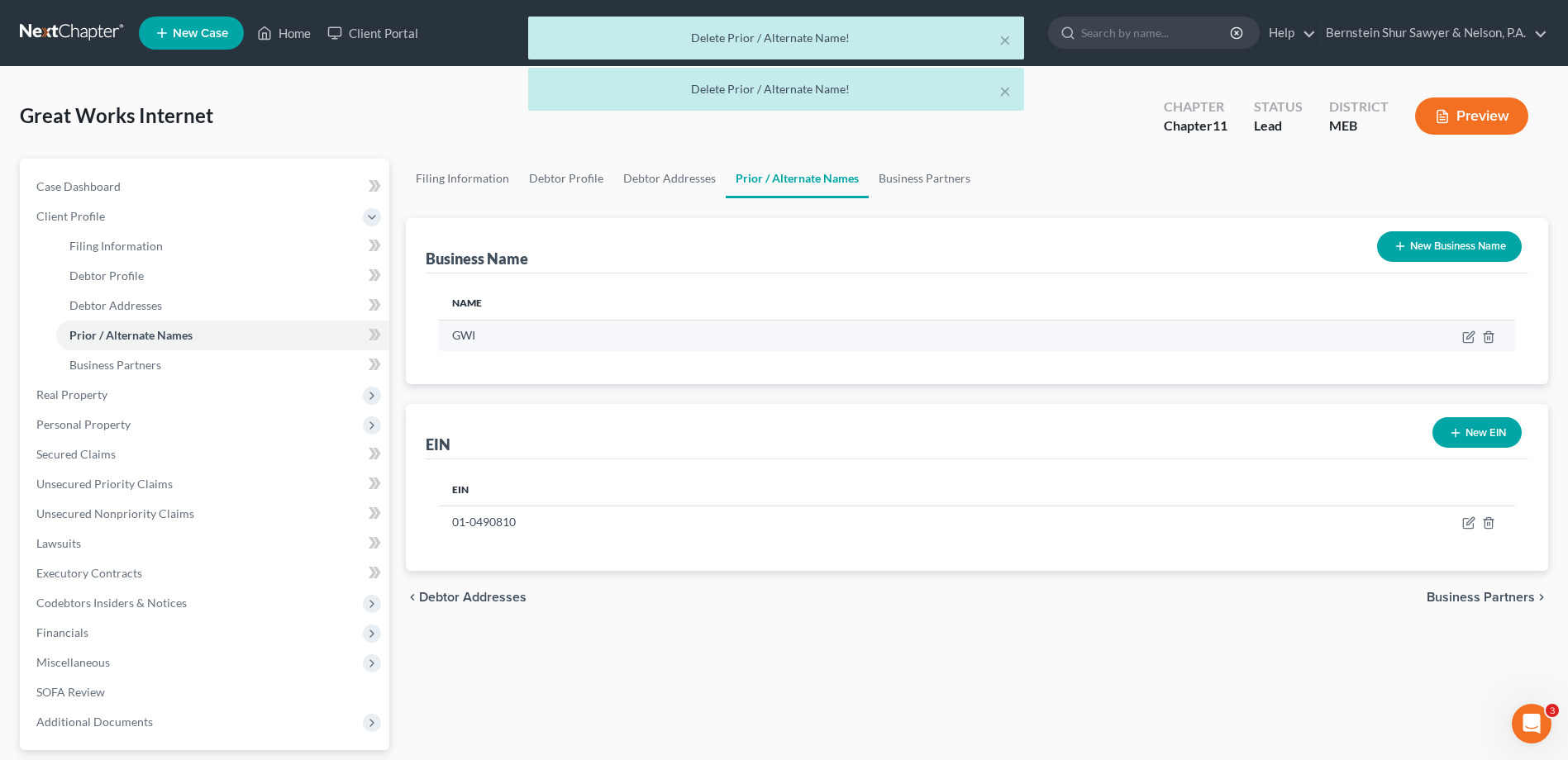click at bounding box center (1224, 335) 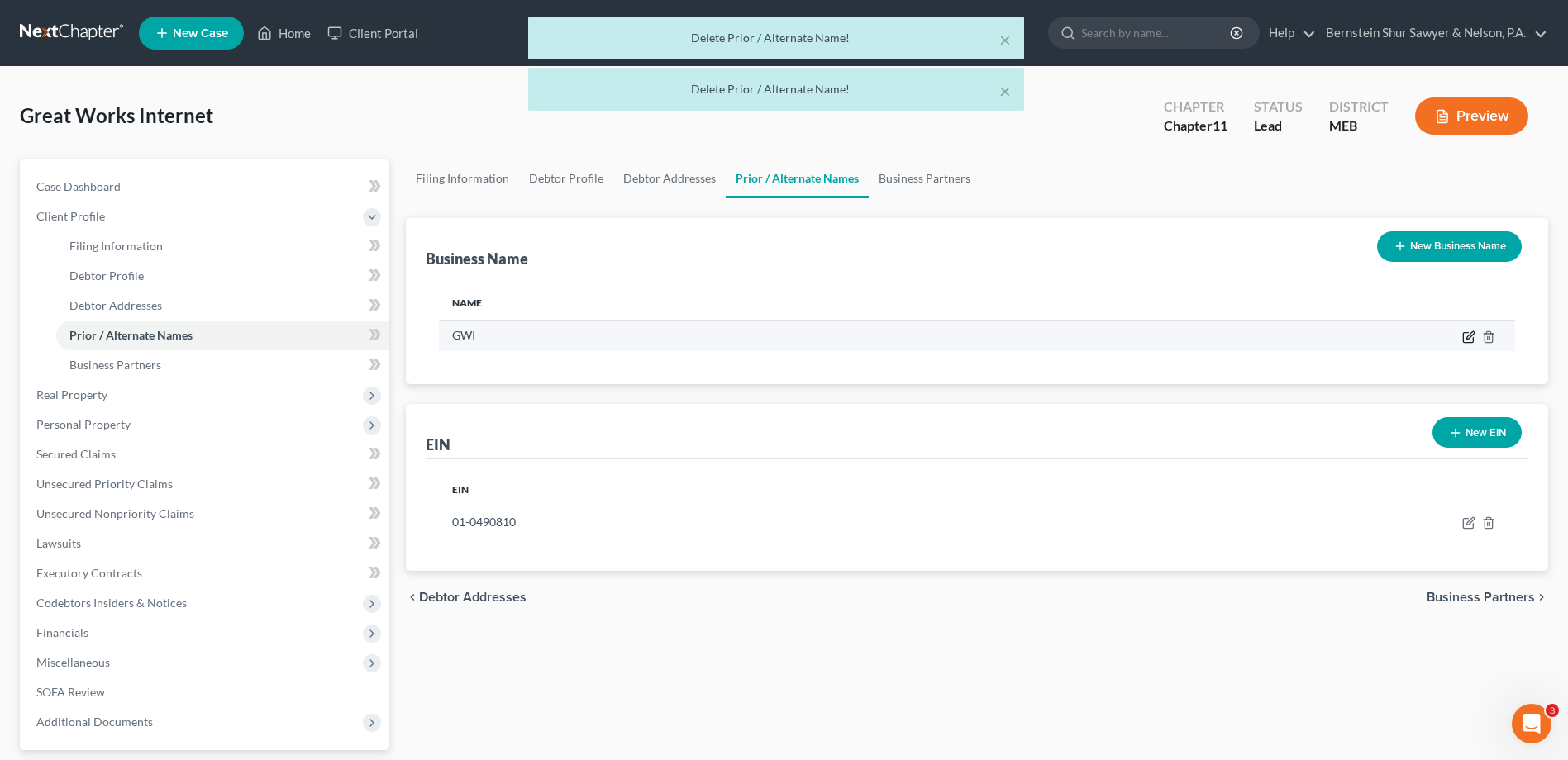 click 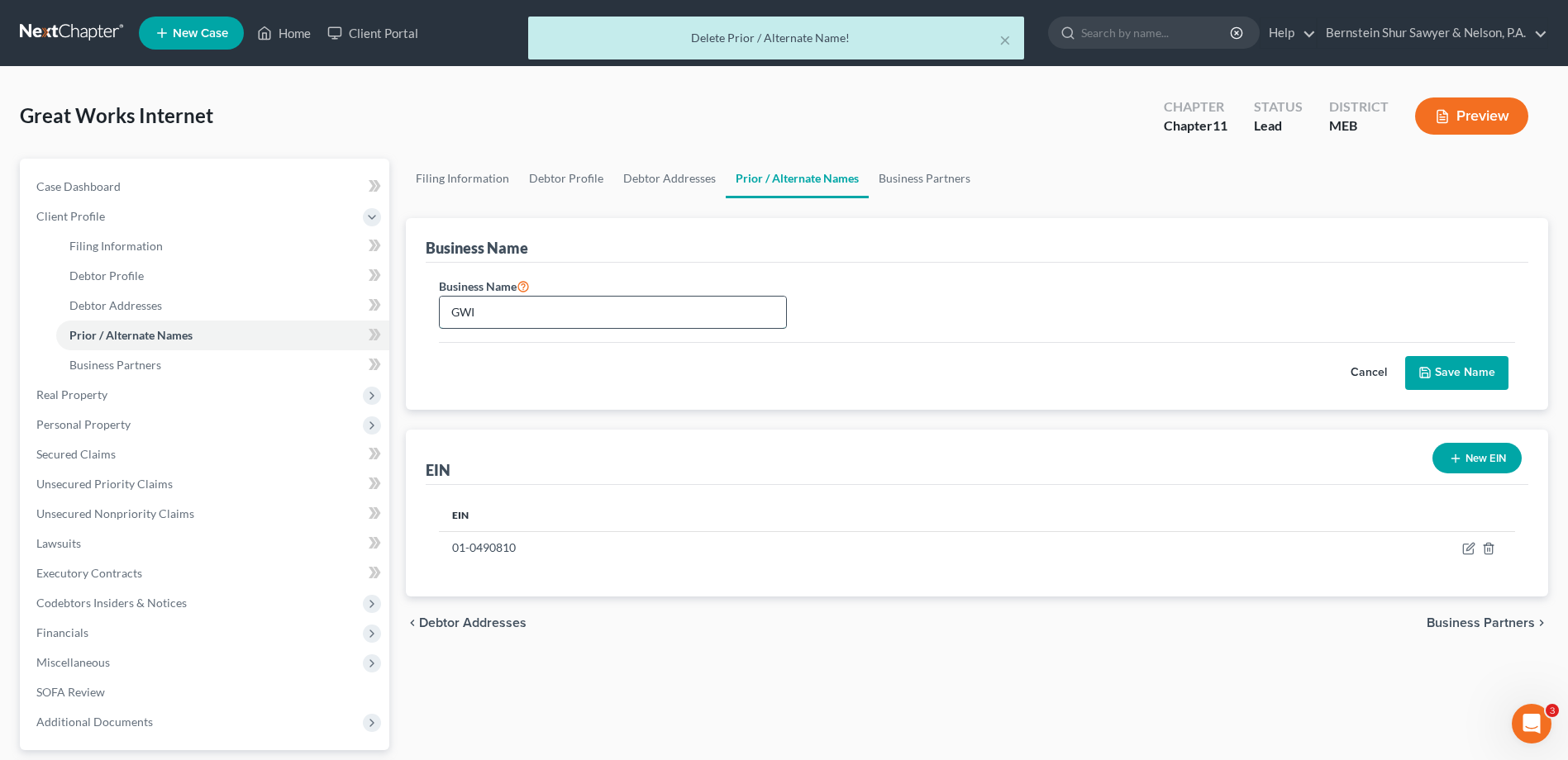 click on "GWI" at bounding box center [612, 312] 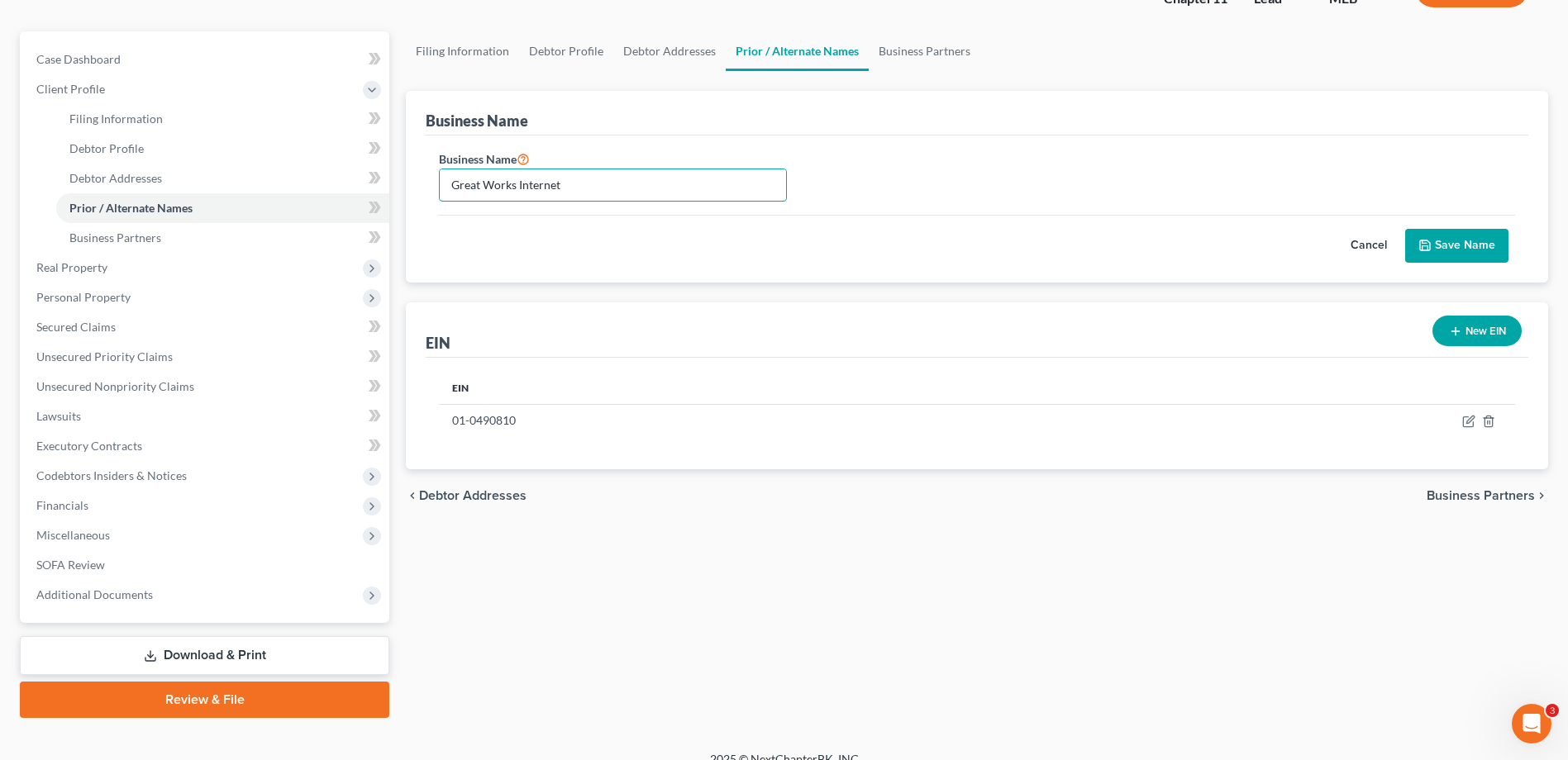 scroll, scrollTop: 148, scrollLeft: 0, axis: vertical 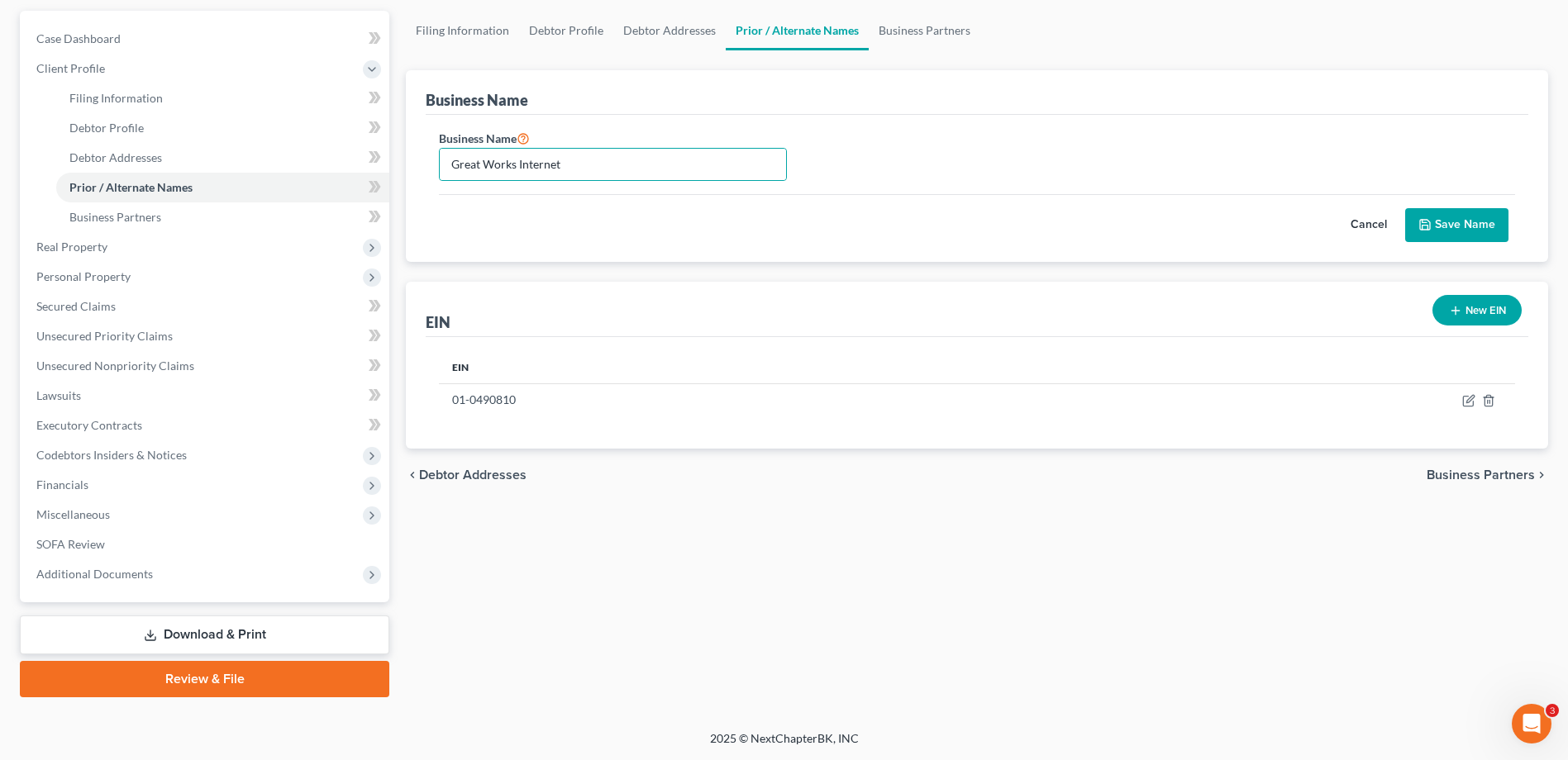 click on "Save Name" at bounding box center (1456, 226) 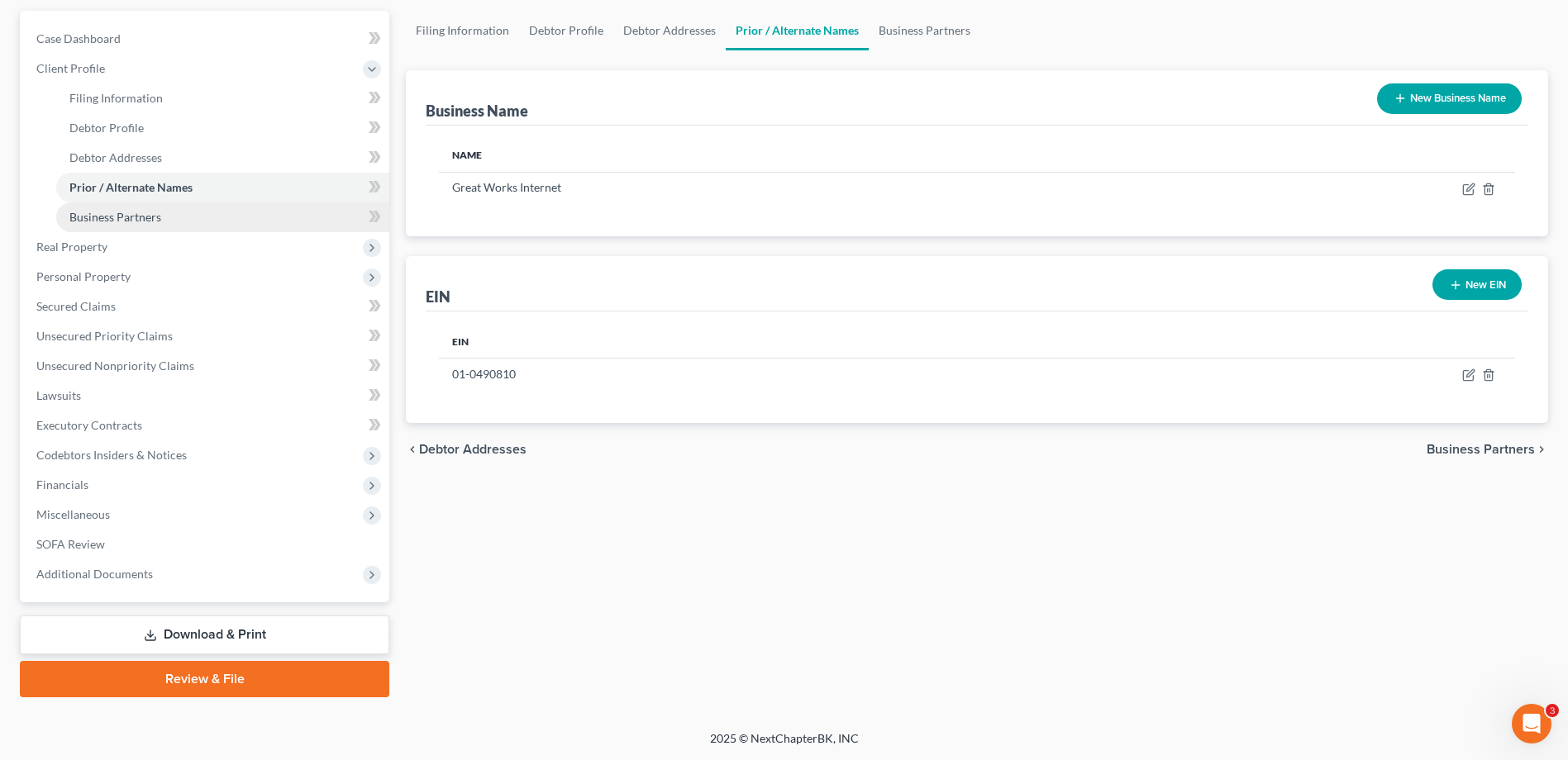 click on "Business Partners" at bounding box center [222, 217] 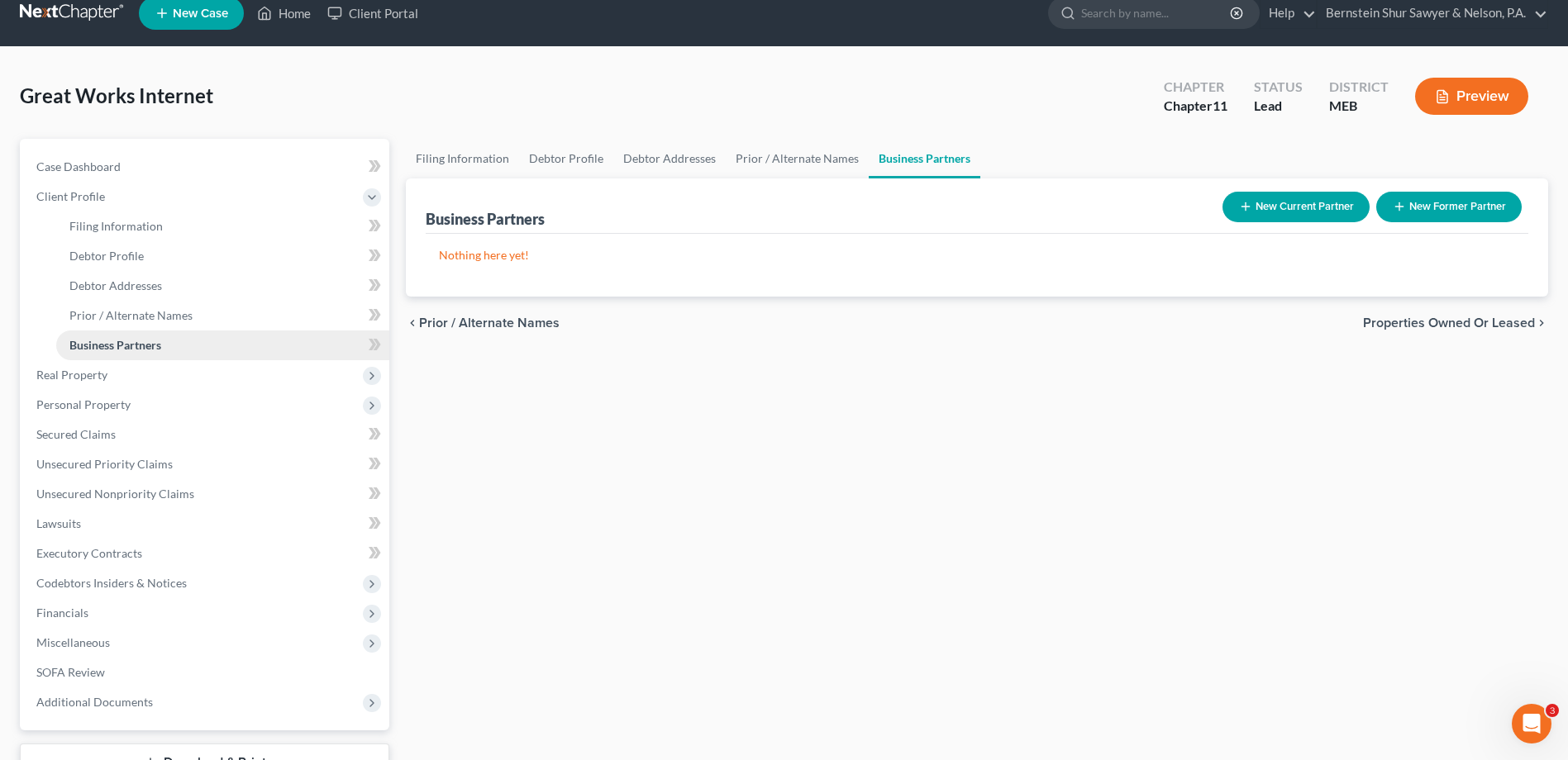 scroll, scrollTop: 0, scrollLeft: 0, axis: both 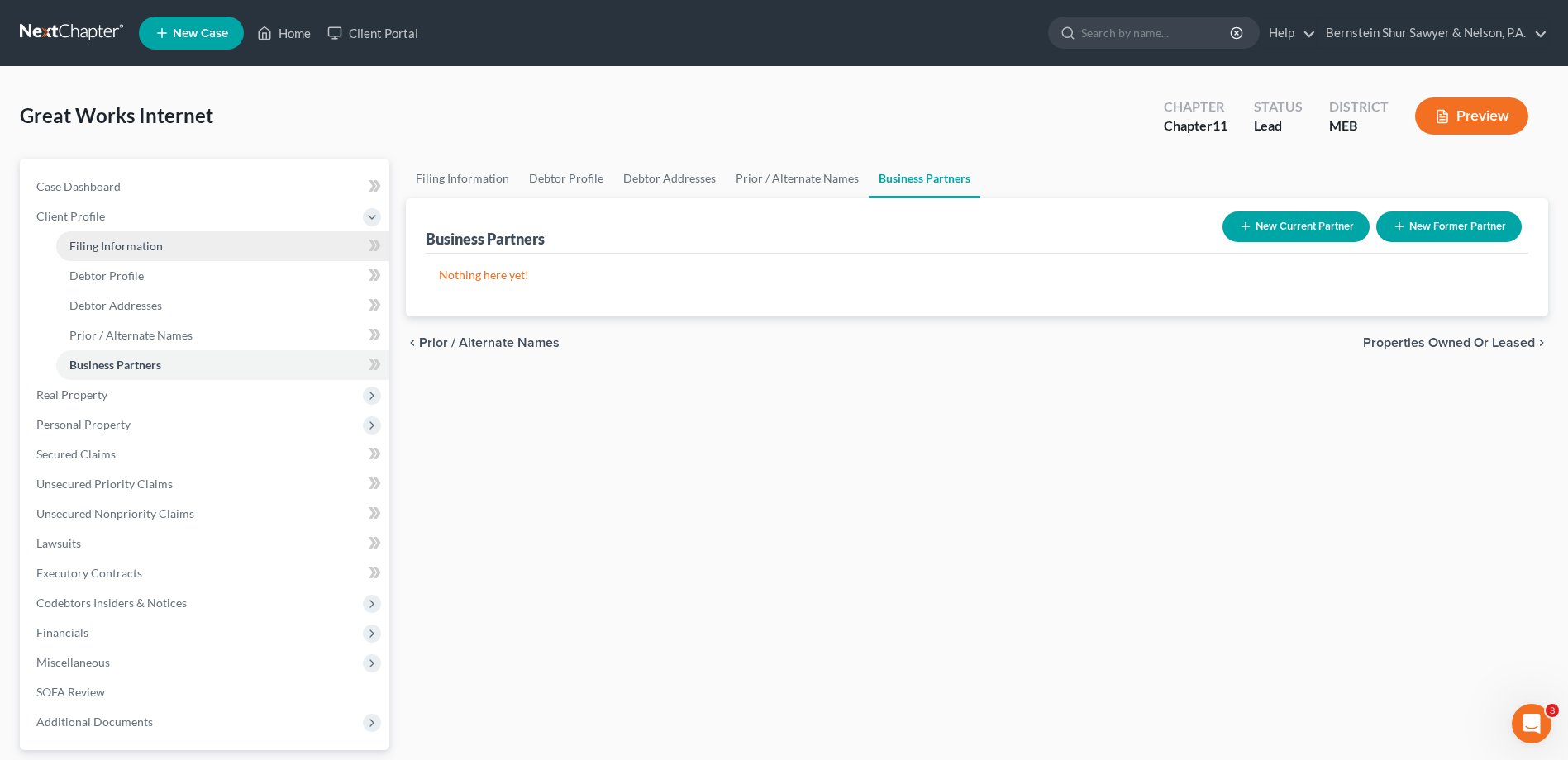 drag, startPoint x: 151, startPoint y: 245, endPoint x: 160, endPoint y: 245, distance: 9 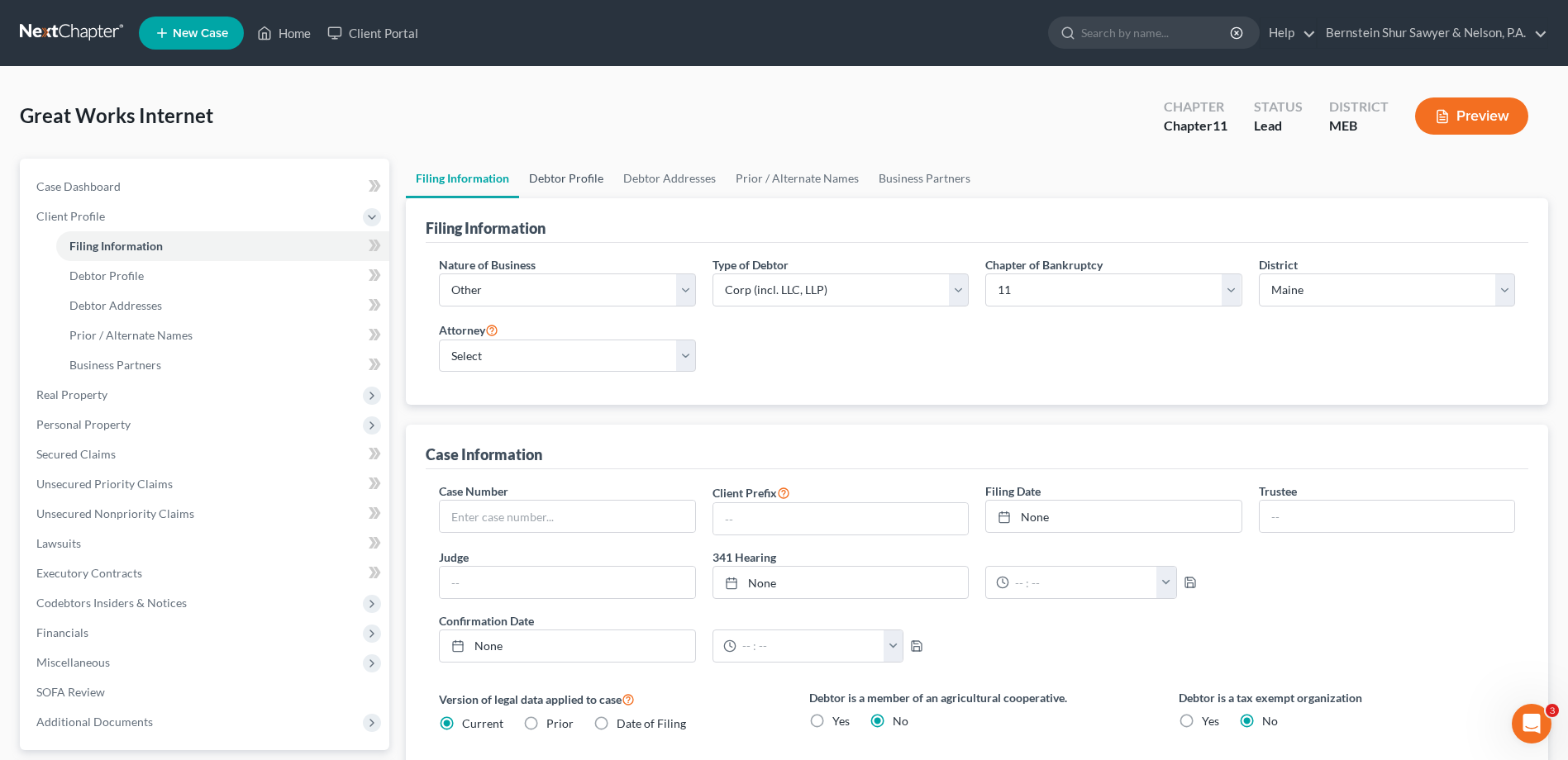 click on "Debtor Profile" at bounding box center (566, 178) 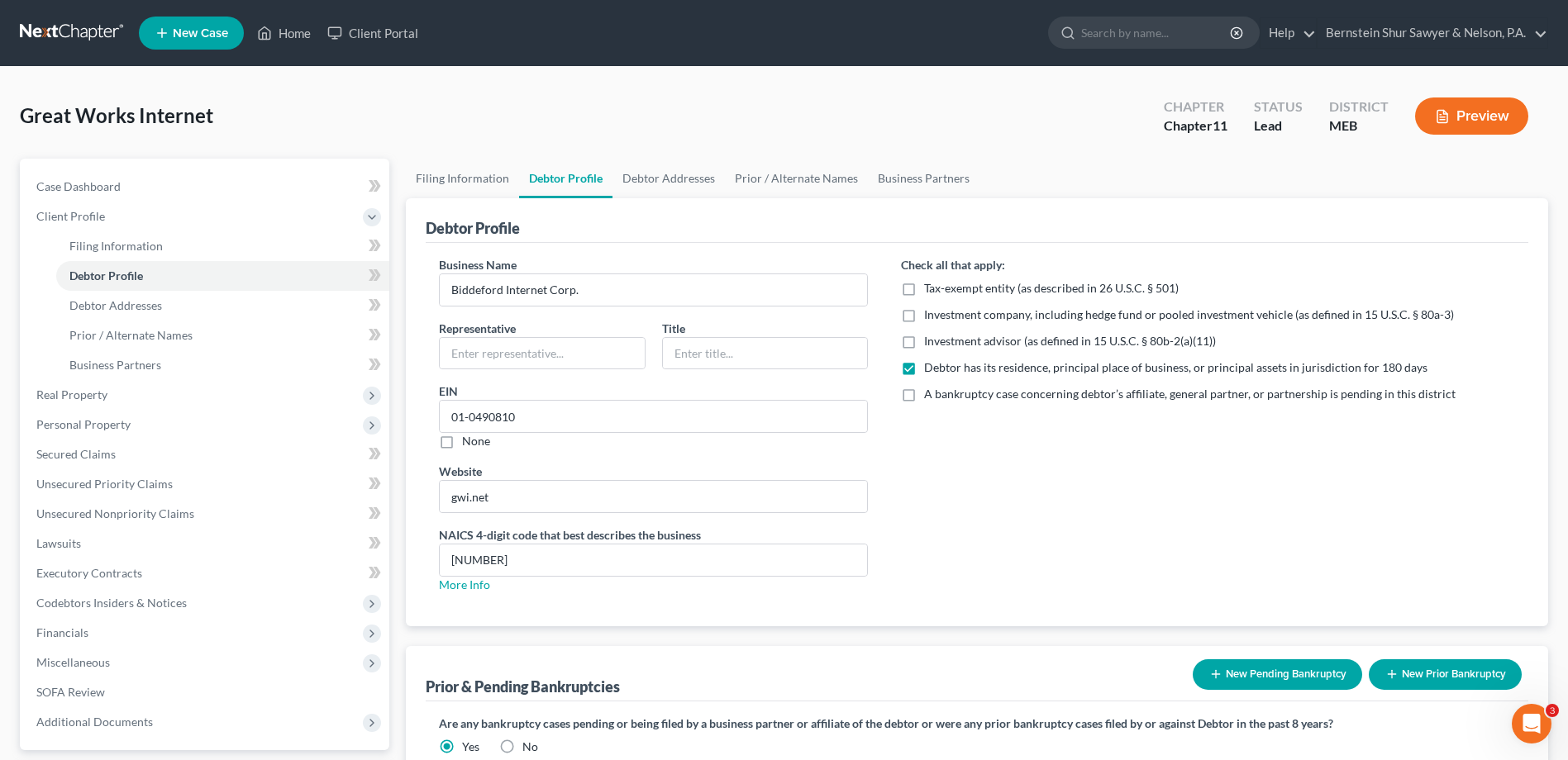 click on "Debtor Profile" at bounding box center [977, 221] 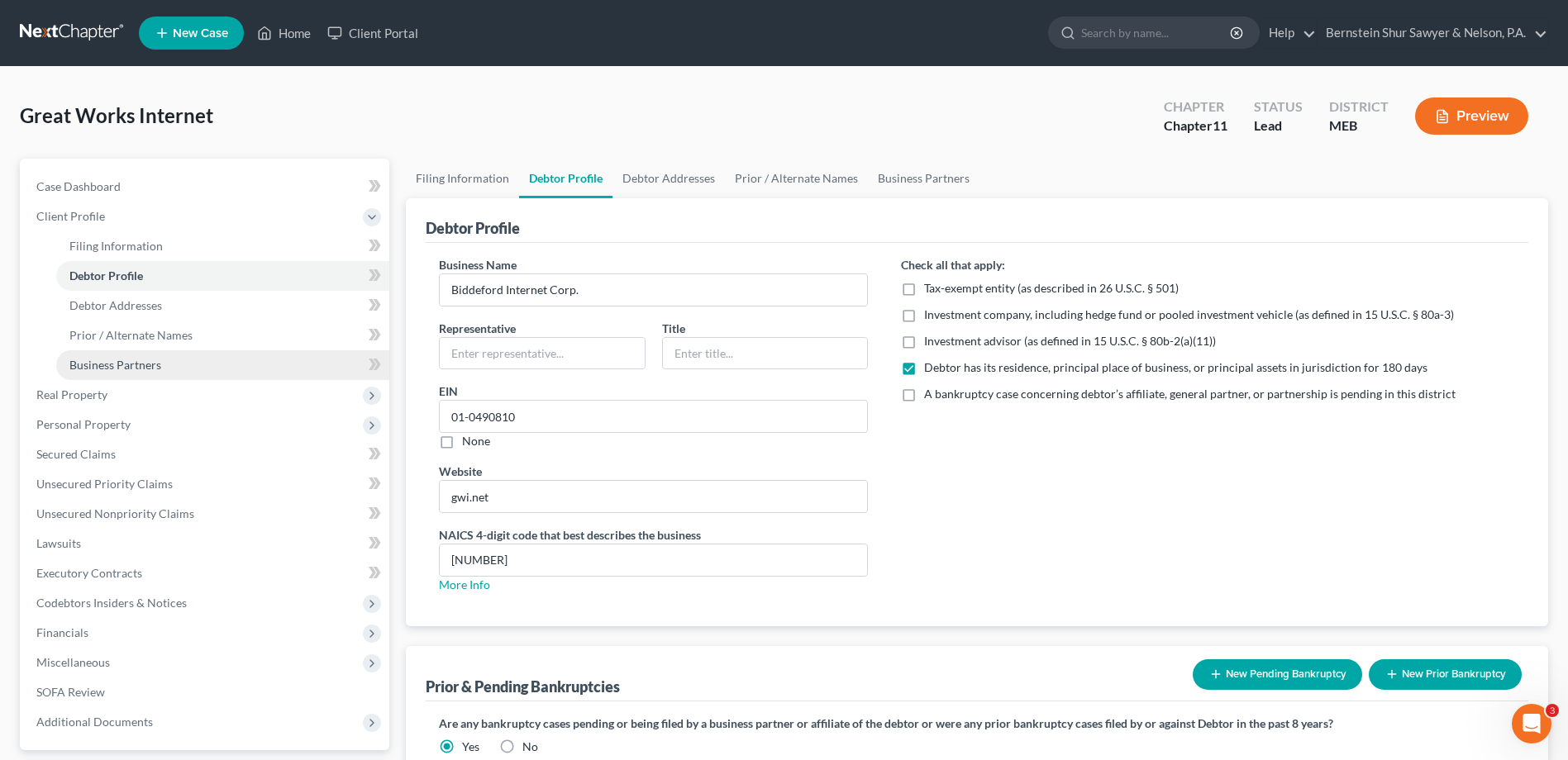 click on "Business Partners" at bounding box center [222, 365] 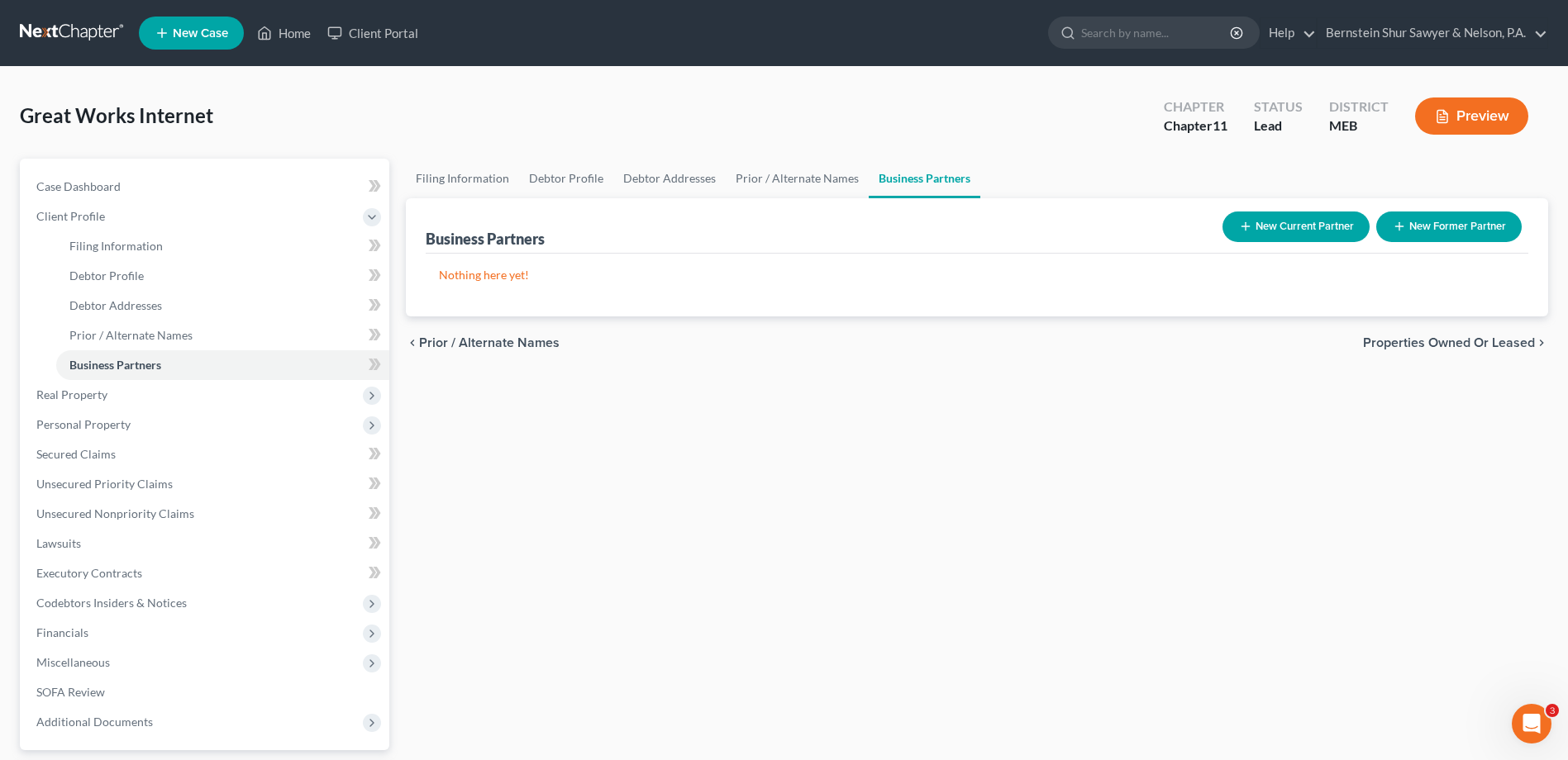 click on "Filing Information
Debtor Profile
Debtor Addresses
Prior / Alternate Names
Business Partners
Business Partners New Current Partner New Former Partner
Nothing here yet!
Partner
chevron_left
Prior / Alternate Names
Properties Owned or Leased
chevron_right" at bounding box center [977, 501] 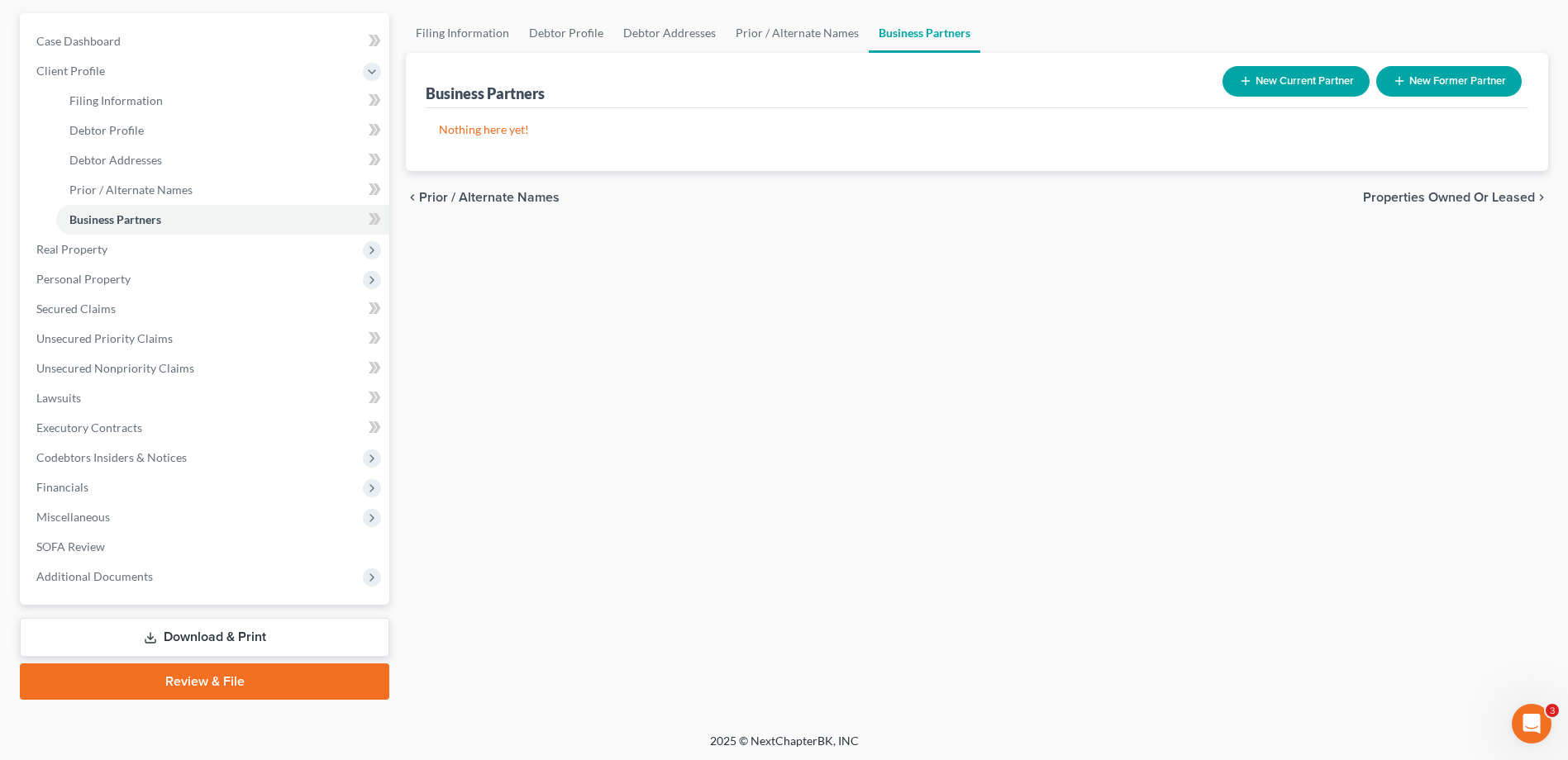 scroll, scrollTop: 148, scrollLeft: 0, axis: vertical 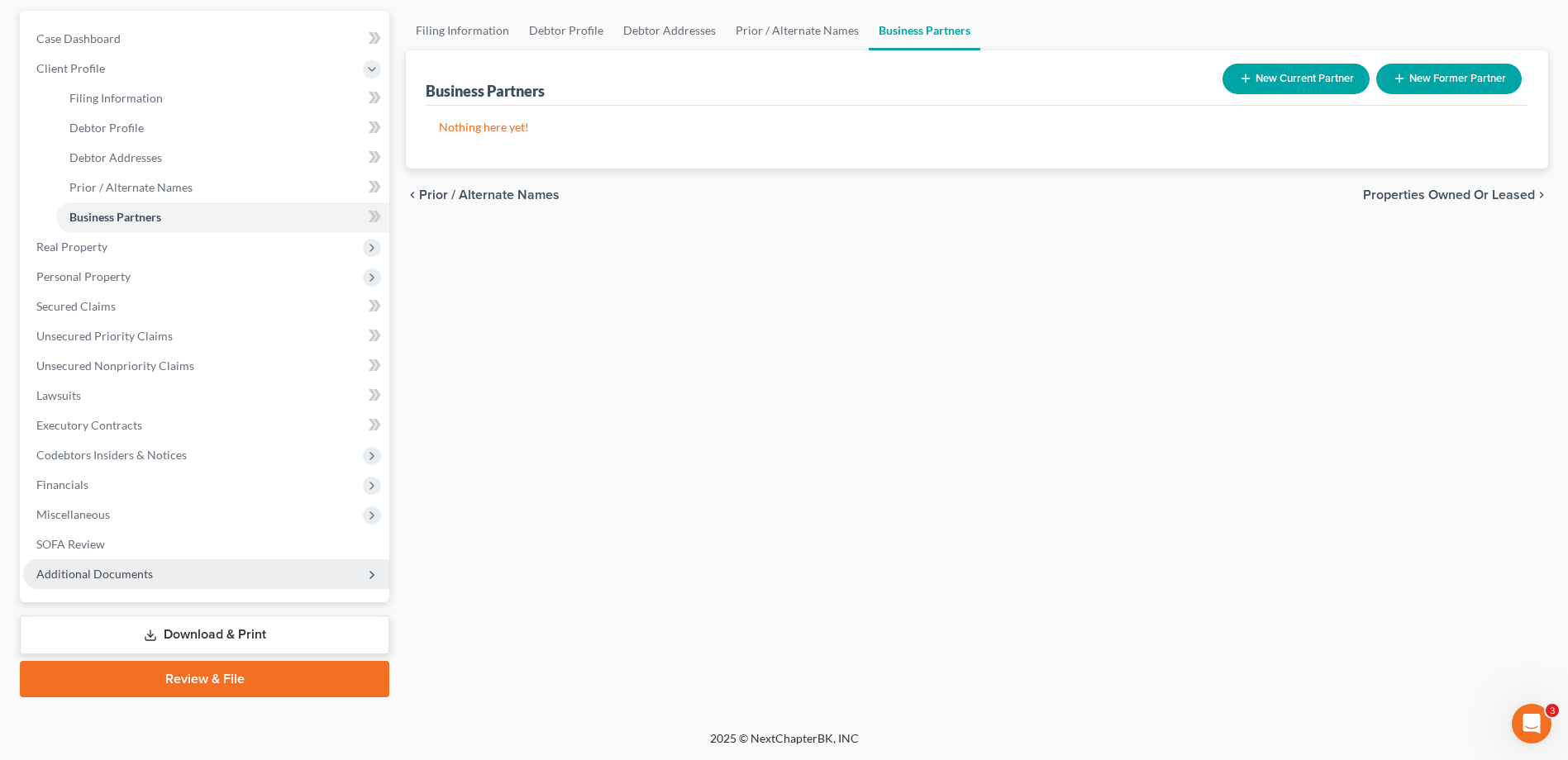 click on "Additional Documents" at bounding box center [94, 573] 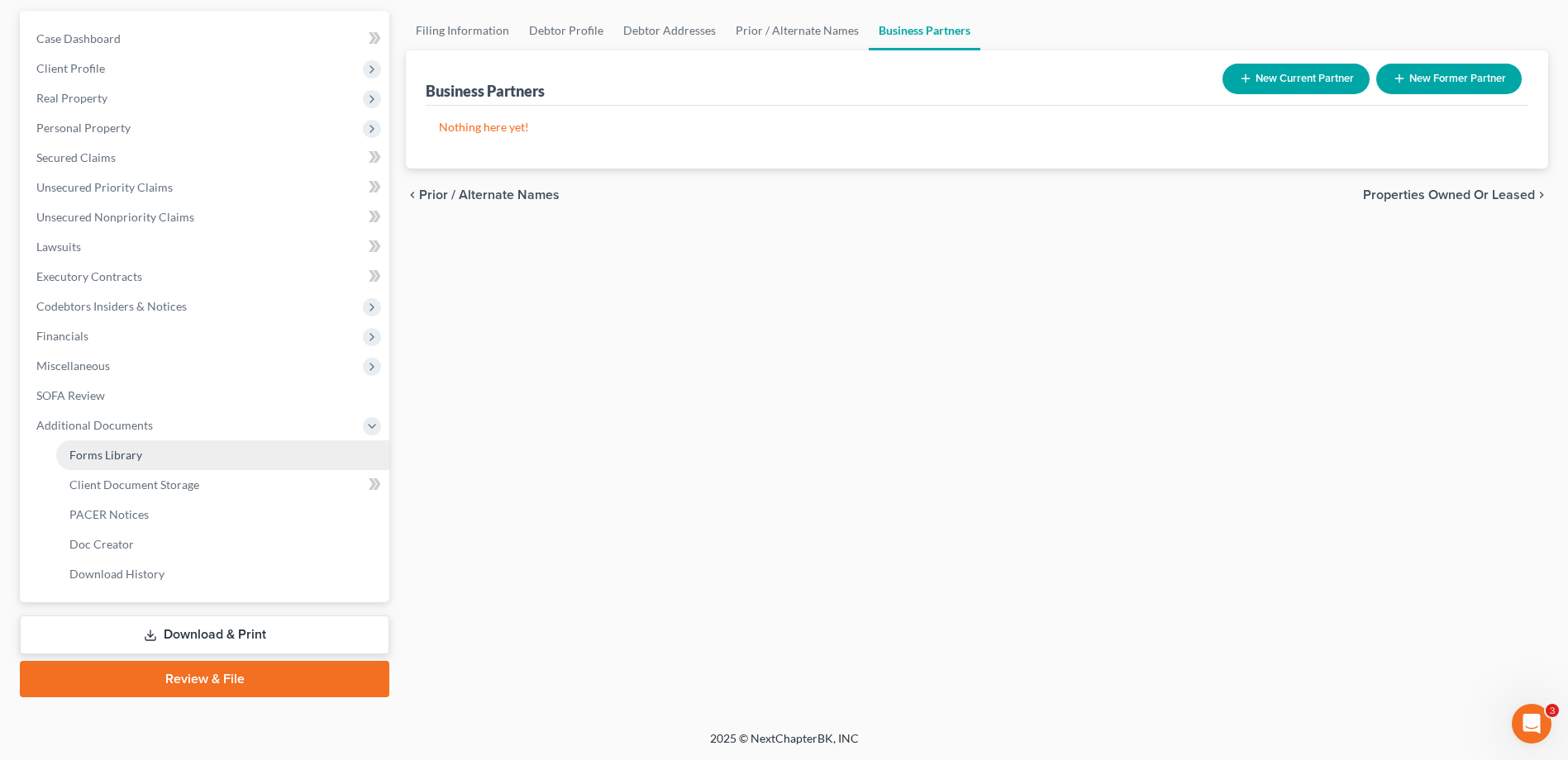 click on "Forms Library" at bounding box center [222, 455] 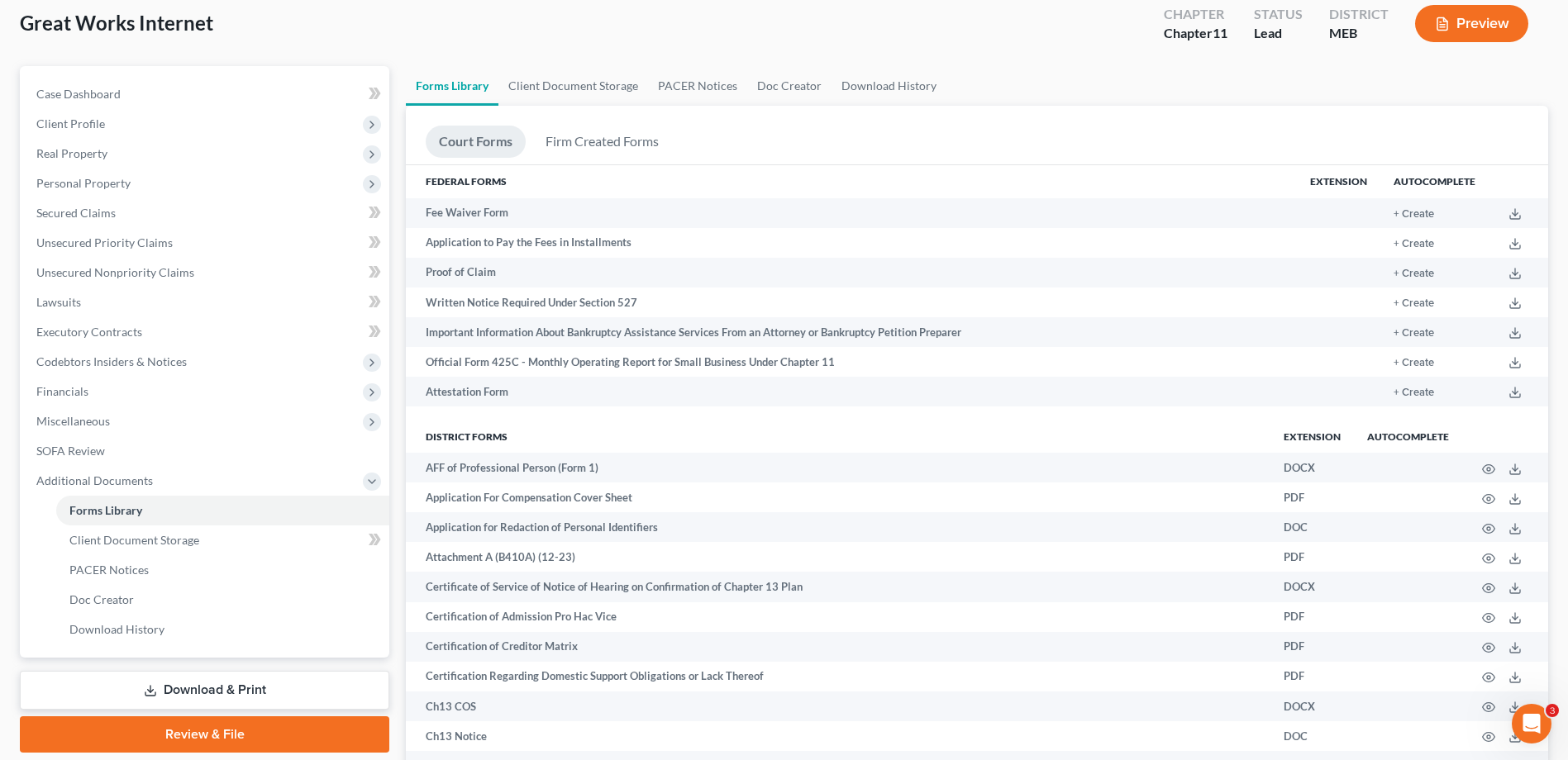 scroll, scrollTop: 0, scrollLeft: 0, axis: both 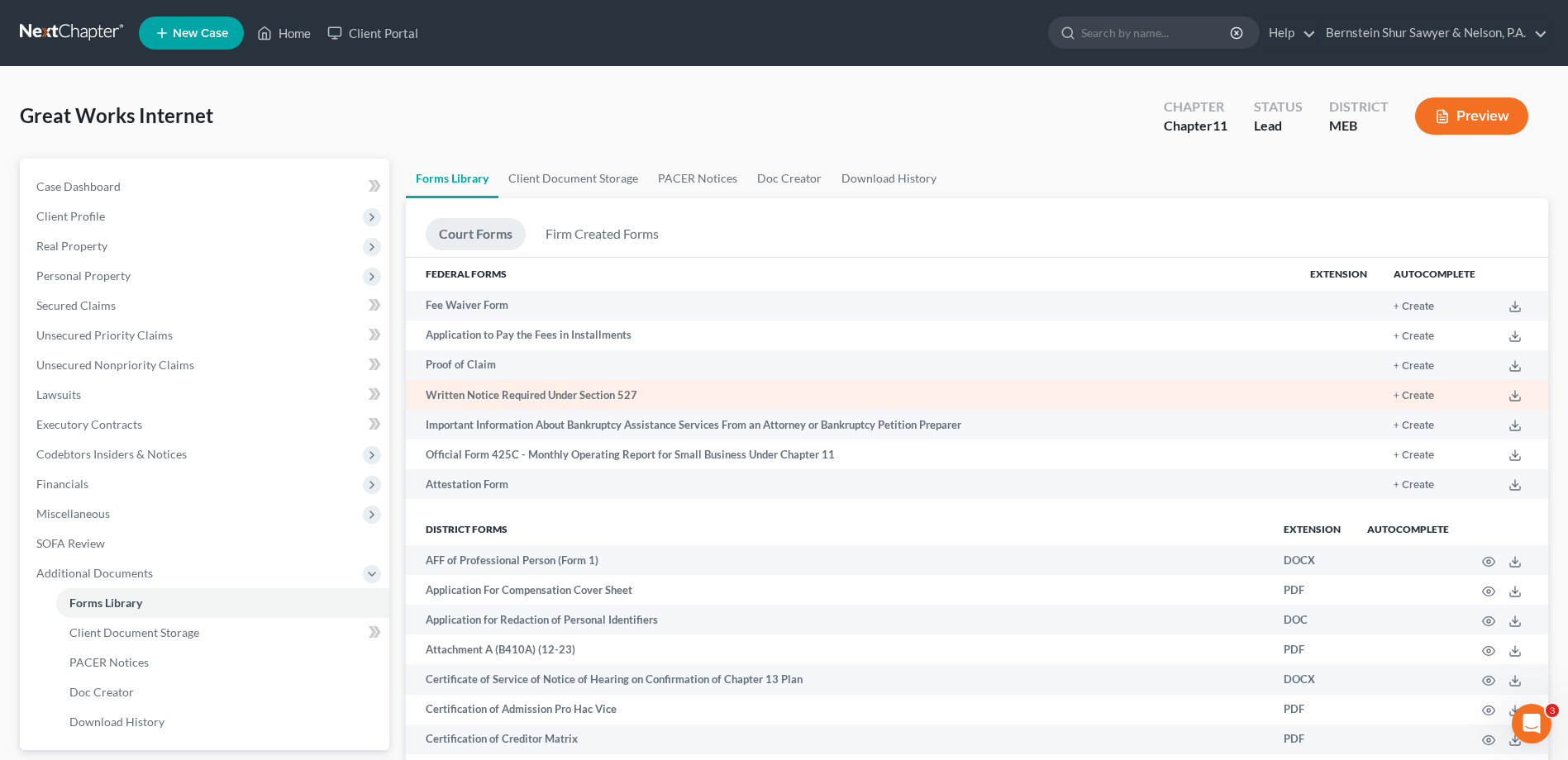 click on "Written Notice Required Under Section 527" at bounding box center (851, 395) 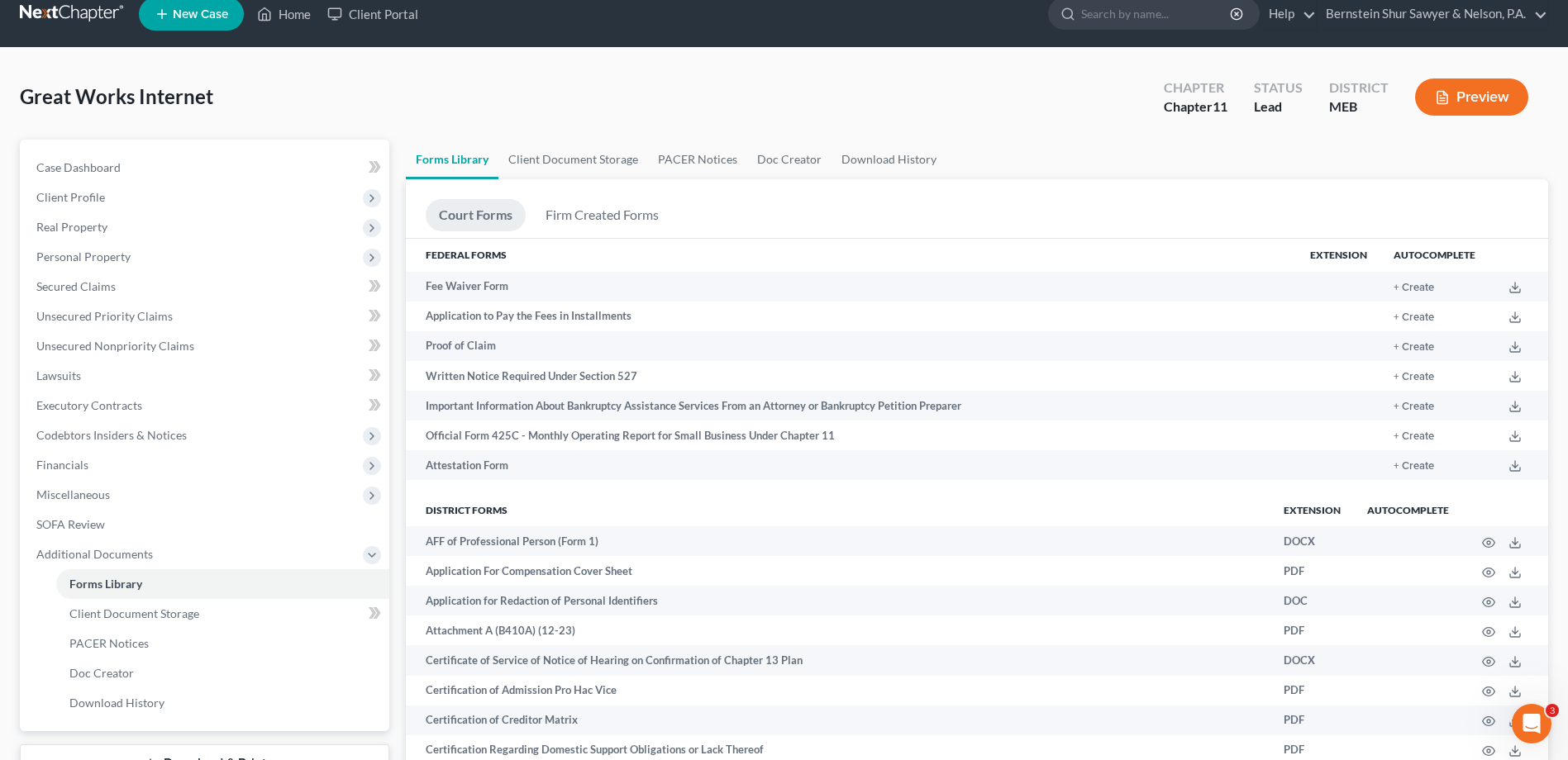scroll, scrollTop: 0, scrollLeft: 0, axis: both 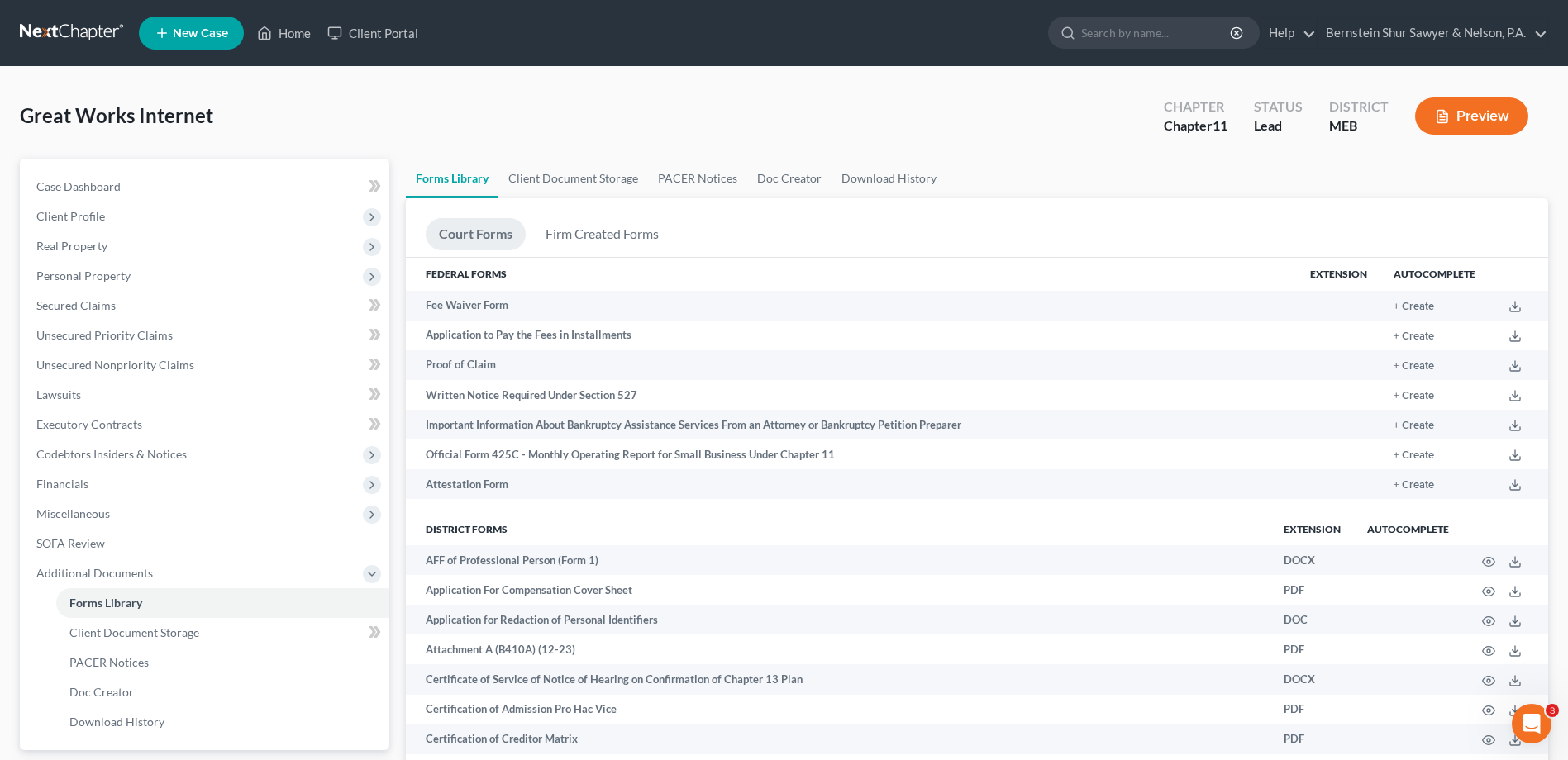 click on "Preview" at bounding box center (1471, 116) 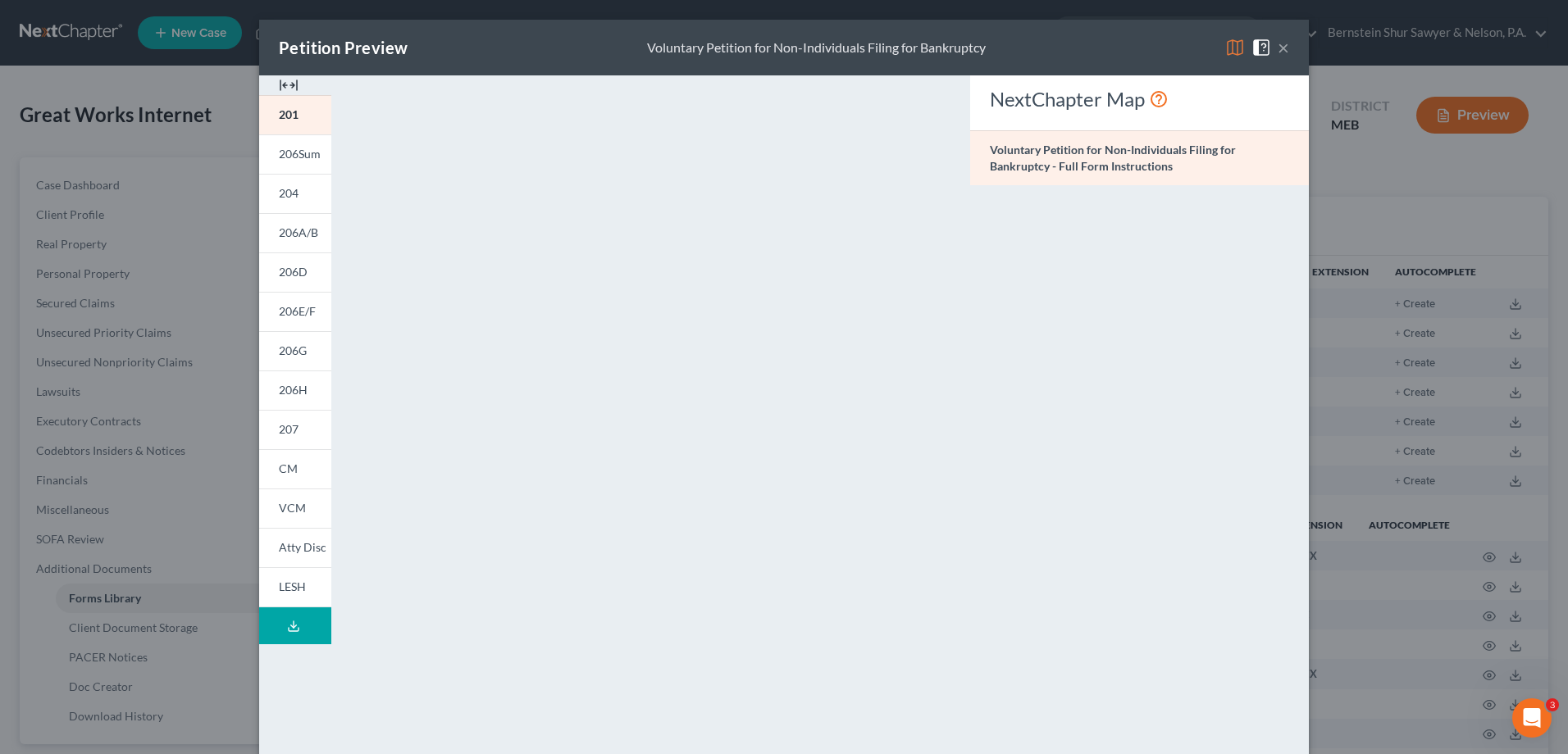 click on "×" at bounding box center (1283, 48) 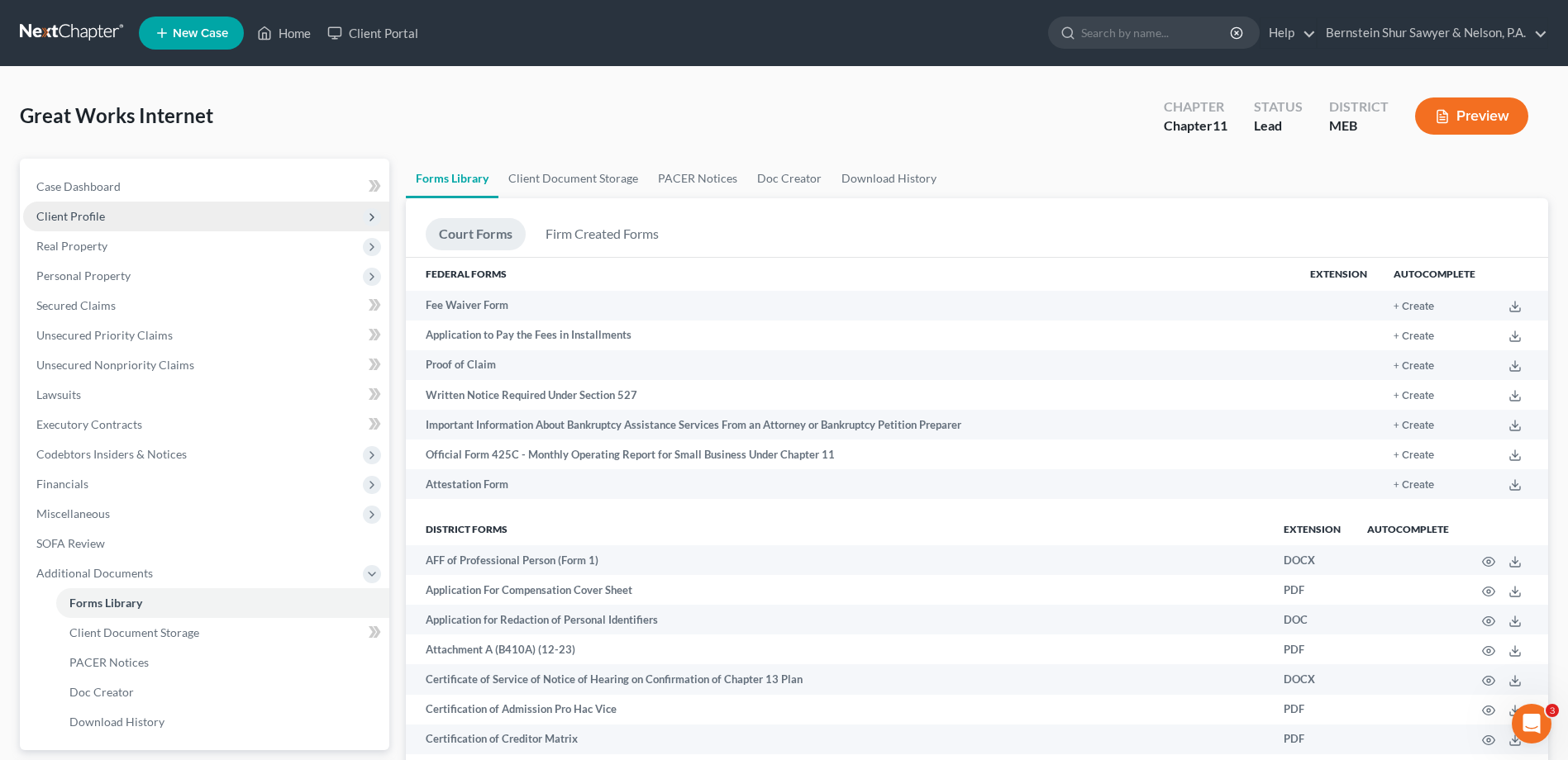 click on "Client Profile" at bounding box center (206, 216) 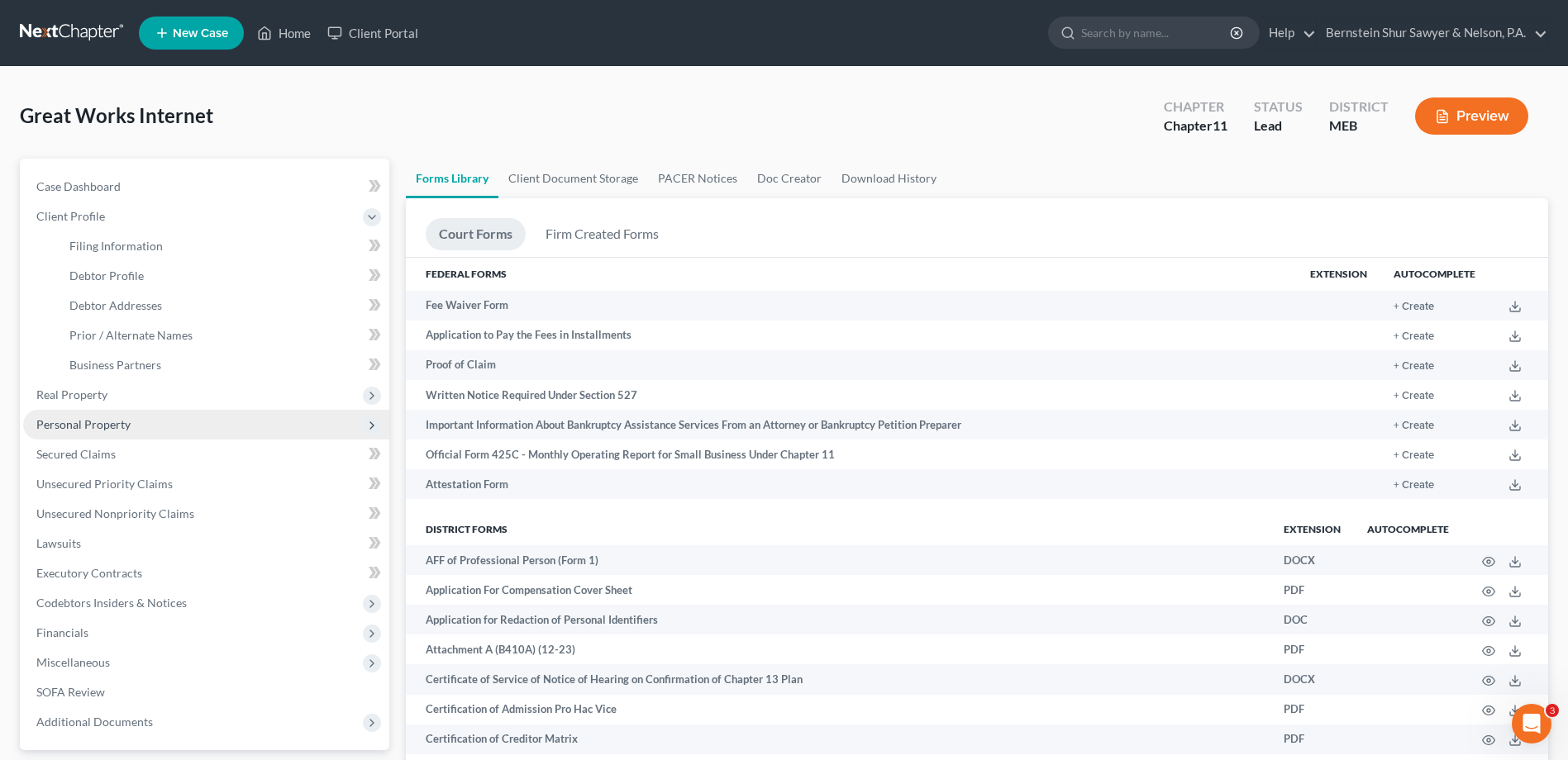 click on "Personal Property" at bounding box center [206, 425] 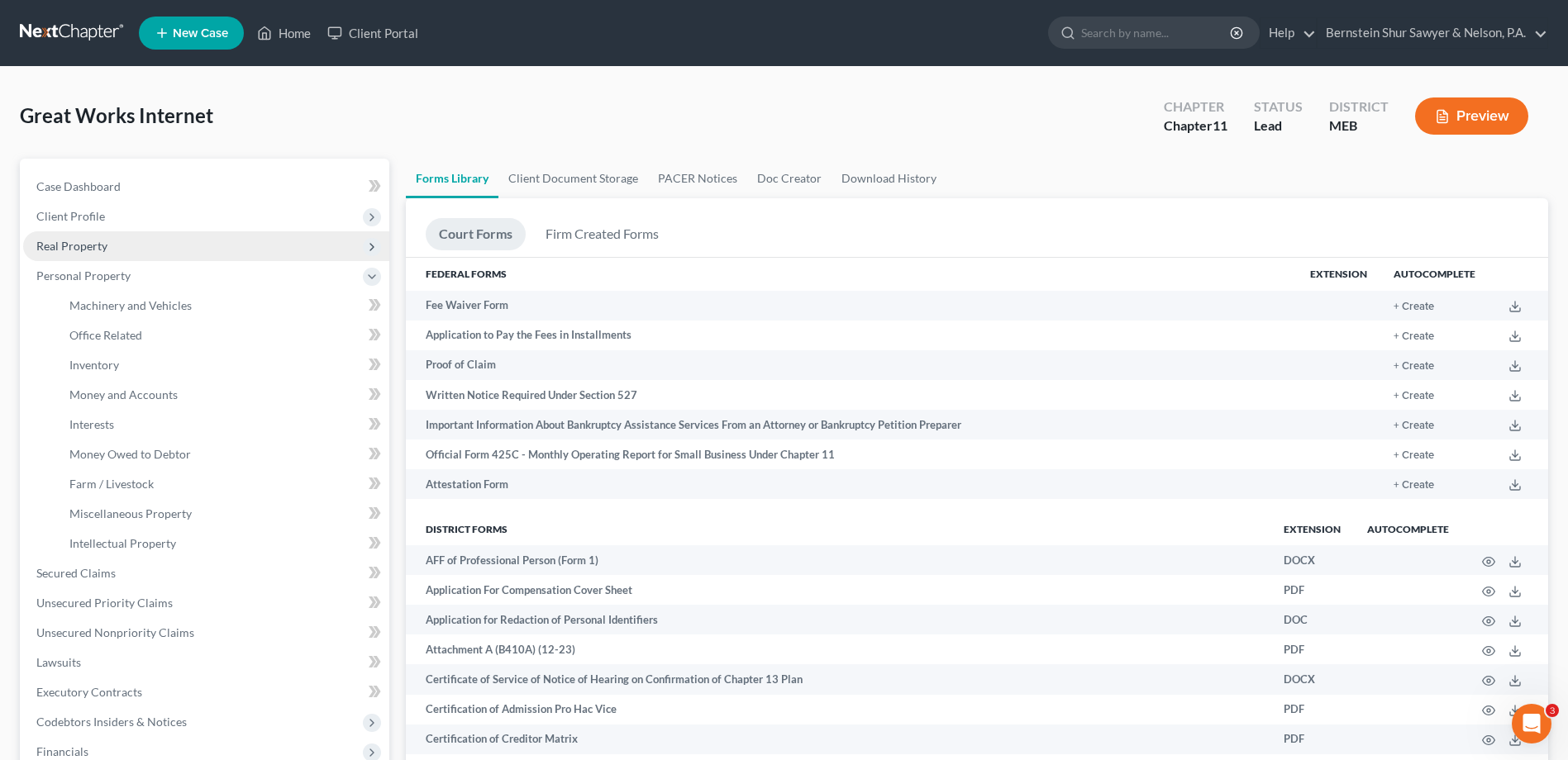 click on "Real Property" at bounding box center [206, 246] 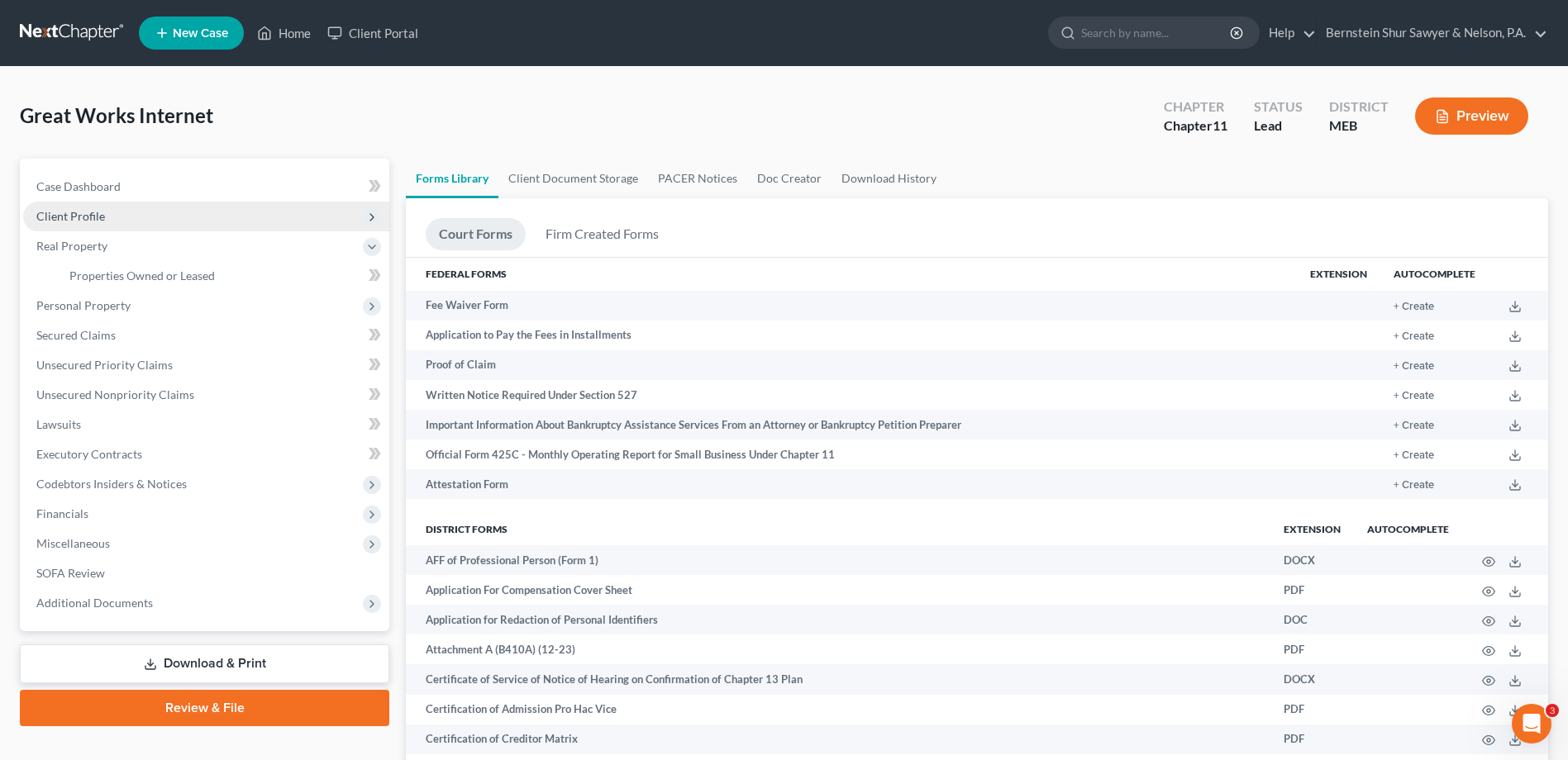 click on "Client Profile" at bounding box center [206, 216] 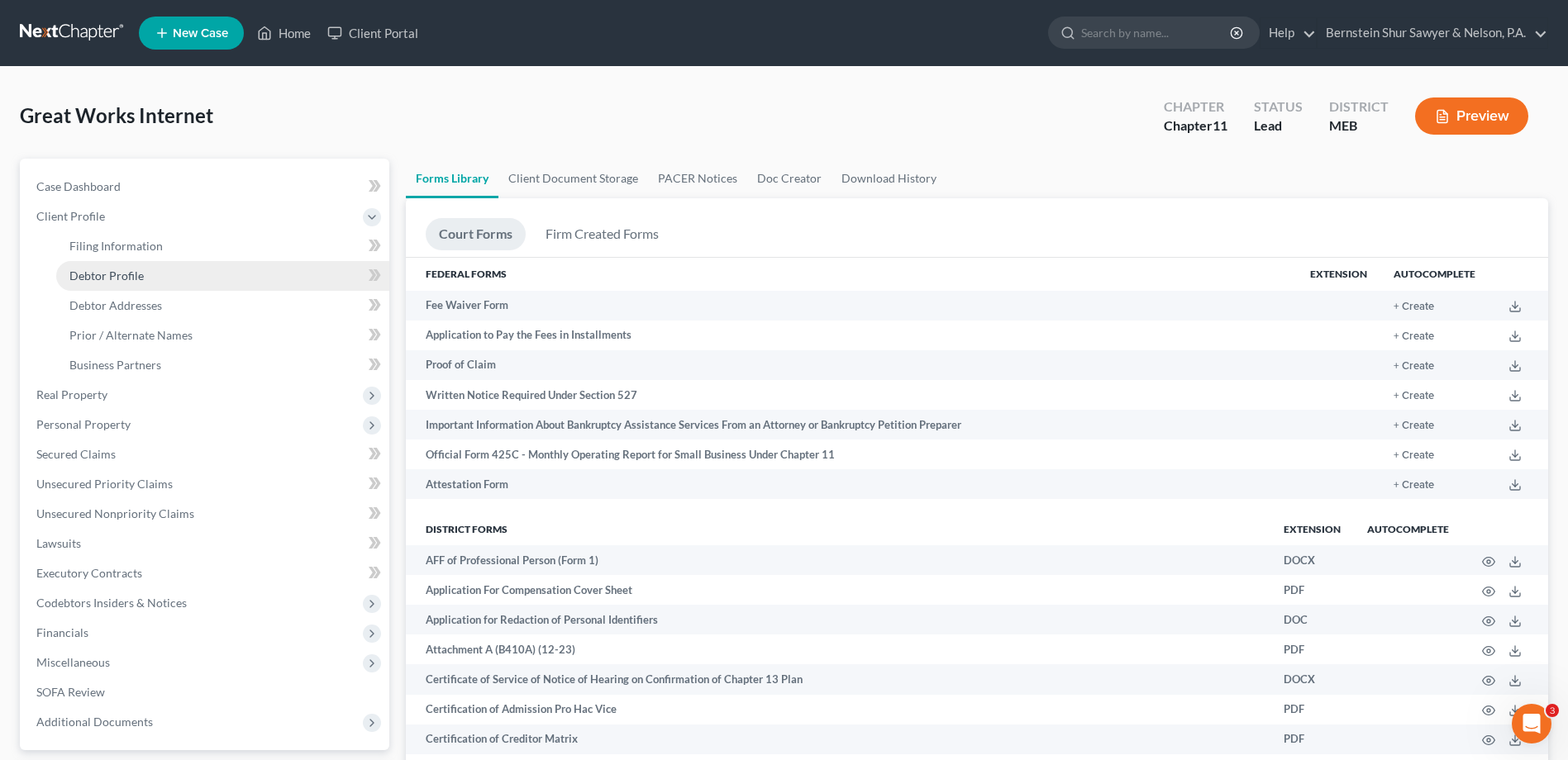 click on "Debtor Profile" at bounding box center [222, 276] 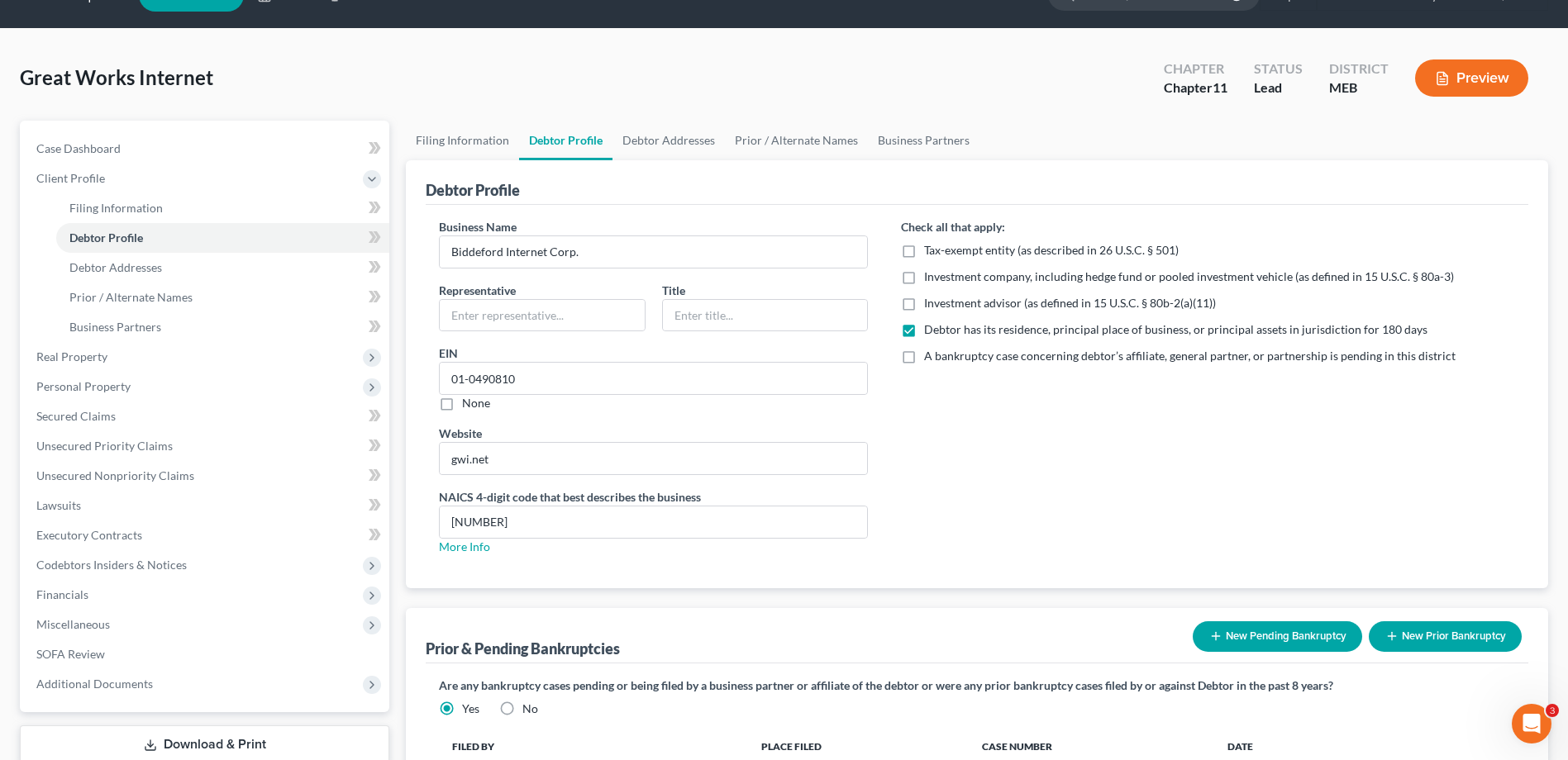 scroll, scrollTop: 0, scrollLeft: 0, axis: both 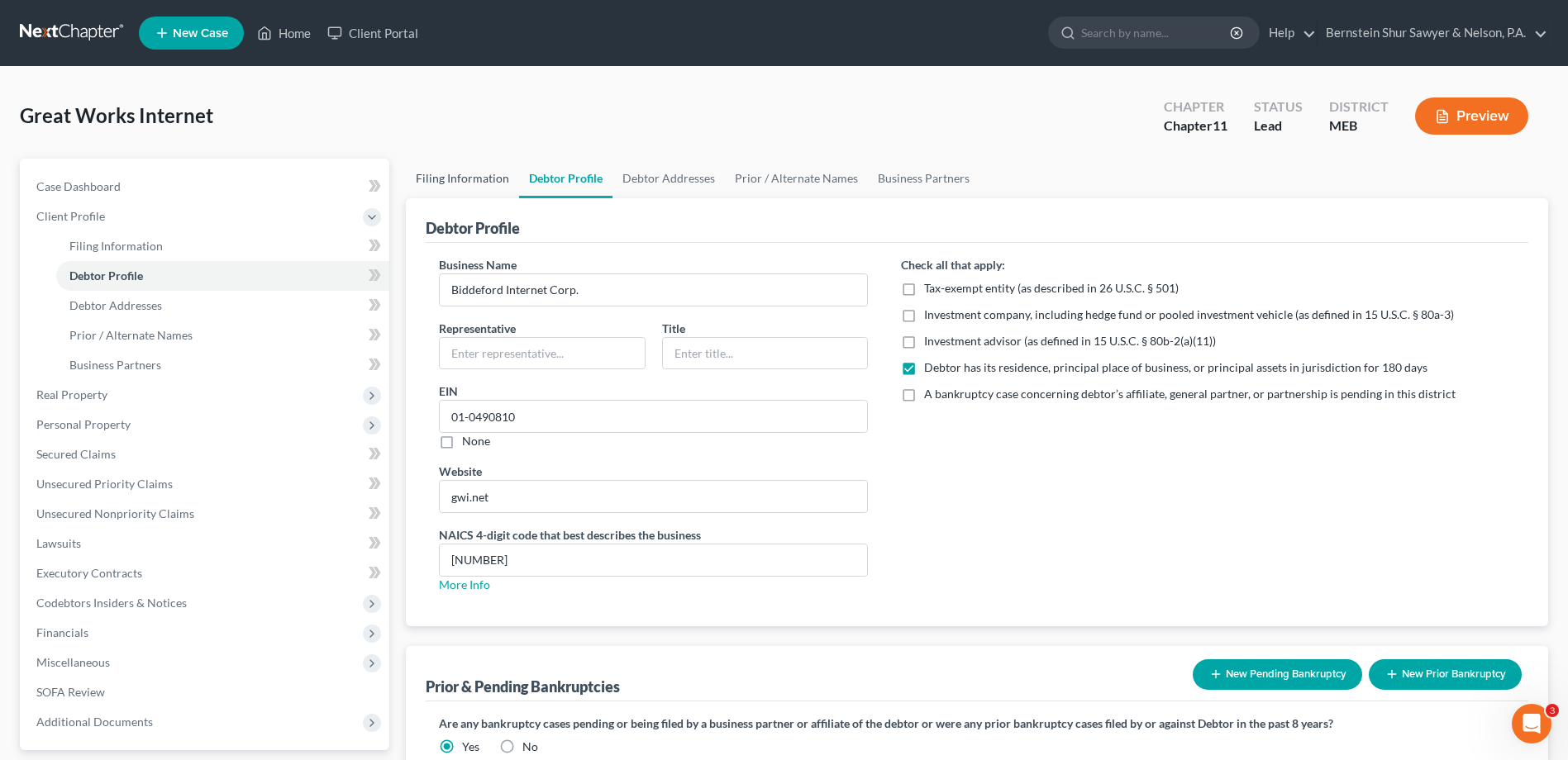 click on "Filing Information" at bounding box center (462, 178) 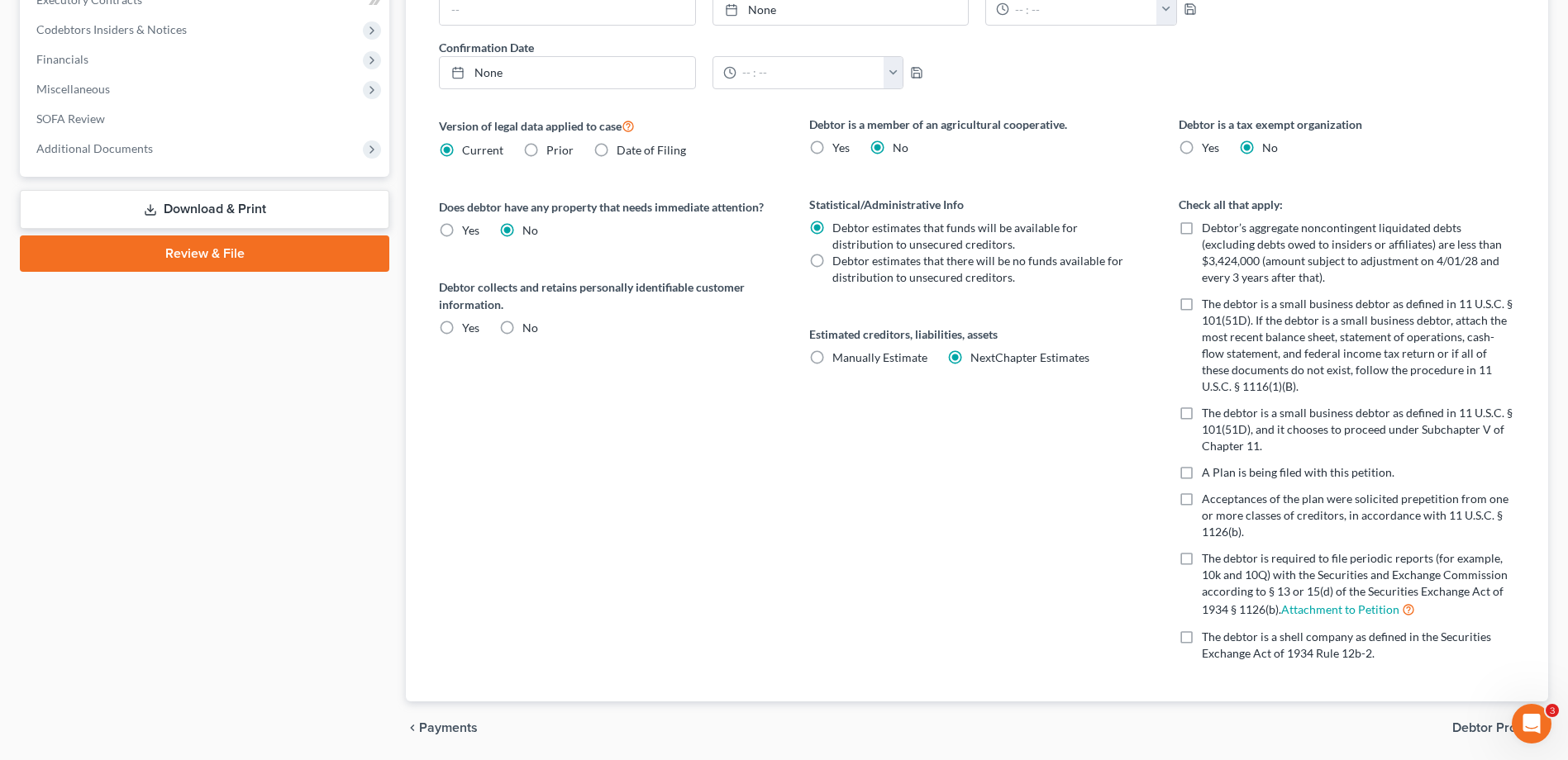 scroll, scrollTop: 578, scrollLeft: 0, axis: vertical 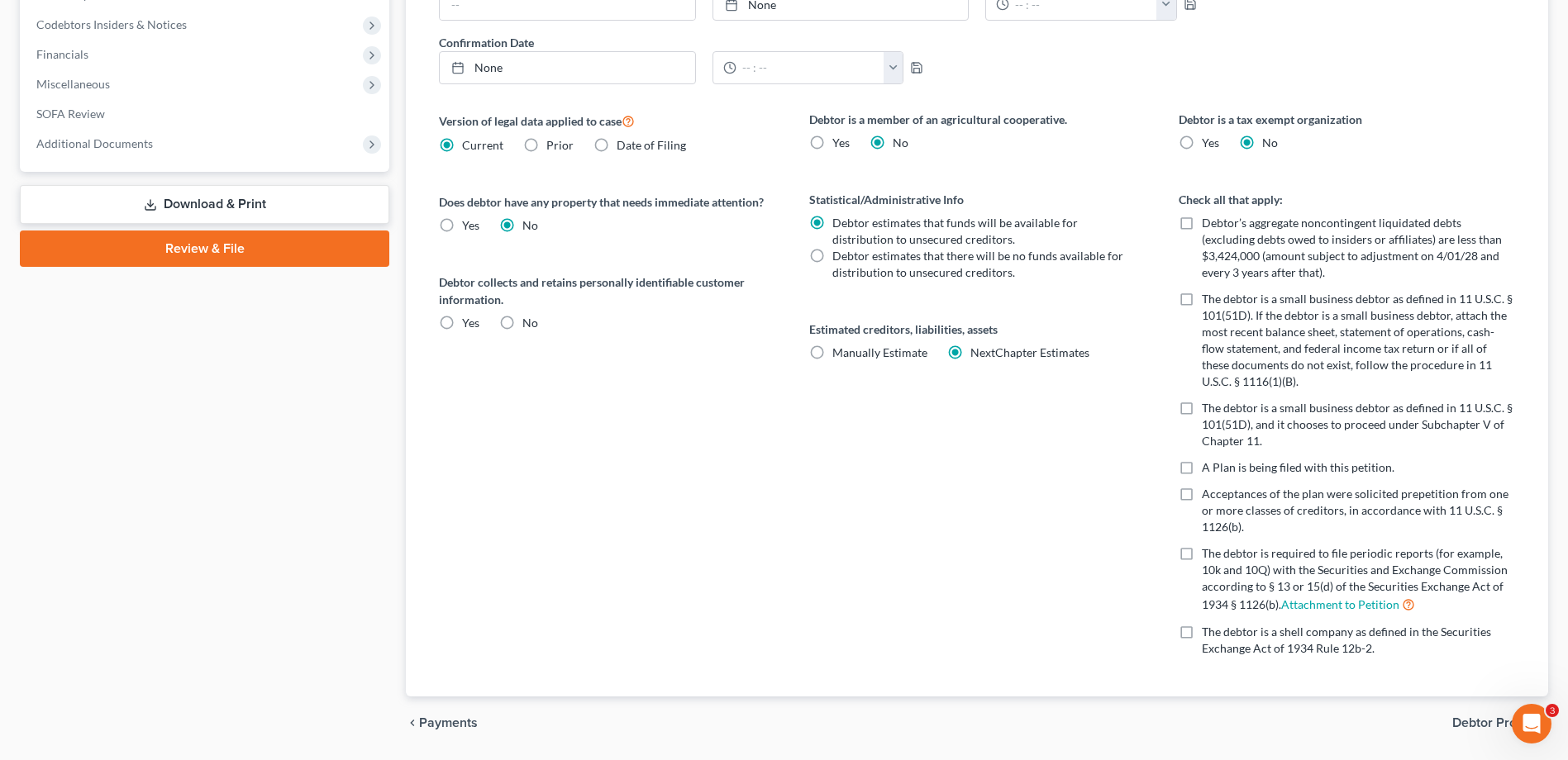 click on "Manually Estimate Manually Estimate" at bounding box center [879, 353] 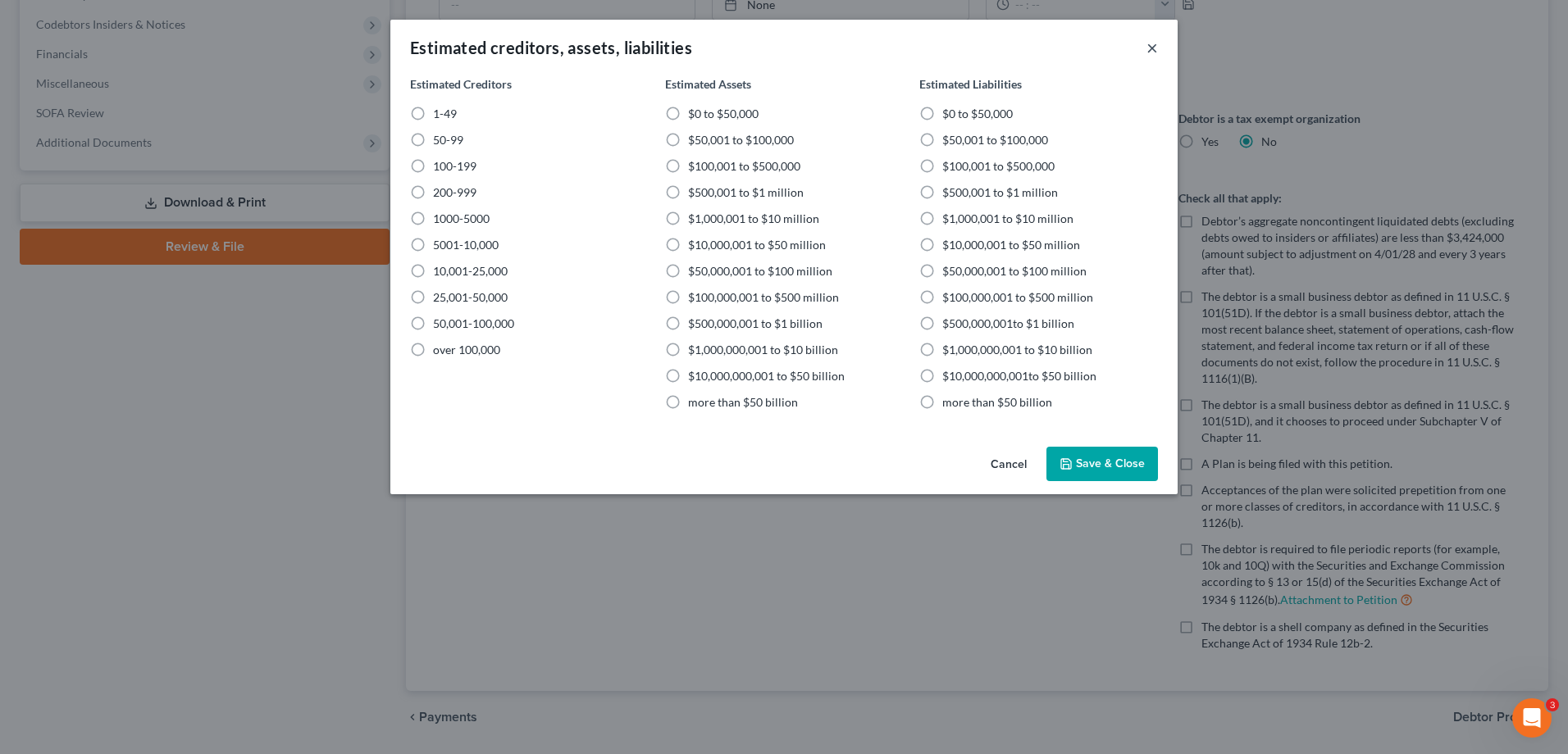 click on "×" at bounding box center (1152, 48) 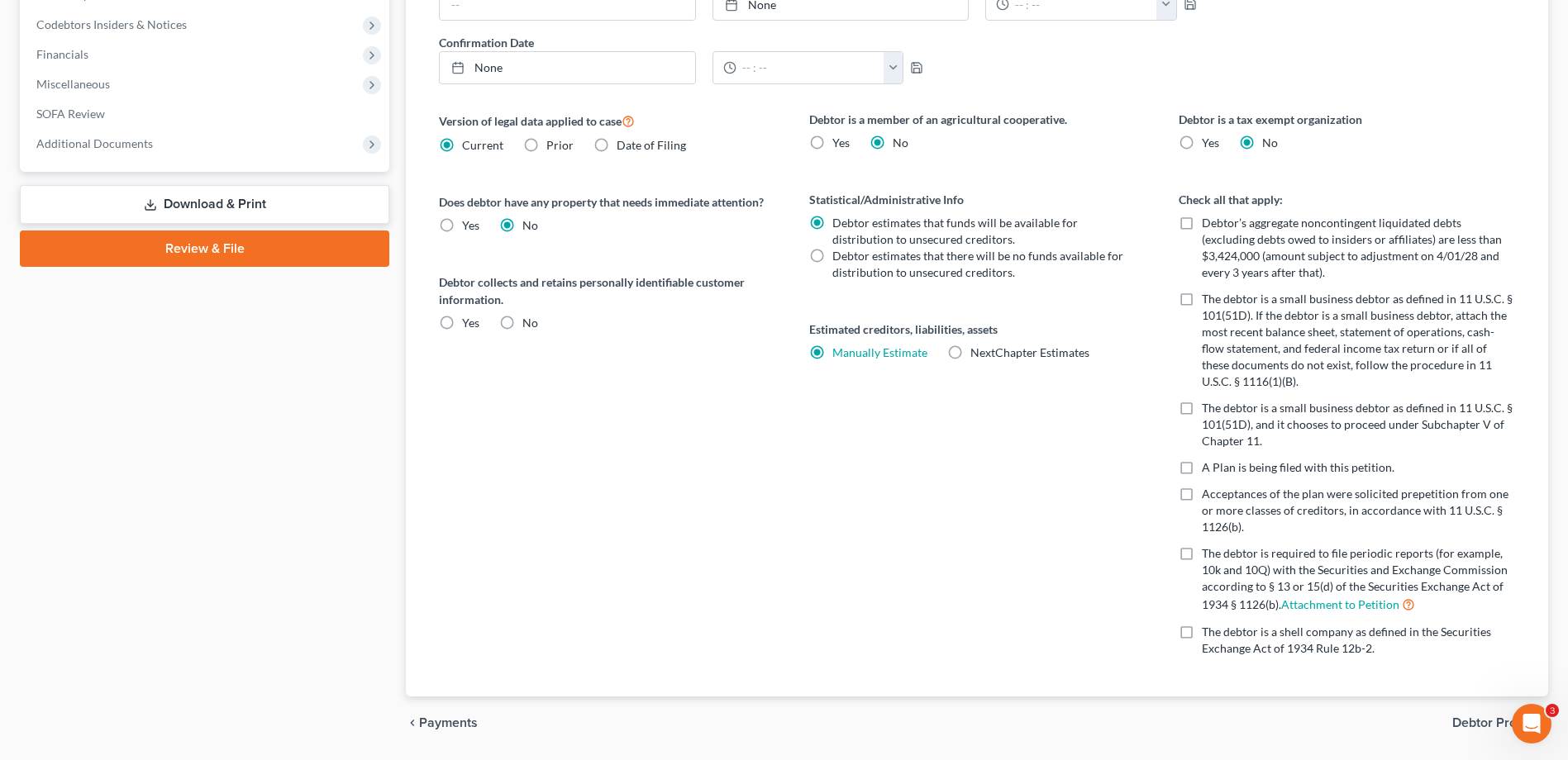 click on "NextChapter Estimates" at bounding box center (1030, 353) 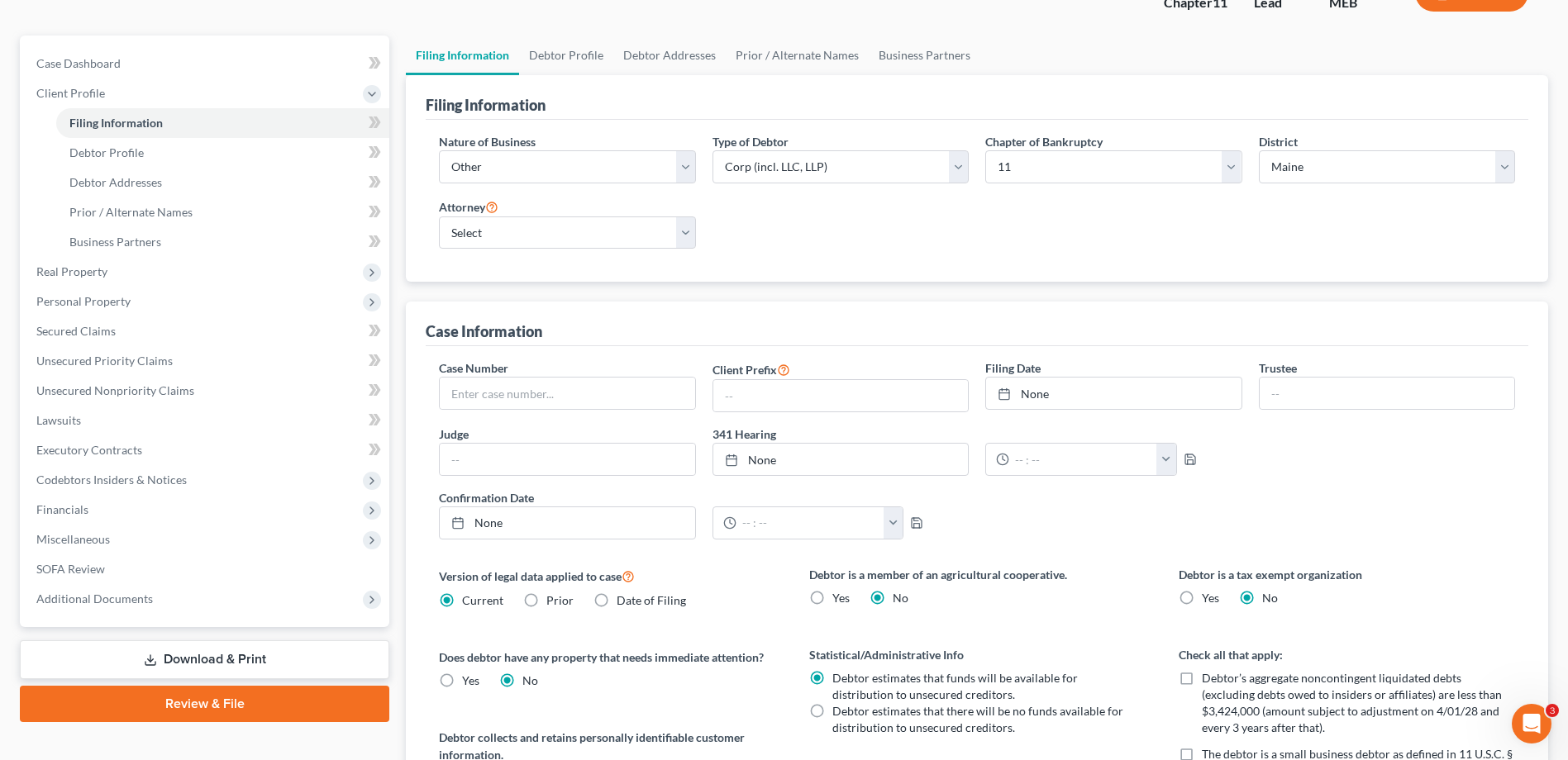 scroll, scrollTop: 0, scrollLeft: 0, axis: both 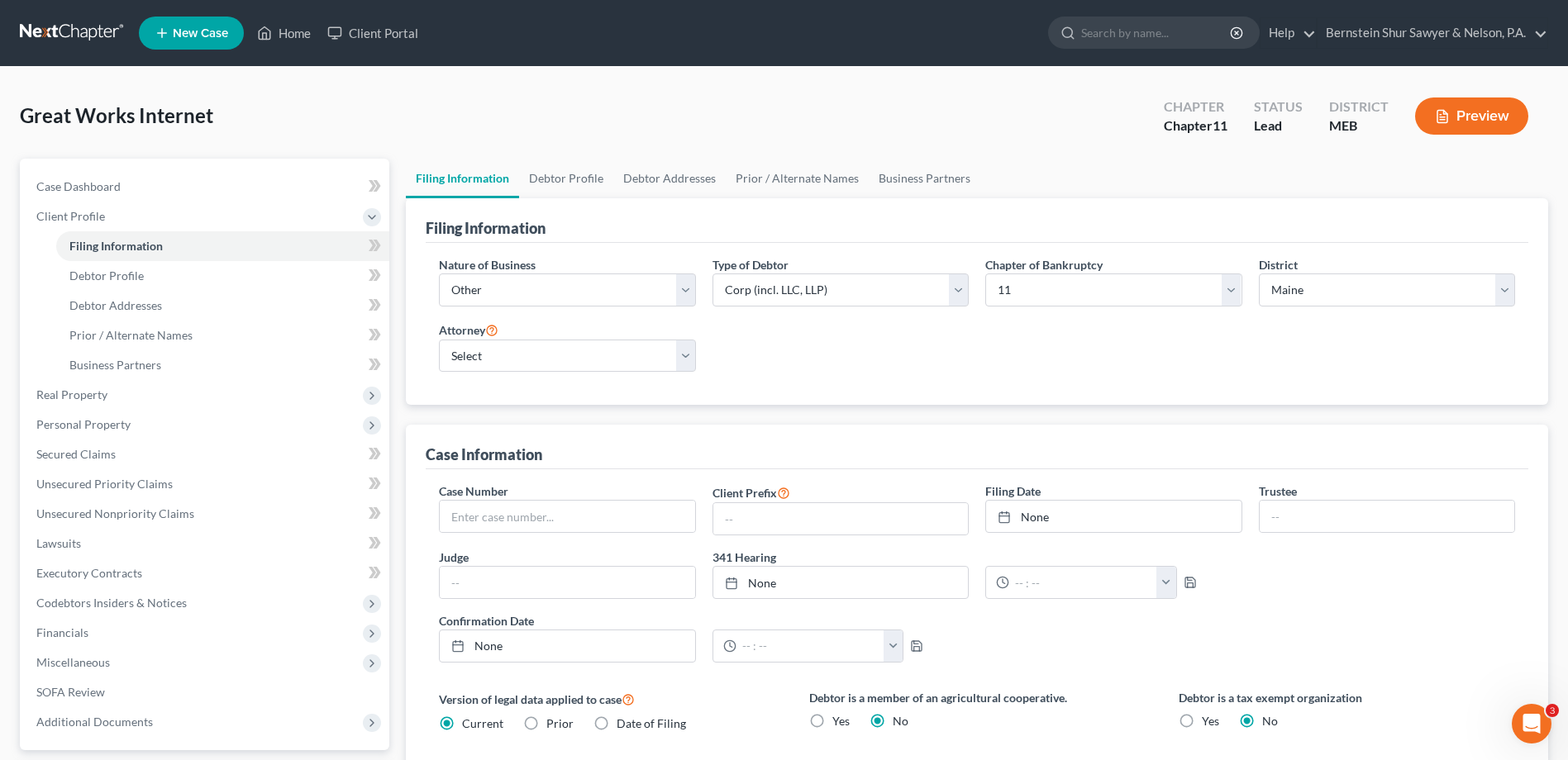 click on "Preview" at bounding box center (1471, 116) 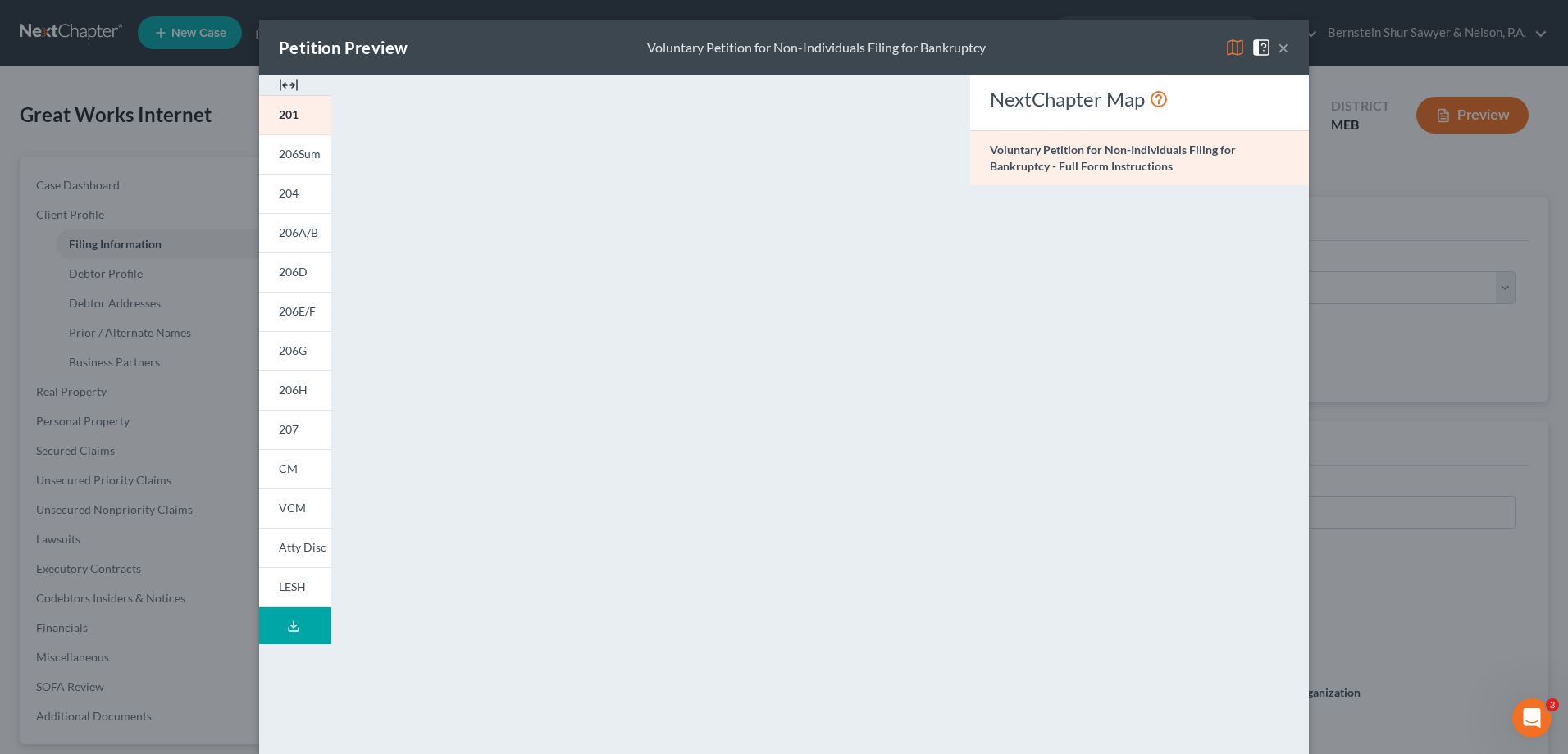drag, startPoint x: 1283, startPoint y: 44, endPoint x: 1270, endPoint y: 48, distance: 13.601471 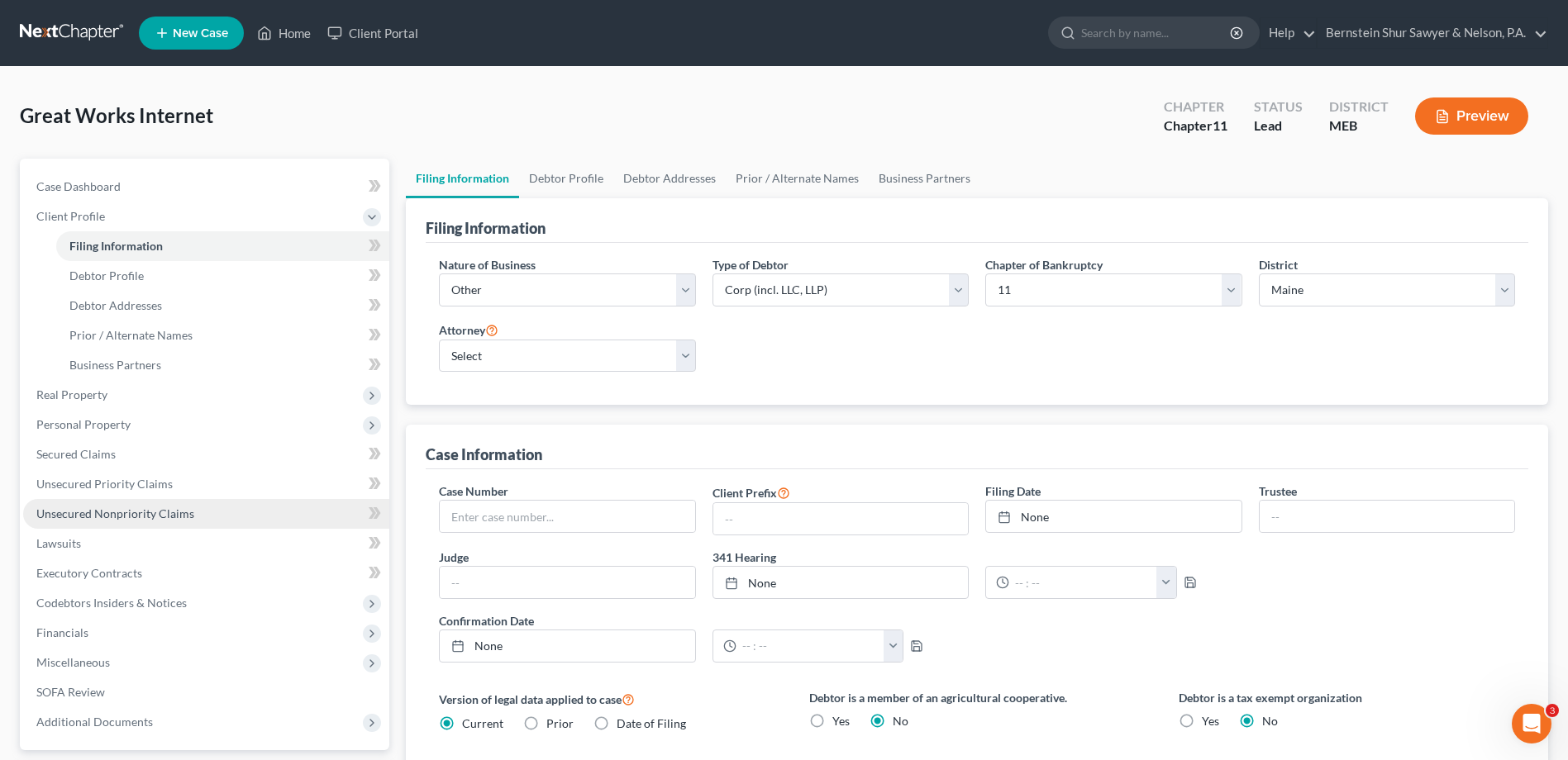 click on "Unsecured Nonpriority Claims" at bounding box center [115, 513] 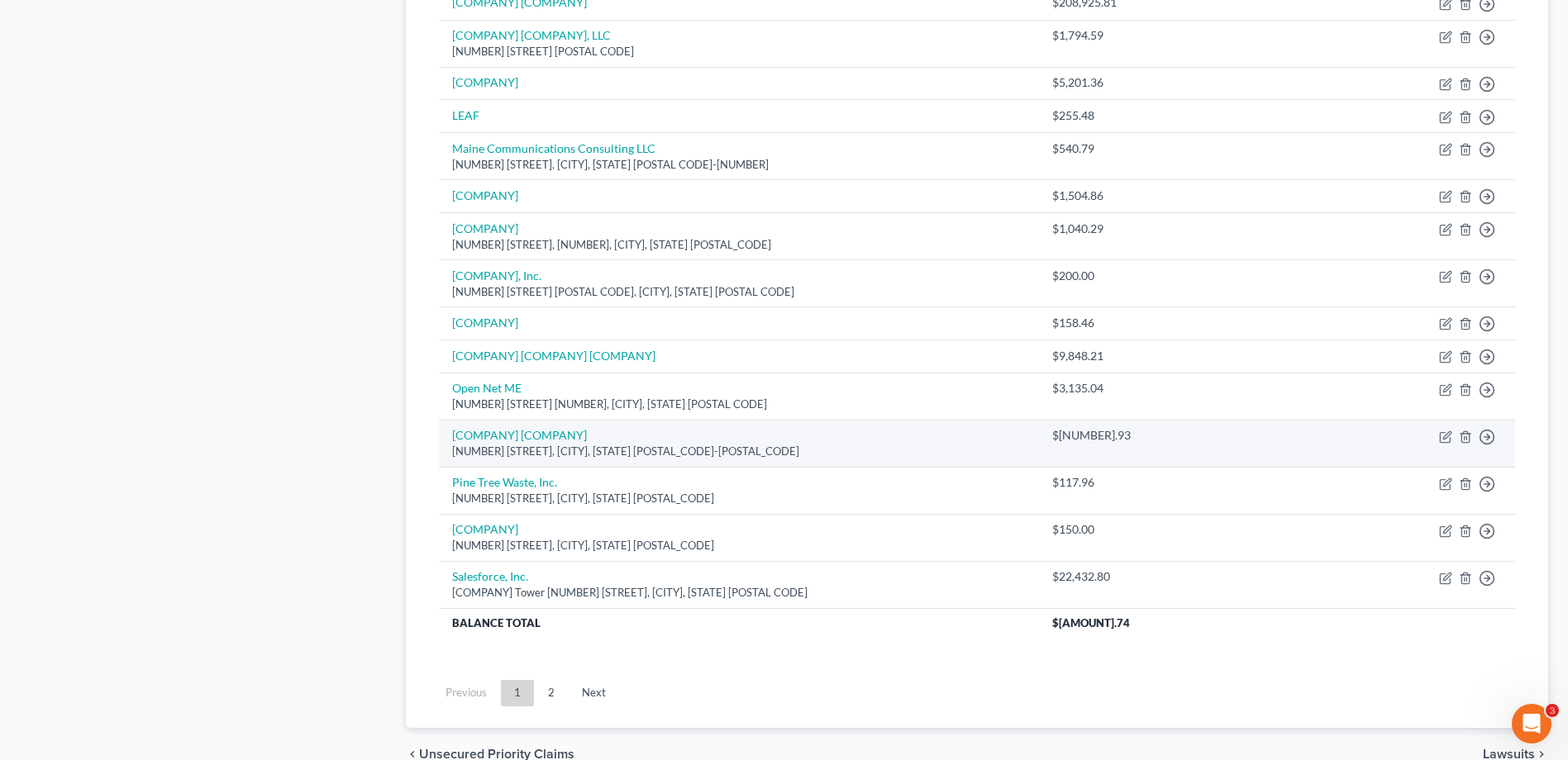 scroll, scrollTop: 992, scrollLeft: 0, axis: vertical 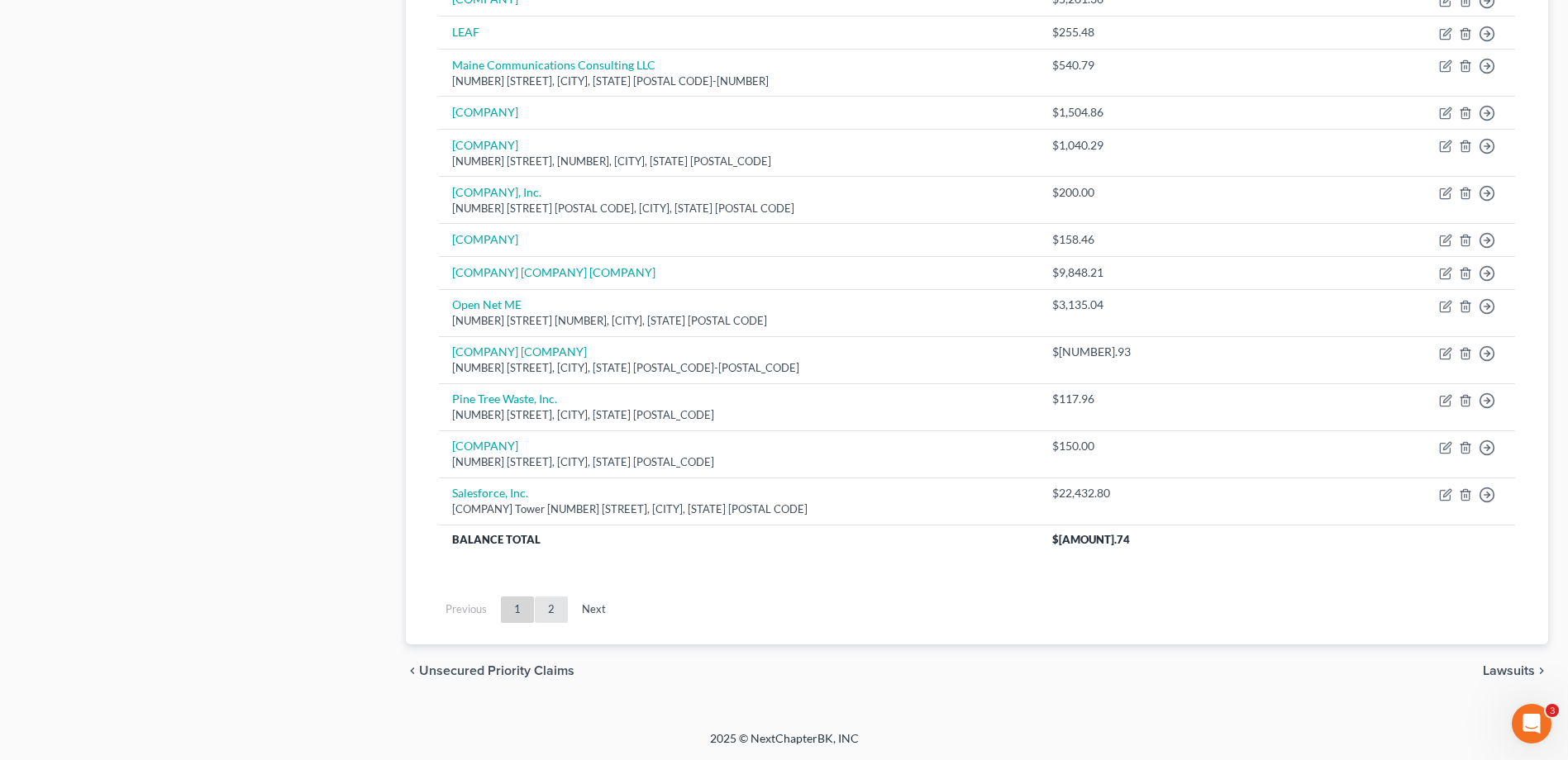 click on "2" at bounding box center [551, 610] 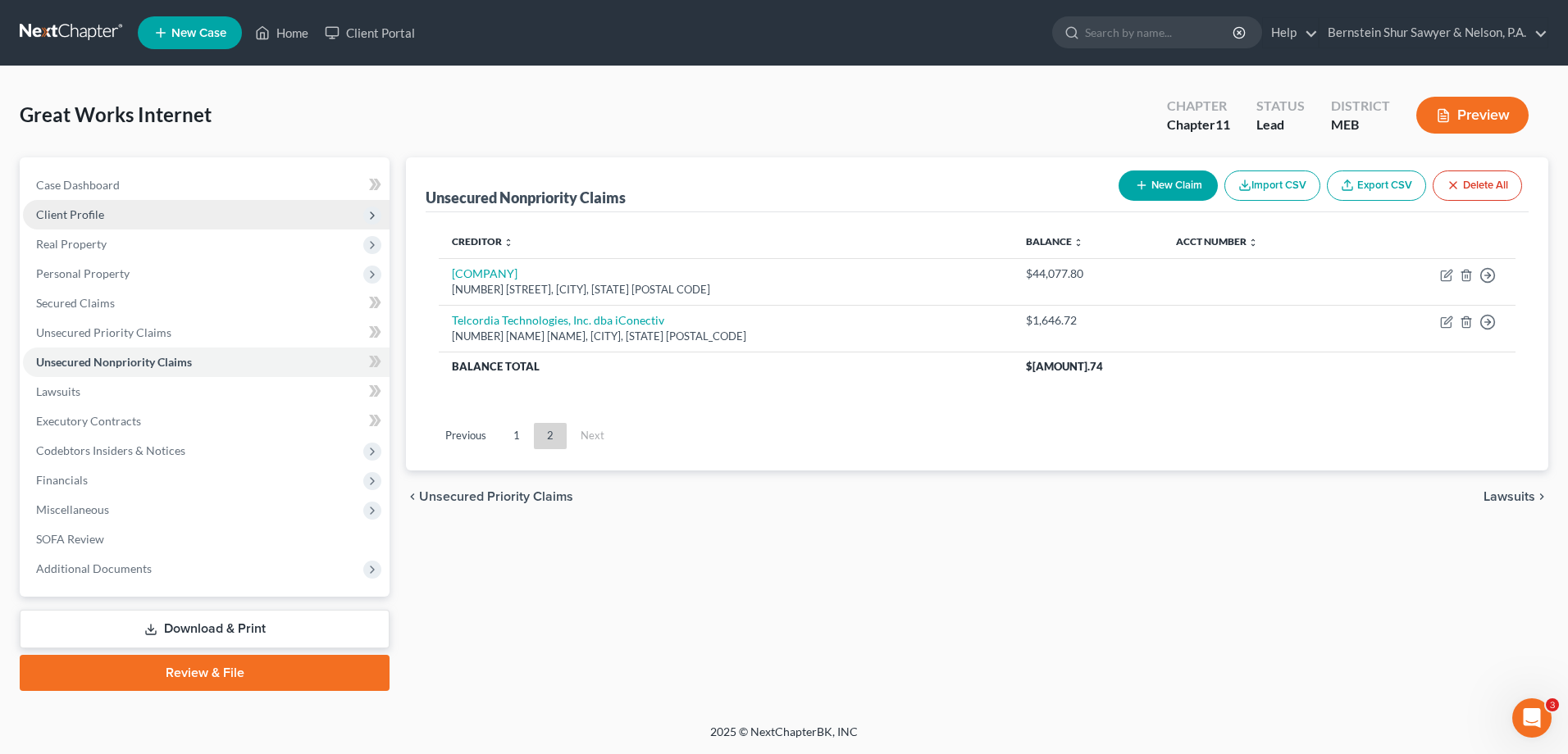 click on "Client Profile" at bounding box center [206, 215] 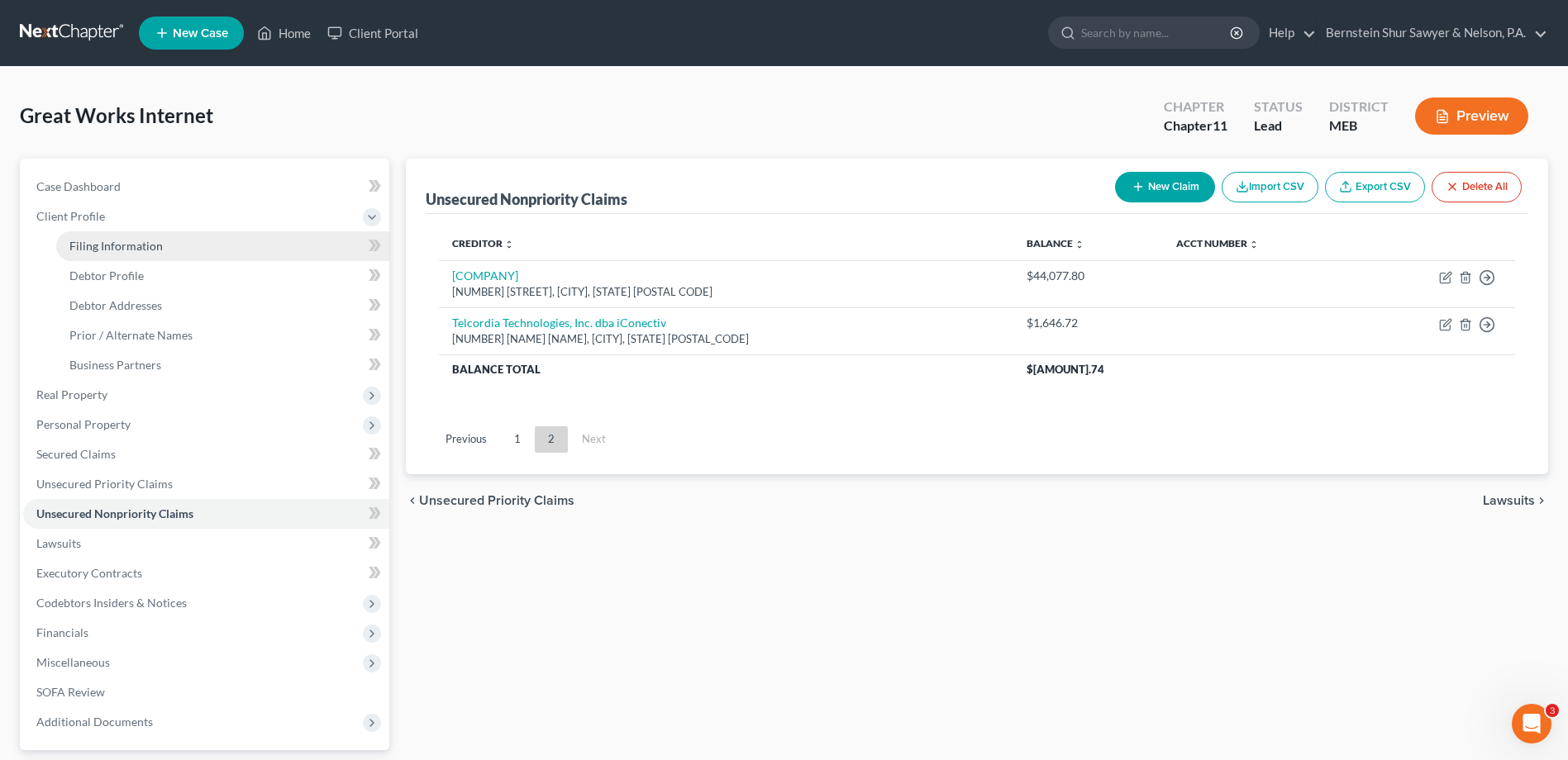 click on "Filing Information" at bounding box center (116, 245) 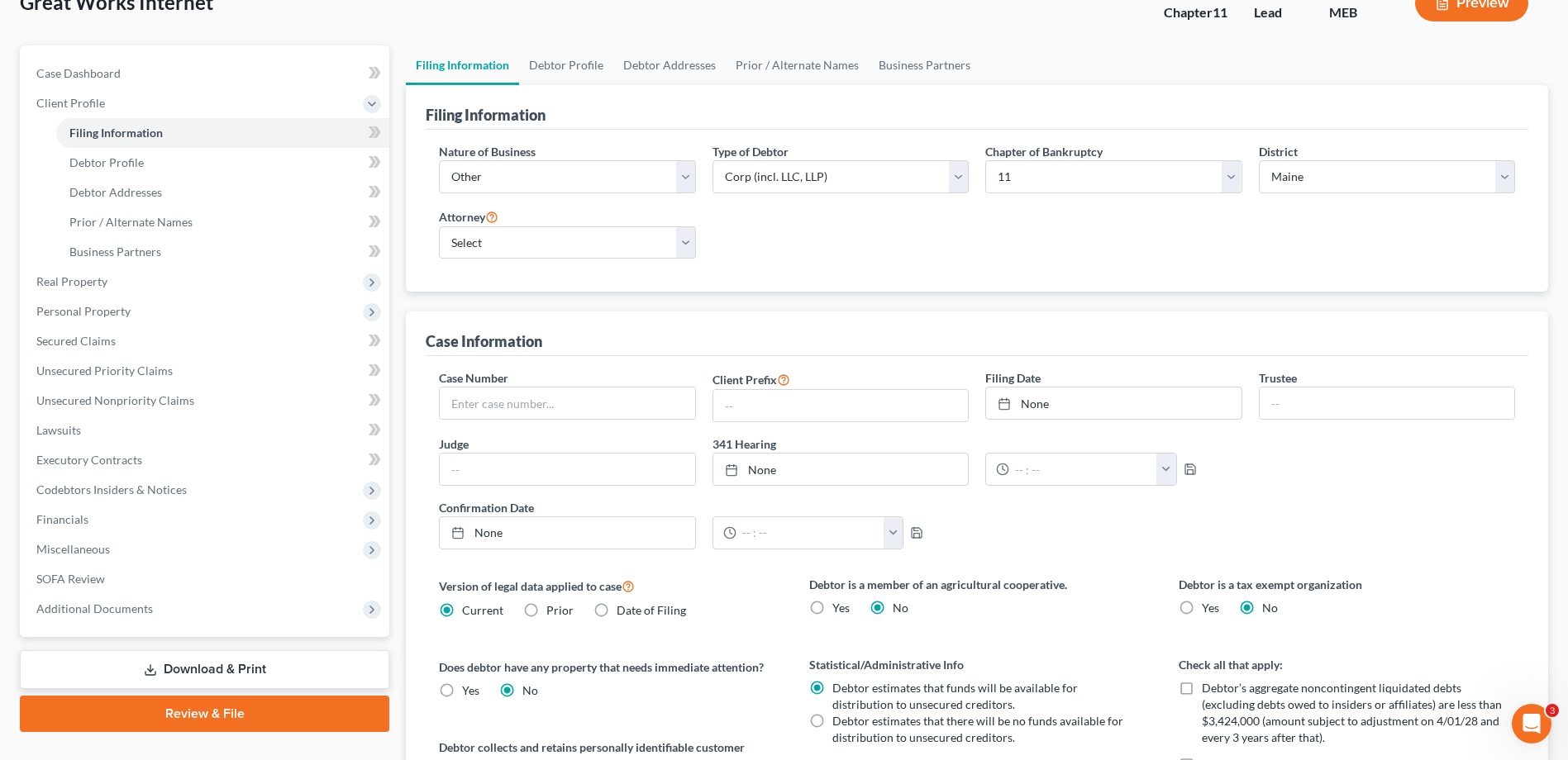 scroll, scrollTop: 630, scrollLeft: 0, axis: vertical 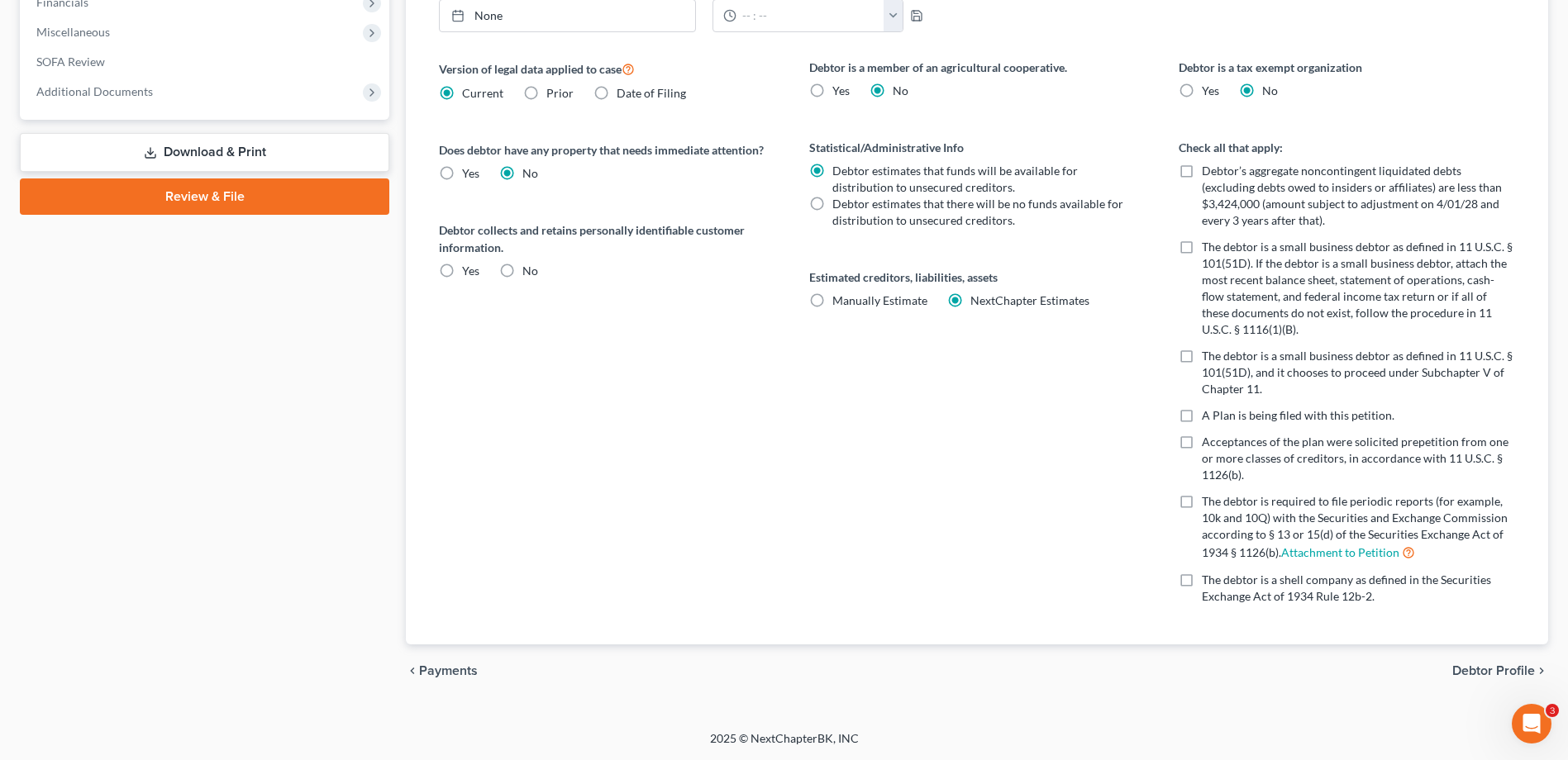 click on "Manually Estimate Manually Estimate" at bounding box center [879, 301] 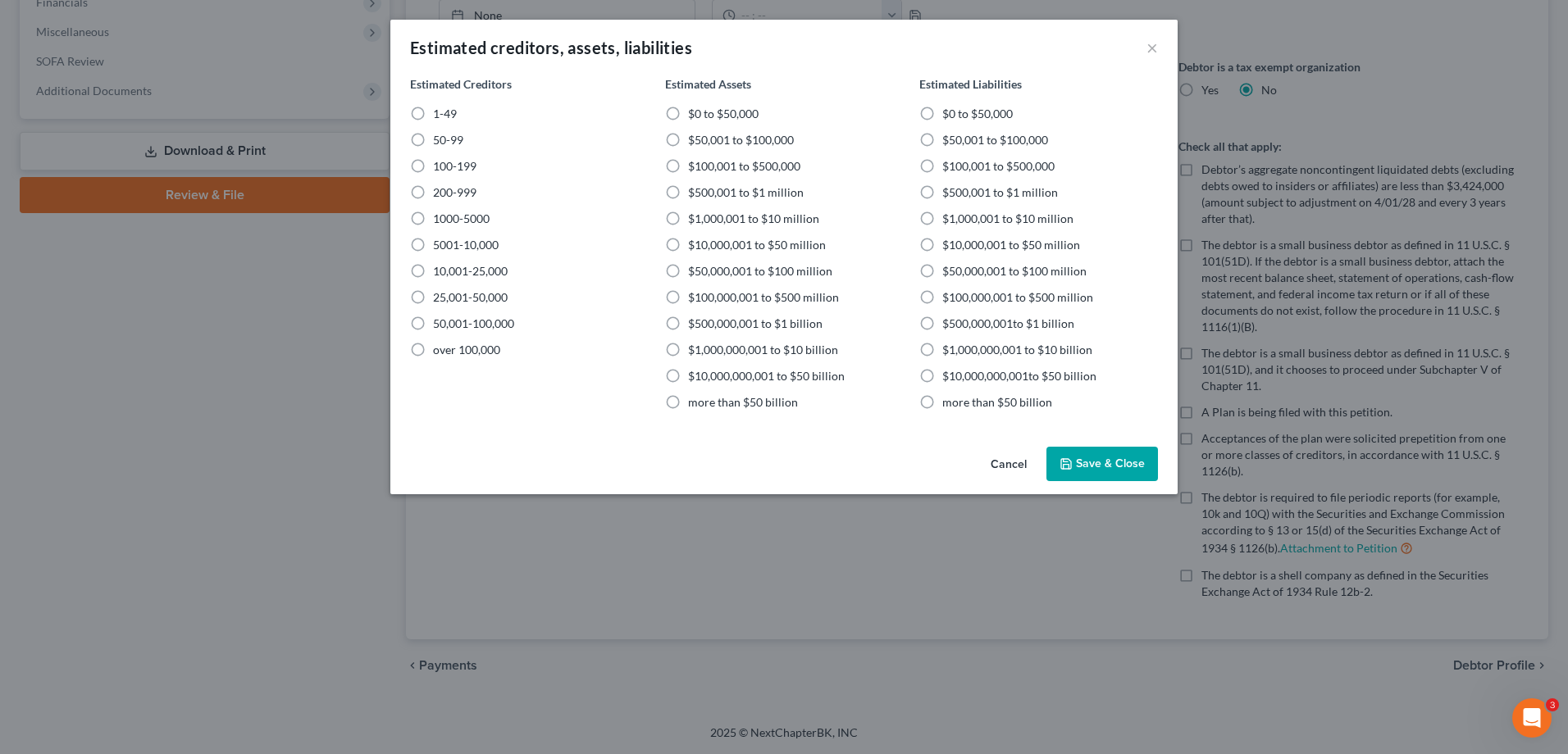 click on "Cancel" at bounding box center [1009, 465] 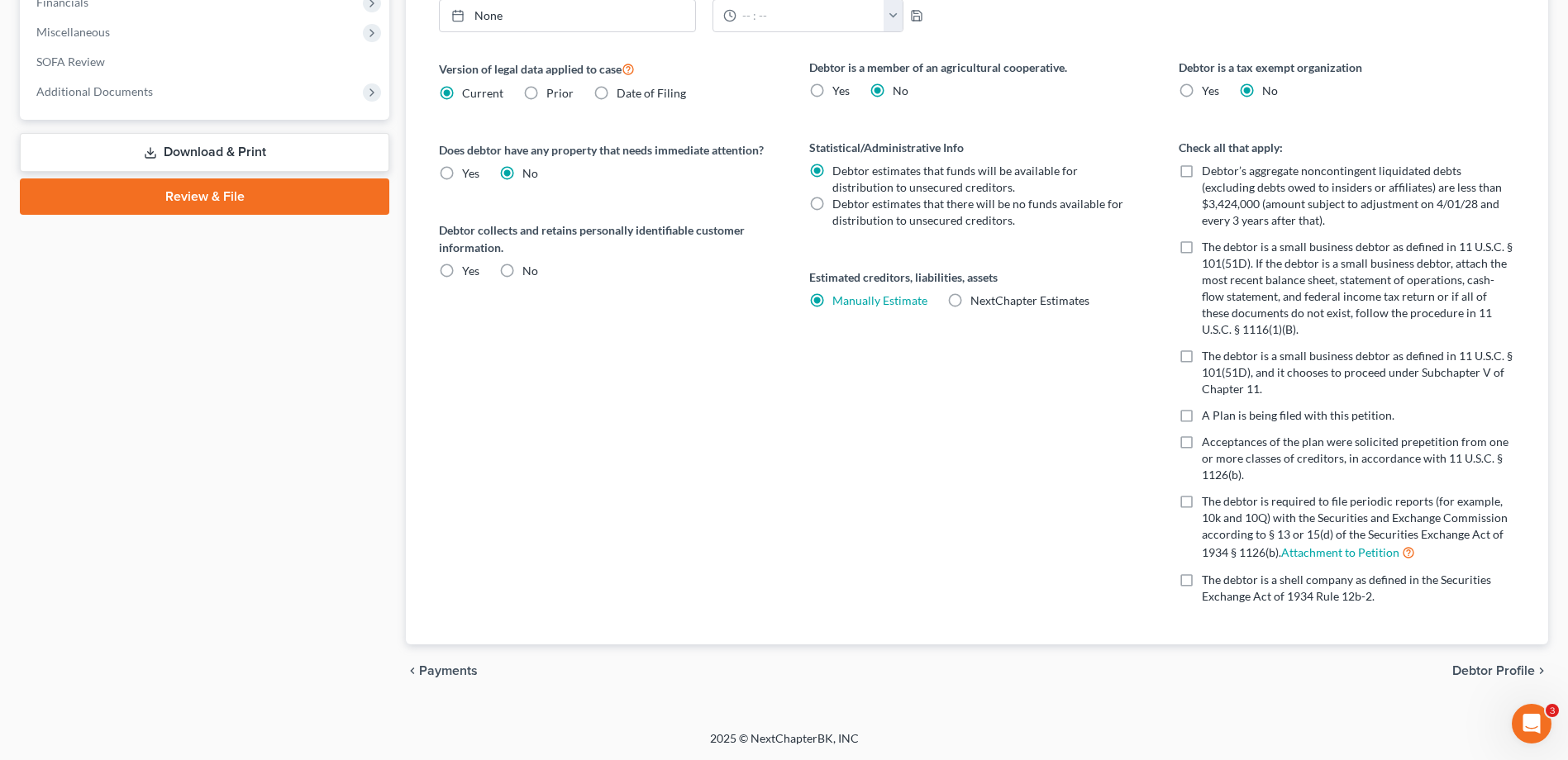 click on "NextChapter Estimates" at bounding box center [1030, 301] 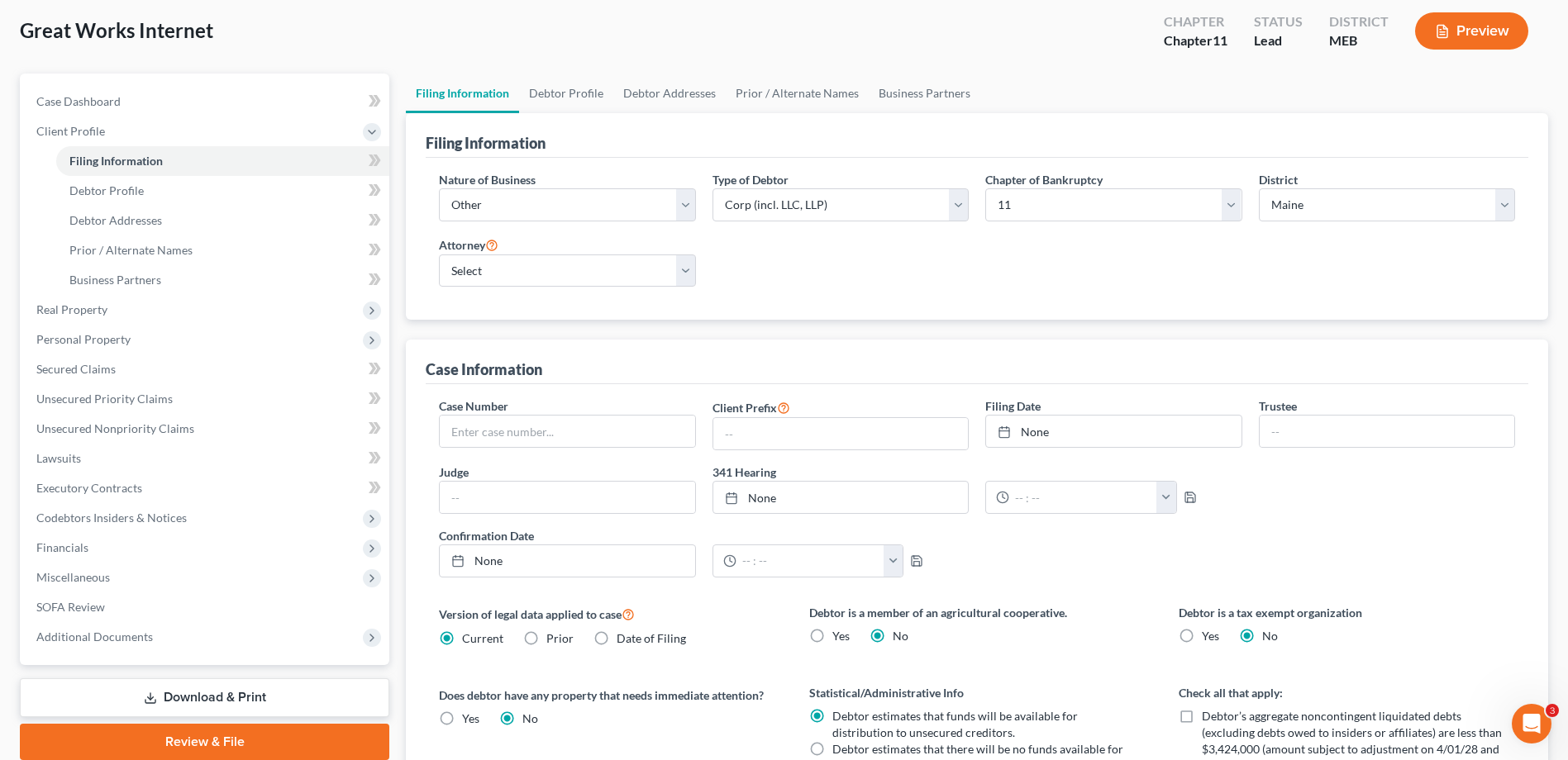 scroll, scrollTop: 0, scrollLeft: 0, axis: both 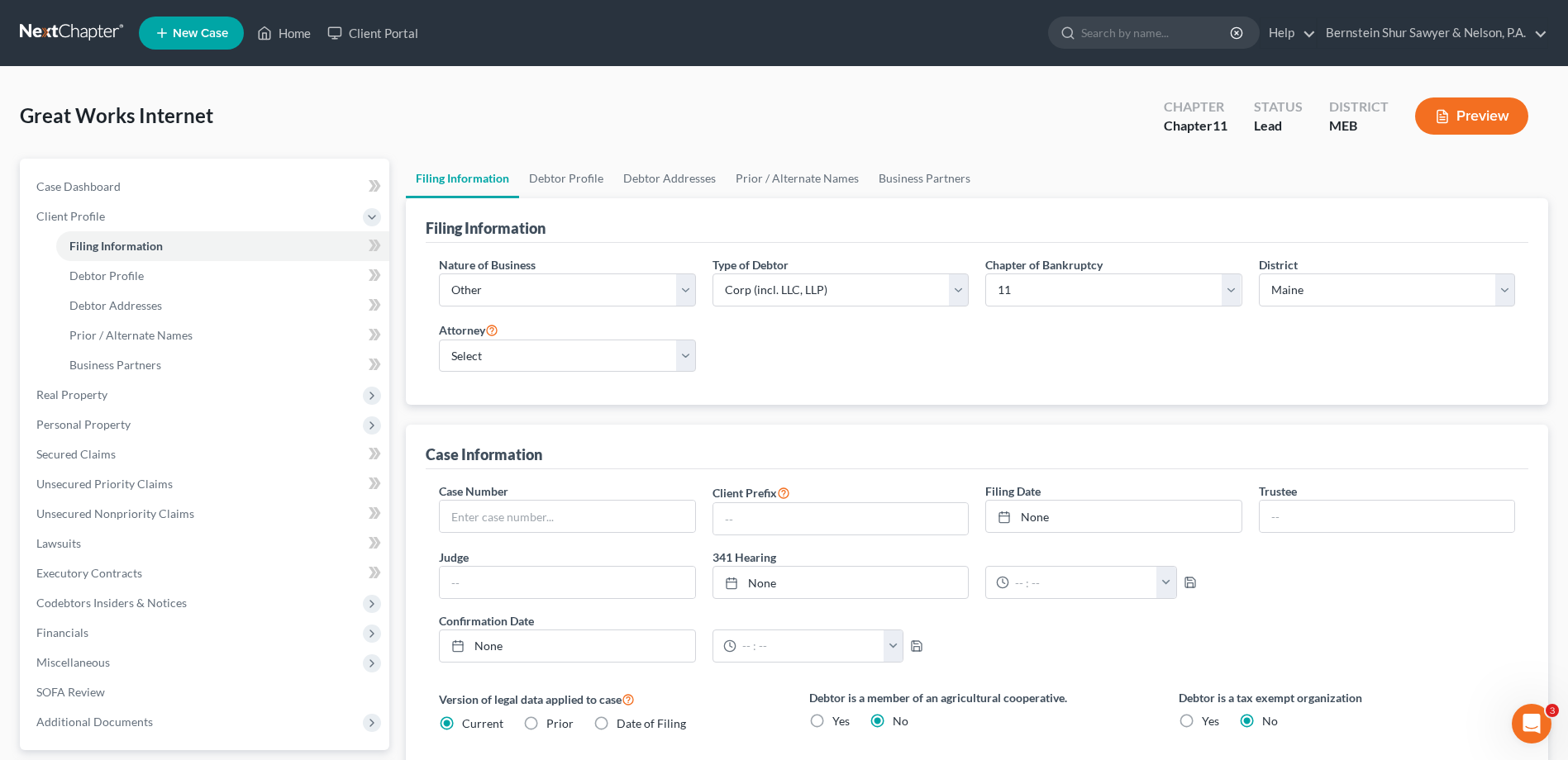 click on "Preview" at bounding box center (1471, 116) 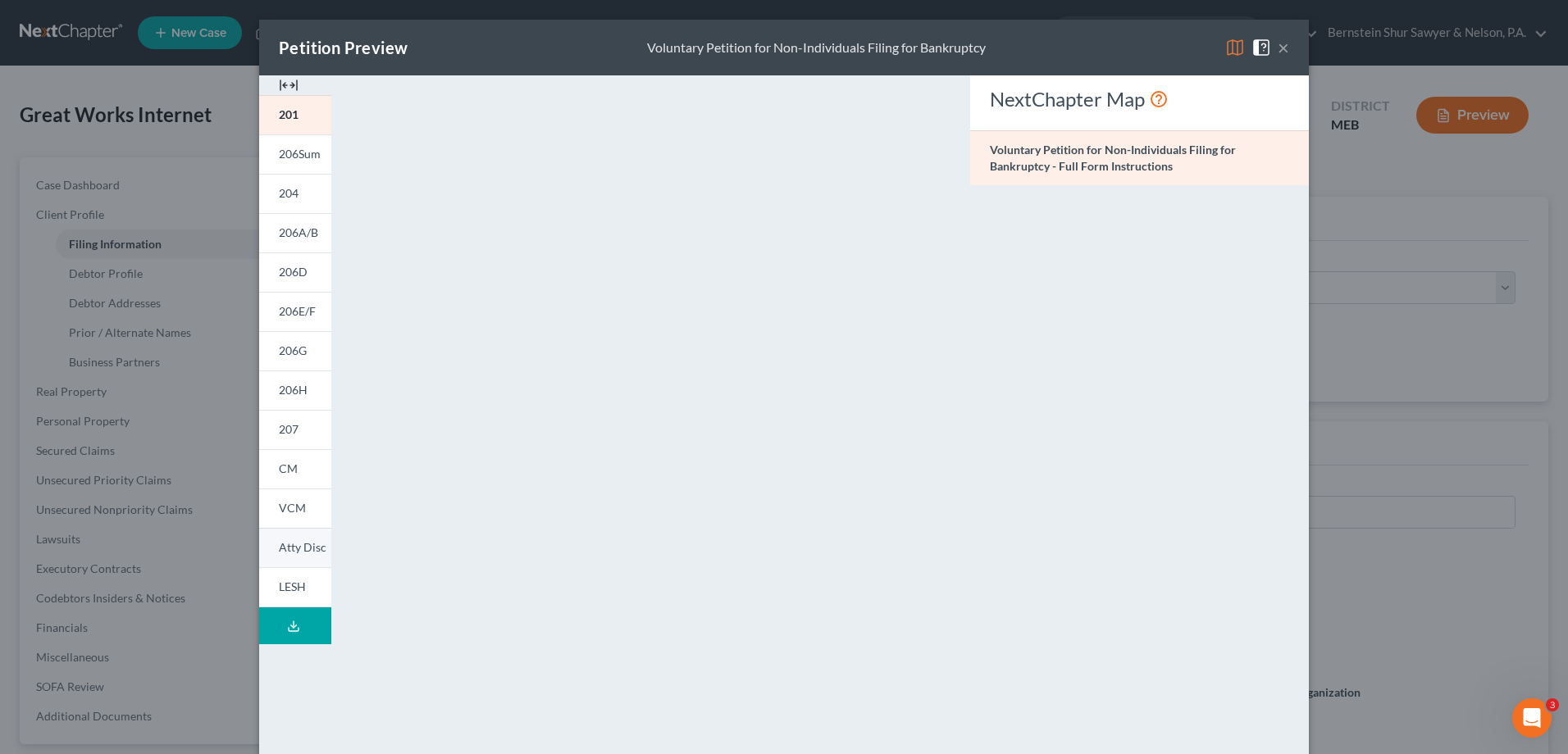 click on "Atty Disc" at bounding box center [303, 547] 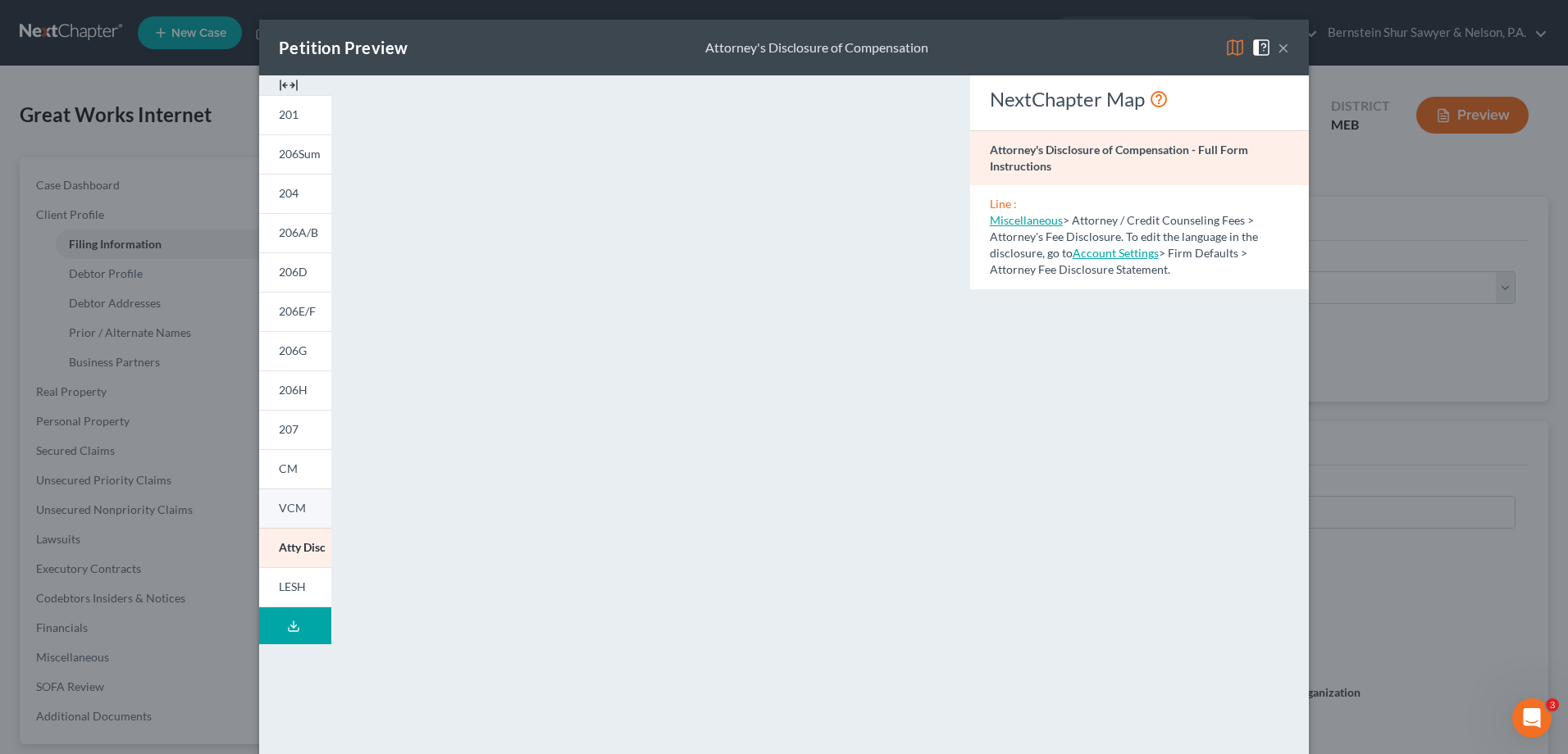 click on "VCM" at bounding box center (292, 507) 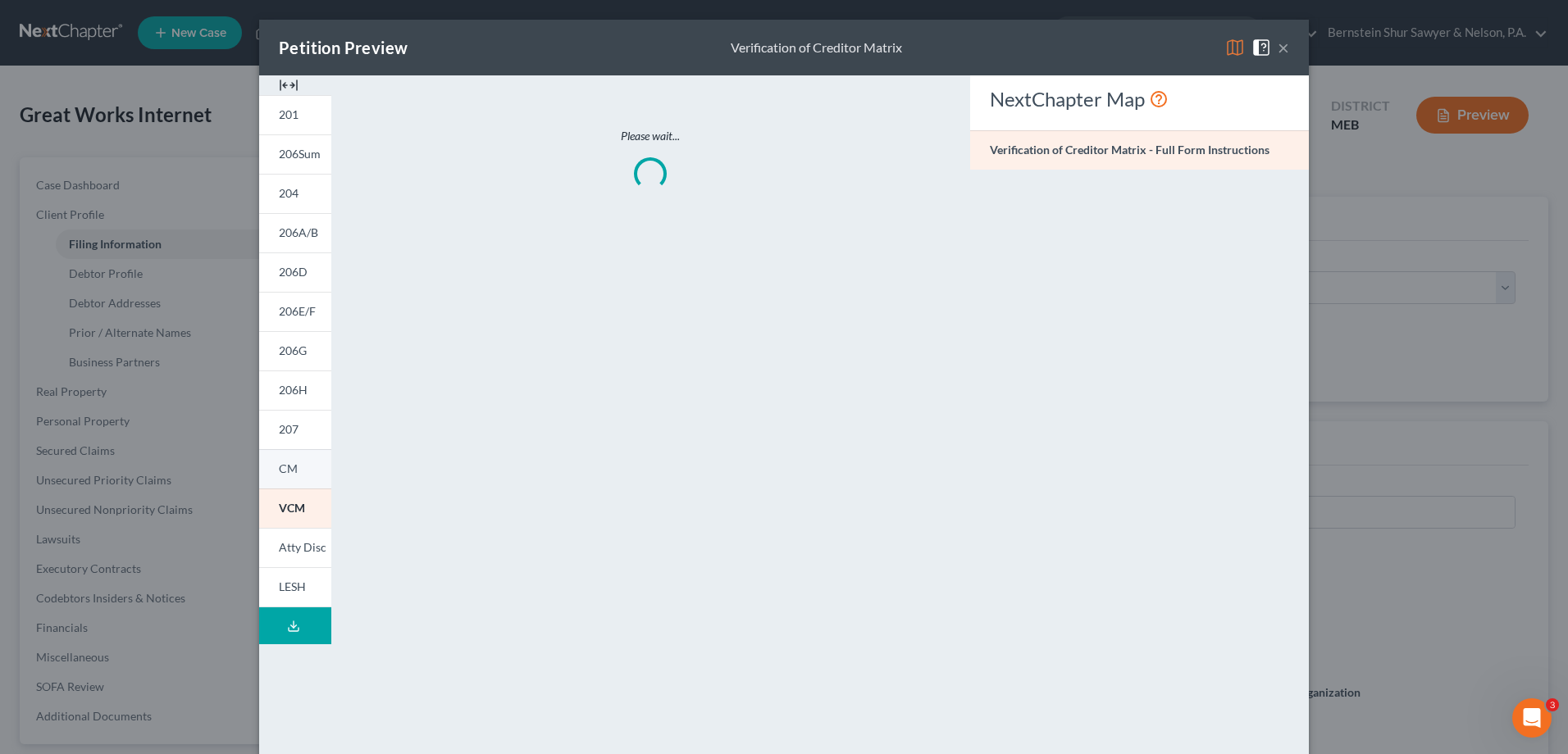 click on "CM" at bounding box center (295, 469) 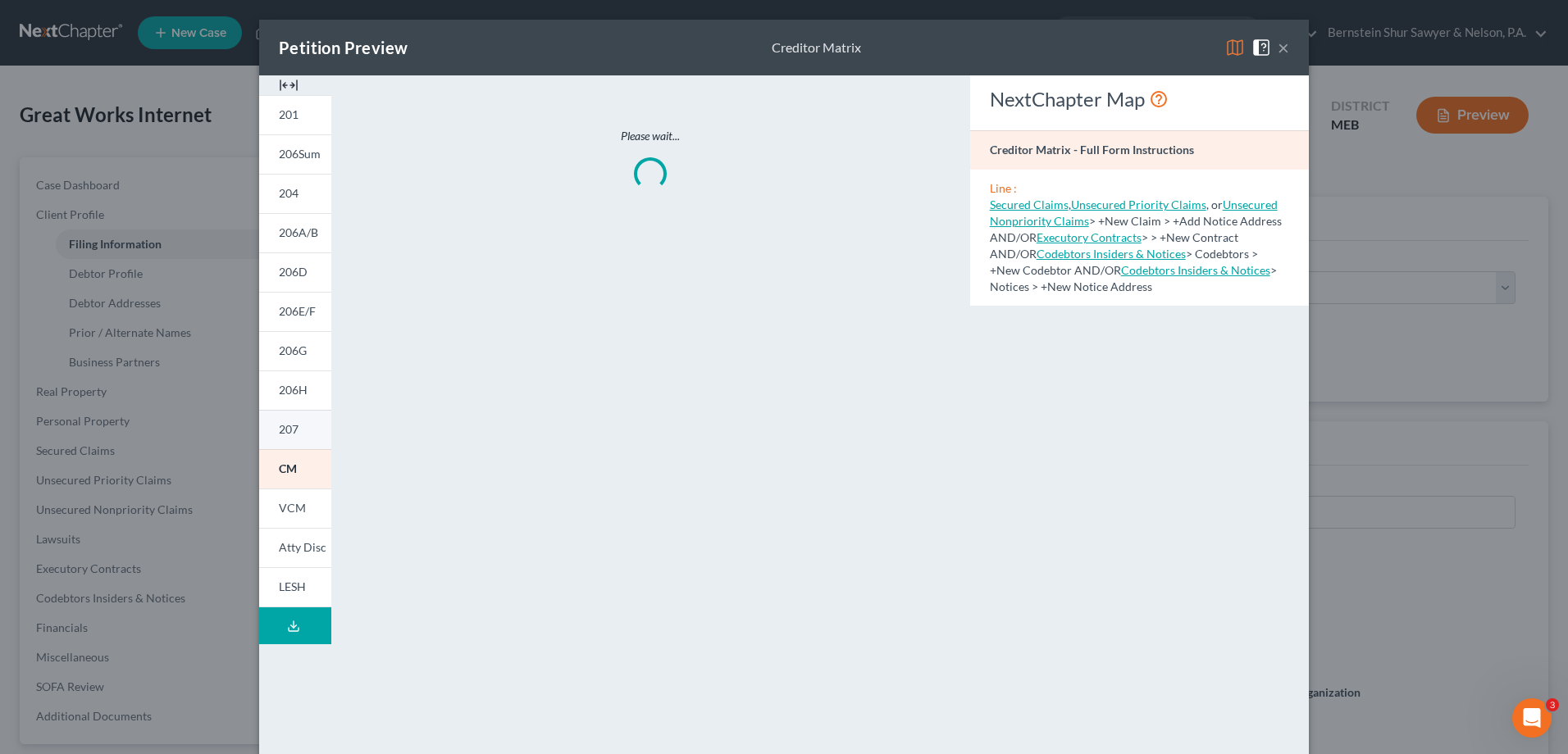 click on "207" at bounding box center [289, 429] 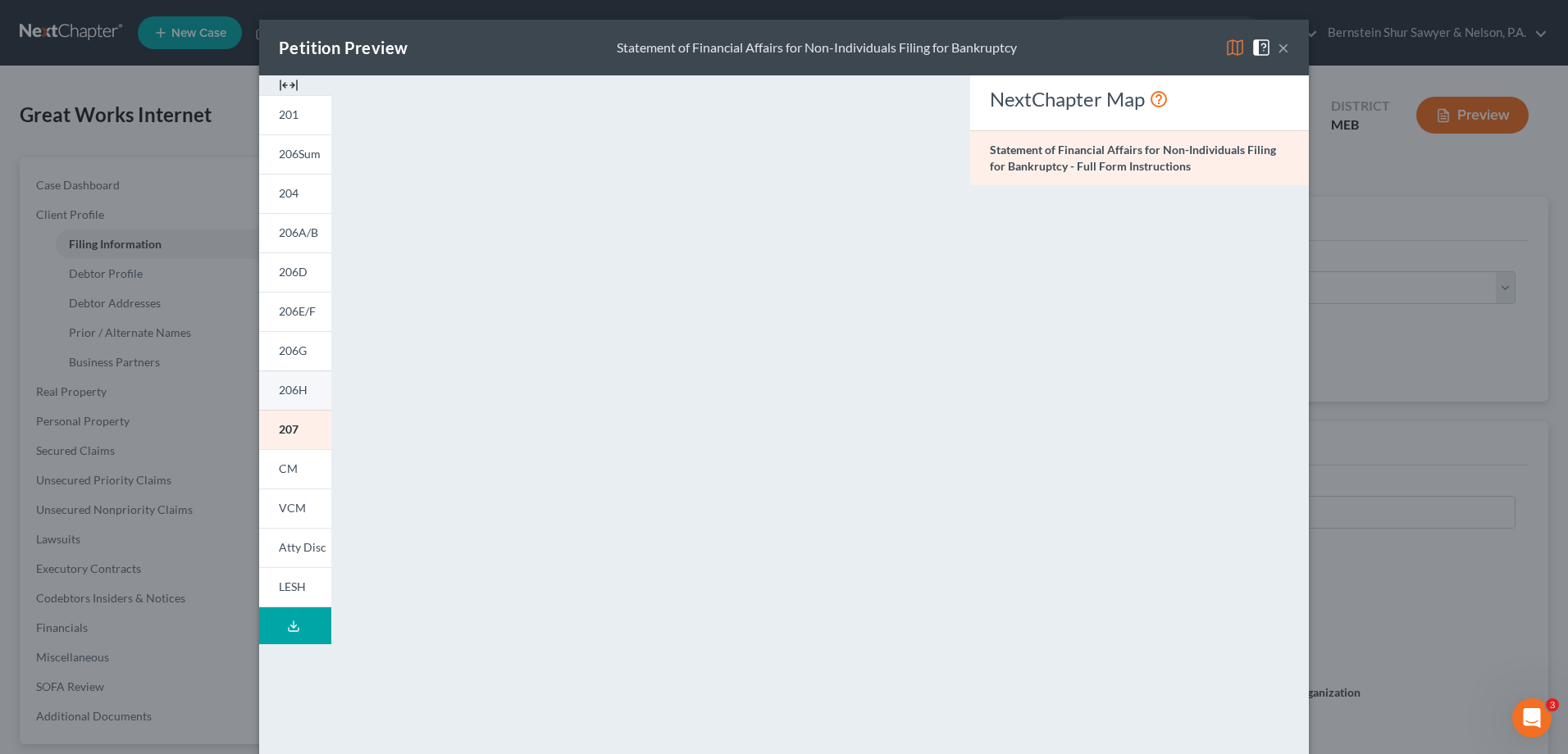 click on "206H" at bounding box center [293, 389] 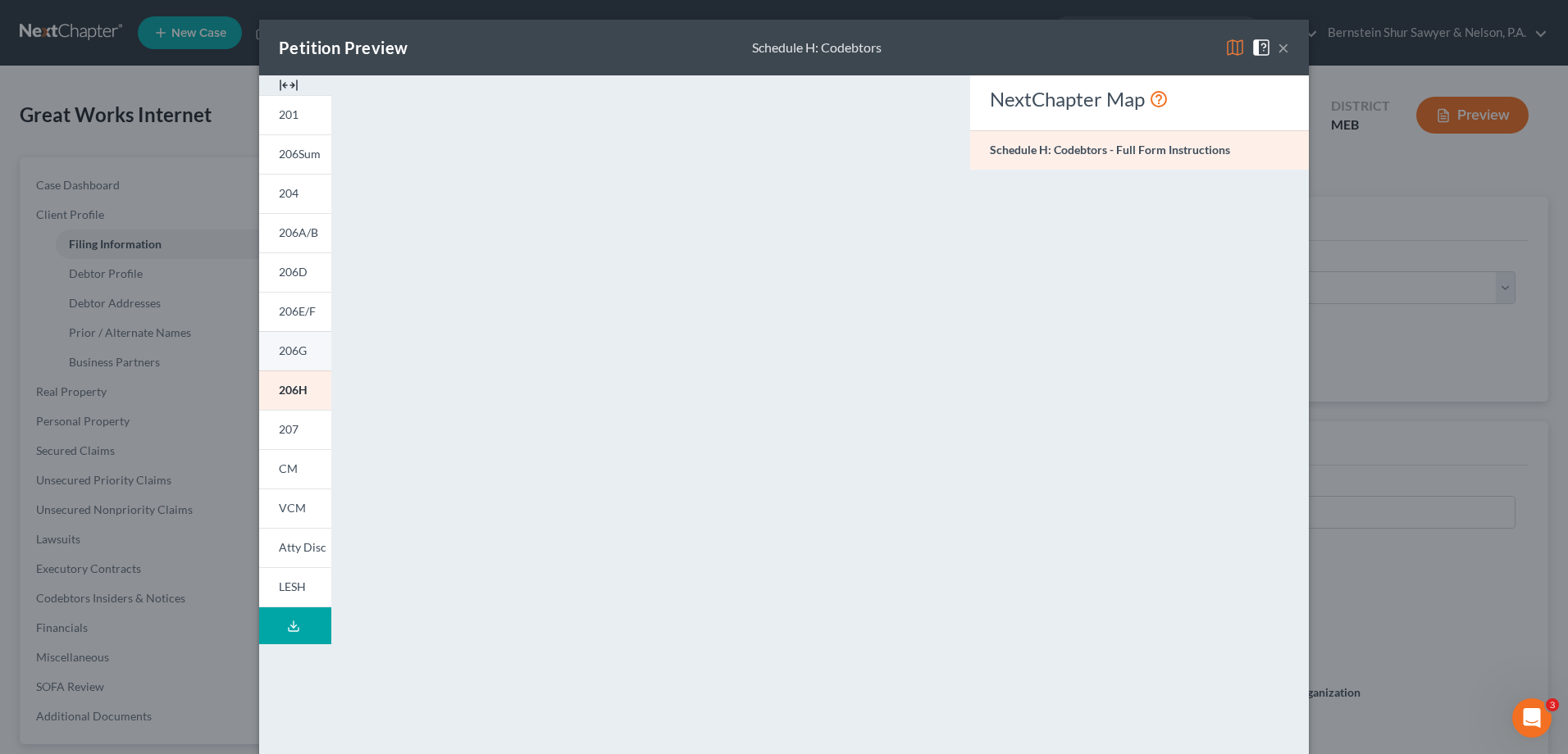 click on "206G" at bounding box center [295, 351] 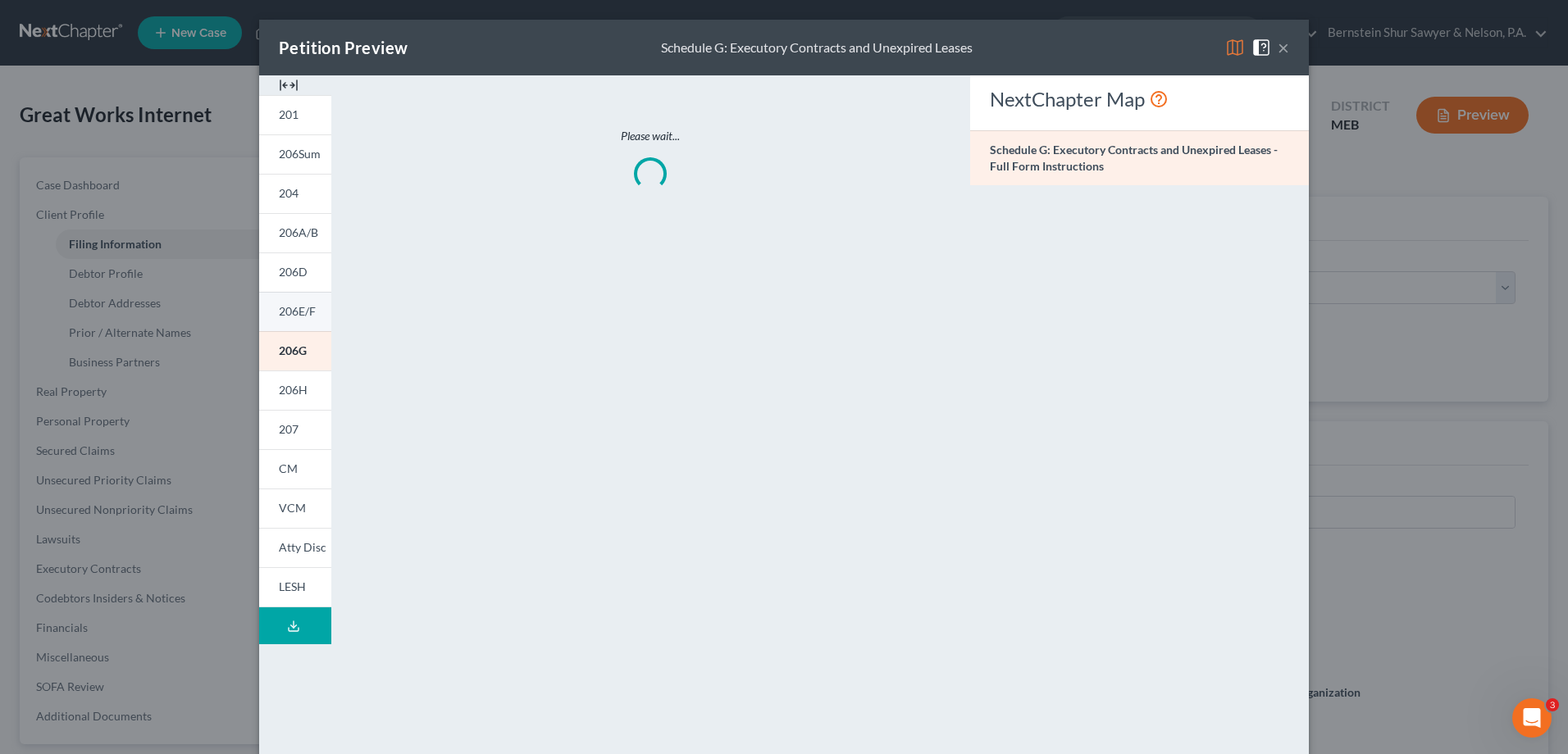 click on "206E/F" at bounding box center [297, 311] 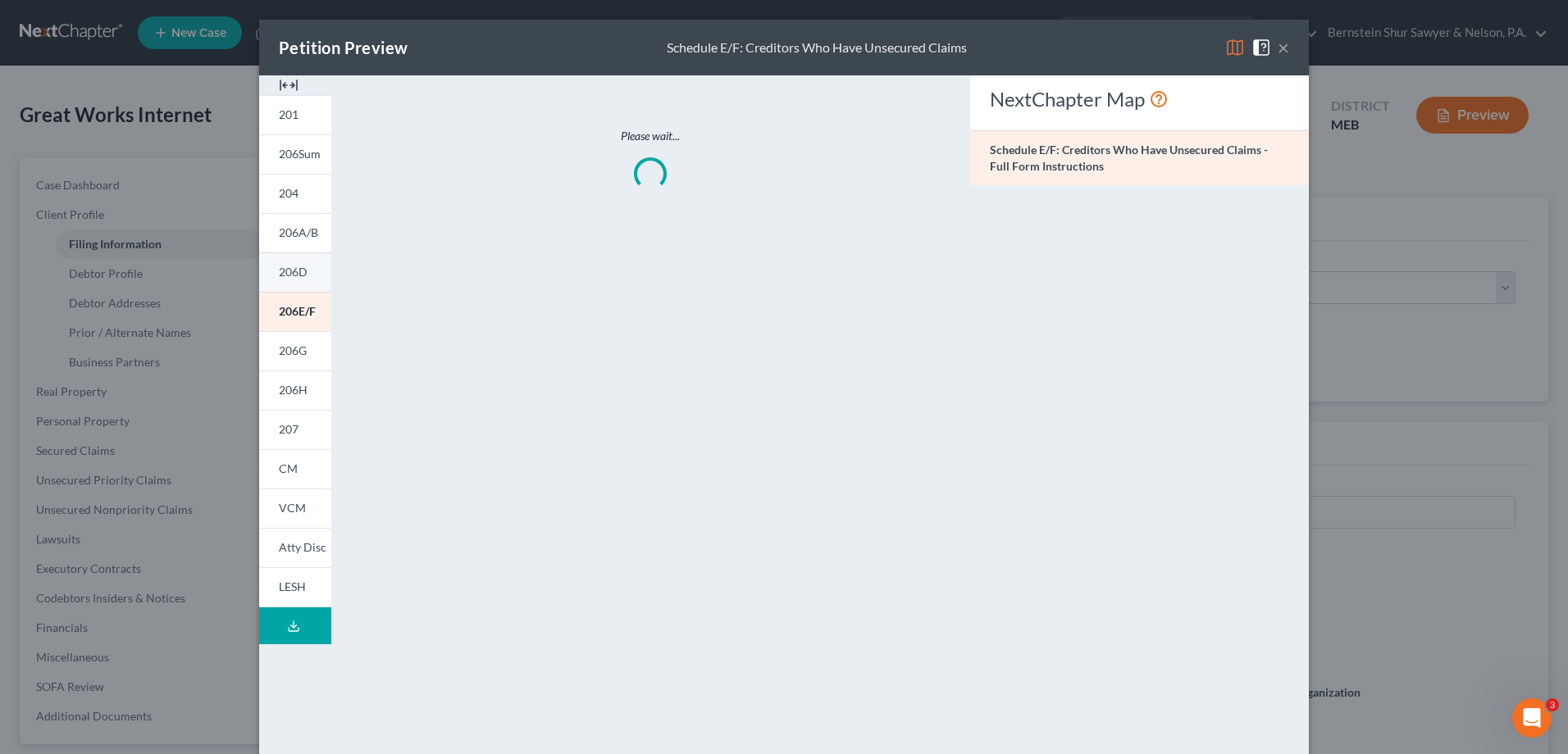 click on "206D" at bounding box center (293, 271) 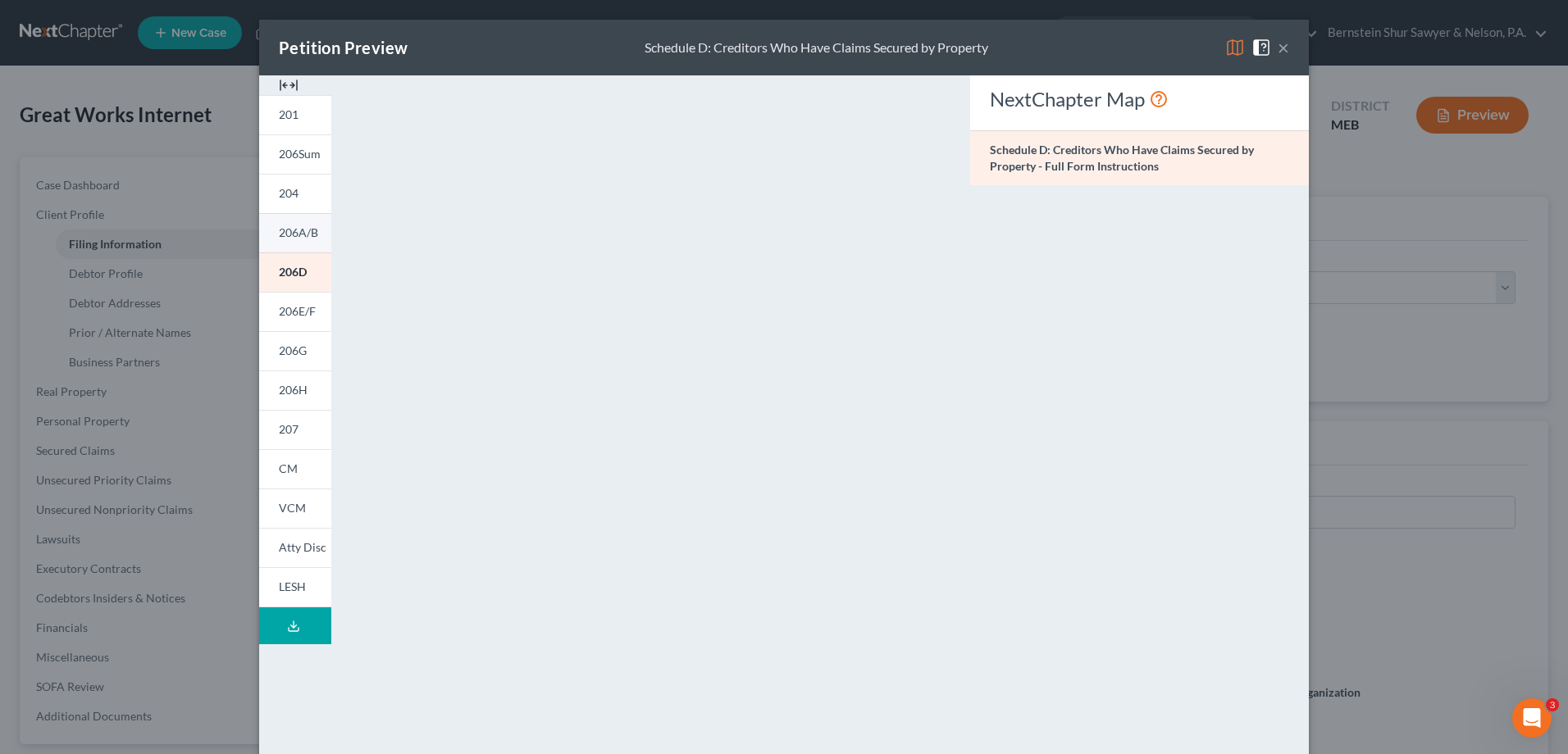 click on "206A/B" at bounding box center [299, 232] 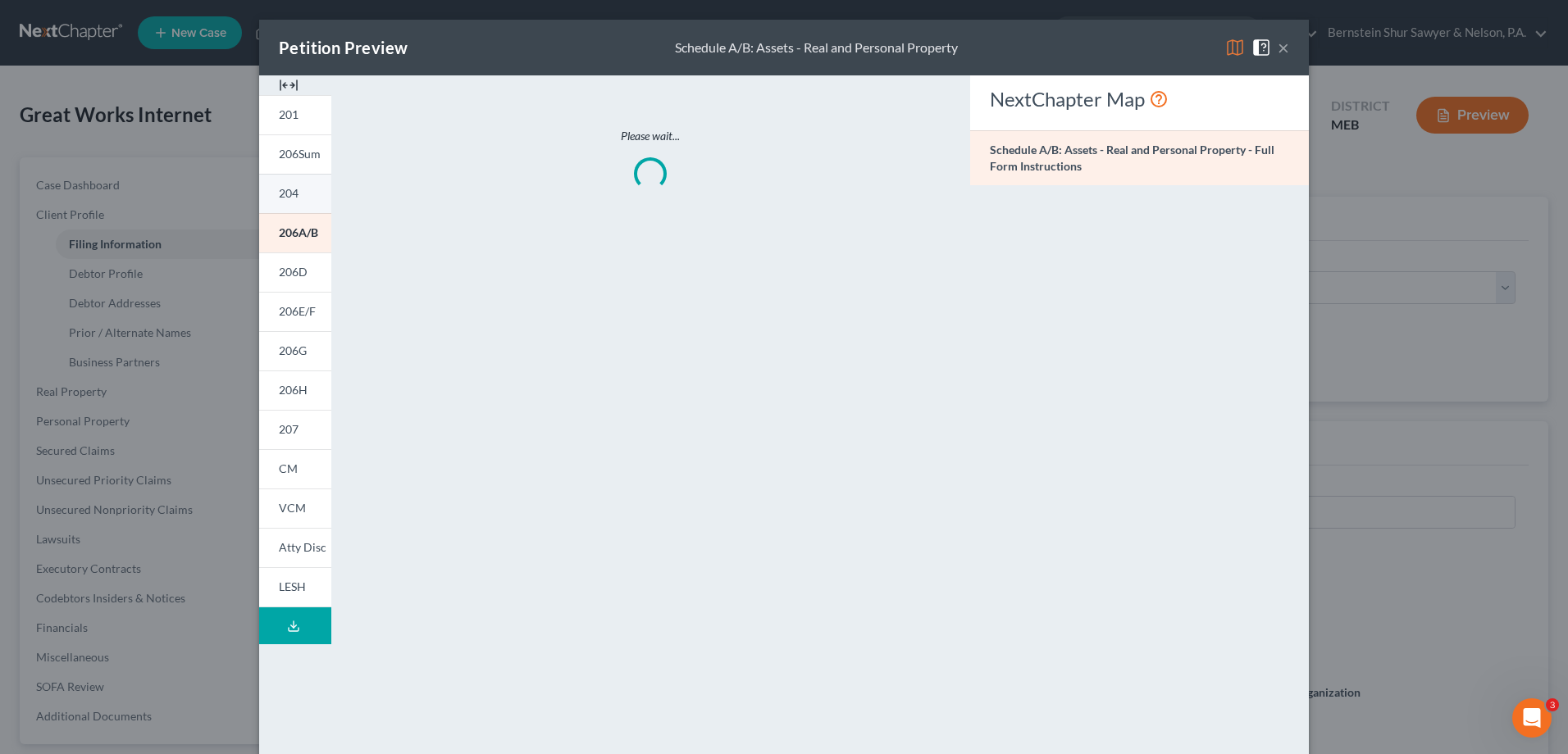 click on "204" at bounding box center (295, 193) 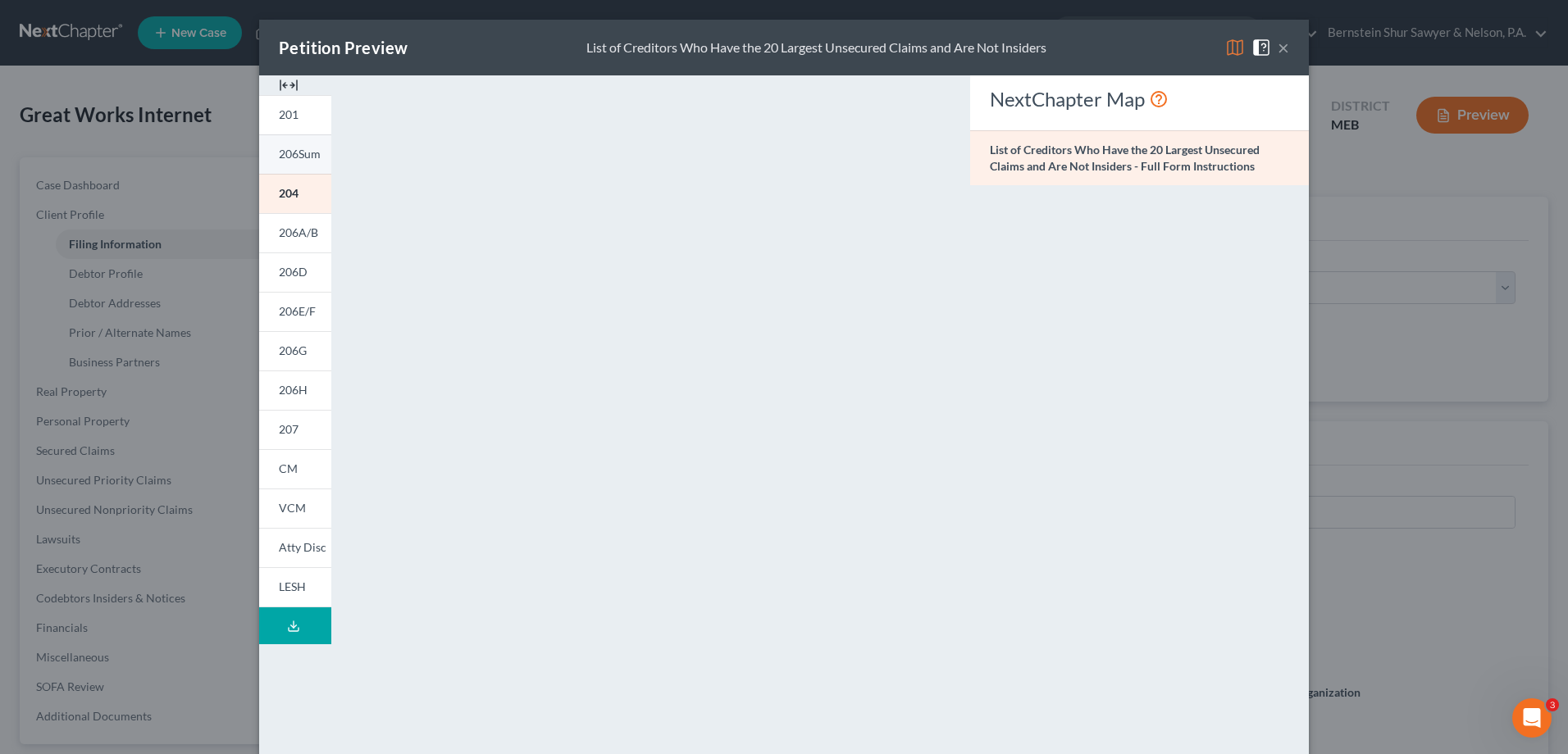 click on "206Sum" at bounding box center (295, 154) 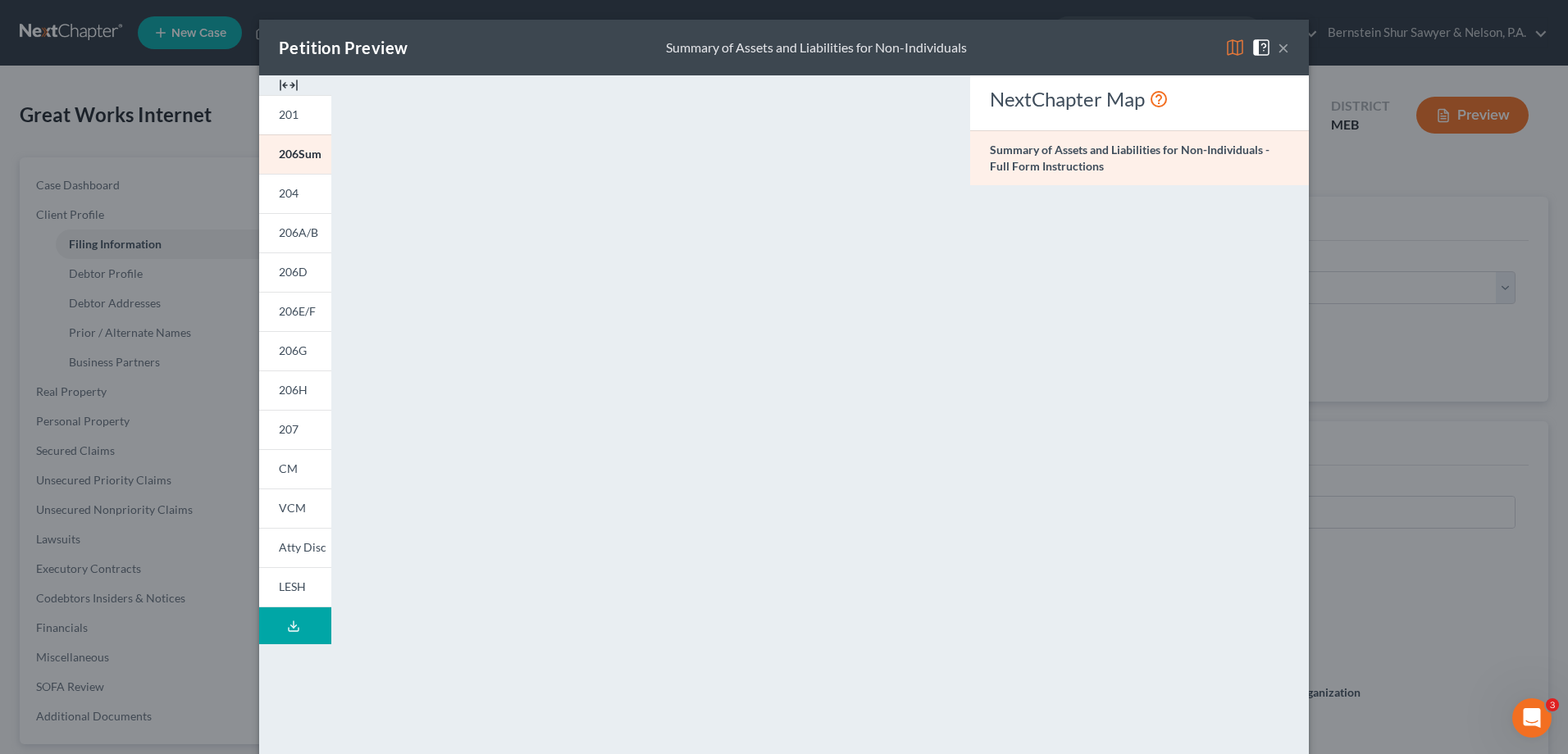 click on "×" at bounding box center [1283, 48] 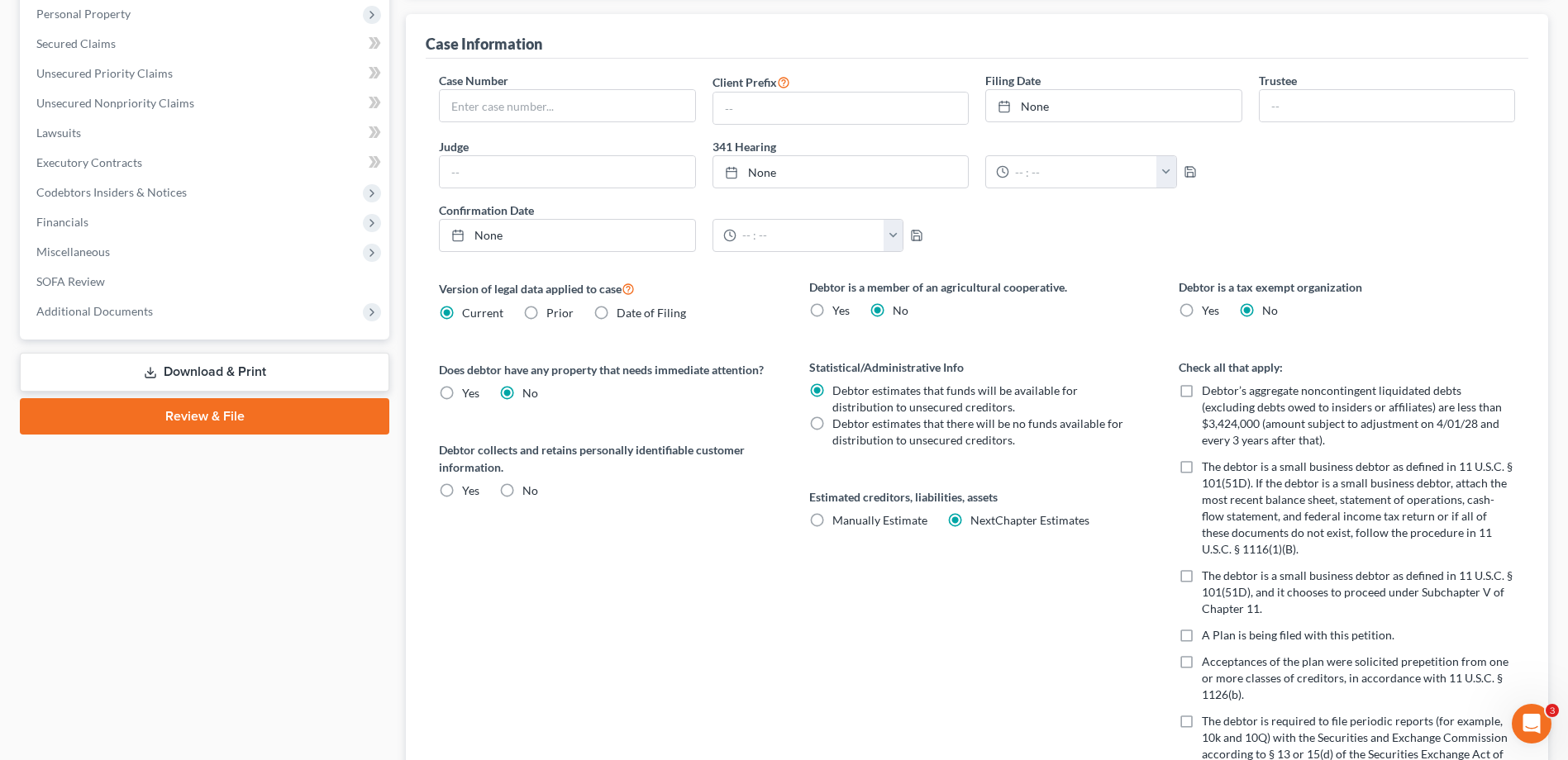 scroll, scrollTop: 413, scrollLeft: 0, axis: vertical 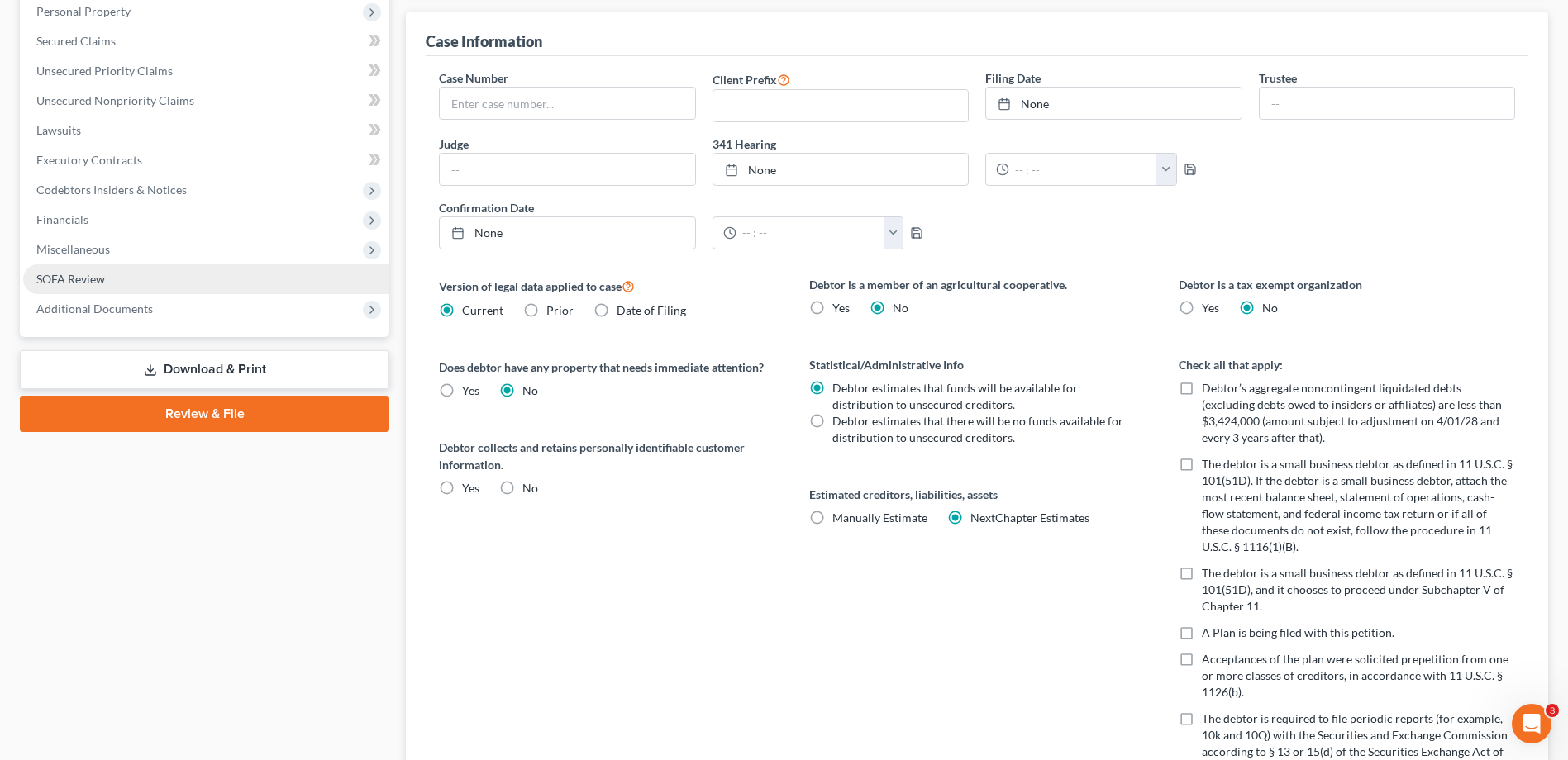 click on "SOFA Review" at bounding box center [70, 278] 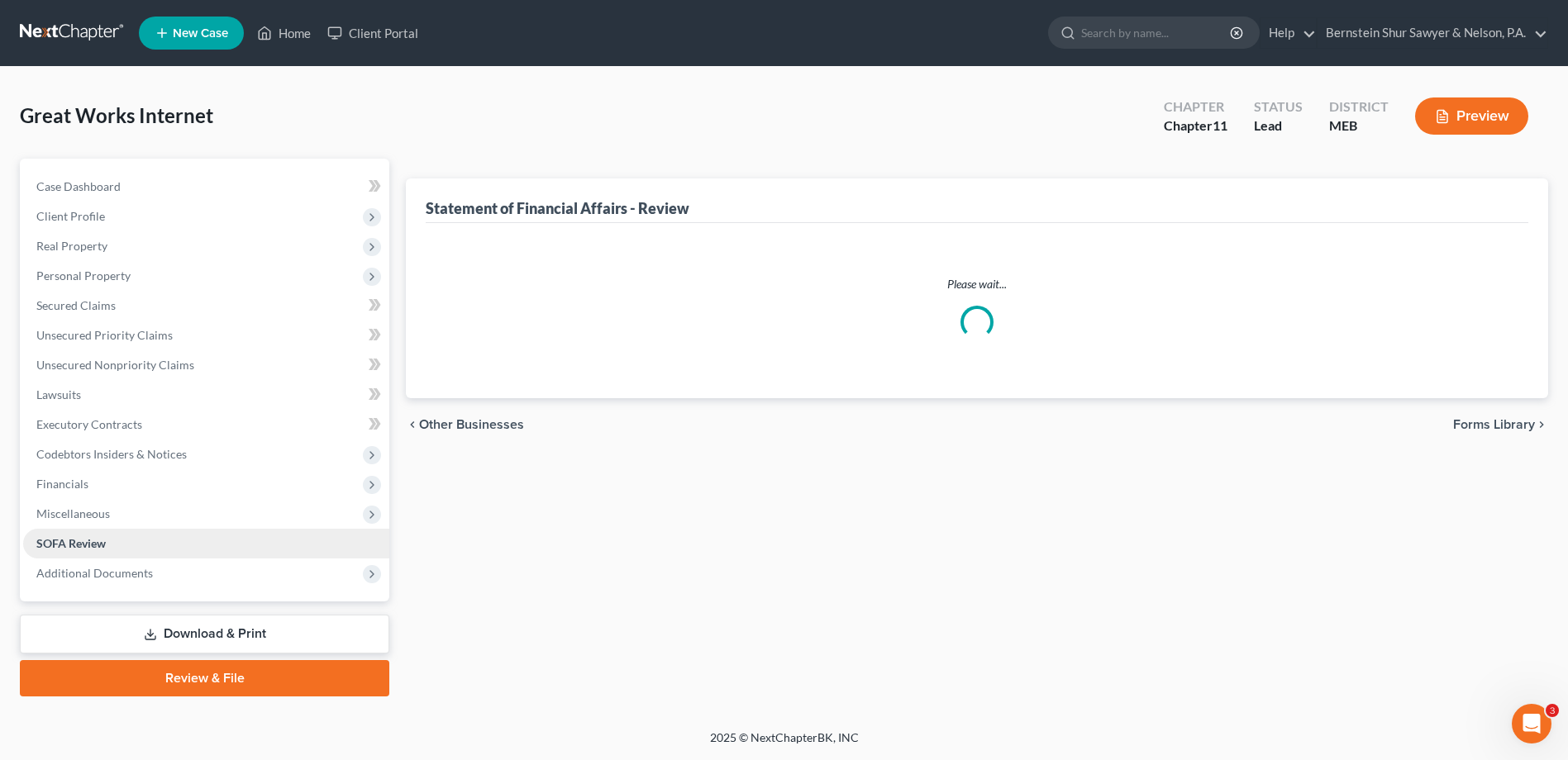 scroll, scrollTop: 0, scrollLeft: 0, axis: both 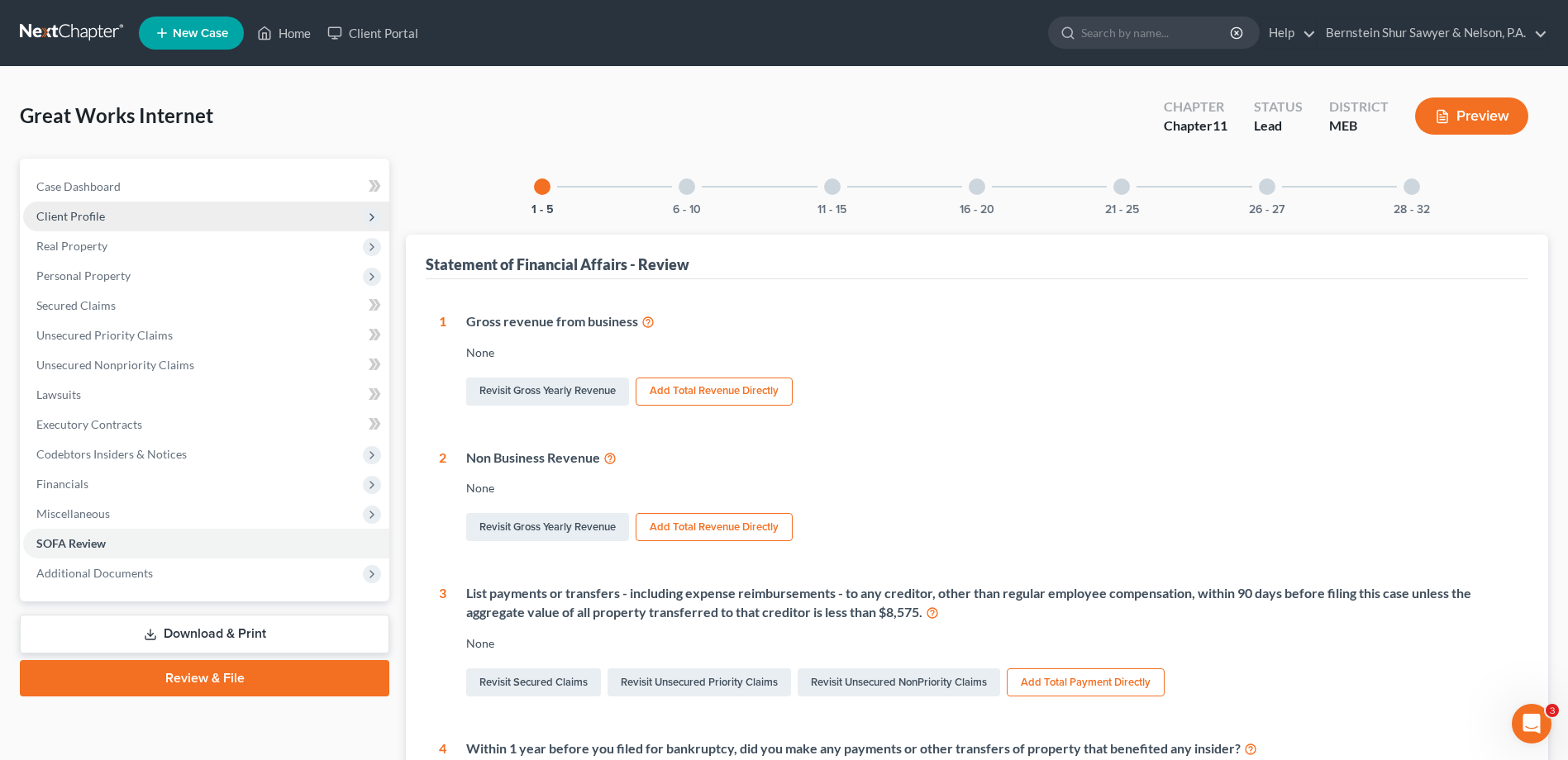 click on "Client Profile" at bounding box center [206, 216] 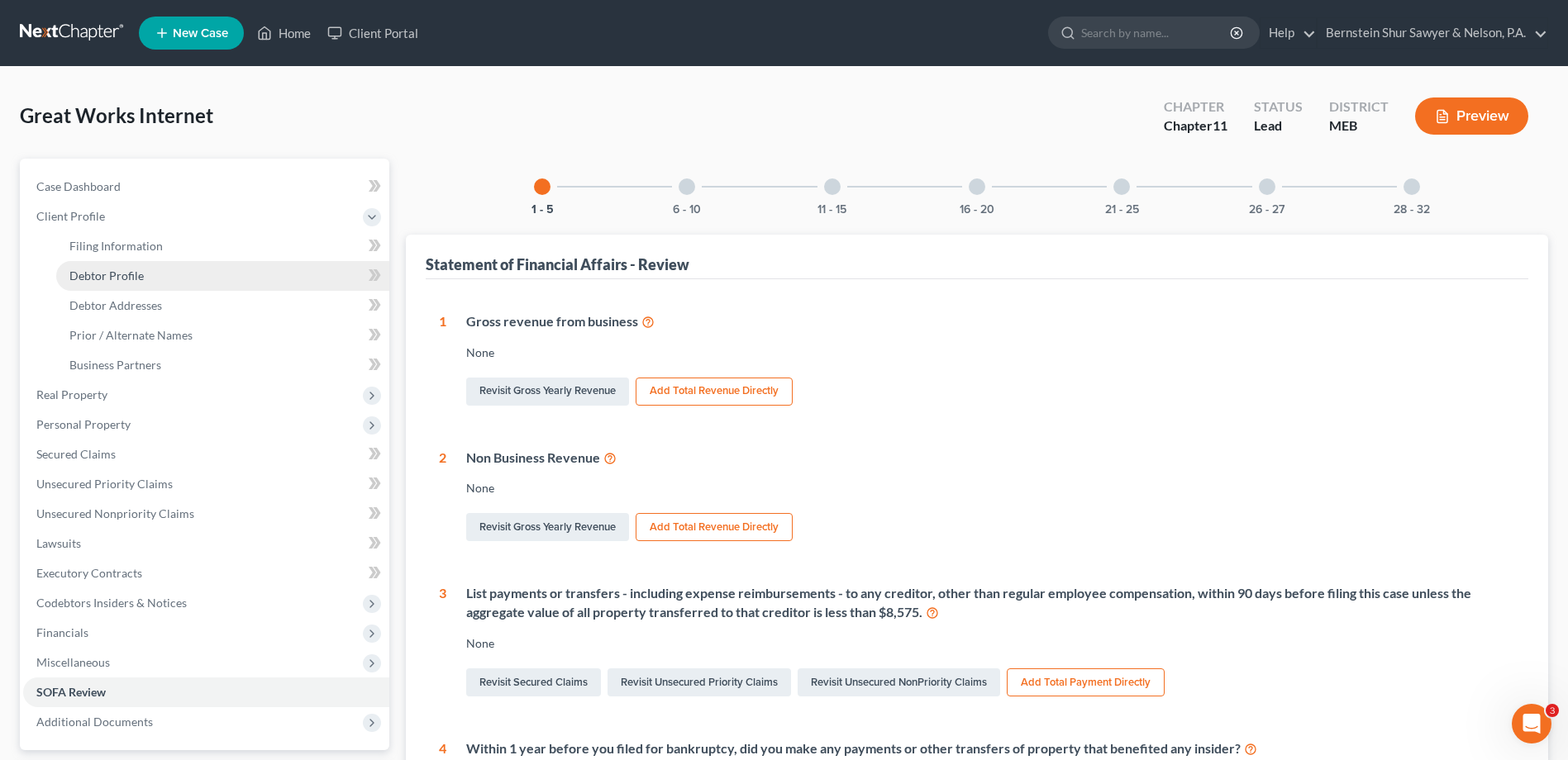 click on "Debtor Profile" at bounding box center [222, 276] 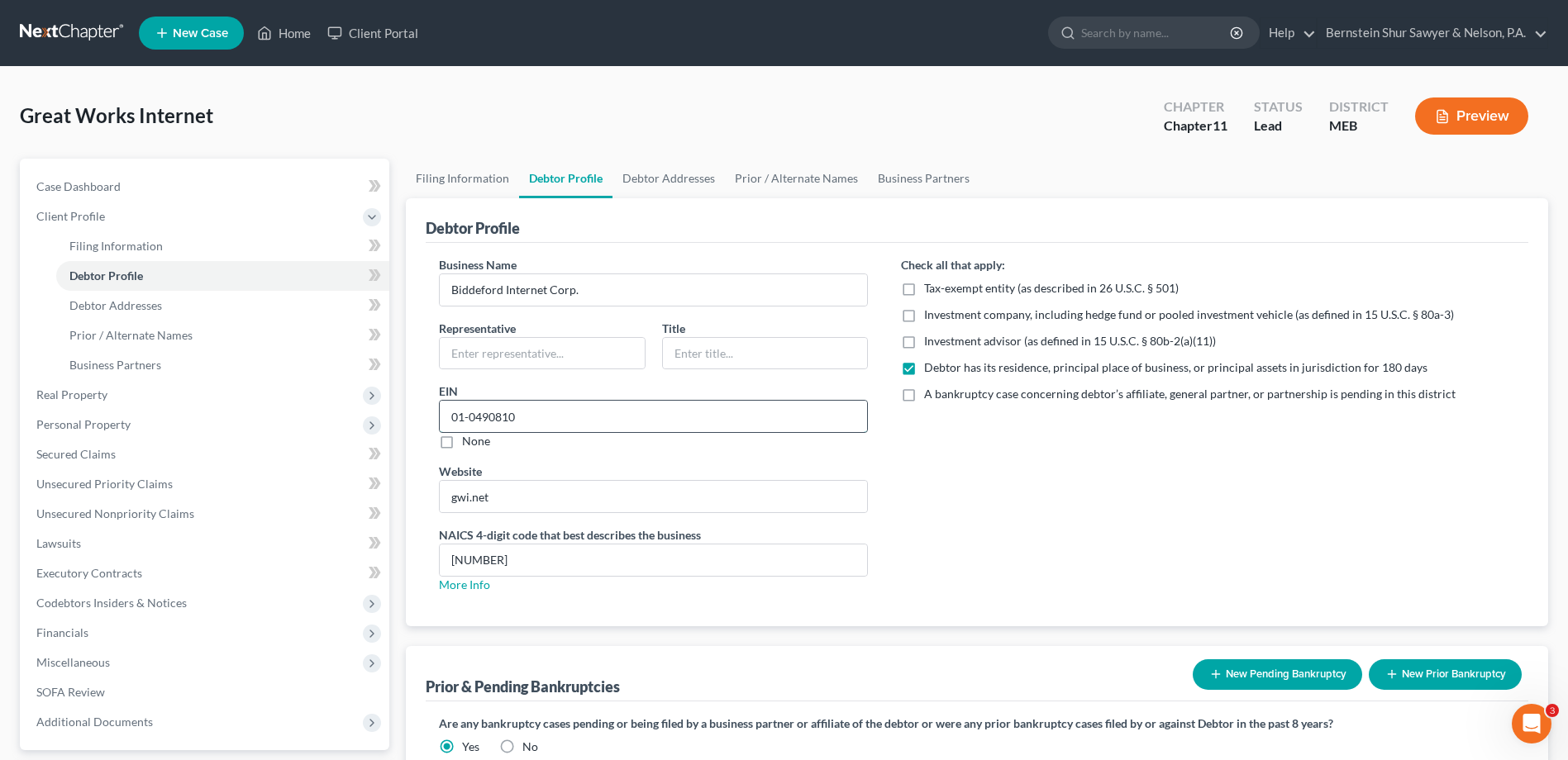 click on "01-0490810" at bounding box center [653, 416] 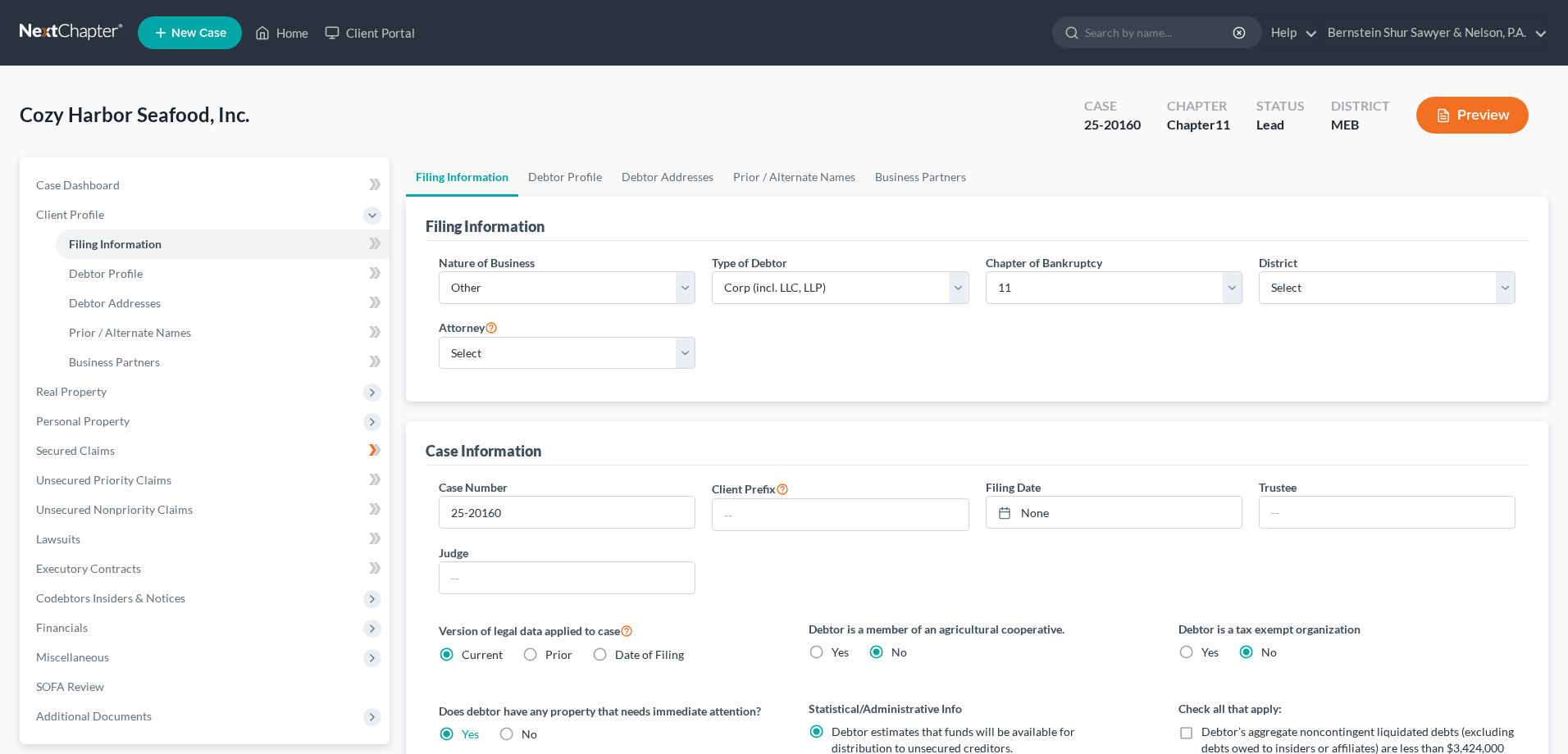 select on "3" 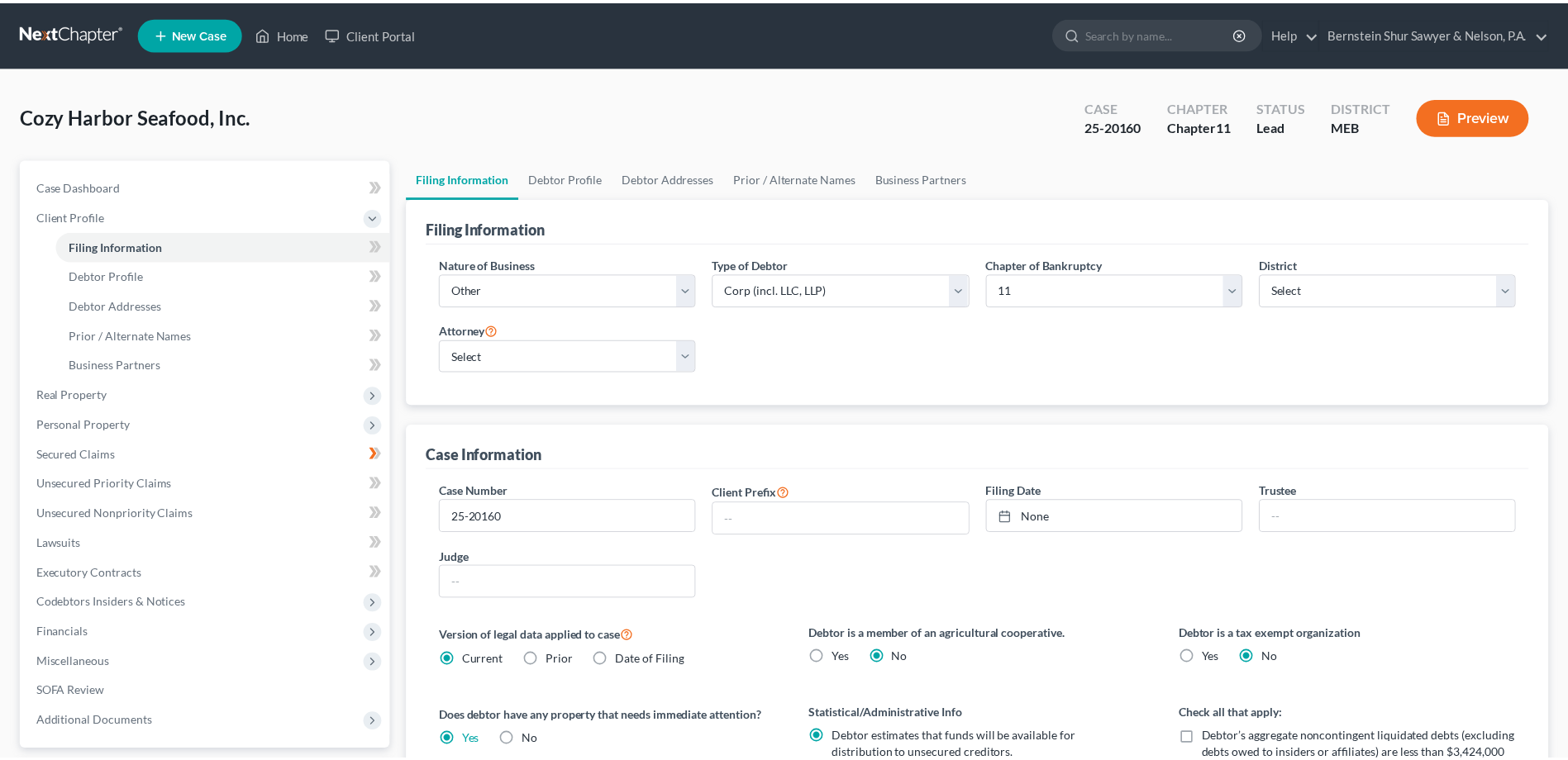 scroll, scrollTop: 0, scrollLeft: 0, axis: both 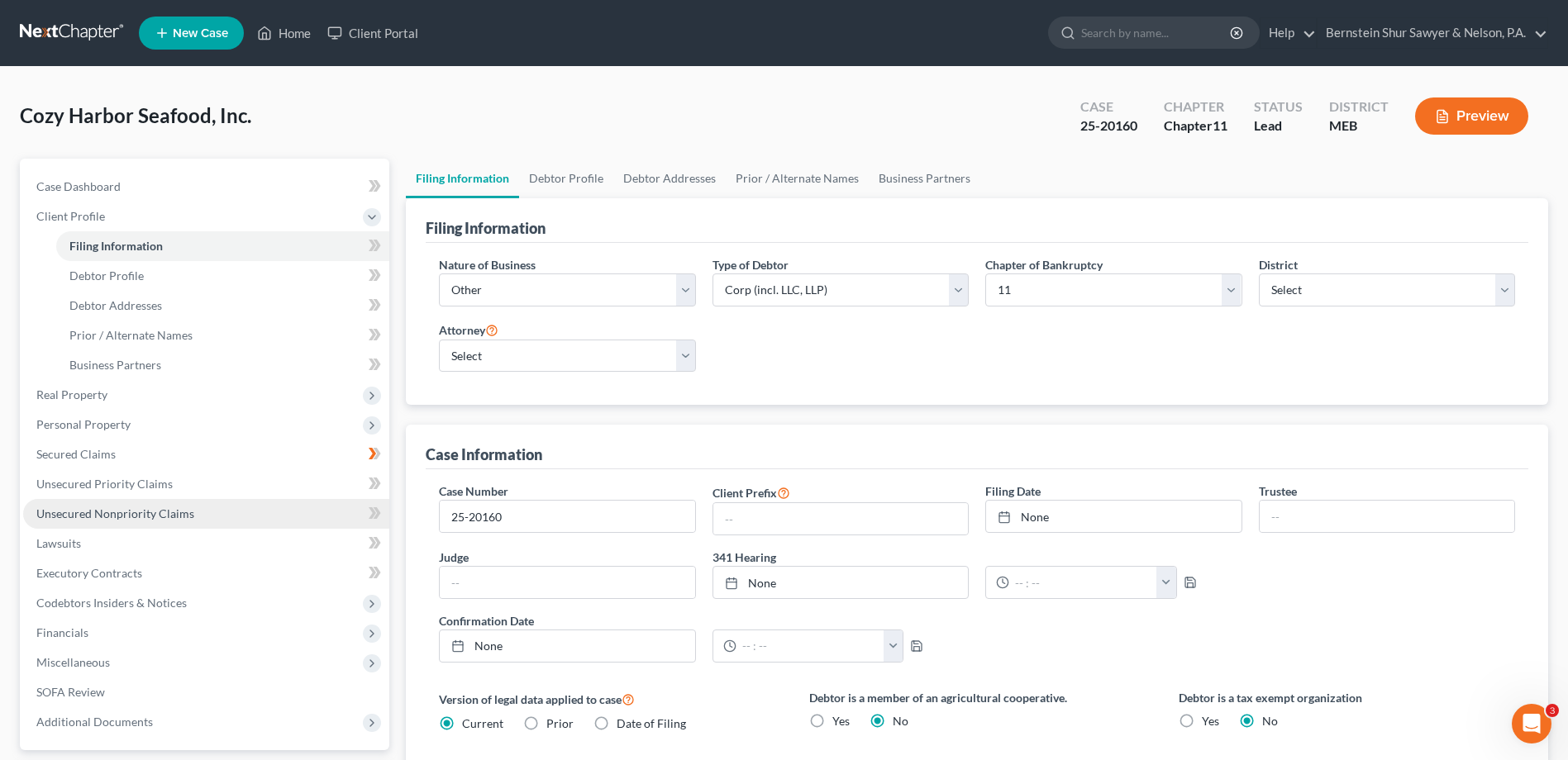 click on "Unsecured Nonpriority Claims" at bounding box center (115, 513) 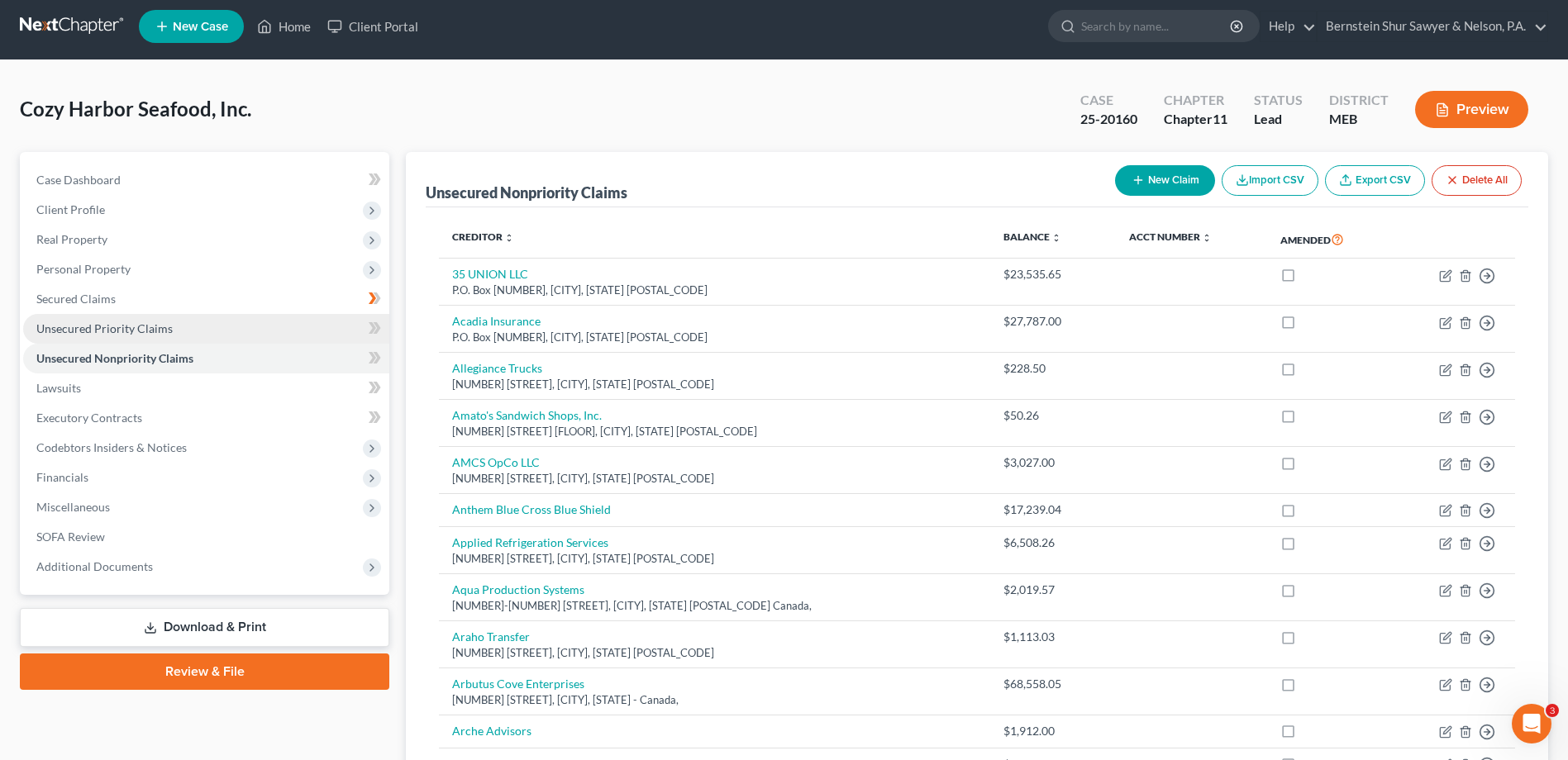 scroll, scrollTop: 0, scrollLeft: 0, axis: both 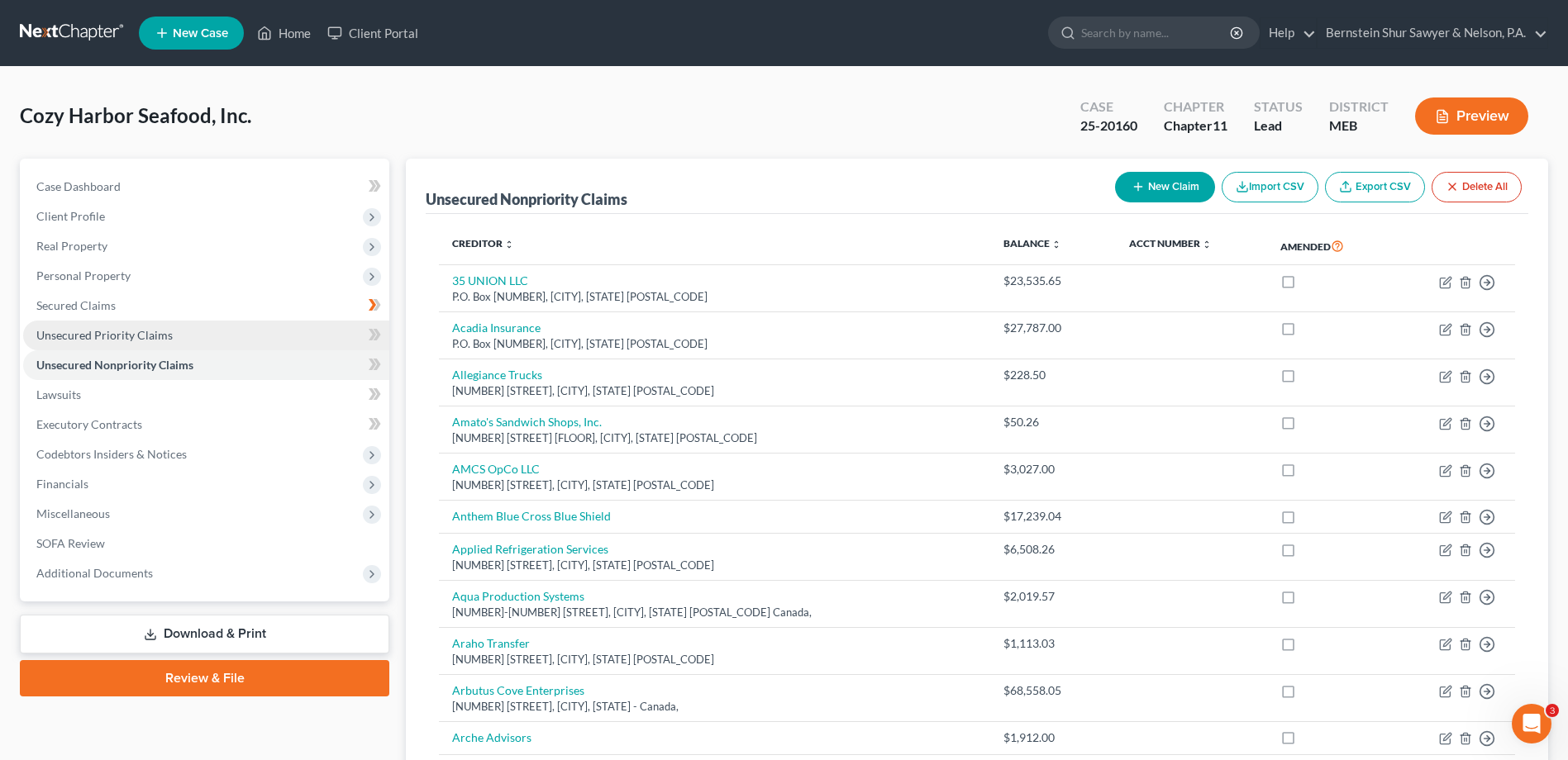 click on "Unsecured Priority Claims" at bounding box center [206, 335] 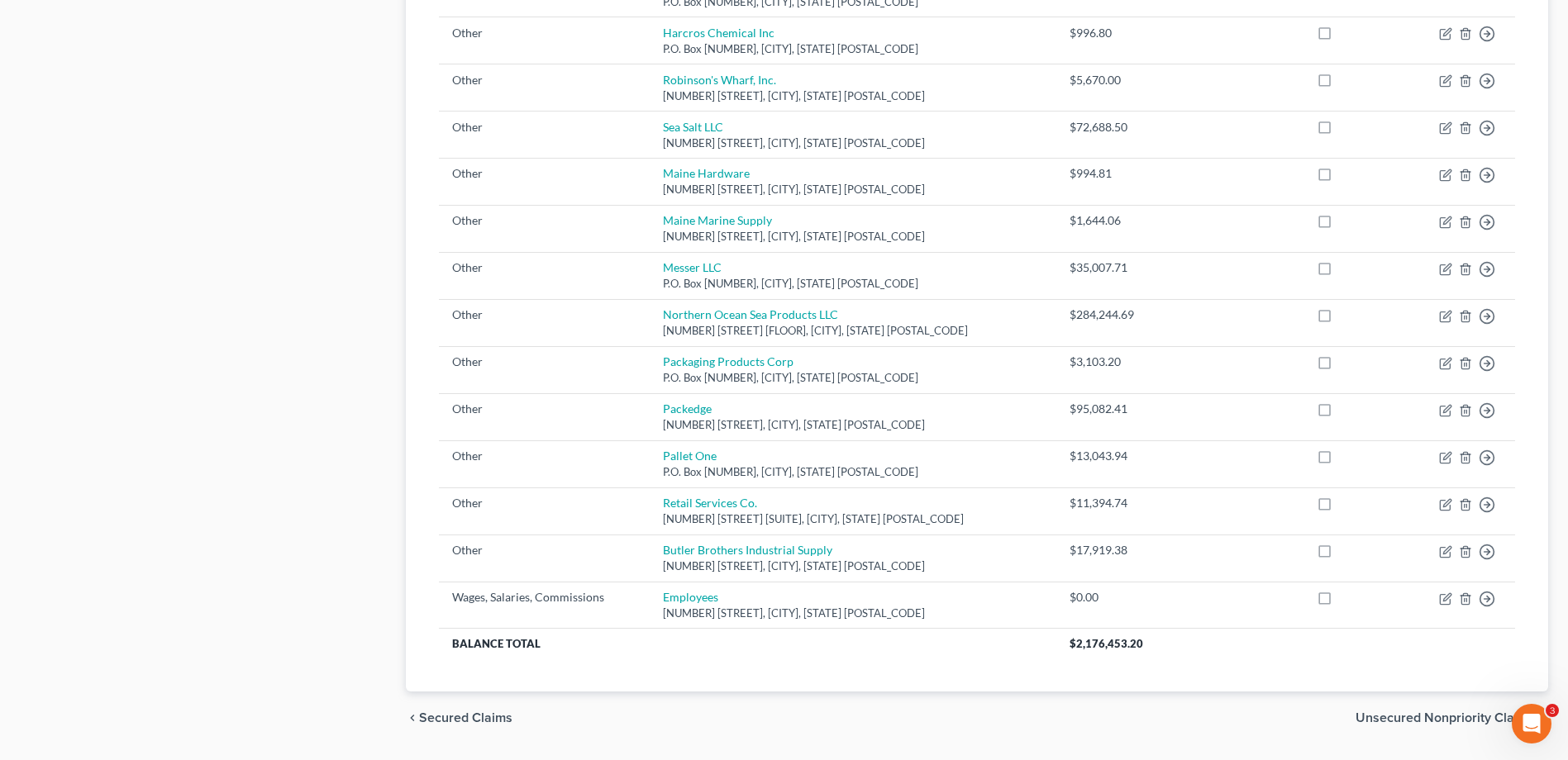 scroll, scrollTop: 1157, scrollLeft: 0, axis: vertical 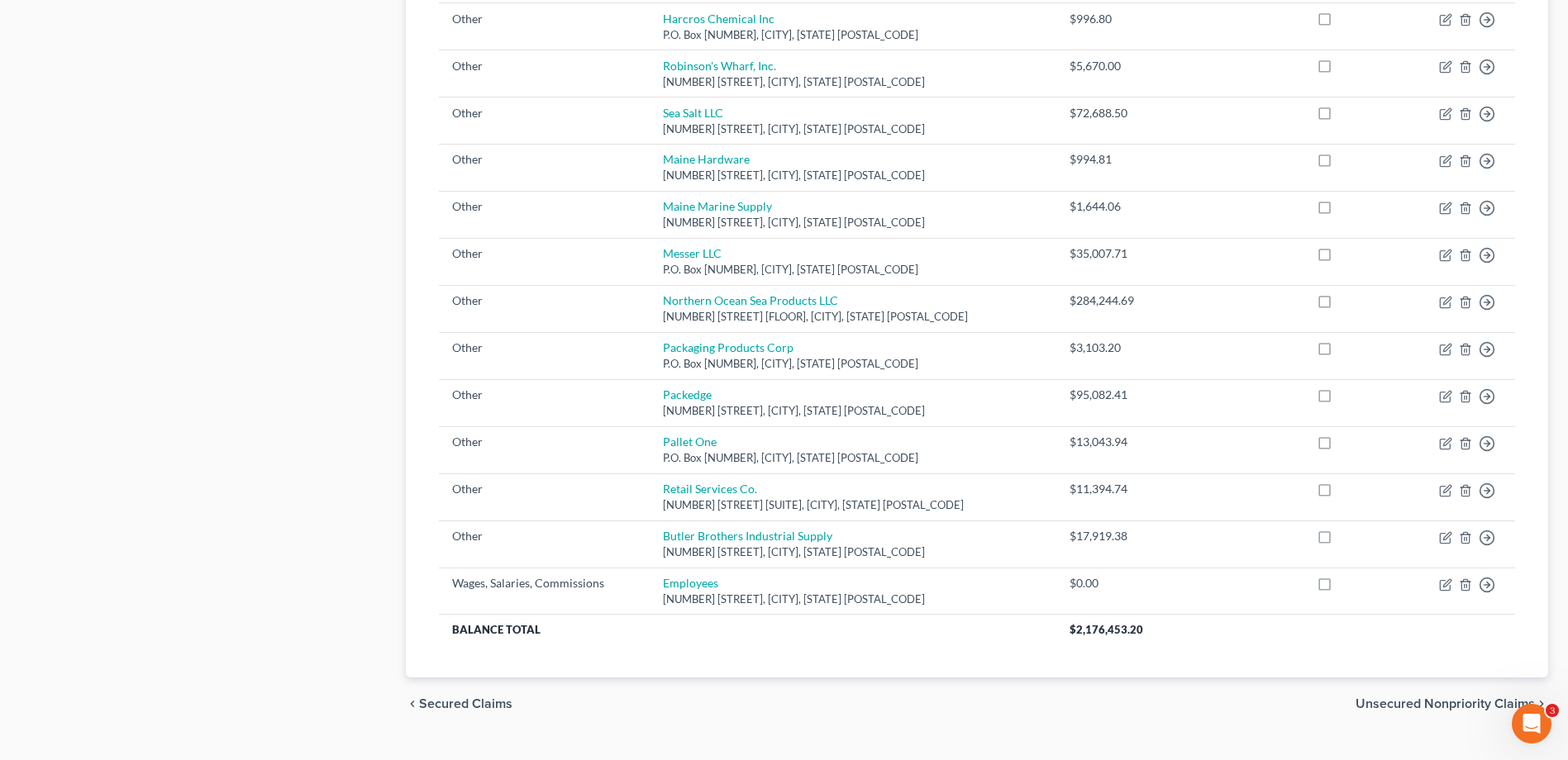 click on "Case Dashboard
Payments
Invoices
Payments
Payments
Credit Report
Client Profile" at bounding box center [204, -134] 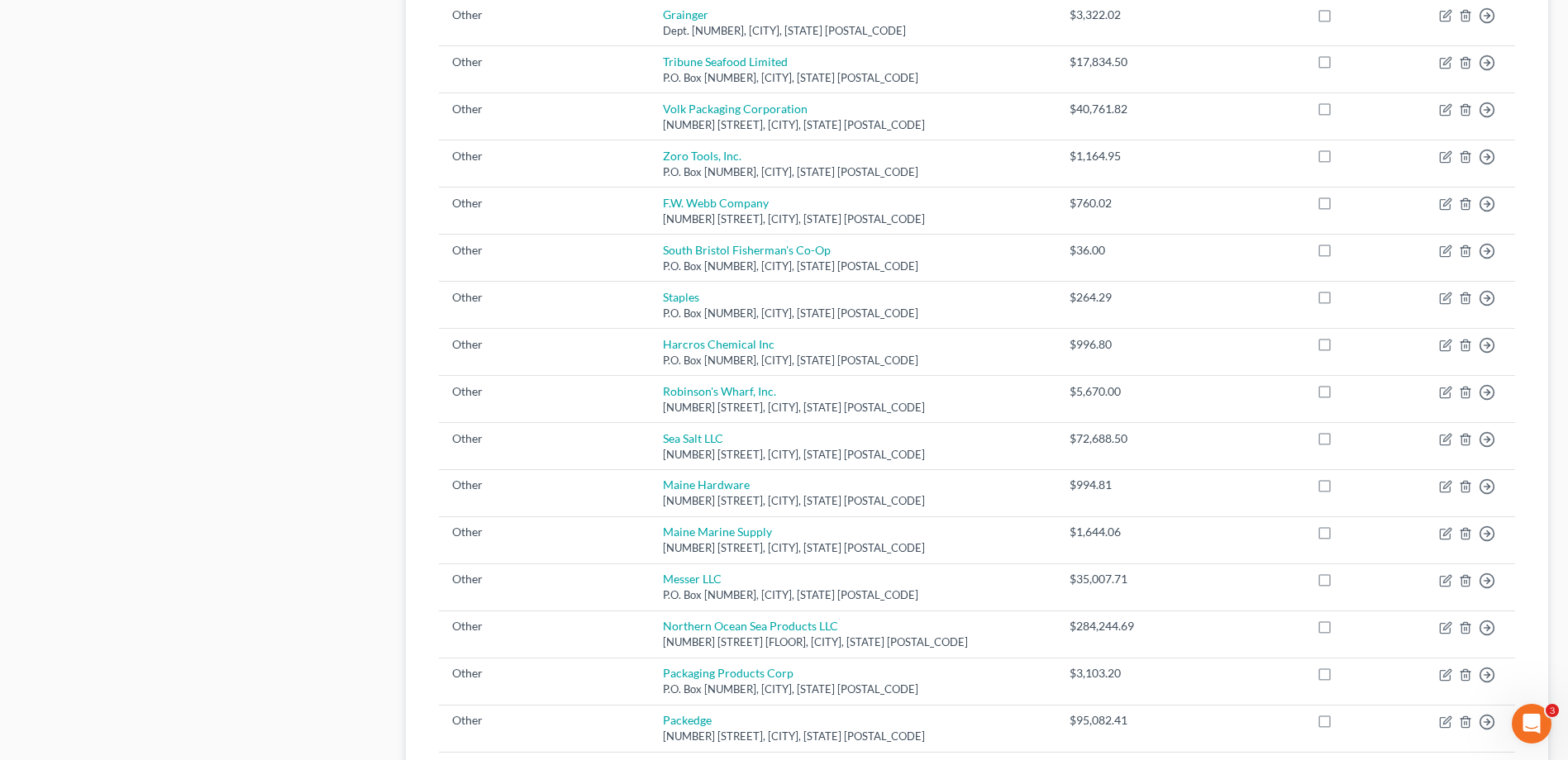 scroll, scrollTop: 578, scrollLeft: 0, axis: vertical 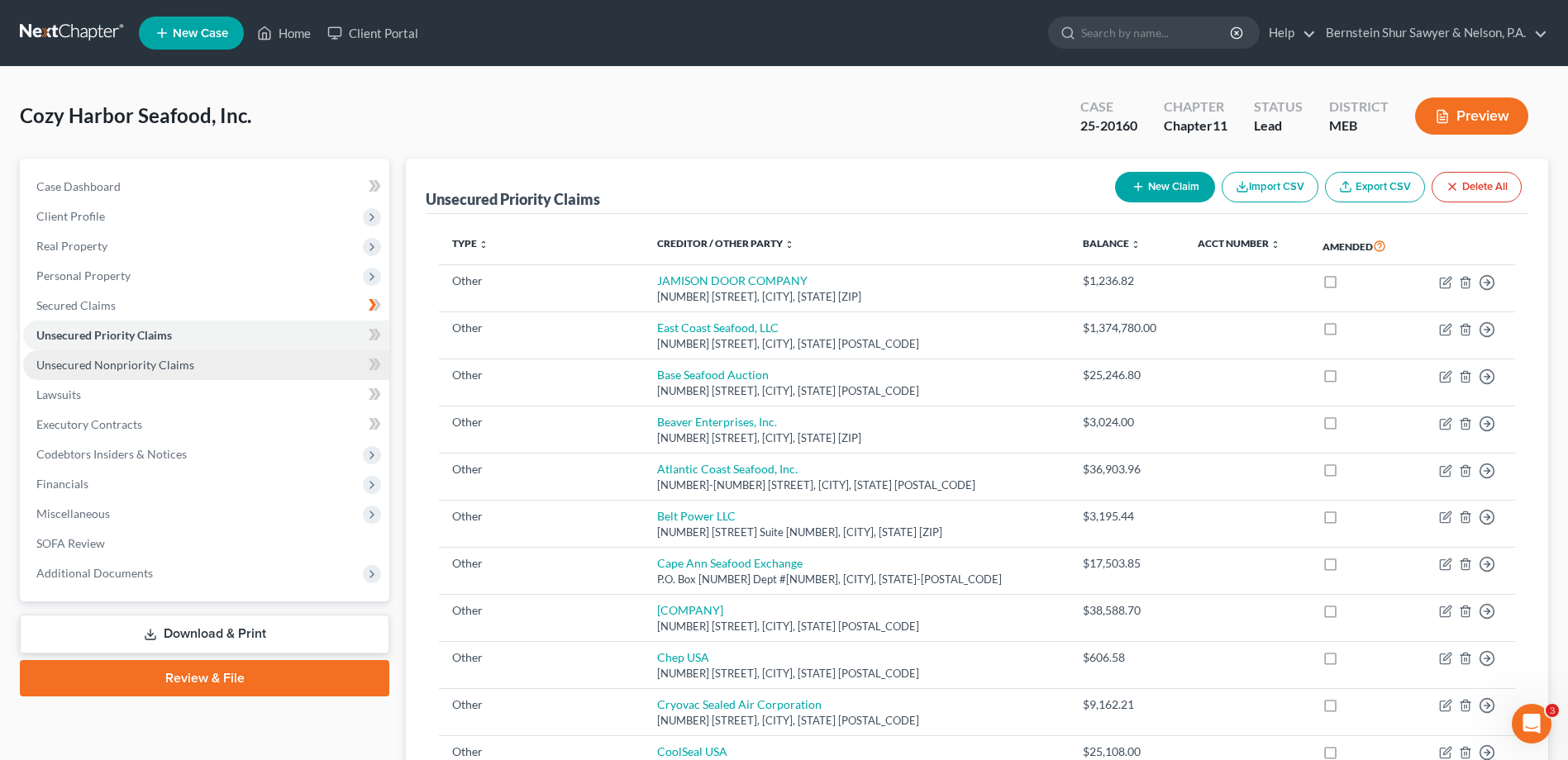 click on "Unsecured Nonpriority Claims" at bounding box center (206, 365) 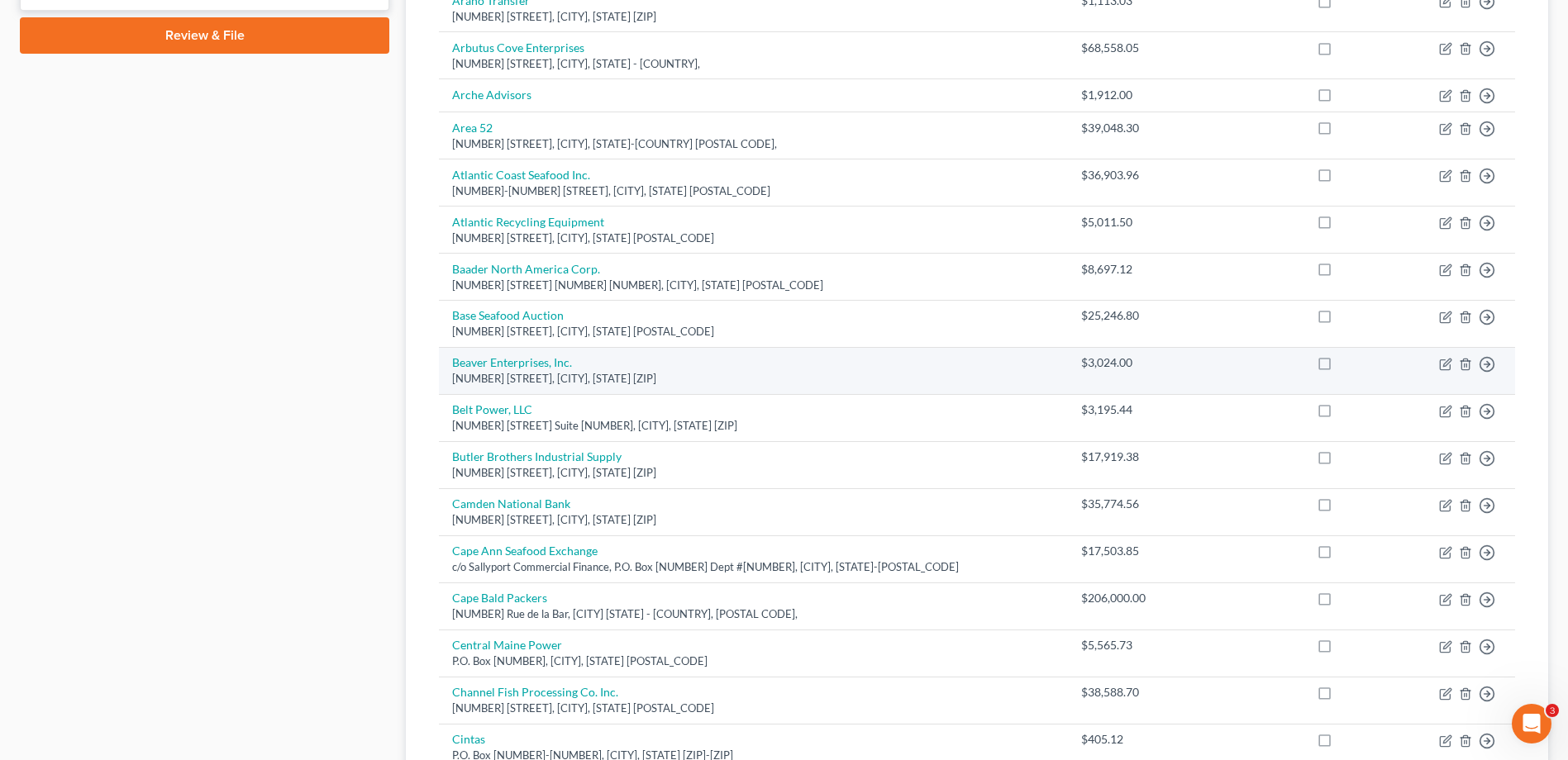 scroll, scrollTop: 1123, scrollLeft: 0, axis: vertical 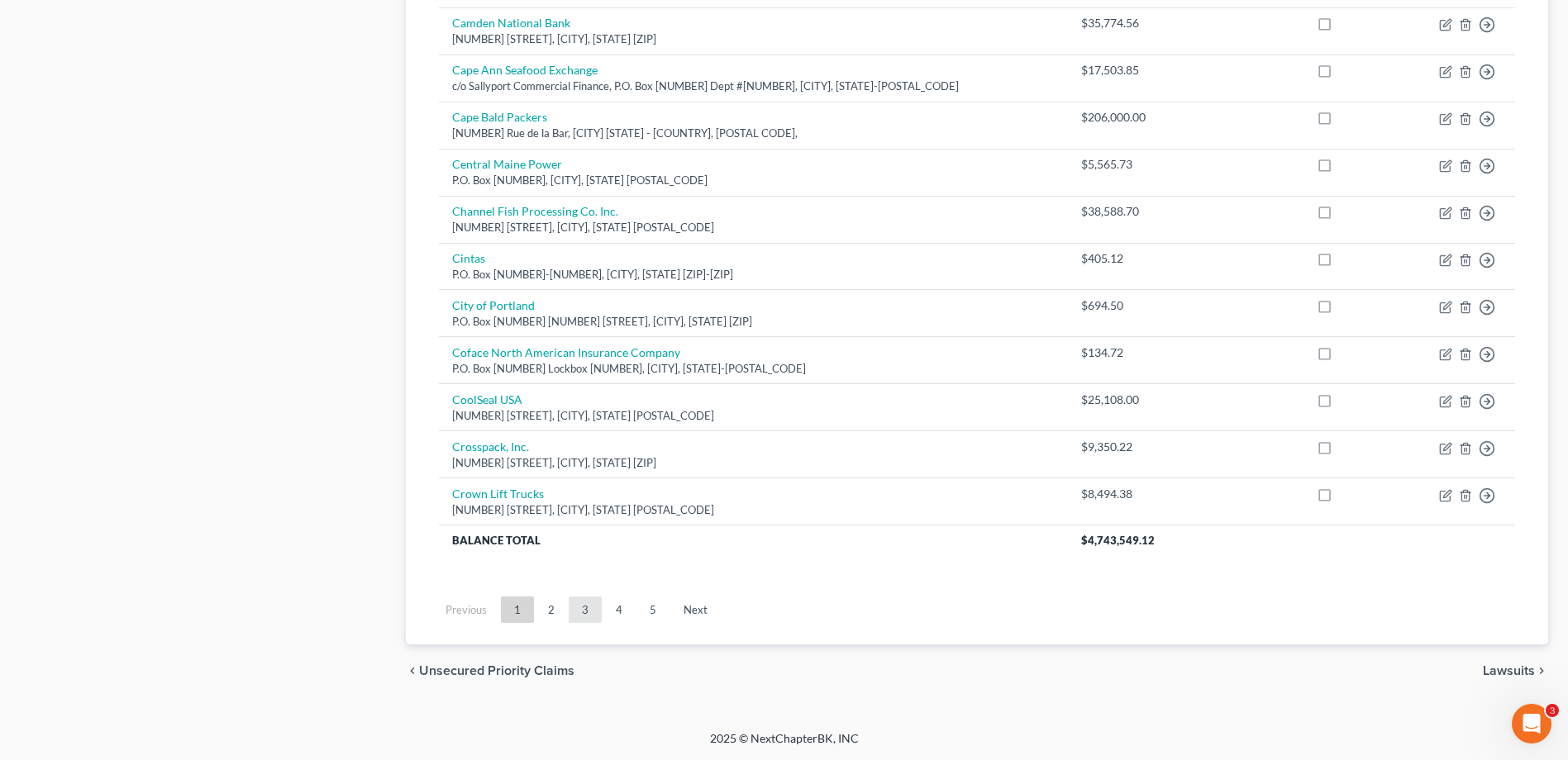 click on "3" at bounding box center [585, 610] 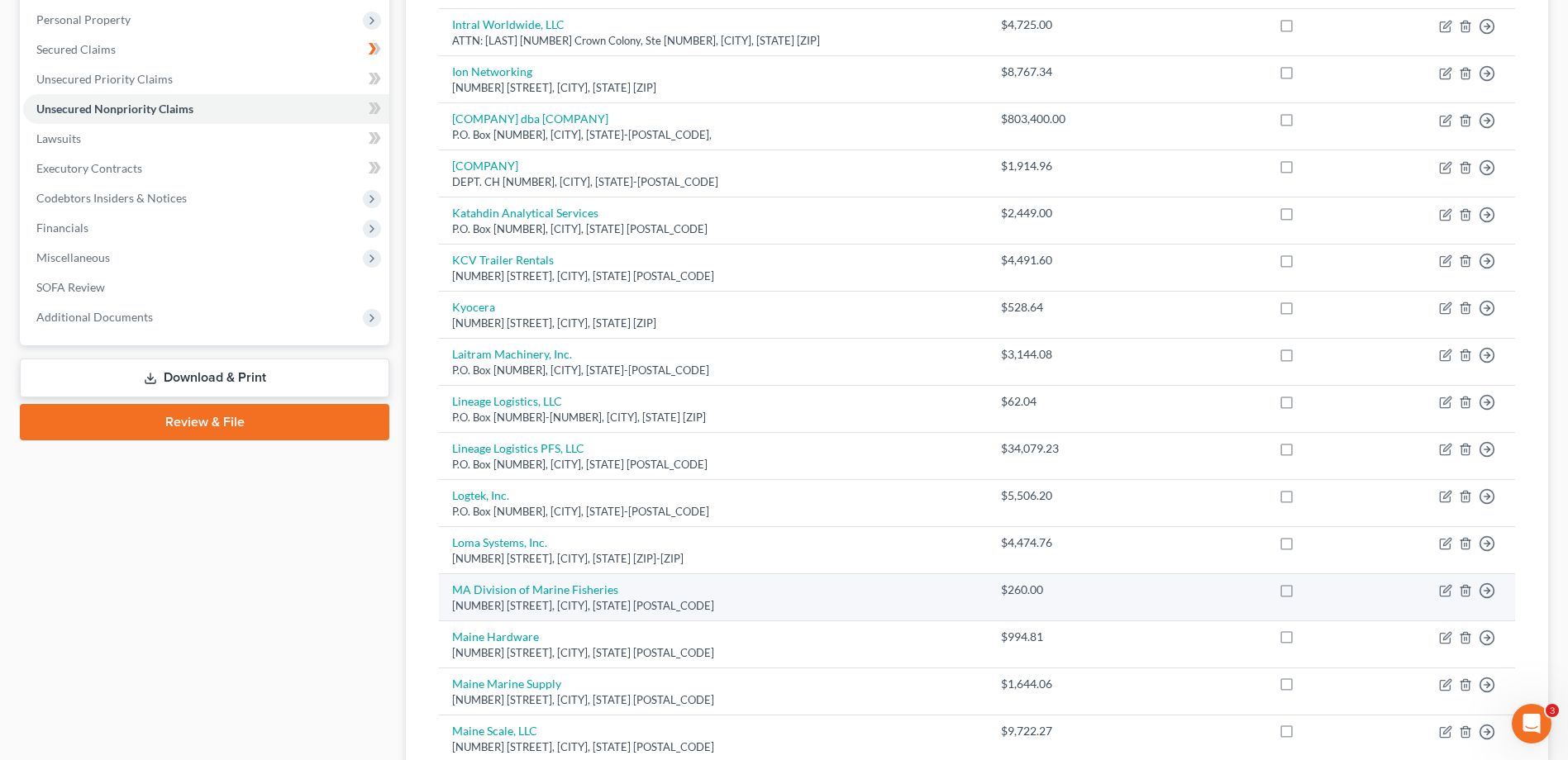 scroll, scrollTop: 83, scrollLeft: 0, axis: vertical 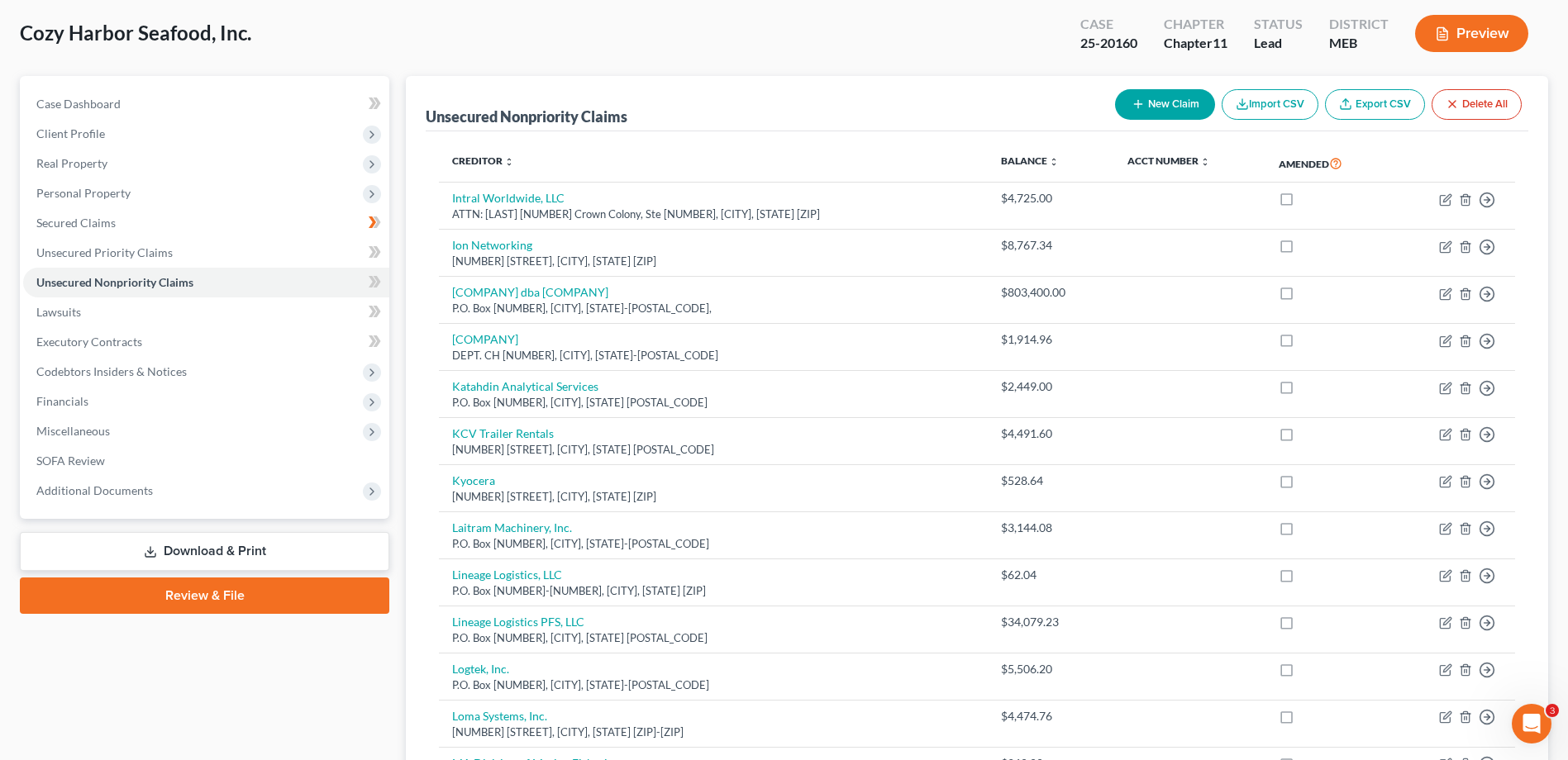 click on "New Claim" at bounding box center [1165, 104] 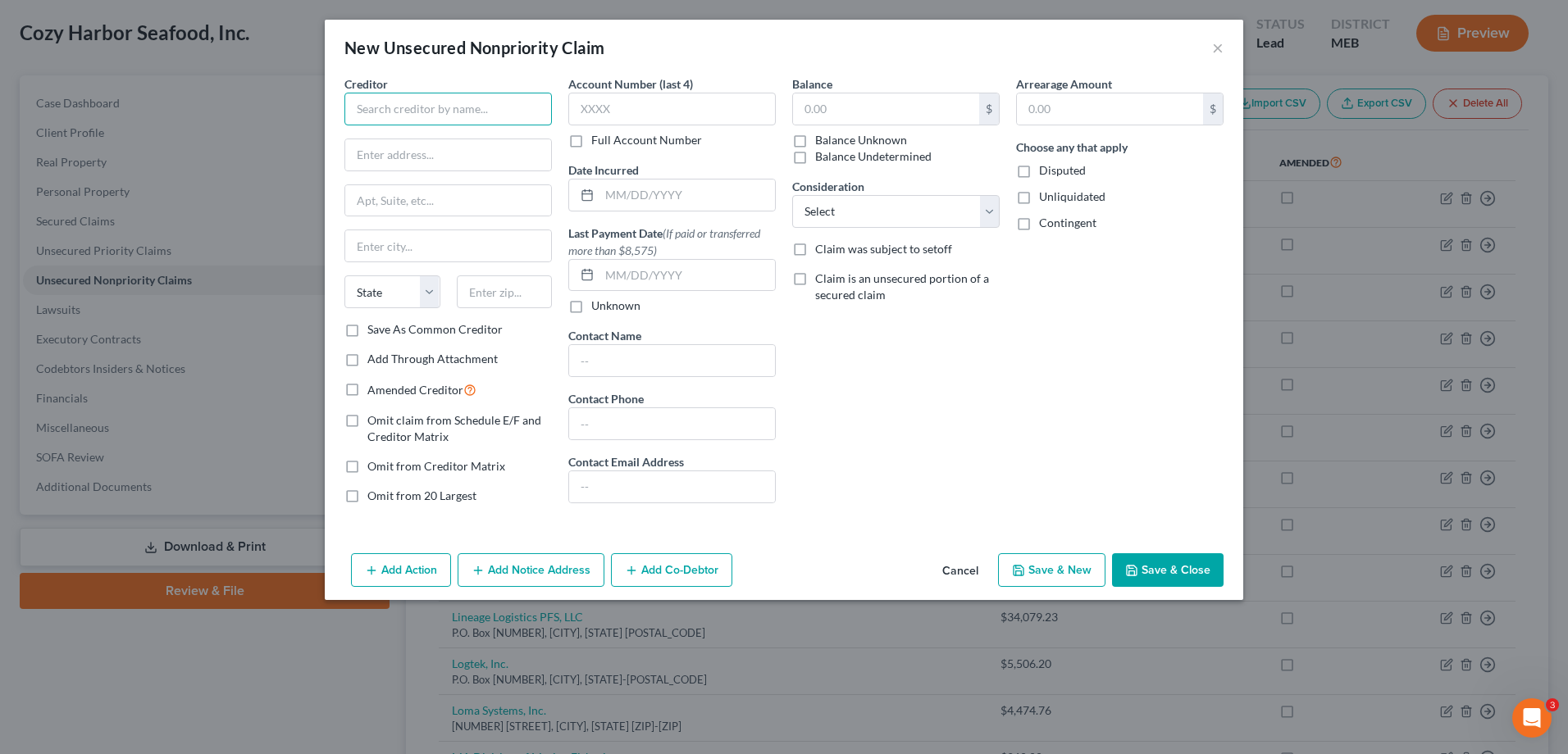 click at bounding box center (448, 109) 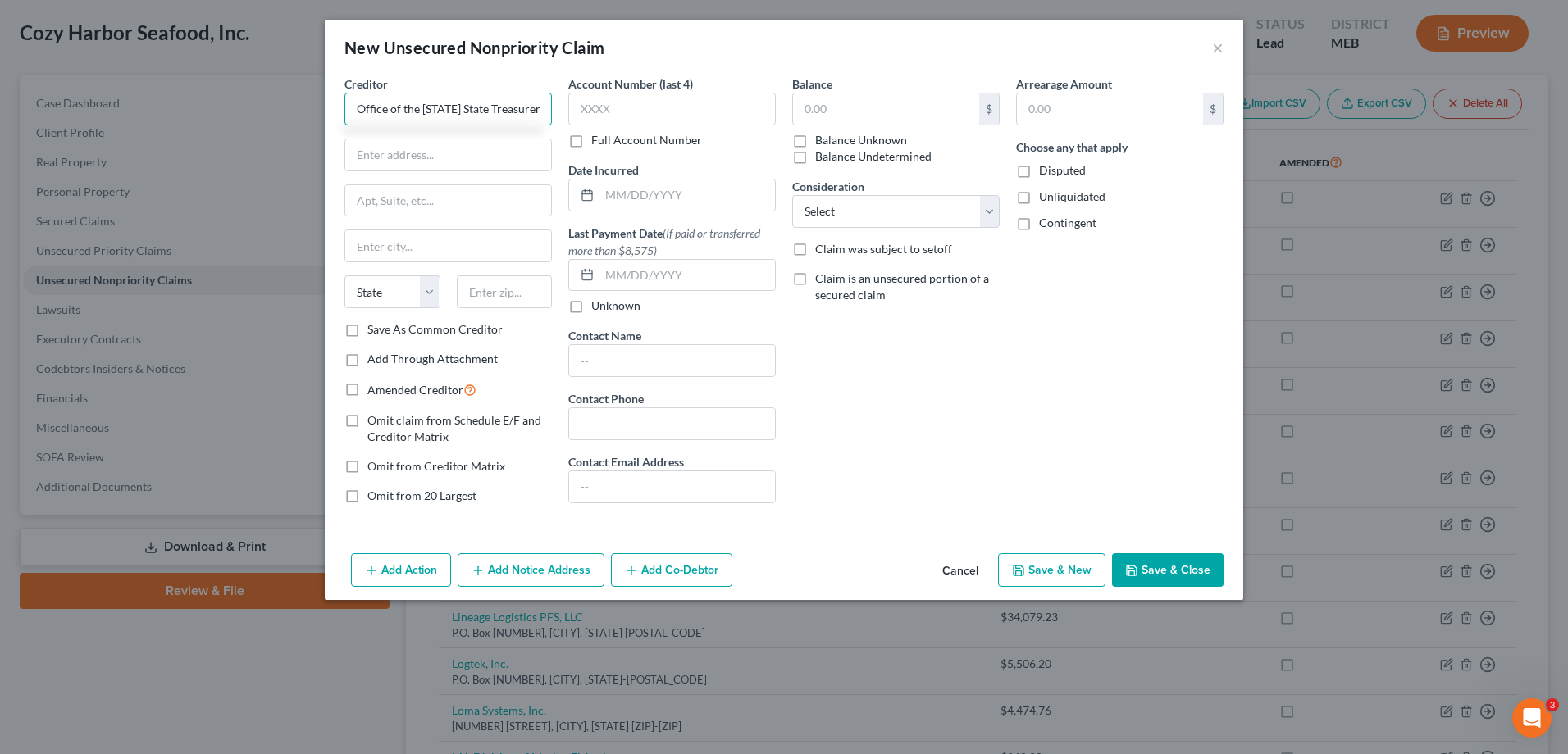 type on "Office of the Maine State Treasurer" 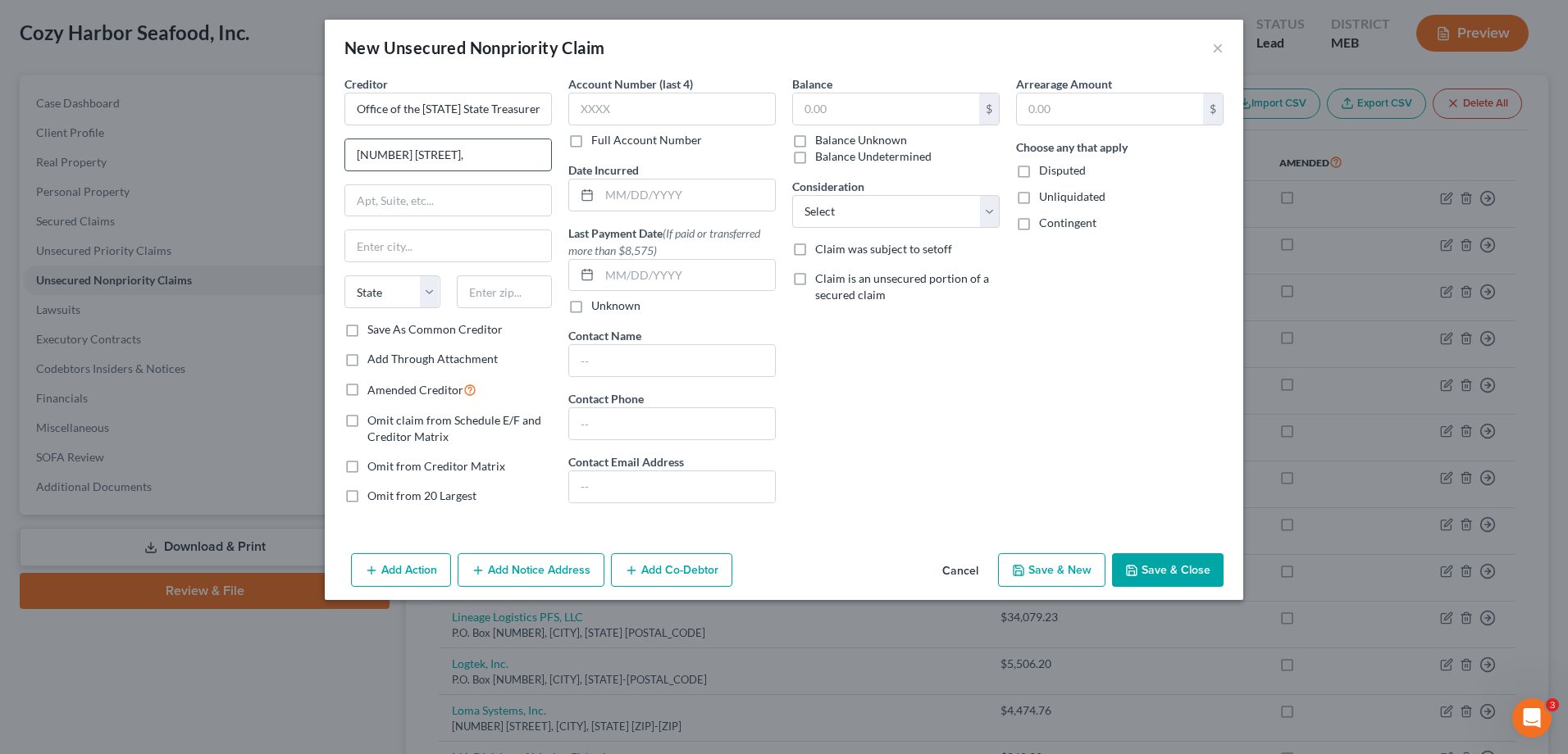 type on "39 State House Station, Burton M. Cross Office Building" 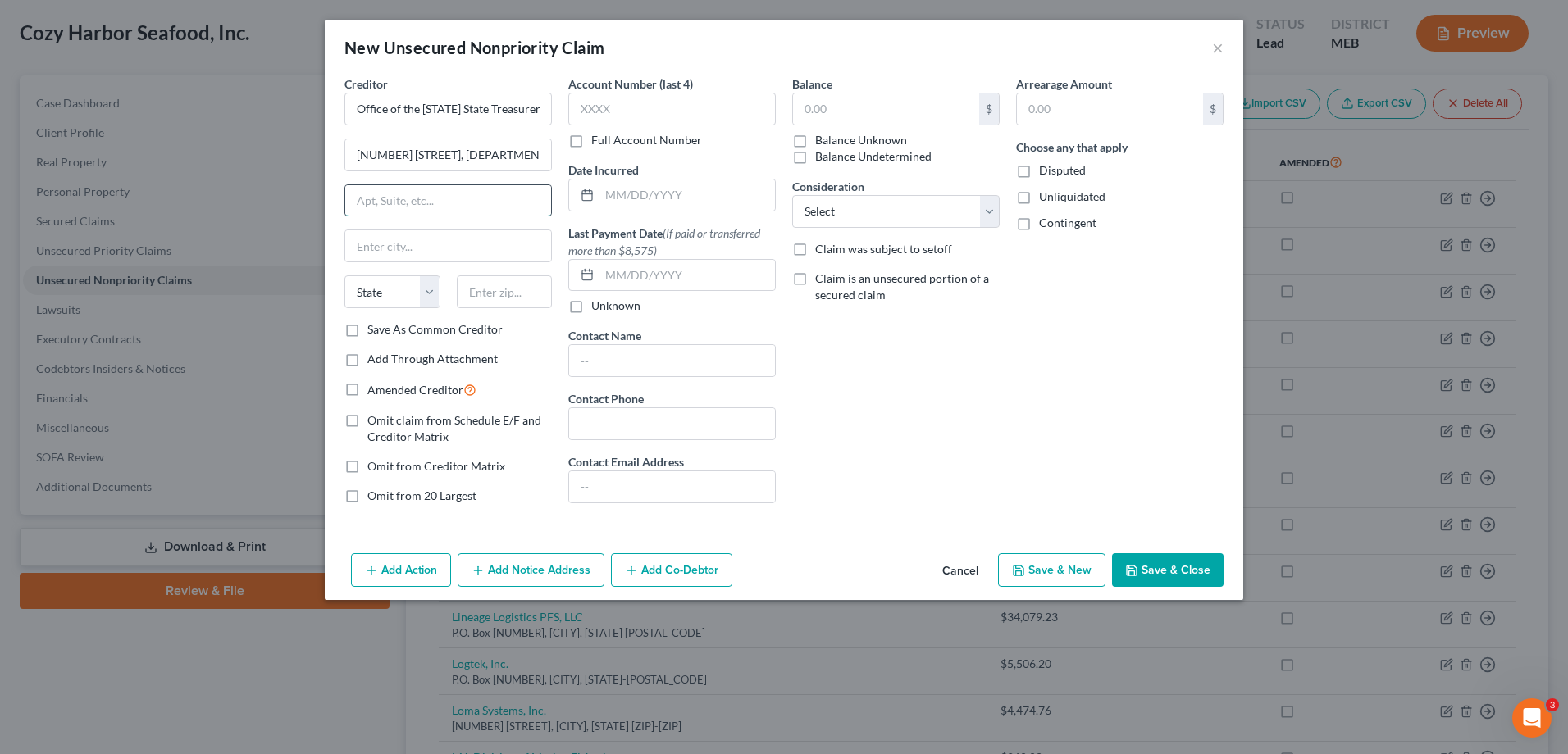 click at bounding box center (448, 201) 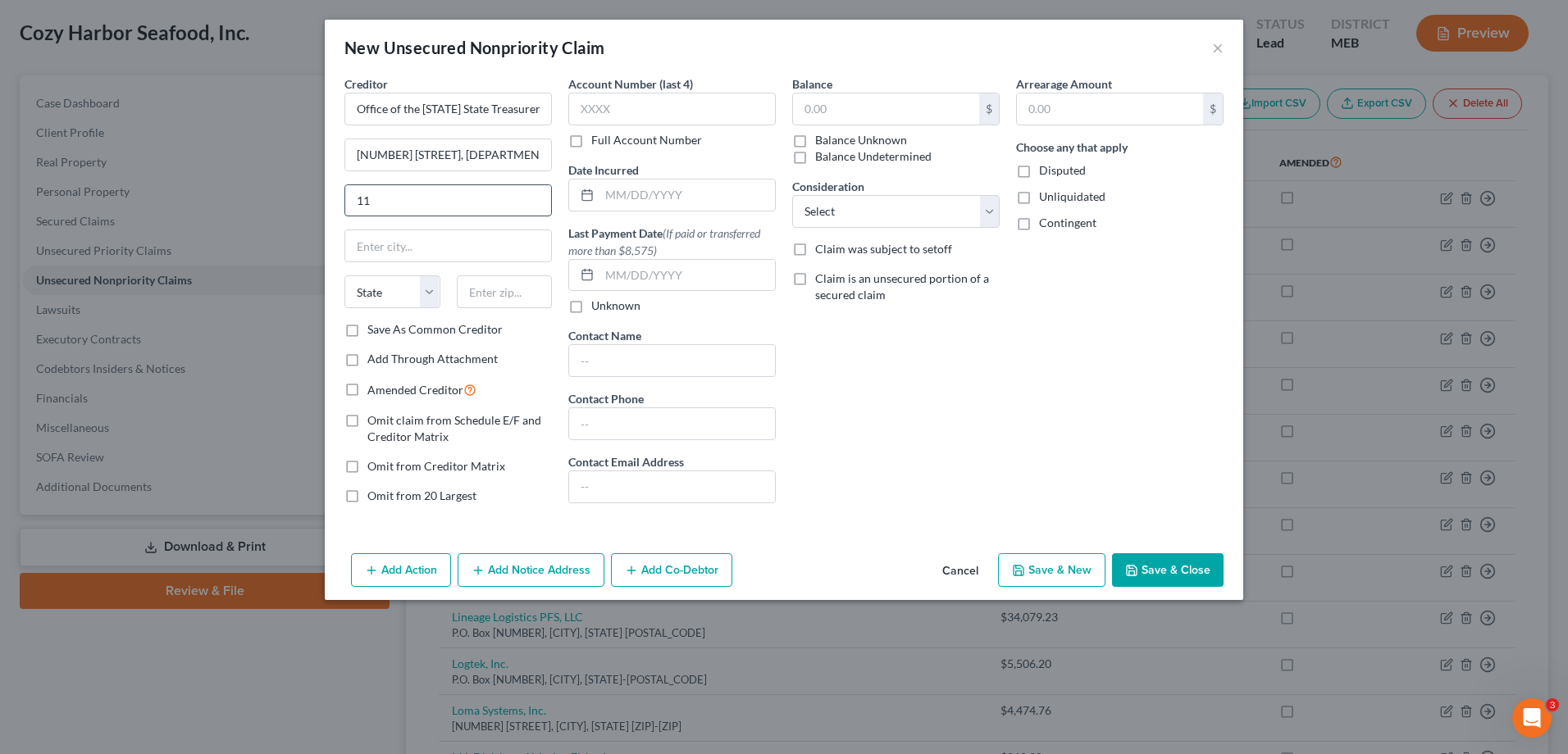 type on "111 Sewall Street" 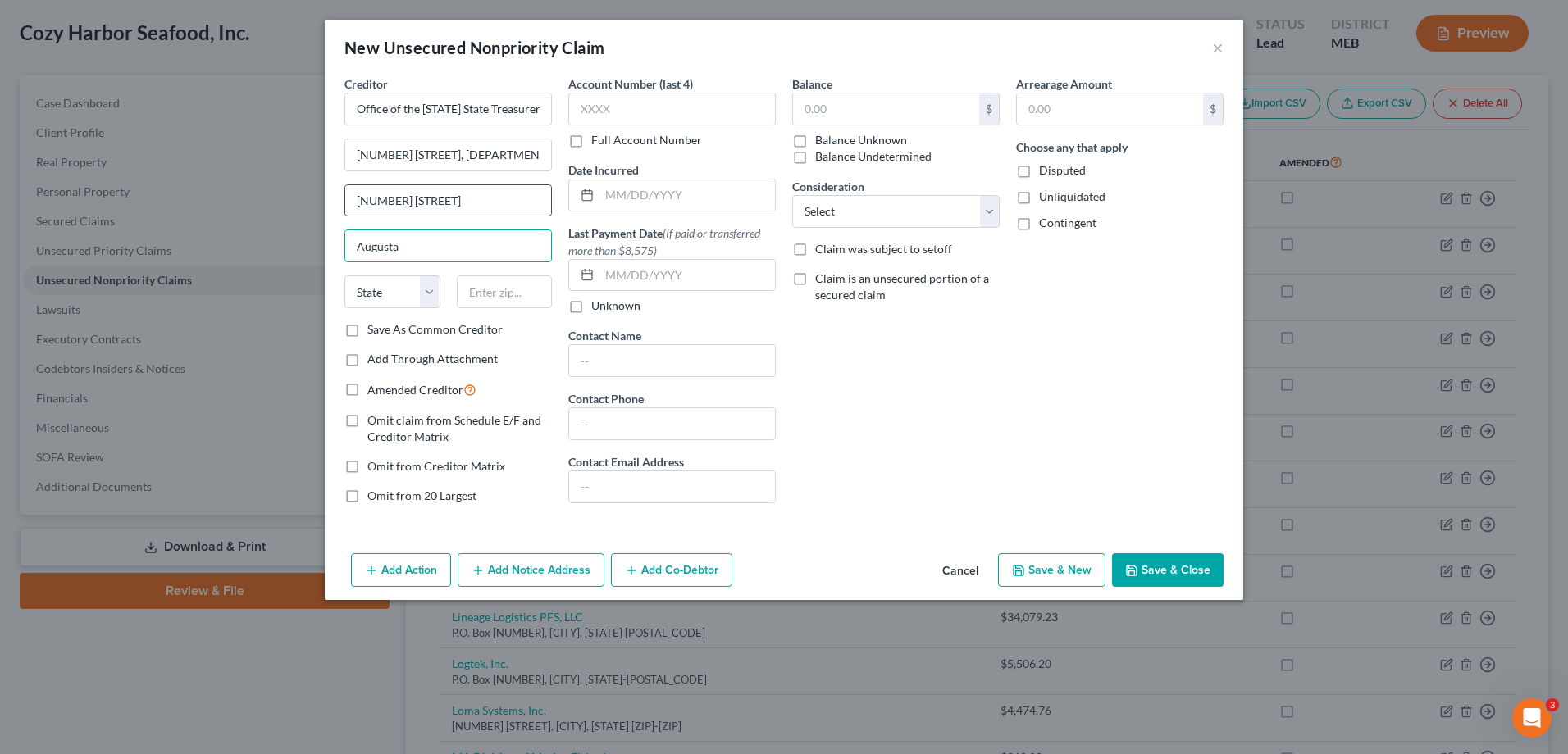 type on "Augusta" 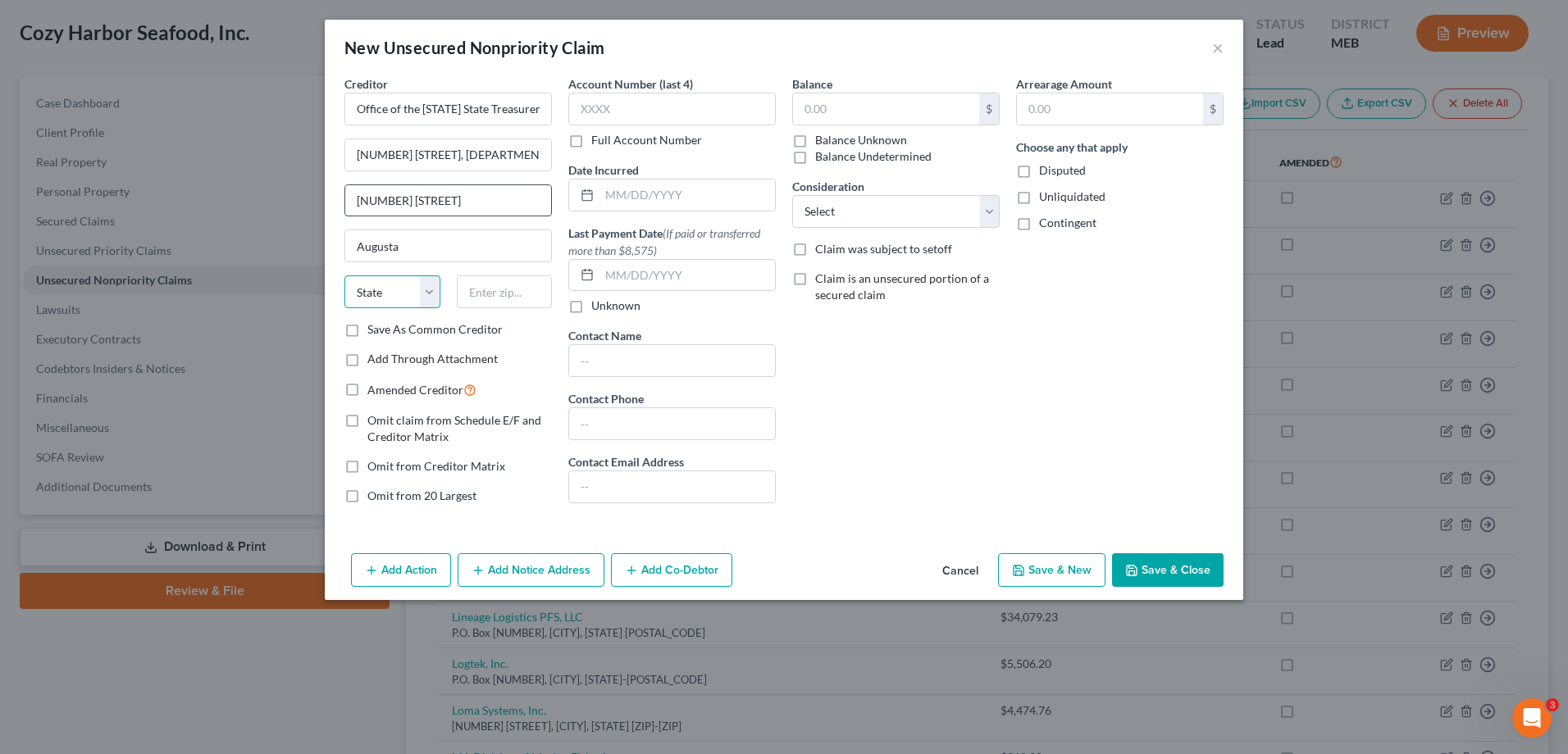 select on "20" 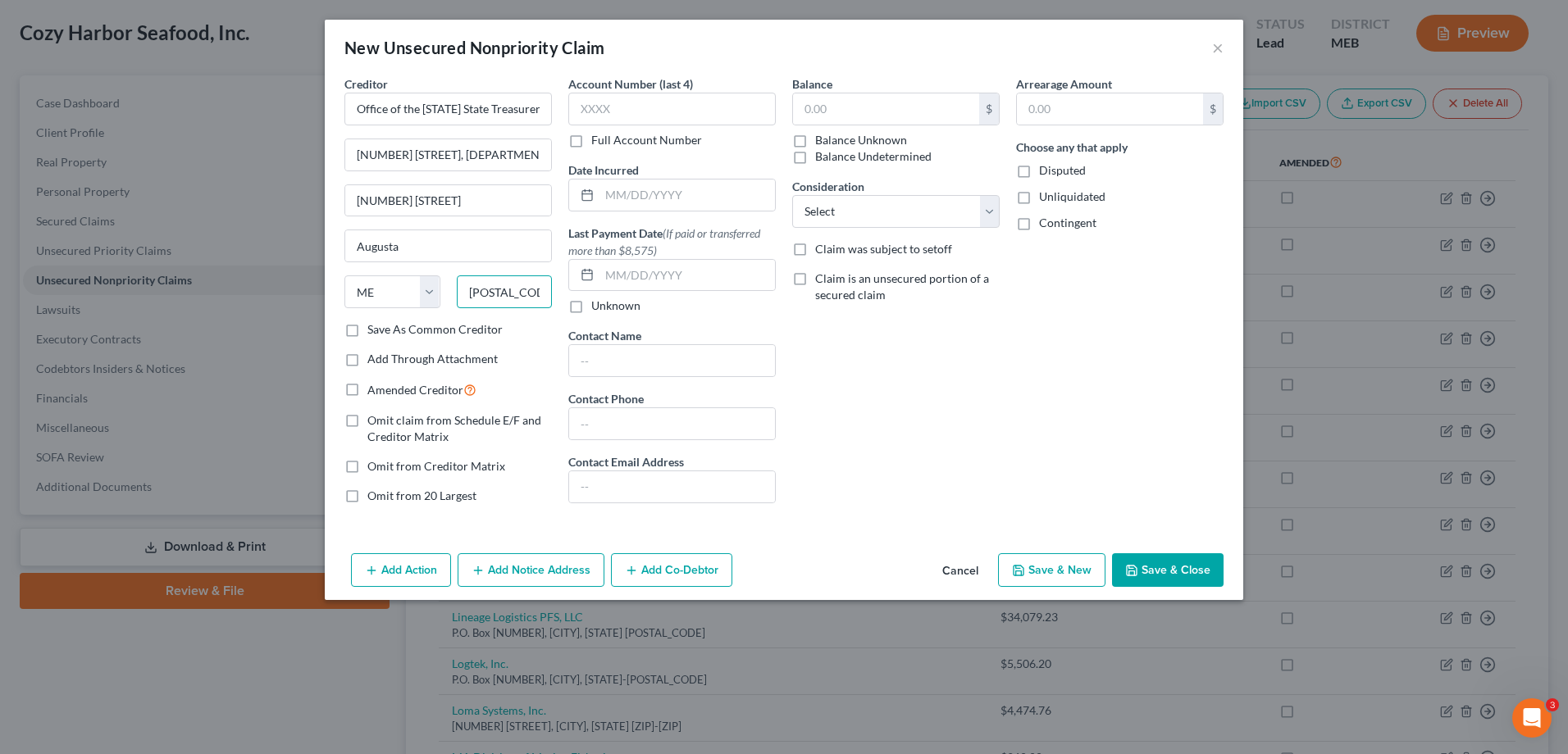 type on "0433-0039" 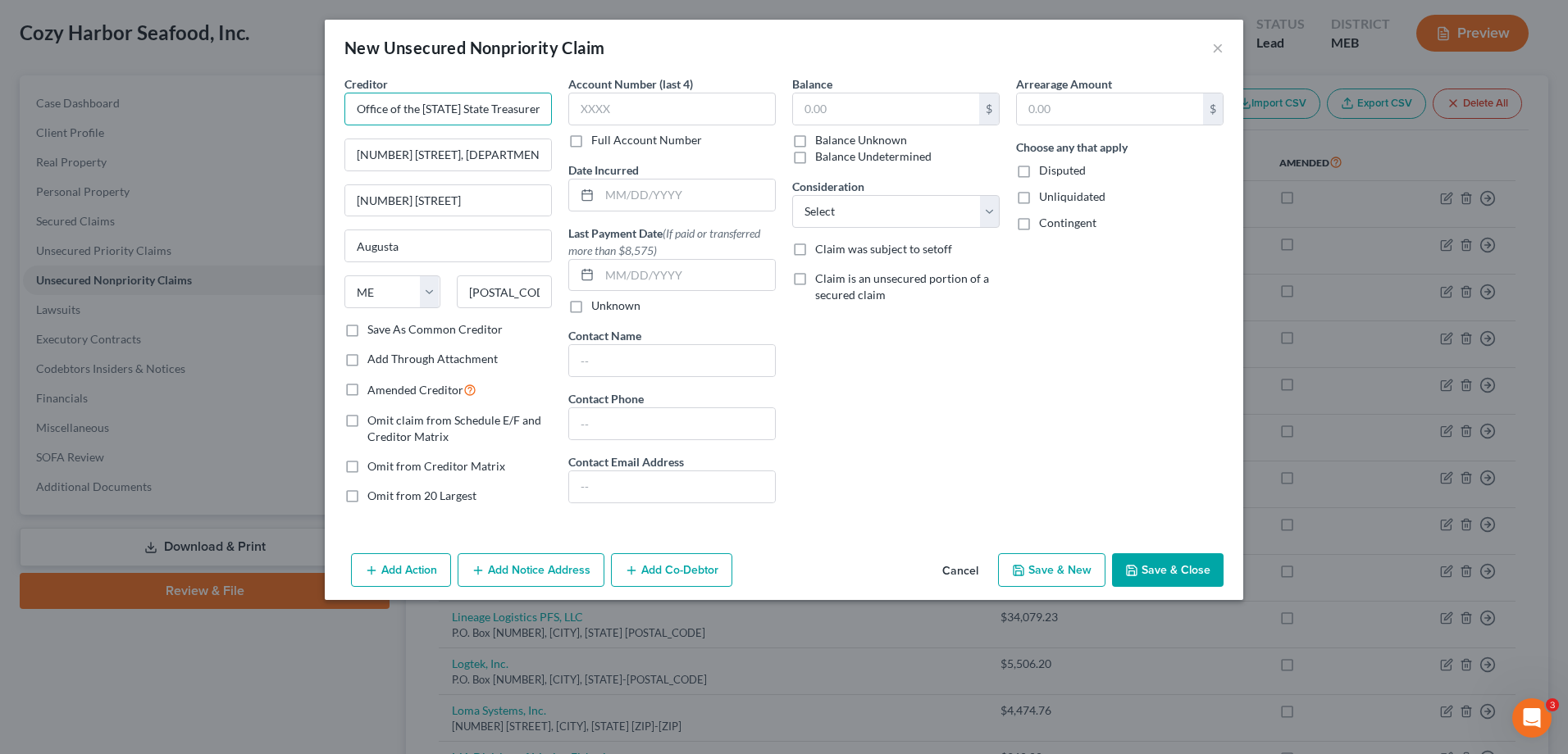 click on "Office of the Maine State Treasurer" at bounding box center [448, 109] 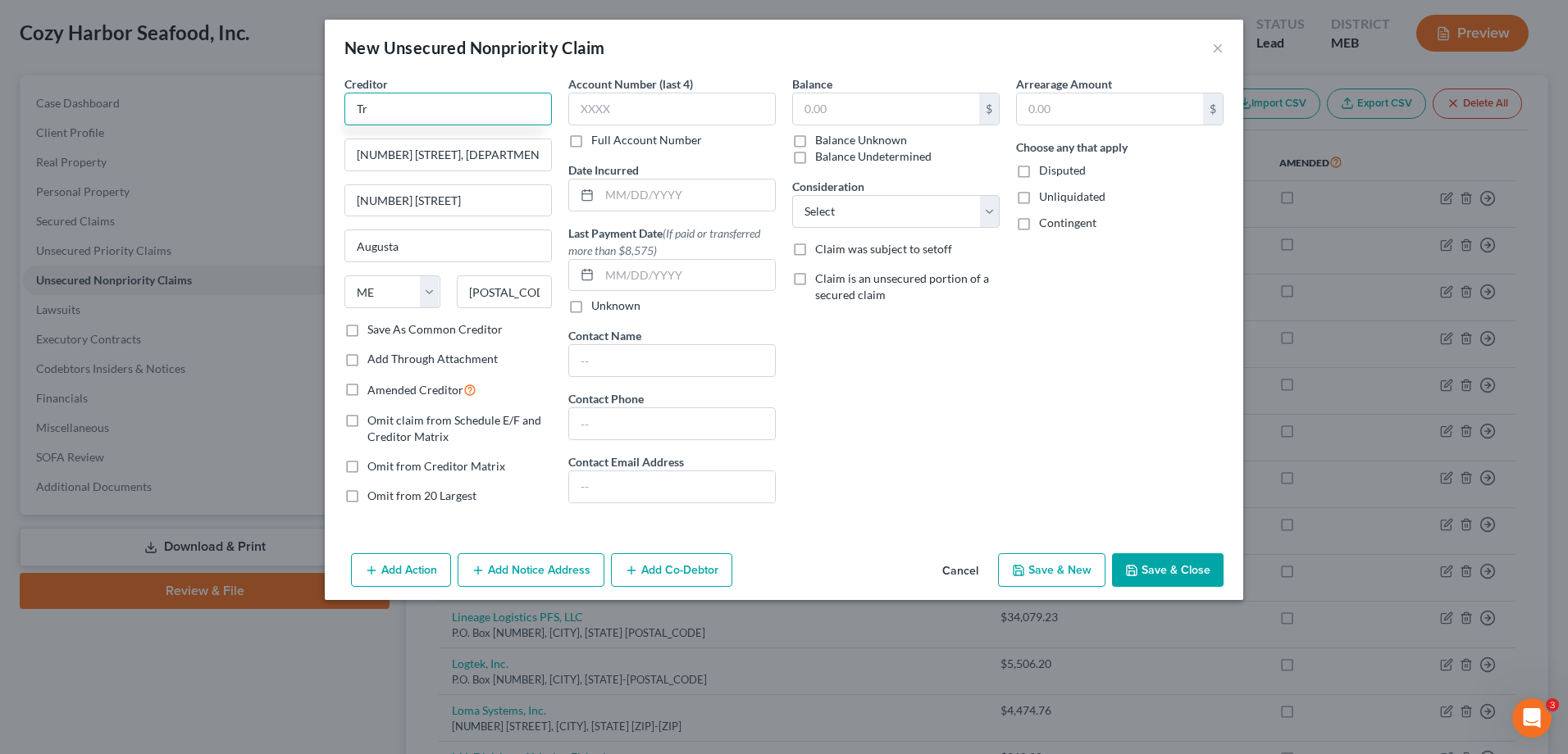 type on "T" 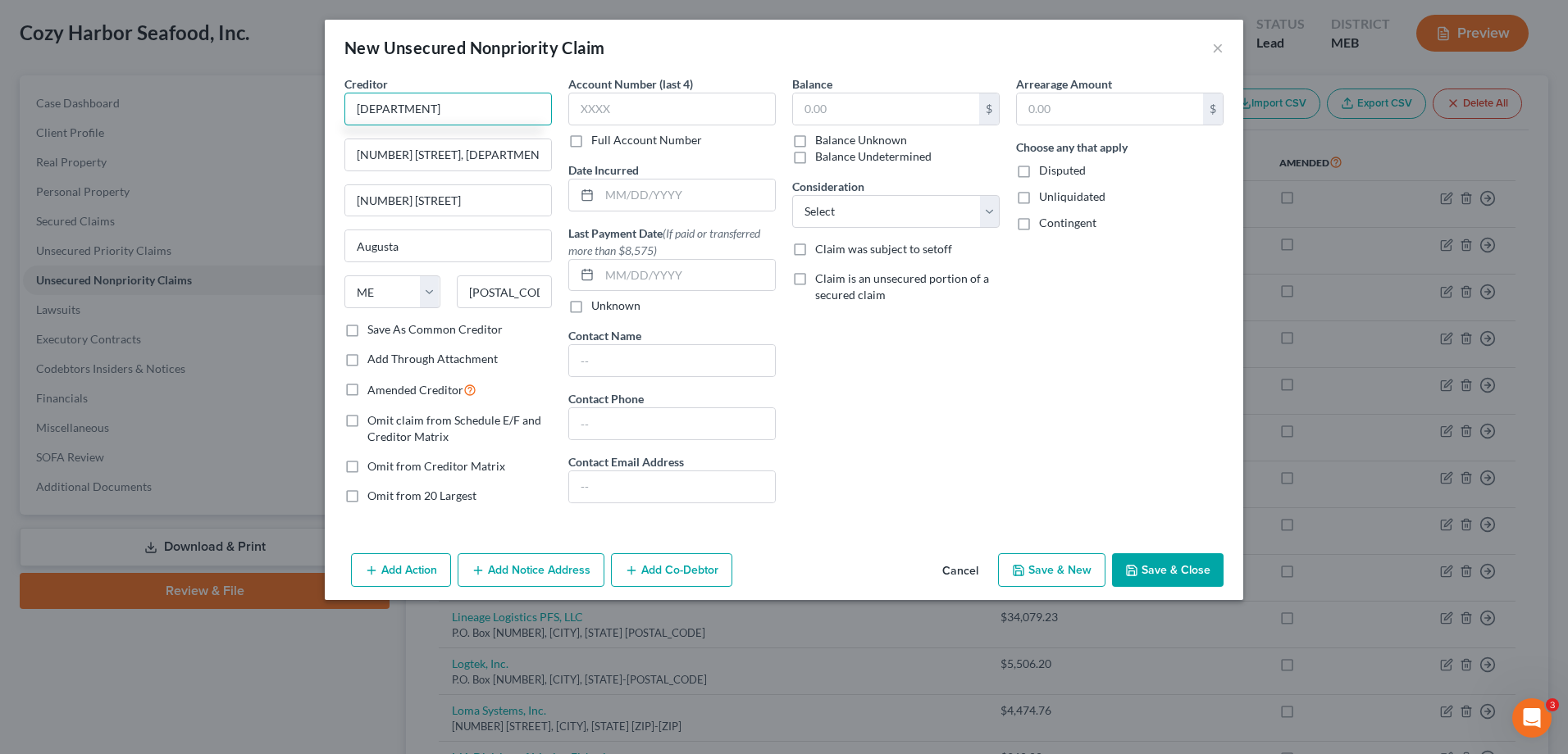 type on "Office of the Maine State Treasurer" 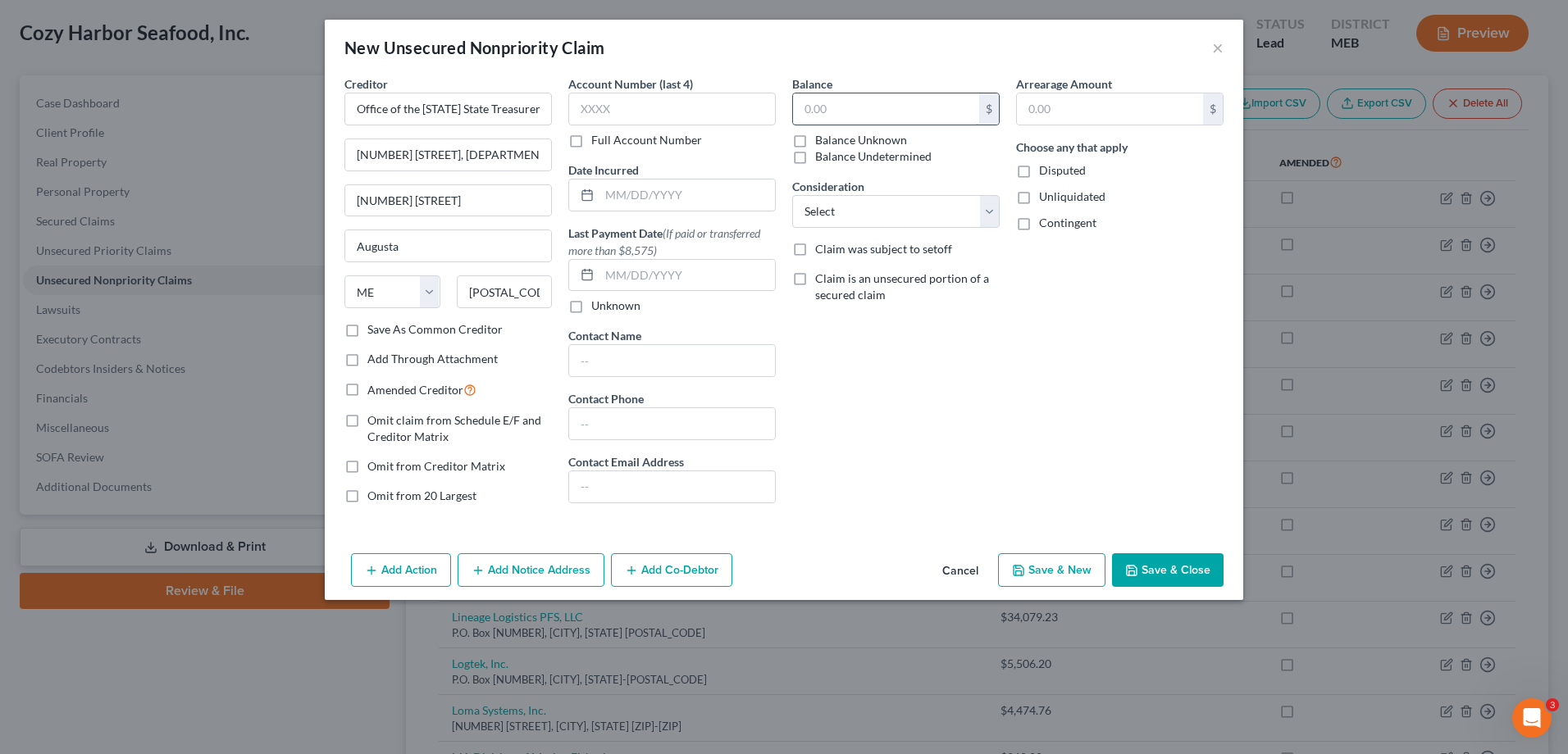 click at bounding box center [886, 109] 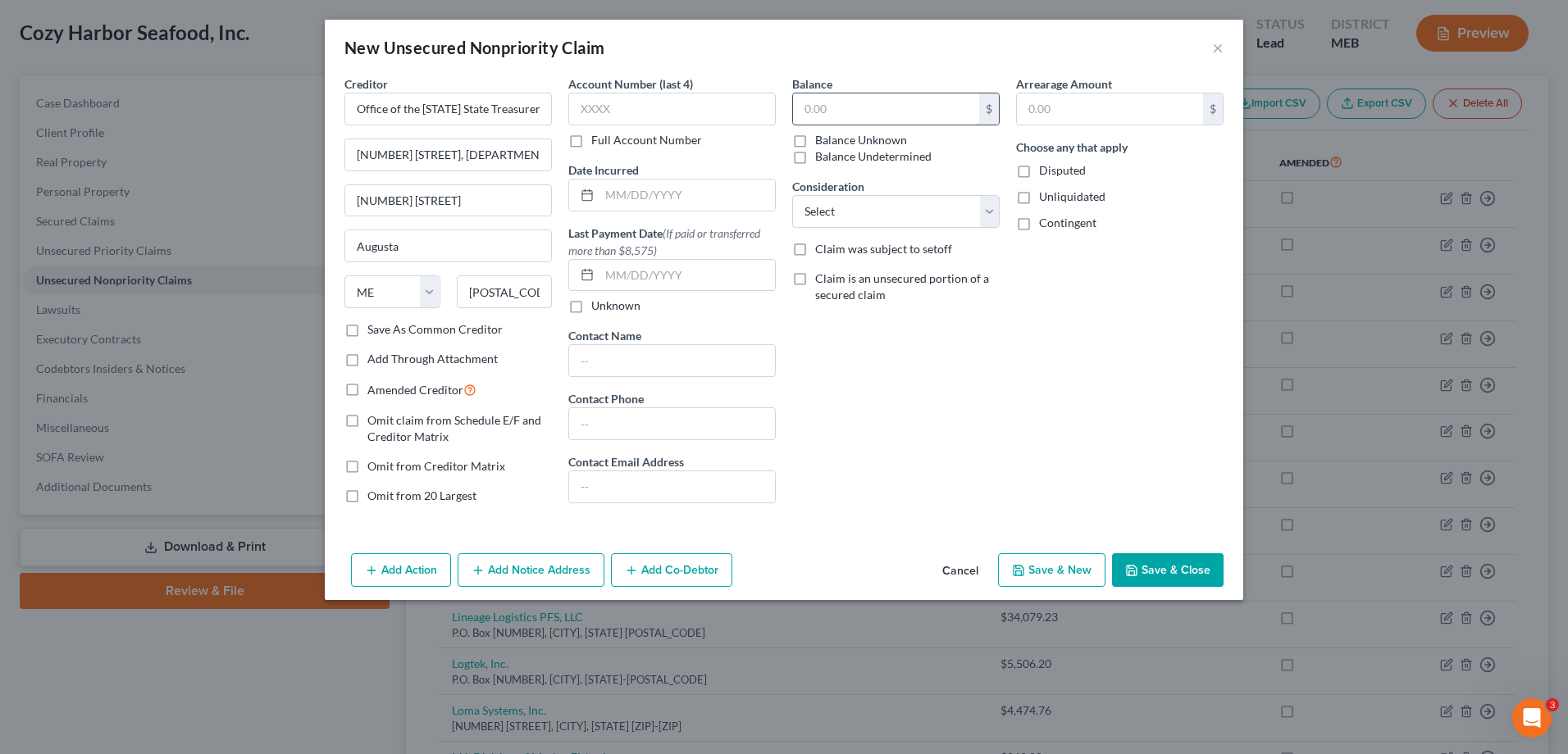 click at bounding box center (886, 109) 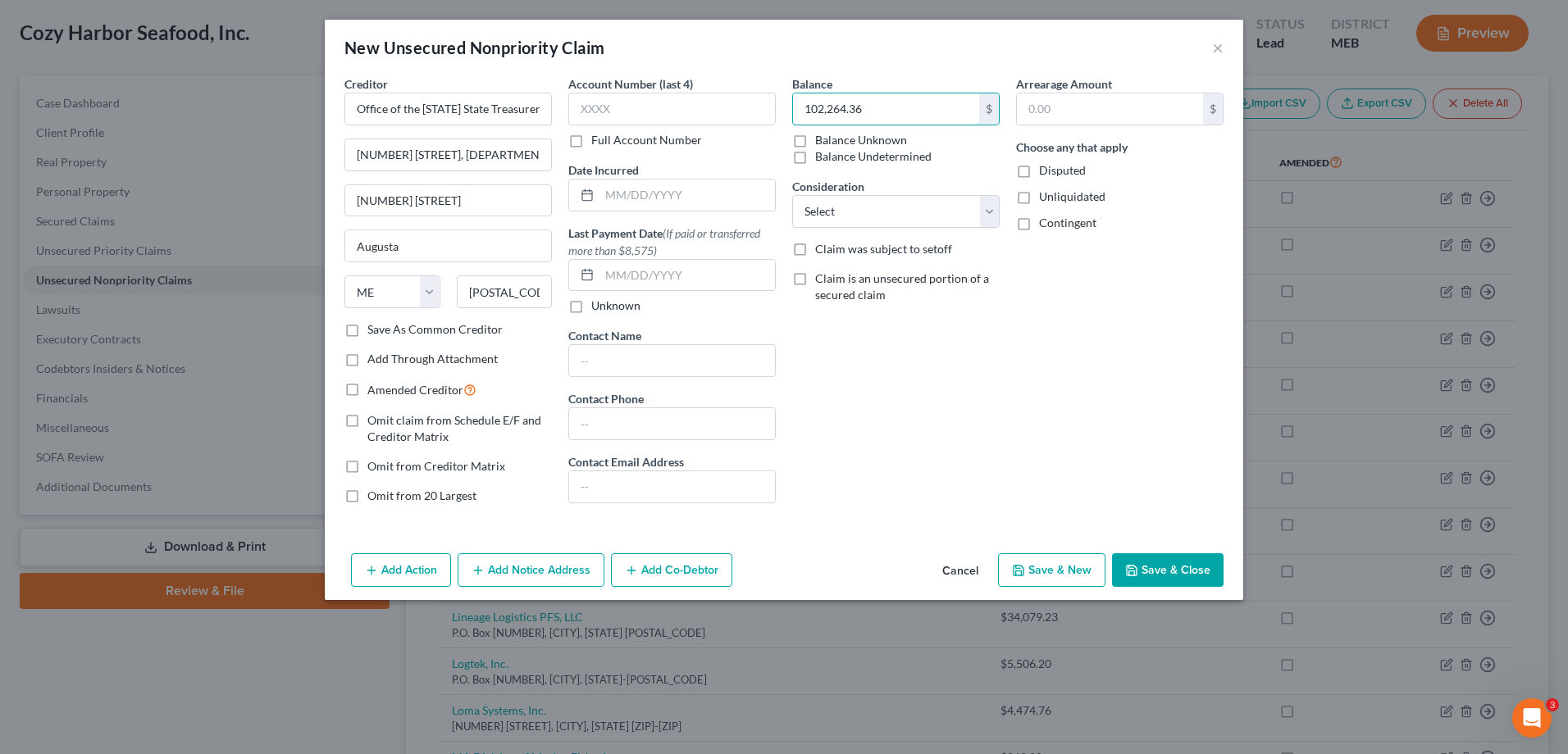 type on "102,264.36" 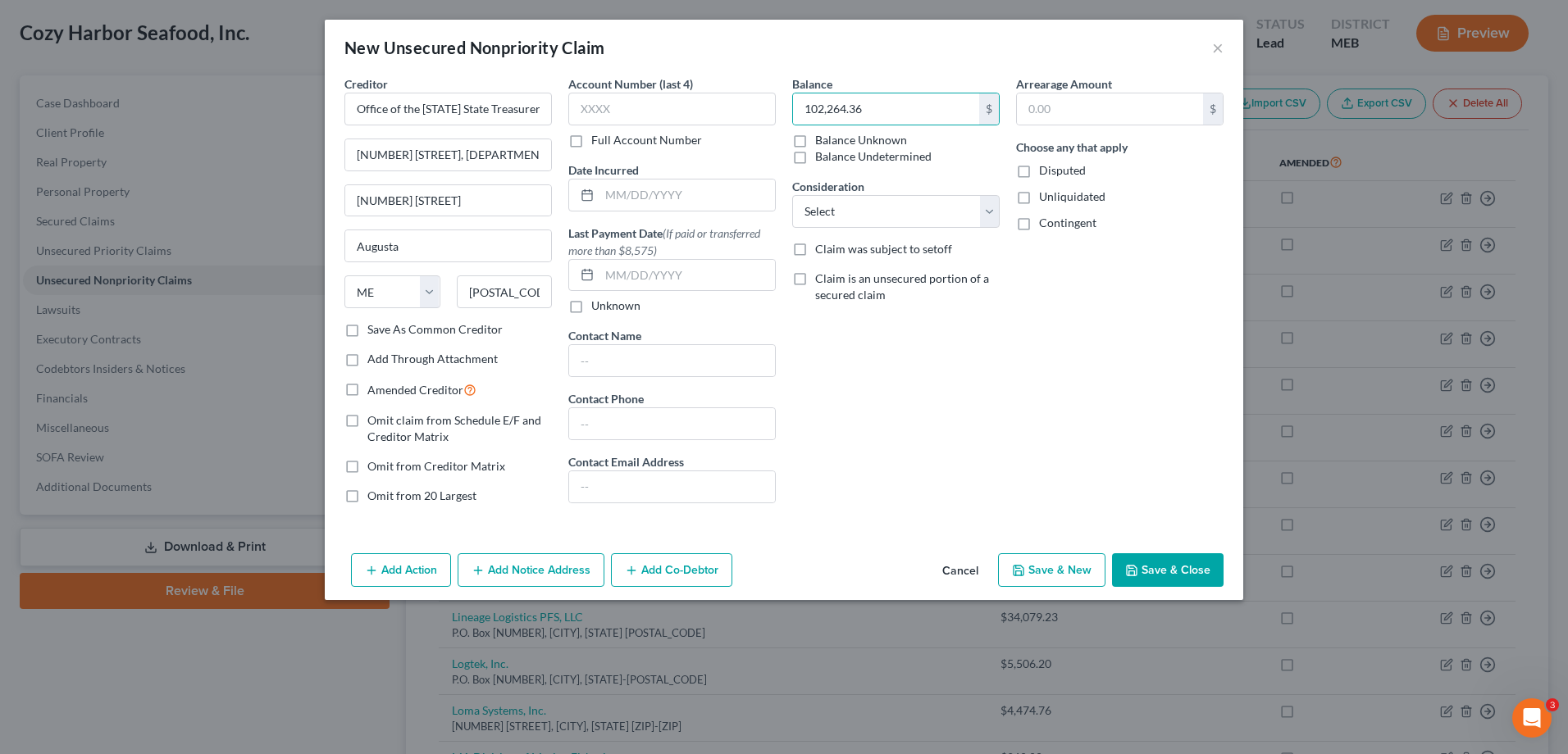 click on "Save & Close" at bounding box center [1168, 570] 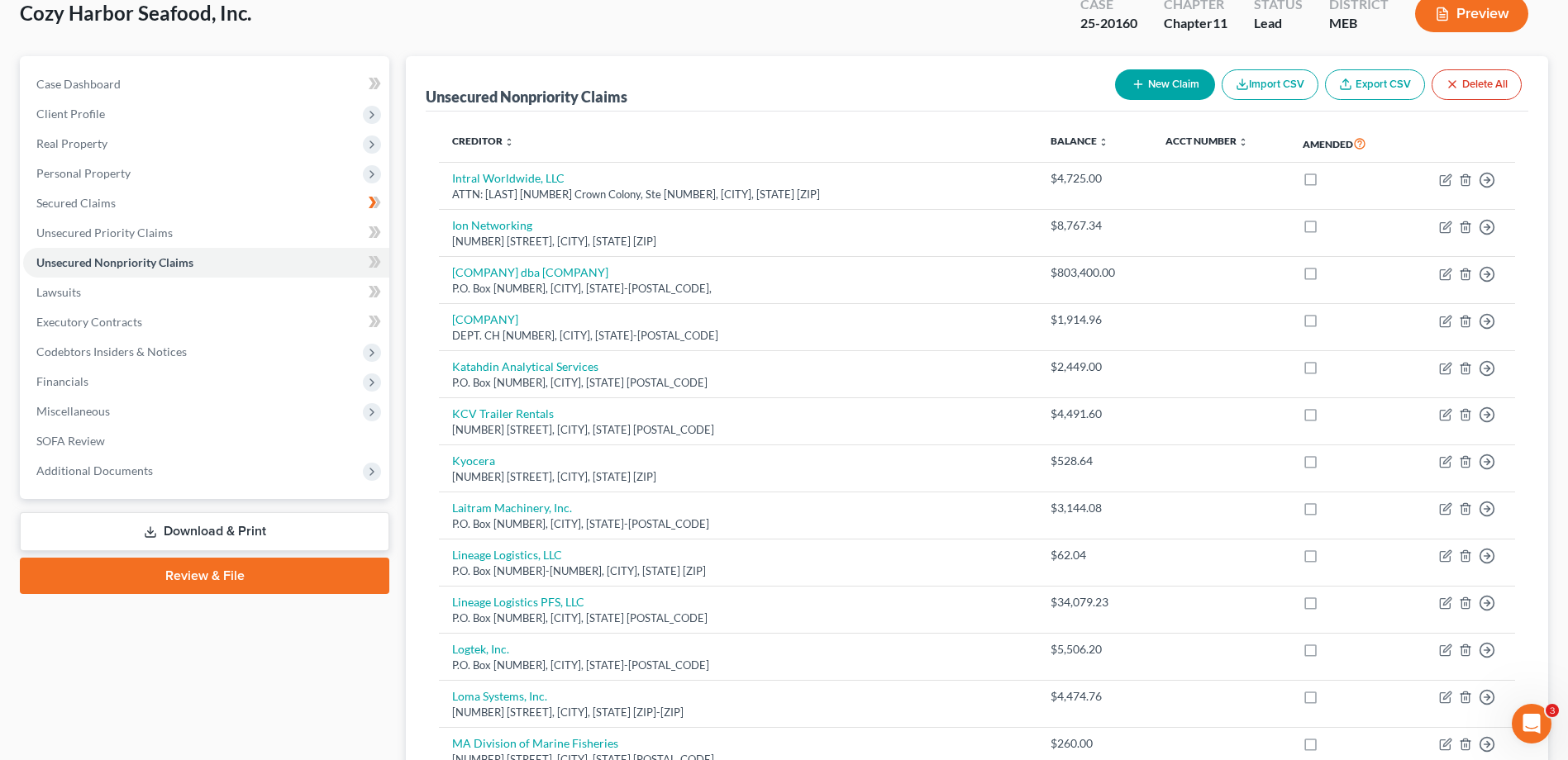 scroll, scrollTop: 42, scrollLeft: 0, axis: vertical 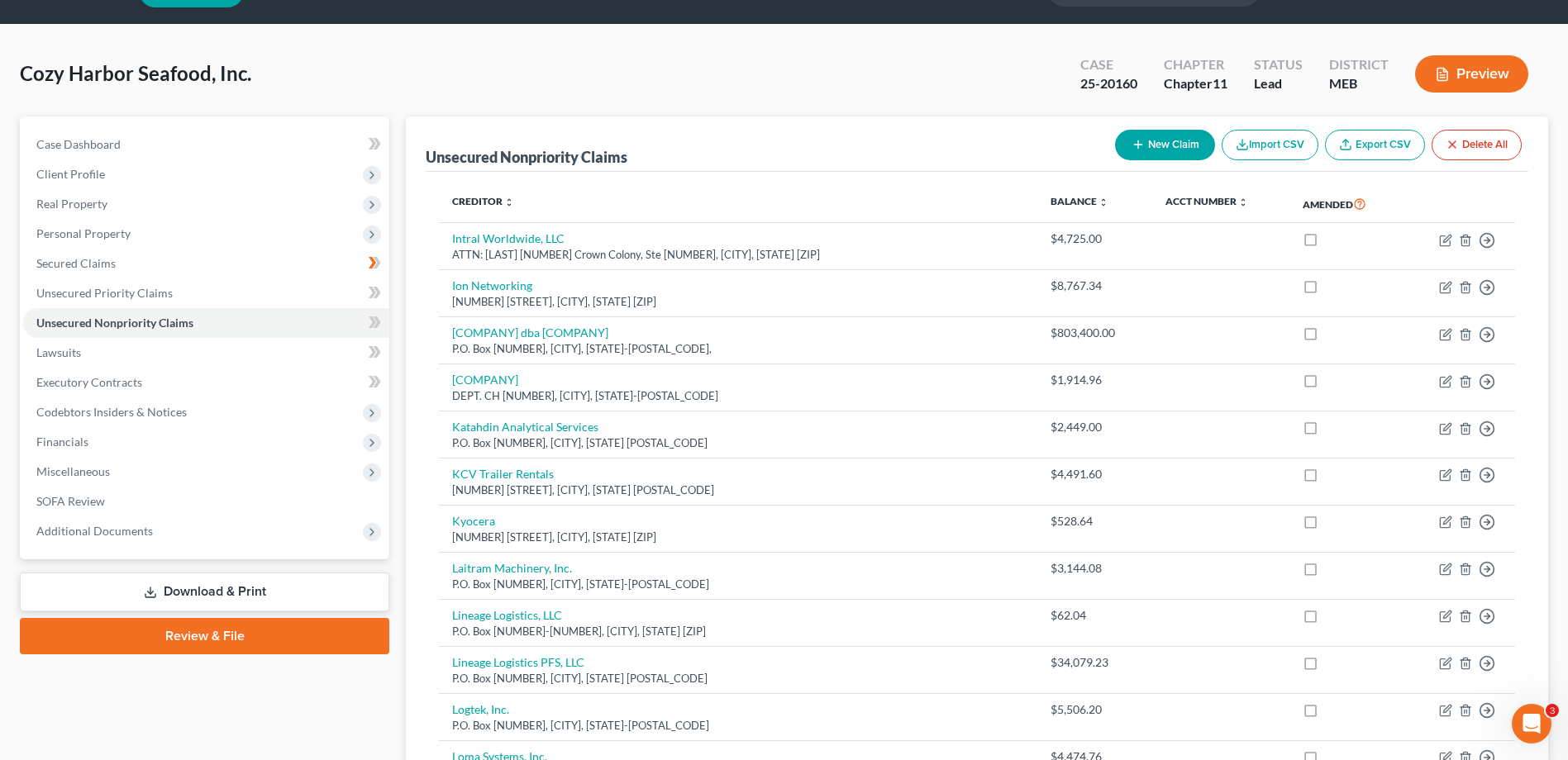 click on "New Claim" at bounding box center [1165, 145] 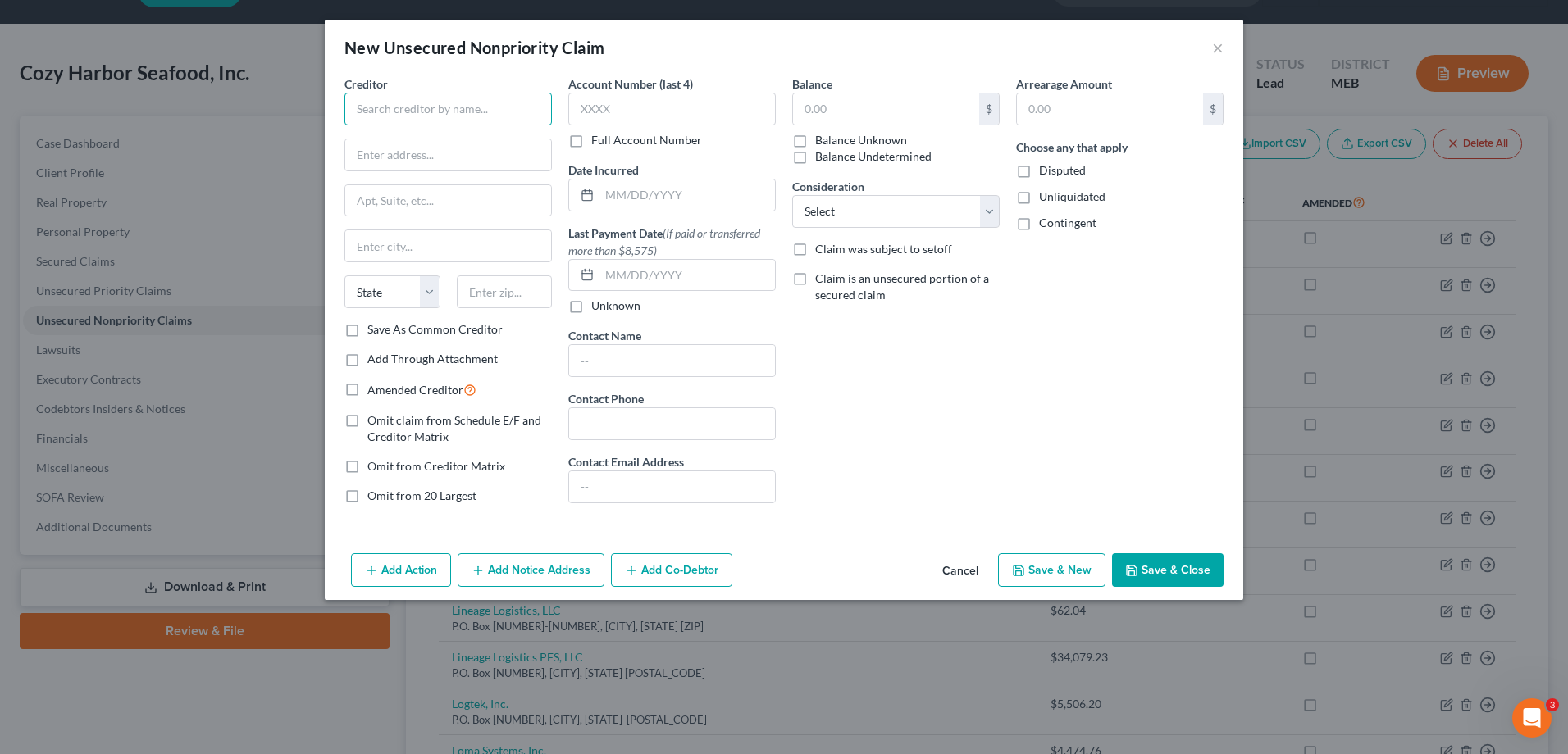 click at bounding box center [448, 109] 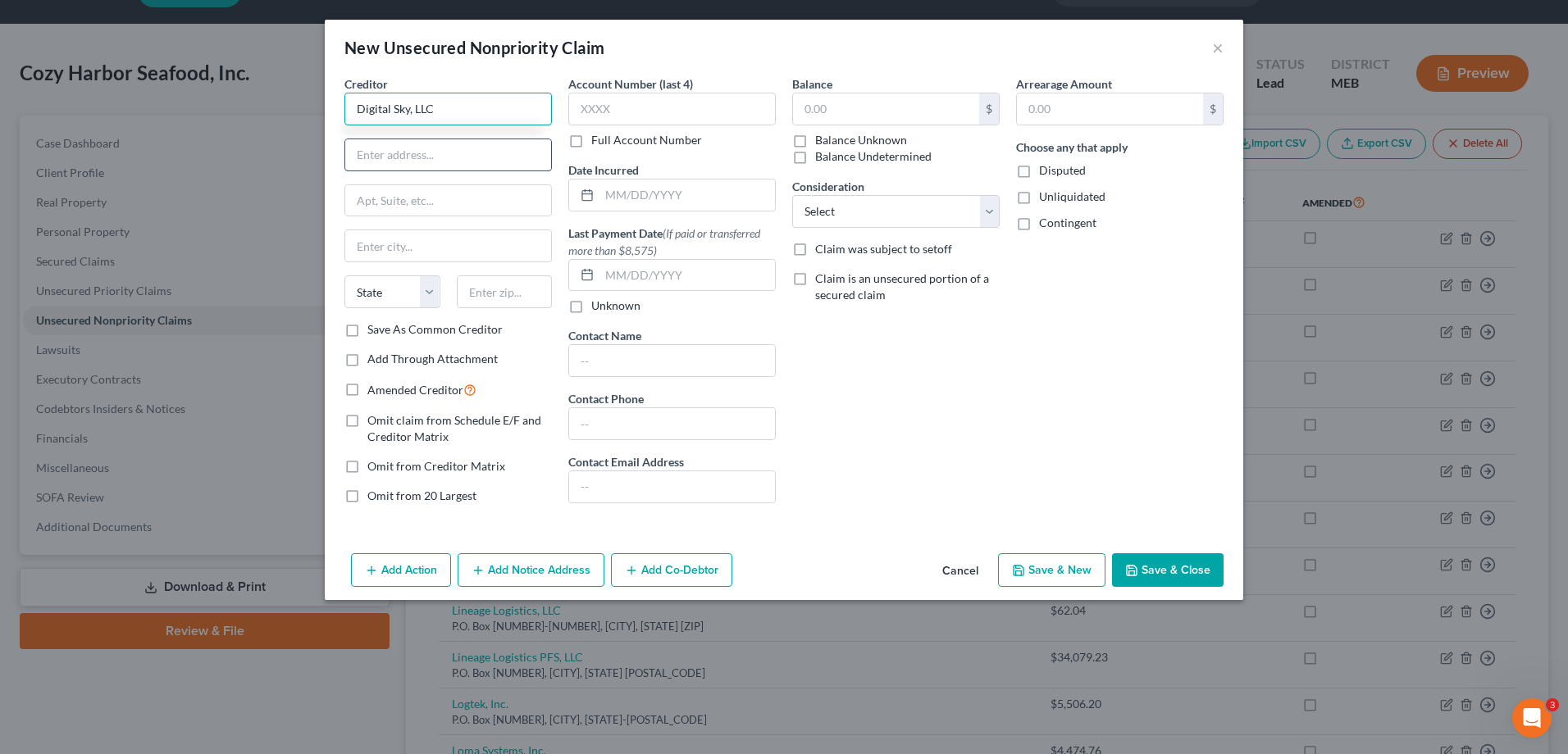 type on "Digital Sky, LLC" 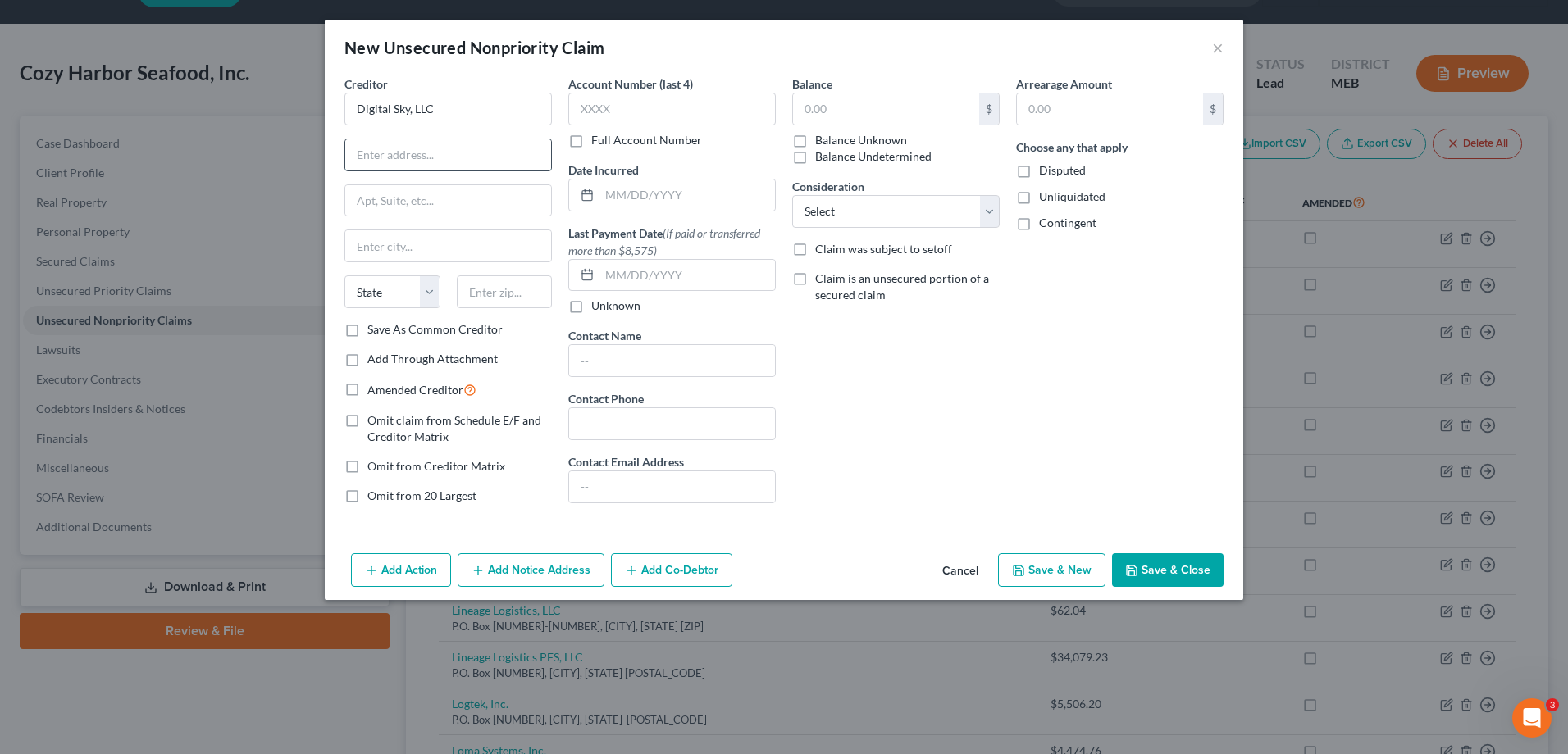 click at bounding box center [448, 155] 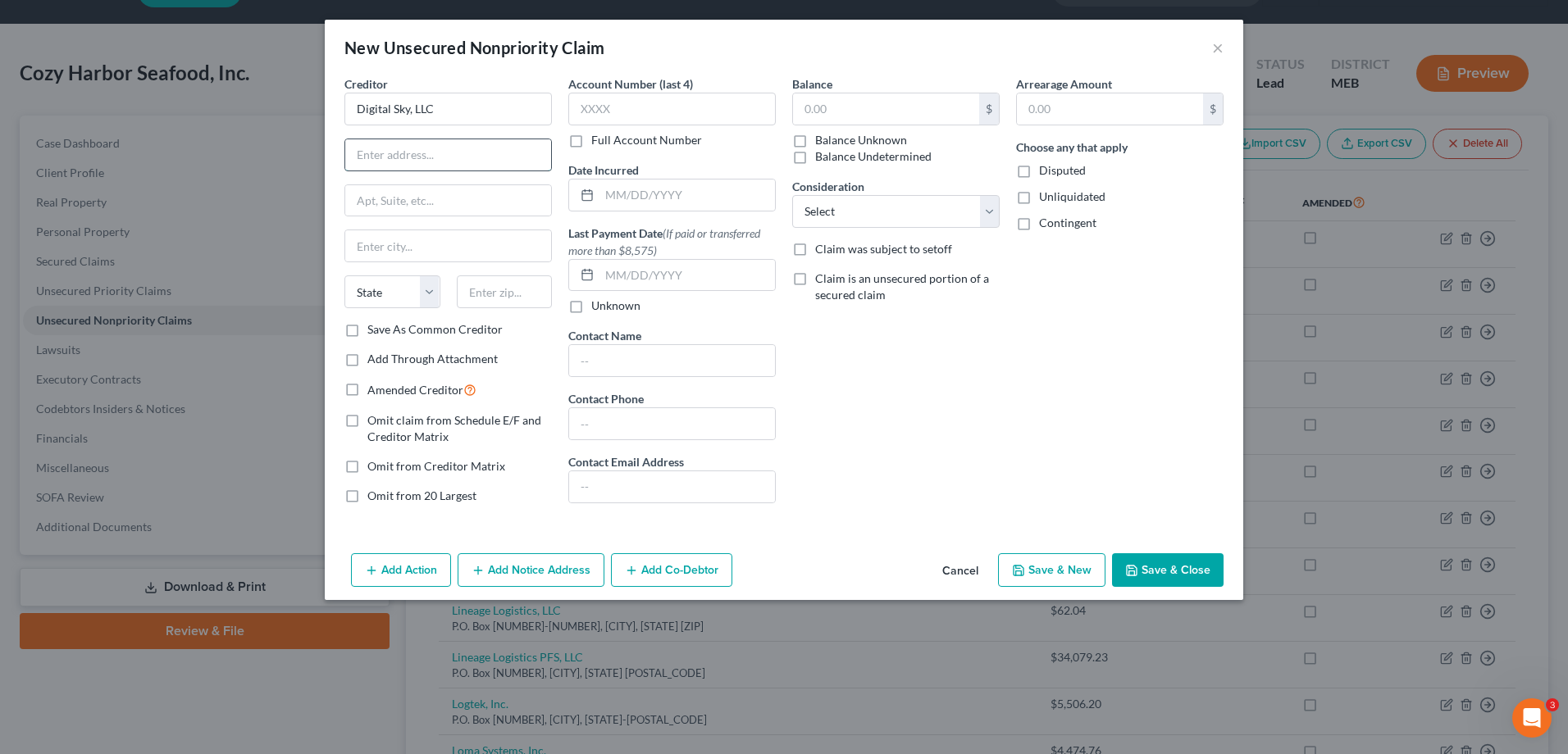 click at bounding box center [448, 155] 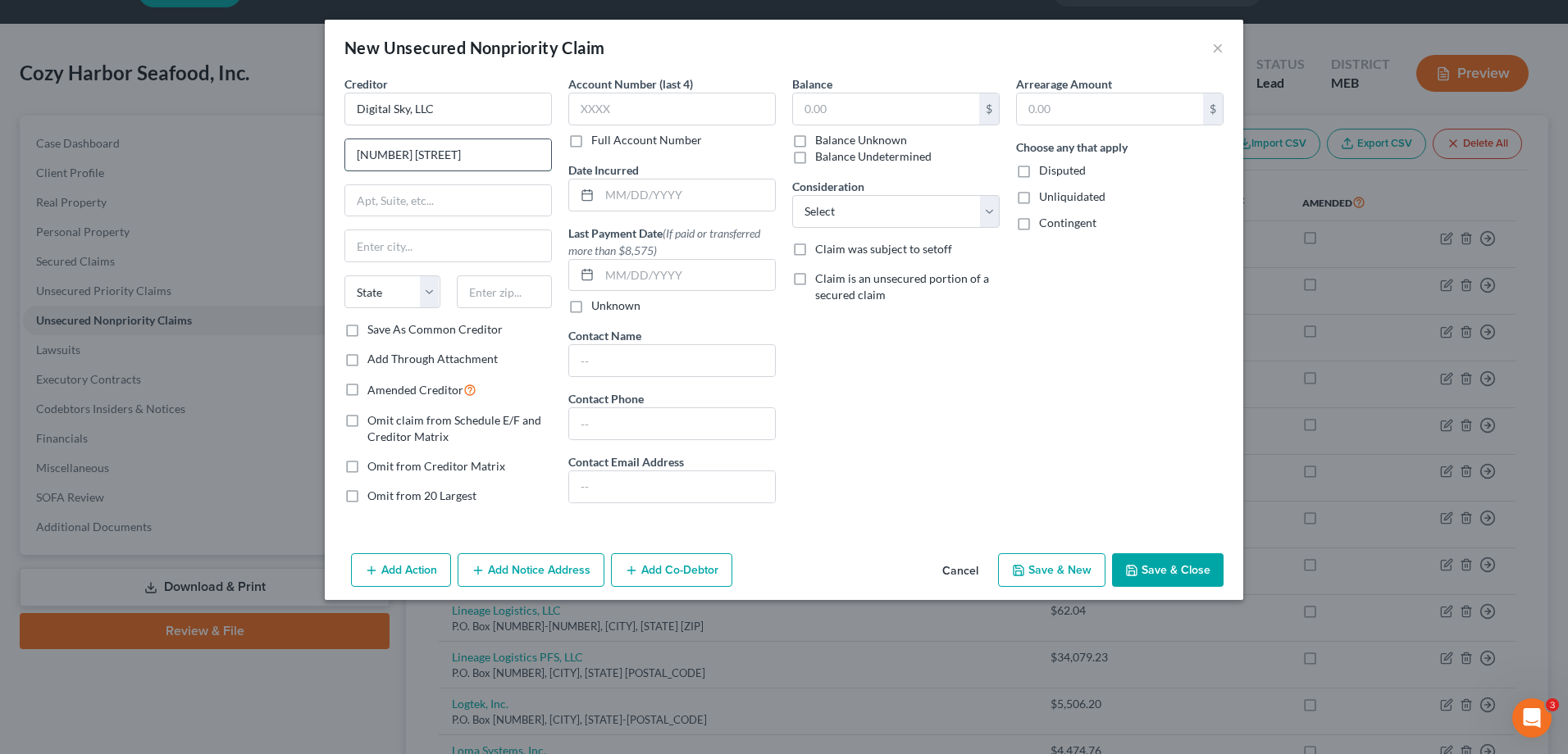 type on "6A Proctor Rd" 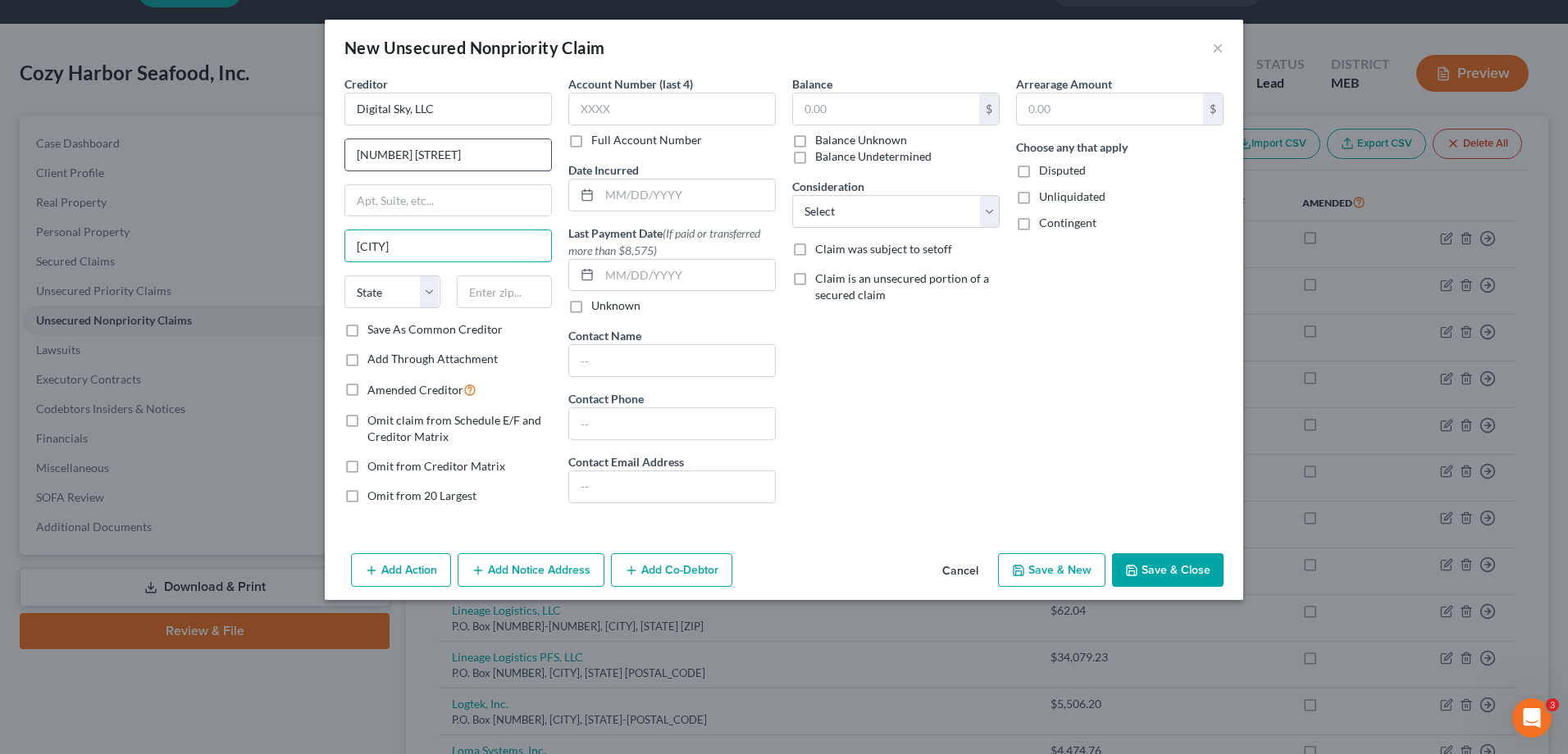 type on "[CITY]" 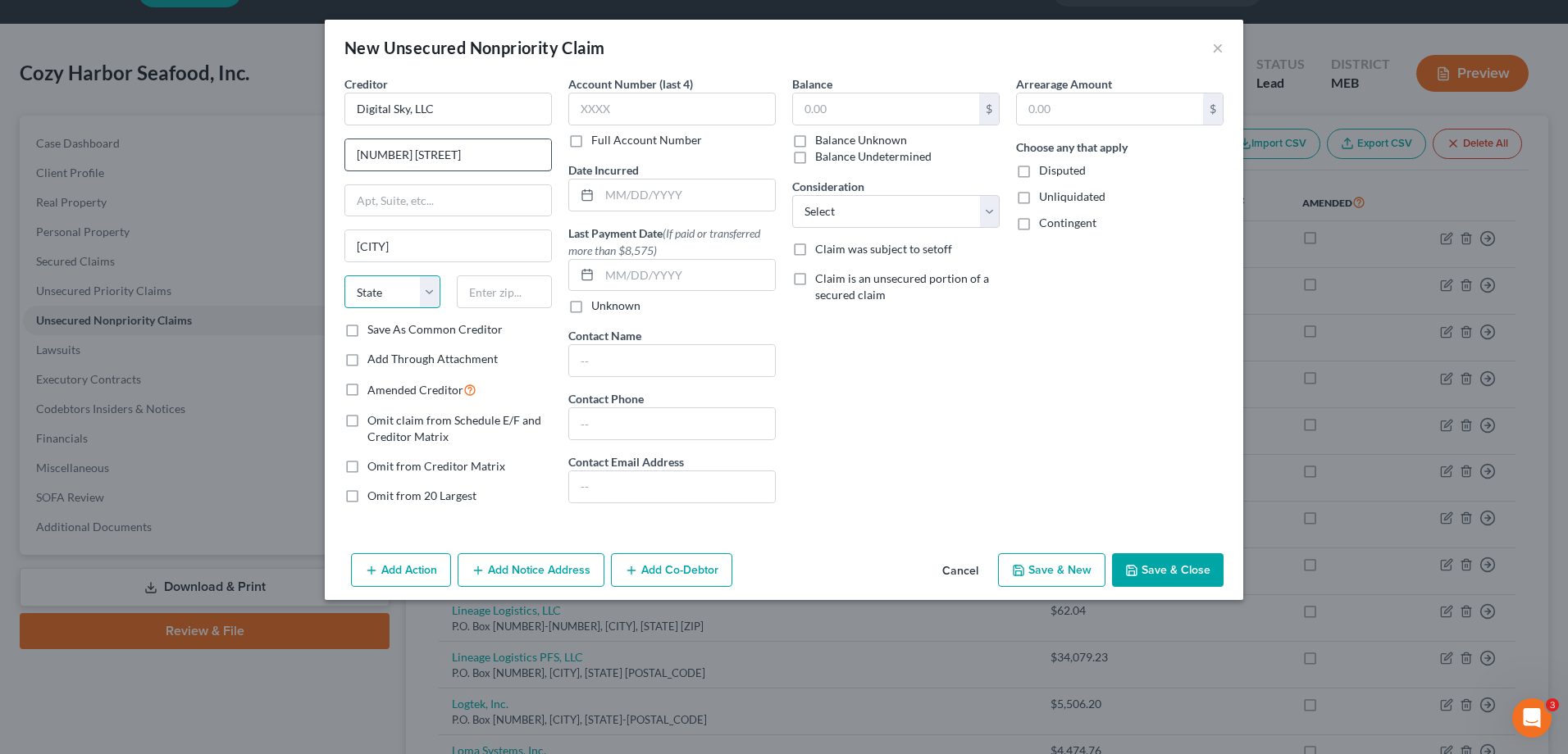 select on "20" 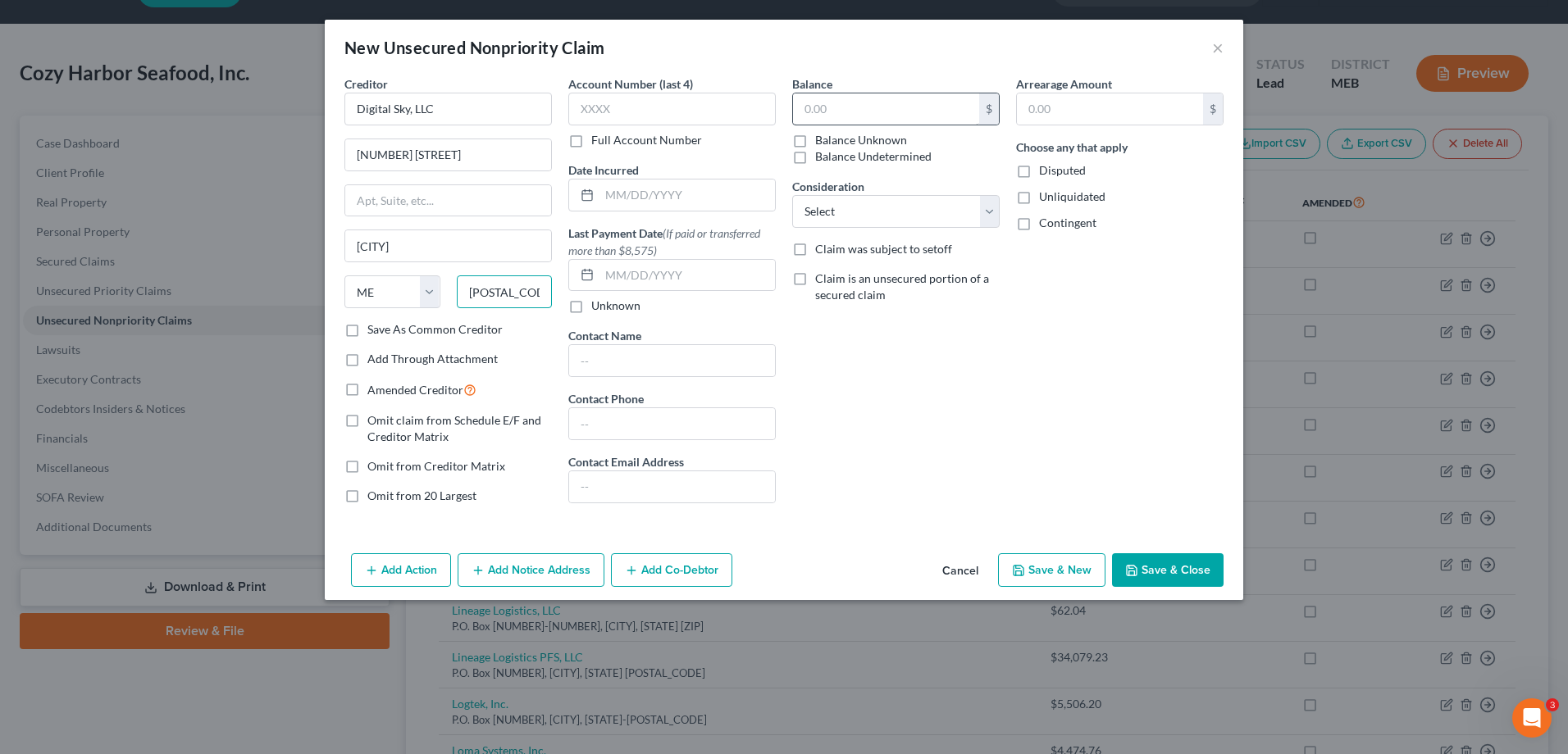 type on "[POSTAL CODE]" 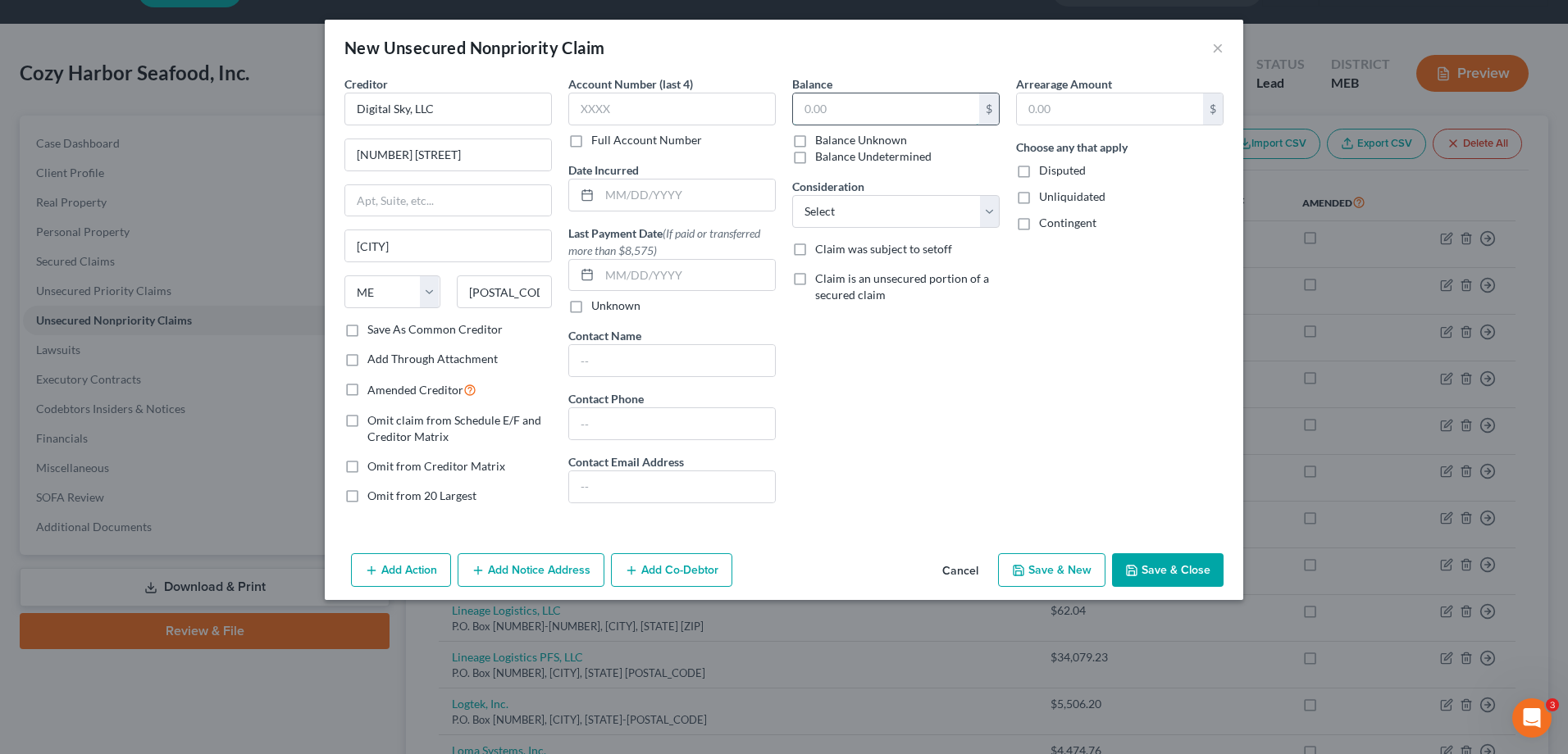 click at bounding box center [886, 109] 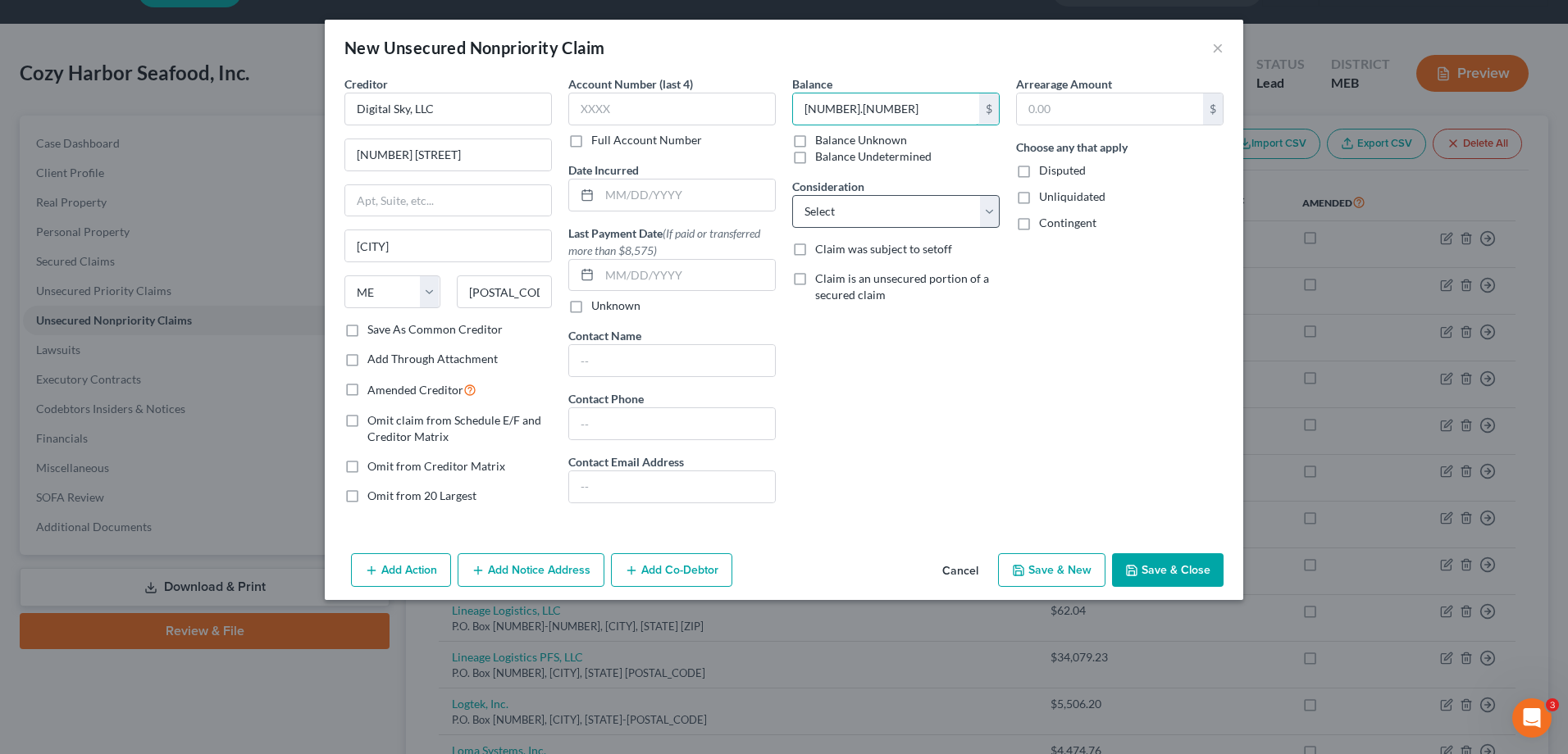 type on "841.99" 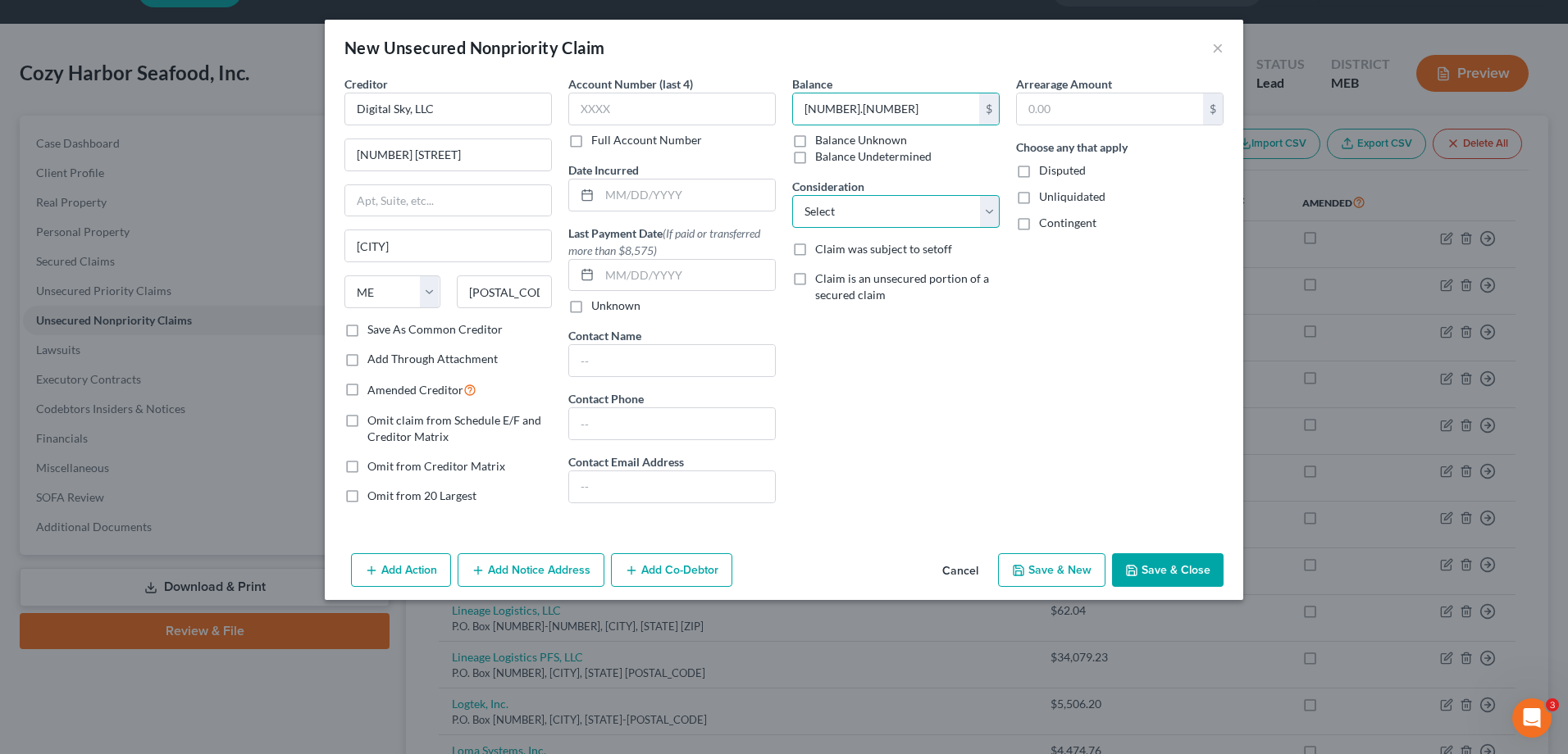 click on "Select Cable / Satellite Services Collection Agency Credit Card Debt Debt Counseling / Attorneys Deficiency Balance Home / Car Repairs Income Taxes Judgment Liens Monies Loaned / Advanced Mortgage Obligation To Pensions Other Overdrawn Bank Account Promised To Help Pay Creditors Services Suppliers Or Vendors Telephone / Internet Services Unsecured Loan Repayments Utility Services" at bounding box center (896, 211) 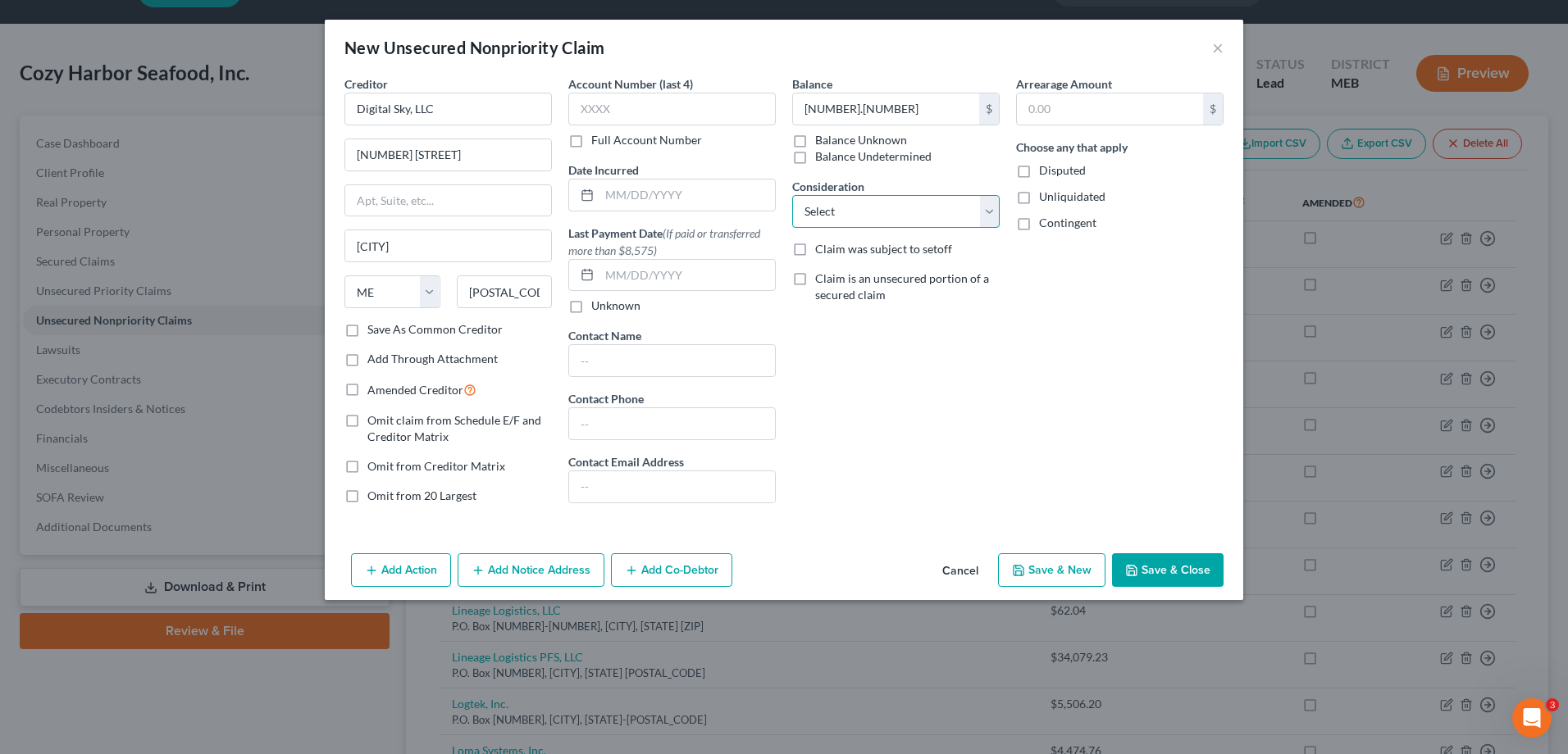 select on "14" 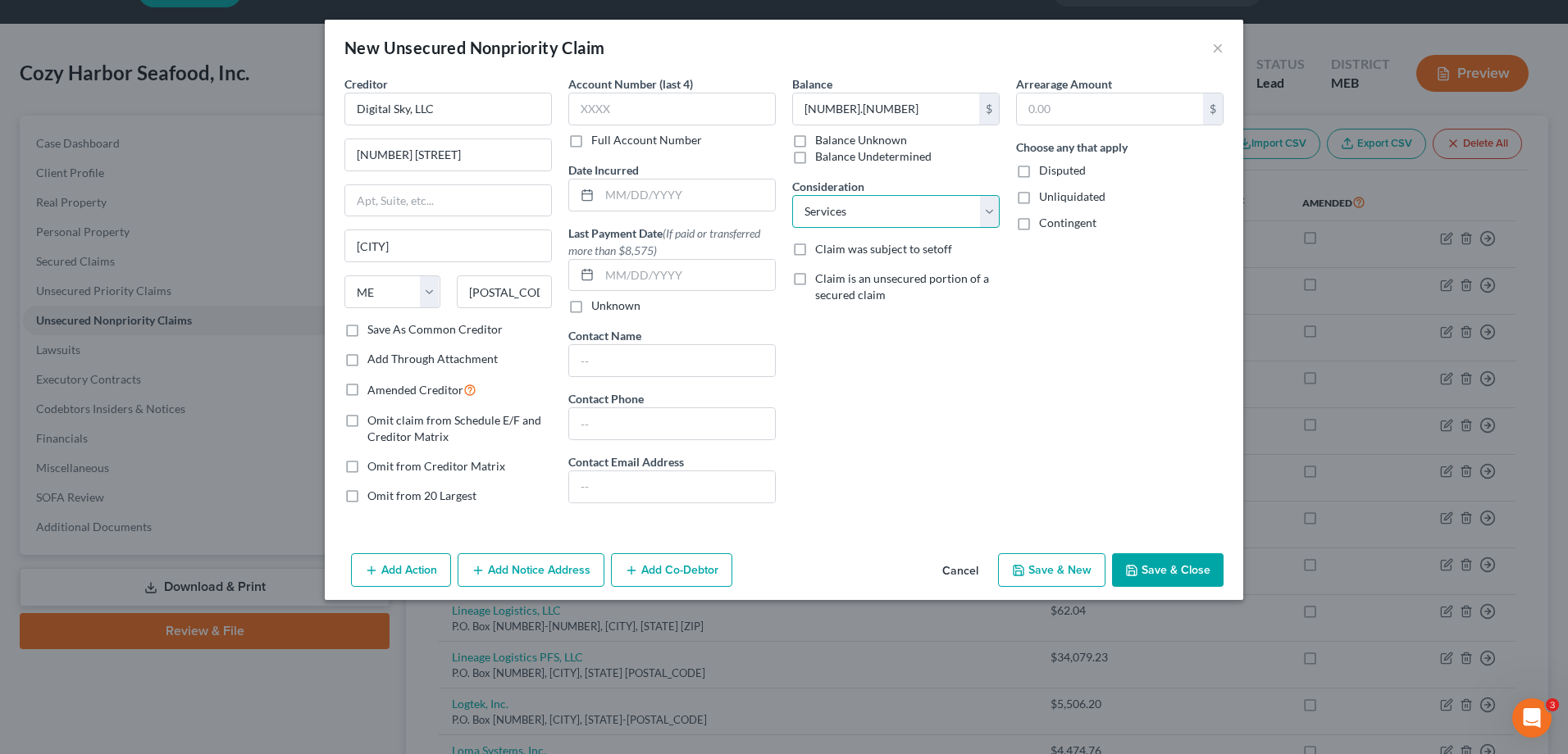 click on "Select Cable / Satellite Services Collection Agency Credit Card Debt Debt Counseling / Attorneys Deficiency Balance Home / Car Repairs Income Taxes Judgment Liens Monies Loaned / Advanced Mortgage Obligation To Pensions Other Overdrawn Bank Account Promised To Help Pay Creditors Services Suppliers Or Vendors Telephone / Internet Services Unsecured Loan Repayments Utility Services" at bounding box center (896, 211) 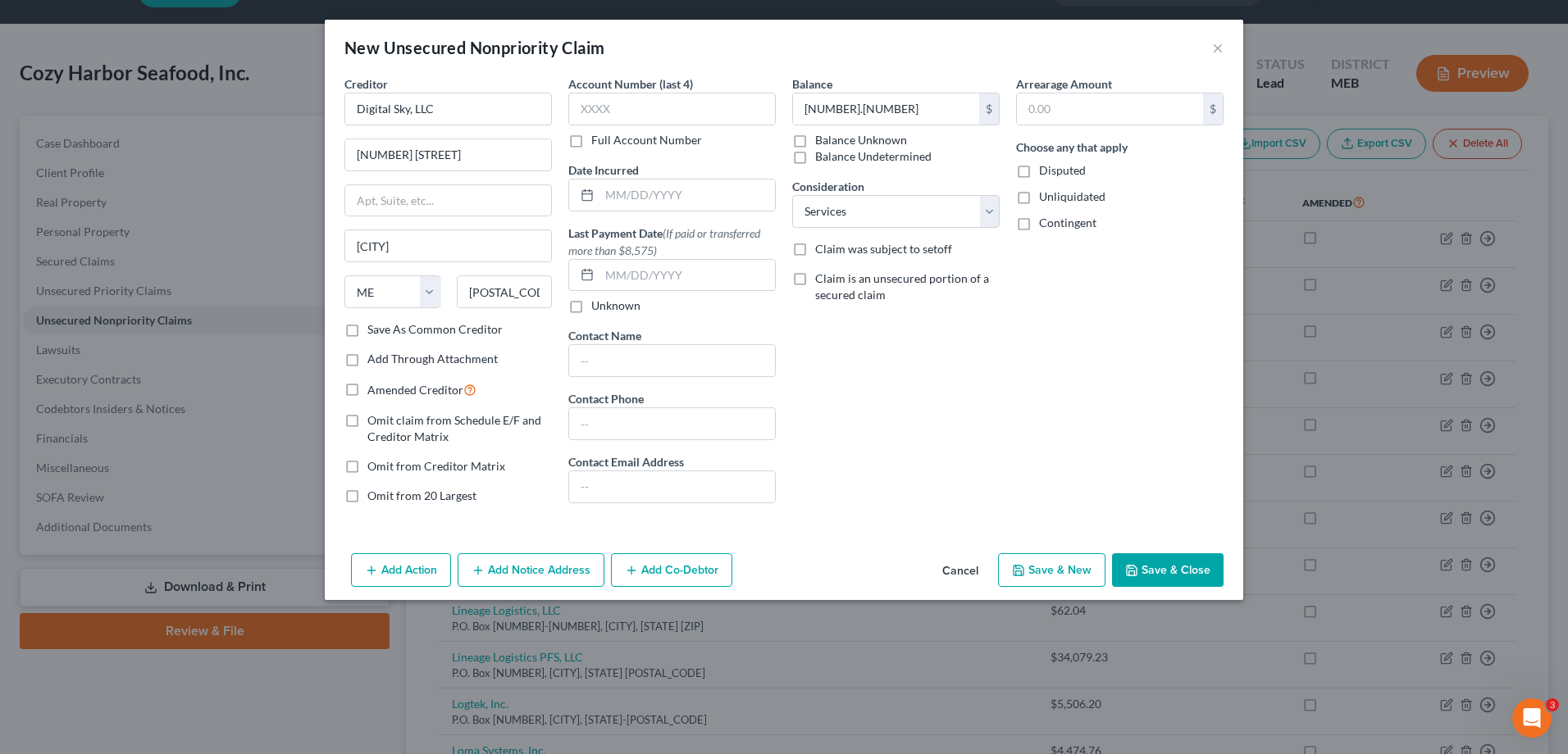 click 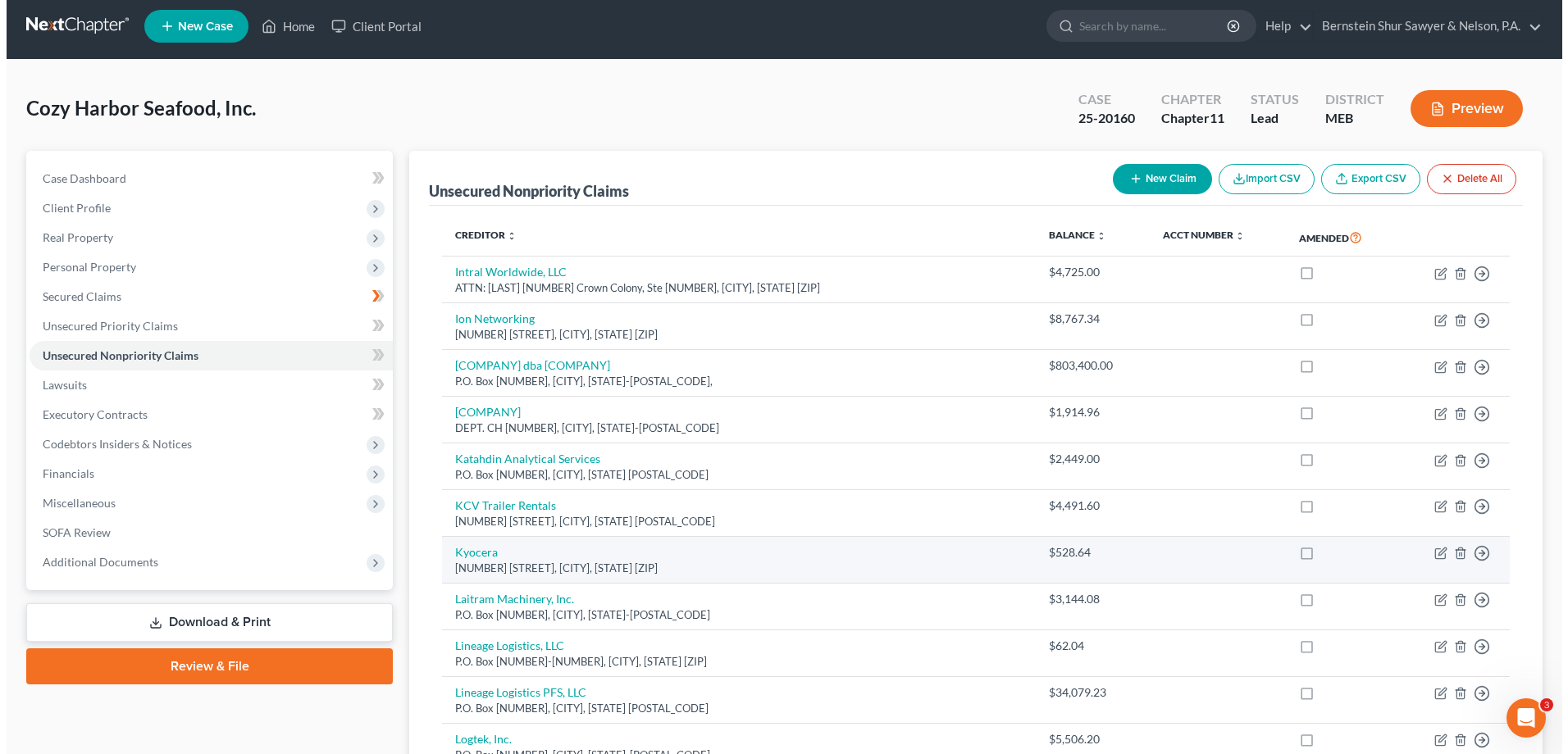scroll, scrollTop: 0, scrollLeft: 0, axis: both 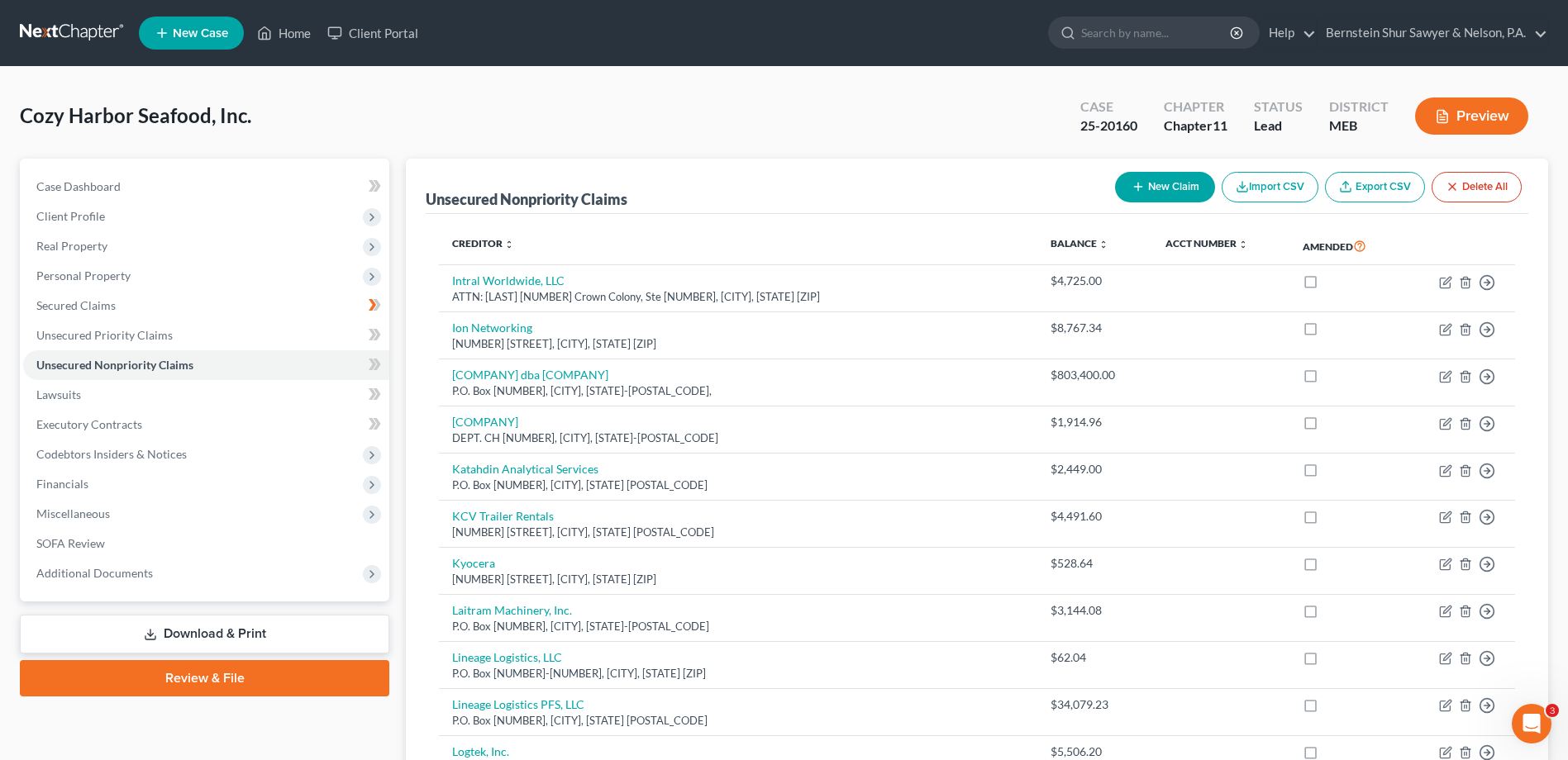 click on "New Claim" at bounding box center (1165, 187) 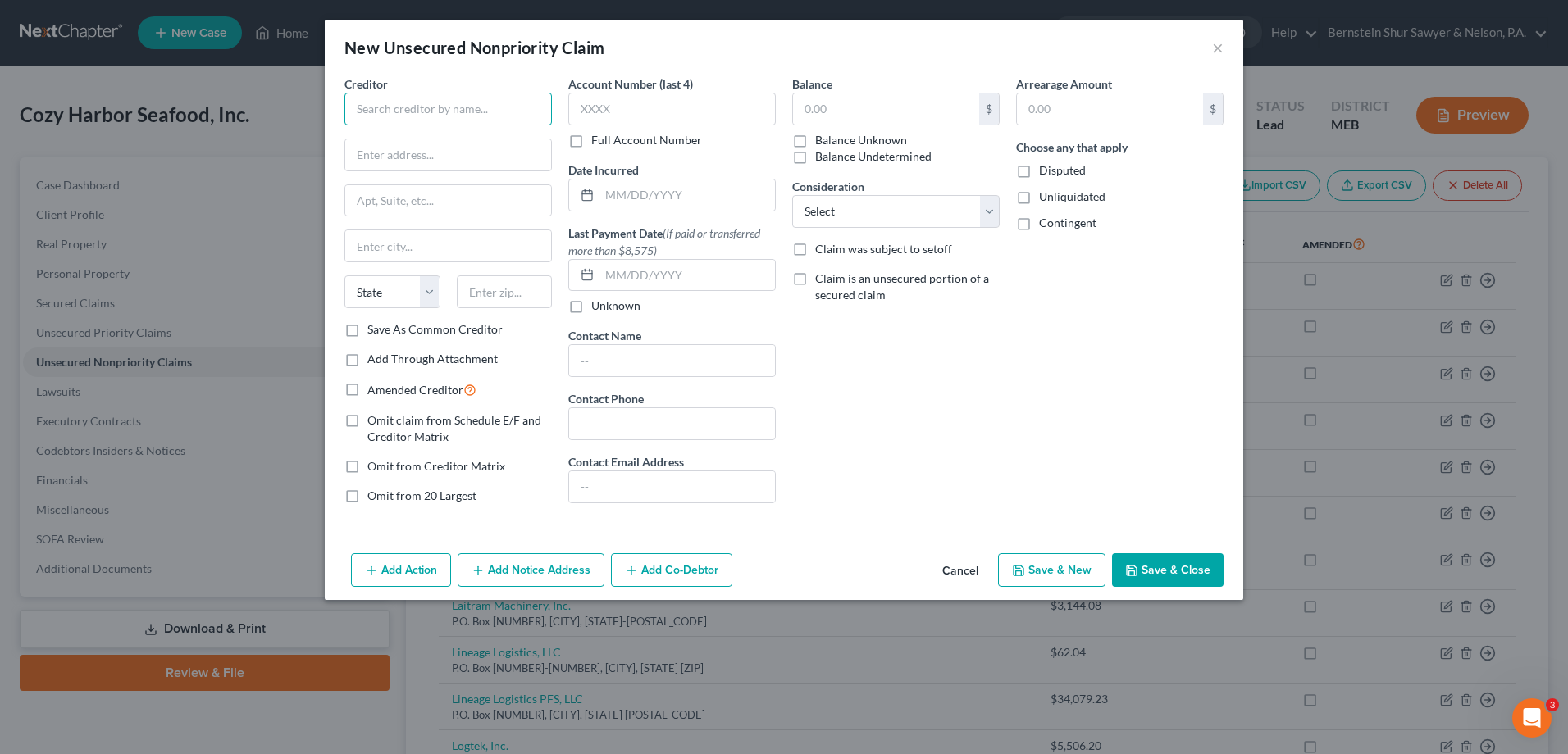 click at bounding box center [448, 109] 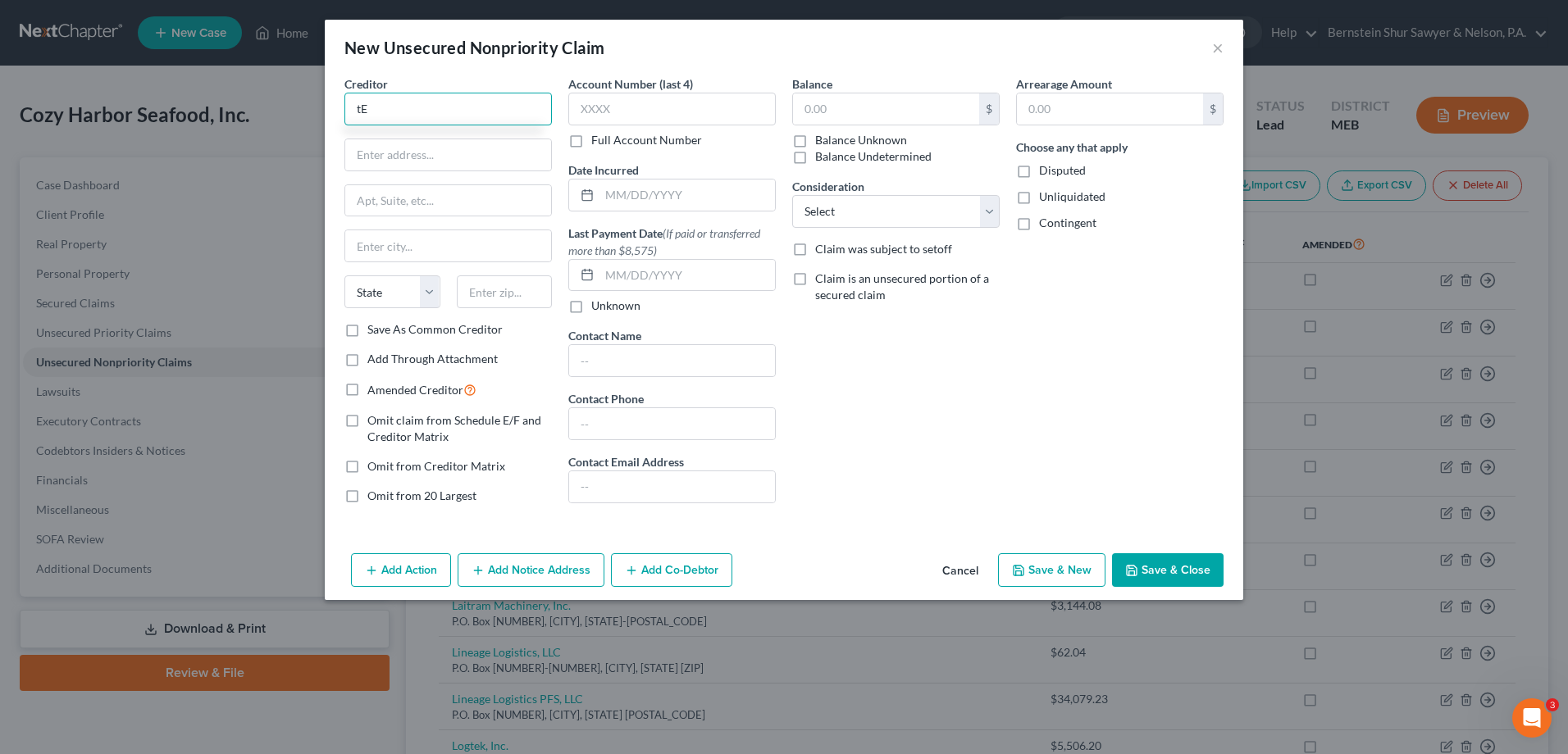 type on "t" 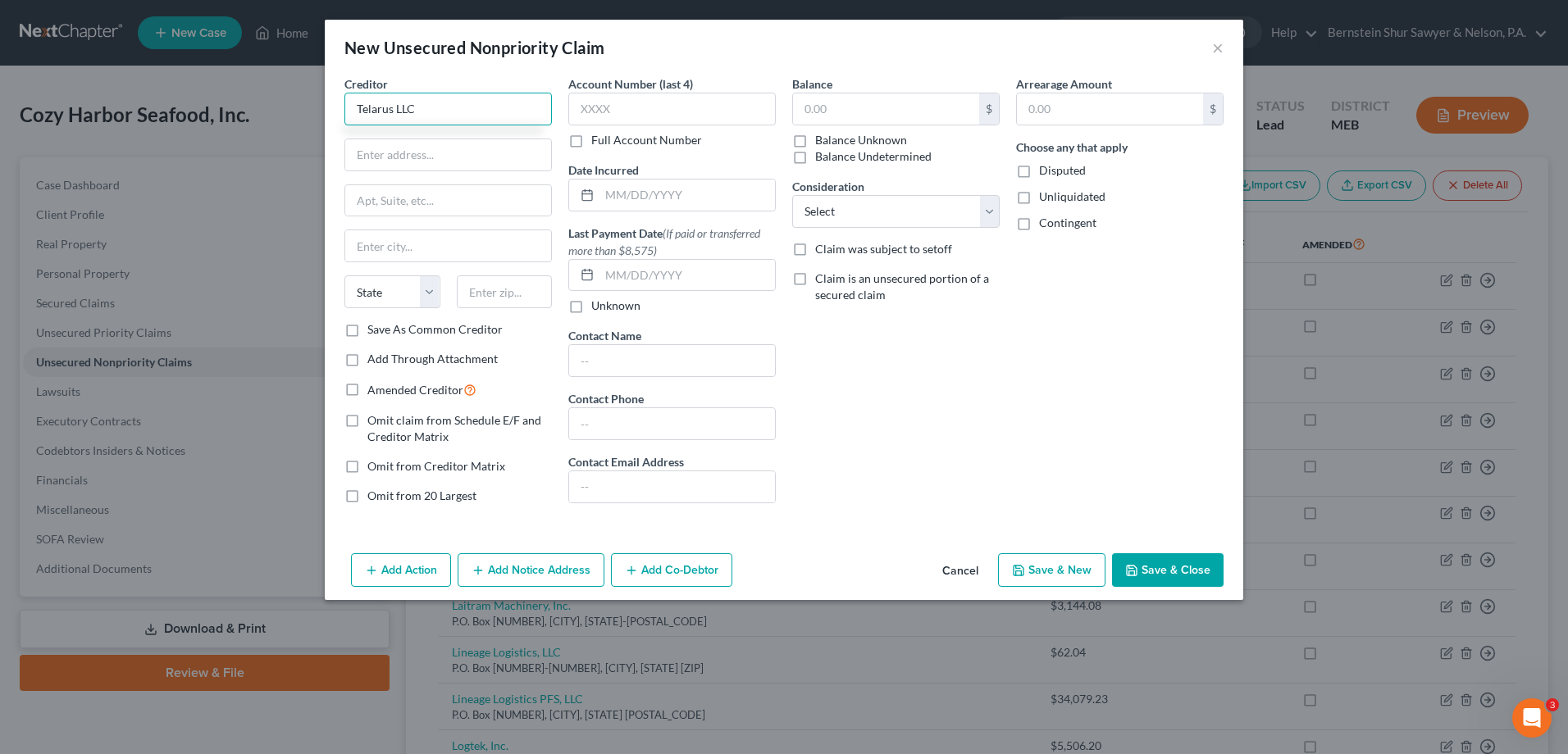 type on "Telarus LLC" 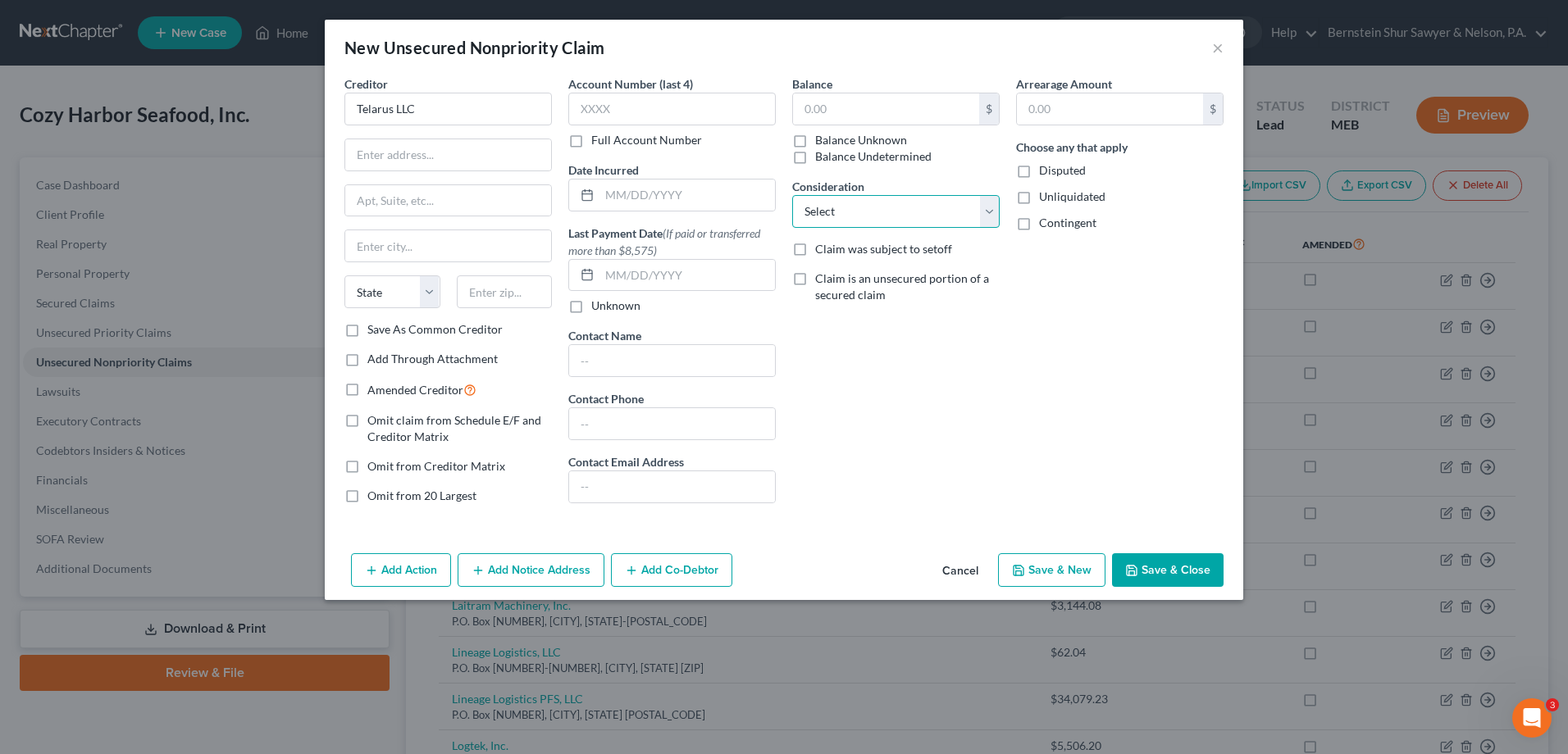 click on "Select Cable / Satellite Services Collection Agency Credit Card Debt Debt Counseling / Attorneys Deficiency Balance Home / Car Repairs Income Taxes Judgment Liens Monies Loaned / Advanced Mortgage Obligation To Pensions Other Overdrawn Bank Account Promised To Help Pay Creditors Services Suppliers Or Vendors Telephone / Internet Services Unsecured Loan Repayments Utility Services" at bounding box center (896, 211) 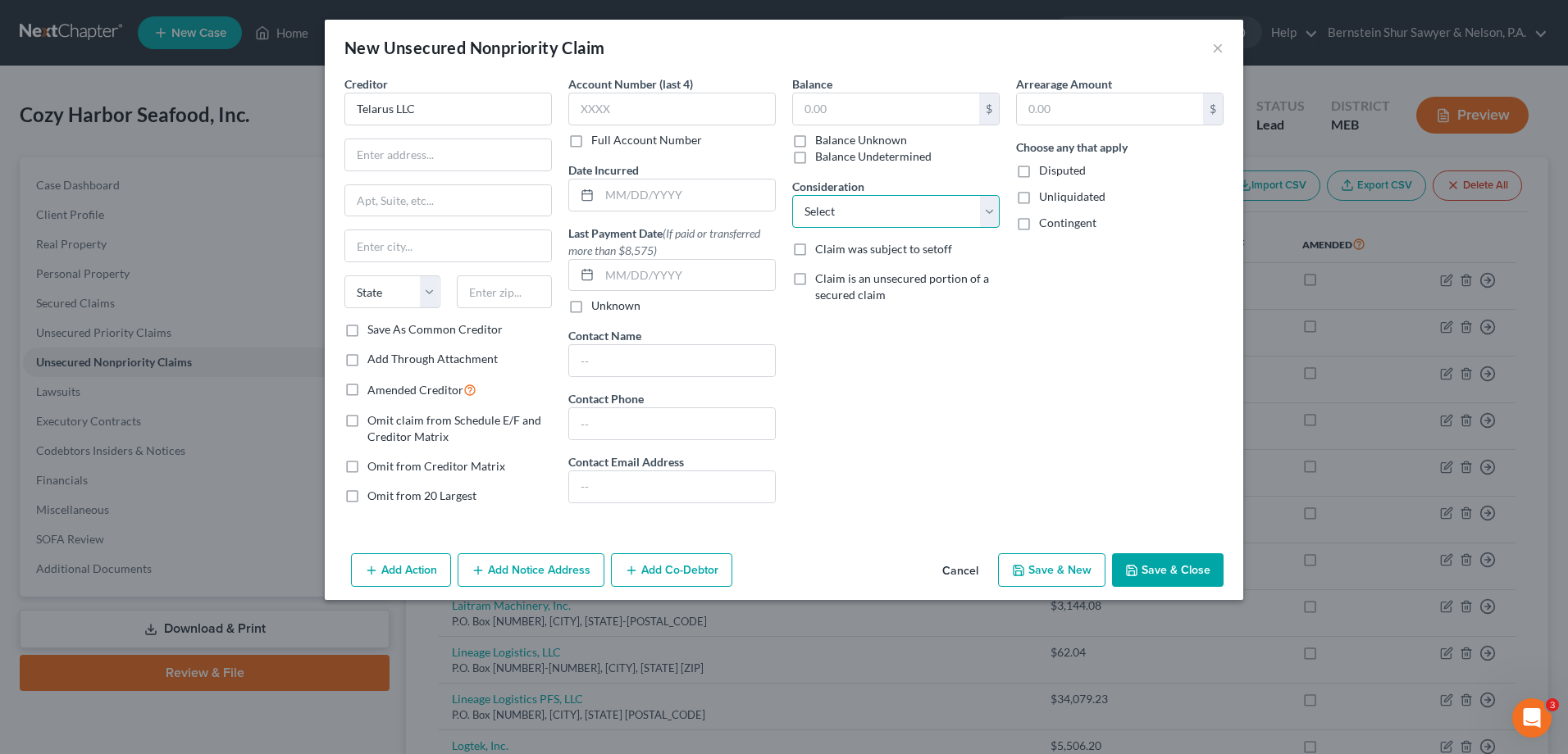 select on "14" 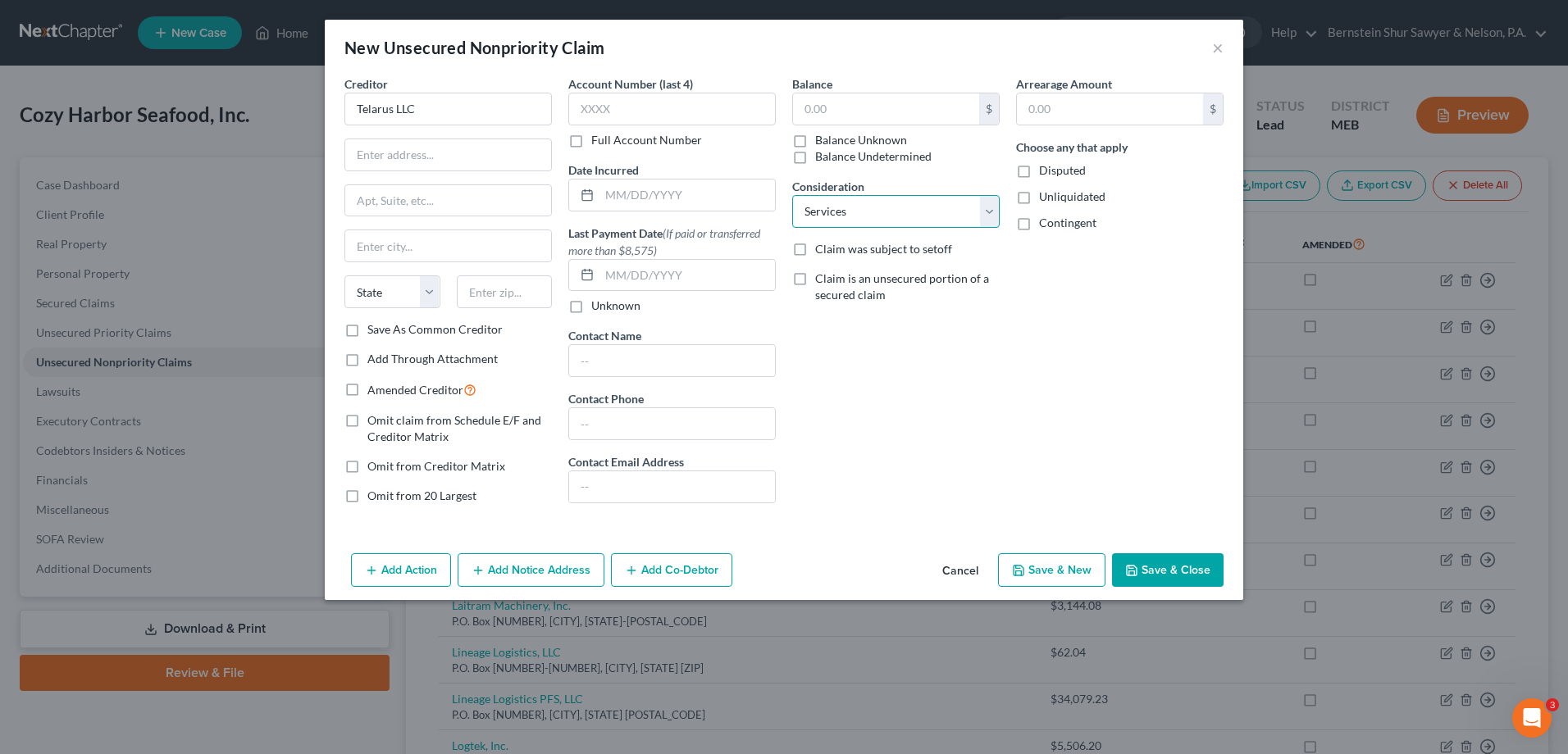 click on "Select Cable / Satellite Services Collection Agency Credit Card Debt Debt Counseling / Attorneys Deficiency Balance Home / Car Repairs Income Taxes Judgment Liens Monies Loaned / Advanced Mortgage Obligation To Pensions Other Overdrawn Bank Account Promised To Help Pay Creditors Services Suppliers Or Vendors Telephone / Internet Services Unsecured Loan Repayments Utility Services" at bounding box center [896, 211] 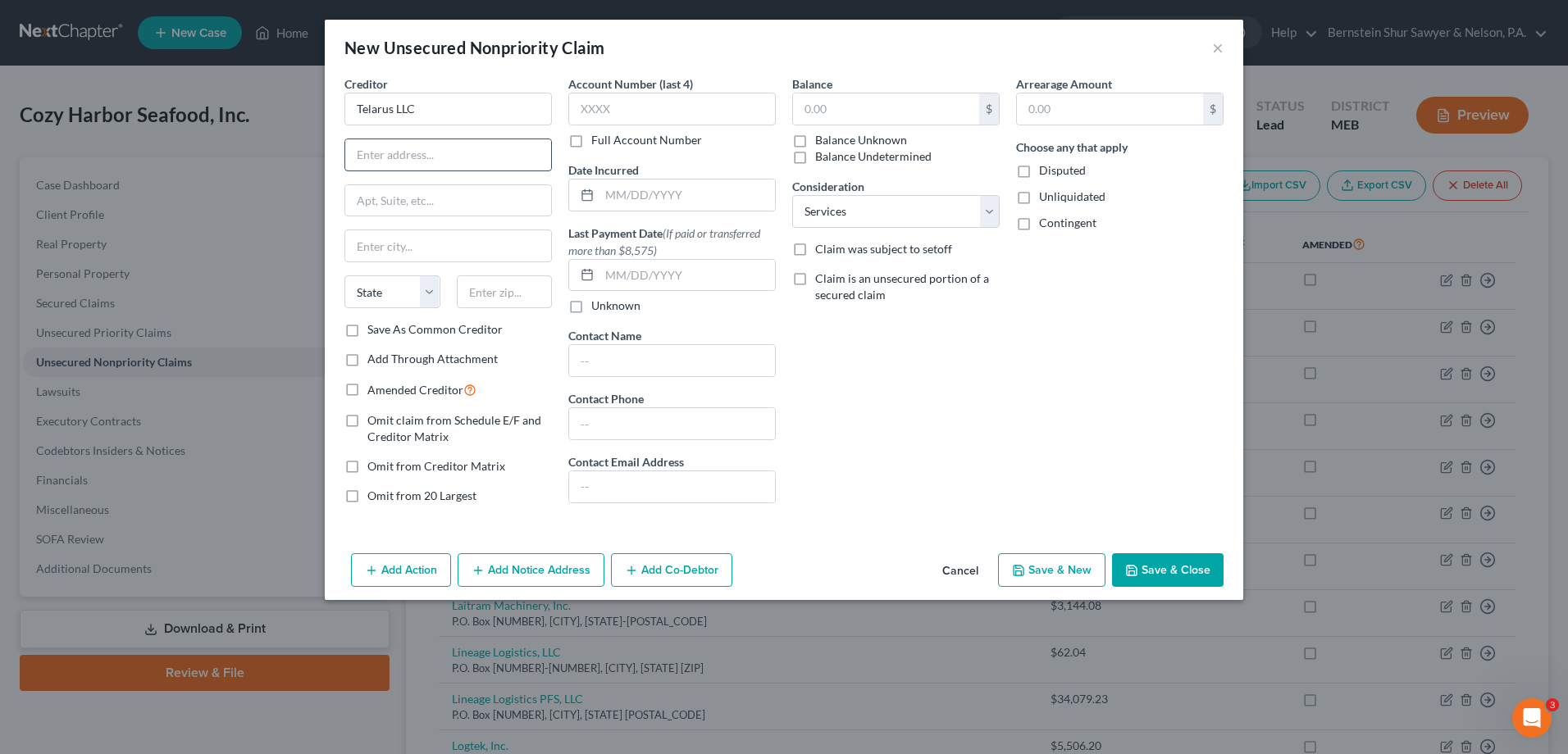 click at bounding box center [448, 155] 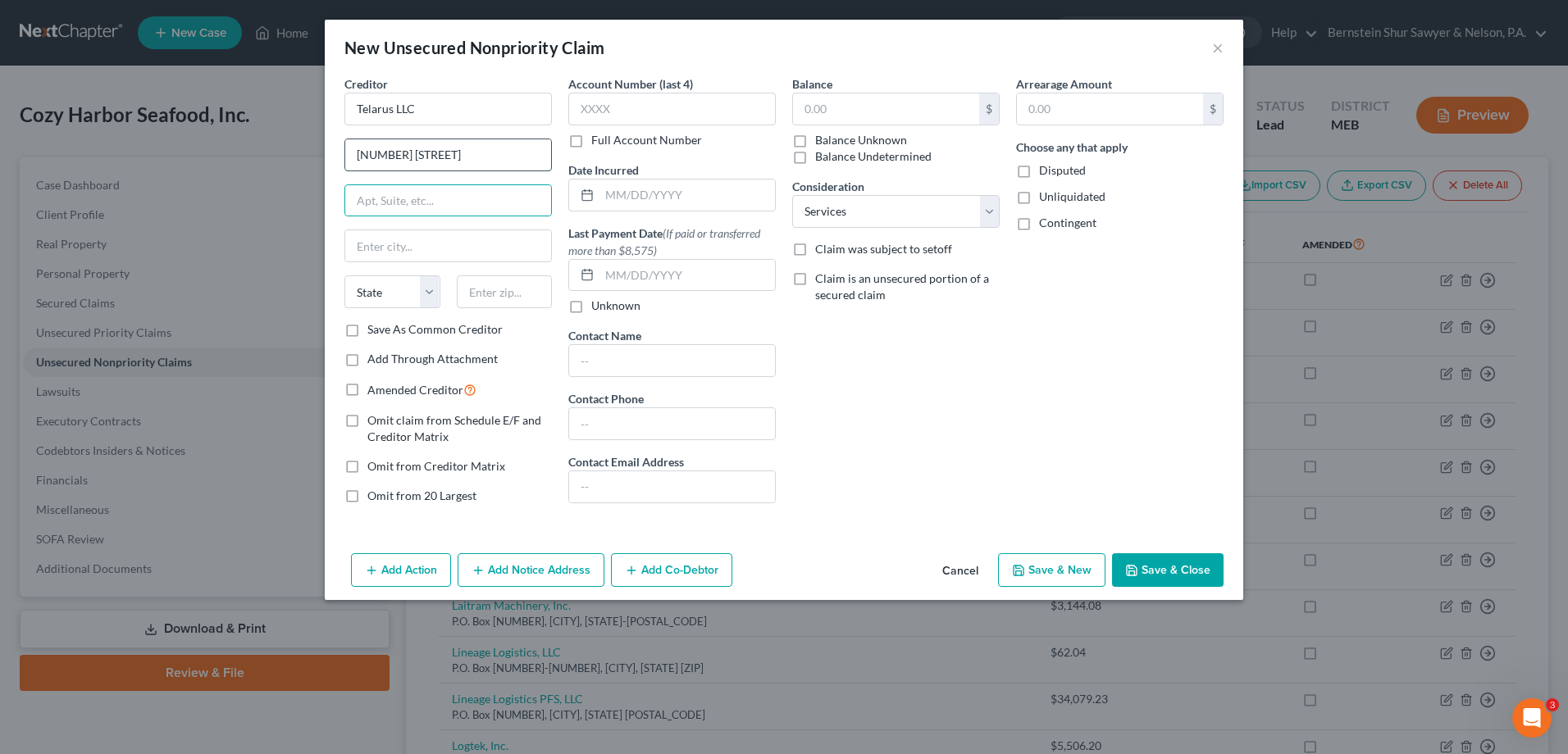 click on "45 W Sego Lily Driv" at bounding box center [448, 155] 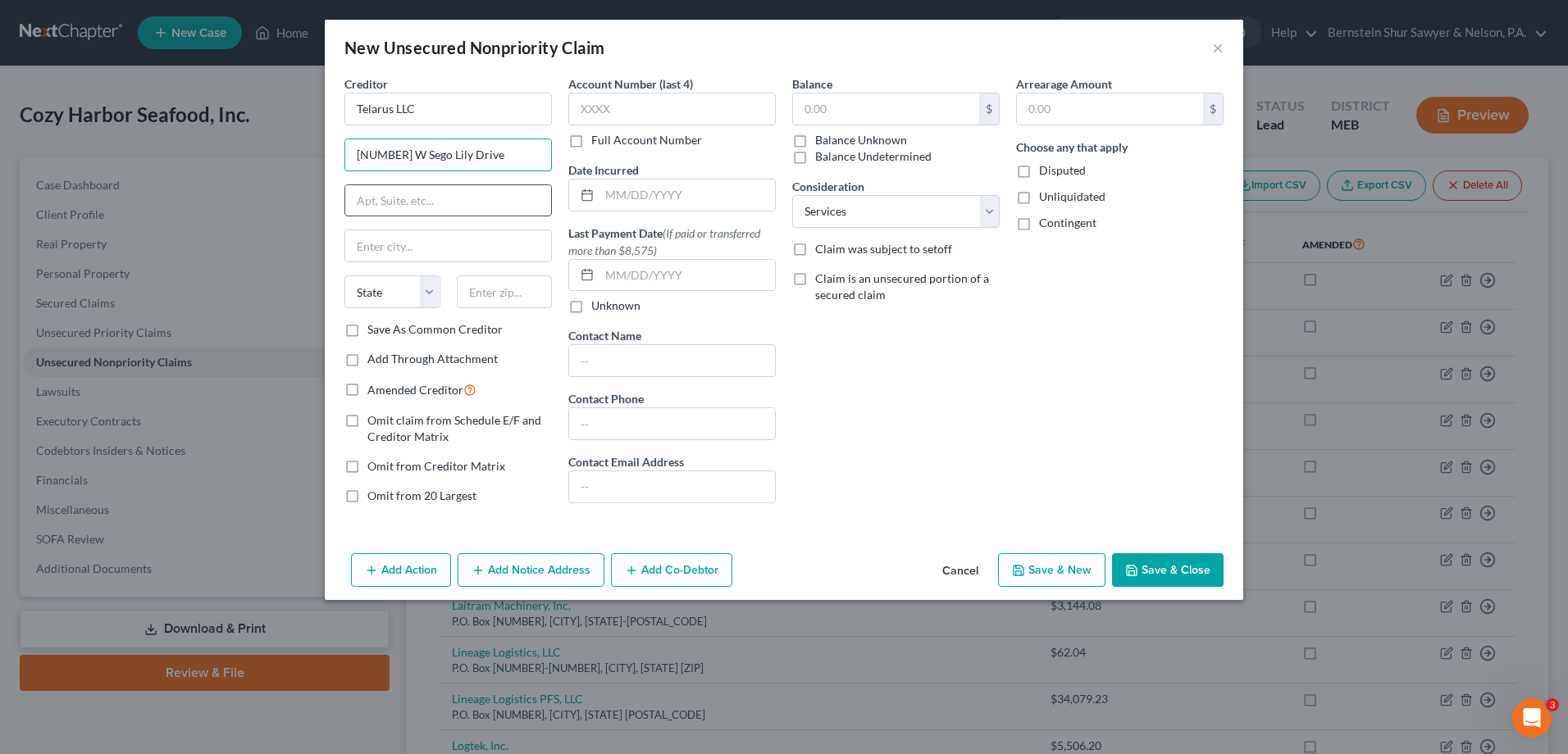 type on "45 W Sego Lily Drive" 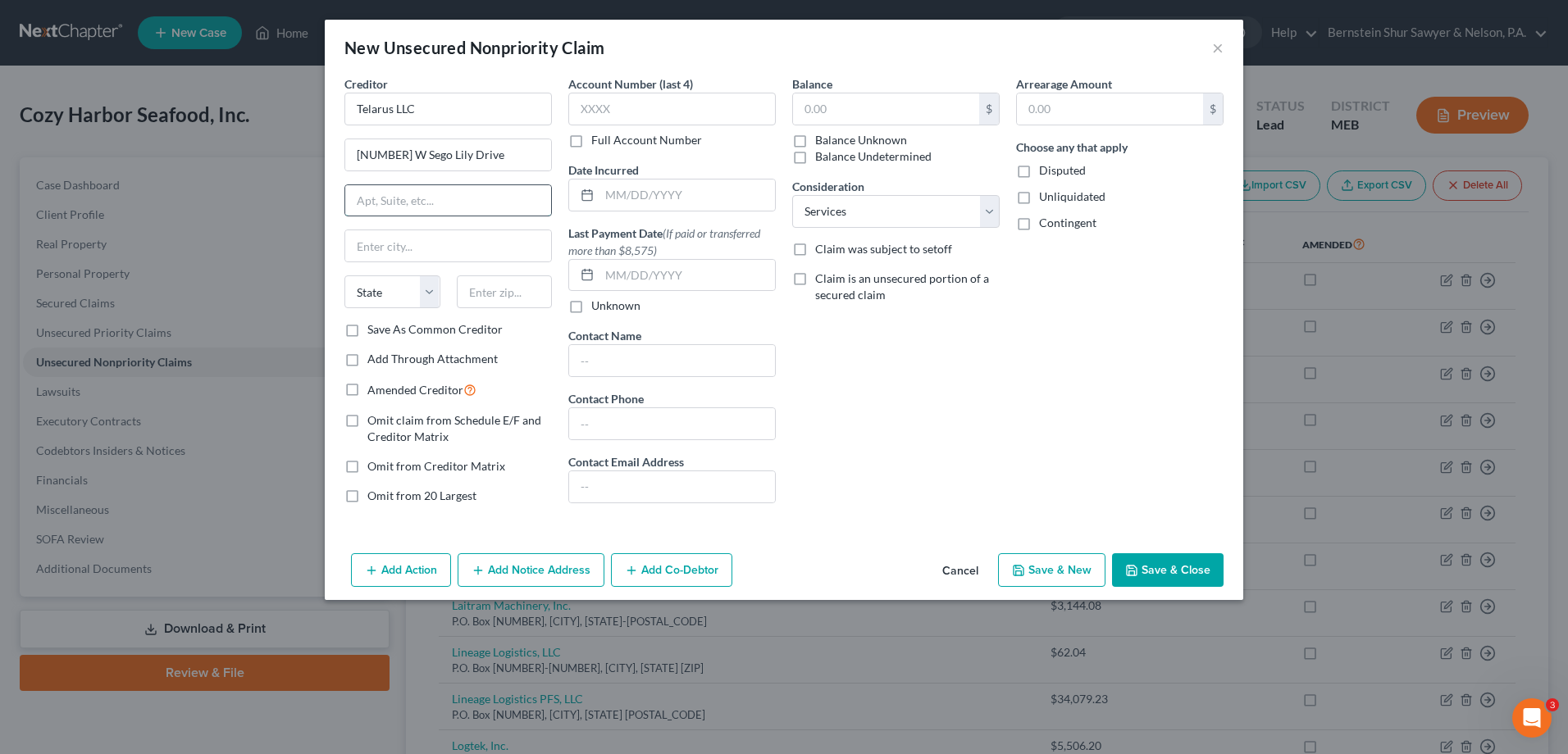 click at bounding box center (448, 201) 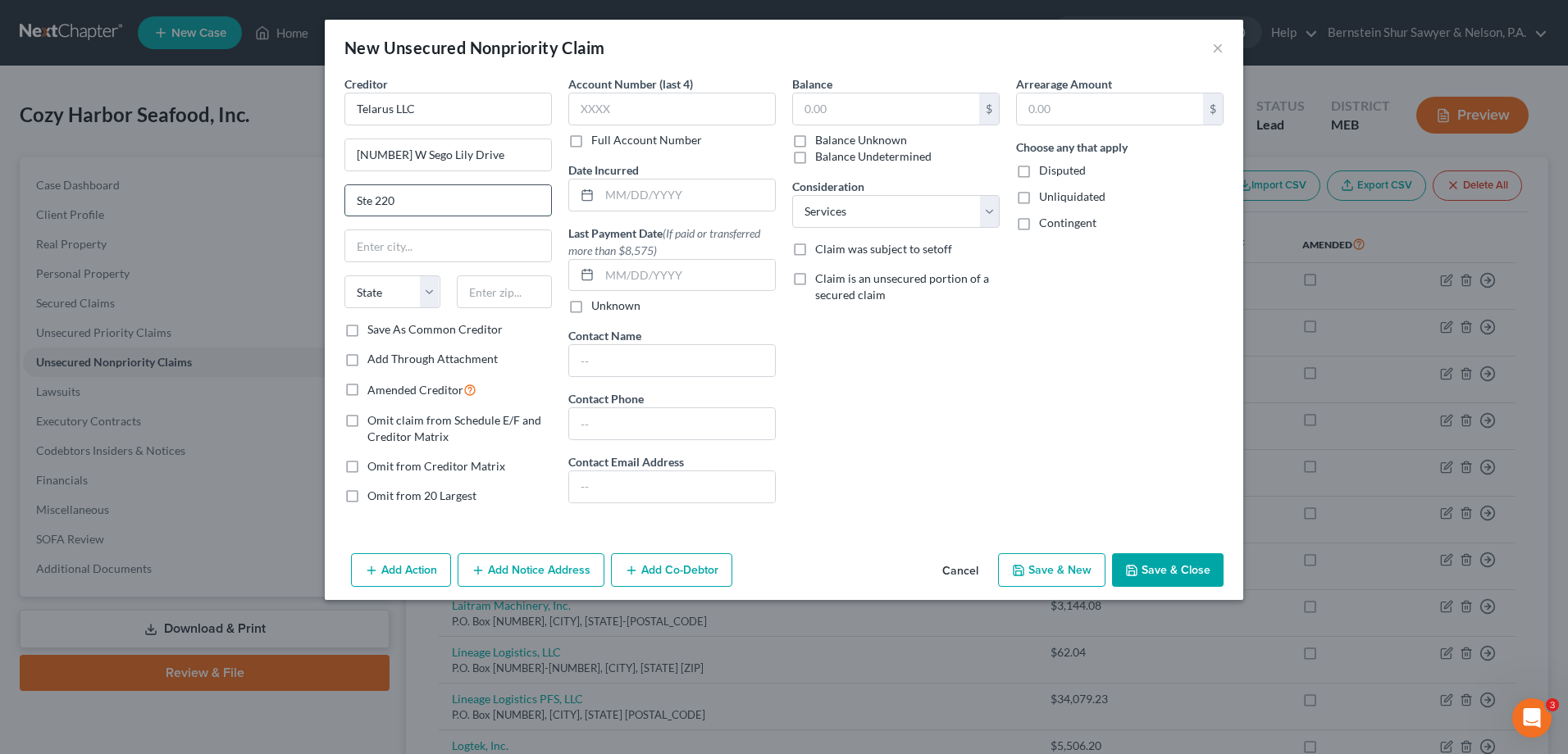 type on "Ste 220" 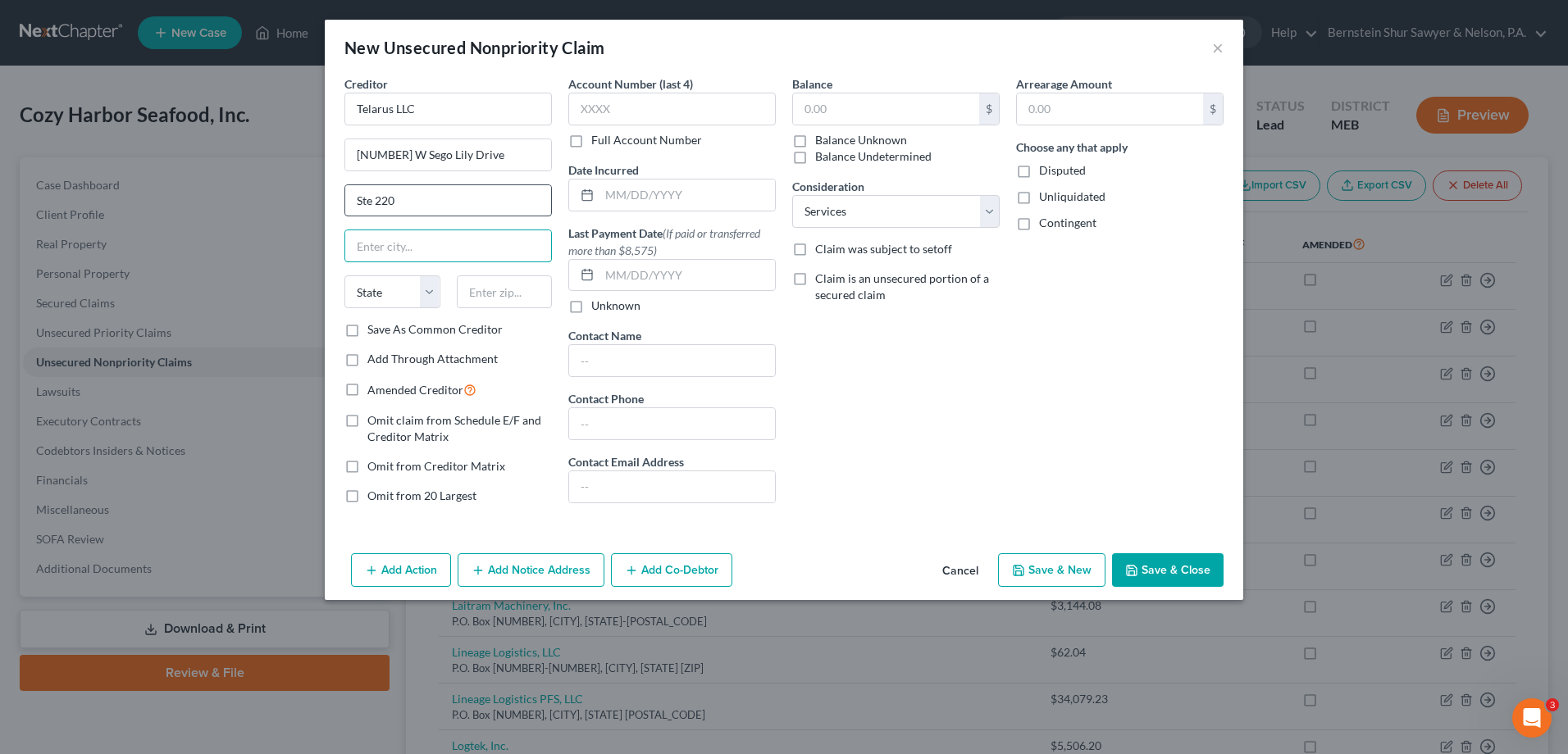 type on "U" 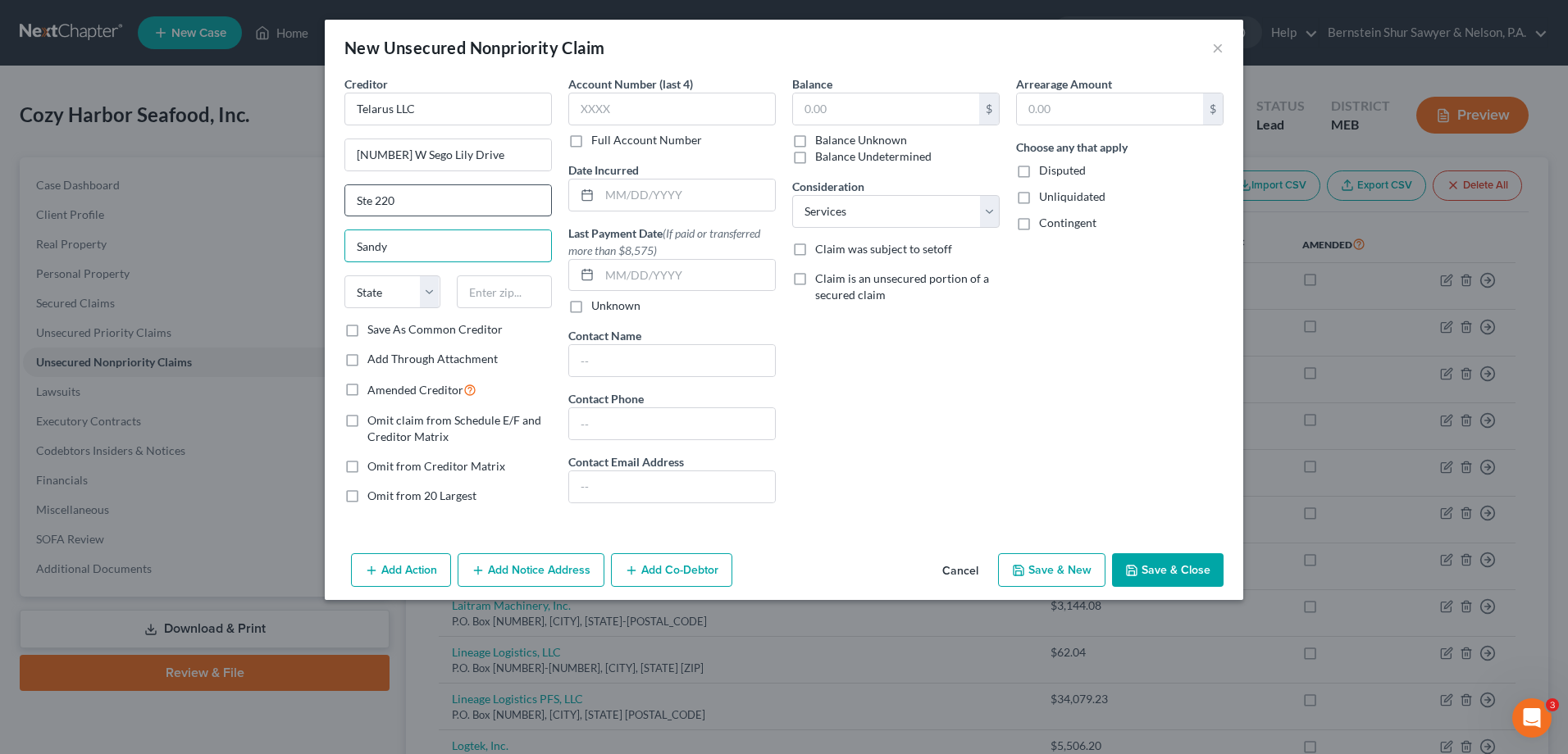 type on "Sandy" 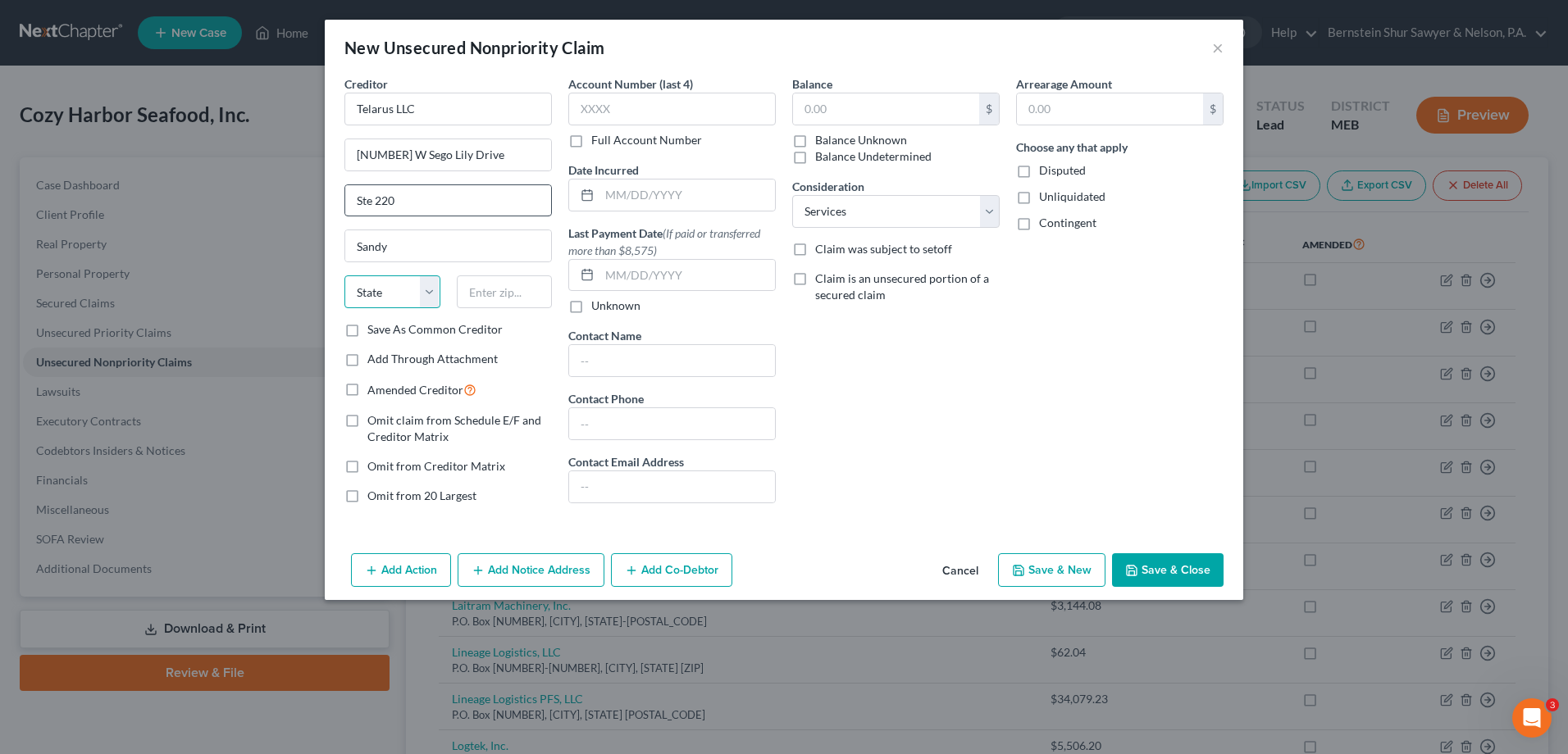select on "46" 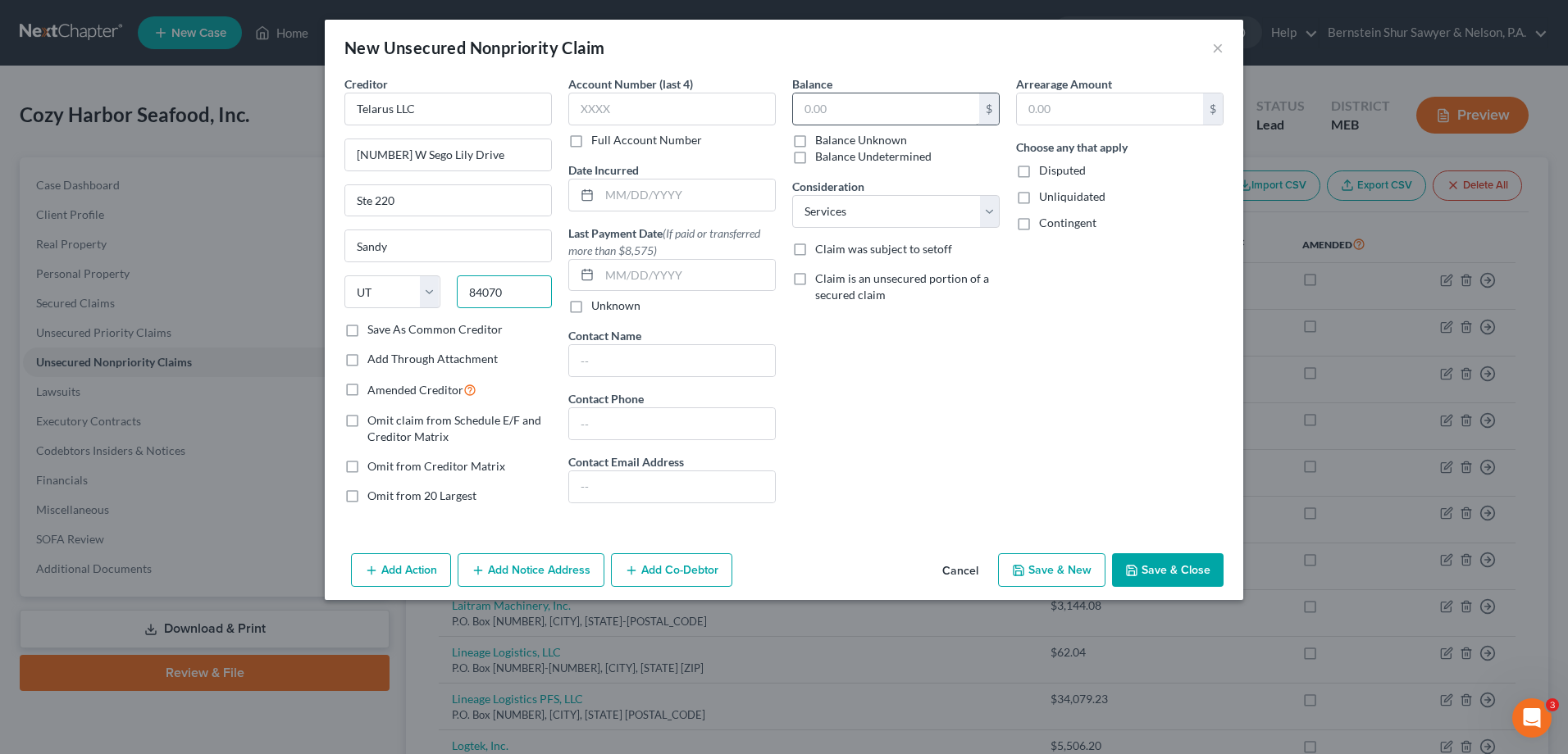 type on "84070" 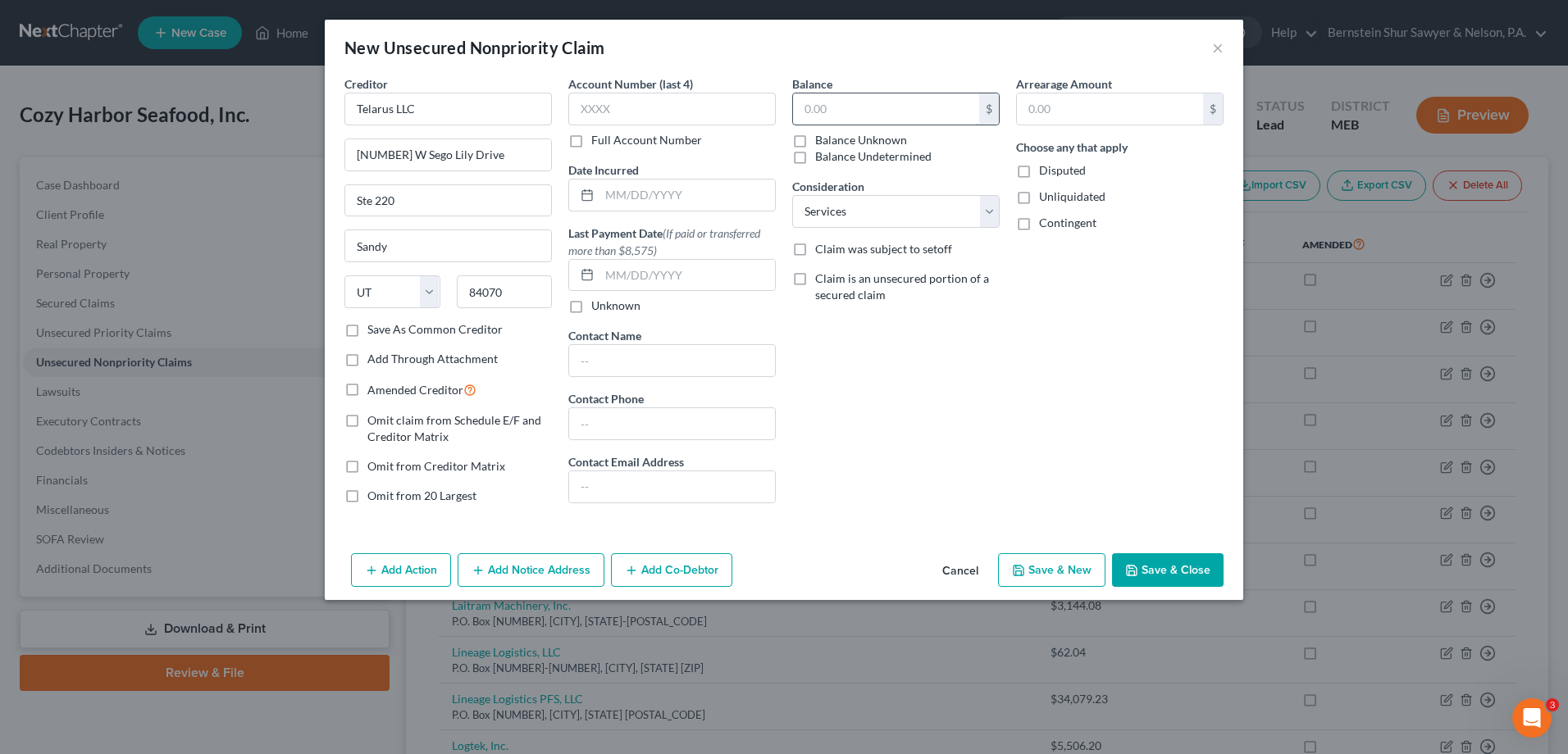 click at bounding box center [886, 109] 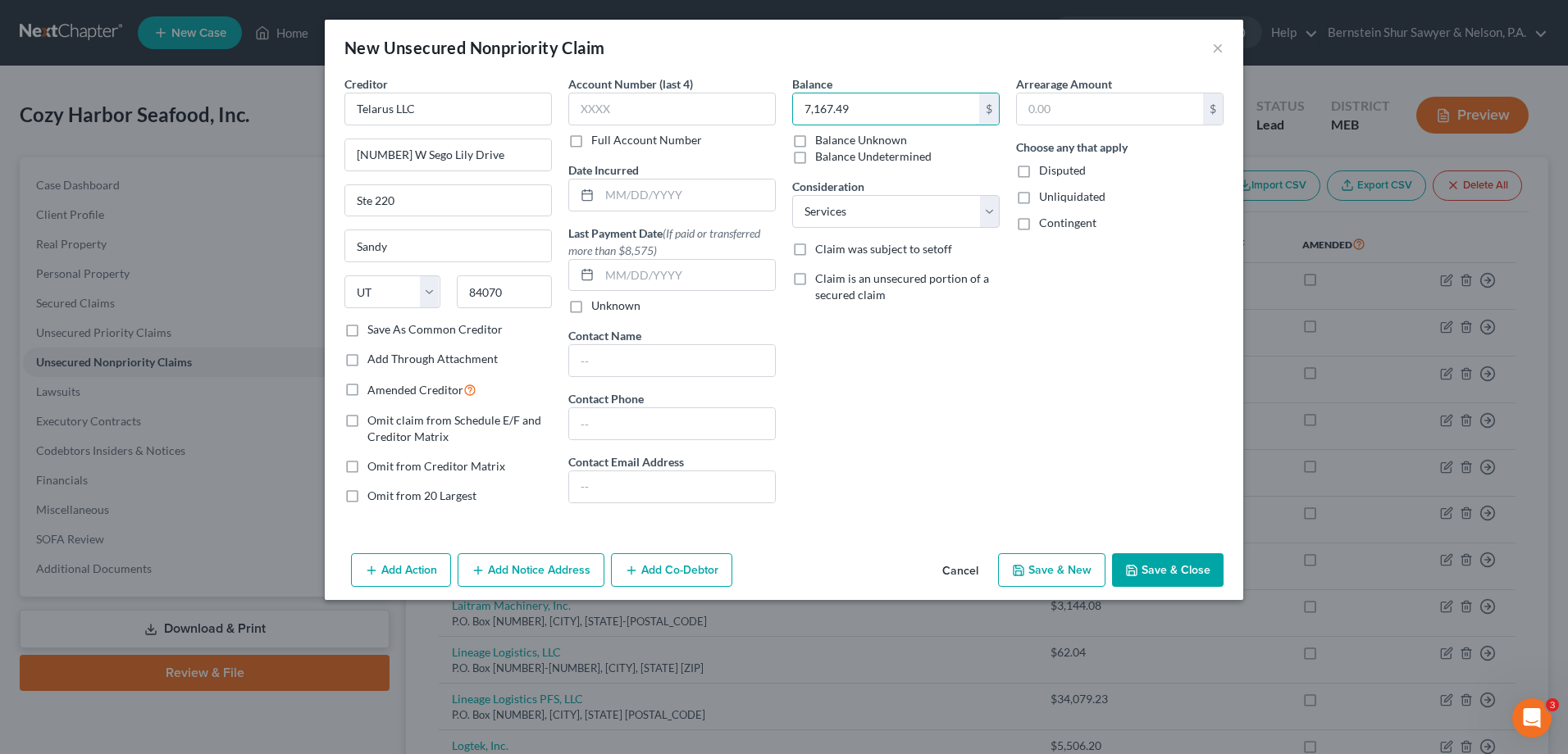 type on "7,167.49" 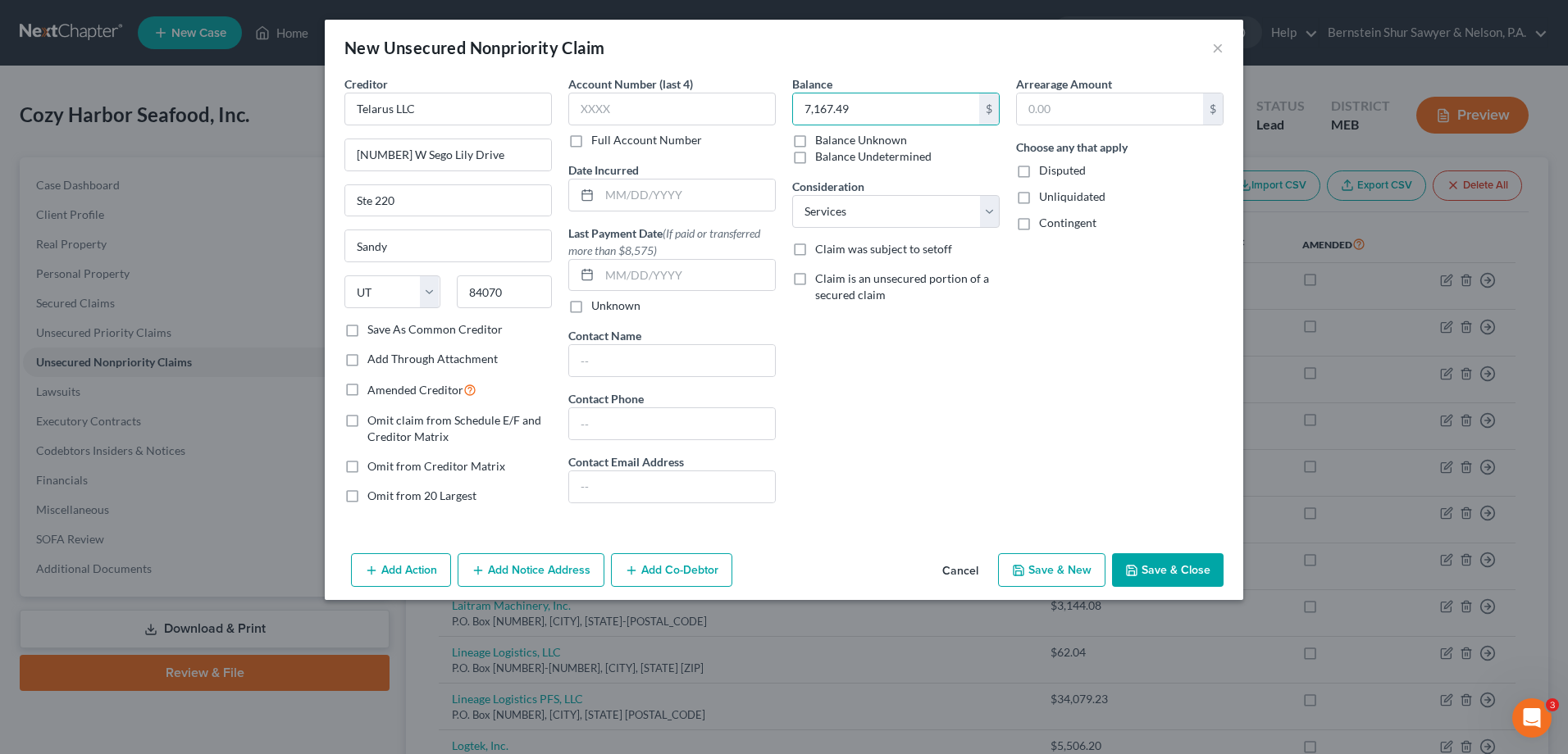 click on "Arrearage Amount $ Choose any that apply Disputed Unliquidated Contingent" at bounding box center [1119, 296] 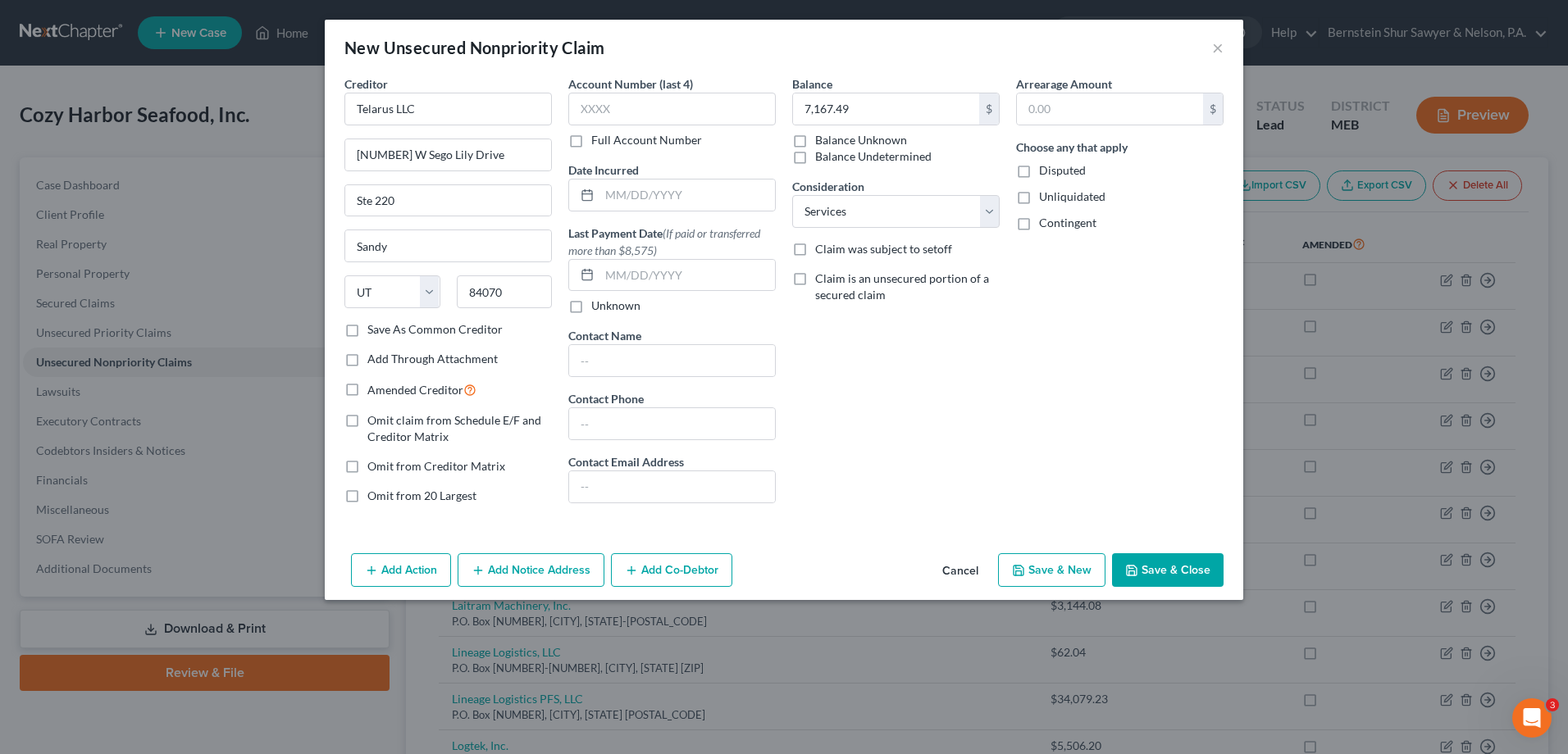 click on "Save & Close" at bounding box center [1168, 570] 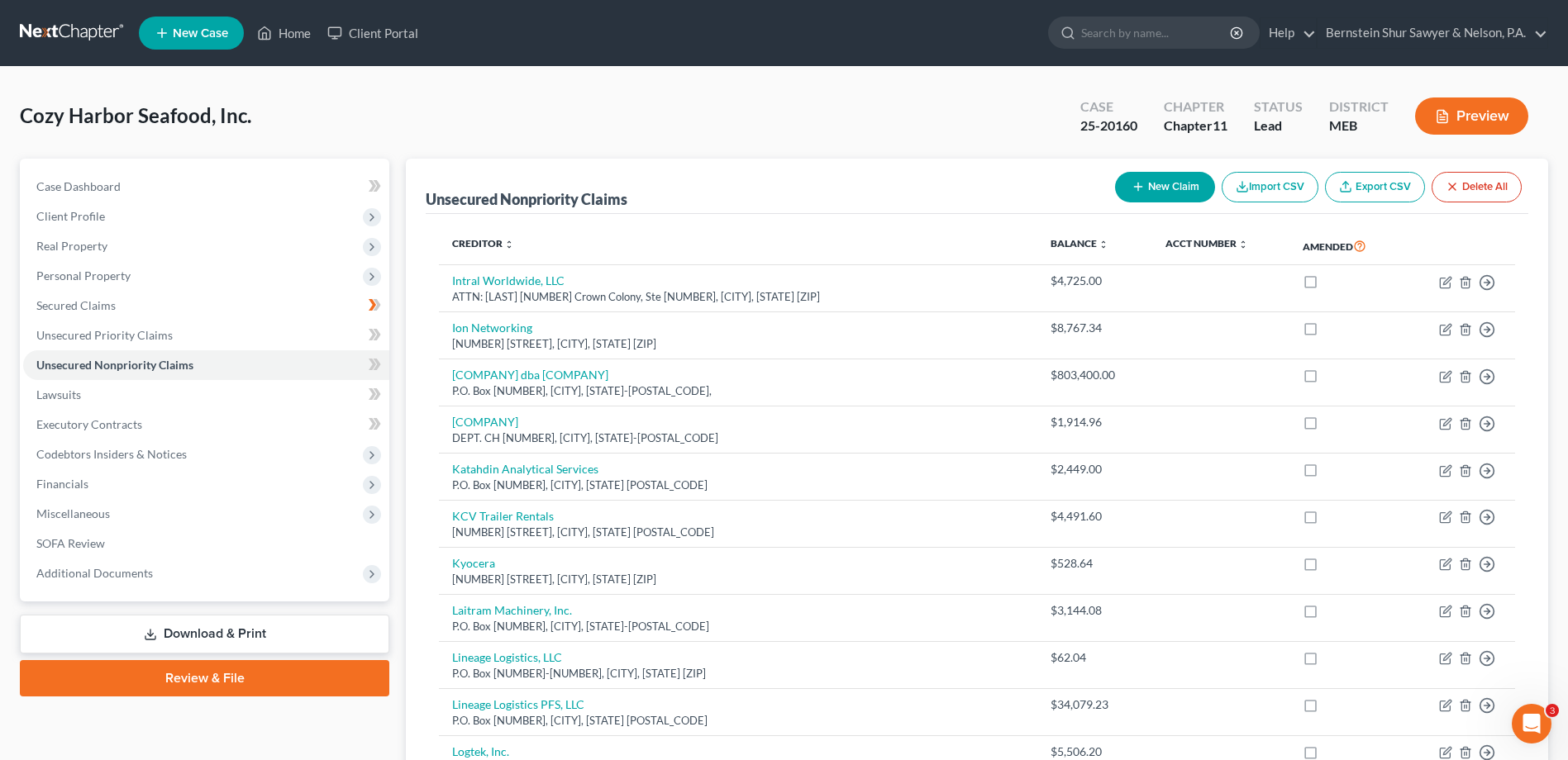 click on "New Claim" at bounding box center (1165, 187) 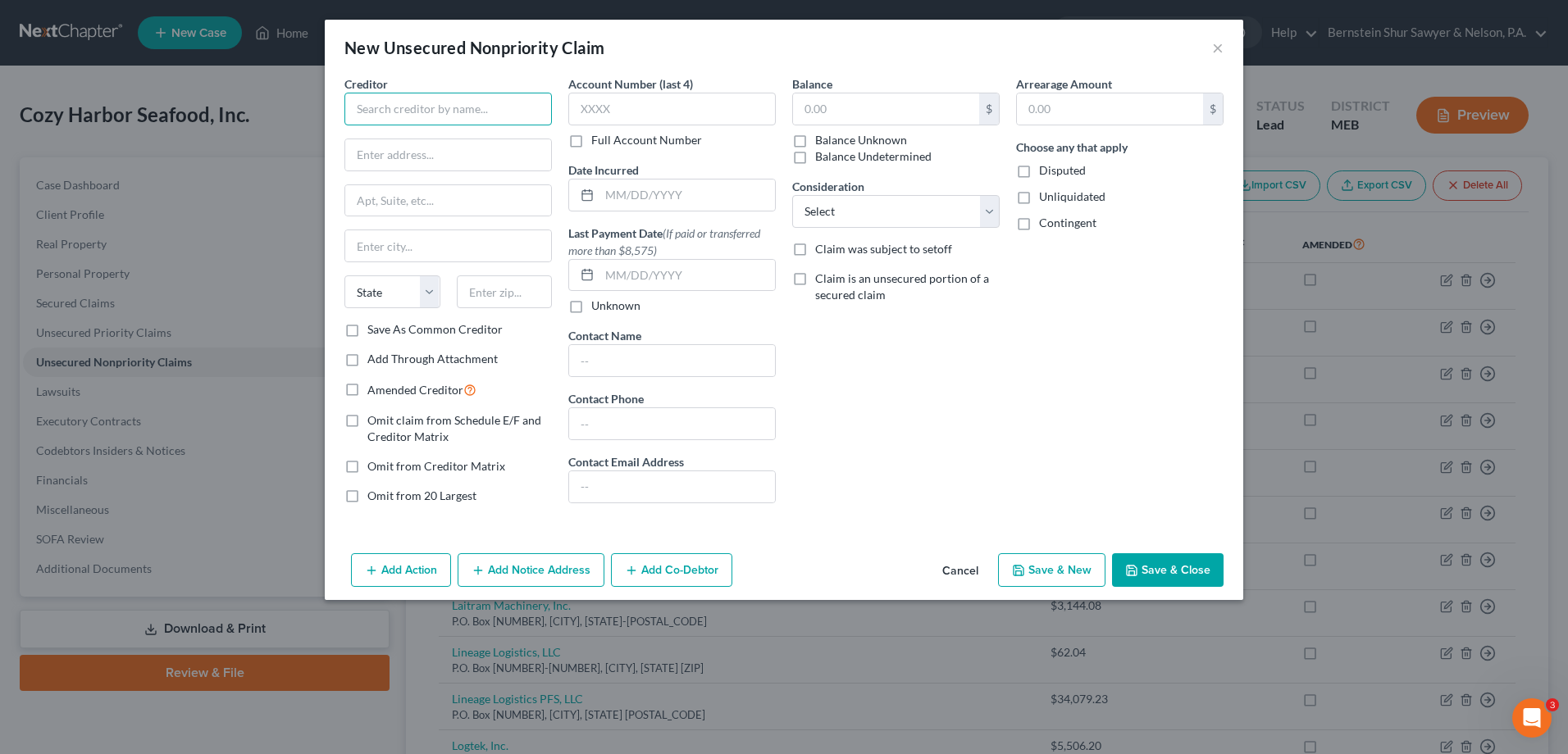 click at bounding box center [448, 109] 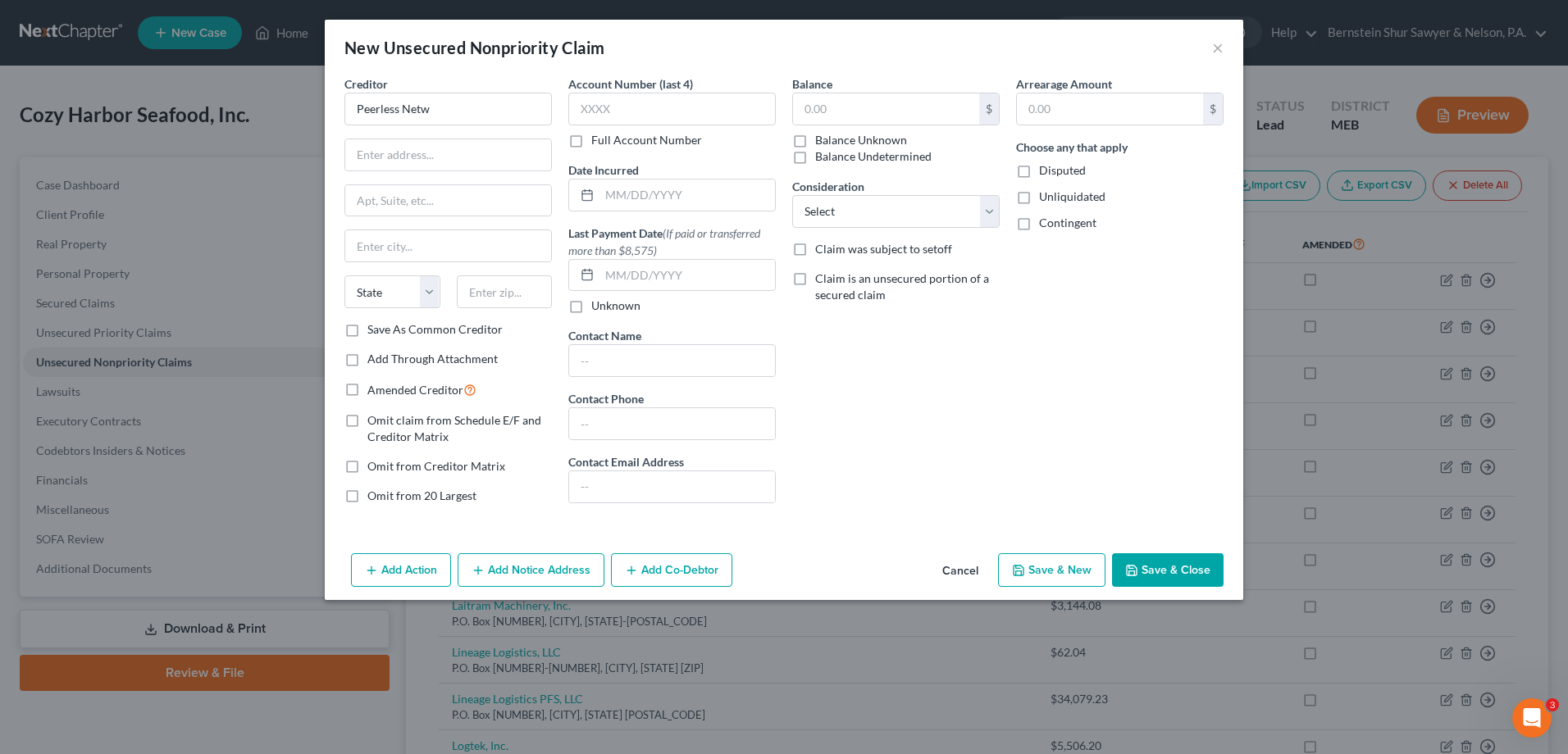 click on "Creditor *    Peerless Netw                      State AL AK AR AZ CA CO CT DE DC FL GA GU HI ID IL IN IA KS KY LA ME MD MA MI MN MS MO MT NC ND NE NV NH NJ NM NY OH OK OR PA PR RI SC SD TN TX UT VI VA VT WA WV WI WY" at bounding box center (448, 198) 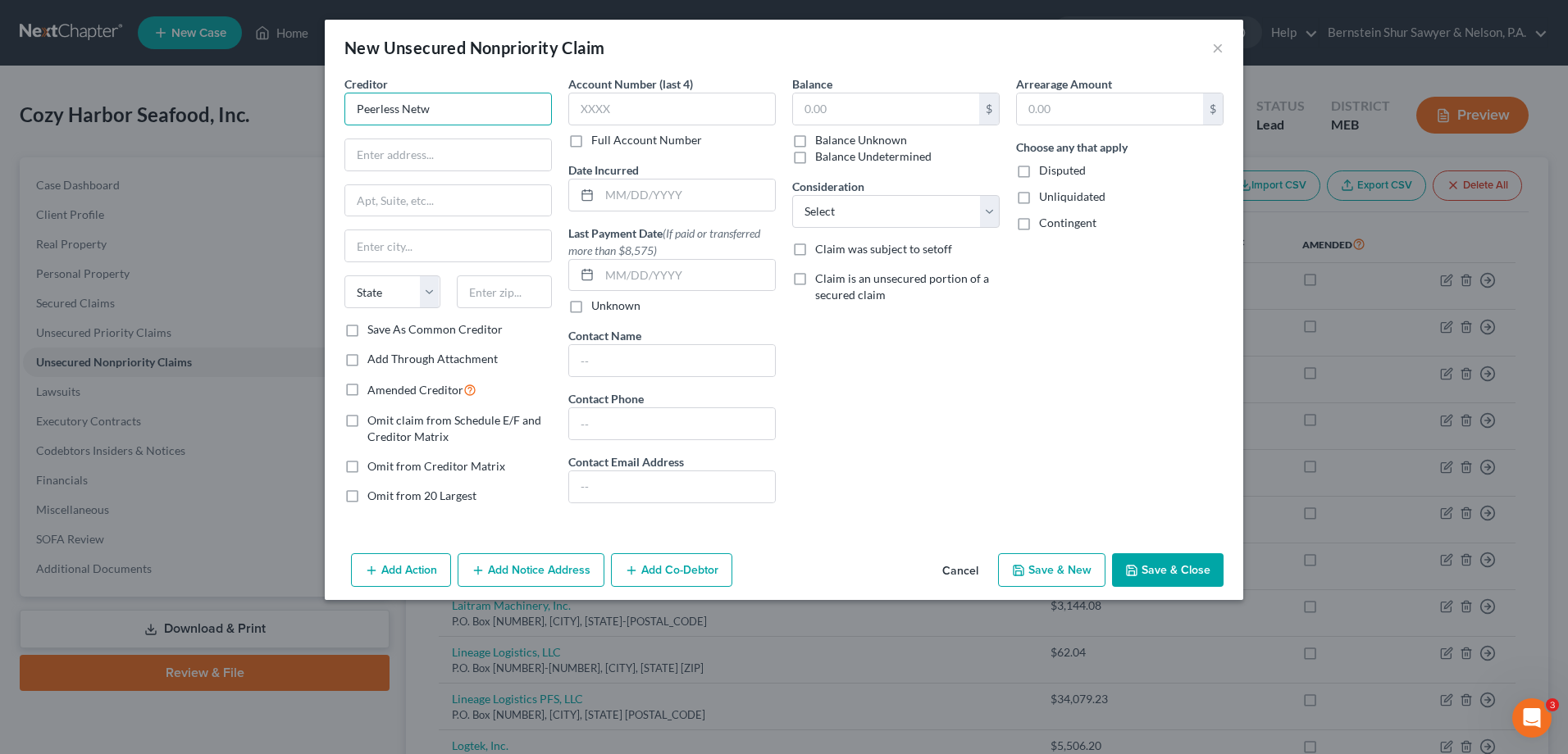 click on "Peerless Netw" at bounding box center [448, 109] 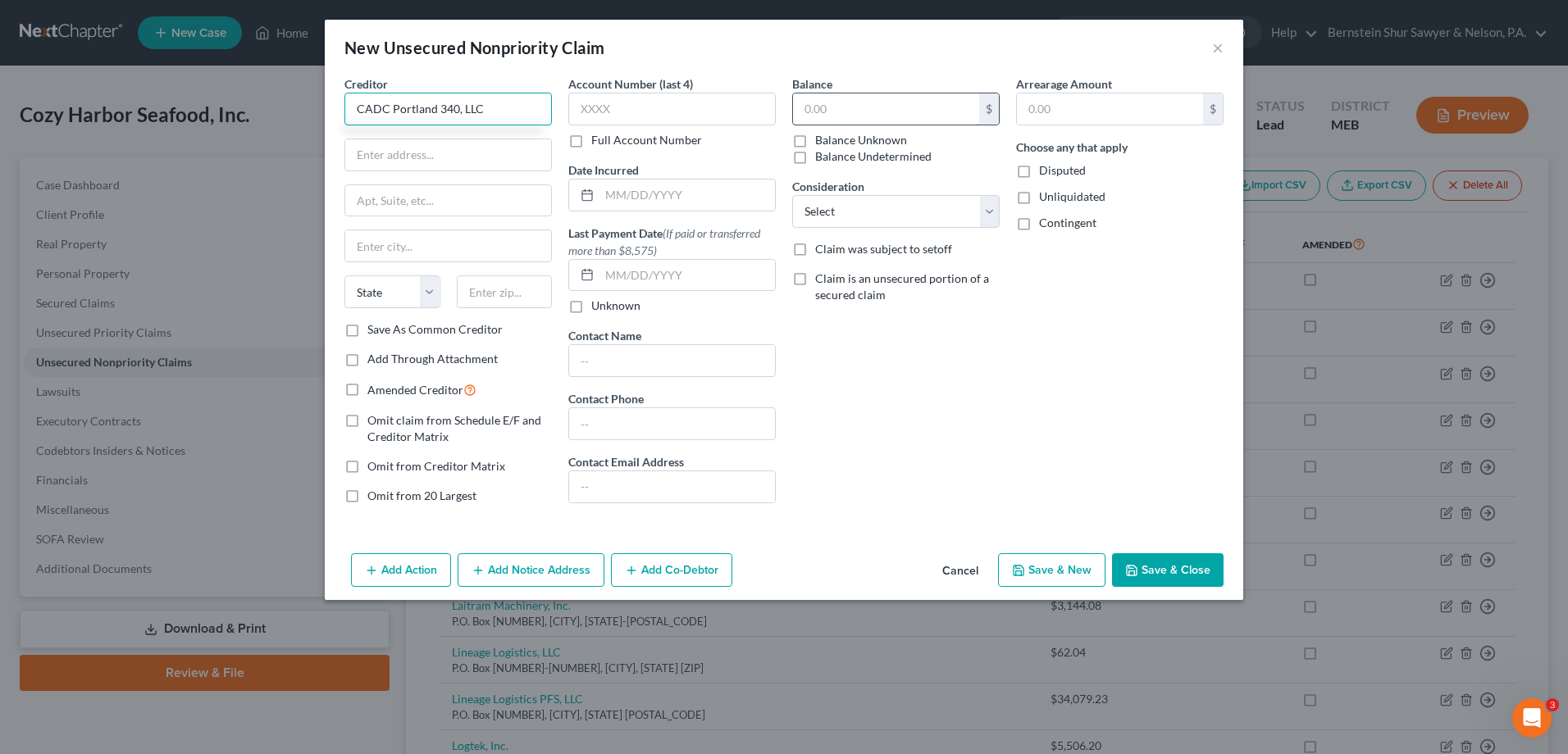 type on "CADC Portland 340, LLC" 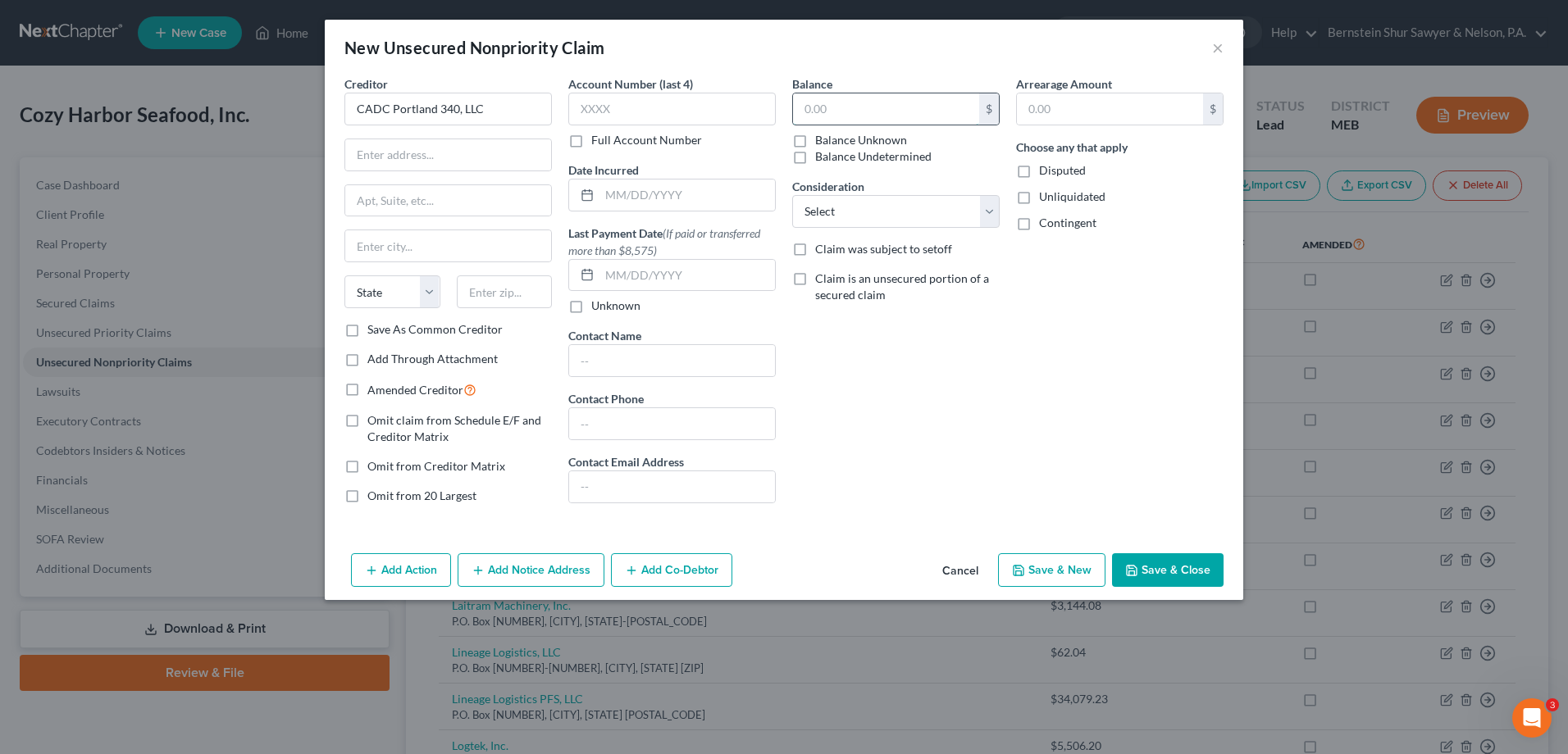 click at bounding box center [886, 109] 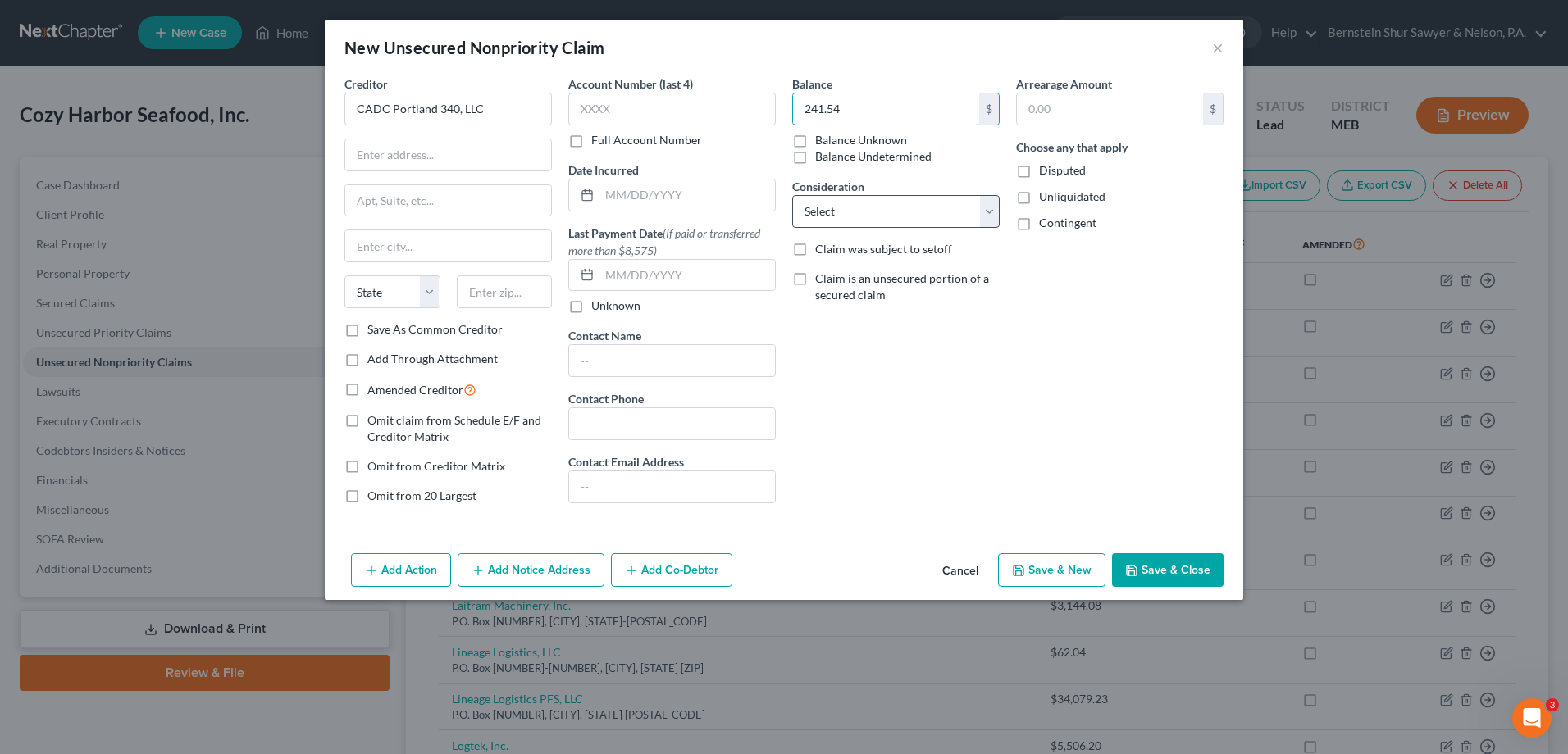type on "241.54" 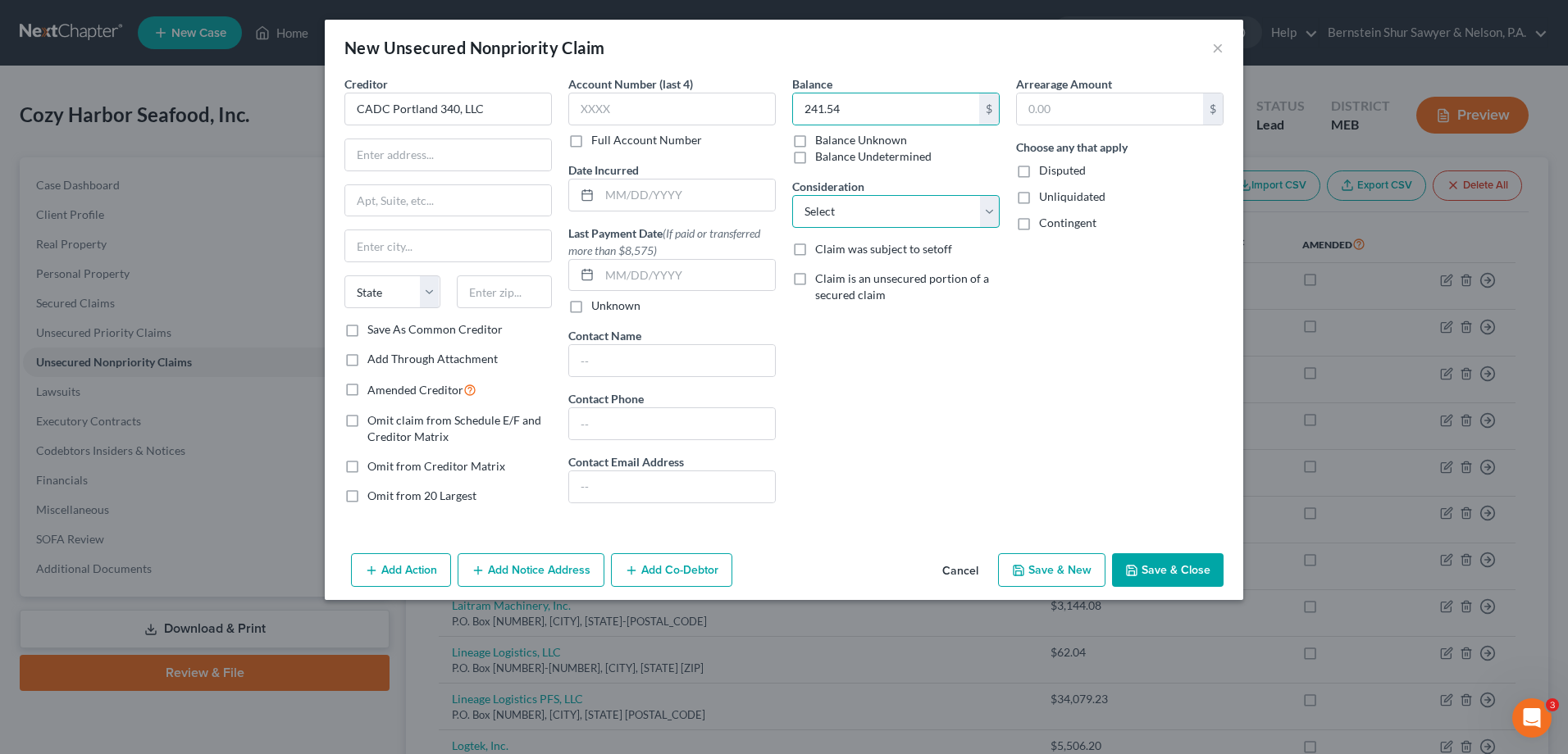 click on "Select Cable / Satellite Services Collection Agency Credit Card Debt Debt Counseling / Attorneys Deficiency Balance Home / Car Repairs Income Taxes Judgment Liens Monies Loaned / Advanced Mortgage Obligation To Pensions Other Overdrawn Bank Account Promised To Help Pay Creditors Services Suppliers Or Vendors Telephone / Internet Services Unsecured Loan Repayments Utility Services" at bounding box center [896, 211] 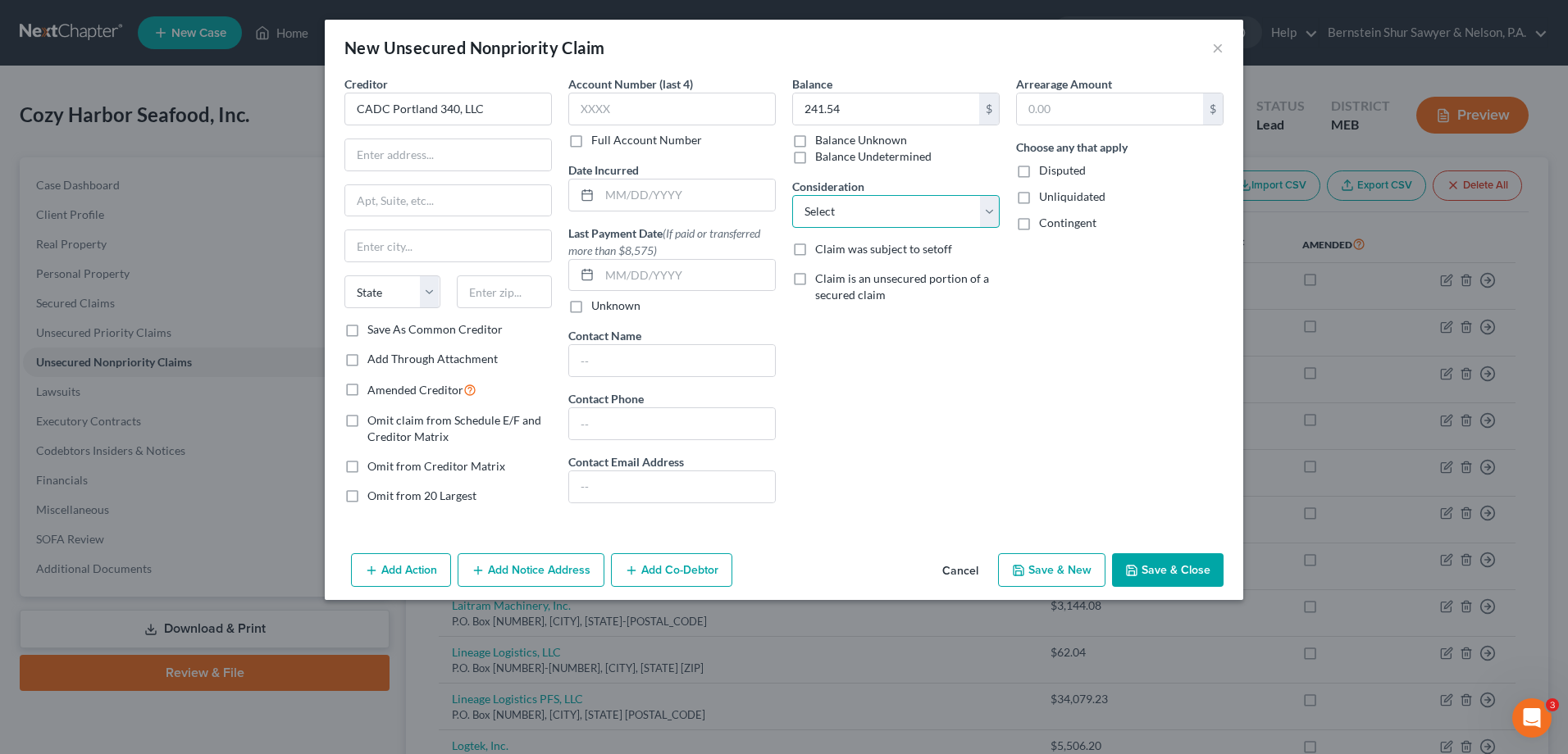 select on "14" 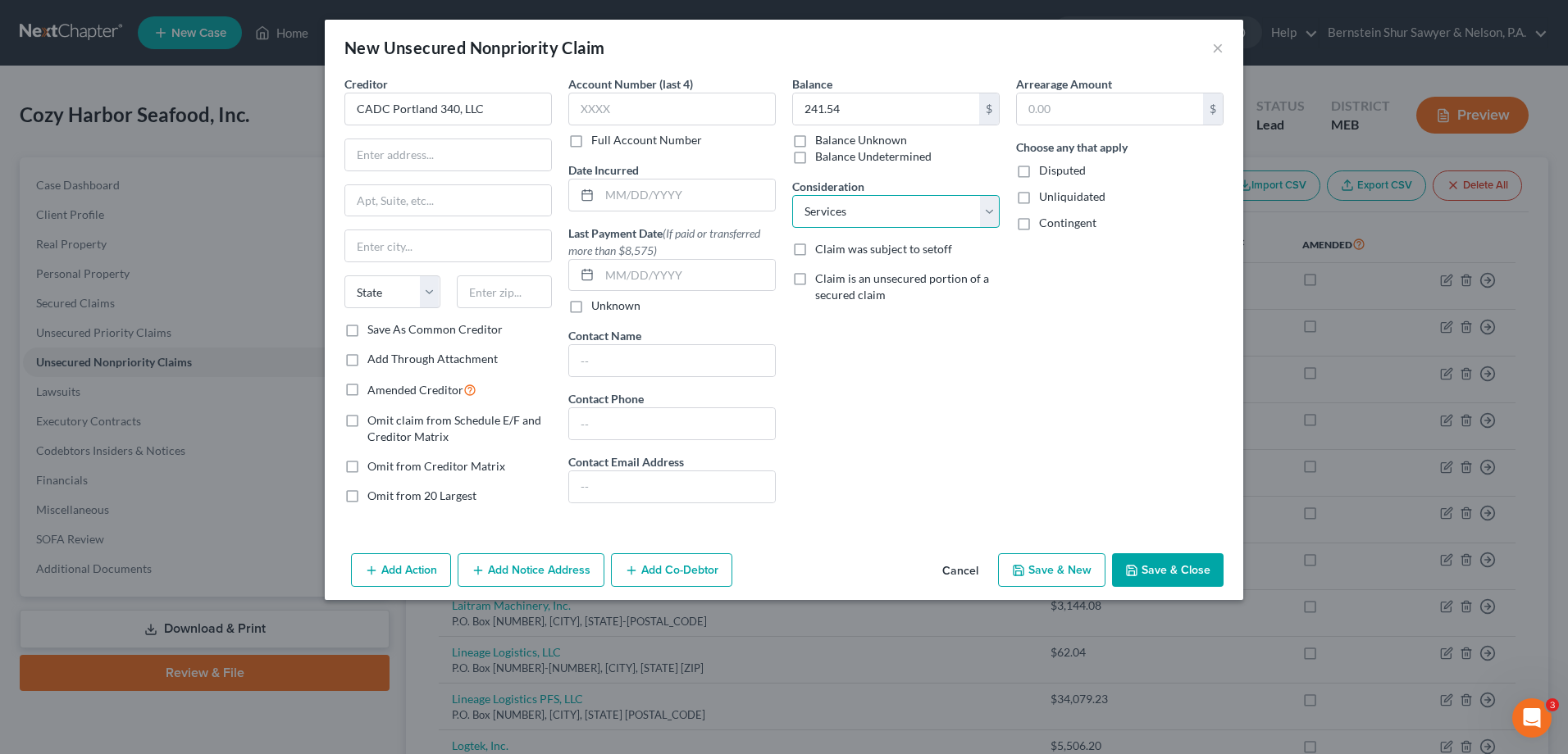 click on "Select Cable / Satellite Services Collection Agency Credit Card Debt Debt Counseling / Attorneys Deficiency Balance Home / Car Repairs Income Taxes Judgment Liens Monies Loaned / Advanced Mortgage Obligation To Pensions Other Overdrawn Bank Account Promised To Help Pay Creditors Services Suppliers Or Vendors Telephone / Internet Services Unsecured Loan Repayments Utility Services" at bounding box center [896, 211] 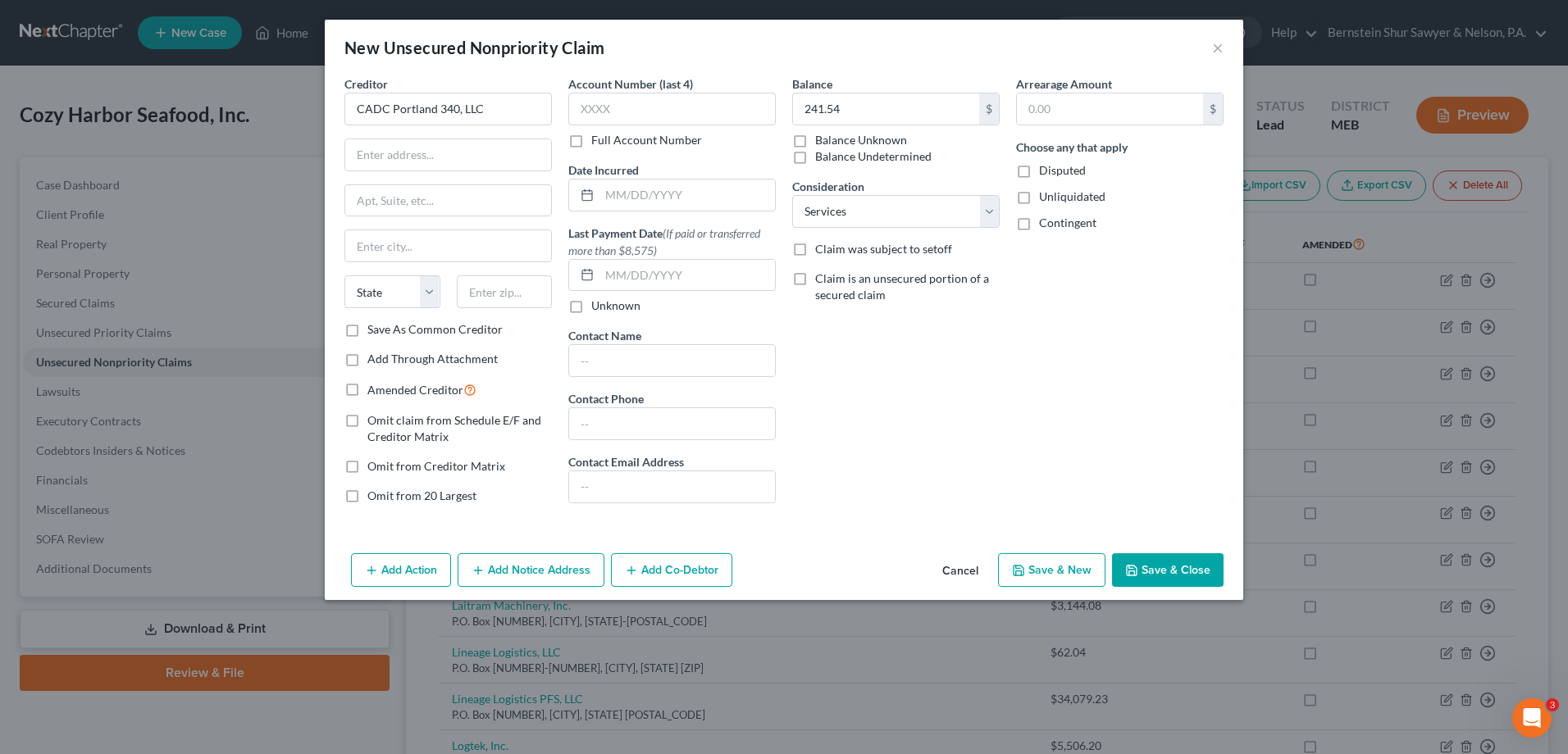 click on "Save & Close" at bounding box center [1168, 570] 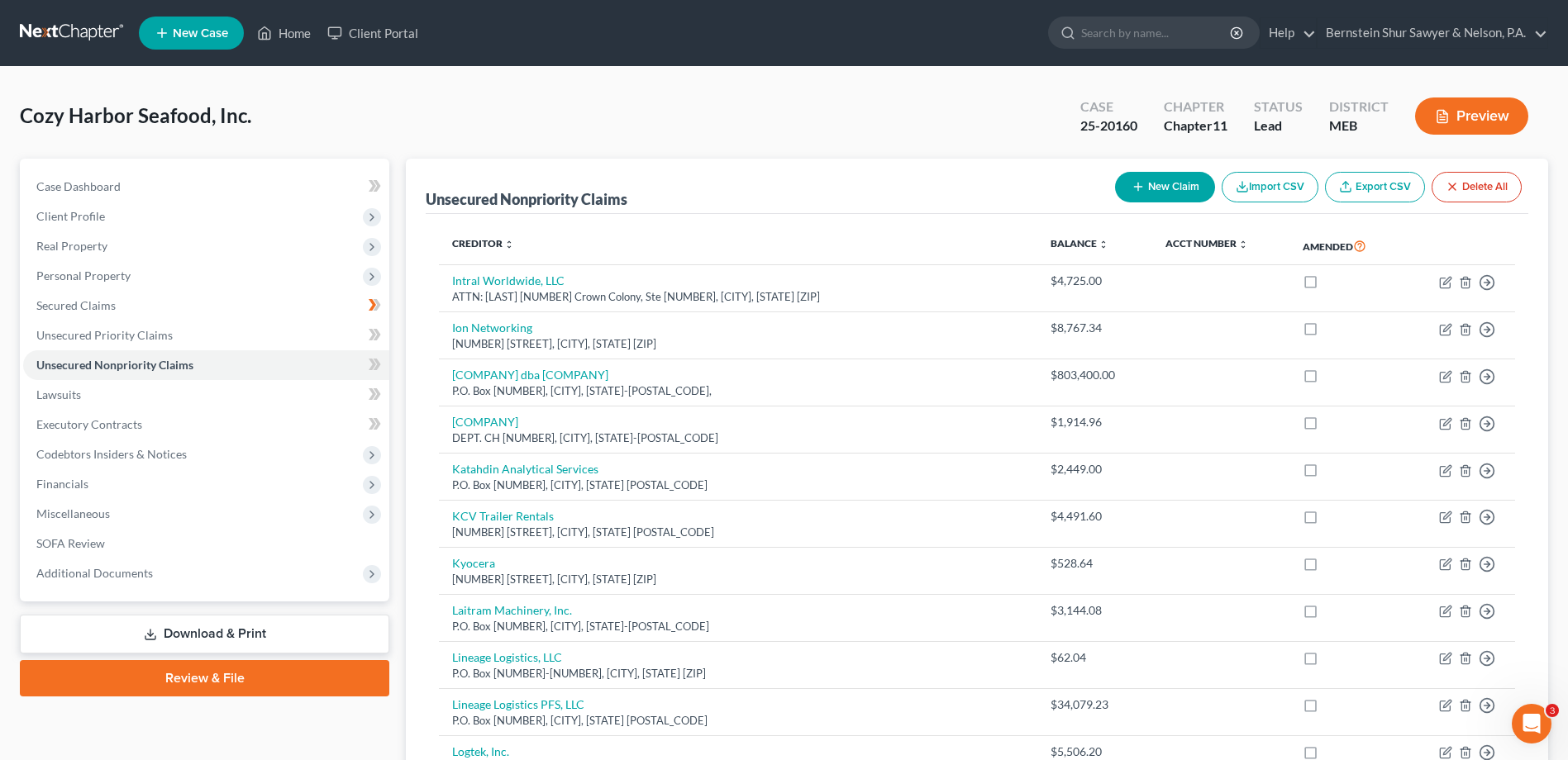 click on "New Claim" at bounding box center (1165, 187) 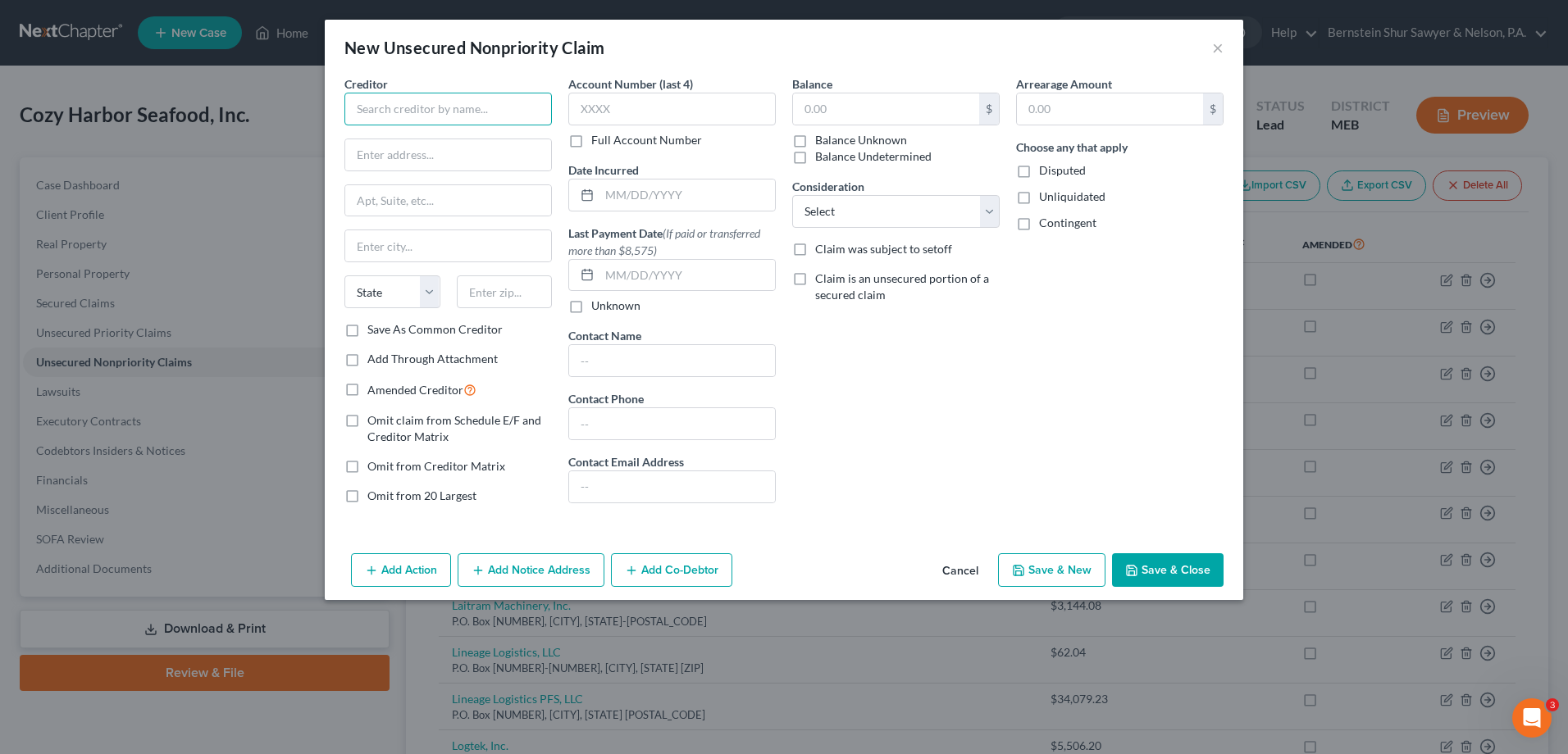 click at bounding box center (448, 109) 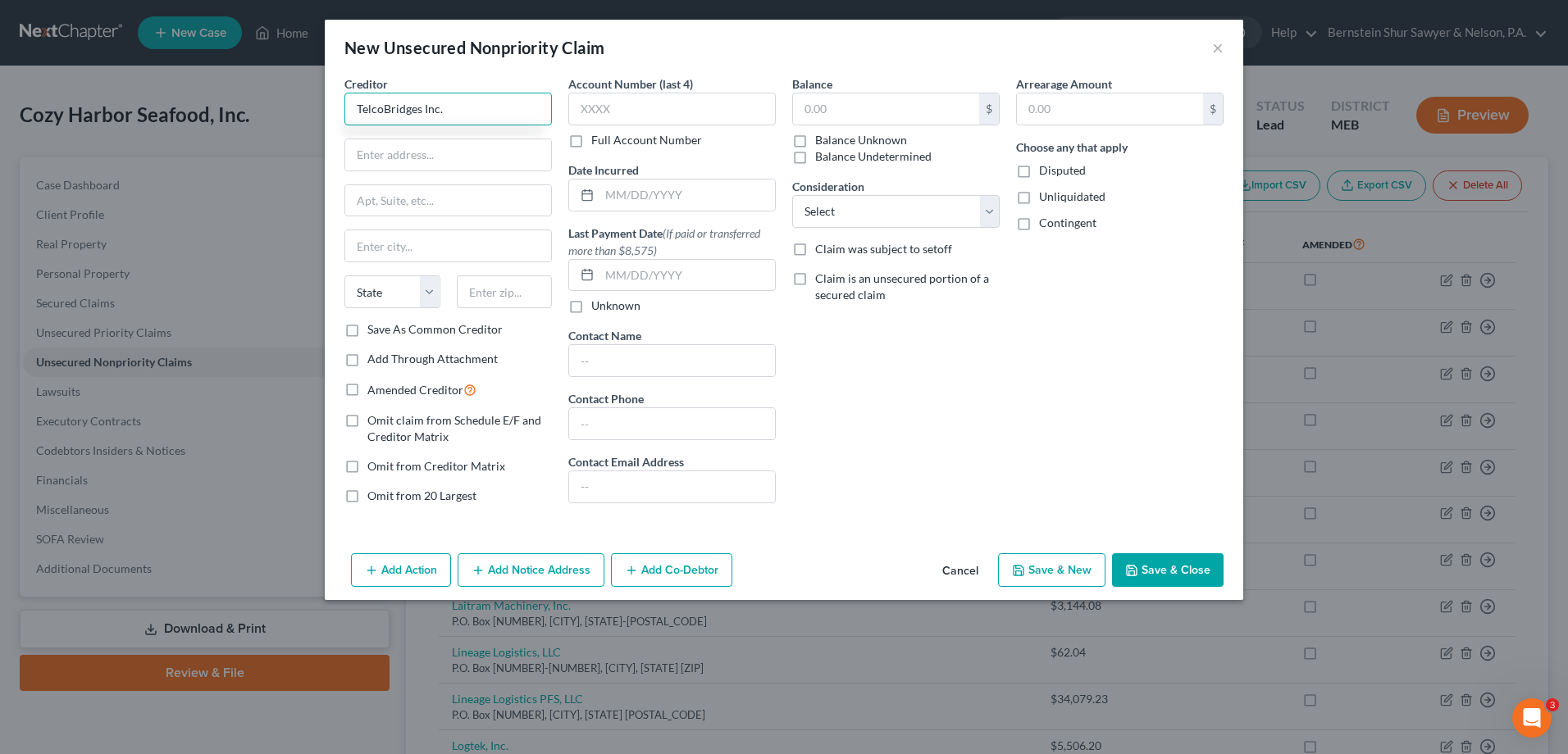 type on "TelcoBridges Inc." 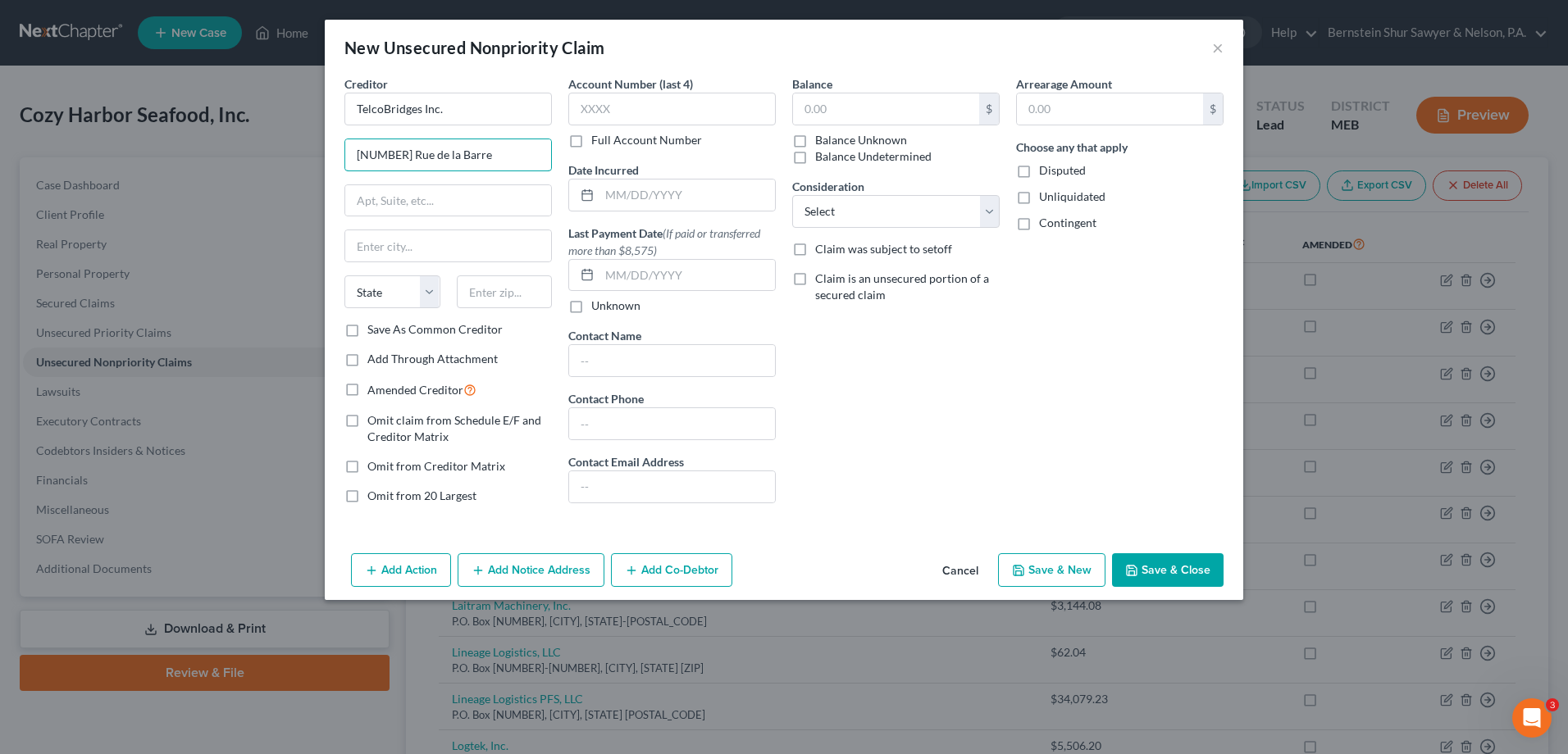 type on "138 Rue de la Barre" 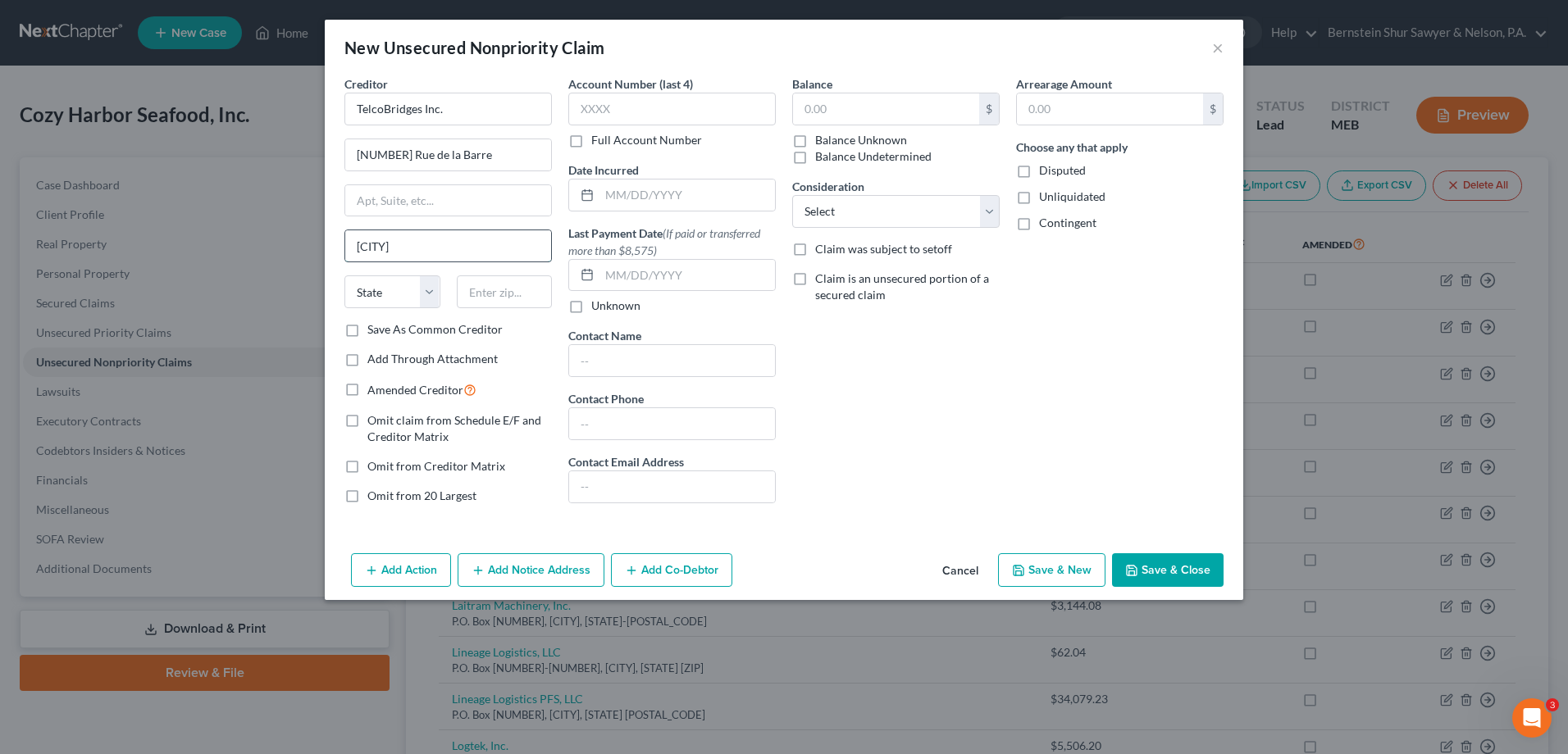 click on "Boucherville" at bounding box center (448, 246) 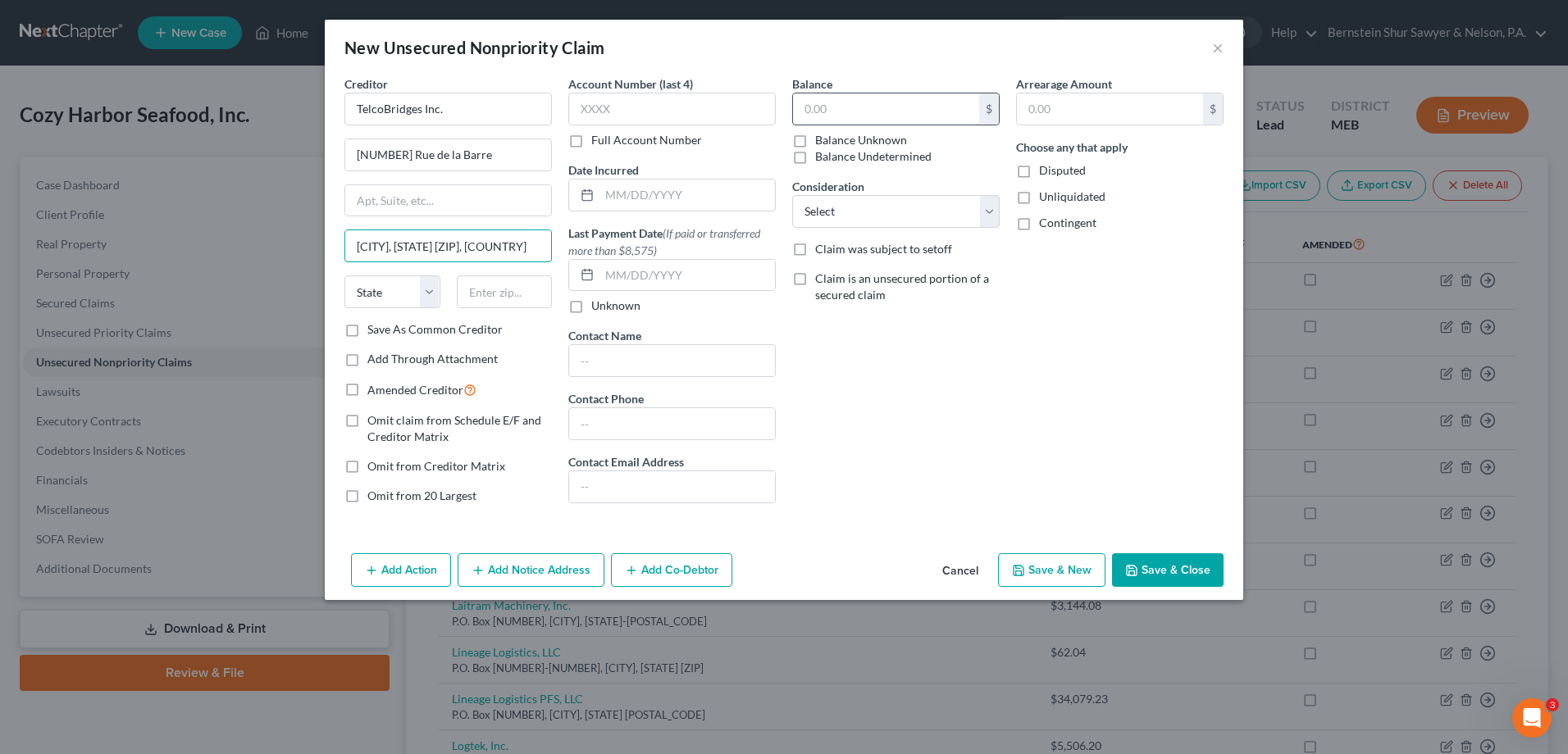 type on "Boucherville, QC J4B 2X7, Canada" 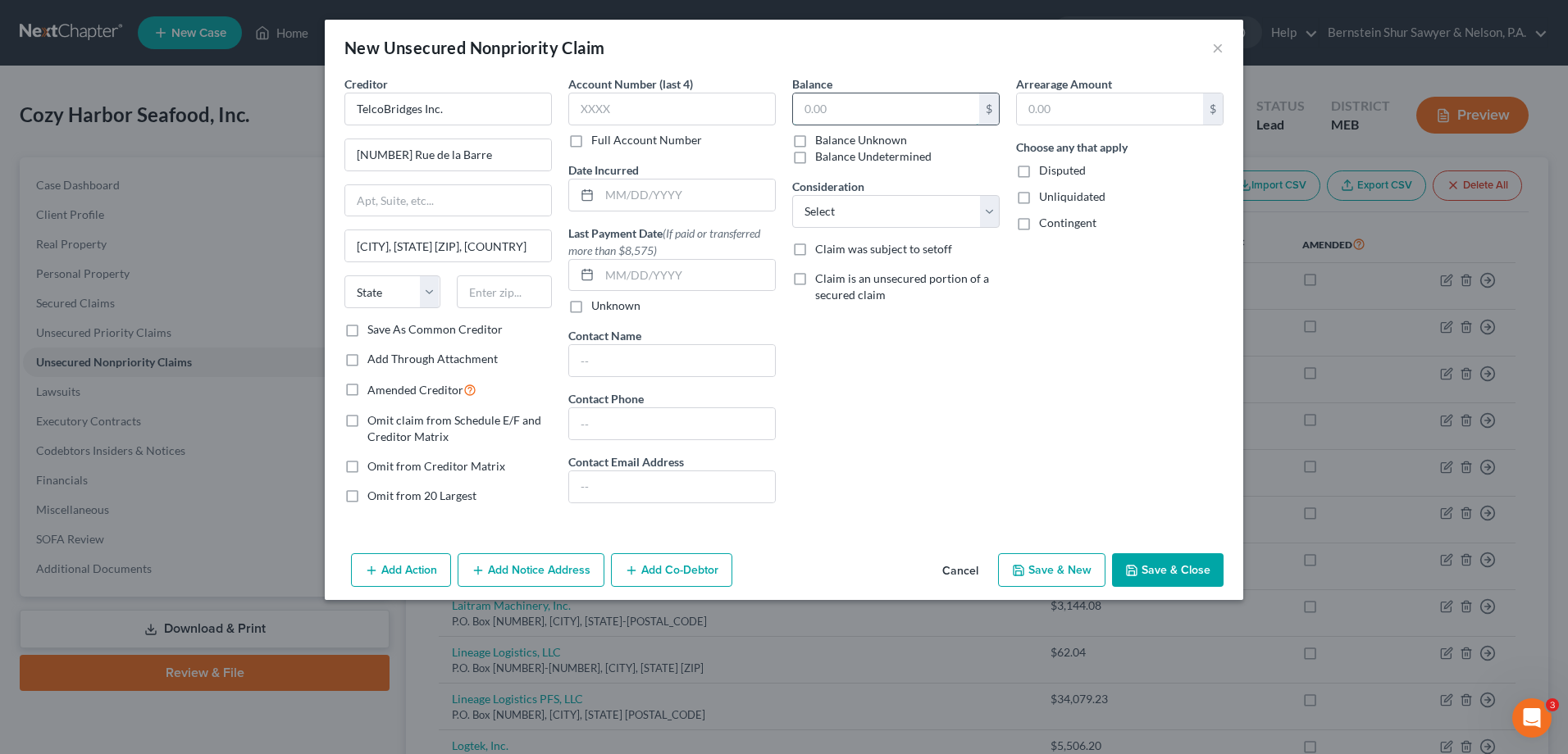 click at bounding box center [886, 109] 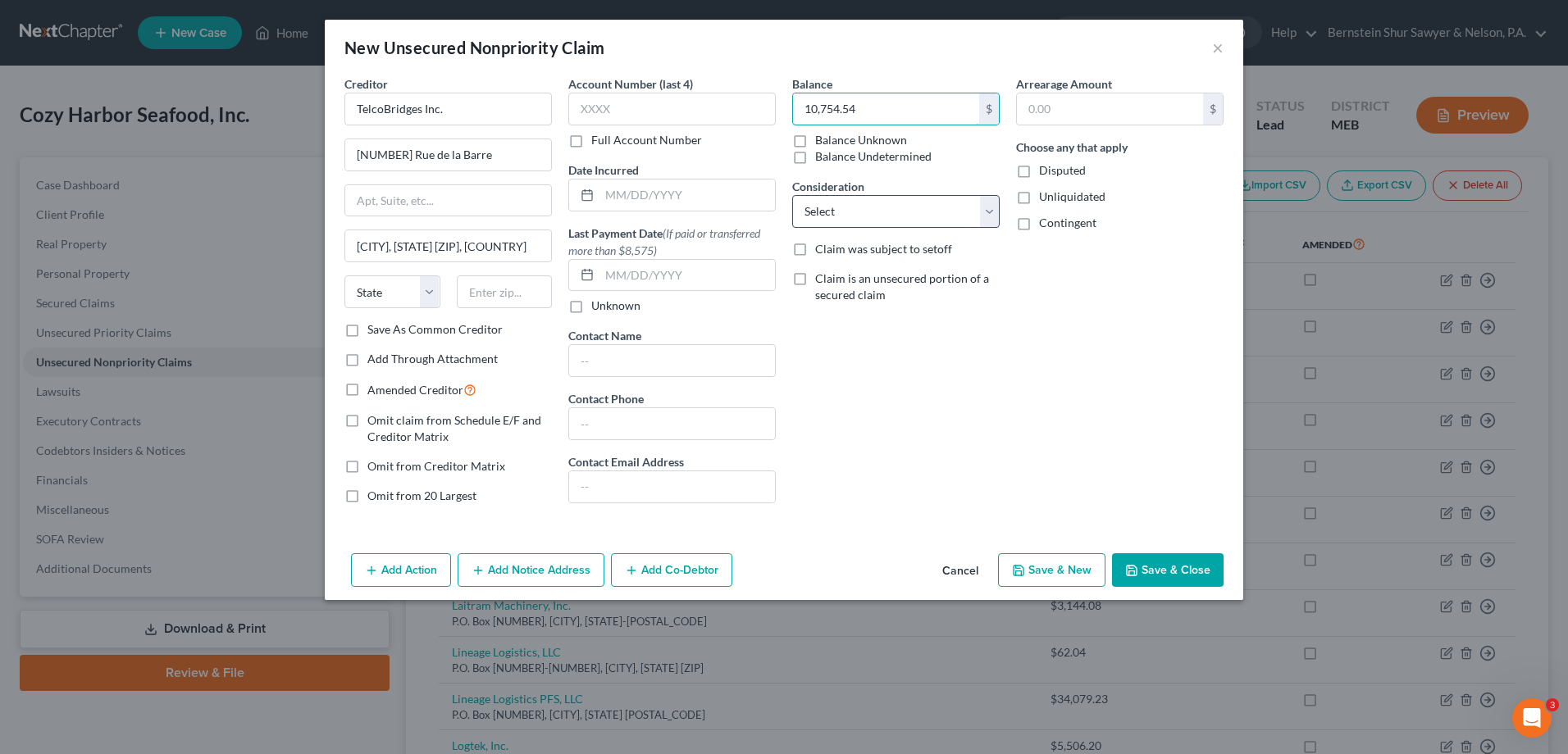 type on "10,754.54" 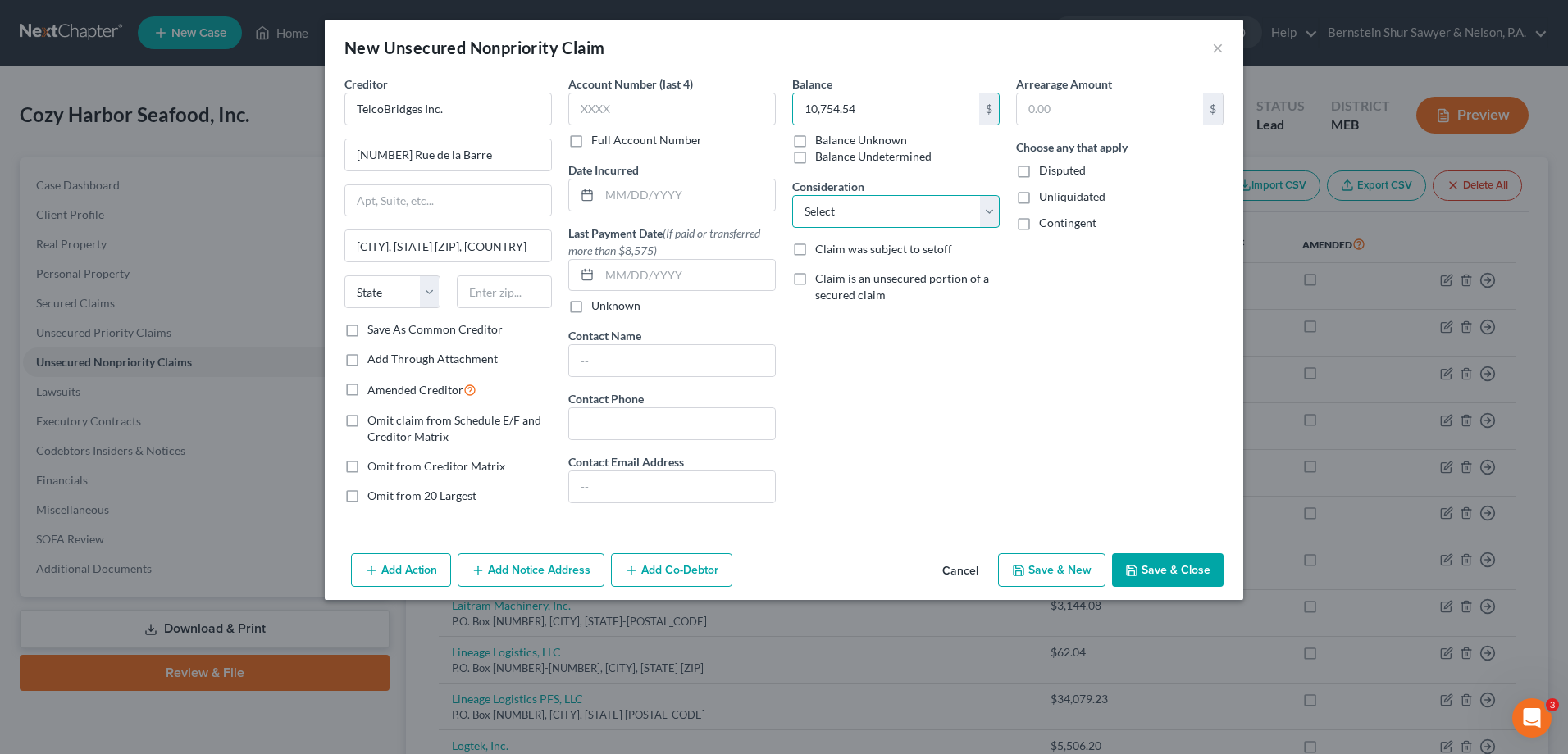 click on "Select Cable / Satellite Services Collection Agency Credit Card Debt Debt Counseling / Attorneys Deficiency Balance Home / Car Repairs Income Taxes Judgment Liens Monies Loaned / Advanced Mortgage Obligation To Pensions Other Overdrawn Bank Account Promised To Help Pay Creditors Services Suppliers Or Vendors Telephone / Internet Services Unsecured Loan Repayments Utility Services" at bounding box center [896, 211] 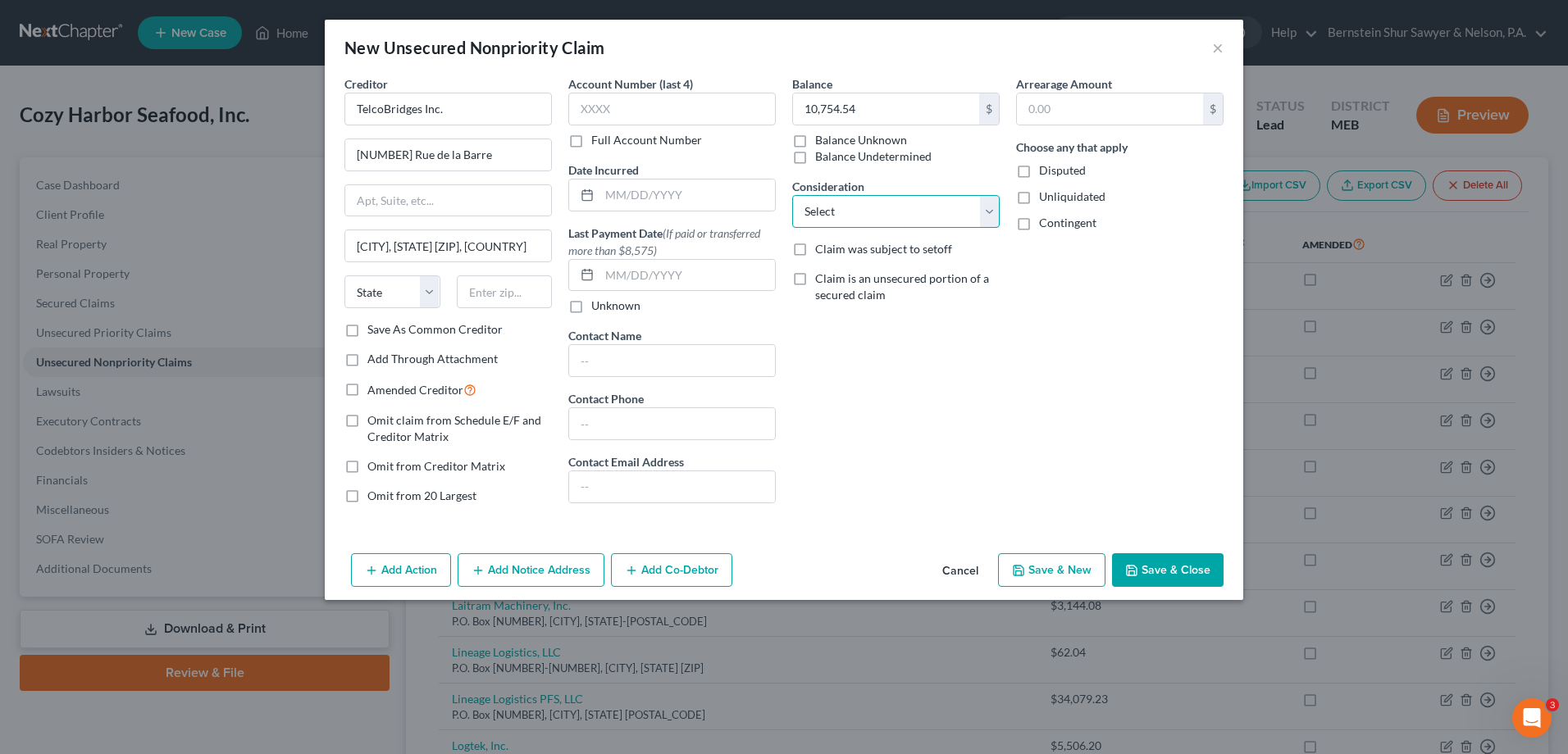 select on "16" 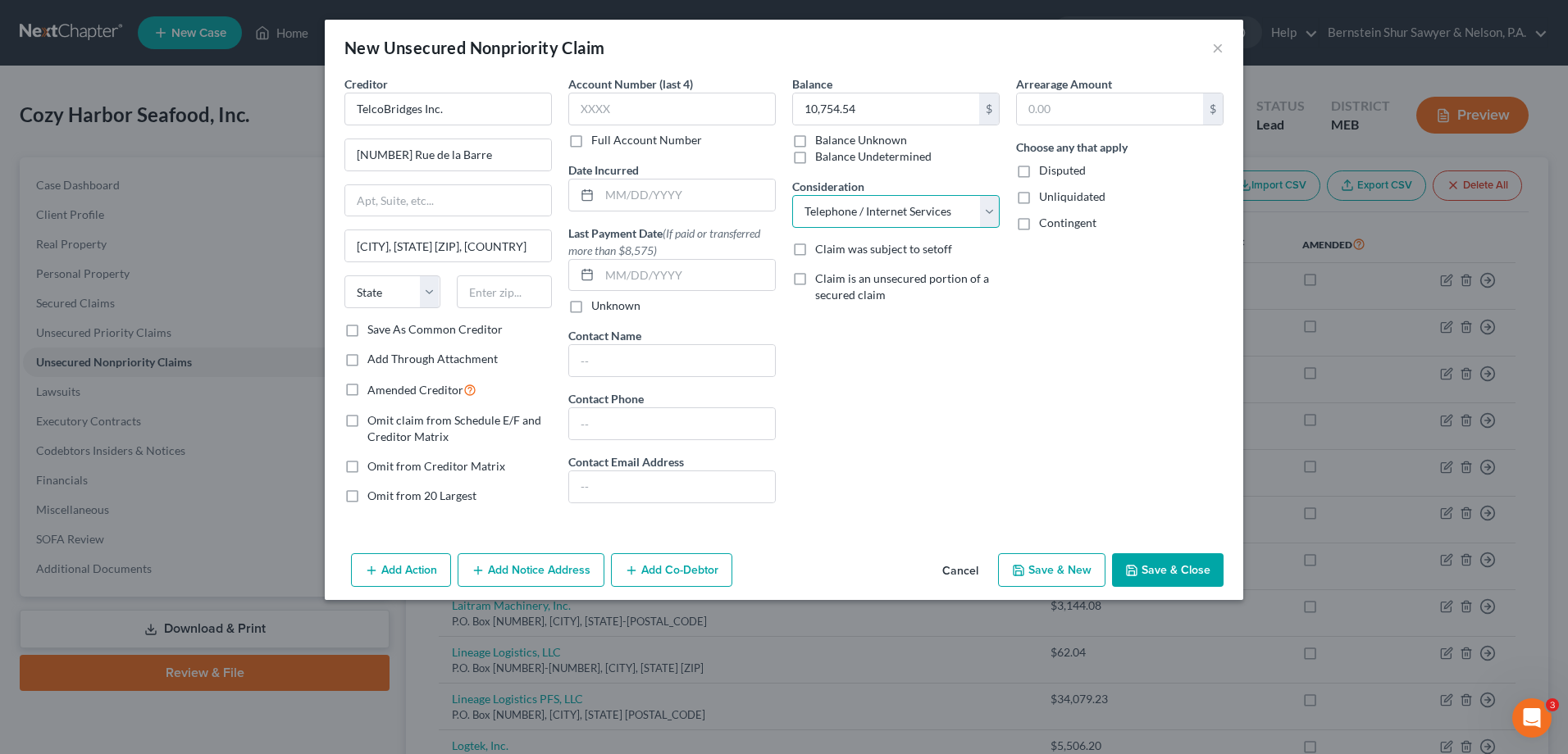 click on "Select Cable / Satellite Services Collection Agency Credit Card Debt Debt Counseling / Attorneys Deficiency Balance Home / Car Repairs Income Taxes Judgment Liens Monies Loaned / Advanced Mortgage Obligation To Pensions Other Overdrawn Bank Account Promised To Help Pay Creditors Services Suppliers Or Vendors Telephone / Internet Services Unsecured Loan Repayments Utility Services" at bounding box center [896, 211] 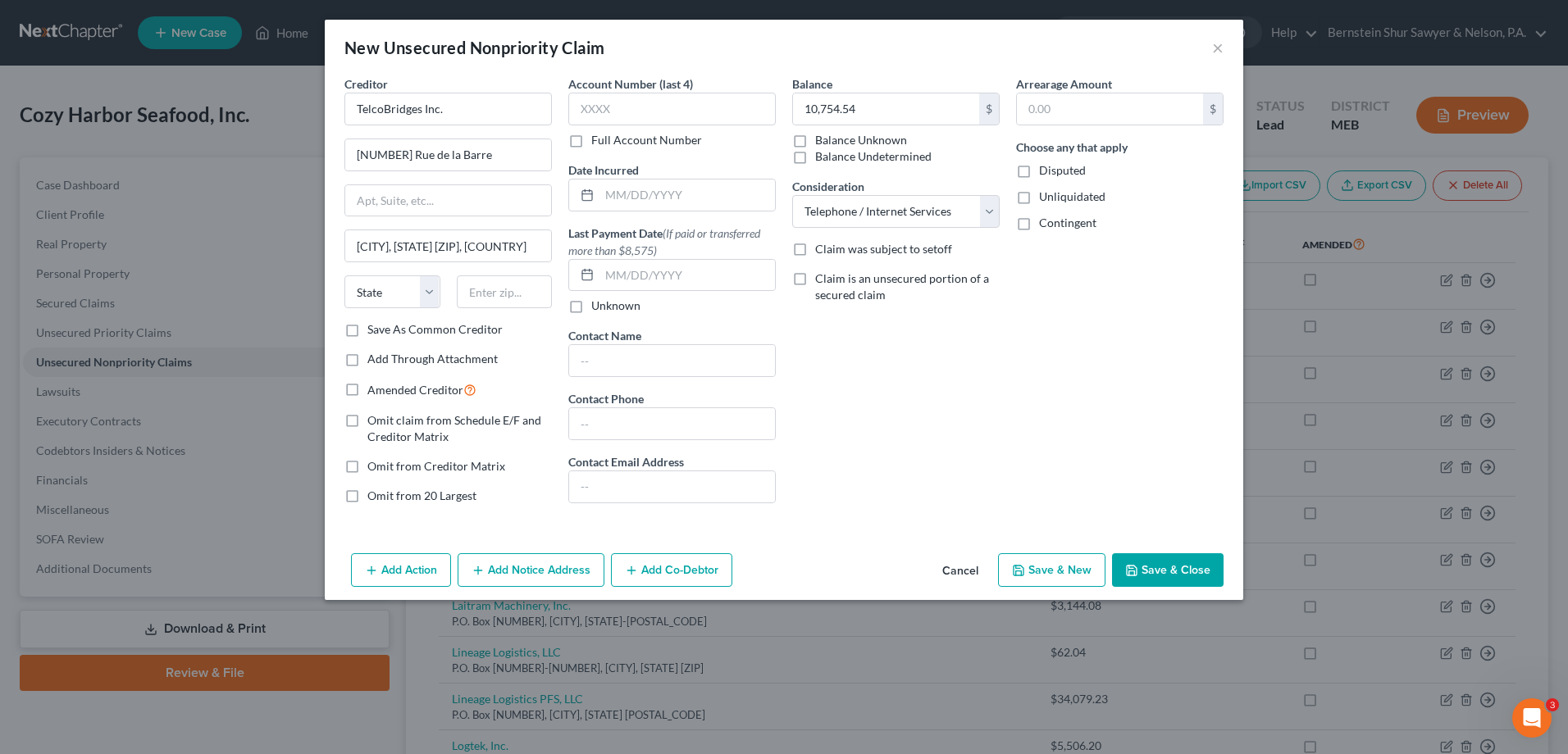 click on "Save & Close" at bounding box center [1168, 570] 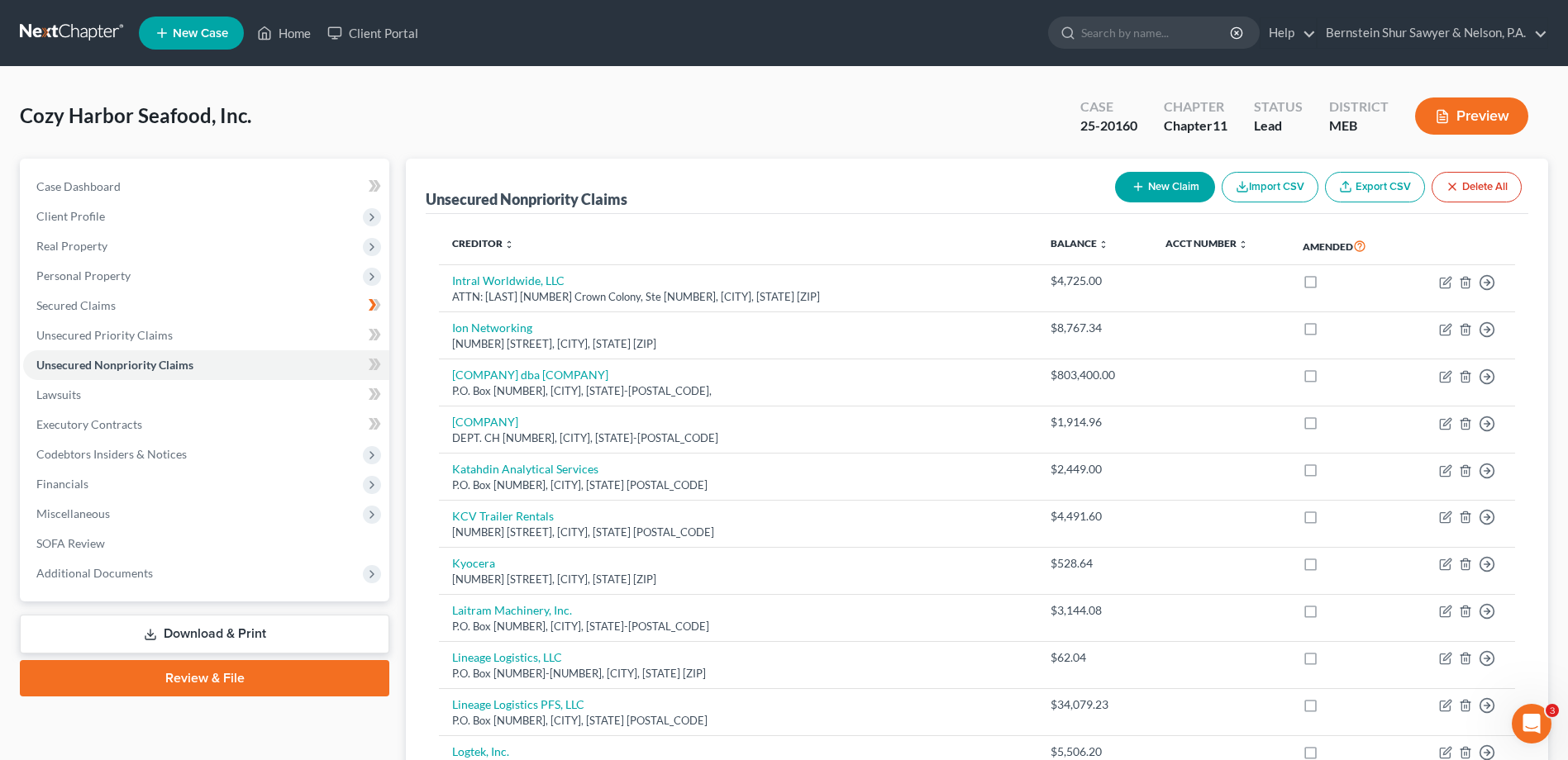 click on "New Claim" at bounding box center (1165, 187) 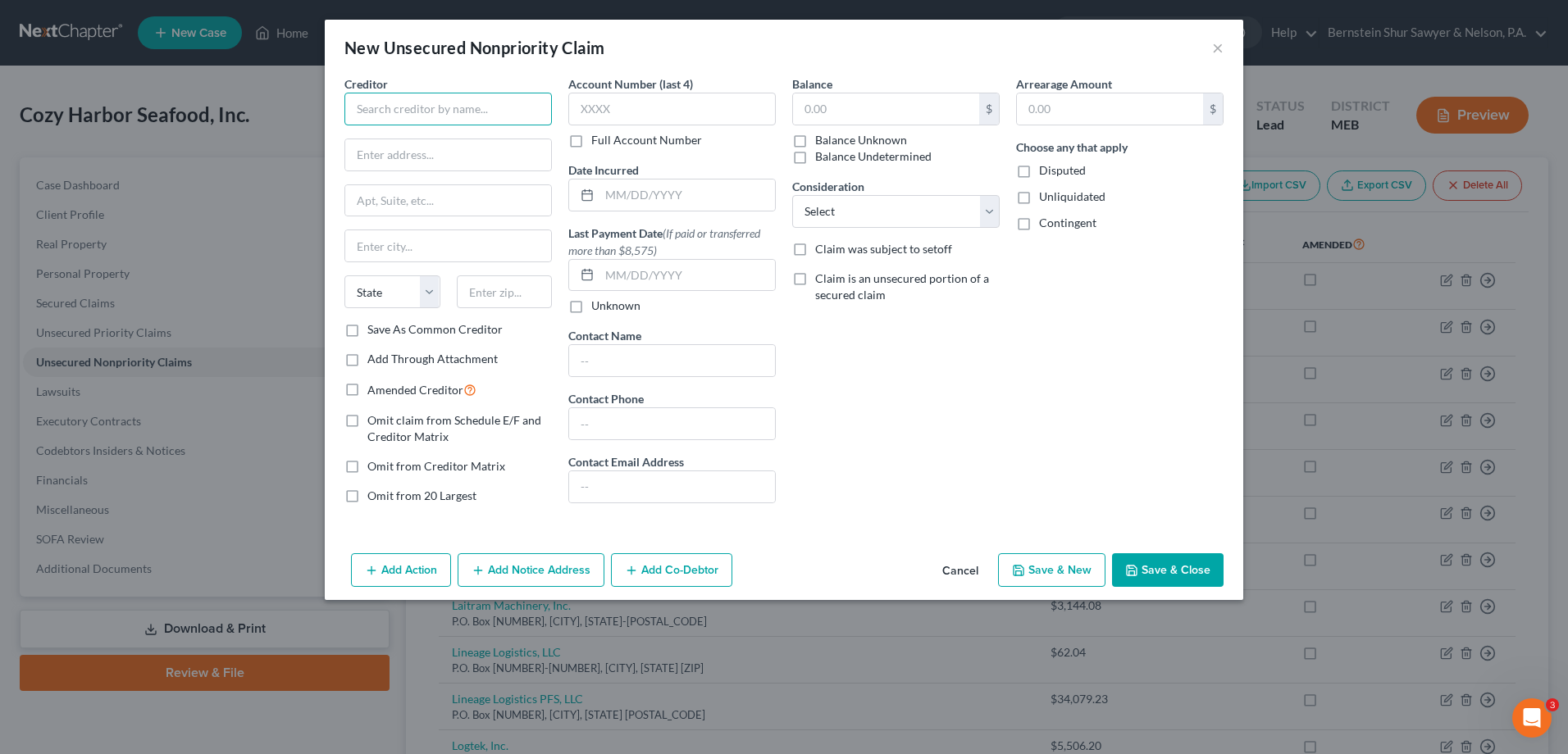 click at bounding box center (448, 109) 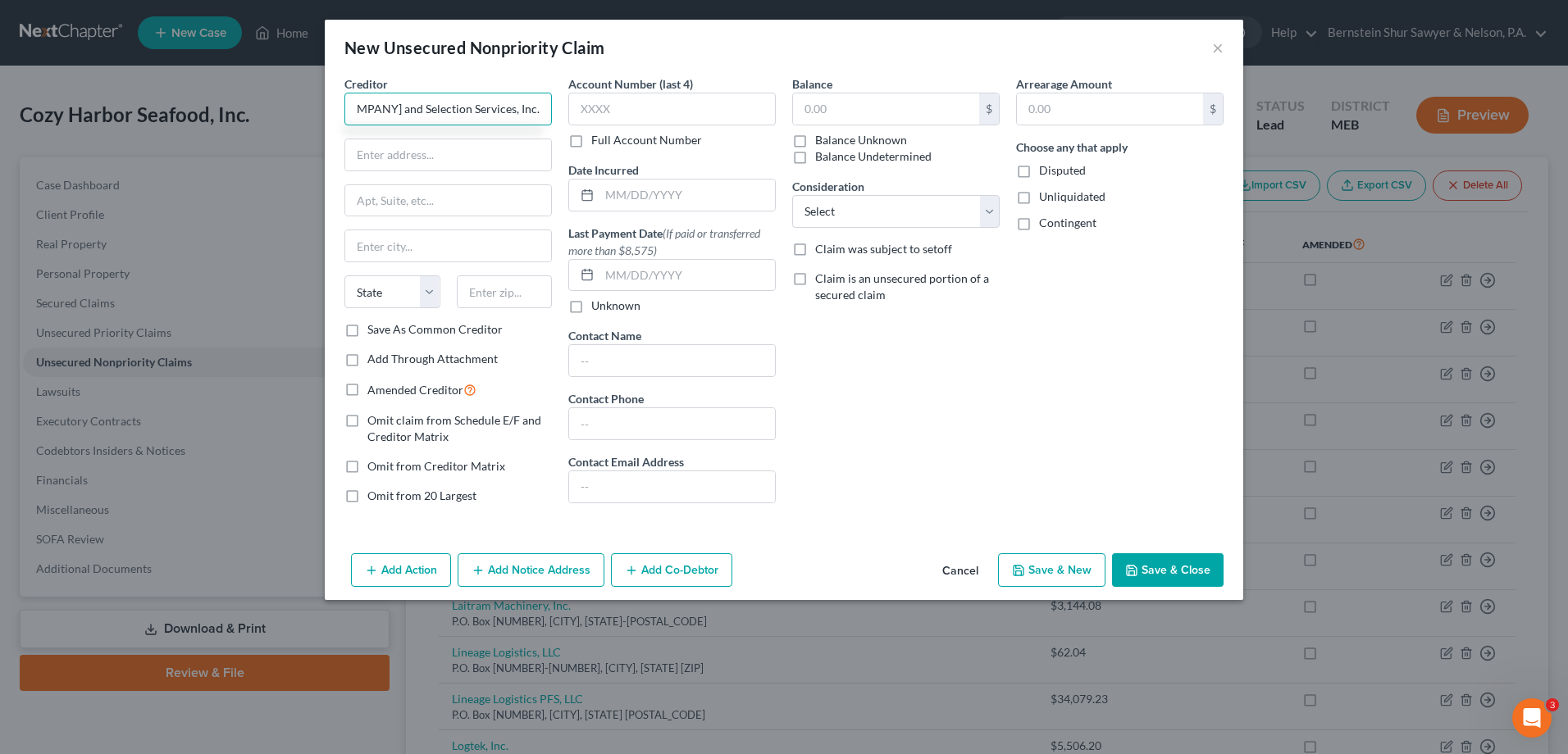 scroll, scrollTop: 0, scrollLeft: 28, axis: horizontal 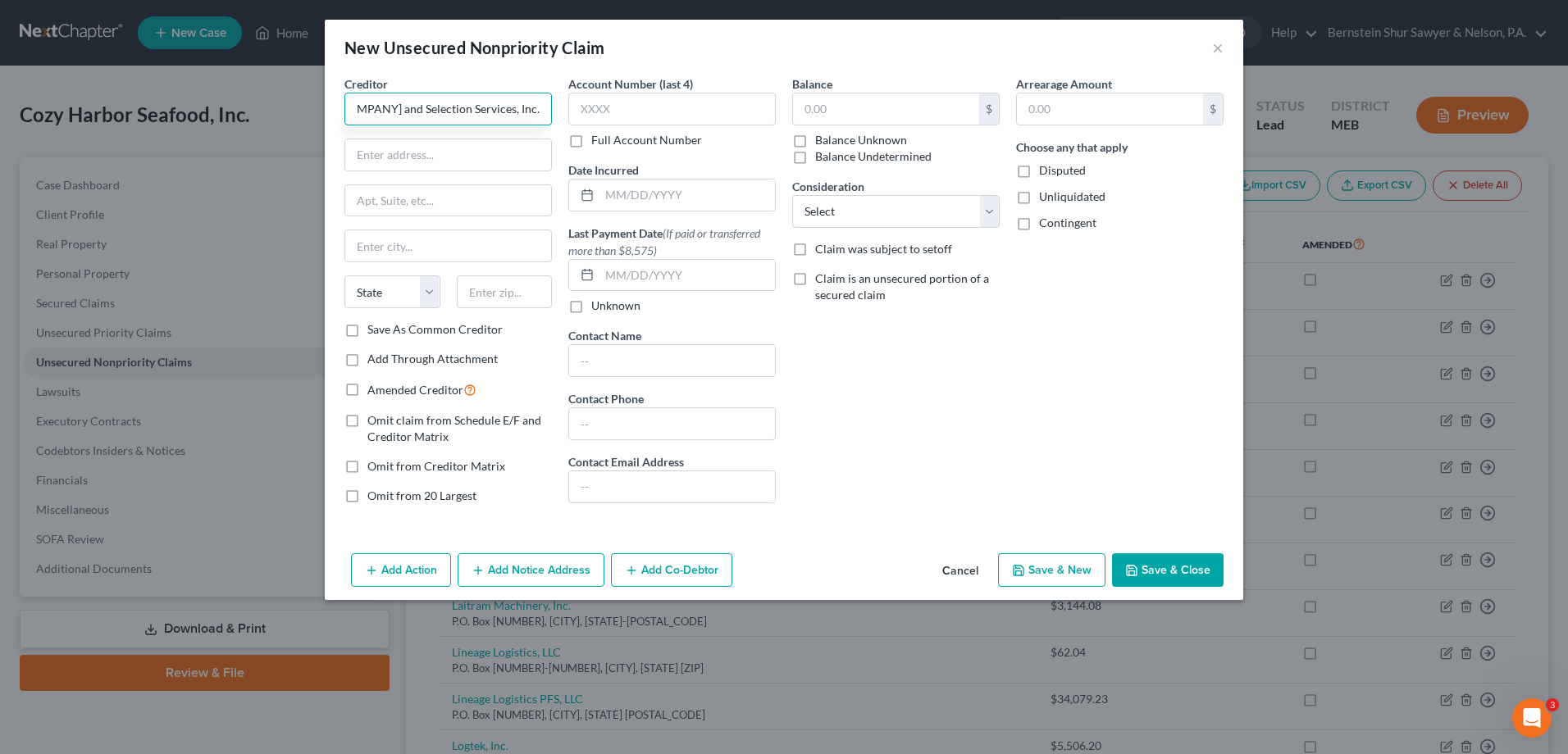 click on "ADP Screening and Selection Services, Inc." at bounding box center [448, 109] 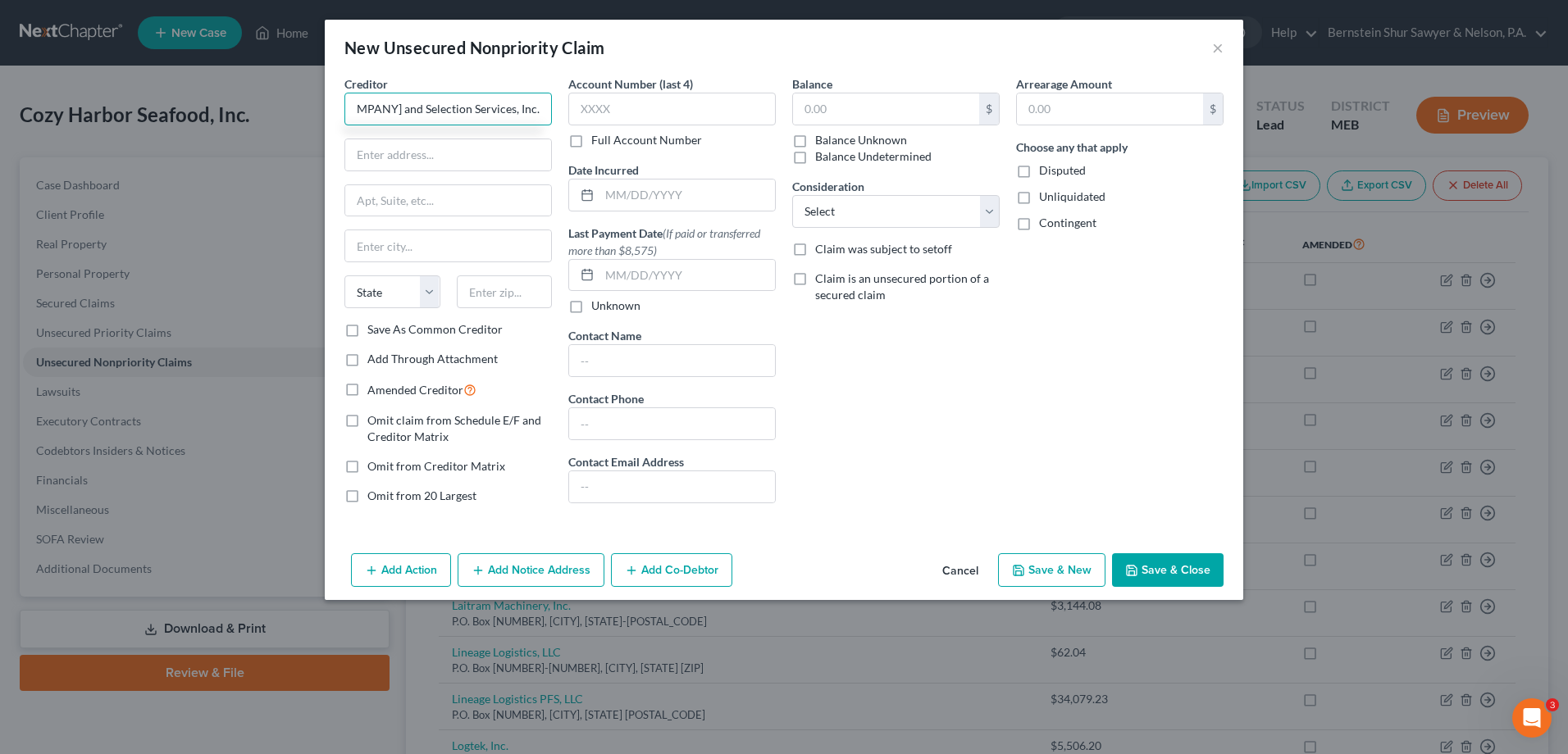 type on "ADP Screening and Selection Services, Inc." 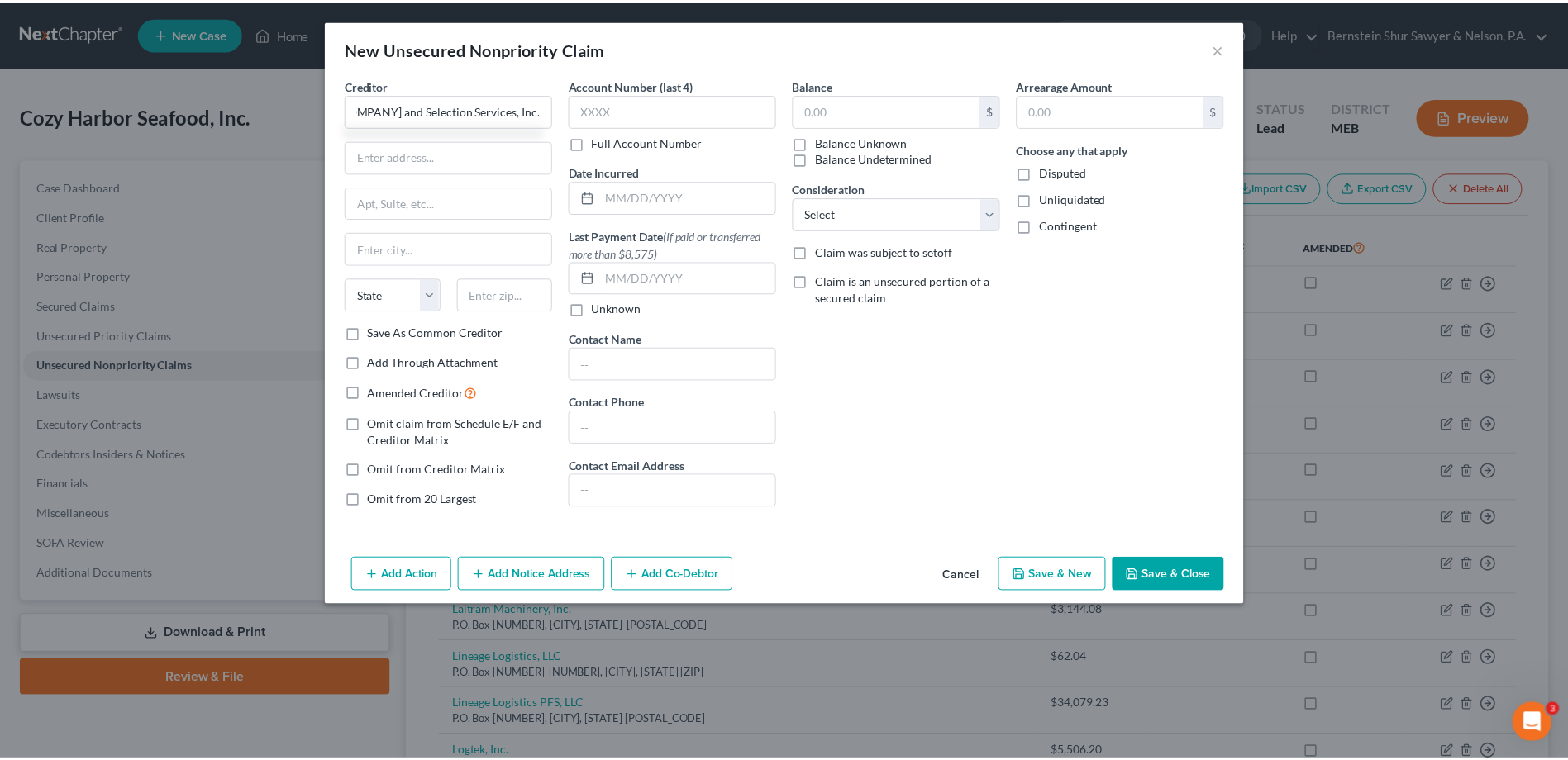 scroll, scrollTop: 0, scrollLeft: 0, axis: both 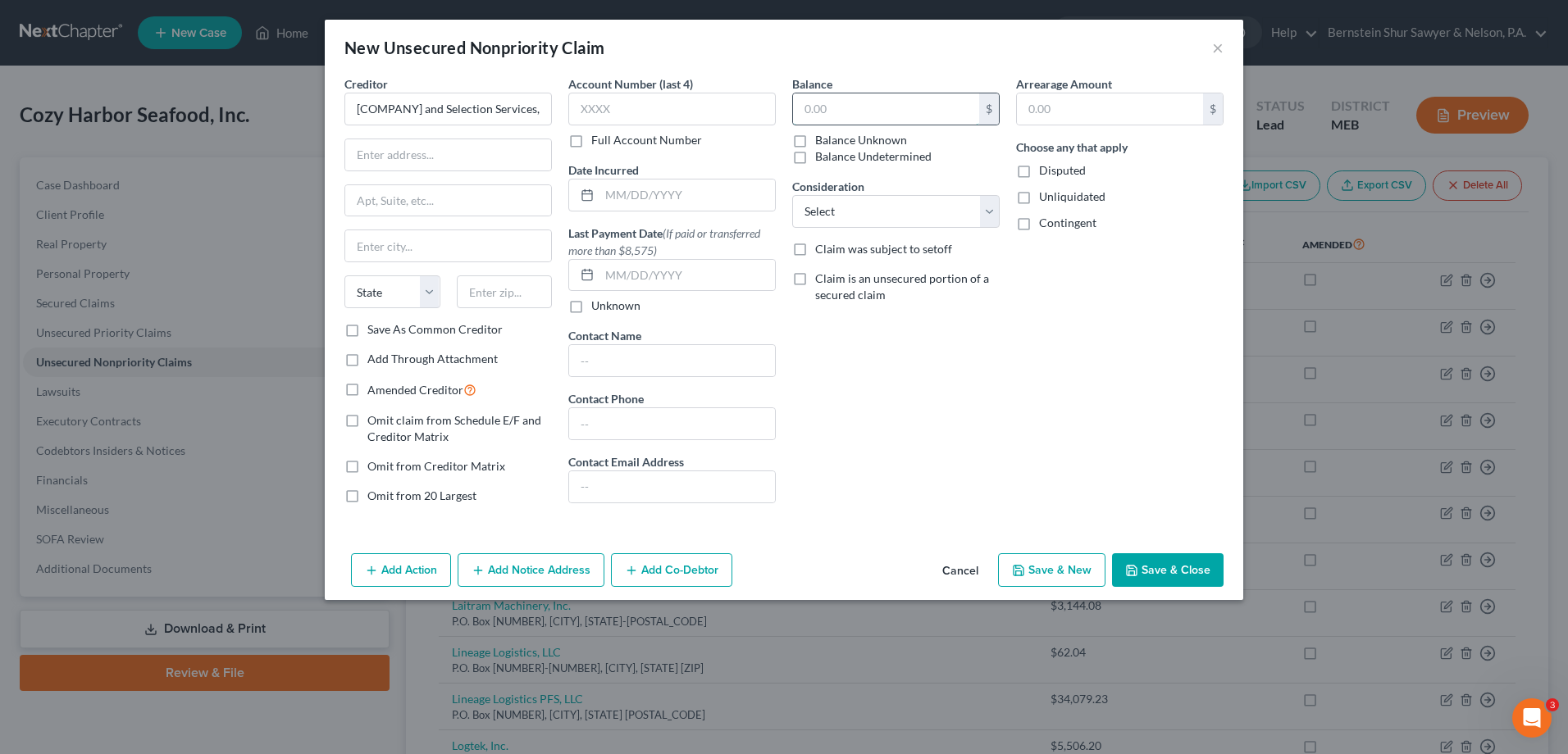 click at bounding box center (886, 109) 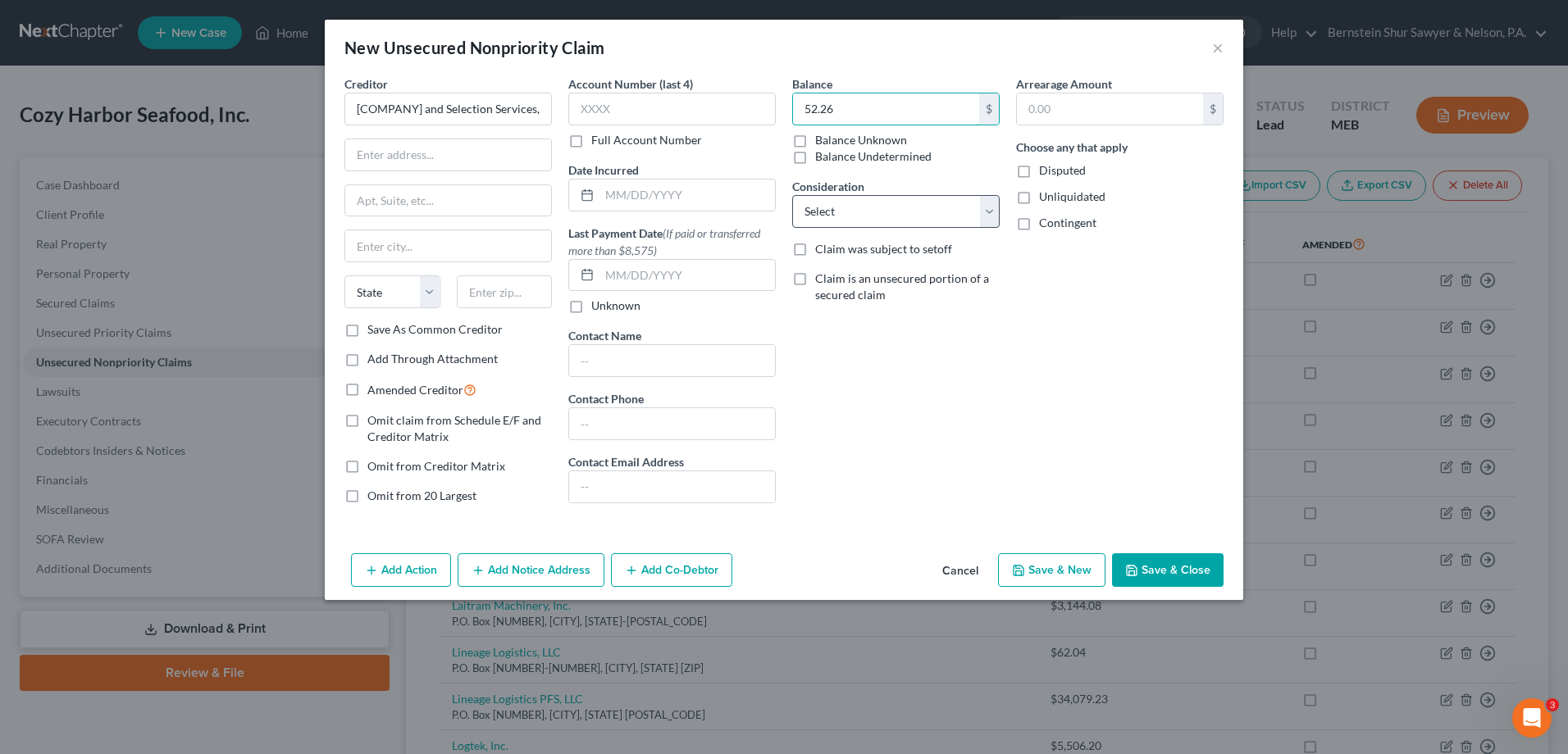 type on "52.26" 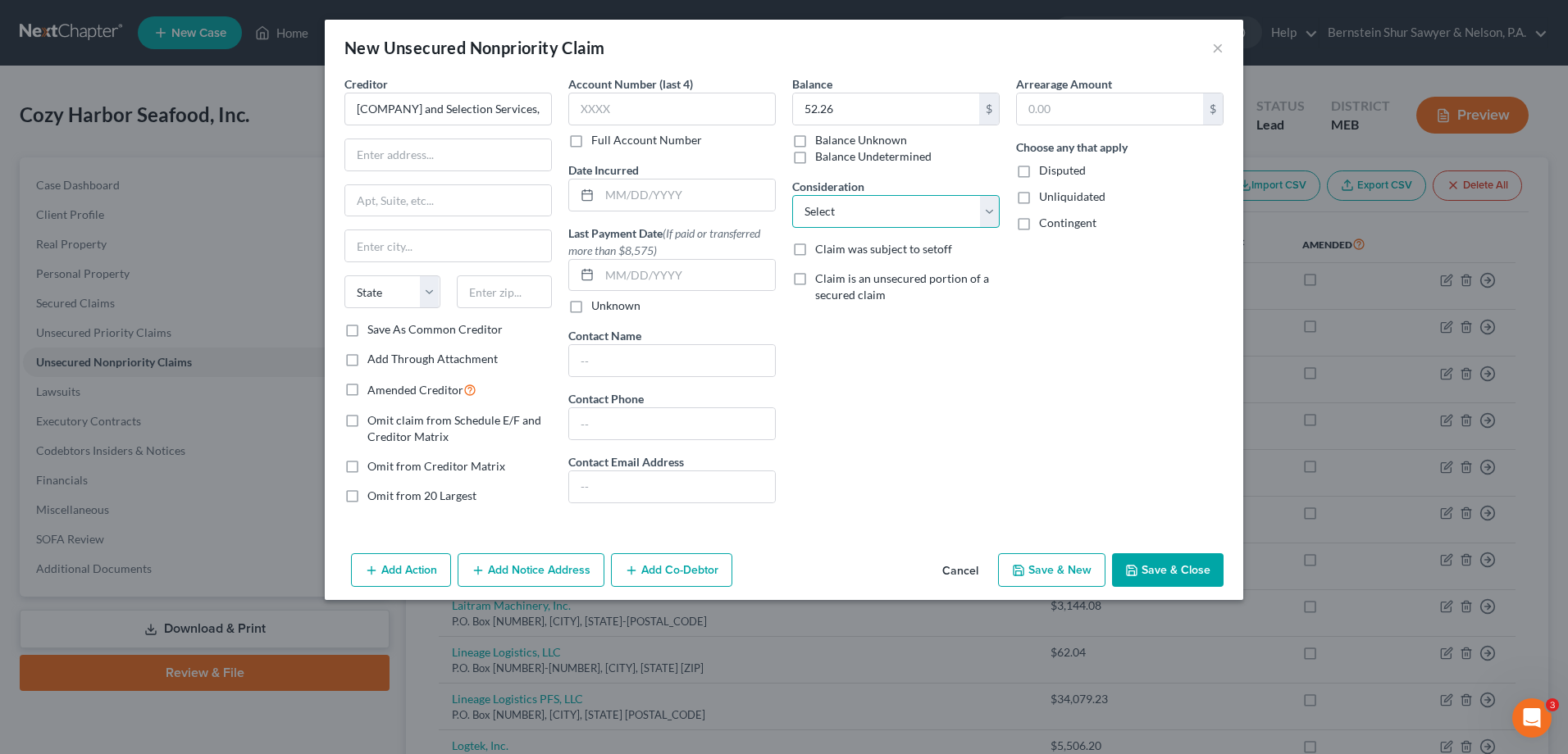 drag, startPoint x: 860, startPoint y: 204, endPoint x: 864, endPoint y: 214, distance: 11 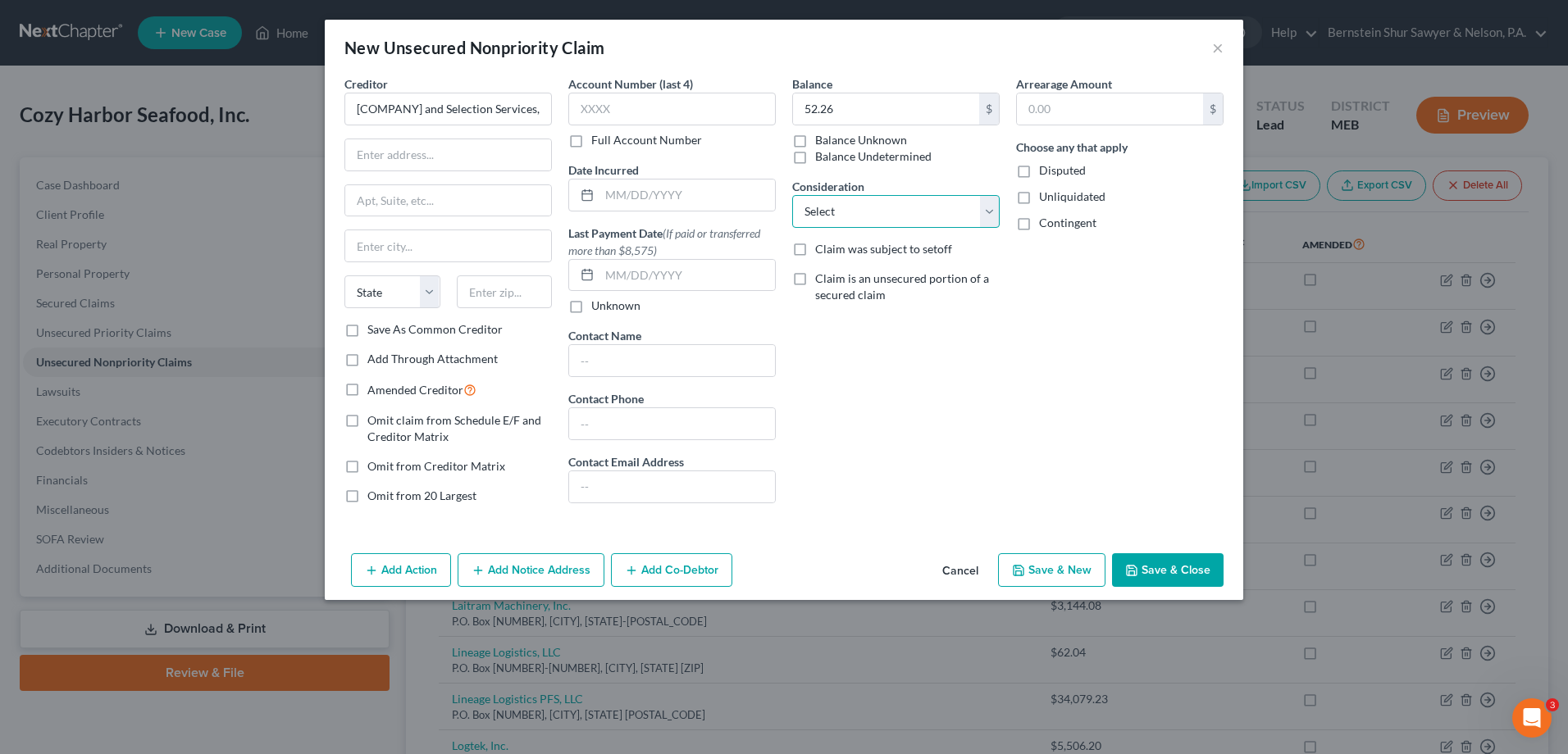select on "14" 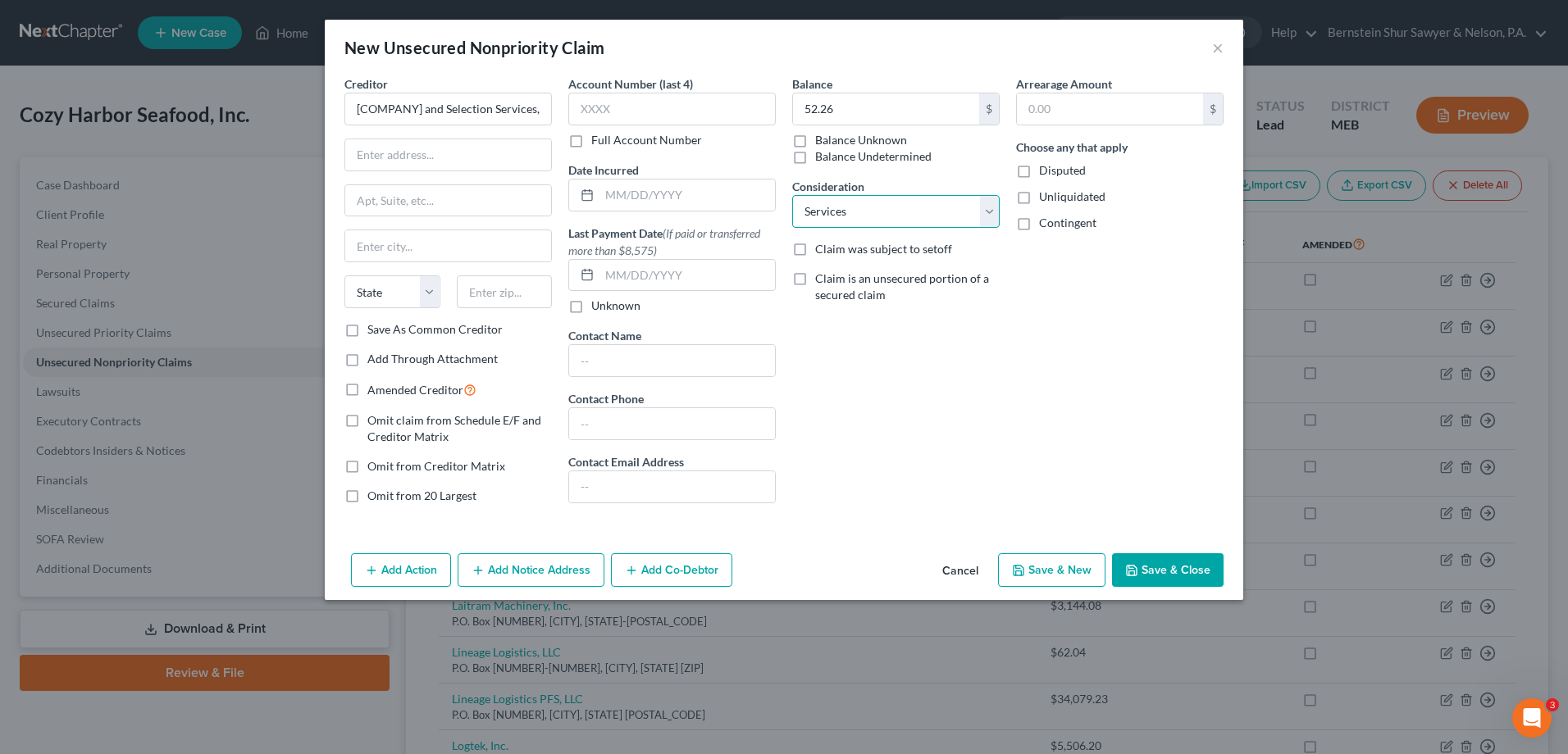 click on "Select Cable / Satellite Services Collection Agency Credit Card Debt Debt Counseling / Attorneys Deficiency Balance Home / Car Repairs Income Taxes Judgment Liens Monies Loaned / Advanced Mortgage Obligation To Pensions Other Overdrawn Bank Account Promised To Help Pay Creditors Services Suppliers Or Vendors Telephone / Internet Services Unsecured Loan Repayments Utility Services" at bounding box center [896, 211] 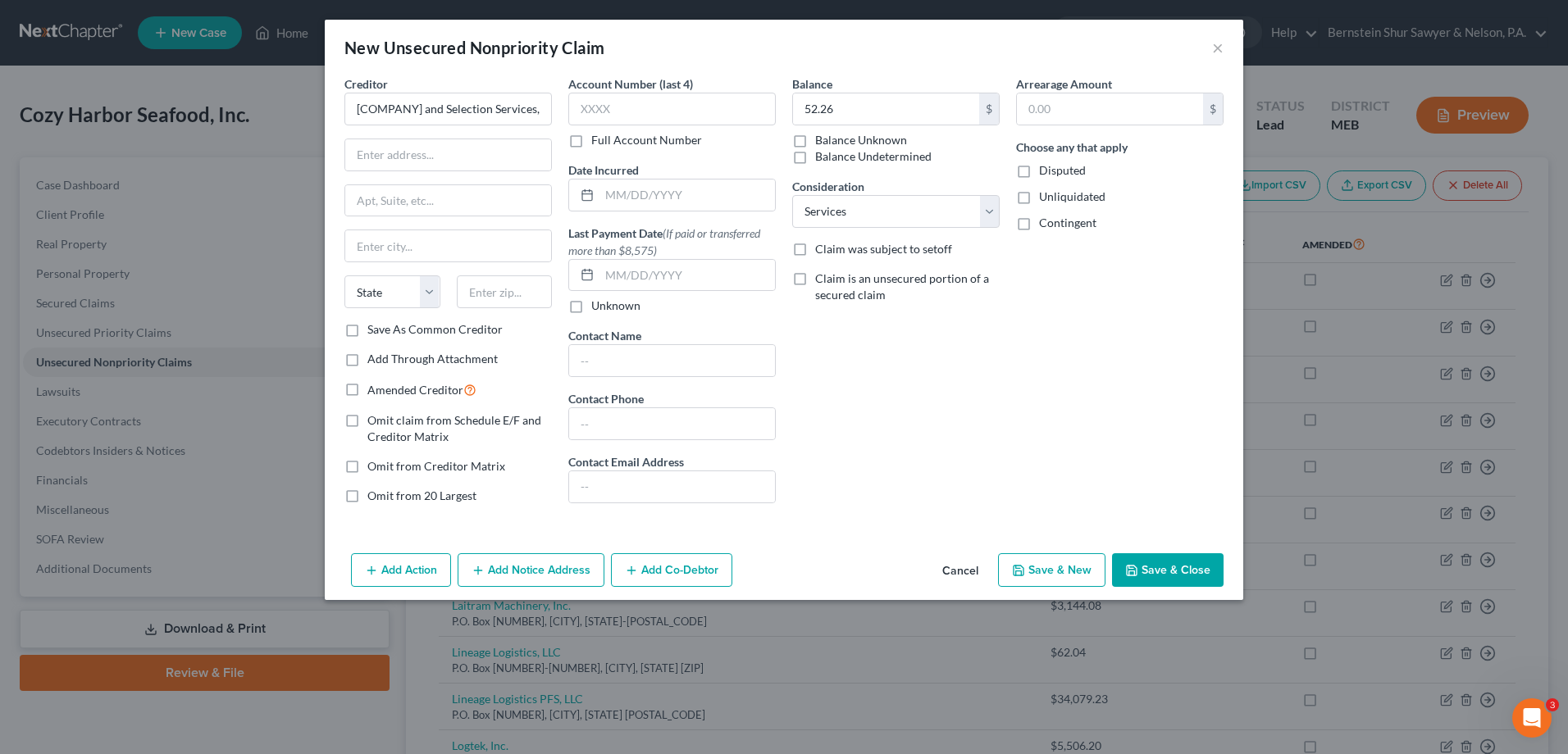 click on "Save & Close" at bounding box center (1168, 570) 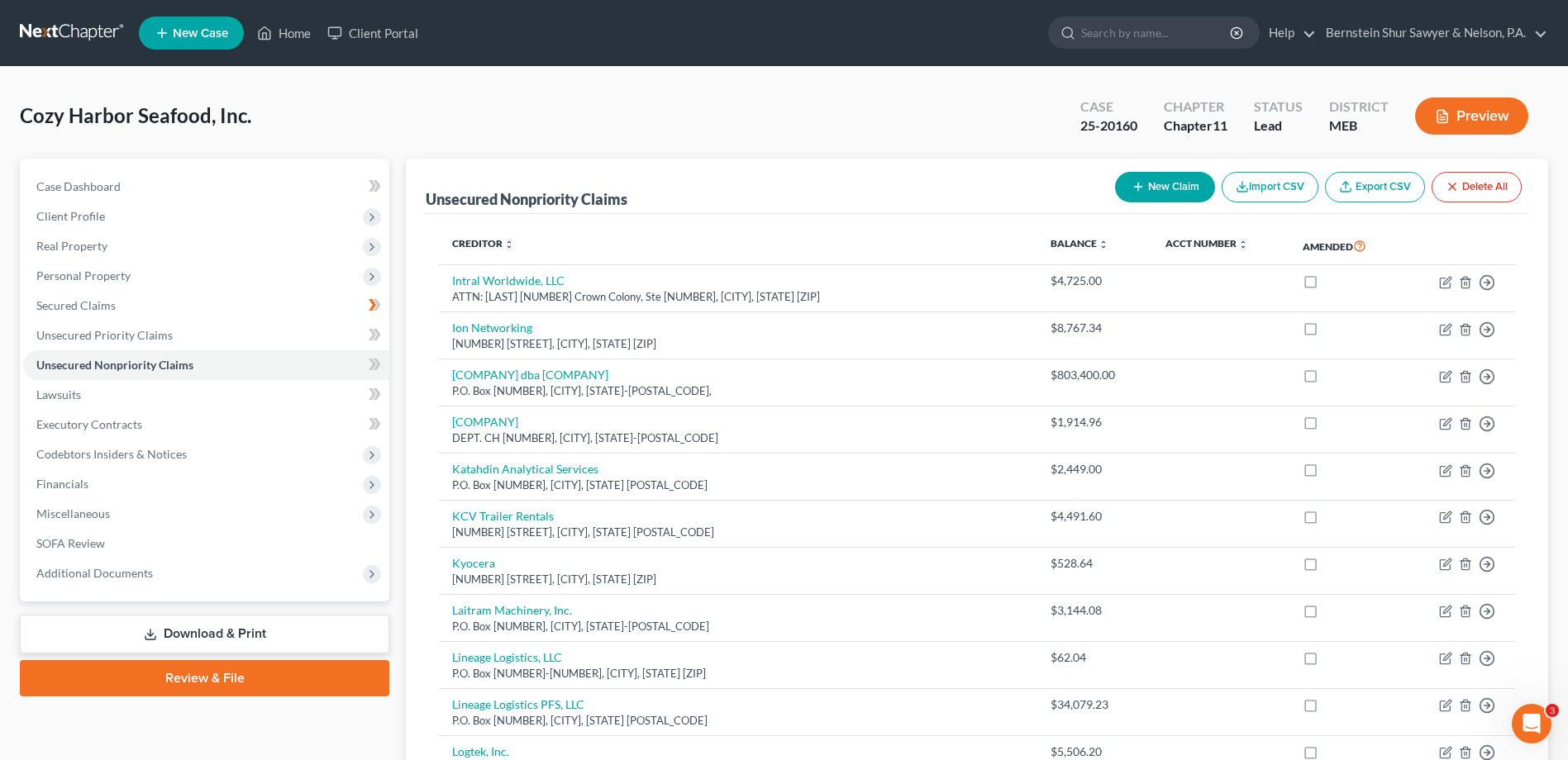 click on "New Claim" at bounding box center (1165, 187) 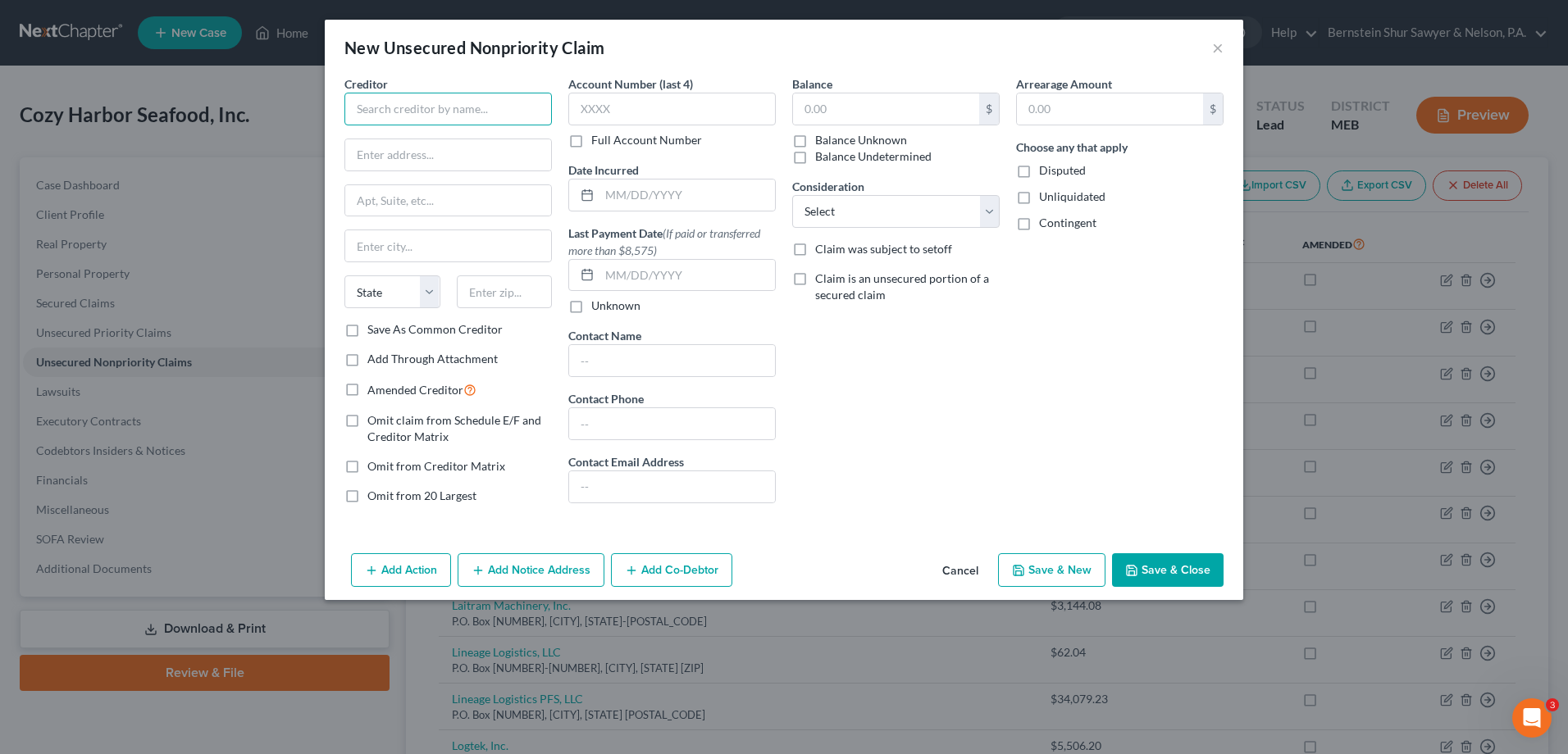 click at bounding box center [448, 109] 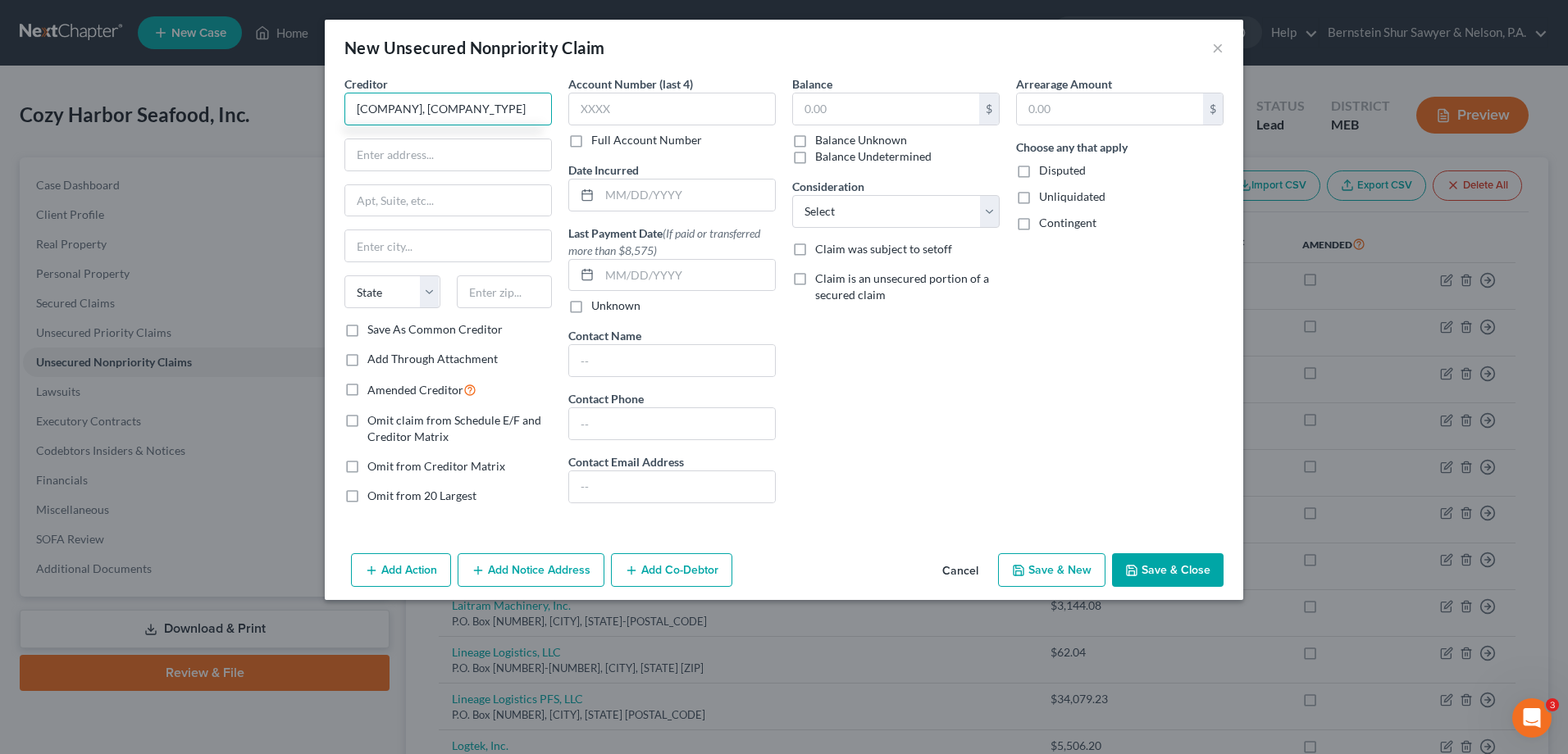 type on "Uprise Partners, LLC" 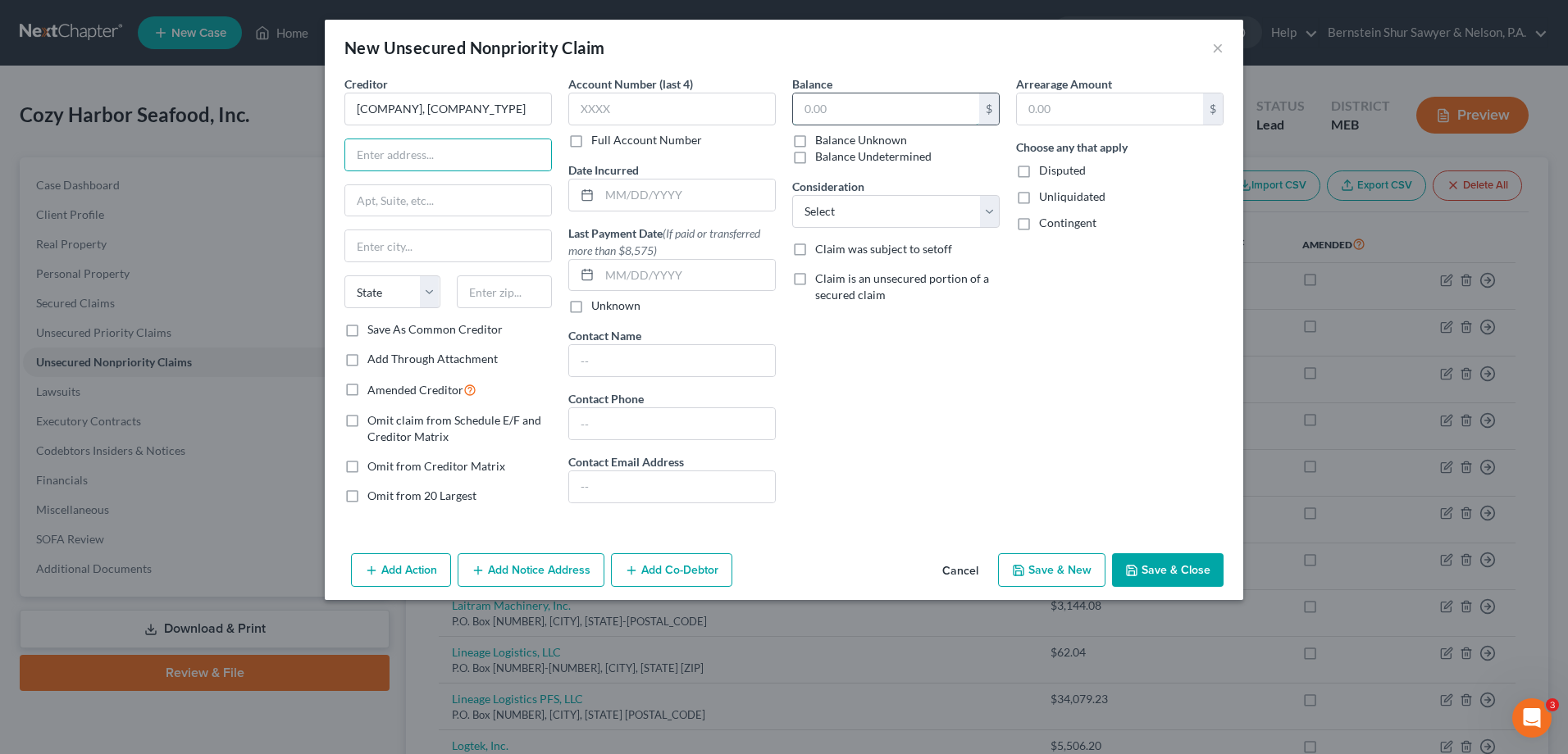 click at bounding box center (886, 109) 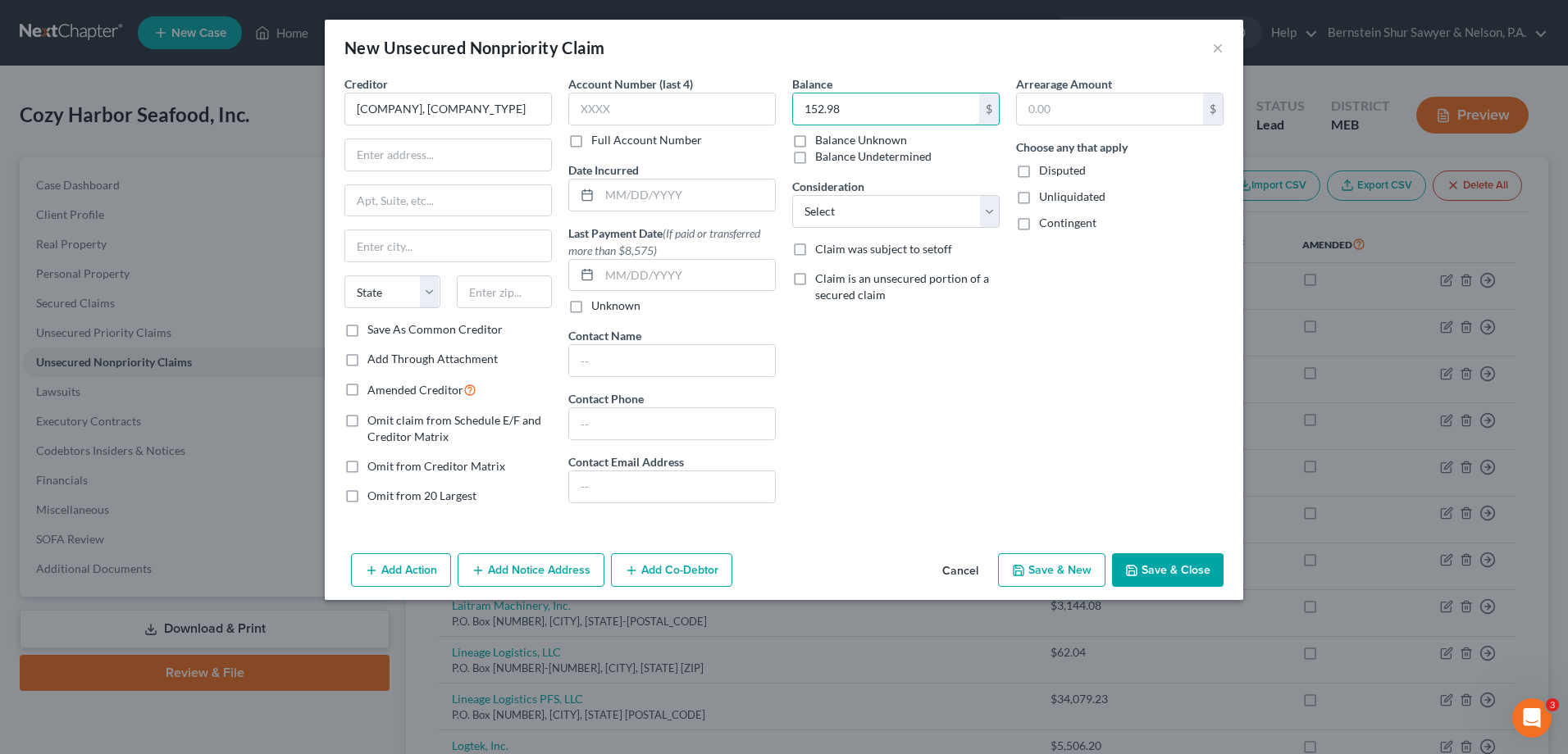 type on "152.98" 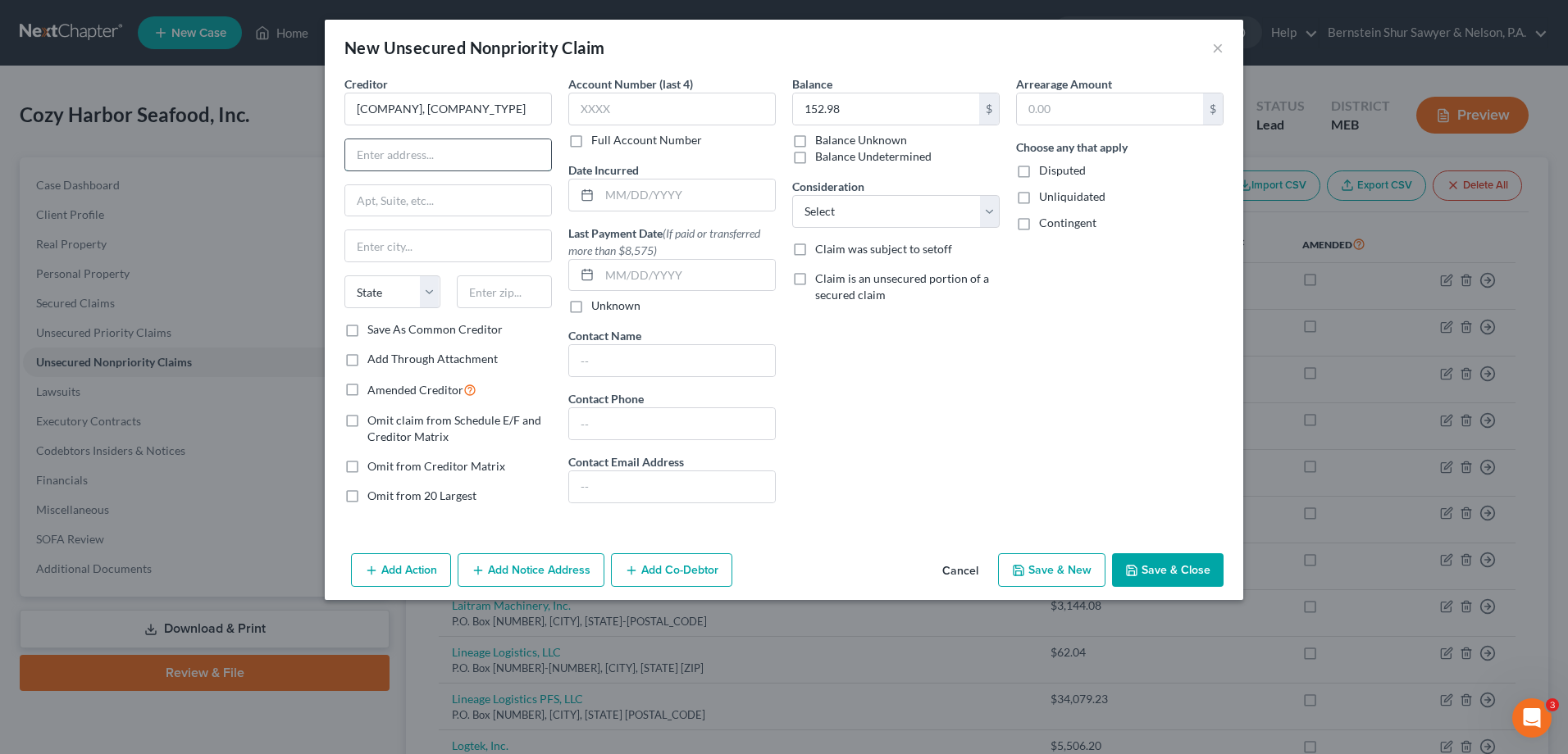 click at bounding box center (448, 155) 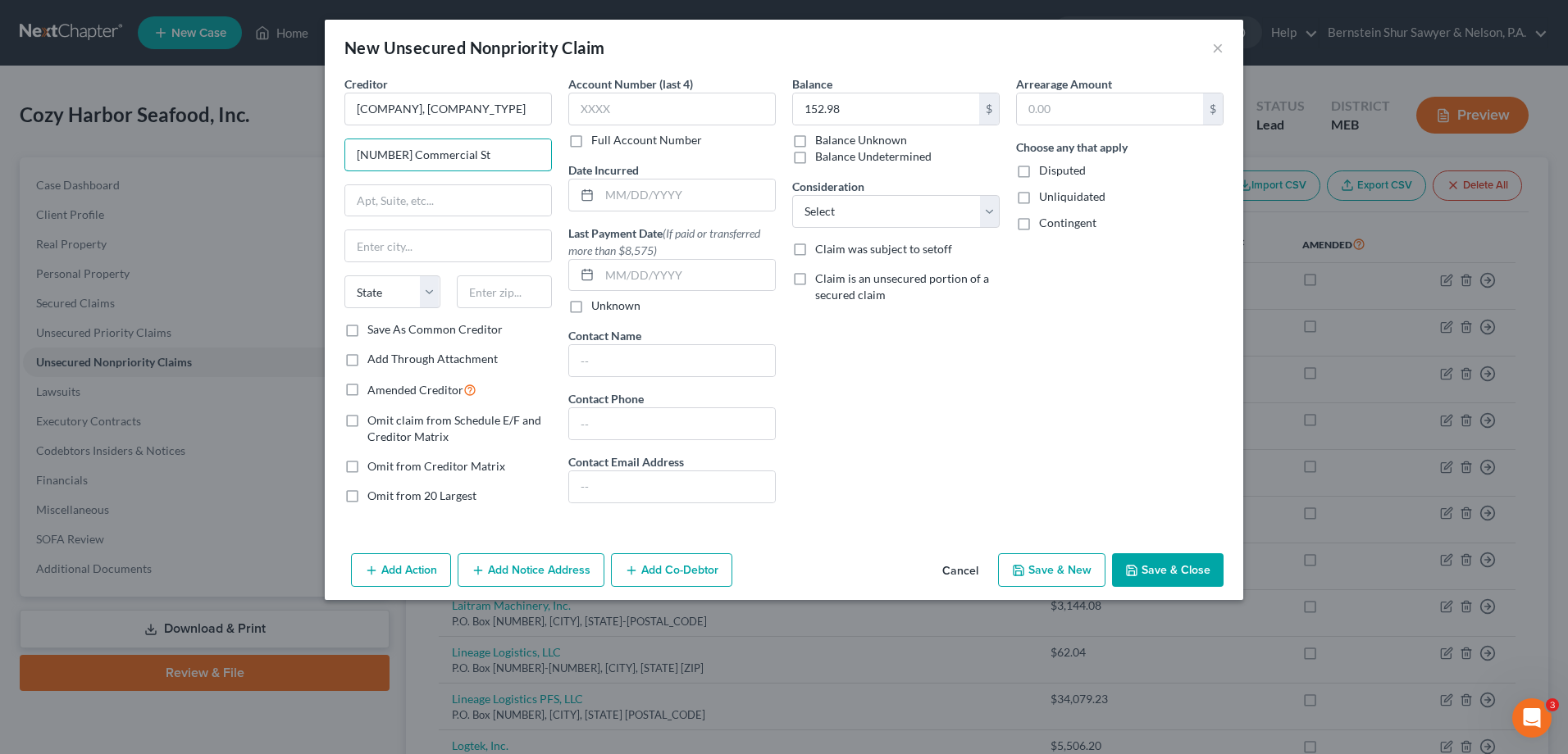 type on "254 Commercial St" 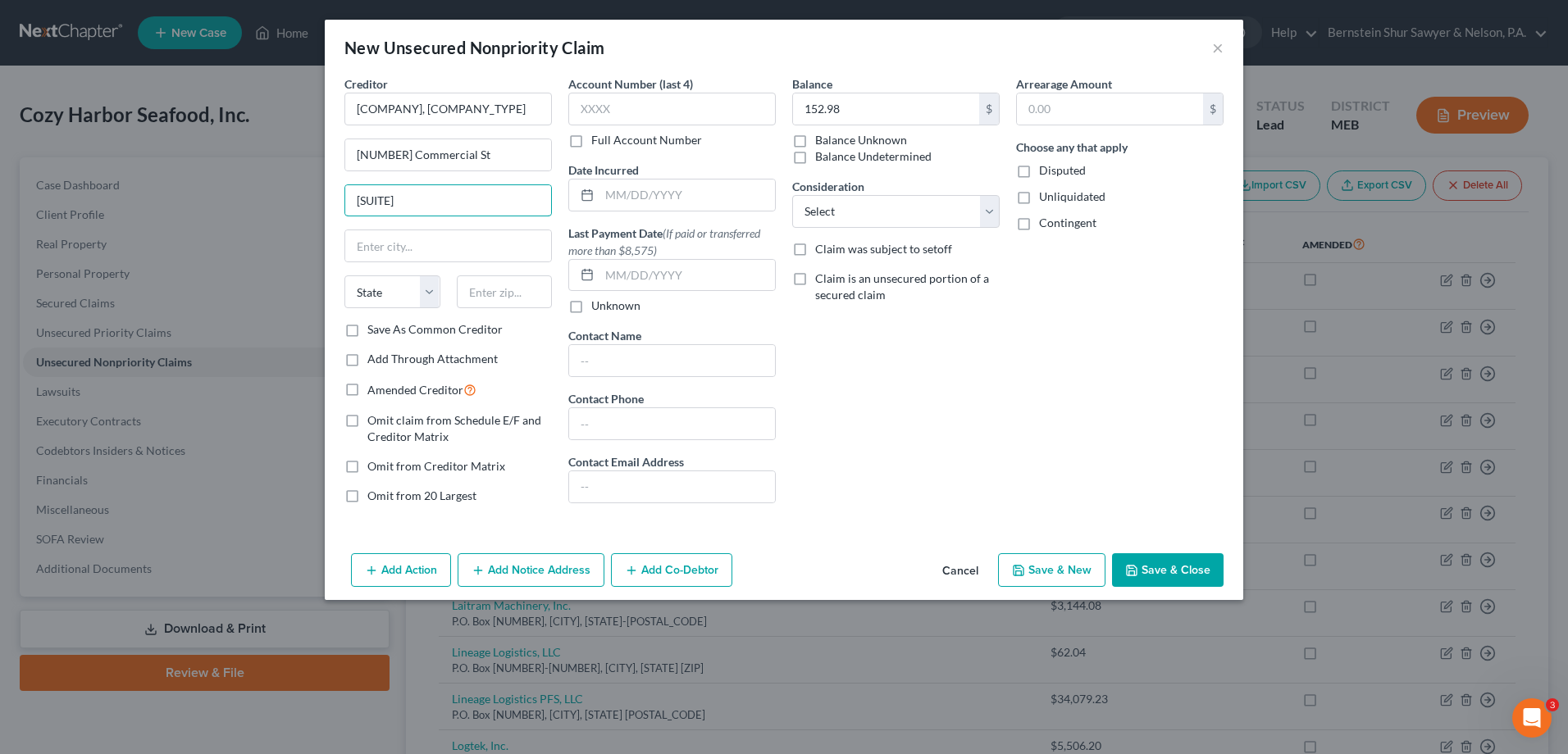 type on "Ste 245" 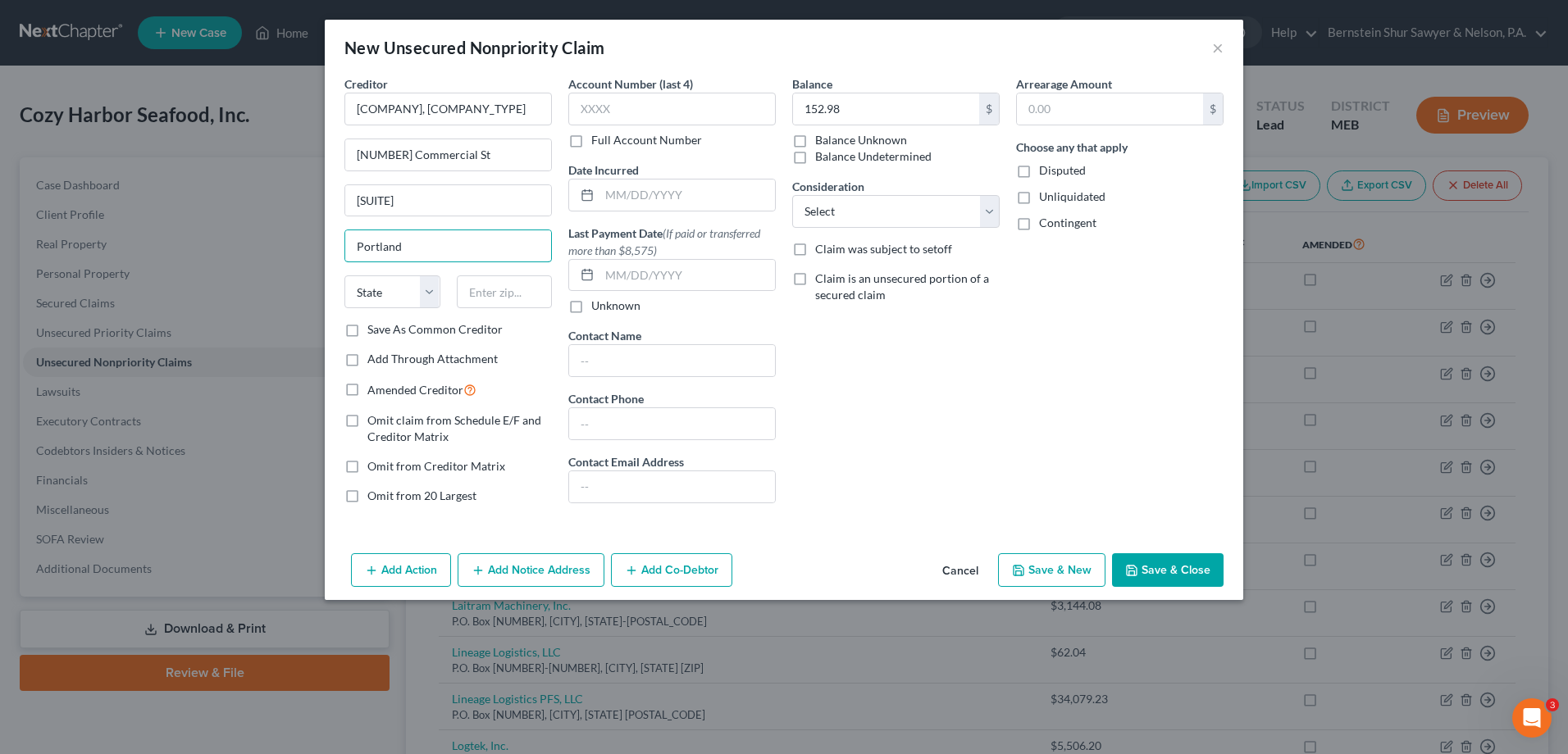 type on "Portland" 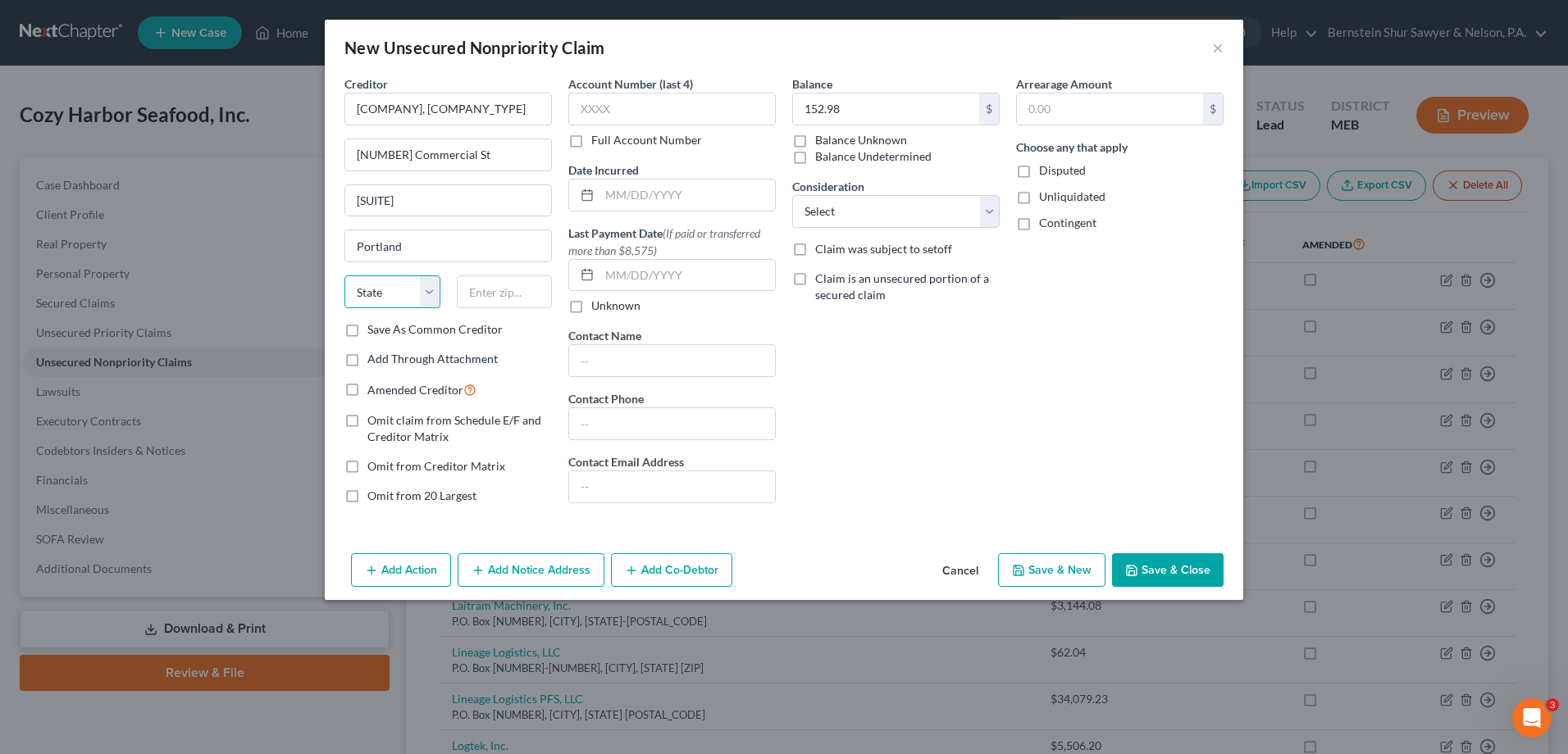 select on "20" 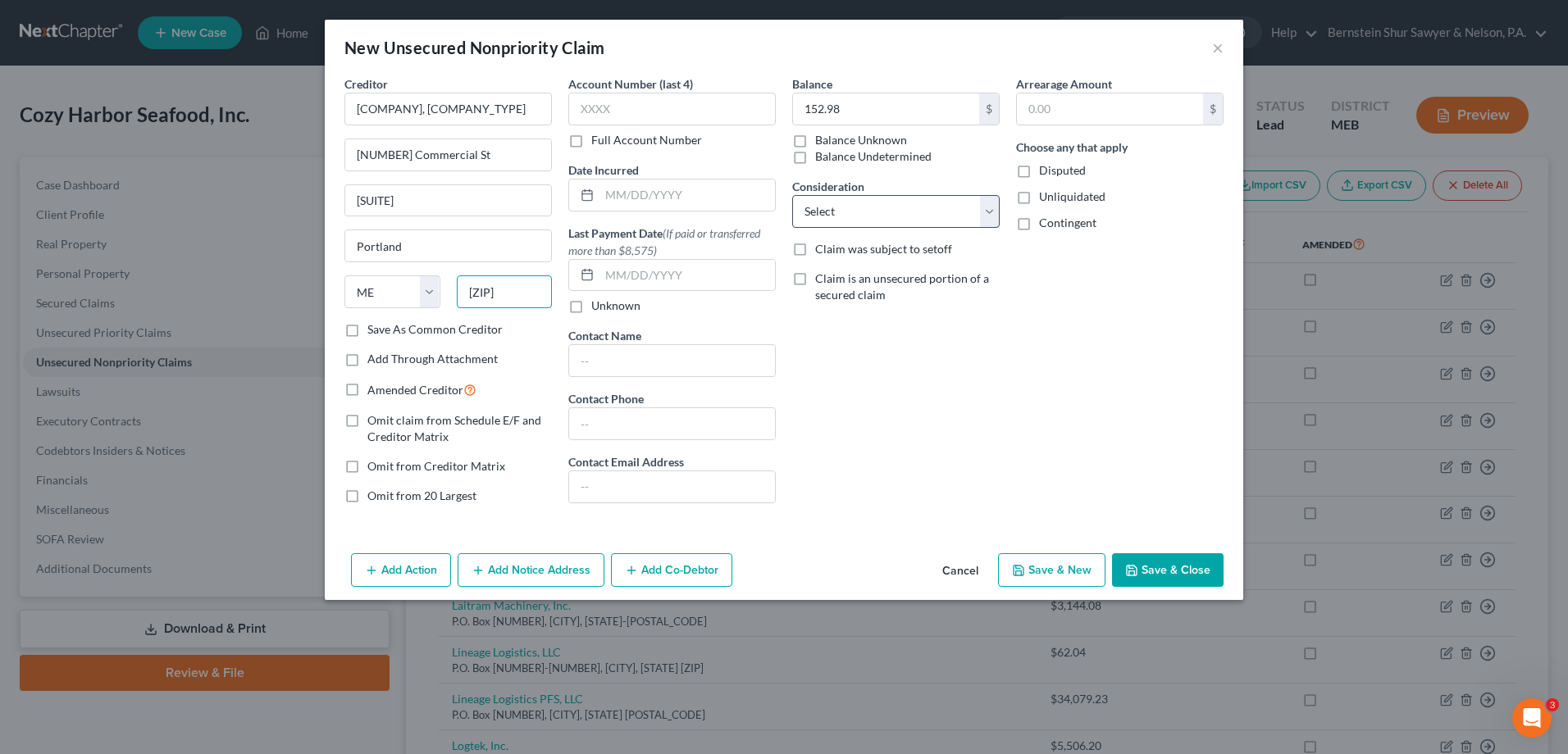 type on "[POSTAL_CODE]" 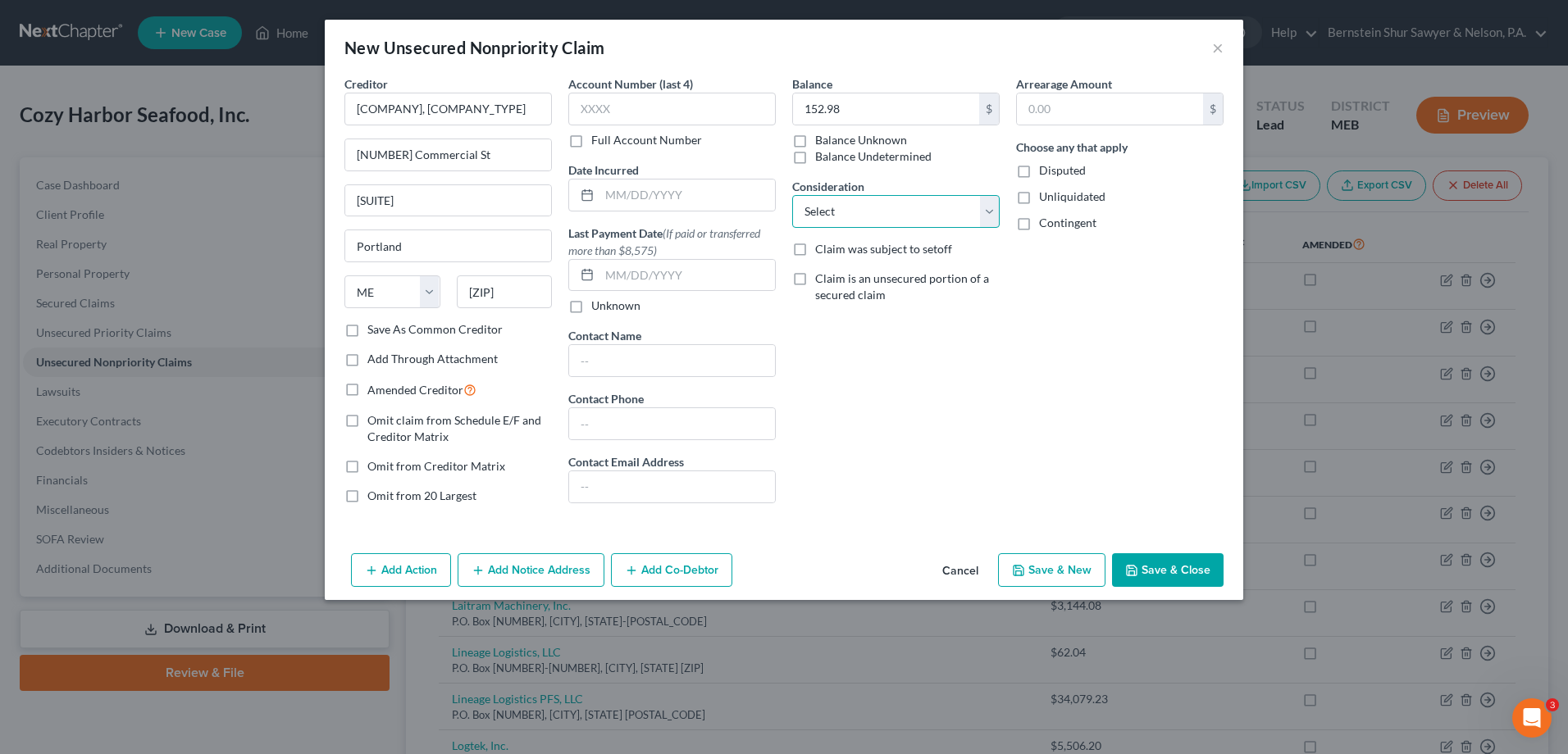 click on "Select Cable / Satellite Services Collection Agency Credit Card Debt Debt Counseling / Attorneys Deficiency Balance Home / Car Repairs Income Taxes Judgment Liens Monies Loaned / Advanced Mortgage Obligation To Pensions Other Overdrawn Bank Account Promised To Help Pay Creditors Services Suppliers Or Vendors Telephone / Internet Services Unsecured Loan Repayments Utility Services" at bounding box center [896, 211] 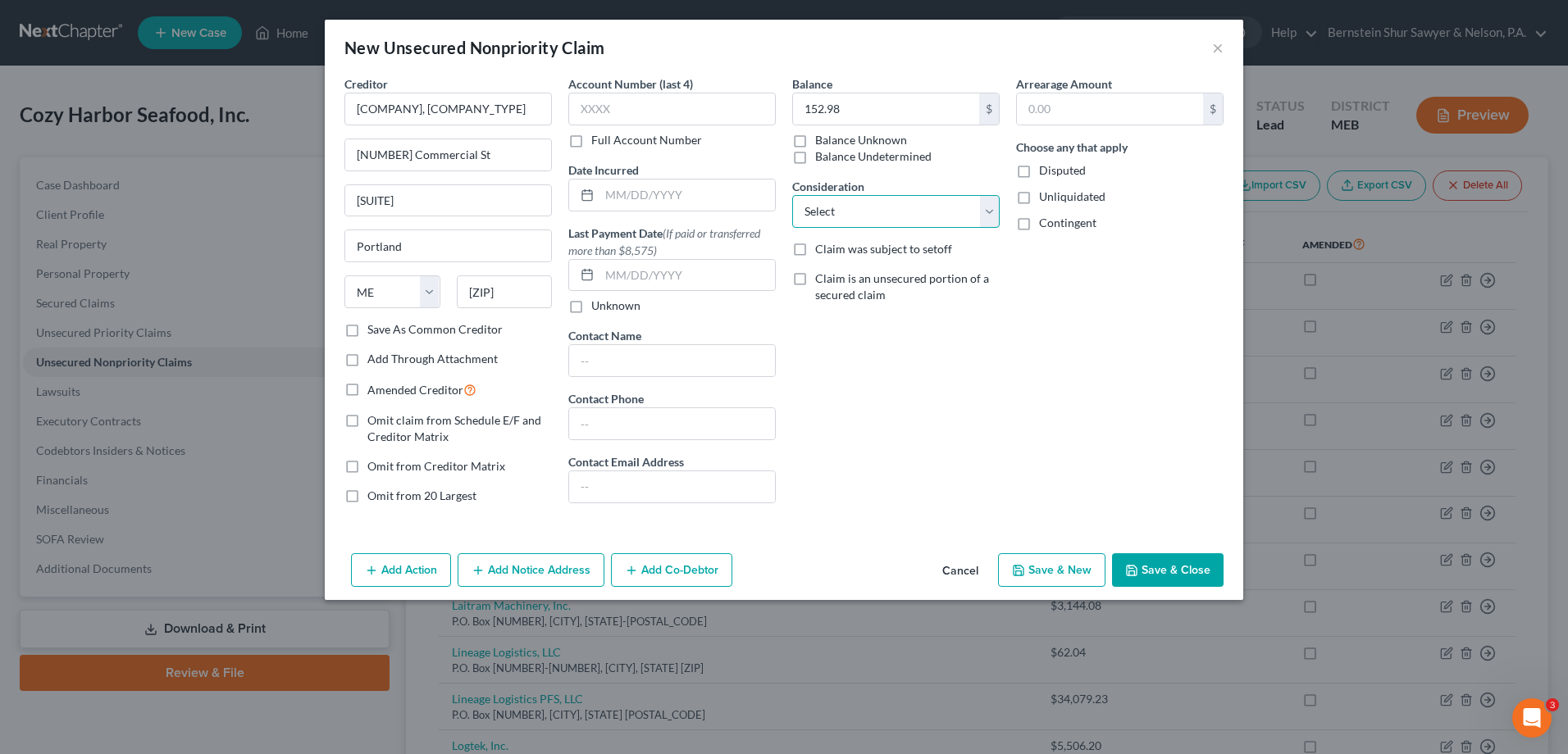 select on "14" 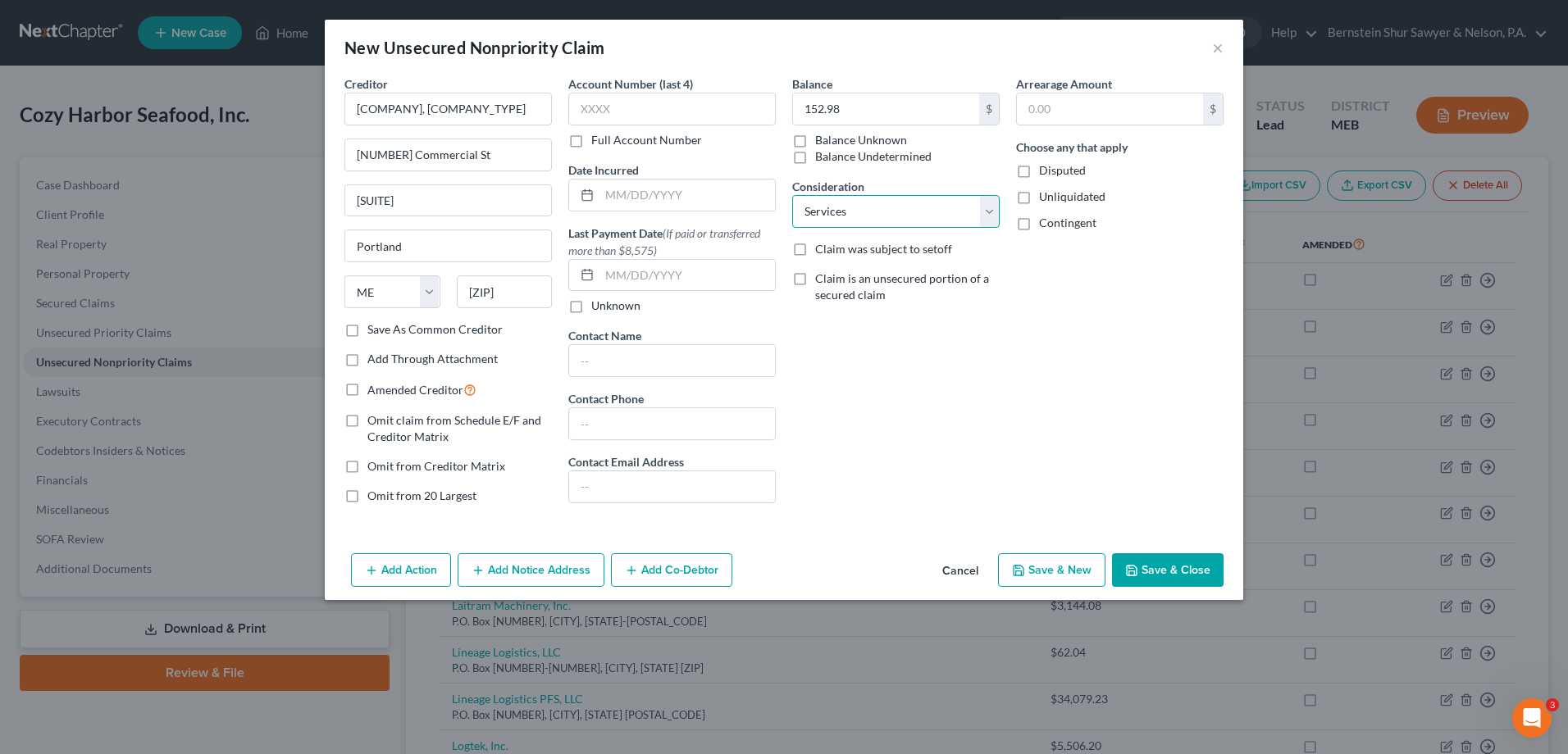 click on "Select Cable / Satellite Services Collection Agency Credit Card Debt Debt Counseling / Attorneys Deficiency Balance Home / Car Repairs Income Taxes Judgment Liens Monies Loaned / Advanced Mortgage Obligation To Pensions Other Overdrawn Bank Account Promised To Help Pay Creditors Services Suppliers Or Vendors Telephone / Internet Services Unsecured Loan Repayments Utility Services" at bounding box center (896, 211) 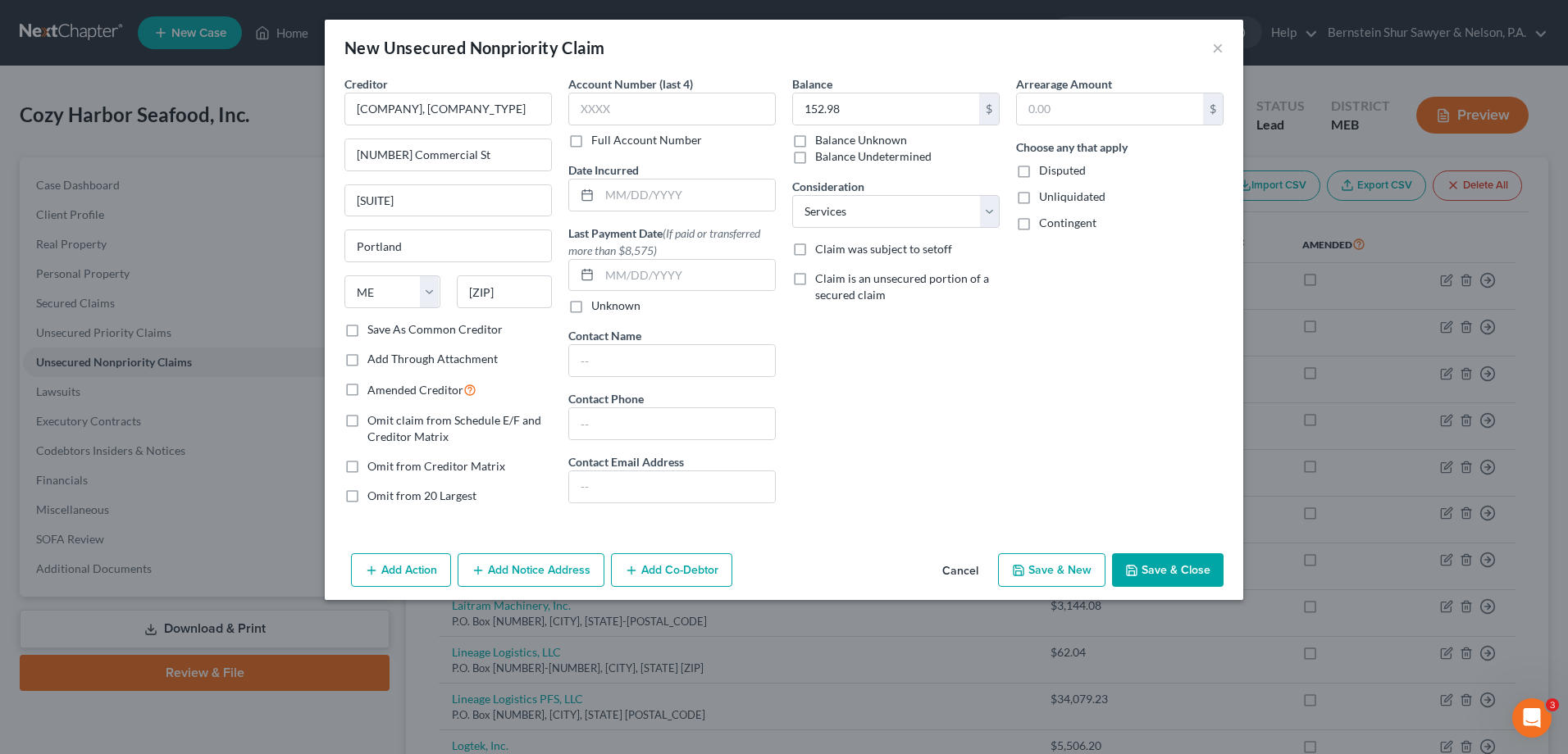 click on "Save & Close" at bounding box center [1168, 570] 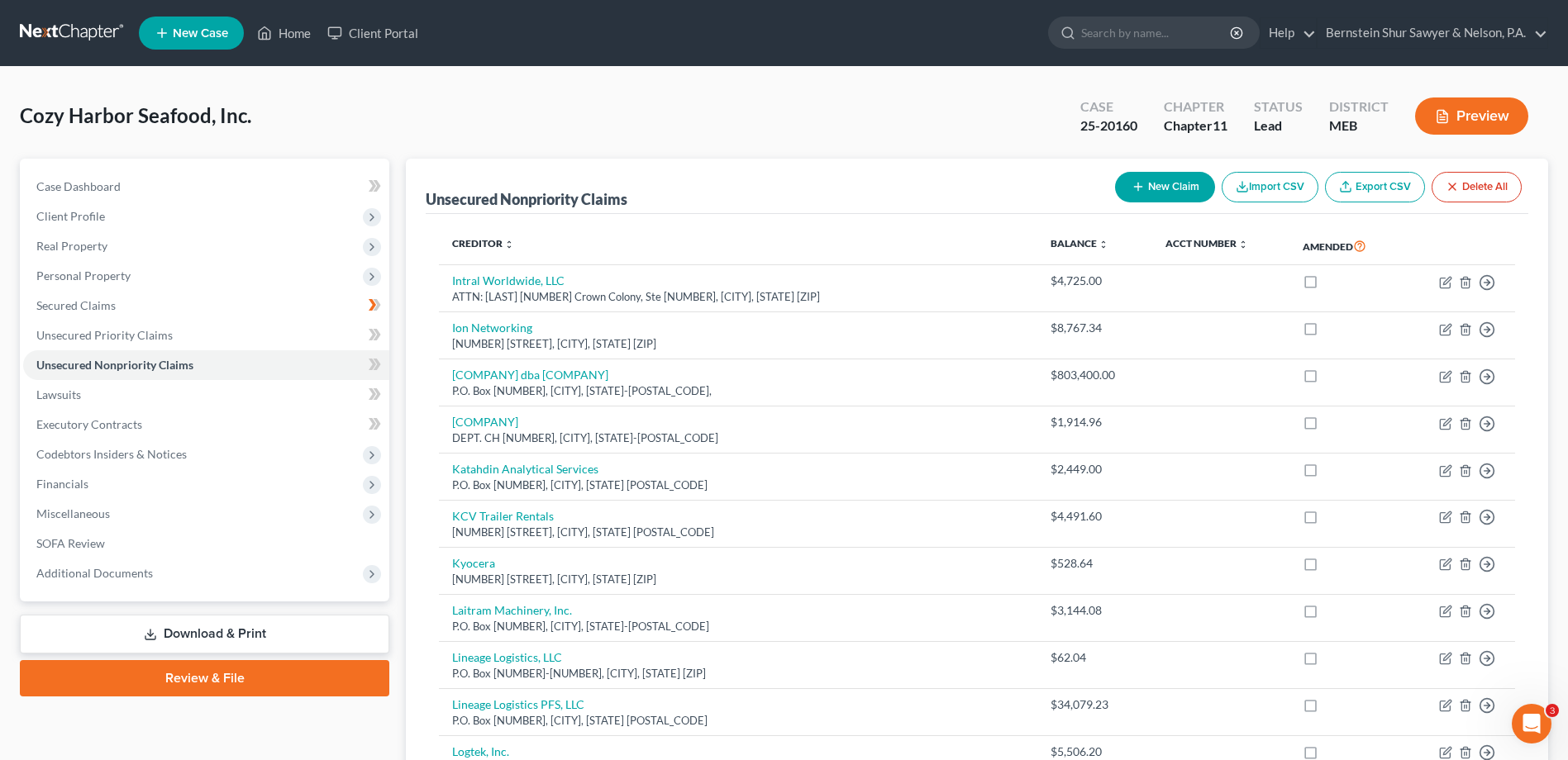 click 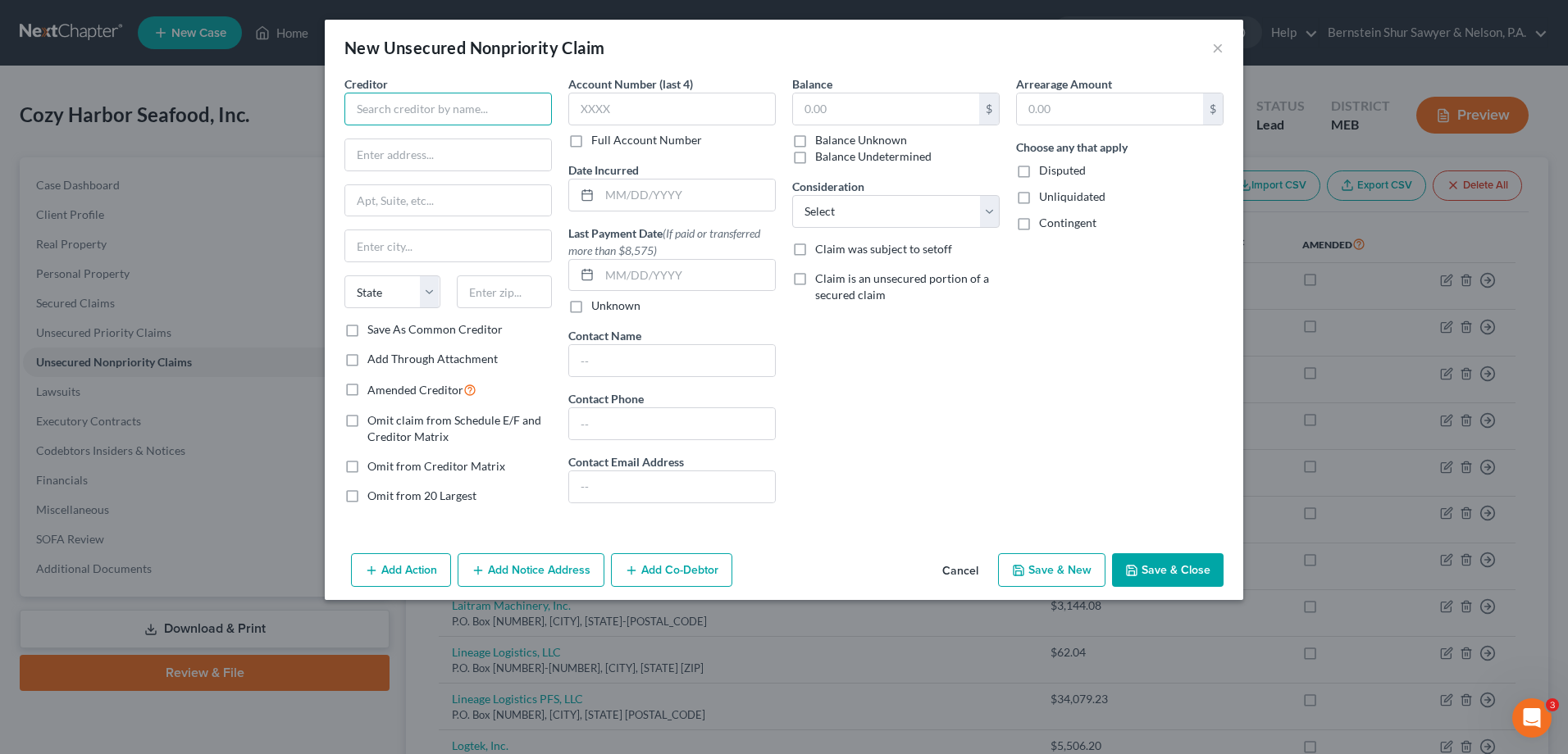 click at bounding box center (448, 109) 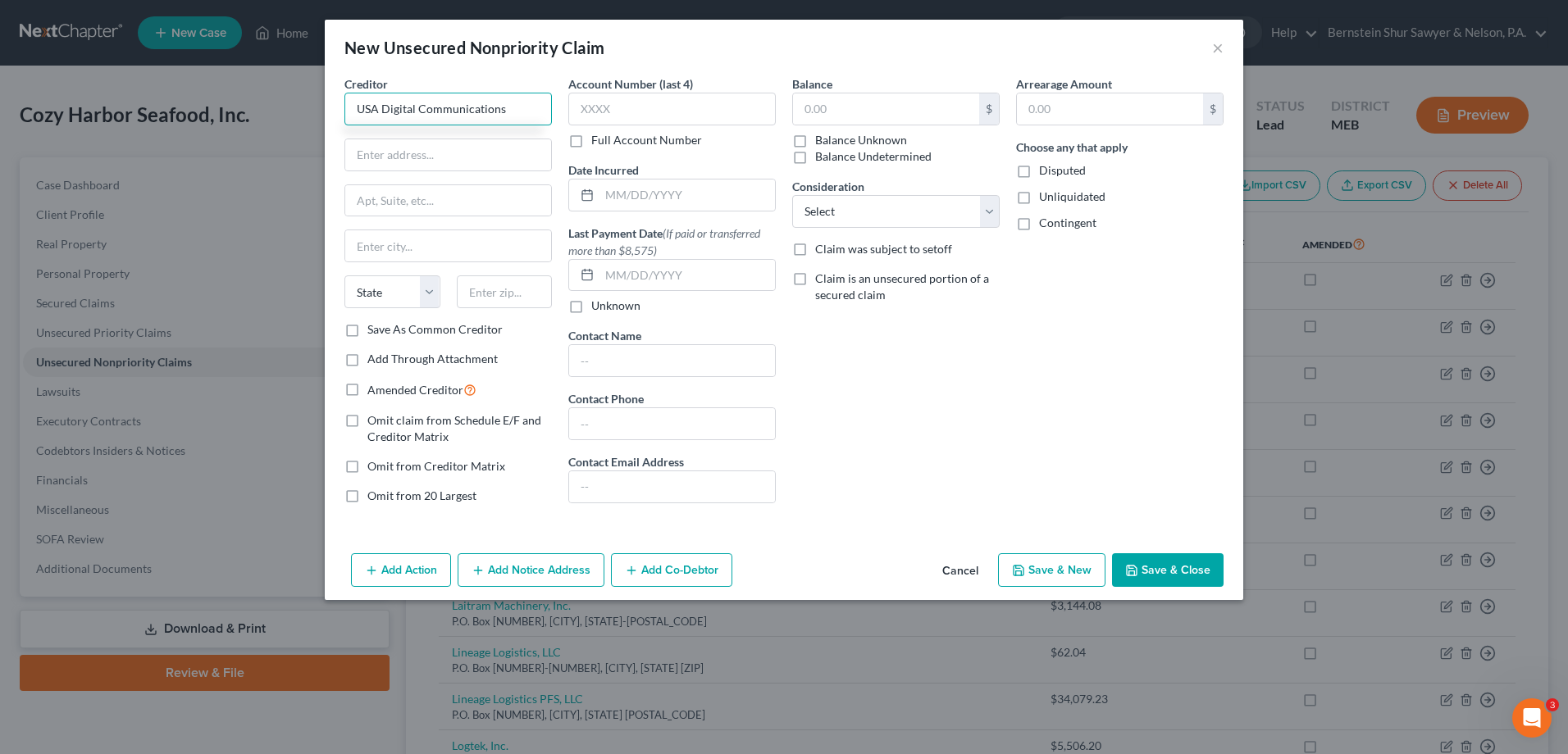 type on "USA Digital Communications" 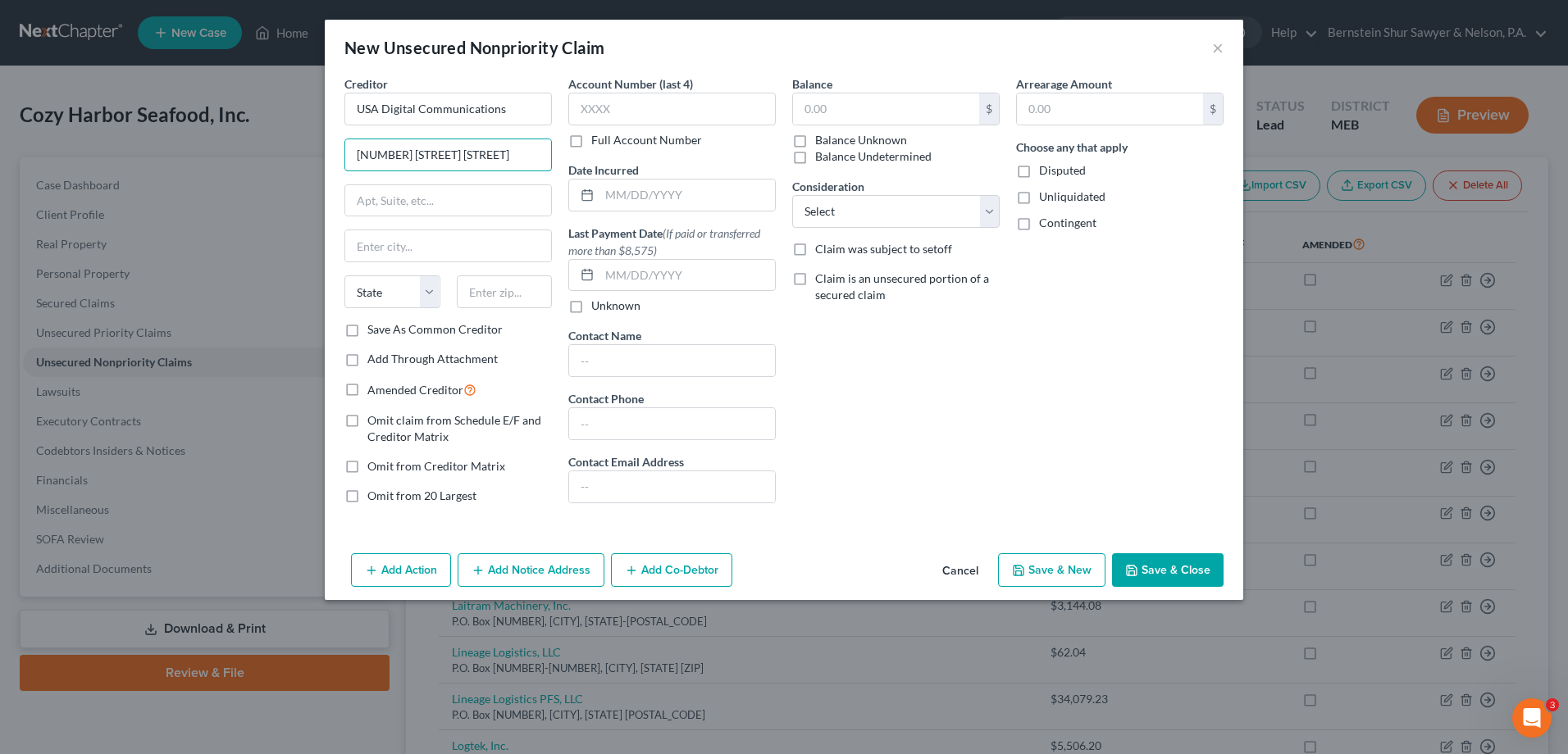 type on "11600 Broadway Extension #150" 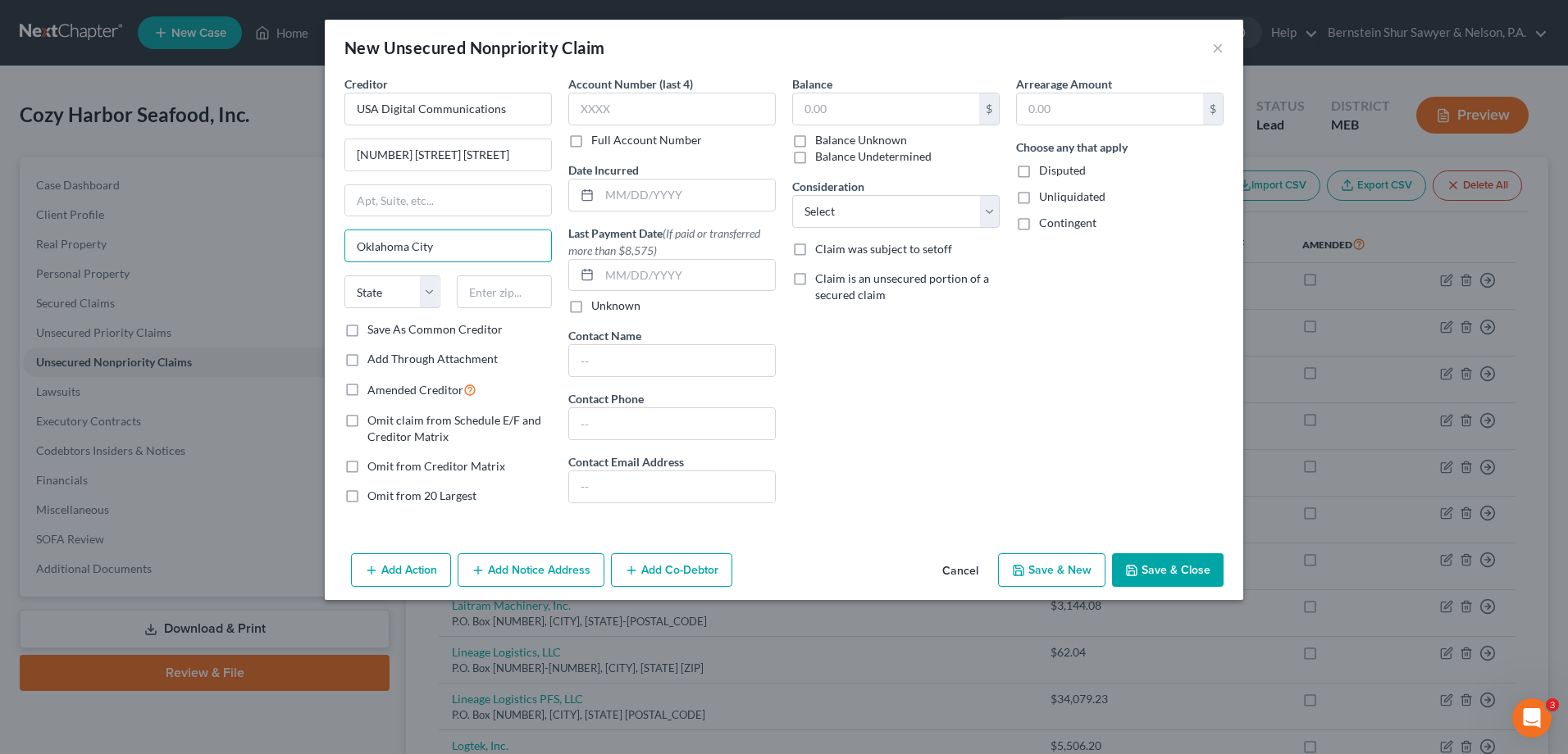 type on "Oklahoma City" 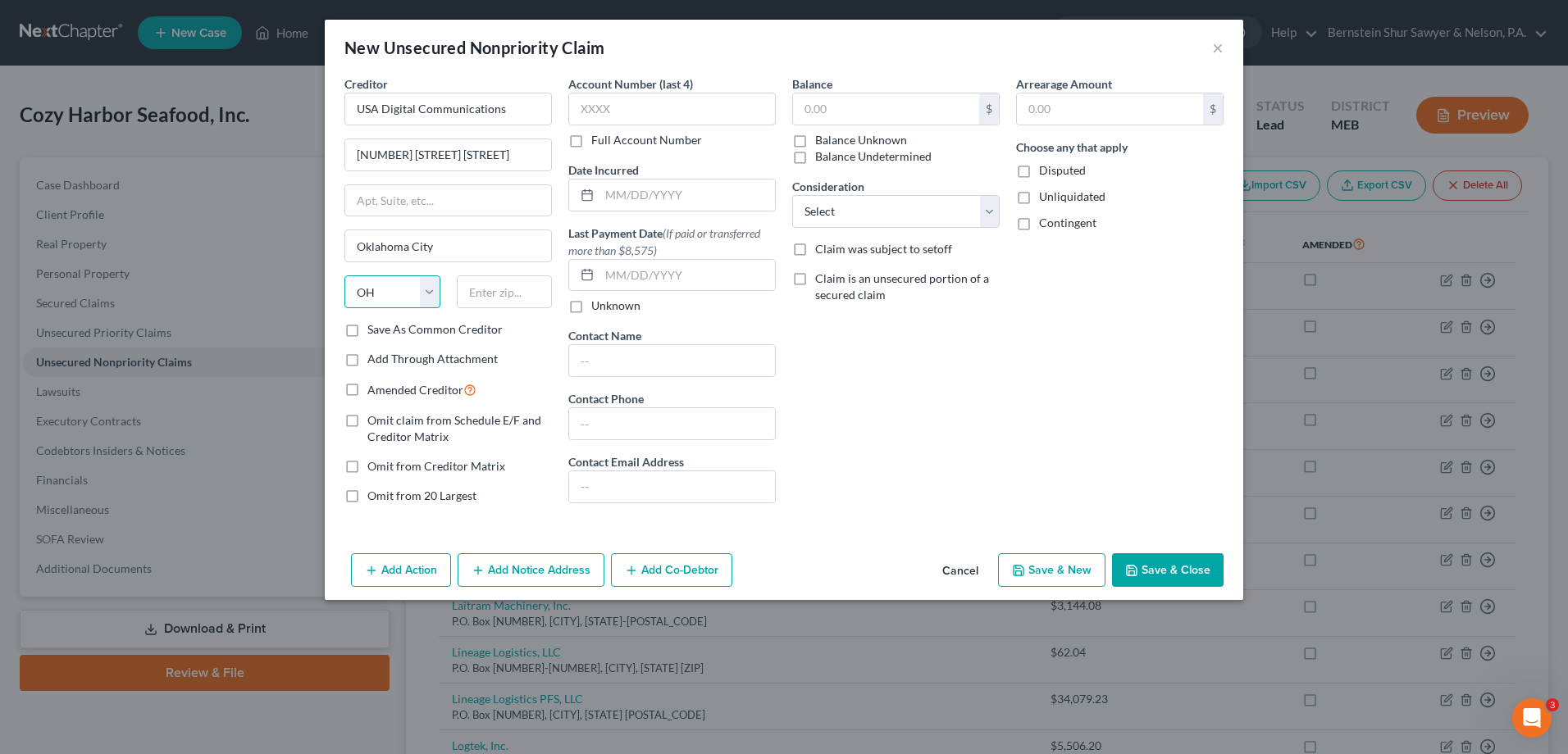select on "37" 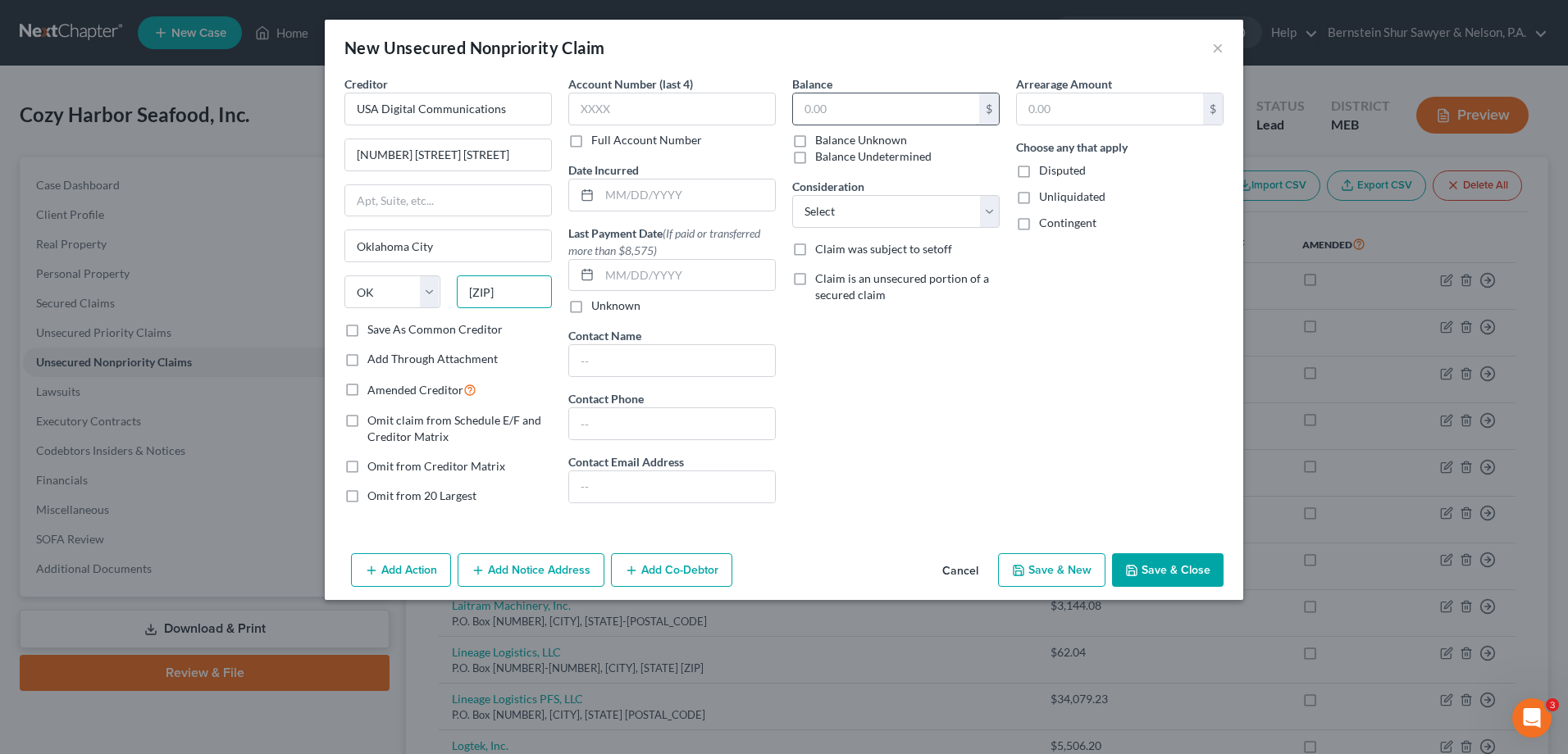 type on "73114" 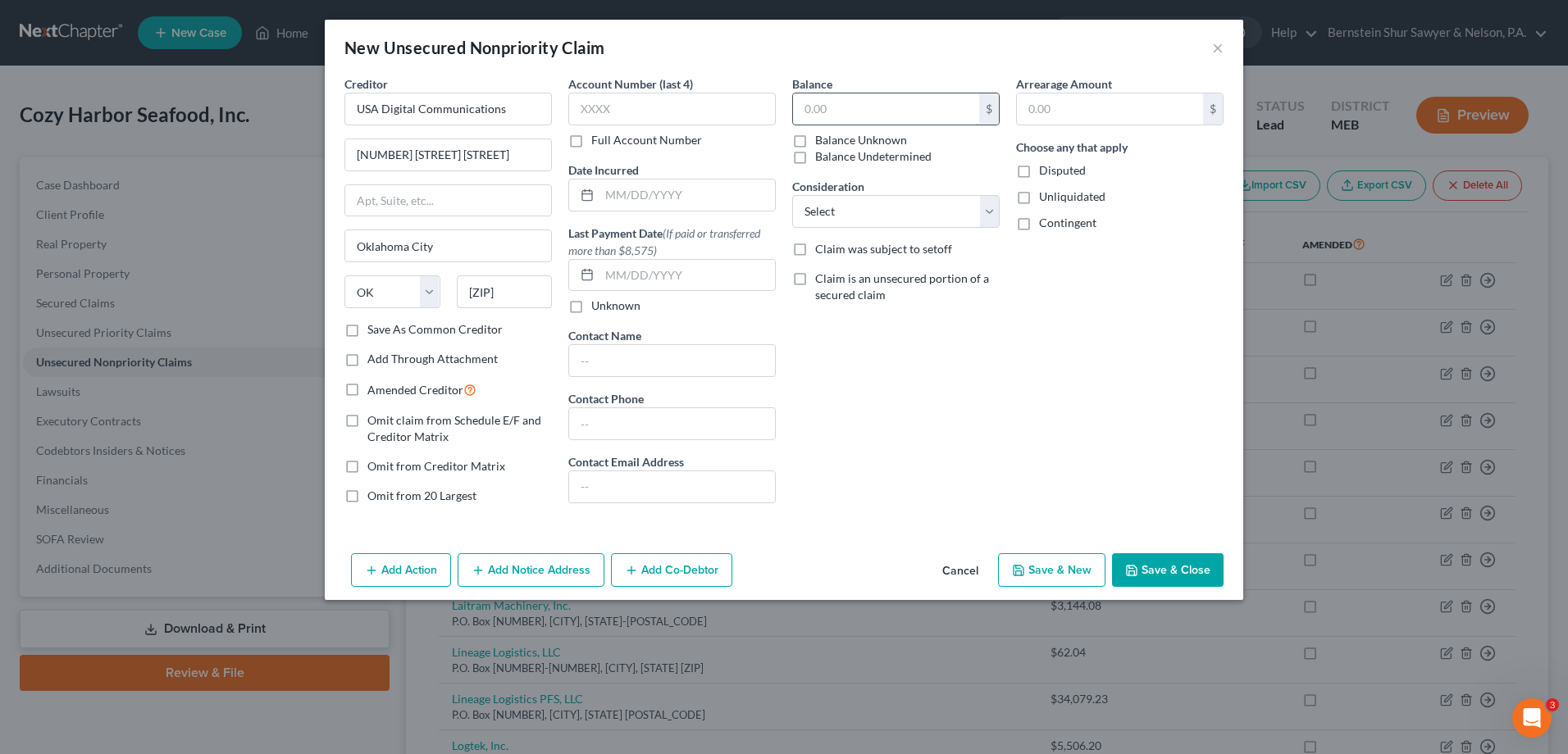 click at bounding box center (886, 109) 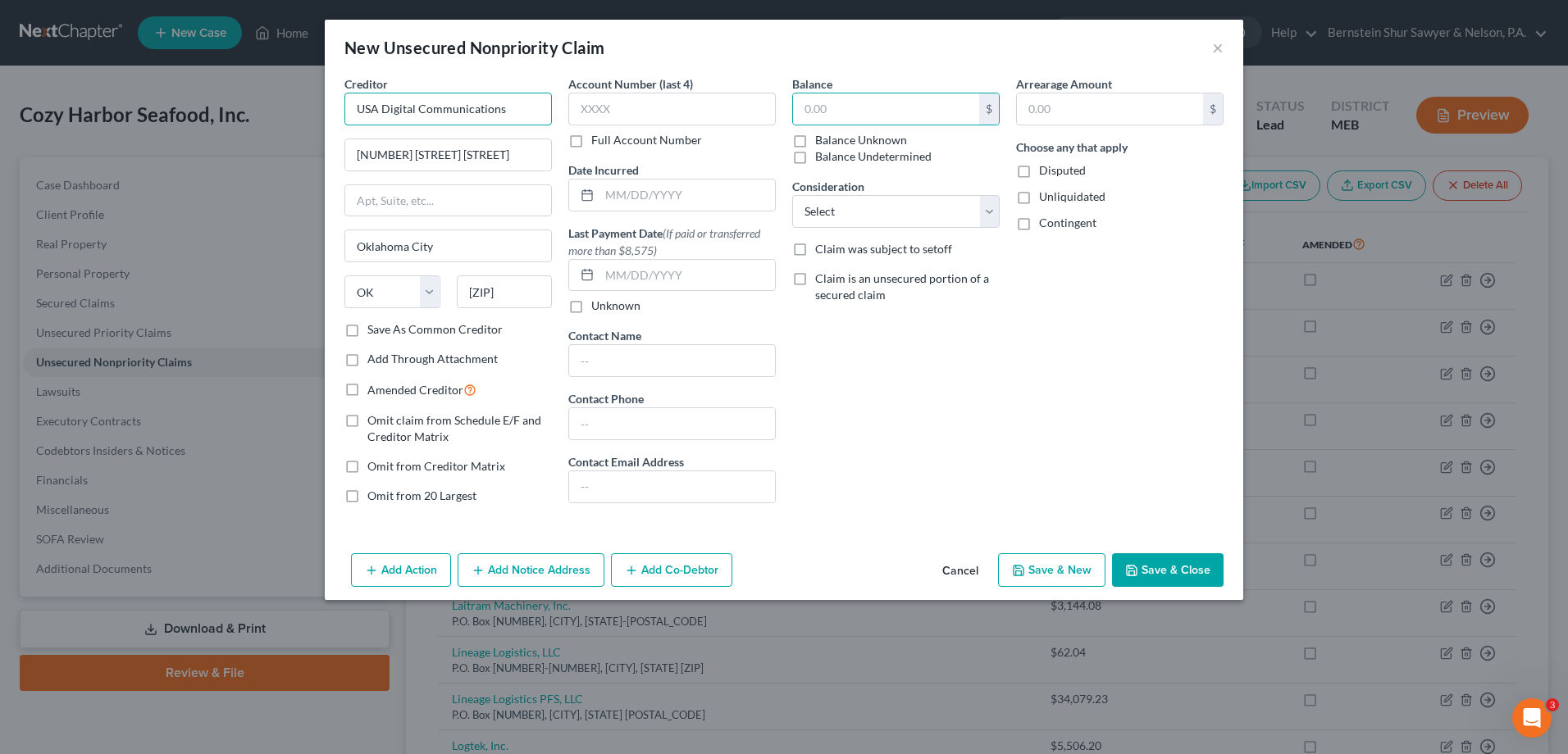 click on "USA Digital Communications" at bounding box center [448, 109] 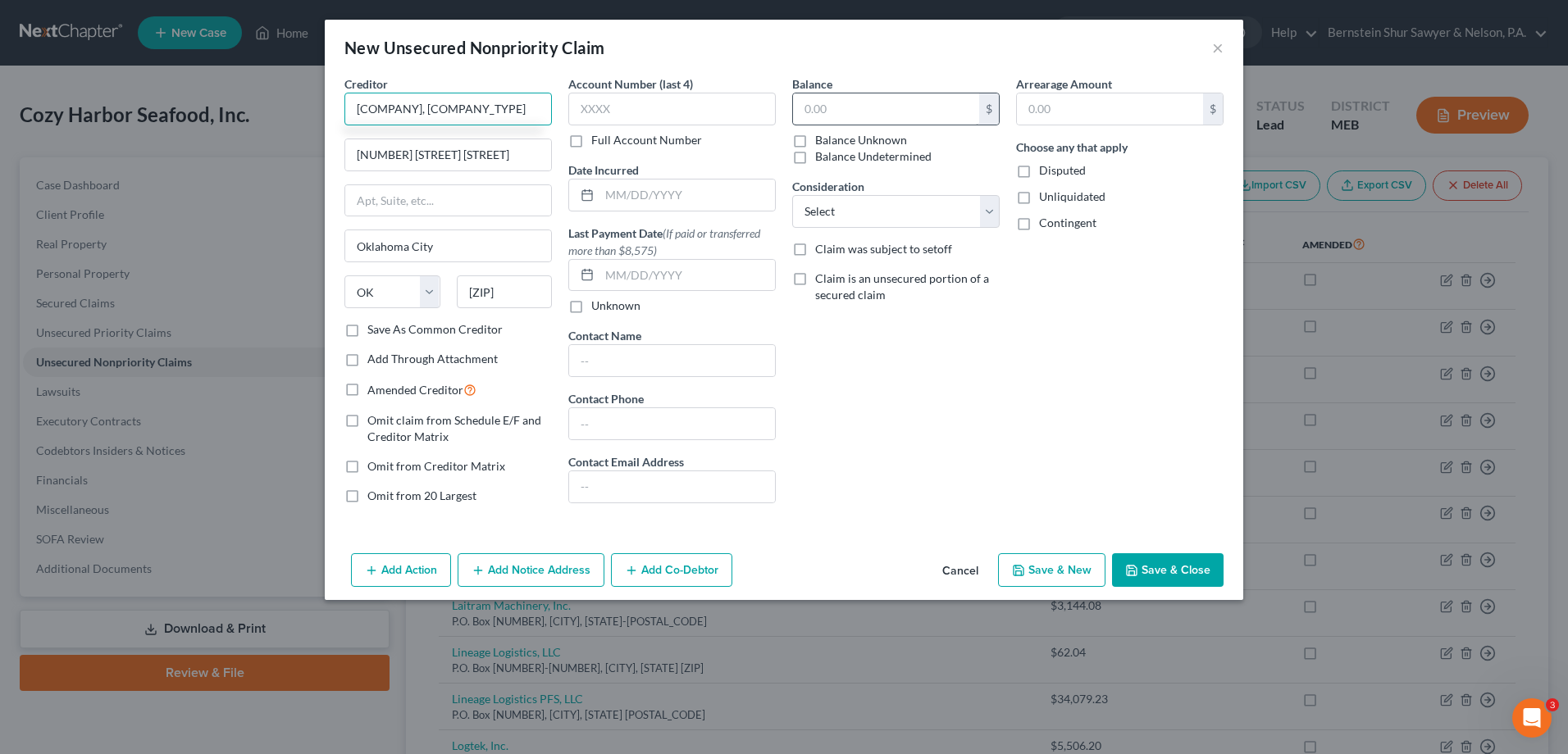 type on "USA Digital Communications, Inc." 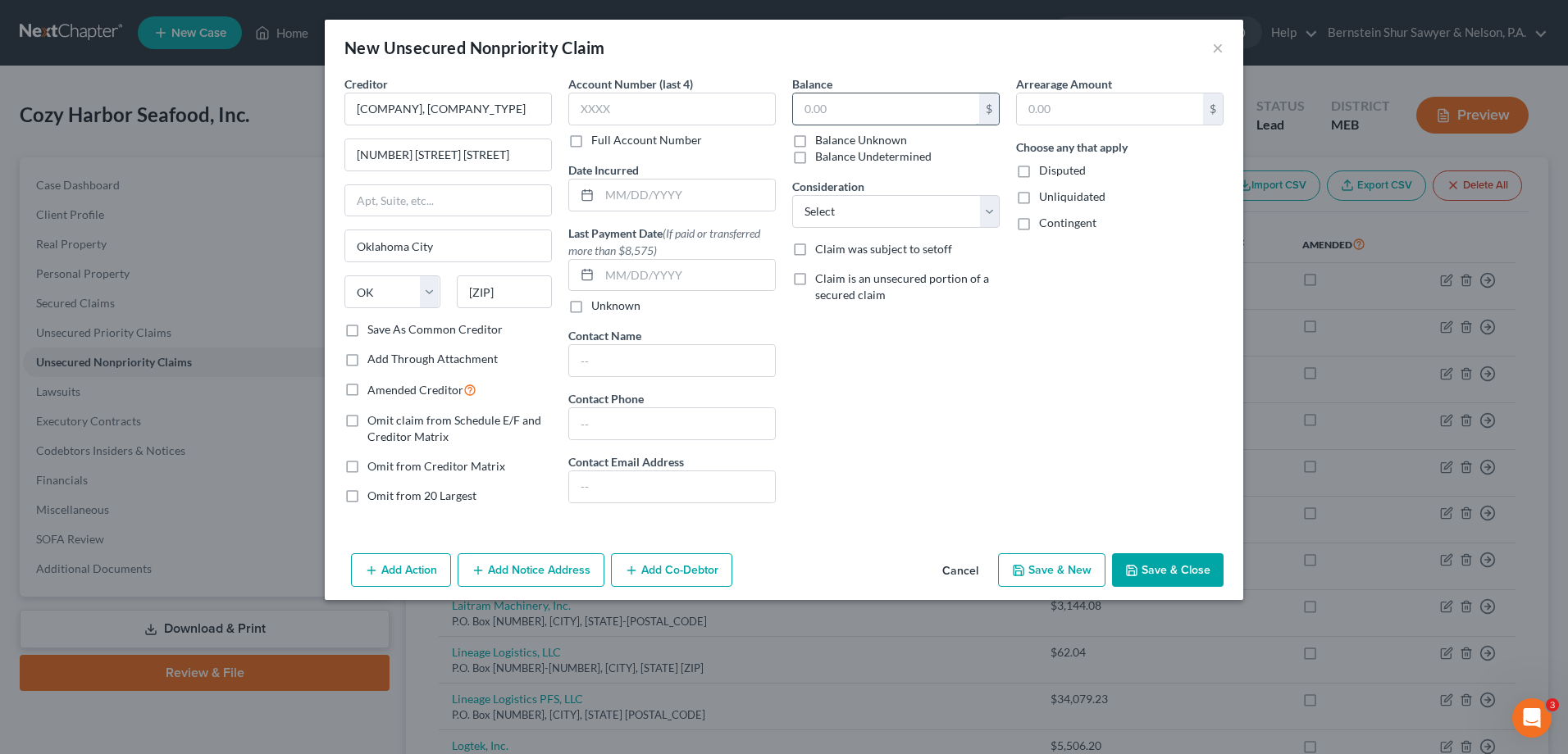click at bounding box center [886, 109] 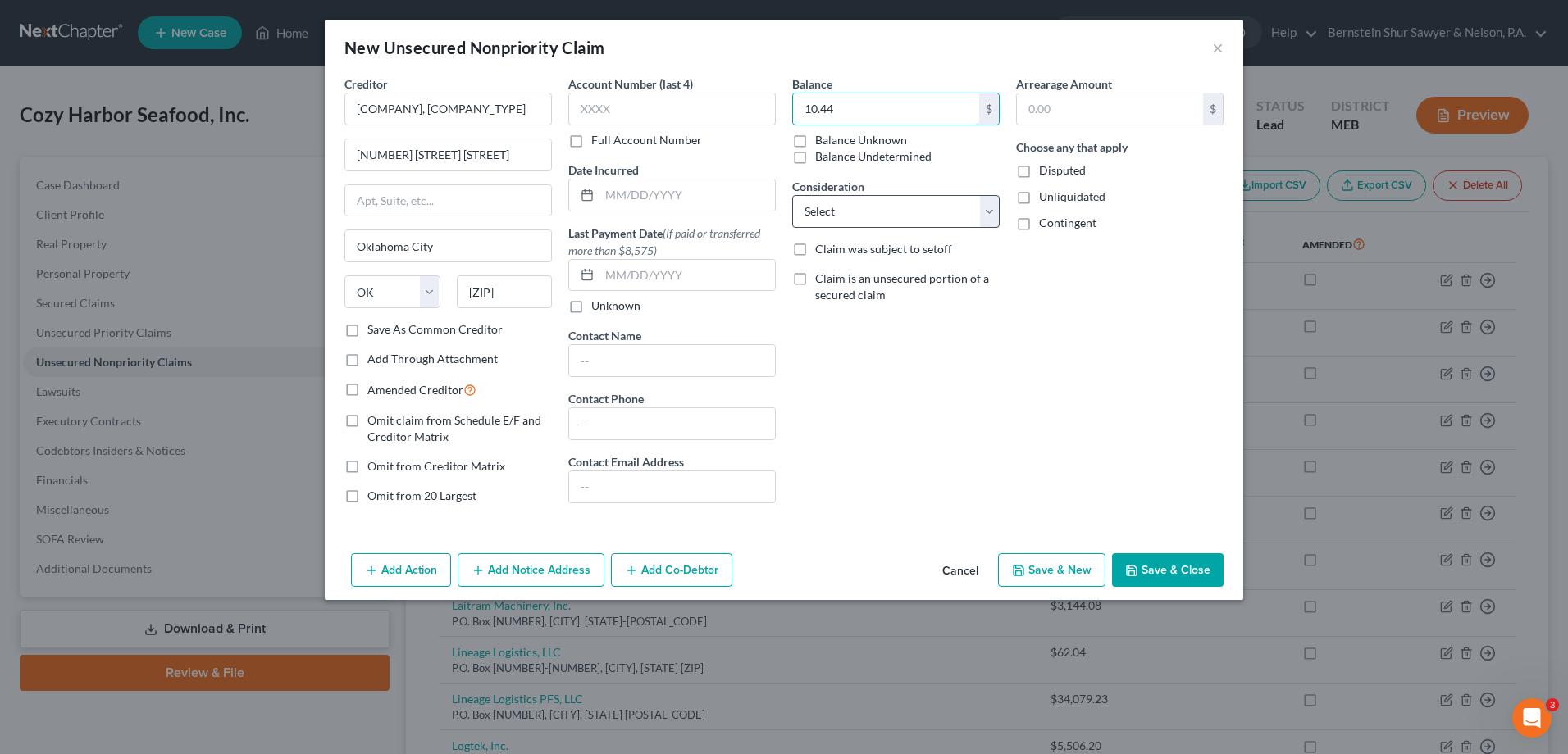 type on "10.44" 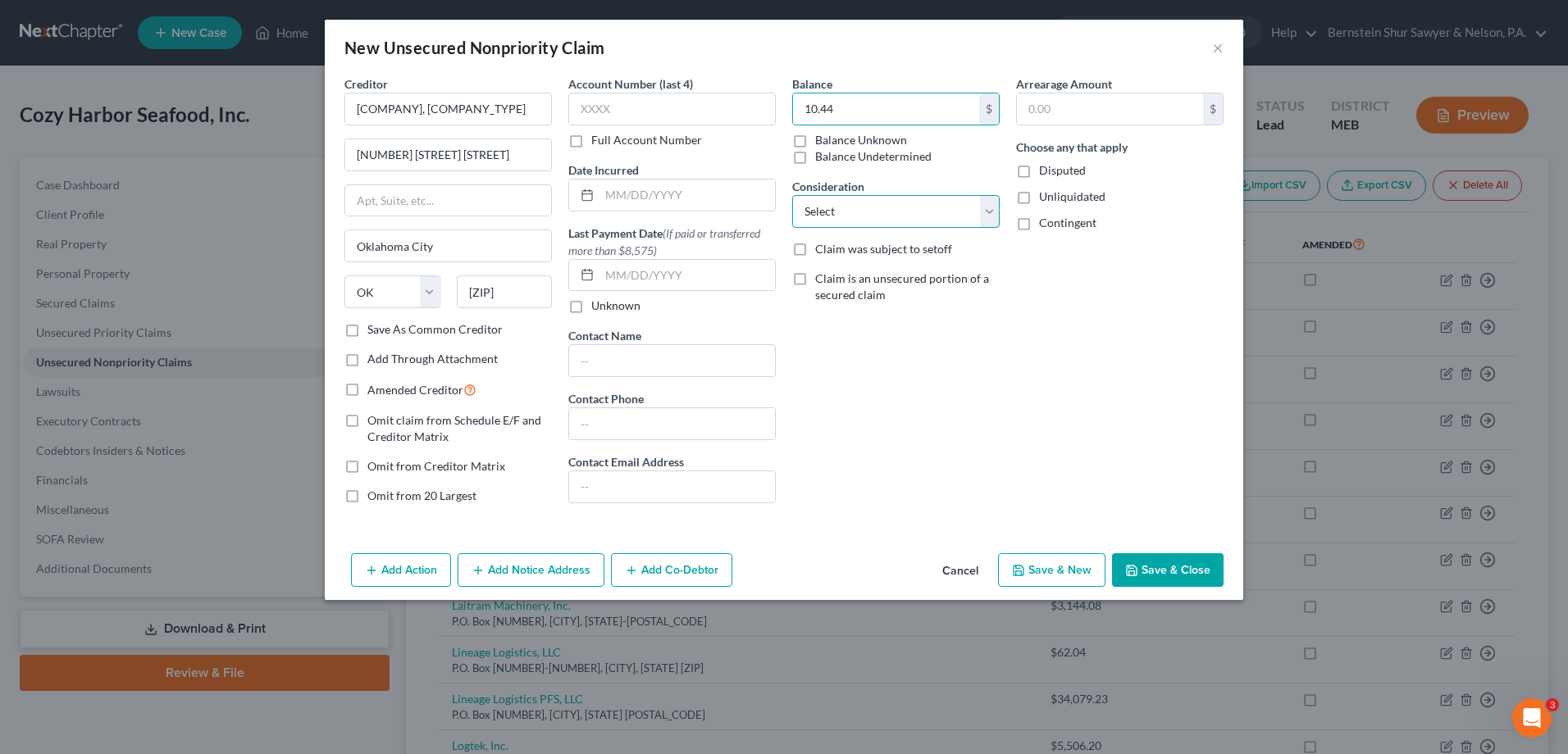 click on "Select Cable / Satellite Services Collection Agency Credit Card Debt Debt Counseling / Attorneys Deficiency Balance Home / Car Repairs Income Taxes Judgment Liens Monies Loaned / Advanced Mortgage Obligation To Pensions Other Overdrawn Bank Account Promised To Help Pay Creditors Services Suppliers Or Vendors Telephone / Internet Services Unsecured Loan Repayments Utility Services" at bounding box center (896, 211) 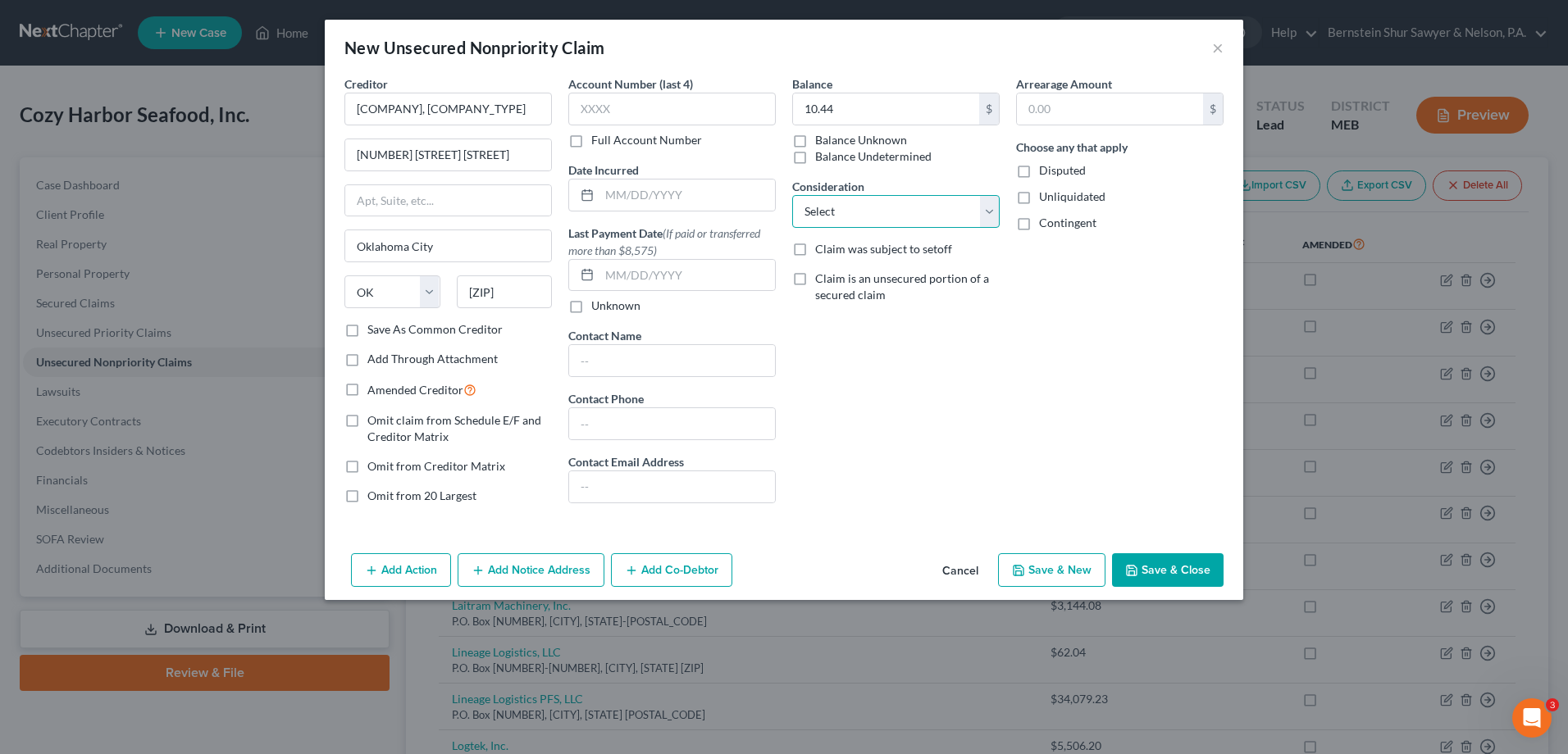 select on "16" 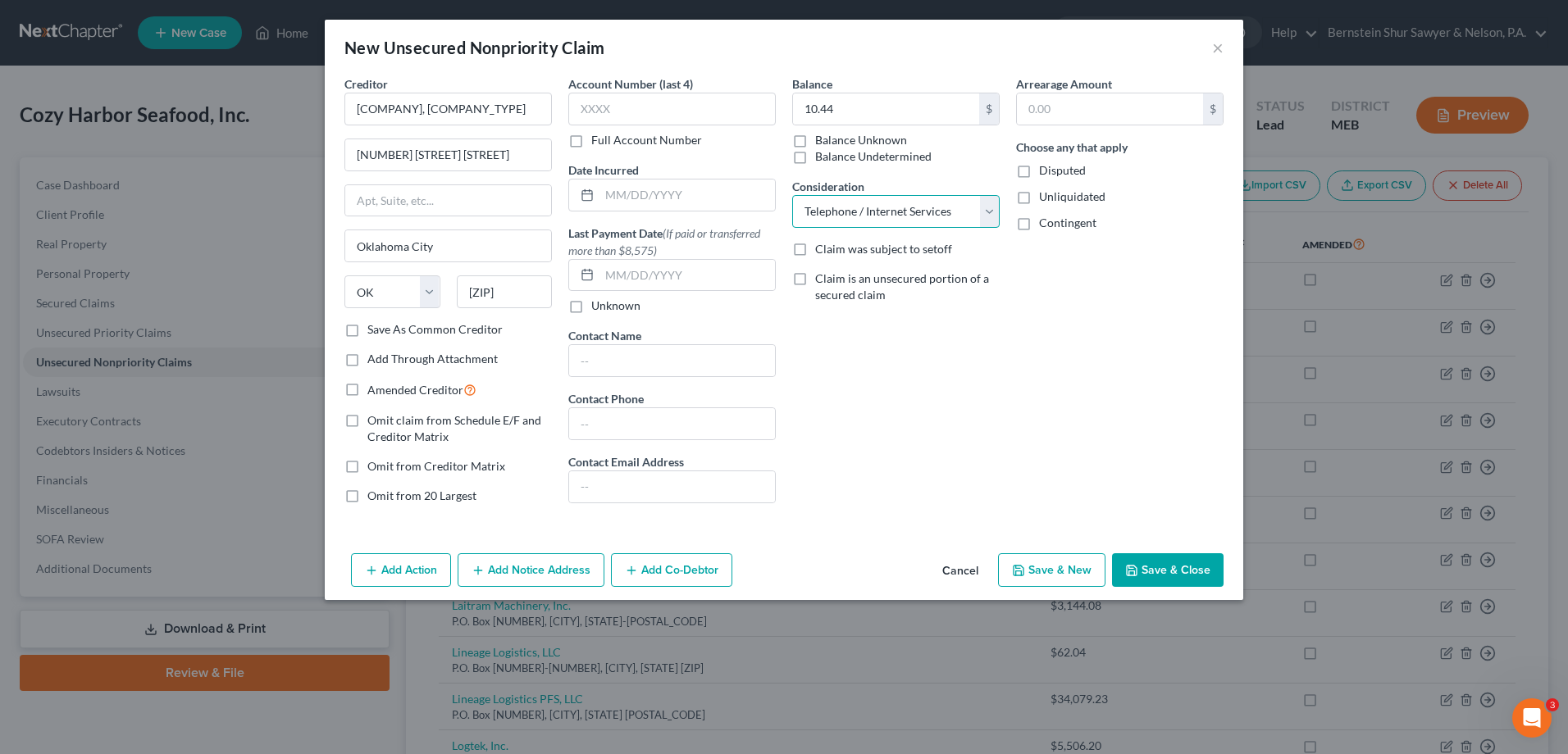 click on "Select Cable / Satellite Services Collection Agency Credit Card Debt Debt Counseling / Attorneys Deficiency Balance Home / Car Repairs Income Taxes Judgment Liens Monies Loaned / Advanced Mortgage Obligation To Pensions Other Overdrawn Bank Account Promised To Help Pay Creditors Services Suppliers Or Vendors Telephone / Internet Services Unsecured Loan Repayments Utility Services" at bounding box center (896, 211) 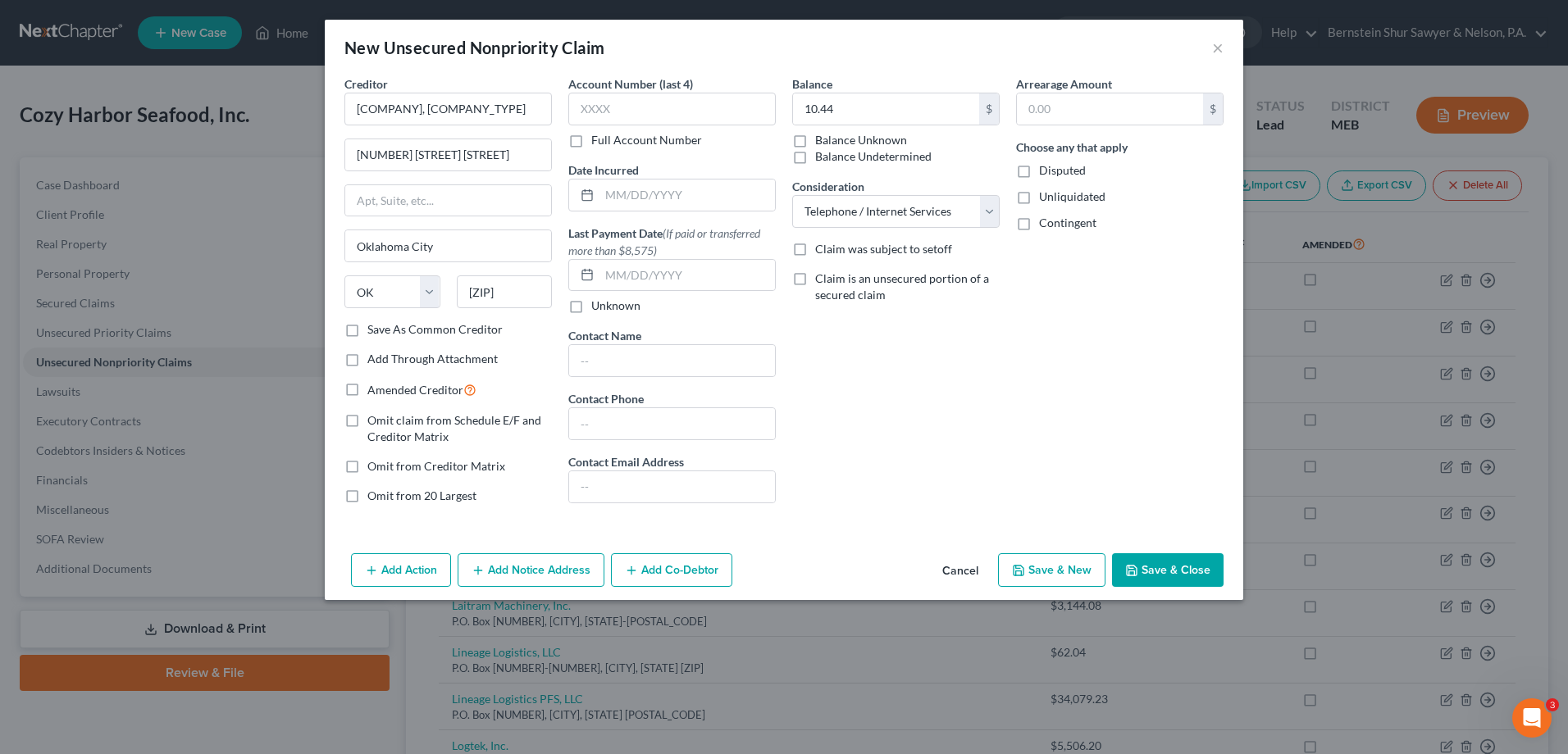 click on "Save & Close" at bounding box center [1168, 570] 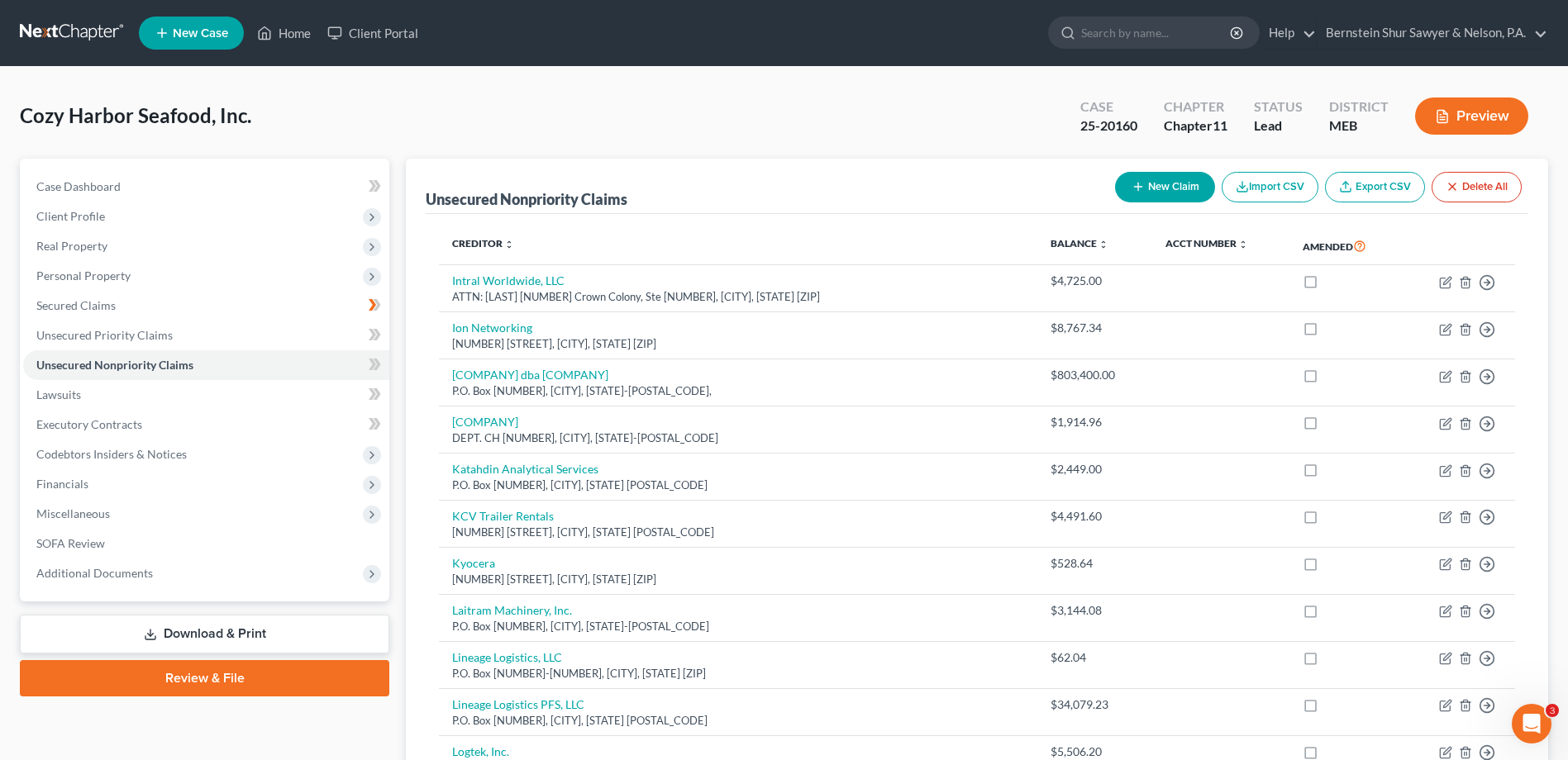 click 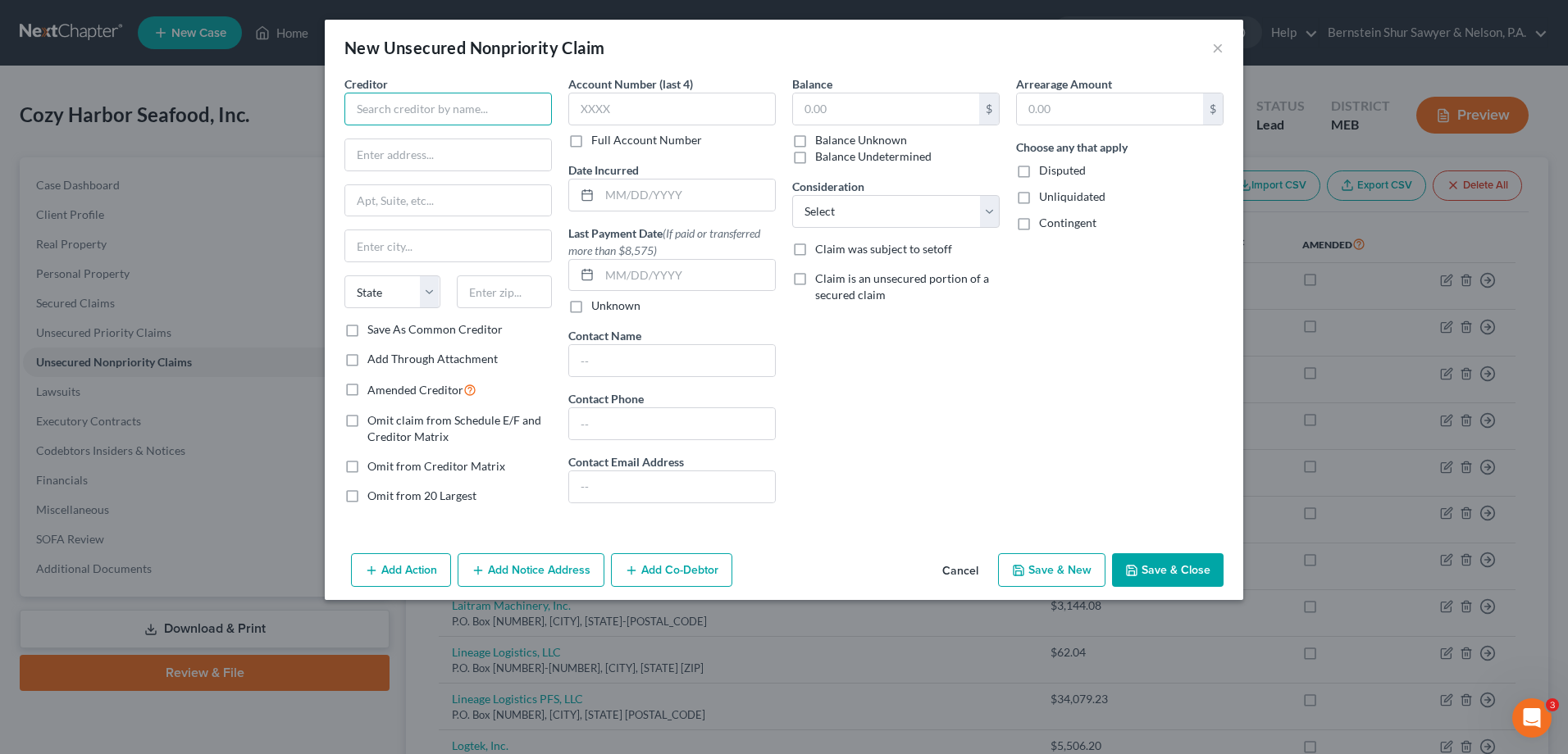 click at bounding box center [448, 109] 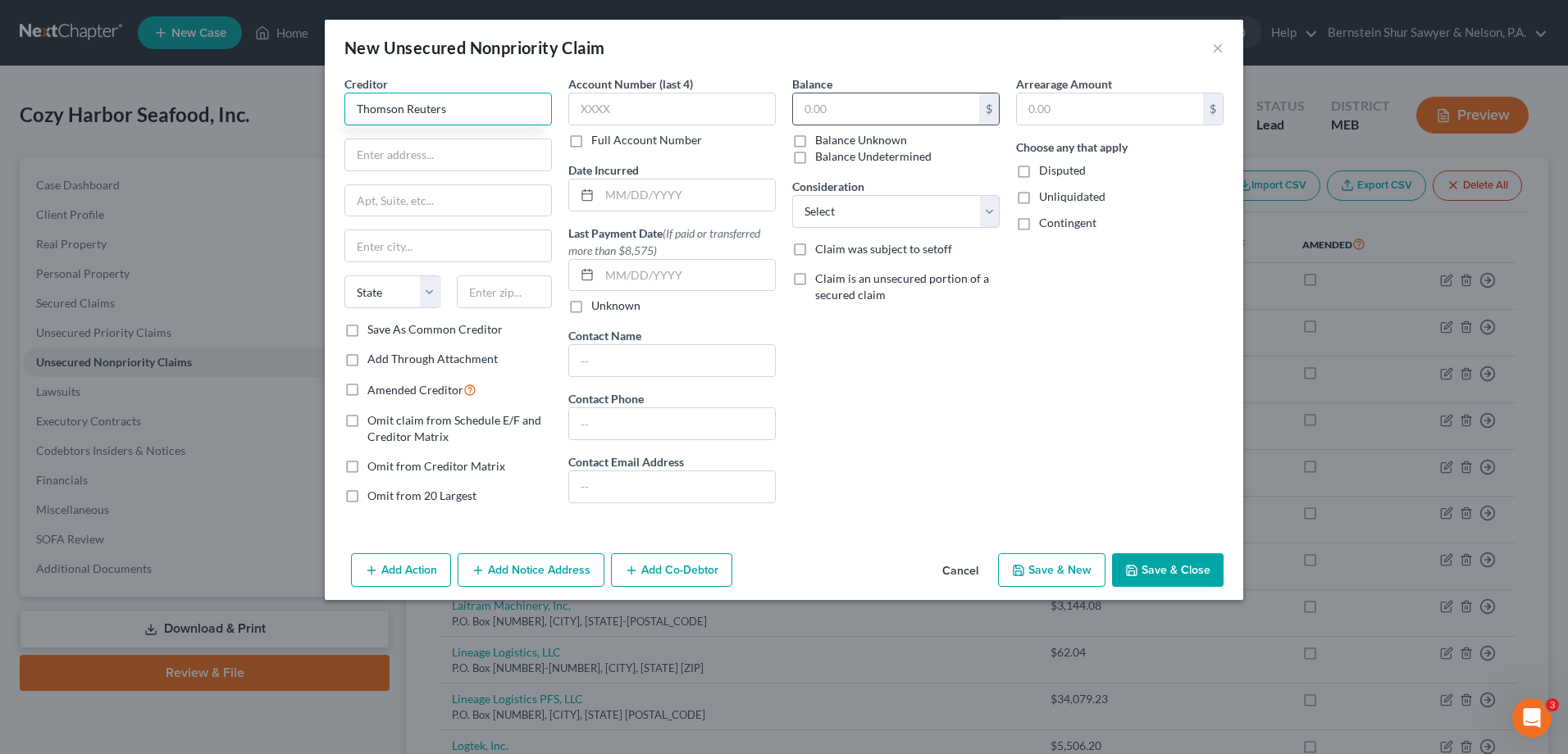 type on "Thomson Reuters" 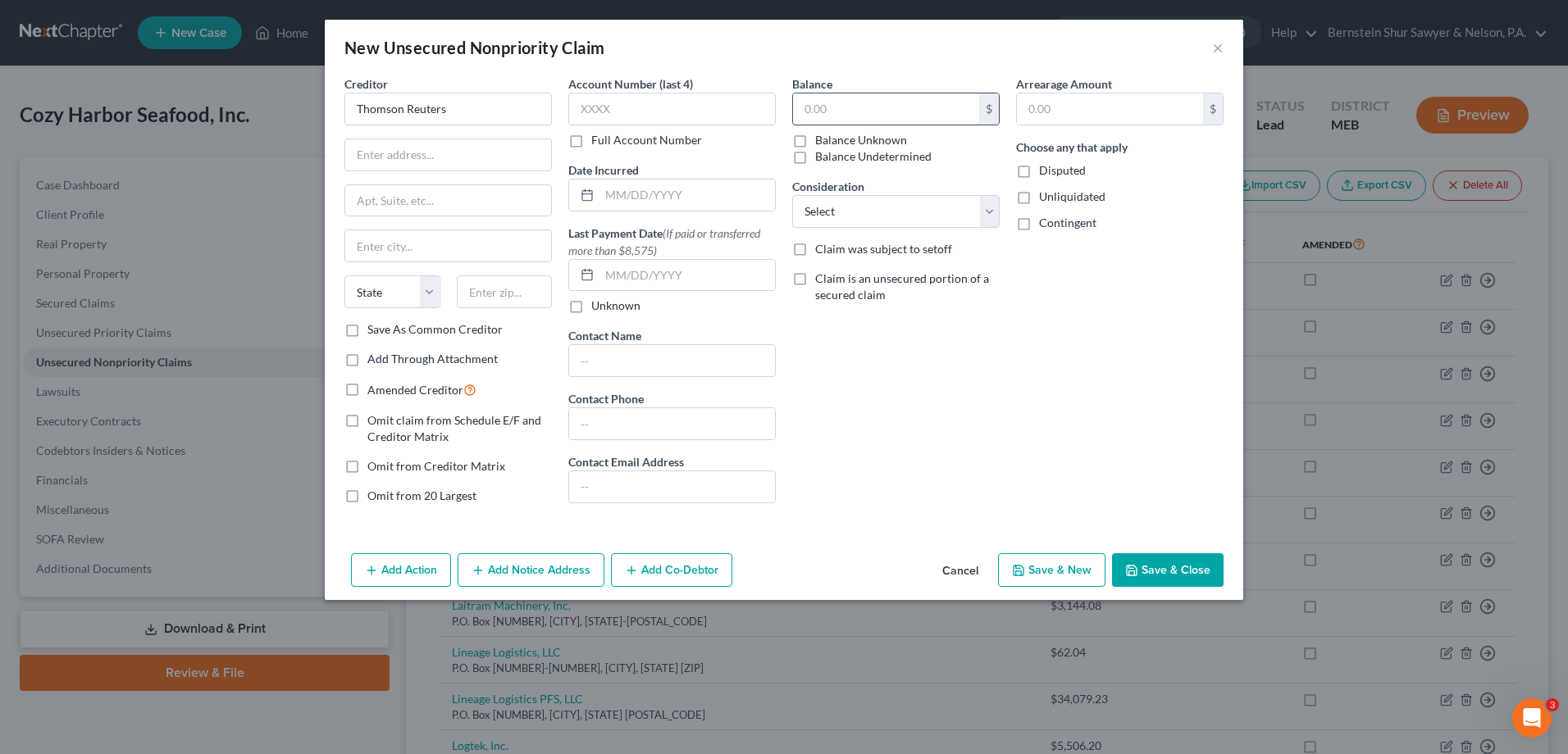 click at bounding box center (886, 109) 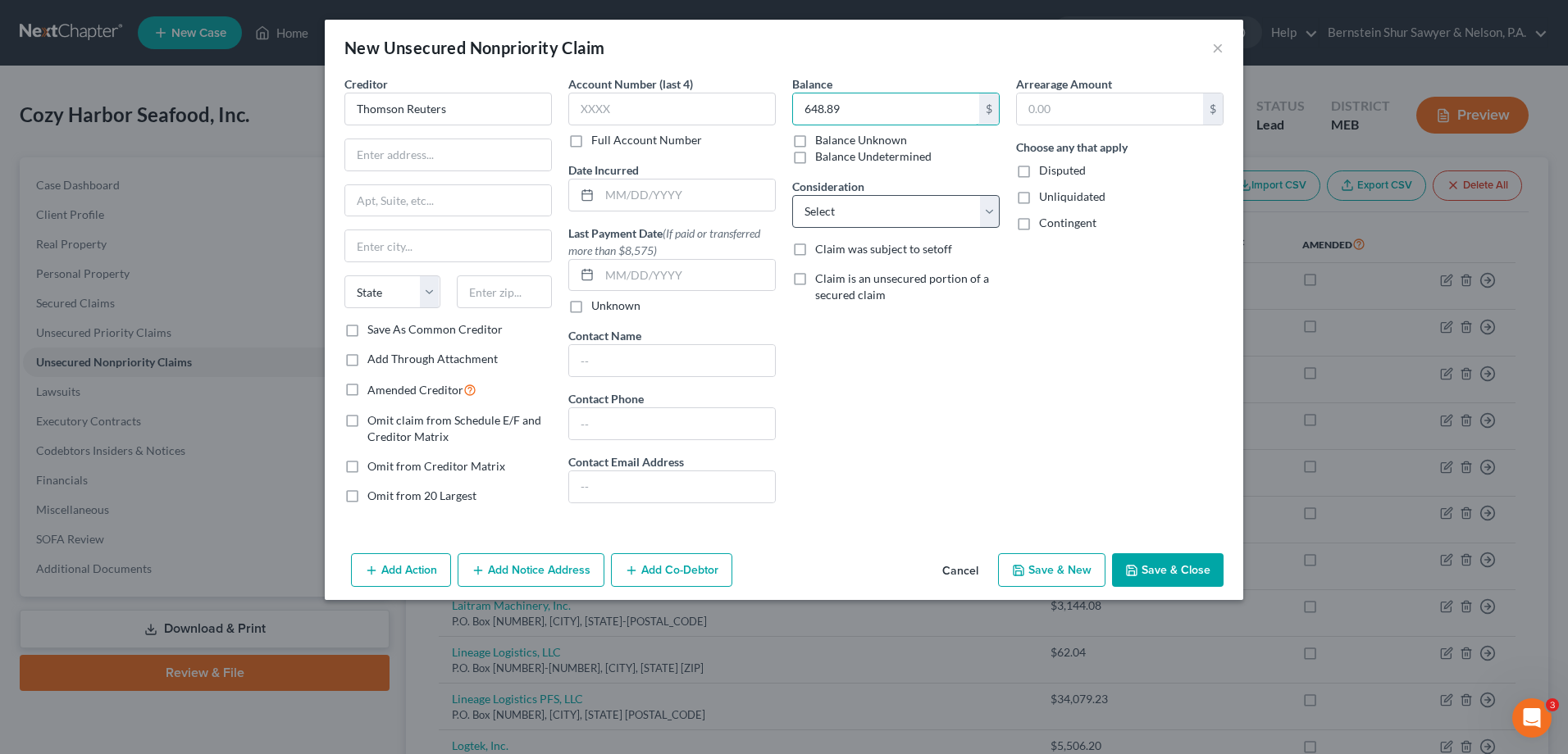 type on "648.89" 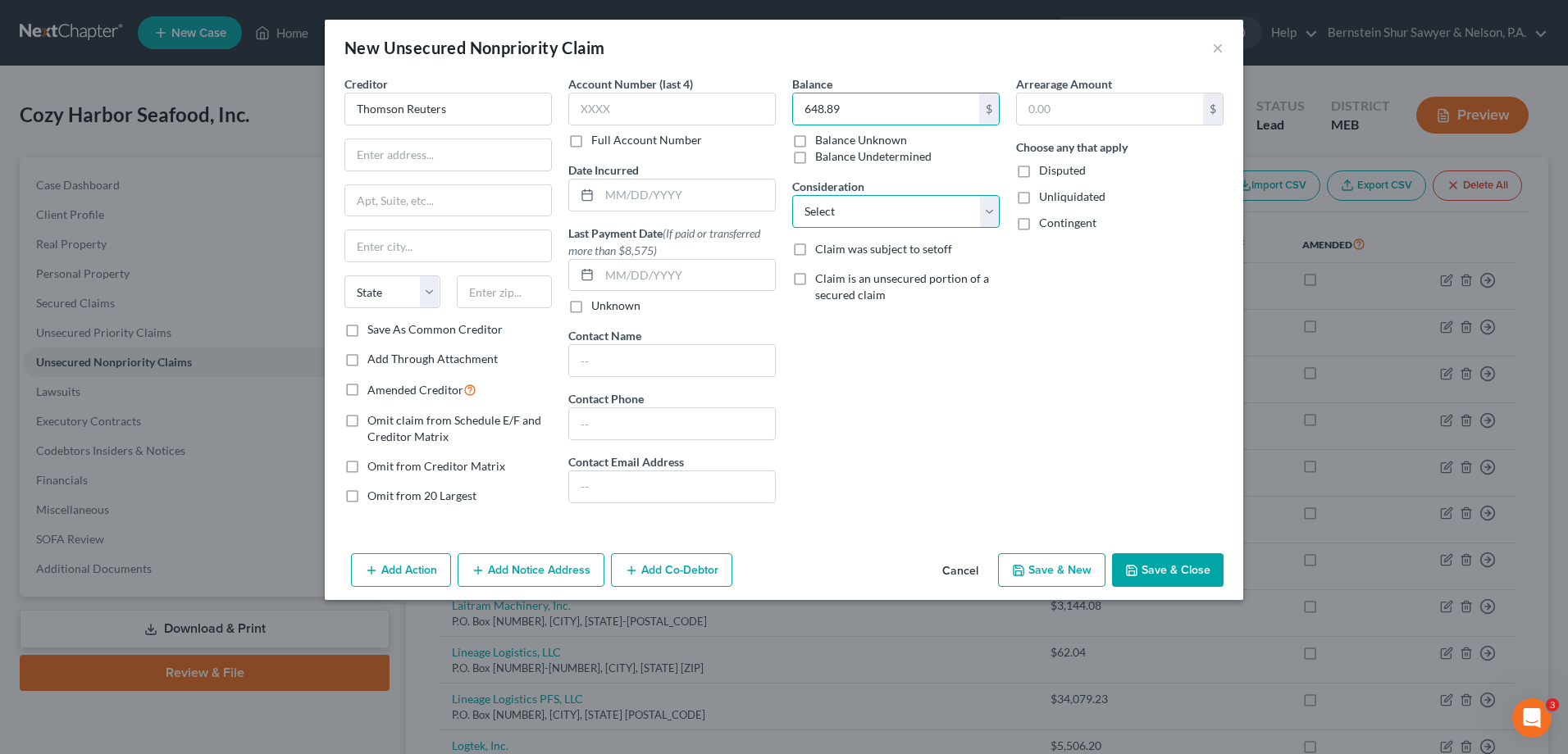 click on "Select Cable / Satellite Services Collection Agency Credit Card Debt Debt Counseling / Attorneys Deficiency Balance Home / Car Repairs Income Taxes Judgment Liens Monies Loaned / Advanced Mortgage Obligation To Pensions Other Overdrawn Bank Account Promised To Help Pay Creditors Services Suppliers Or Vendors Telephone / Internet Services Unsecured Loan Repayments Utility Services" at bounding box center [896, 211] 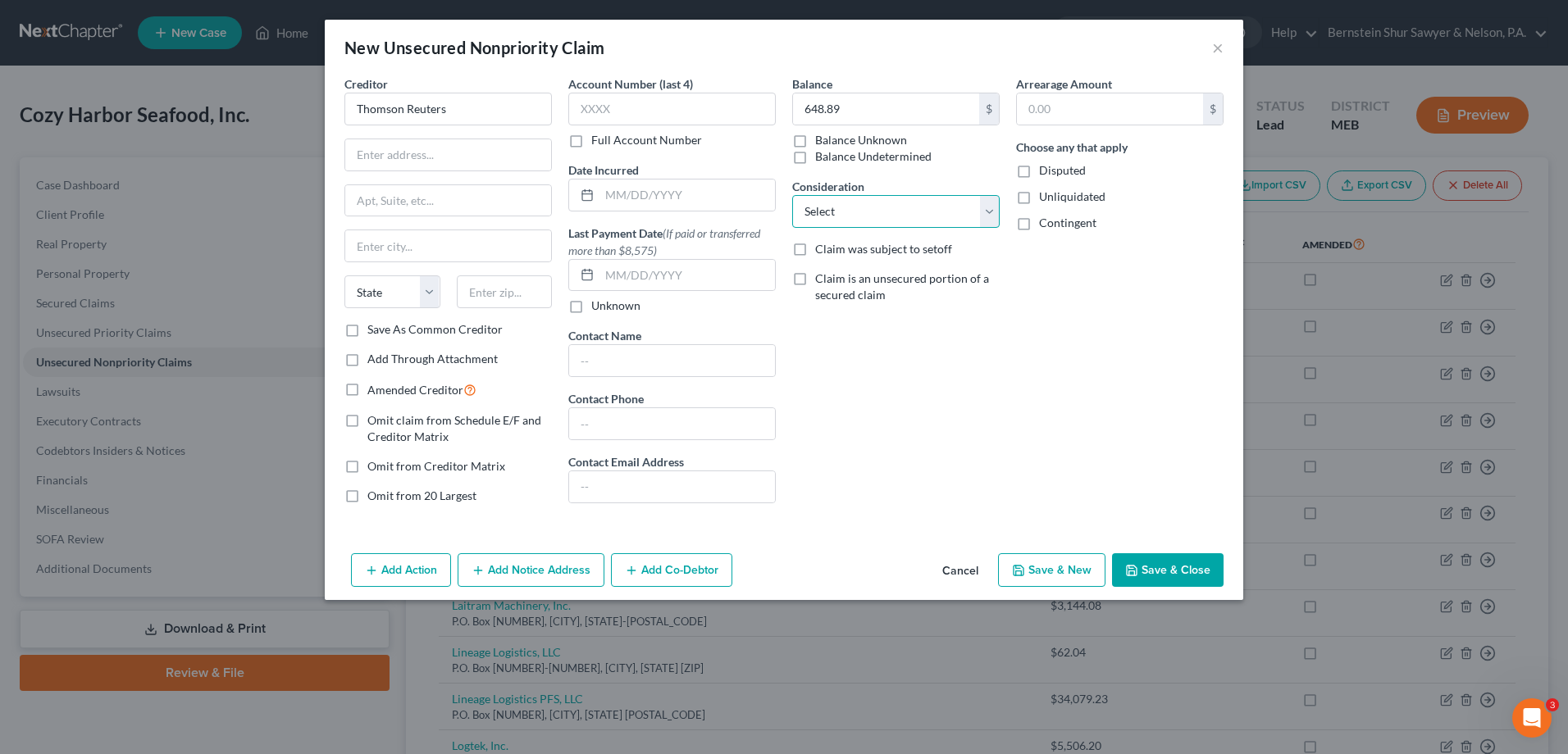 select on "14" 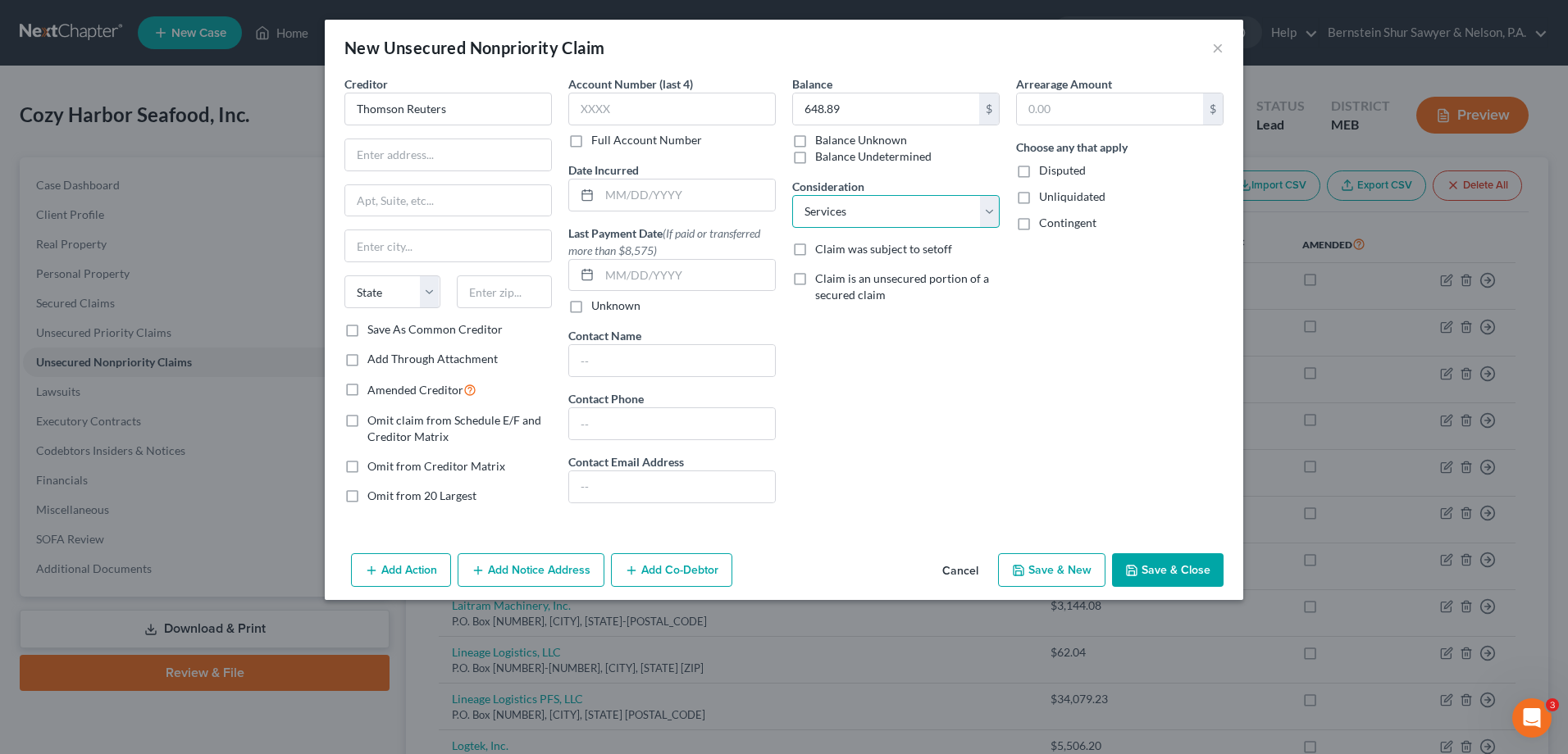 click on "Select Cable / Satellite Services Collection Agency Credit Card Debt Debt Counseling / Attorneys Deficiency Balance Home / Car Repairs Income Taxes Judgment Liens Monies Loaned / Advanced Mortgage Obligation To Pensions Other Overdrawn Bank Account Promised To Help Pay Creditors Services Suppliers Or Vendors Telephone / Internet Services Unsecured Loan Repayments Utility Services" at bounding box center (896, 211) 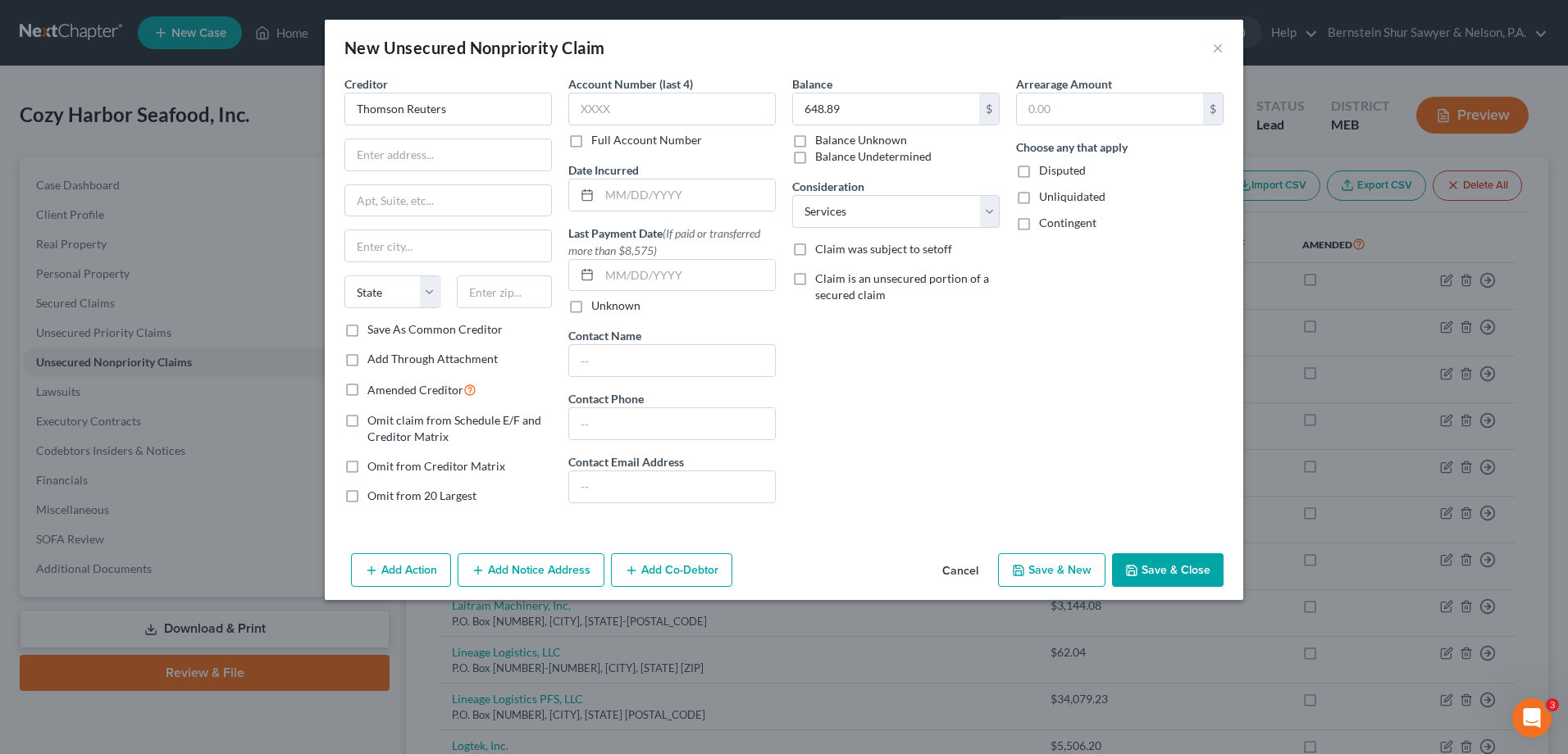 click on "Save & Close" at bounding box center (1168, 570) 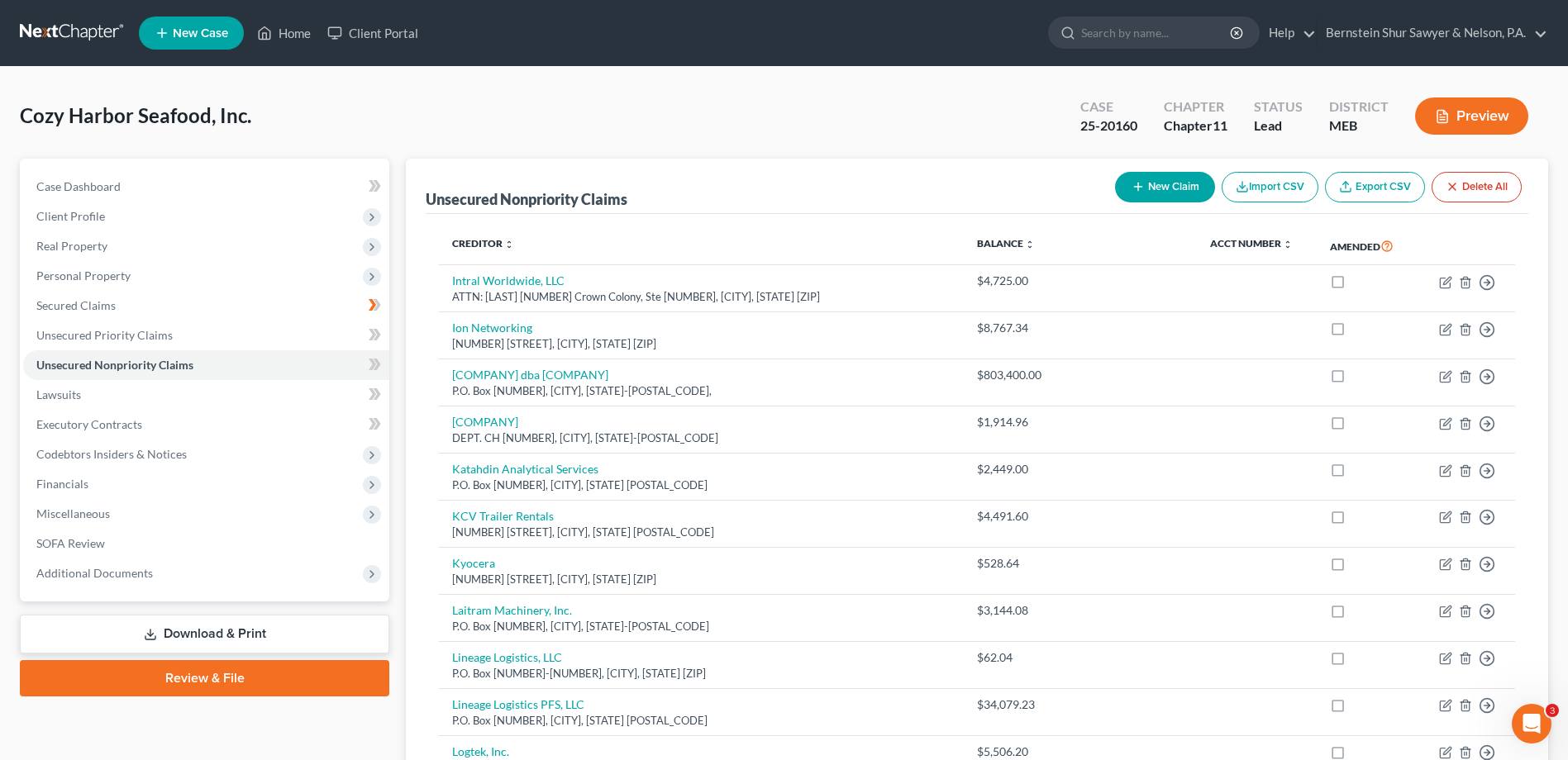 click on "New Claim" at bounding box center (1165, 187) 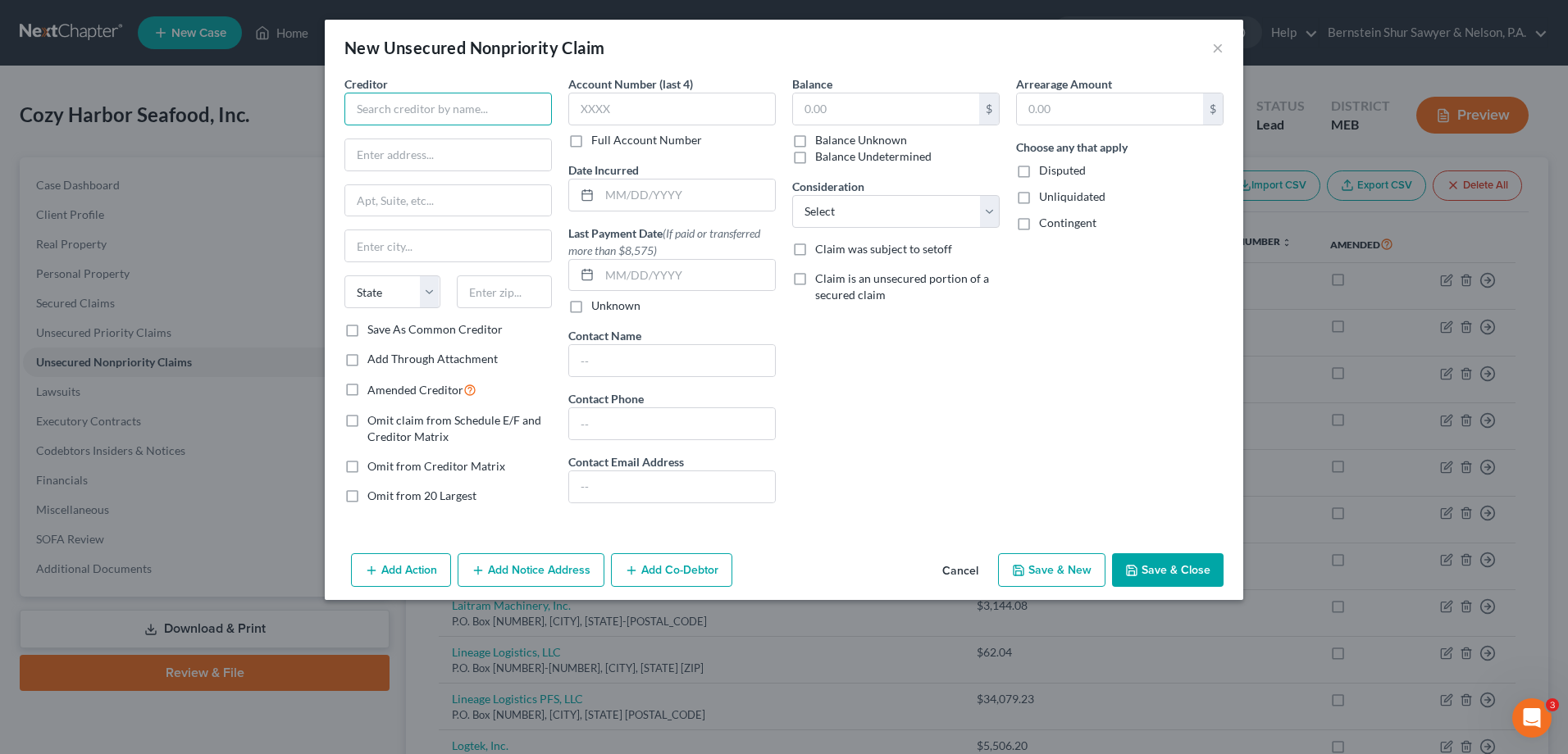 click at bounding box center (448, 109) 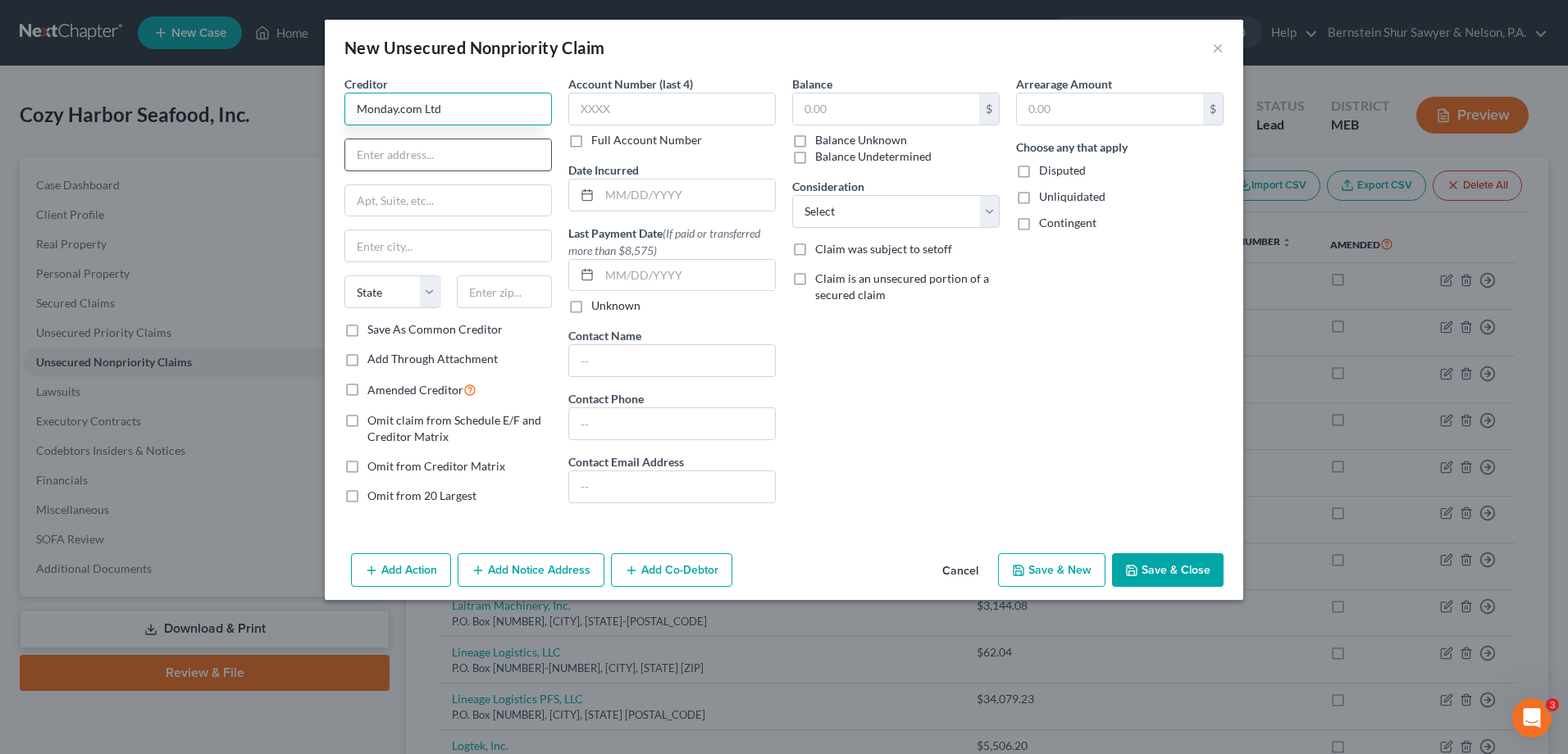 type on "Monday.com Ltd" 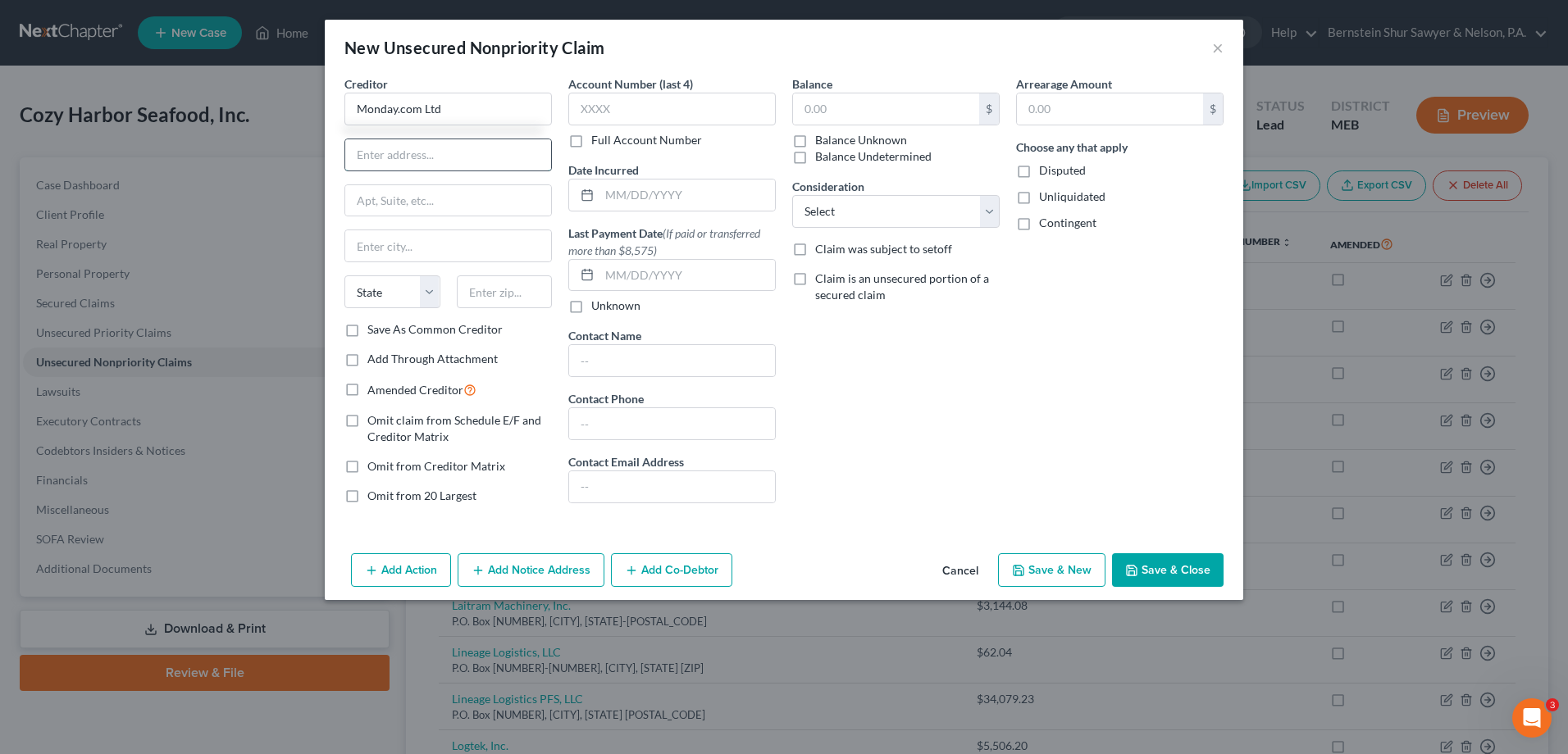 click at bounding box center [448, 155] 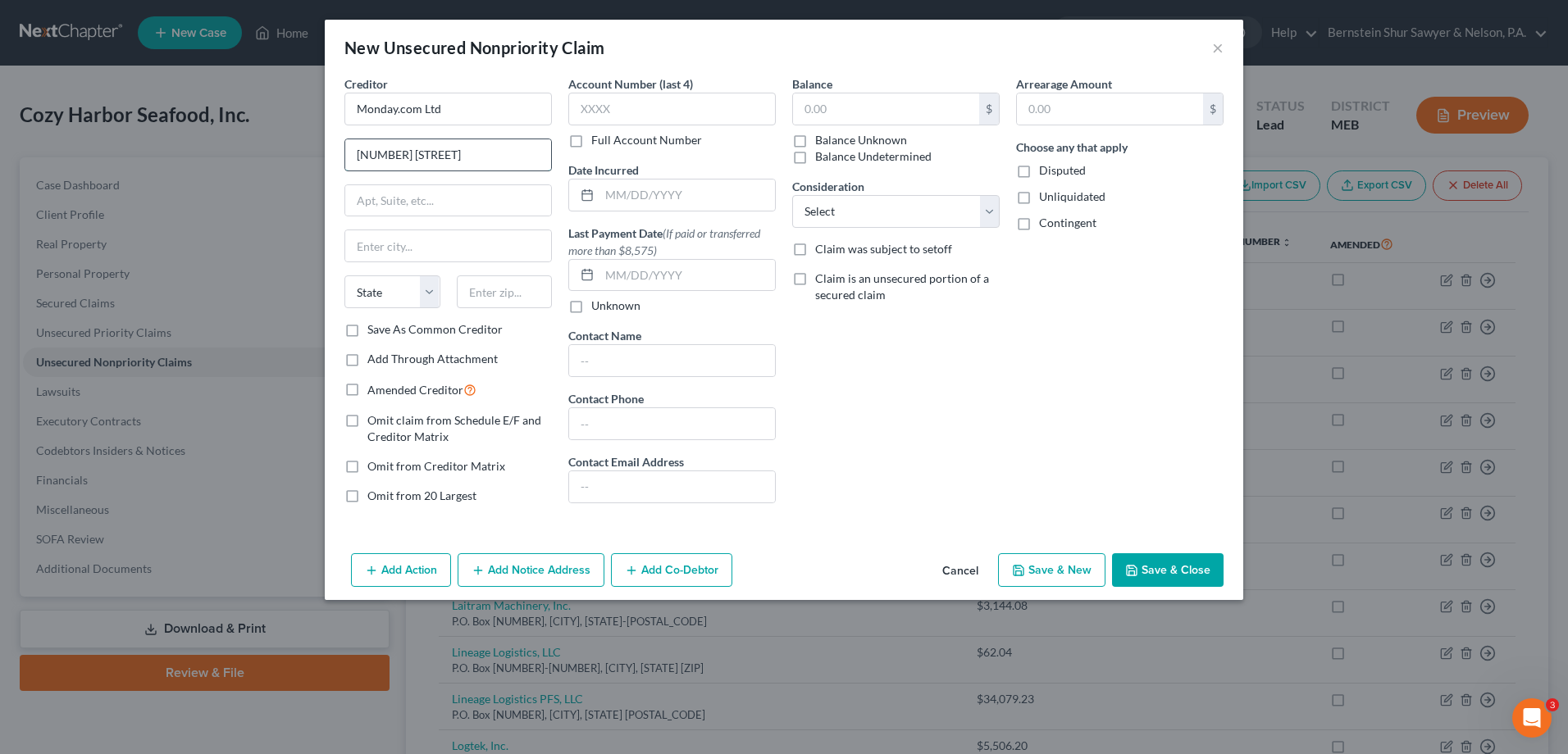 type on "225 Park Avenue South" 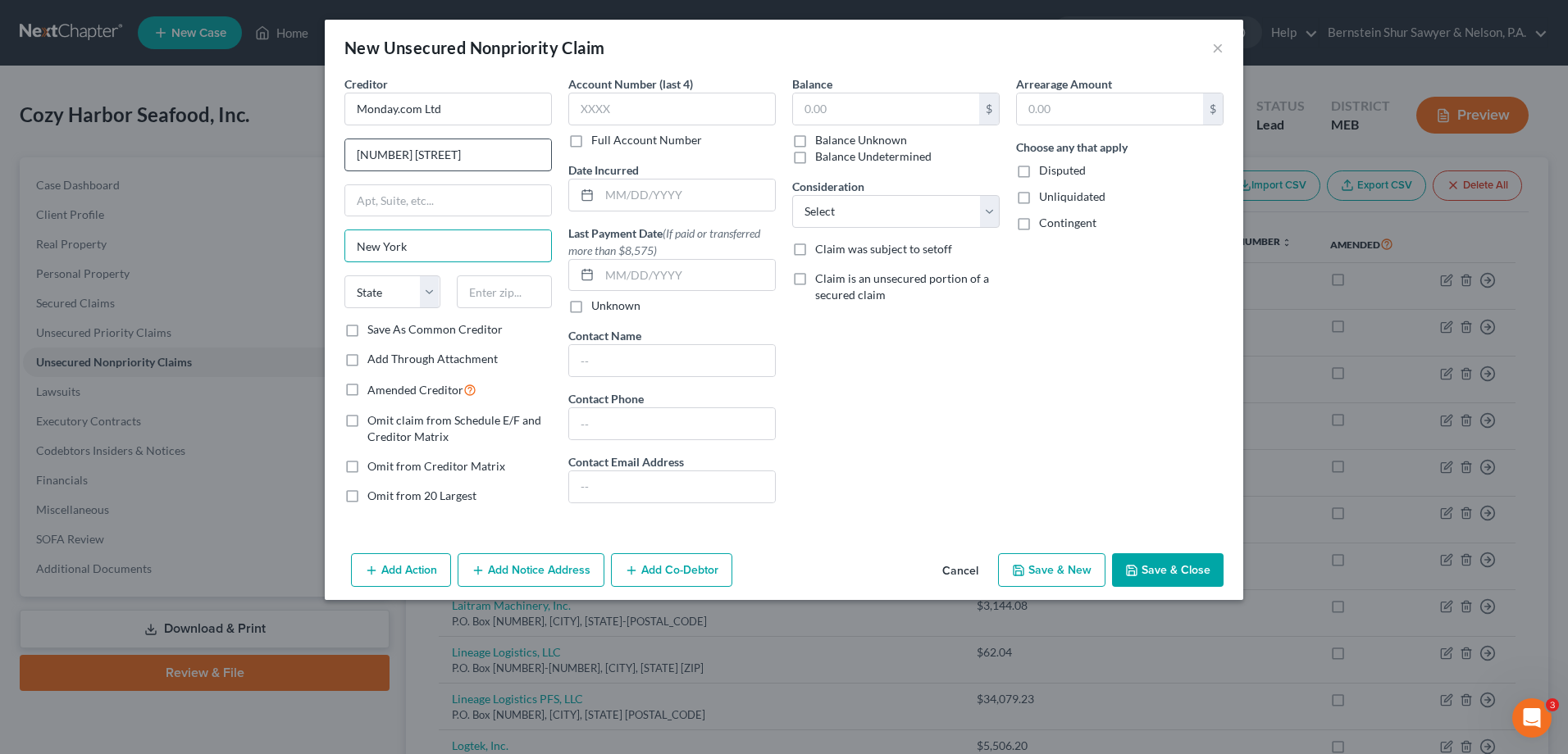 type on "New York" 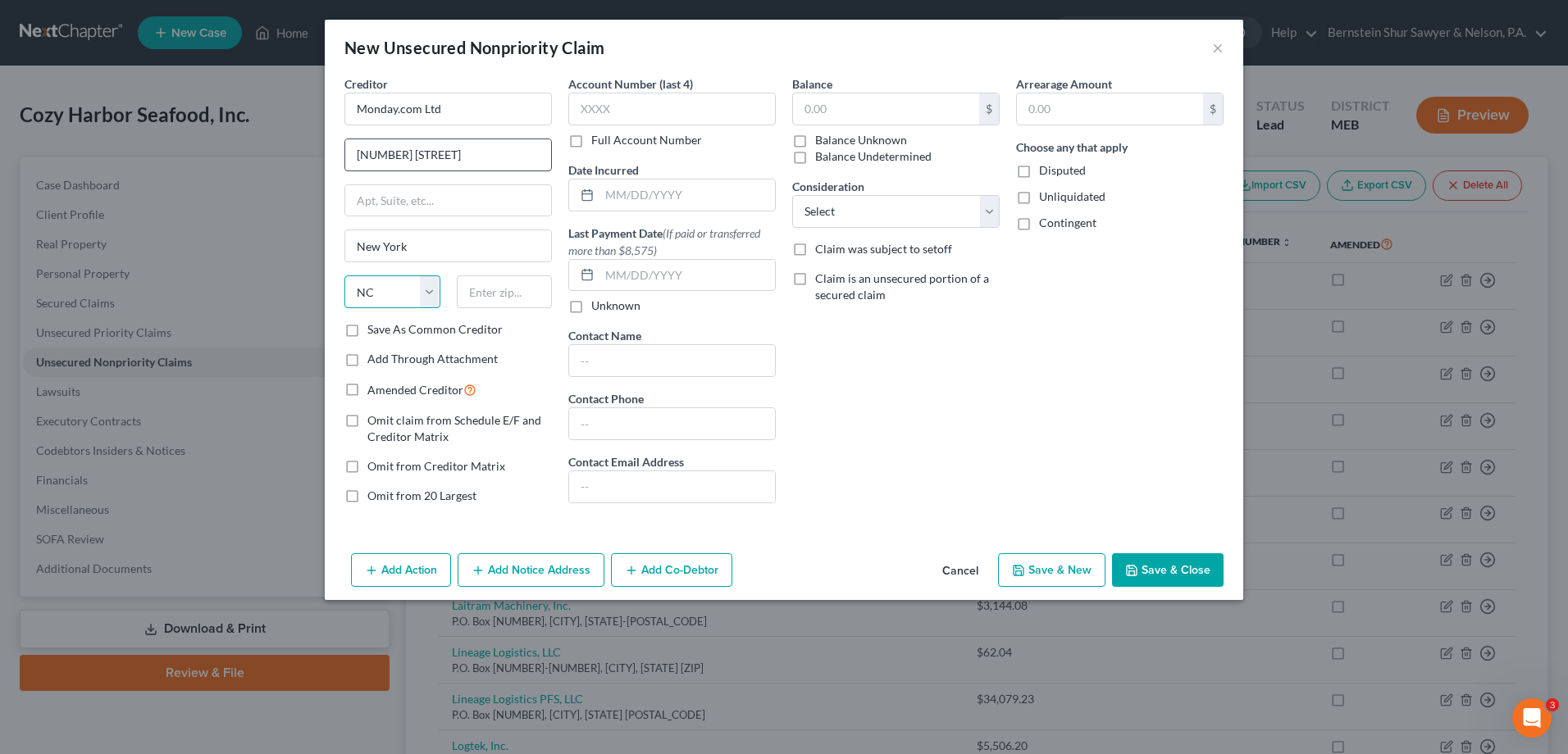 select on "35" 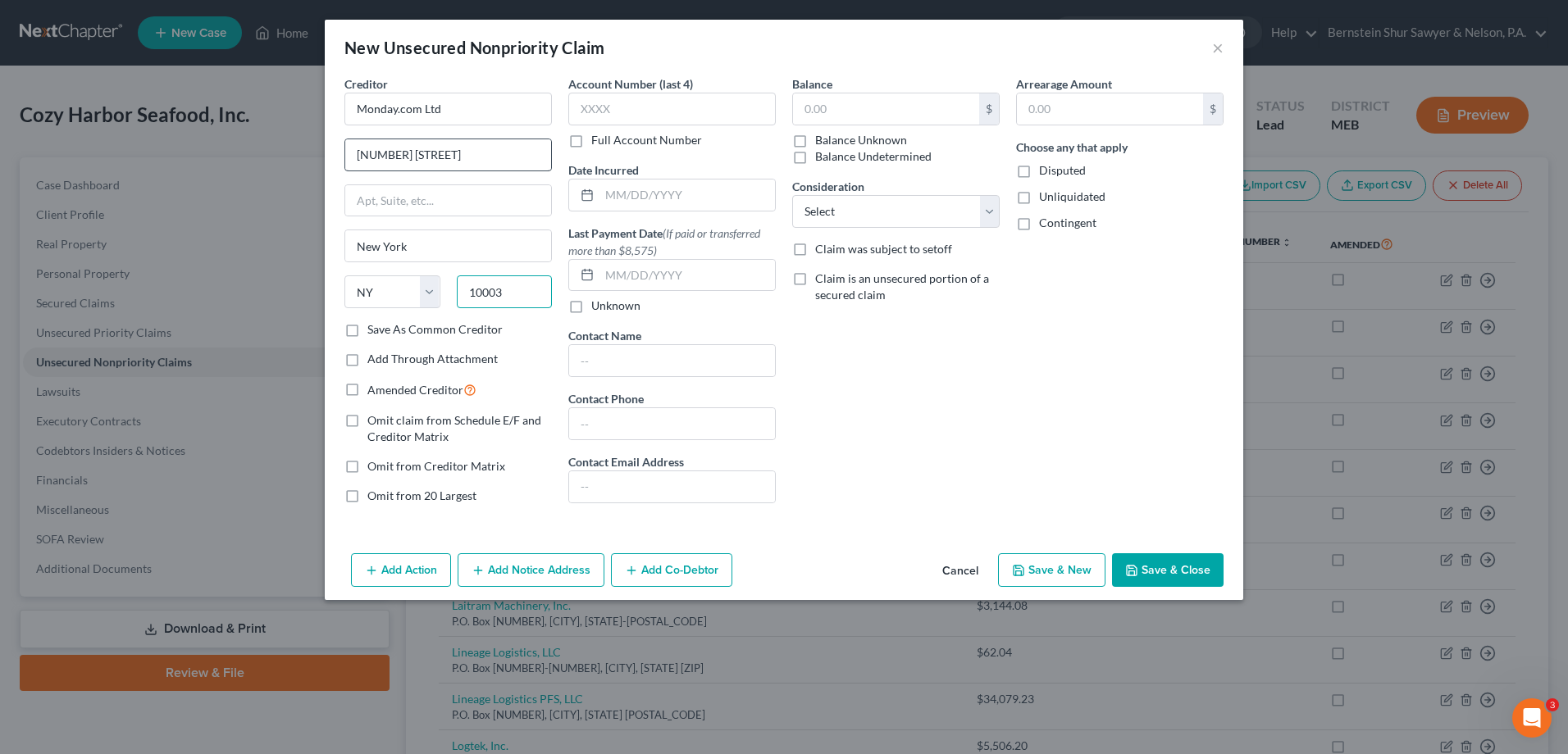 type on "10003" 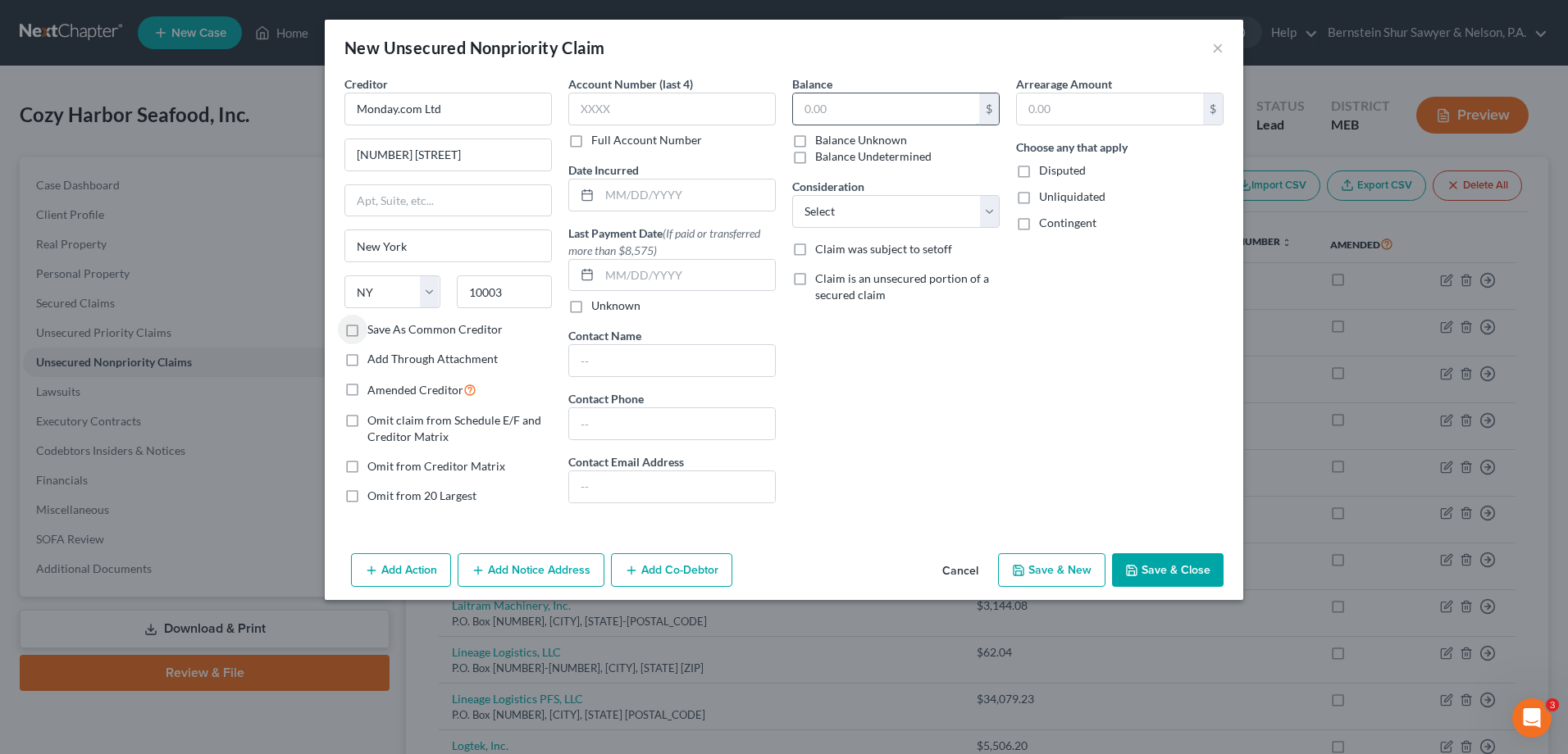 click at bounding box center (886, 109) 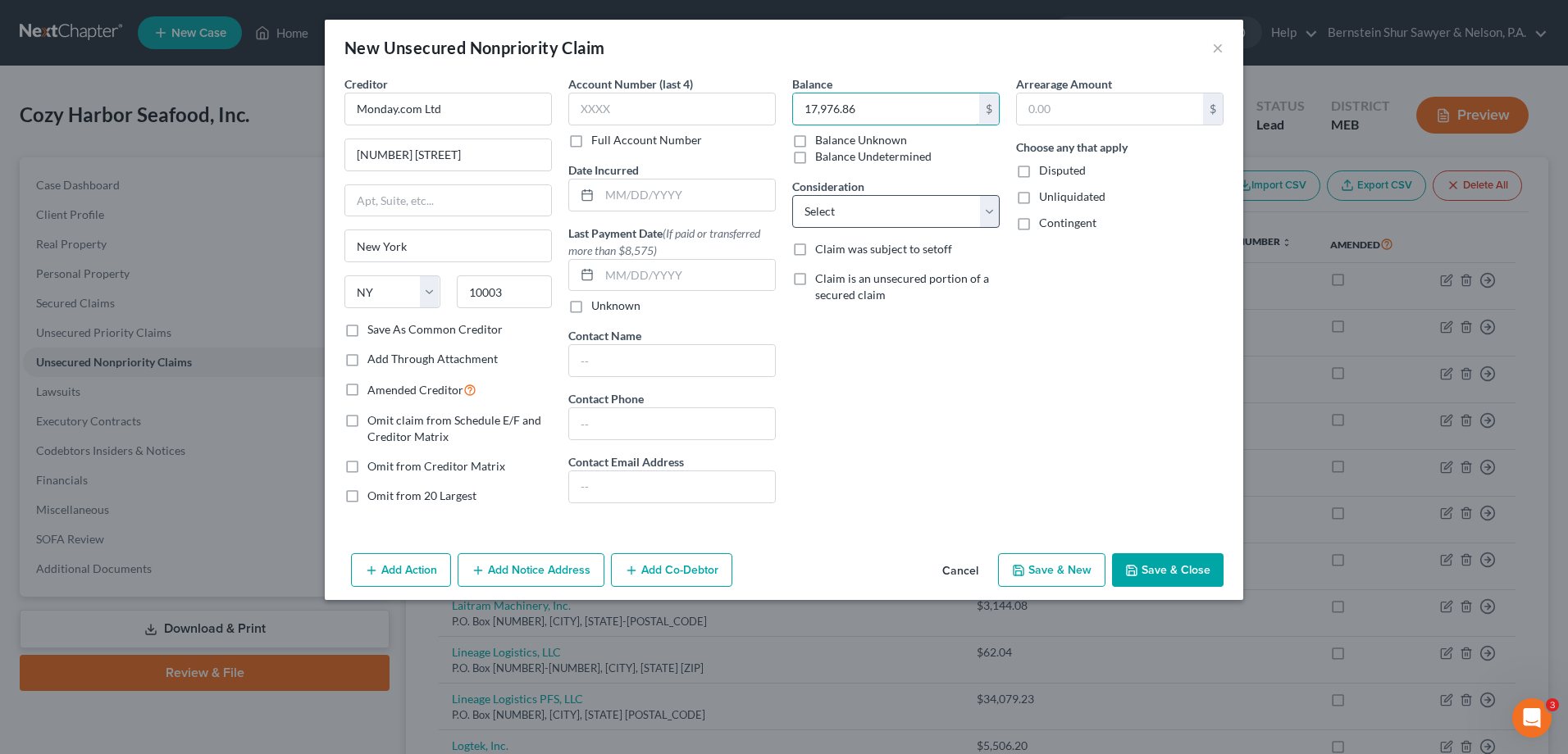type on "17,976.86" 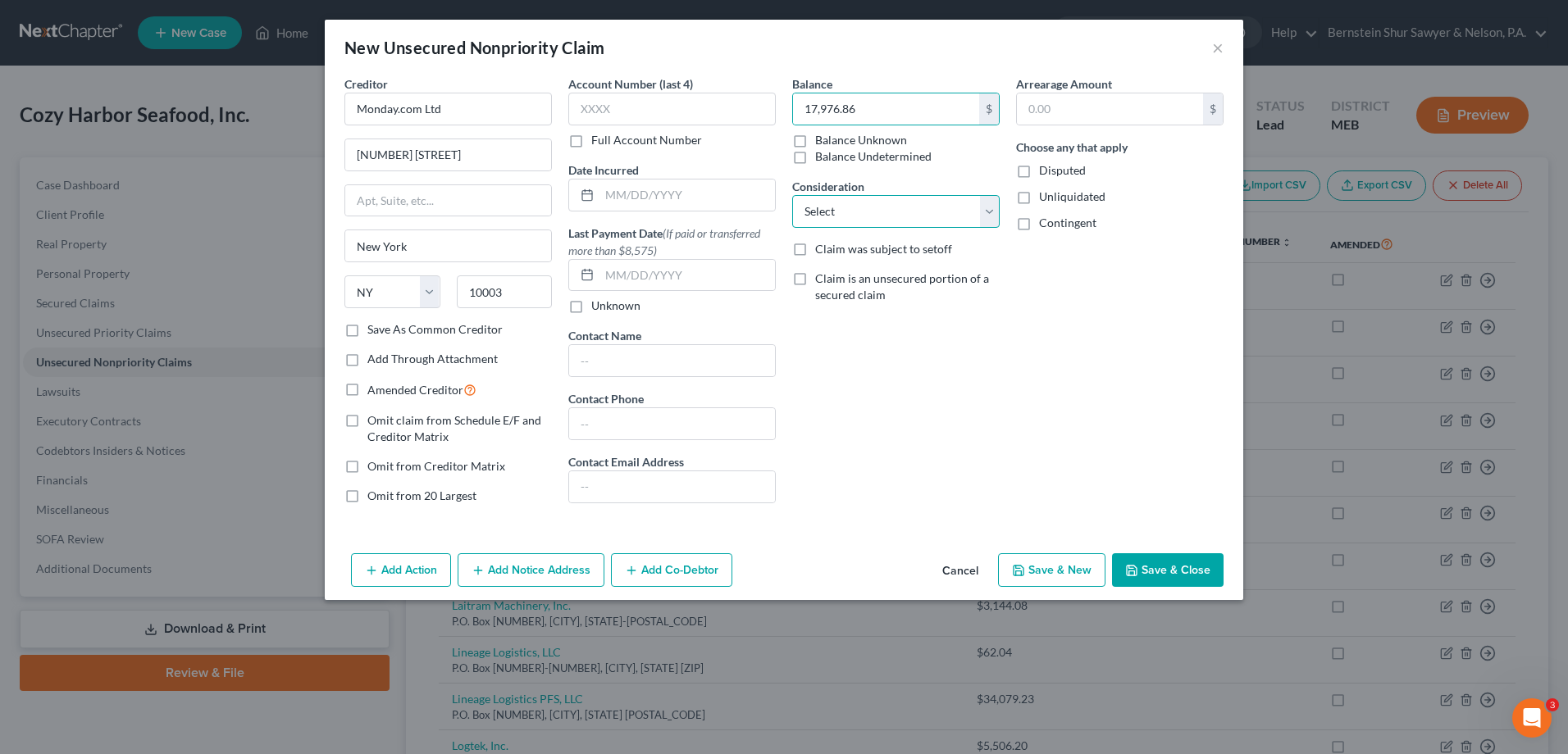 click on "Select Cable / Satellite Services Collection Agency Credit Card Debt Debt Counseling / Attorneys Deficiency Balance Home / Car Repairs Income Taxes Judgment Liens Monies Loaned / Advanced Mortgage Obligation To Pensions Other Overdrawn Bank Account Promised To Help Pay Creditors Services Suppliers Or Vendors Telephone / Internet Services Unsecured Loan Repayments Utility Services" at bounding box center (896, 211) 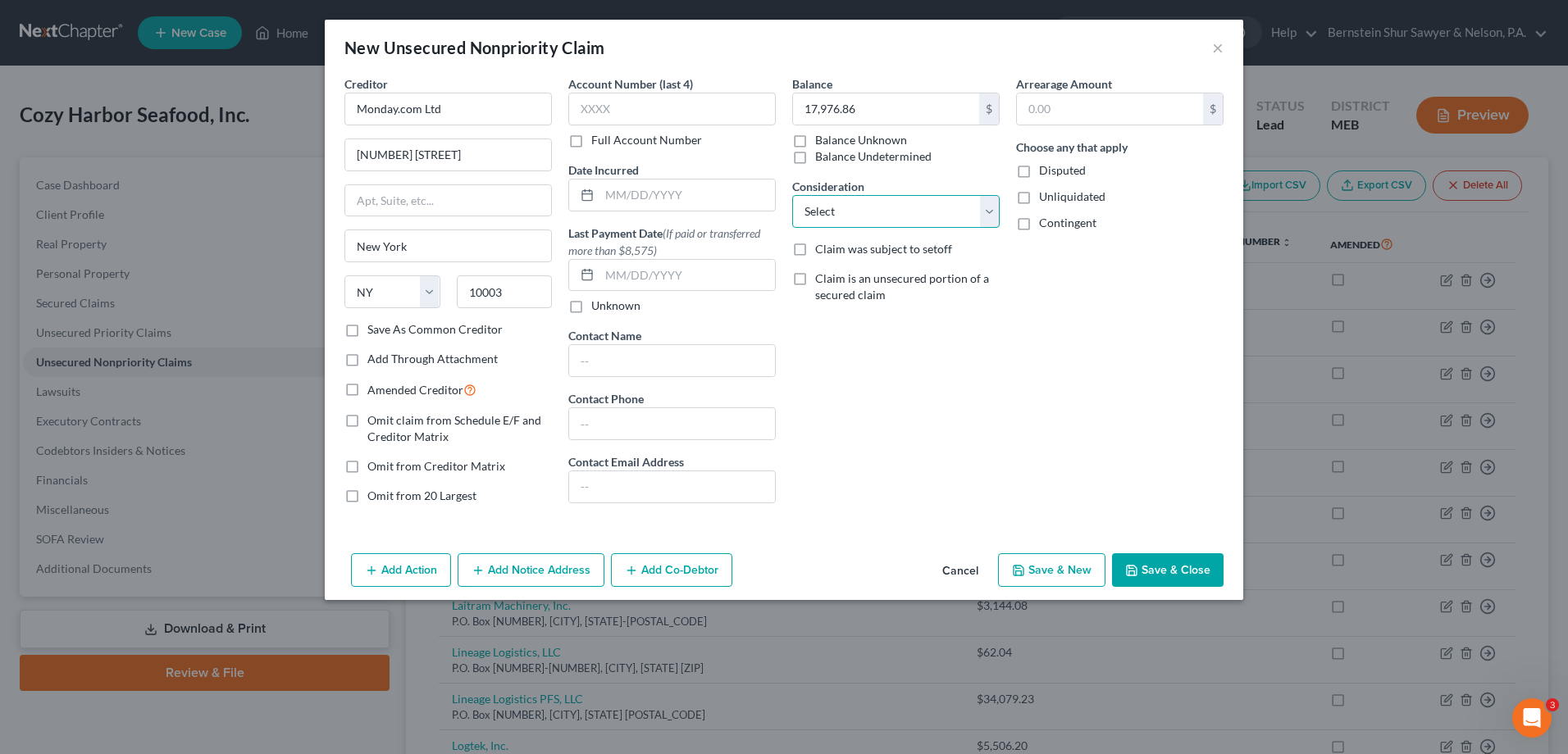 select on "16" 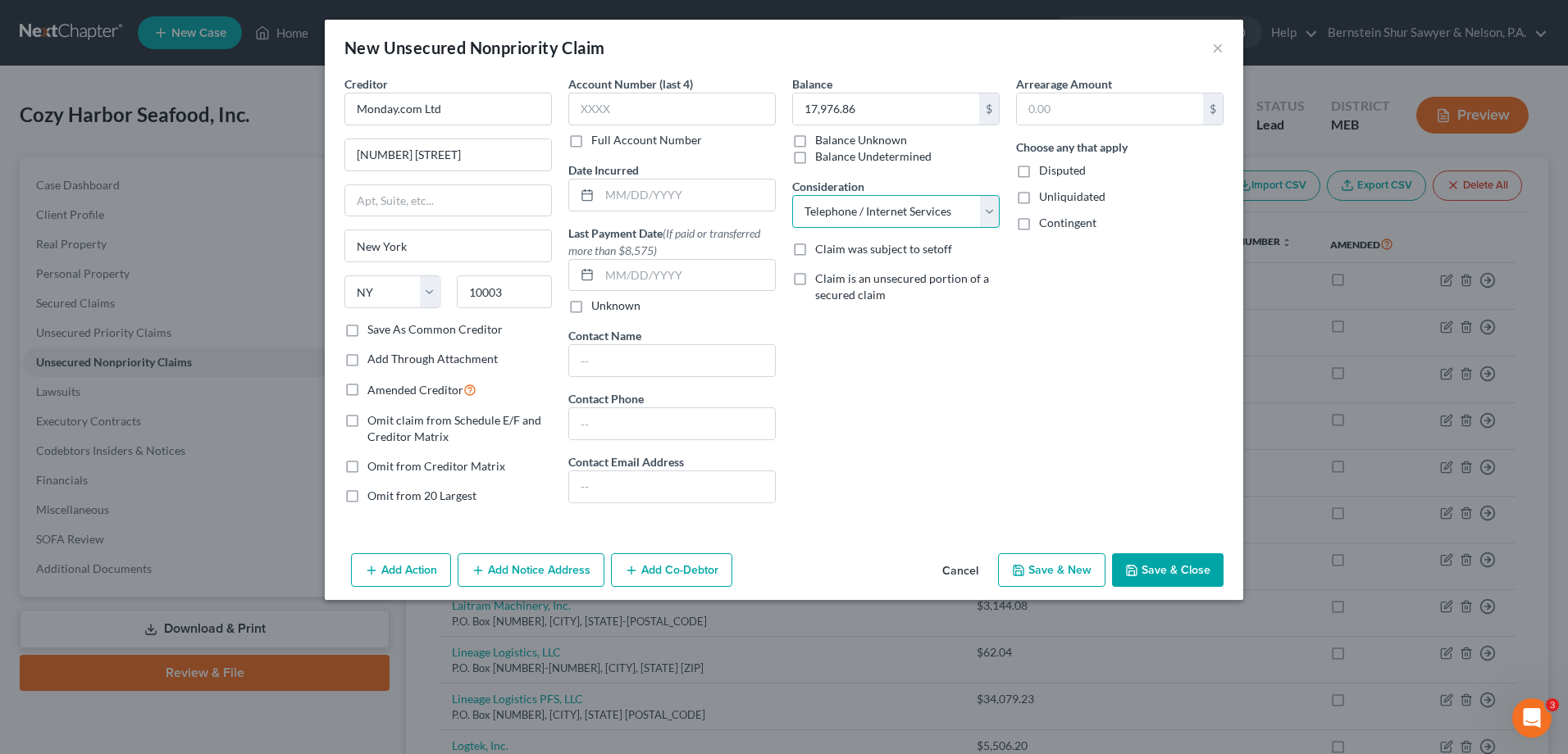 click on "Select Cable / Satellite Services Collection Agency Credit Card Debt Debt Counseling / Attorneys Deficiency Balance Home / Car Repairs Income Taxes Judgment Liens Monies Loaned / Advanced Mortgage Obligation To Pensions Other Overdrawn Bank Account Promised To Help Pay Creditors Services Suppliers Or Vendors Telephone / Internet Services Unsecured Loan Repayments Utility Services" at bounding box center [896, 211] 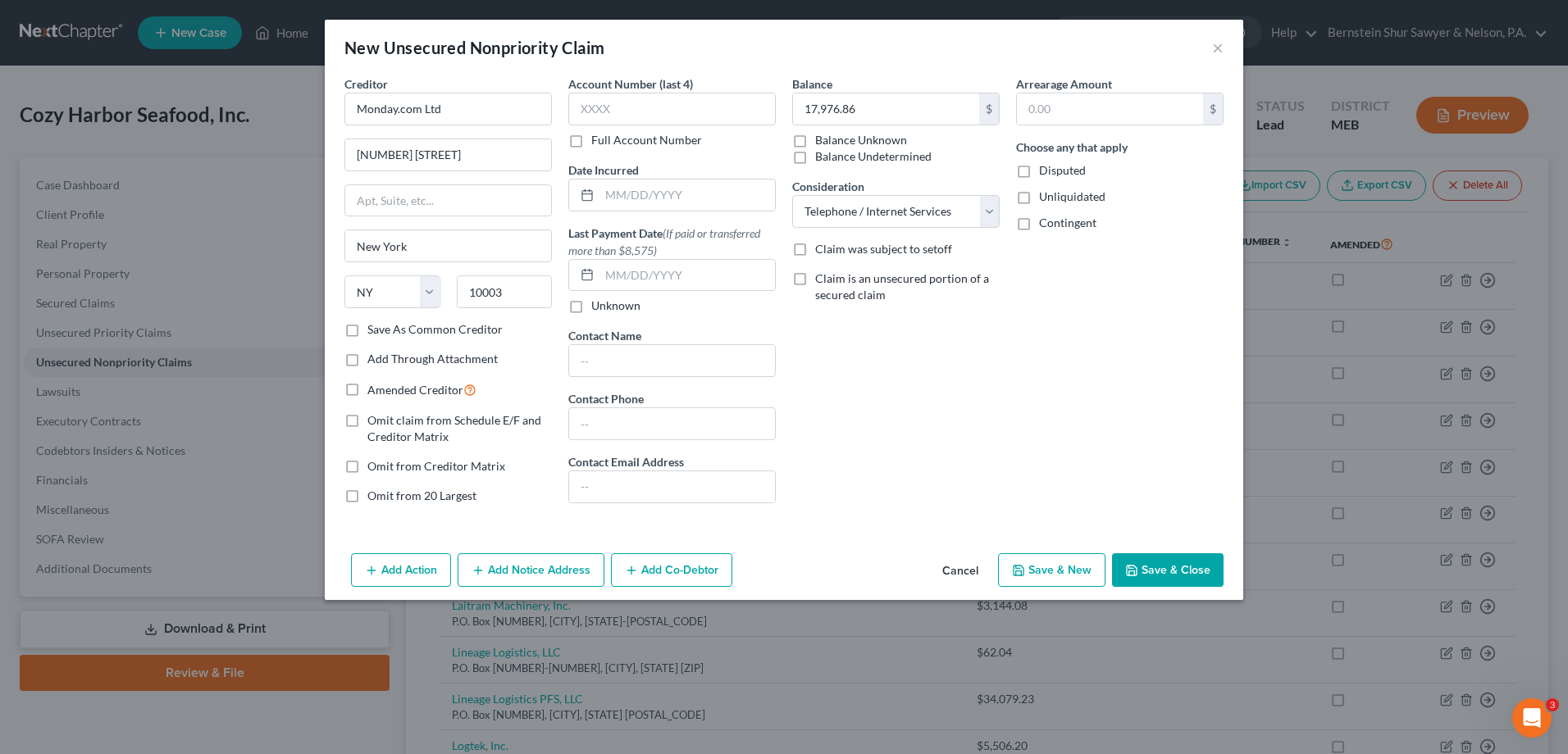 click on "Save & Close" at bounding box center [1168, 570] 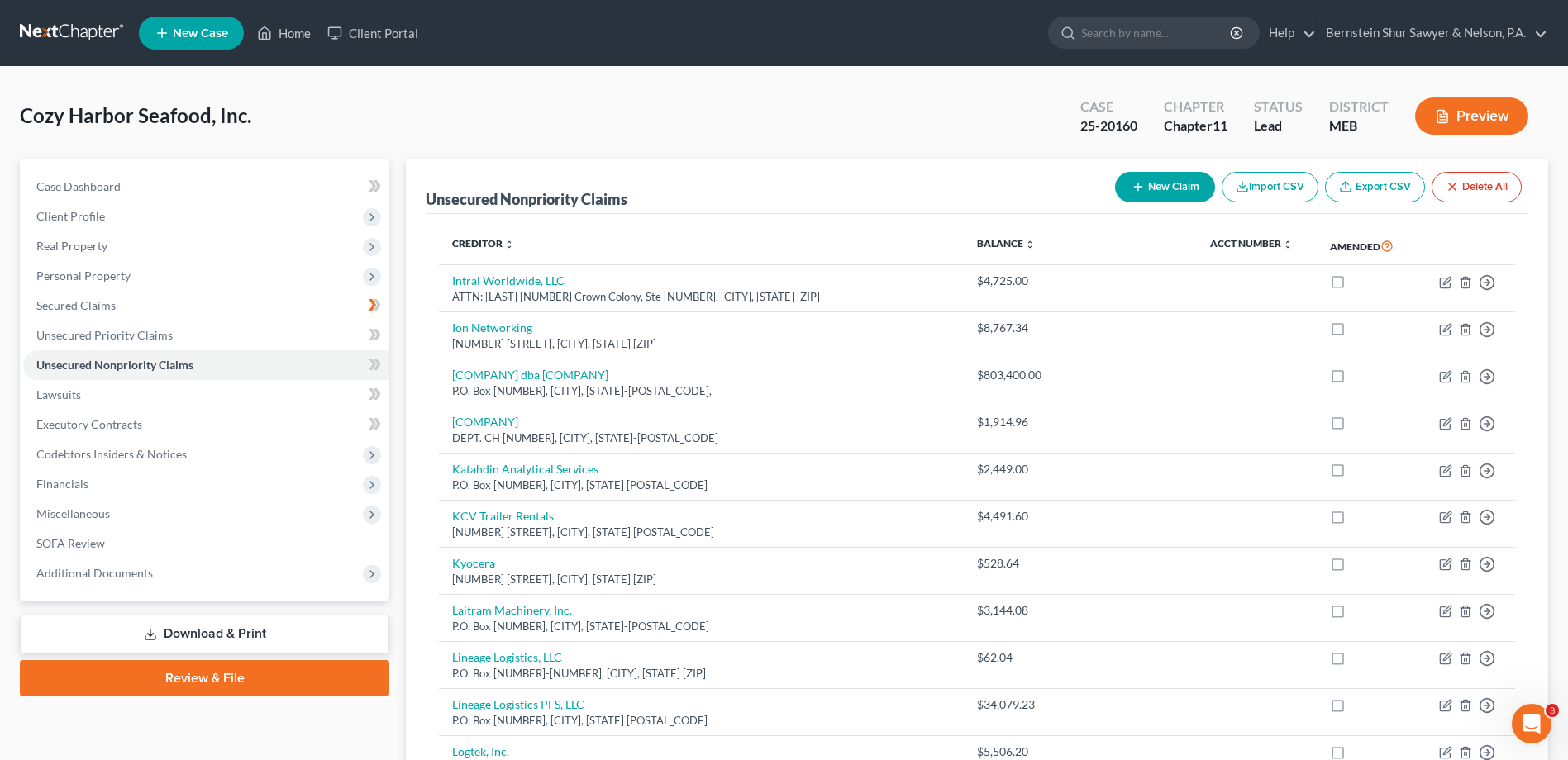 click on "New Claim" at bounding box center (1165, 187) 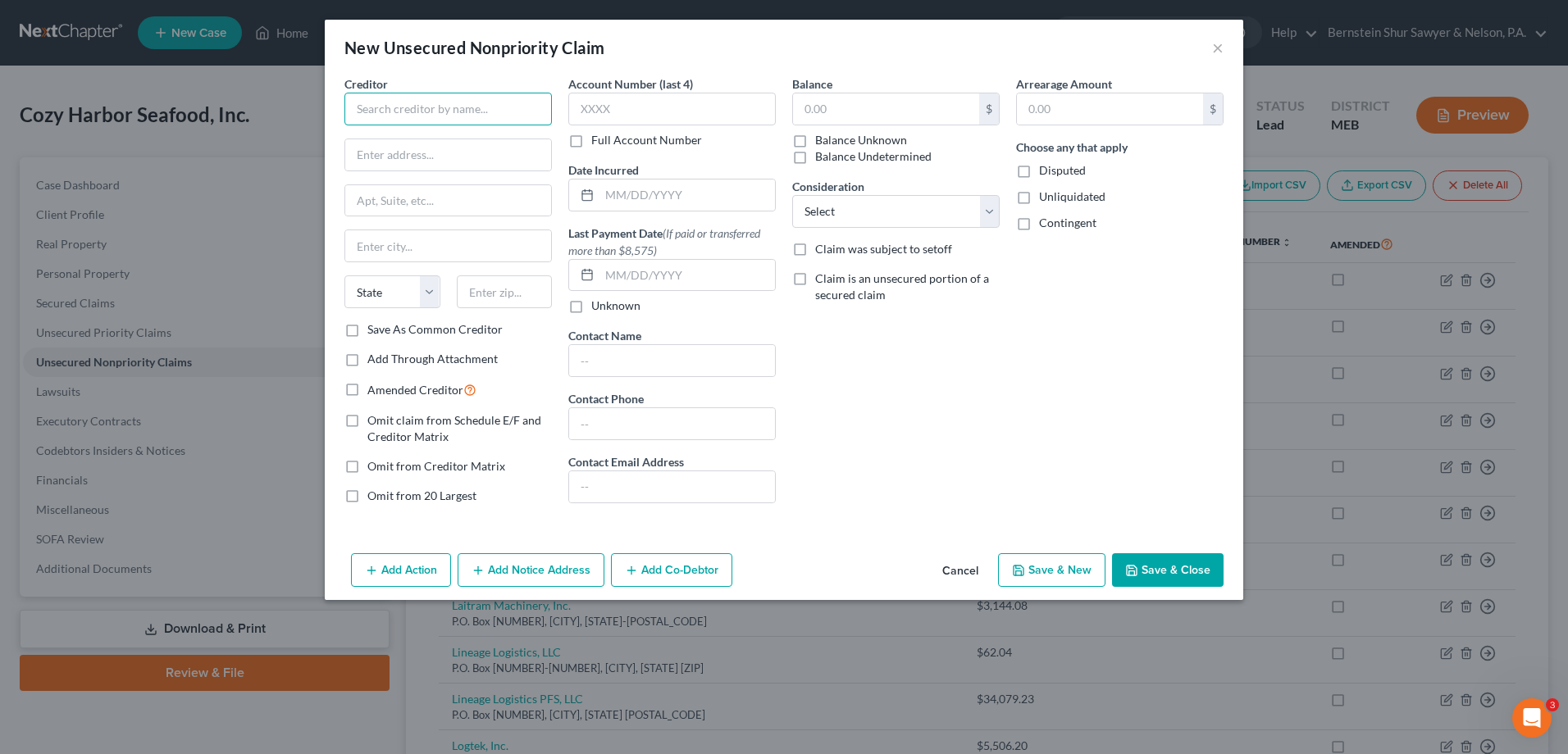 click at bounding box center (448, 109) 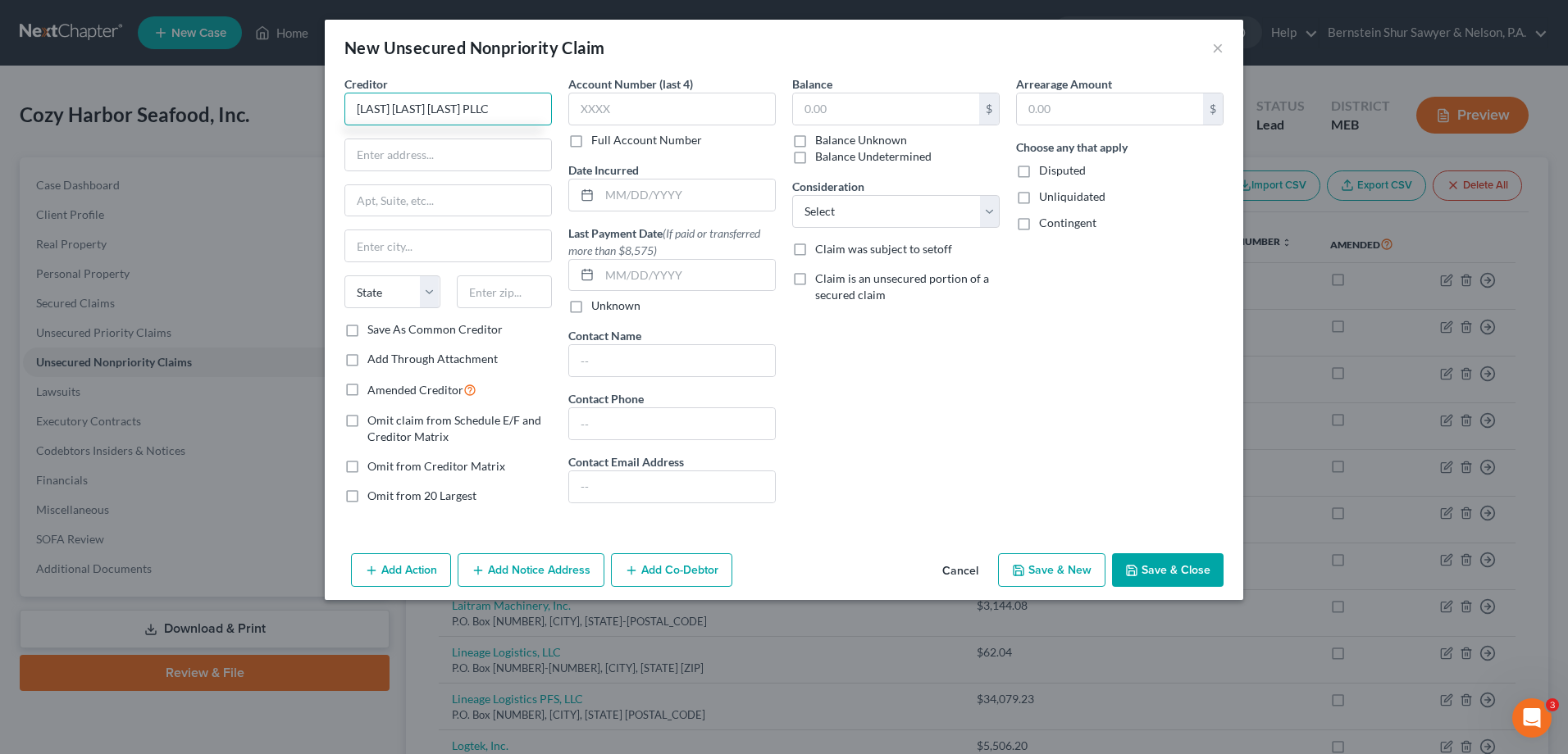 type on "Downs Rachlin Martin PLLC" 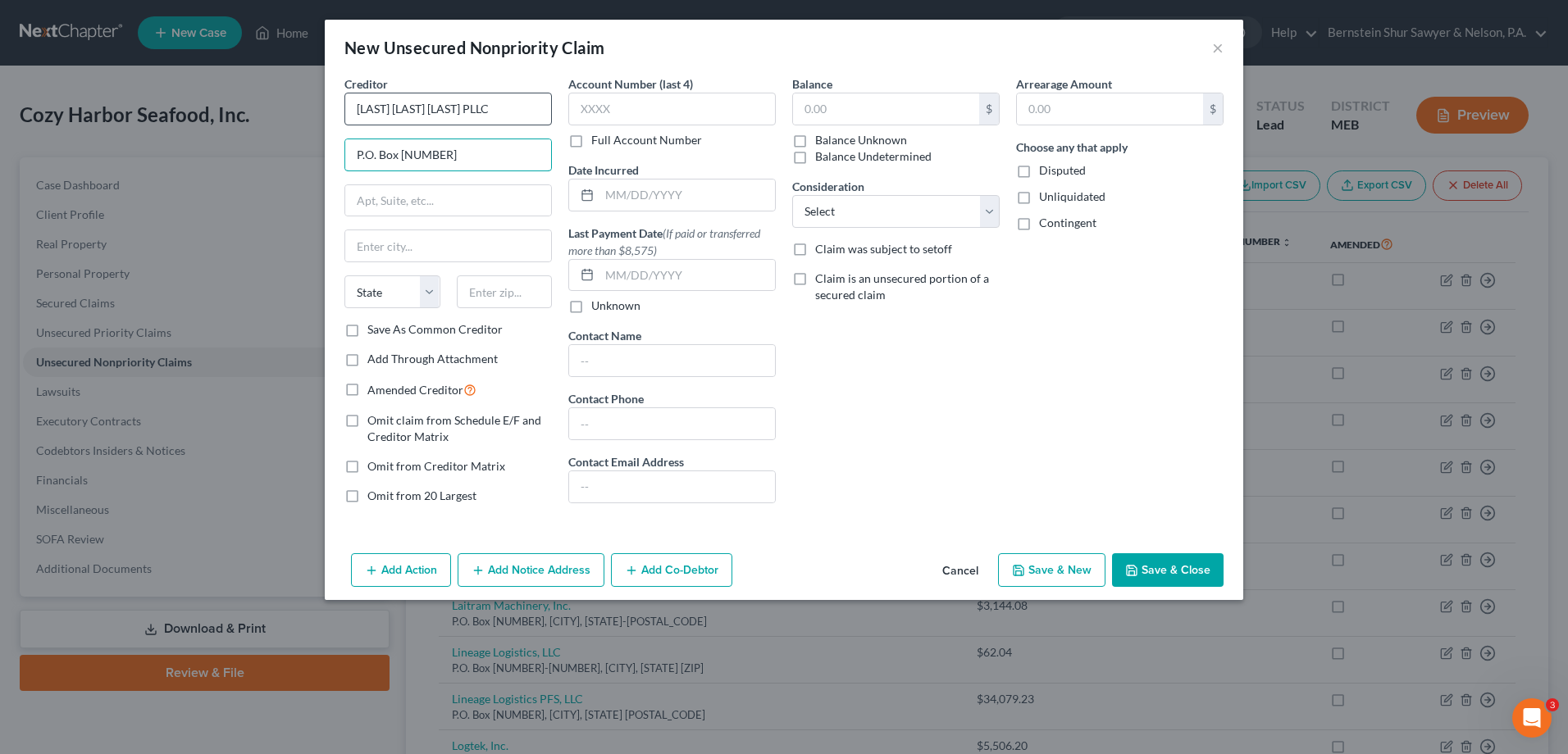 type on "P.O. Box 190" 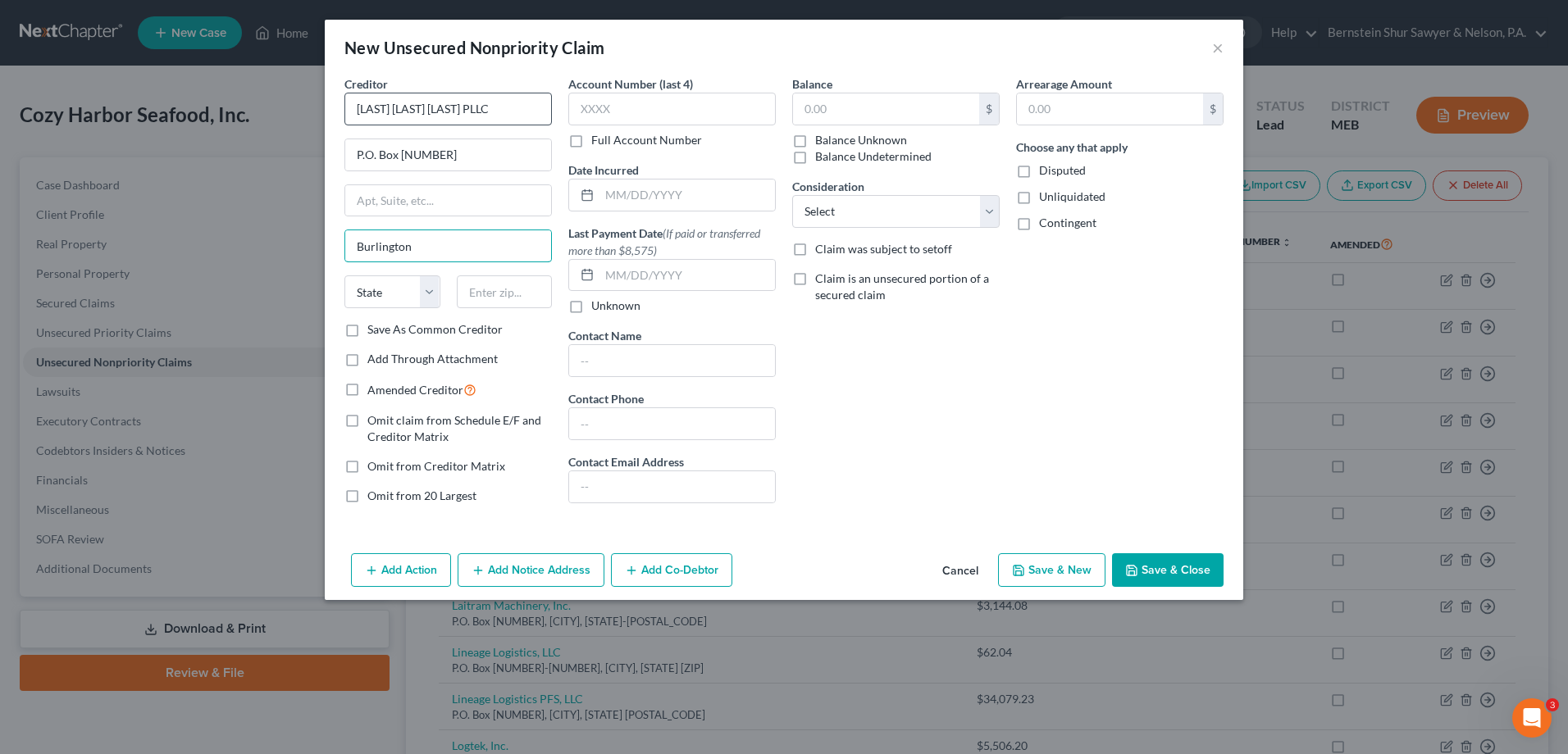 type on "Burlington" 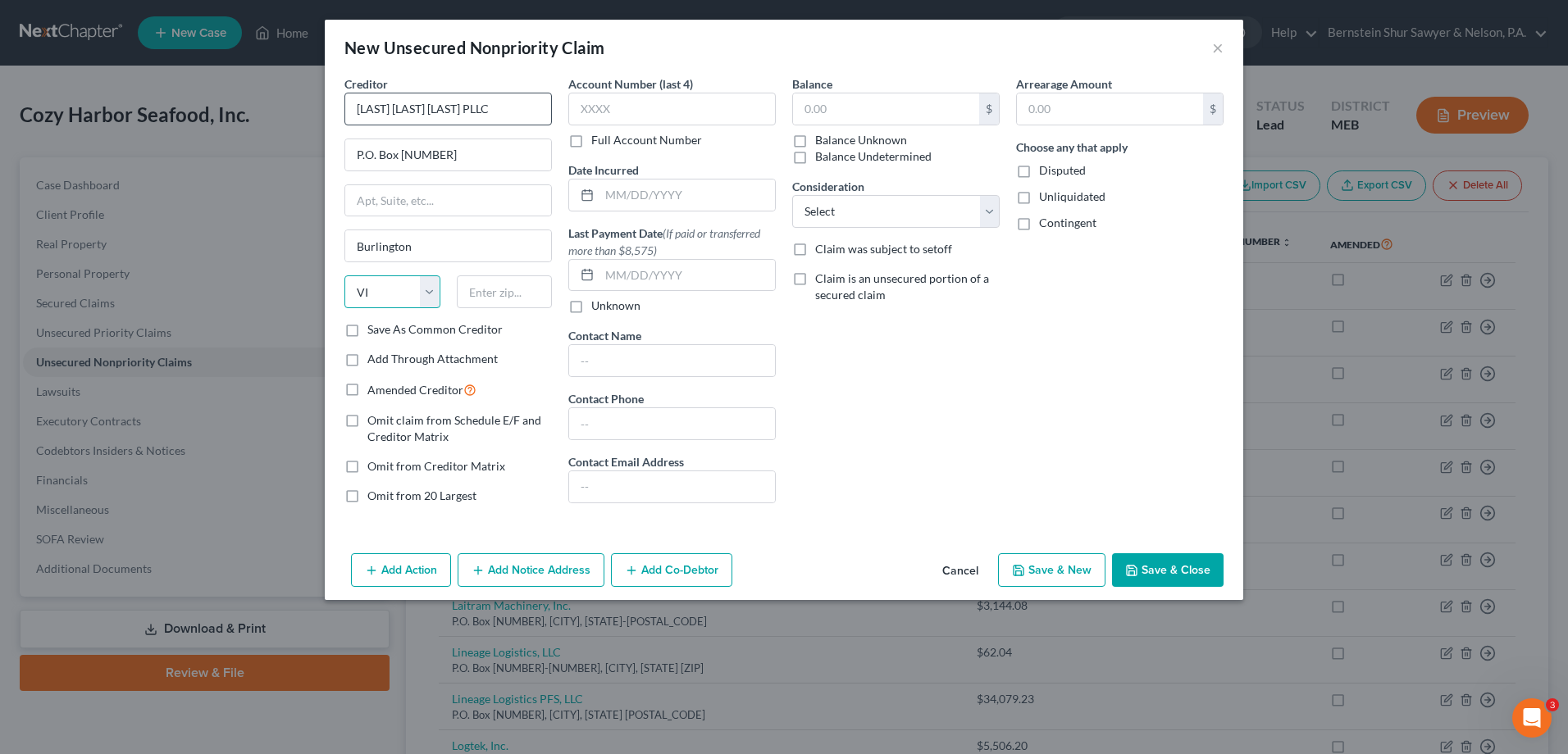 select on "49" 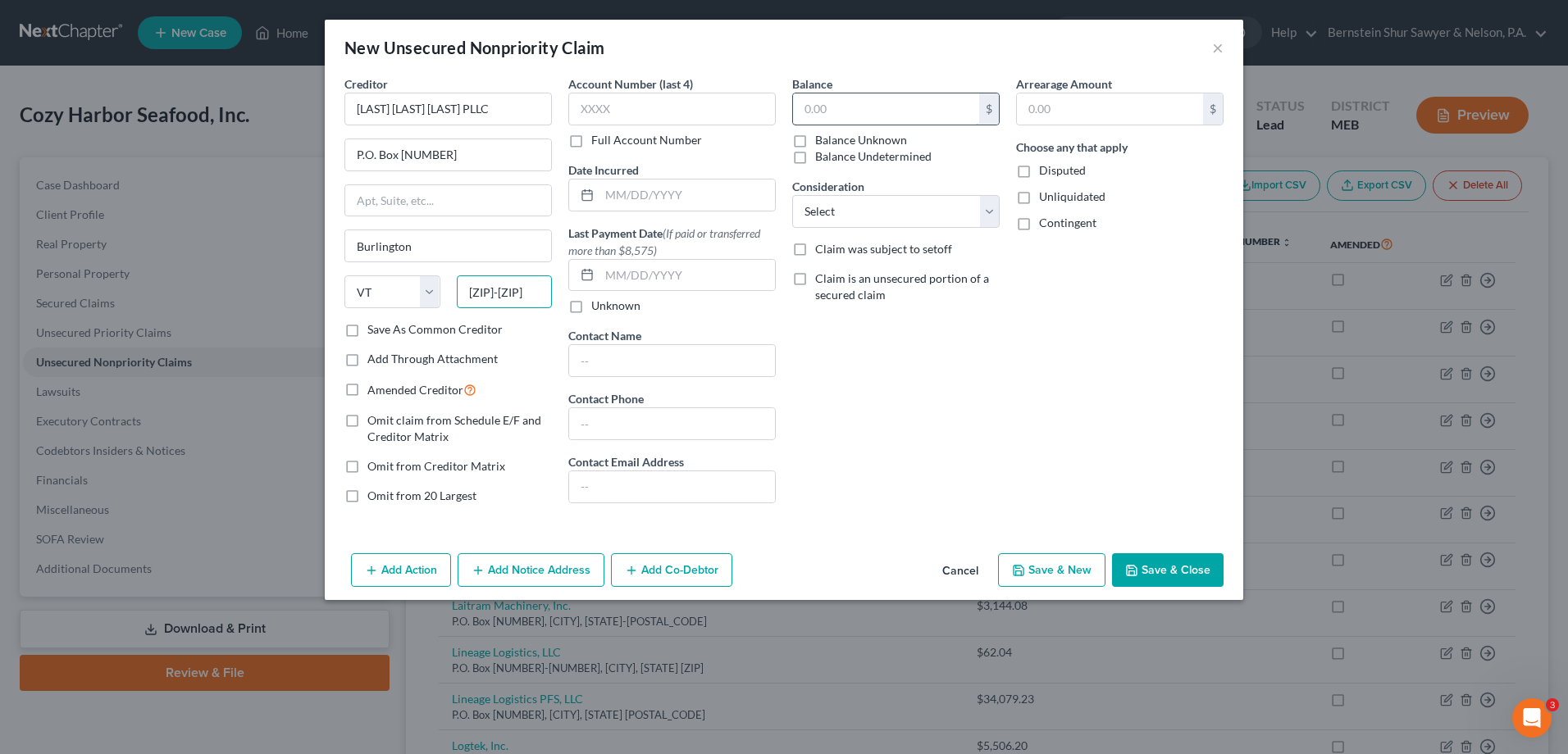 type on "05402-0190" 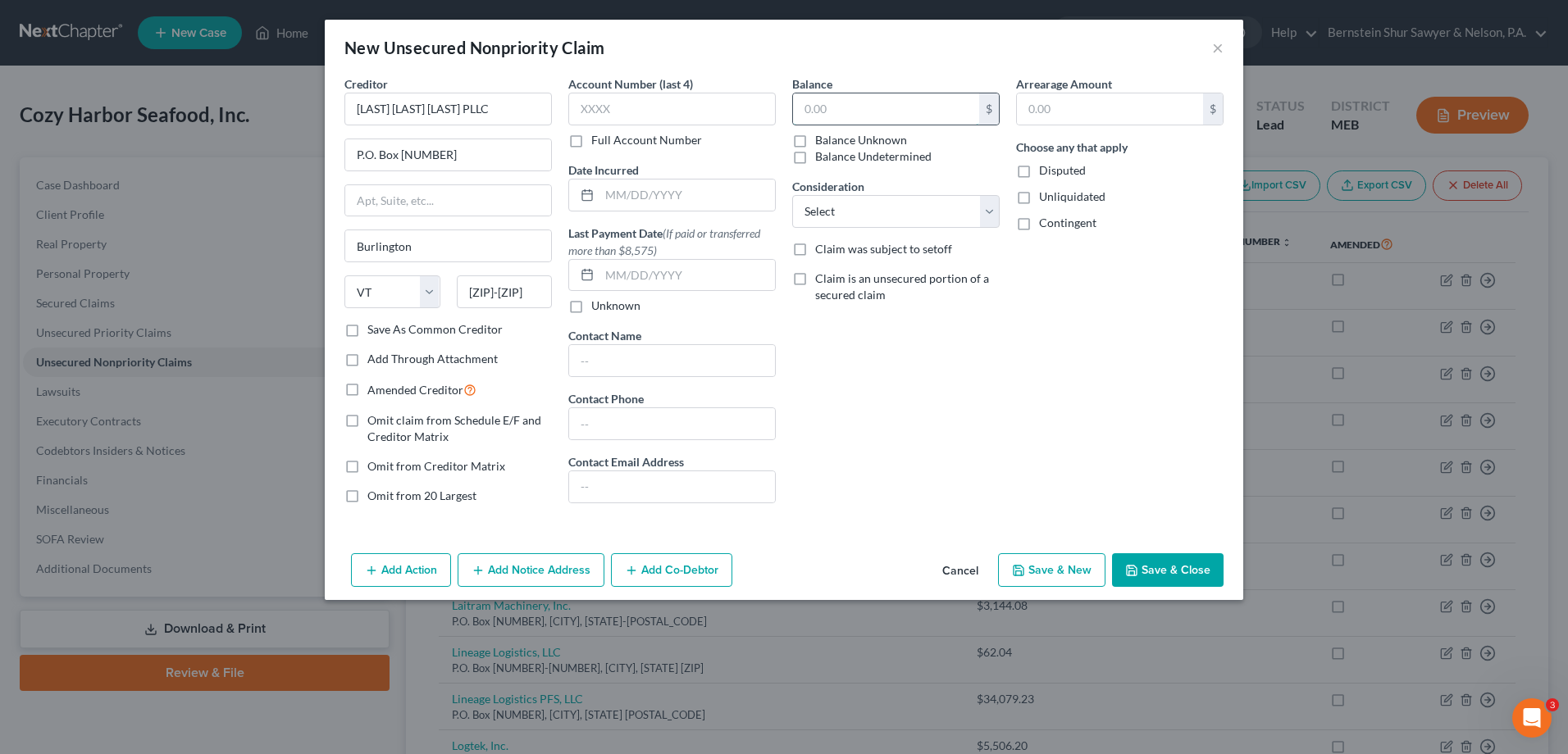 click at bounding box center (886, 109) 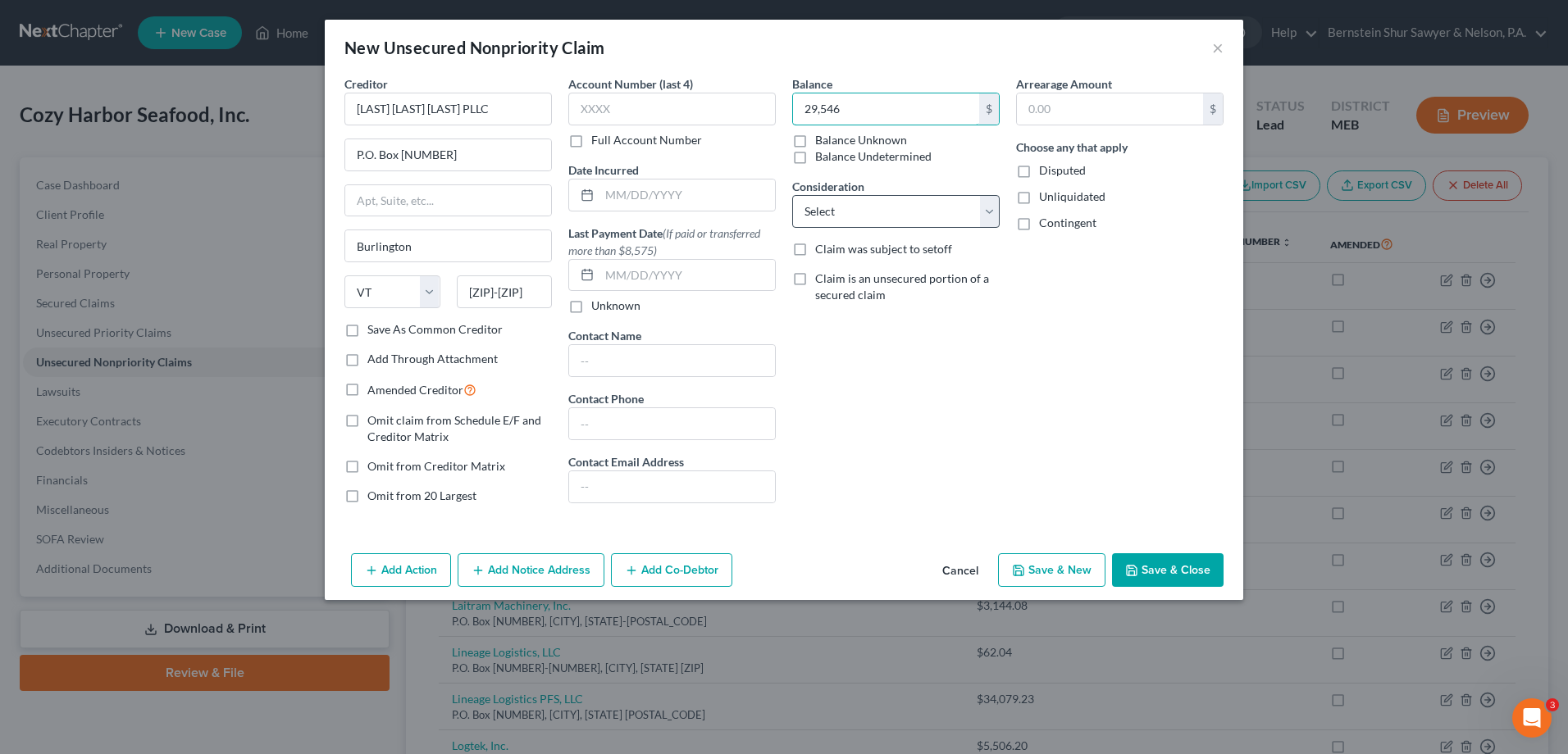 type on "29,546" 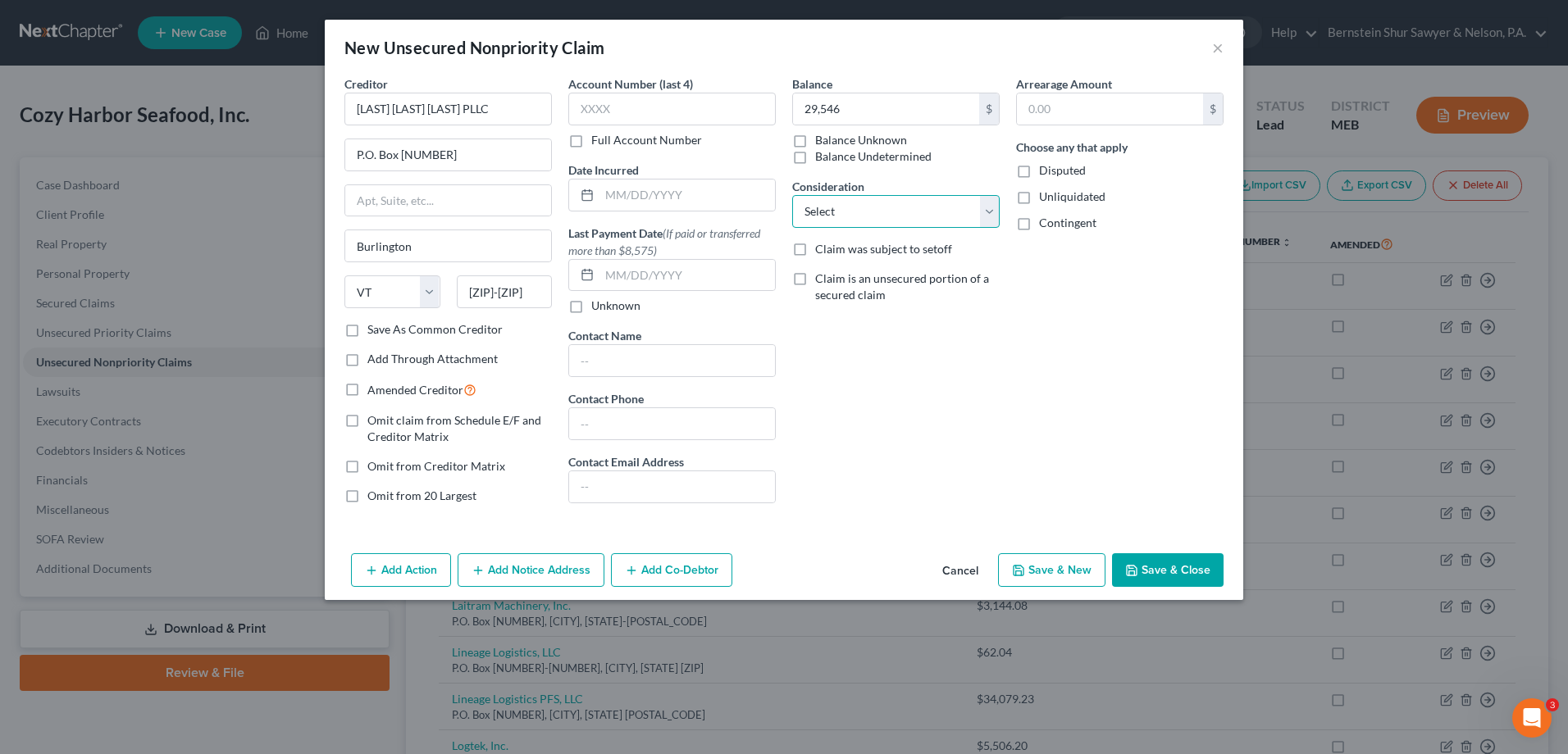 click on "Select Cable / Satellite Services Collection Agency Credit Card Debt Debt Counseling / Attorneys Deficiency Balance Home / Car Repairs Income Taxes Judgment Liens Monies Loaned / Advanced Mortgage Obligation To Pensions Other Overdrawn Bank Account Promised To Help Pay Creditors Services Suppliers Or Vendors Telephone / Internet Services Unsecured Loan Repayments Utility Services" at bounding box center (896, 211) 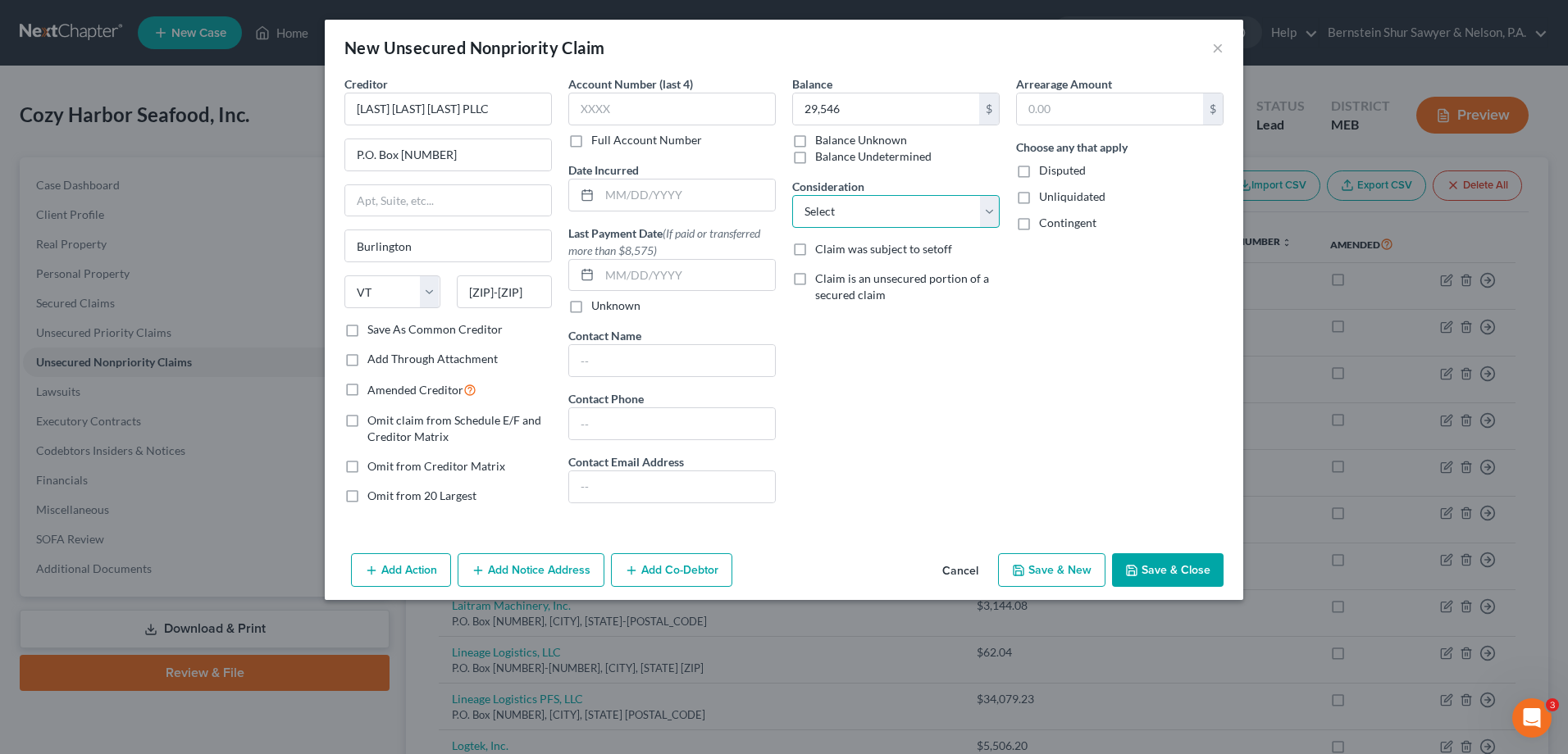 select on "14" 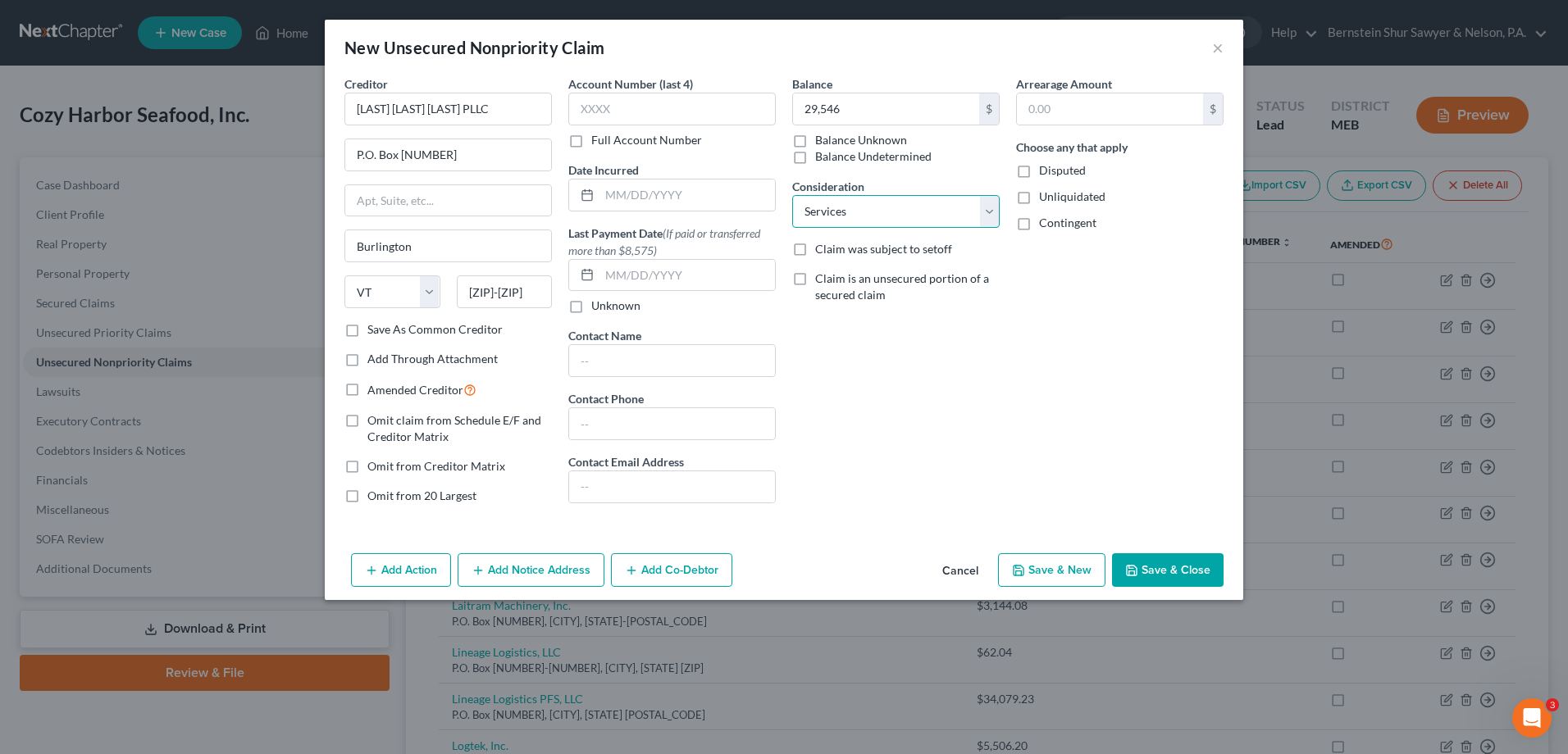 click on "Select Cable / Satellite Services Collection Agency Credit Card Debt Debt Counseling / Attorneys Deficiency Balance Home / Car Repairs Income Taxes Judgment Liens Monies Loaned / Advanced Mortgage Obligation To Pensions Other Overdrawn Bank Account Promised To Help Pay Creditors Services Suppliers Or Vendors Telephone / Internet Services Unsecured Loan Repayments Utility Services" at bounding box center (896, 211) 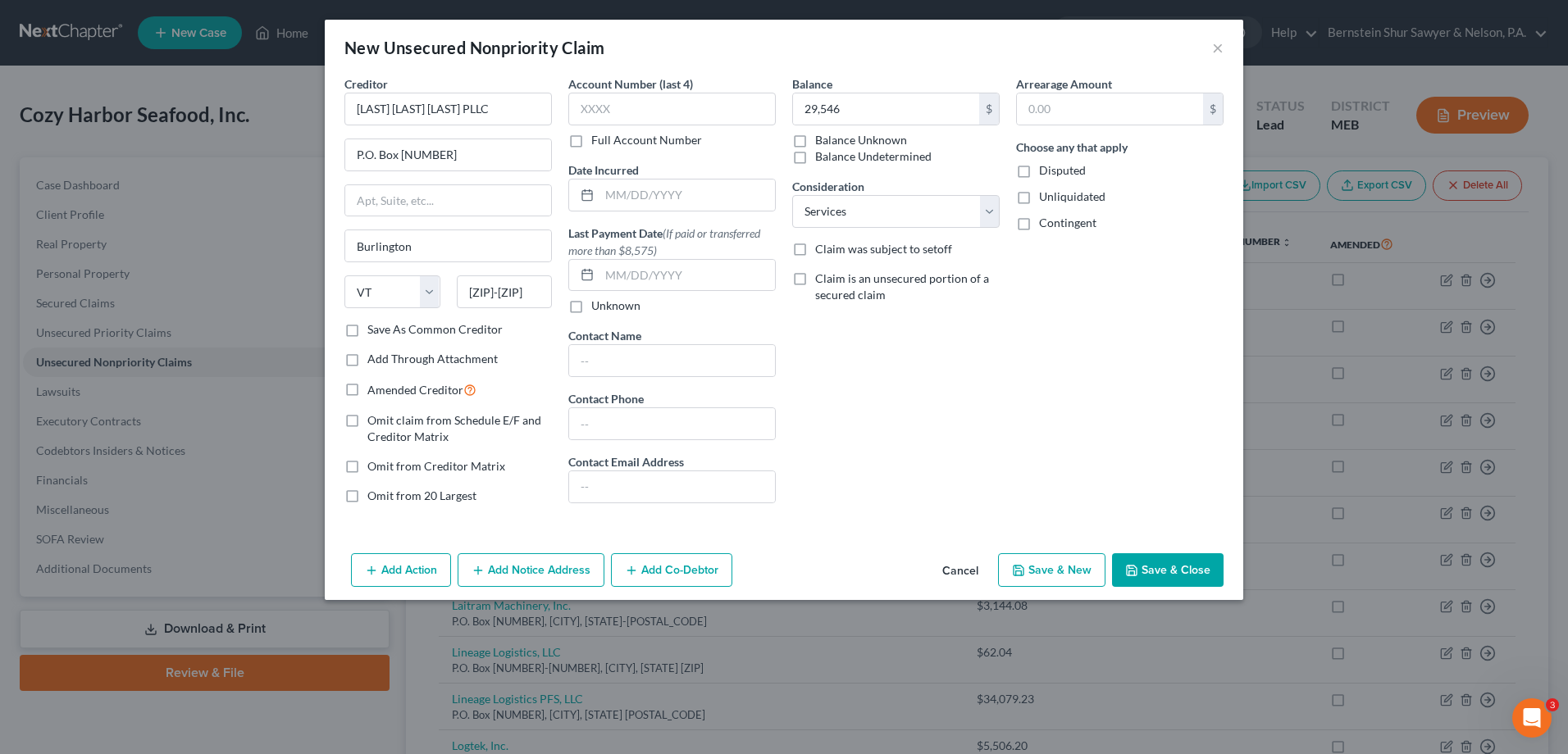 click on "Save & Close" at bounding box center (1168, 570) 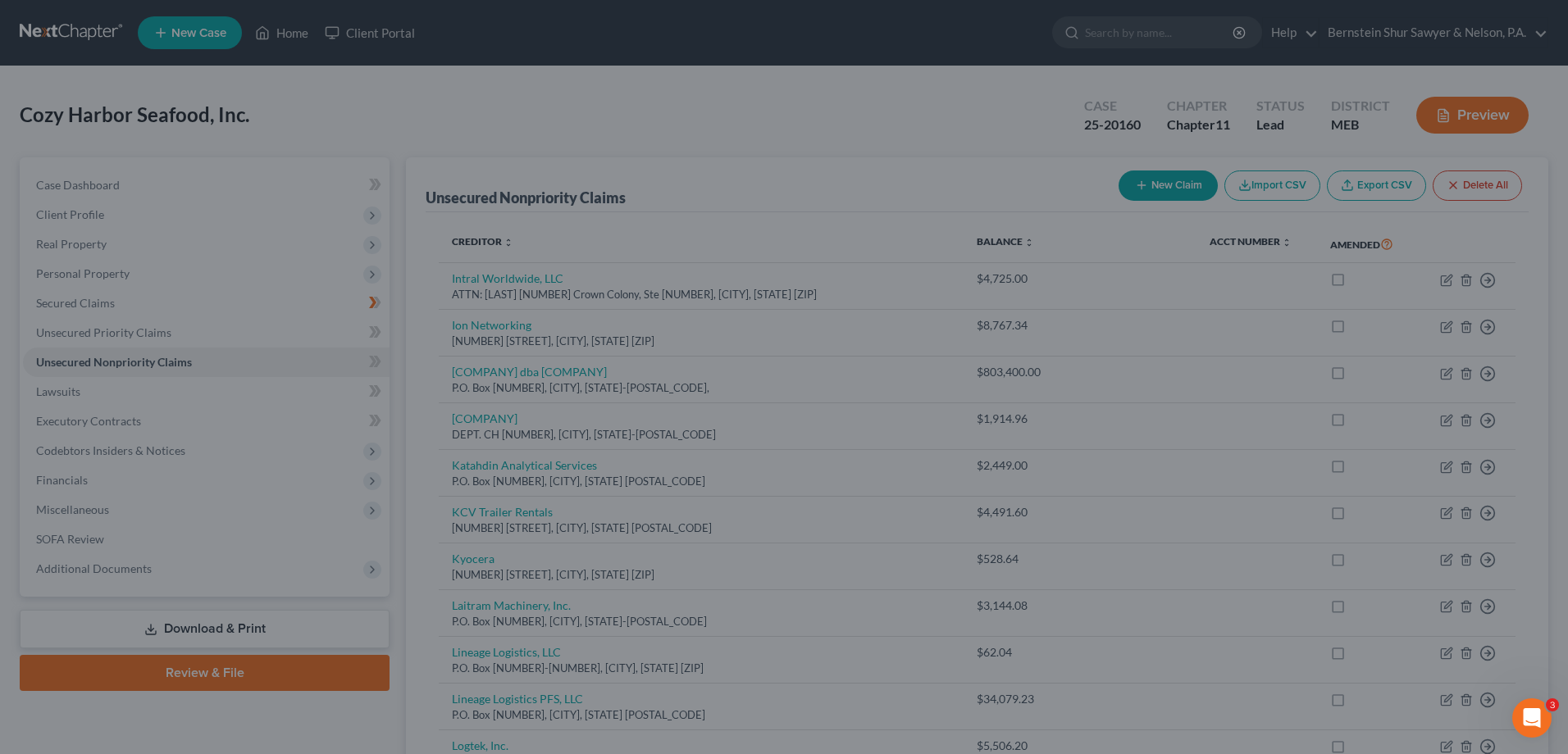 type on "29,546.00" 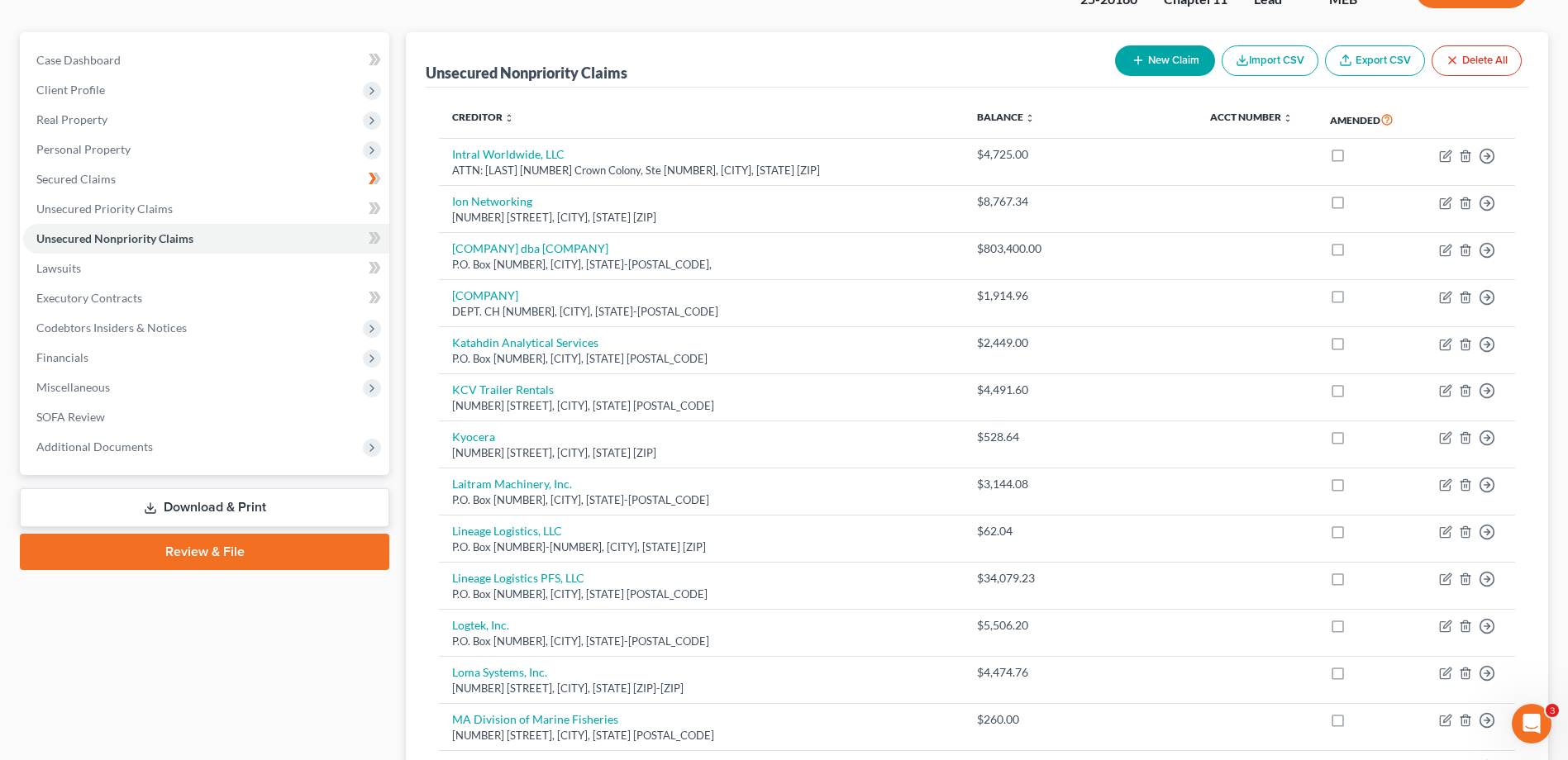 scroll, scrollTop: 0, scrollLeft: 0, axis: both 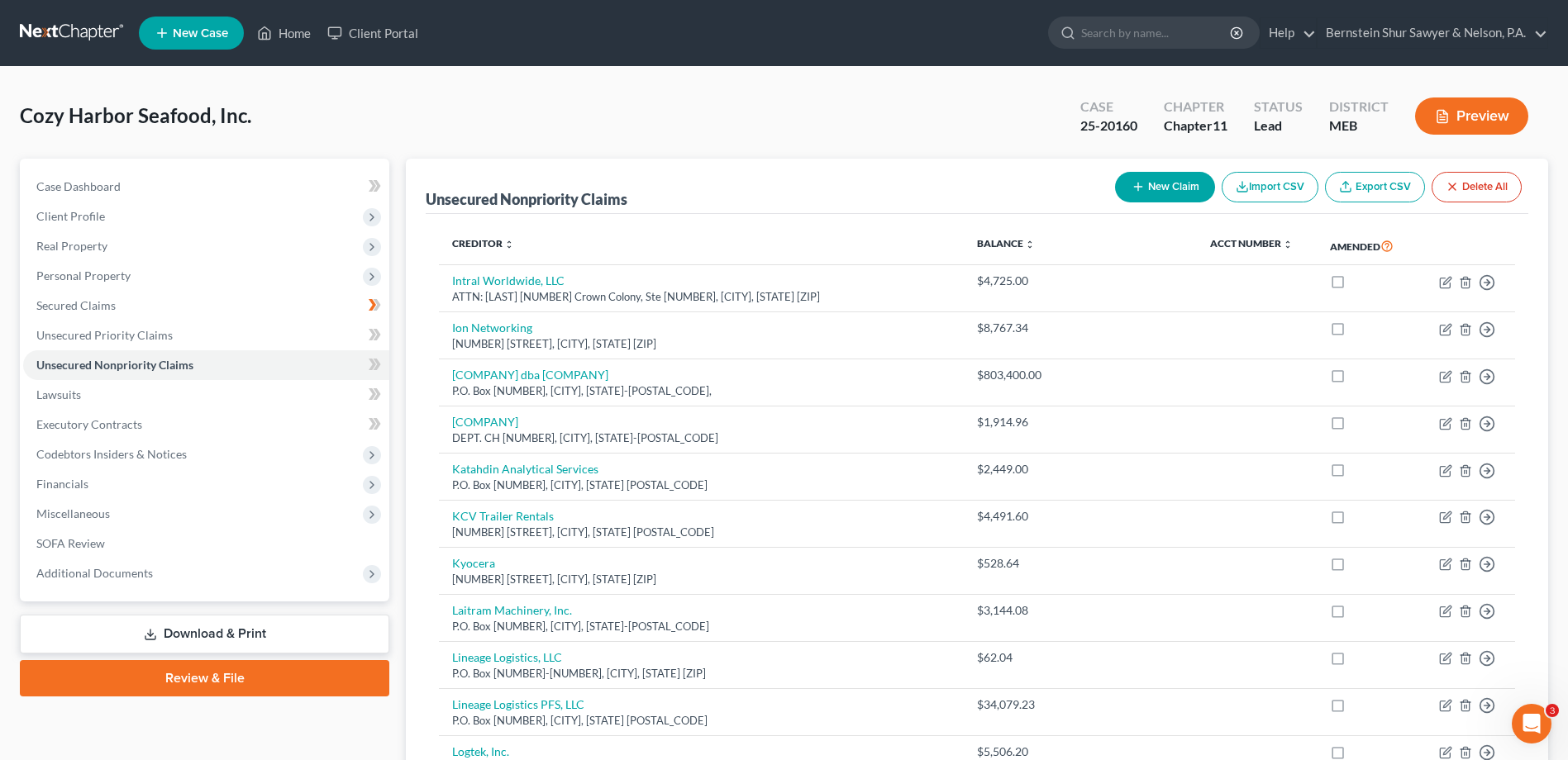 click 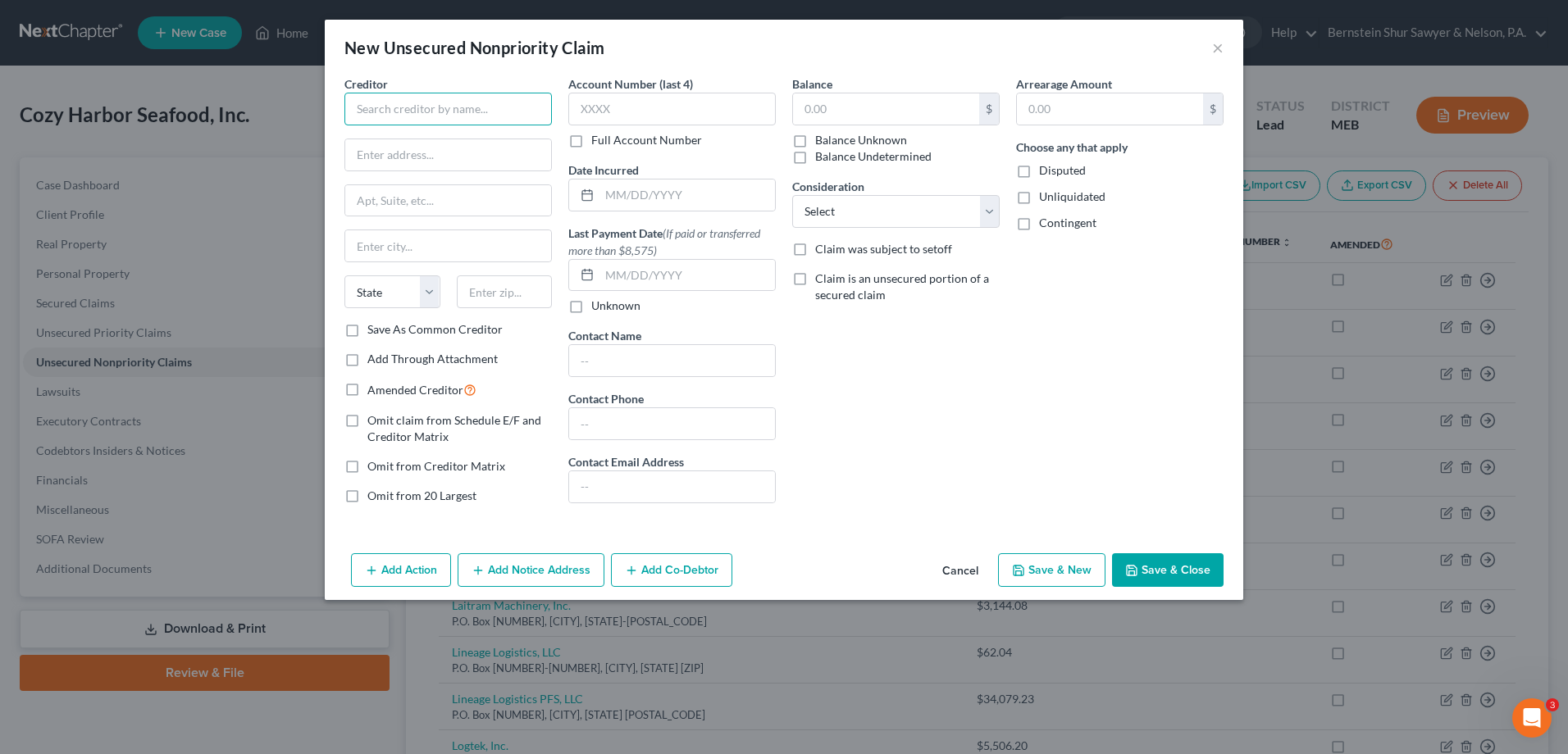 click at bounding box center (448, 109) 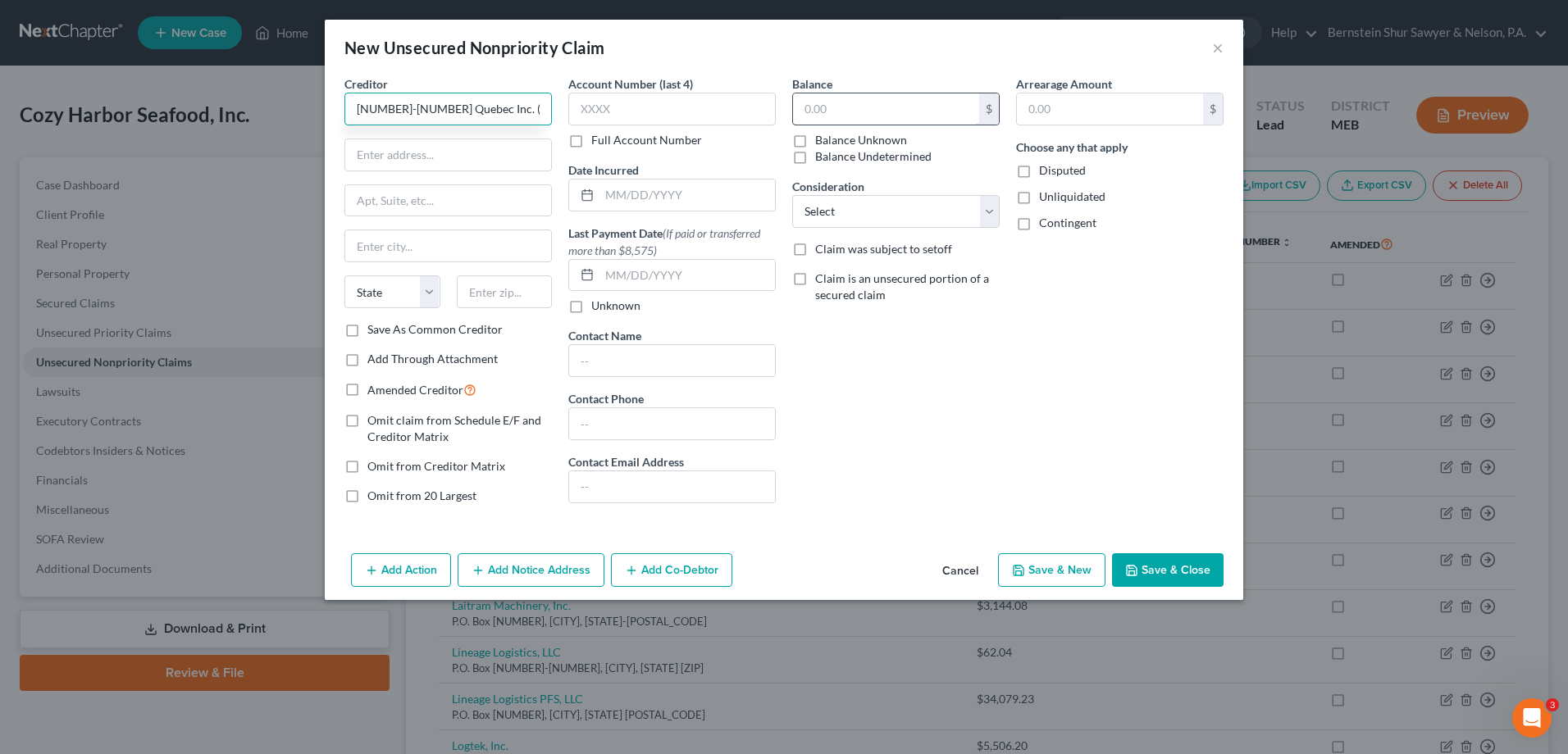 type on "9303-4338 Quebec Inc. (Gaiia)" 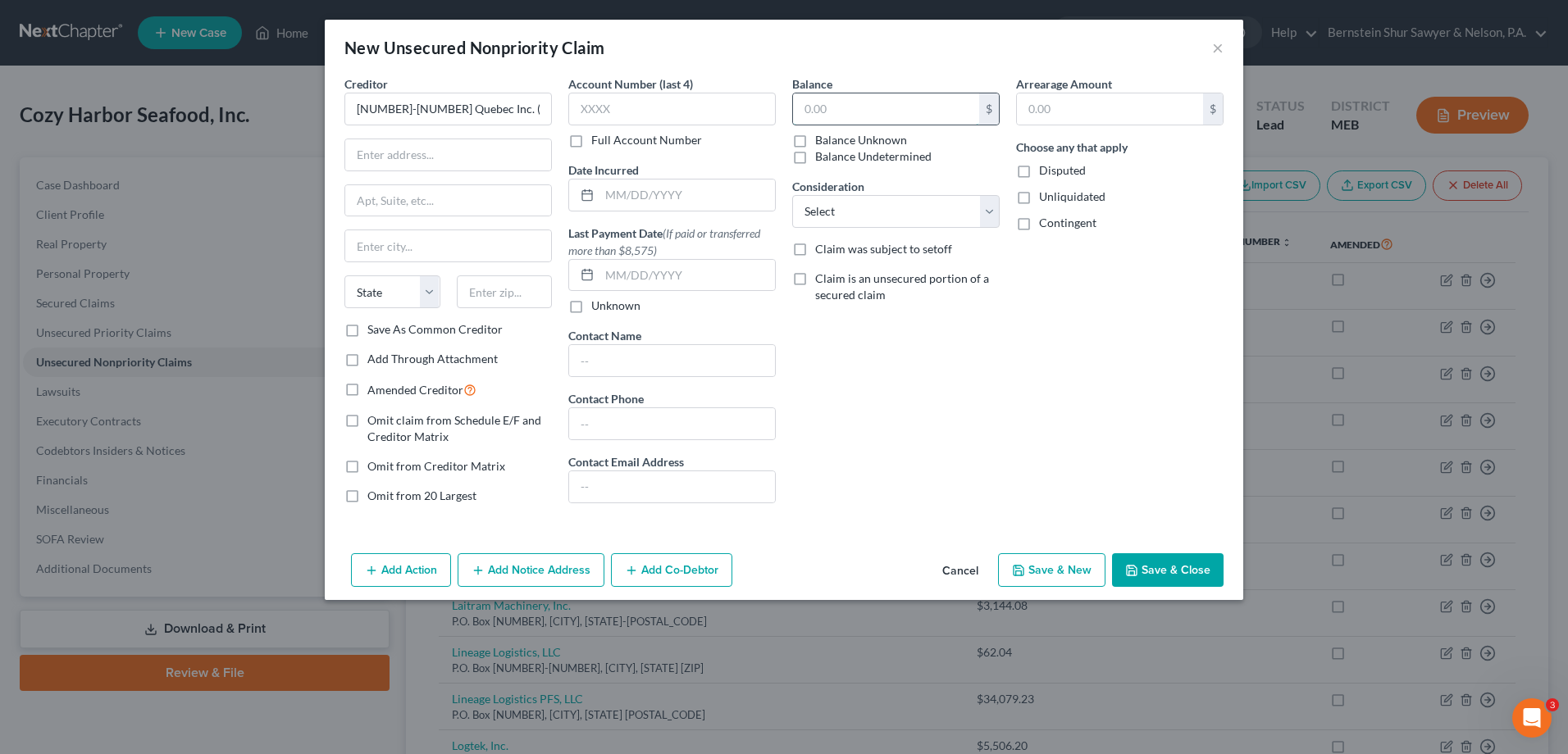 click at bounding box center [886, 109] 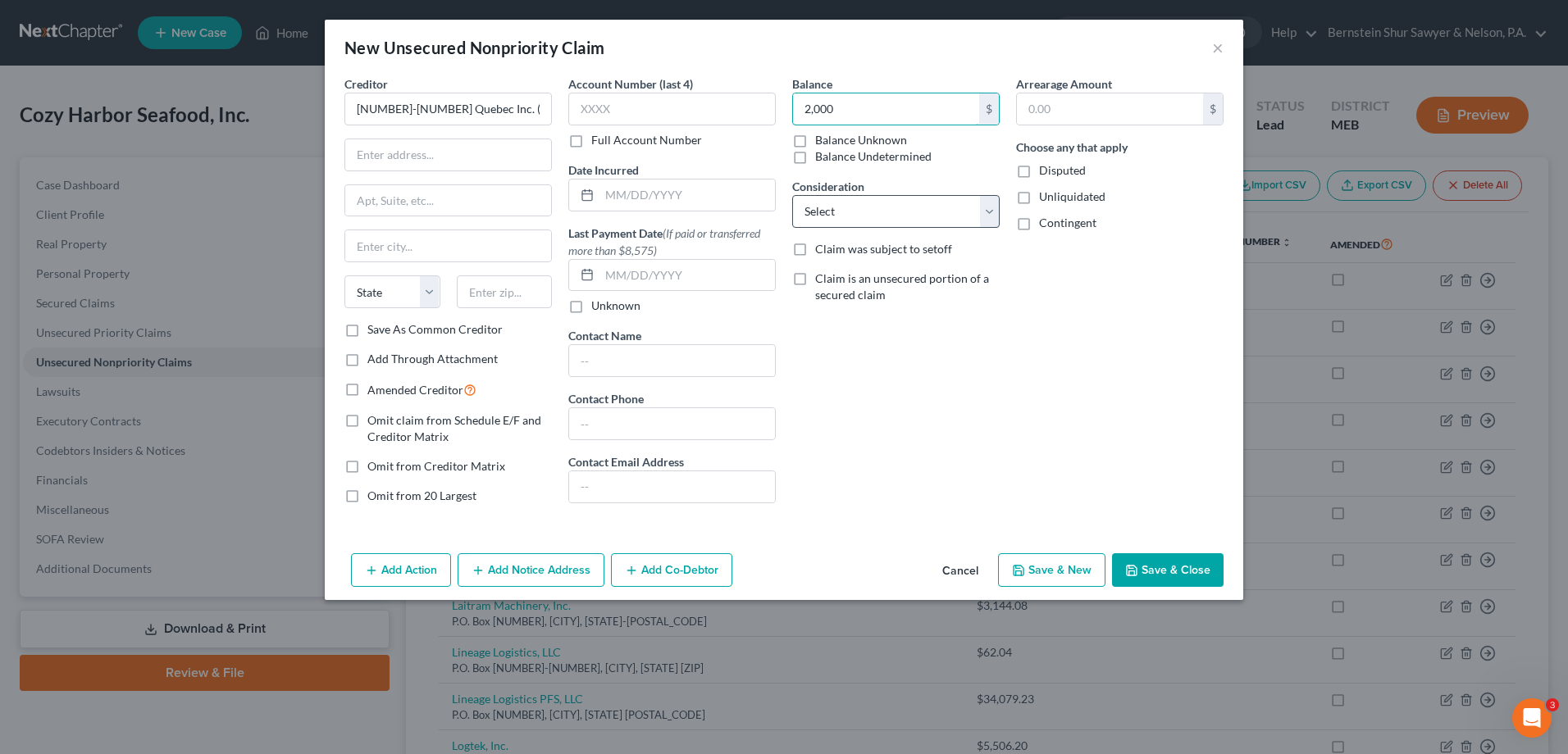 type on "2,000" 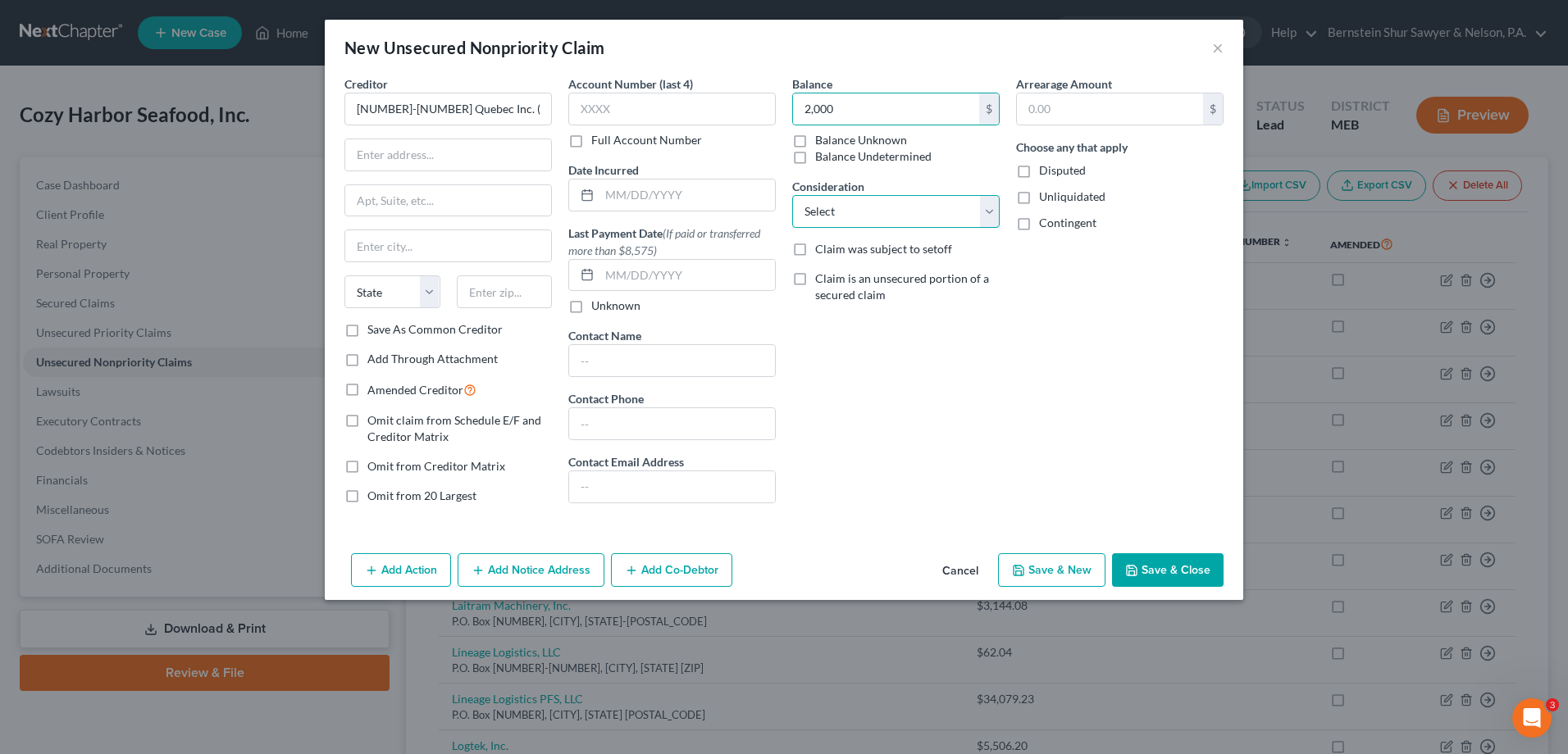 drag, startPoint x: 850, startPoint y: 210, endPoint x: 853, endPoint y: 219, distance: 9.486833 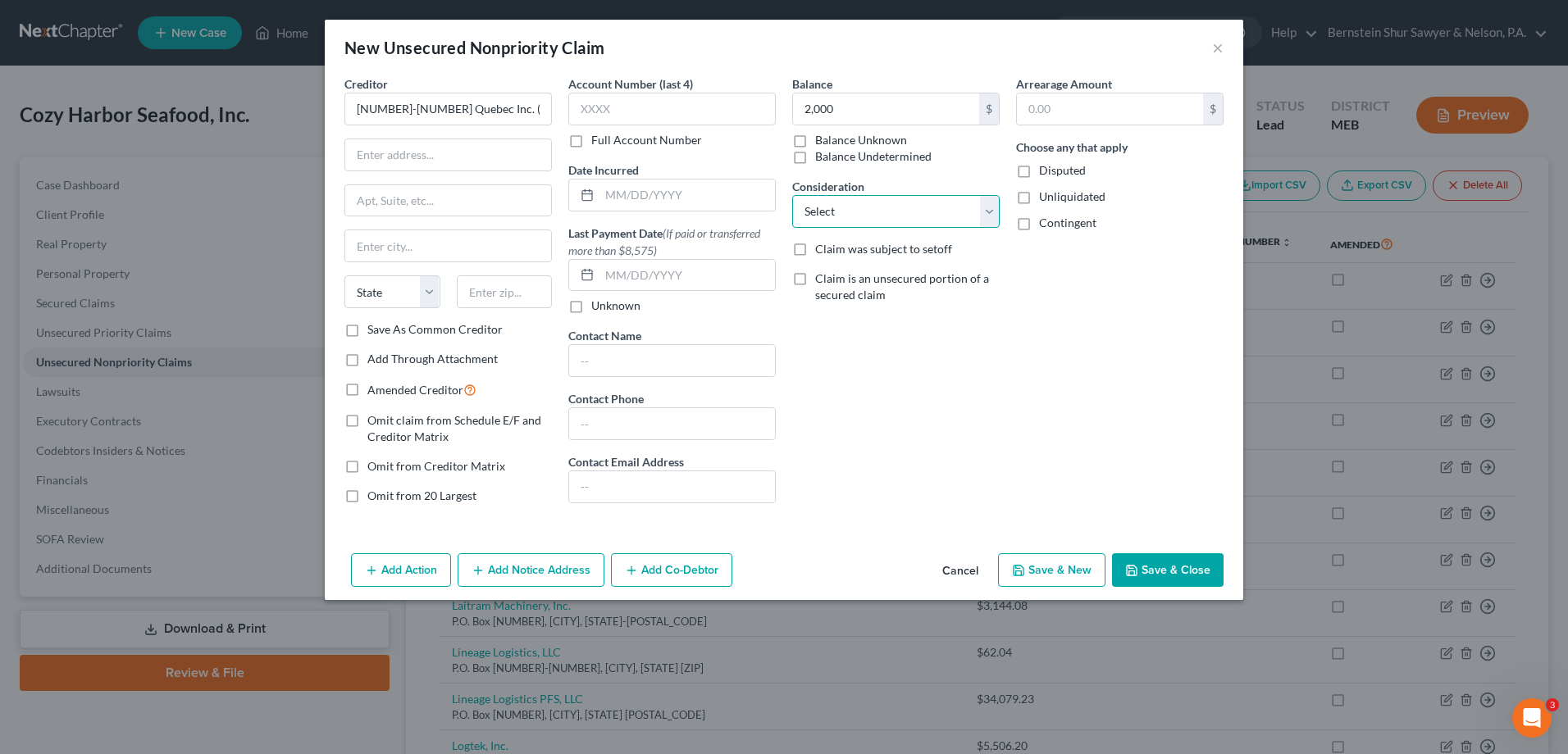 select on "14" 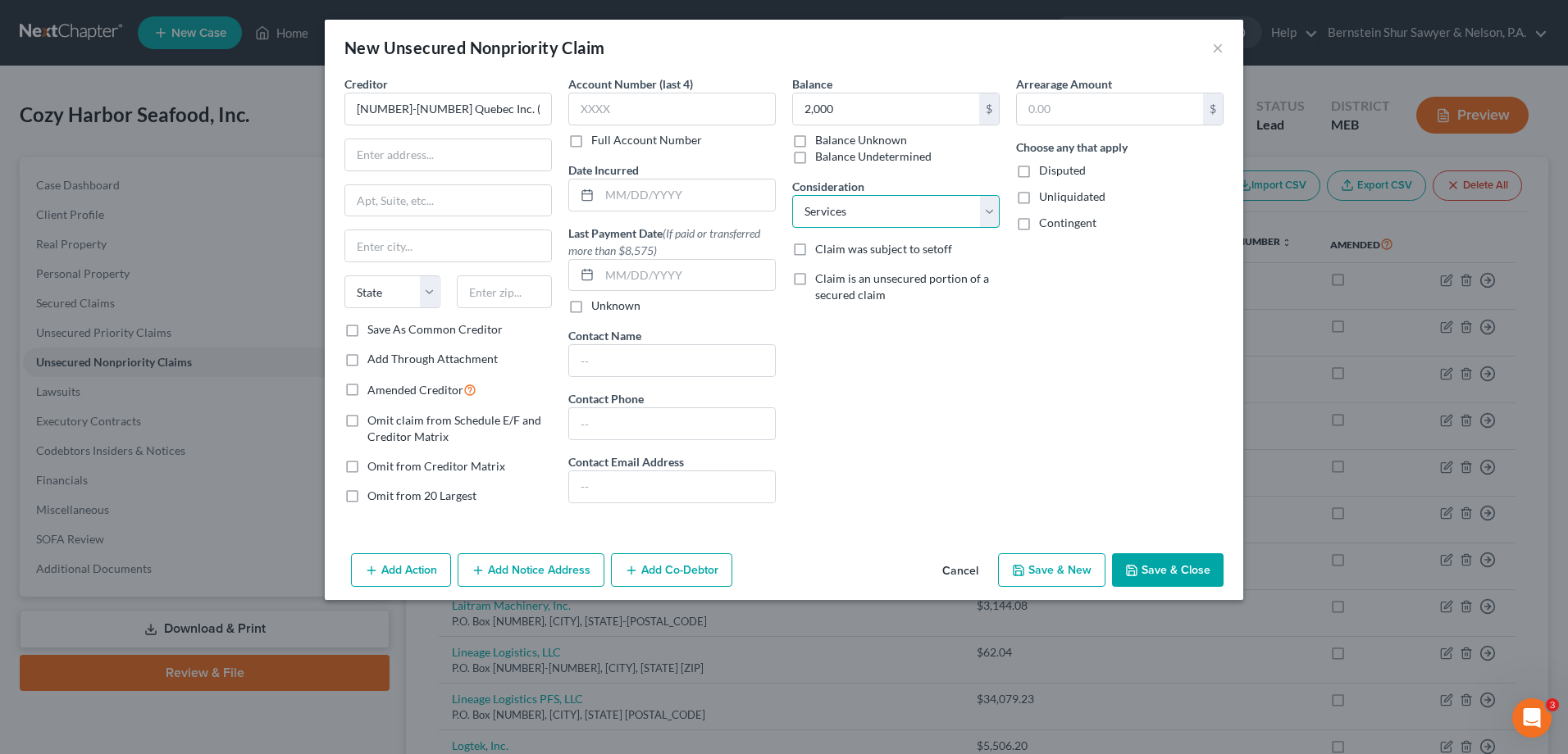 click on "Select Cable / Satellite Services Collection Agency Credit Card Debt Debt Counseling / Attorneys Deficiency Balance Home / Car Repairs Income Taxes Judgment Liens Monies Loaned / Advanced Mortgage Obligation To Pensions Other Overdrawn Bank Account Promised To Help Pay Creditors Services Suppliers Or Vendors Telephone / Internet Services Unsecured Loan Repayments Utility Services" at bounding box center (896, 211) 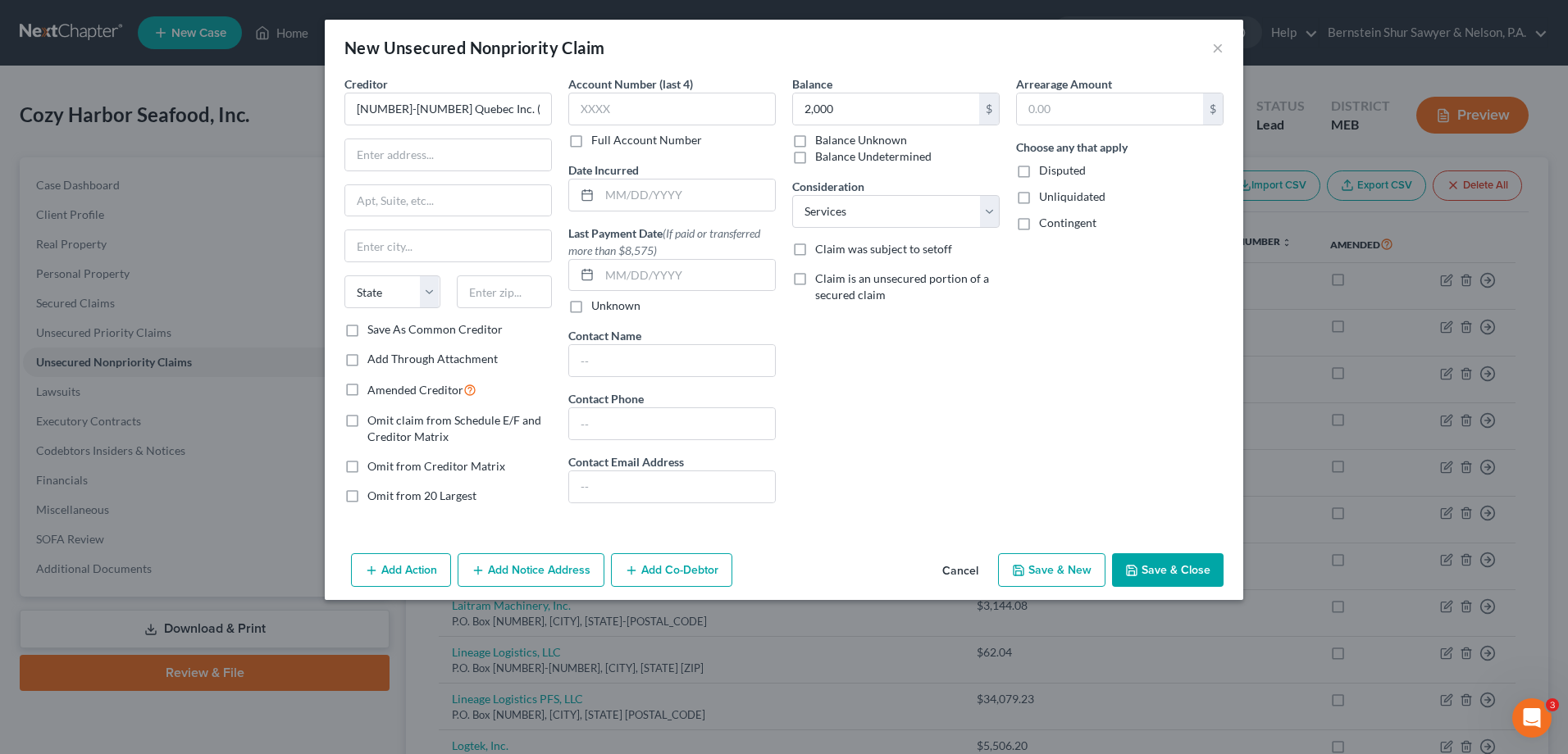 click on "Save & Close" at bounding box center [1168, 570] 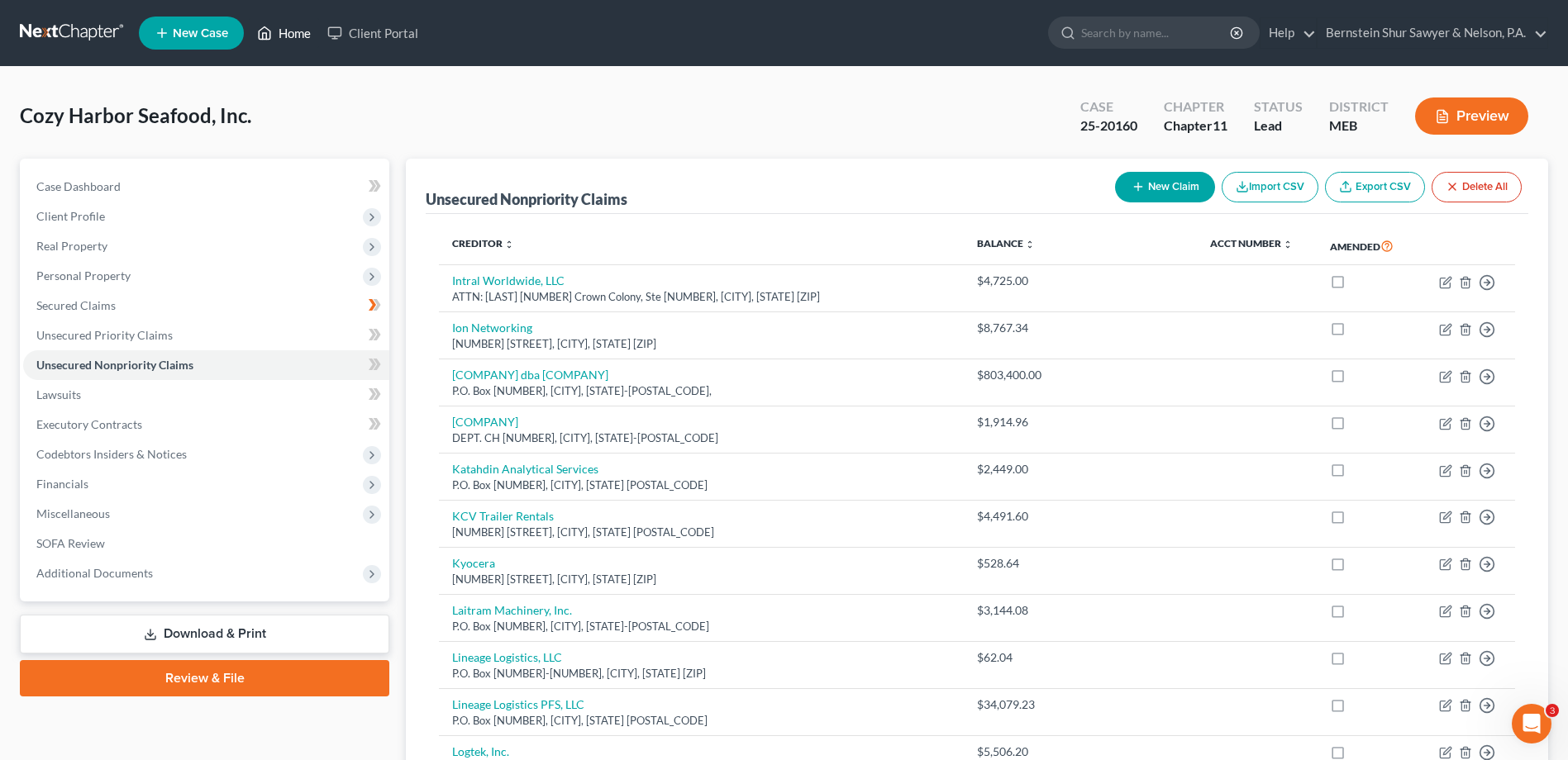 click on "Home" at bounding box center (284, 33) 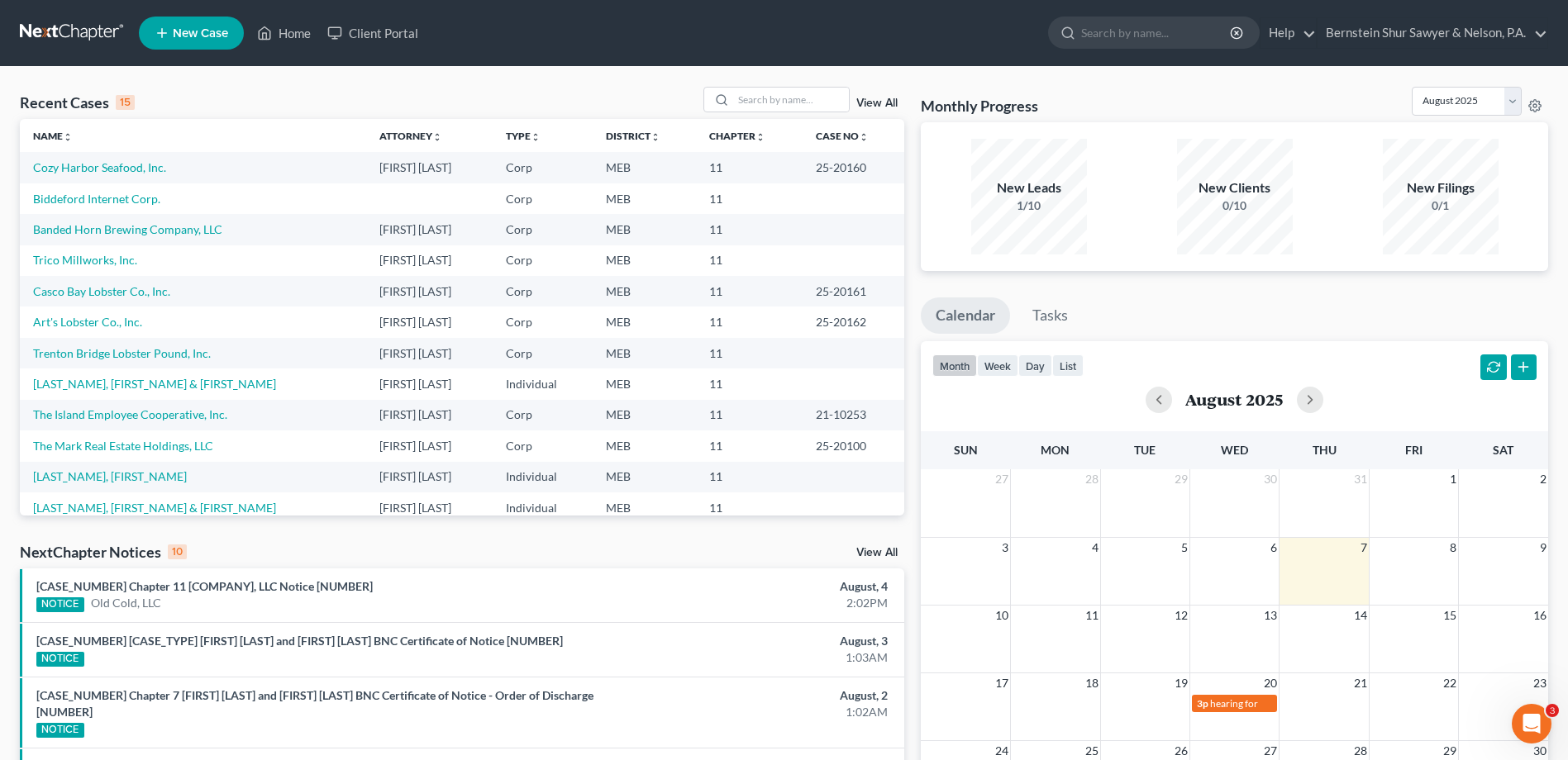 click 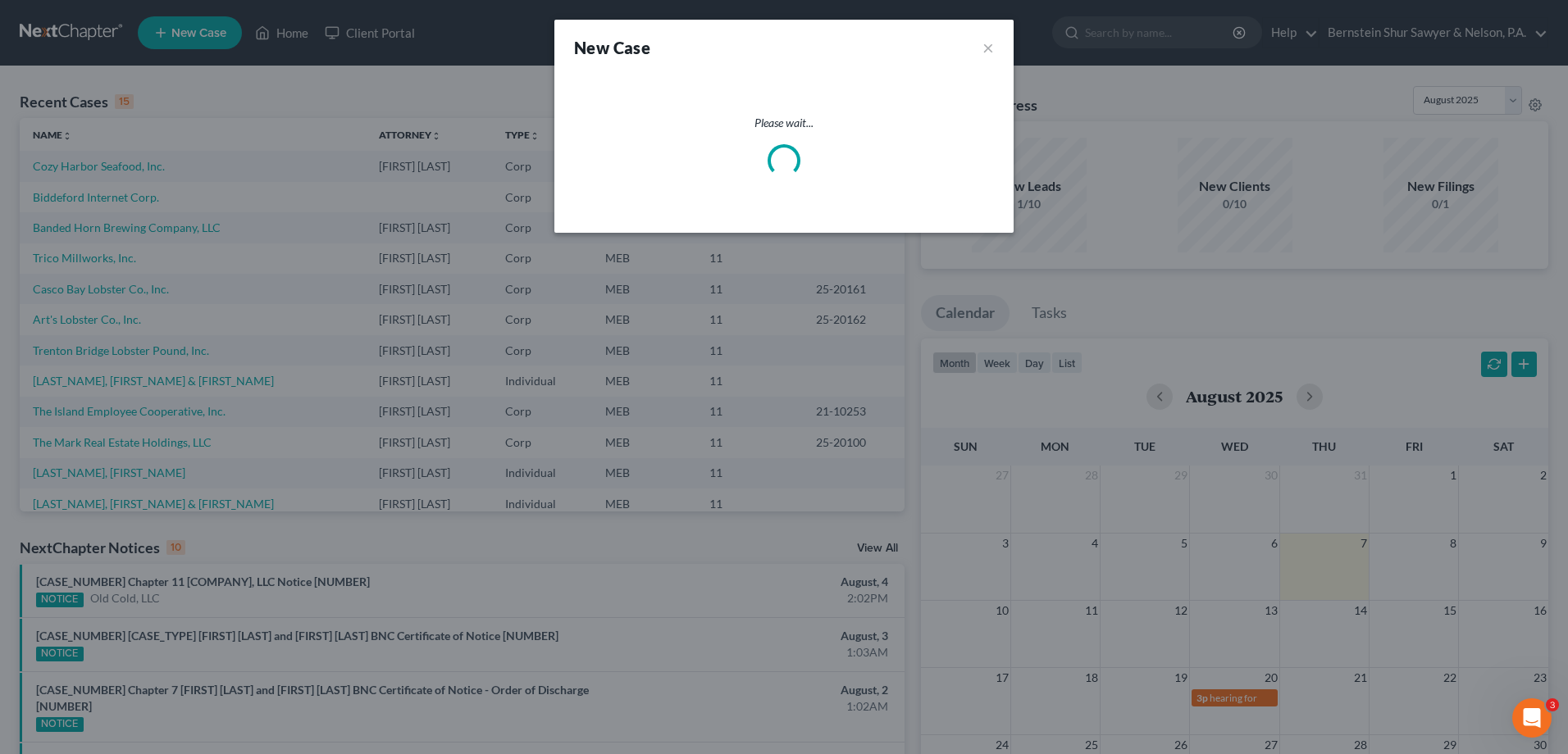 select on "37" 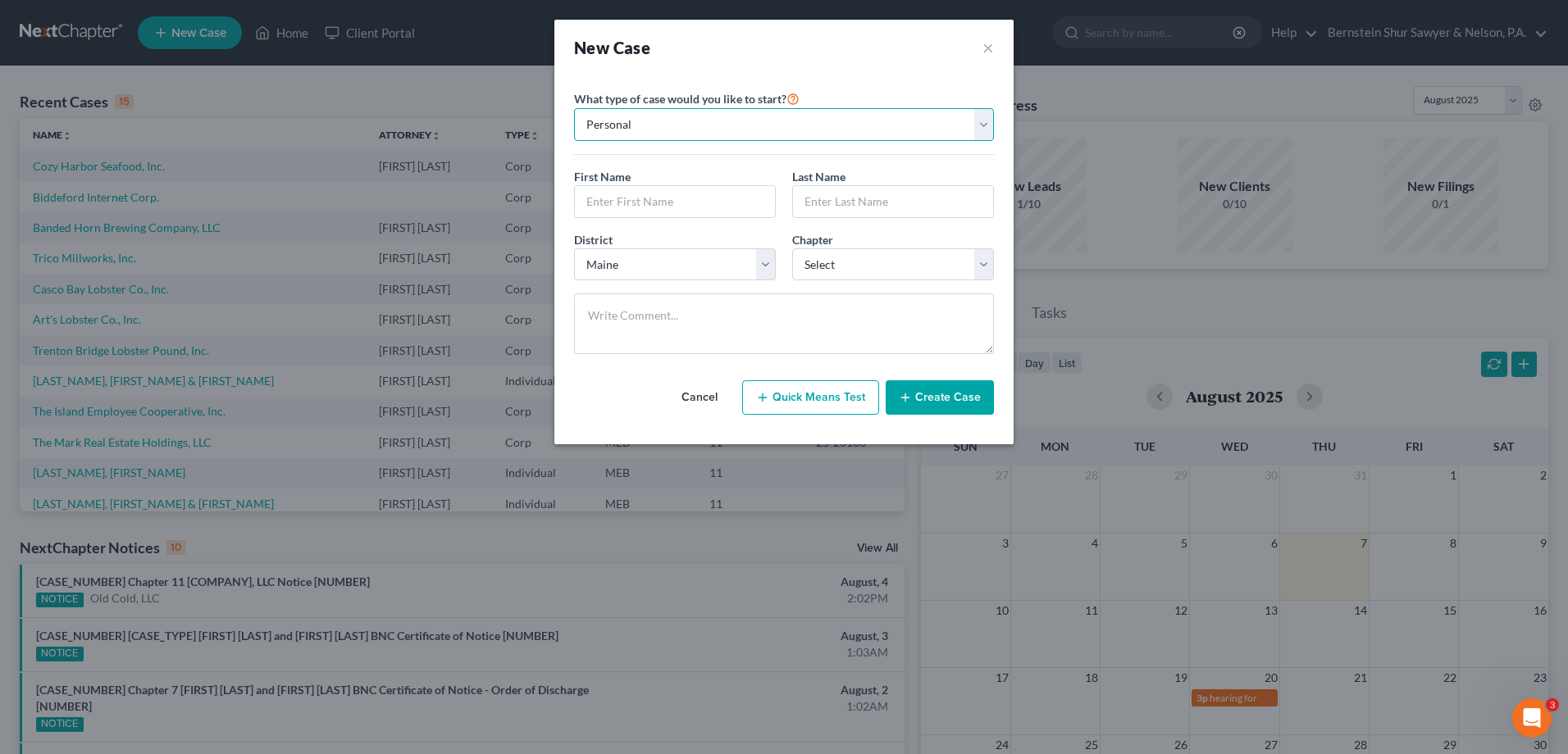 click on "Personal Business" at bounding box center [784, 125] 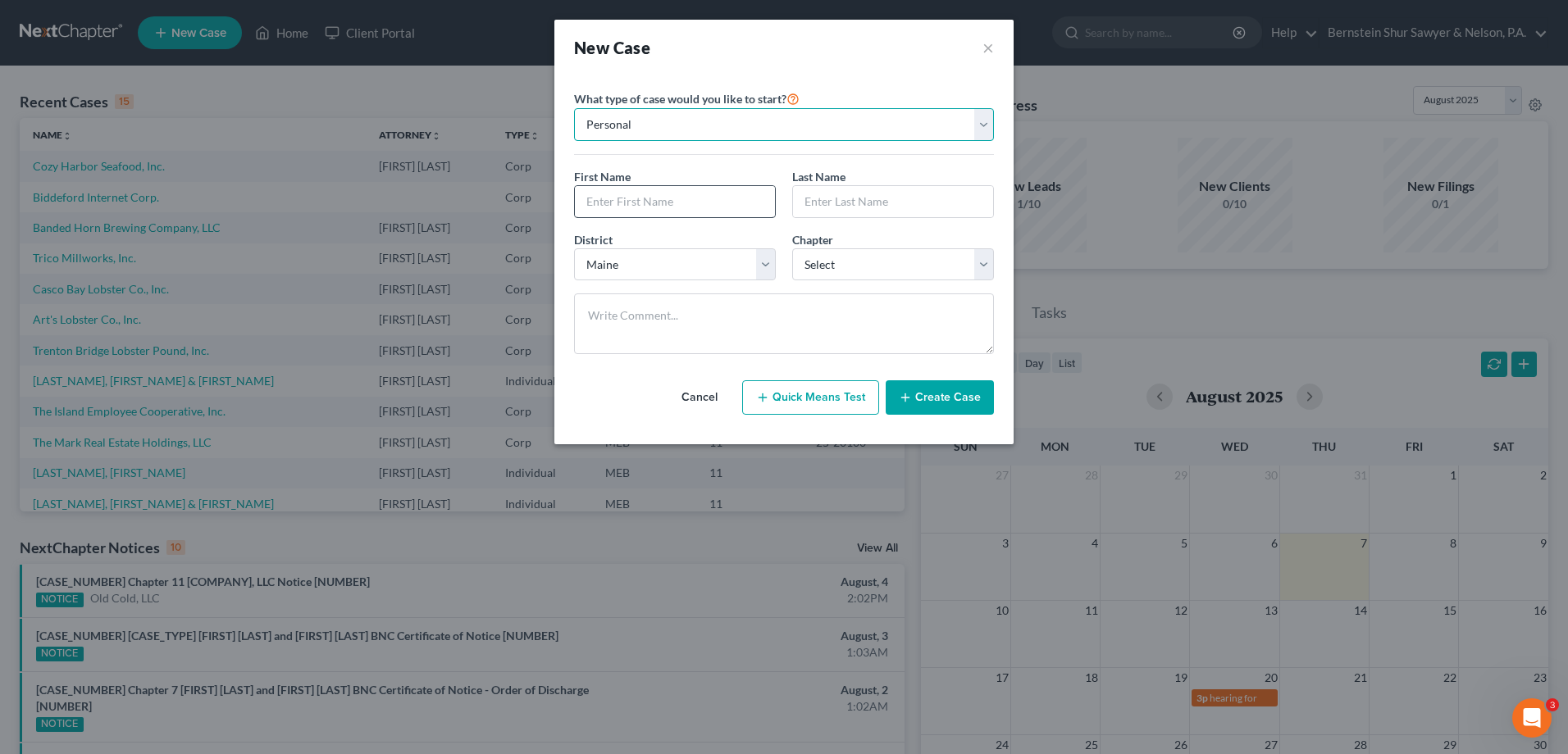 select on "1" 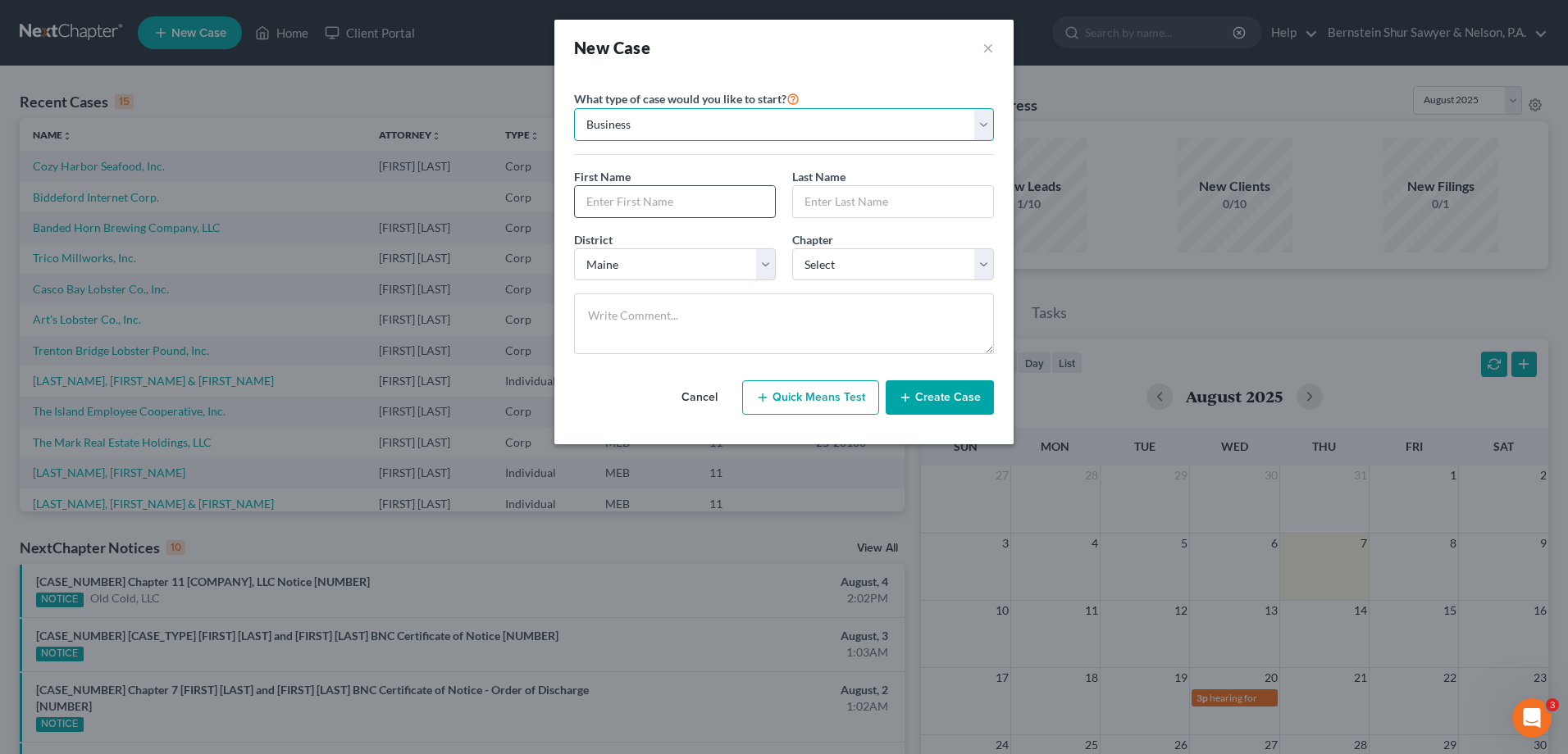 click on "Personal Business" at bounding box center (784, 125) 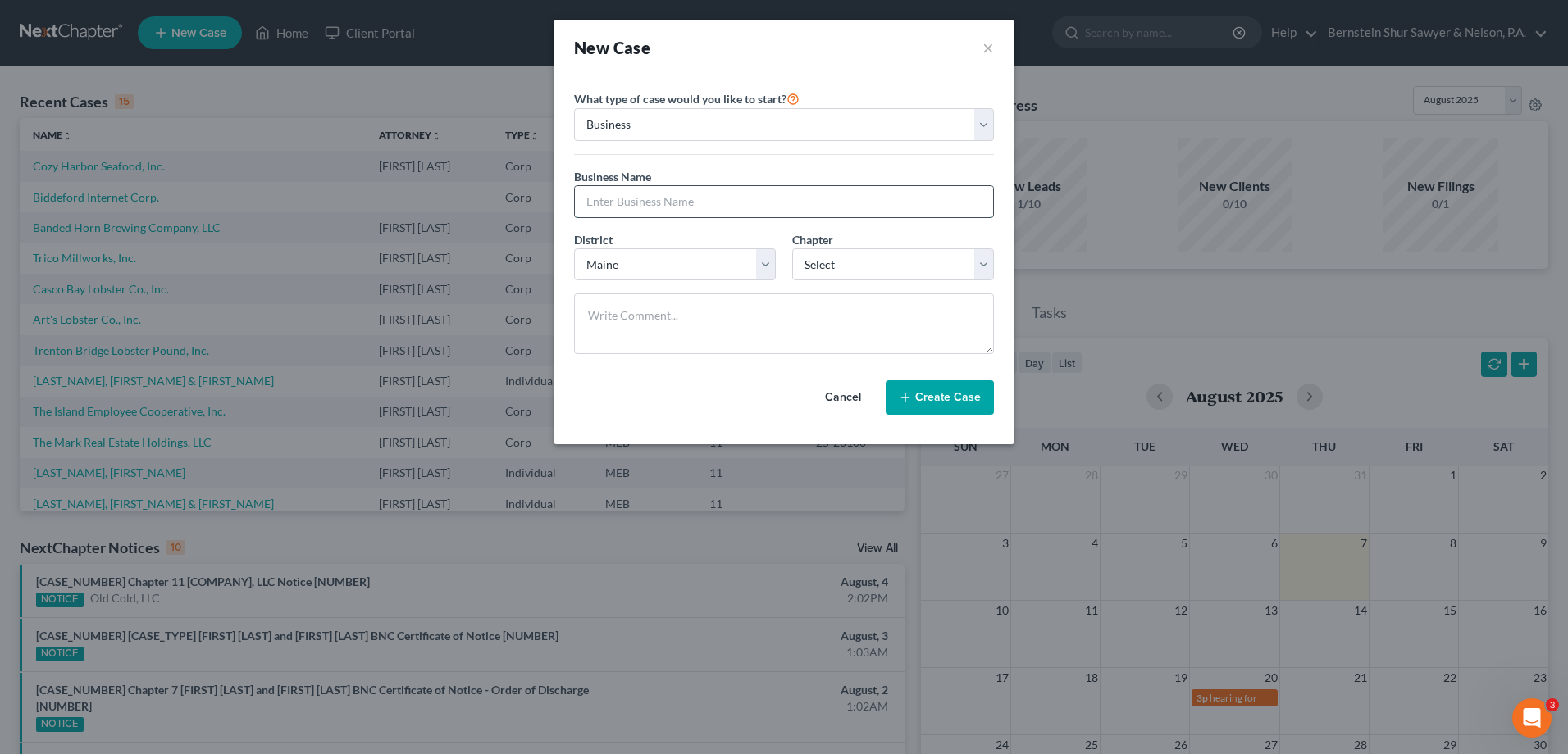 click at bounding box center (784, 202) 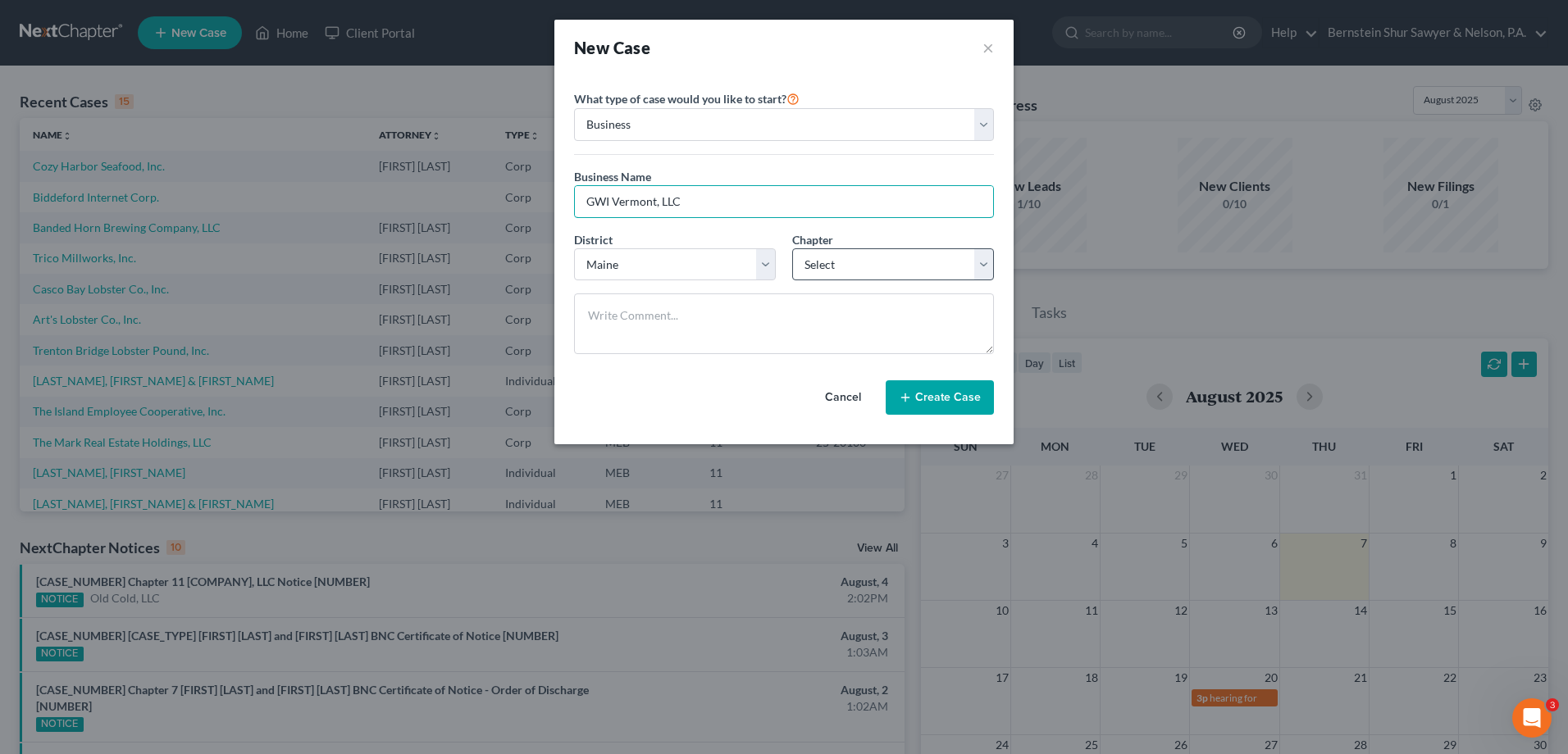 type on "GWI Vermont, LLC" 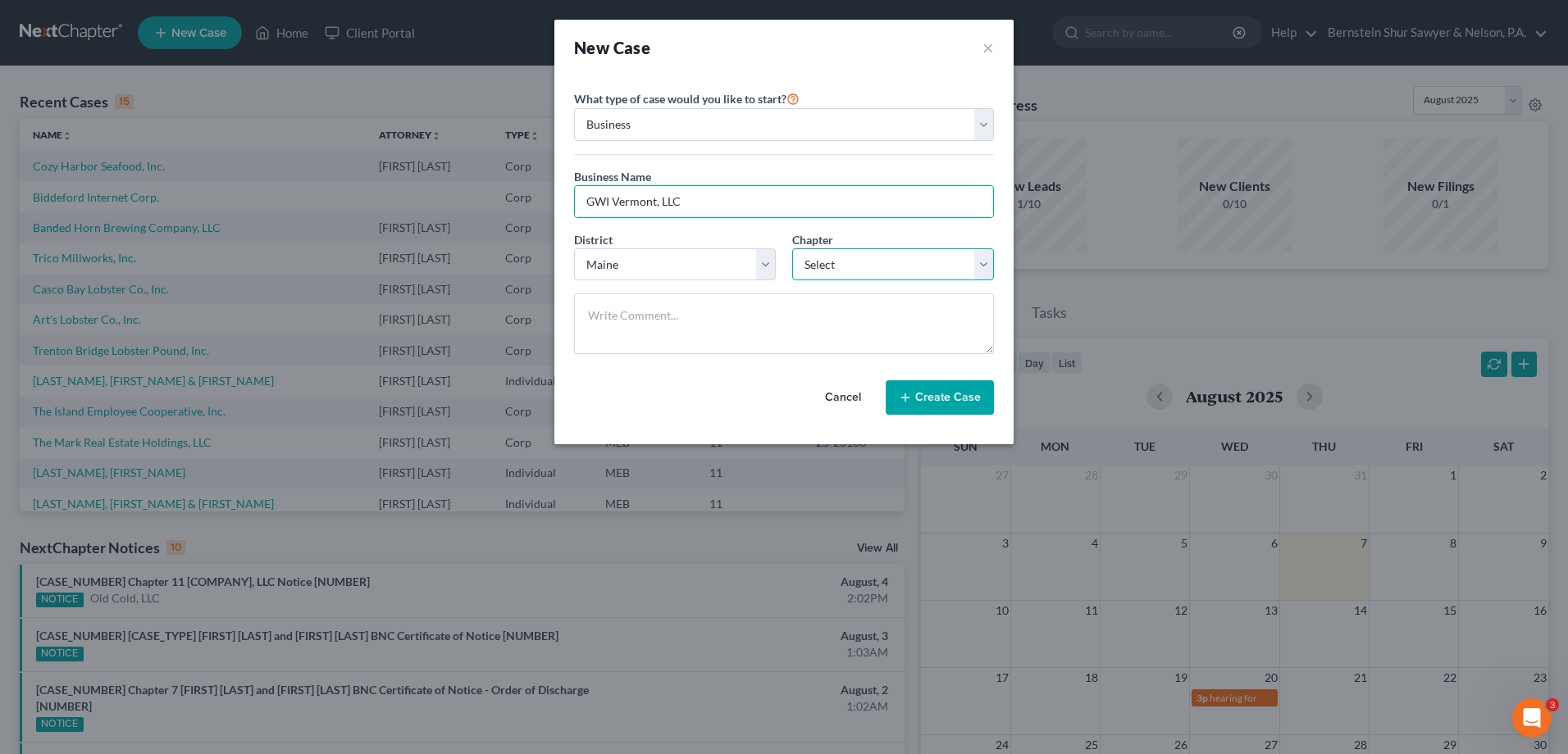 click on "Select 7 11 12" at bounding box center (893, 265) 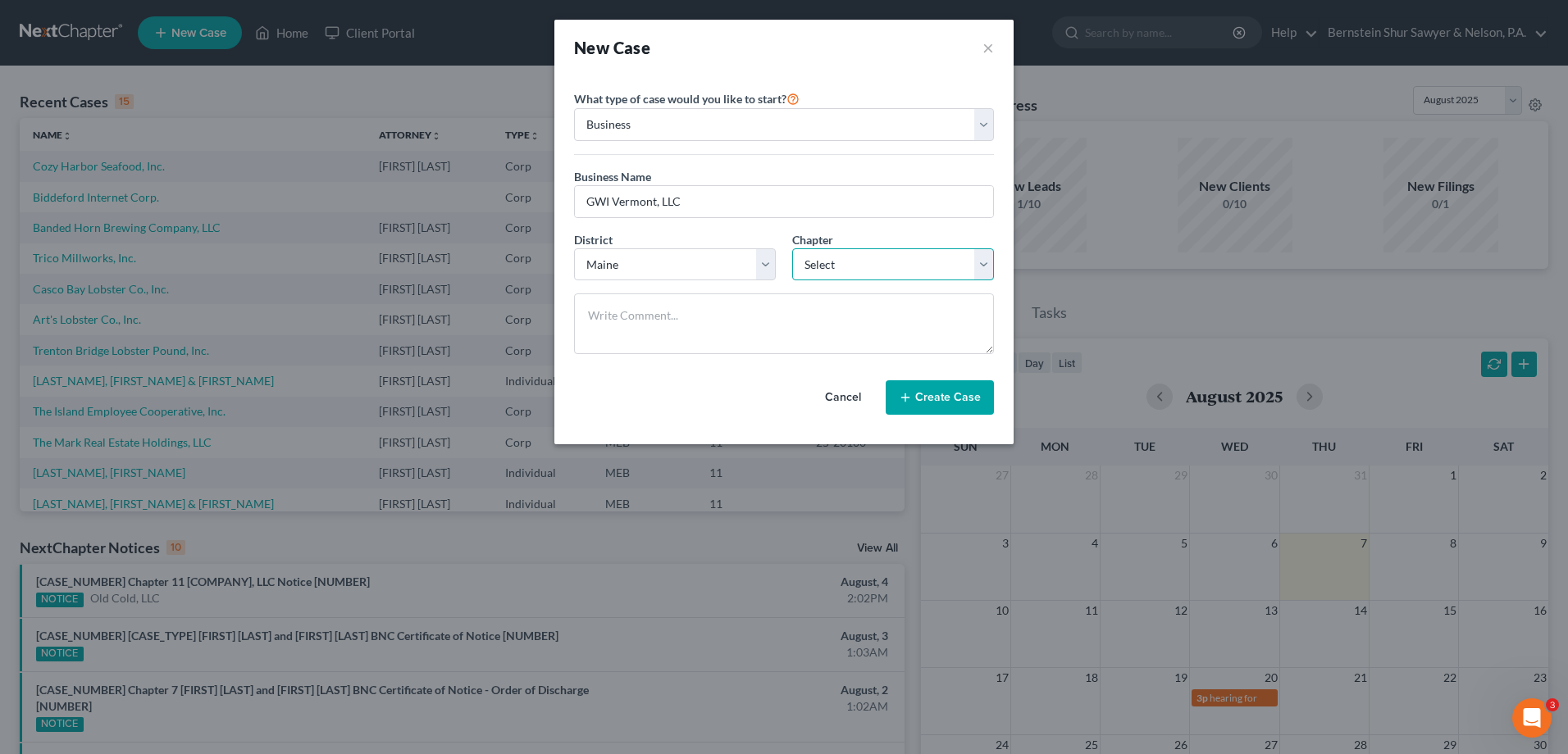 select on "1" 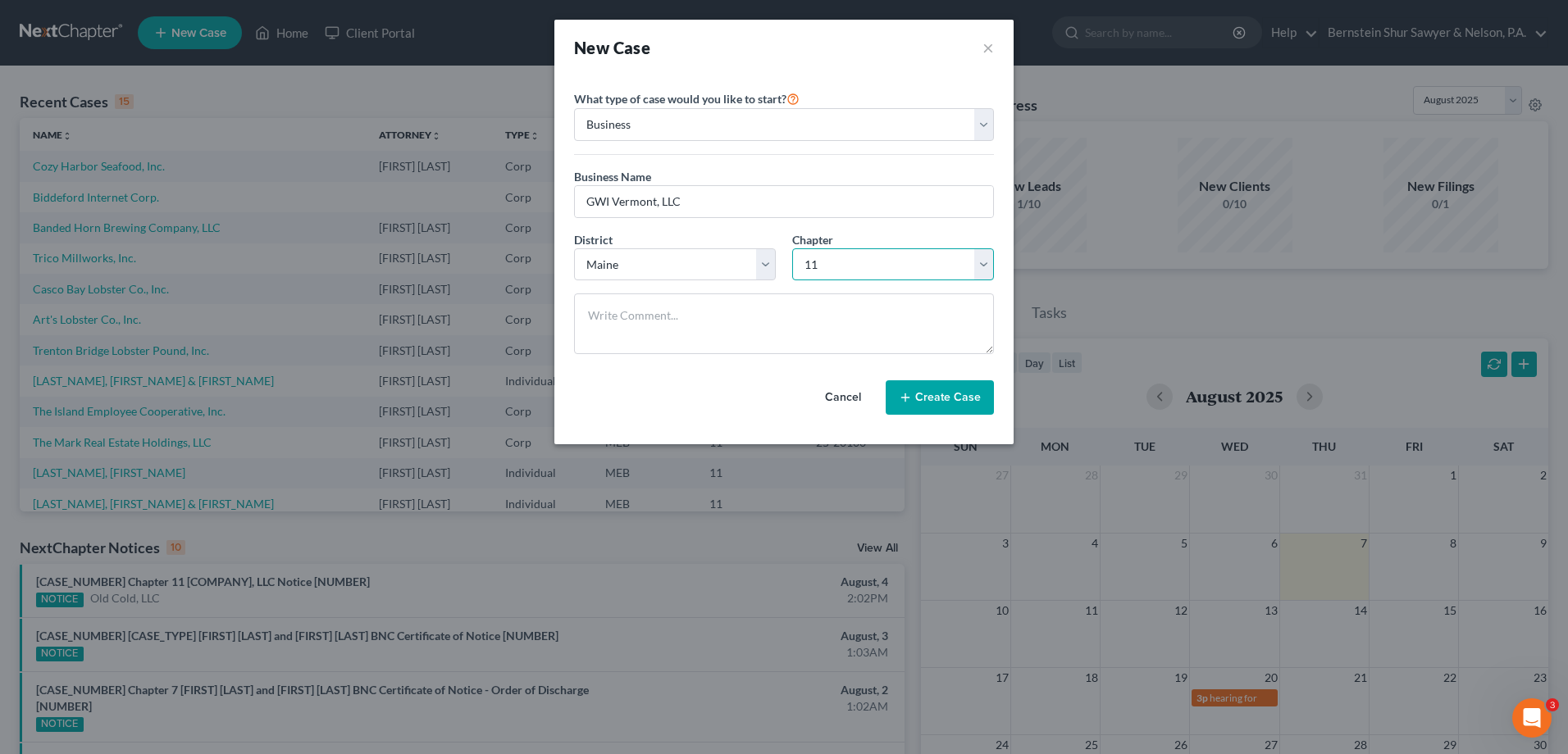 click on "Select 7 11 12" at bounding box center (893, 265) 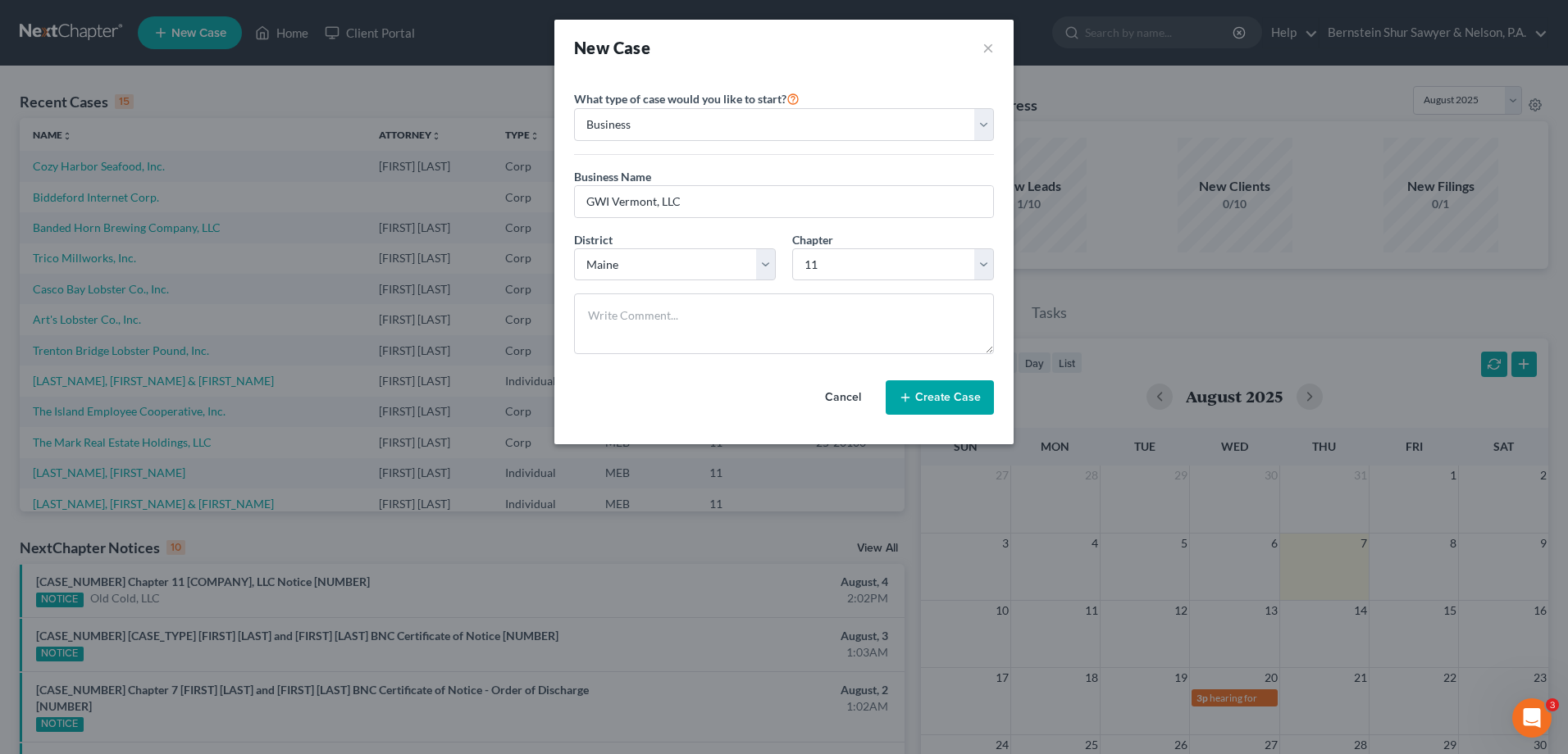 click on "Create Case" at bounding box center [940, 397] 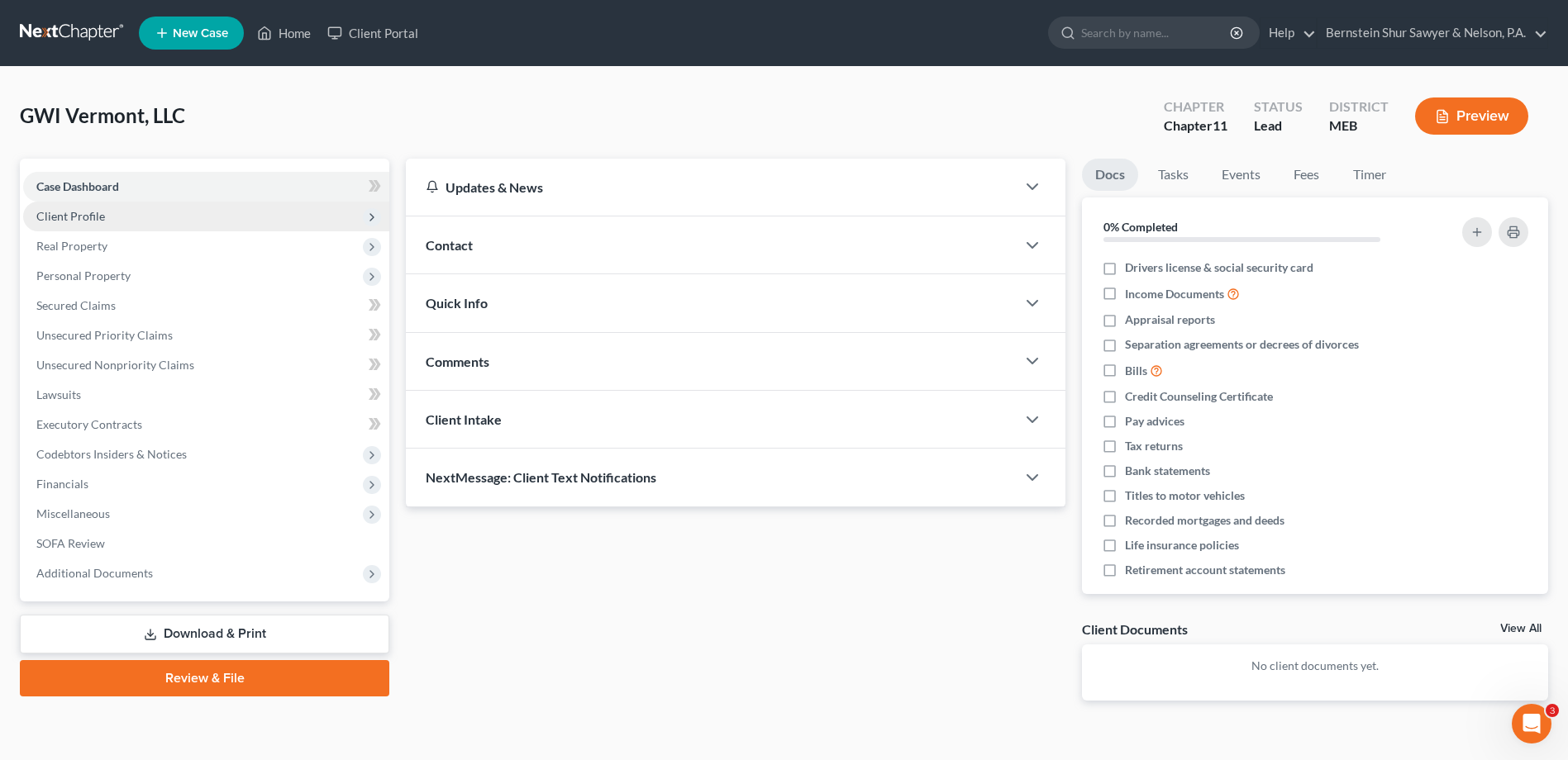click on "Client Profile" at bounding box center (206, 216) 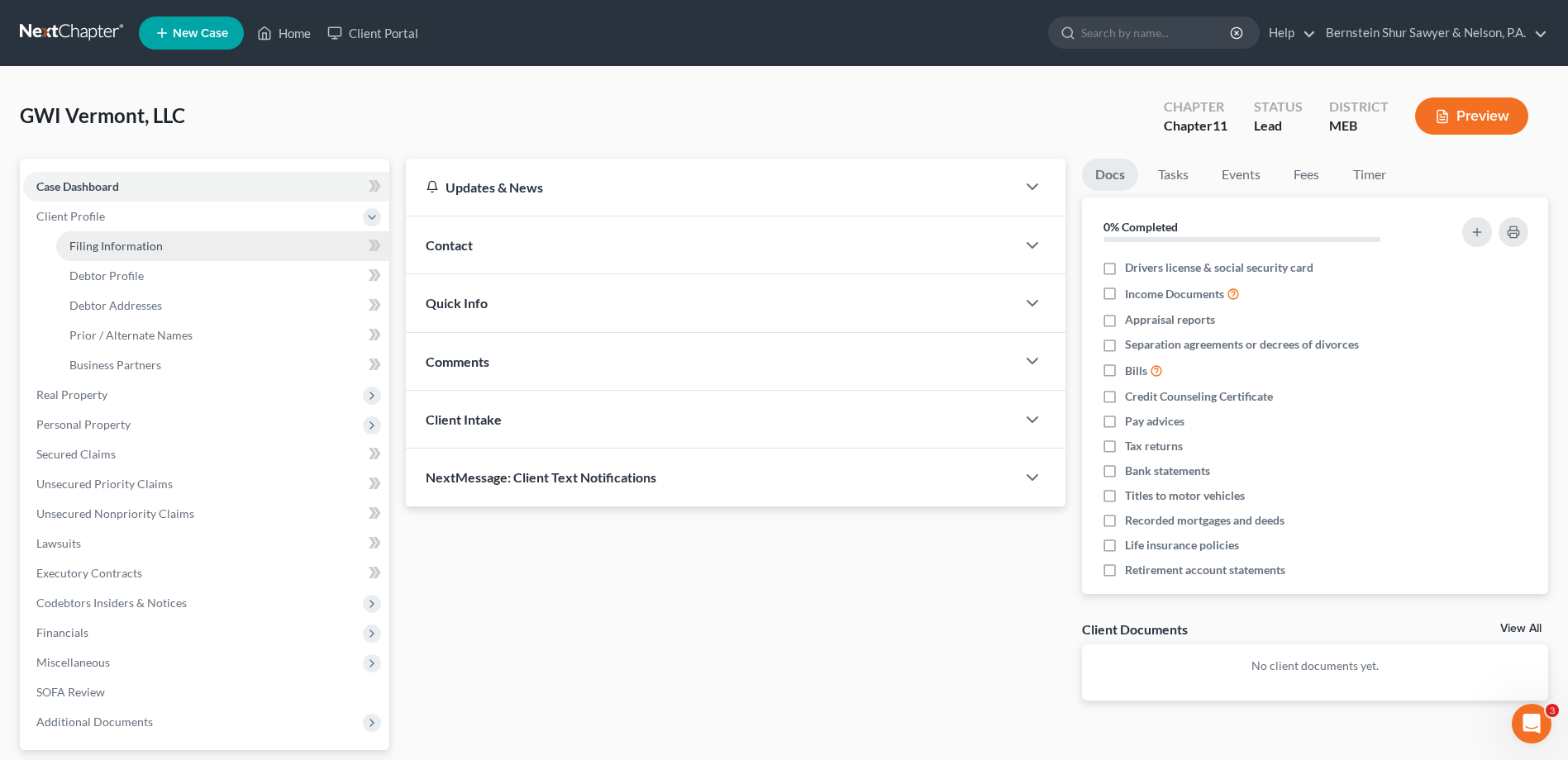 click on "Filing Information" at bounding box center (222, 246) 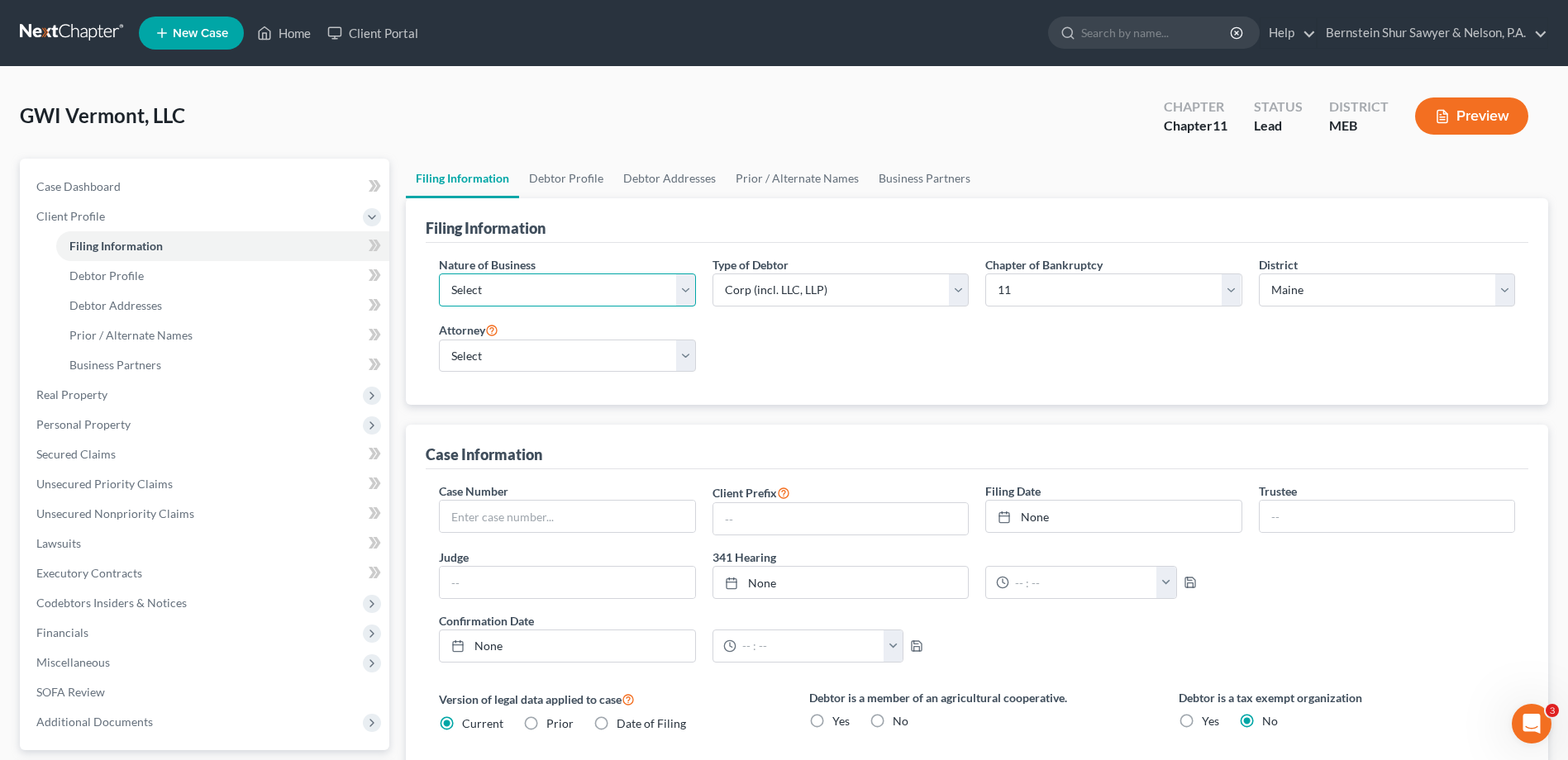 click on "Select Clearing Bank Commodity Broker Health Care Business Other Railroad Single Asset Real Estate As Defined In 11 USC § 101(51B) Stockbroker" at bounding box center [567, 290] 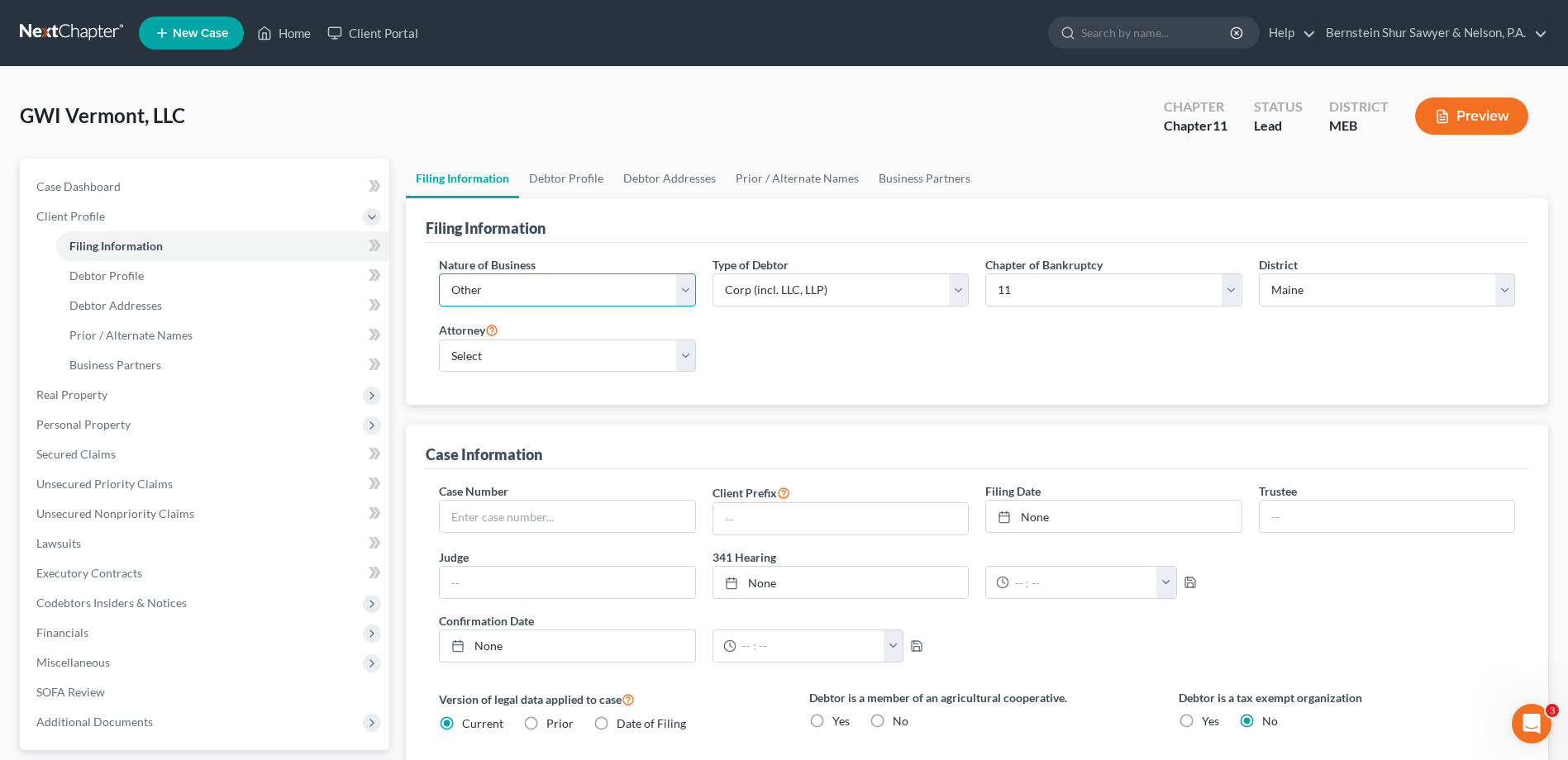 click on "Select Clearing Bank Commodity Broker Health Care Business Other Railroad Single Asset Real Estate As Defined In 11 USC § 101(51B) Stockbroker" at bounding box center (567, 290) 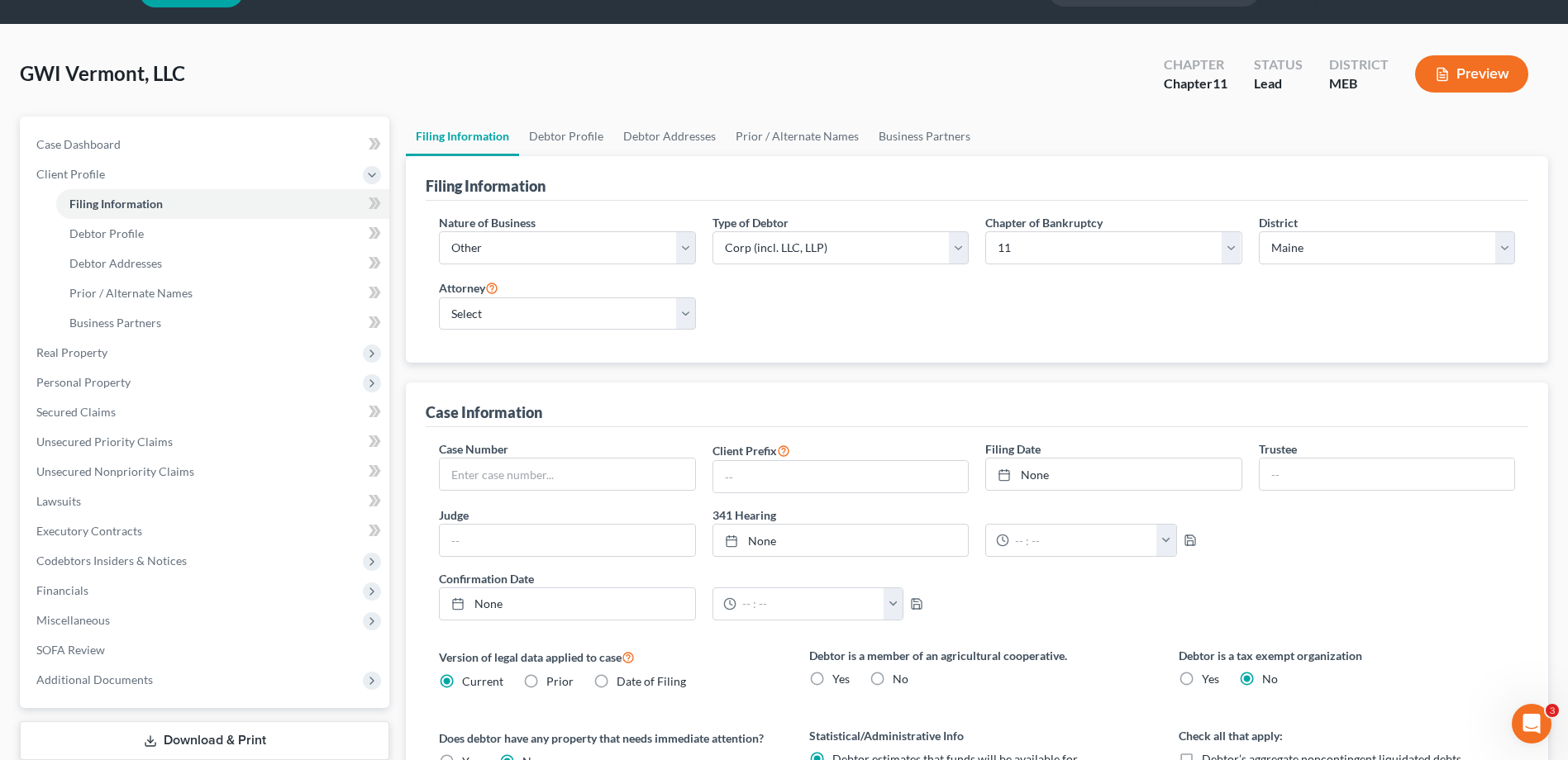 scroll, scrollTop: 165, scrollLeft: 0, axis: vertical 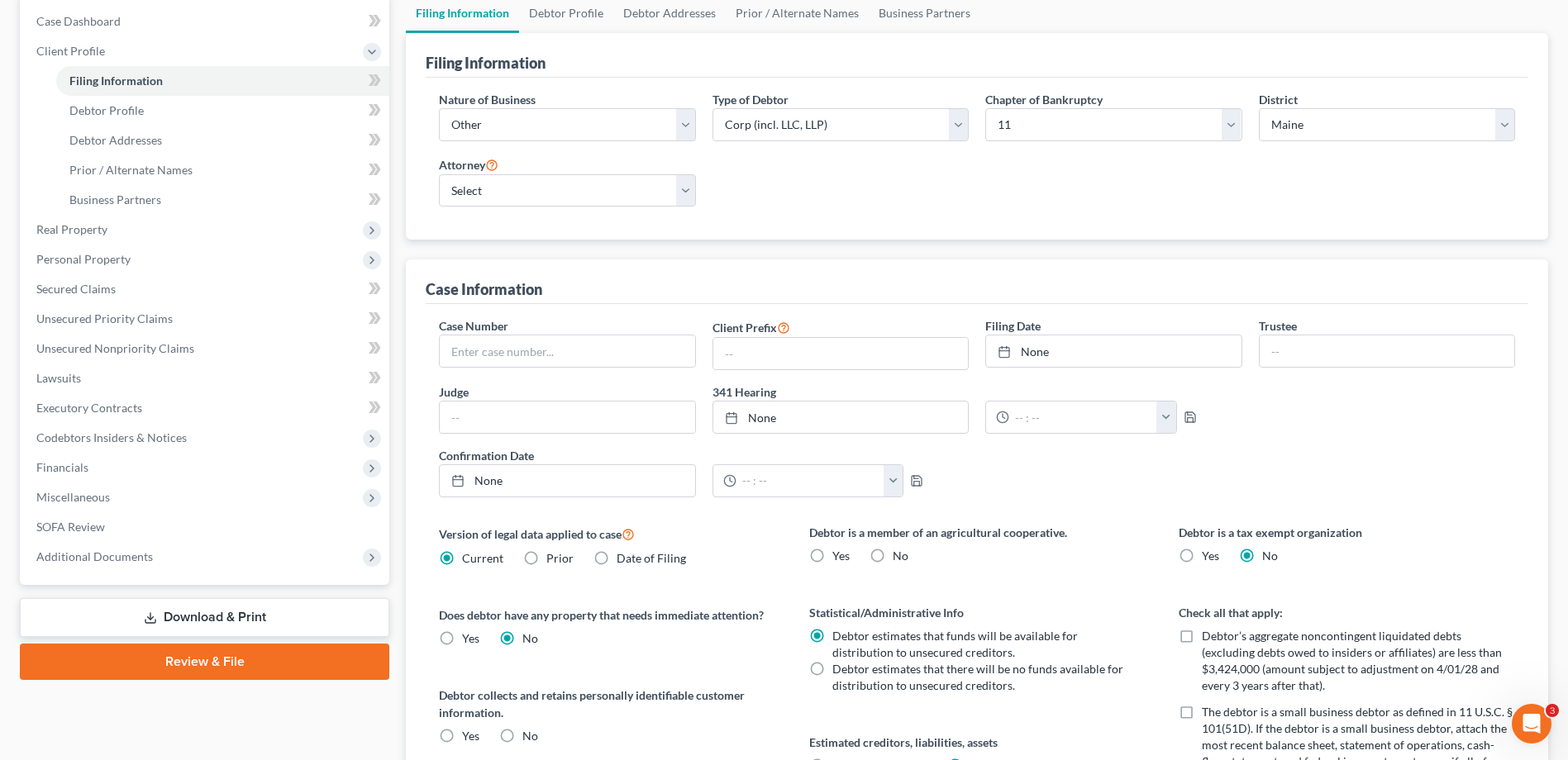 click on "No" at bounding box center (900, 556) 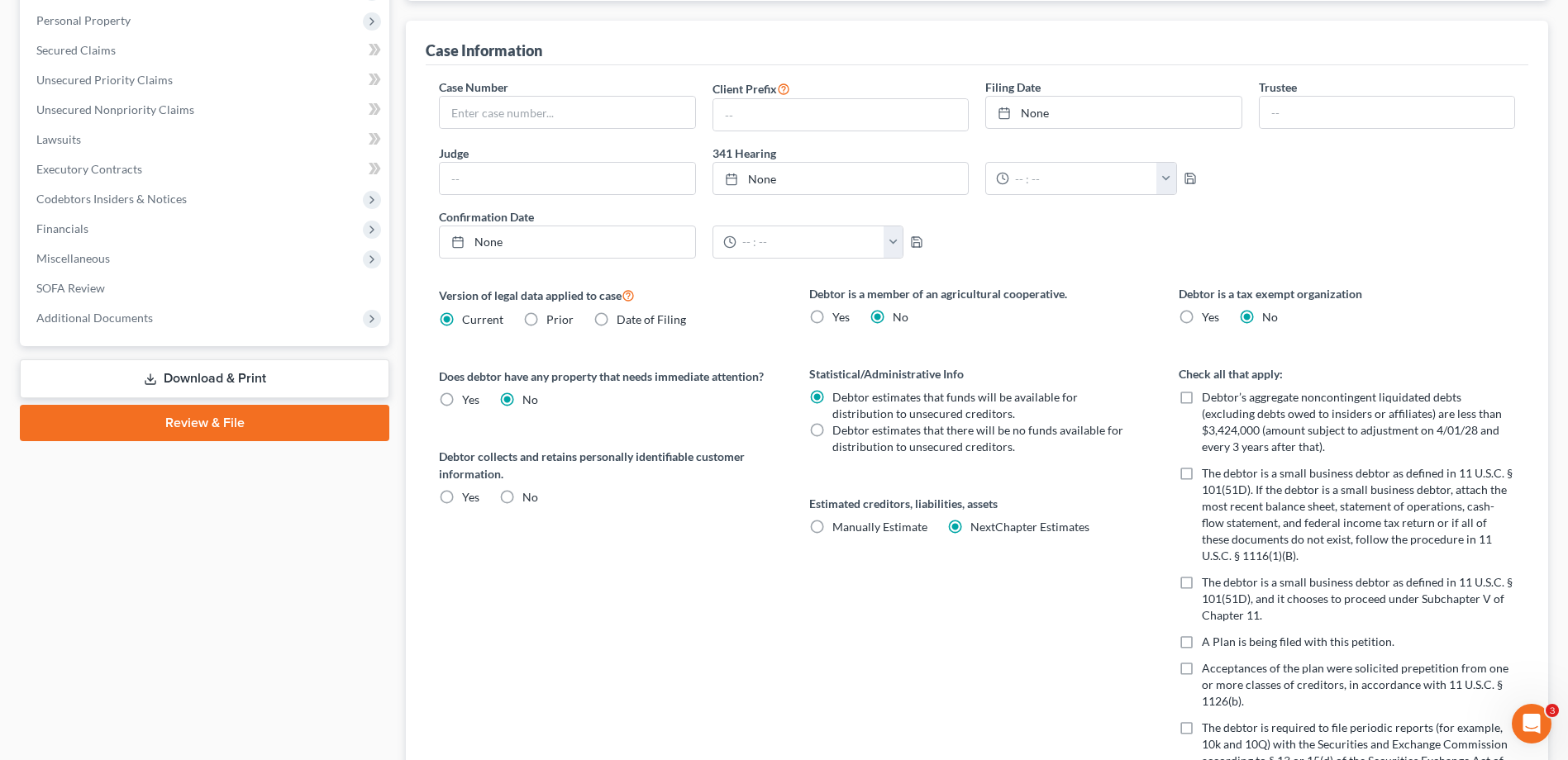 scroll, scrollTop: 413, scrollLeft: 0, axis: vertical 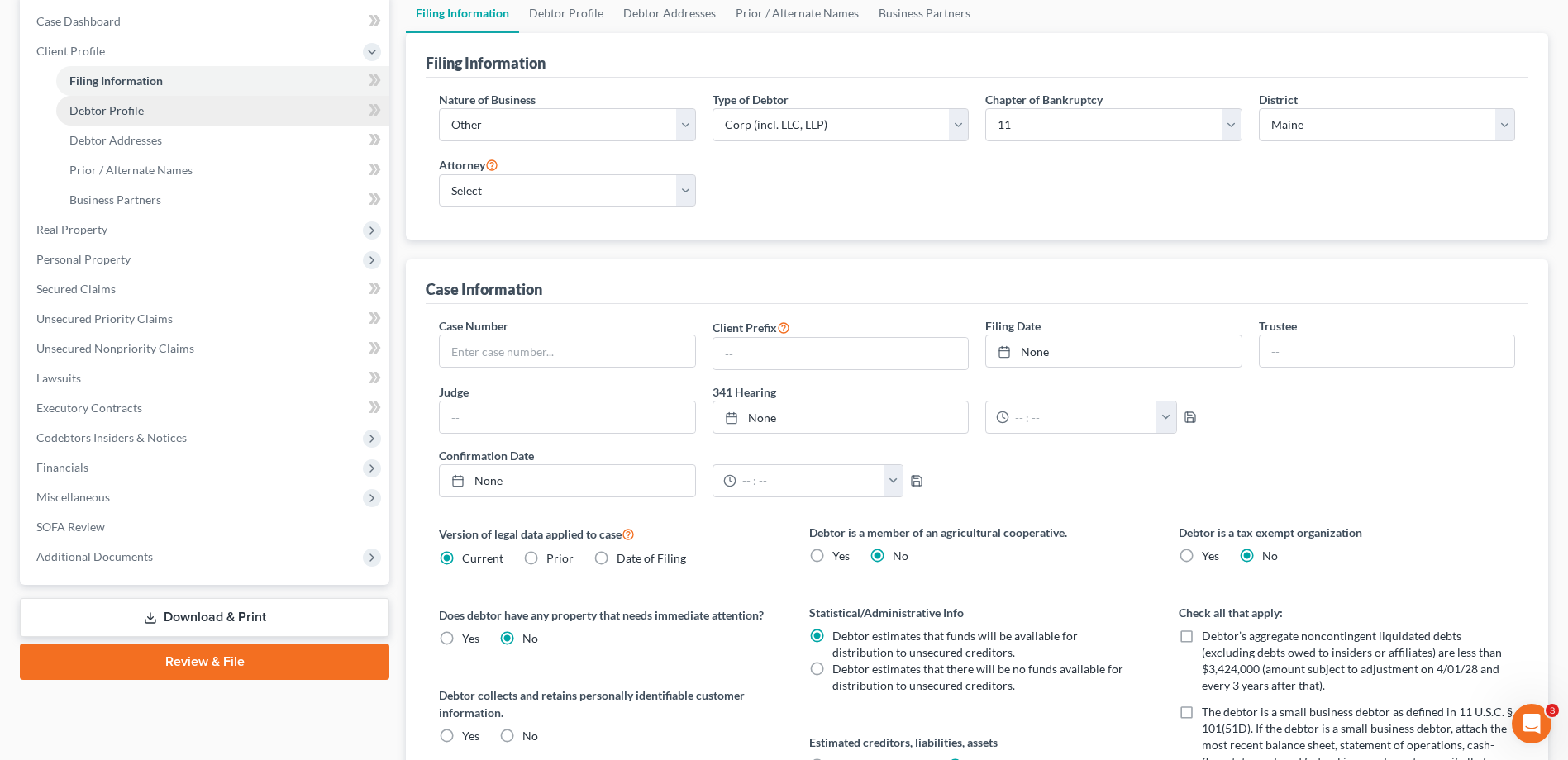 click on "Debtor Profile" at bounding box center (107, 110) 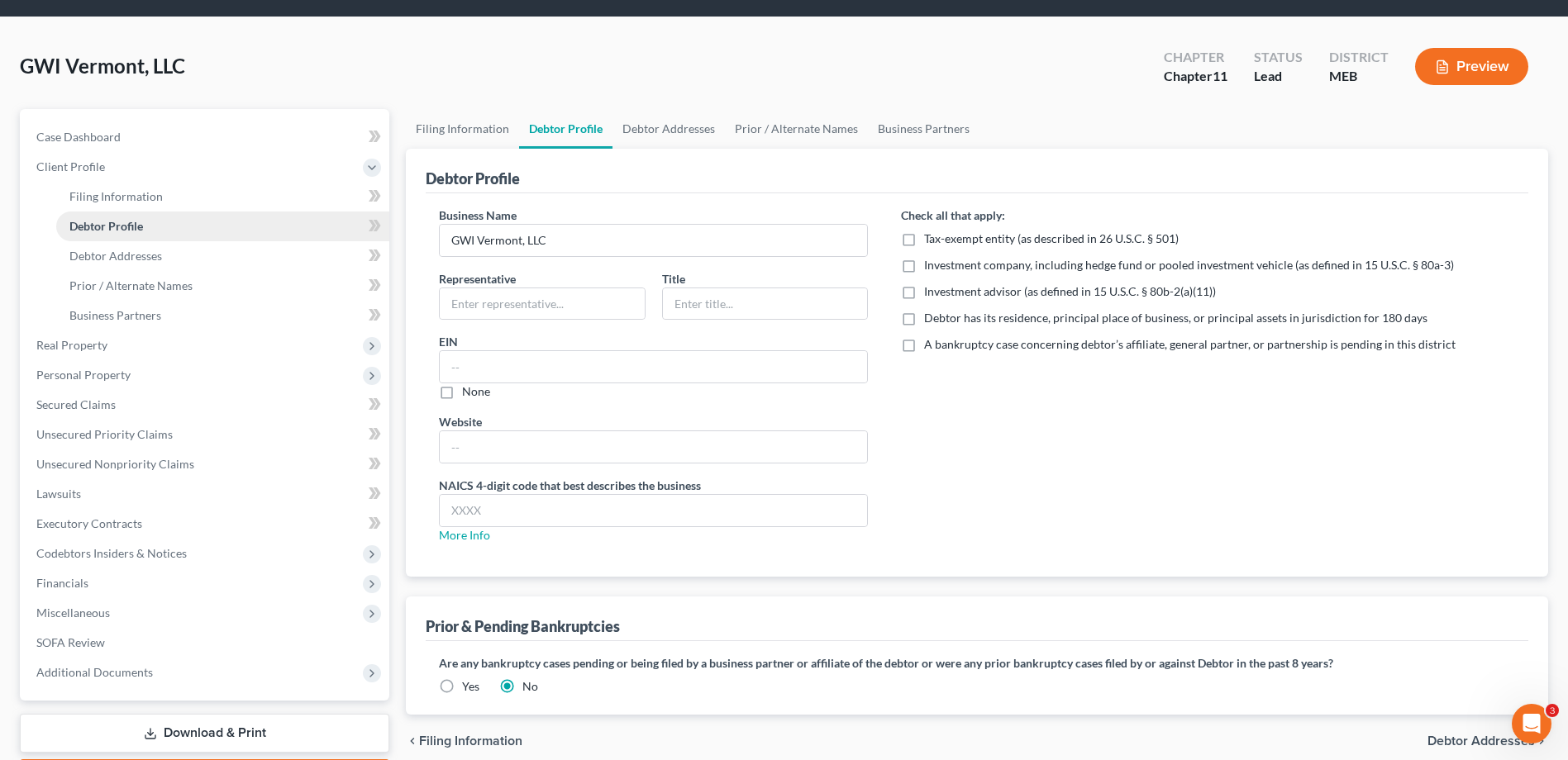 scroll, scrollTop: 0, scrollLeft: 0, axis: both 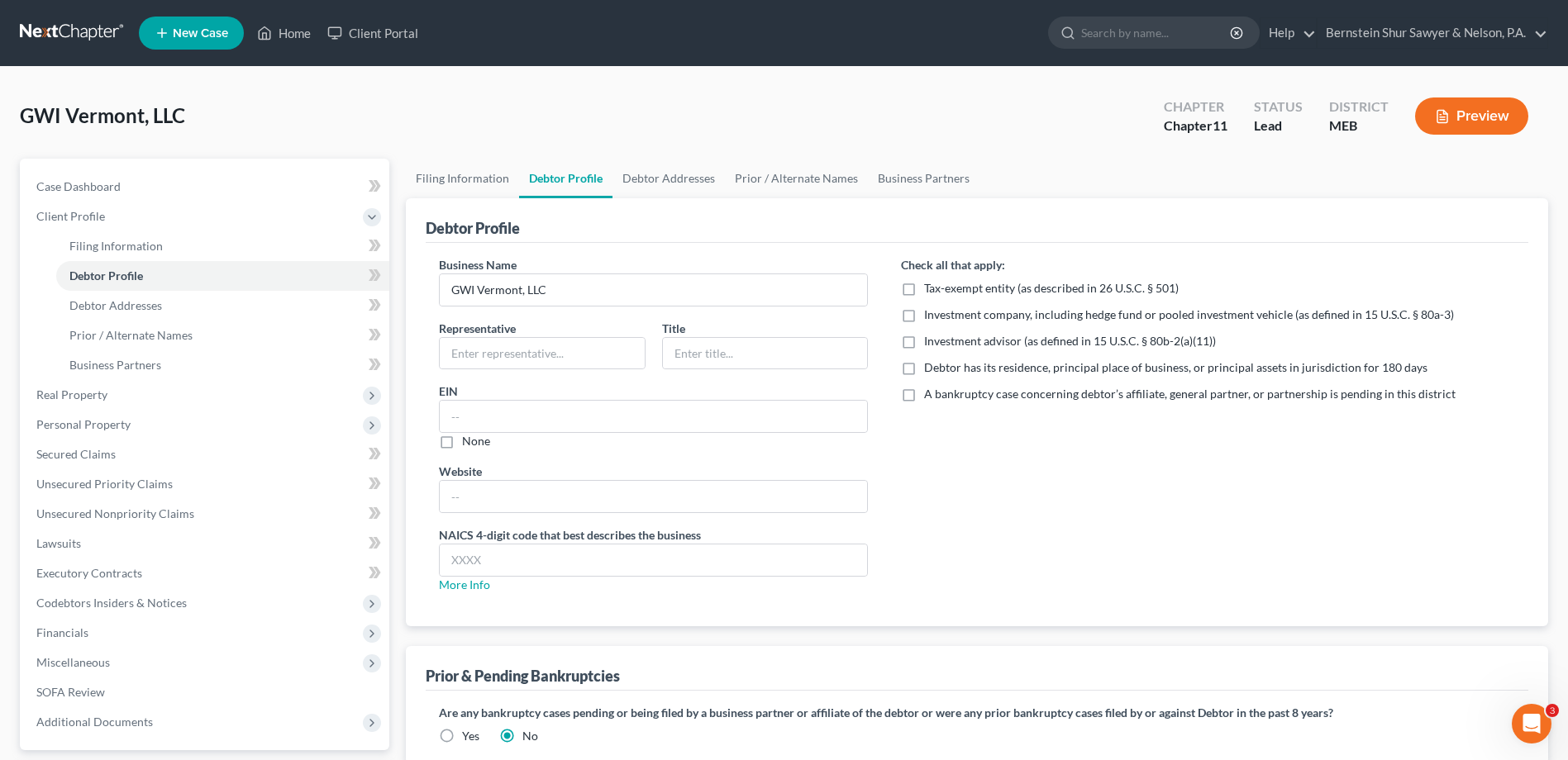click on "Debtor has its residence, principal place of business, or principal assets in jurisdiction for 180 days" at bounding box center (1175, 368) 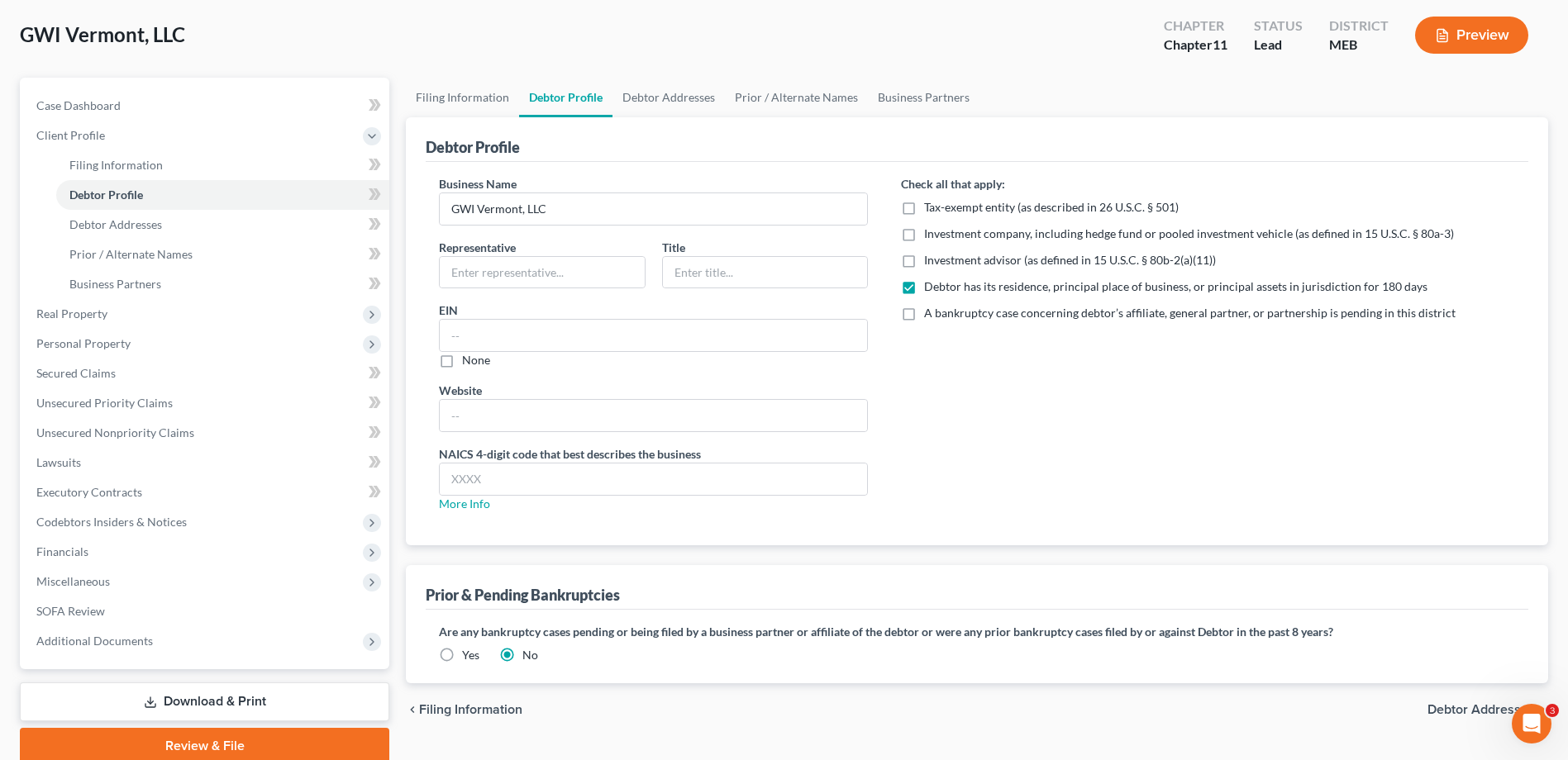 scroll, scrollTop: 83, scrollLeft: 0, axis: vertical 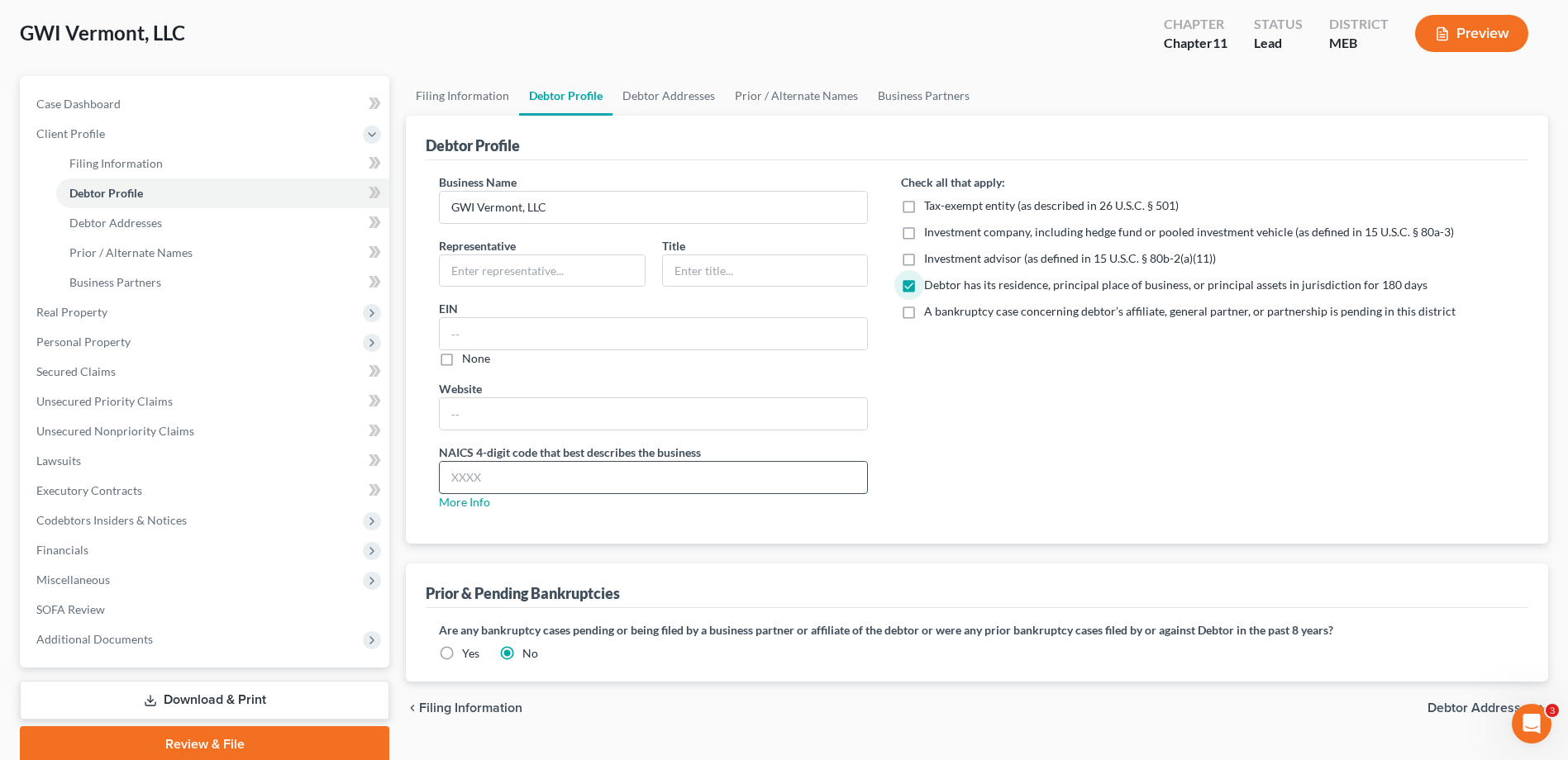 click at bounding box center (653, 477) 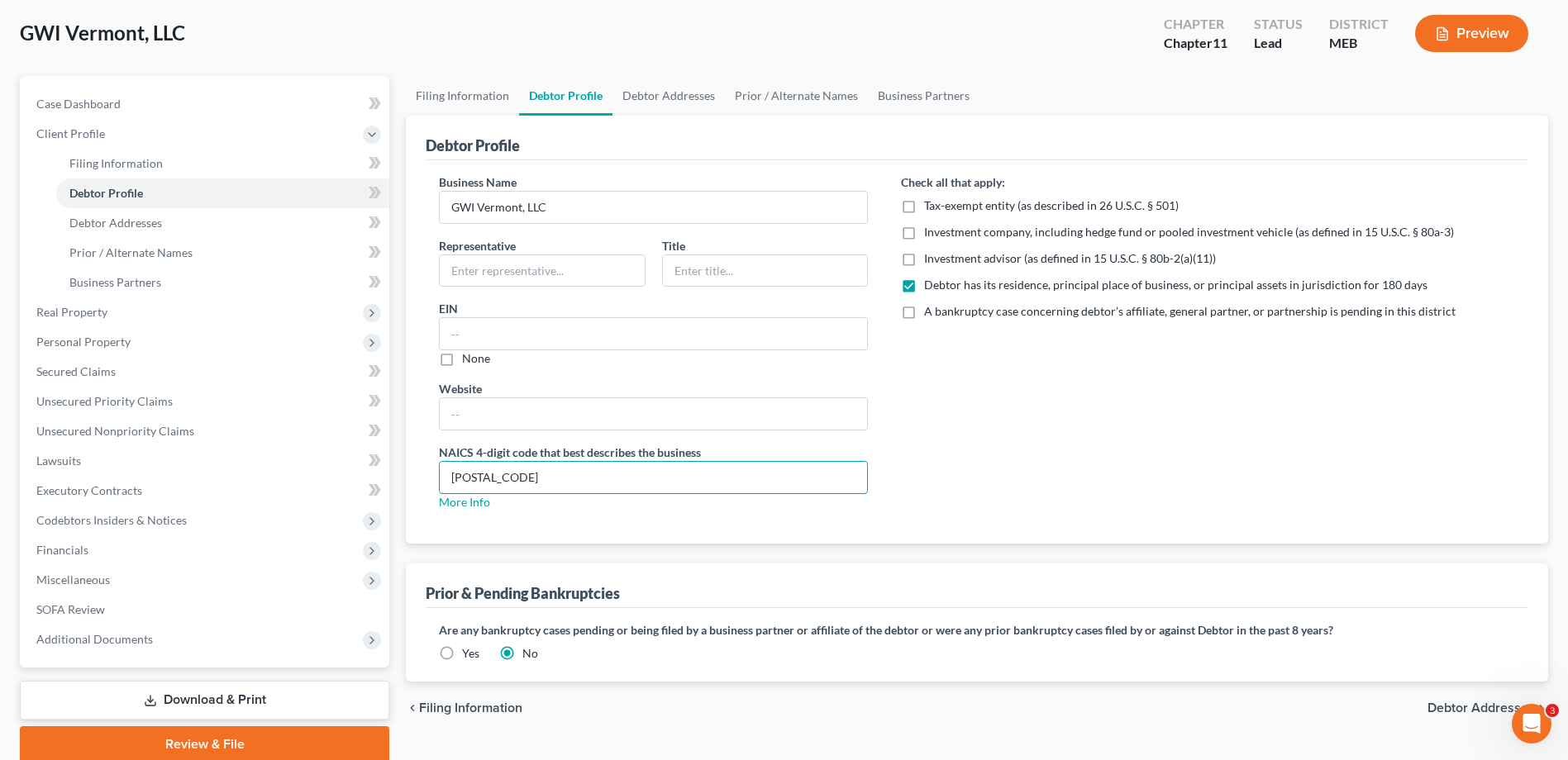 type on "[NUMBER]" 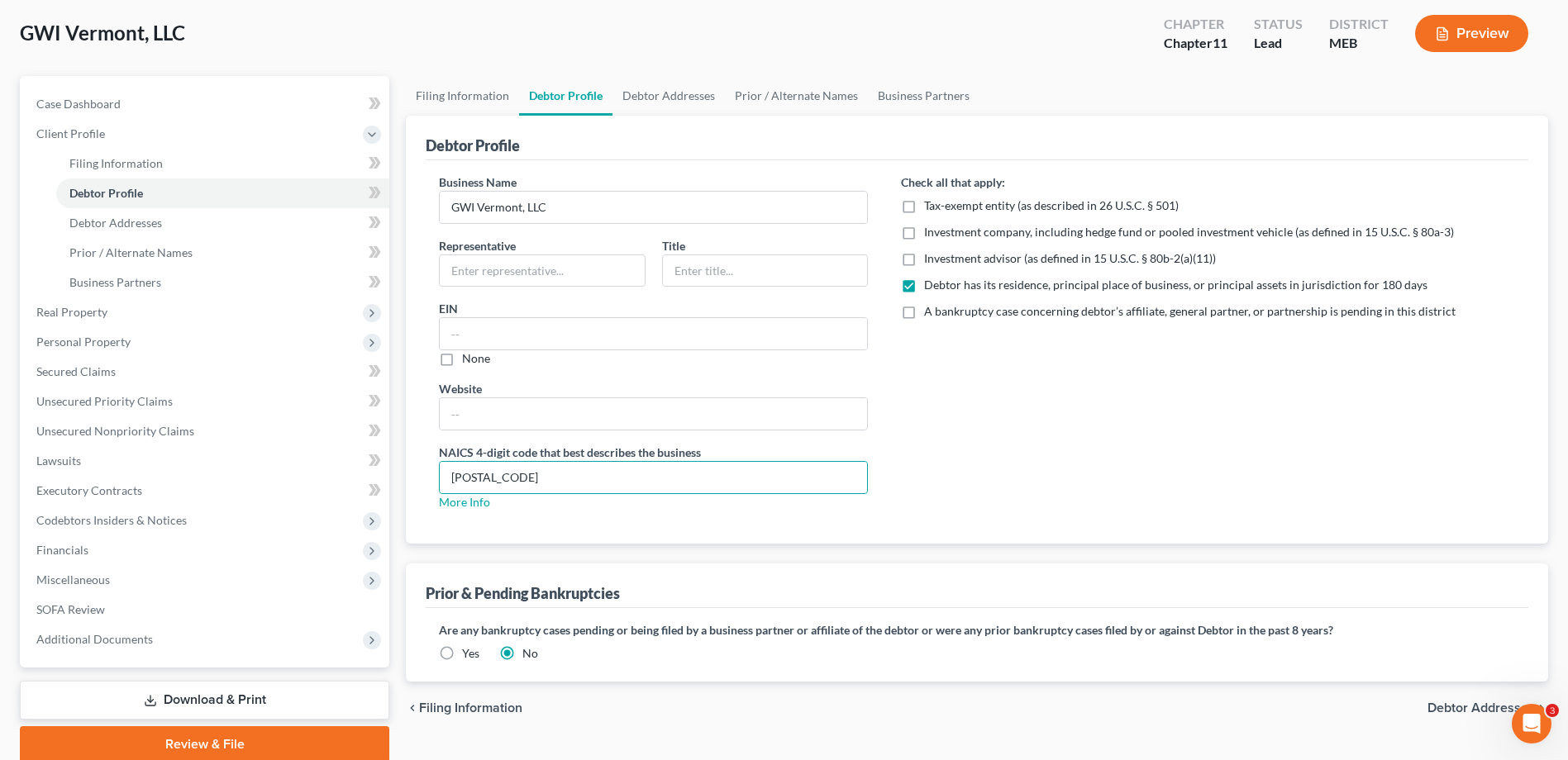 click on "Check all that apply: Tax-exempt entity (as described in 26 U.S.C. § 501) Investment company, including hedge fund or pooled investment vehicle (as defined in 15 U.S.C. § 80a-3) Investment advisor (as defined in 15 U.S.C. § 80b-2(a)(11)) Debtor has its residence, principal place of business, or principal assets in jurisdiction for 180 days A bankruptcy case concerning debtor’s affiliate, general partner, or partnership is pending in this district" at bounding box center (1208, 349) 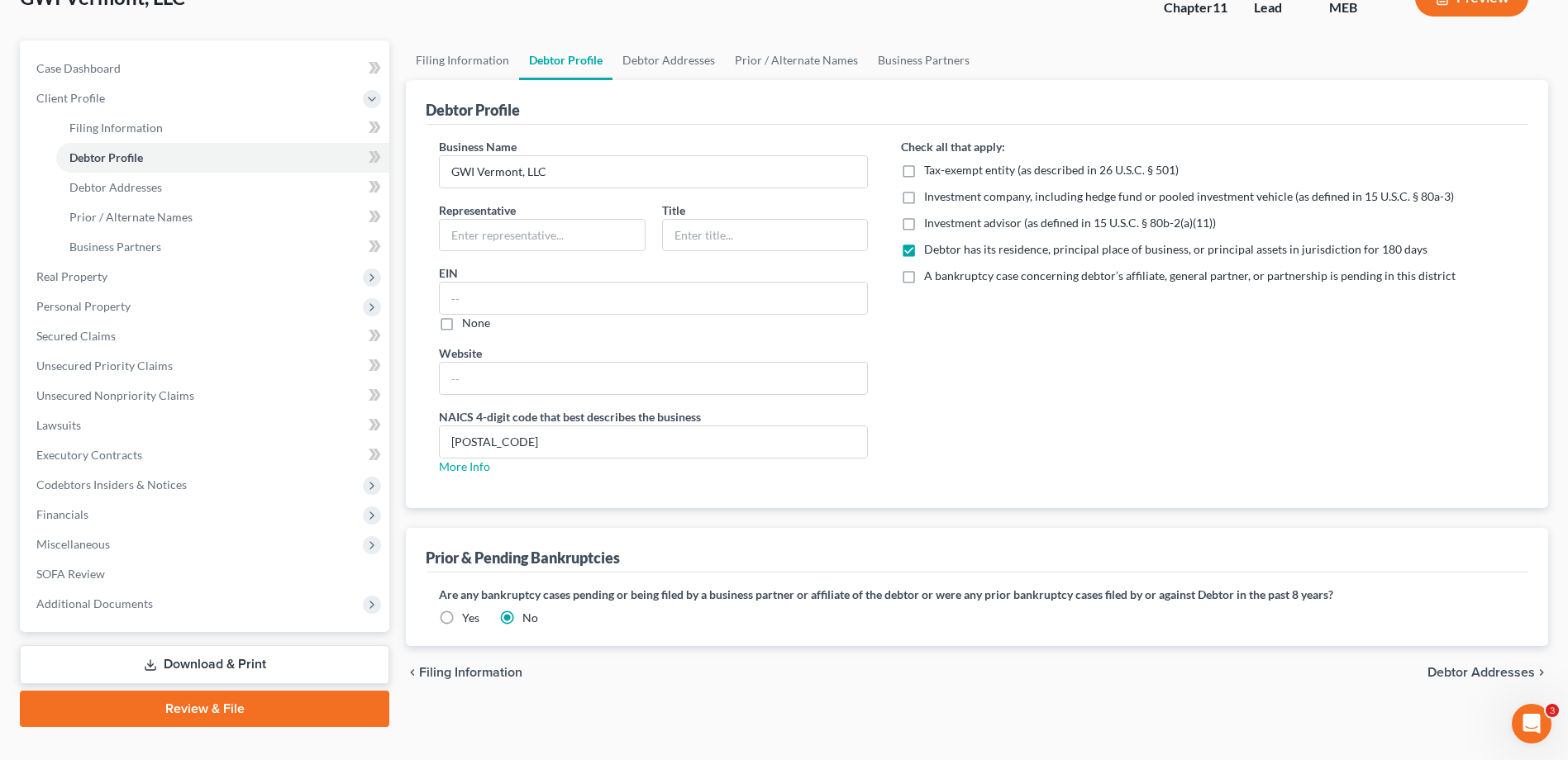 scroll, scrollTop: 148, scrollLeft: 0, axis: vertical 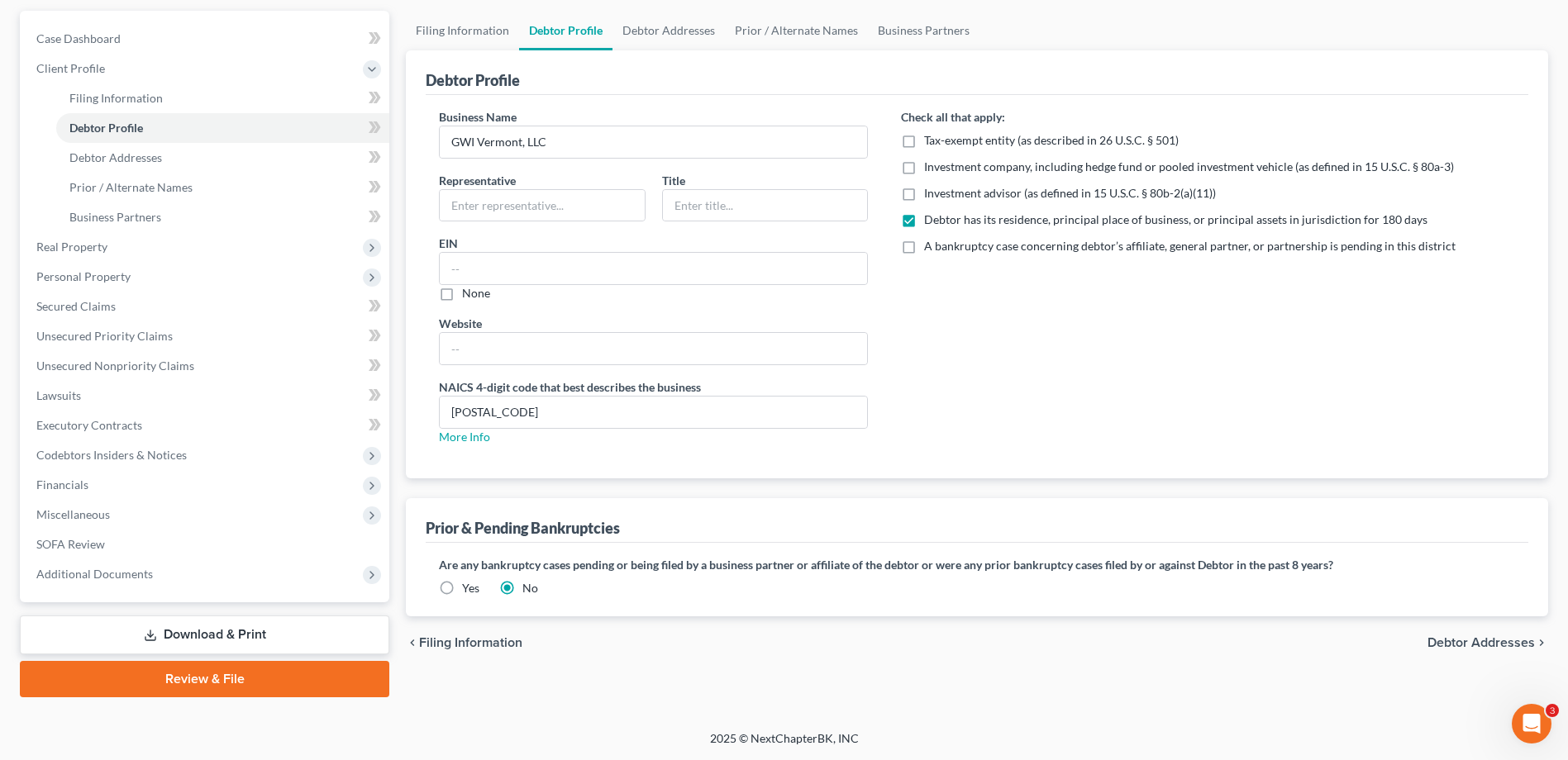 click on "Yes" at bounding box center [470, 588] 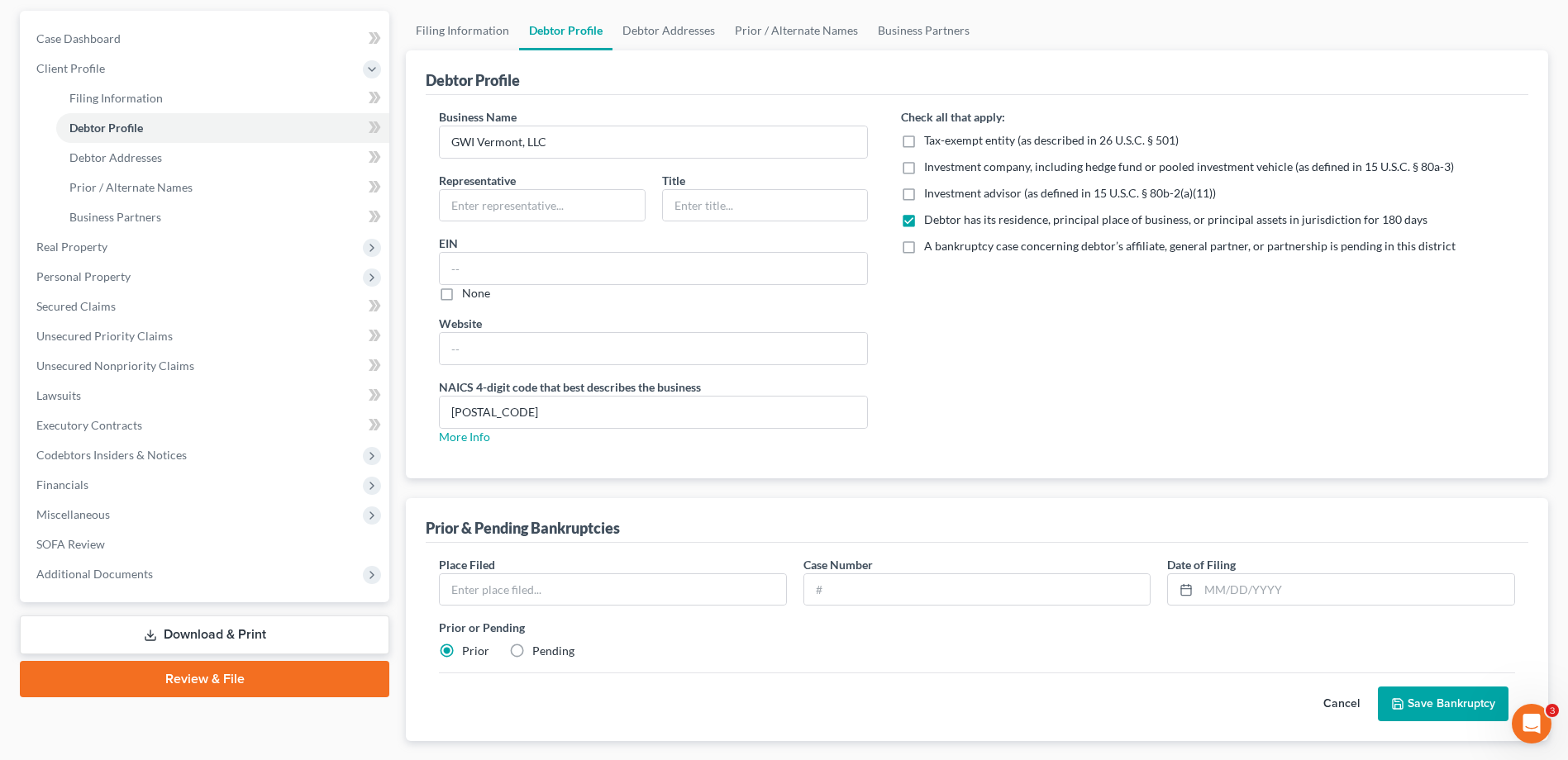 drag, startPoint x: 509, startPoint y: 653, endPoint x: 518, endPoint y: 653, distance: 9 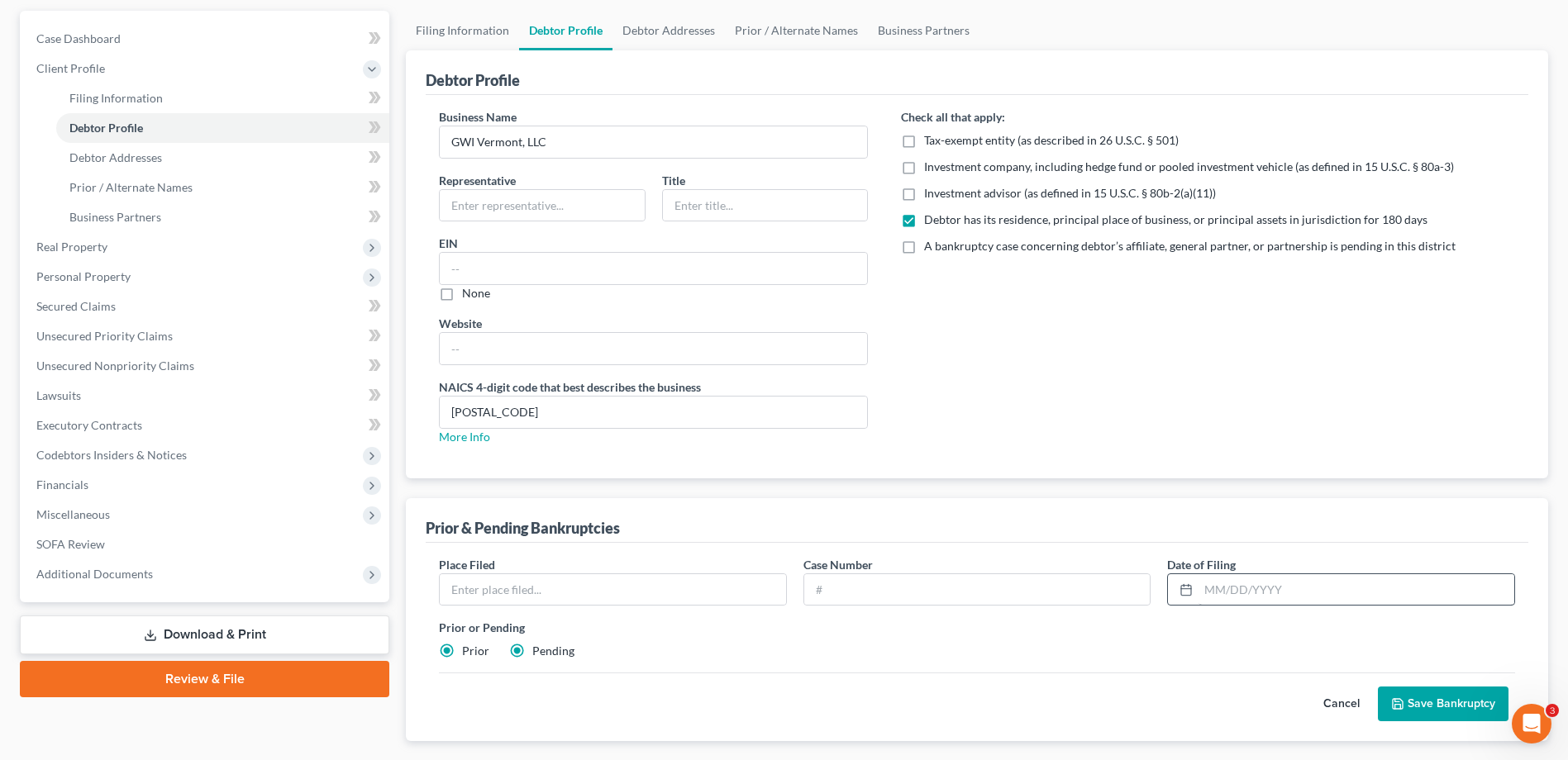 radio on "false" 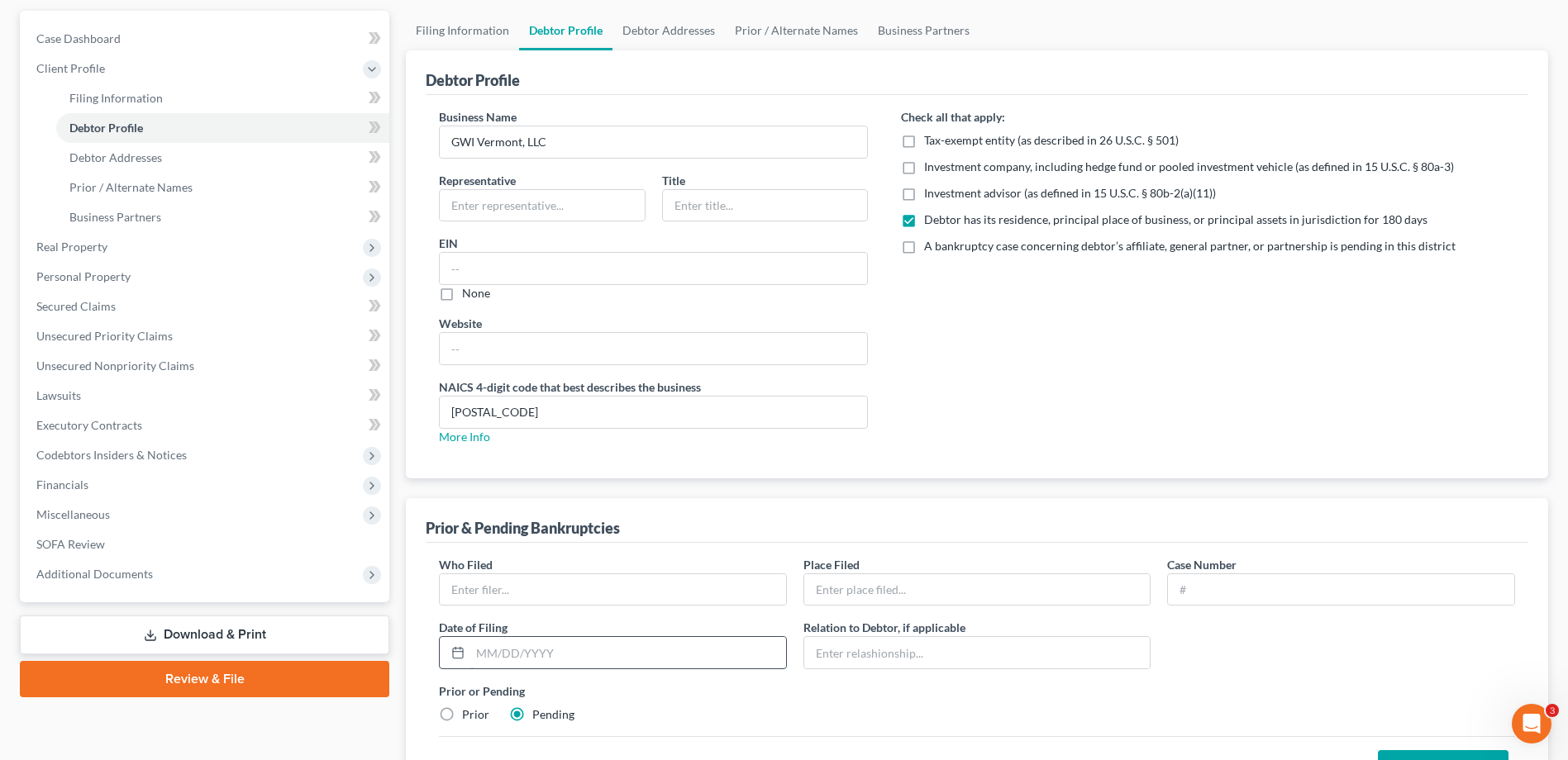 click at bounding box center (628, 653) 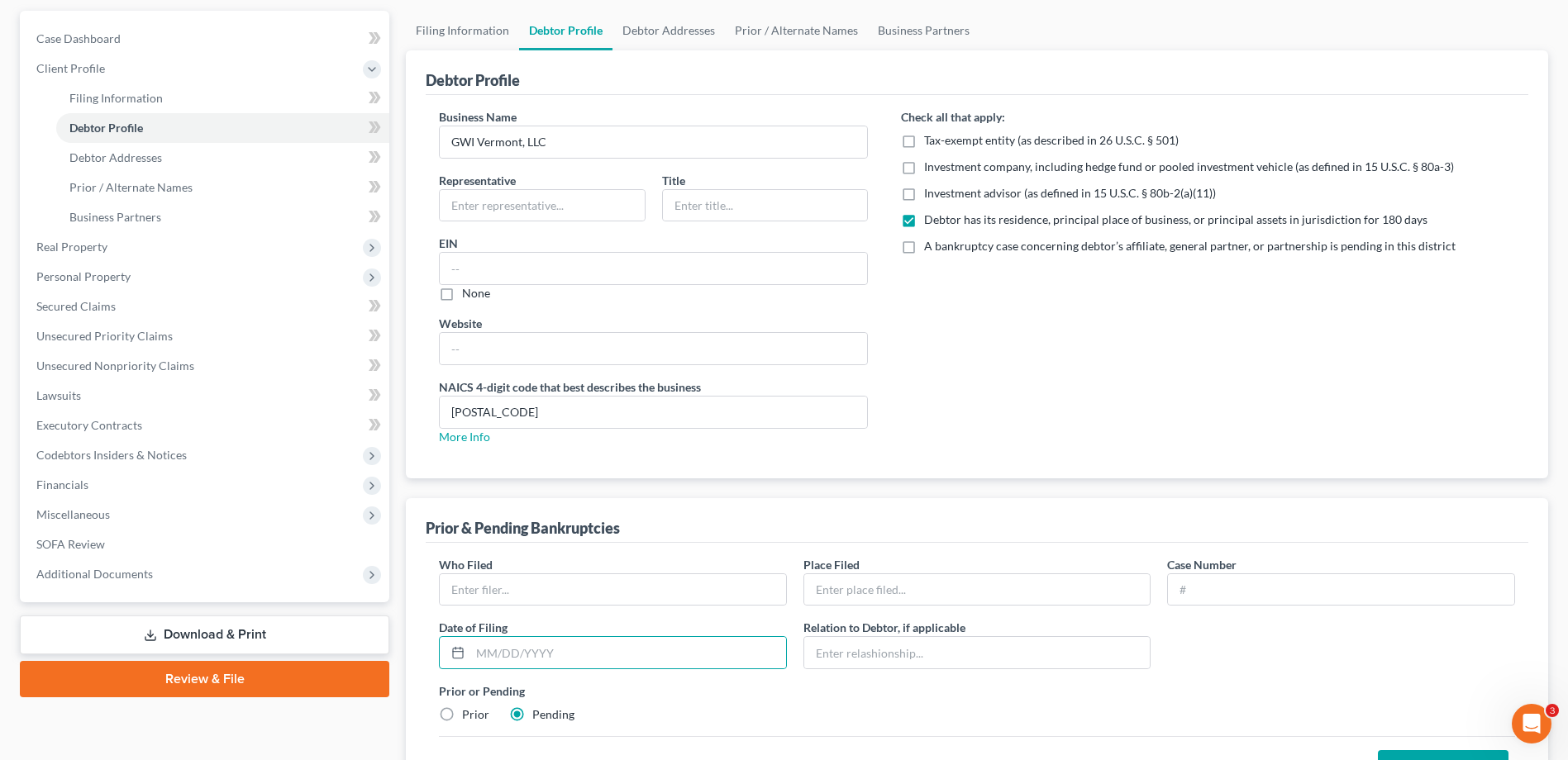 click on "Prior & Pending Bankruptcies" at bounding box center (977, 520) 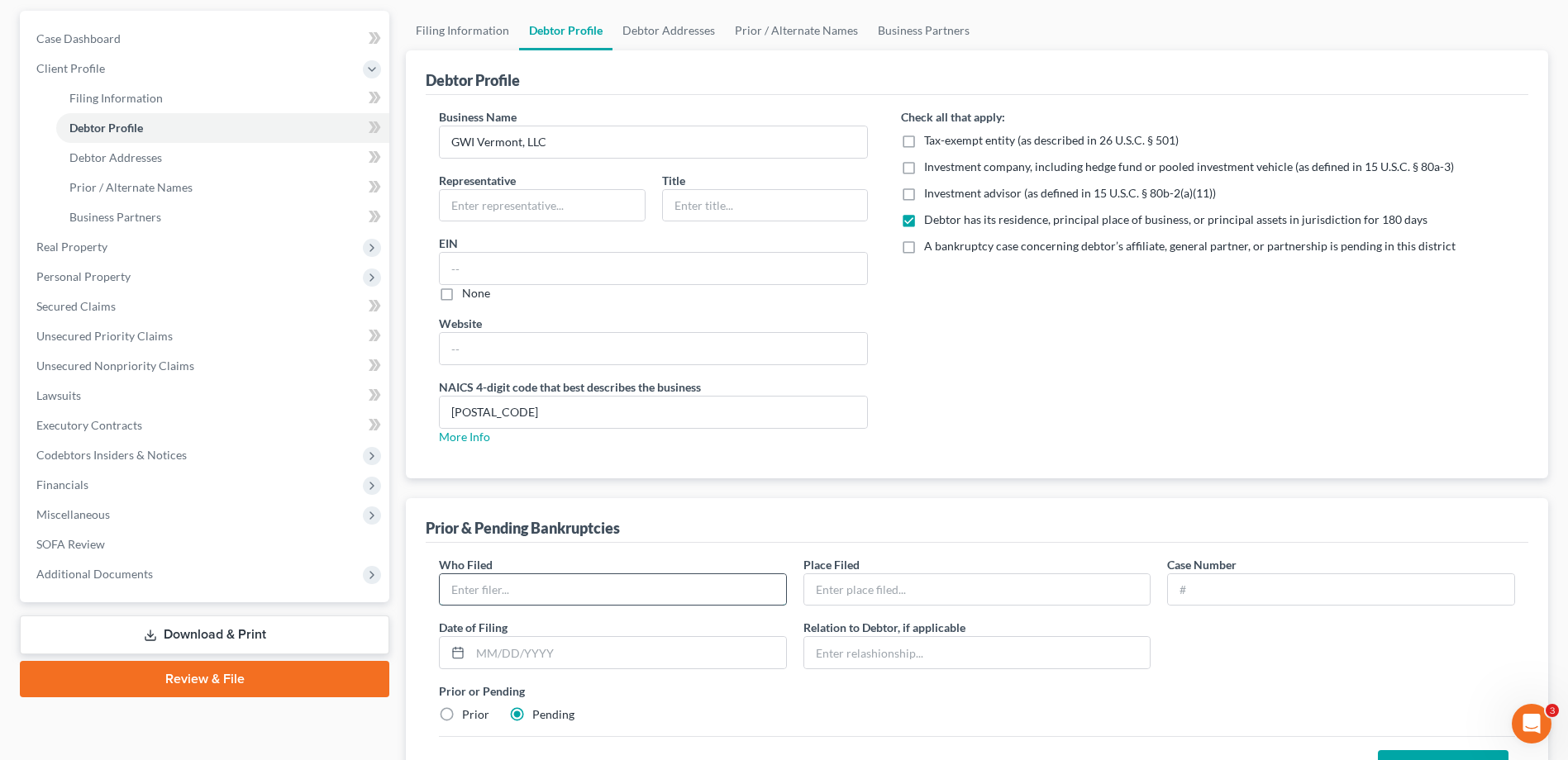 click at bounding box center (612, 590) 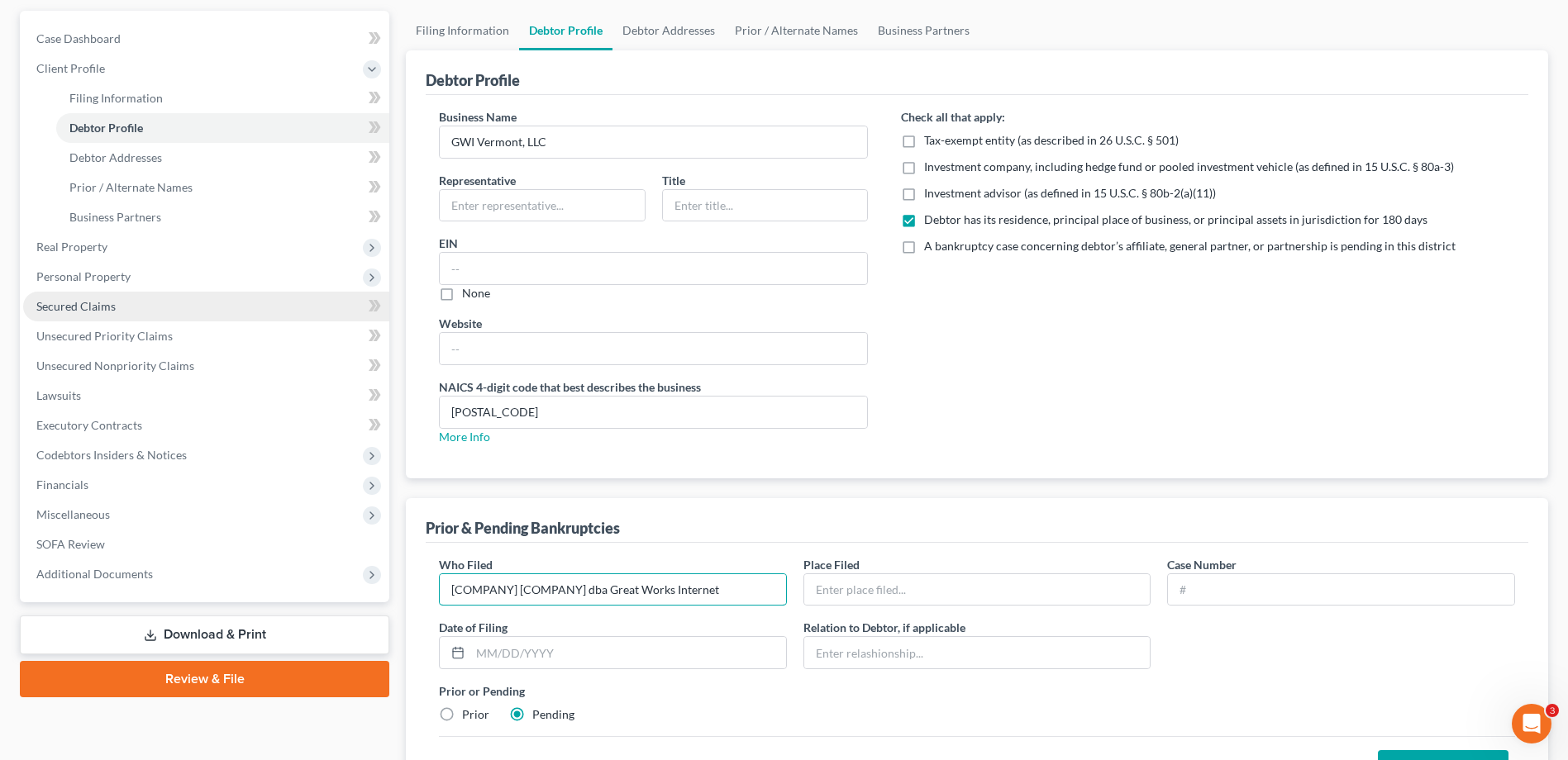 type on "Biddeford Internet Corp. dba Great Works Internet" 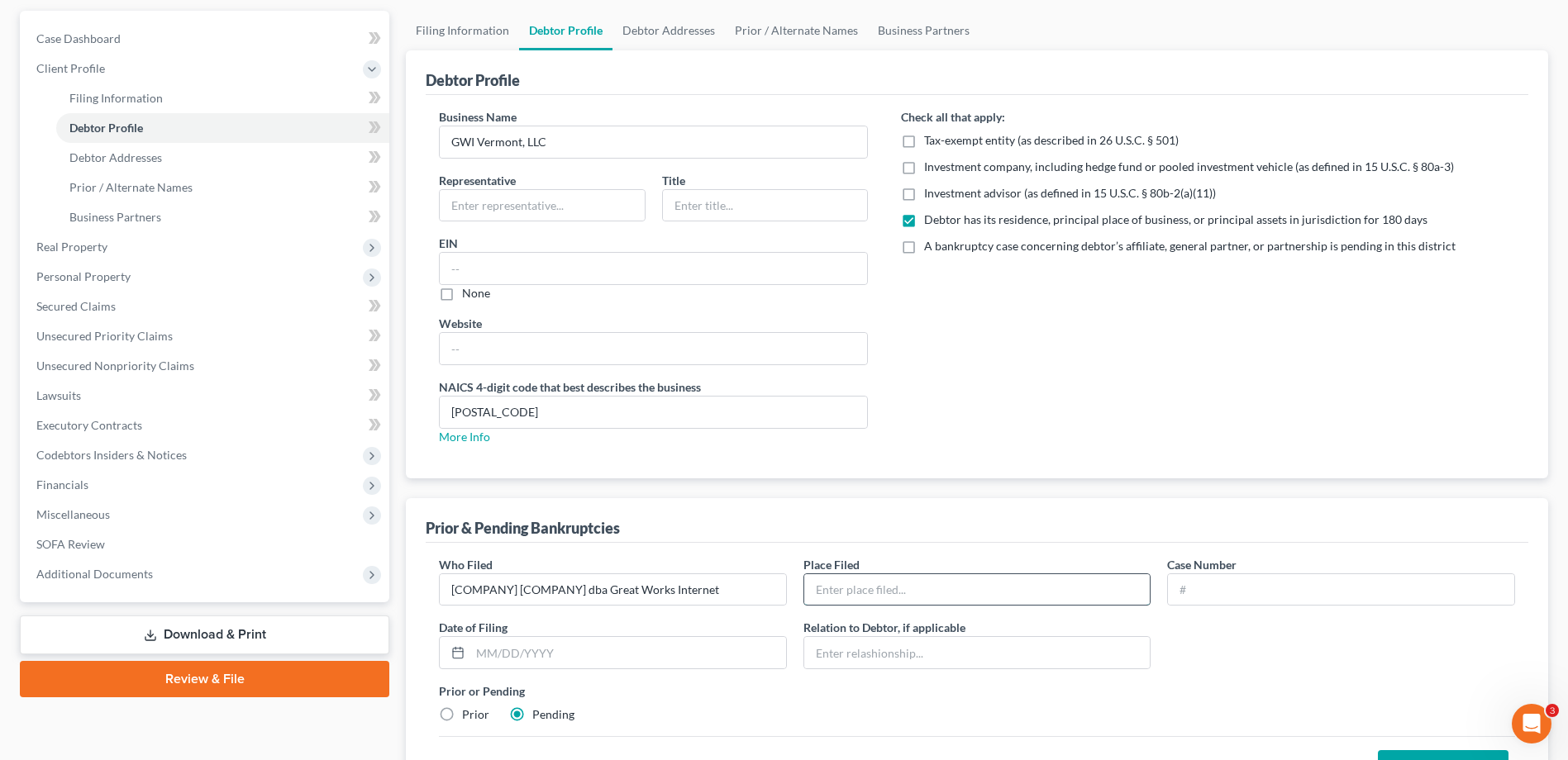 click at bounding box center (977, 590) 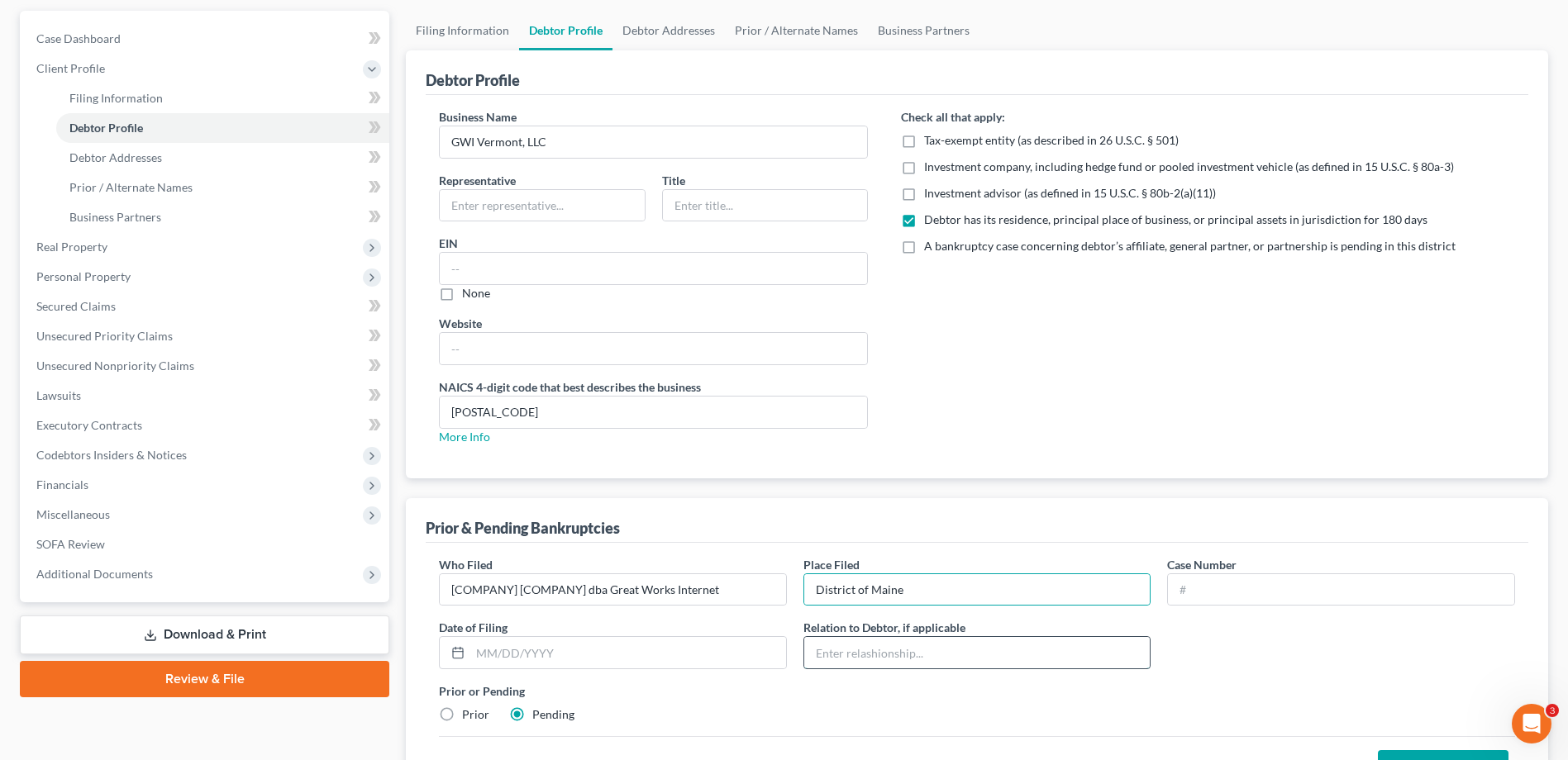 click at bounding box center [977, 653] 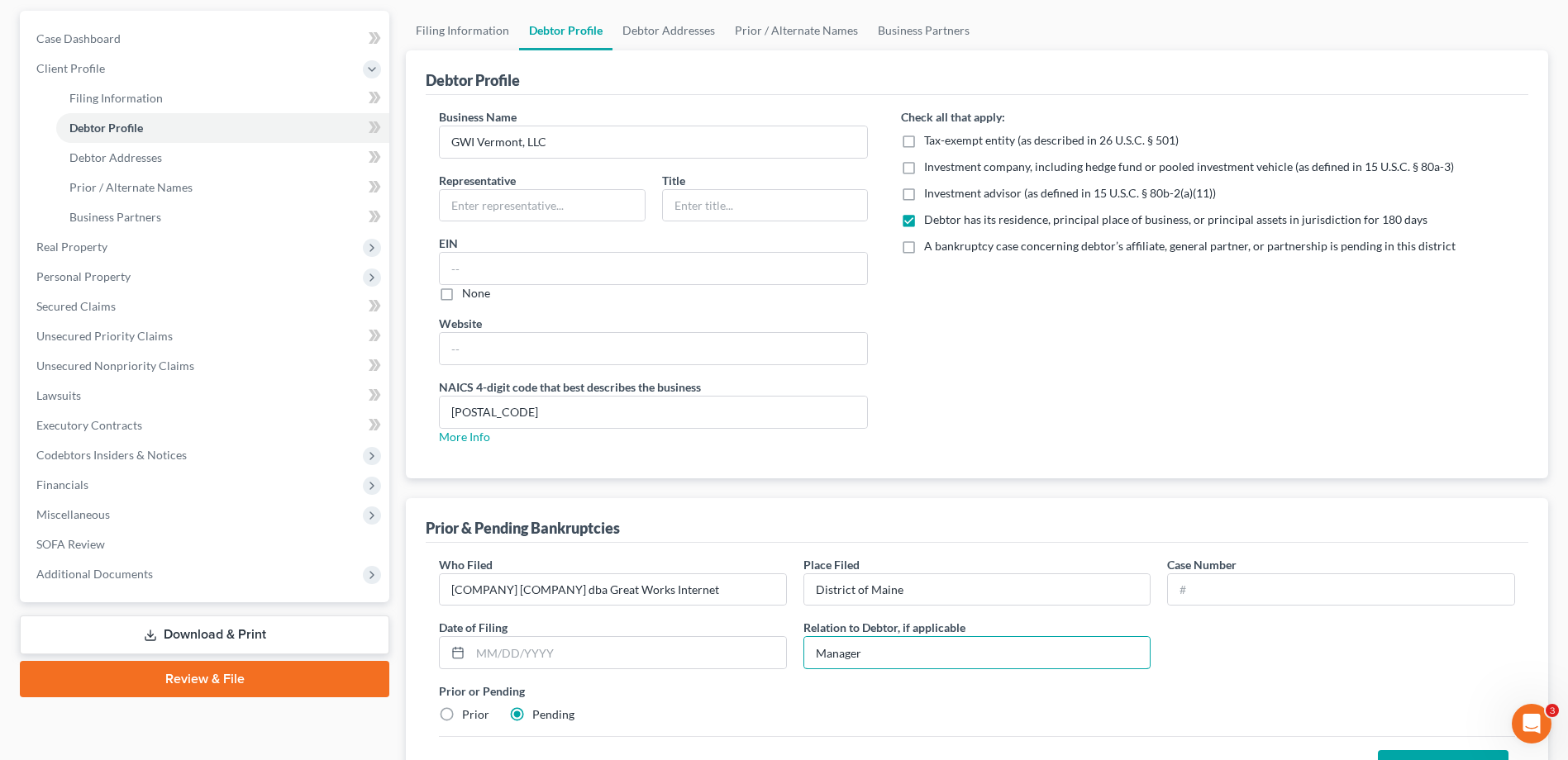 type on "Manager" 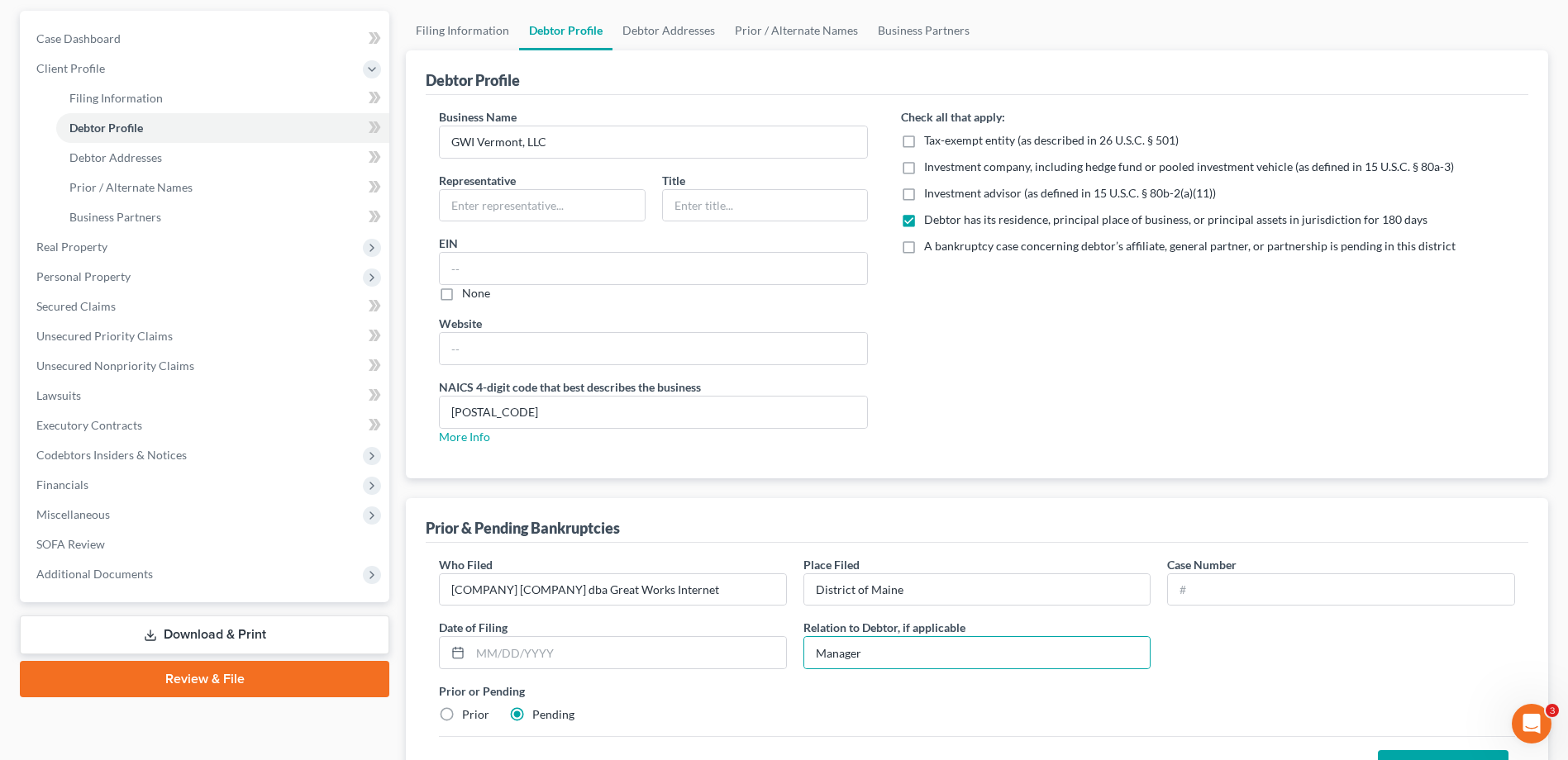 click on "Debtor Profile Business Name GWI Vermont, LLC Representative Title EIN None Website NAICS 4-digit code that best describes the business 517110 More Info Check all that apply: Tax-exempt entity (as described in 26 U.S.C. § 501) Investment company, including hedge fund or pooled investment vehicle (as defined in 15 U.S.C. § 80a-3) Investment advisor (as defined in 15 U.S.C. § 80b-2(a)(11)) Debtor has its residence, principal place of business, or principal assets in jurisdiction for 180 days A bankruptcy case concerning debtor’s affiliate, general partner, or partnership is pending in this district Prior & Pending Bankruptcies
Who Filed
*
Biddeford Internet Corp. dba Great Works Internet
Place Filed
*
District of Maine Case Number
Date of Filing
*
Relation to Debtor, if applicable Manager Prior or Pending Prior Pending Cancel Save Bankruptcy" at bounding box center (977, 427) 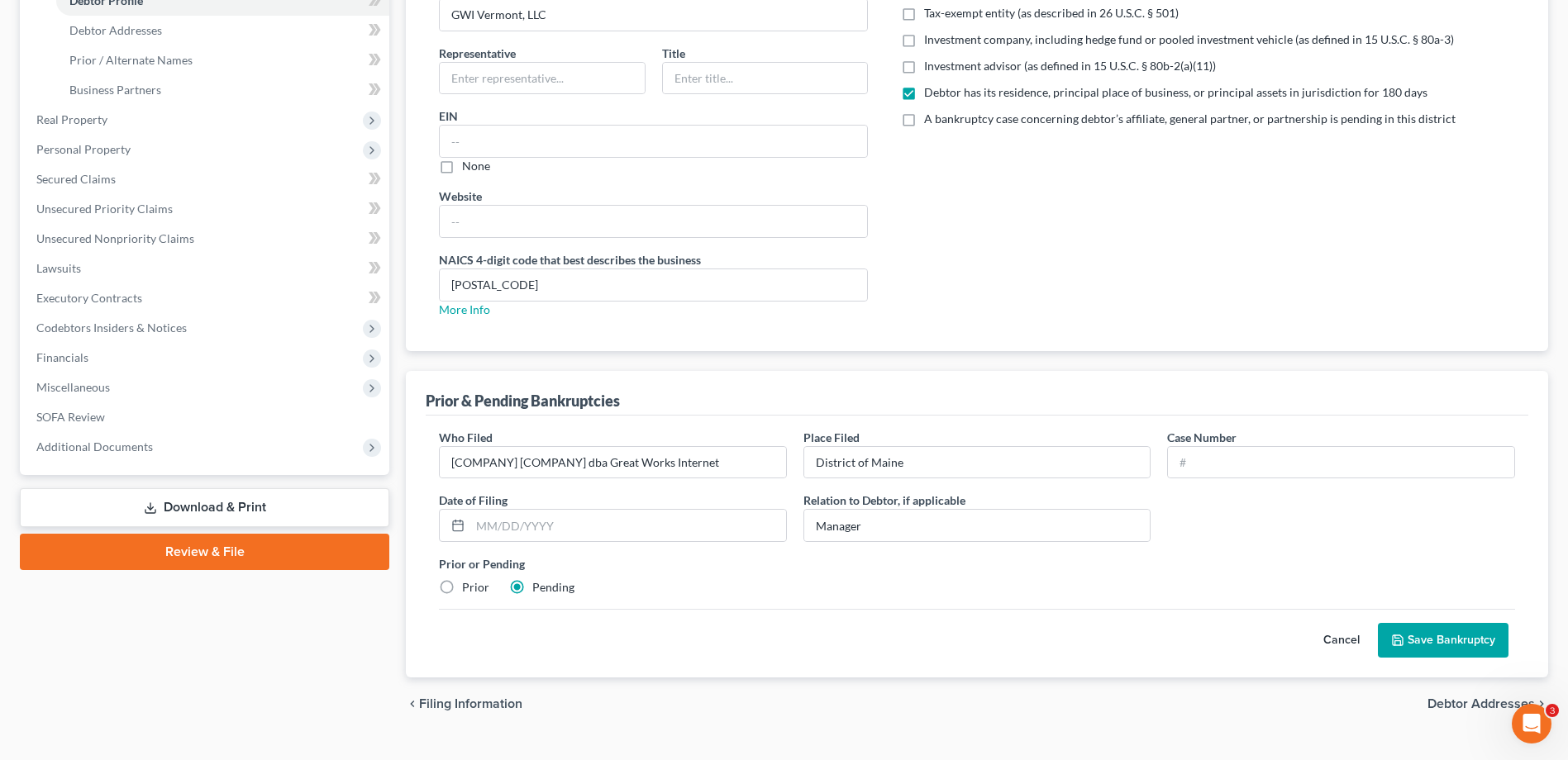 scroll, scrollTop: 308, scrollLeft: 0, axis: vertical 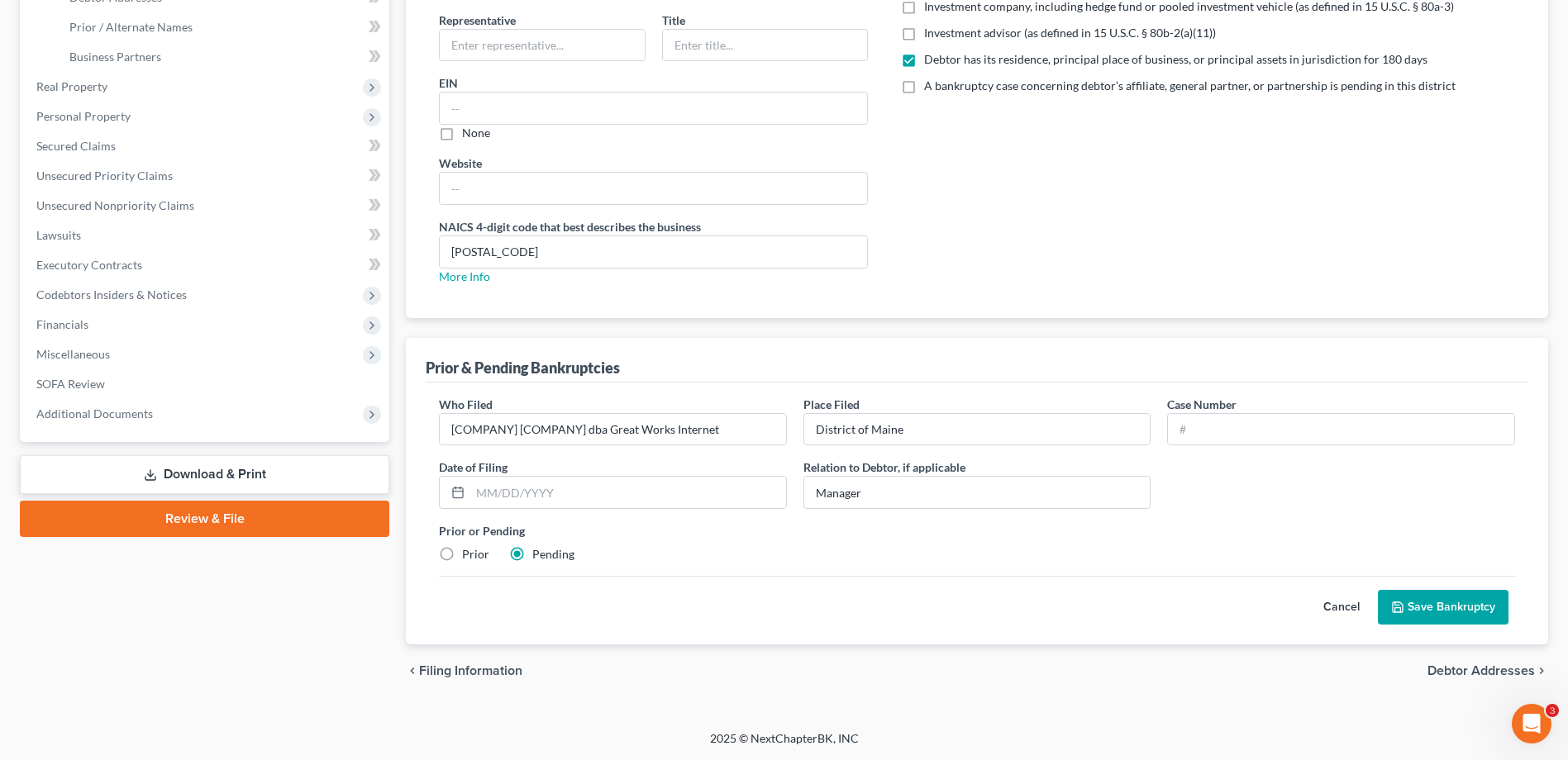 click on "Save Bankruptcy" at bounding box center (1443, 607) 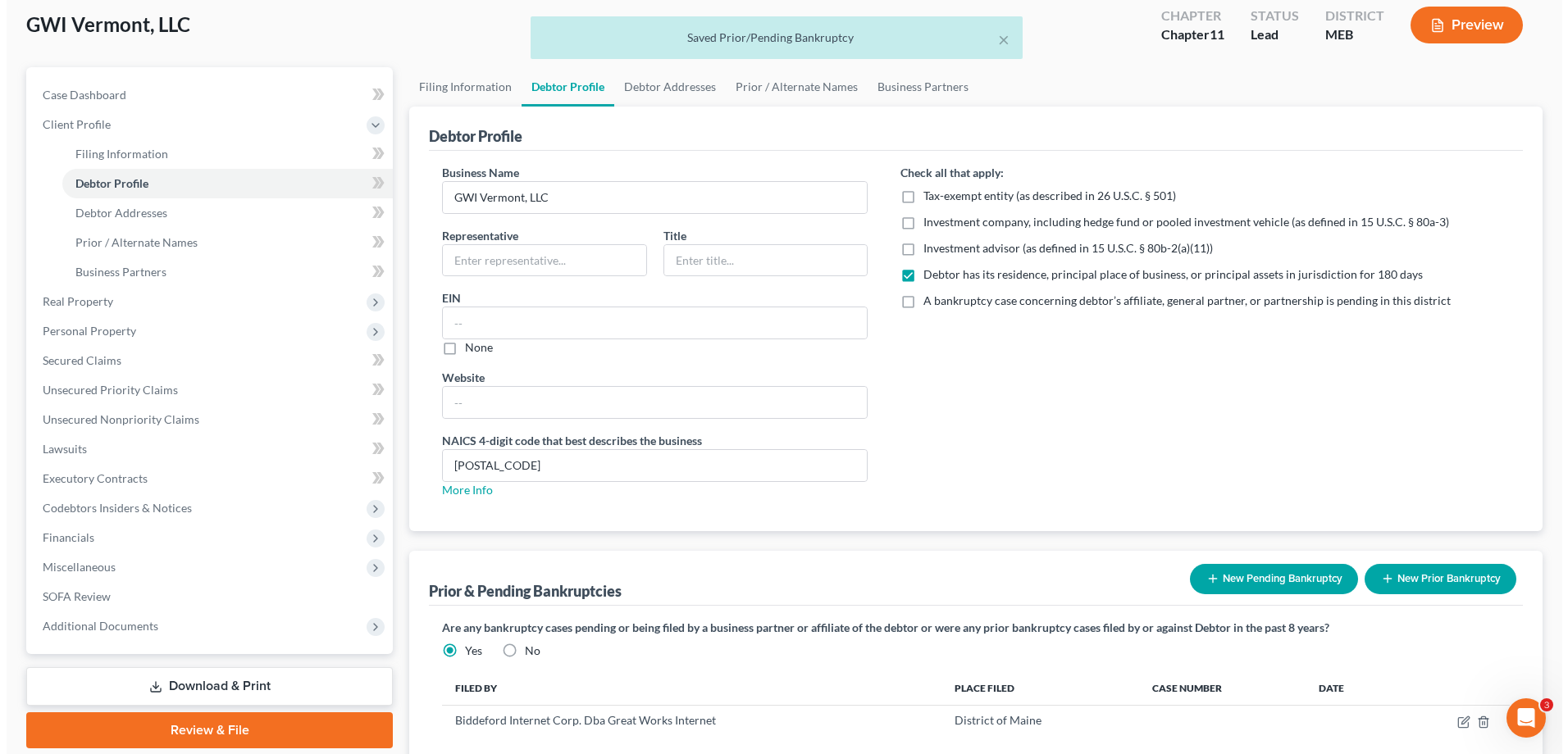 scroll, scrollTop: 0, scrollLeft: 0, axis: both 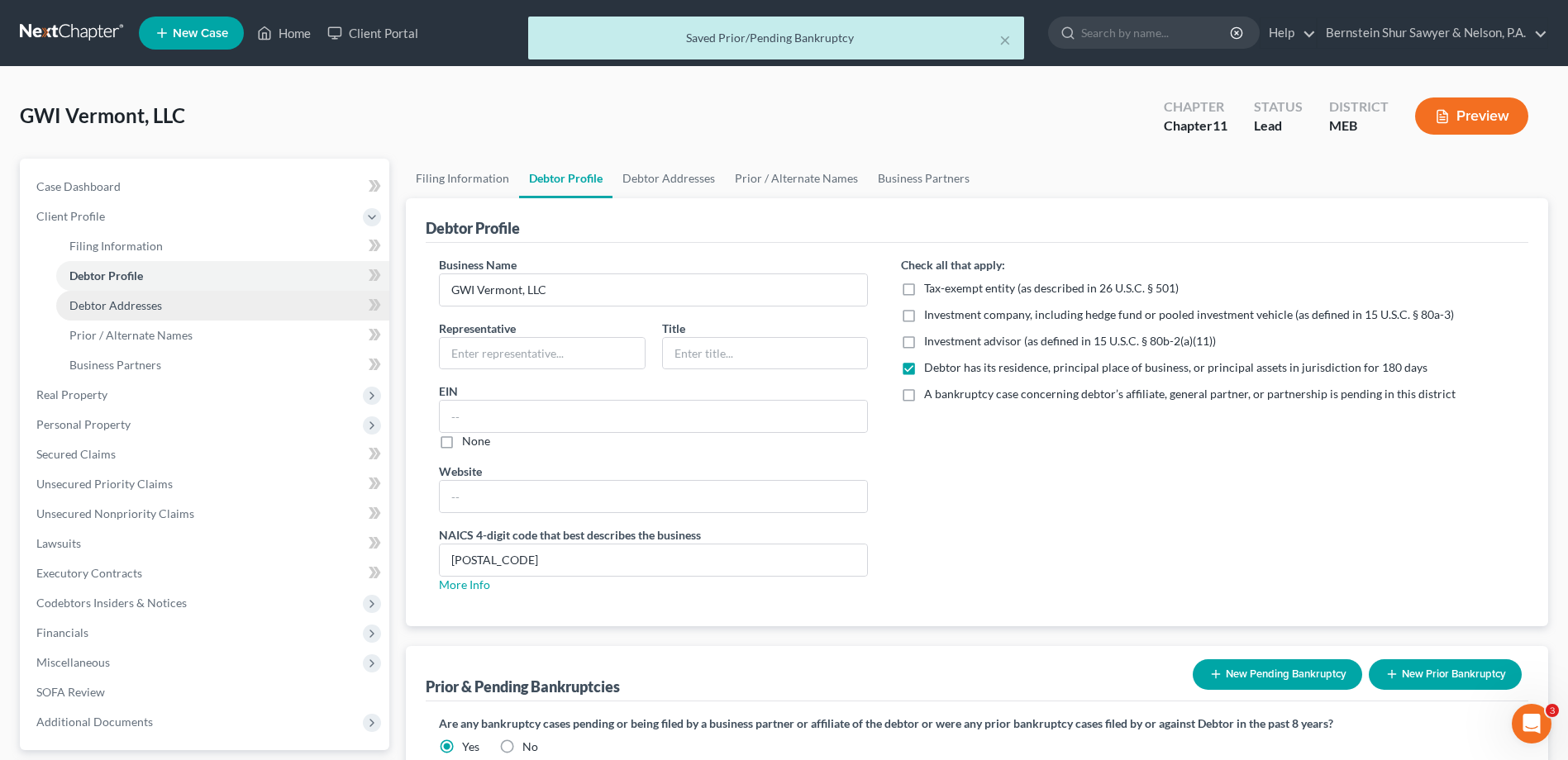 click on "Debtor Addresses" at bounding box center (116, 305) 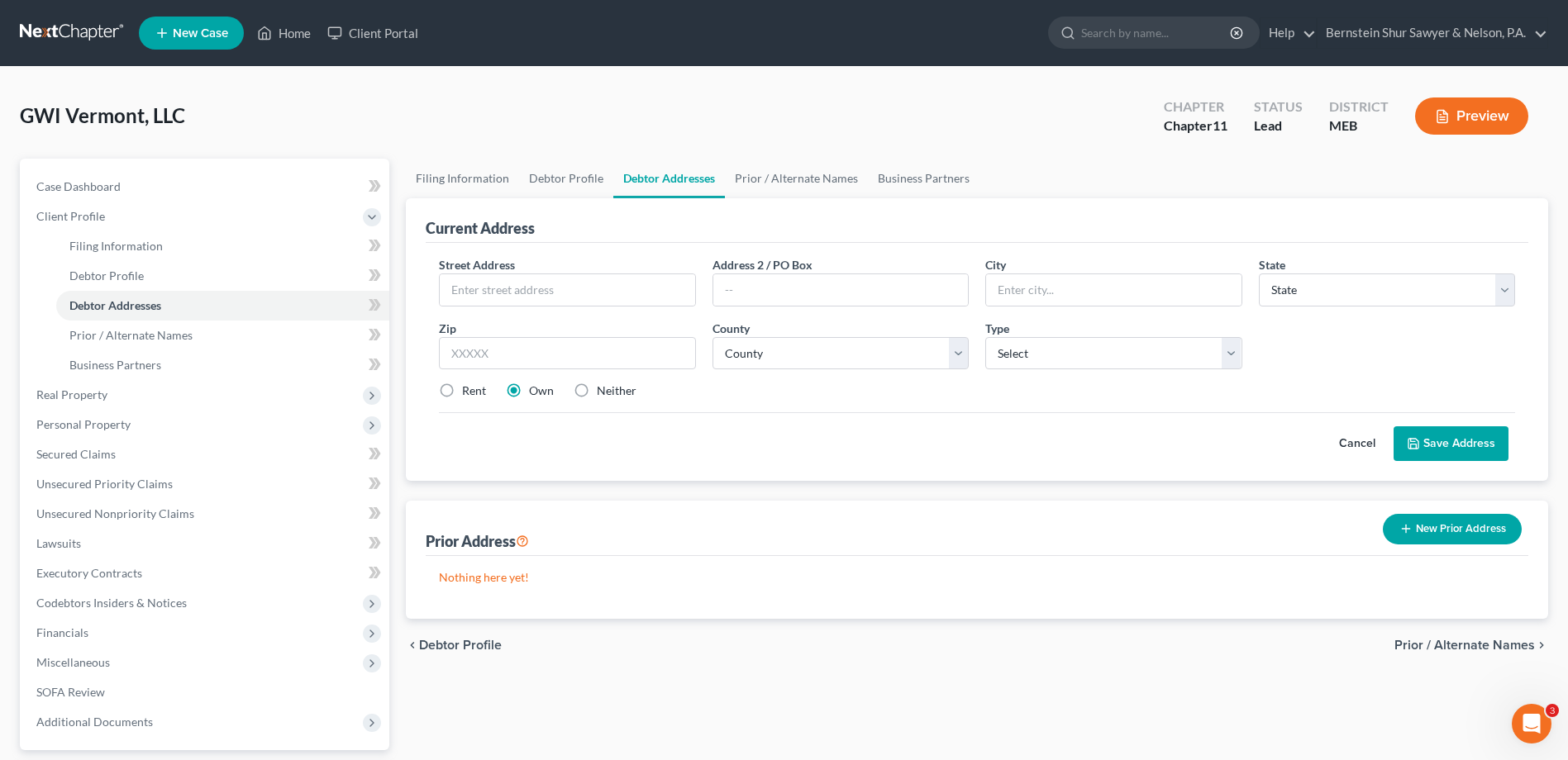 click on "Rent" at bounding box center [474, 391] 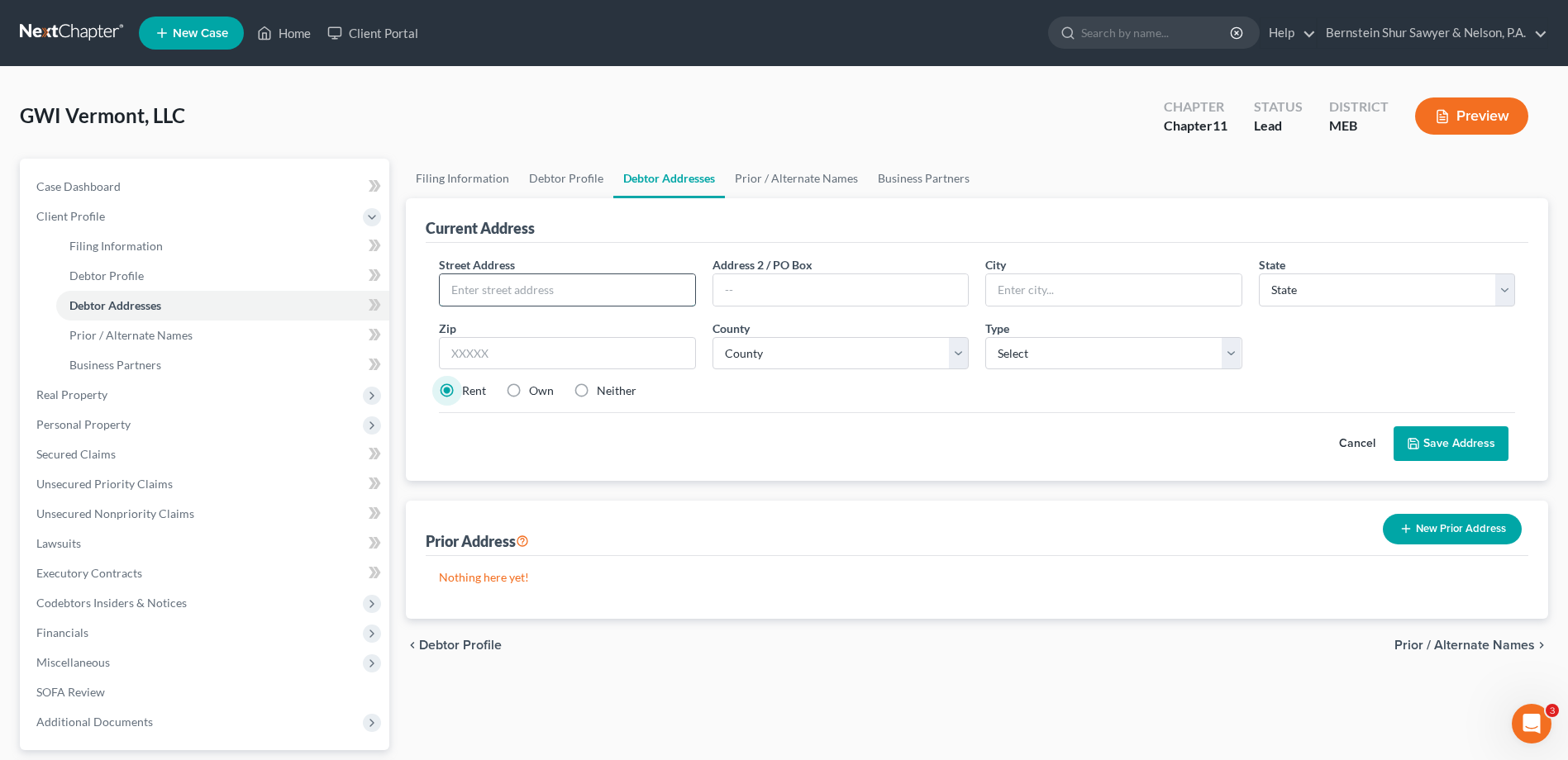 click at bounding box center (567, 290) 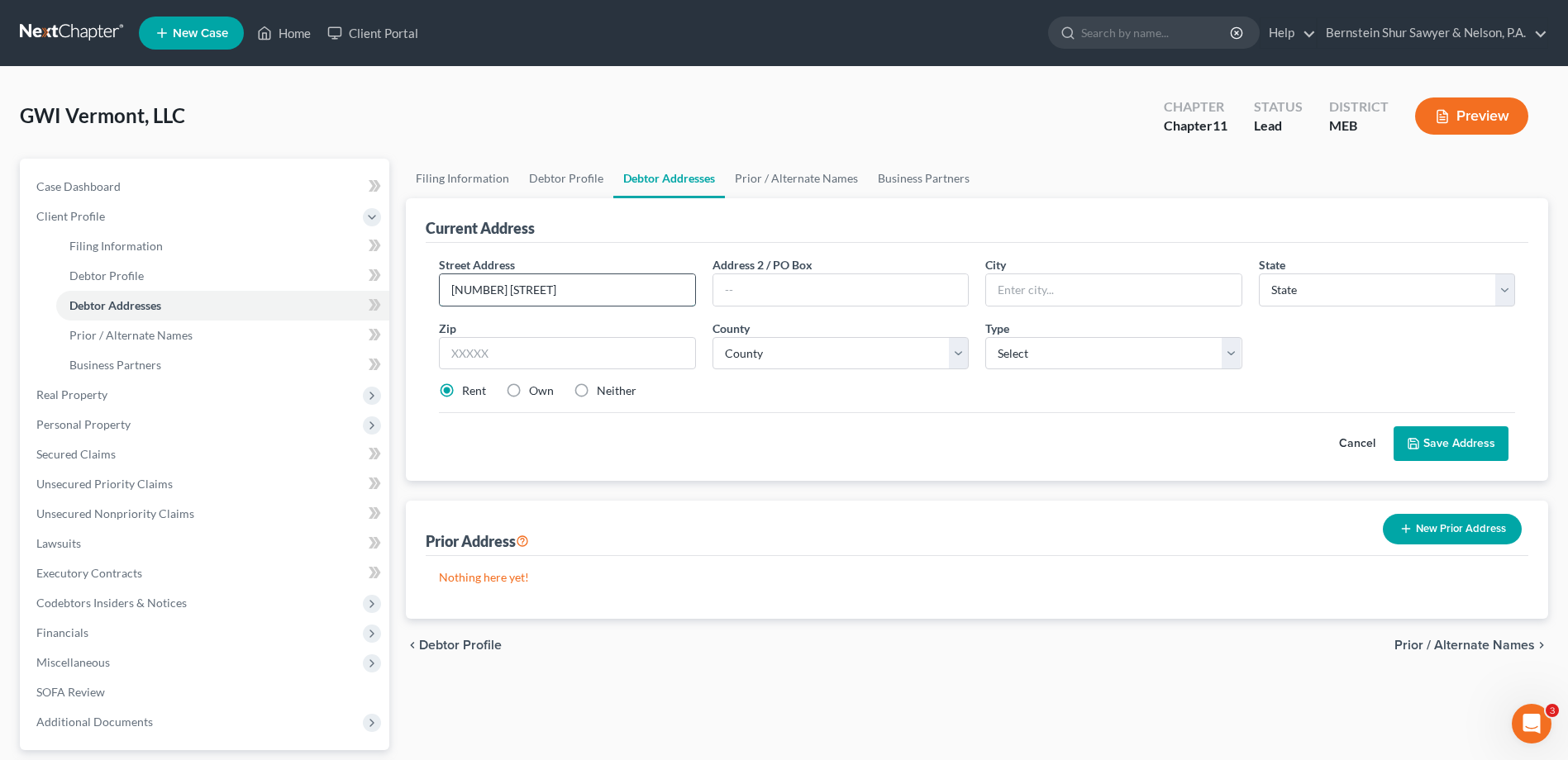 type on "[NUMBER] [STREET]" 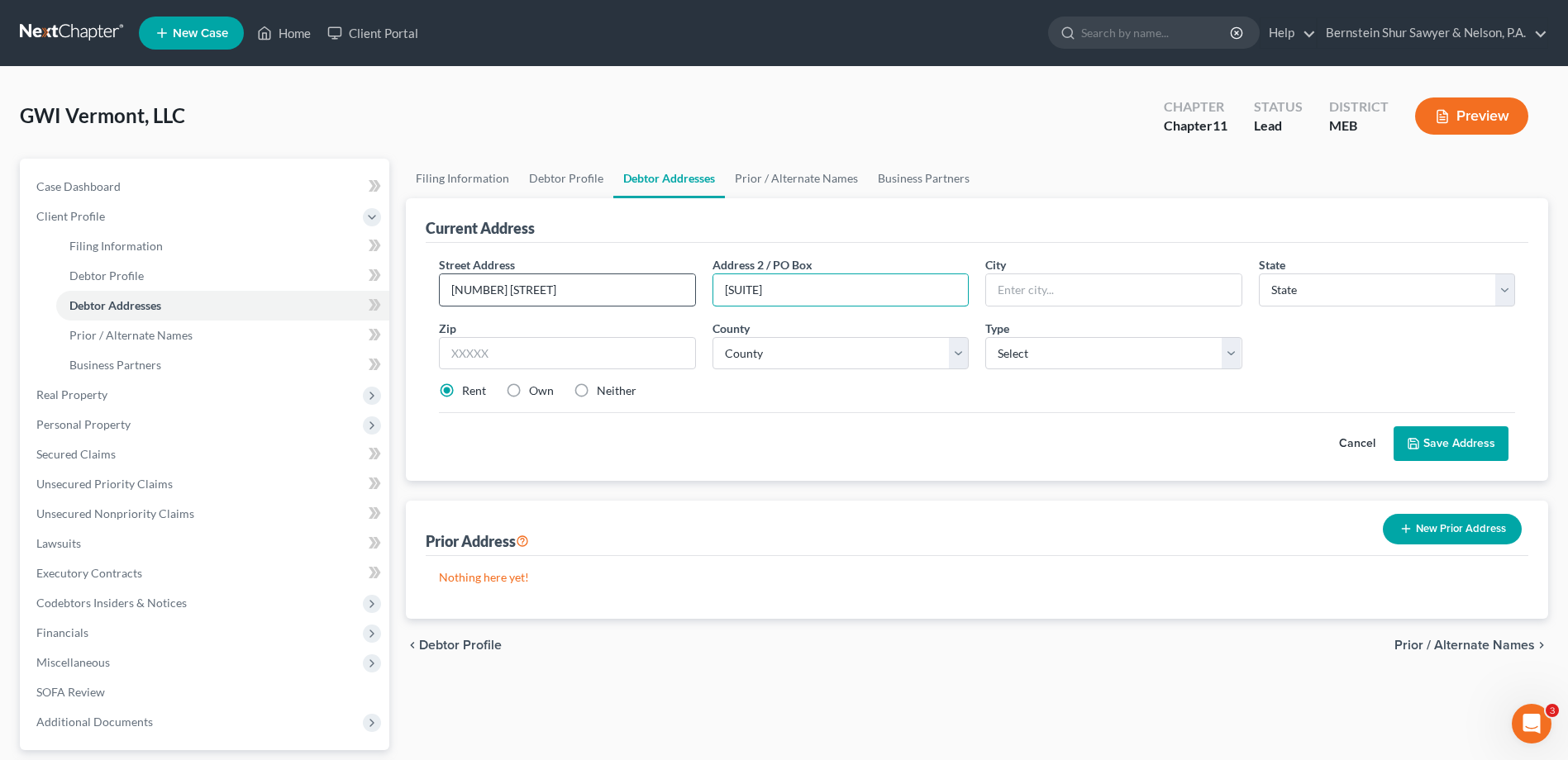 type on "Suite [NUMBER]-[NUMBER]" 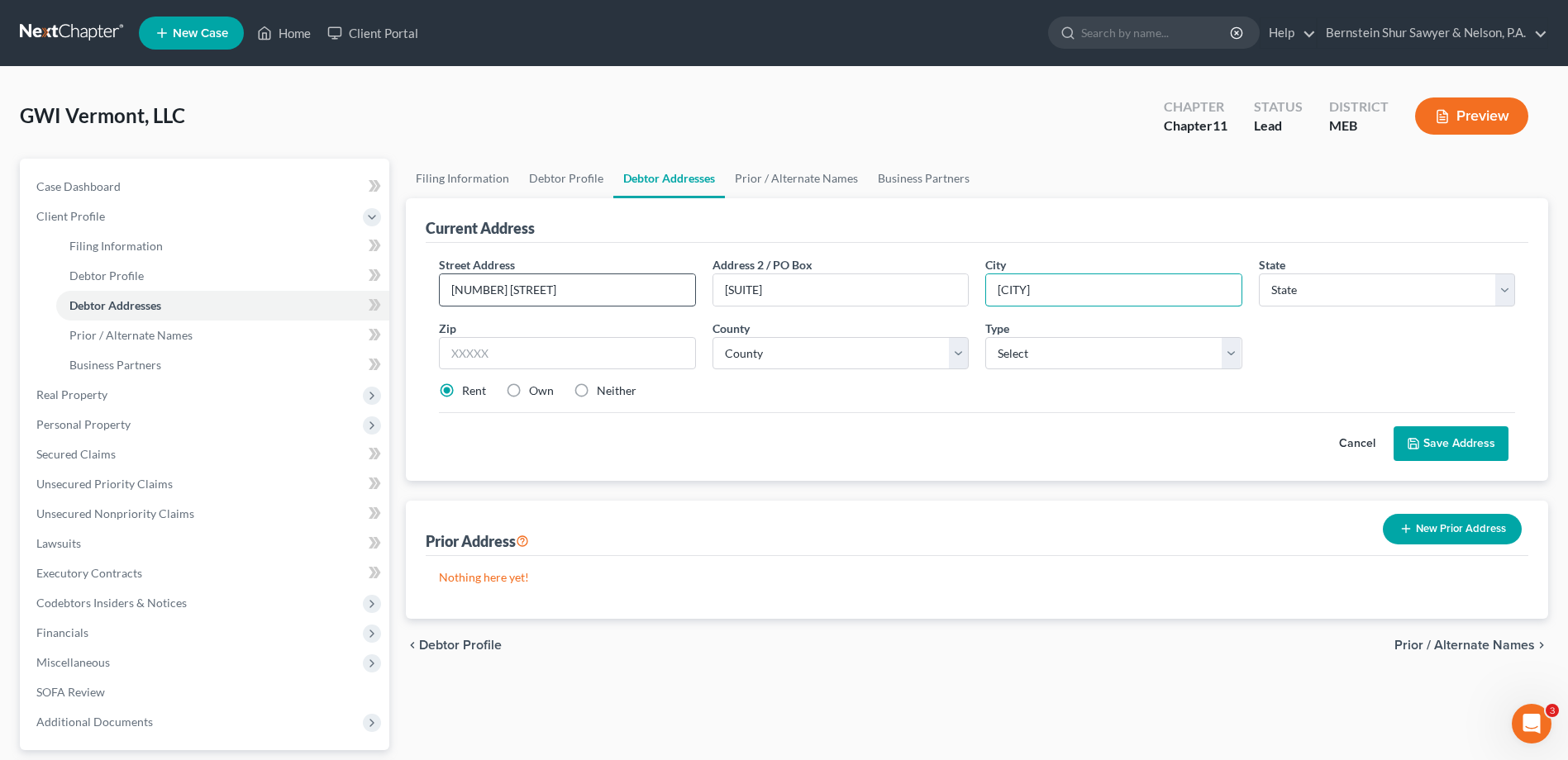 type on "[CITY]" 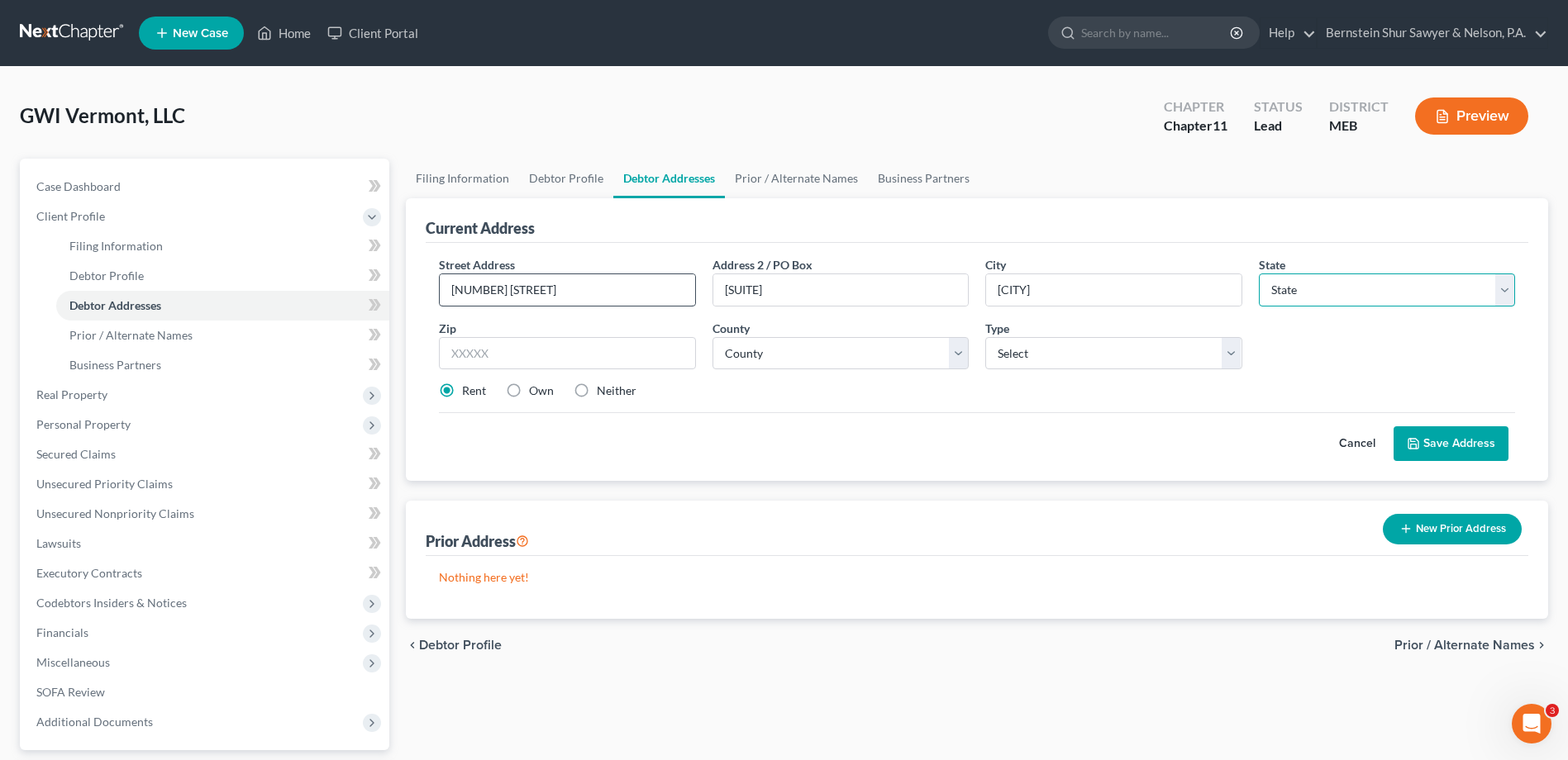 select on "20" 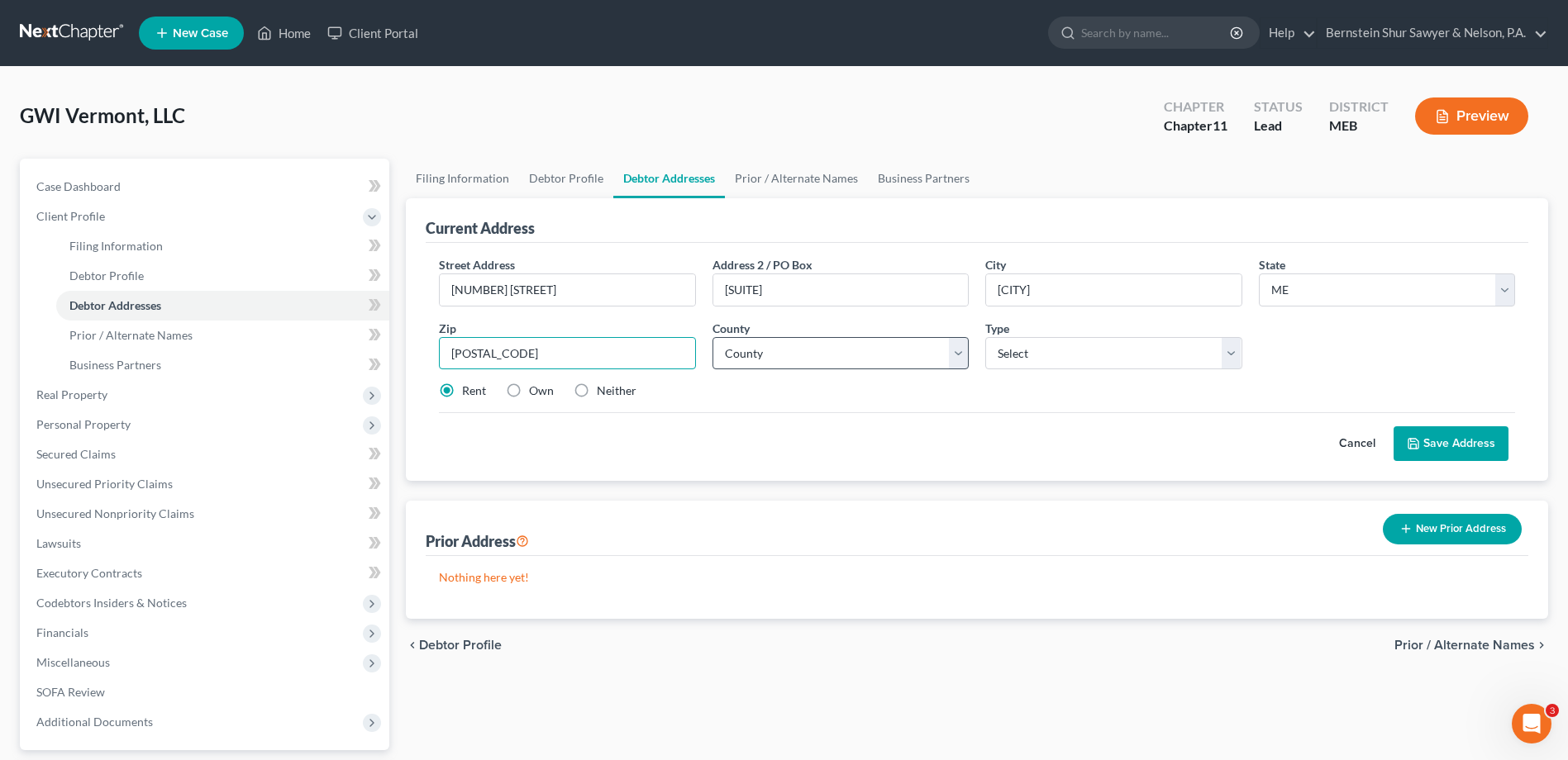 type on "[POSTAL CODE]" 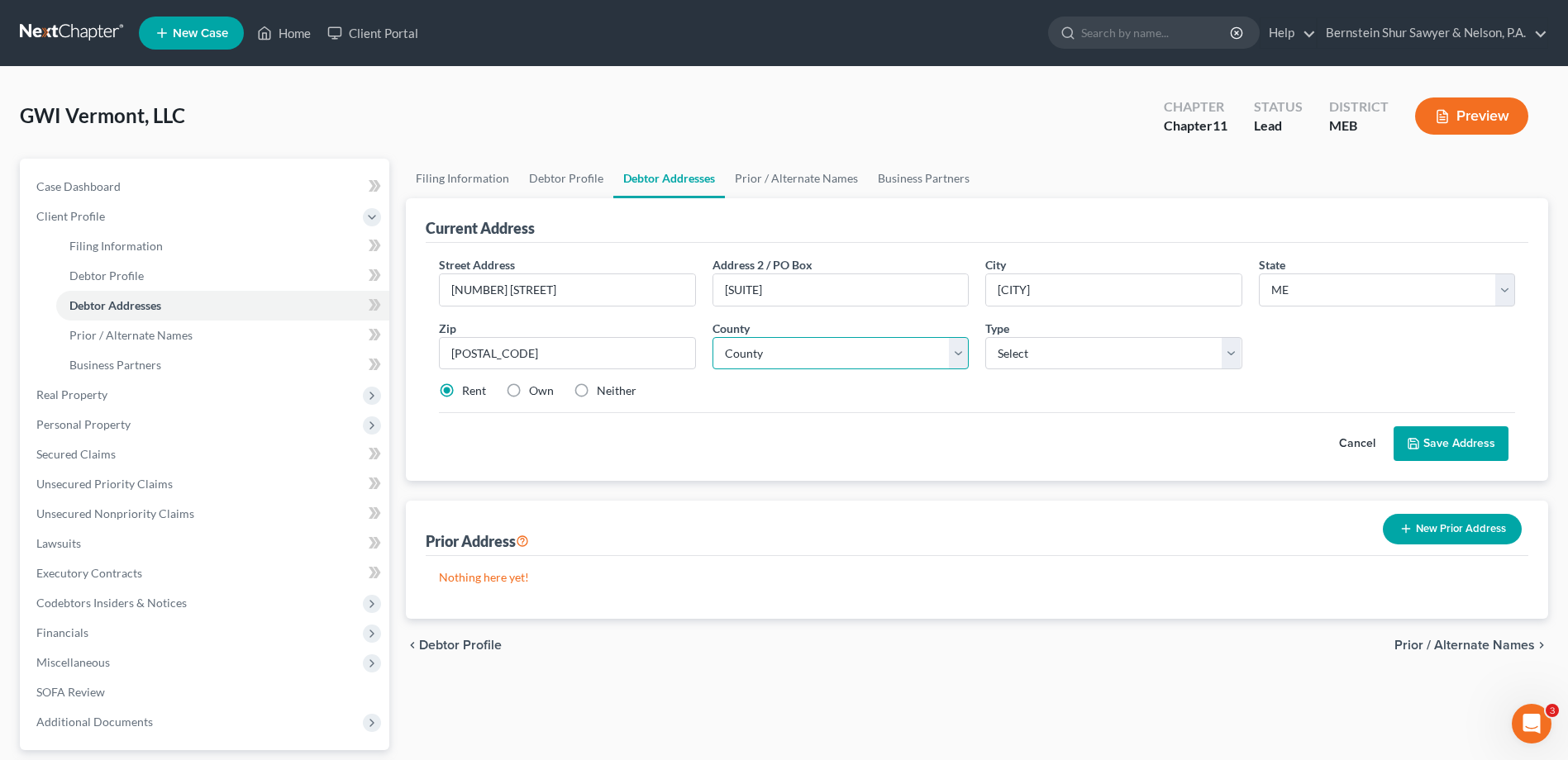 click on "County Androscoggin County Aroostook County Cumberland County Franklin County Hancock County Kennebec County Knox County Lincoln County Oxford County Penobscot County Piscataquis County Sagadahoc County Somerset County Waldo County Washington County York County" at bounding box center (841, 354) 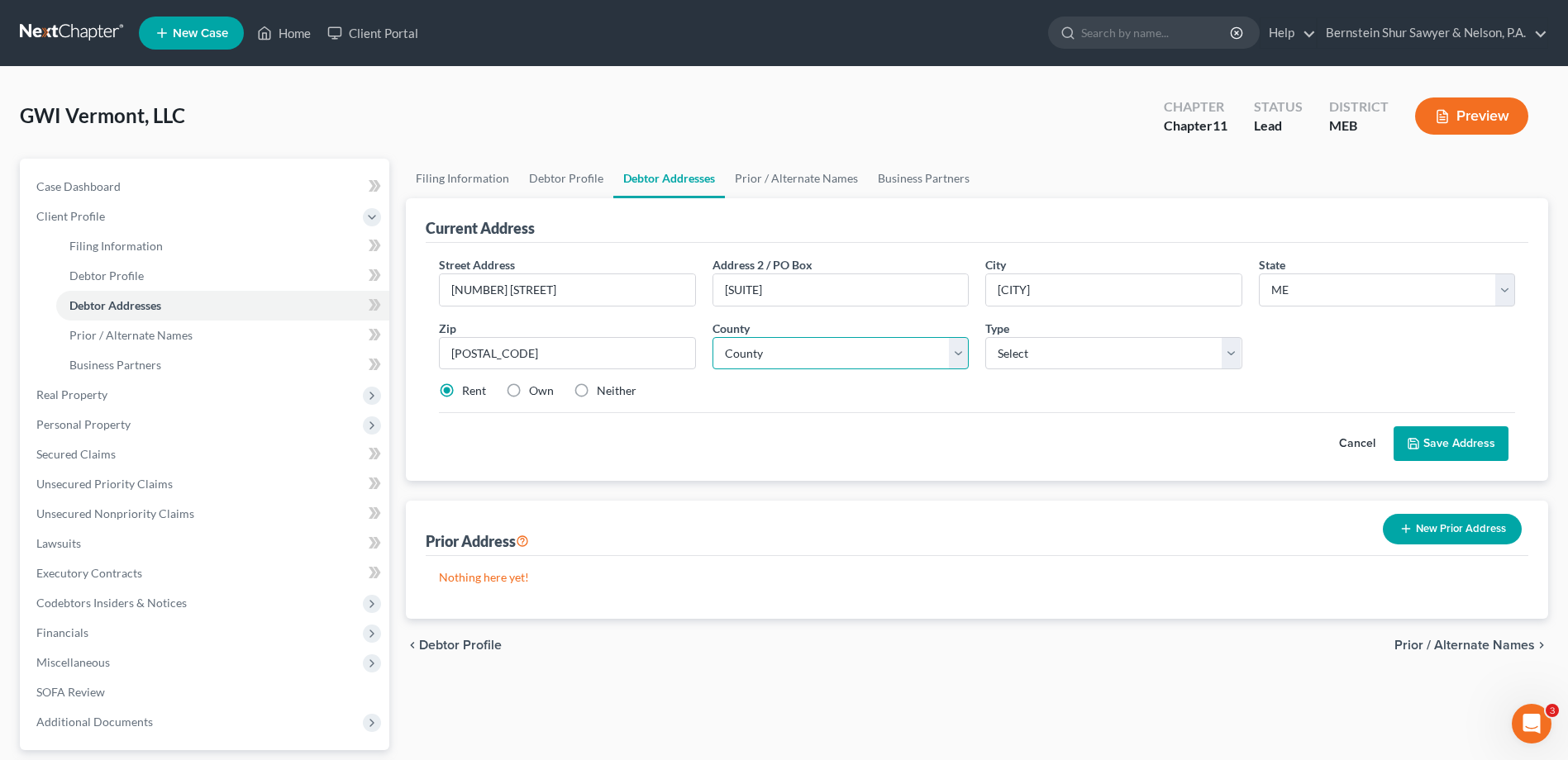 select on "15" 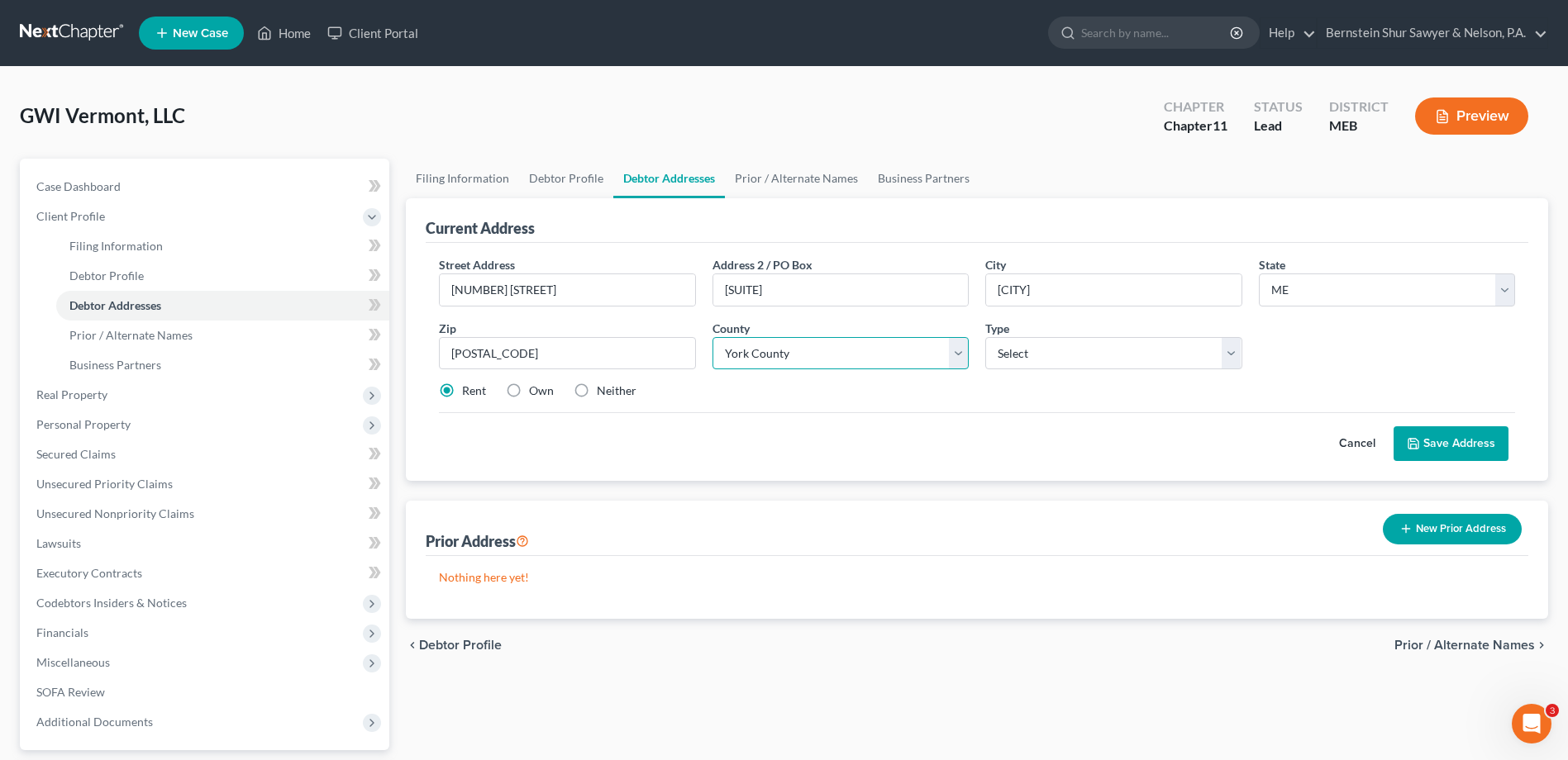 click on "County Androscoggin County Aroostook County Cumberland County Franklin County Hancock County Kennebec County Knox County Lincoln County Oxford County Penobscot County Piscataquis County Sagadahoc County Somerset County Waldo County Washington County York County" at bounding box center [841, 354] 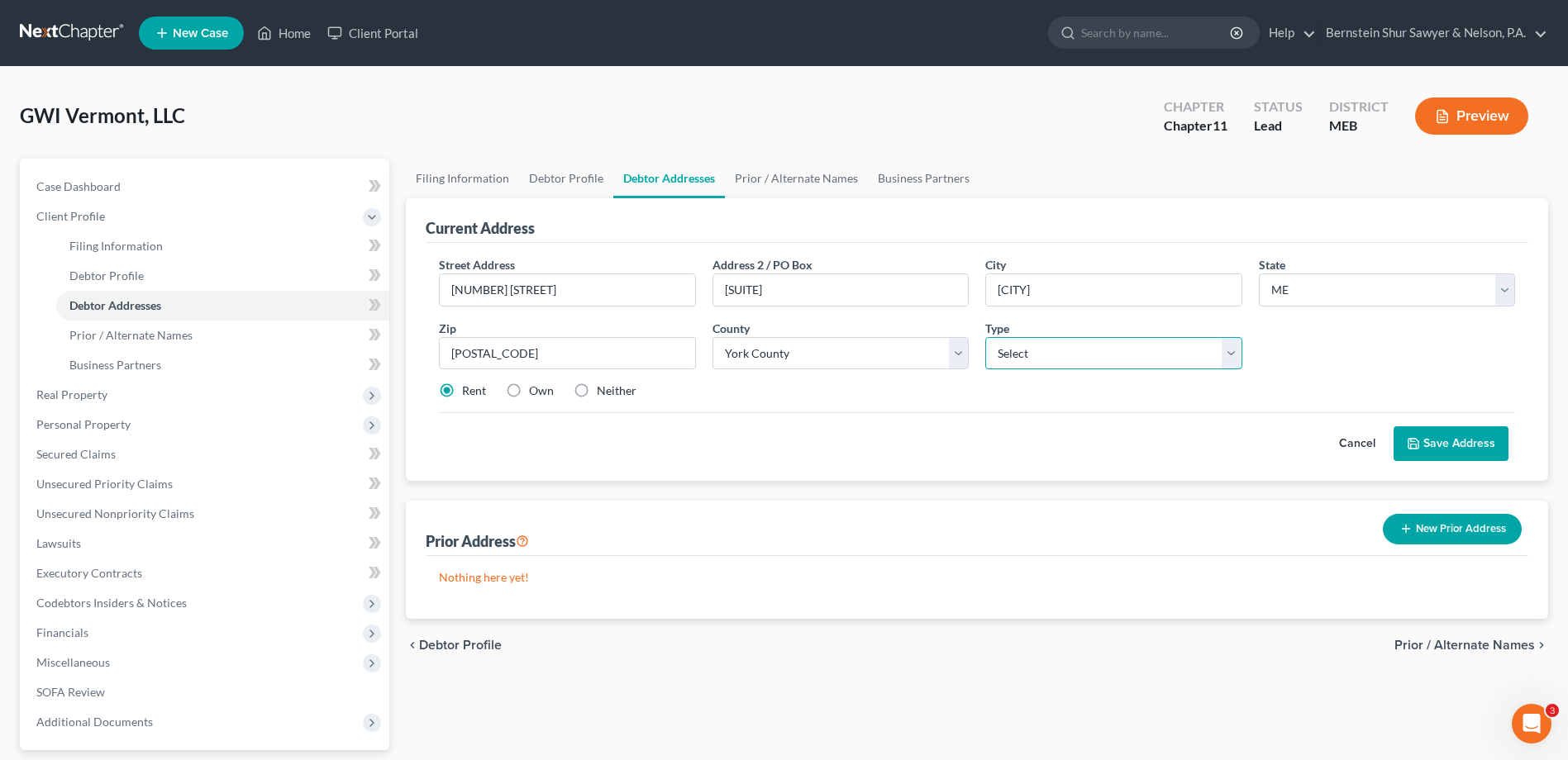 click on "Select Business Mailing Location of Assets" at bounding box center [1113, 354] 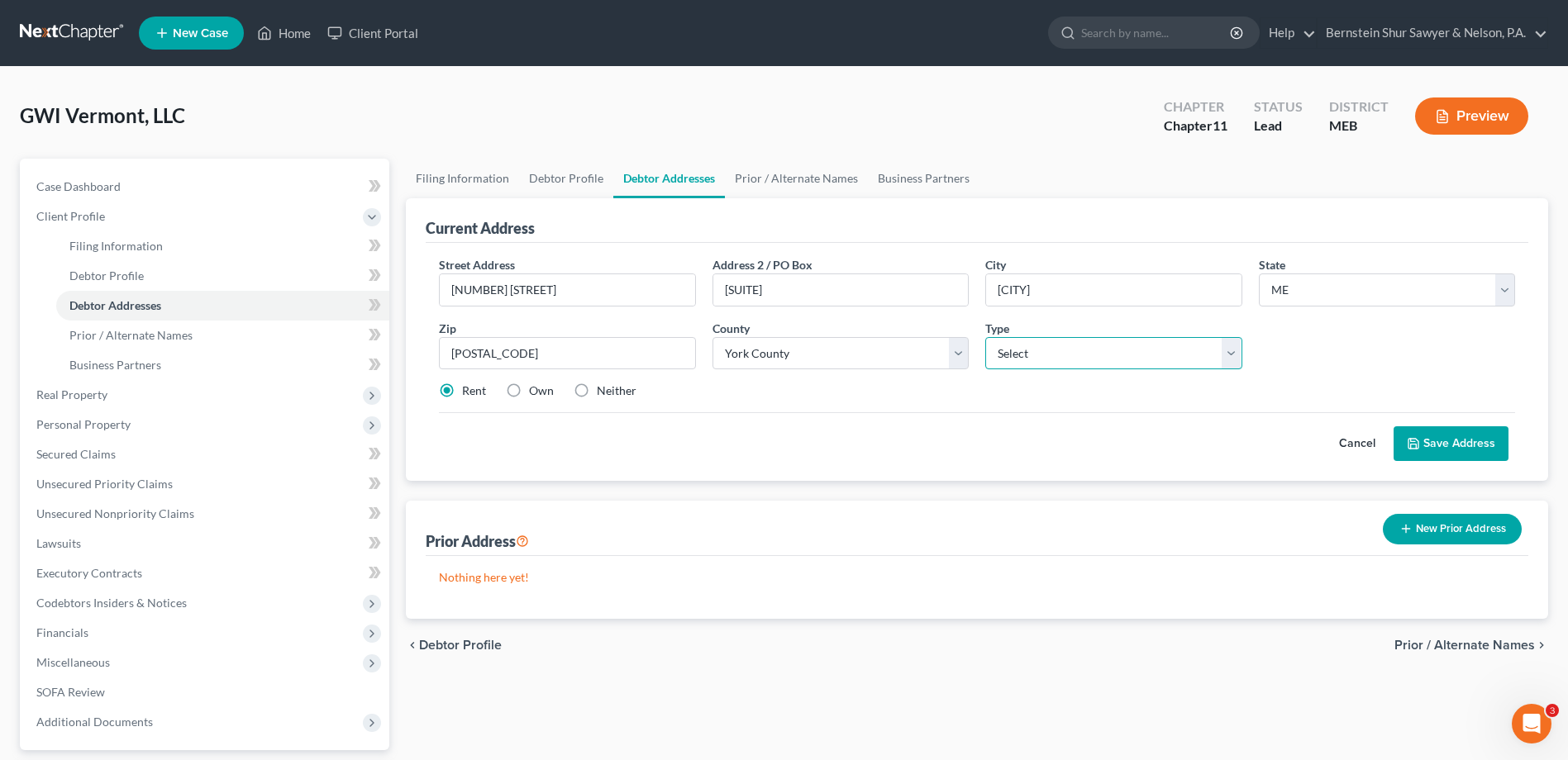 select on "1" 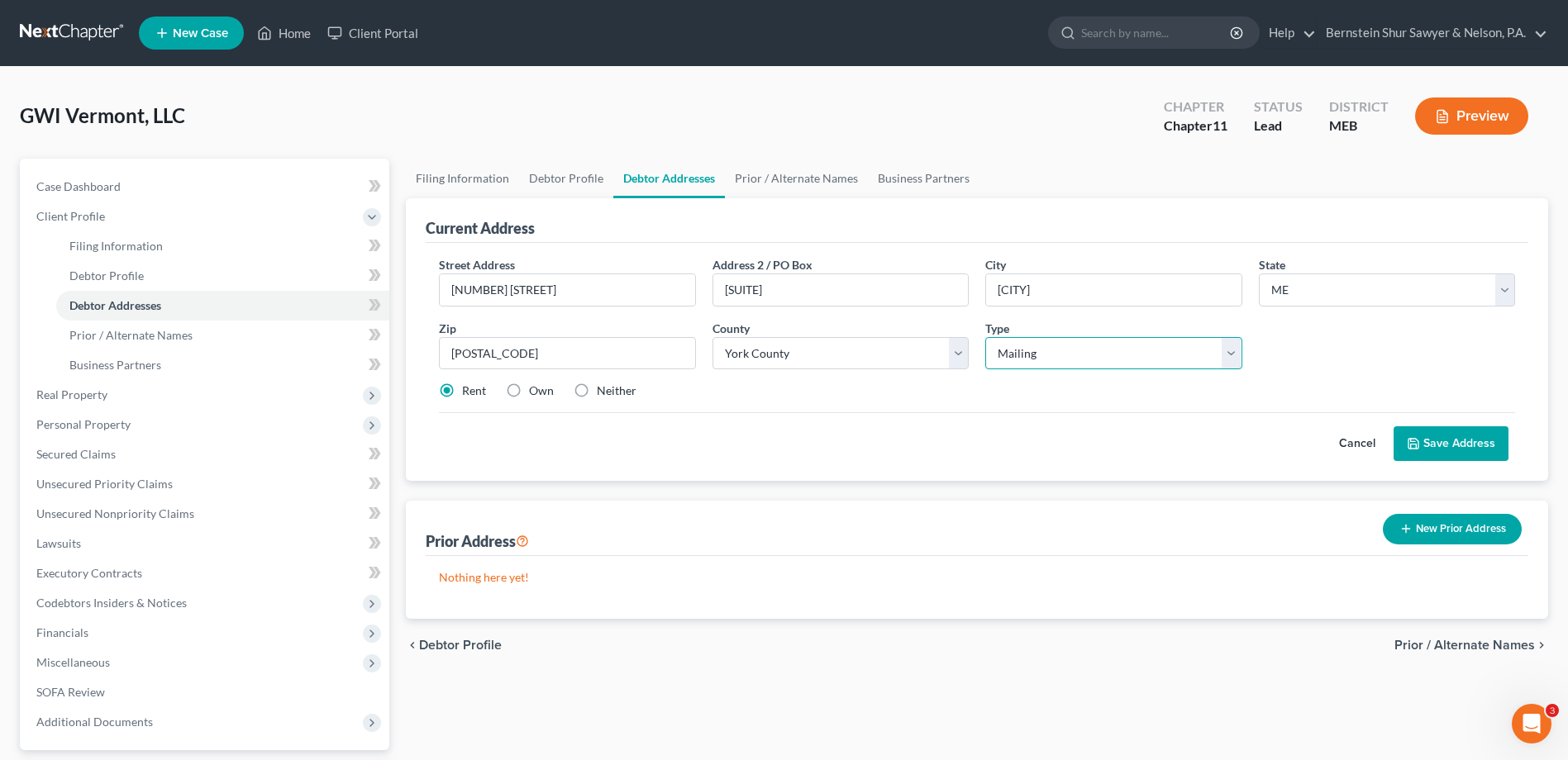 click on "Select Business Mailing Location of Assets" at bounding box center (1113, 354) 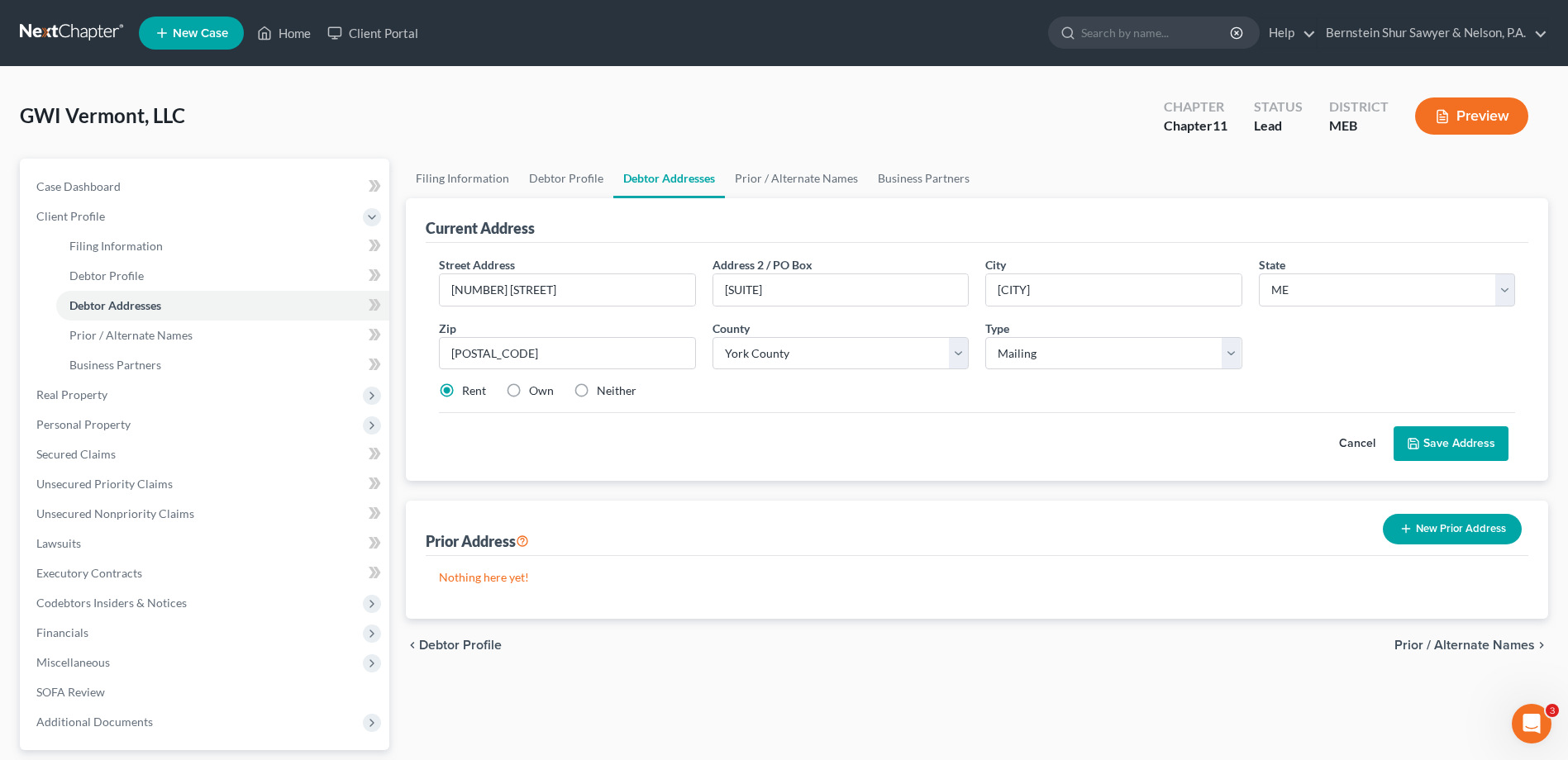 click on "Save Address" at bounding box center (1451, 444) 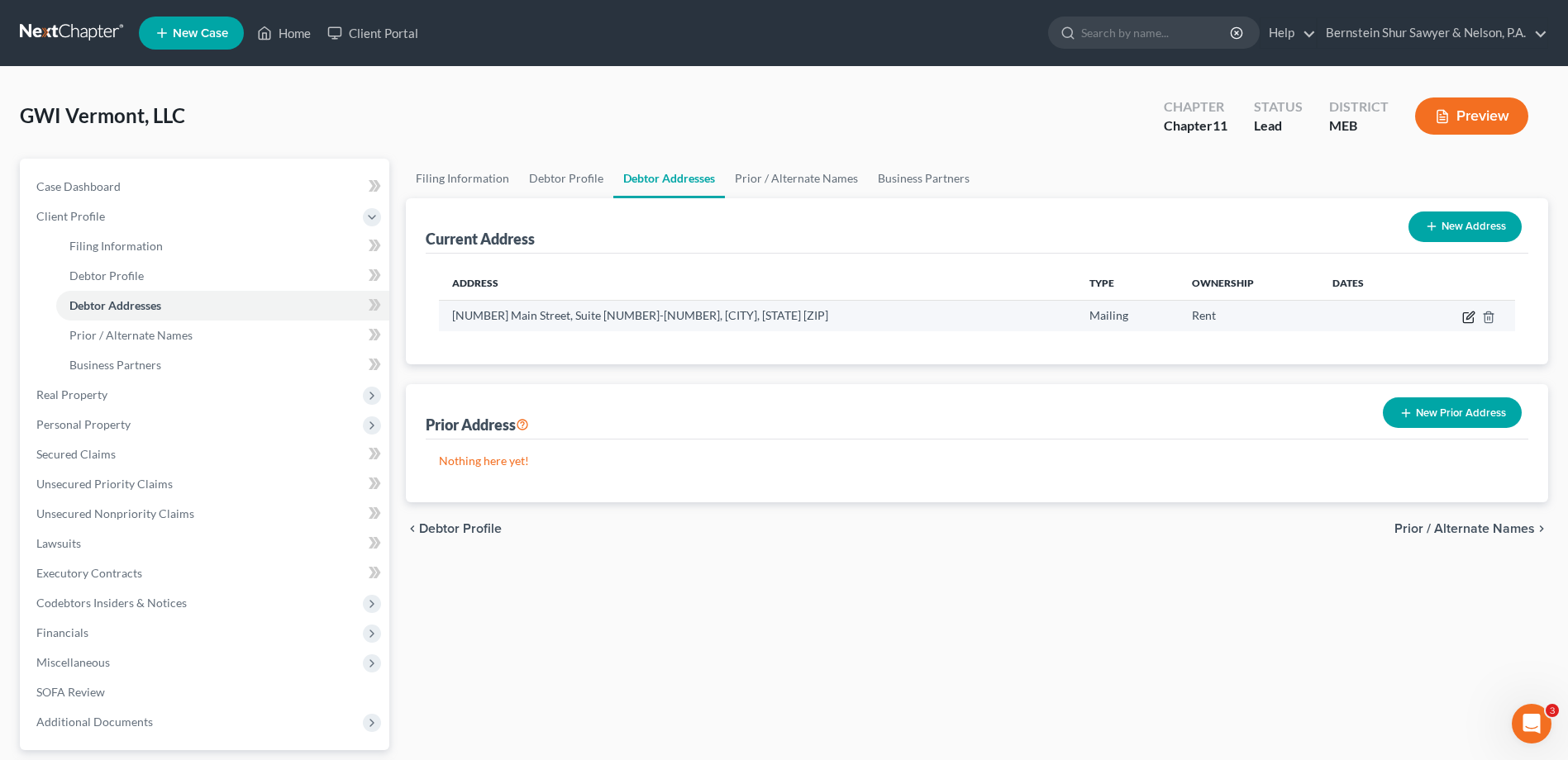 click 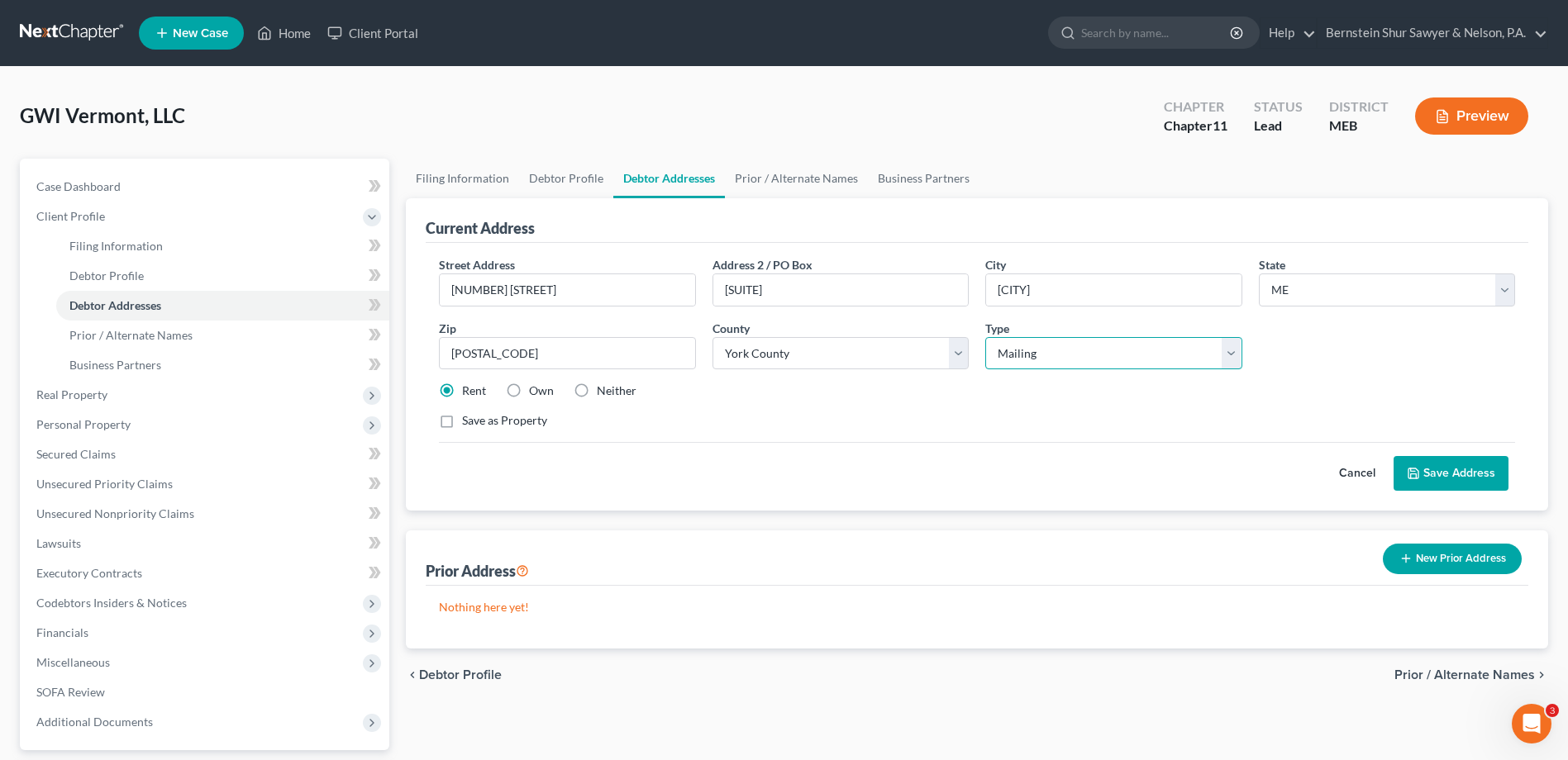 click on "Select Business Mailing Location of Assets" at bounding box center [1113, 354] 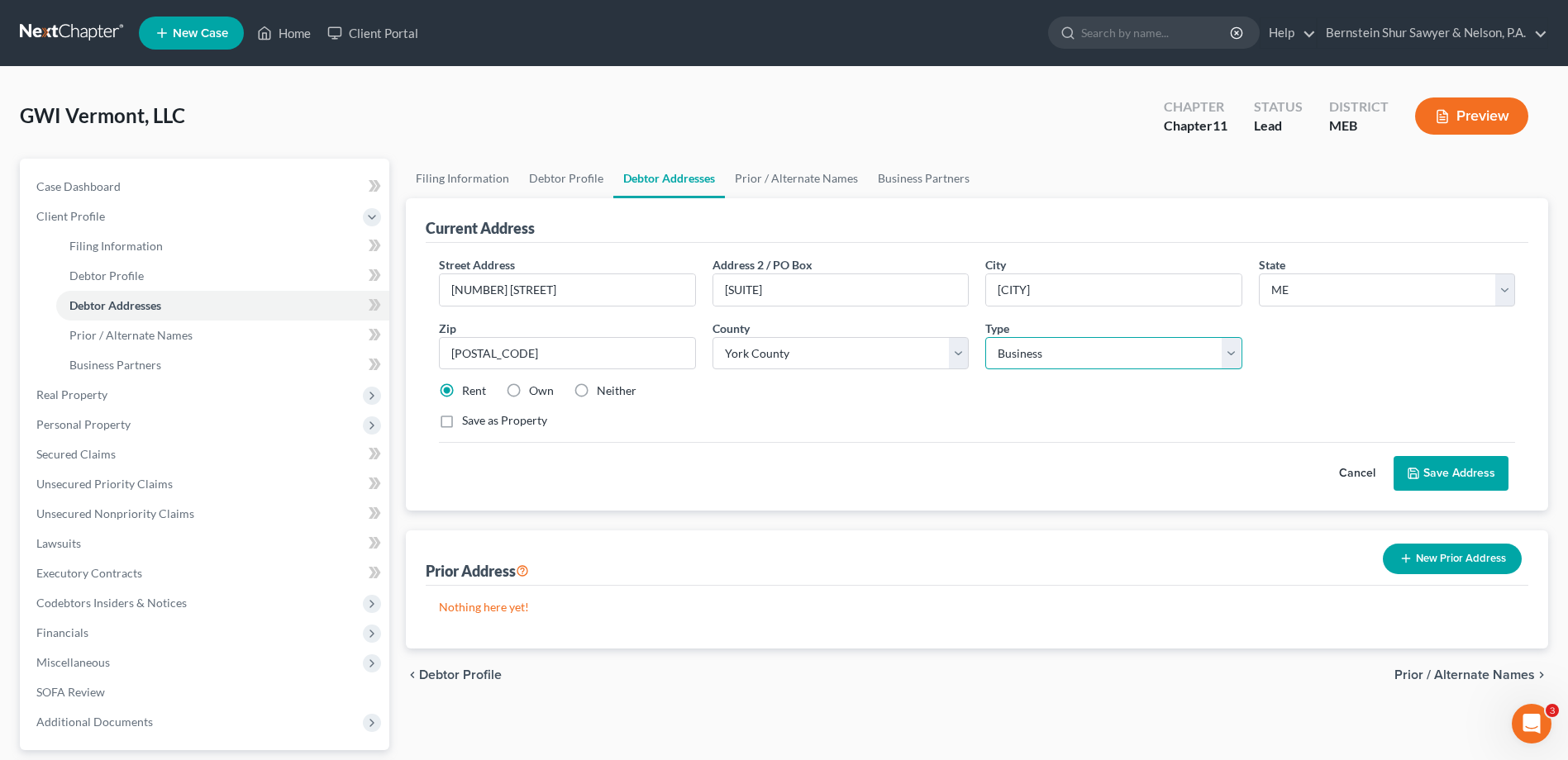 click on "Select Business Mailing Location of Assets" at bounding box center (1113, 354) 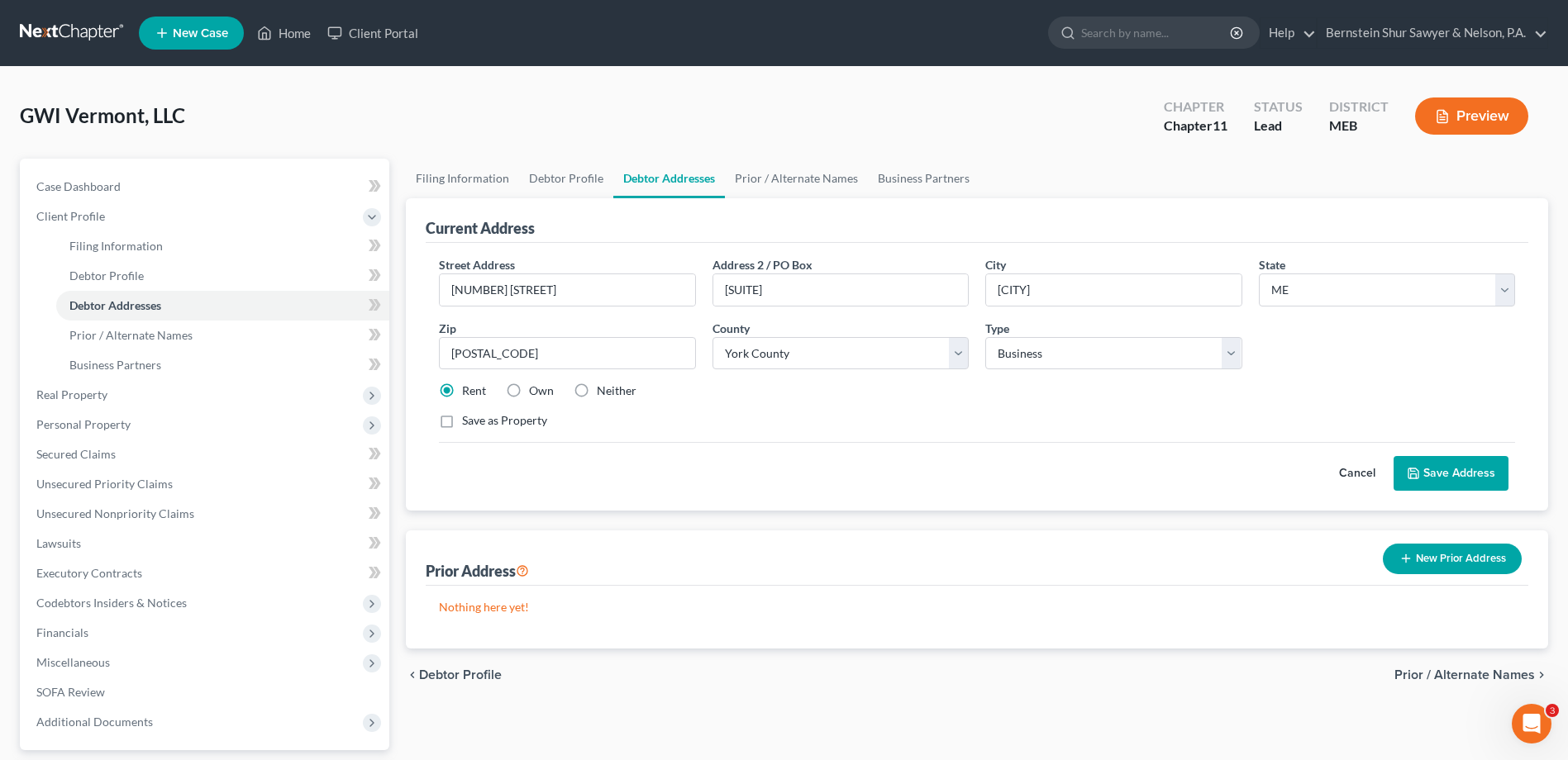 click on "Save Address" at bounding box center [1451, 473] 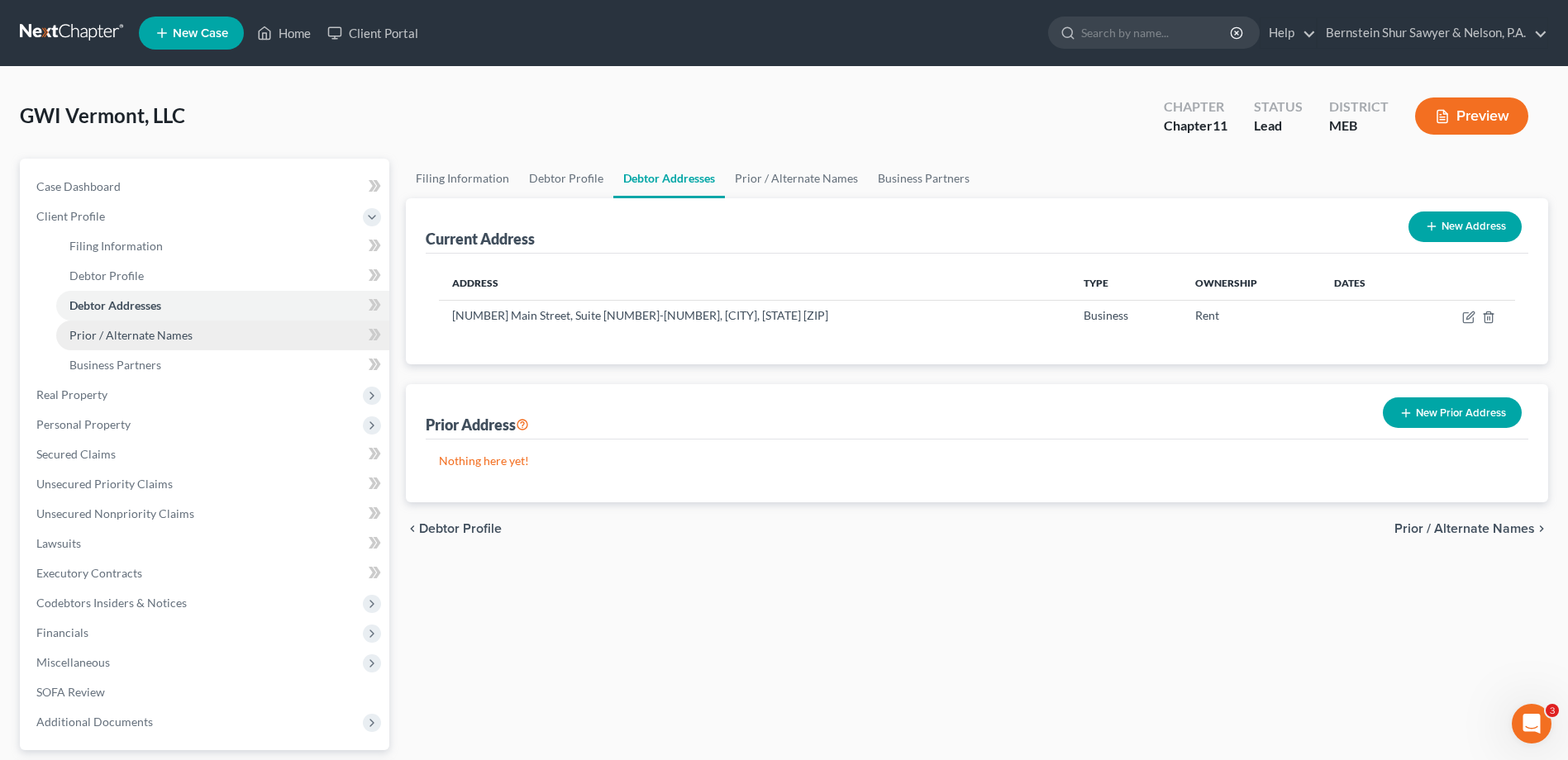 click on "Prior / Alternate Names" at bounding box center (222, 335) 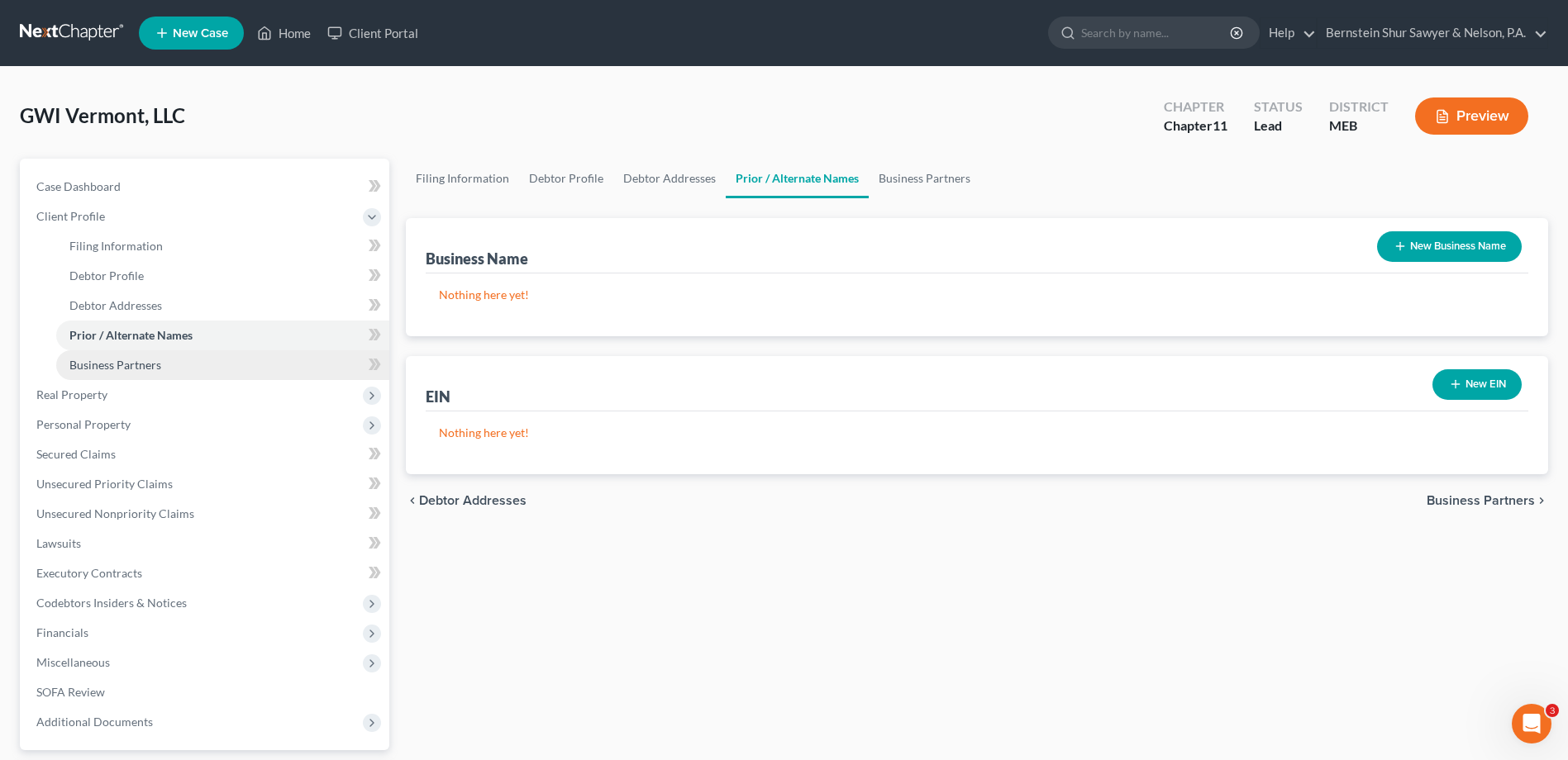 click on "Business Partners" at bounding box center (222, 365) 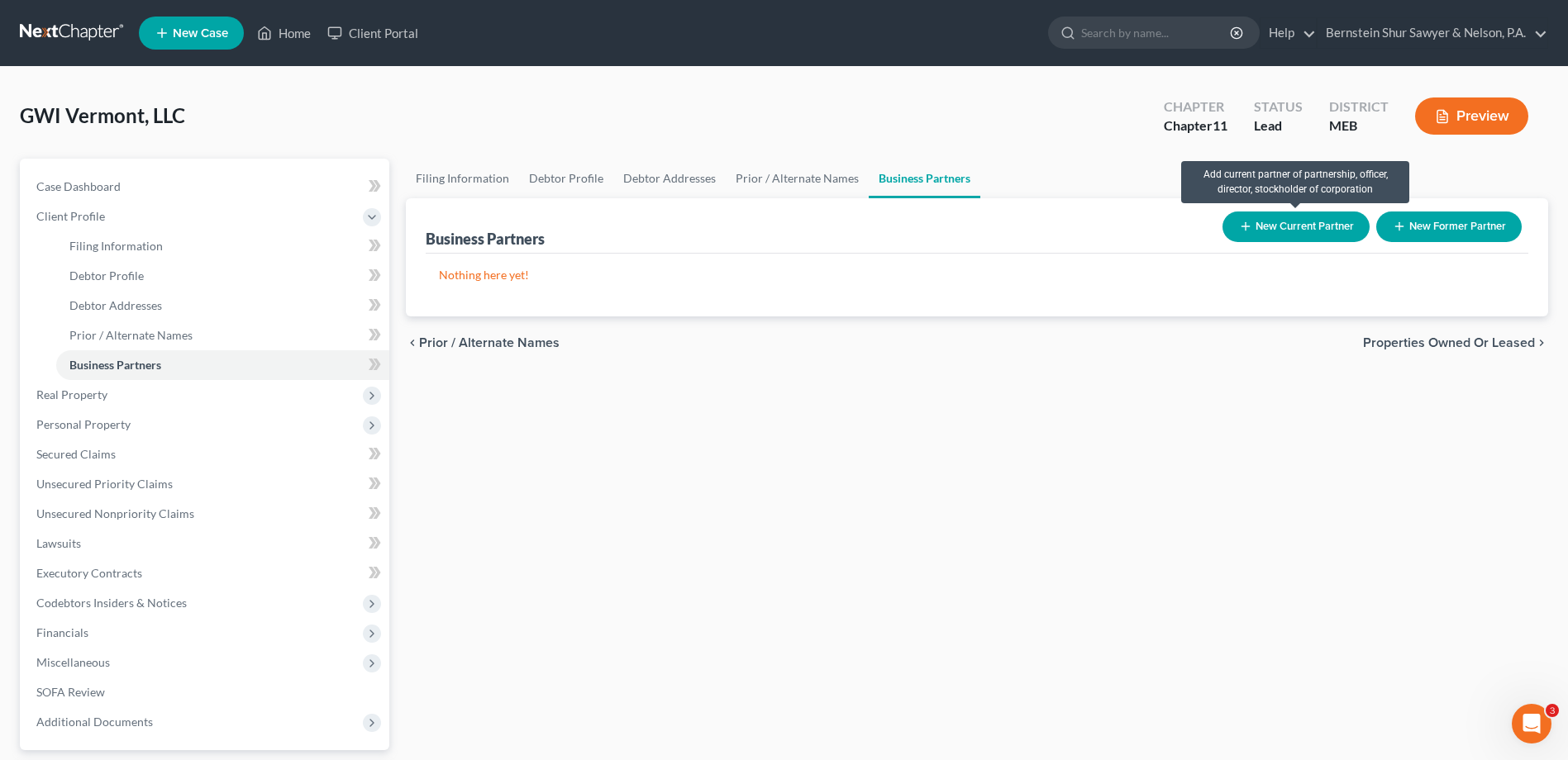 click on "New Current Partner" at bounding box center (1296, 226) 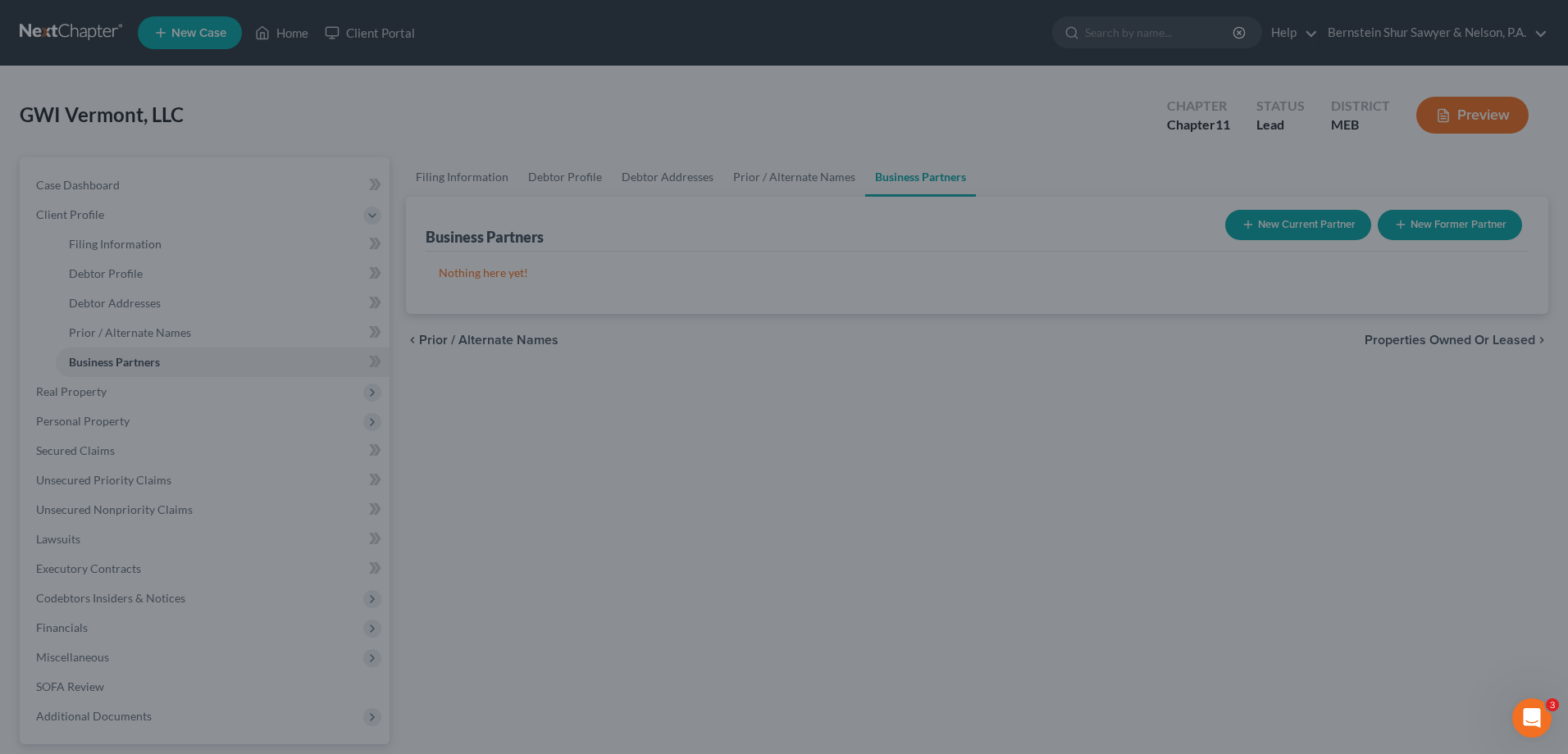 drag, startPoint x: 1371, startPoint y: 417, endPoint x: 1342, endPoint y: 384, distance: 43.93177 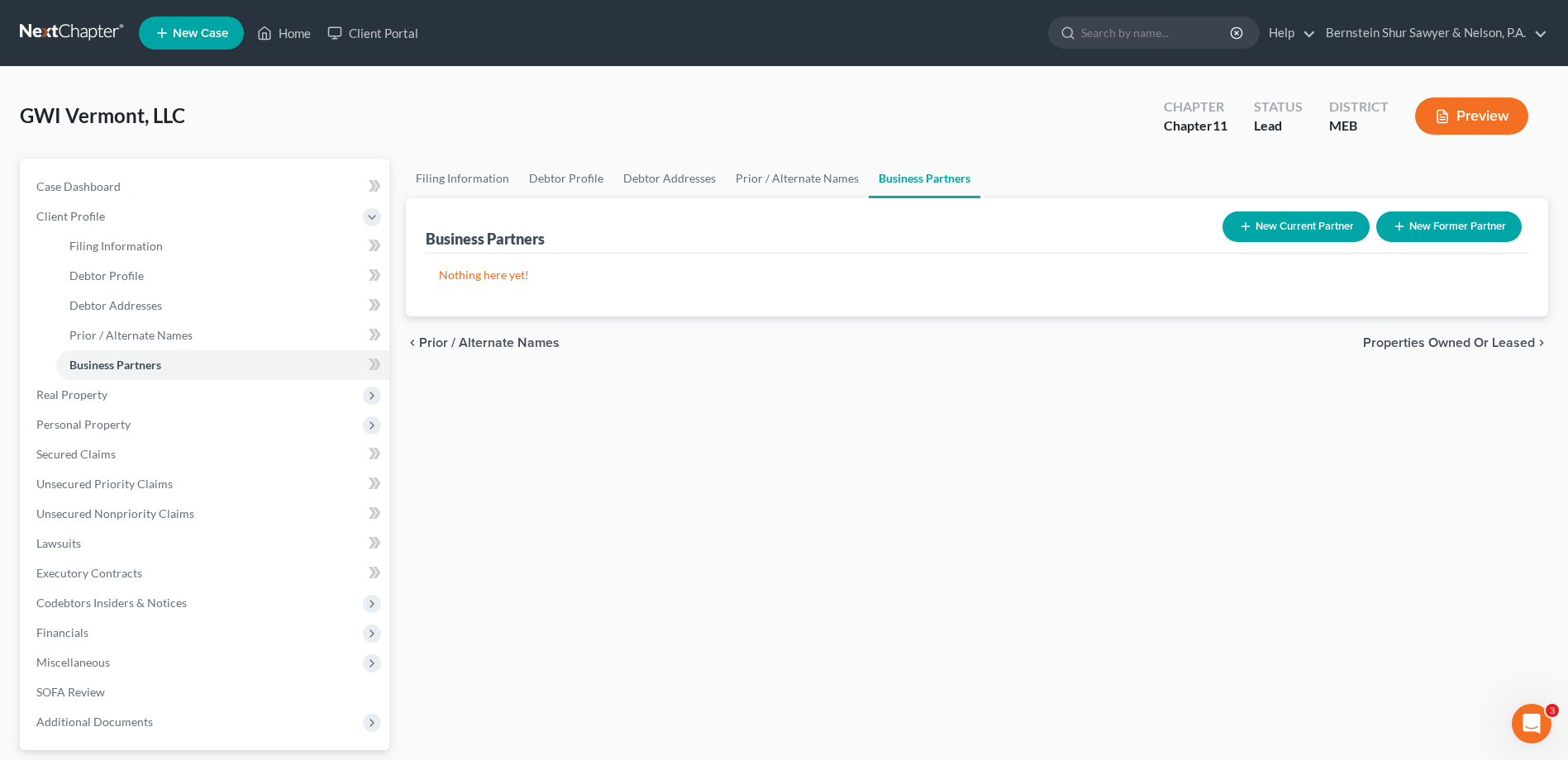 click on "Preview" at bounding box center [1471, 116] 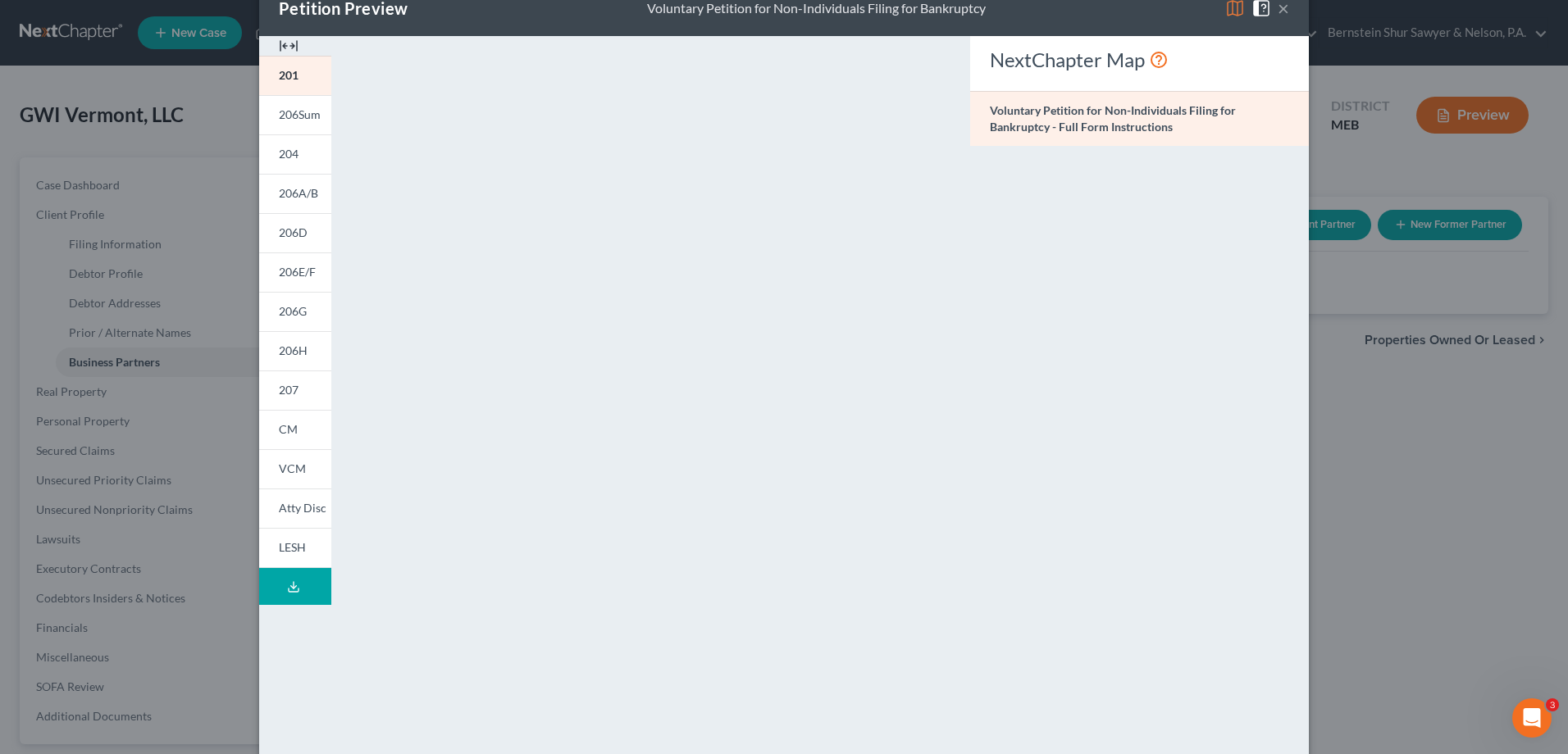scroll, scrollTop: 0, scrollLeft: 0, axis: both 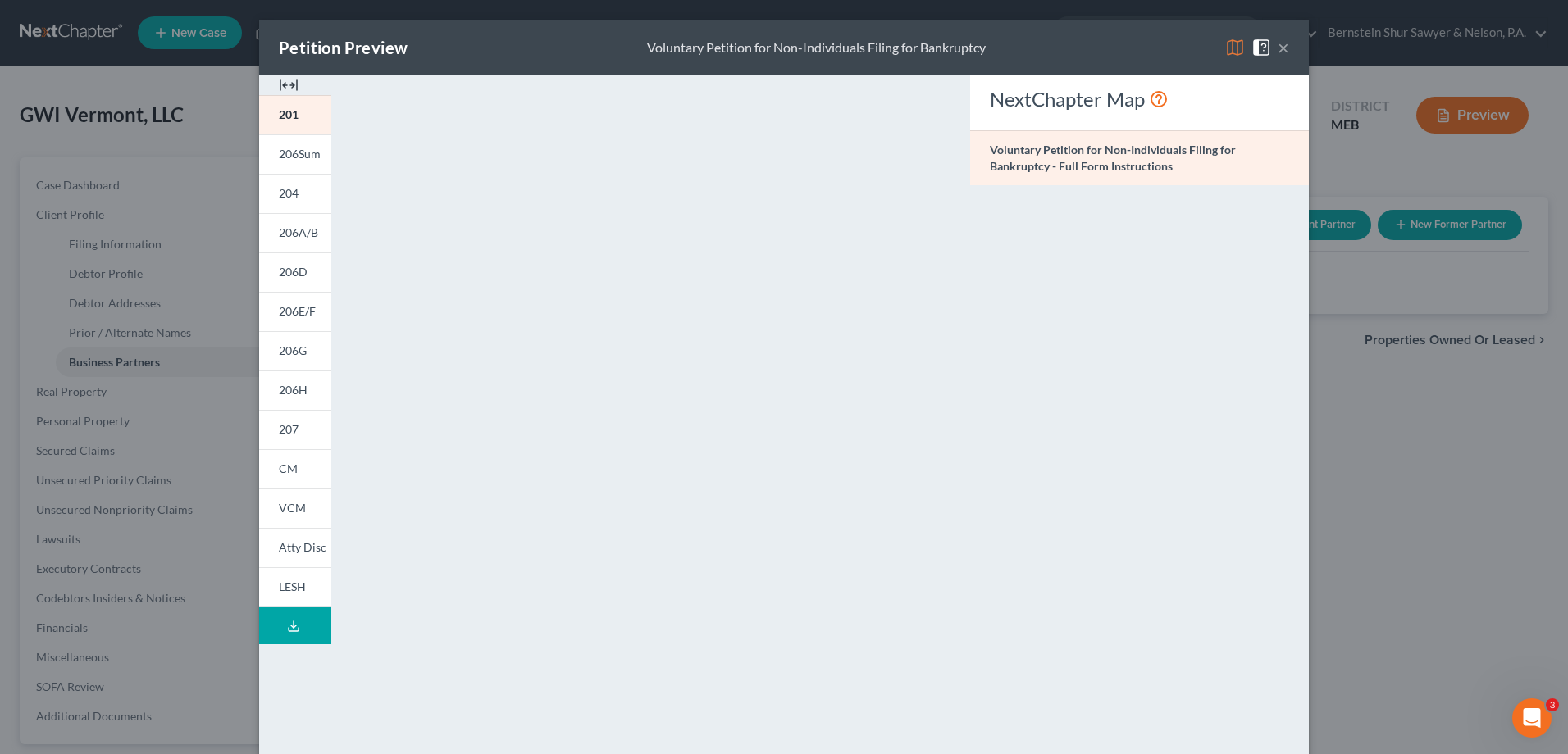 click at bounding box center [1265, 46] 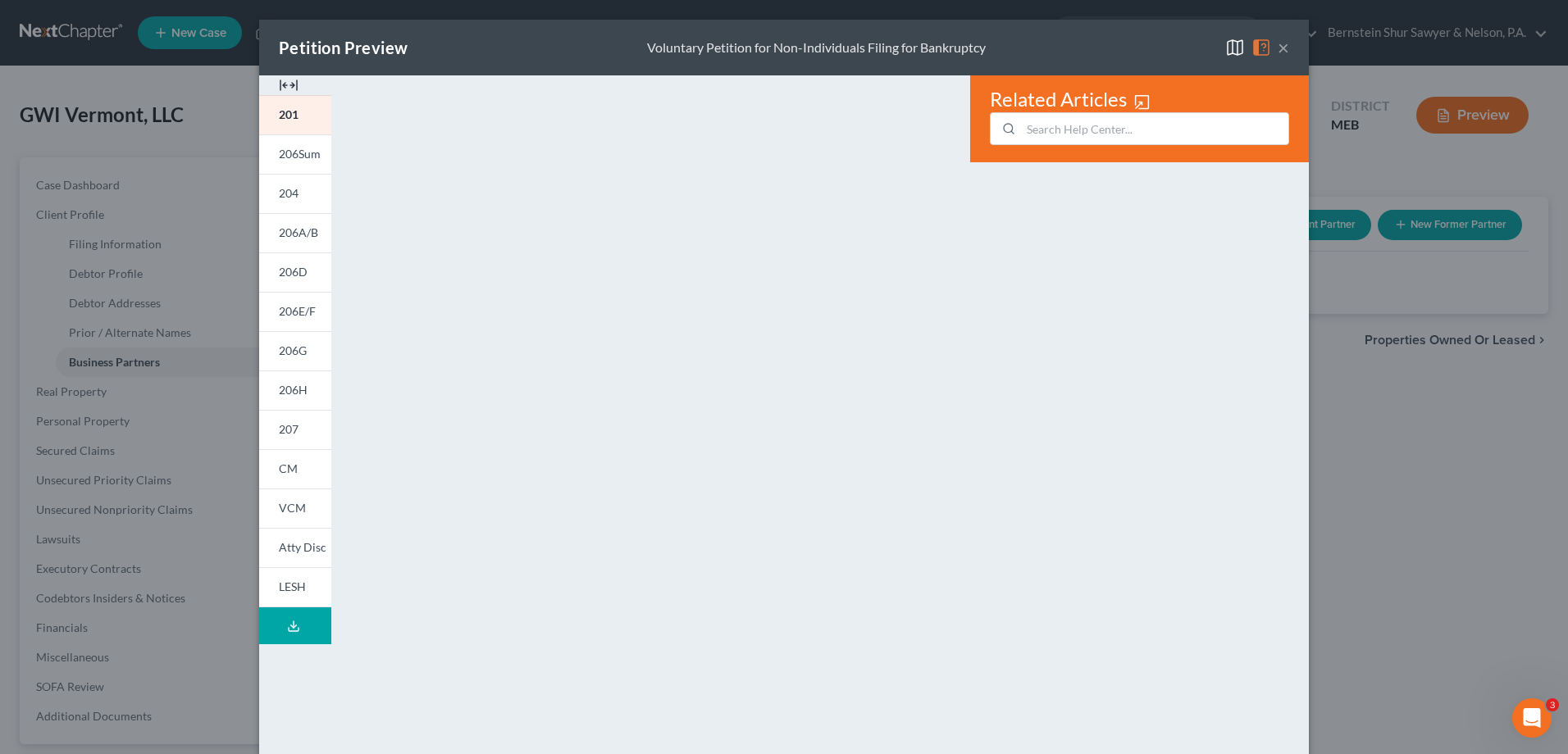 click on "×" at bounding box center (1283, 48) 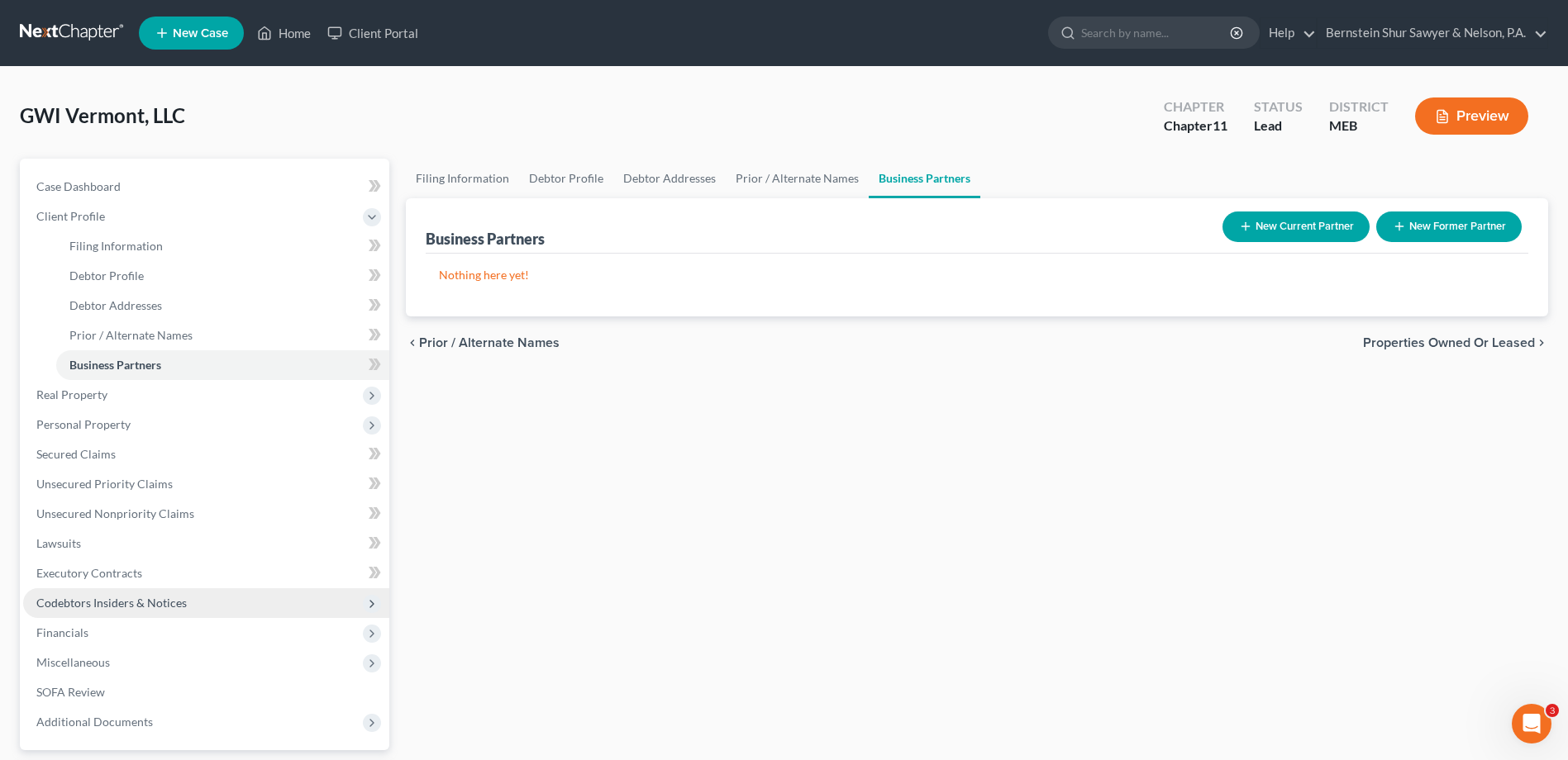 click on "Codebtors Insiders & Notices" at bounding box center (112, 602) 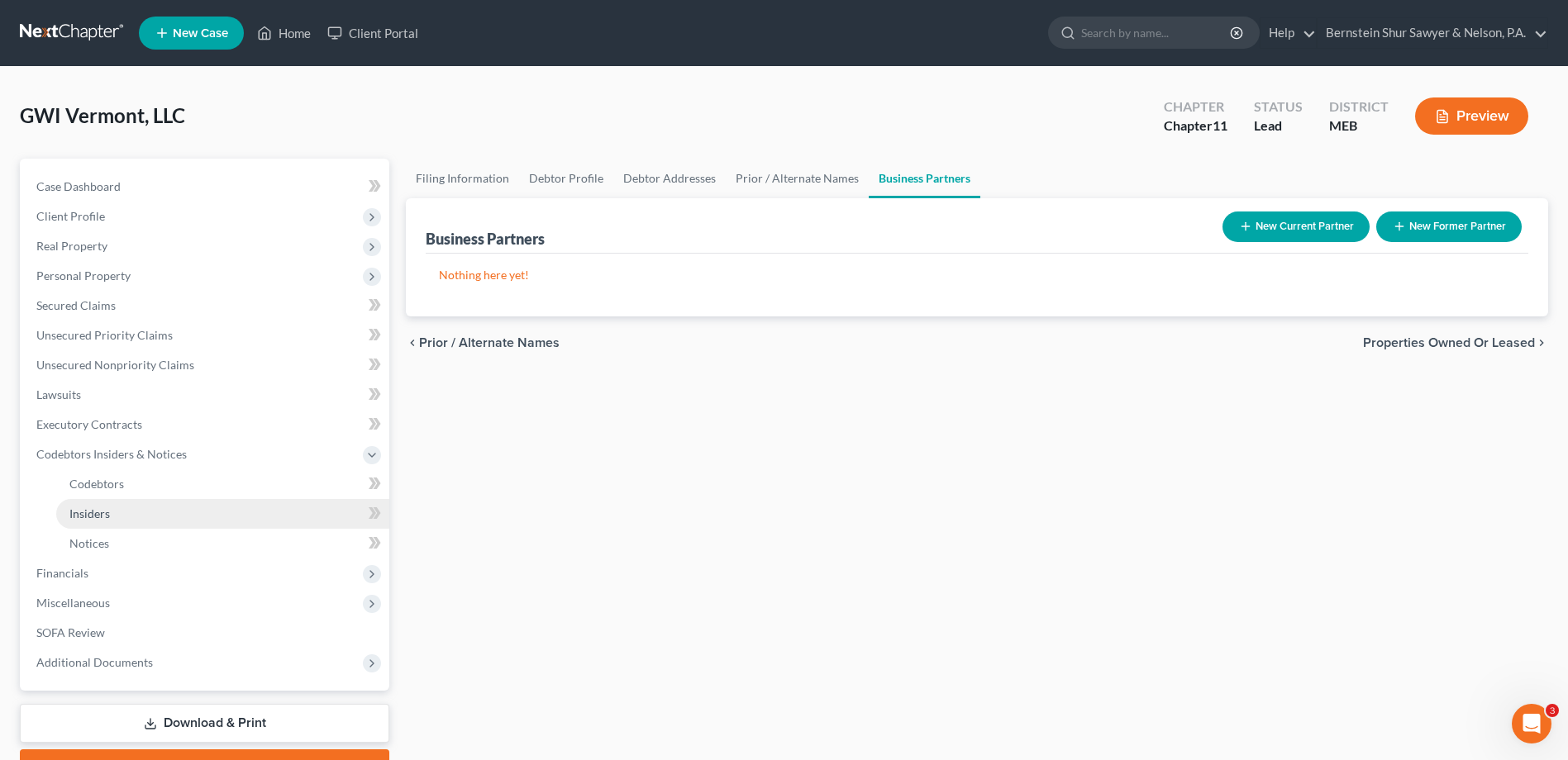 click on "Insiders" at bounding box center (222, 514) 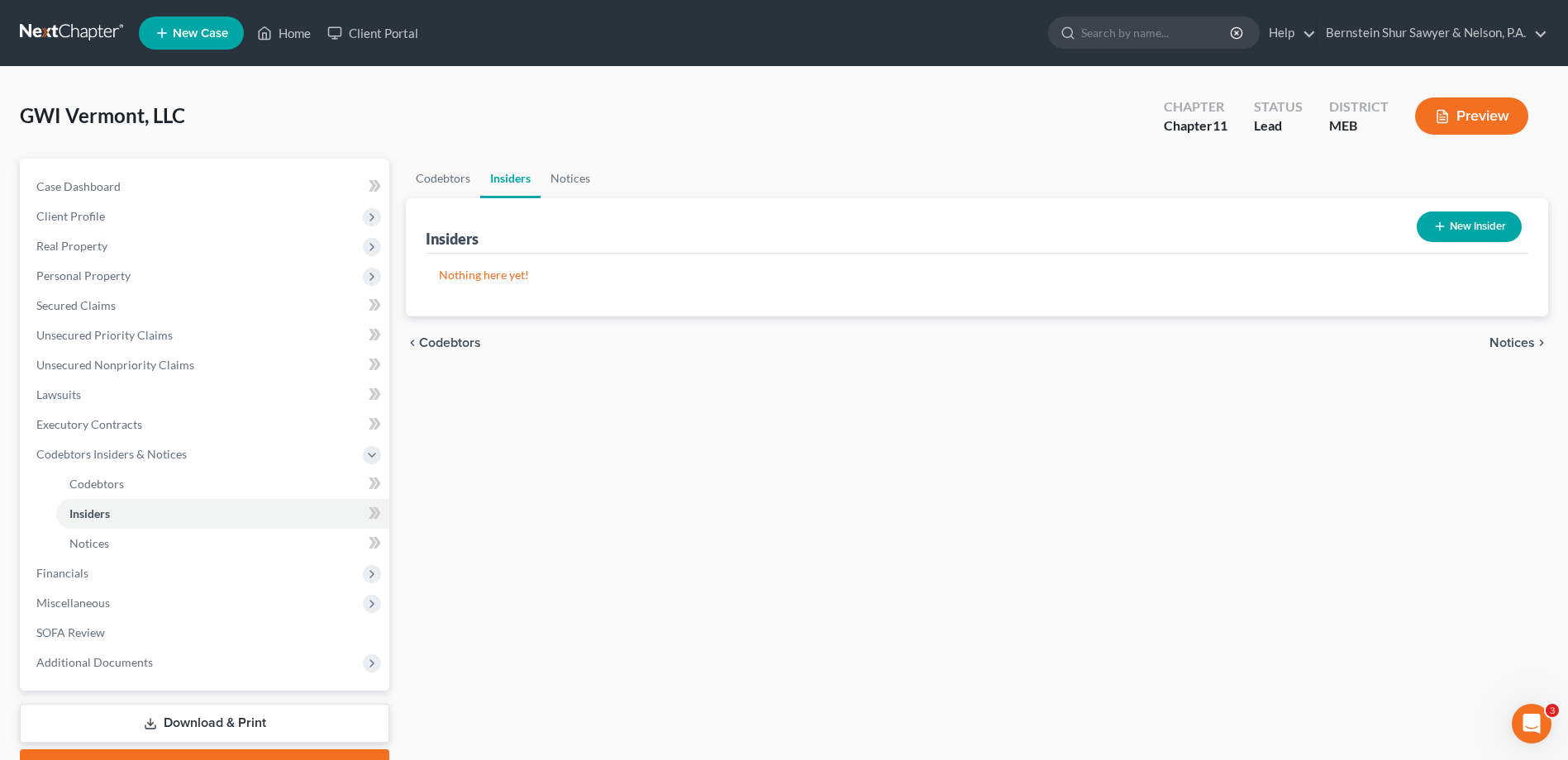 click on "Preview" at bounding box center (1471, 116) 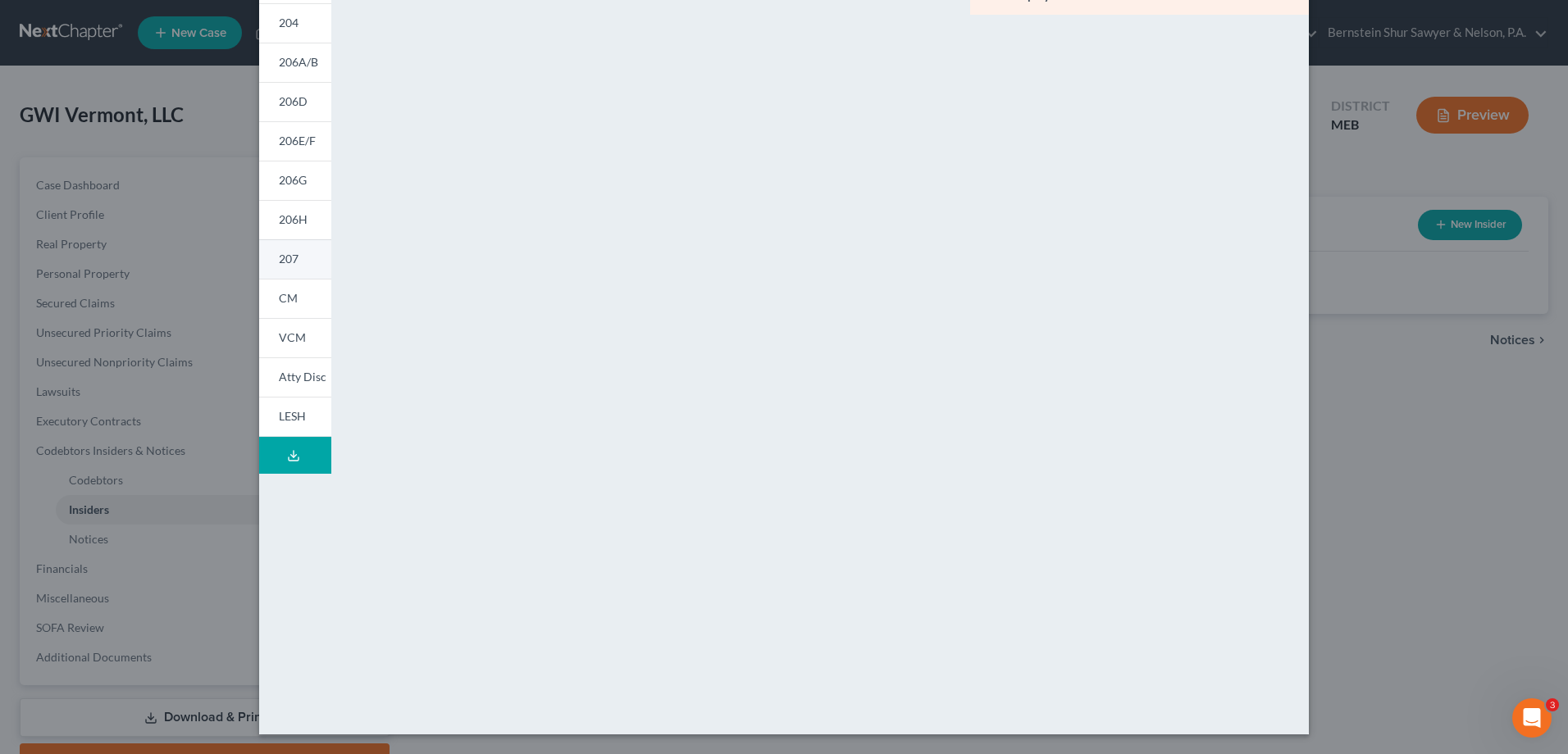 click on "207" at bounding box center [295, 259] 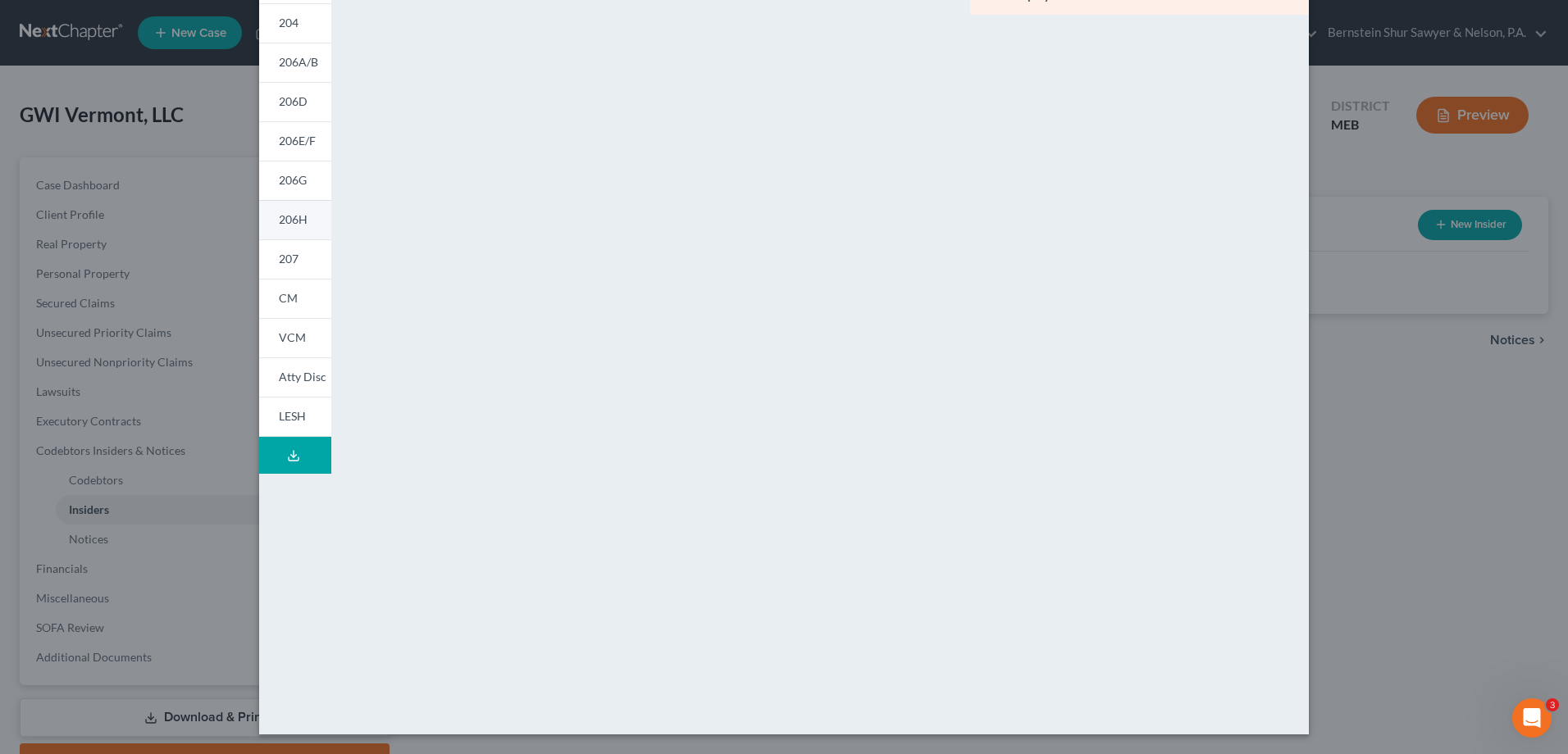 scroll, scrollTop: 155, scrollLeft: 0, axis: vertical 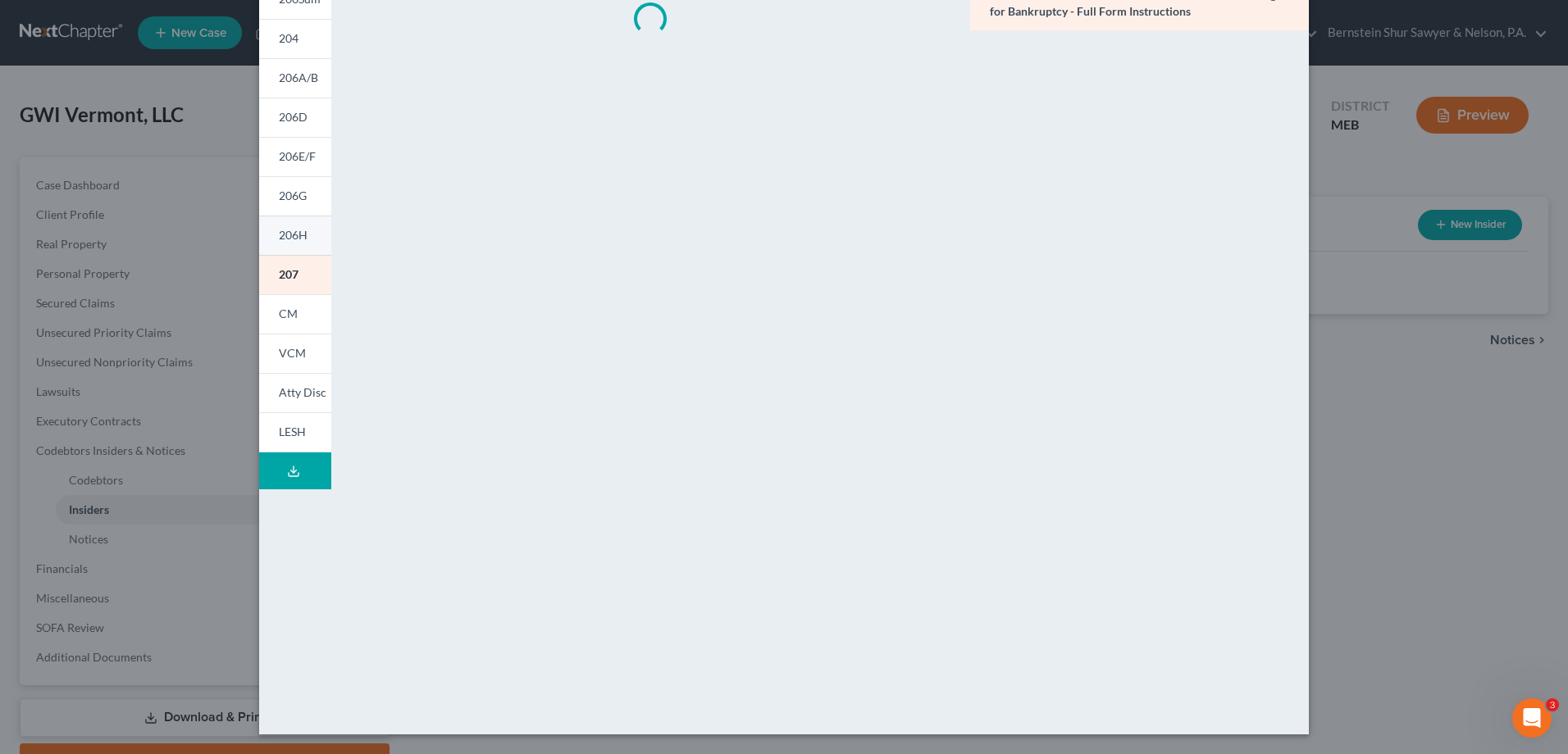 click on "206H" at bounding box center [295, 235] 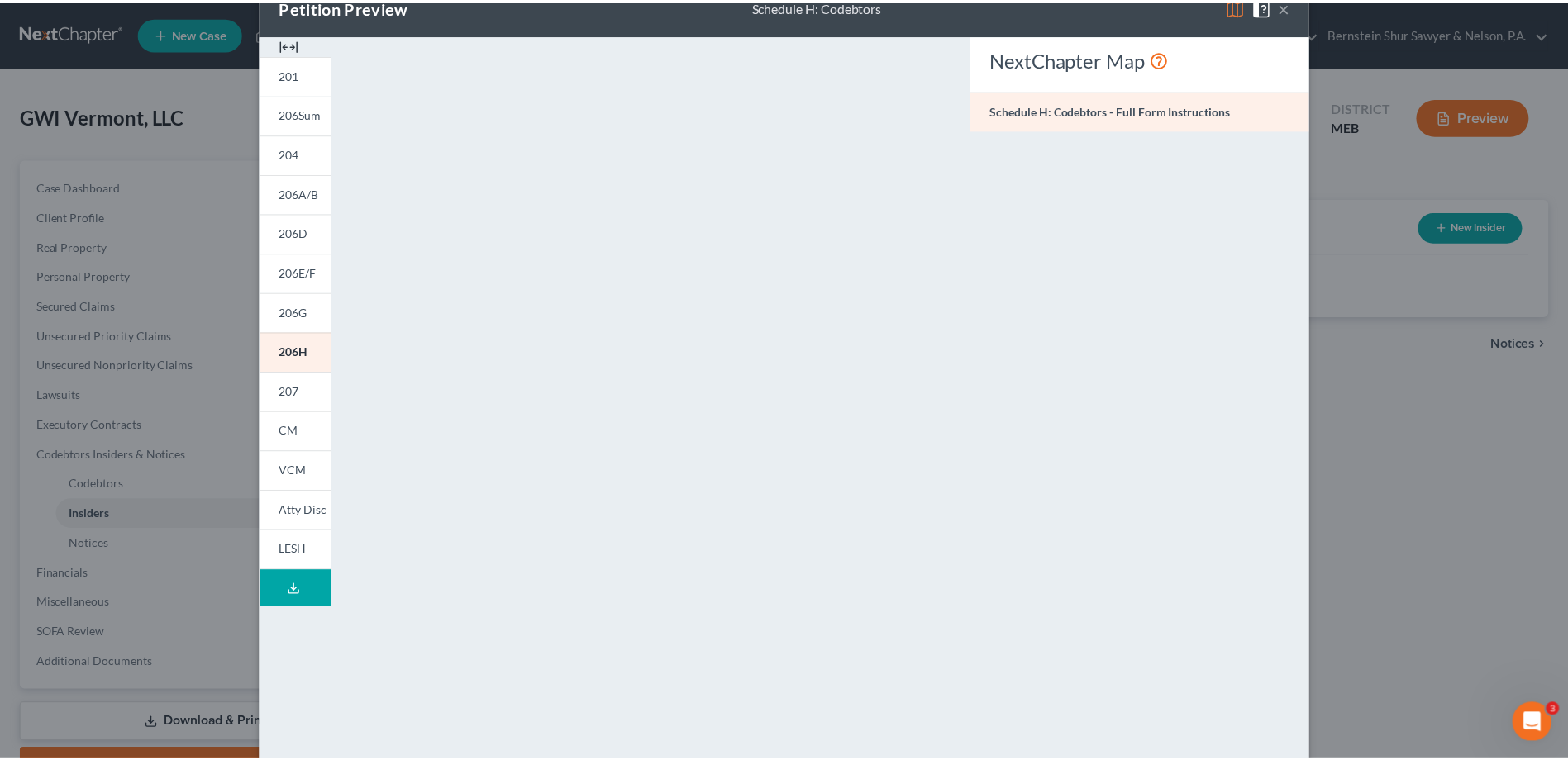 scroll, scrollTop: 0, scrollLeft: 0, axis: both 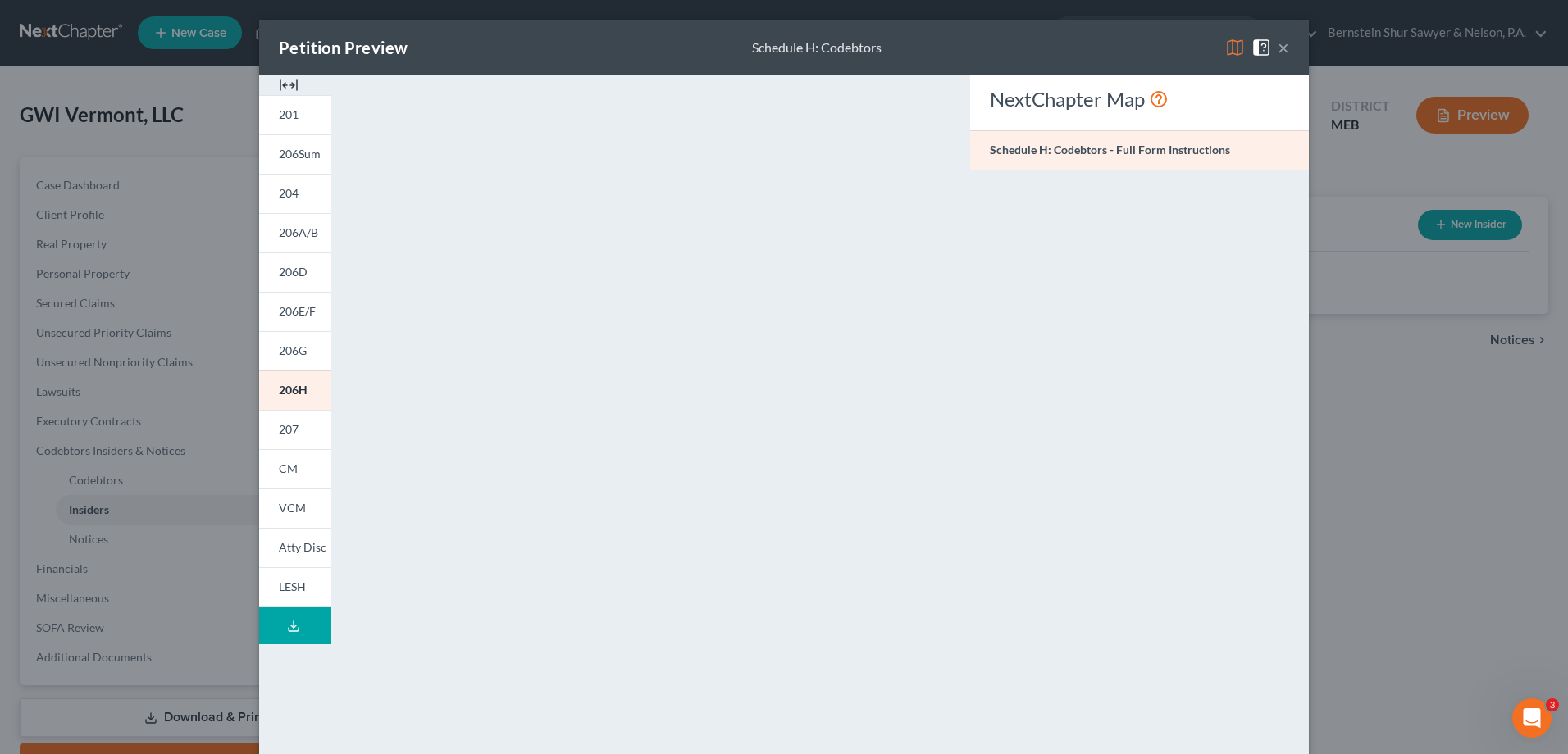 click on "×" at bounding box center (1283, 48) 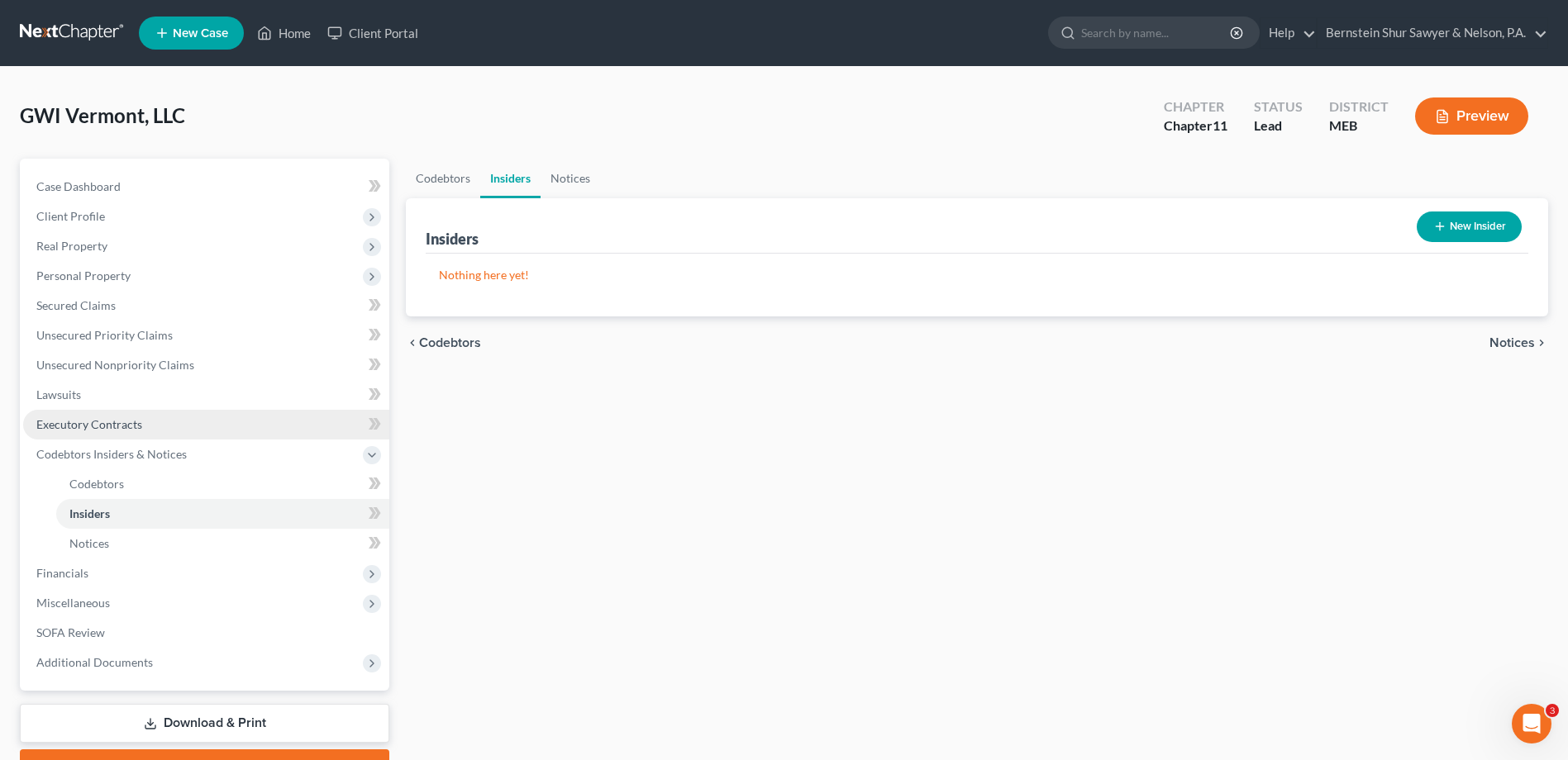 click on "Executory Contracts" at bounding box center (89, 424) 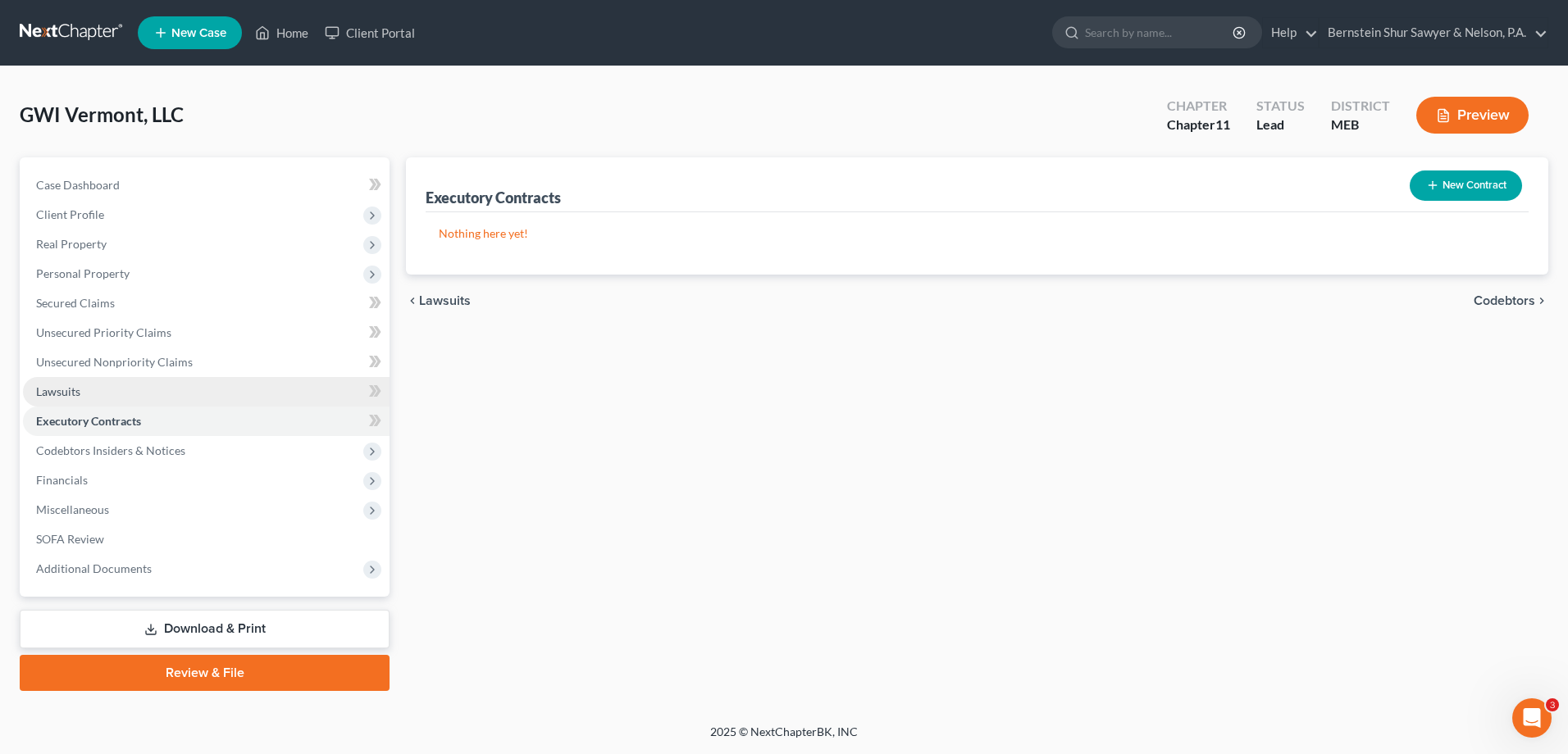click on "Lawsuits" at bounding box center (206, 392) 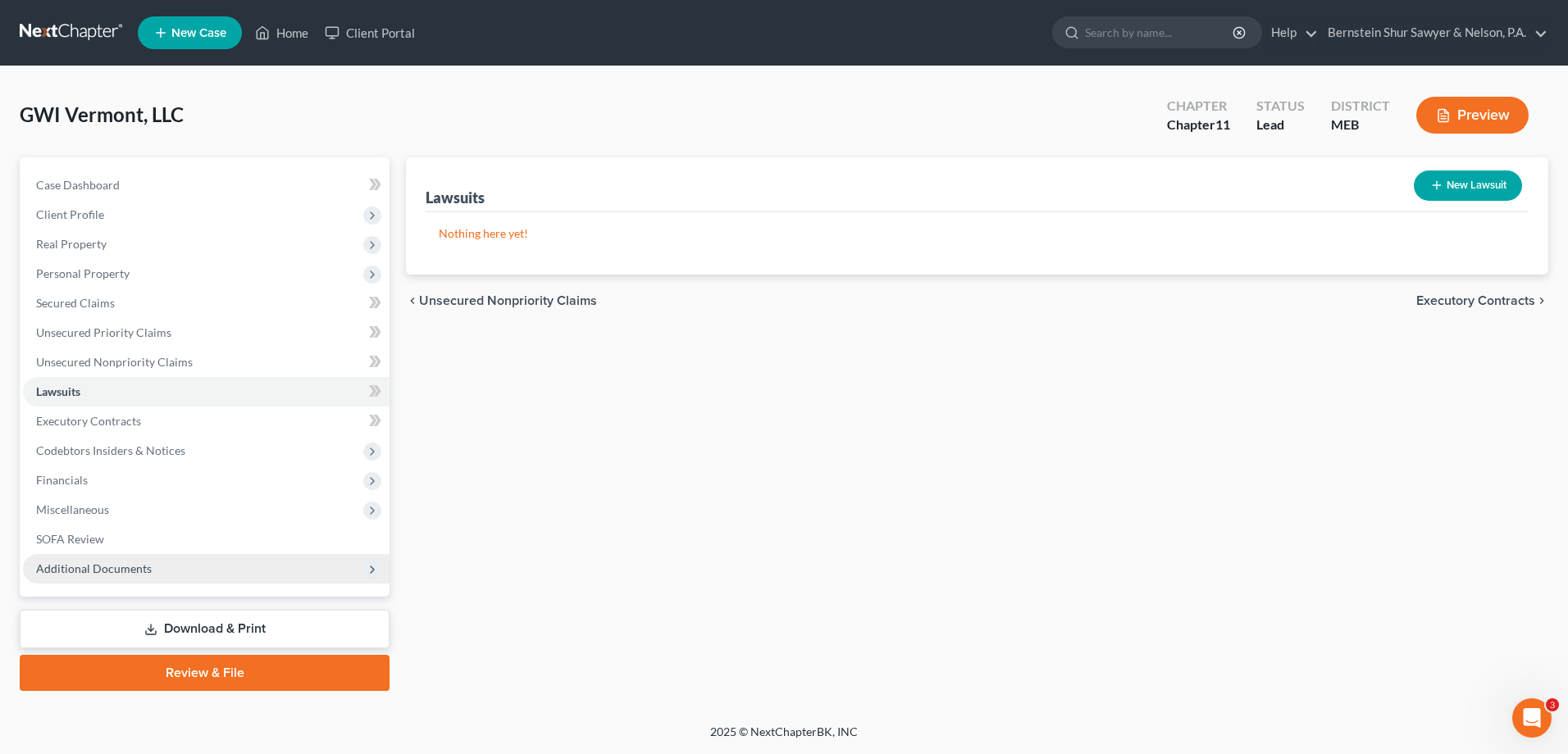 drag, startPoint x: 138, startPoint y: 576, endPoint x: 144, endPoint y: 566, distance: 11.661904 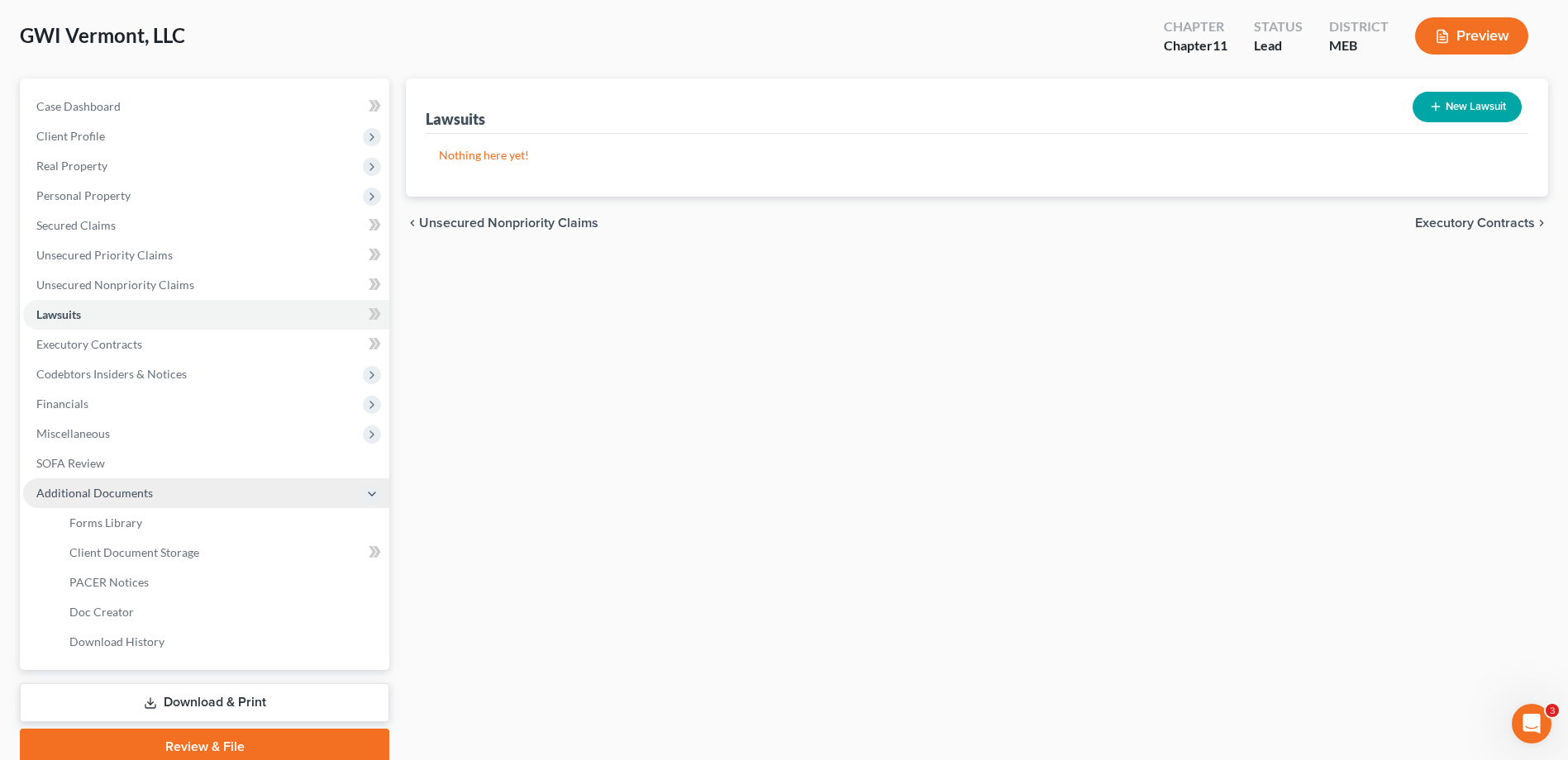 scroll, scrollTop: 83, scrollLeft: 0, axis: vertical 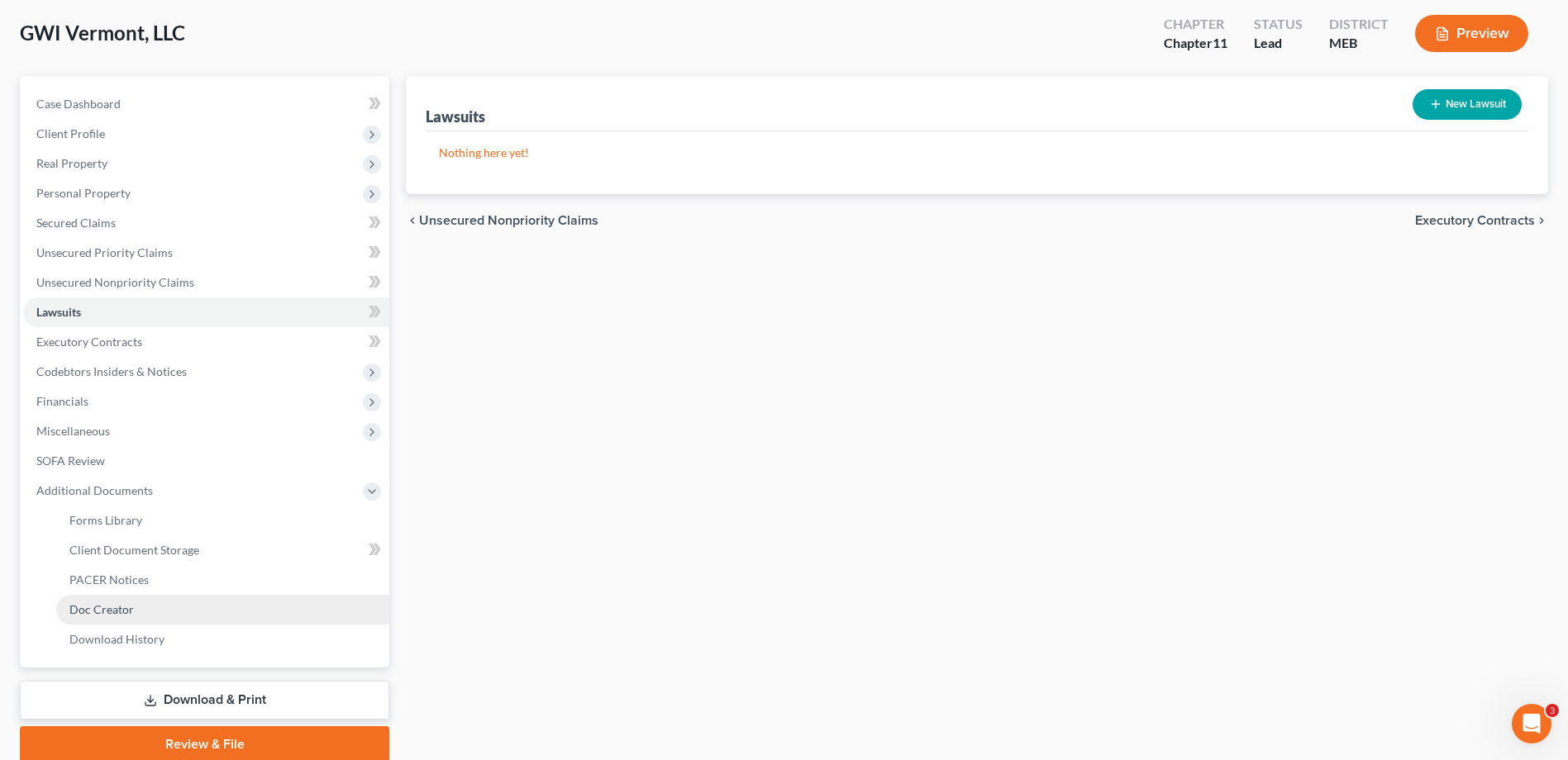 click on "Doc Creator" at bounding box center [222, 610] 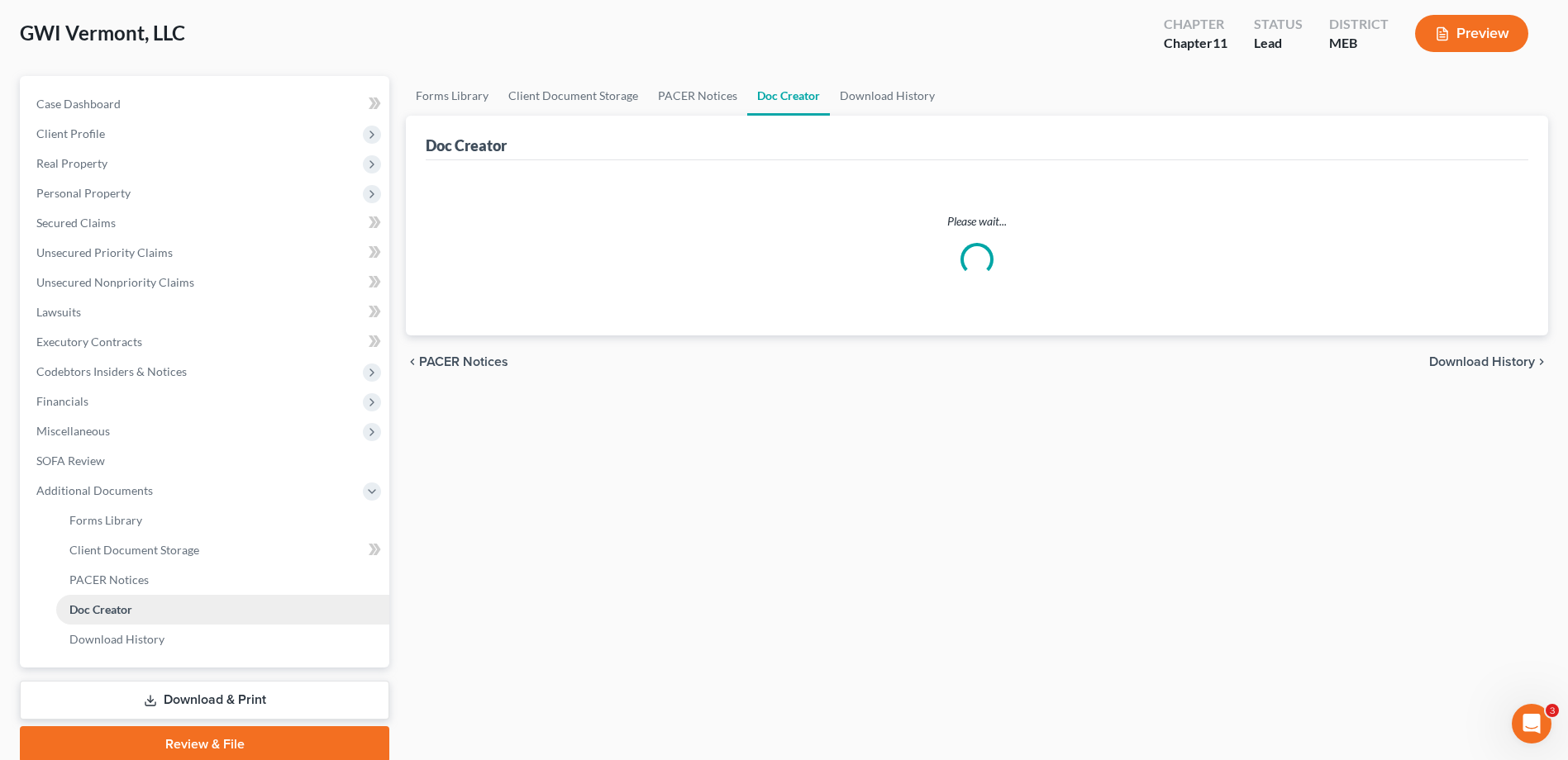 scroll, scrollTop: 0, scrollLeft: 0, axis: both 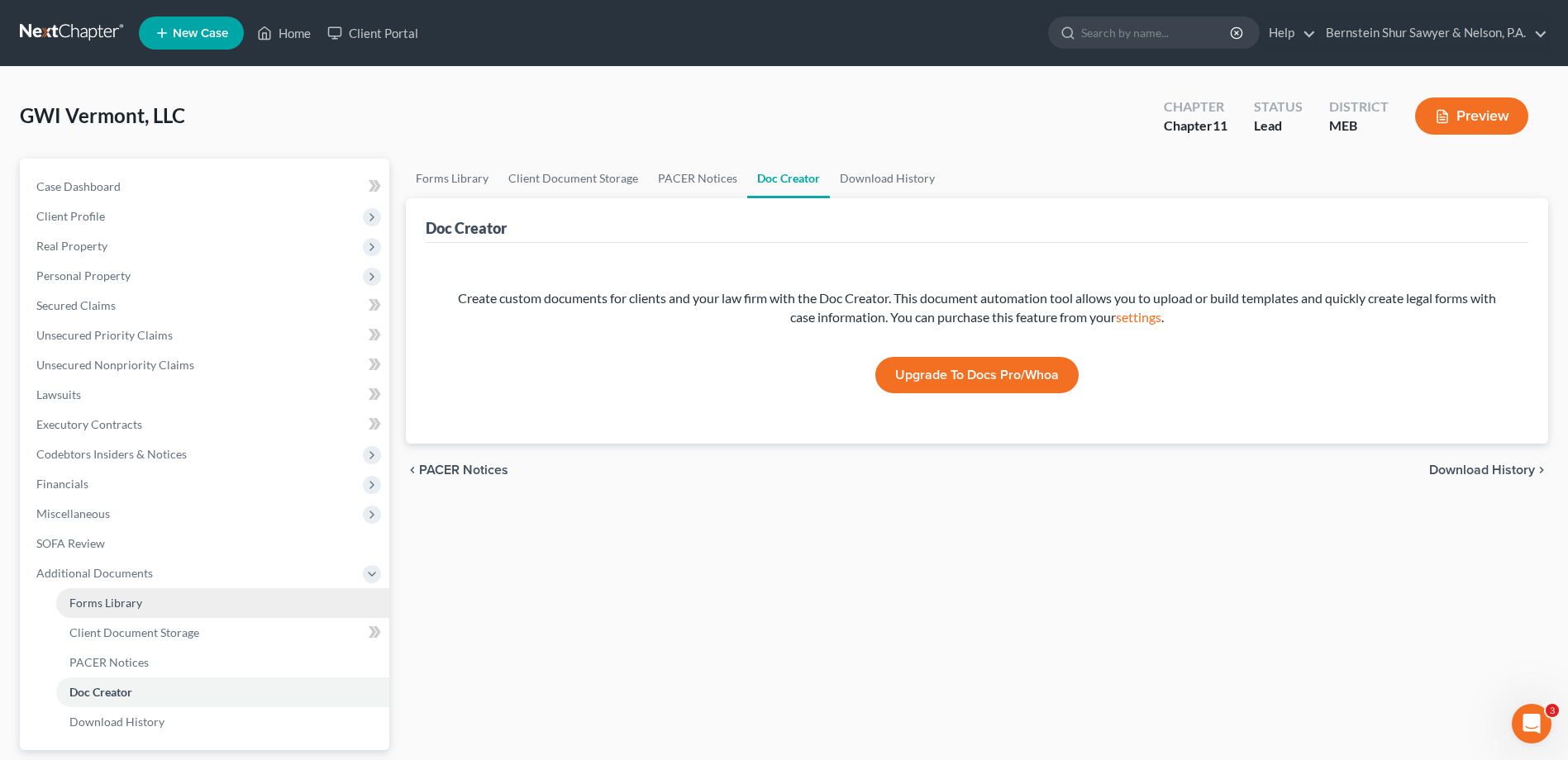 click on "Forms Library" at bounding box center (106, 602) 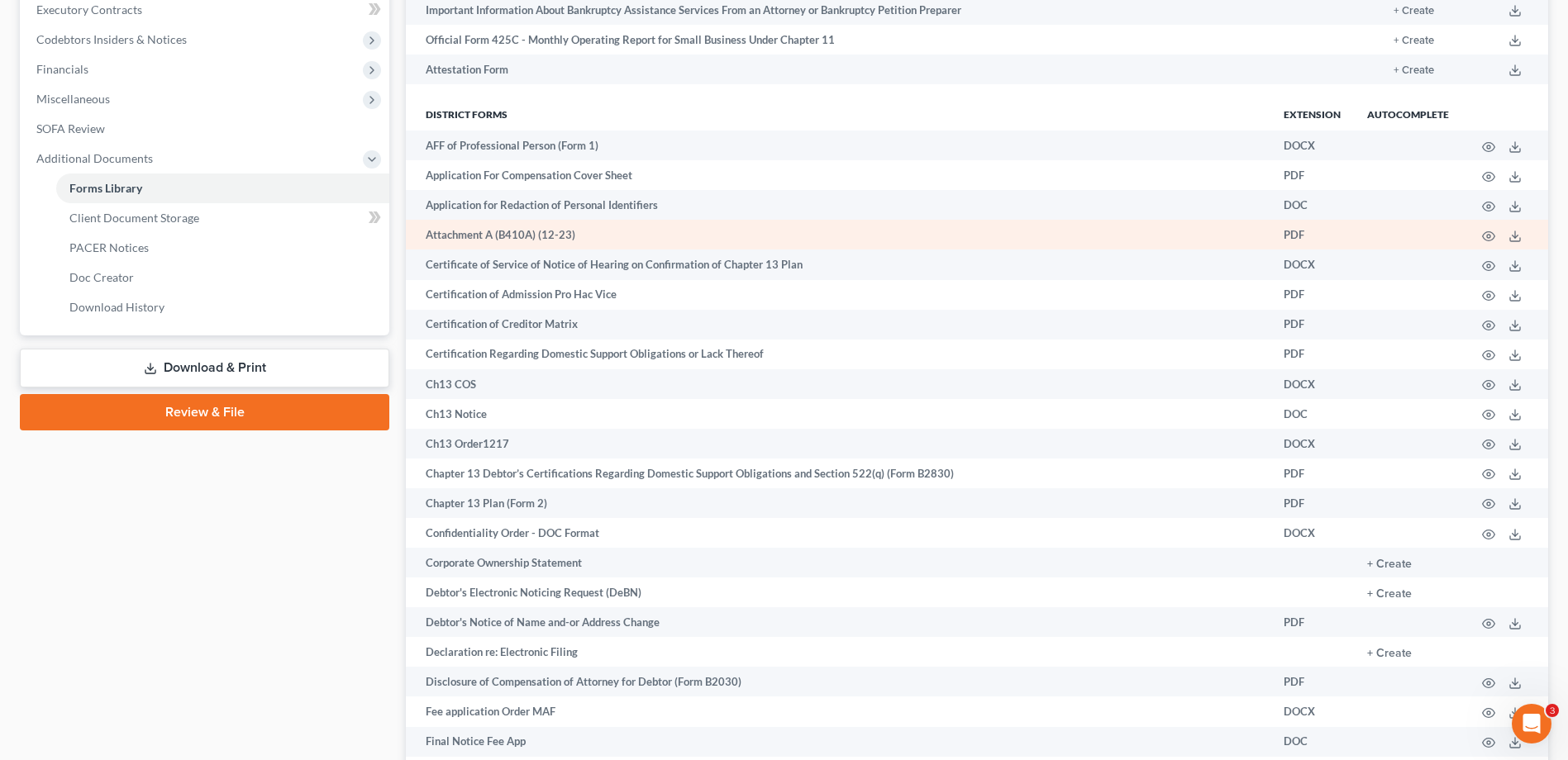 scroll, scrollTop: 496, scrollLeft: 0, axis: vertical 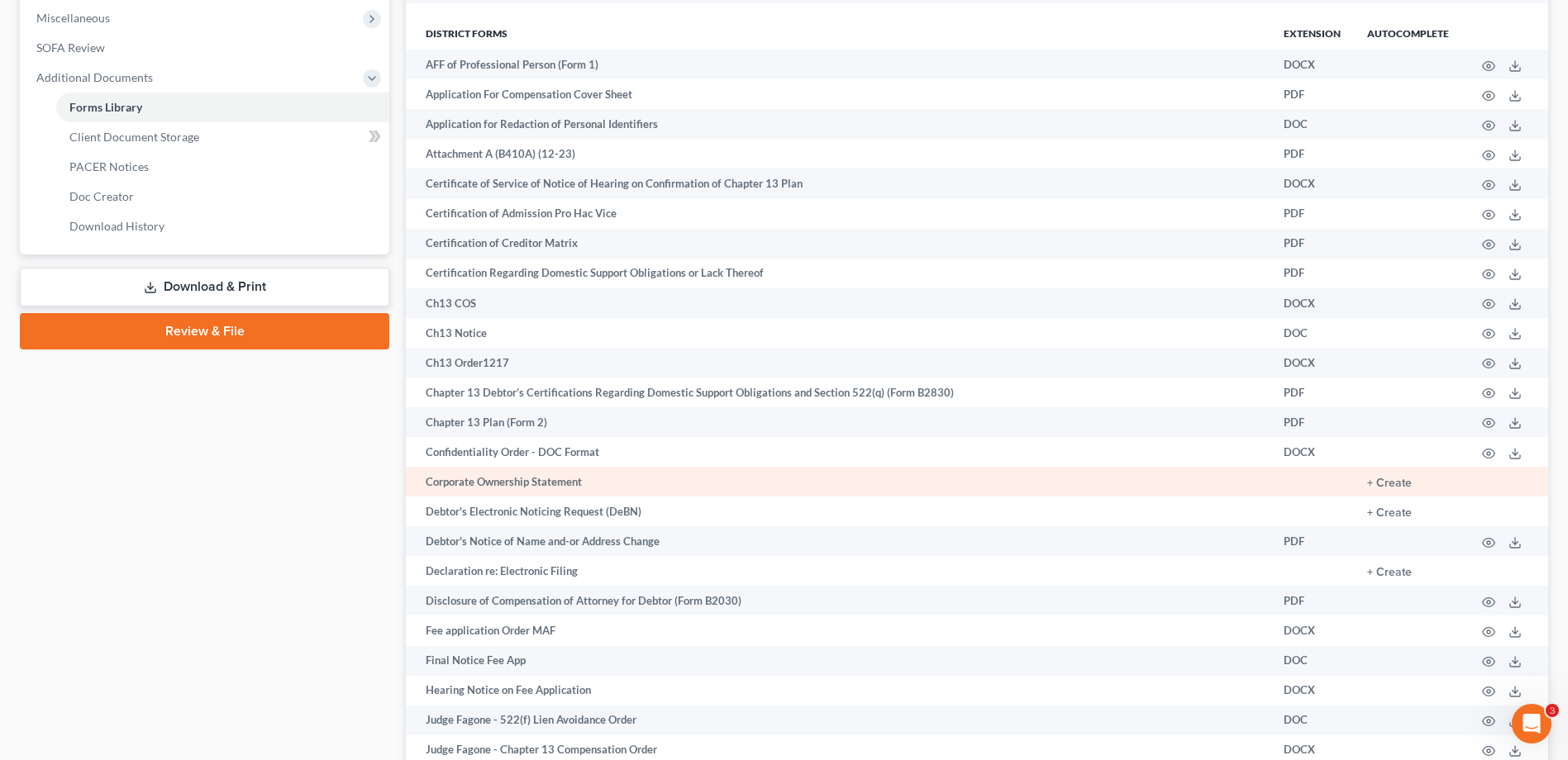 click on "Corporate Ownership Statement" at bounding box center [838, 482] 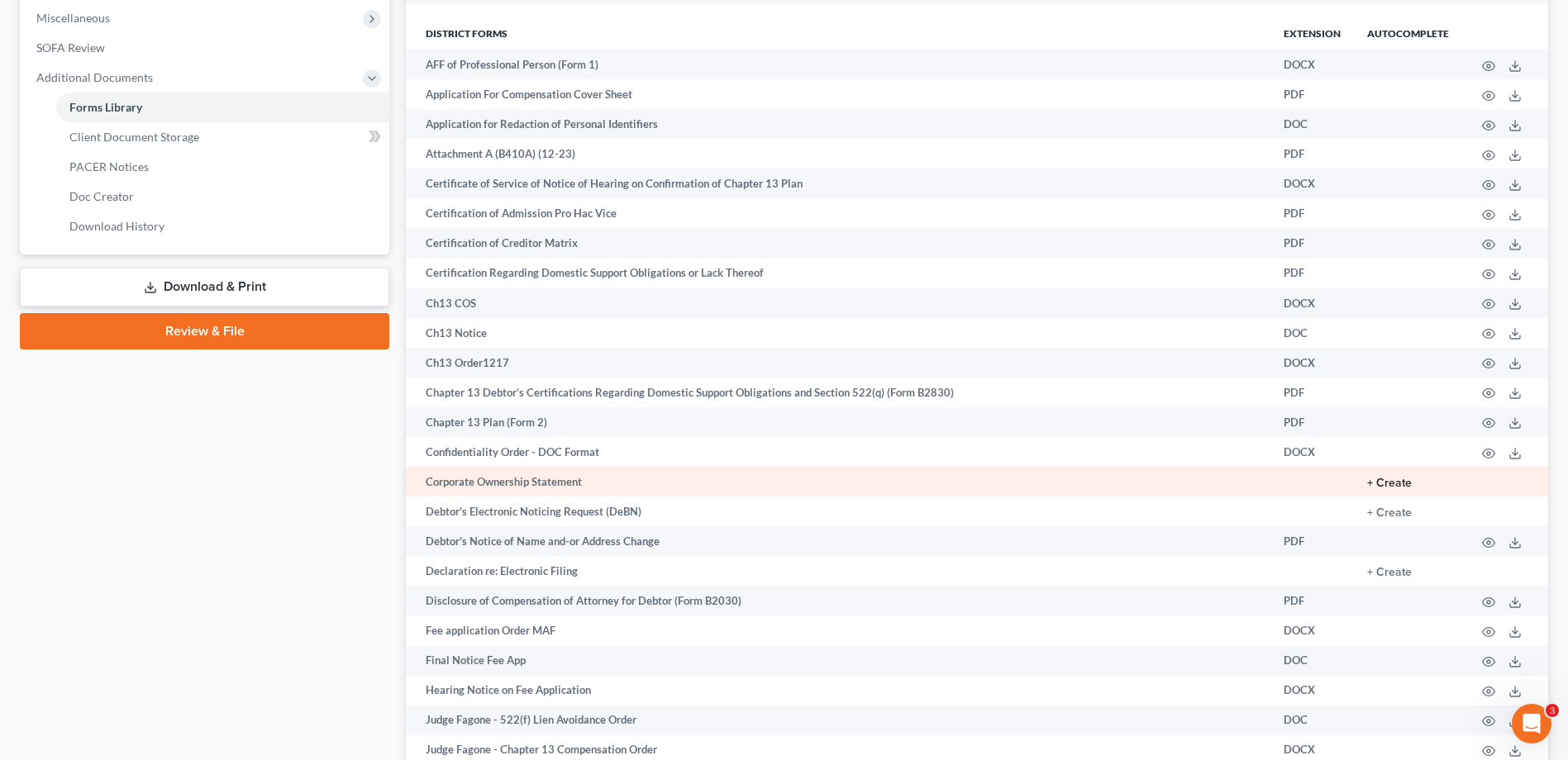 click on "+ Create" at bounding box center [1389, 483] 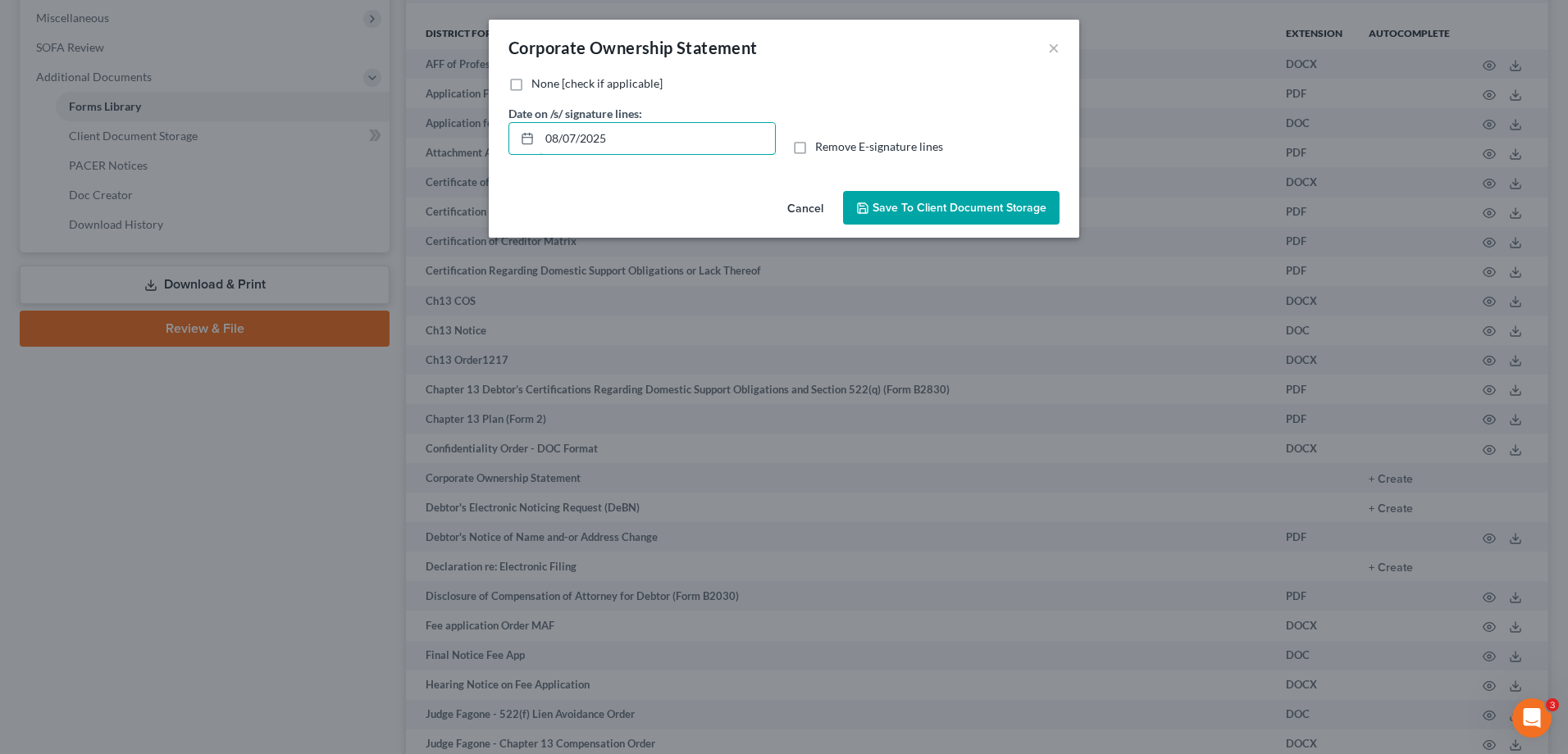 drag, startPoint x: 632, startPoint y: 139, endPoint x: 203, endPoint y: 131, distance: 429.0746 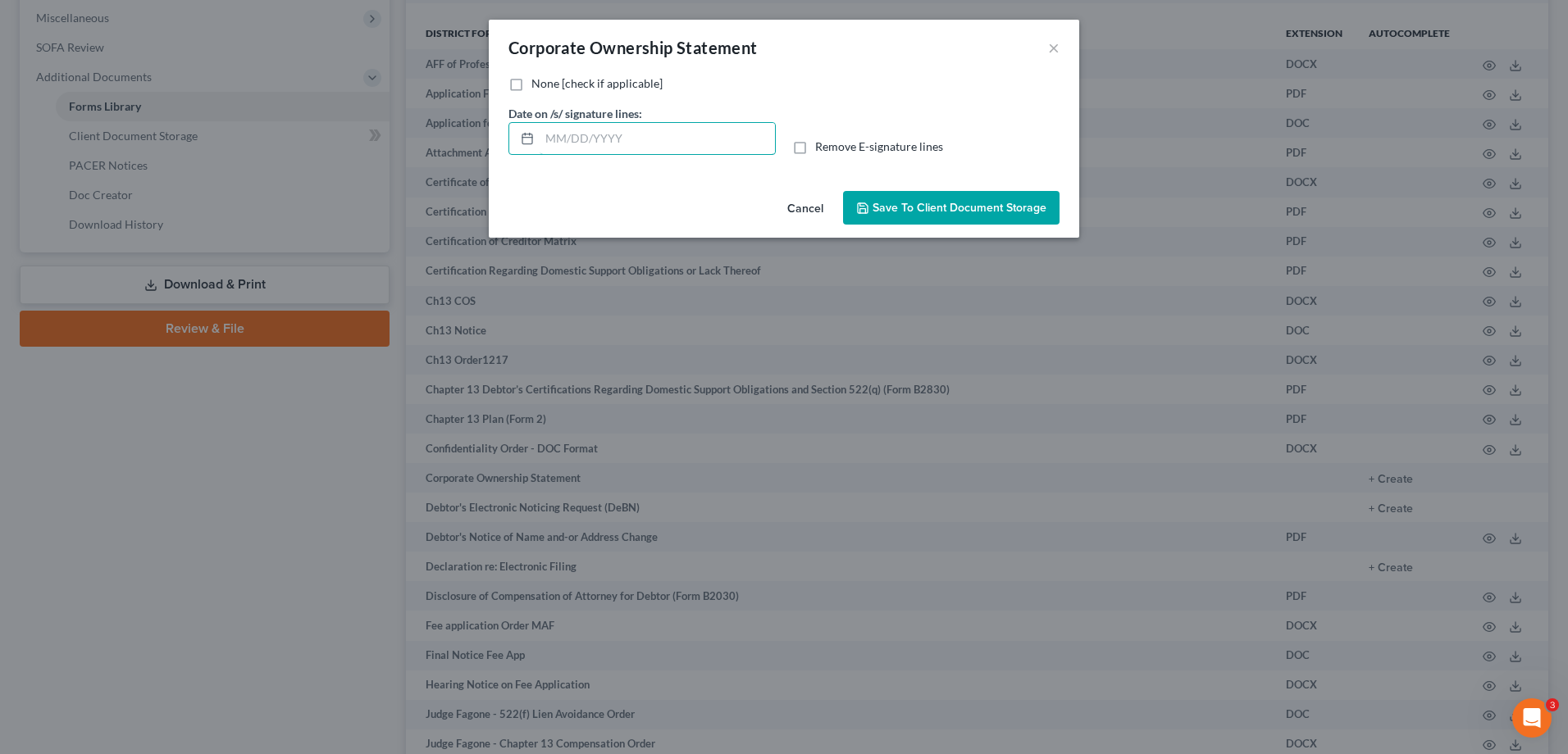type 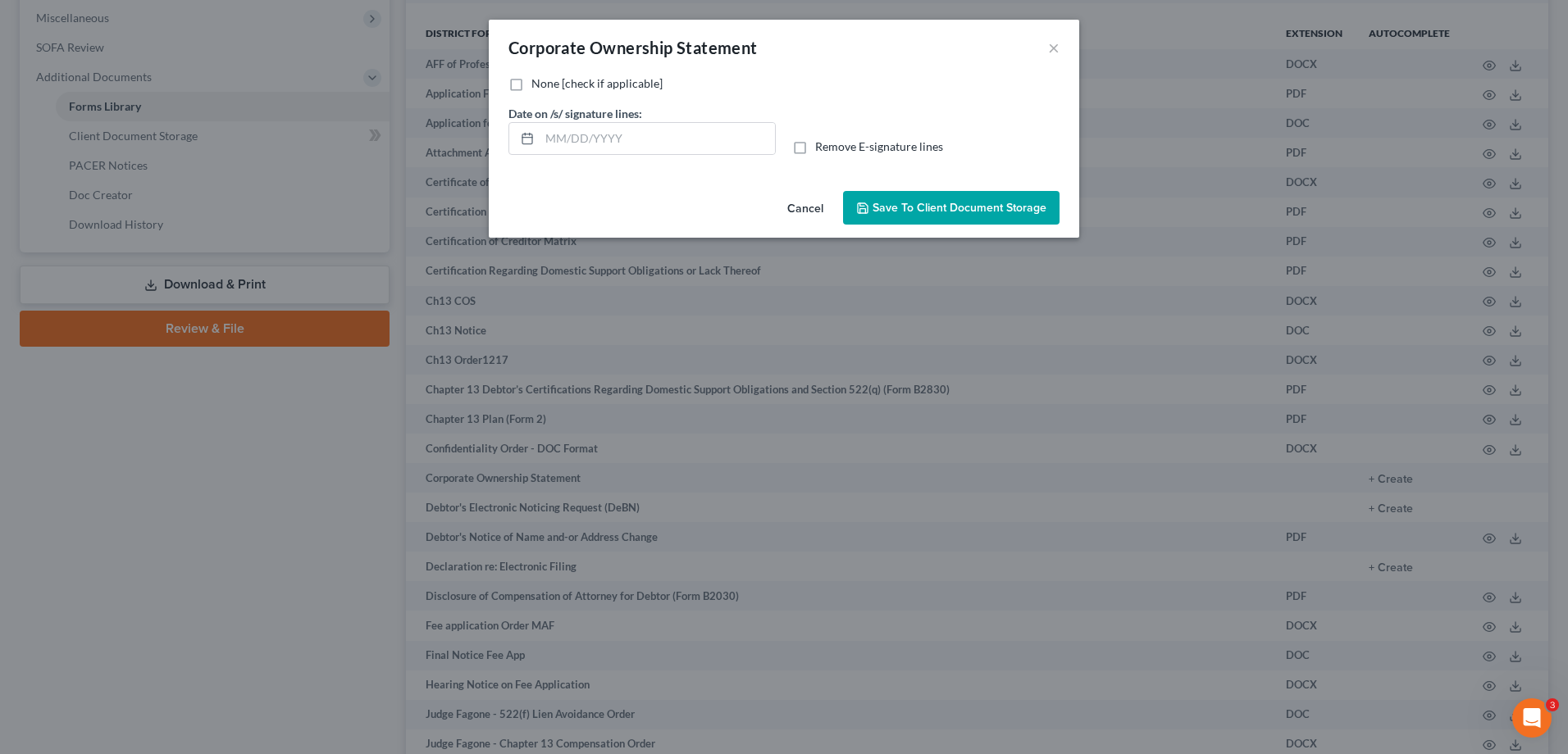 click on "Save to Client Document Storage" at bounding box center (951, 208) 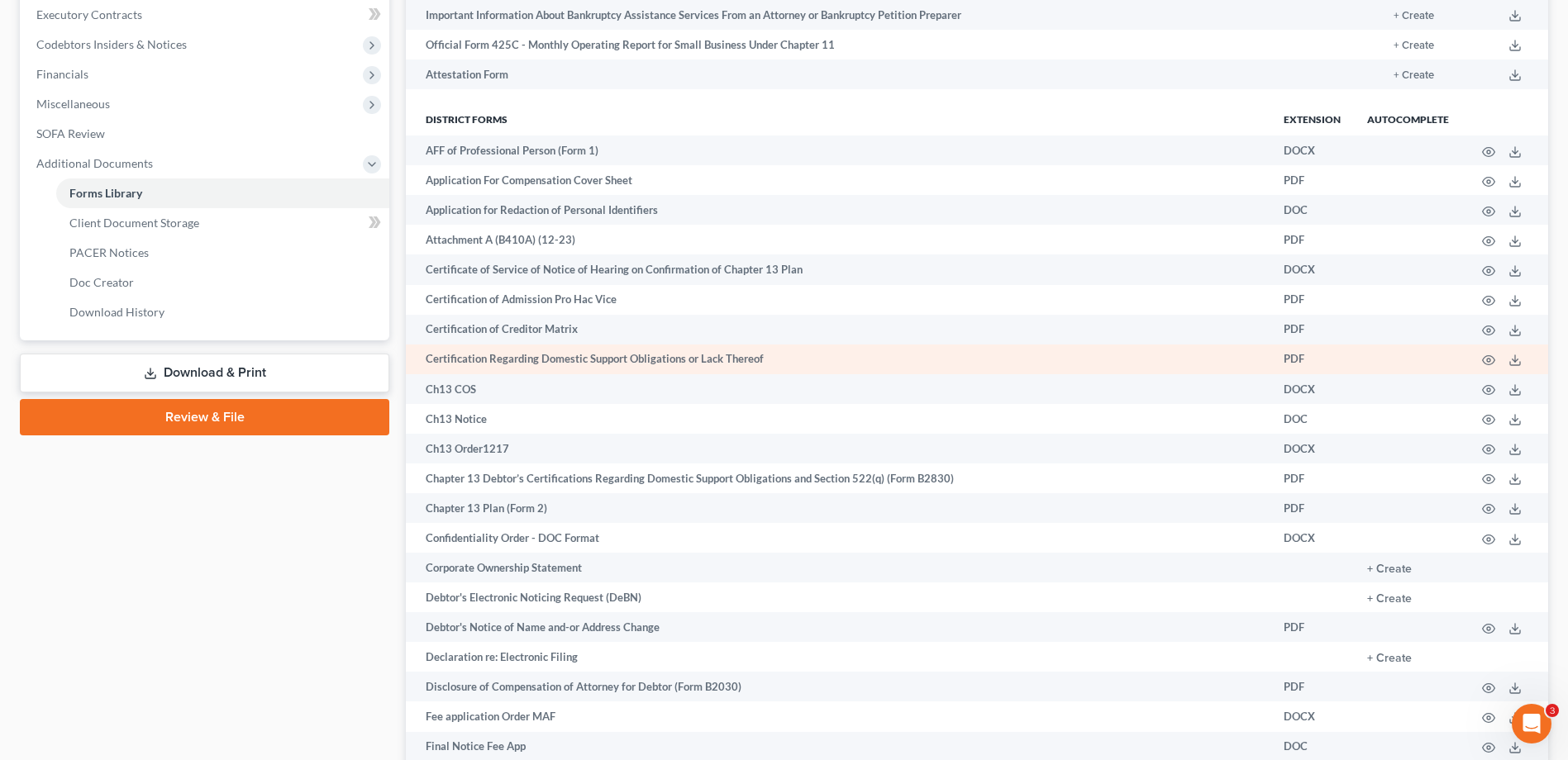 scroll, scrollTop: 413, scrollLeft: 0, axis: vertical 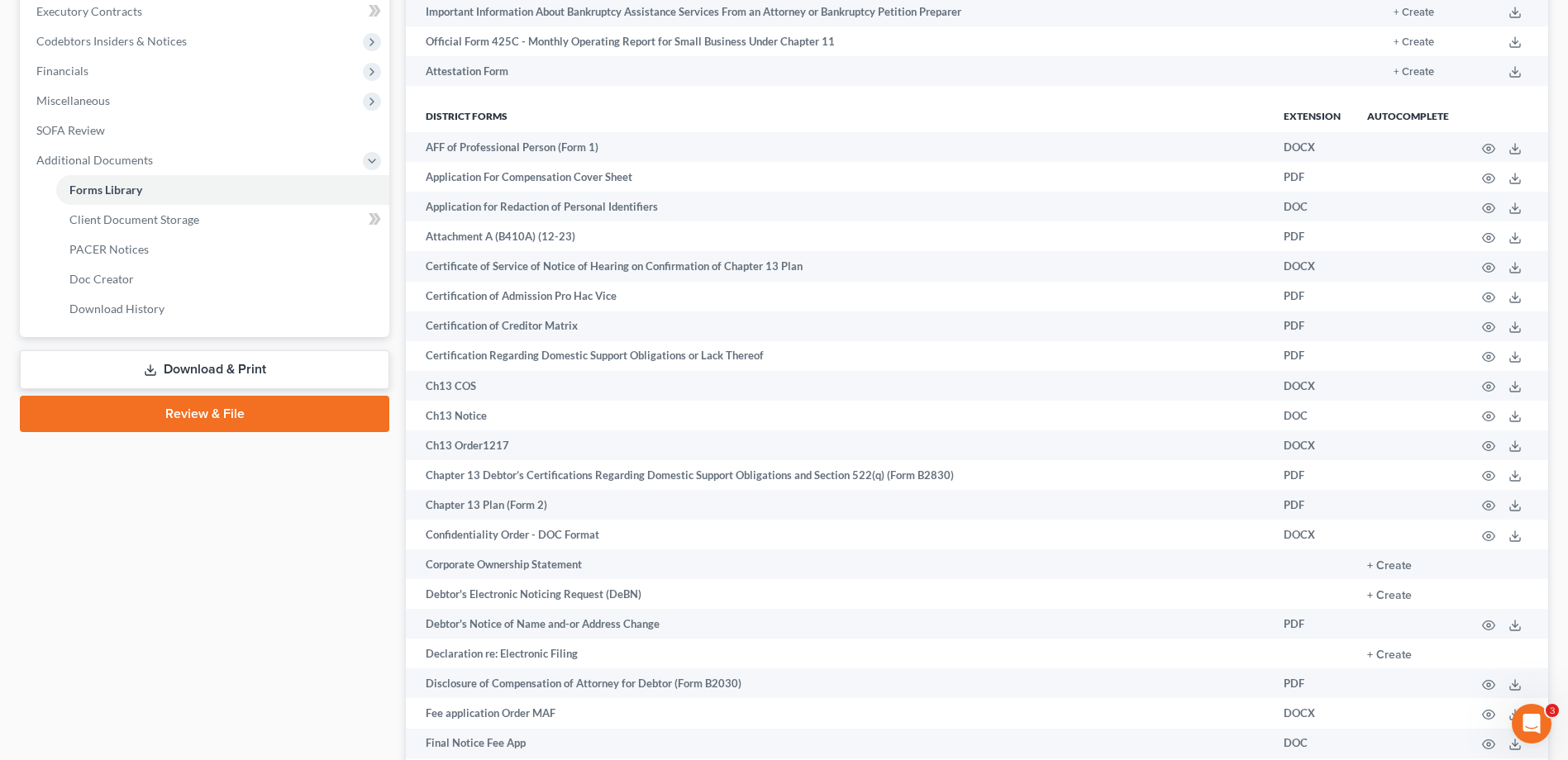 drag, startPoint x: 1442, startPoint y: 2, endPoint x: 339, endPoint y: 526, distance: 1221.1409 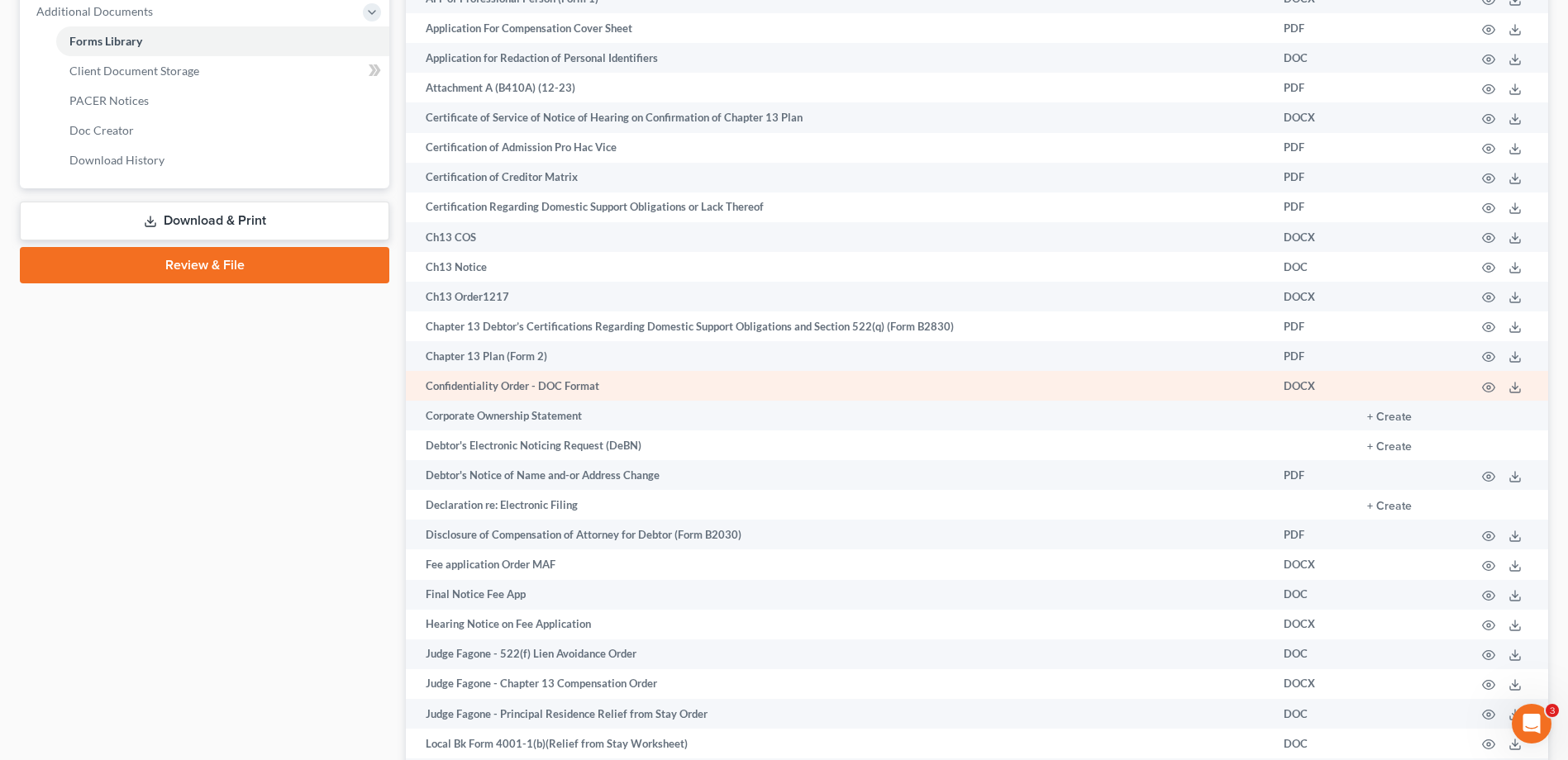 scroll, scrollTop: 578, scrollLeft: 0, axis: vertical 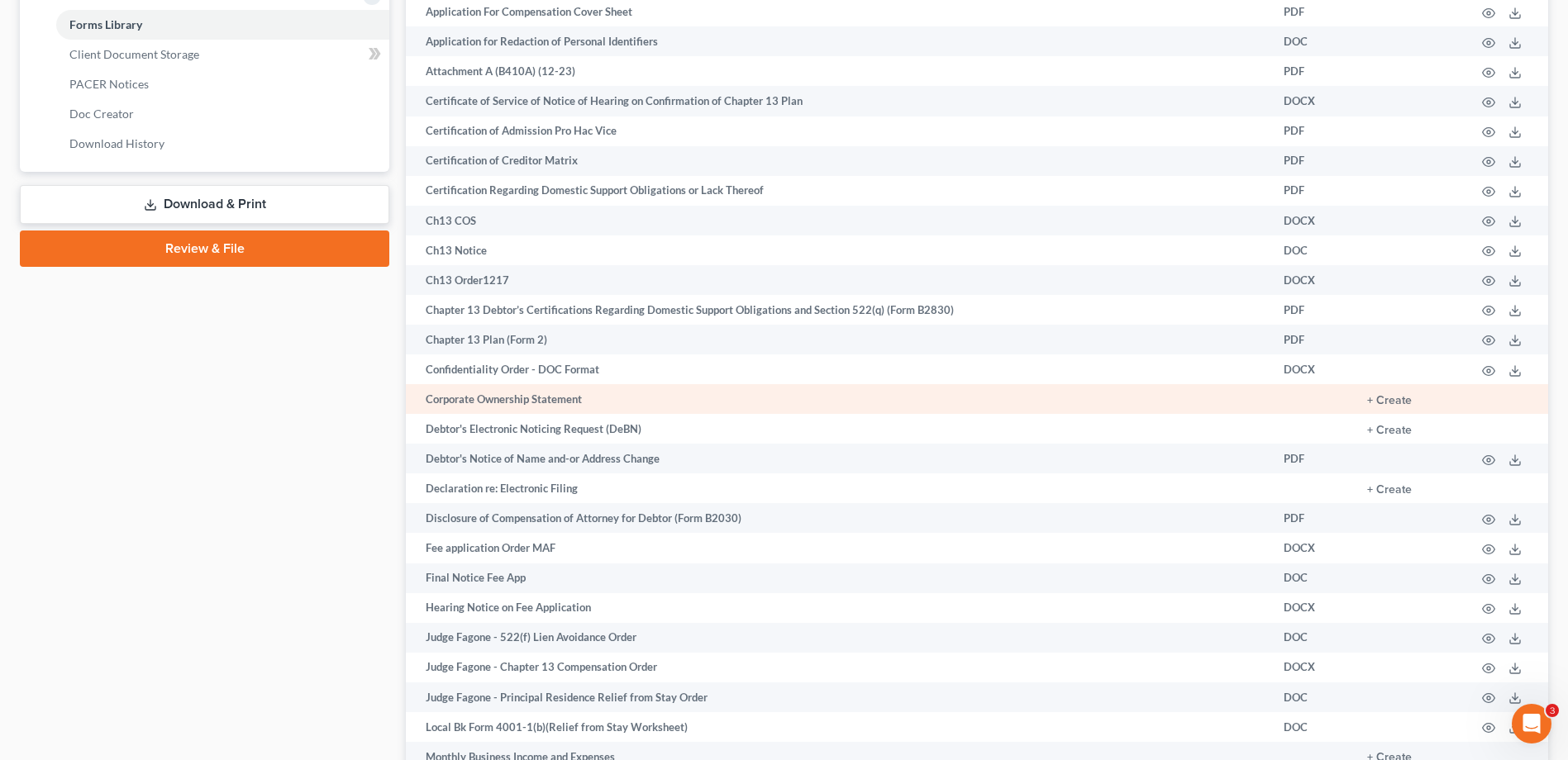 click on "Corporate Ownership Statement" at bounding box center (838, 399) 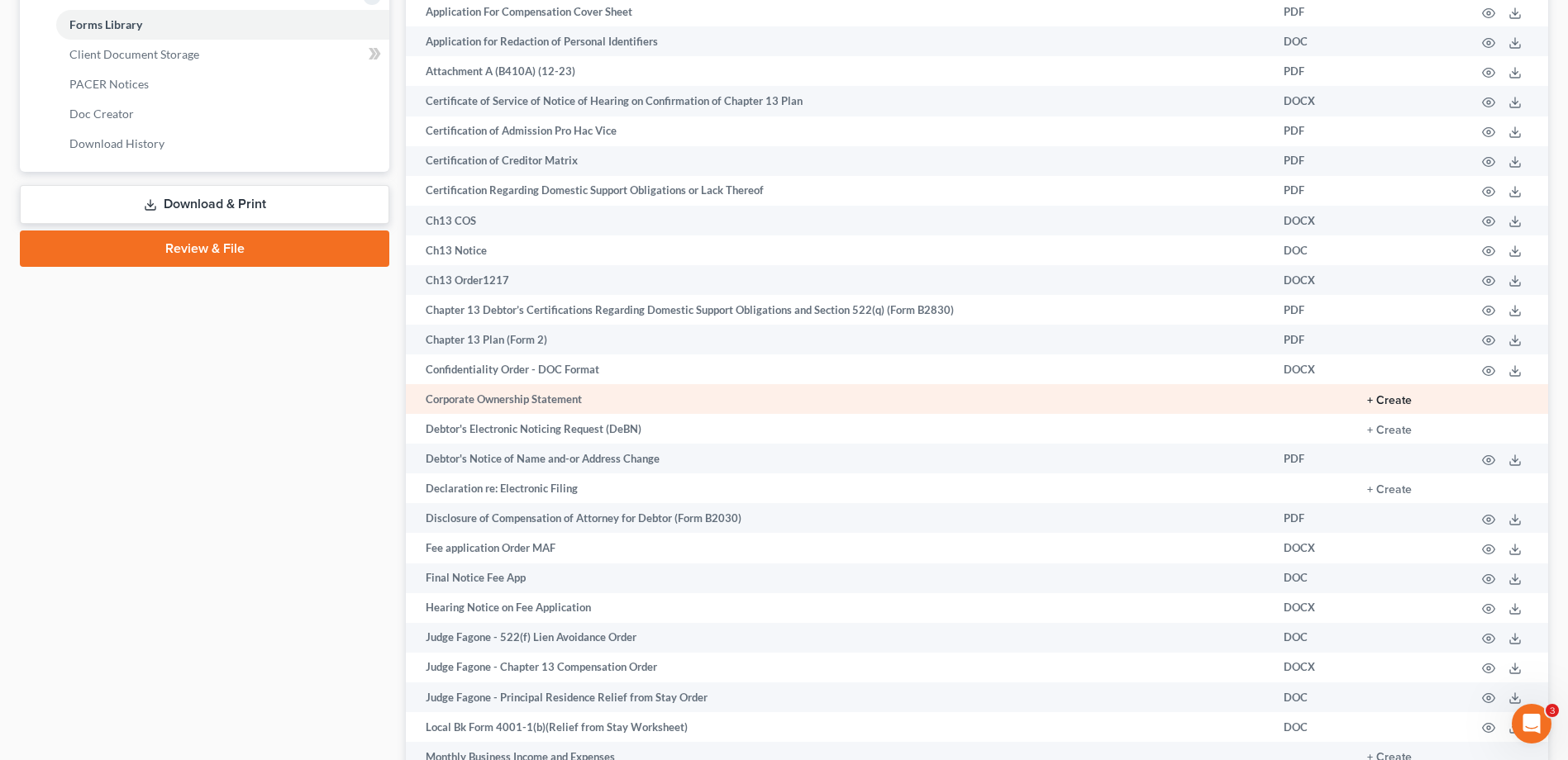 click on "+ Create" at bounding box center [1389, 401] 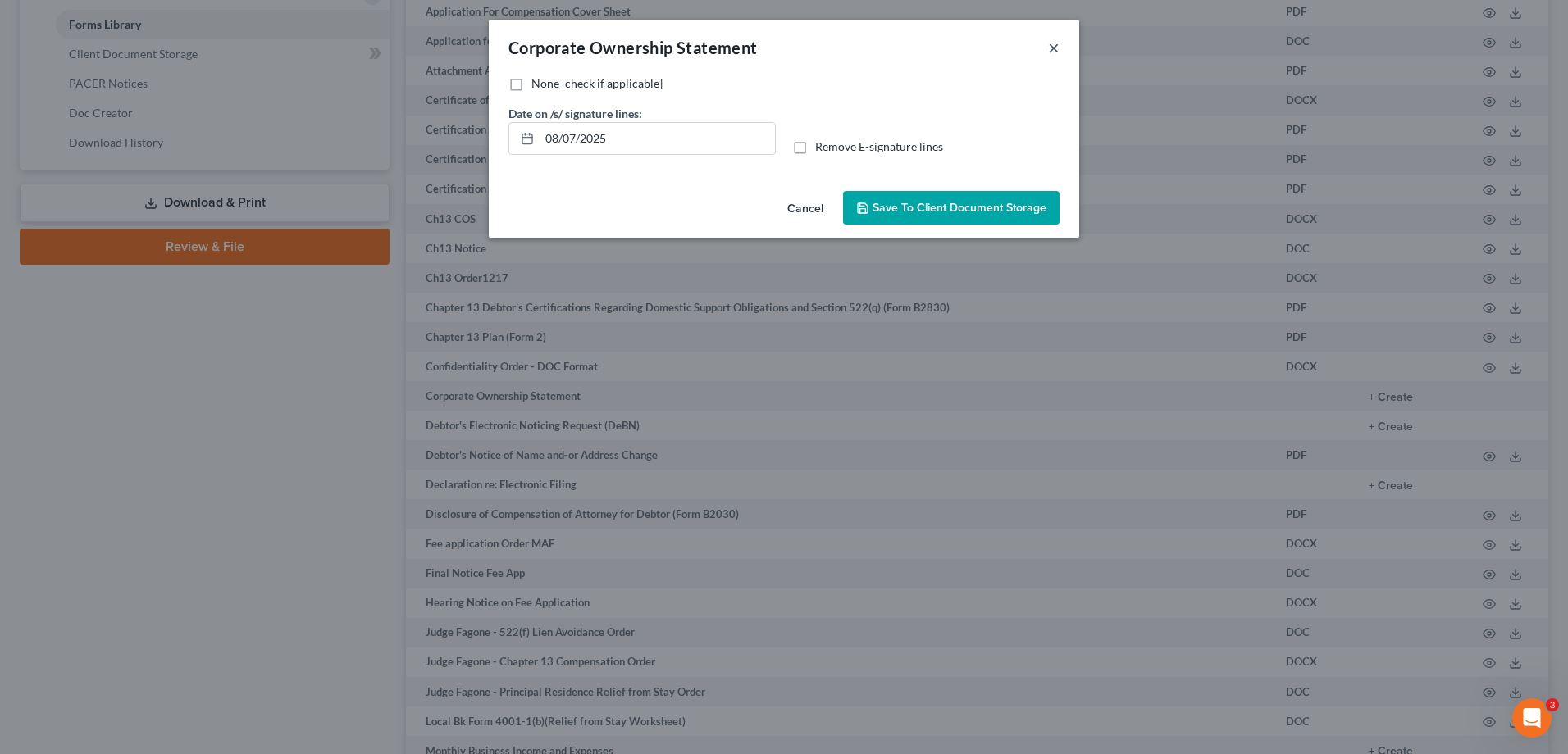 drag, startPoint x: 1057, startPoint y: 48, endPoint x: 852, endPoint y: 54, distance: 205.08779 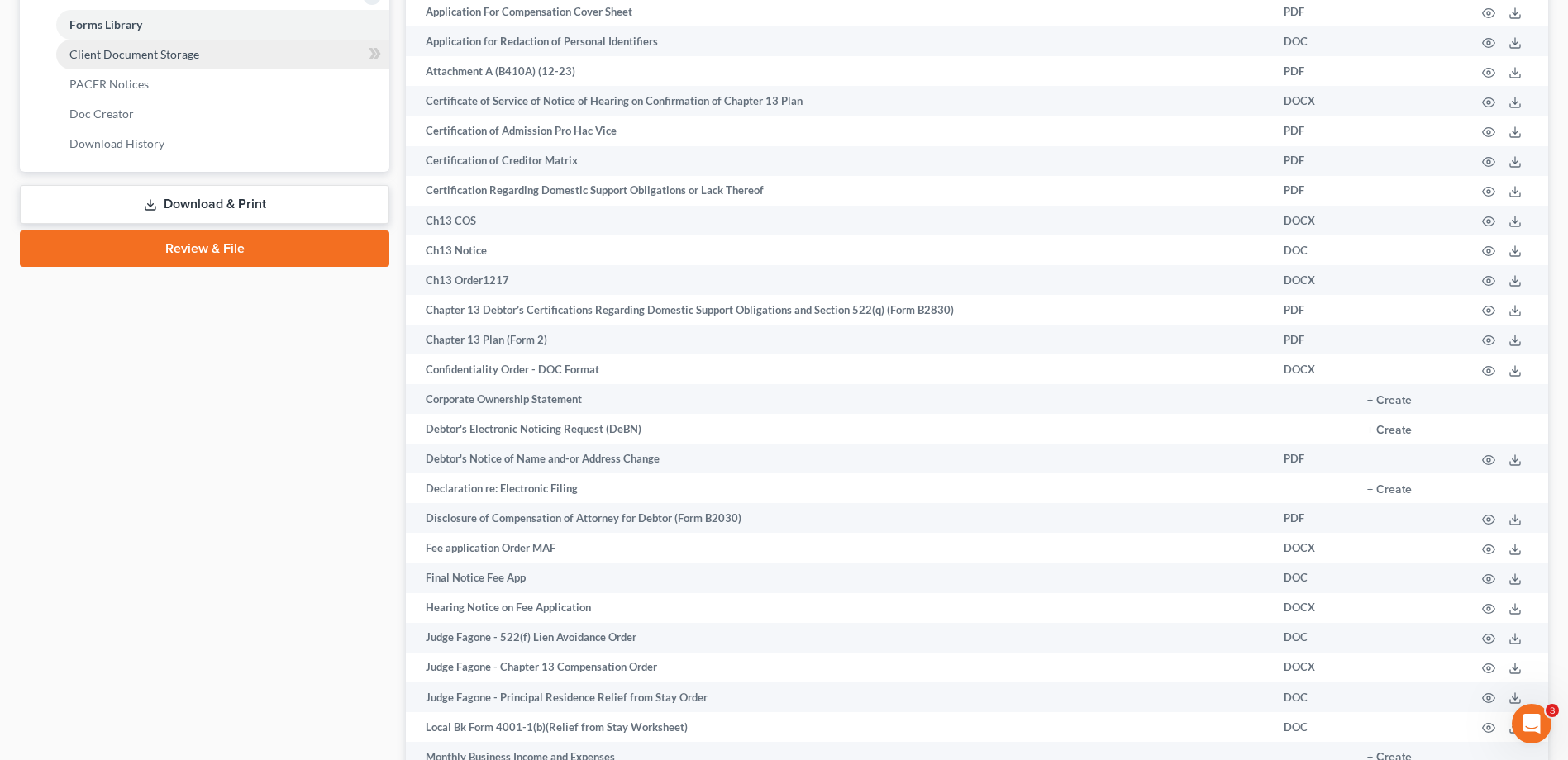 click on "Client Document Storage" at bounding box center (222, 55) 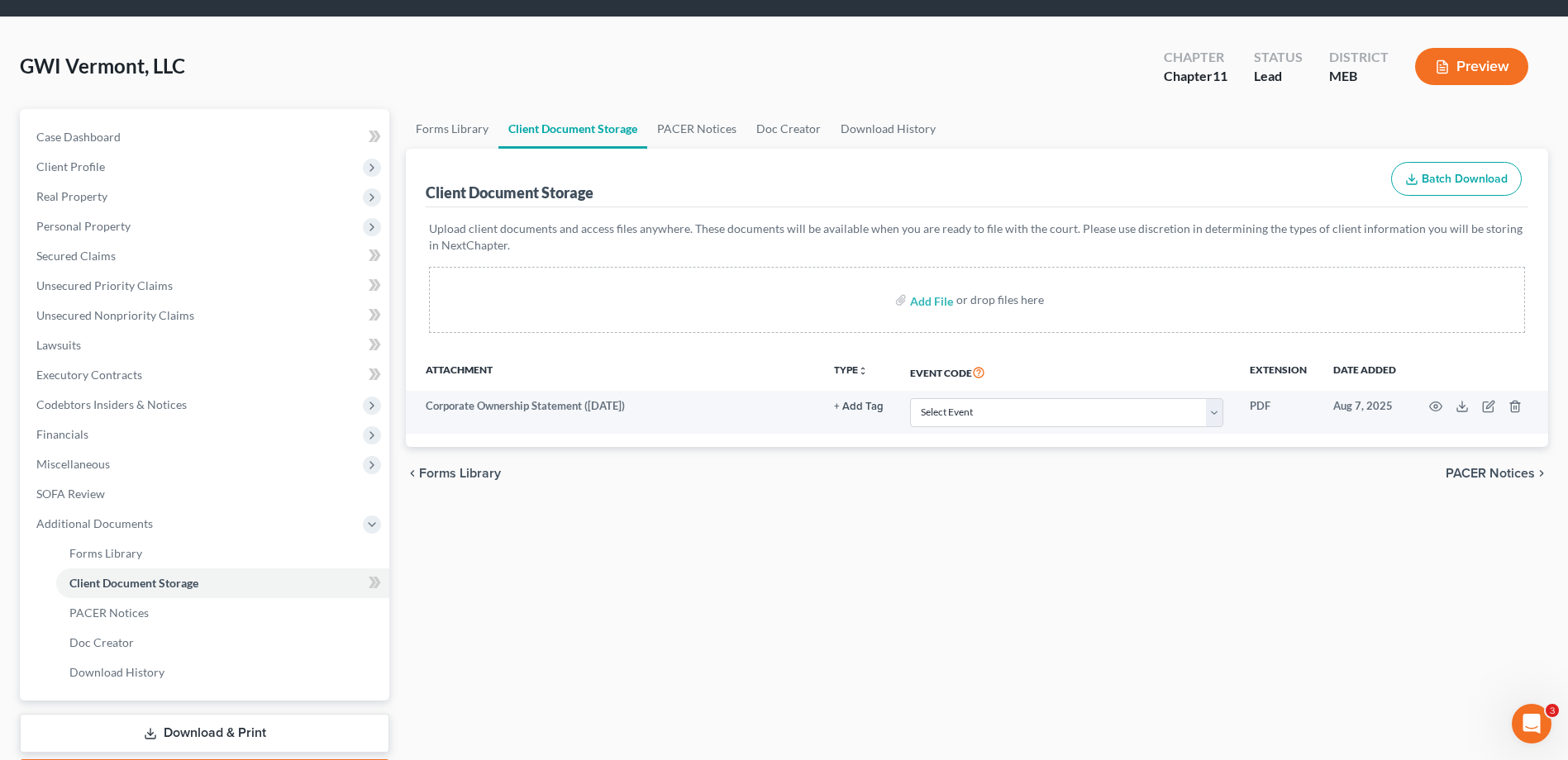 scroll, scrollTop: 0, scrollLeft: 0, axis: both 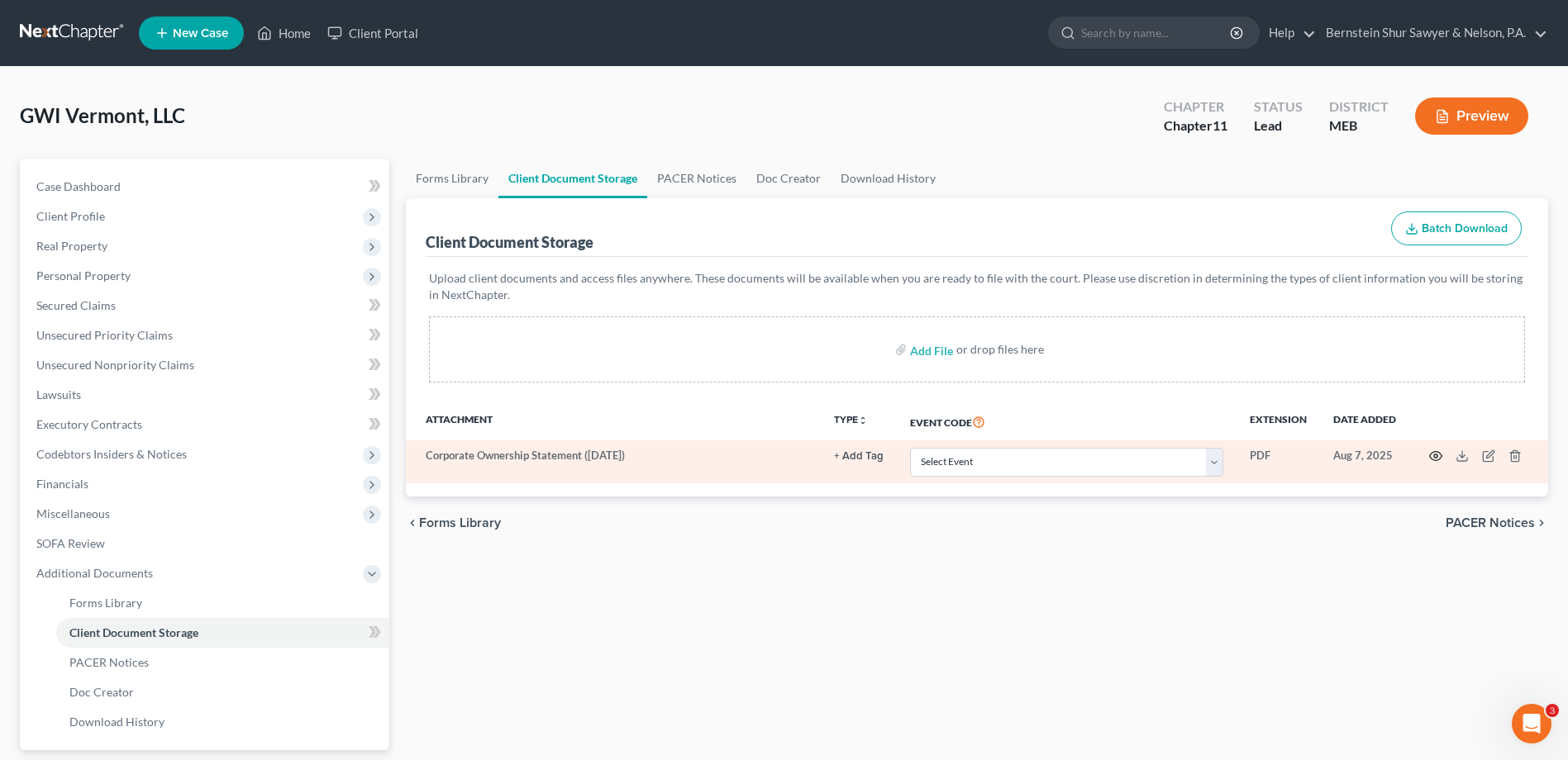 click 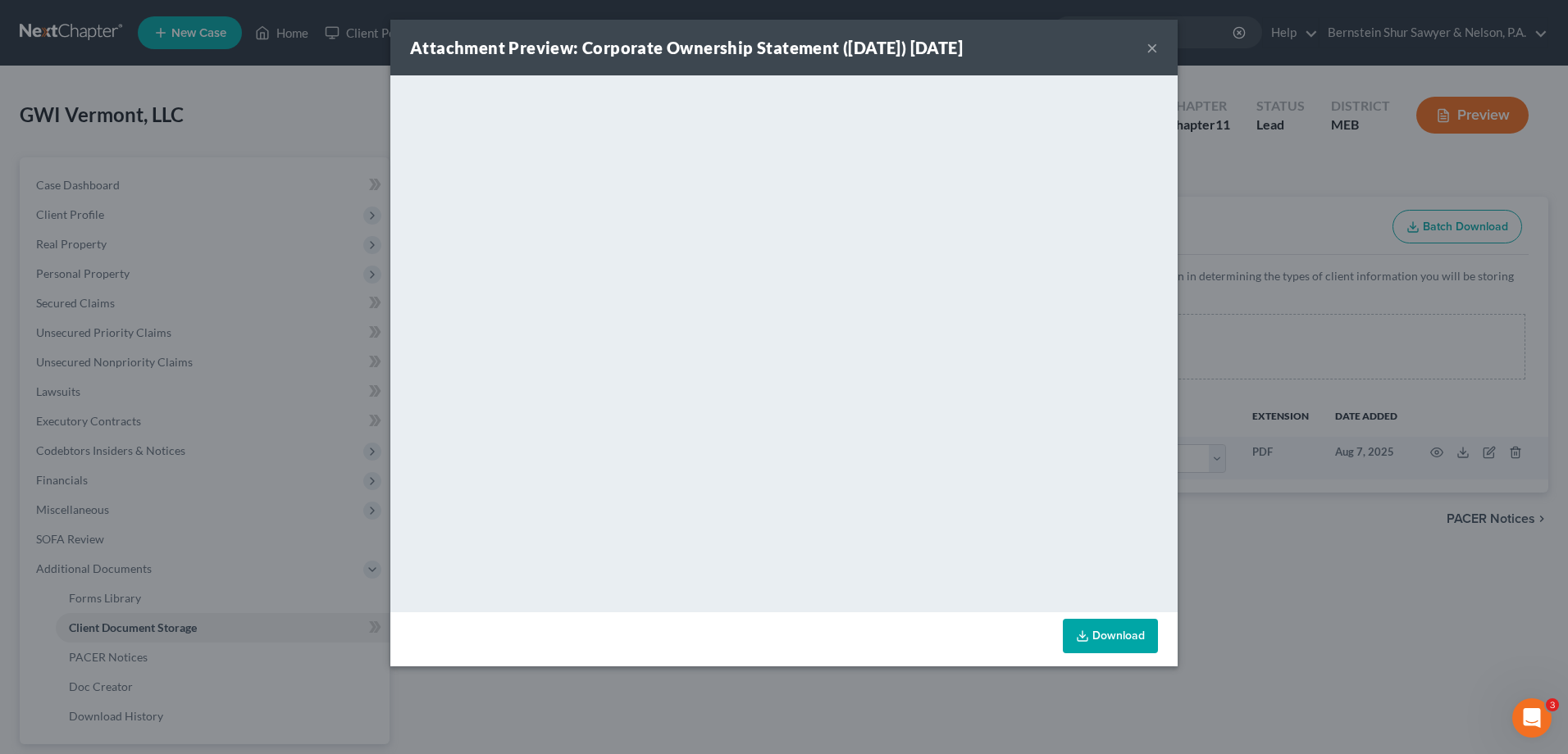 click on "×" at bounding box center [1152, 48] 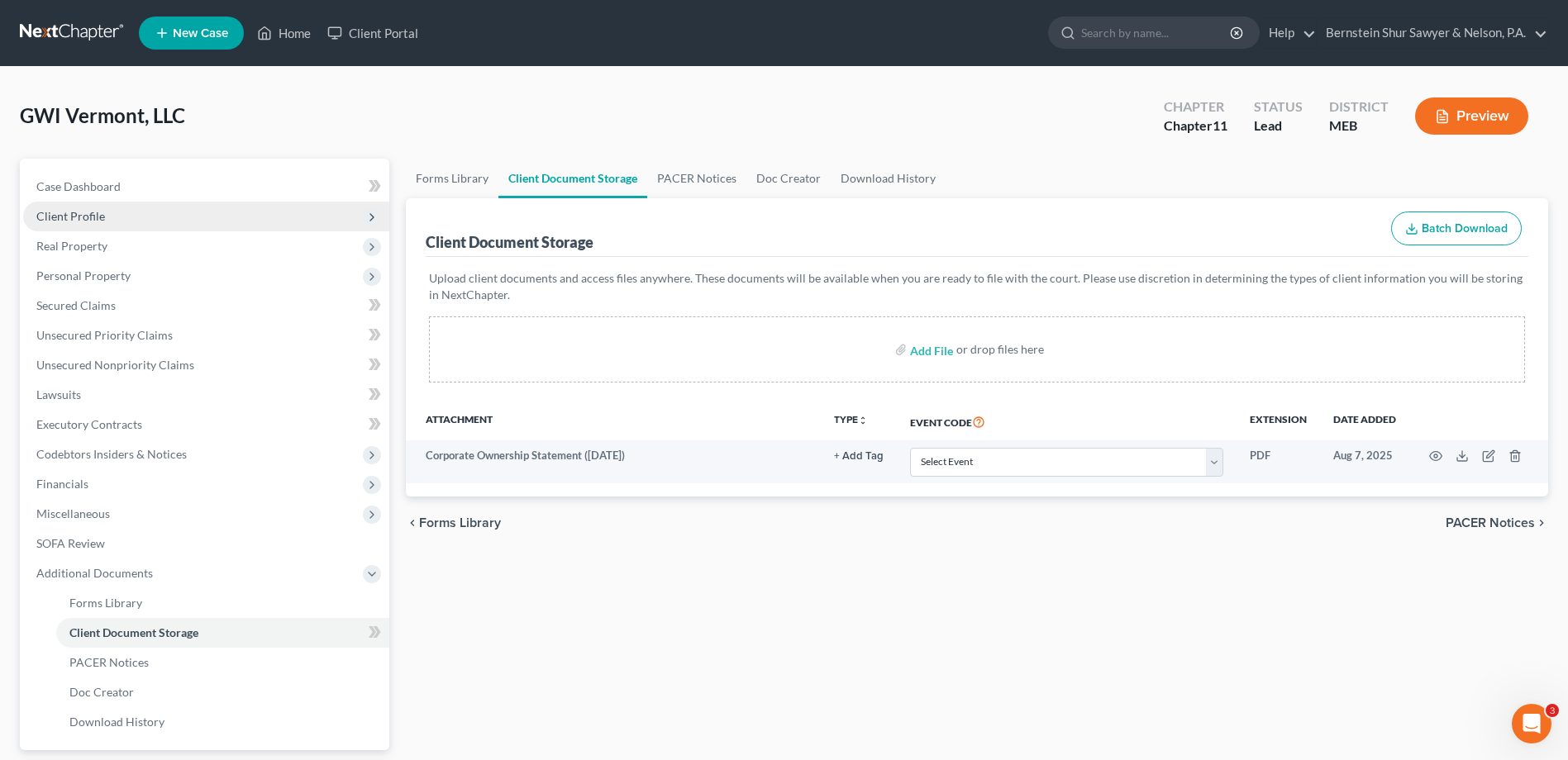 click on "Client Profile" at bounding box center (206, 216) 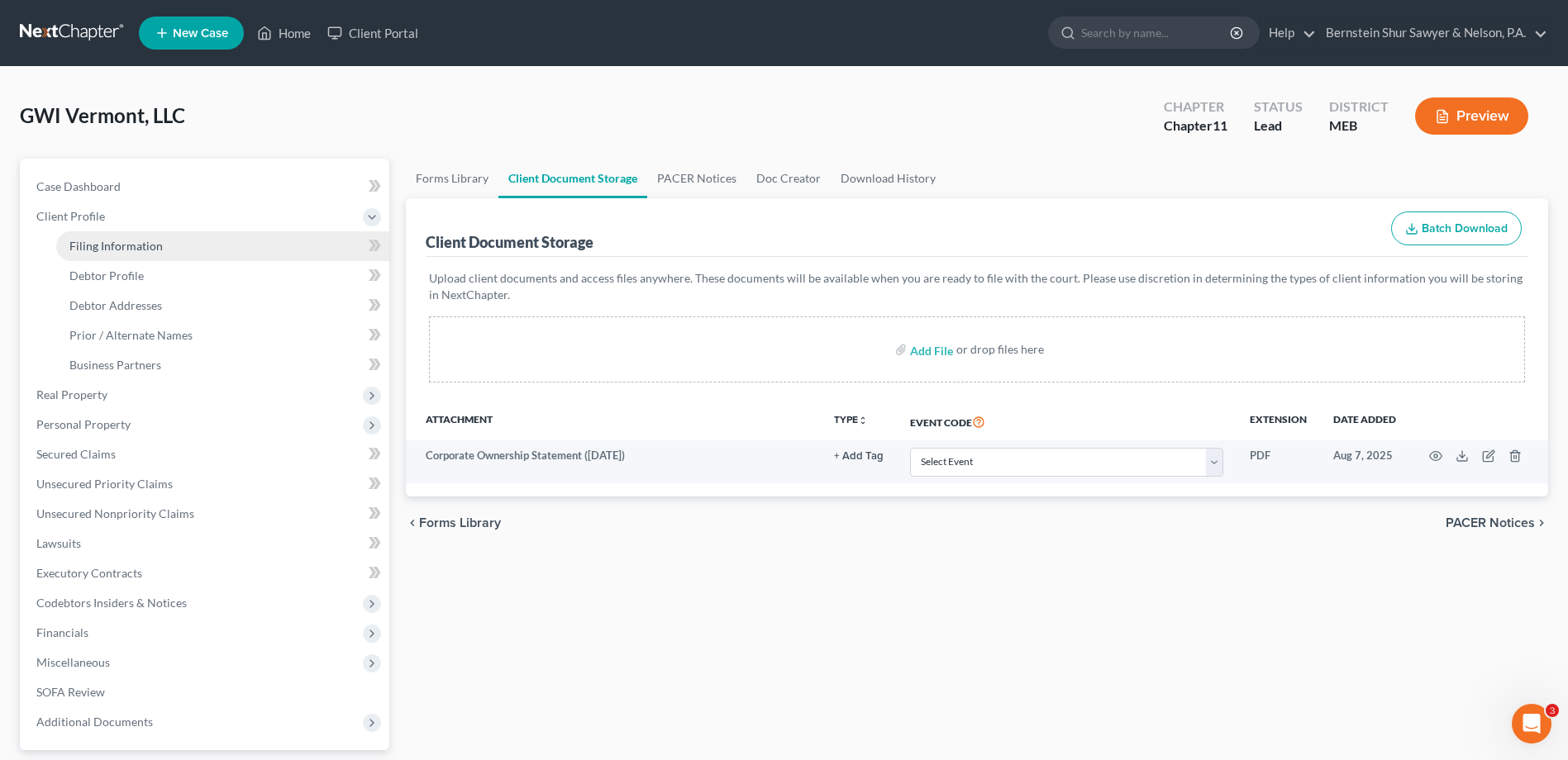 click on "Filing Information" at bounding box center (116, 245) 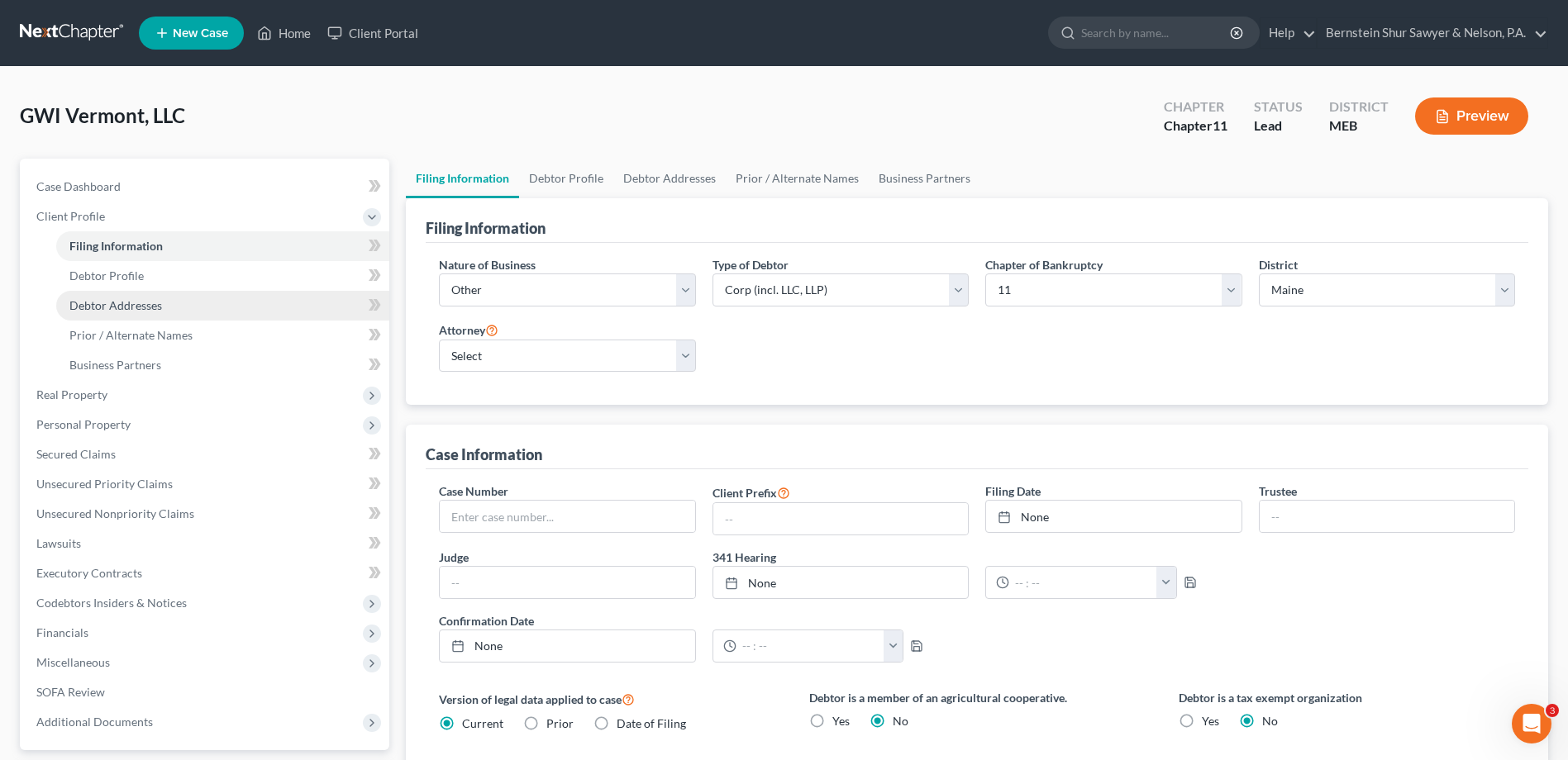 click on "Debtor Addresses" at bounding box center [116, 305] 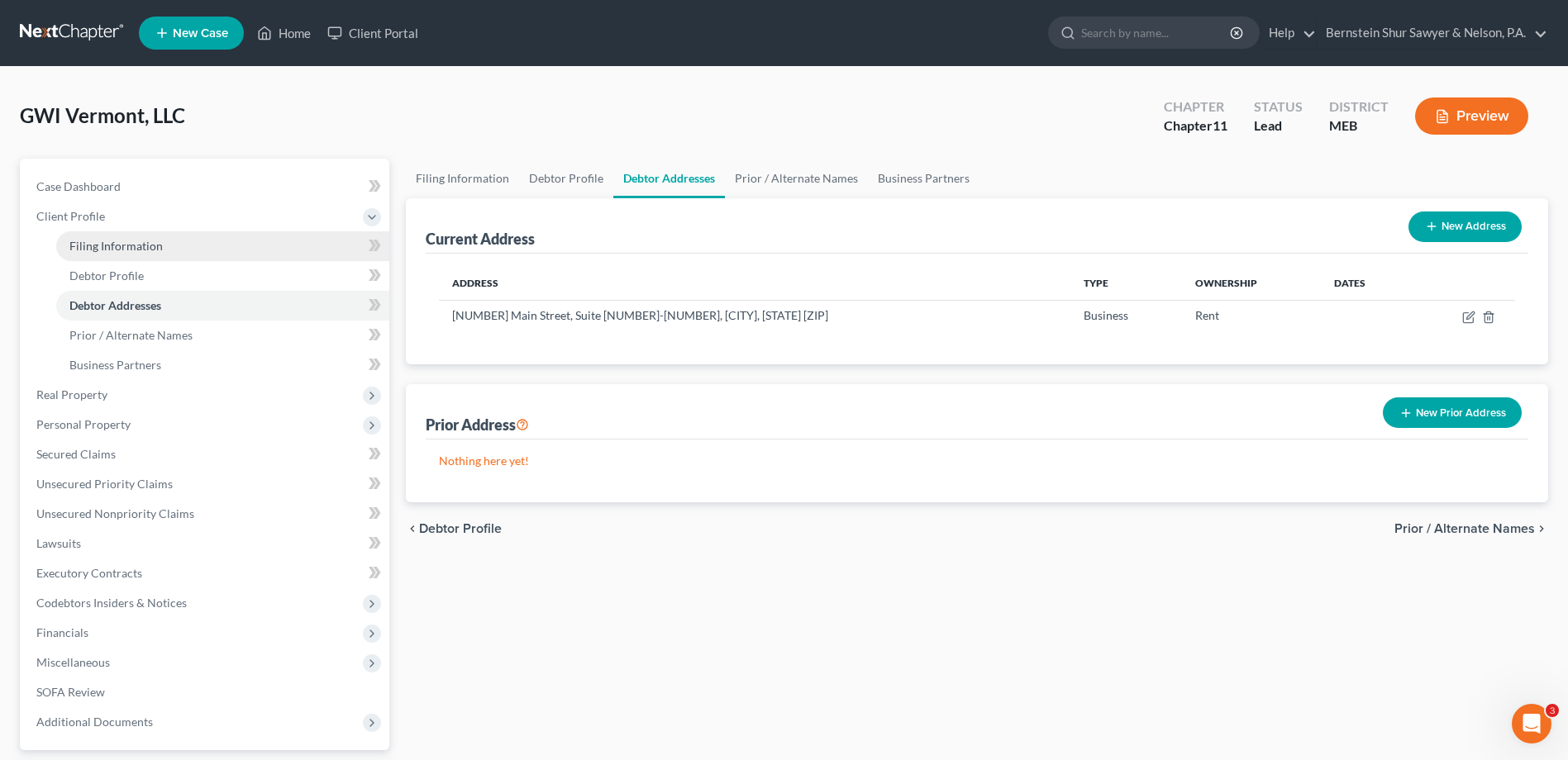 click on "Filing Information" at bounding box center (222, 246) 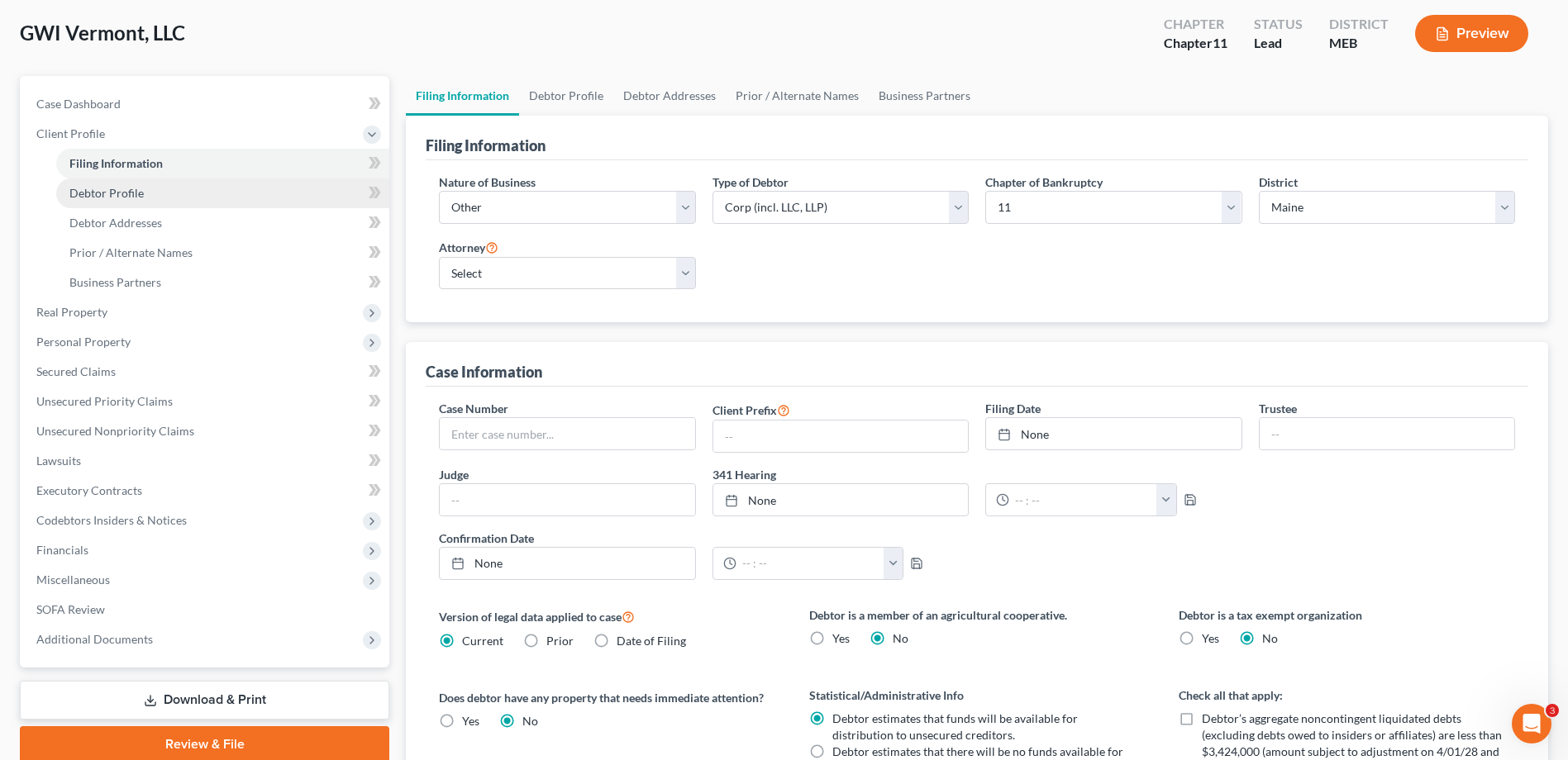 click on "Debtor Profile" at bounding box center (222, 193) 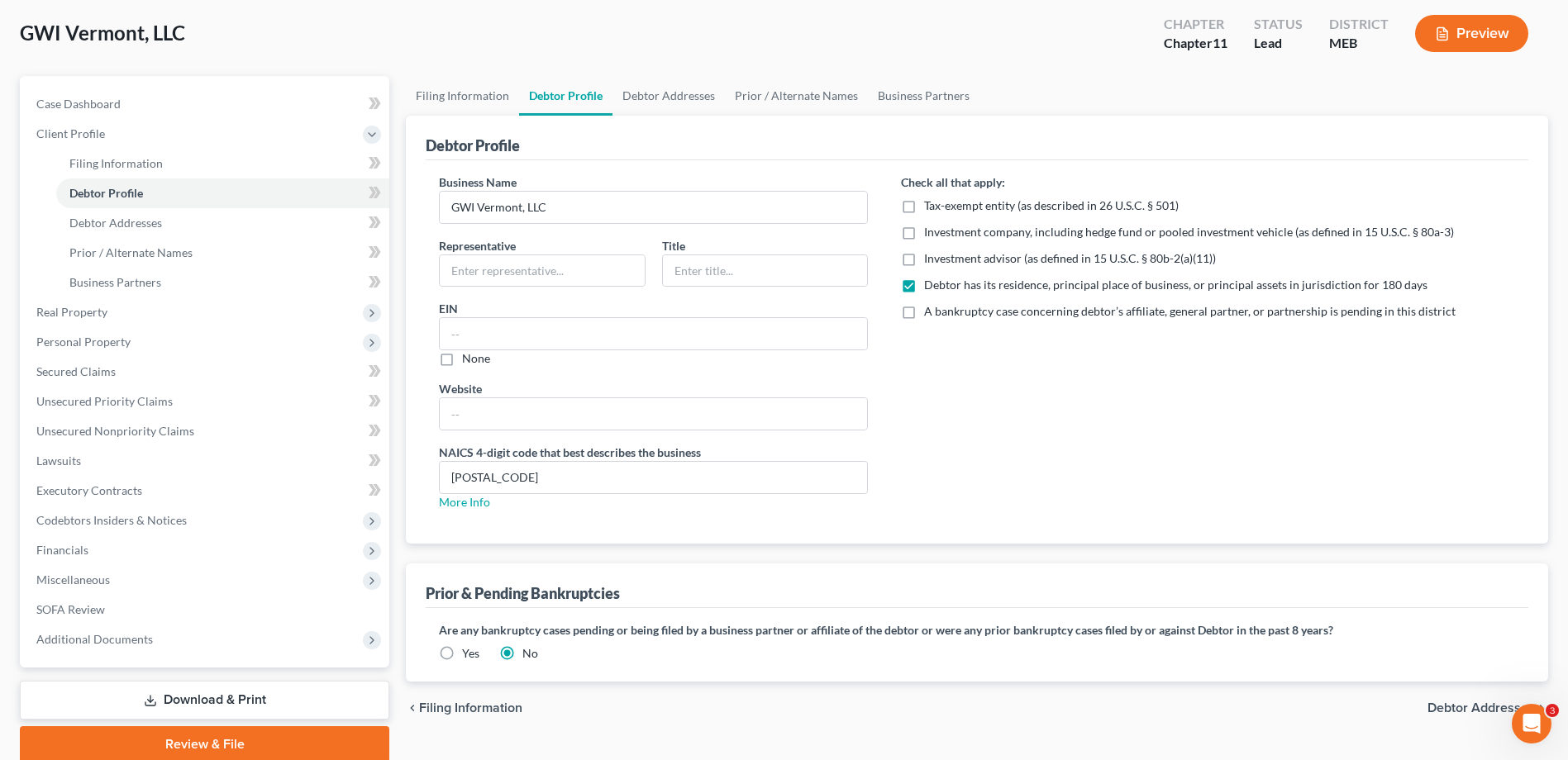scroll, scrollTop: 7, scrollLeft: 0, axis: vertical 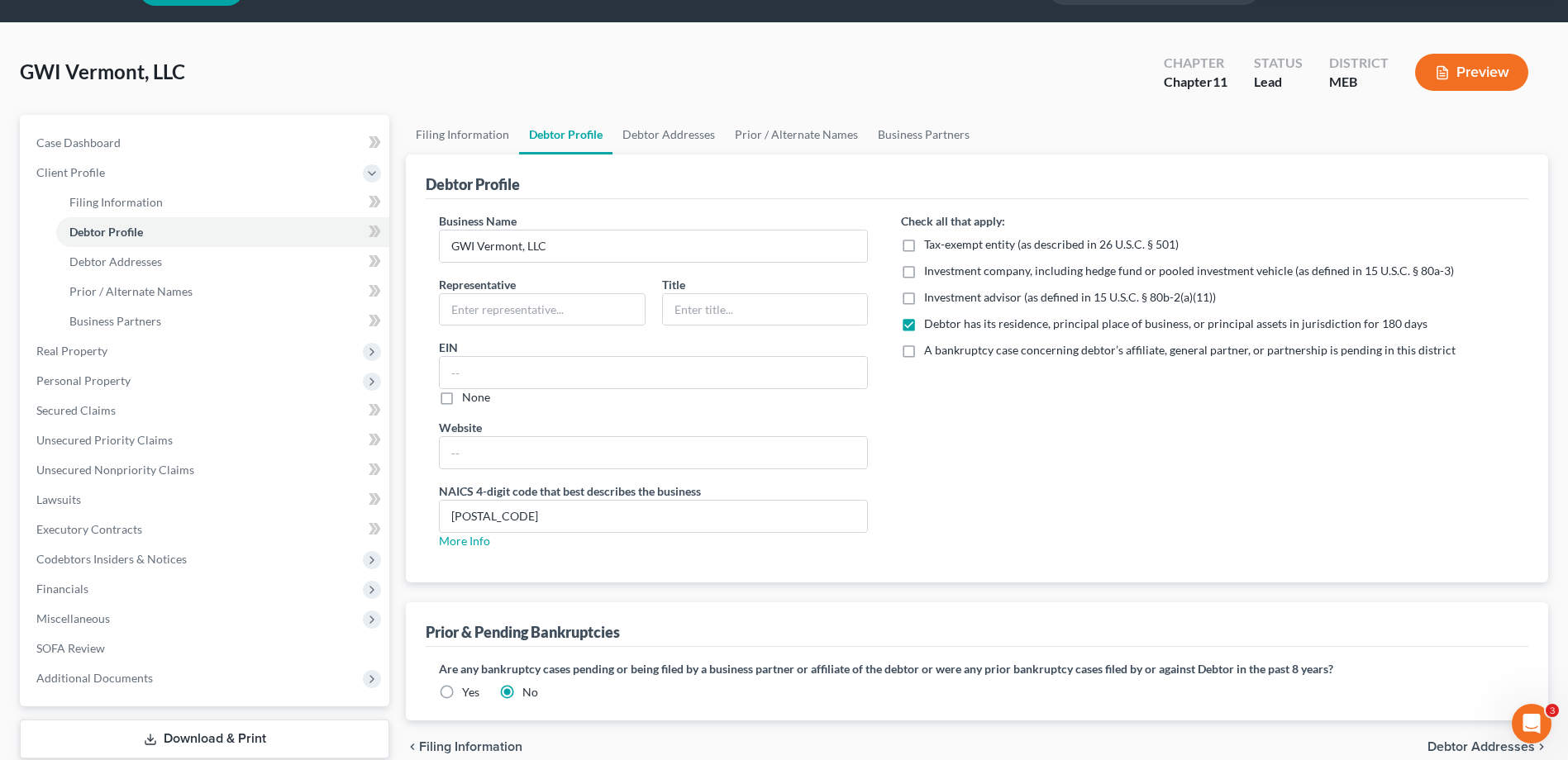radio on "true" 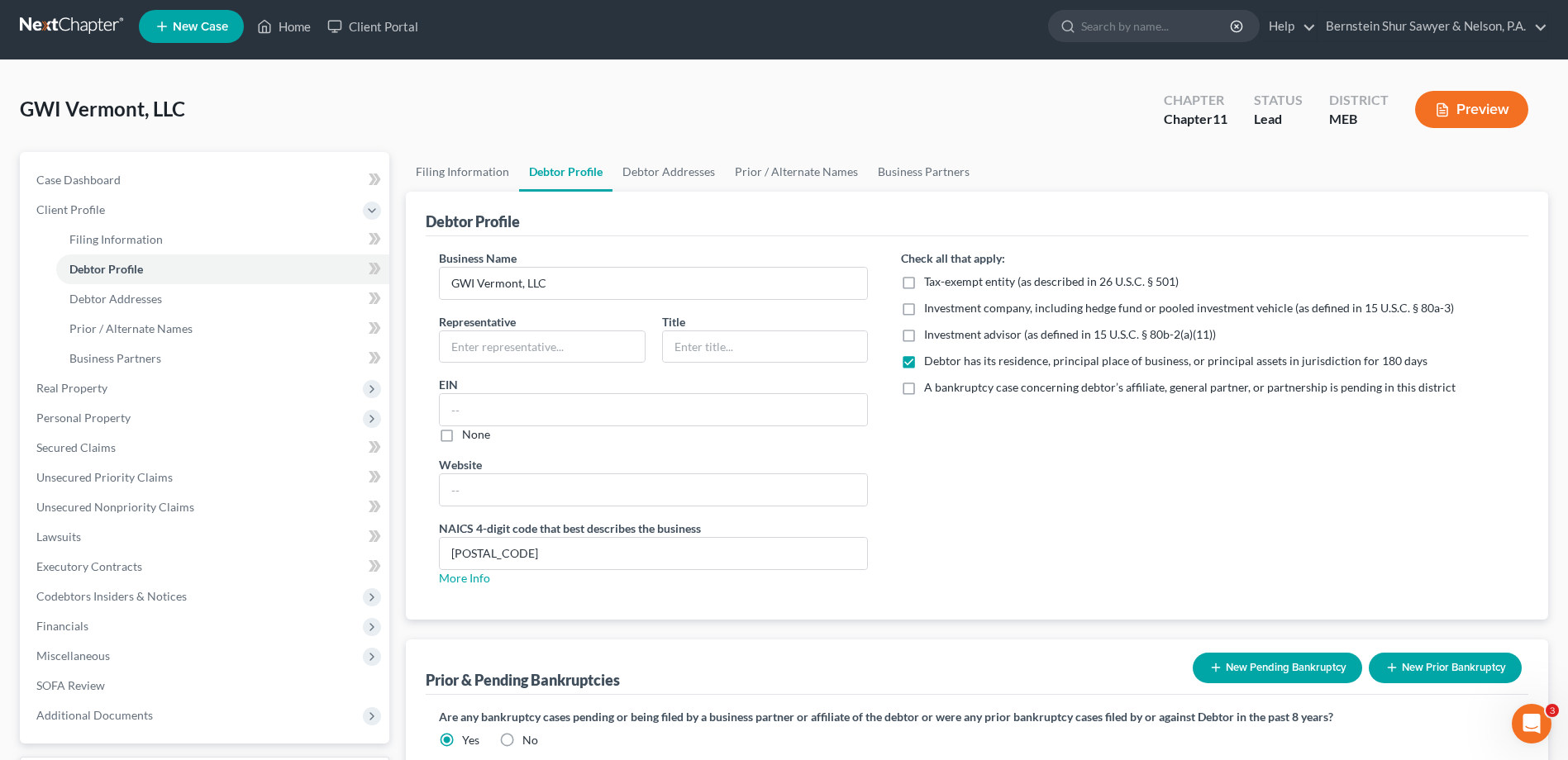 scroll, scrollTop: 0, scrollLeft: 0, axis: both 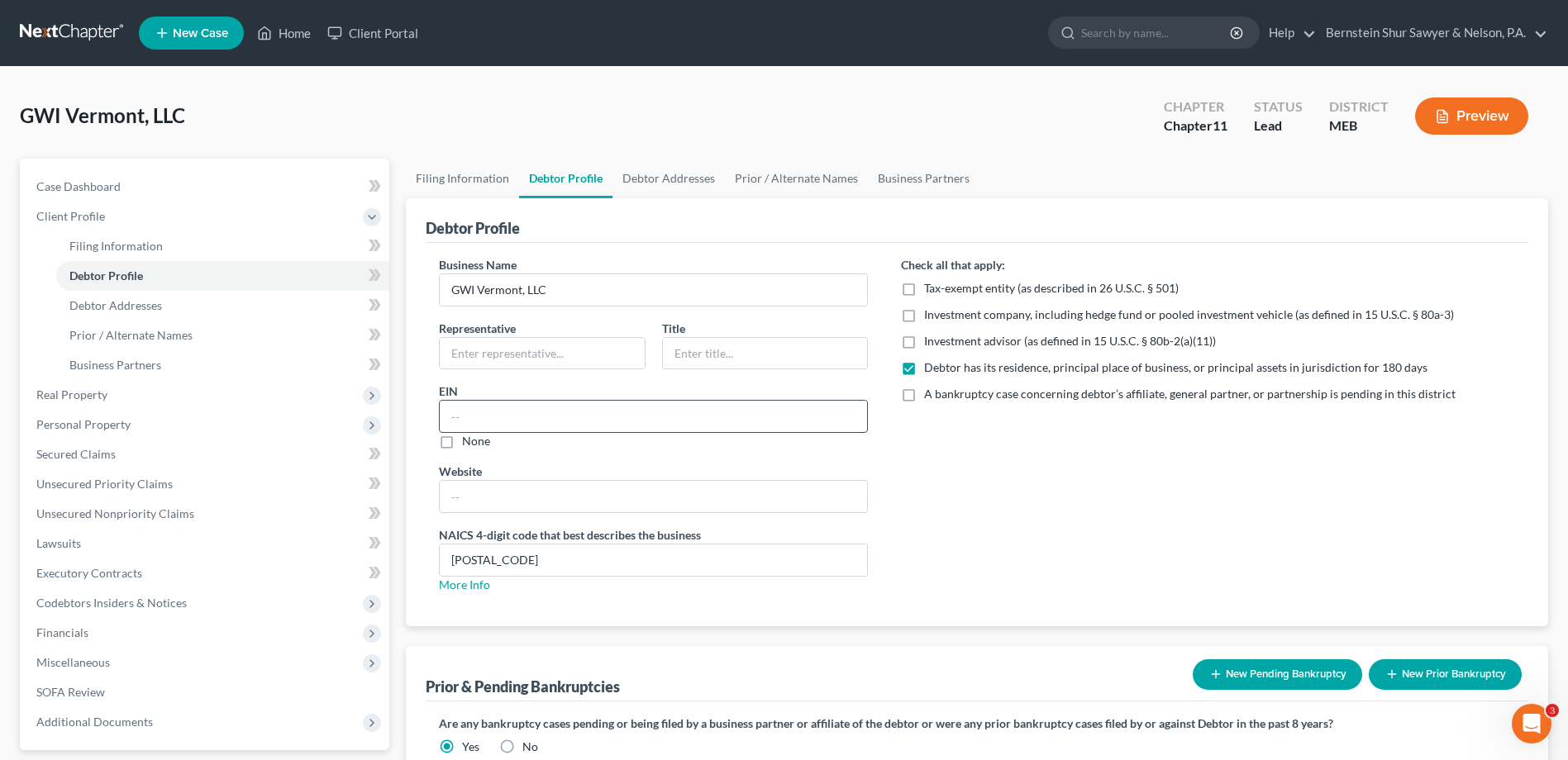 click at bounding box center [653, 416] 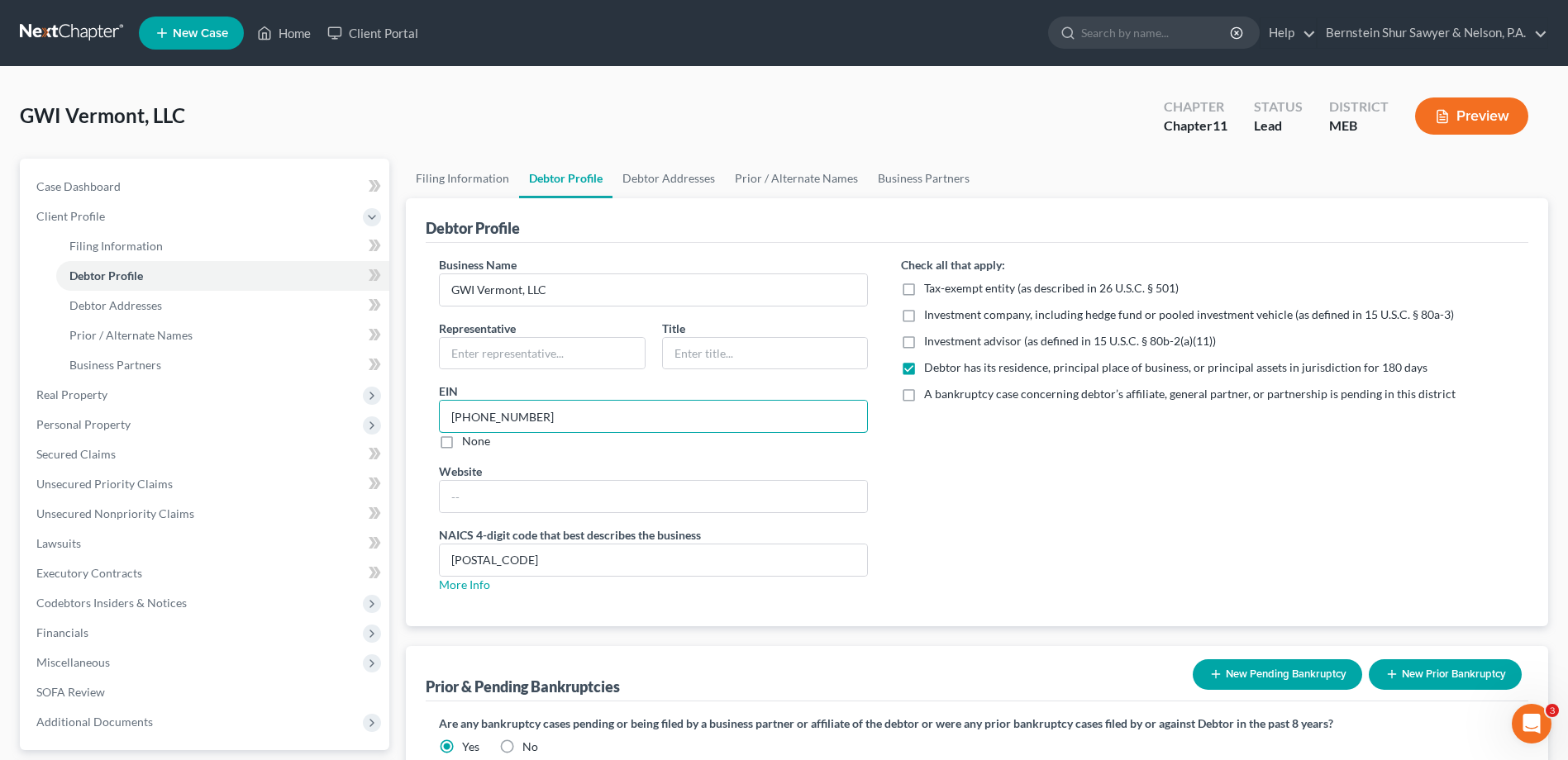 type on "88-2607875" 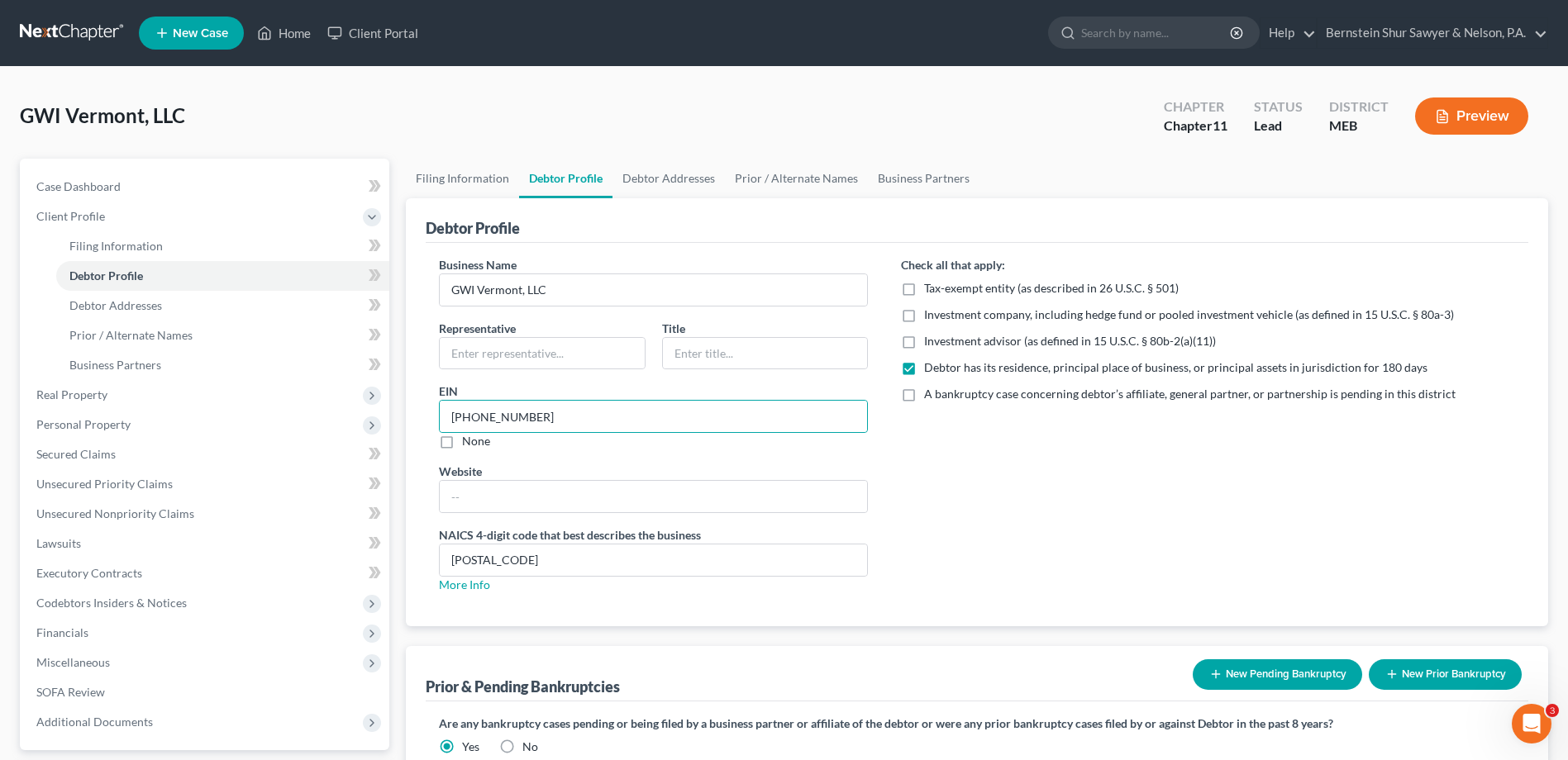 click on "Check all that apply: Tax-exempt entity (as described in 26 U.S.C. § 501) Investment company, including hedge fund or pooled investment vehicle (as defined in 15 U.S.C. § 80a-3) Investment advisor (as defined in 15 U.S.C. § 80b-2(a)(11)) Debtor has its residence, principal place of business, or principal assets in jurisdiction for 180 days A bankruptcy case concerning debtor’s affiliate, general partner, or partnership is pending in this district" at bounding box center [1208, 431] 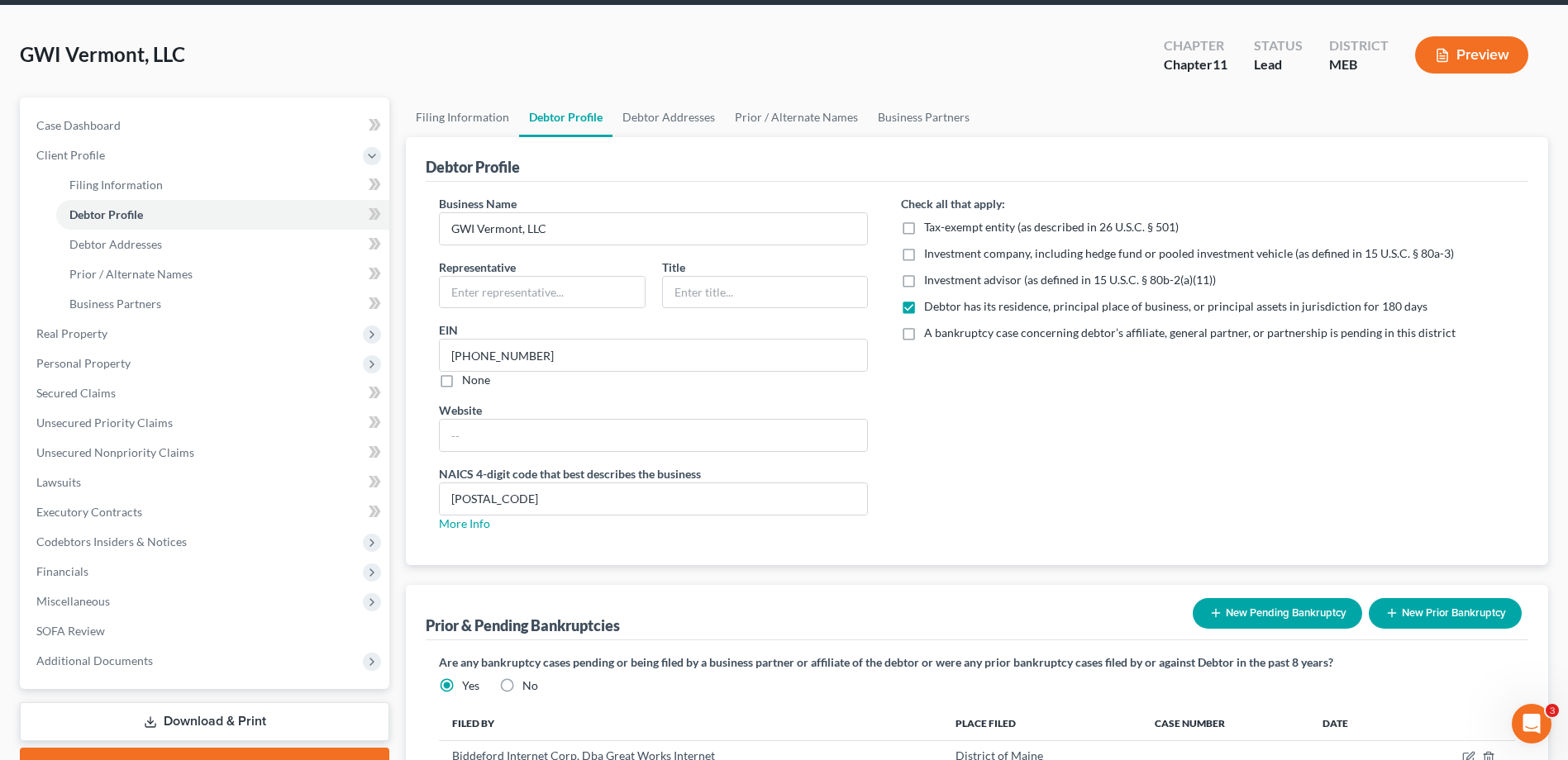 scroll, scrollTop: 221, scrollLeft: 0, axis: vertical 